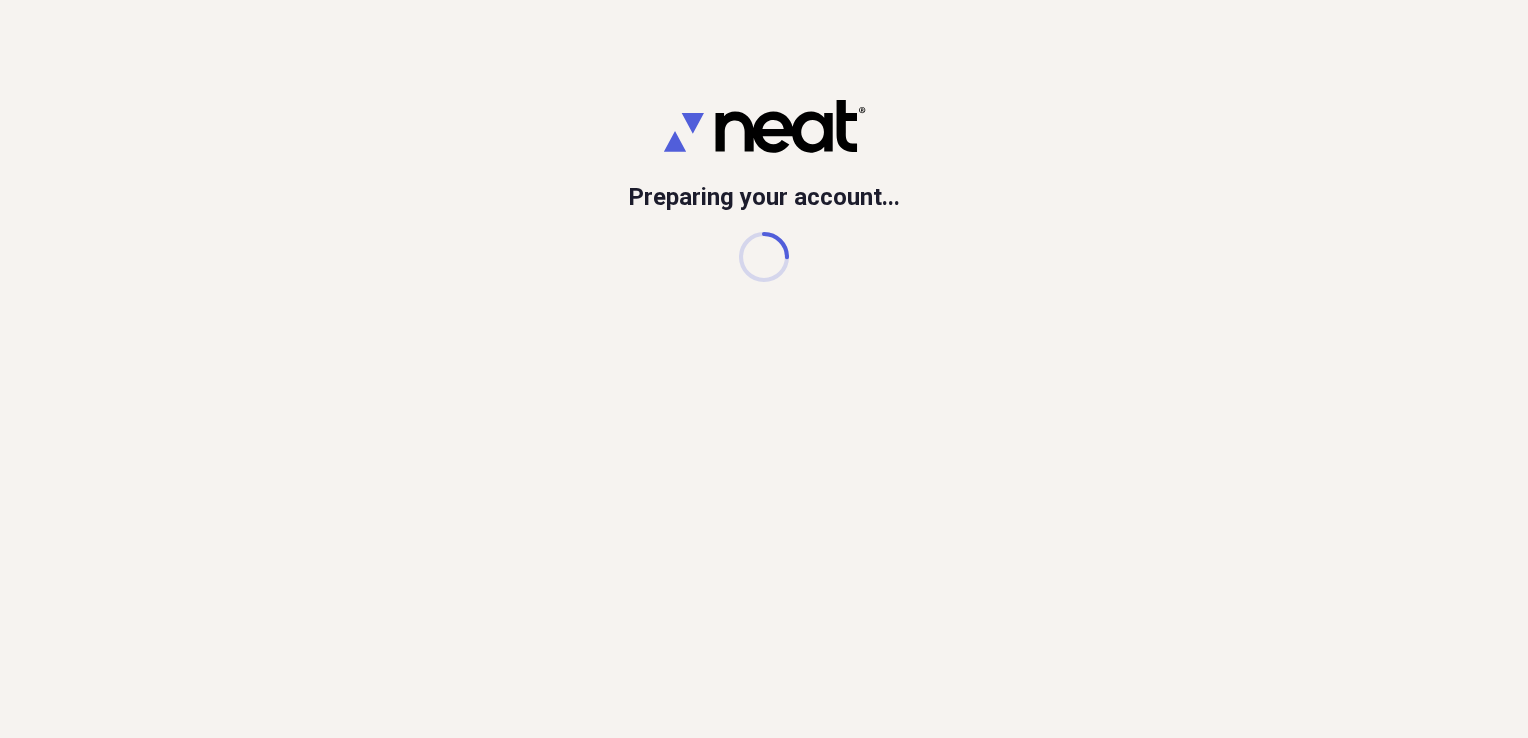 scroll, scrollTop: 0, scrollLeft: 0, axis: both 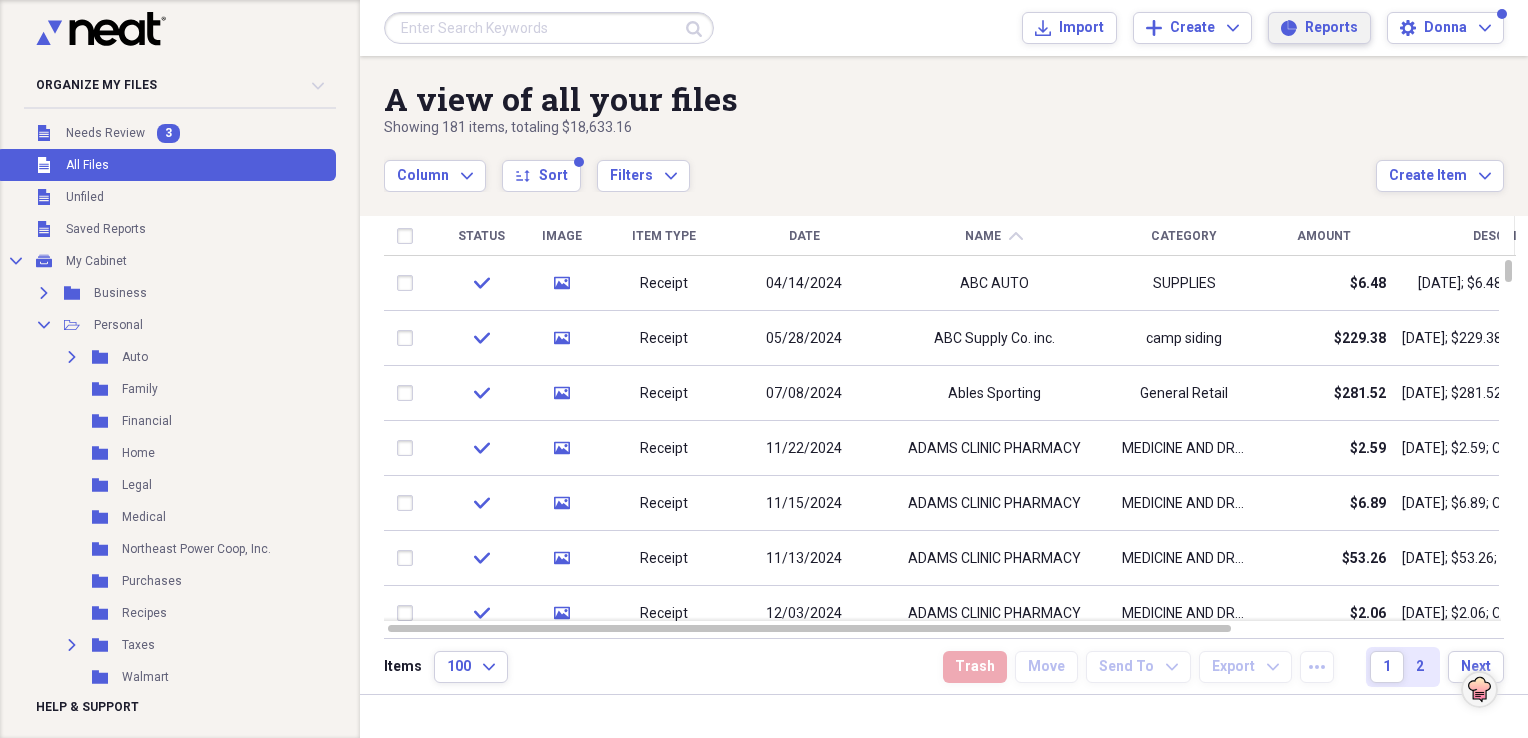 click on "Reports" at bounding box center (1331, 28) 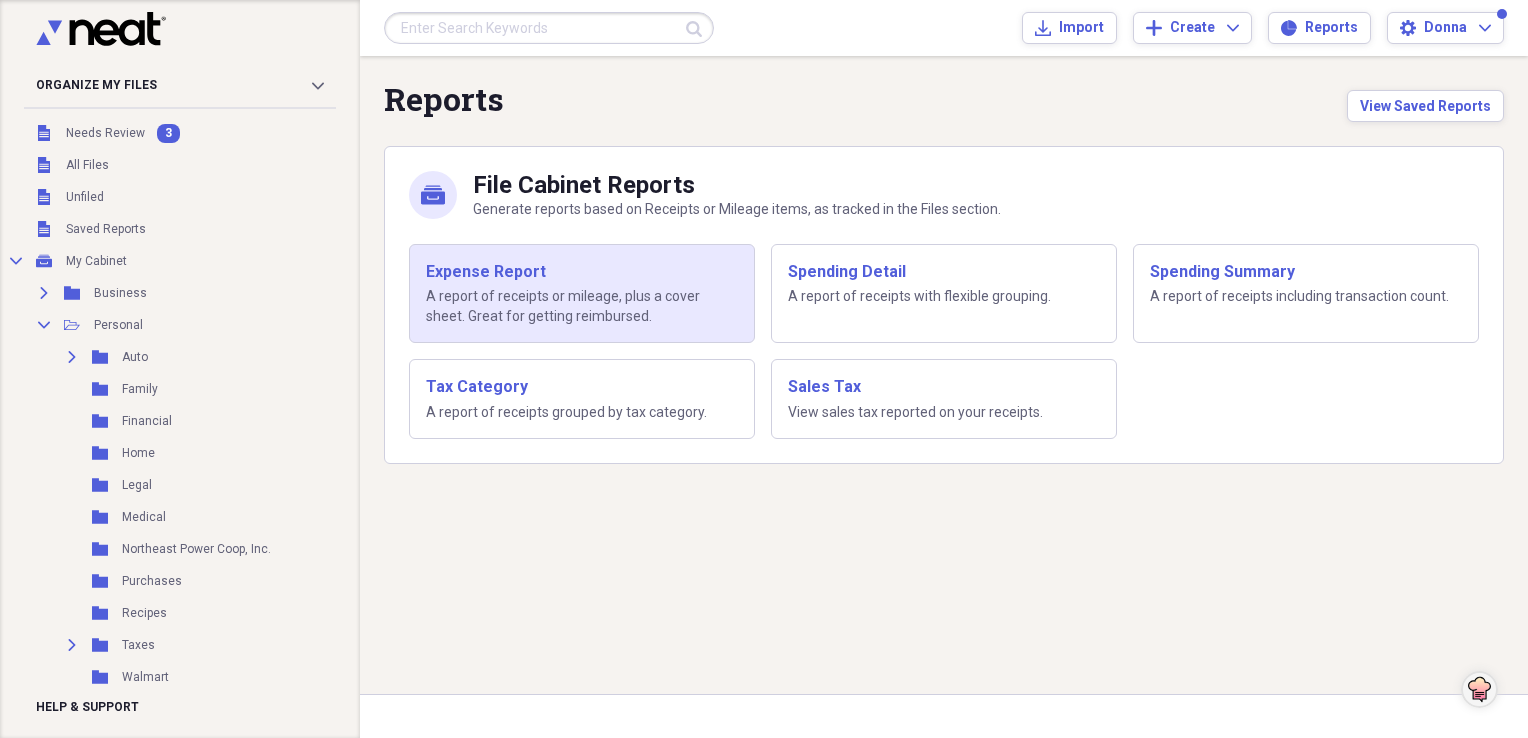 click on "A report of receipts or mileage, plus a cover sheet. Great for getting reimbursed." at bounding box center [582, 306] 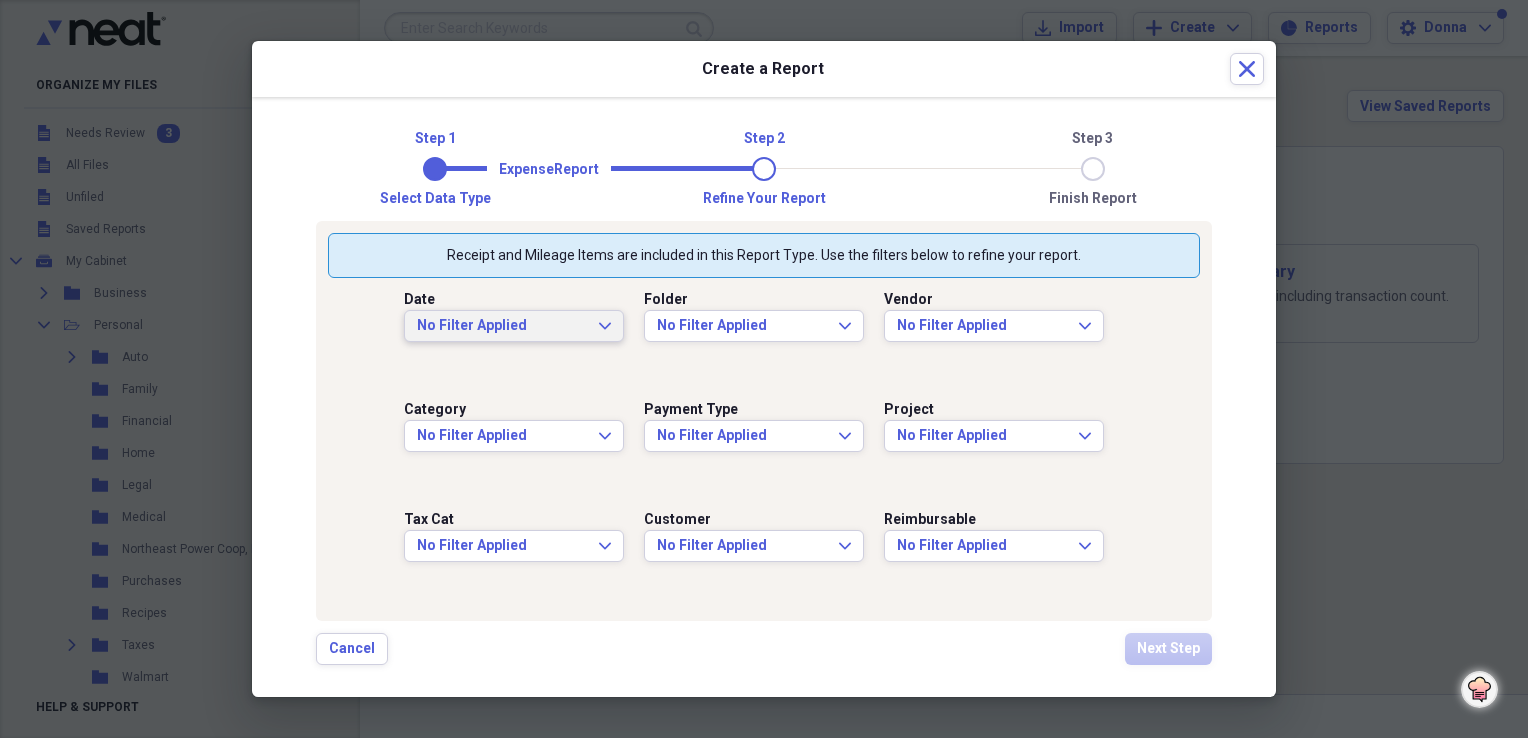 click on "Expand" 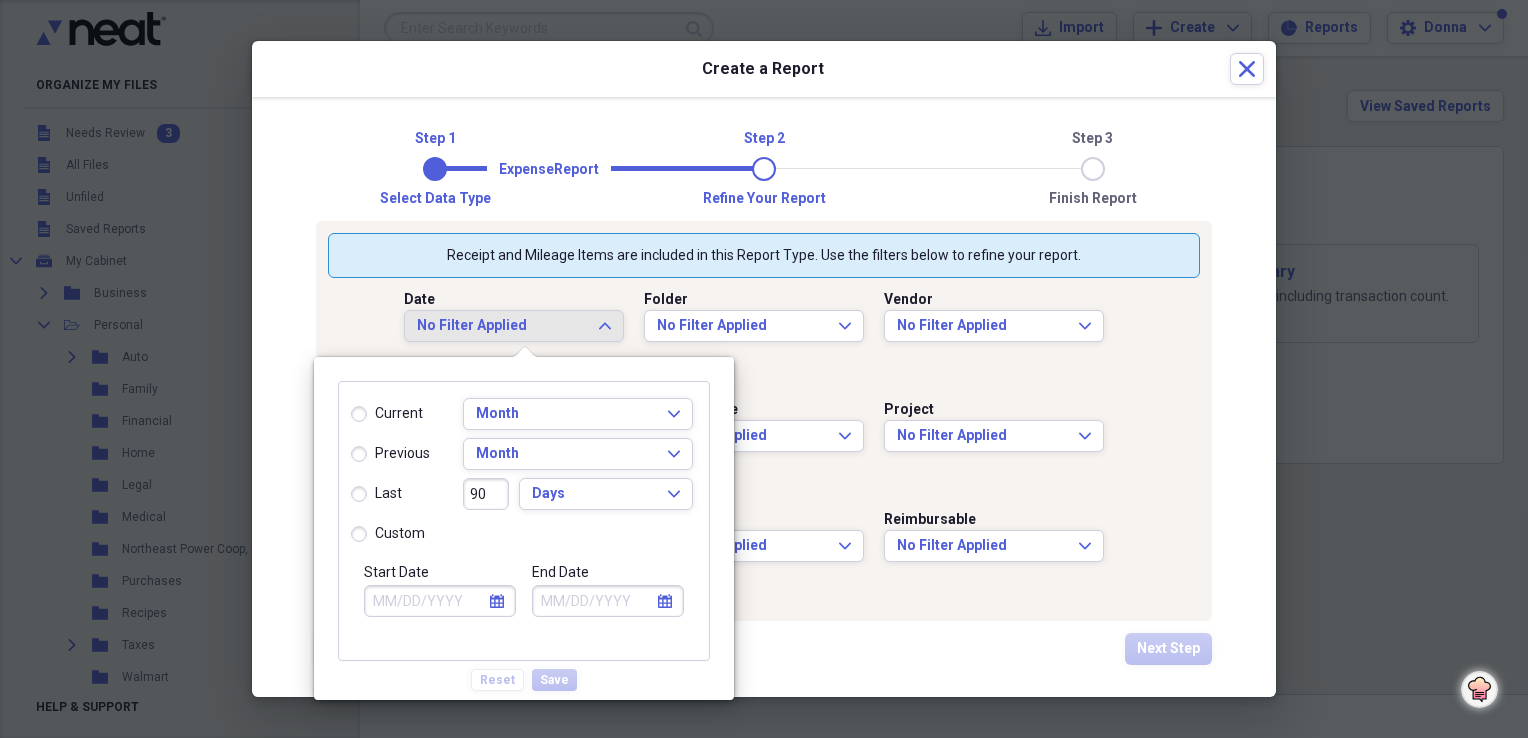 click on "custom" at bounding box center (388, 534) 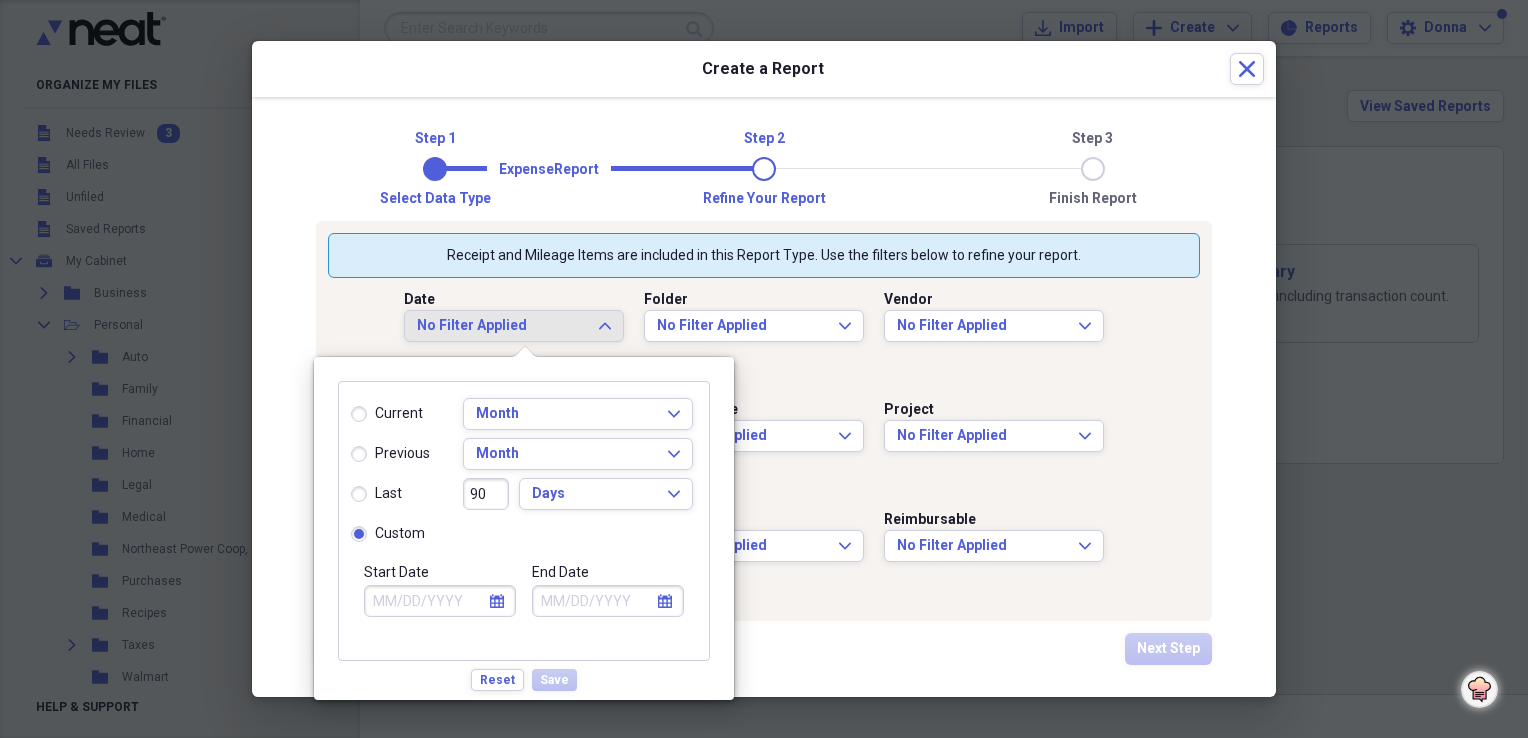 click on "calendar" 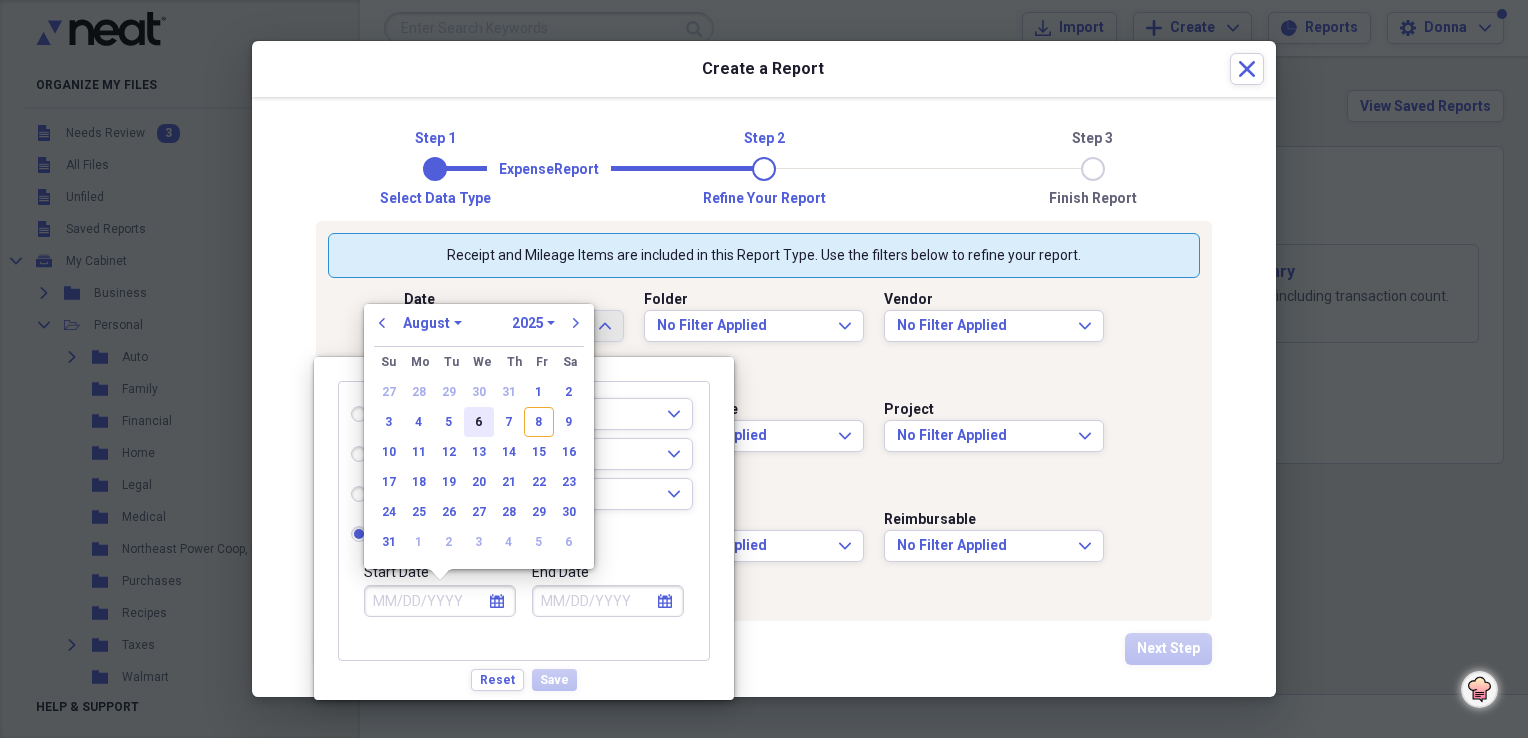 click on "6" at bounding box center (479, 422) 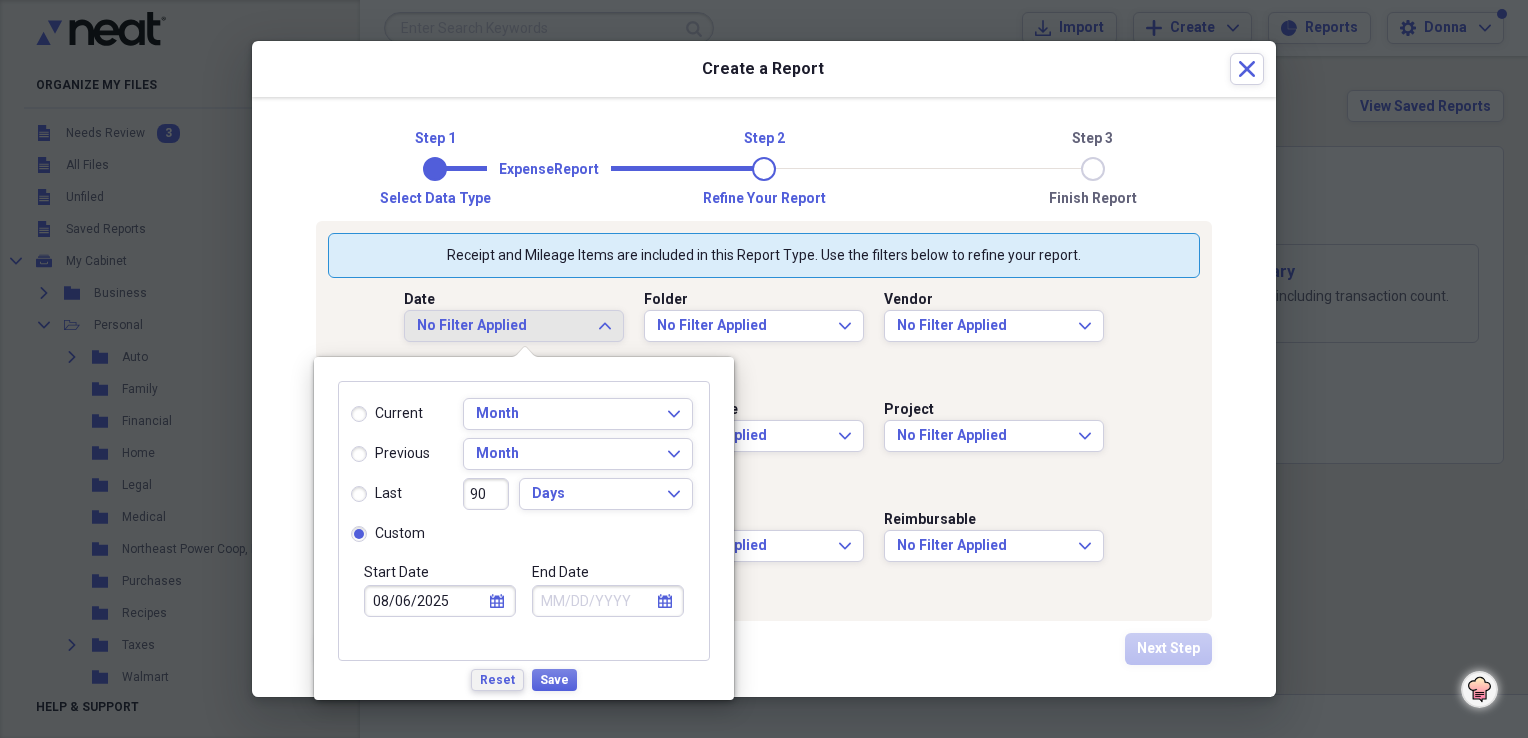 click on "Reset" at bounding box center (497, 680) 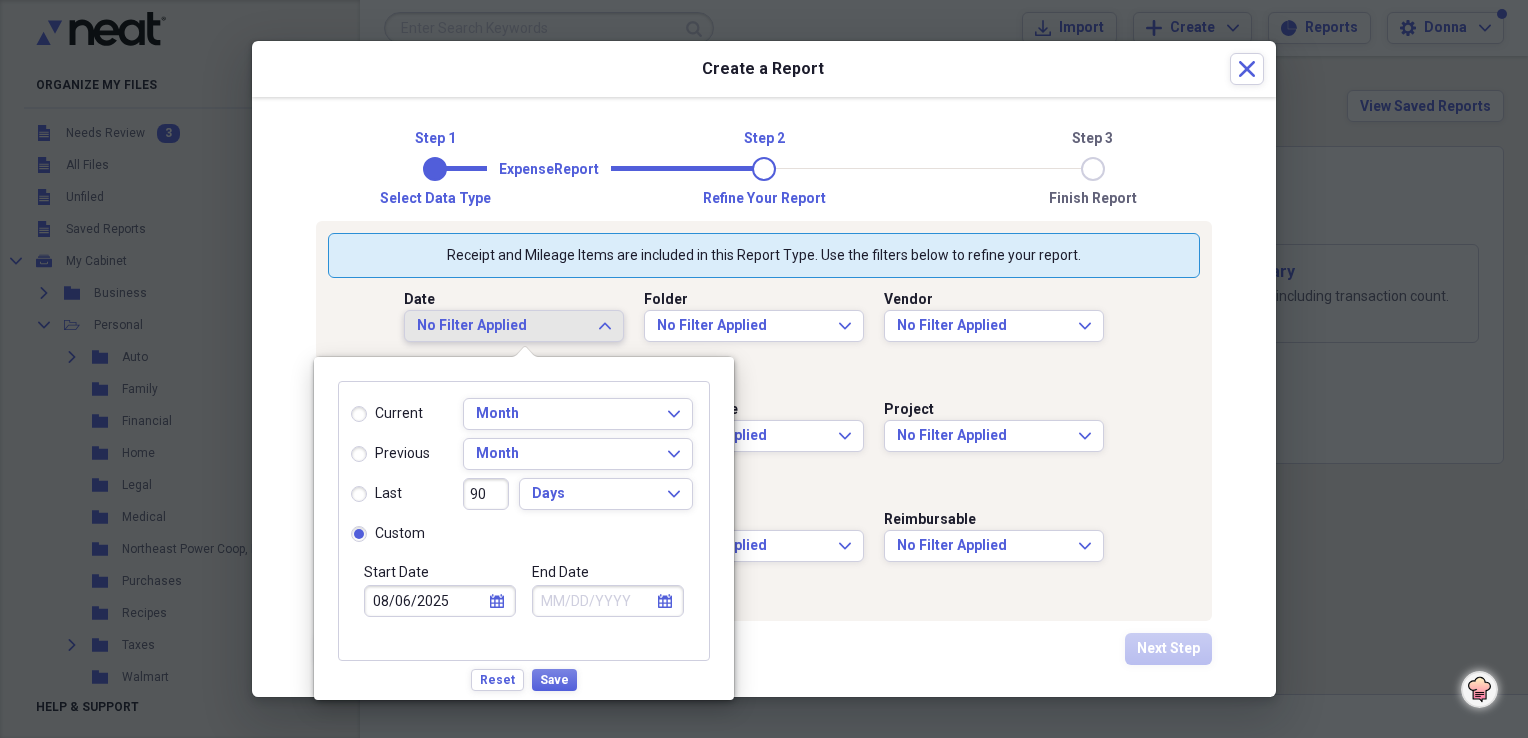 radio on "false" 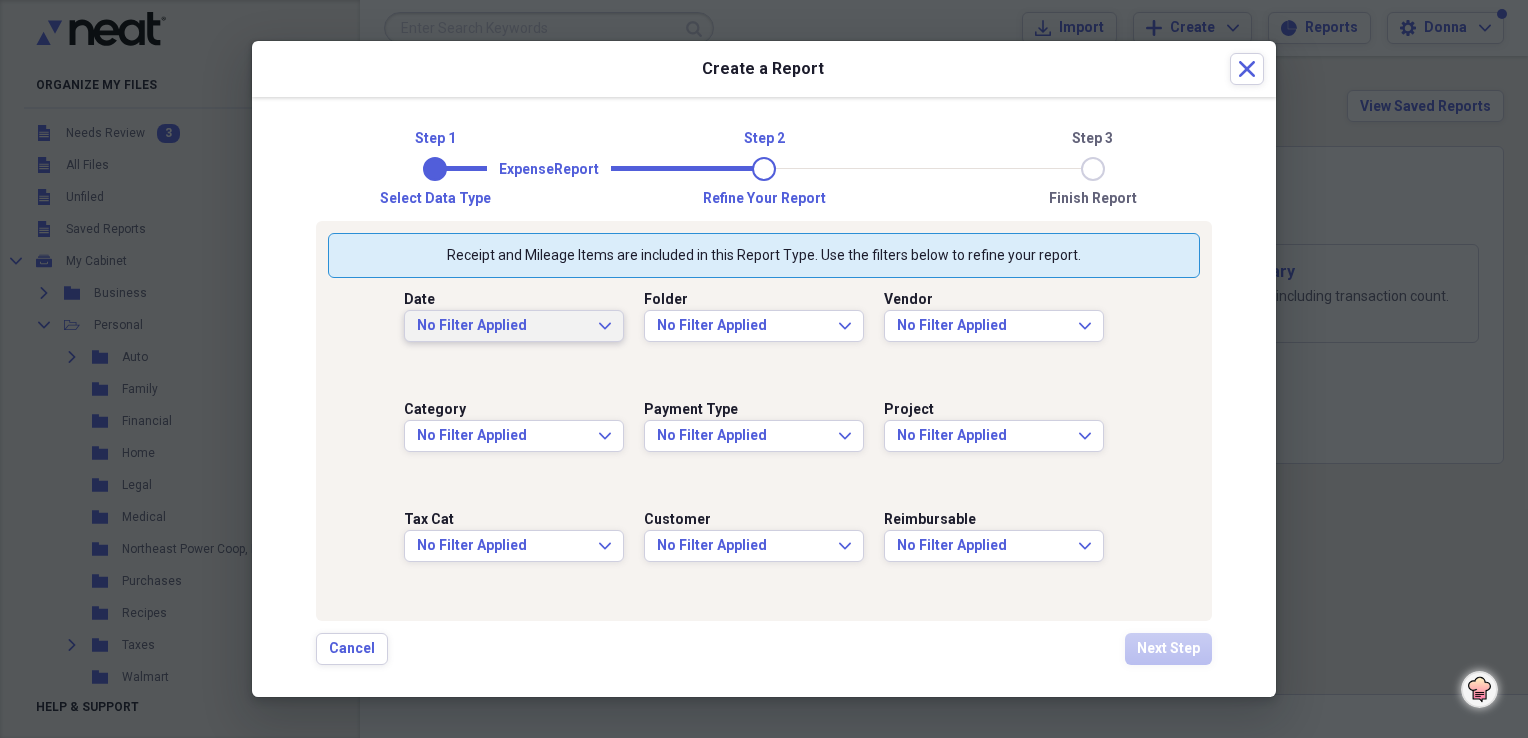 click on "No Filter Applied" at bounding box center [502, 326] 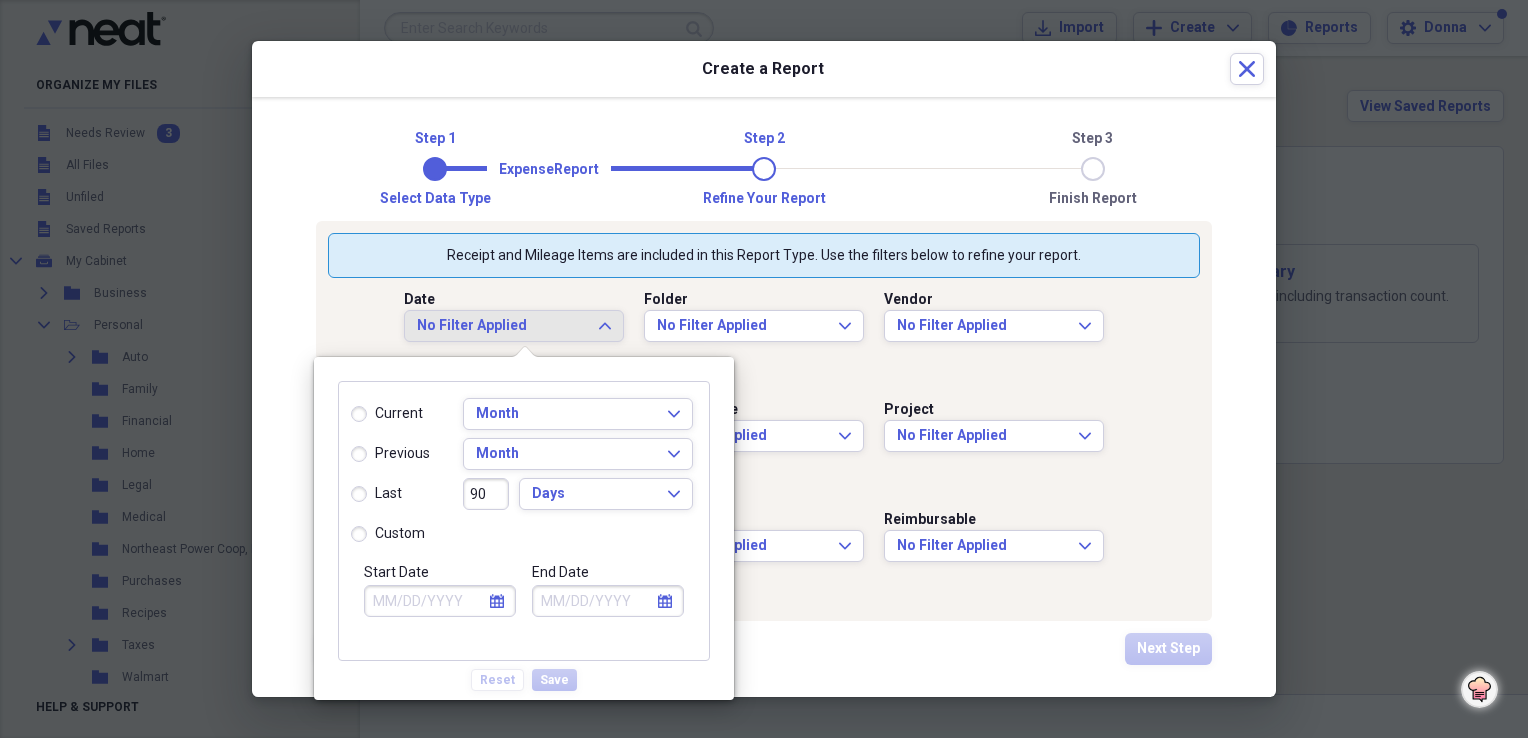 click 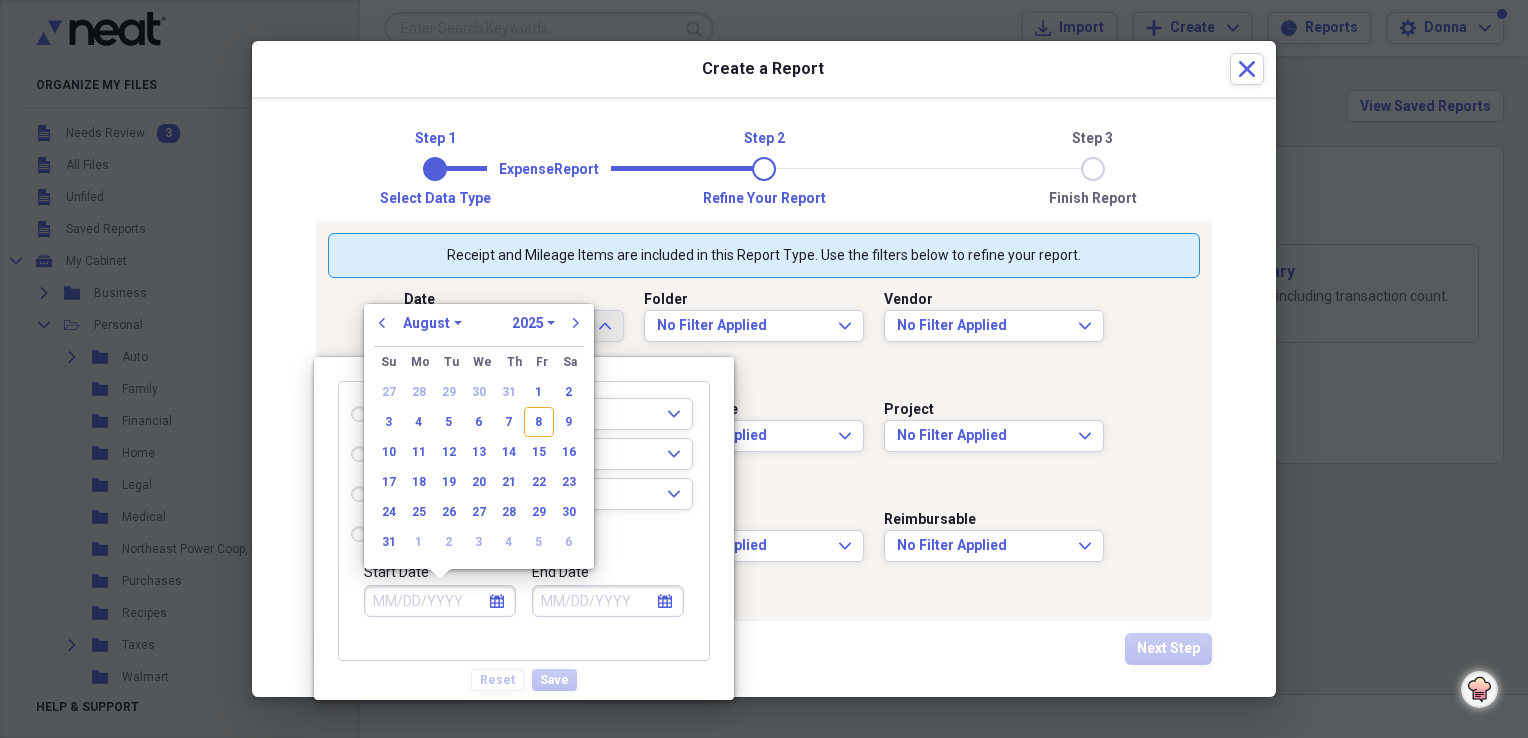 click on "previous January February March April May June July August September October November December 1970 1971 1972 1973 1974 1975 1976 1977 1978 1979 1980 1981 1982 1983 1984 1985 1986 1987 1988 1989 1990 1991 1992 1993 1994 1995 1996 1997 1998 1999 2000 2001 2002 2003 2004 2005 2006 2007 2008 2009 2010 2011 2012 2013 2014 2015 2016 2017 2018 2019 2020 2021 2022 2023 2024 2025 2026 2027 2028 2029 2030 2031 2032 2033 2034 2035 next" at bounding box center [479, 329] 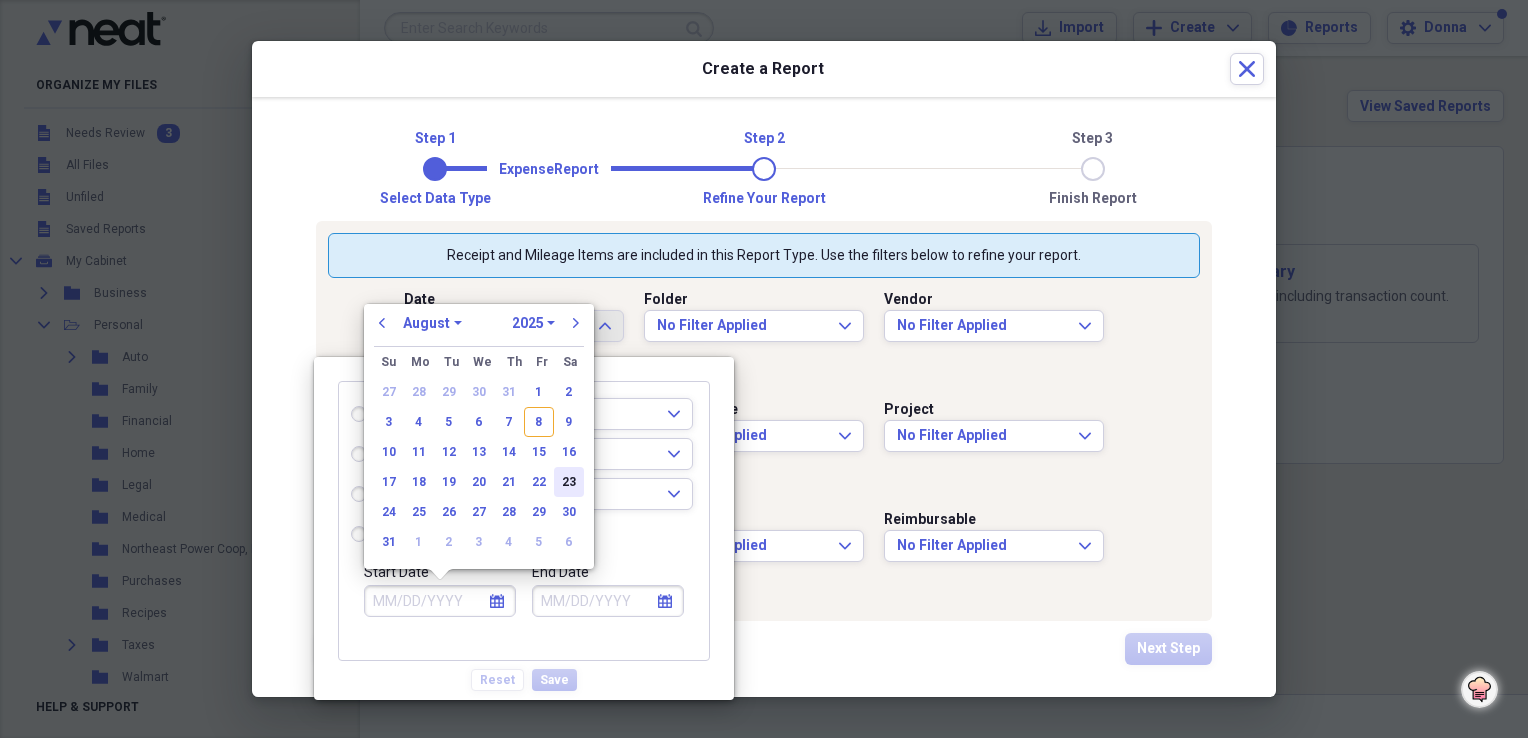 select on "2024" 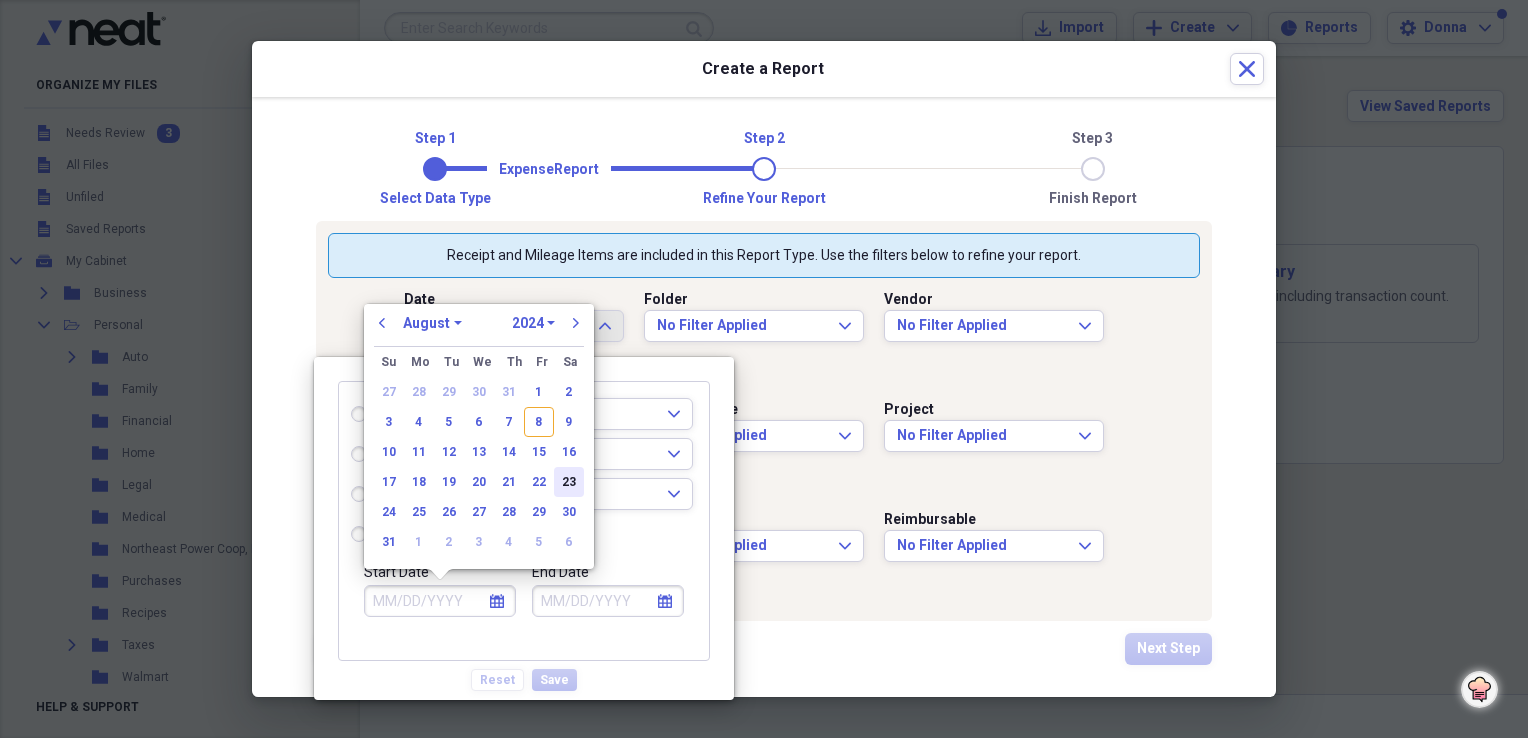 click on "1970 1971 1972 1973 1974 1975 1976 1977 1978 1979 1980 1981 1982 1983 1984 1985 1986 1987 1988 1989 1990 1991 1992 1993 1994 1995 1996 1997 1998 1999 2000 2001 2002 2003 2004 2005 2006 2007 2008 2009 2010 2011 2012 2013 2014 2015 2016 2017 2018 2019 2020 2021 2022 2023 2024 2025 2026 2027 2028 2029 2030 2031 2032 2033 2034 2035" at bounding box center (533, 323) 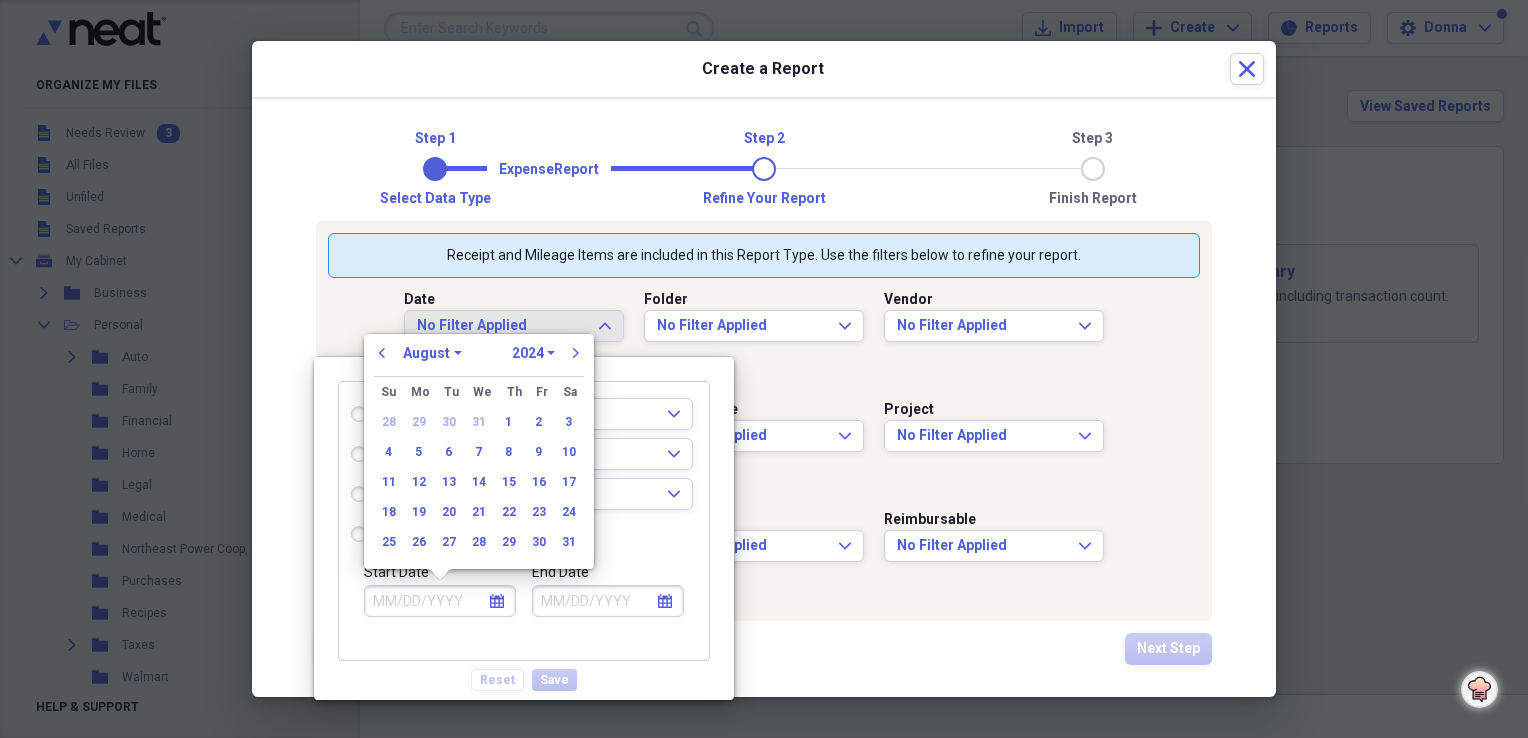 click on "January February March April May June July August September October November December" at bounding box center (432, 353) 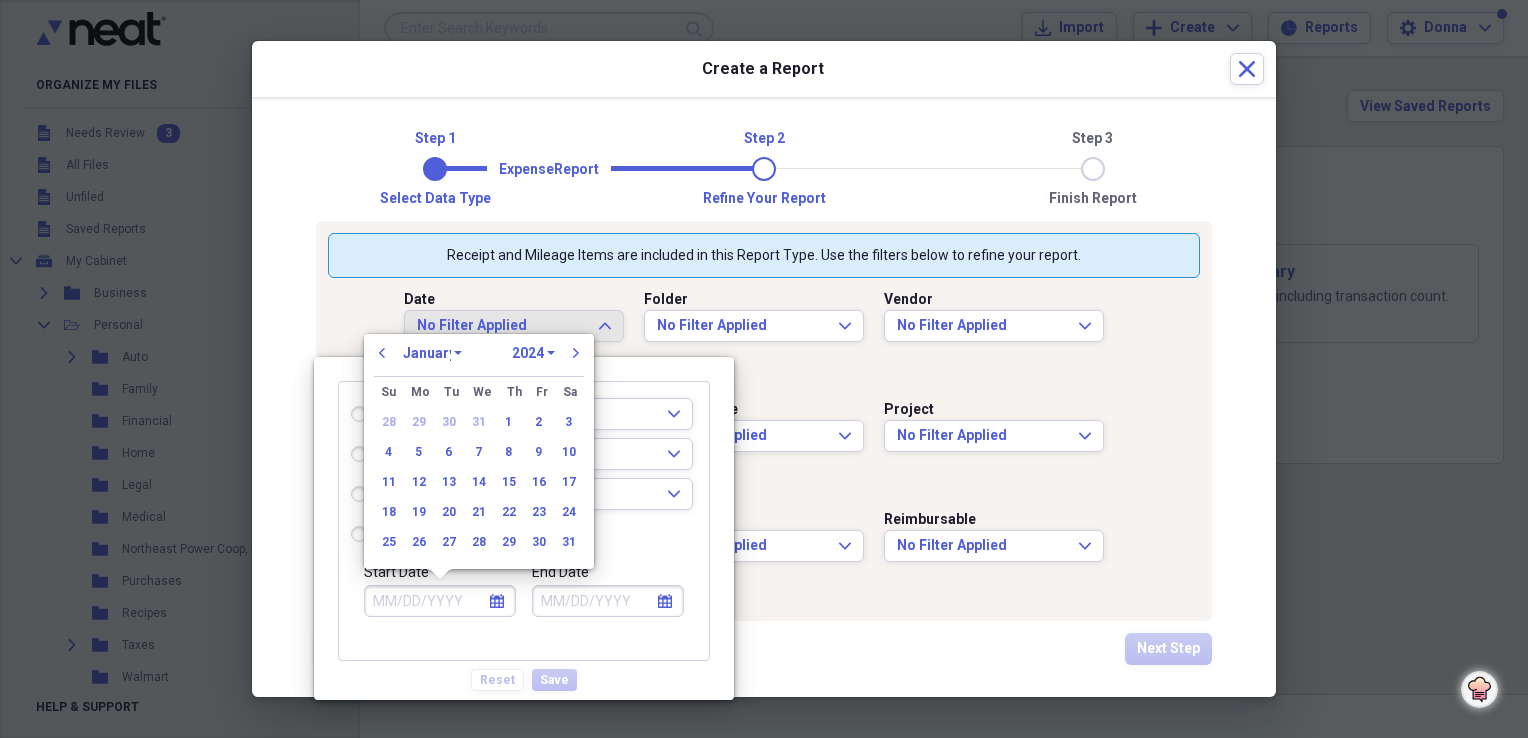 click on "January February March April May June July August September October November December" at bounding box center (432, 353) 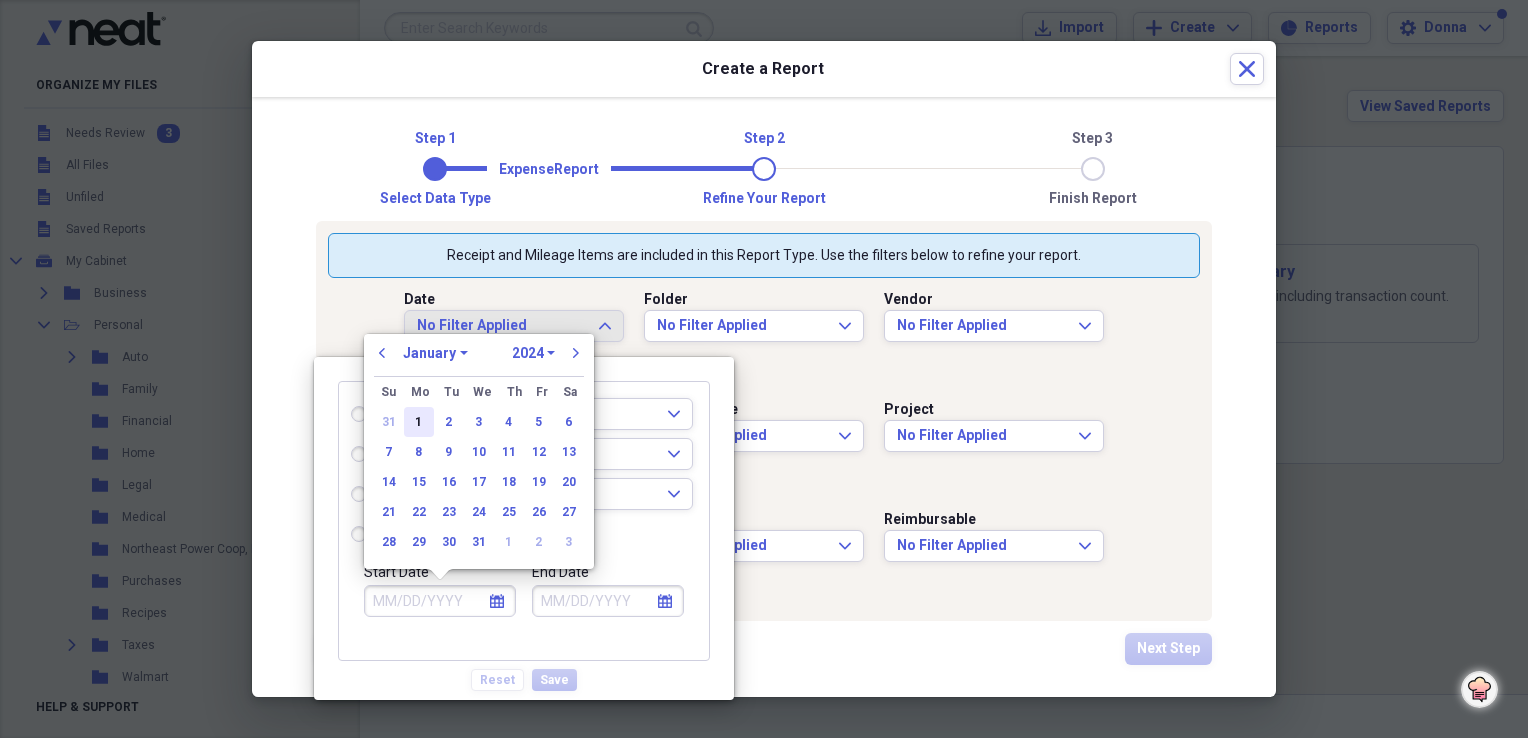 click on "1" at bounding box center (419, 422) 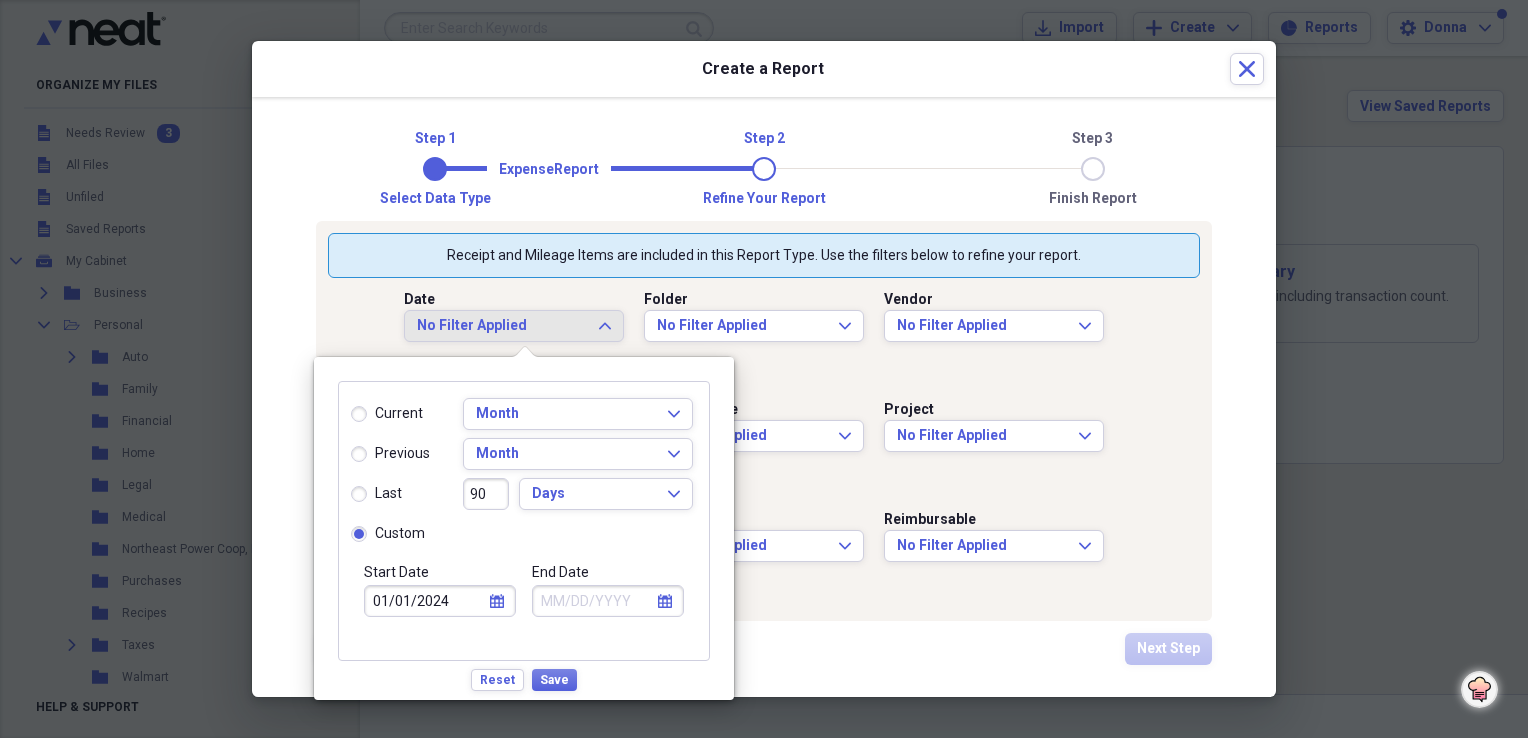 click on "calendar Calendar" at bounding box center (665, 601) 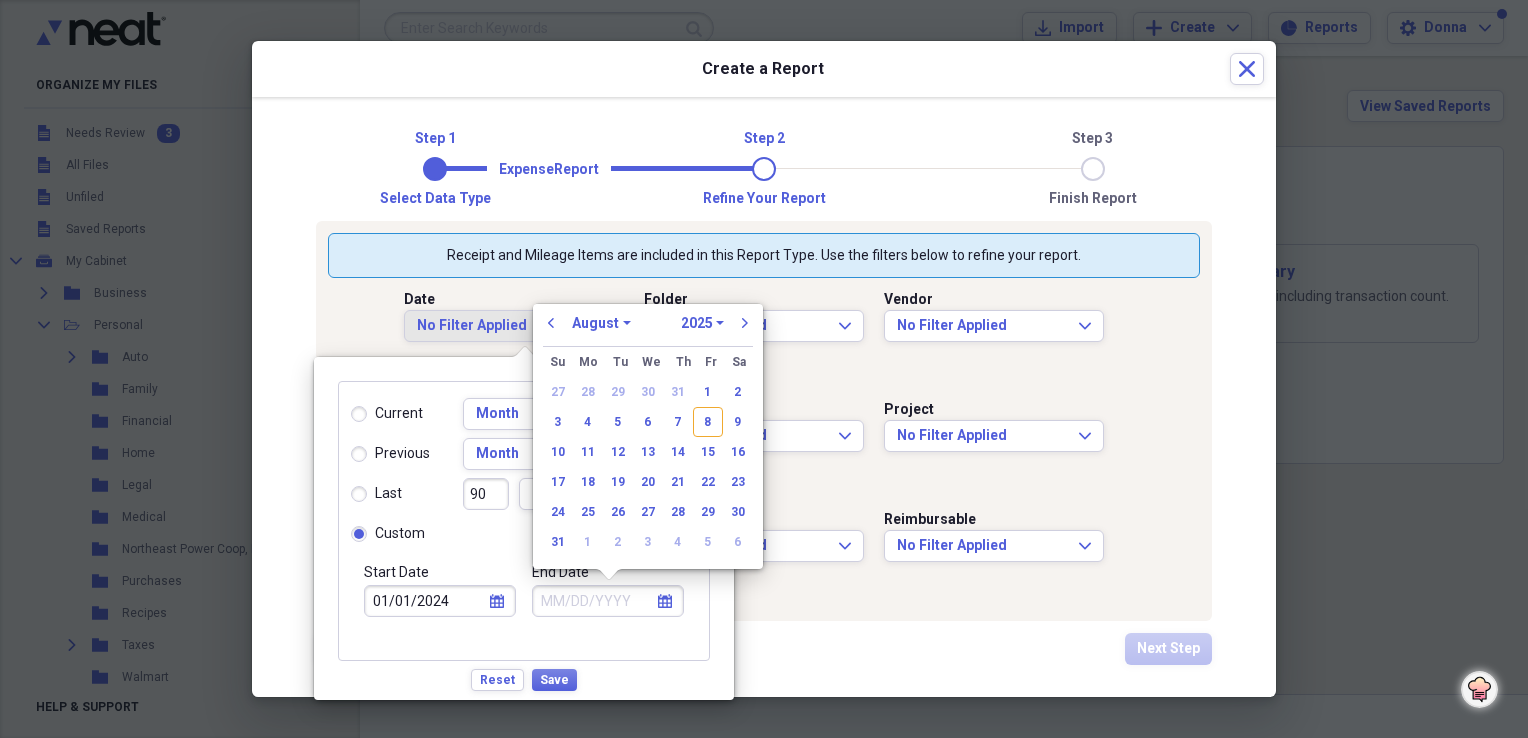 click on "1970 1971 1972 1973 1974 1975 1976 1977 1978 1979 1980 1981 1982 1983 1984 1985 1986 1987 1988 1989 1990 1991 1992 1993 1994 1995 1996 1997 1998 1999 2000 2001 2002 2003 2004 2005 2006 2007 2008 2009 2010 2011 2012 2013 2014 2015 2016 2017 2018 2019 2020 2021 2022 2023 2024 2025 2026 2027 2028 2029 2030 2031 2032 2033 2034 2035" at bounding box center (702, 323) 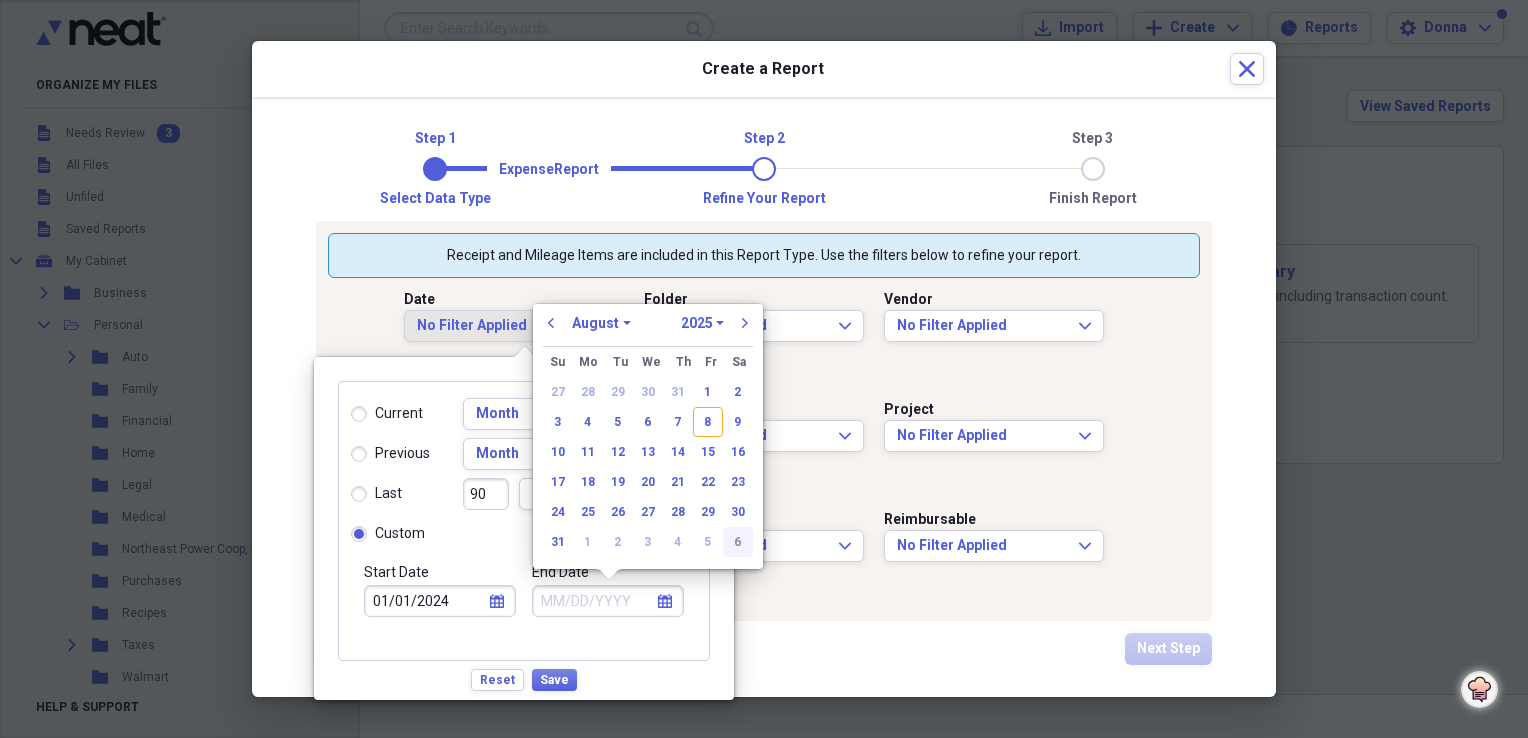 select on "2024" 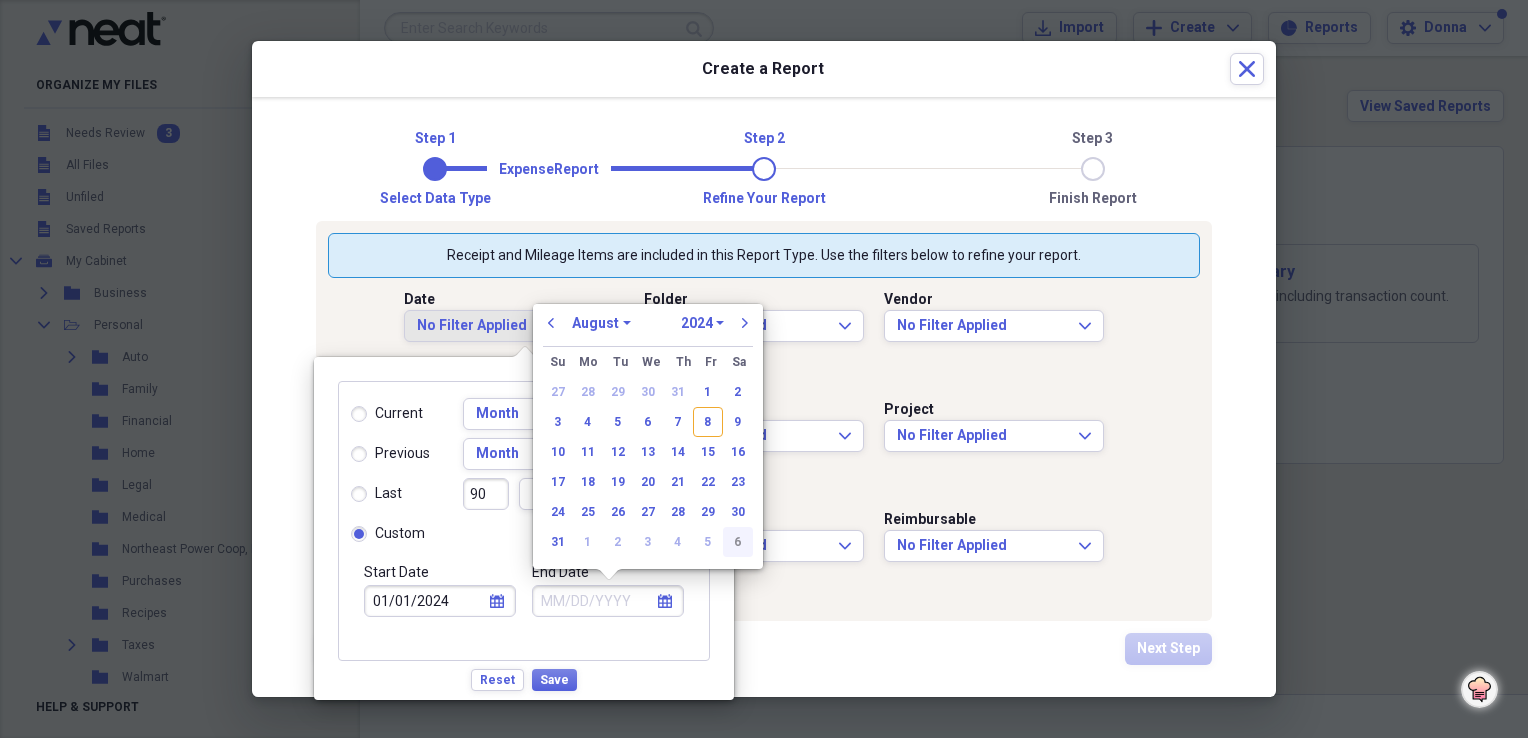 click on "1970 1971 1972 1973 1974 1975 1976 1977 1978 1979 1980 1981 1982 1983 1984 1985 1986 1987 1988 1989 1990 1991 1992 1993 1994 1995 1996 1997 1998 1999 2000 2001 2002 2003 2004 2005 2006 2007 2008 2009 2010 2011 2012 2013 2014 2015 2016 2017 2018 2019 2020 2021 2022 2023 2024 2025 2026 2027 2028 2029 2030 2031 2032 2033 2034 2035" at bounding box center (702, 323) 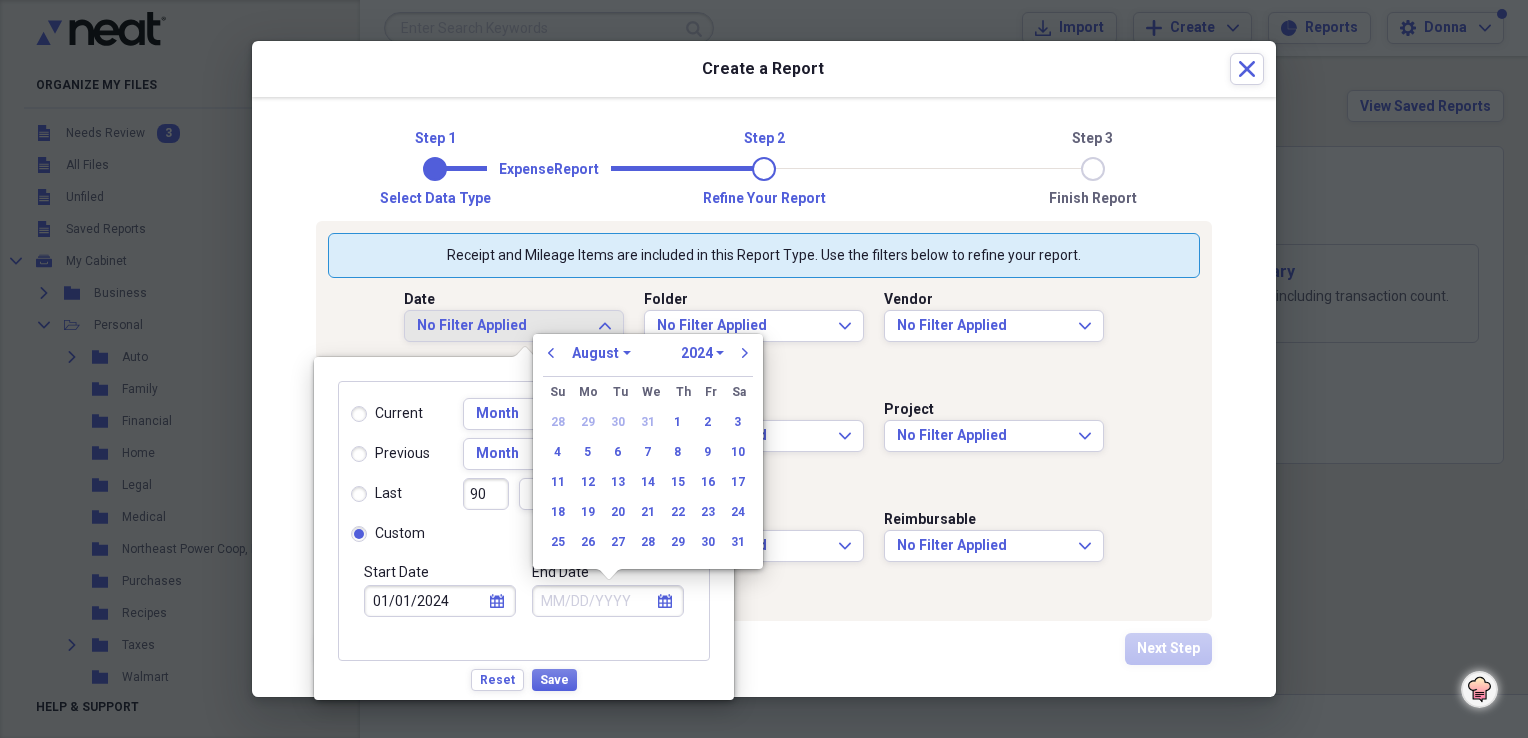 click on "January February March April May June July August September October November December" at bounding box center [601, 353] 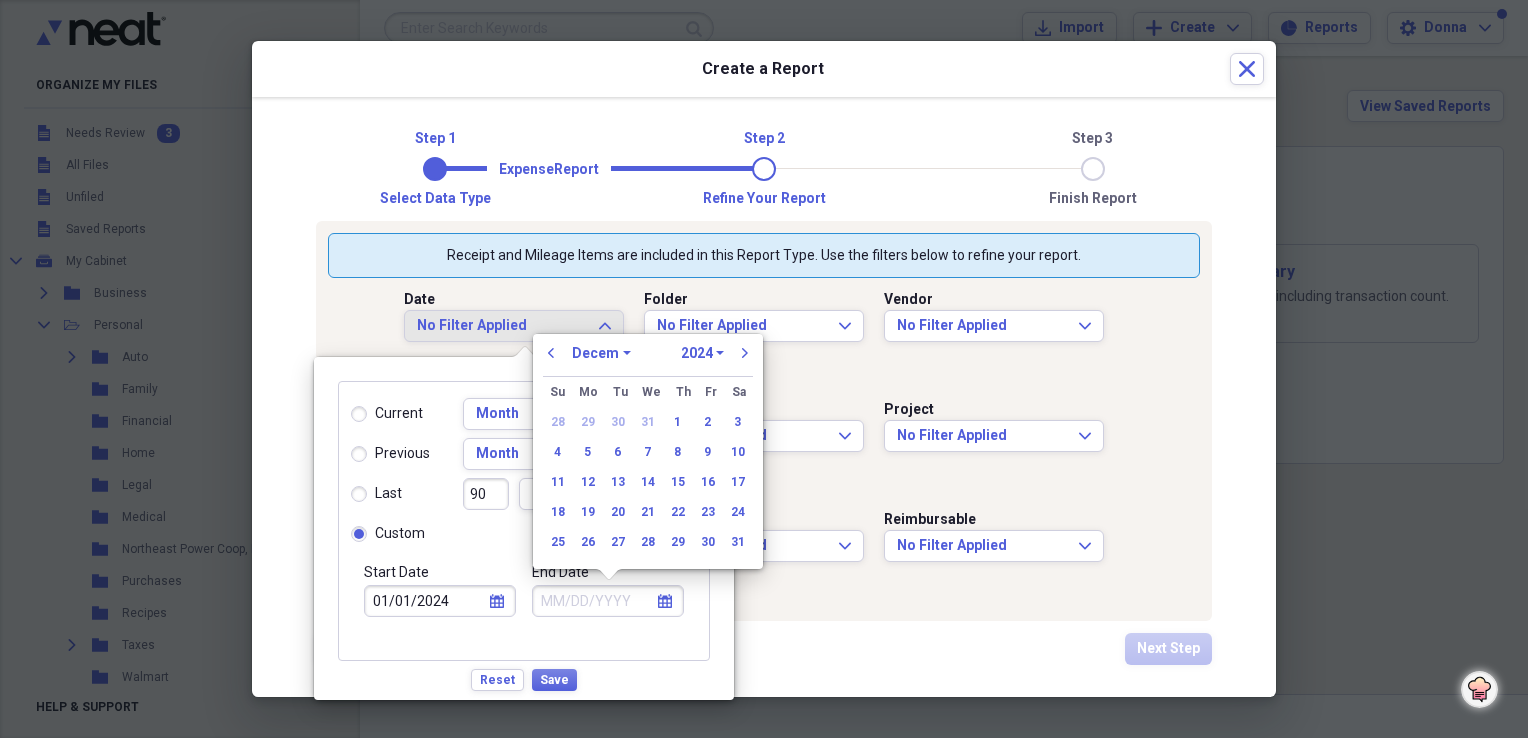 click on "January February March April May June July August September October November December" at bounding box center [601, 353] 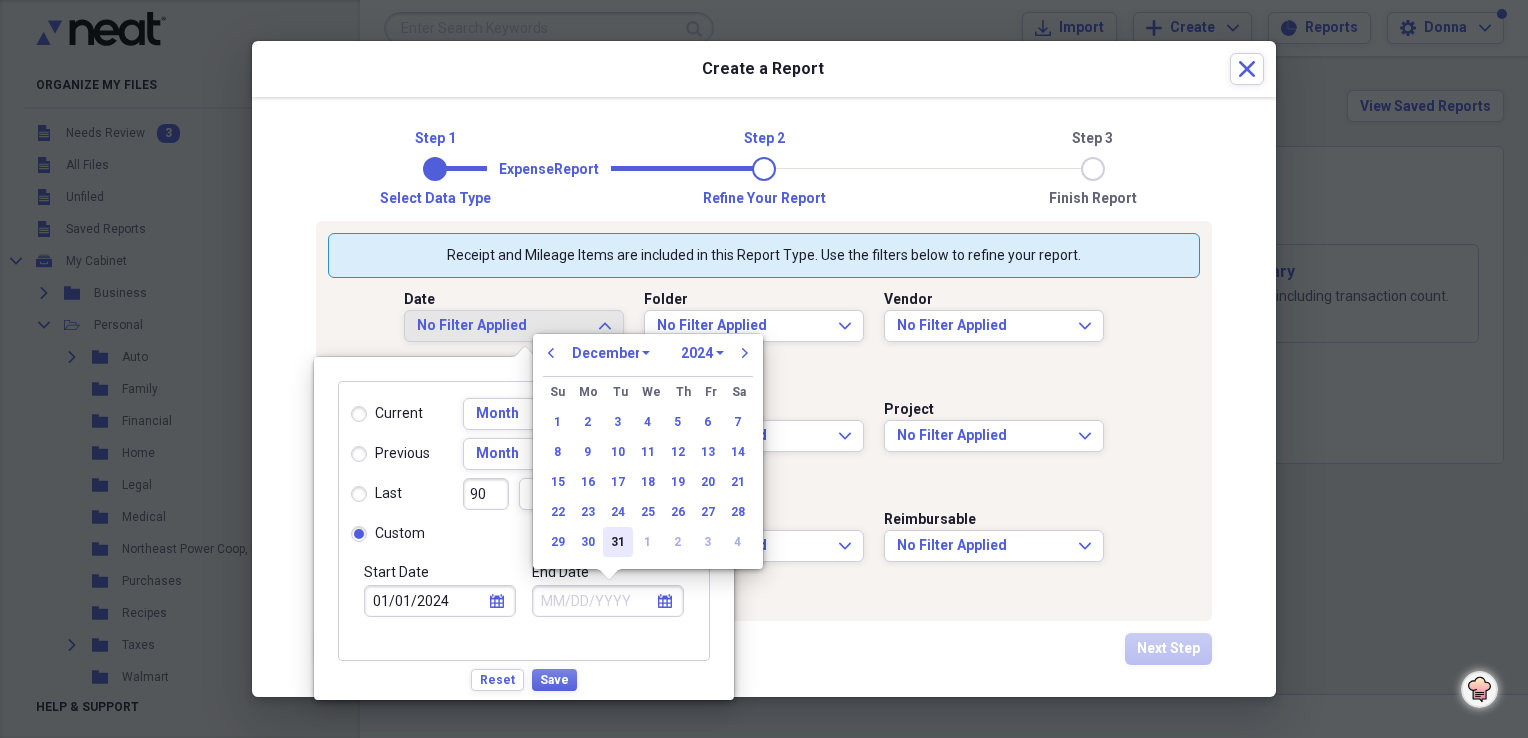 click on "31" at bounding box center (618, 542) 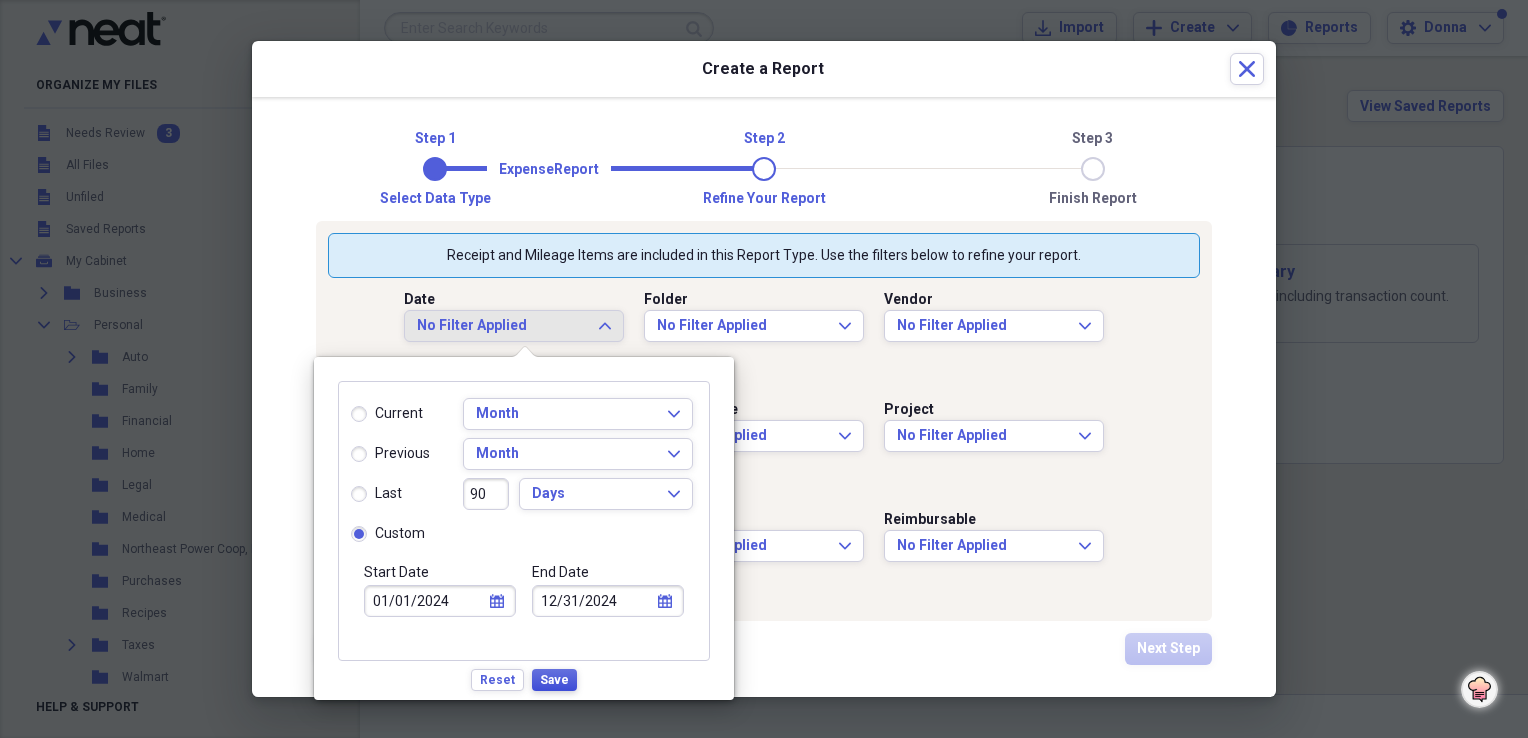 click on "Save" at bounding box center (554, 680) 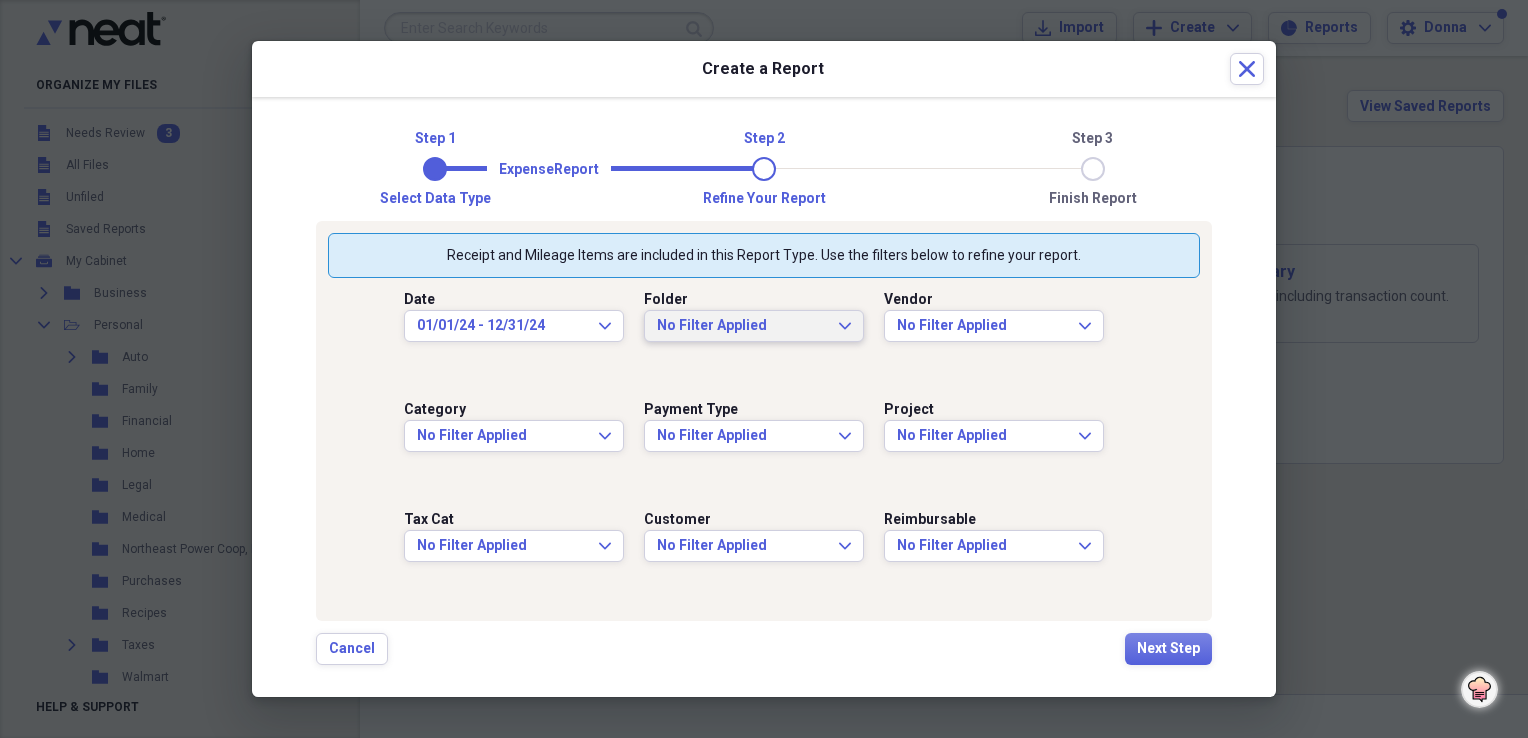 click on "No Filter Applied Expand" at bounding box center (754, 326) 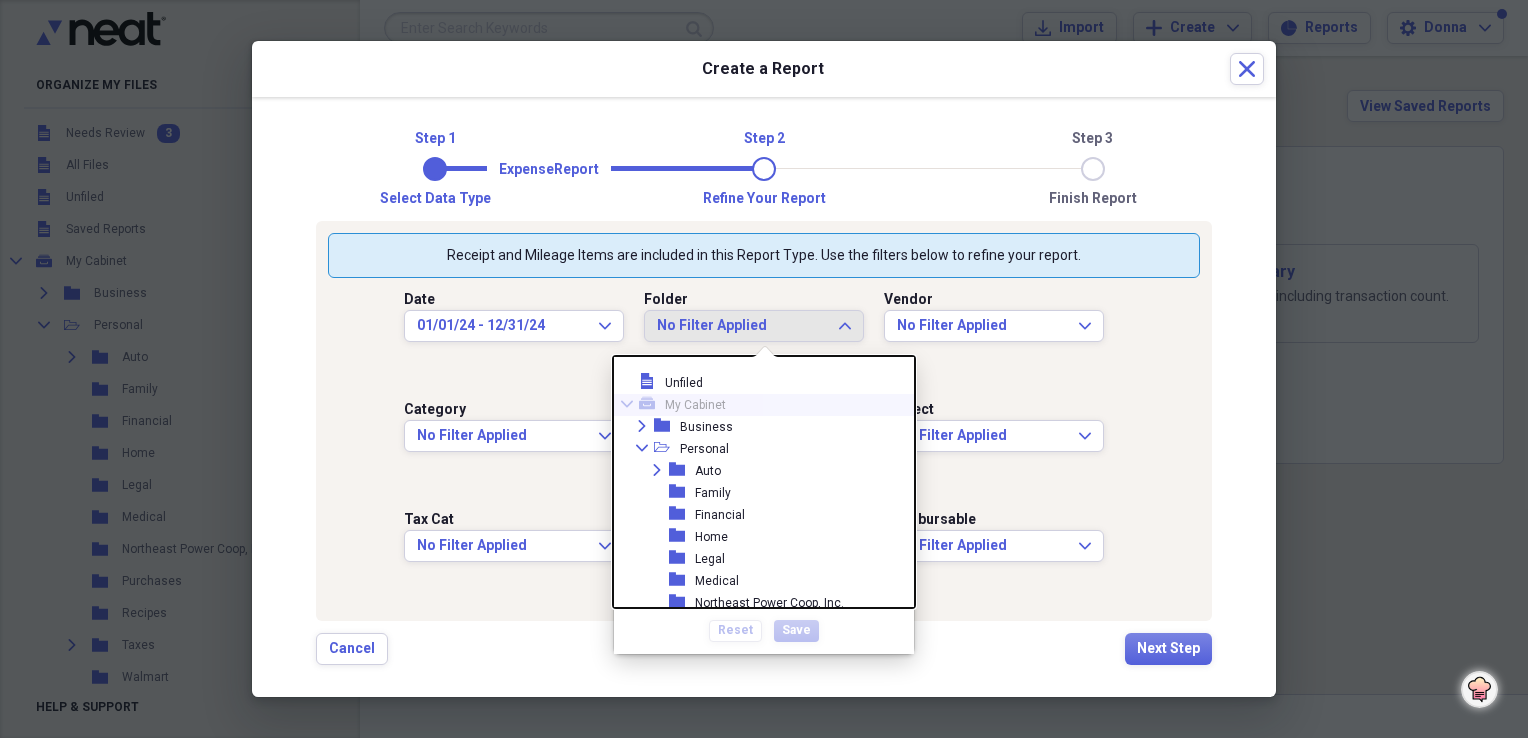 click on "My Cabinet" at bounding box center (695, 405) 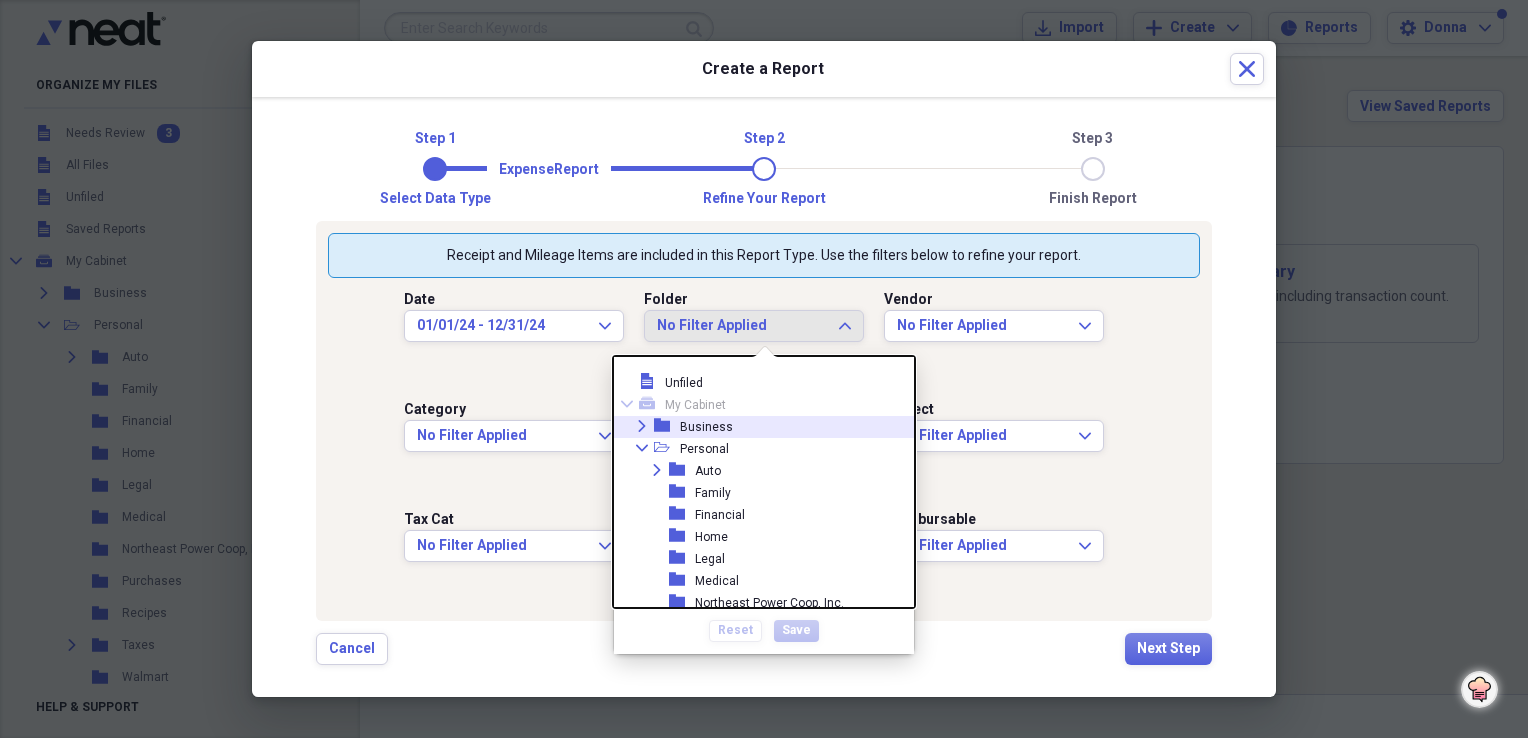 click on "Business" at bounding box center [706, 427] 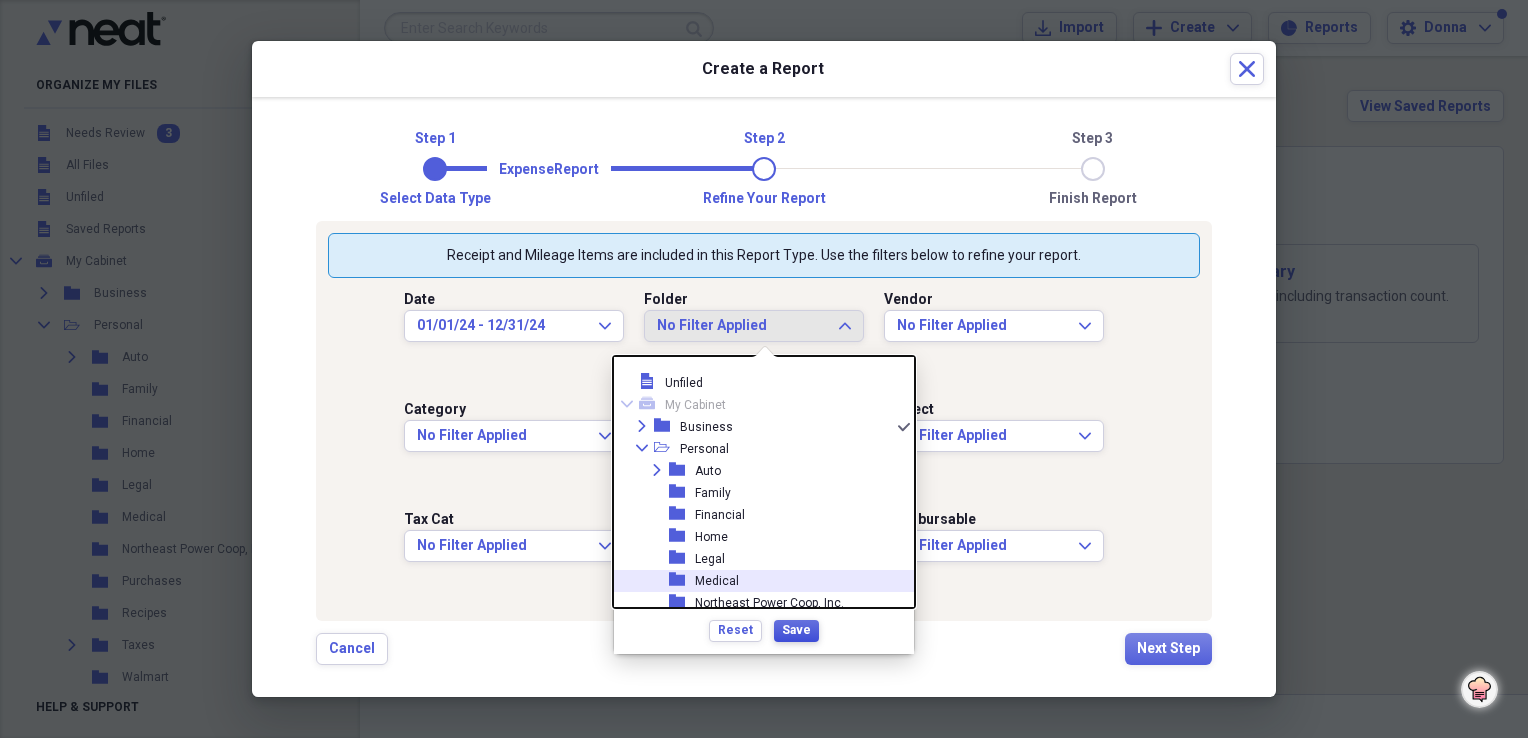 click on "Save" at bounding box center (796, 630) 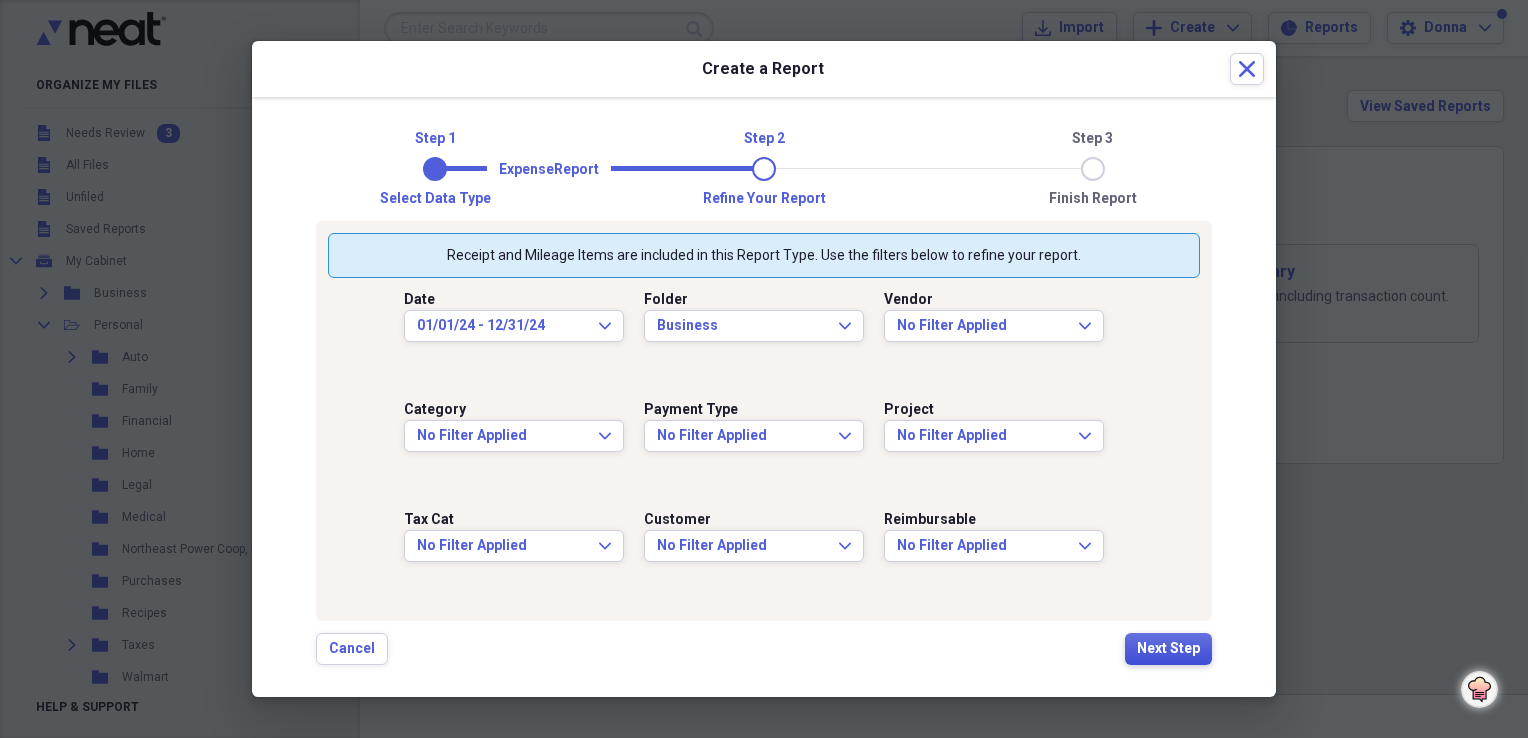 click on "Next Step" at bounding box center (1168, 649) 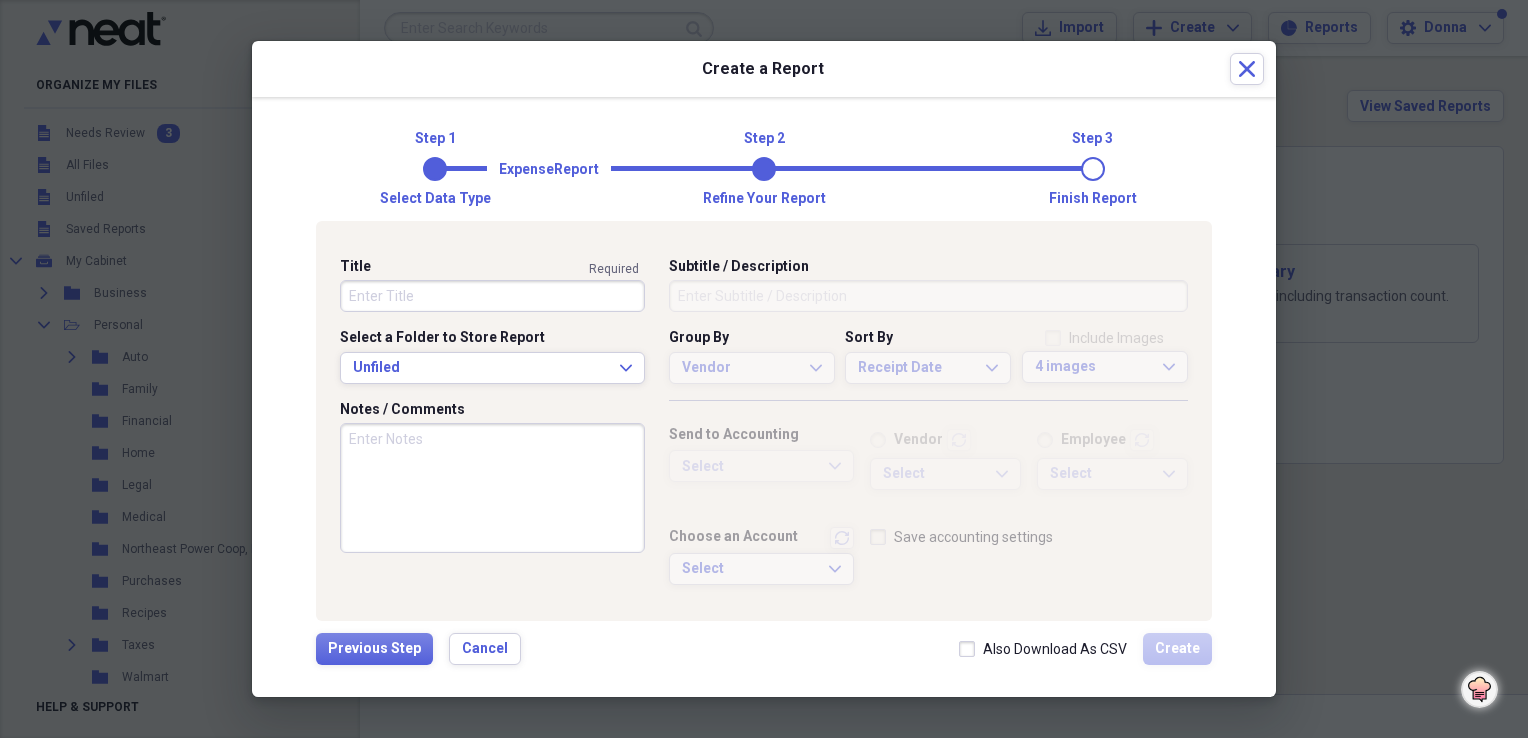 click on "Title" at bounding box center (492, 296) 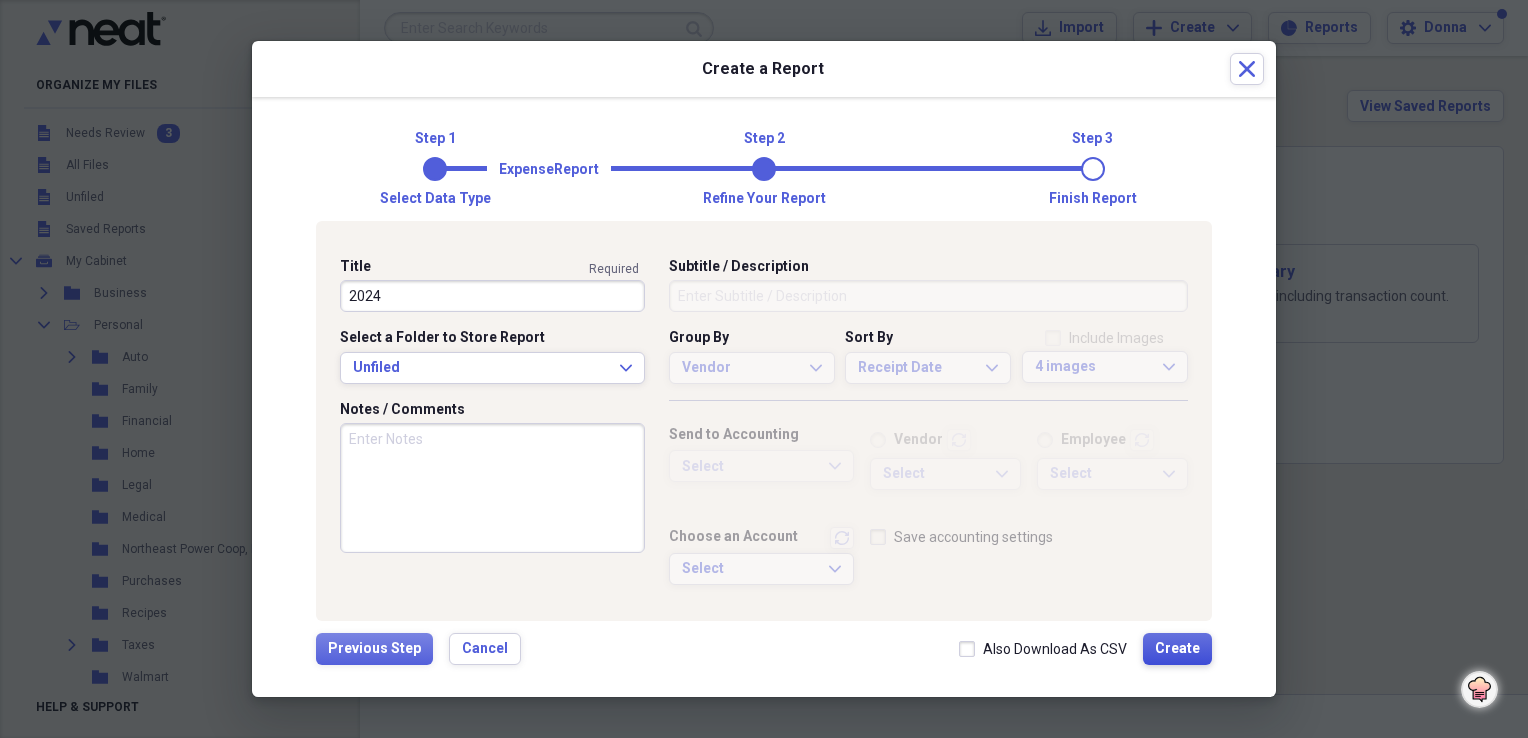 type on "2024" 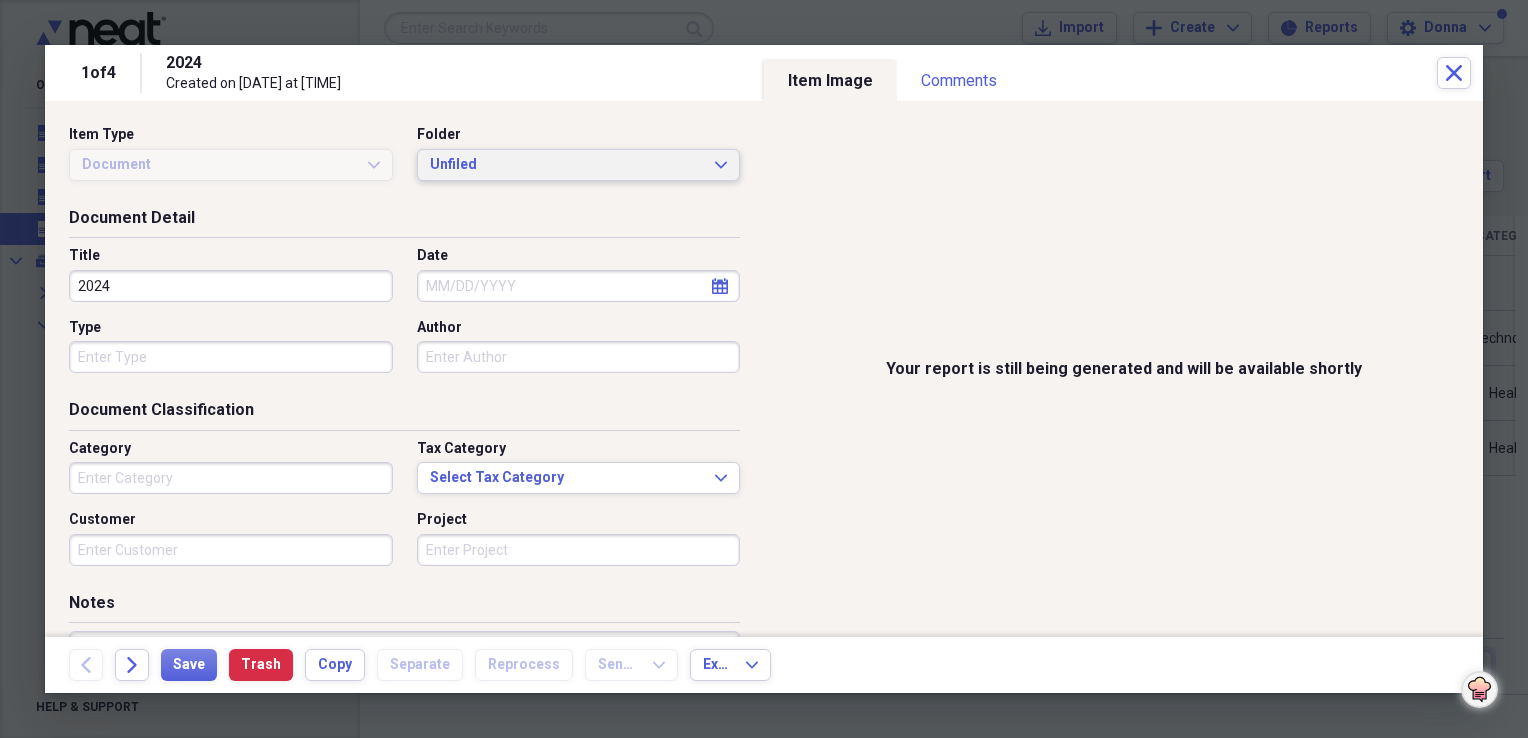click on "Unfiled" at bounding box center [567, 165] 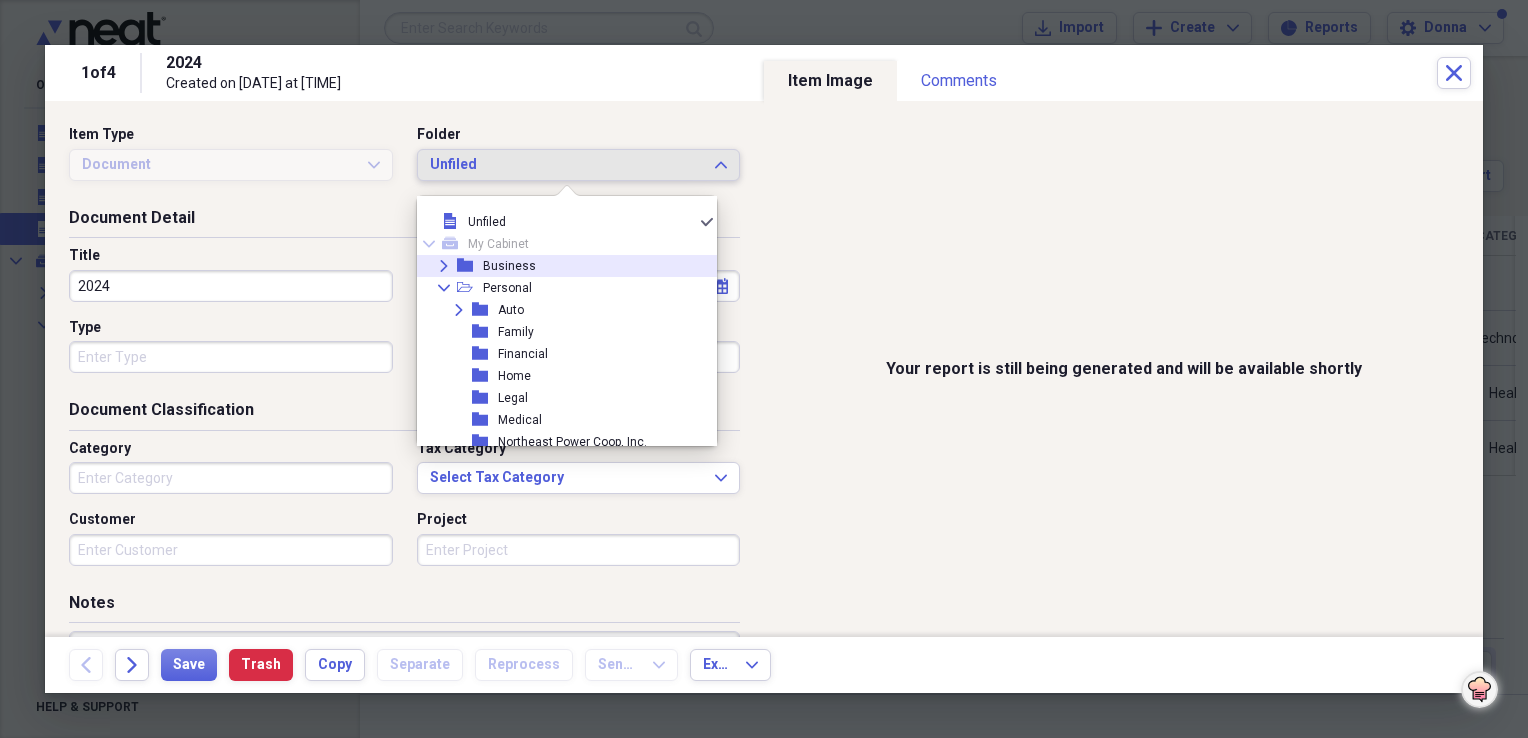 click on "Expand folder Business" at bounding box center [559, 266] 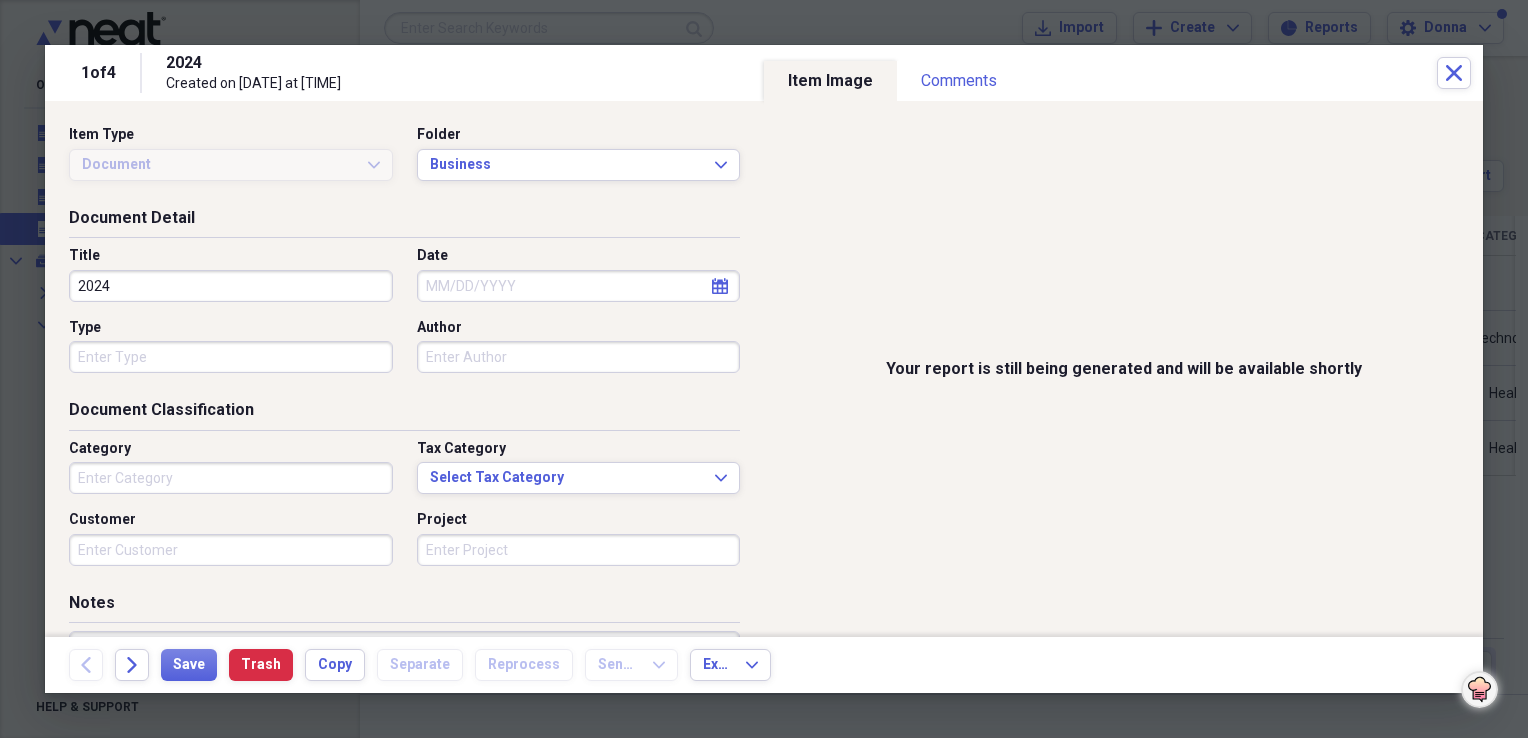 click on "Your report is still being generated and will be available shortly" at bounding box center [1123, 369] 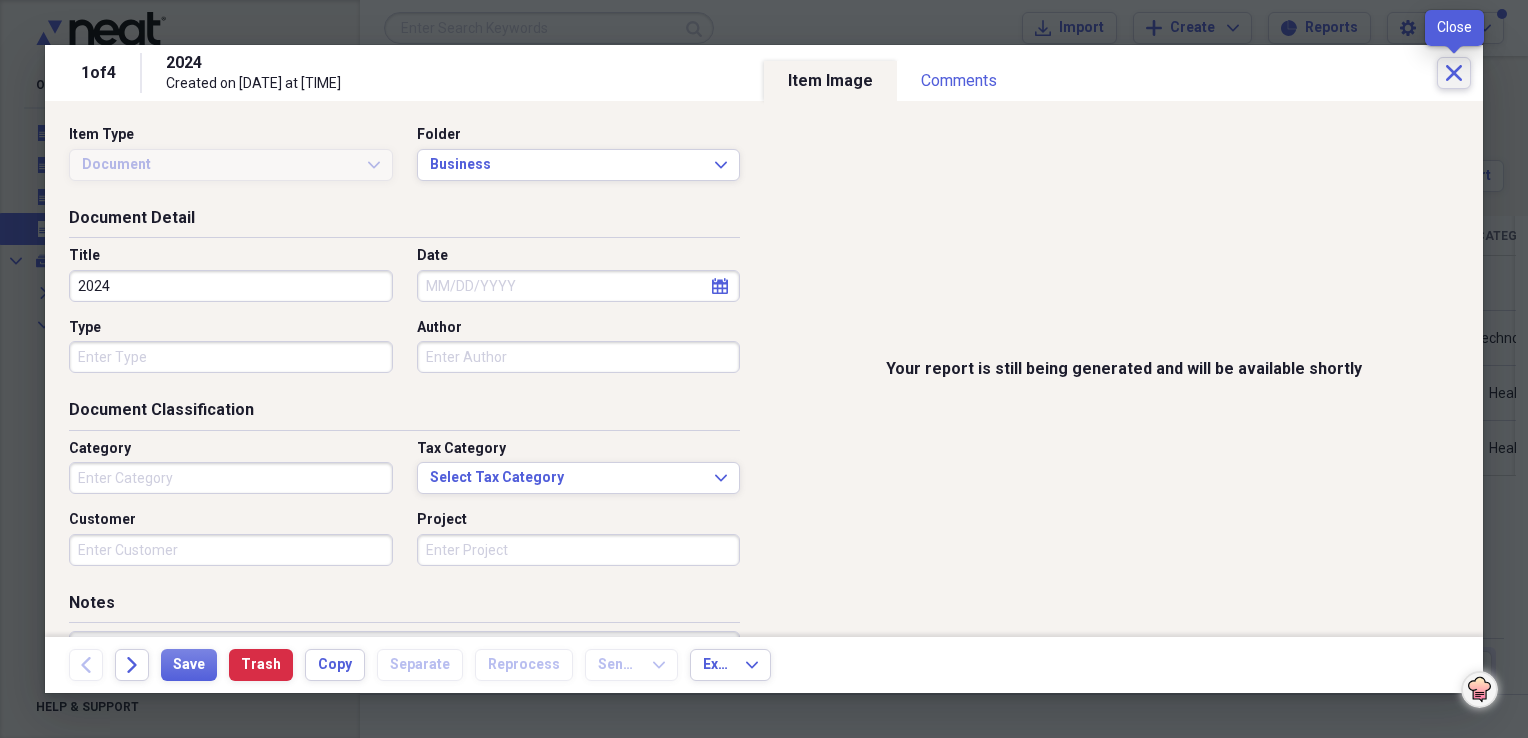 click on "Close" at bounding box center (1454, 73) 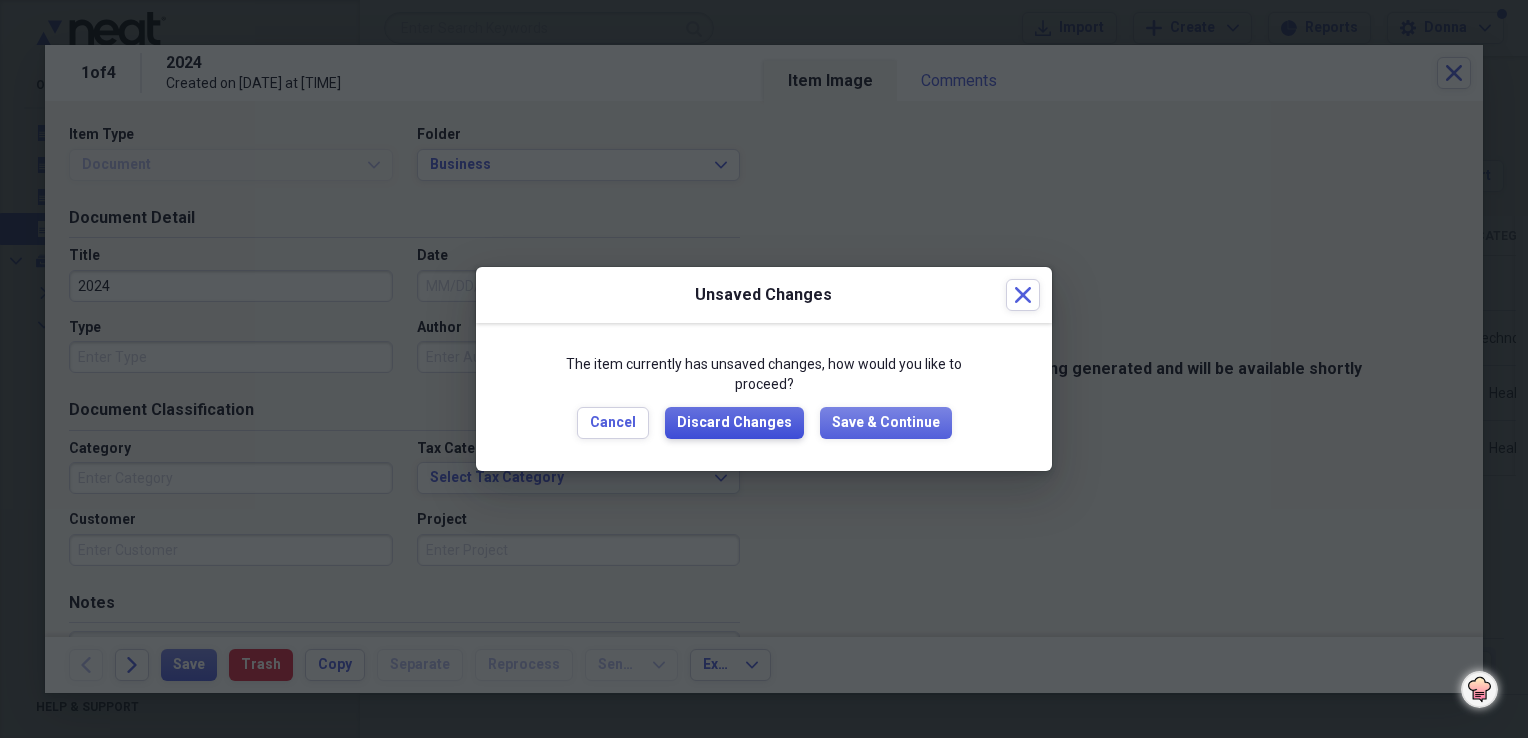 click on "Discard Changes" at bounding box center [734, 423] 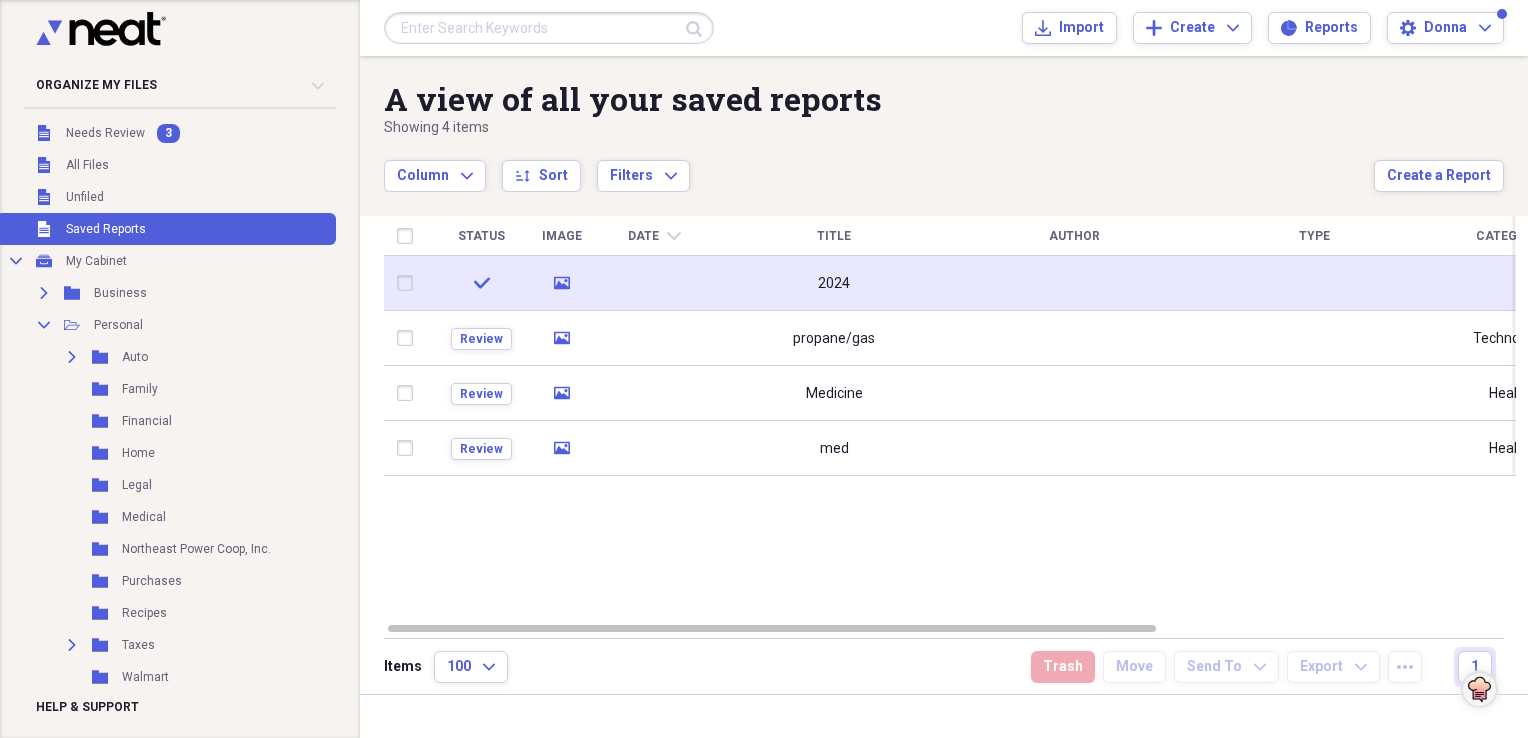 click on "media" 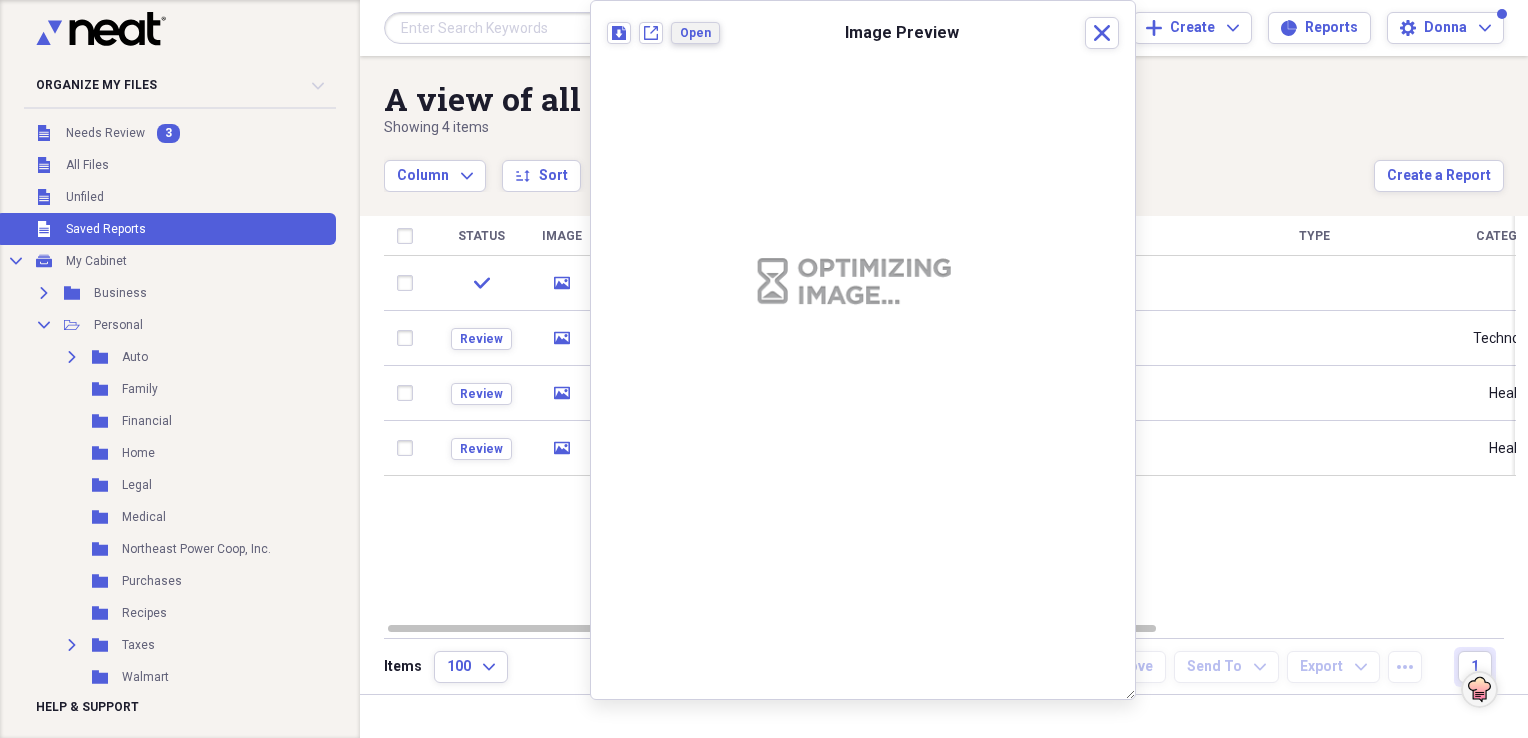 click on "Open" at bounding box center (695, 33) 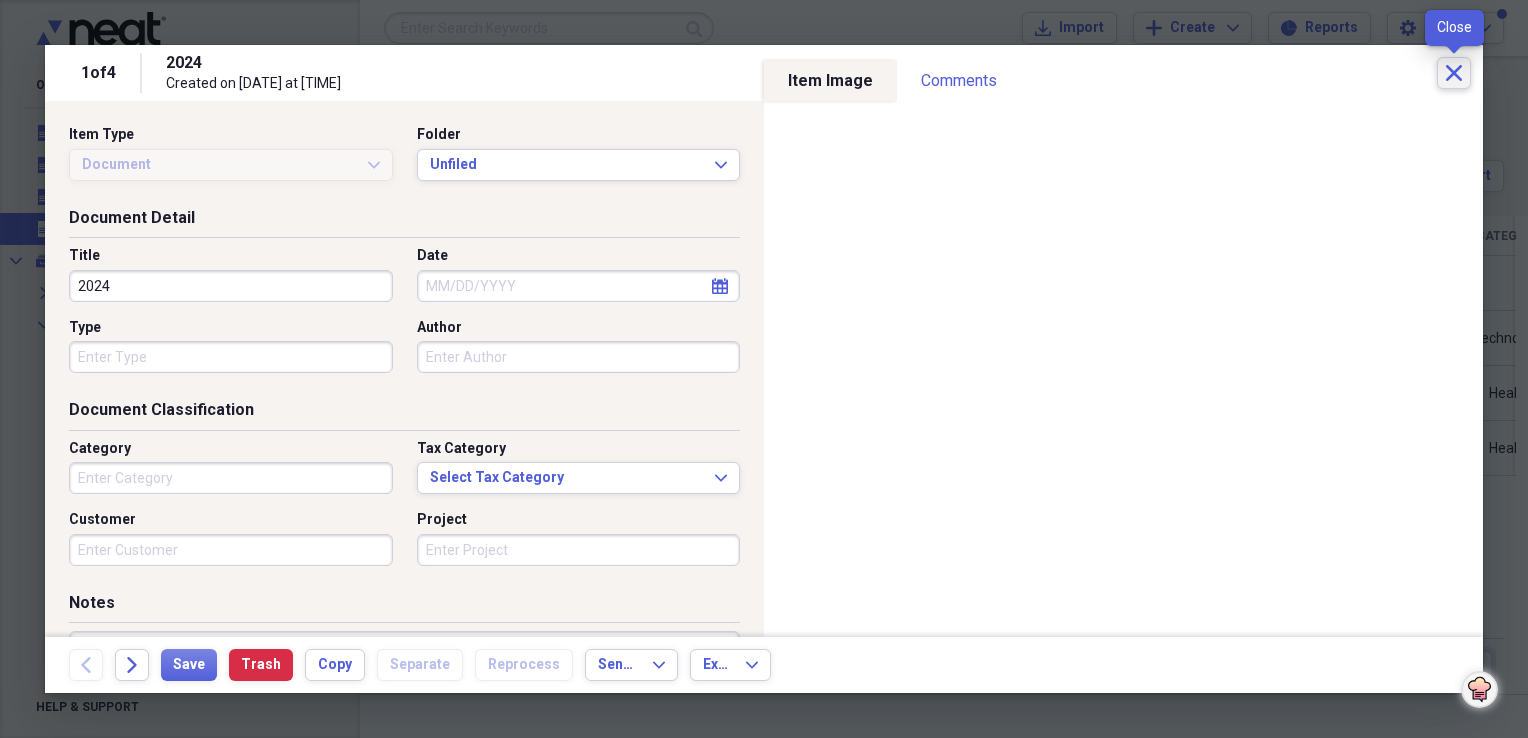 click 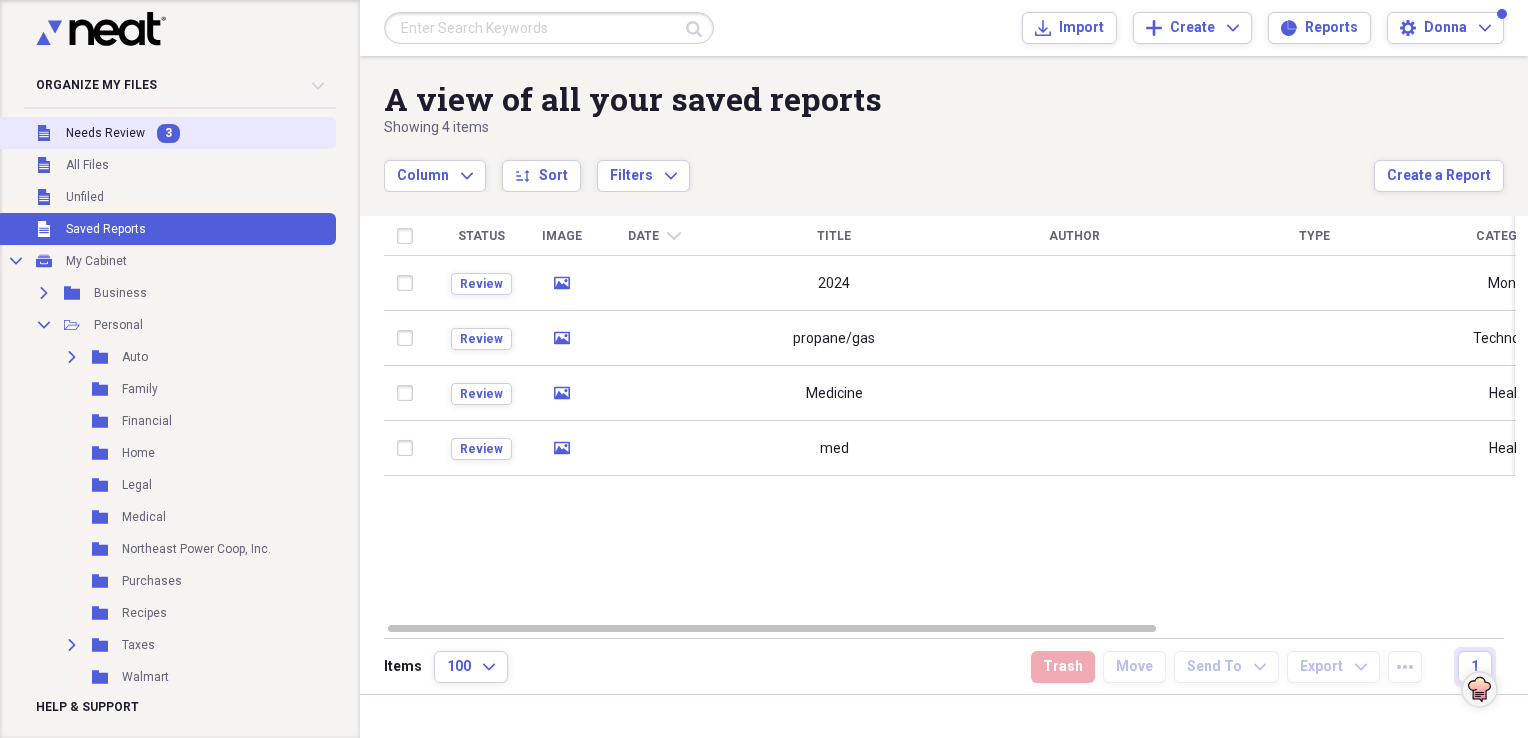 click on "Needs Review" at bounding box center (105, 133) 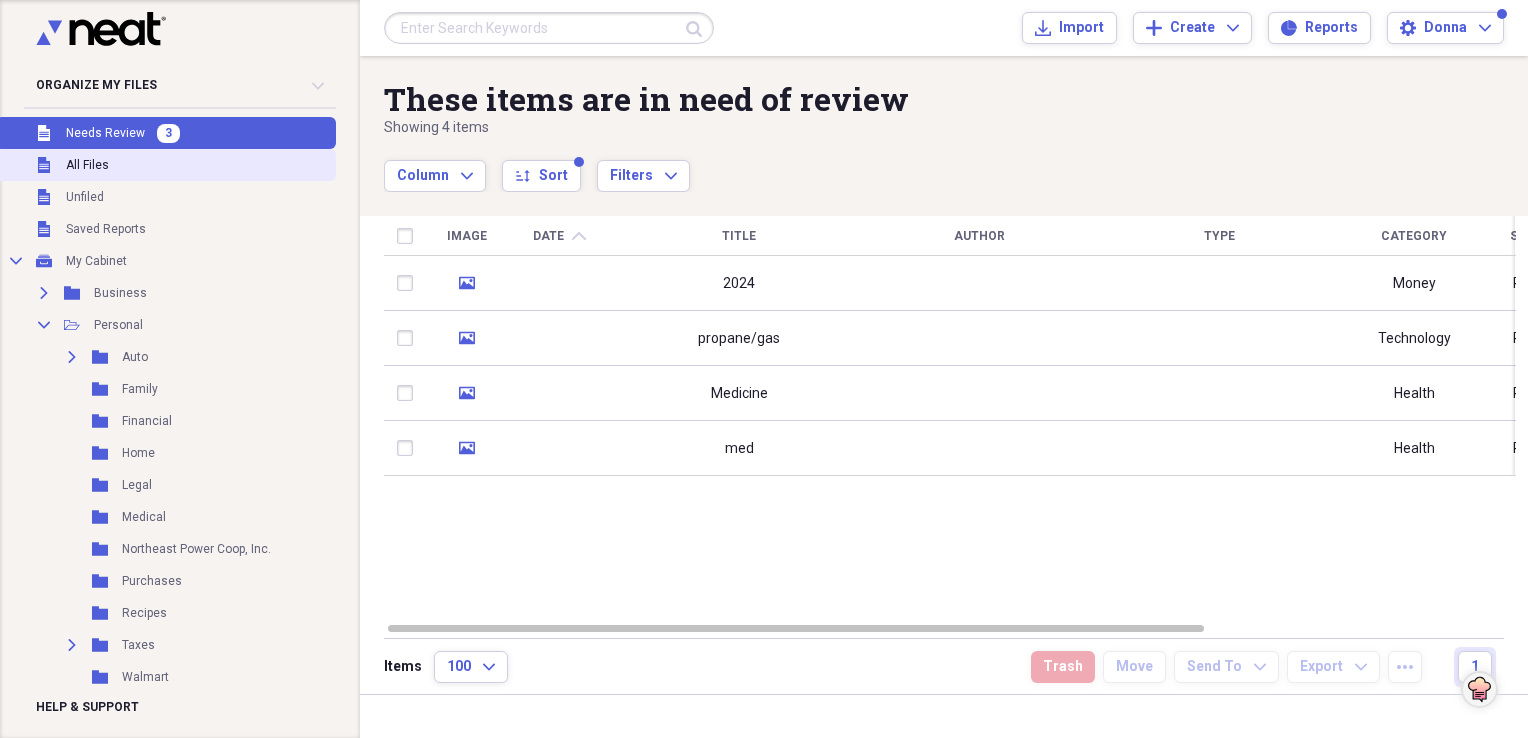 click on "All Files" at bounding box center [87, 165] 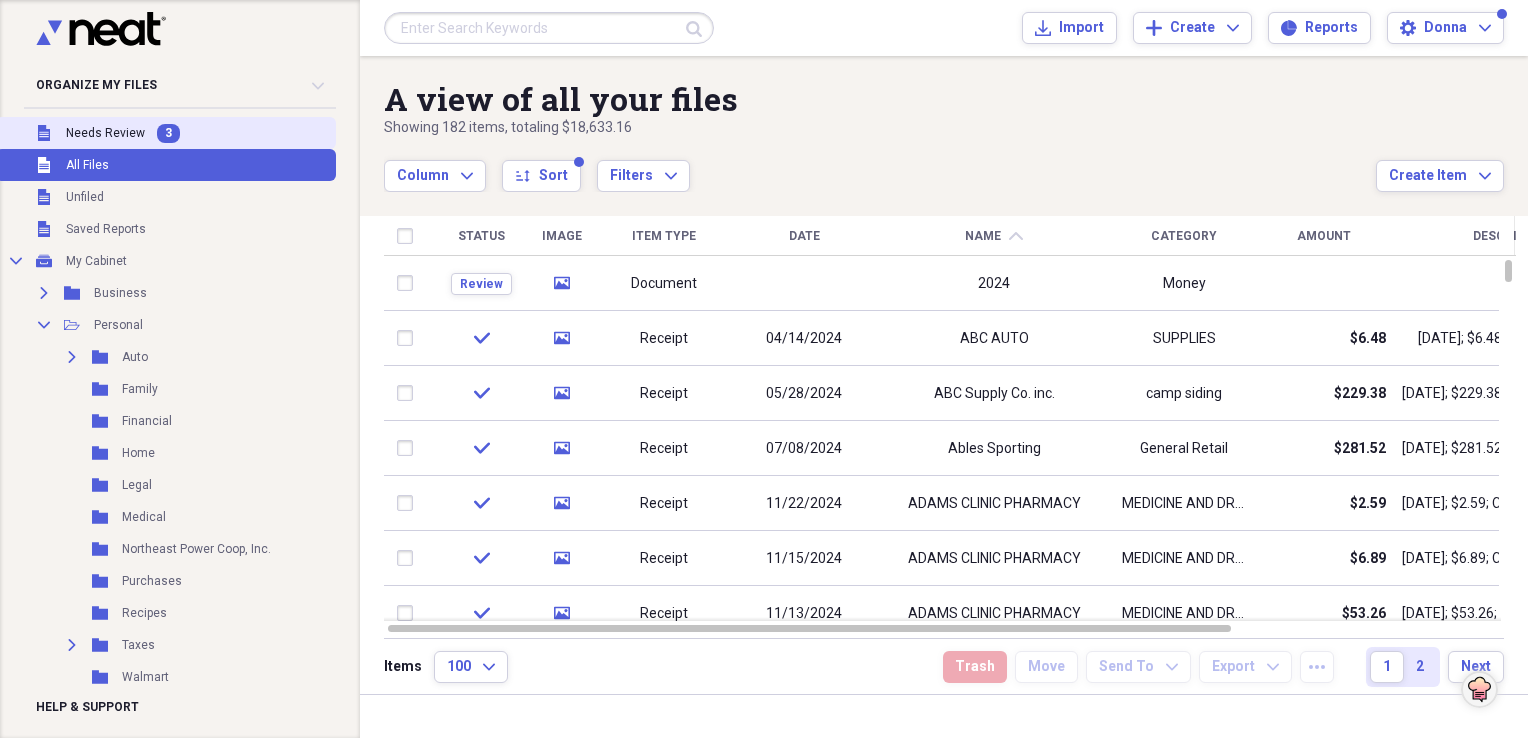 click on "Needs Review" at bounding box center (105, 133) 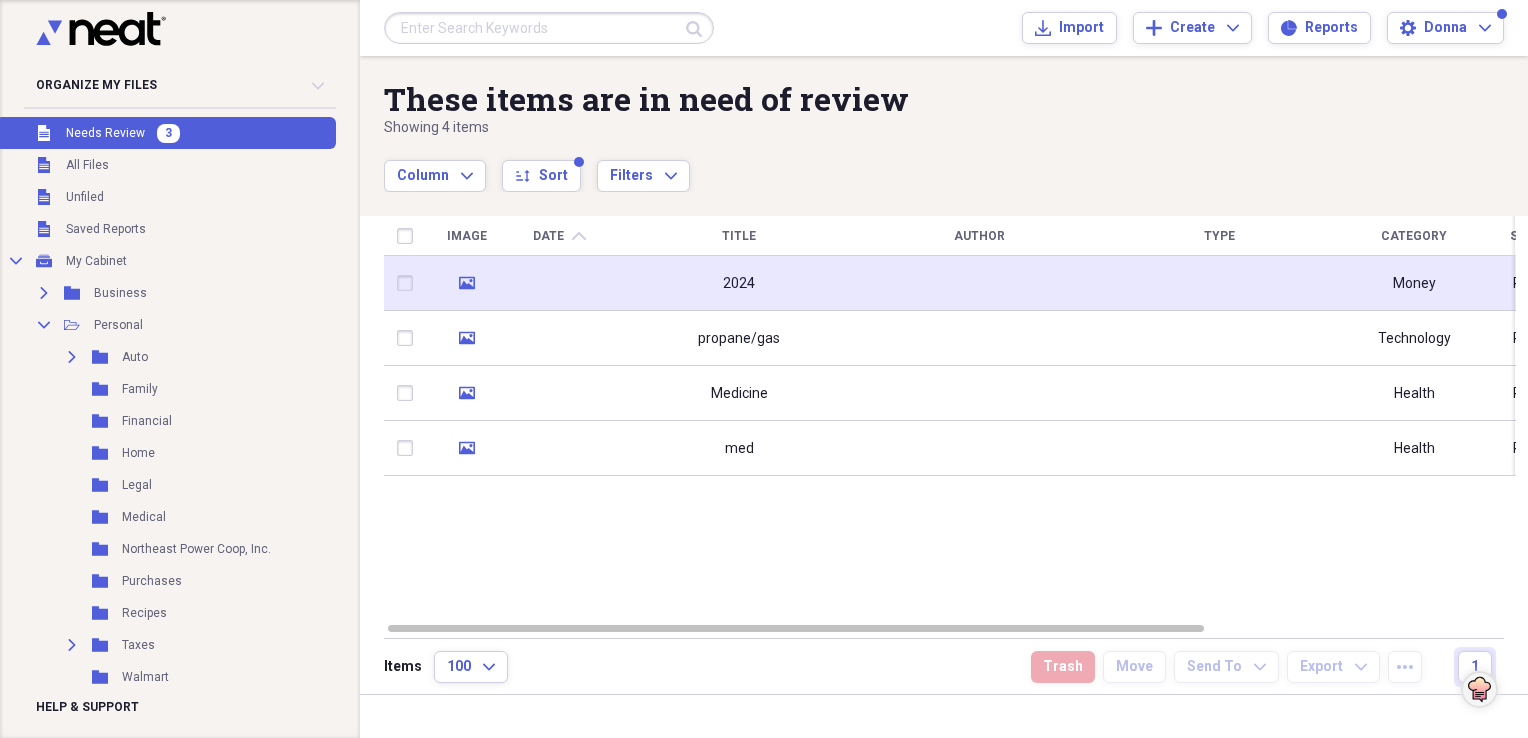 click at bounding box center (409, 283) 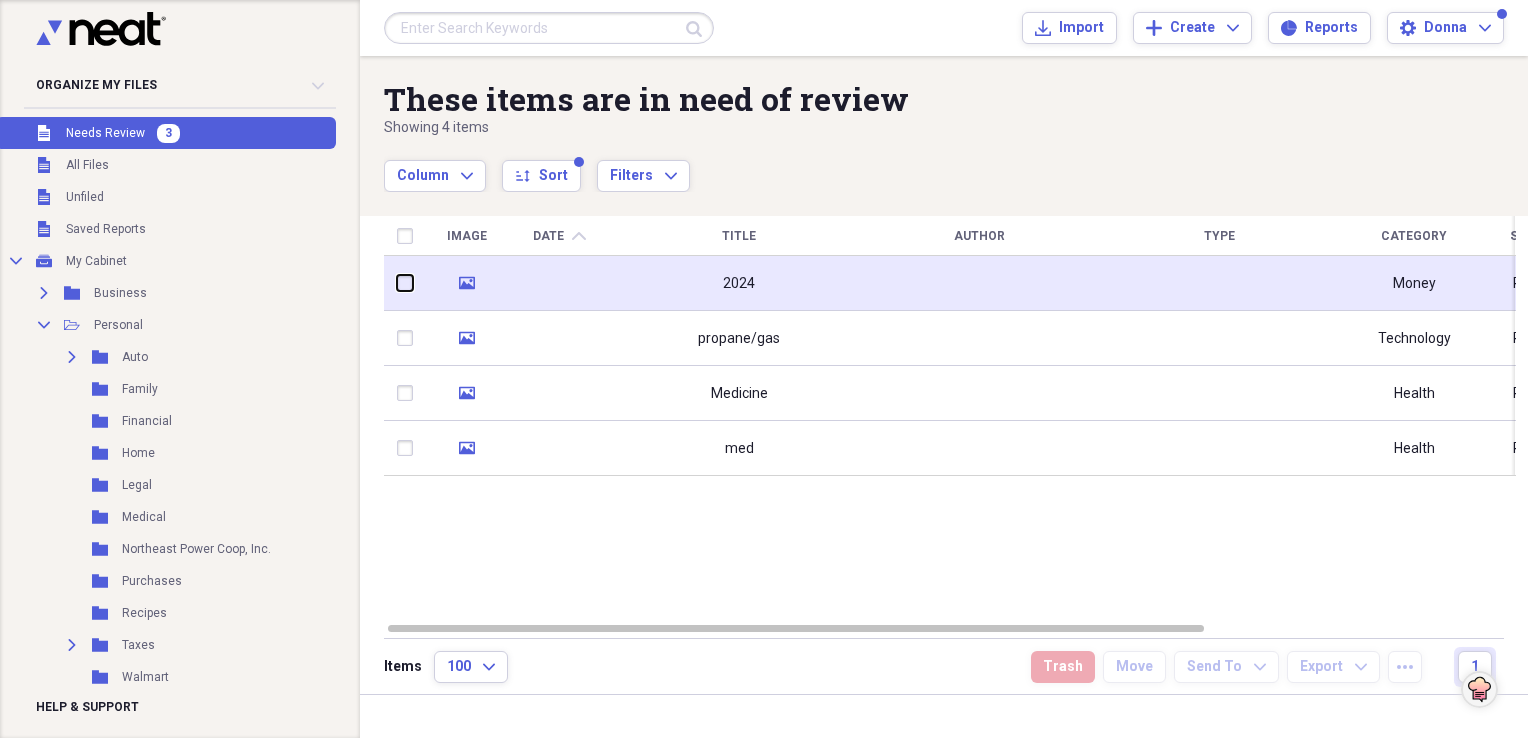 click at bounding box center (397, 283) 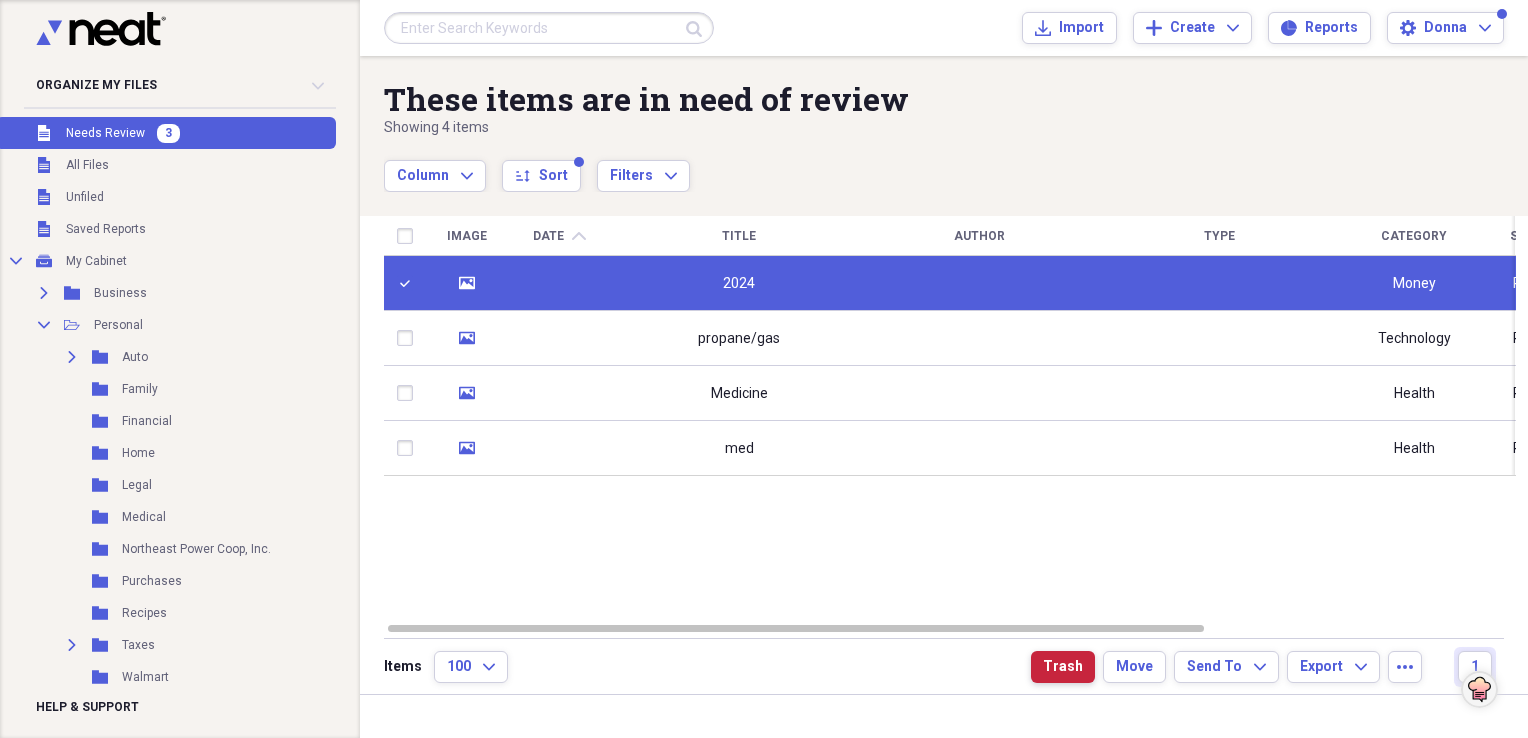 click on "Trash" at bounding box center (1063, 667) 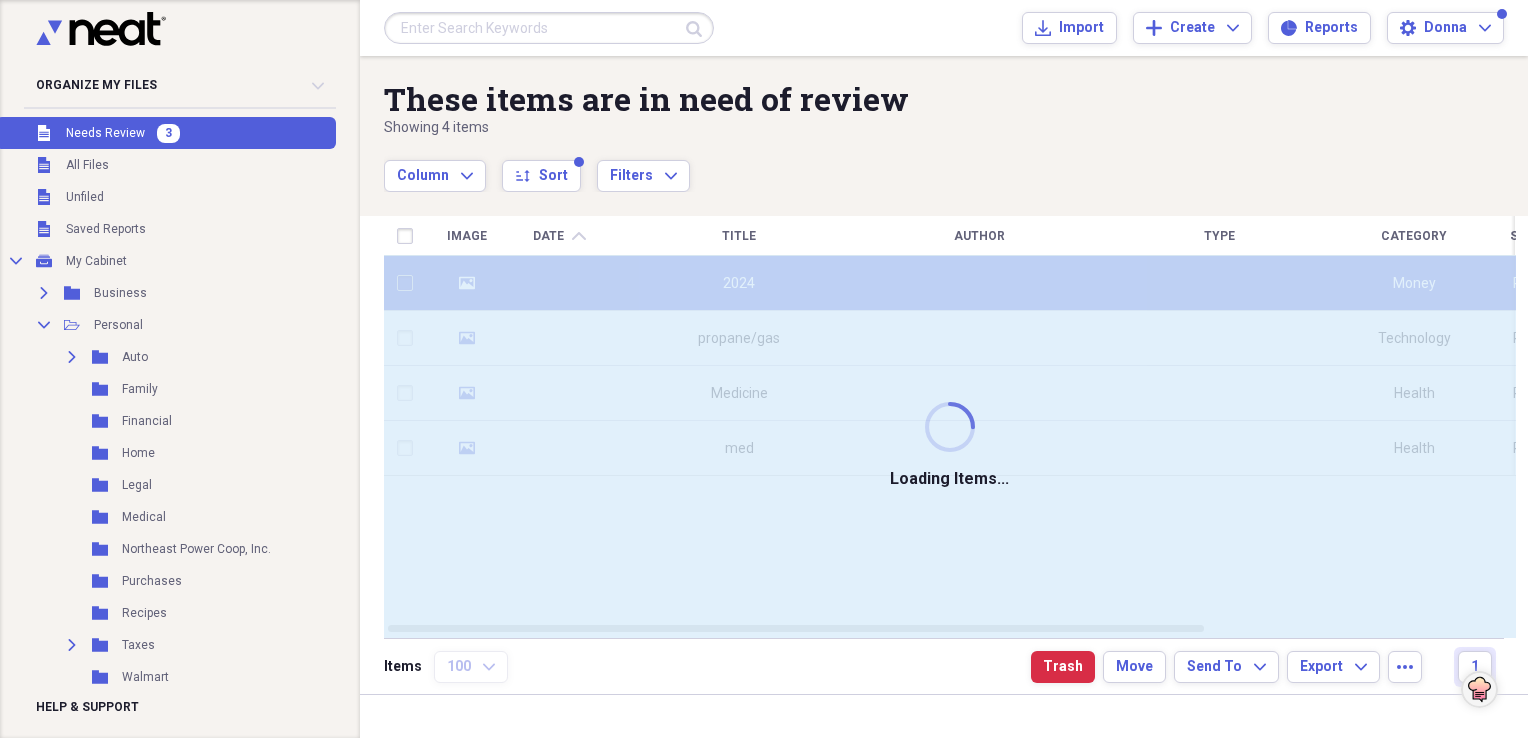 checkbox on "false" 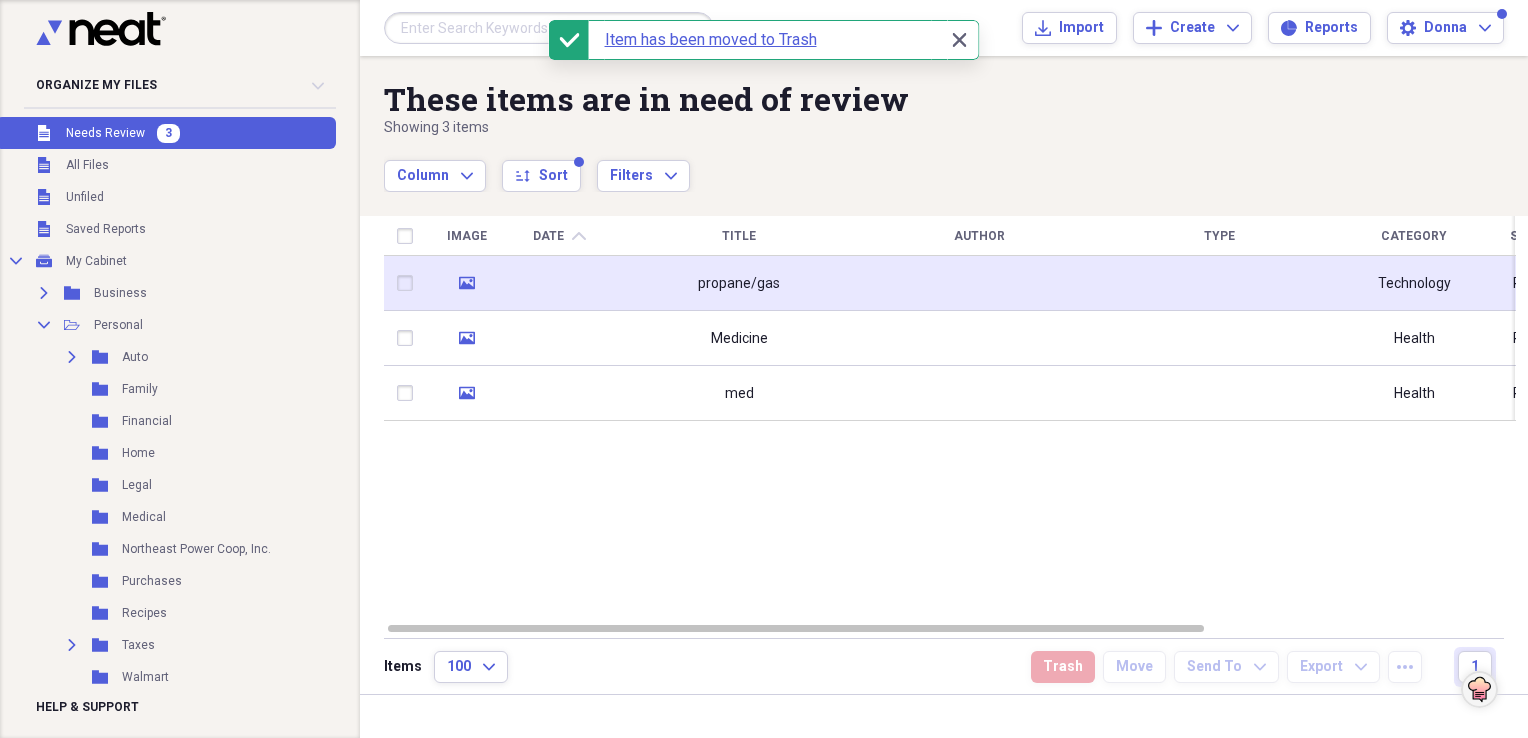 click on "propane/gas" at bounding box center [739, 284] 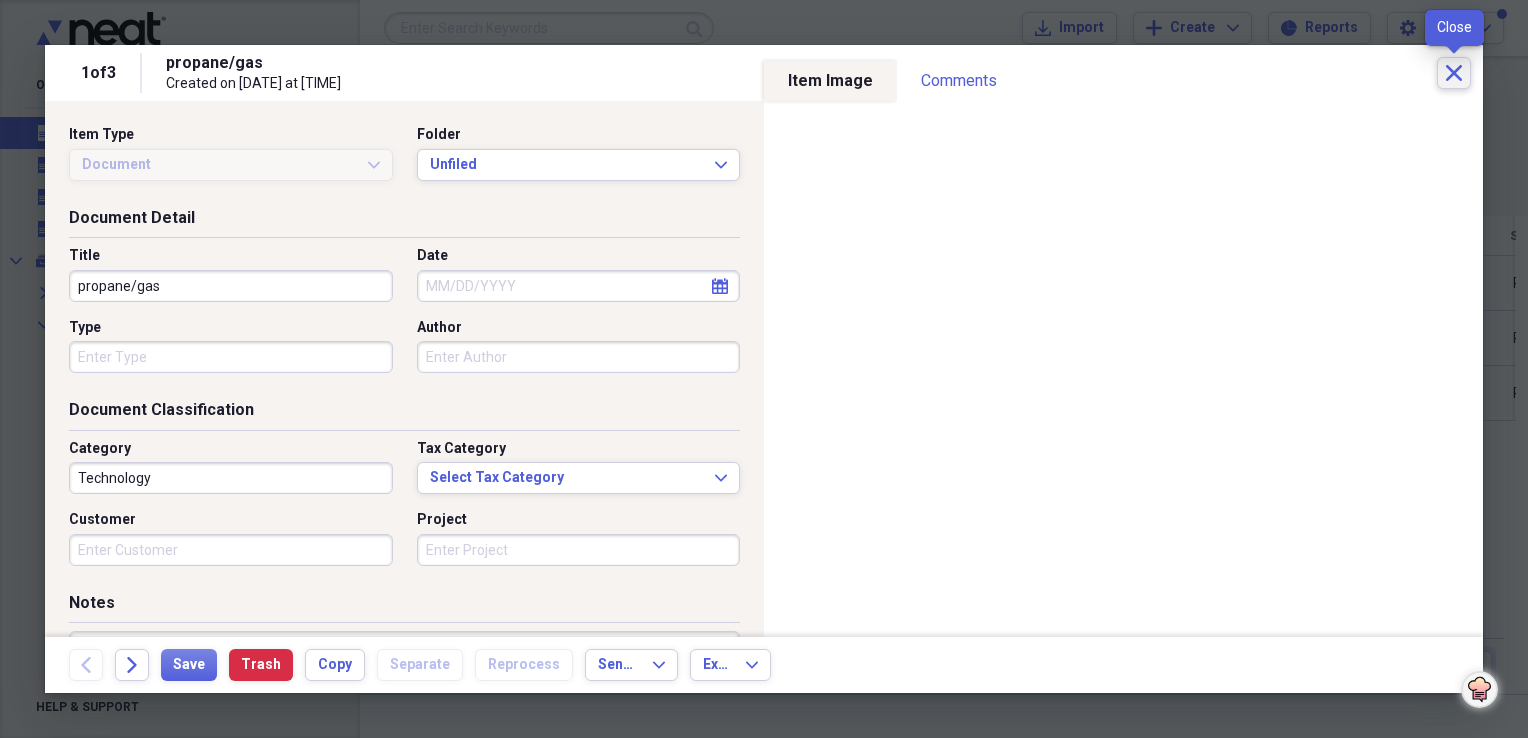 click on "Close" at bounding box center [1454, 73] 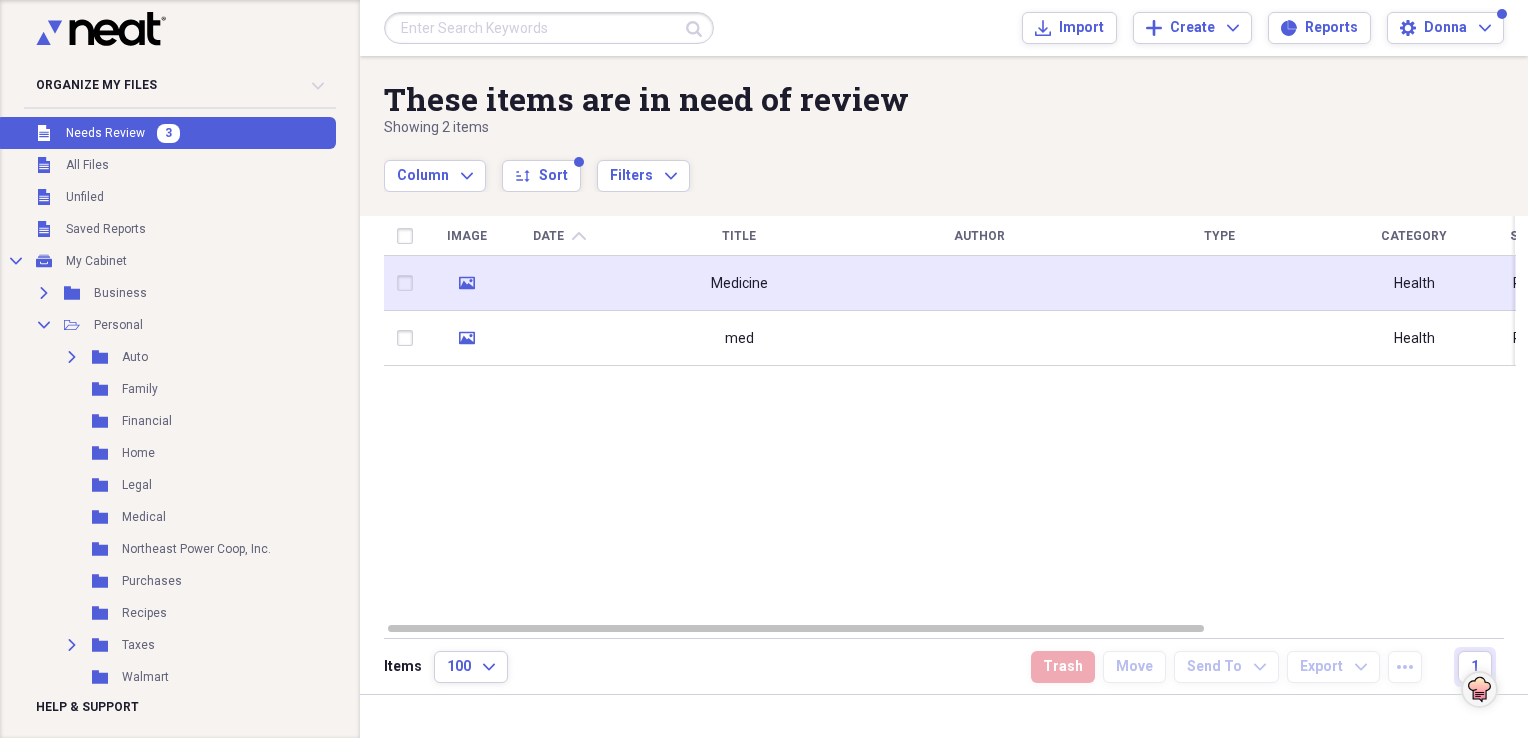 click on "Medicine" at bounding box center [739, 284] 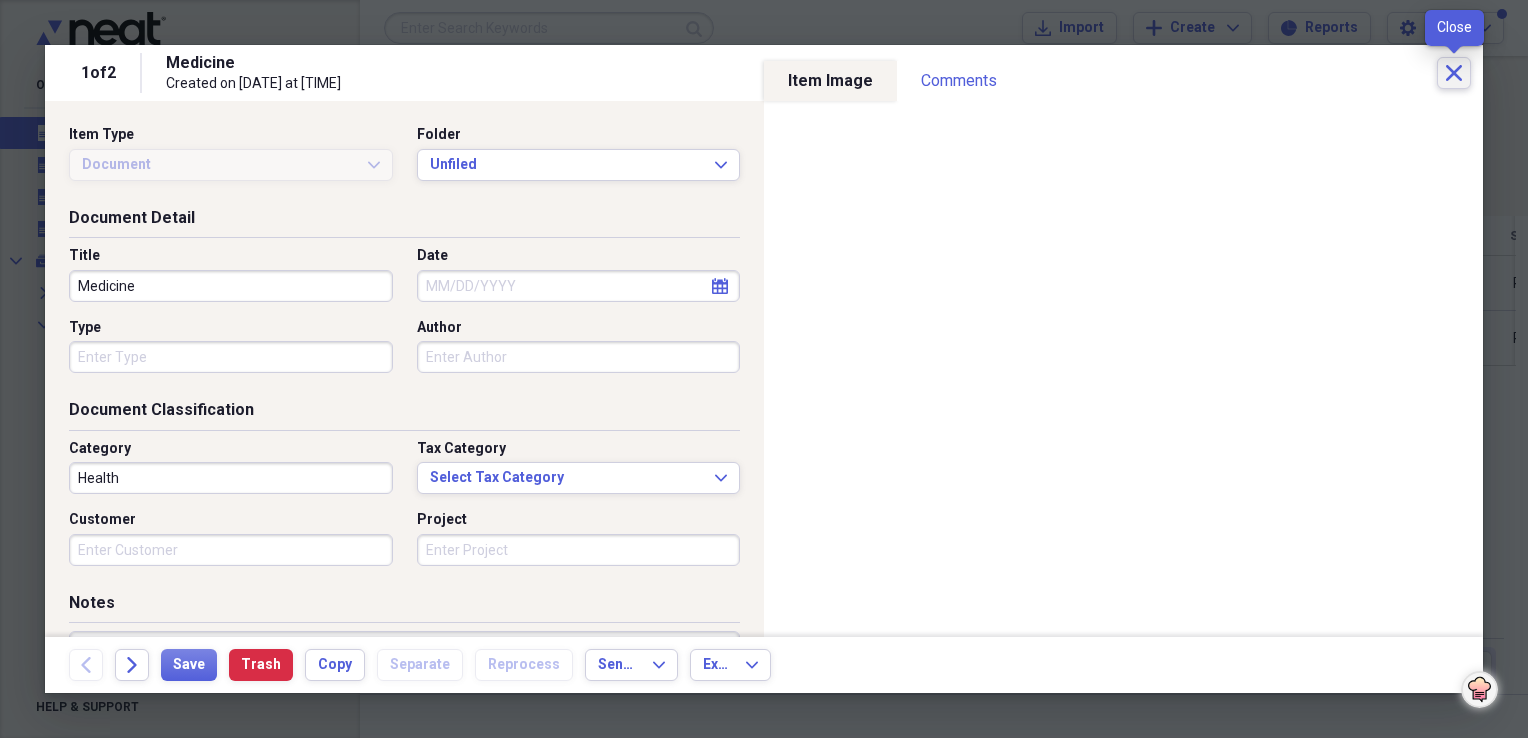 click on "Close" 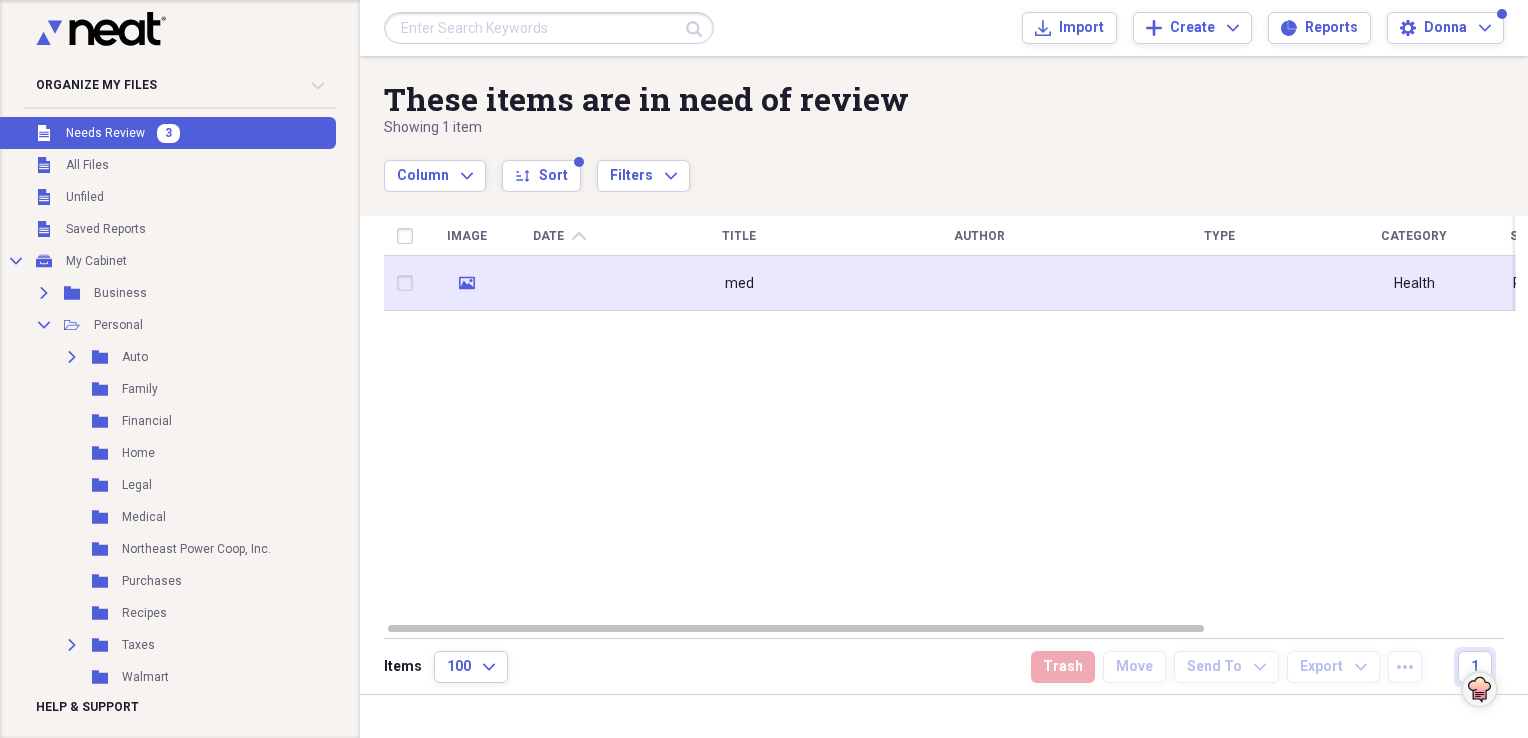 click at bounding box center (559, 283) 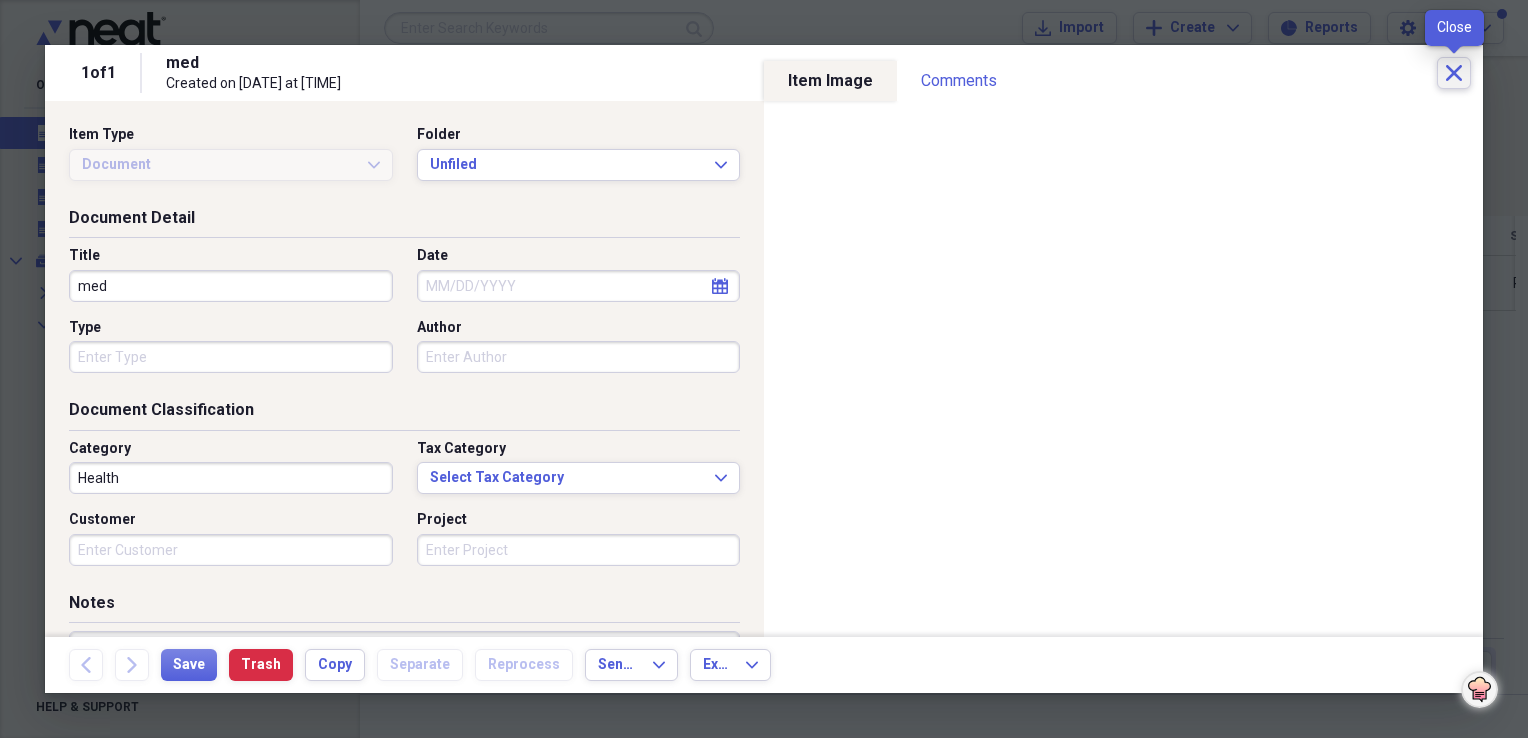click on "Close" at bounding box center (1454, 73) 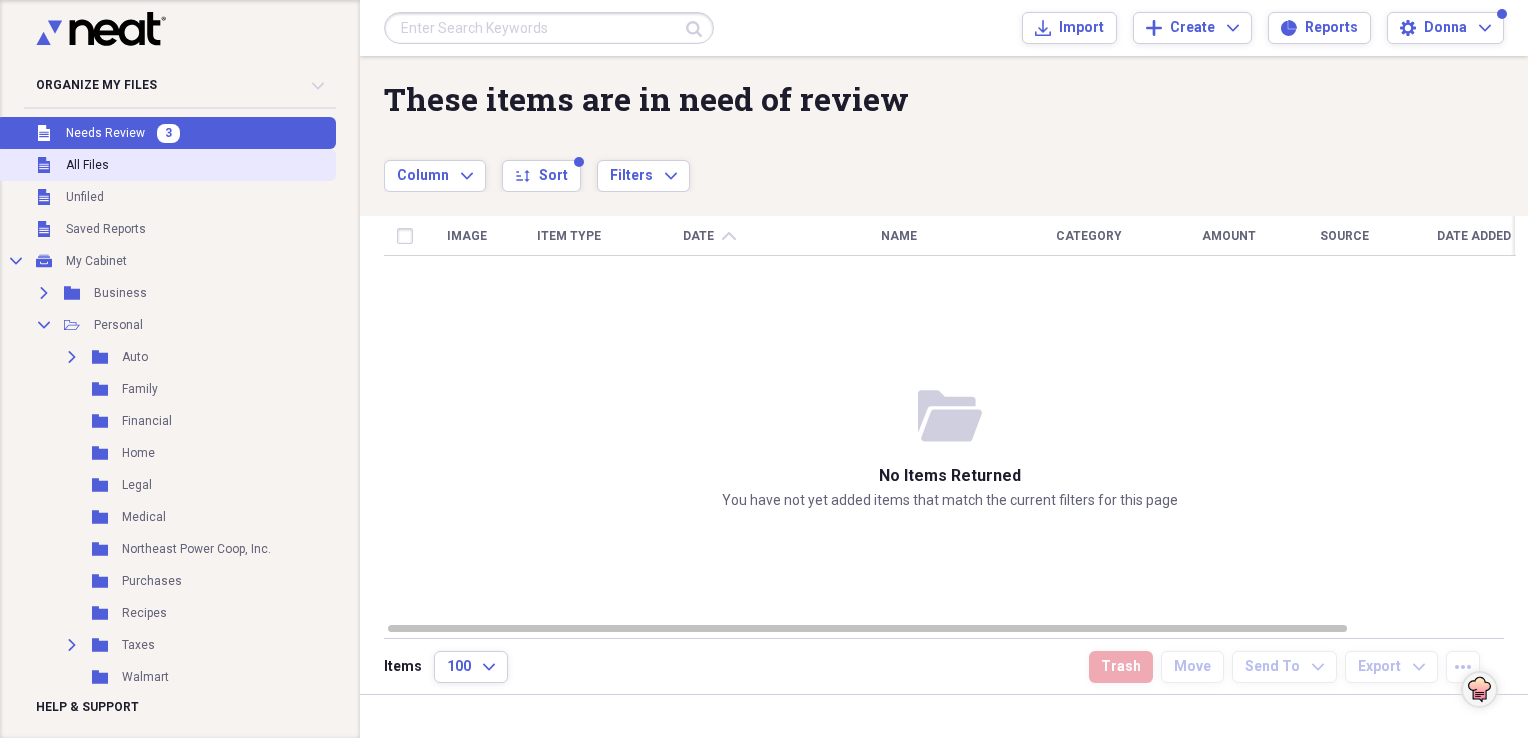 click on "All Files" at bounding box center (87, 165) 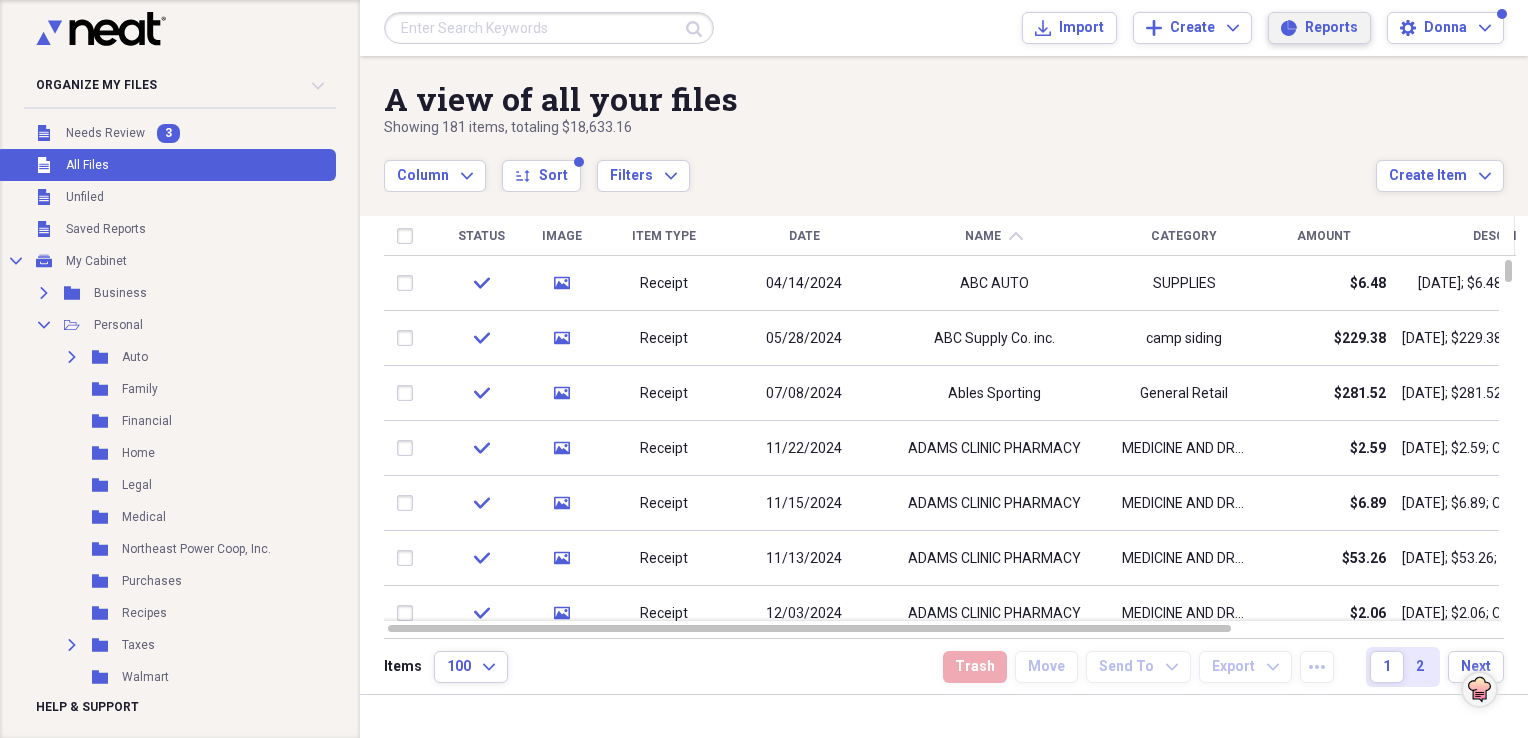 click on "Reports" at bounding box center (1331, 28) 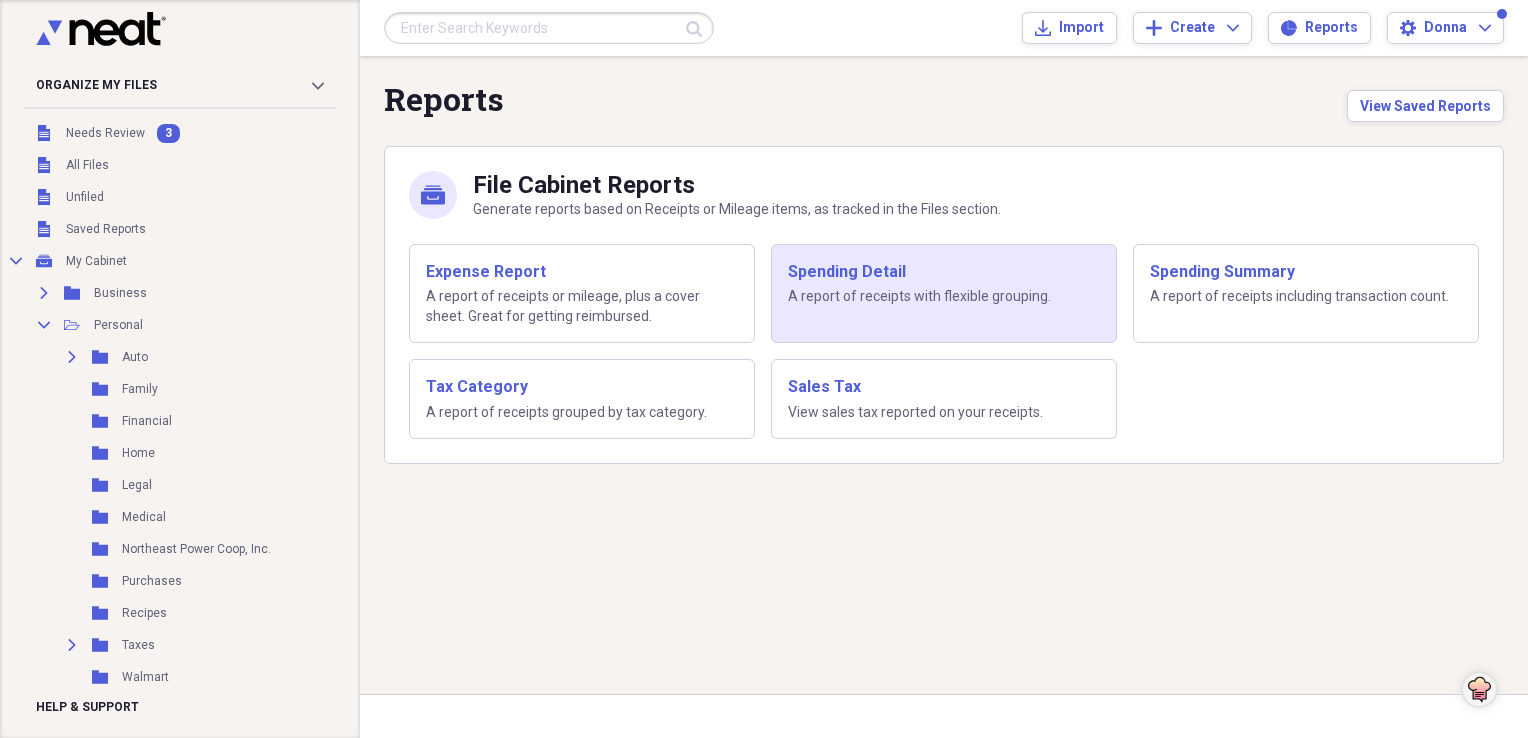 click on "A report of receipts with flexible grouping." at bounding box center [944, 297] 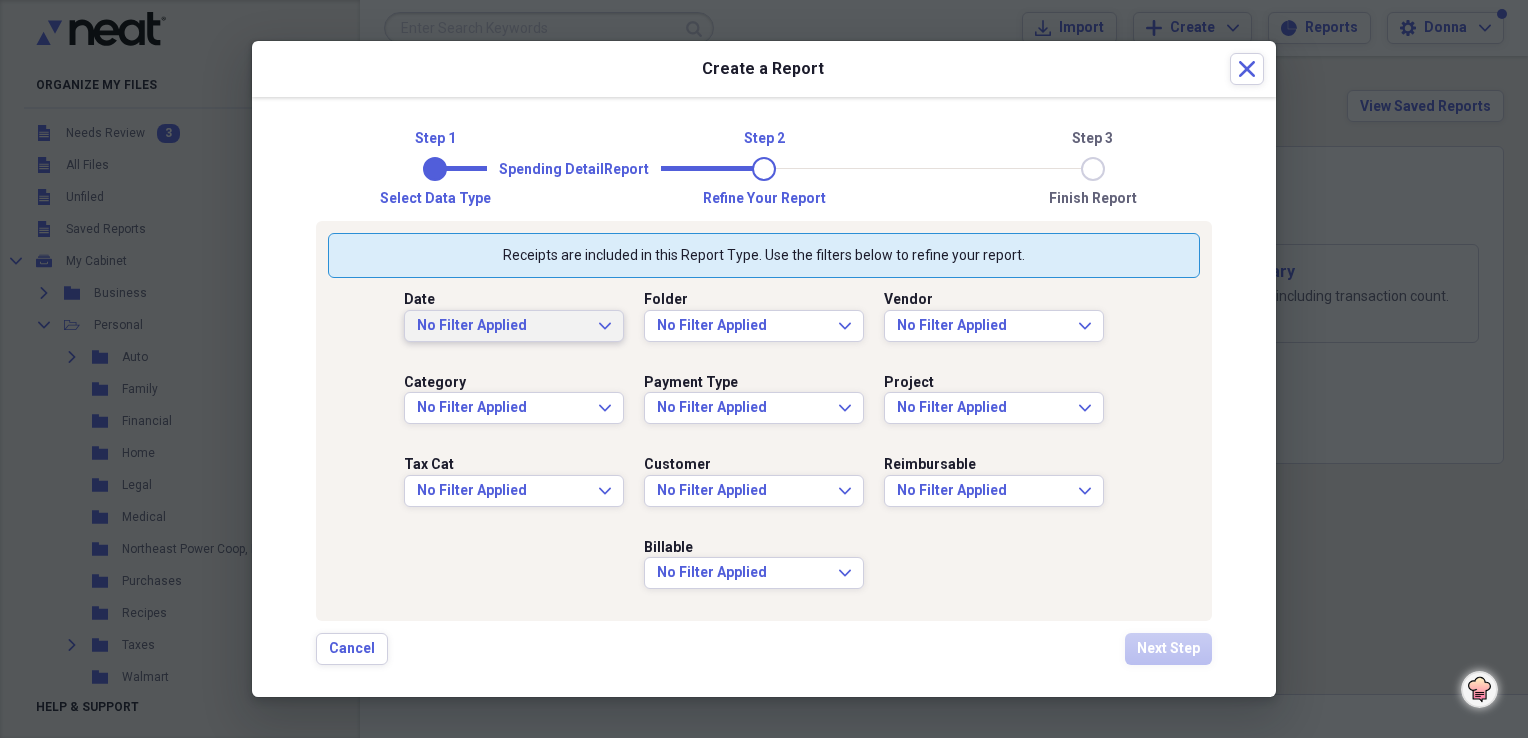 click on "Expand" 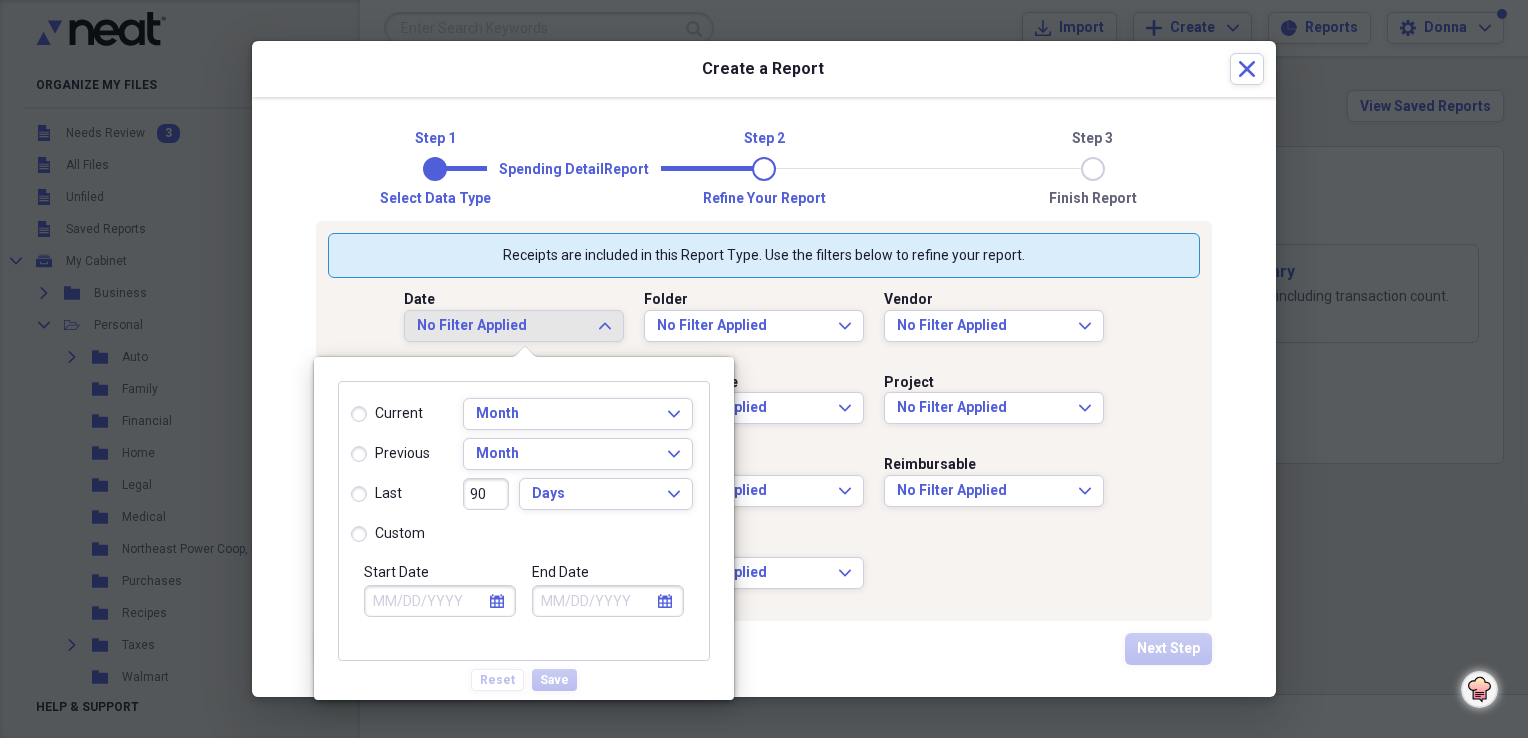 click on "custom" at bounding box center (388, 534) 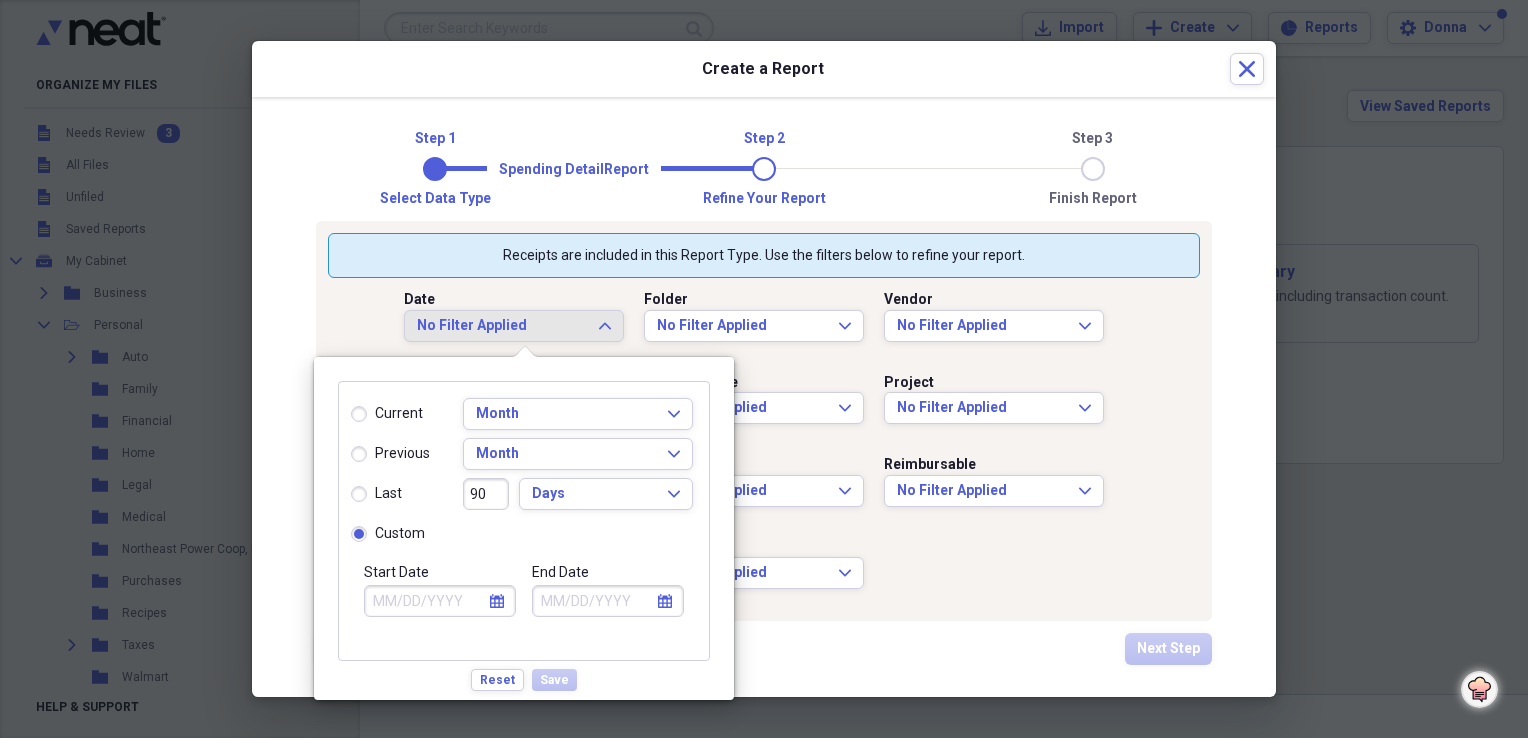 click 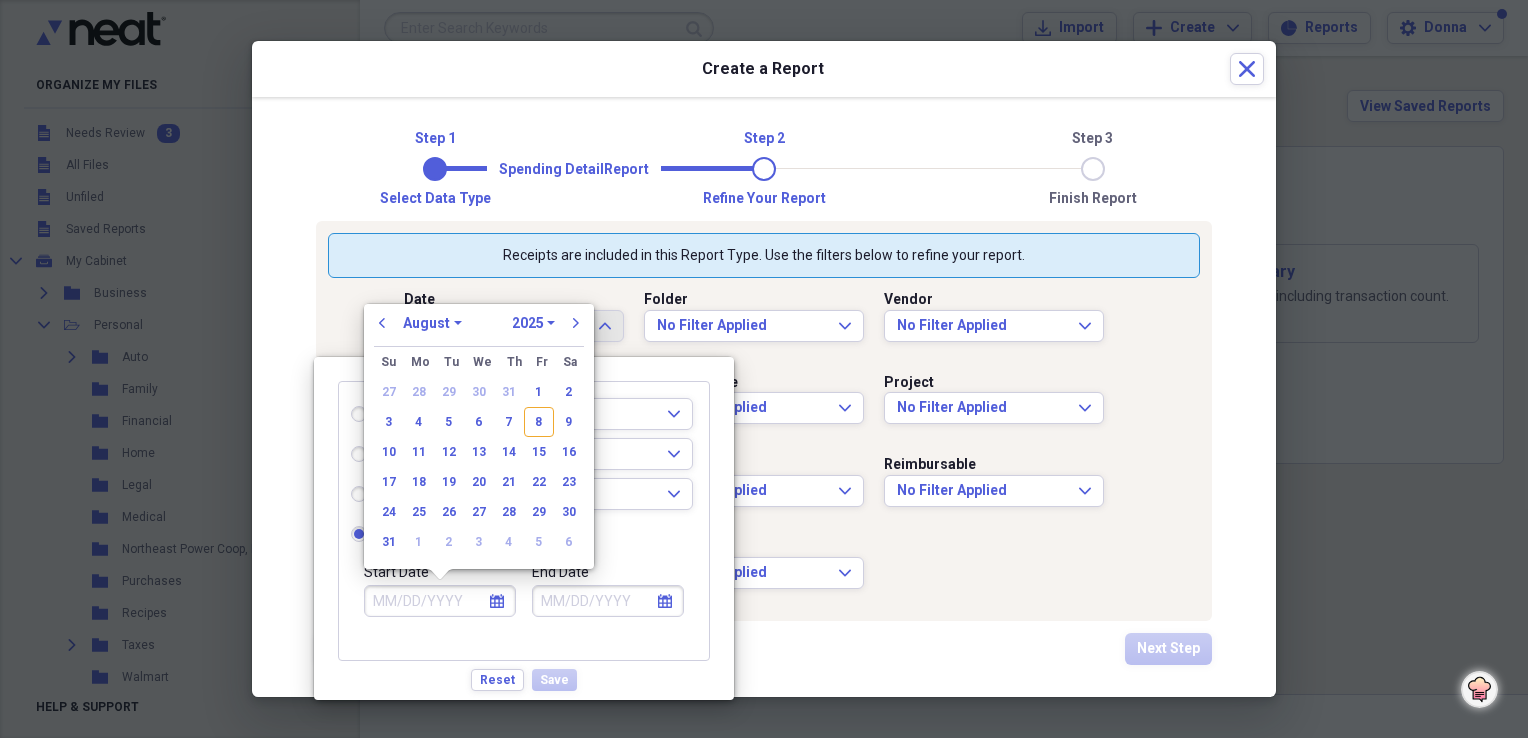 click on "1970 1971 1972 1973 1974 1975 1976 1977 1978 1979 1980 1981 1982 1983 1984 1985 1986 1987 1988 1989 1990 1991 1992 1993 1994 1995 1996 1997 1998 1999 2000 2001 2002 2003 2004 2005 2006 2007 2008 2009 2010 2011 2012 2013 2014 2015 2016 2017 2018 2019 2020 2021 2022 2023 2024 2025 2026 2027 2028 2029 2030 2031 2032 2033 2034 2035" at bounding box center (533, 323) 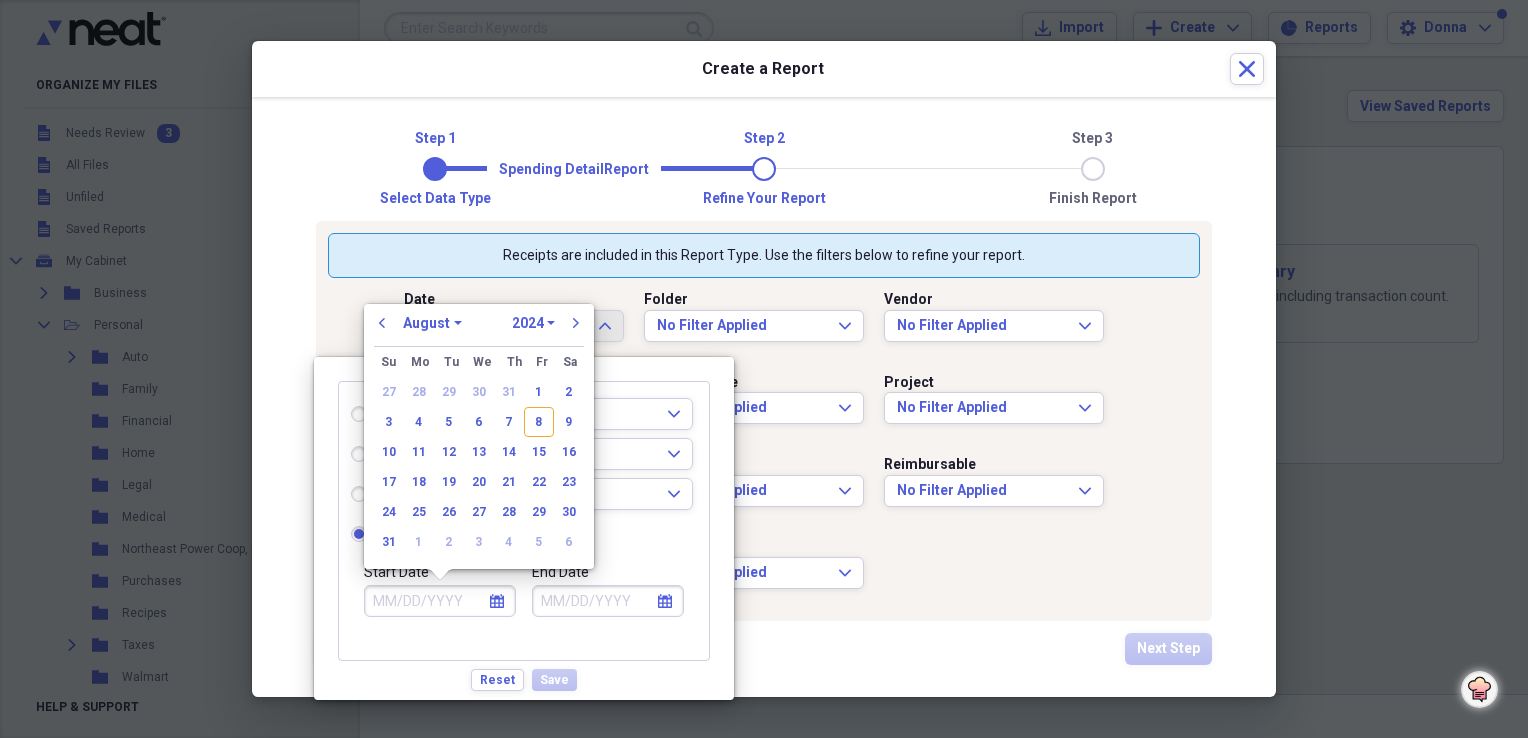 click on "1970 1971 1972 1973 1974 1975 1976 1977 1978 1979 1980 1981 1982 1983 1984 1985 1986 1987 1988 1989 1990 1991 1992 1993 1994 1995 1996 1997 1998 1999 2000 2001 2002 2003 2004 2005 2006 2007 2008 2009 2010 2011 2012 2013 2014 2015 2016 2017 2018 2019 2020 2021 2022 2023 2024 2025 2026 2027 2028 2029 2030 2031 2032 2033 2034 2035" at bounding box center (533, 323) 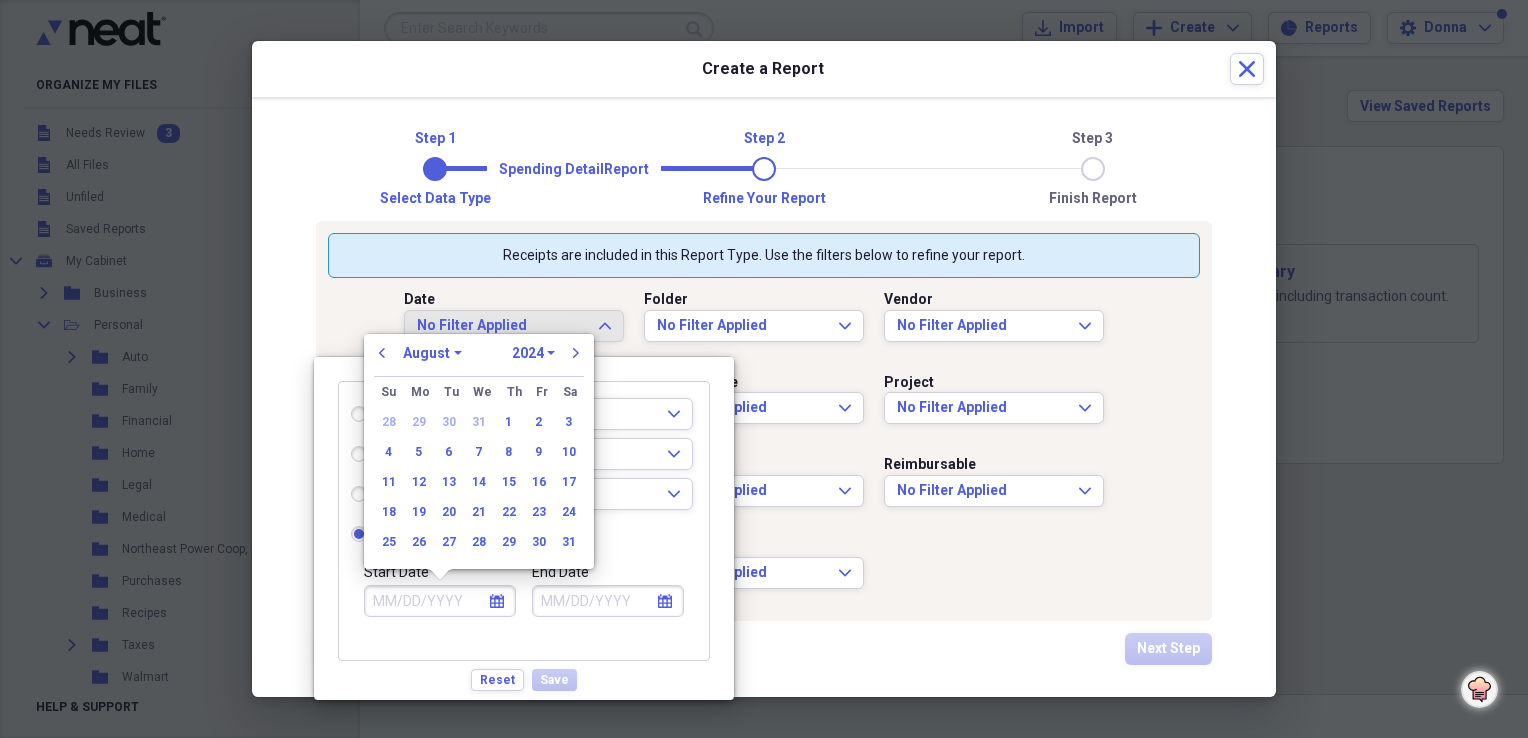 click on "January February March April May June July August September October November December" at bounding box center [432, 353] 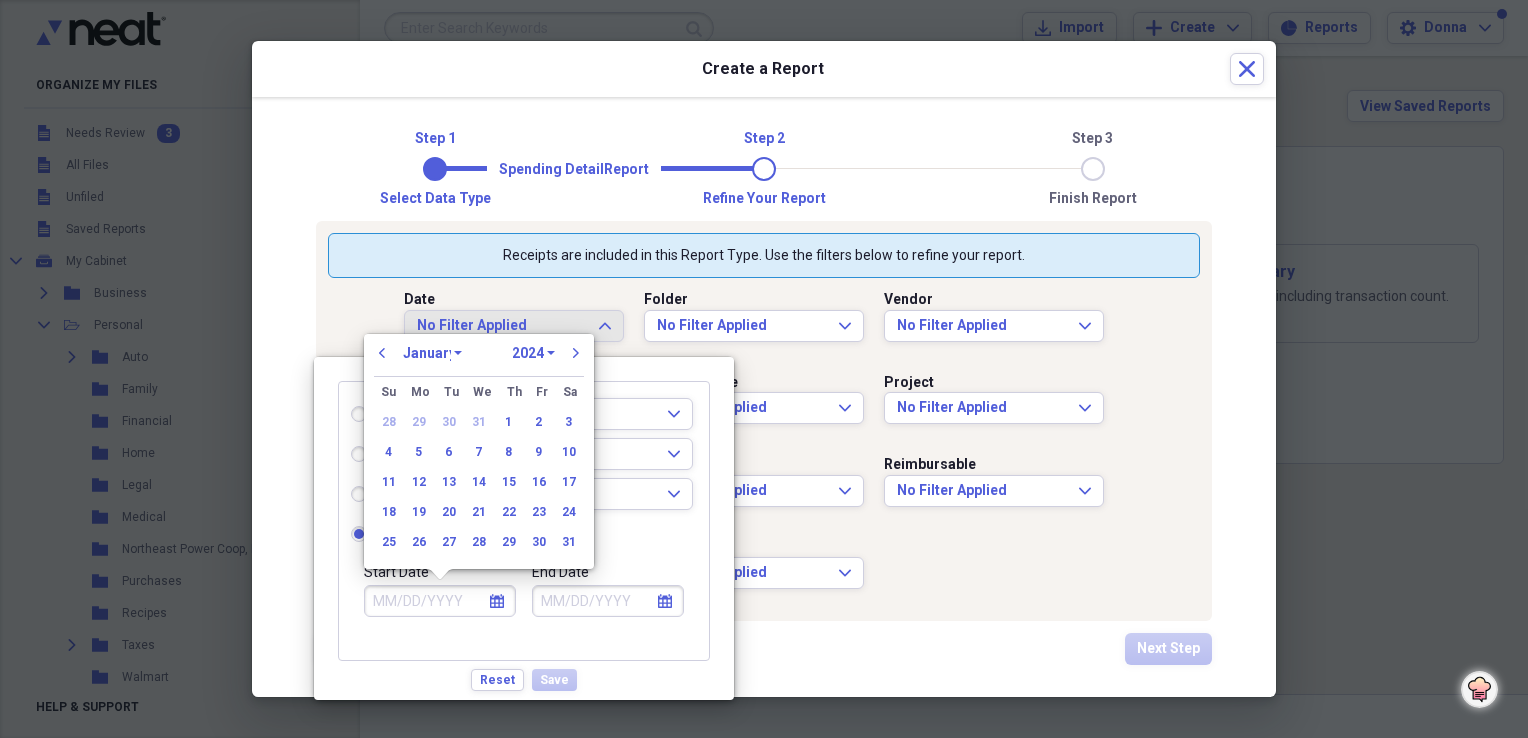 click on "January February March April May June July August September October November December" at bounding box center [432, 353] 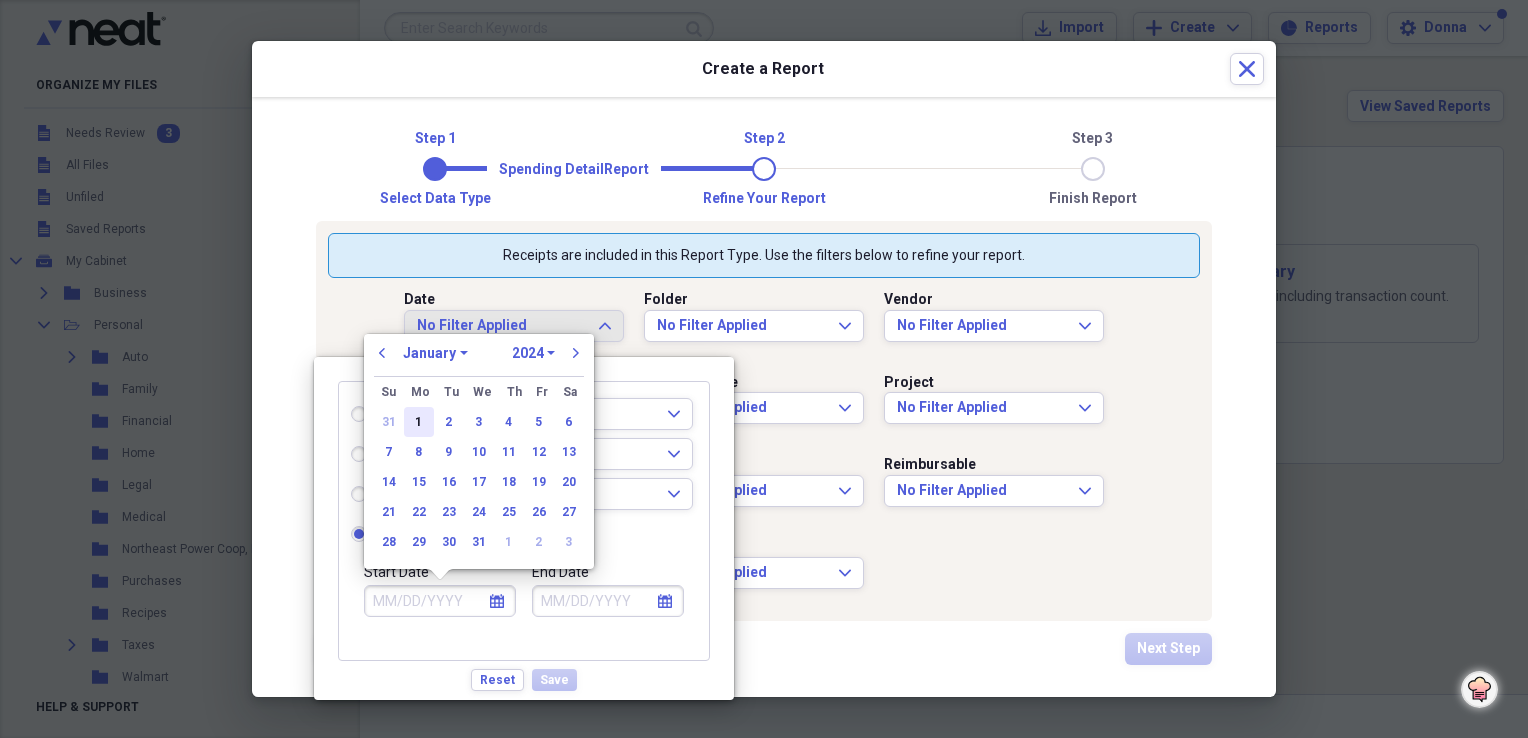 click on "1" at bounding box center [419, 422] 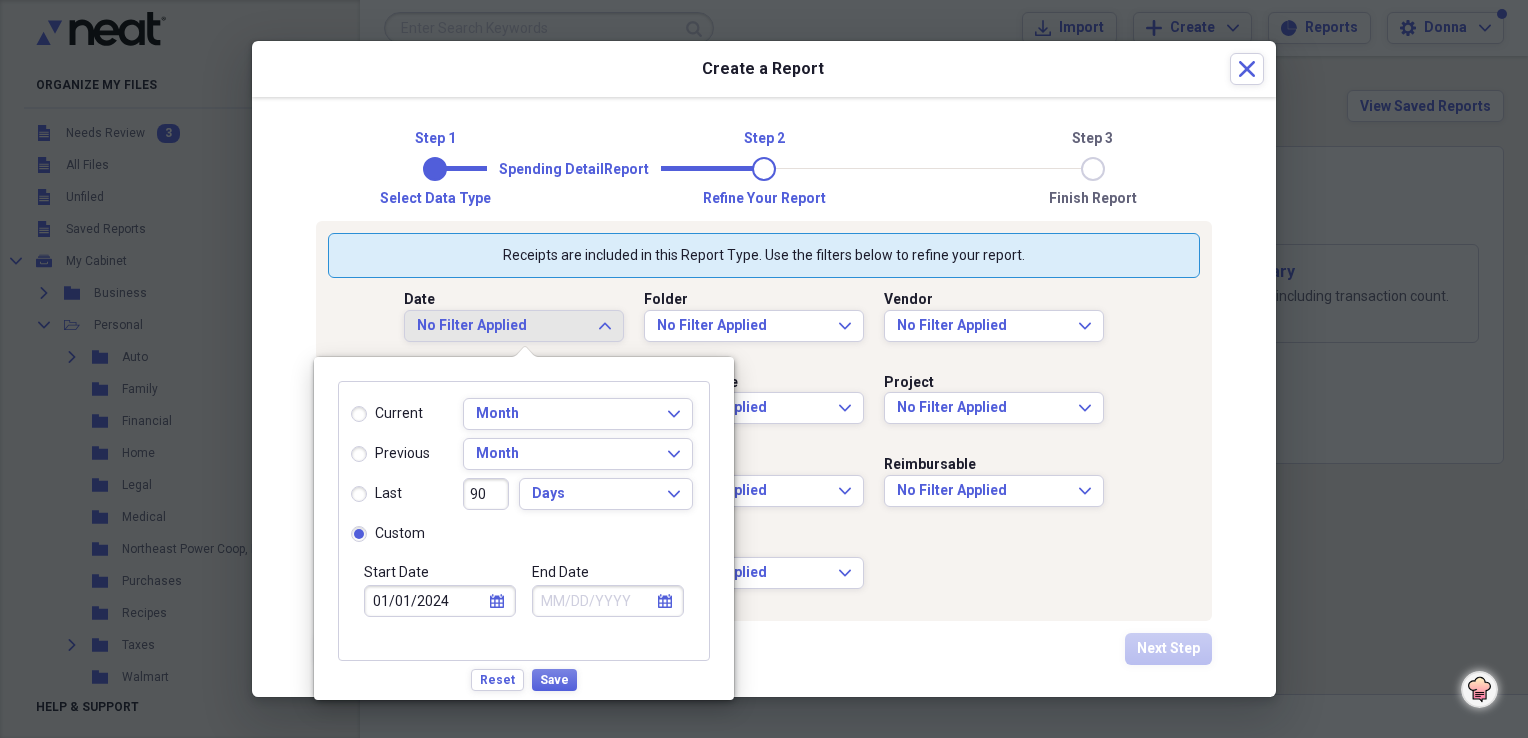 click 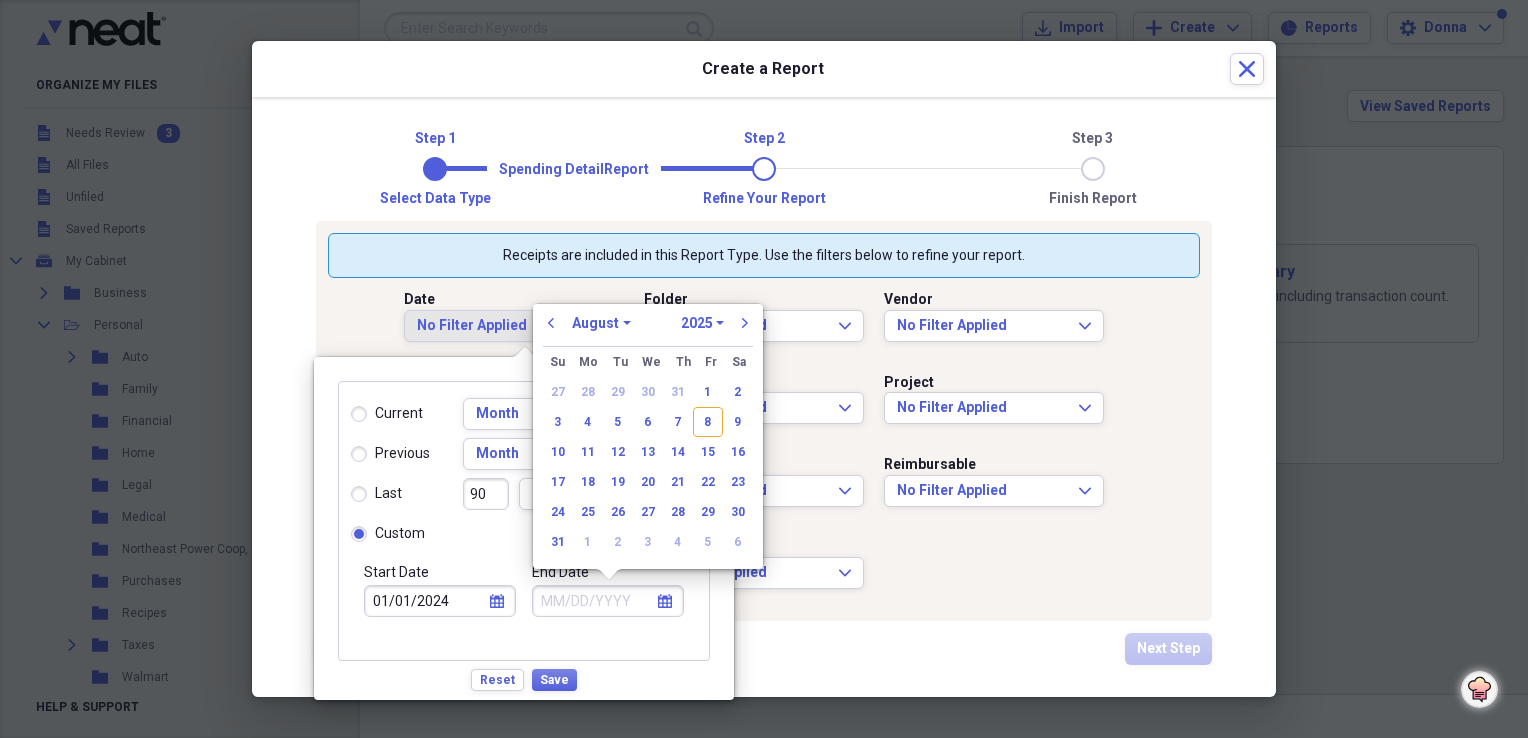 click on "1970 1971 1972 1973 1974 1975 1976 1977 1978 1979 1980 1981 1982 1983 1984 1985 1986 1987 1988 1989 1990 1991 1992 1993 1994 1995 1996 1997 1998 1999 2000 2001 2002 2003 2004 2005 2006 2007 2008 2009 2010 2011 2012 2013 2014 2015 2016 2017 2018 2019 2020 2021 2022 2023 2024 2025 2026 2027 2028 2029 2030 2031 2032 2033 2034 2035" at bounding box center (702, 323) 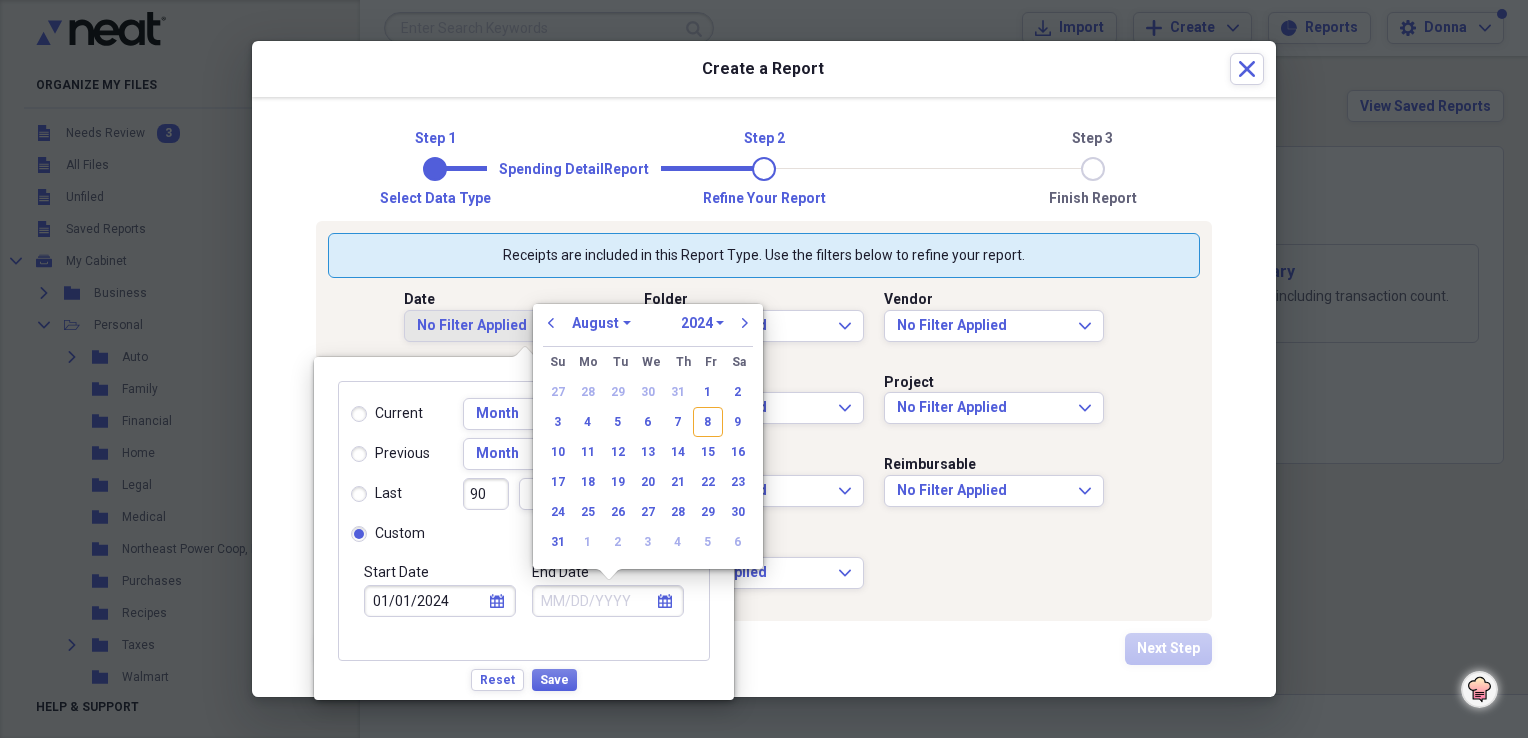 click on "1970 1971 1972 1973 1974 1975 1976 1977 1978 1979 1980 1981 1982 1983 1984 1985 1986 1987 1988 1989 1990 1991 1992 1993 1994 1995 1996 1997 1998 1999 2000 2001 2002 2003 2004 2005 2006 2007 2008 2009 2010 2011 2012 2013 2014 2015 2016 2017 2018 2019 2020 2021 2022 2023 2024 2025 2026 2027 2028 2029 2030 2031 2032 2033 2034 2035" at bounding box center (702, 323) 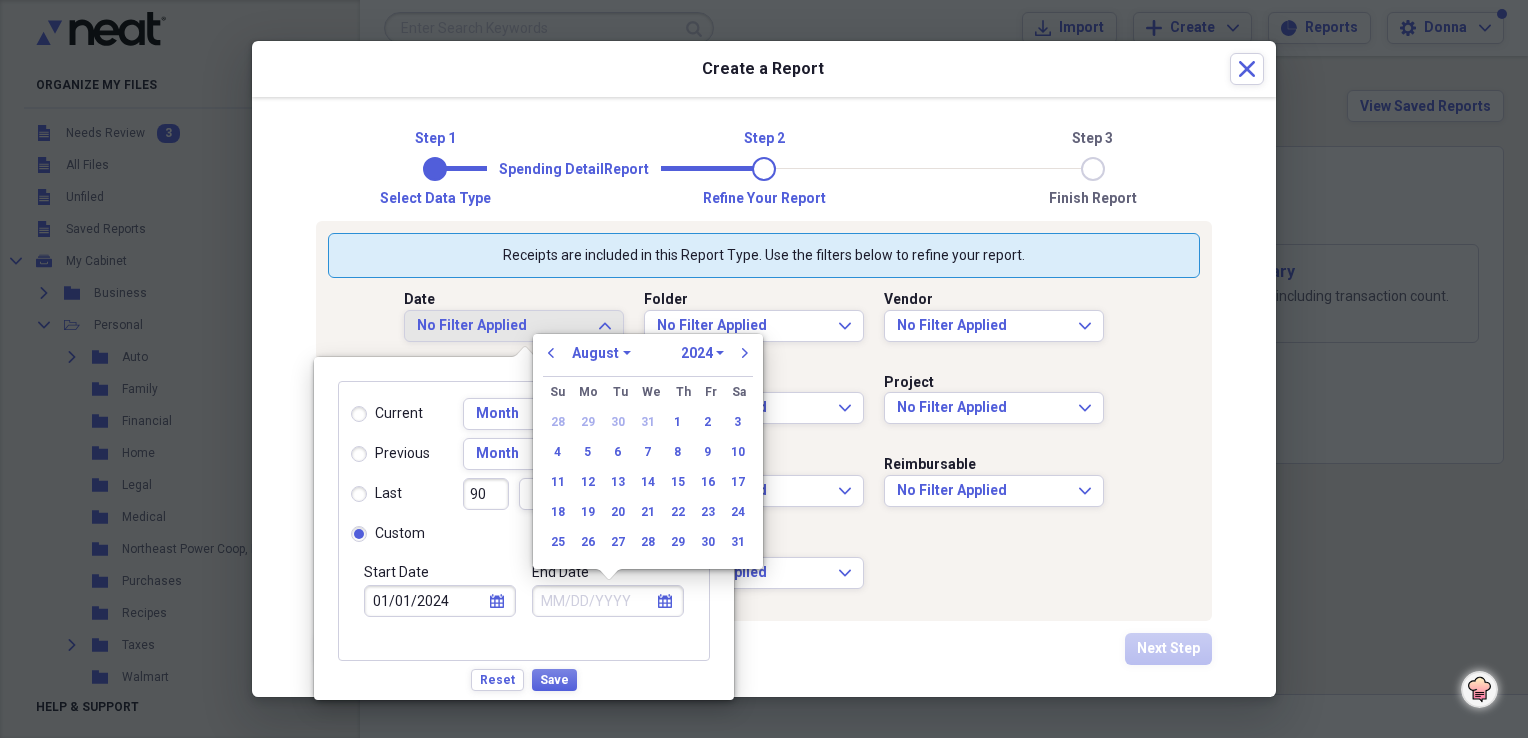 click on "January February March April May June July August September October November December" at bounding box center (601, 353) 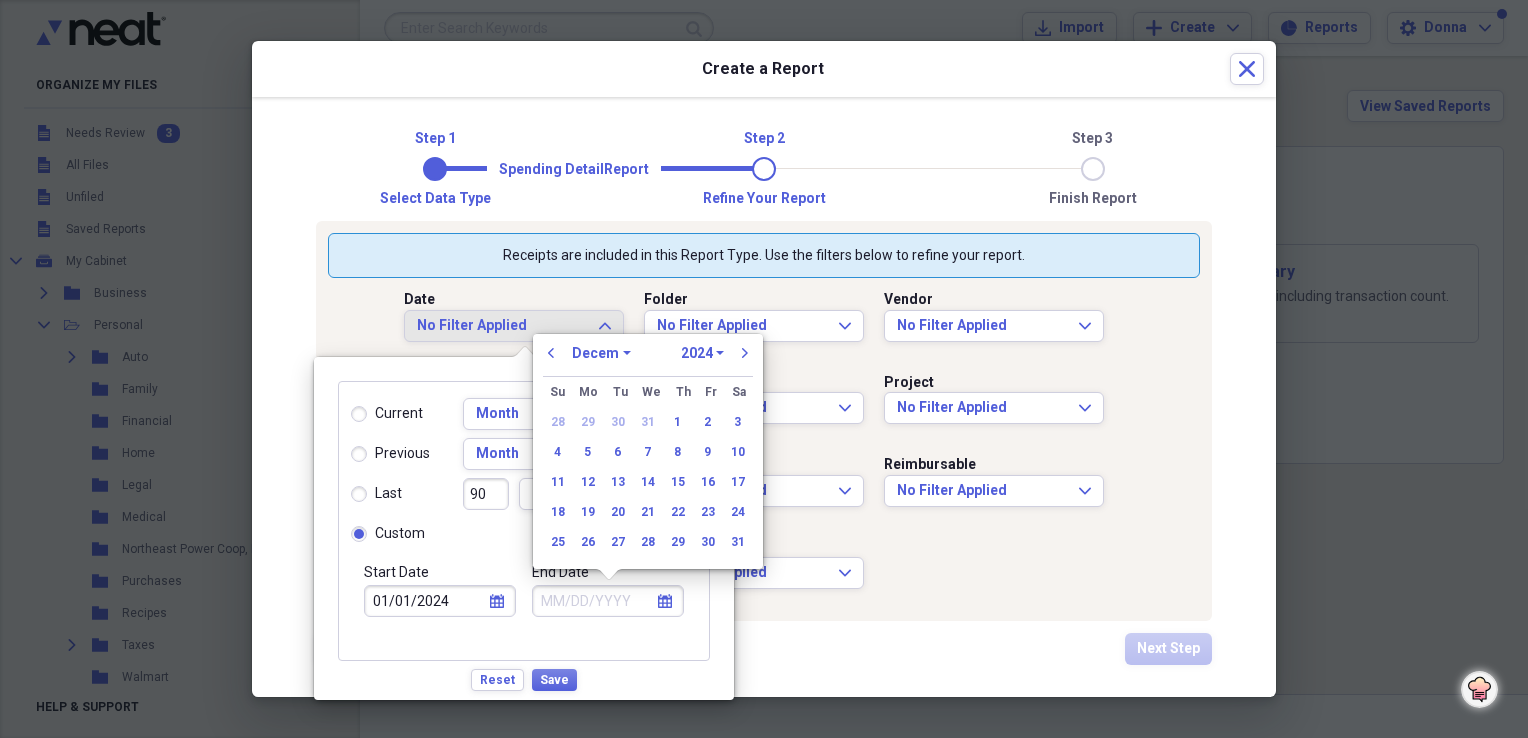 click on "January February March April May June July August September October November December" at bounding box center [601, 353] 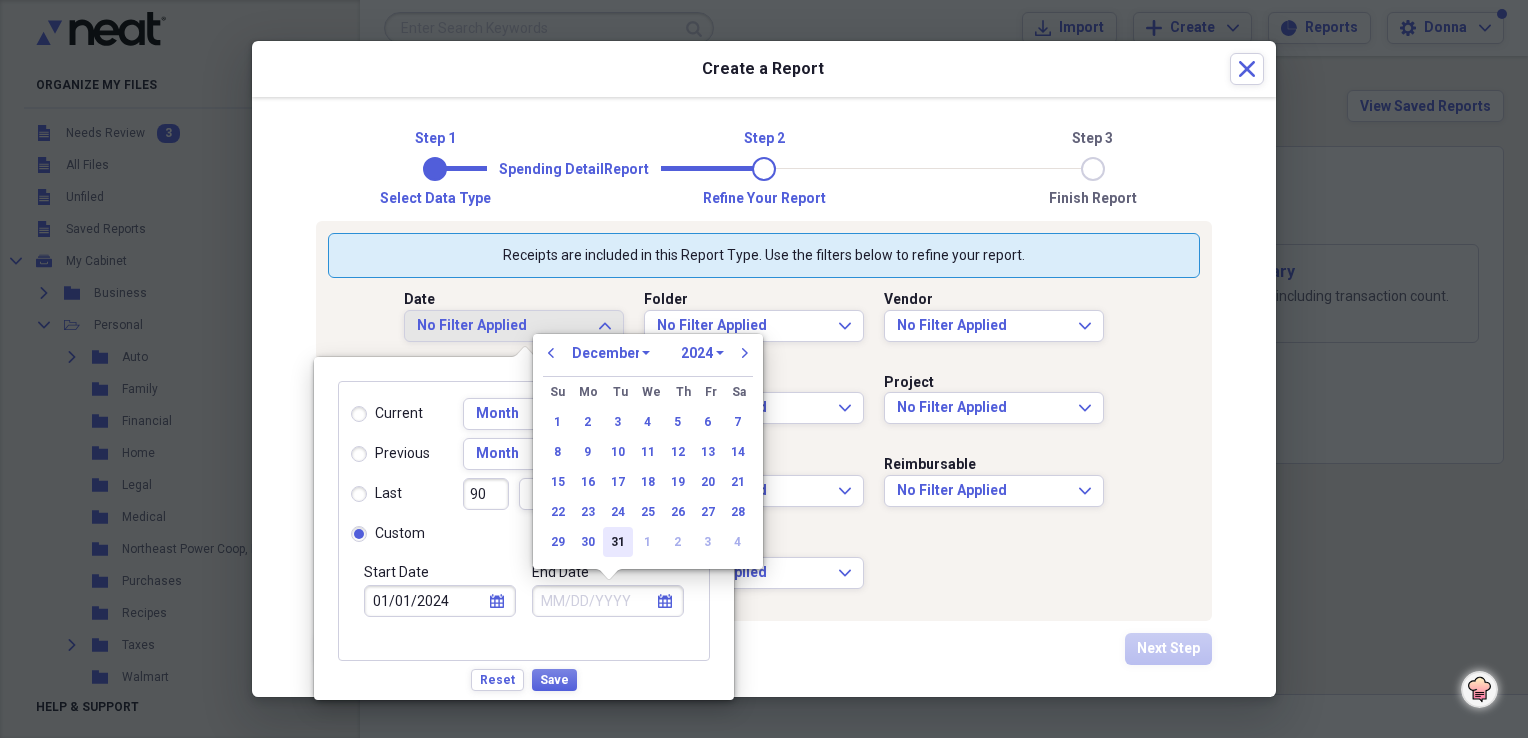 click on "31" at bounding box center (618, 542) 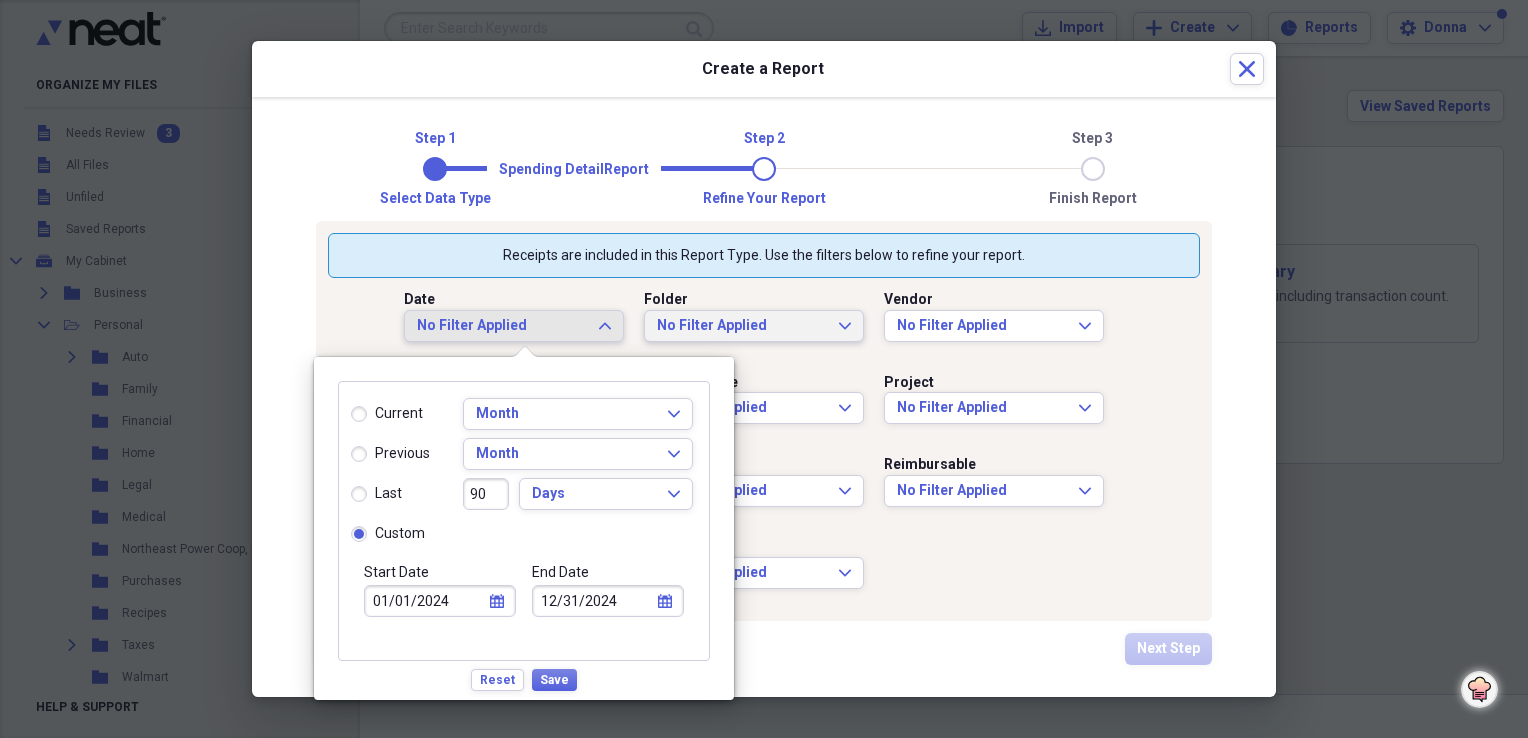 click on "No Filter Applied" at bounding box center (742, 326) 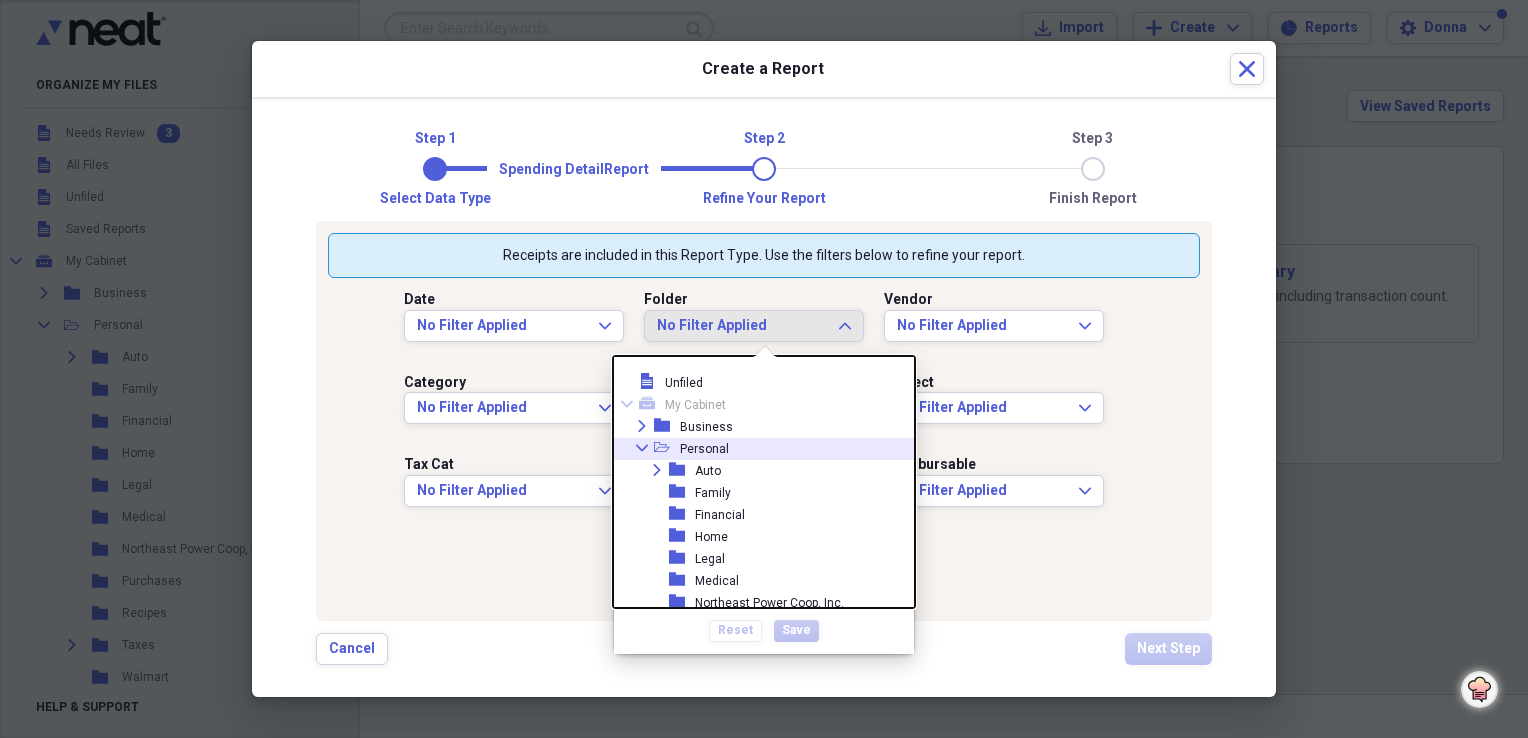 click on "Personal" at bounding box center (704, 449) 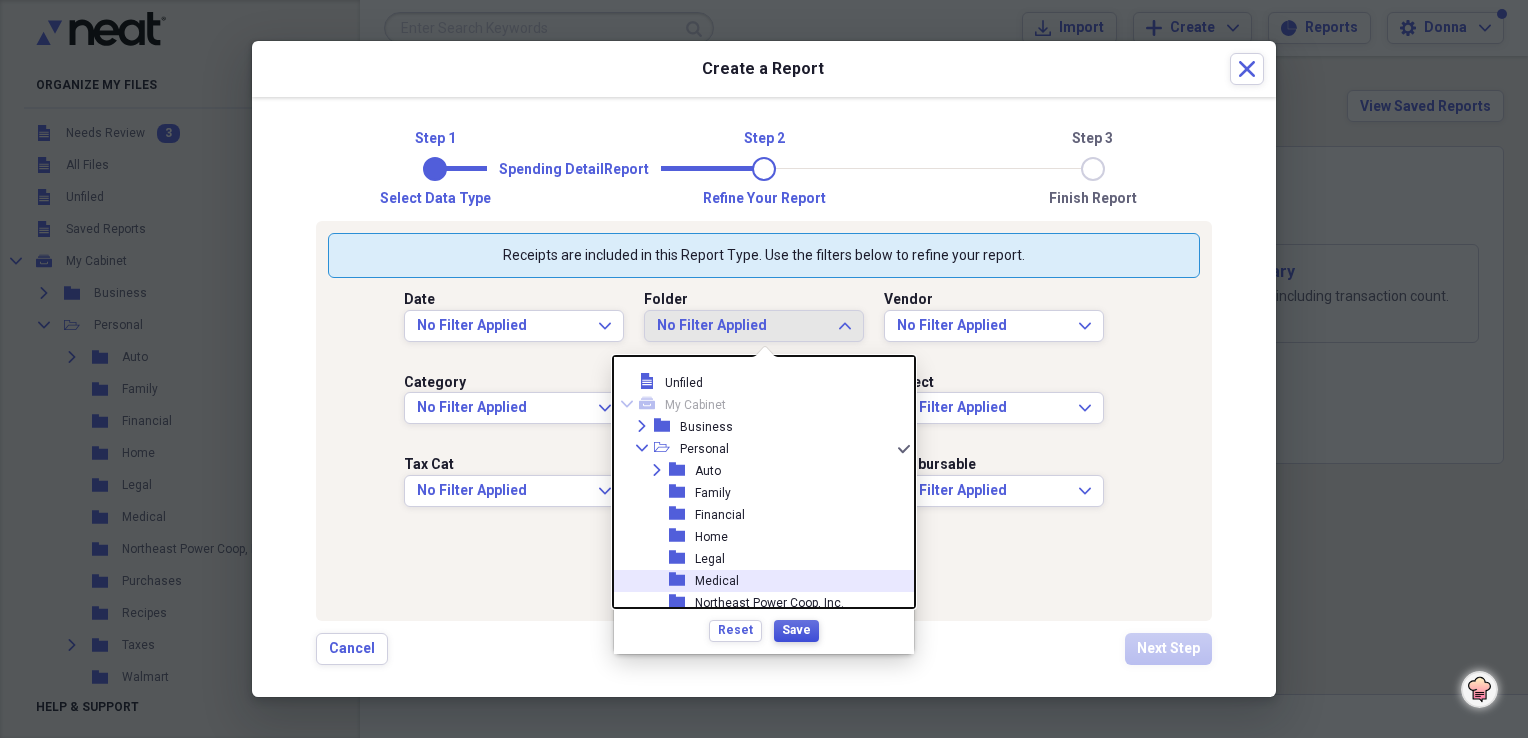 click on "Save" at bounding box center (796, 631) 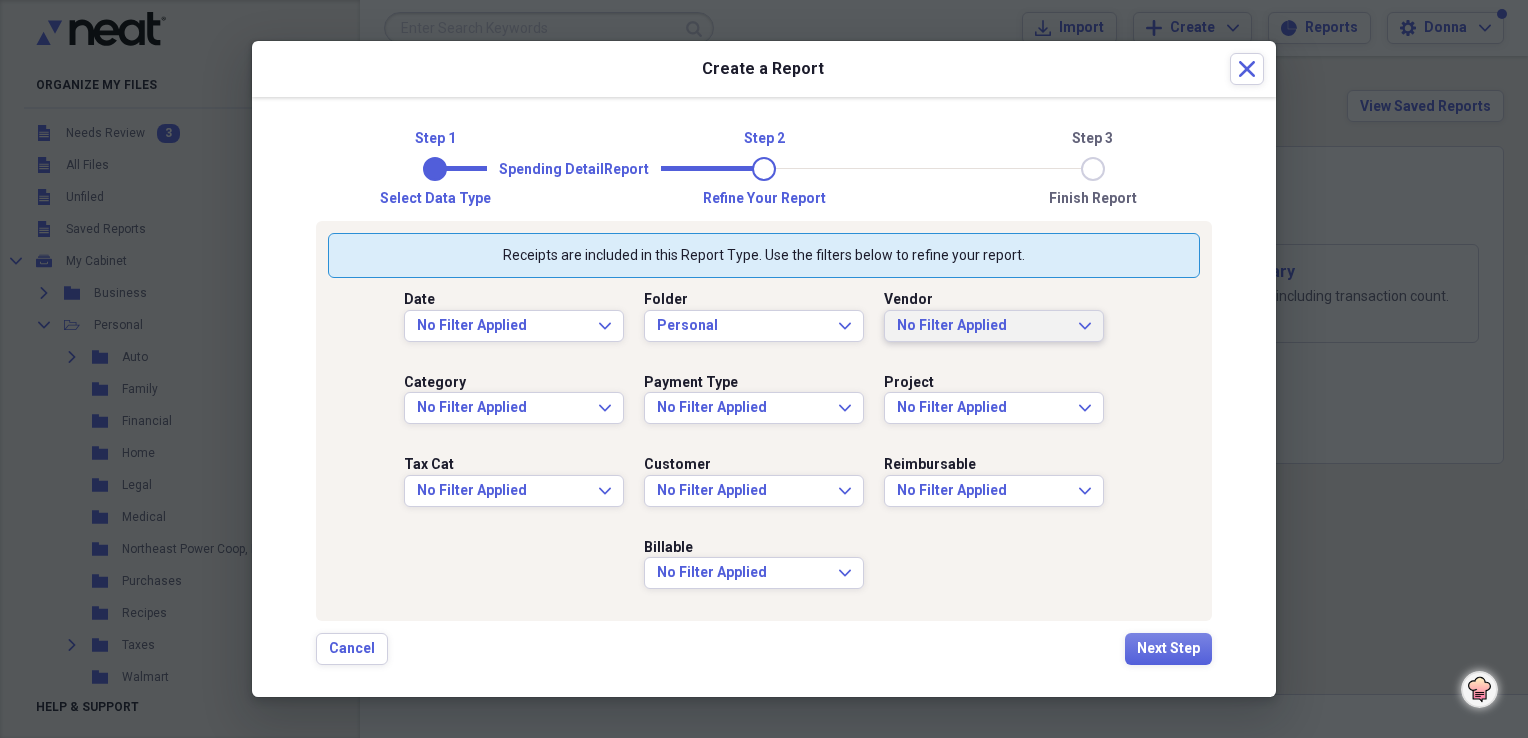 click on "No Filter Applied" at bounding box center (982, 326) 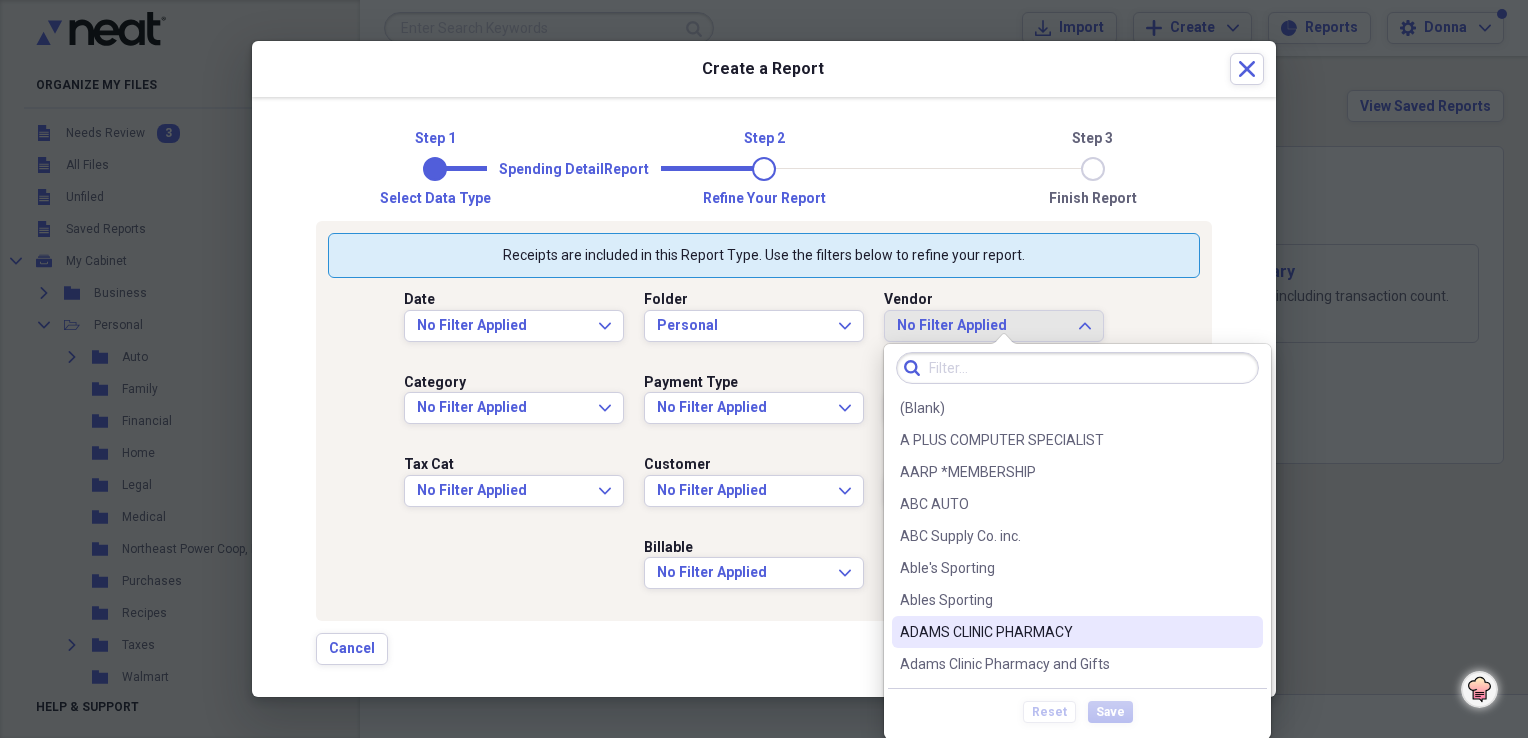 click on "ADAMS CLINIC PHARMACY" at bounding box center [1065, 632] 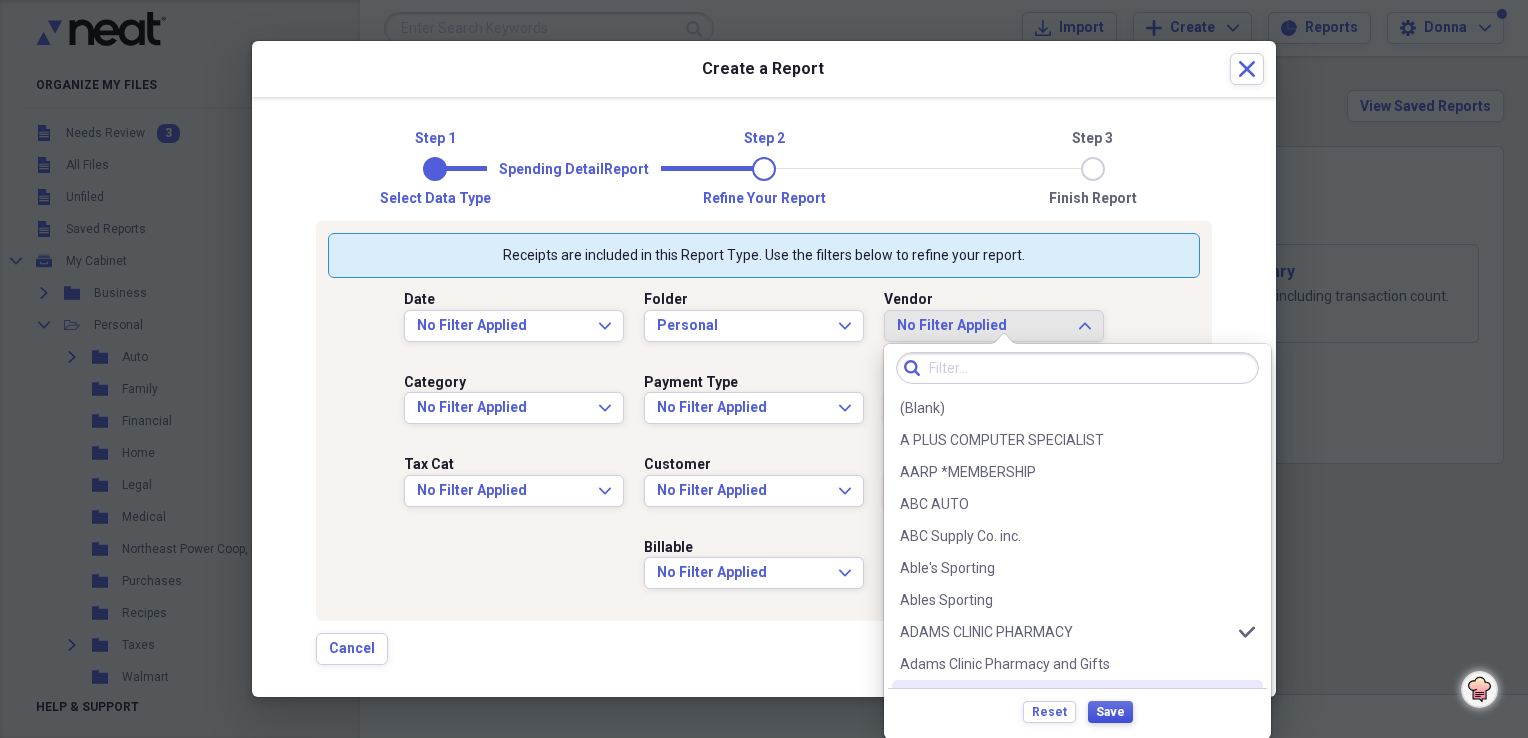 click on "Save" at bounding box center [1110, 712] 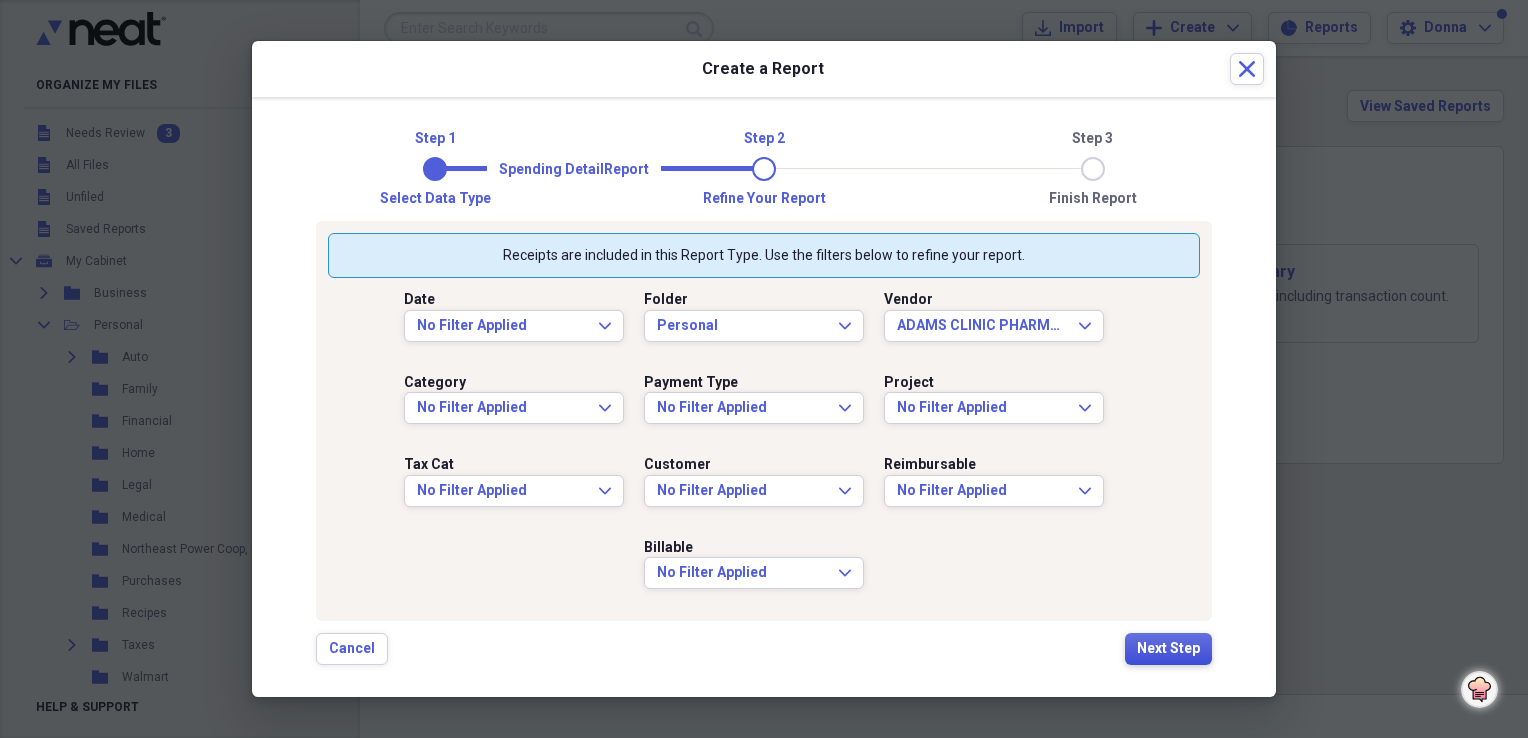 click on "Next Step" at bounding box center (1168, 649) 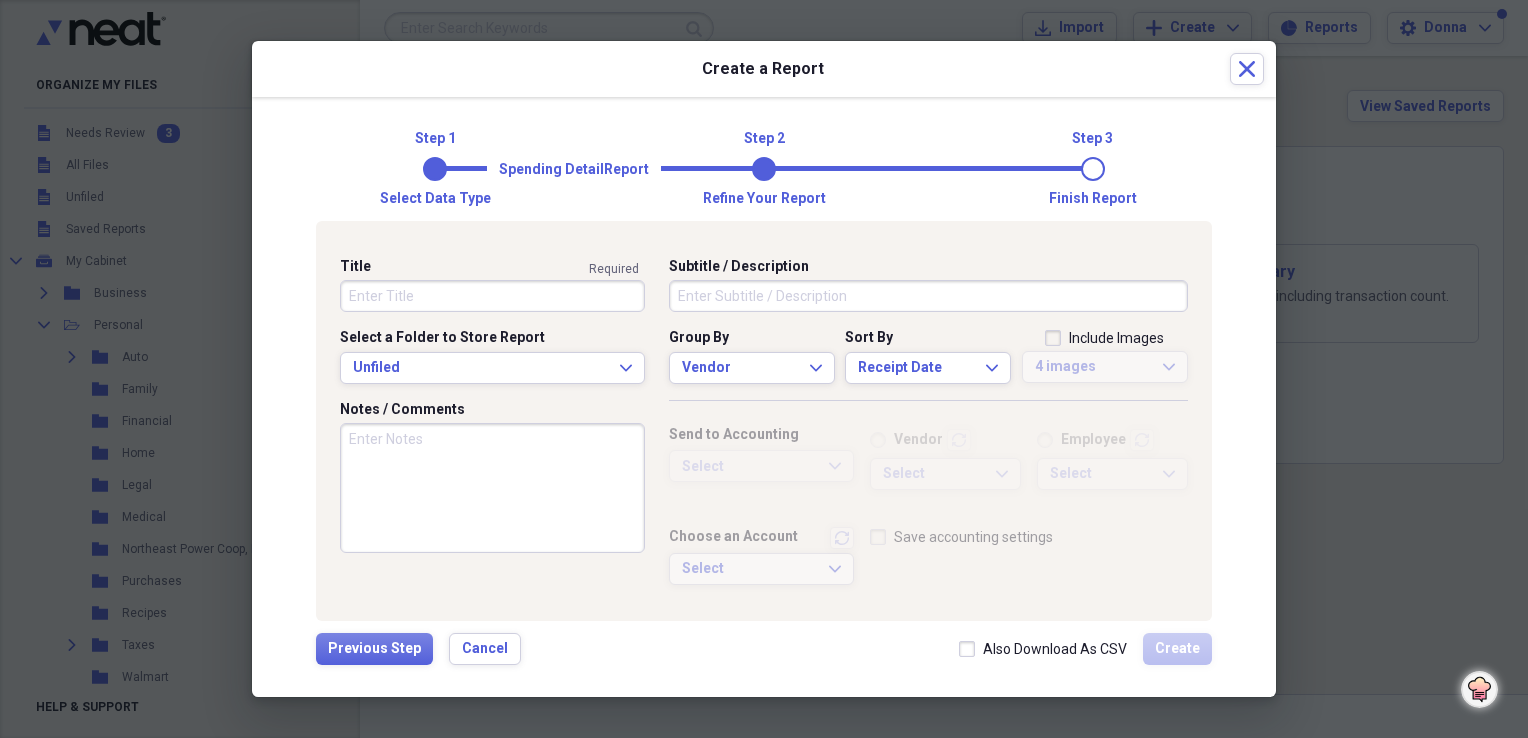 click on "Title" at bounding box center (492, 296) 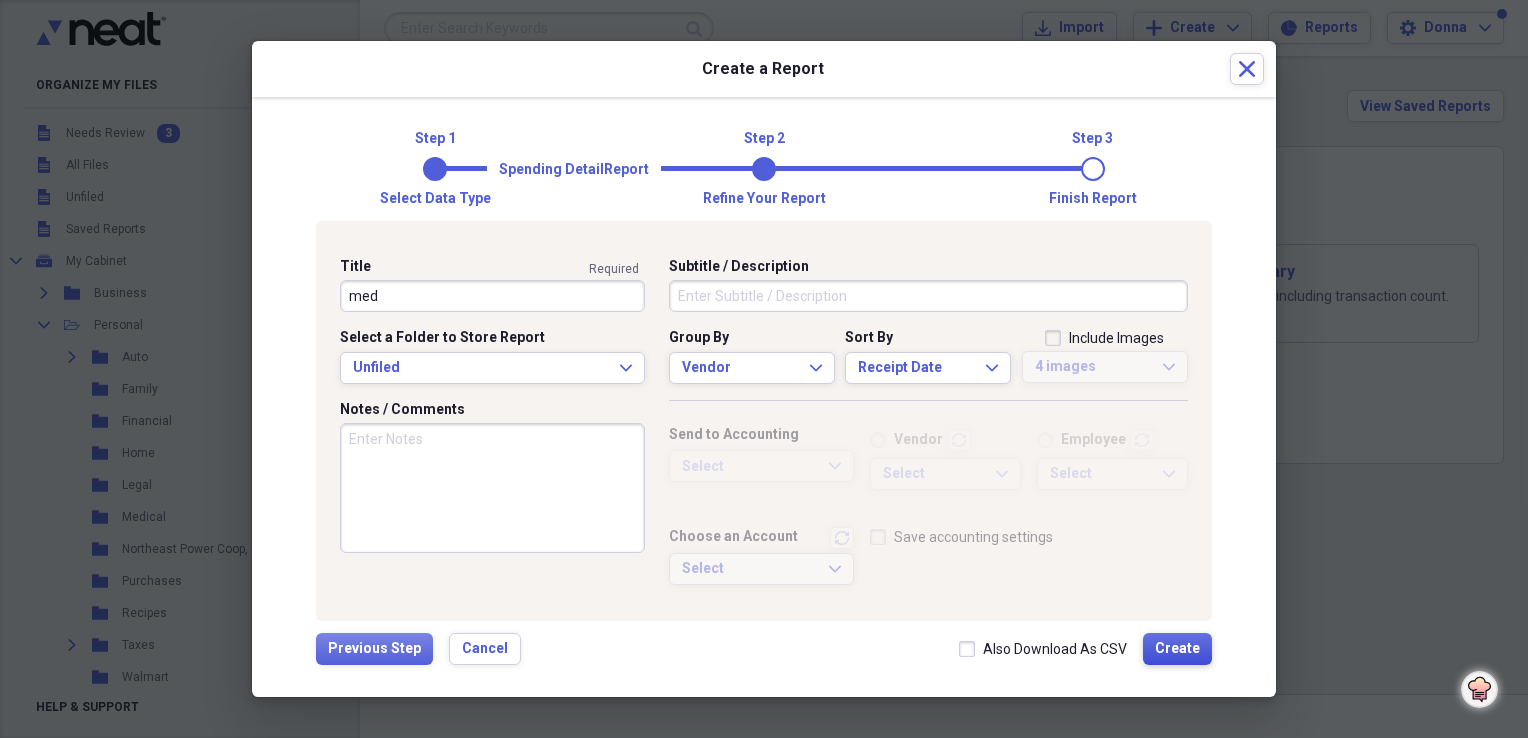 type on "med" 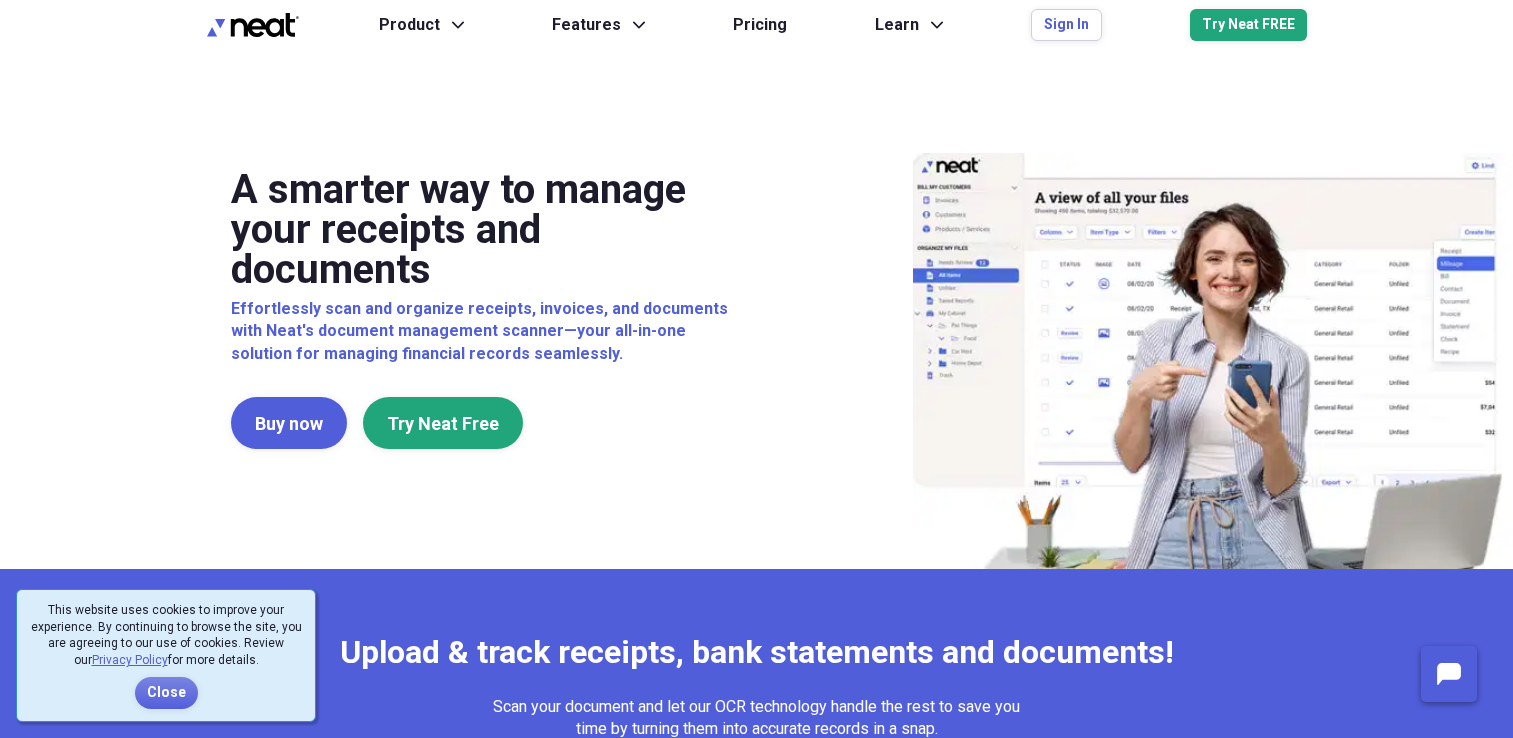 scroll, scrollTop: 0, scrollLeft: 0, axis: both 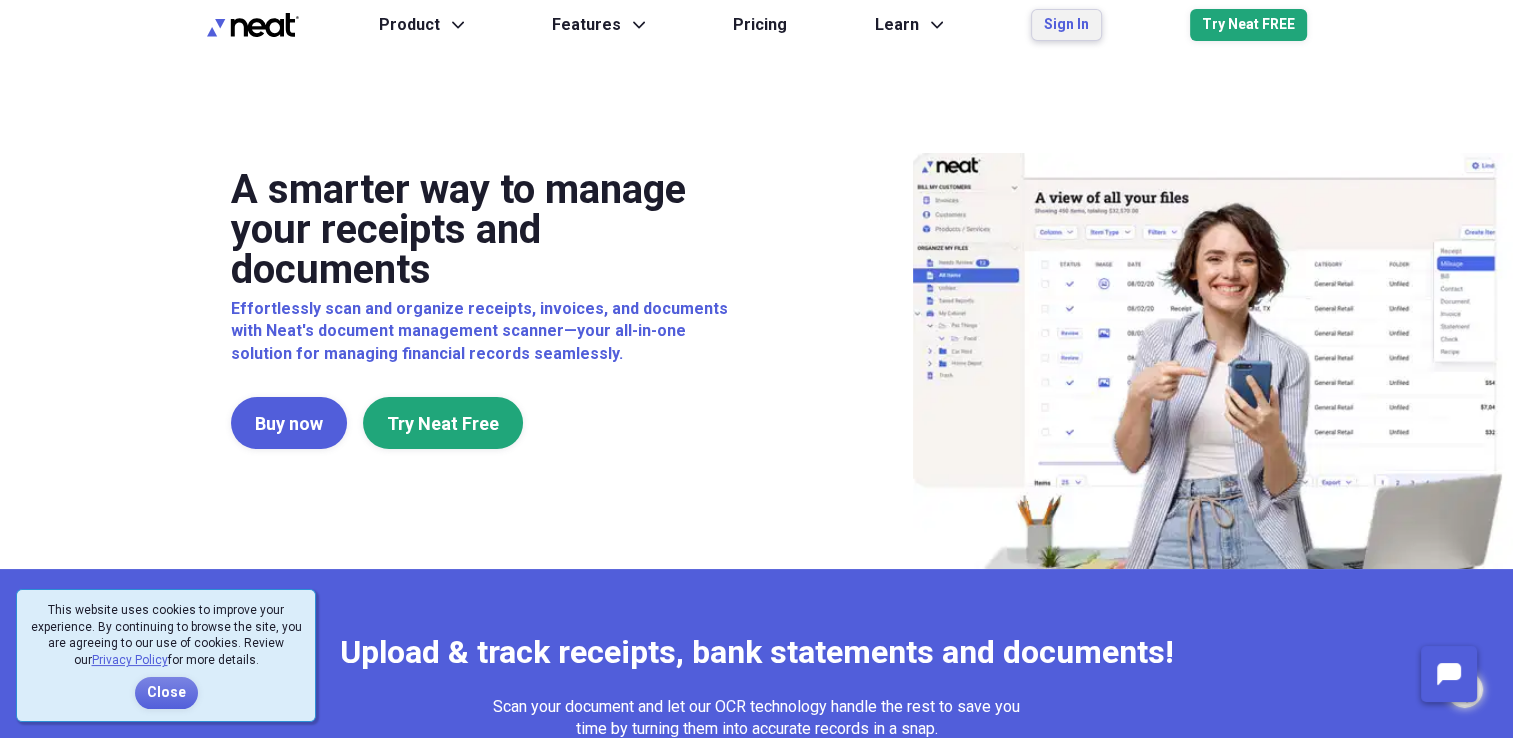 click on "Sign In" at bounding box center [1066, 25] 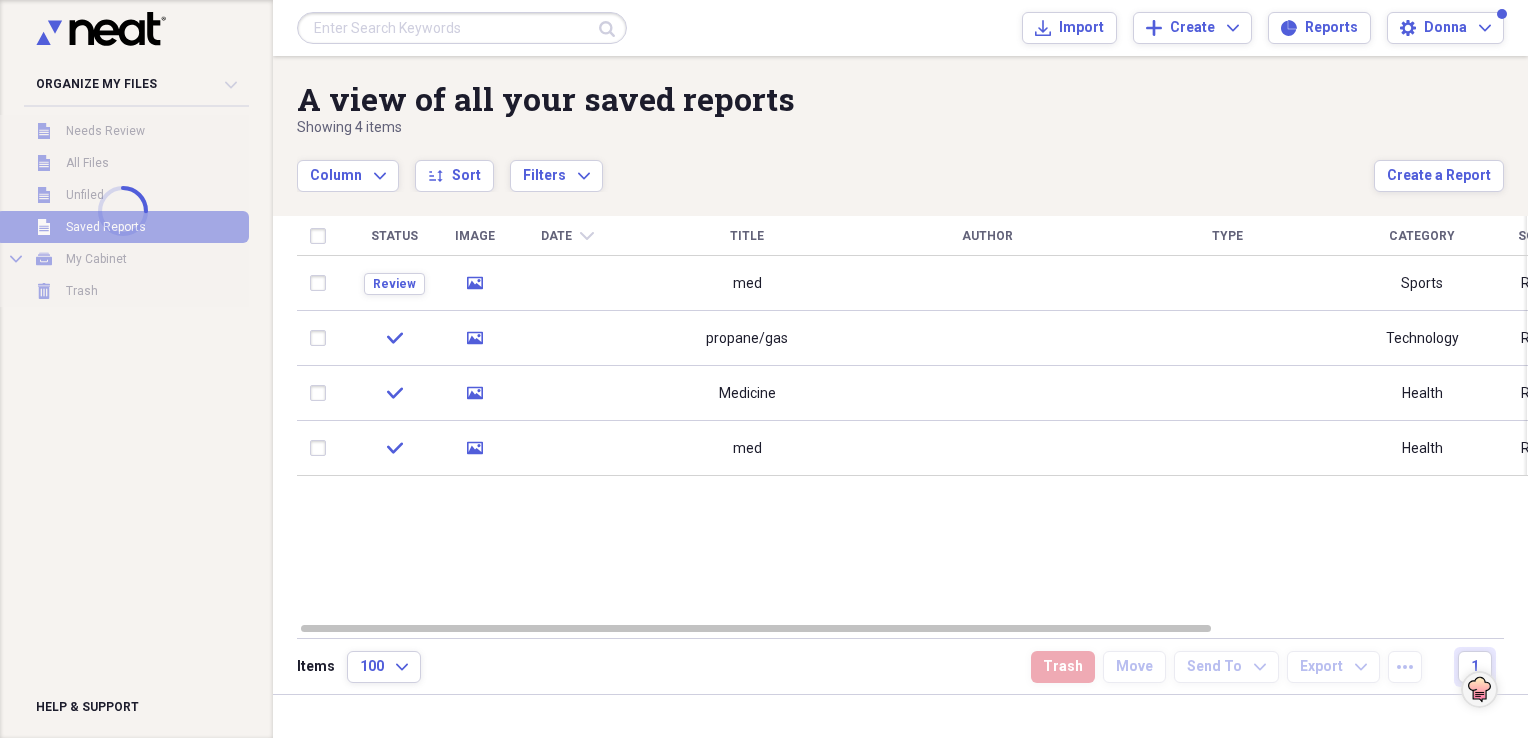 scroll, scrollTop: 0, scrollLeft: 0, axis: both 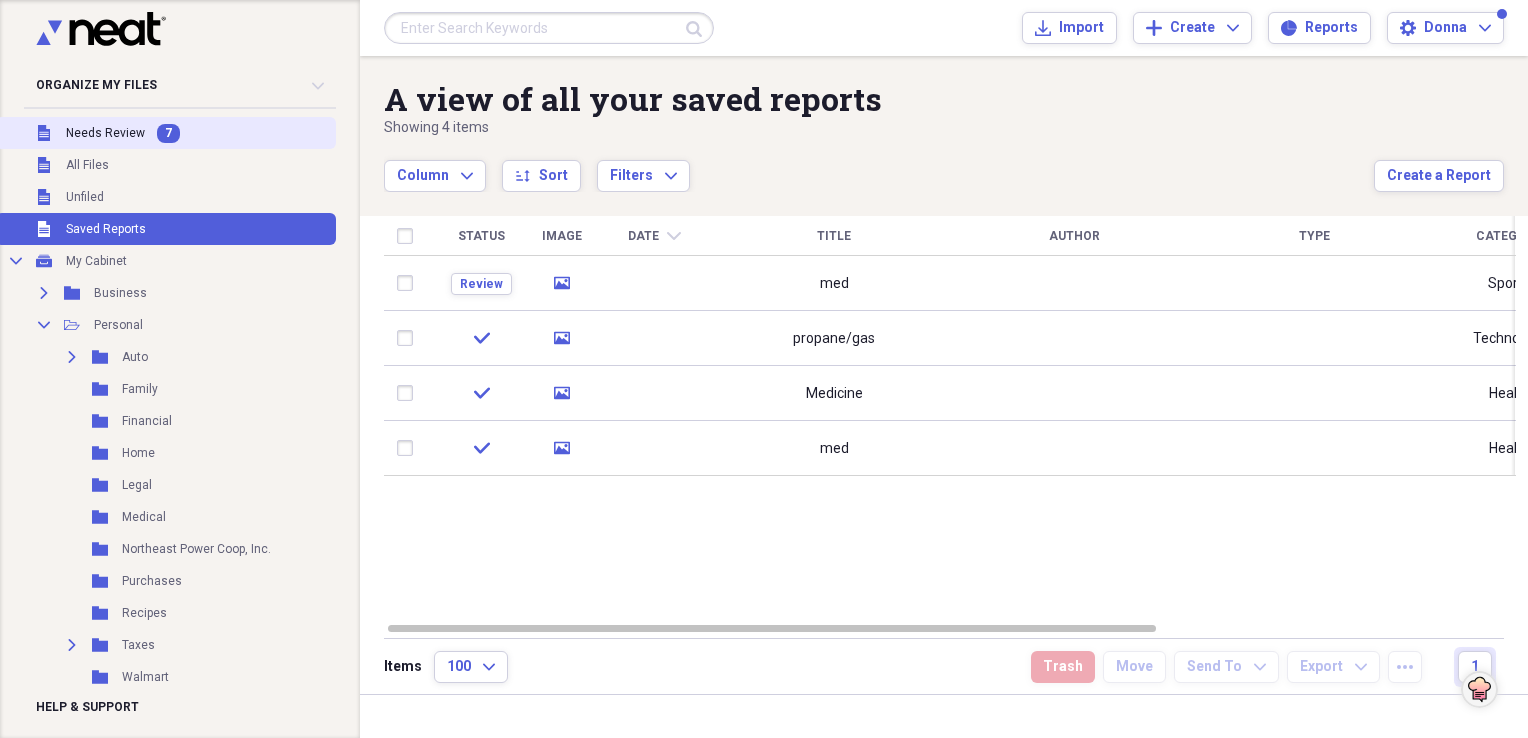 click on "Unfiled Needs Review 7" at bounding box center (166, 133) 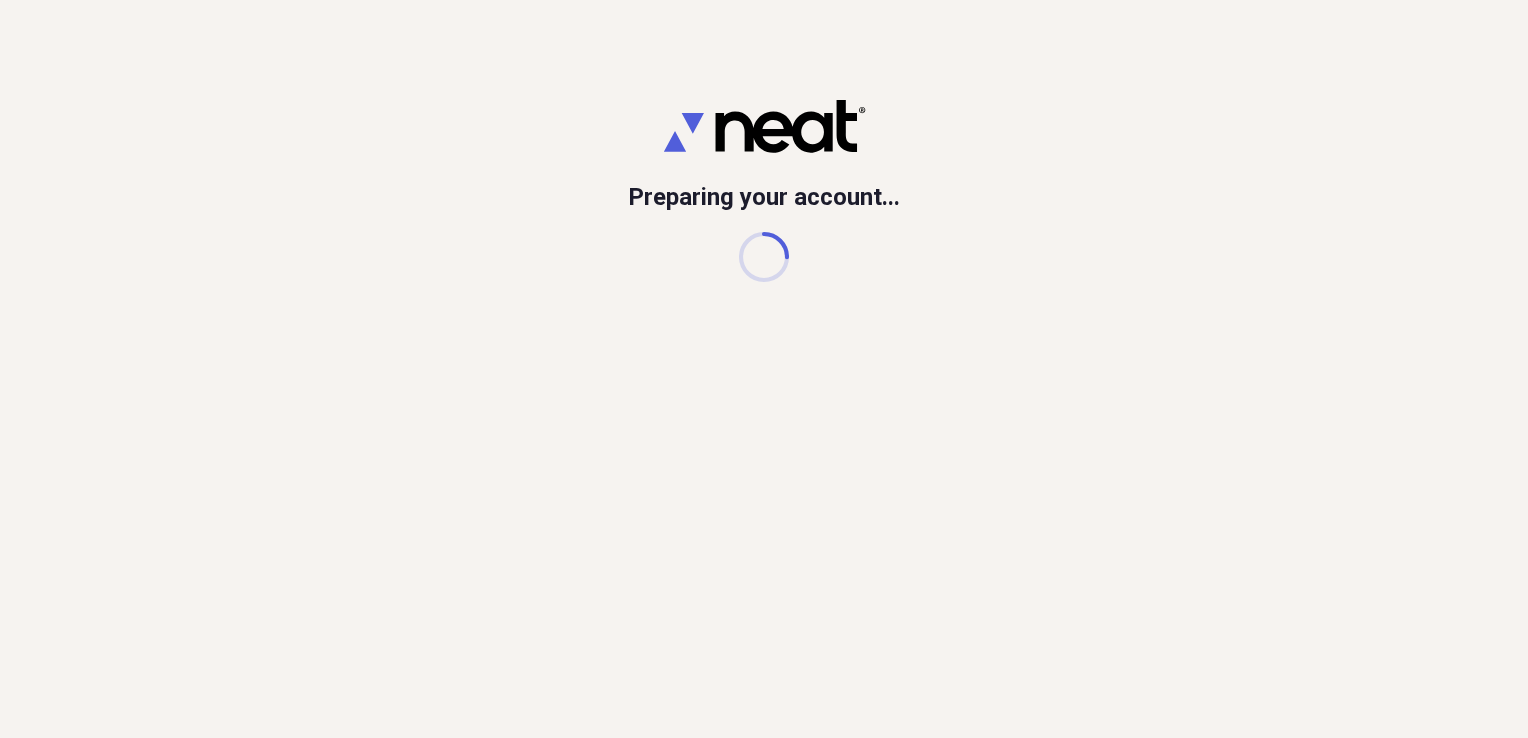 scroll, scrollTop: 0, scrollLeft: 0, axis: both 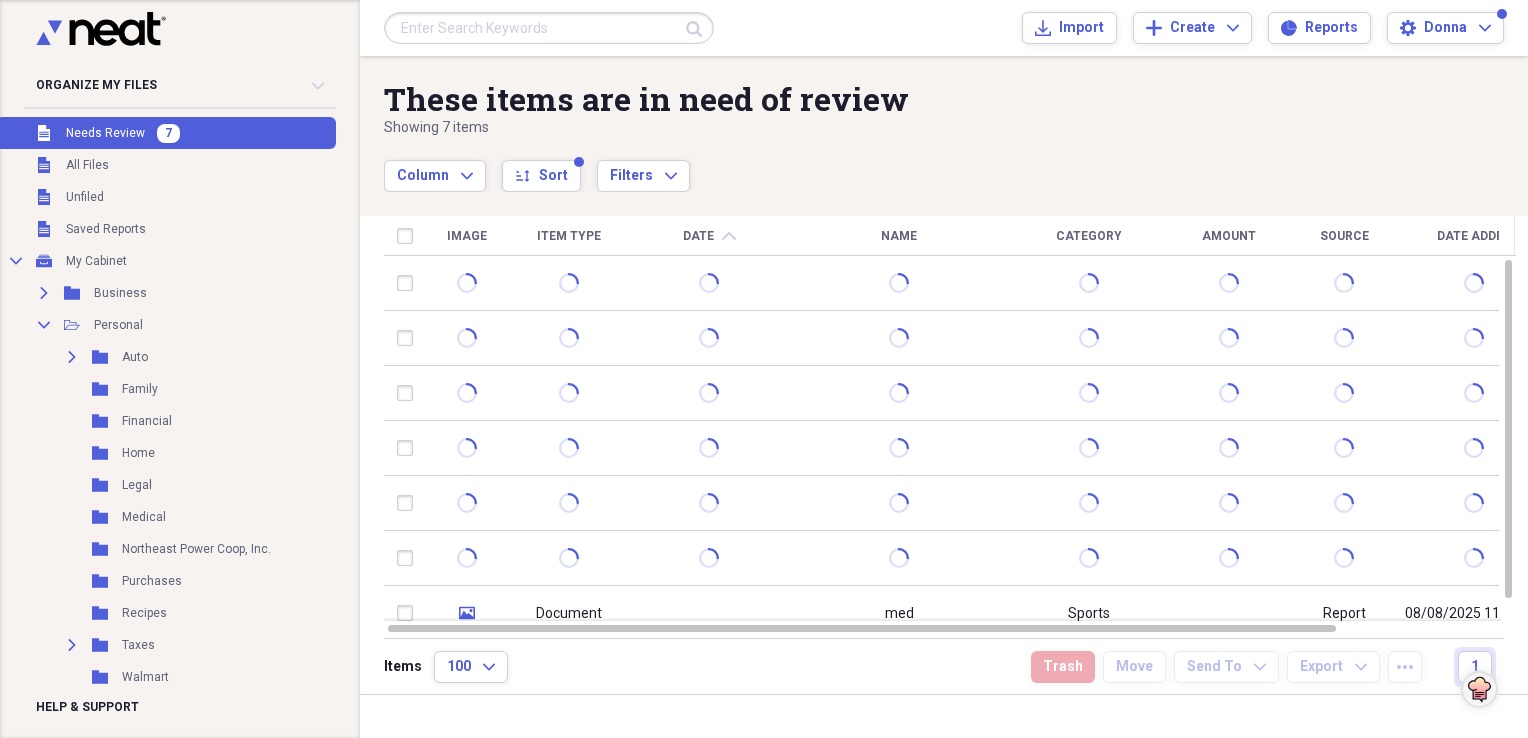click on "7" at bounding box center (168, 133) 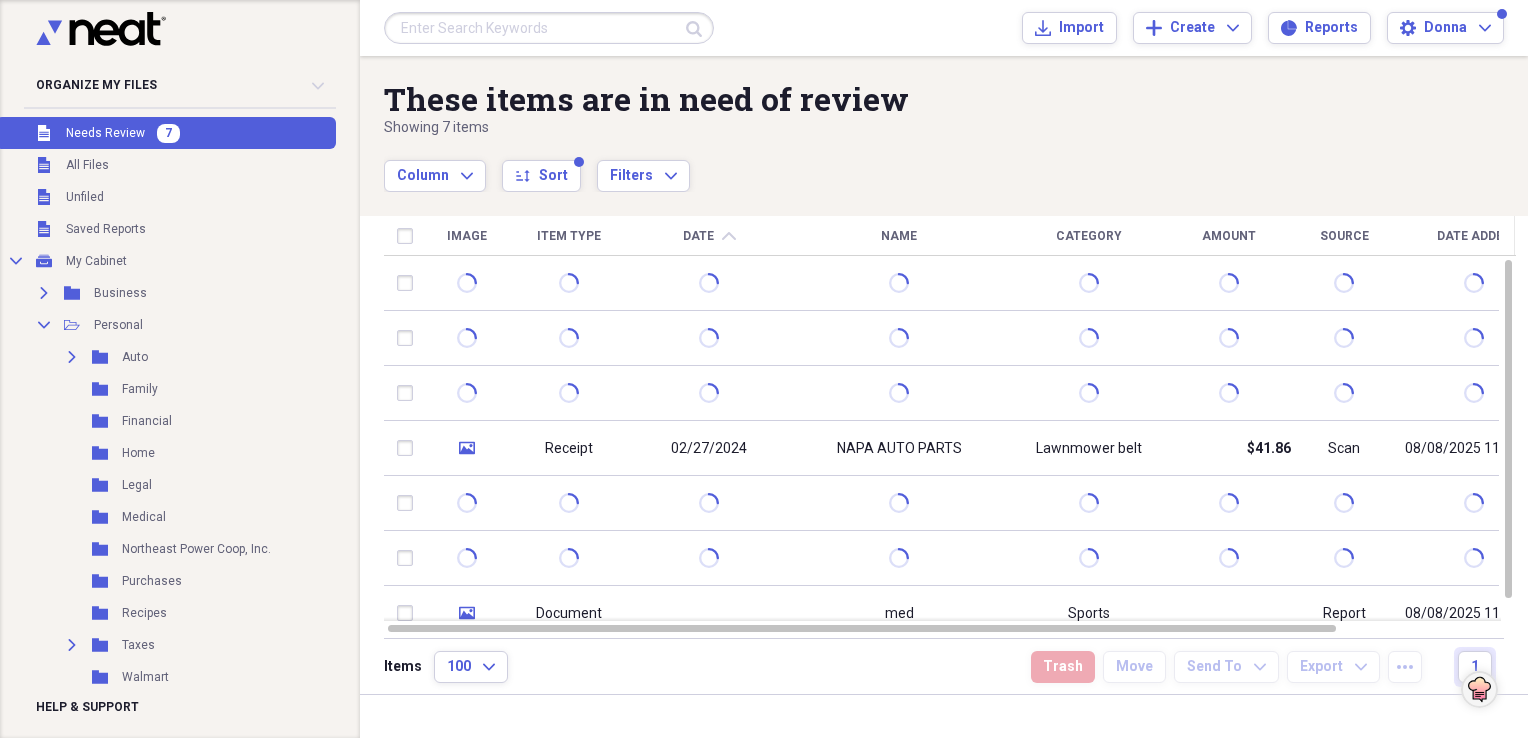 click on "Unfiled Needs Review 7" at bounding box center [166, 133] 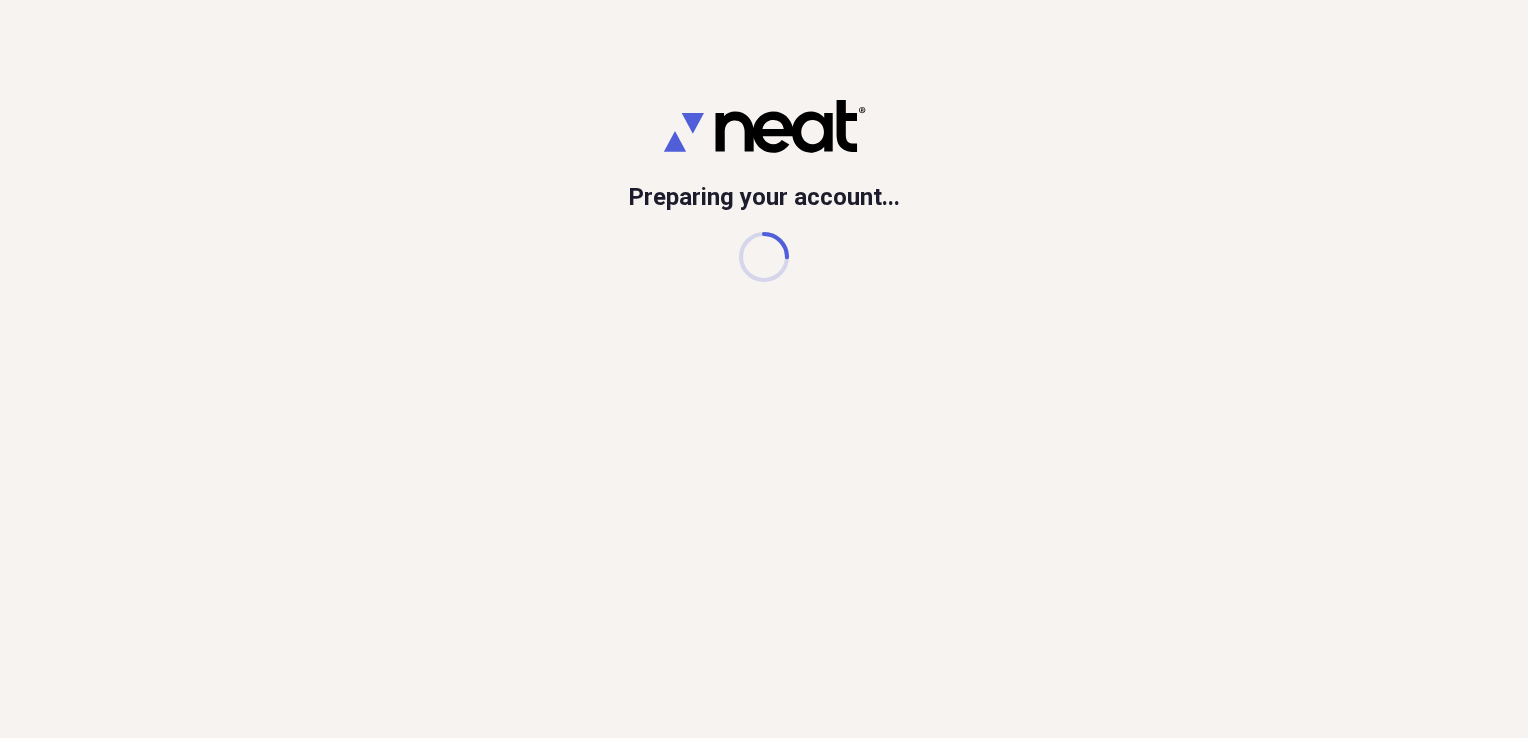 scroll, scrollTop: 0, scrollLeft: 0, axis: both 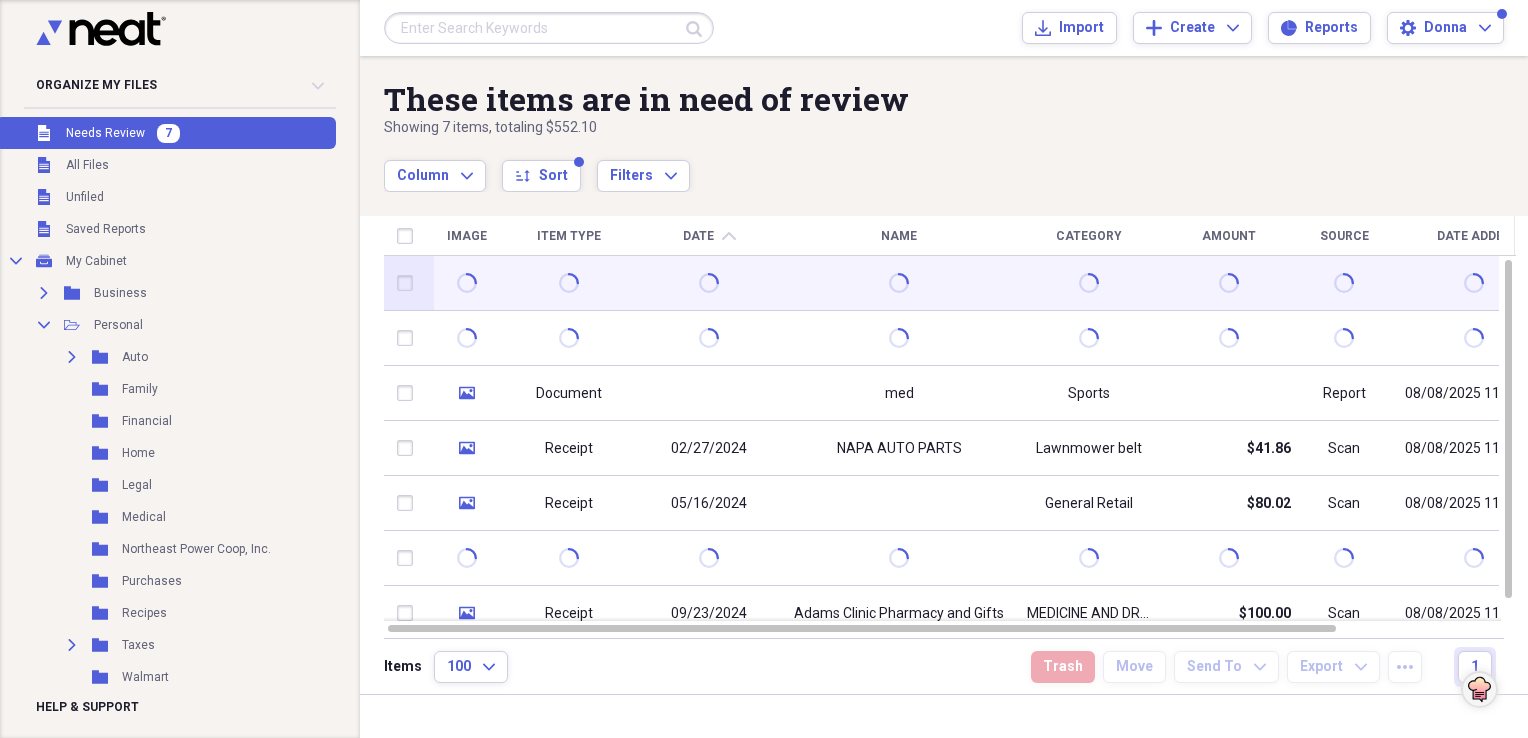 click at bounding box center [466, 283] 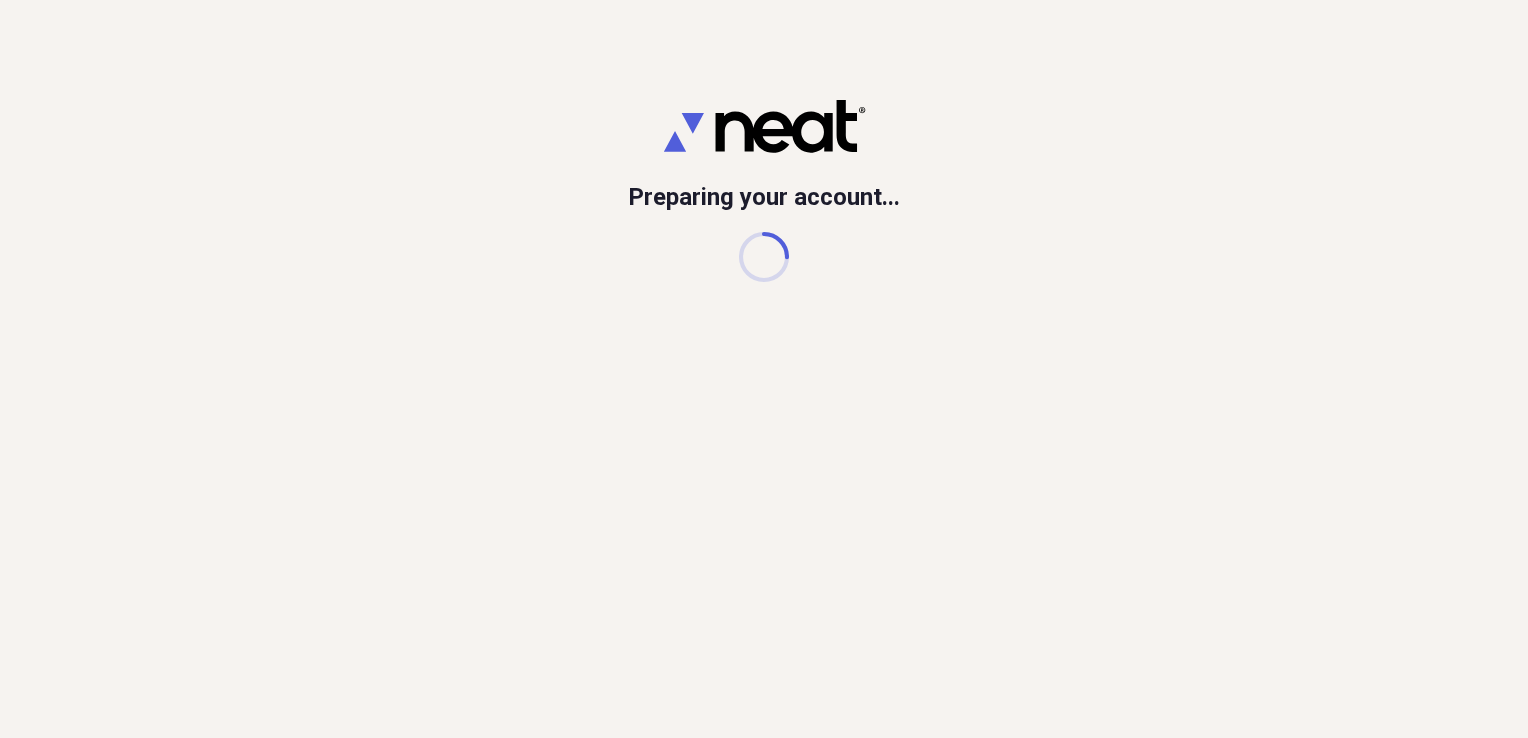 scroll, scrollTop: 0, scrollLeft: 0, axis: both 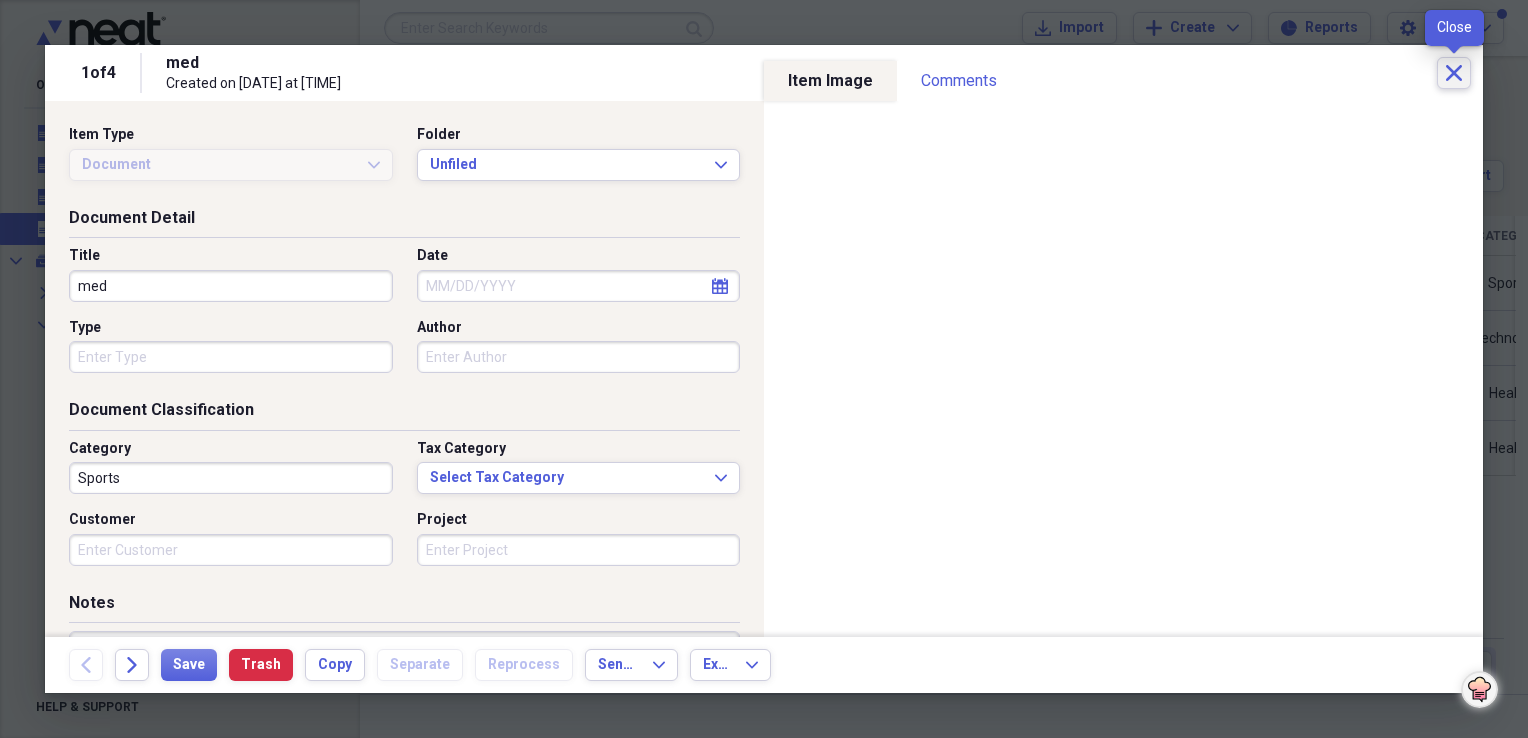 click 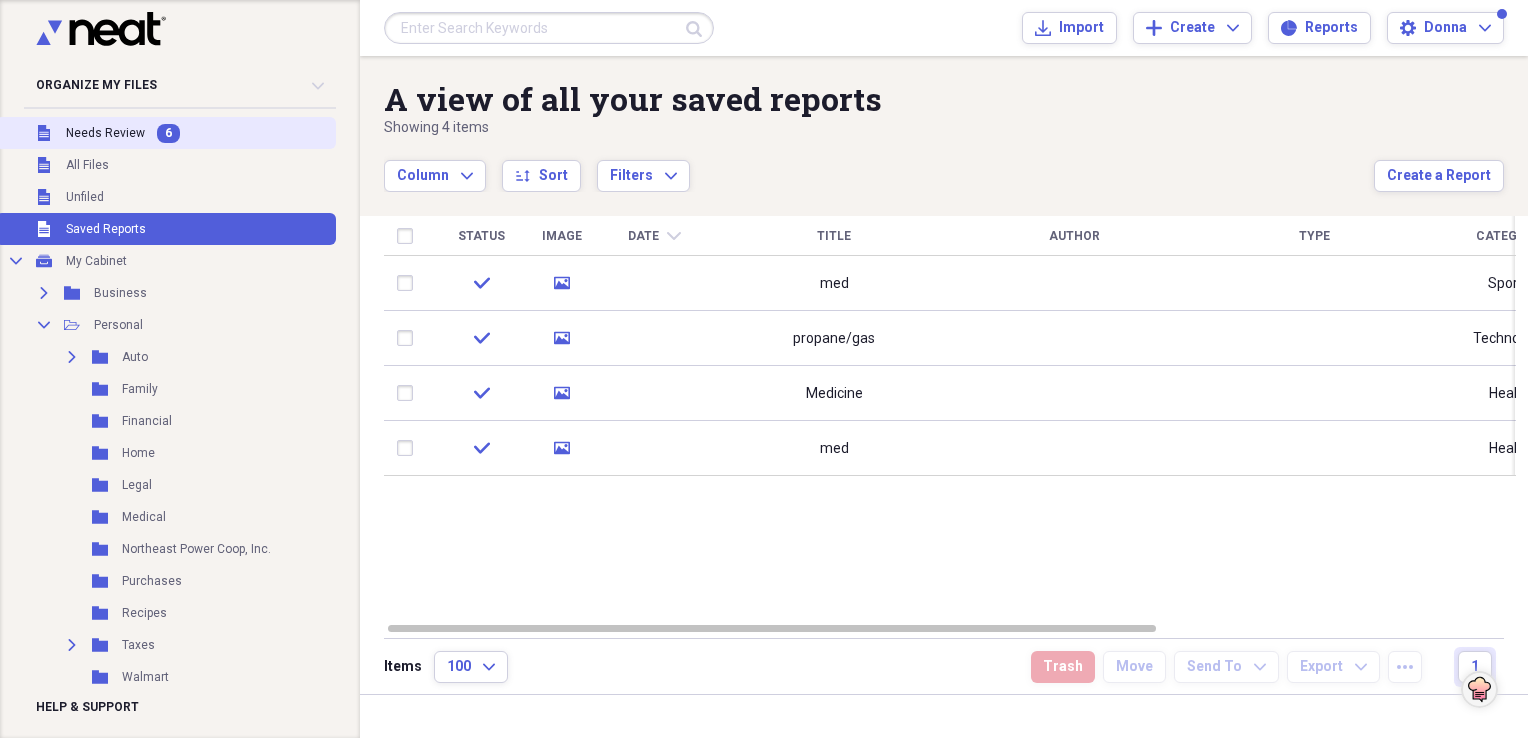 click on "Needs Review" at bounding box center (105, 133) 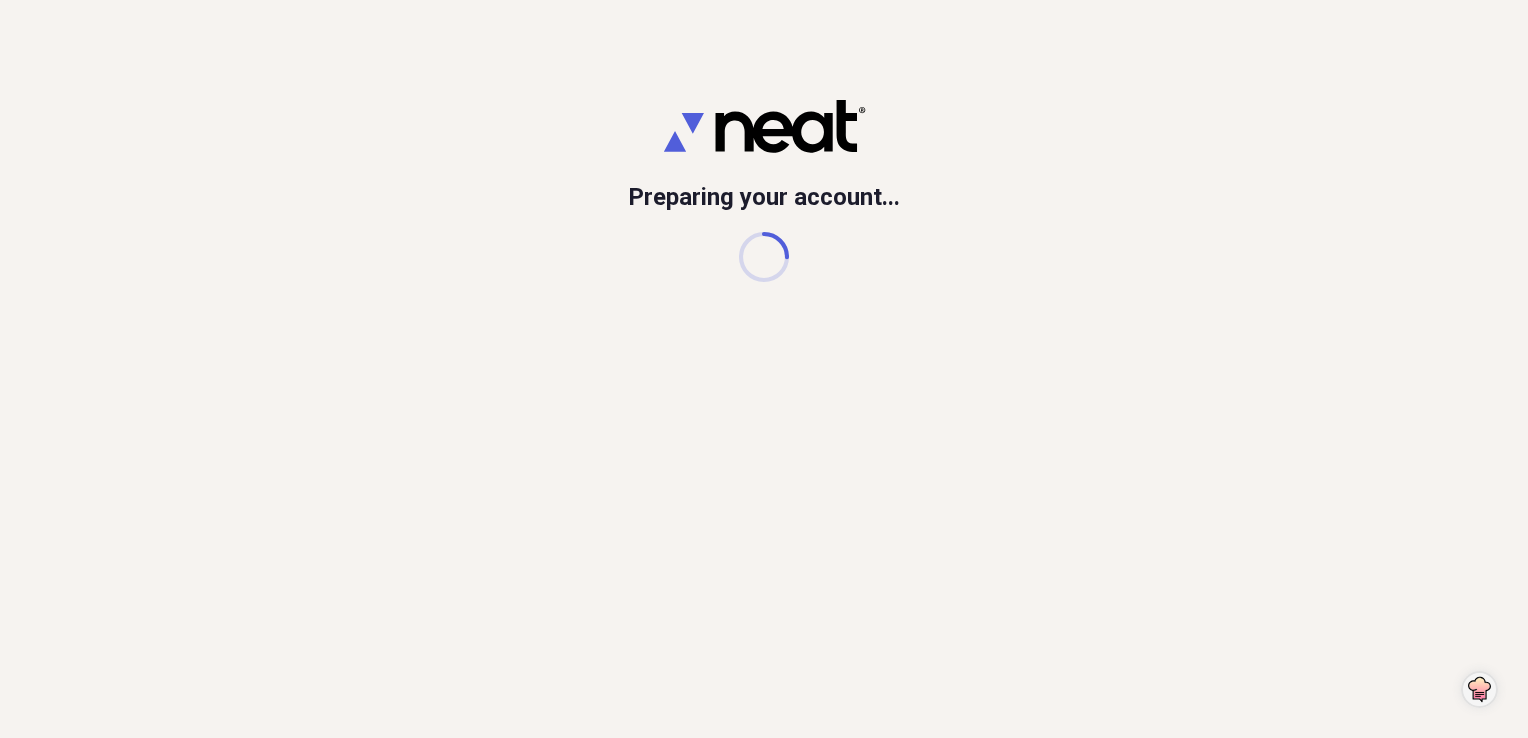 scroll, scrollTop: 0, scrollLeft: 0, axis: both 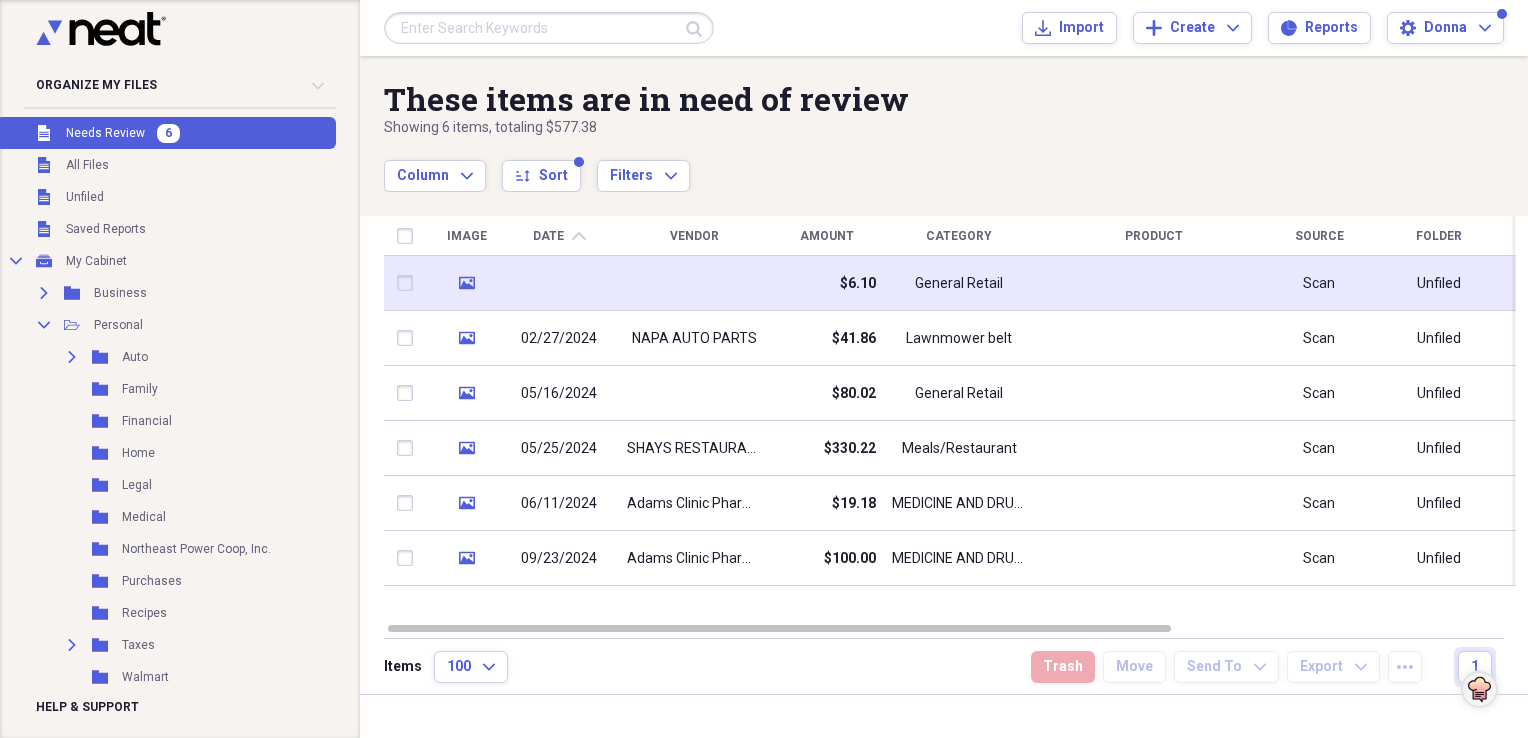 click at bounding box center (559, 283) 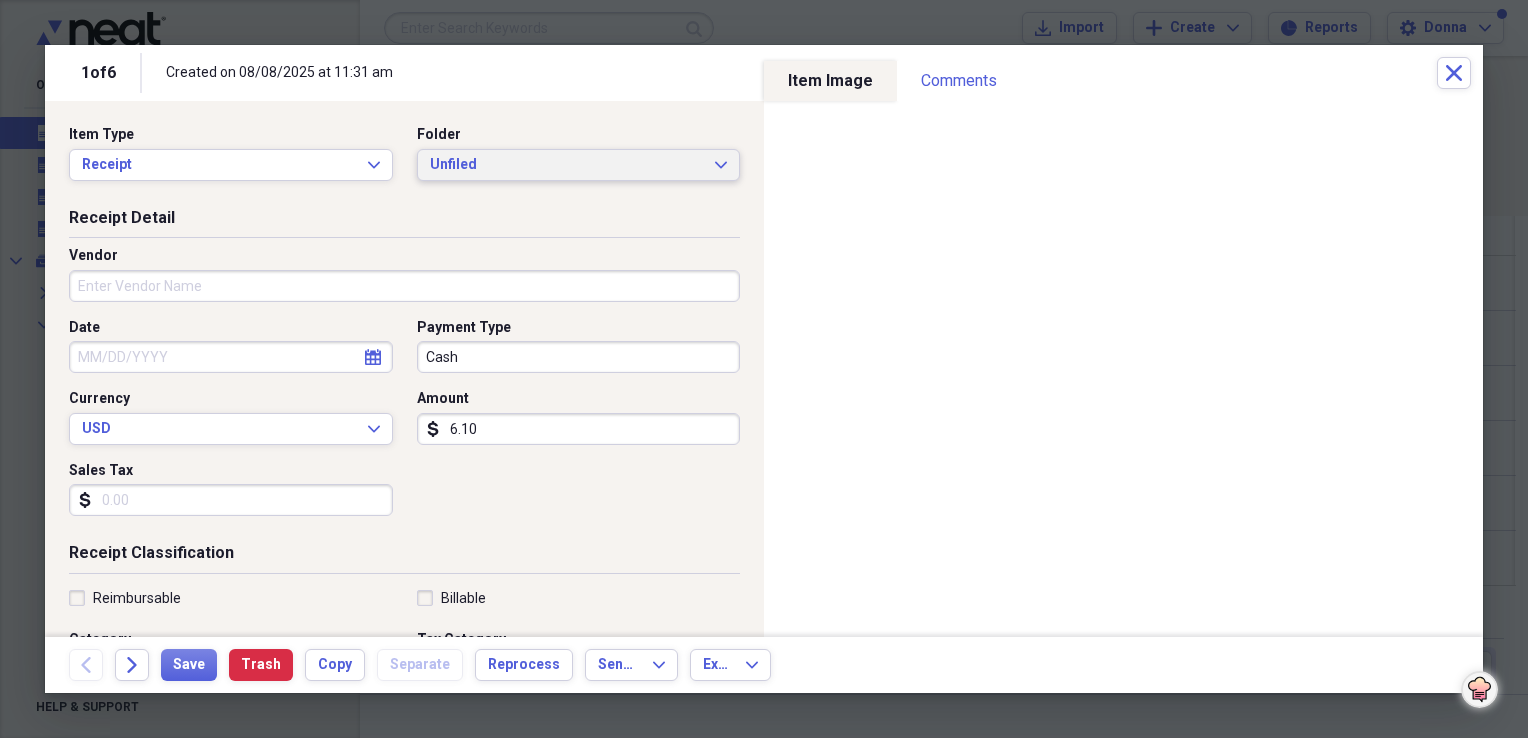 click on "Unfiled" at bounding box center (567, 165) 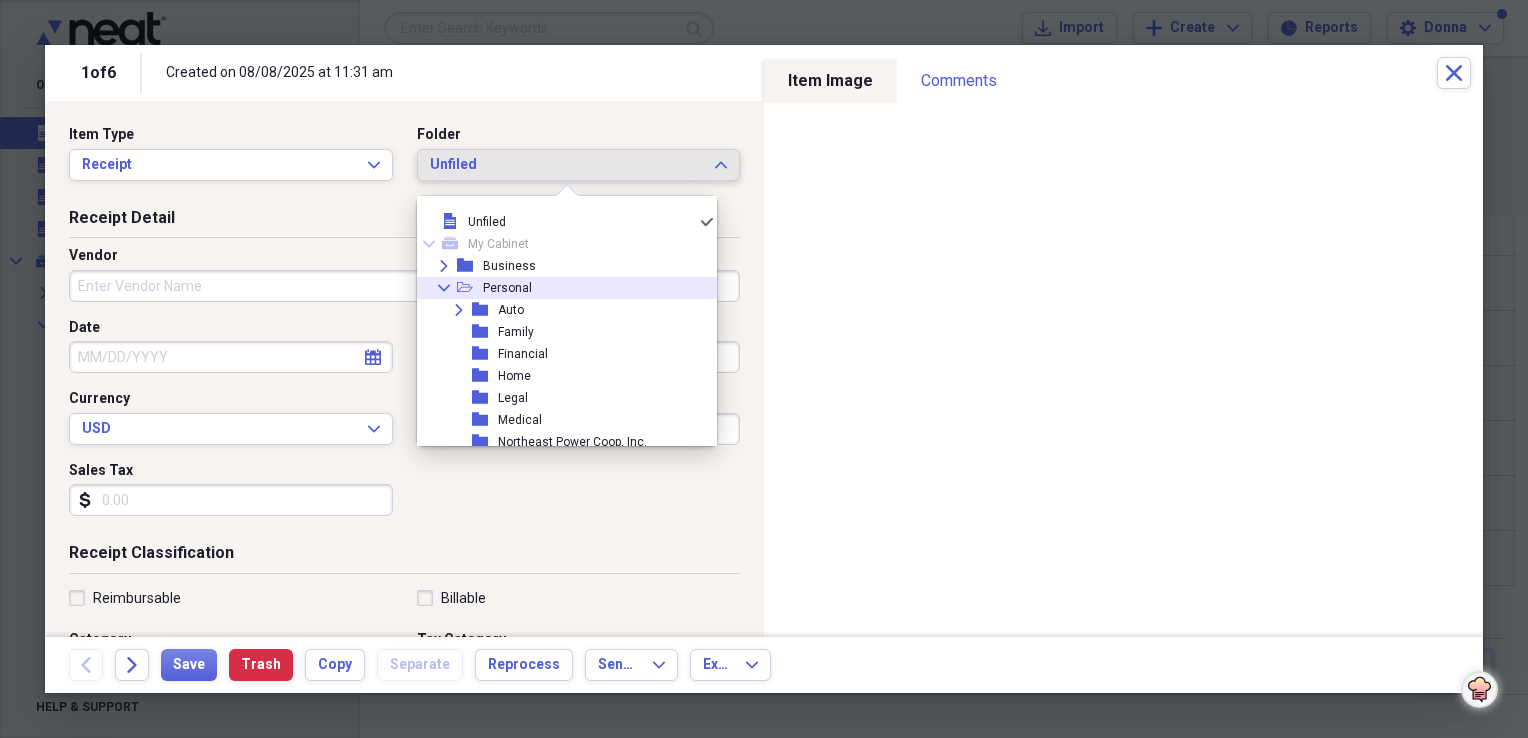 click on "Collapse open-folder Personal" at bounding box center [559, 288] 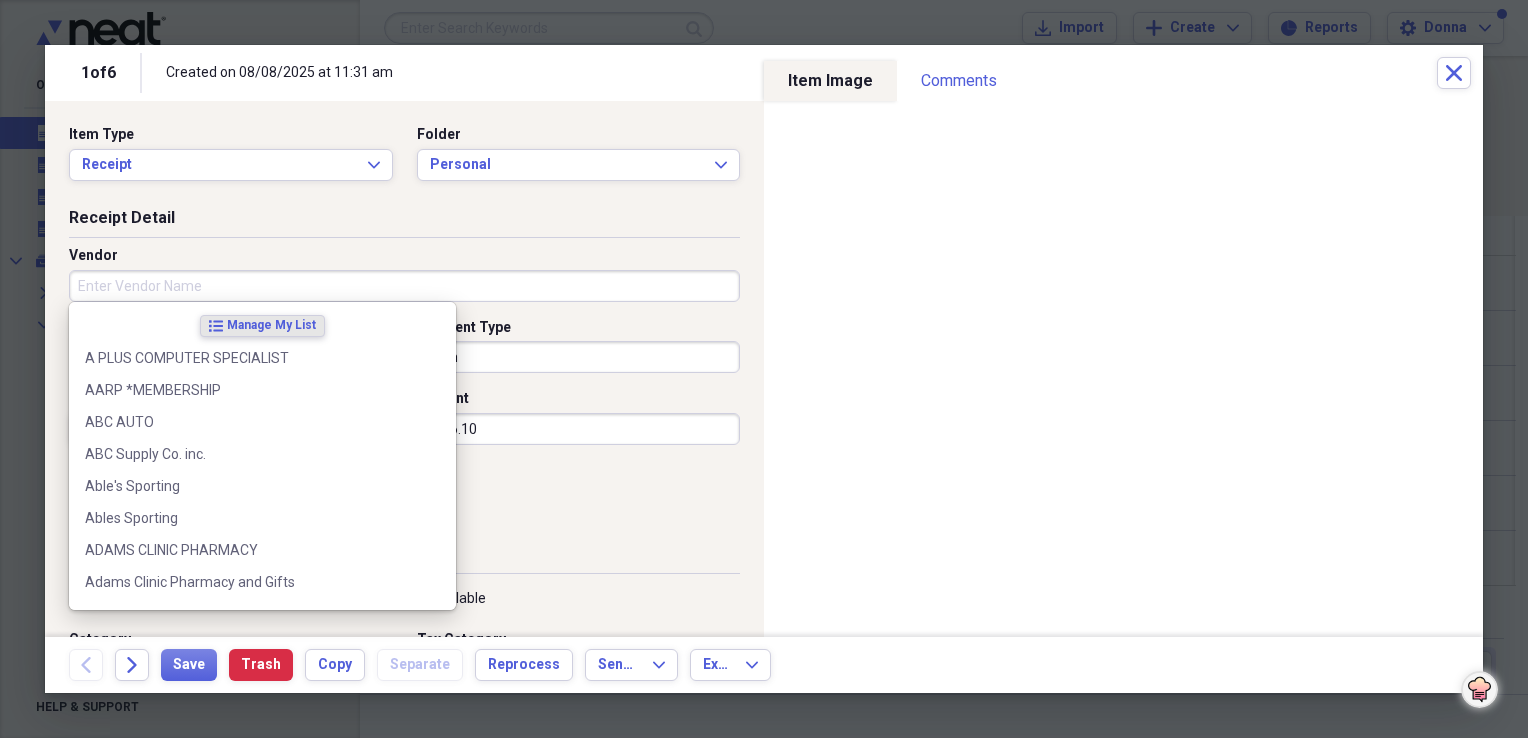 click on "Vendor" at bounding box center (404, 286) 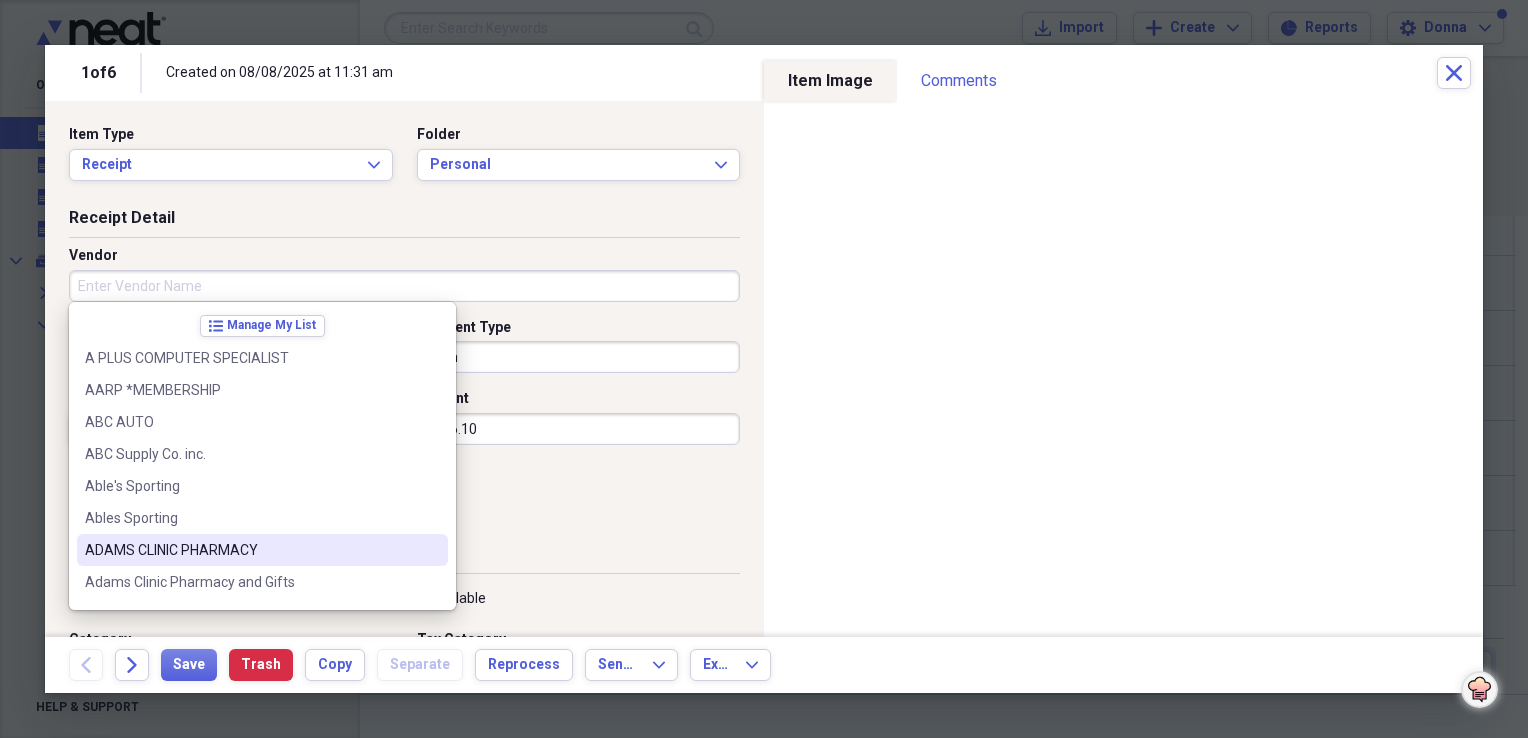 click on "ADAMS CLINIC PHARMACY" at bounding box center (262, 550) 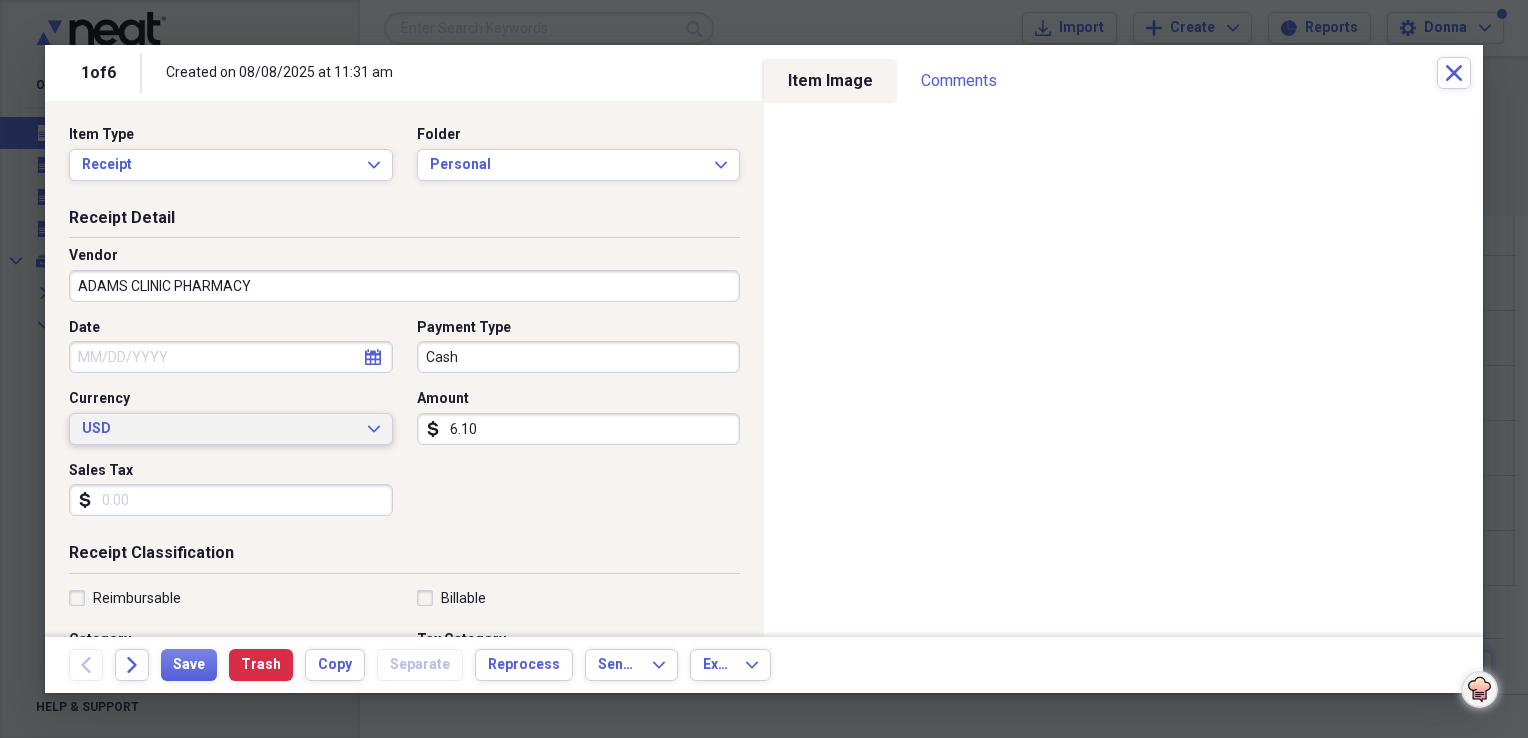 type on "MEDICINE AND DRUGS" 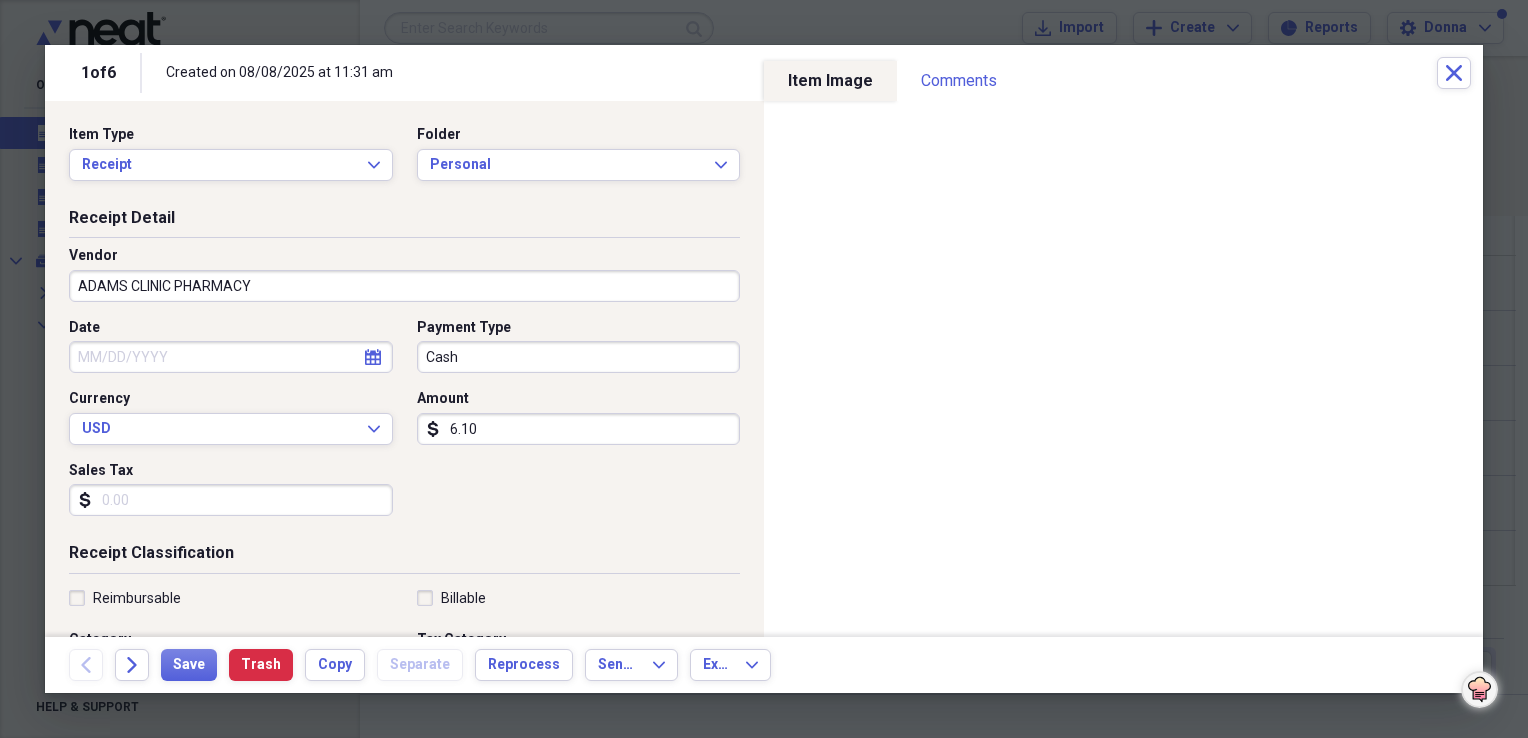 click on "calendar" 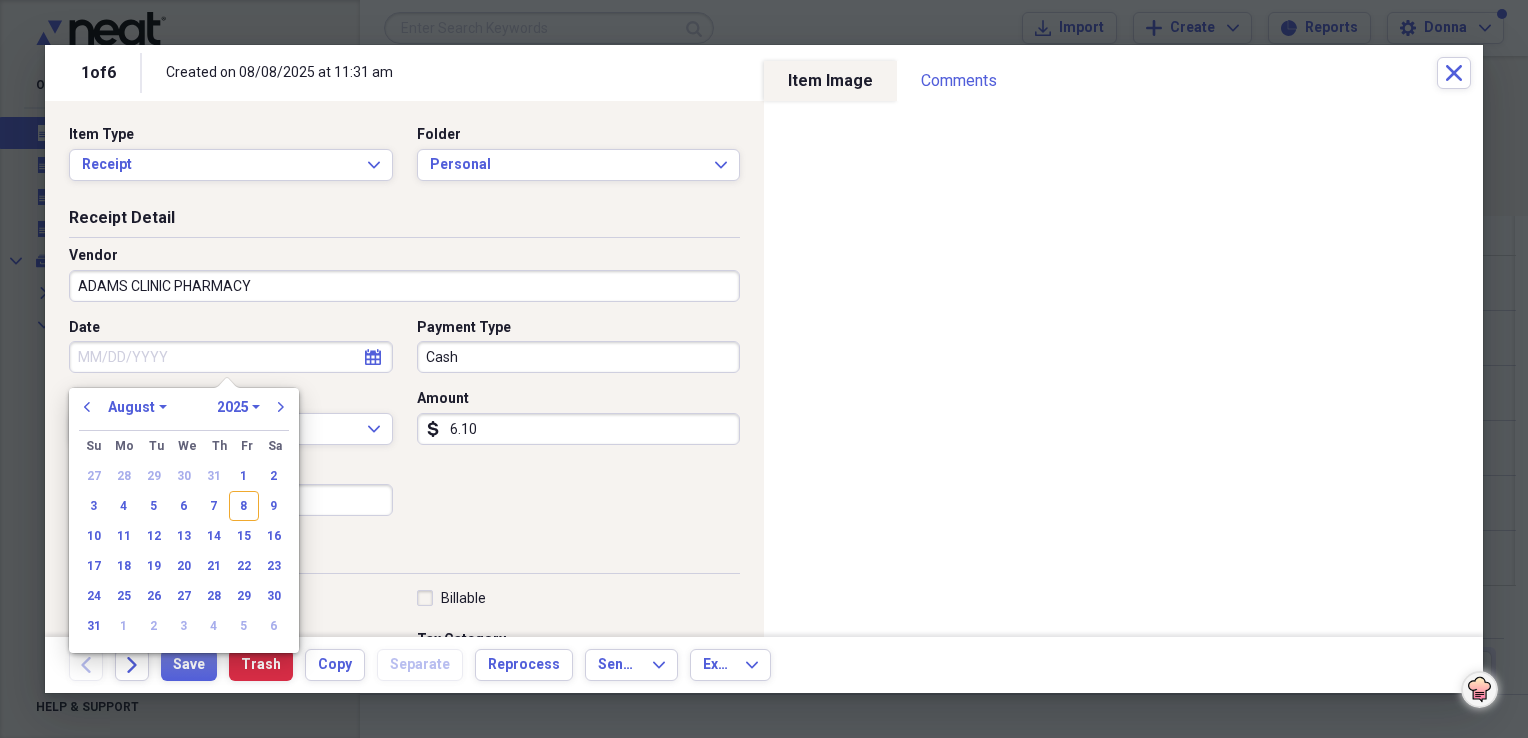 click on "January February March April May June July August September October November December" at bounding box center [137, 407] 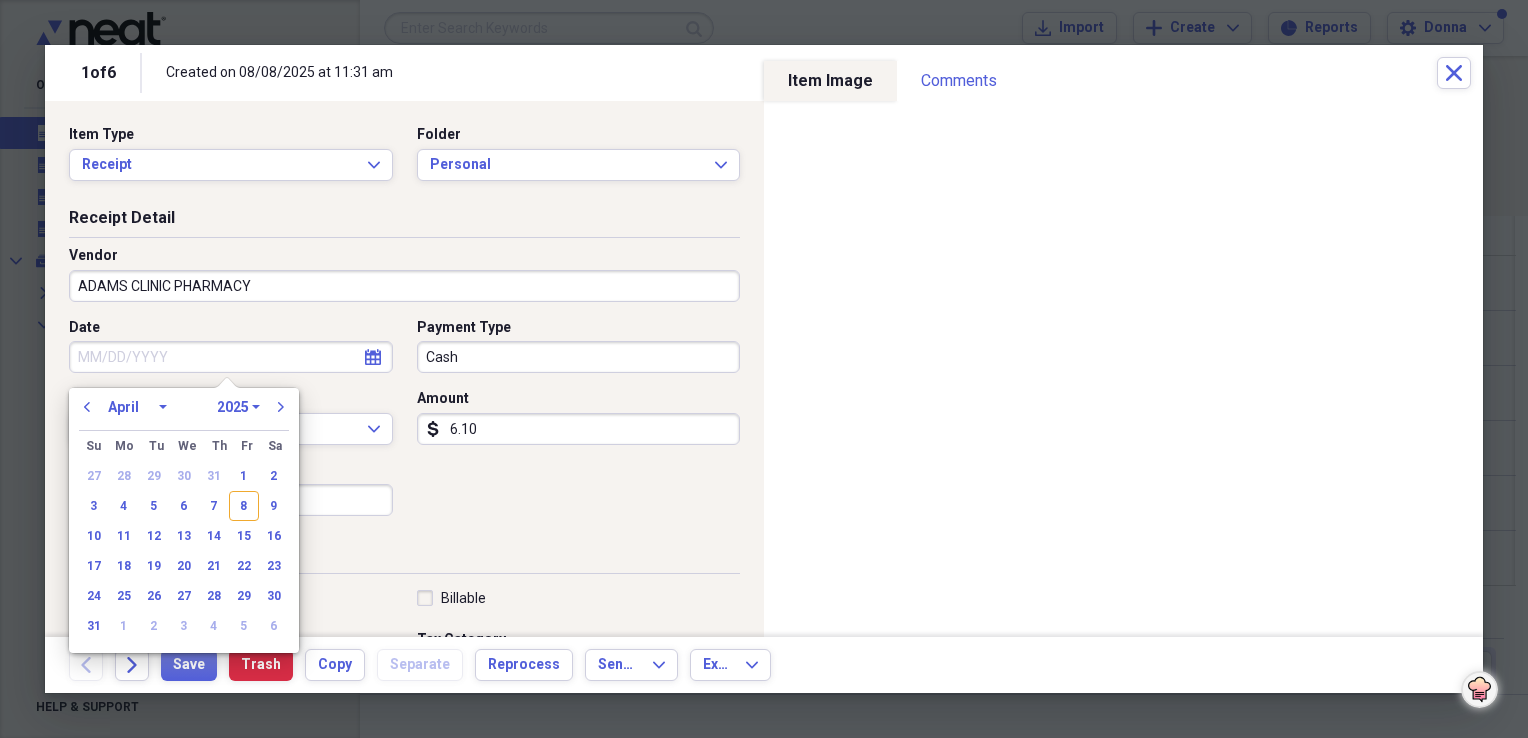 click on "January February March April May June July August September October November December" at bounding box center [137, 407] 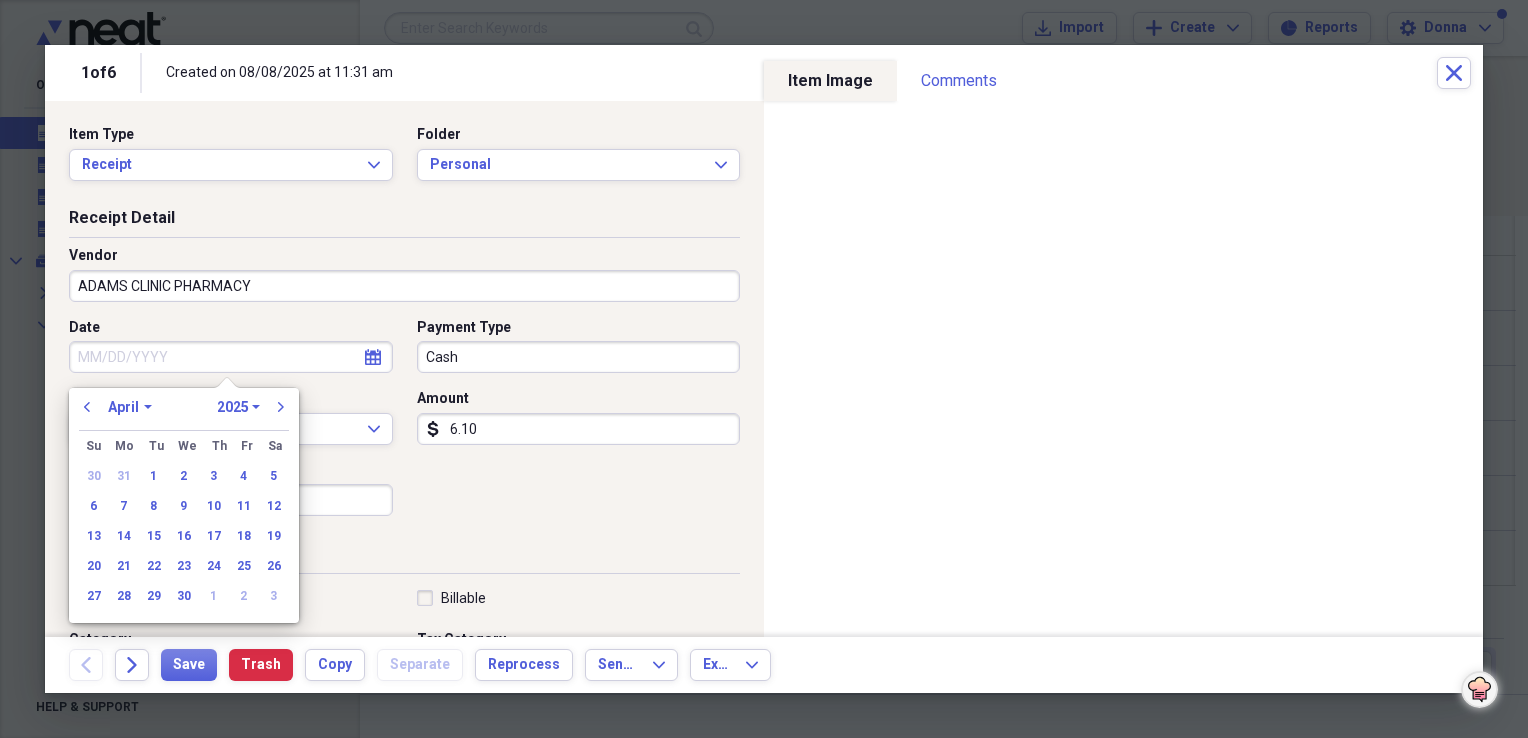 click on "January February March April May June July August September October November December" at bounding box center [130, 407] 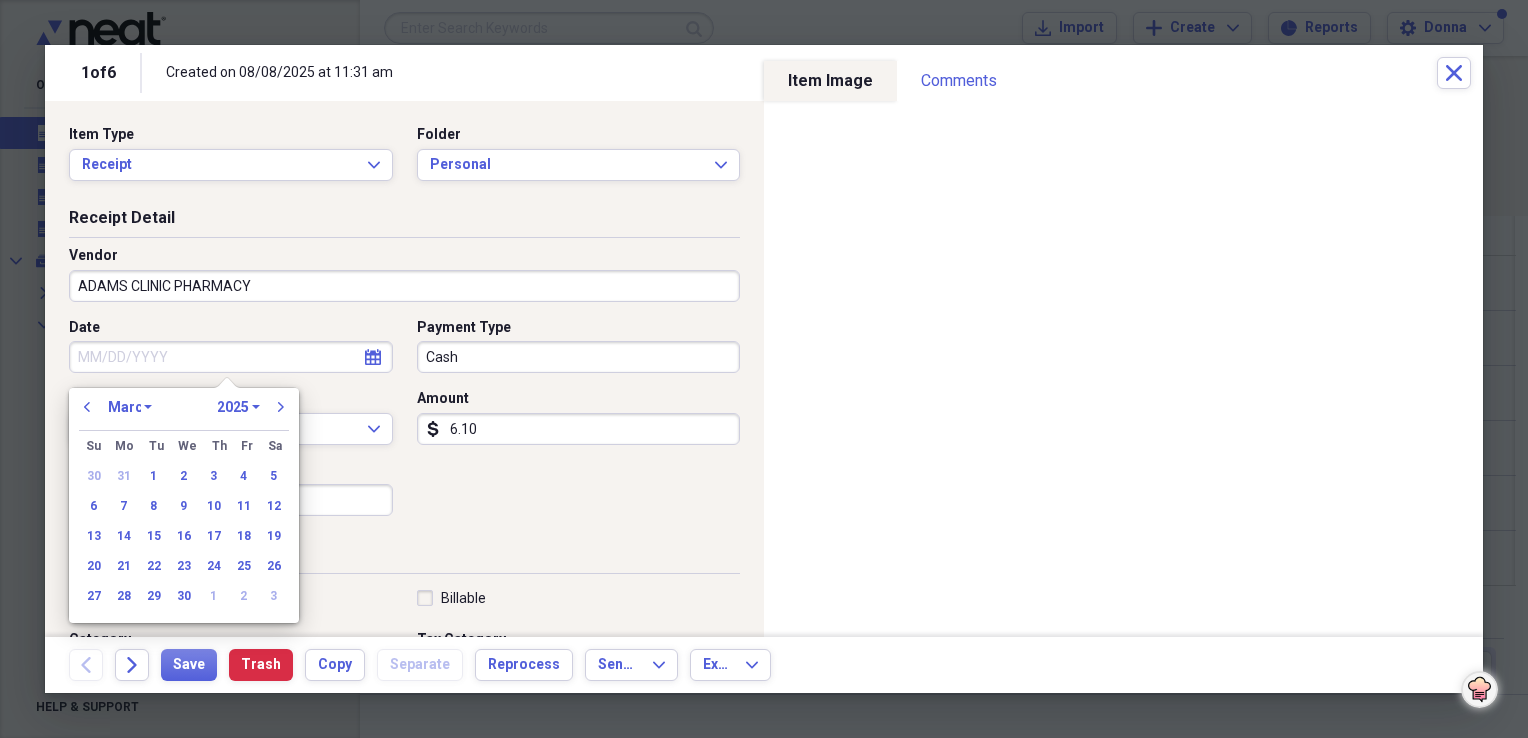 click on "January February March April May June July August September October November December" at bounding box center [130, 407] 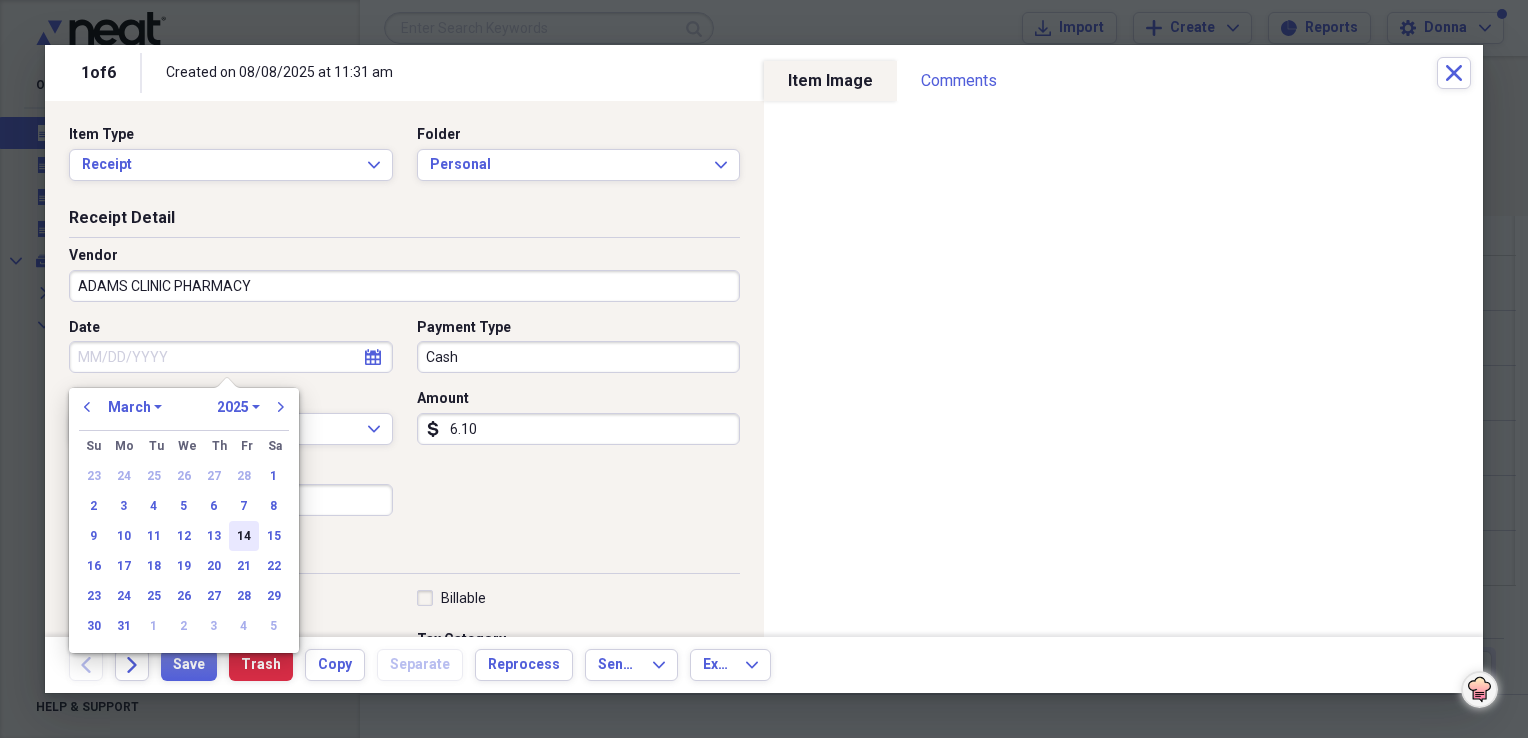 click on "14" at bounding box center (244, 536) 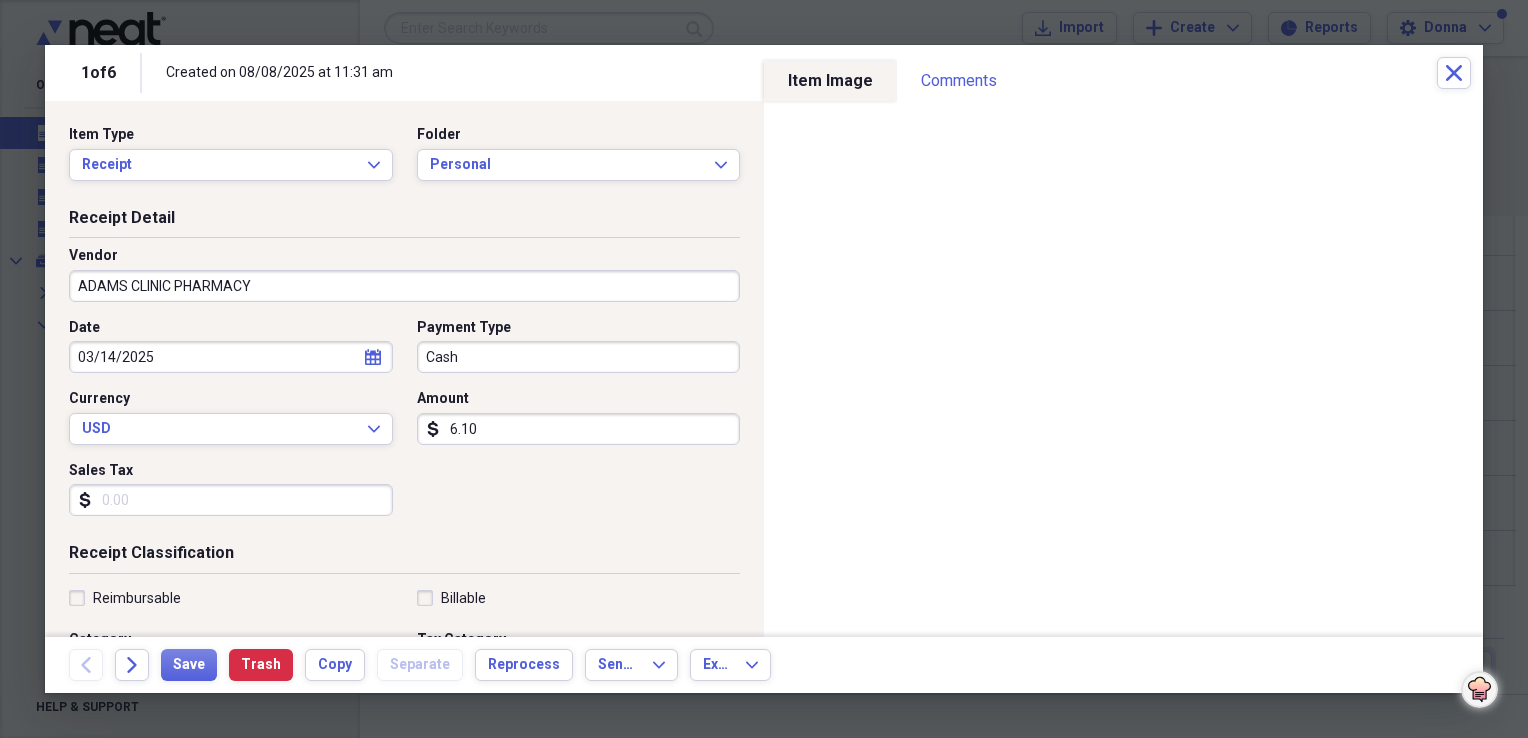 click 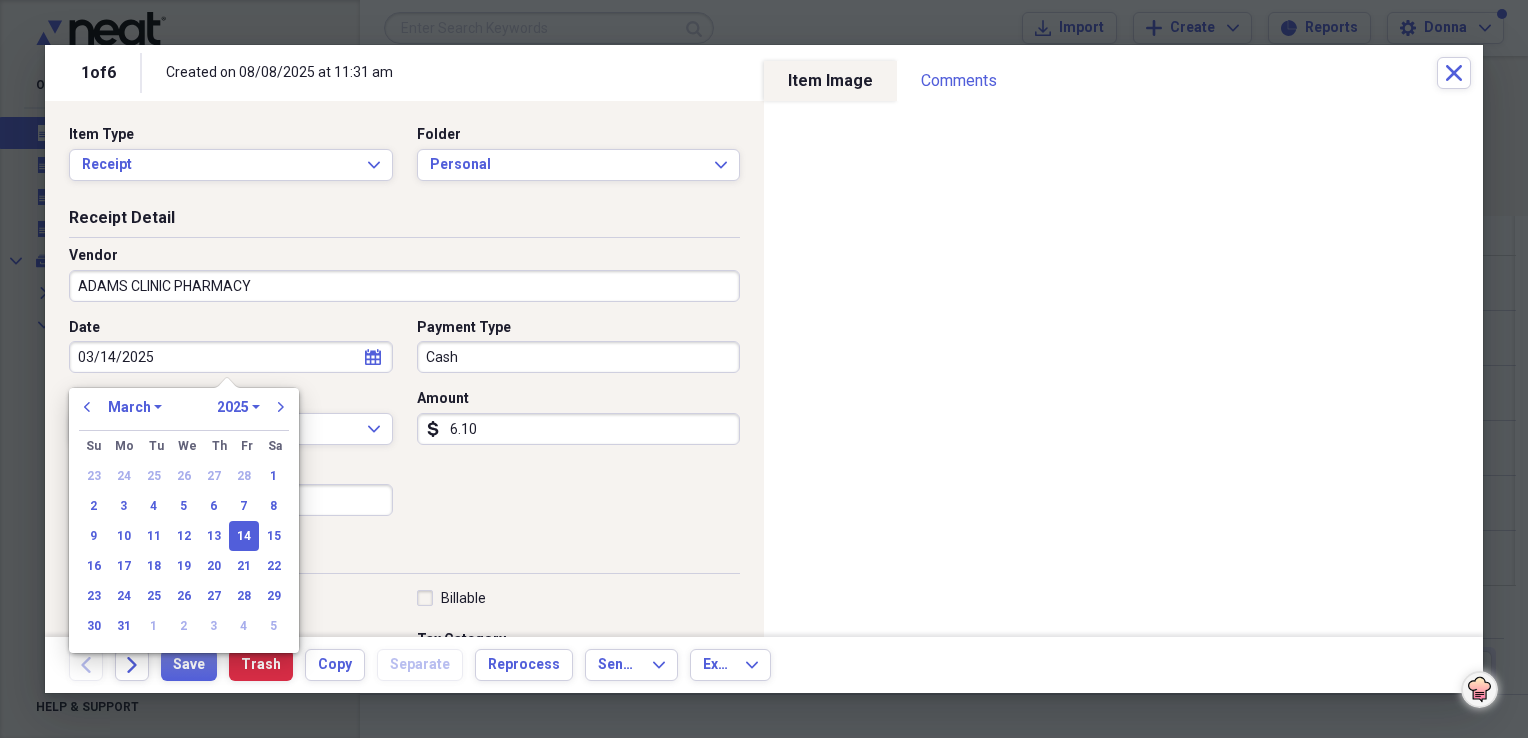 click on "1970 1971 1972 1973 1974 1975 1976 1977 1978 1979 1980 1981 1982 1983 1984 1985 1986 1987 1988 1989 1990 1991 1992 1993 1994 1995 1996 1997 1998 1999 2000 2001 2002 2003 2004 2005 2006 2007 2008 2009 2010 2011 2012 2013 2014 2015 2016 2017 2018 2019 2020 2021 2022 2023 2024 2025 2026 2027 2028 2029 2030 2031 2032 2033 2034 2035" at bounding box center [238, 407] 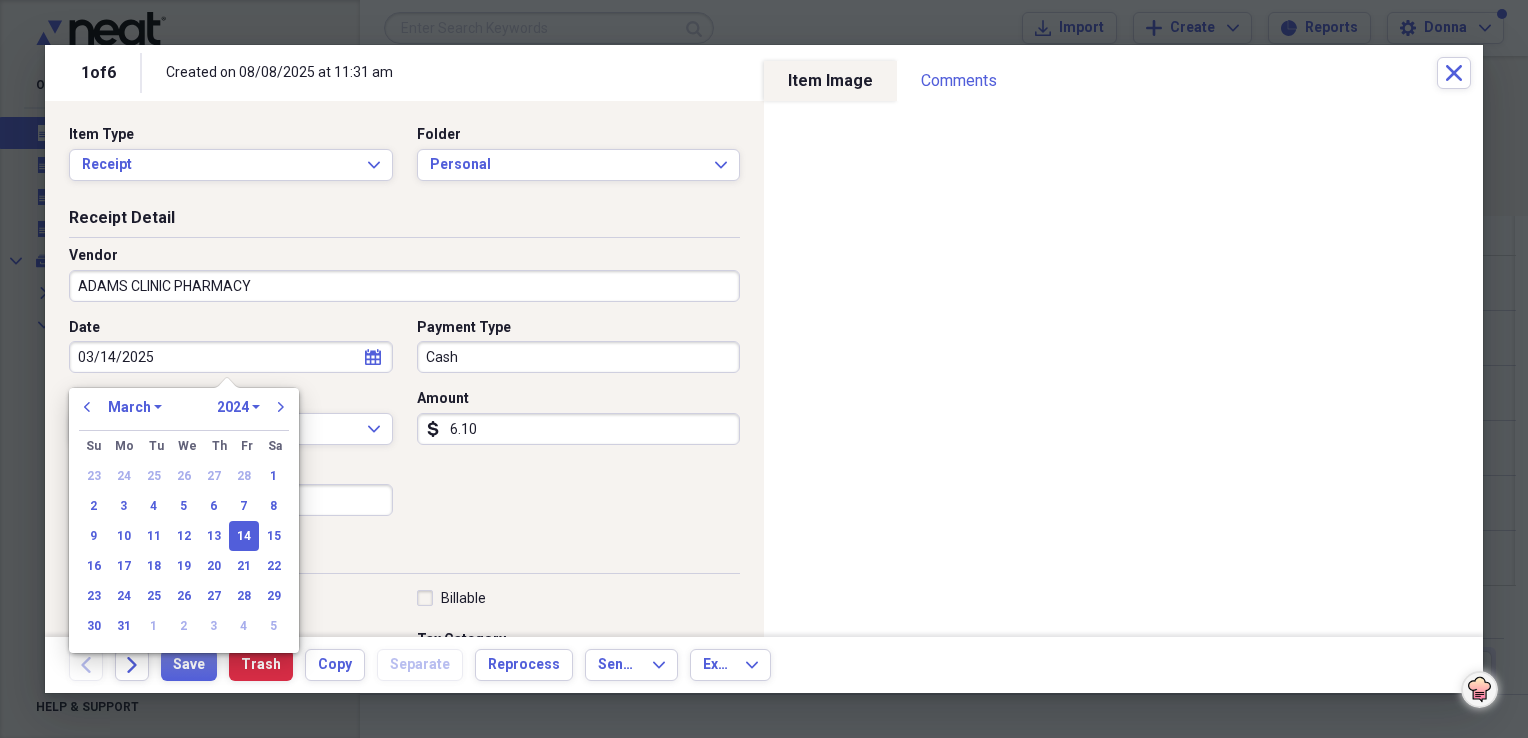 click on "1970 1971 1972 1973 1974 1975 1976 1977 1978 1979 1980 1981 1982 1983 1984 1985 1986 1987 1988 1989 1990 1991 1992 1993 1994 1995 1996 1997 1998 1999 2000 2001 2002 2003 2004 2005 2006 2007 2008 2009 2010 2011 2012 2013 2014 2015 2016 2017 2018 2019 2020 2021 2022 2023 2024 2025 2026 2027 2028 2029 2030 2031 2032 2033 2034 2035" at bounding box center (238, 407) 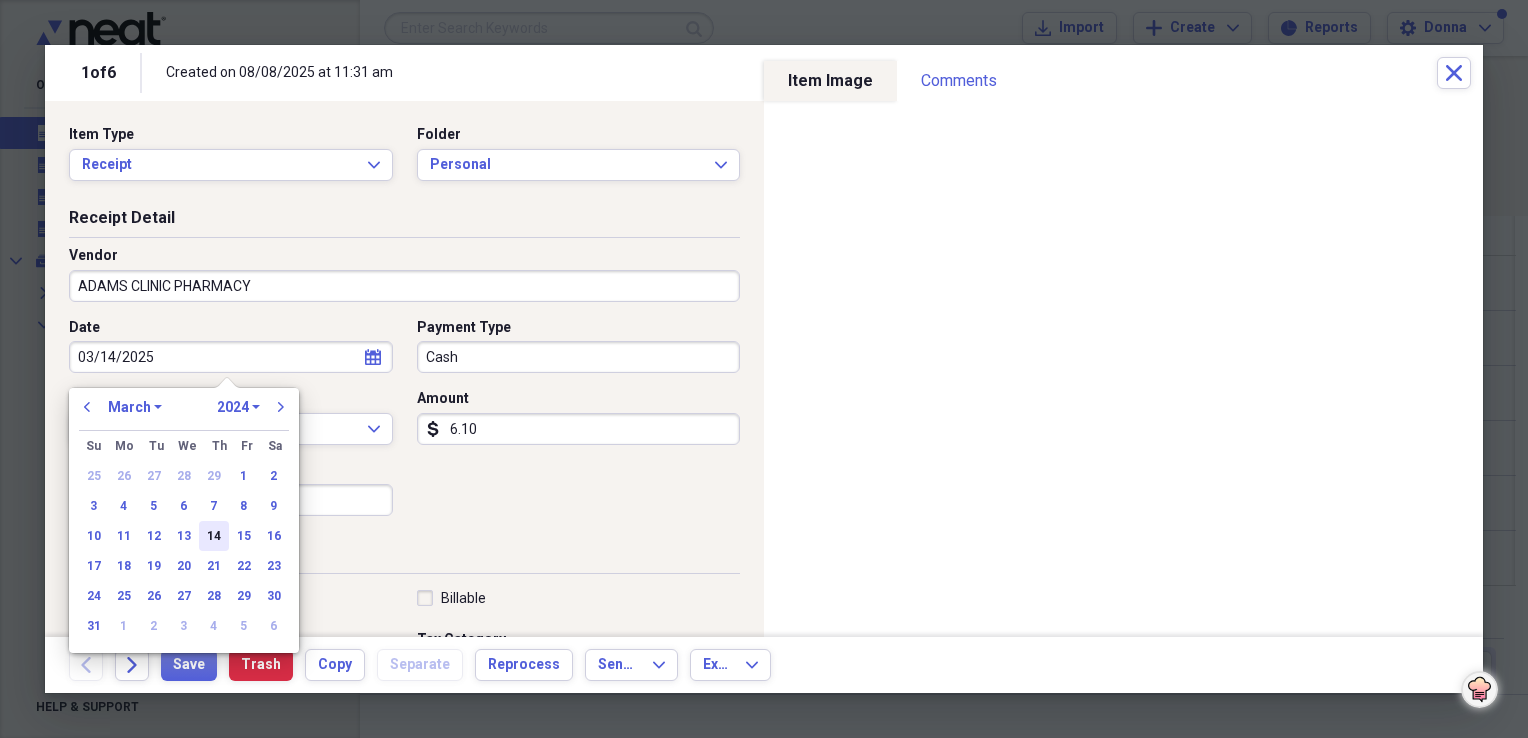 click on "14" at bounding box center [214, 536] 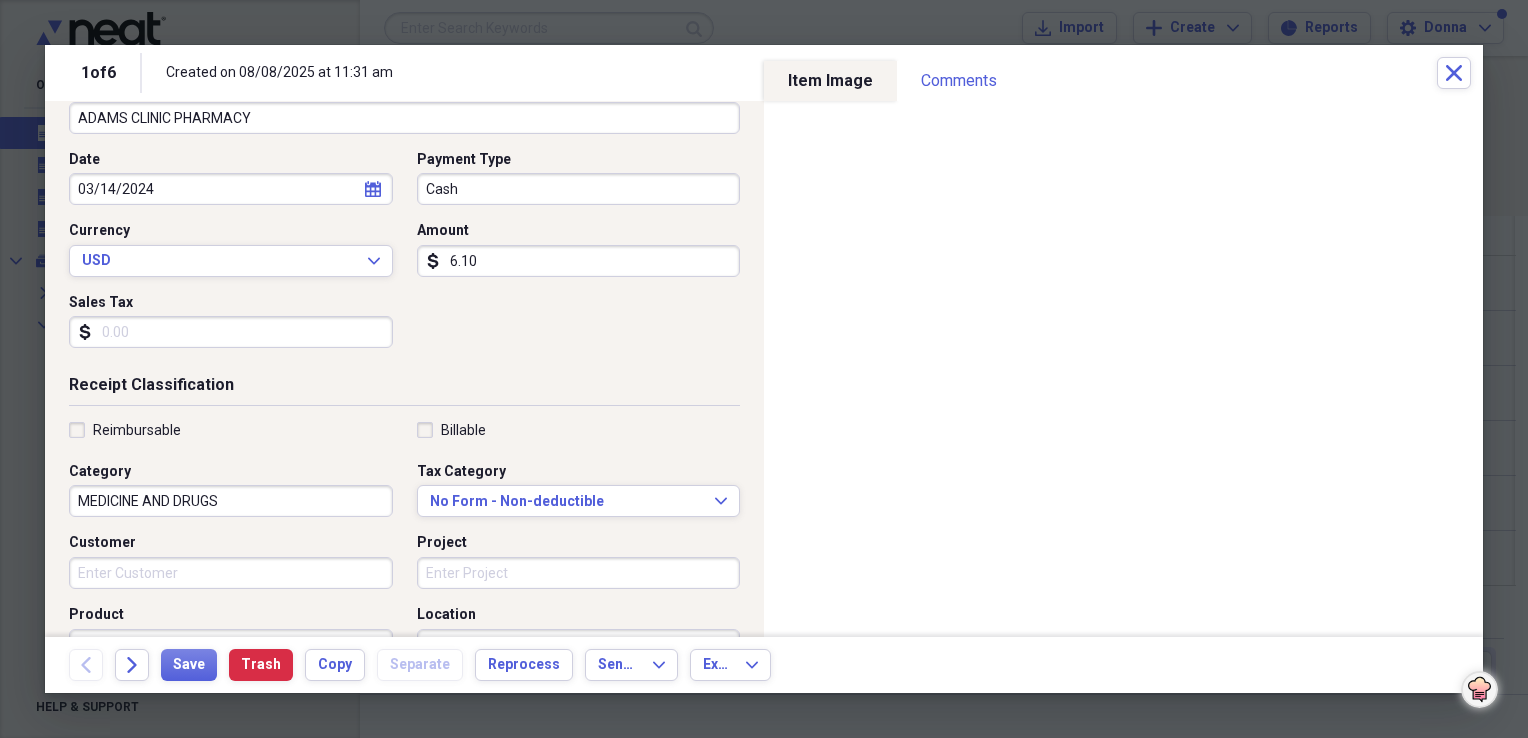 scroll, scrollTop: 200, scrollLeft: 0, axis: vertical 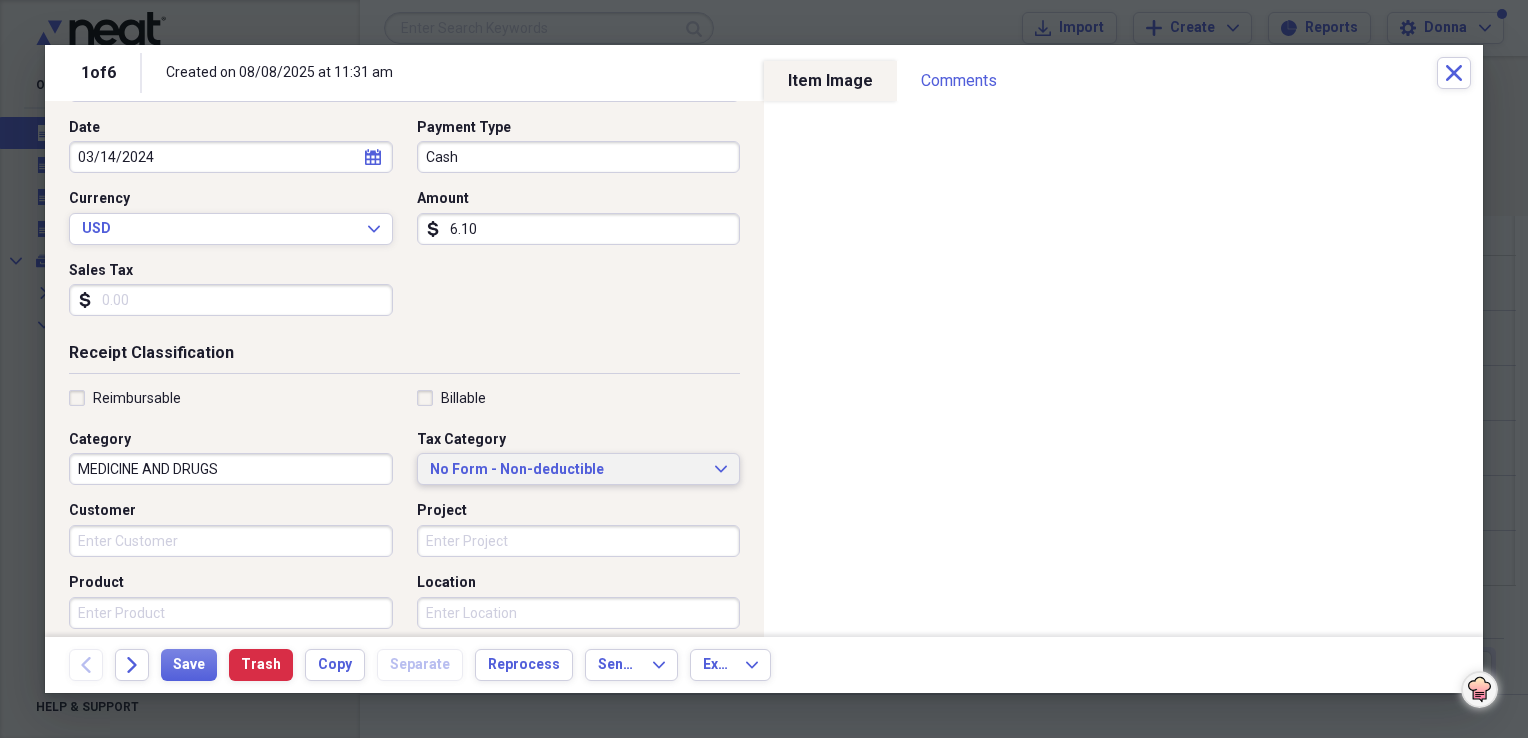 click on "No Form - Non-deductible" at bounding box center [567, 470] 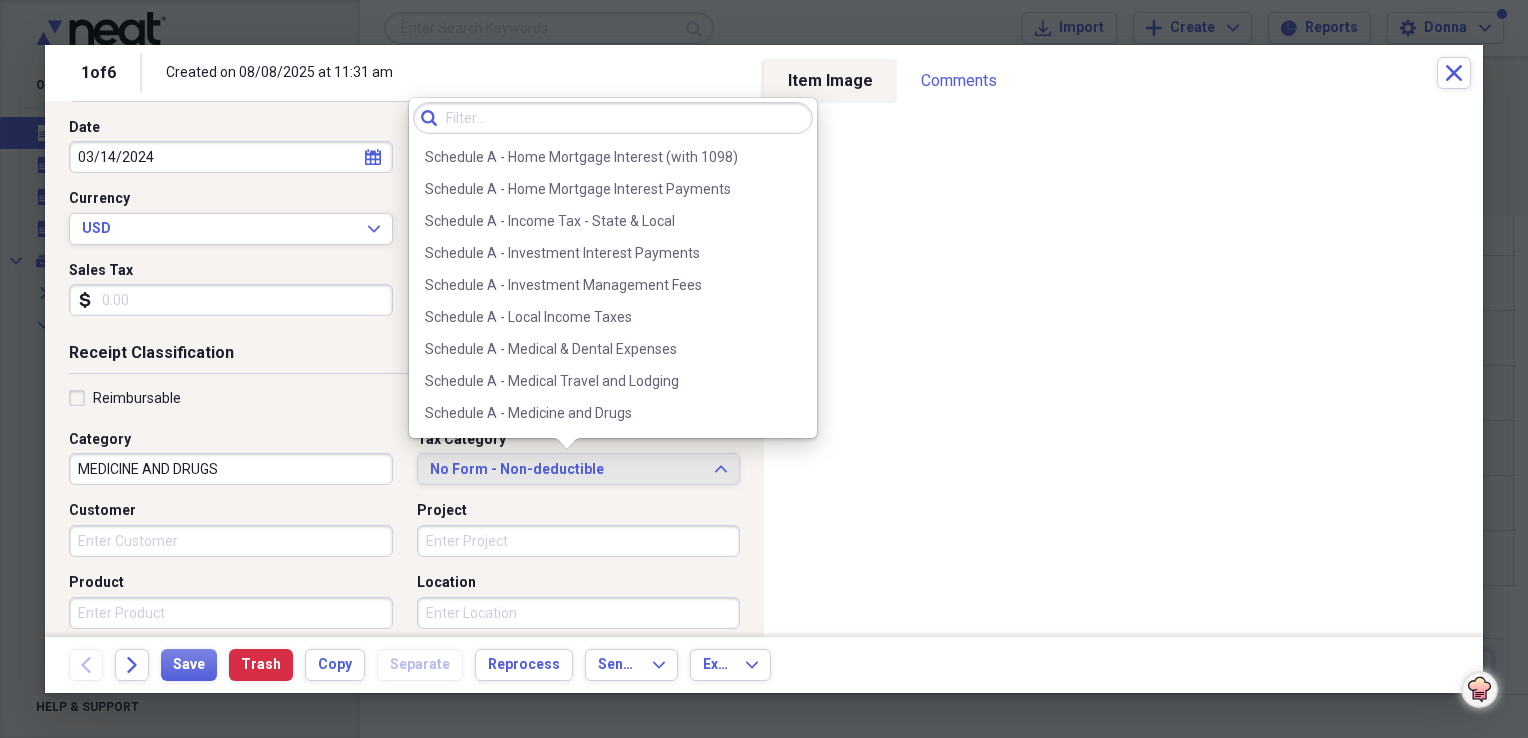 scroll, scrollTop: 1300, scrollLeft: 0, axis: vertical 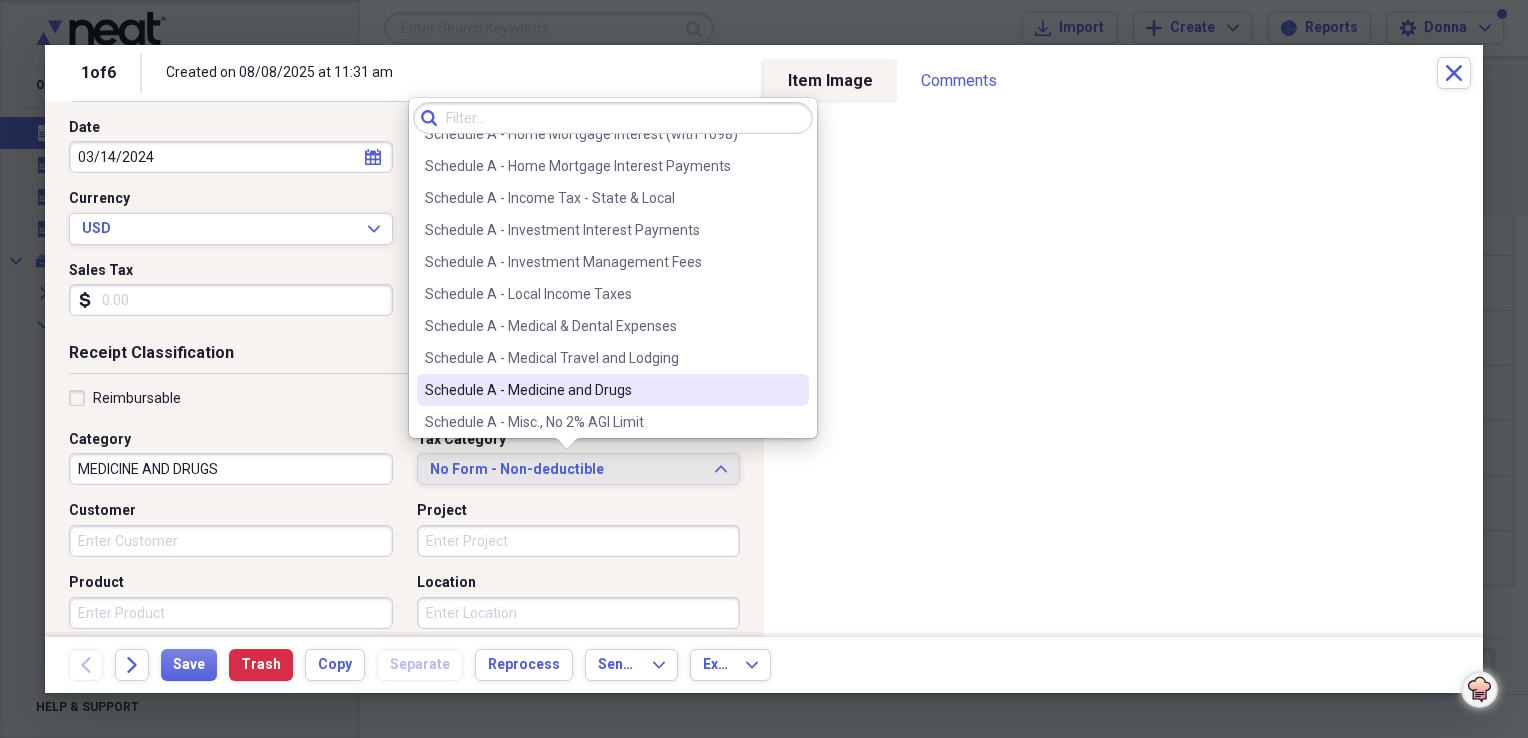 click on "Schedule A - Medicine and Drugs" at bounding box center [601, 390] 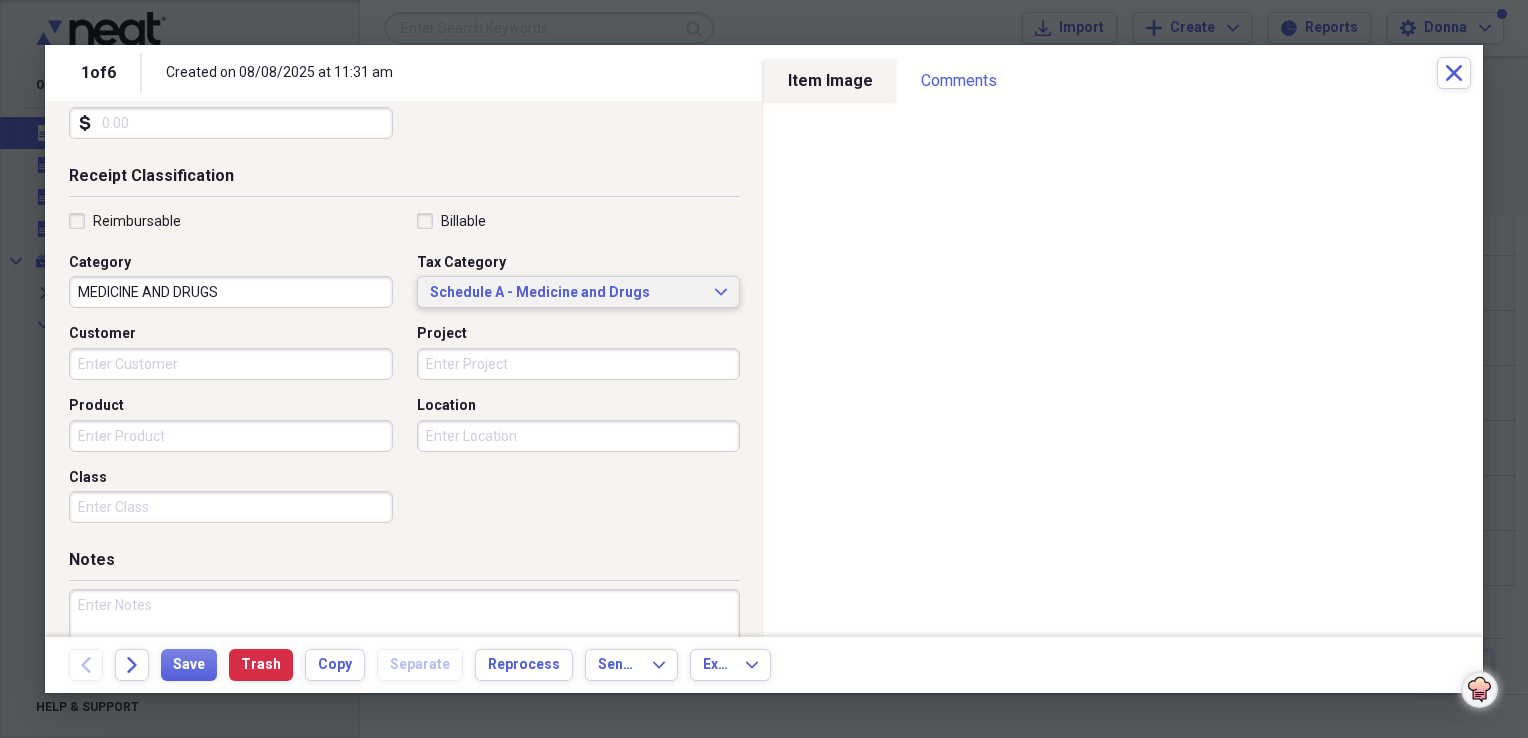 scroll, scrollTop: 400, scrollLeft: 0, axis: vertical 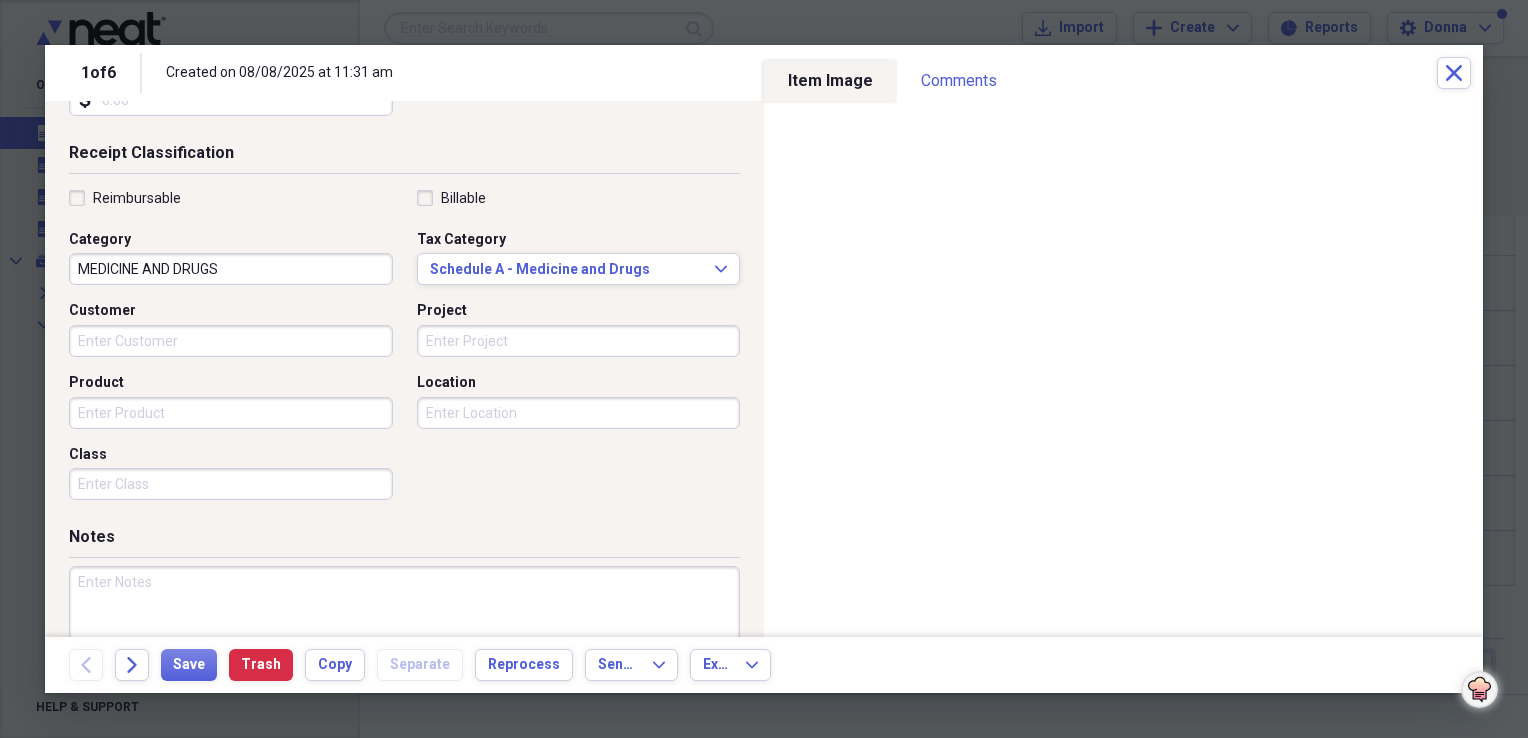 click on "MEDICINE AND DRUGS" at bounding box center (231, 269) 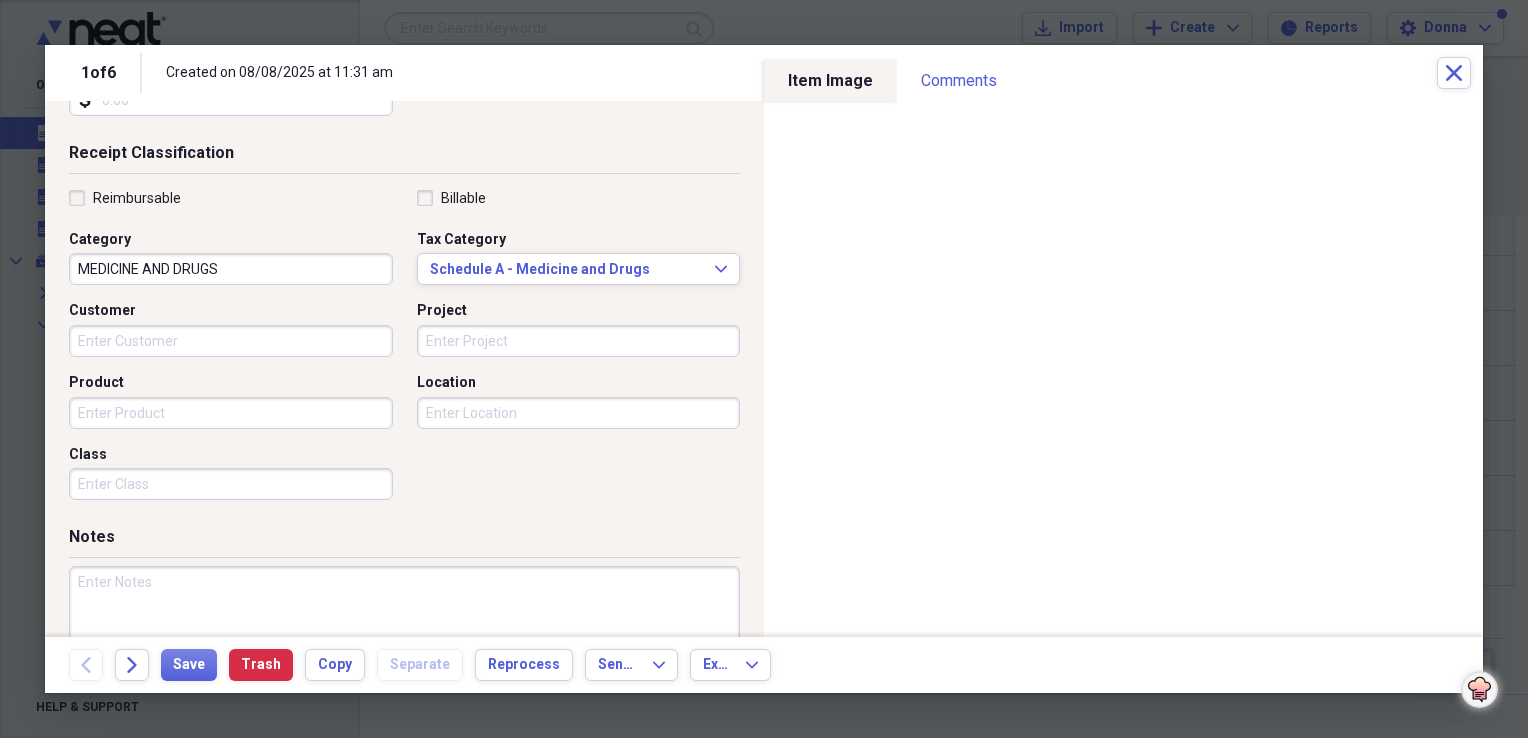 click at bounding box center [404, 631] 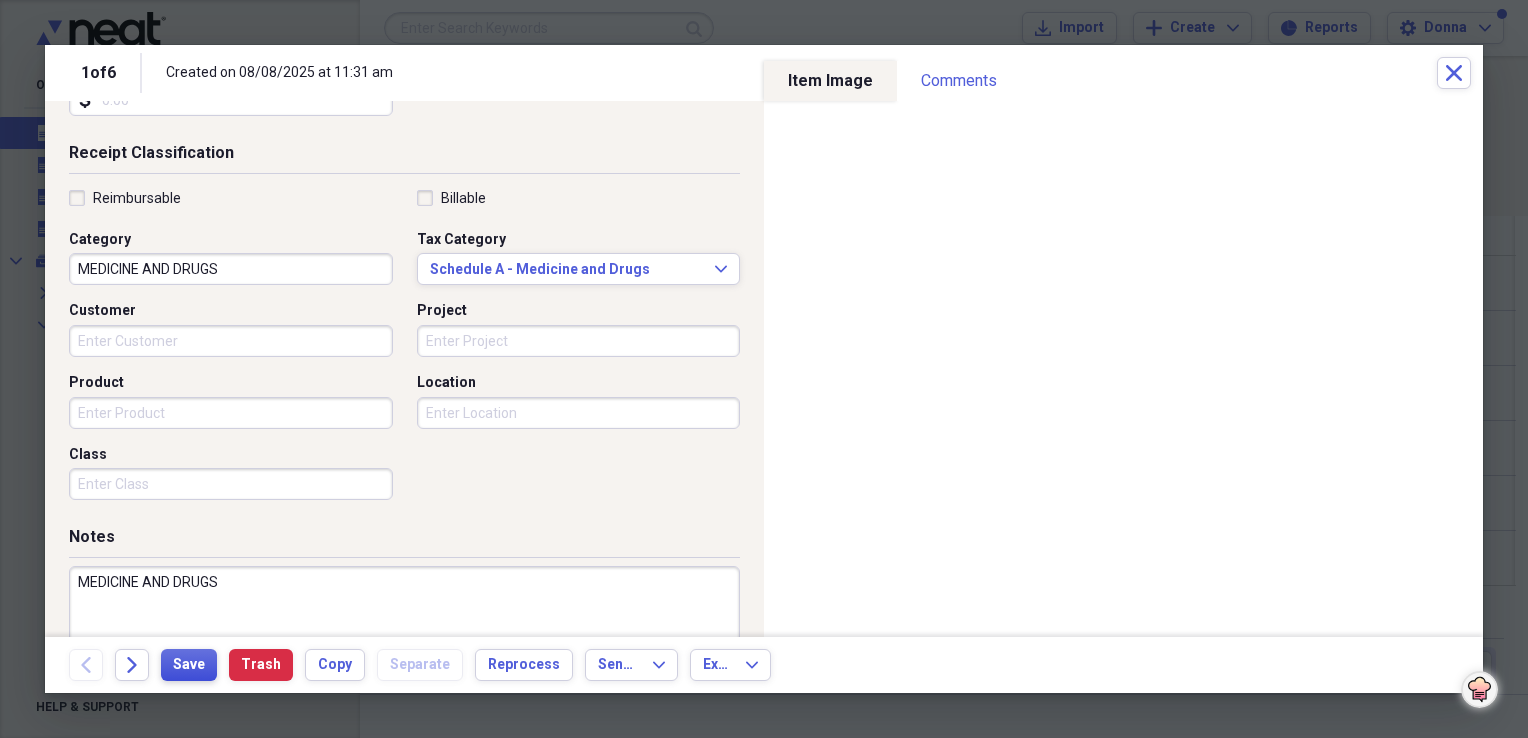type on "MEDICINE AND DRUGS" 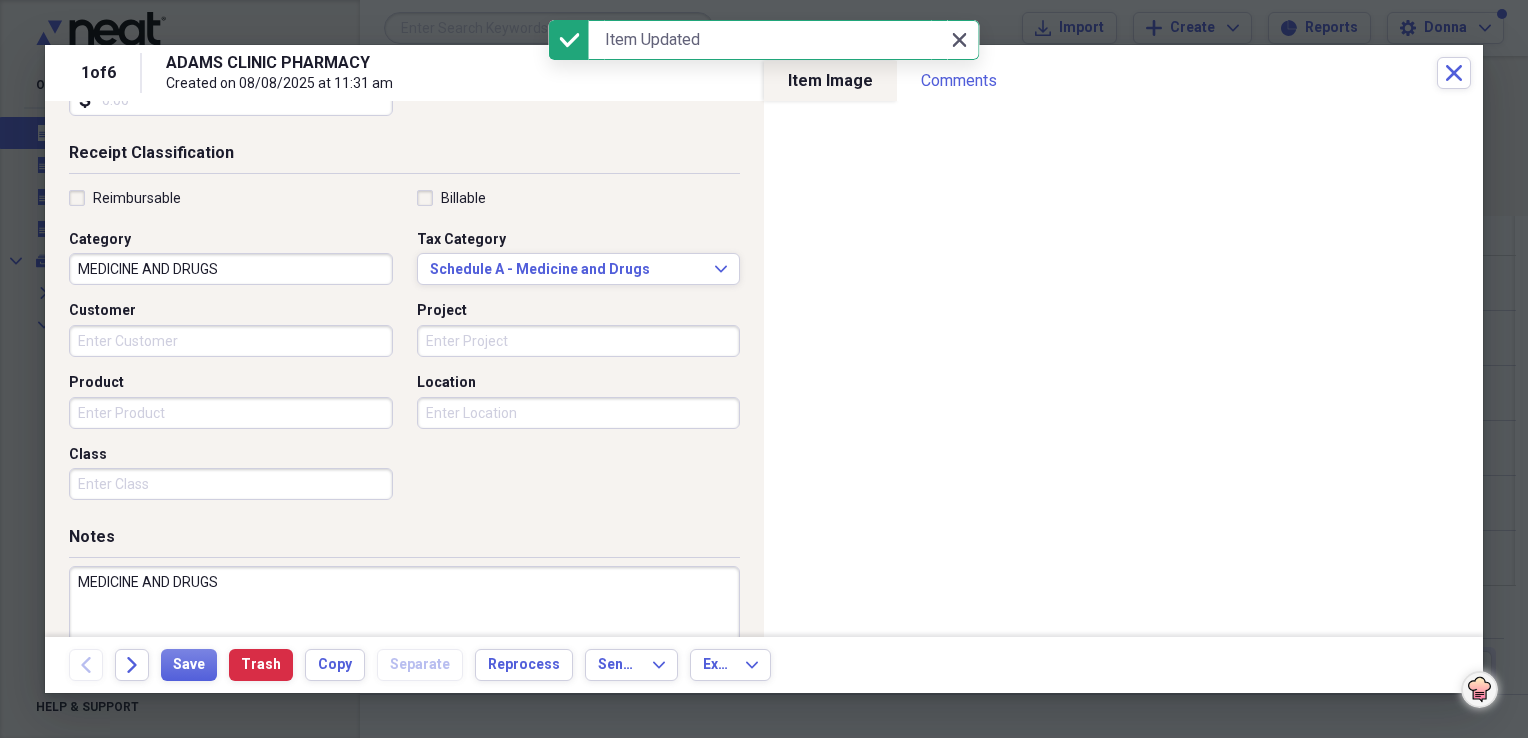 click on "Close" 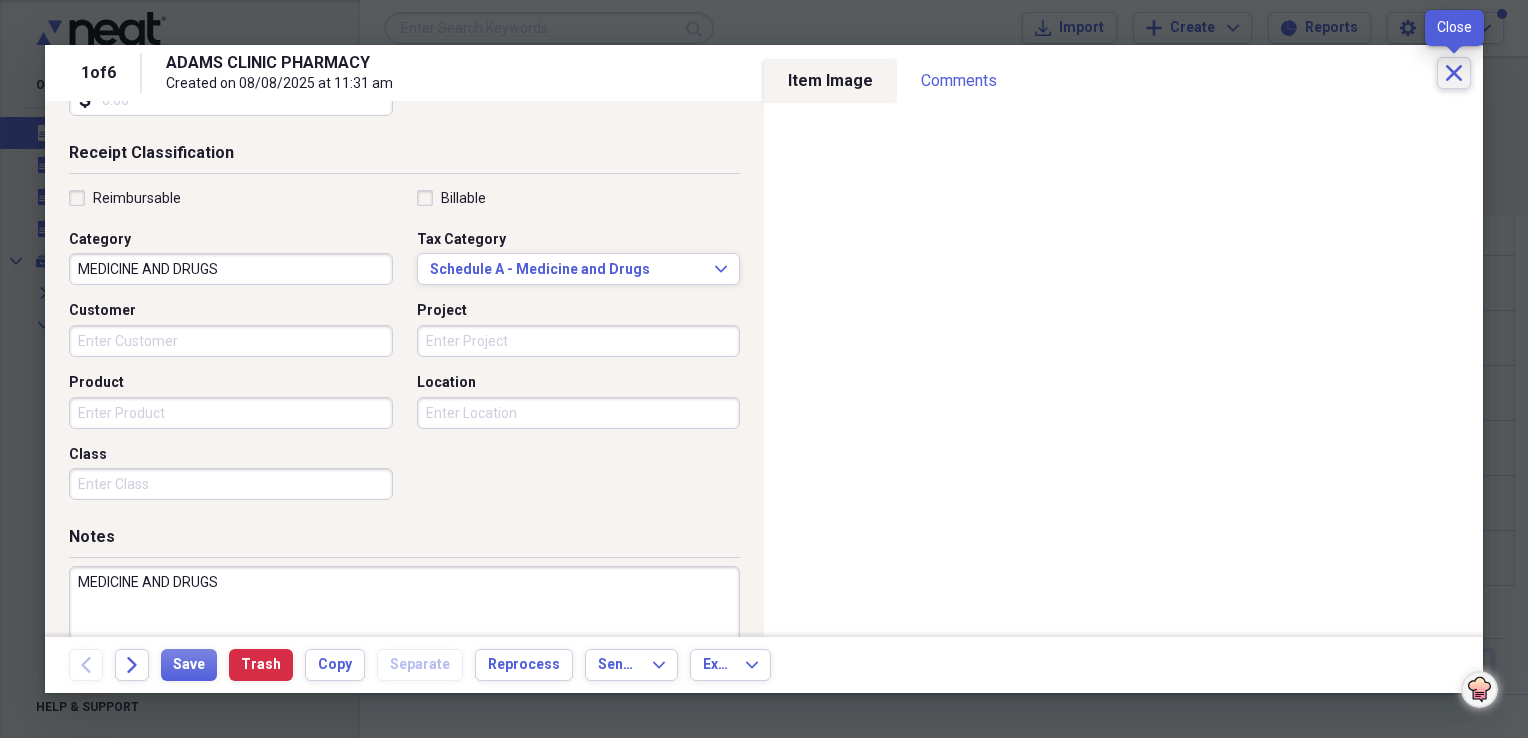 click on "Close" 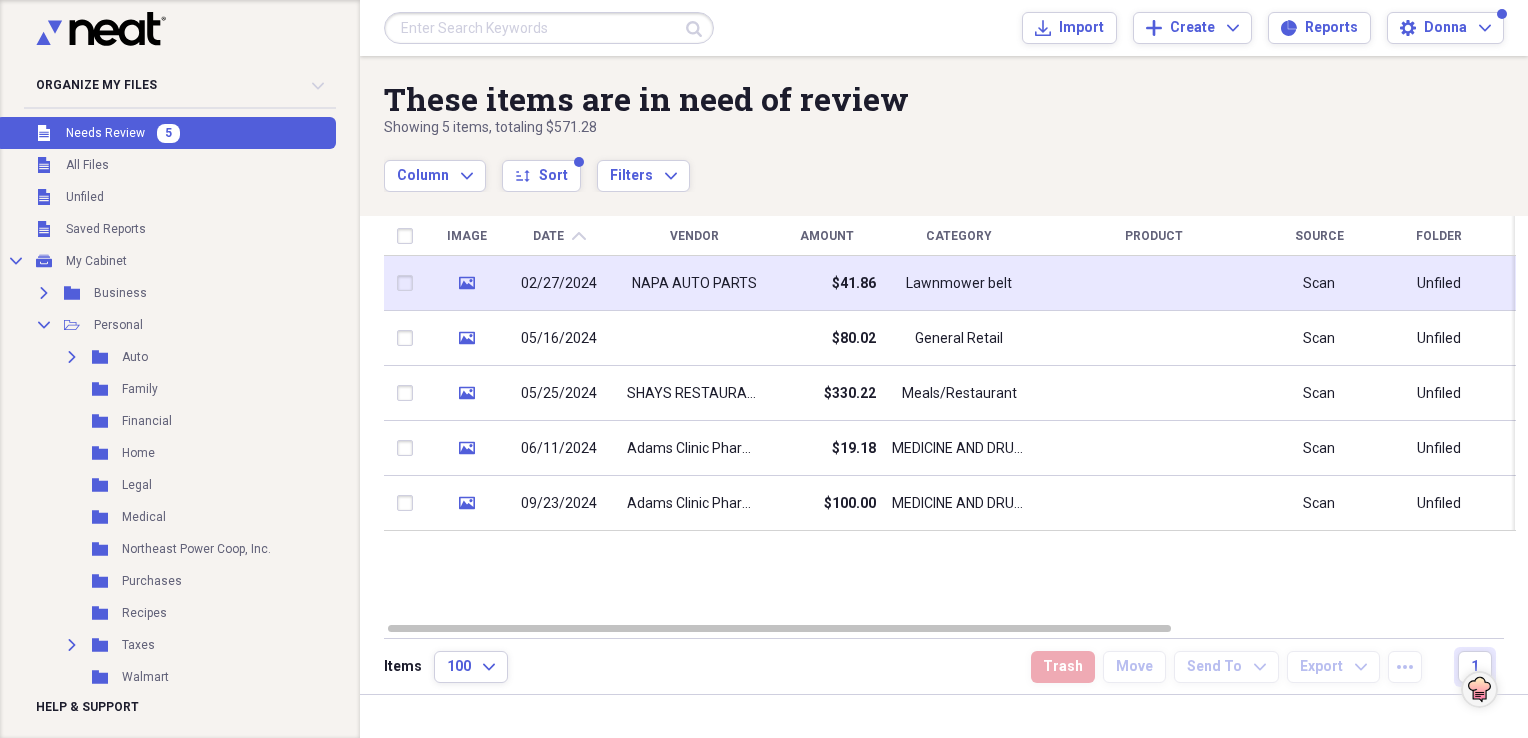 click on "NAPA AUTO PARTS" at bounding box center [694, 284] 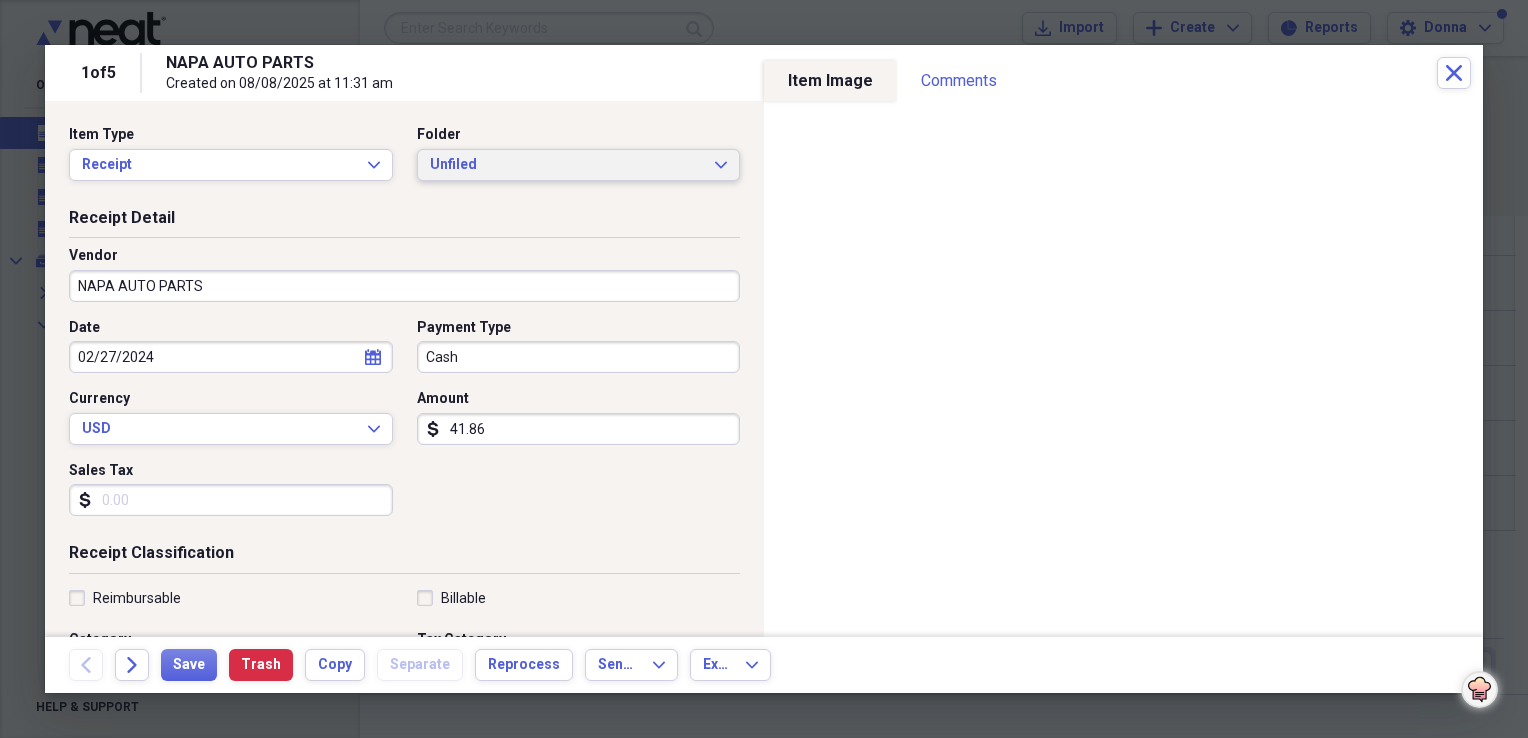 click on "Unfiled" at bounding box center [567, 165] 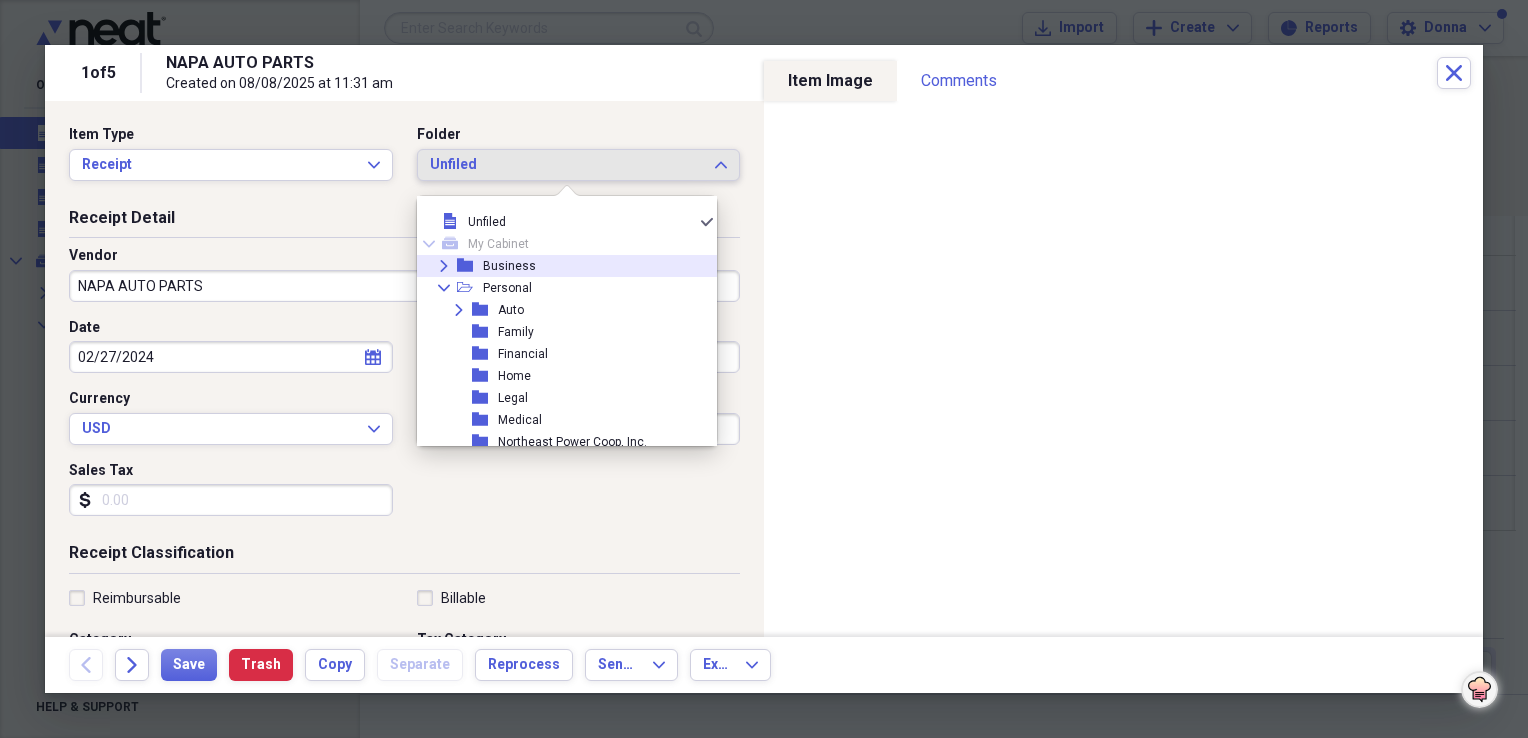 click on "Business" at bounding box center [509, 266] 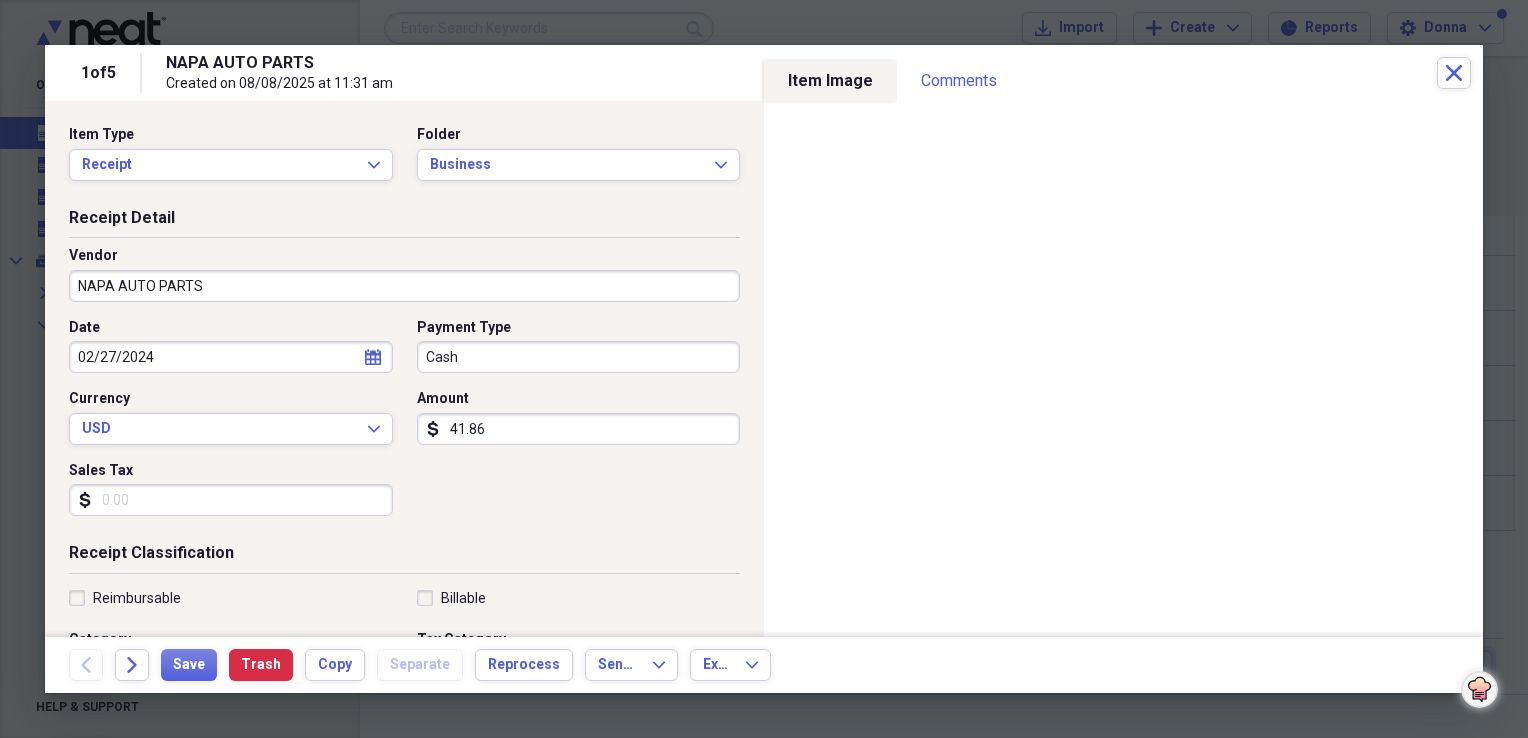 click on "Cash" at bounding box center (579, 357) 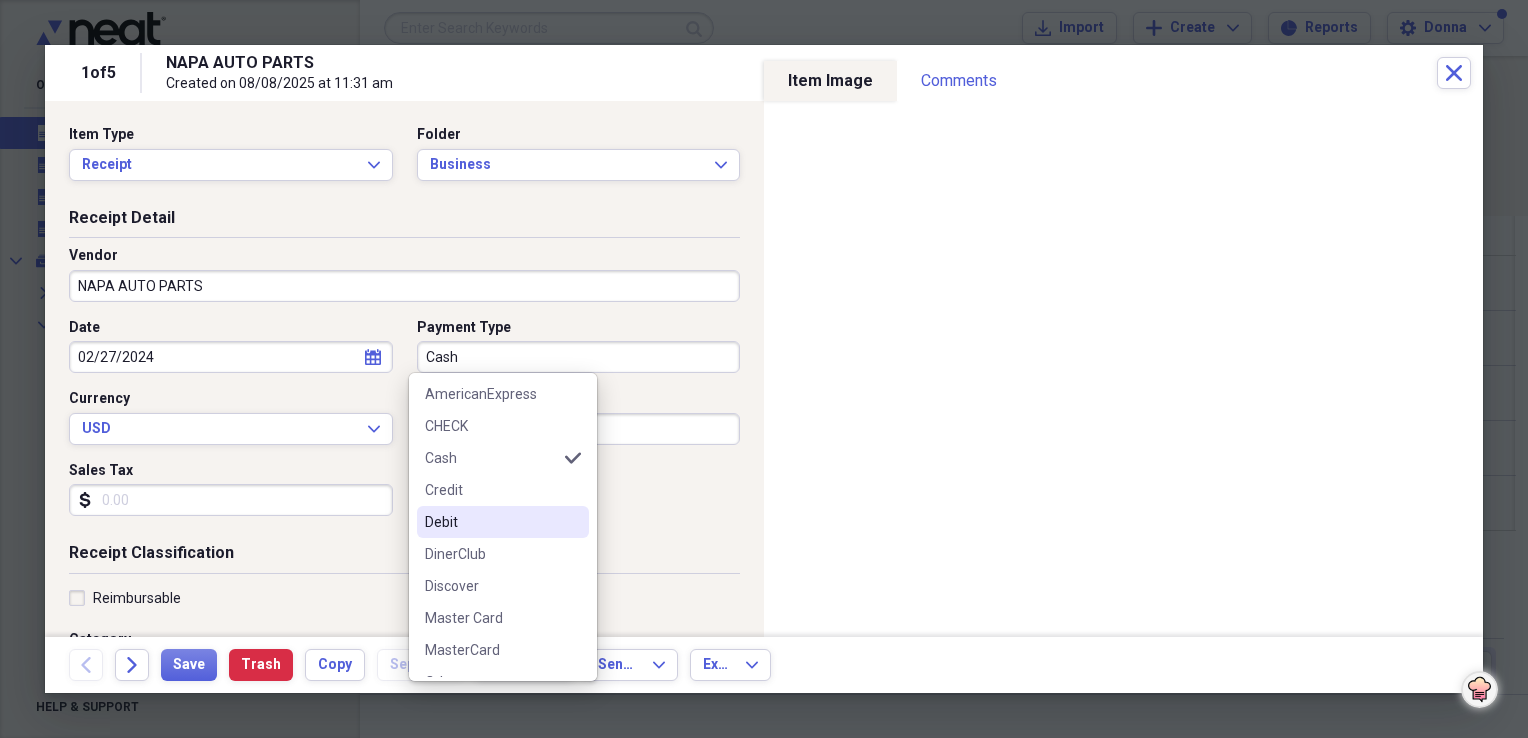 scroll, scrollTop: 156, scrollLeft: 0, axis: vertical 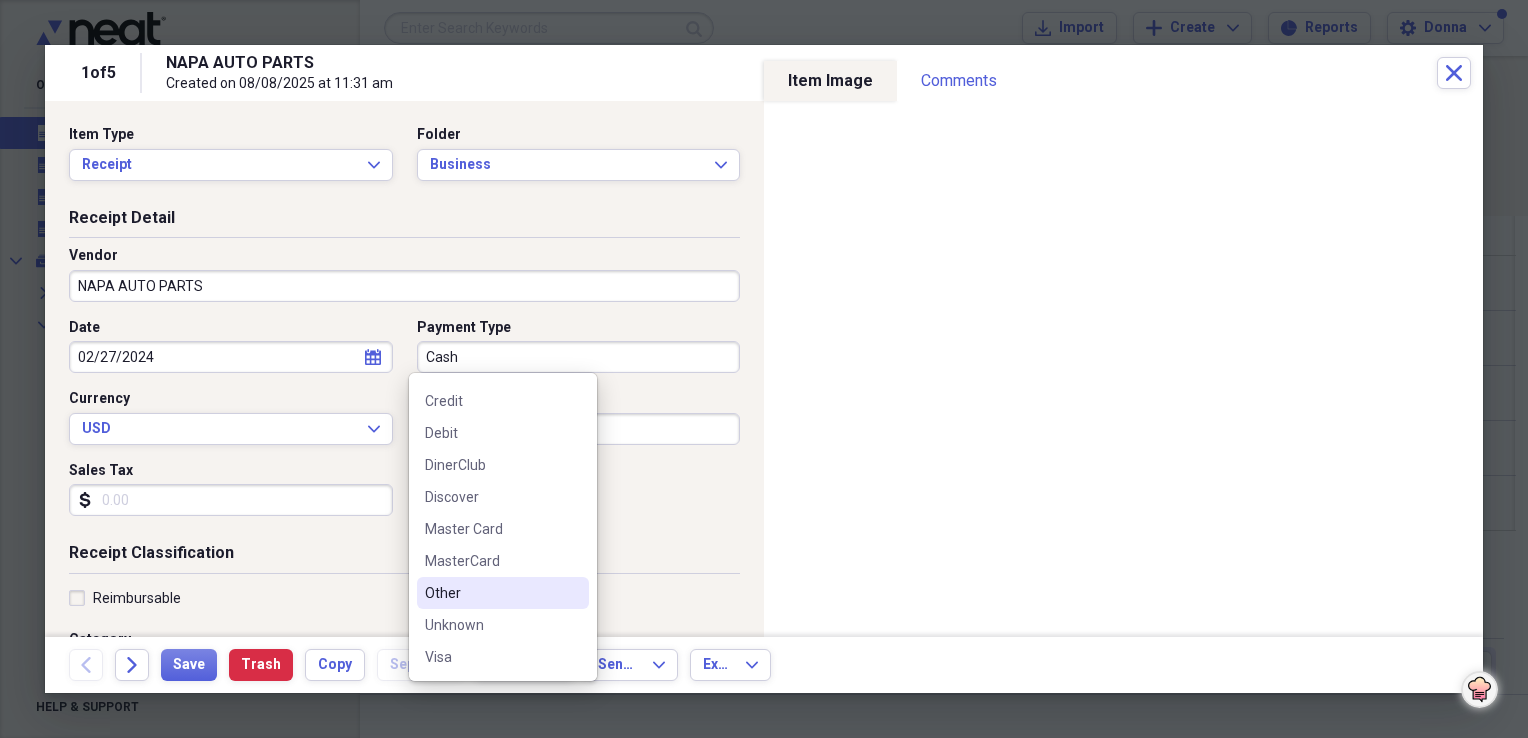 click on "Other" at bounding box center [503, 593] 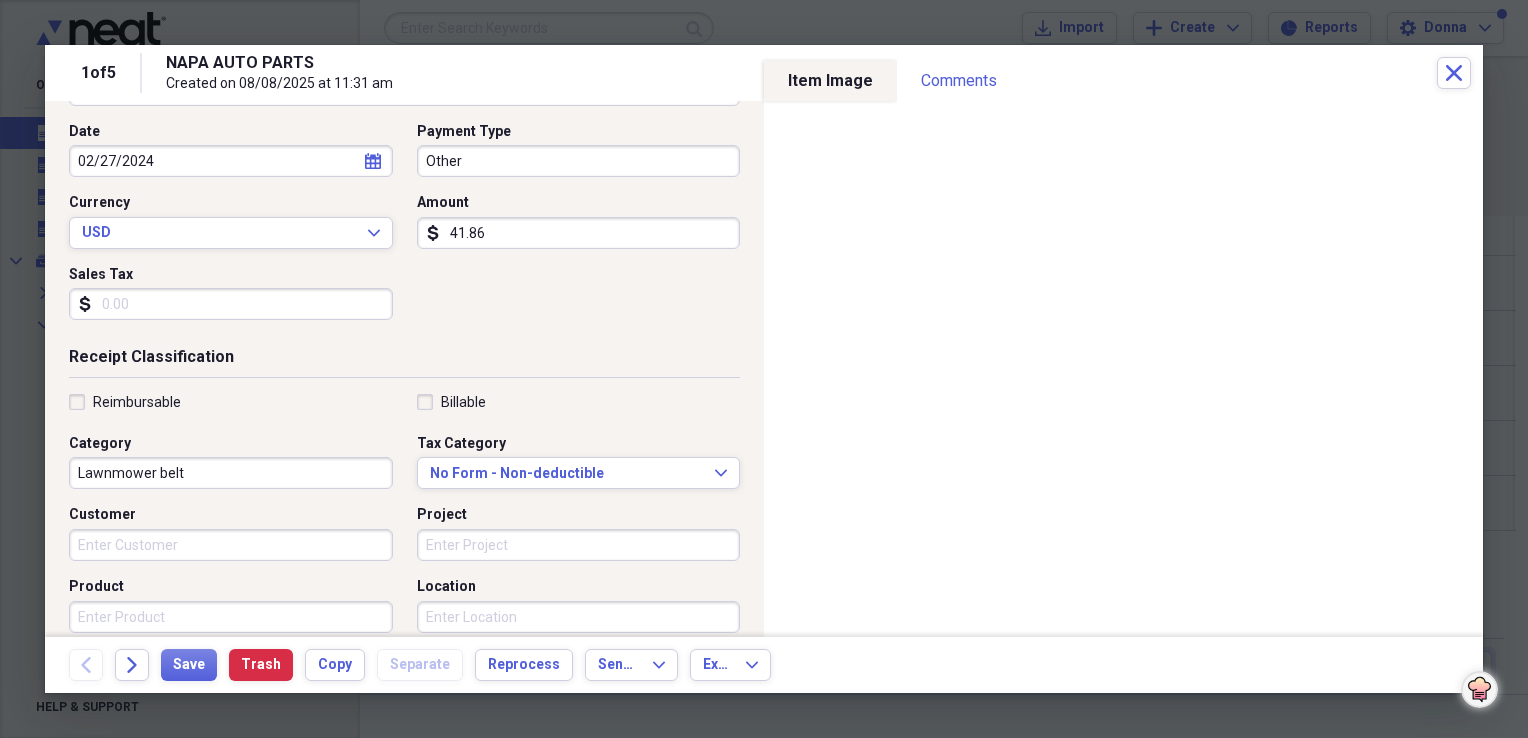 scroll, scrollTop: 200, scrollLeft: 0, axis: vertical 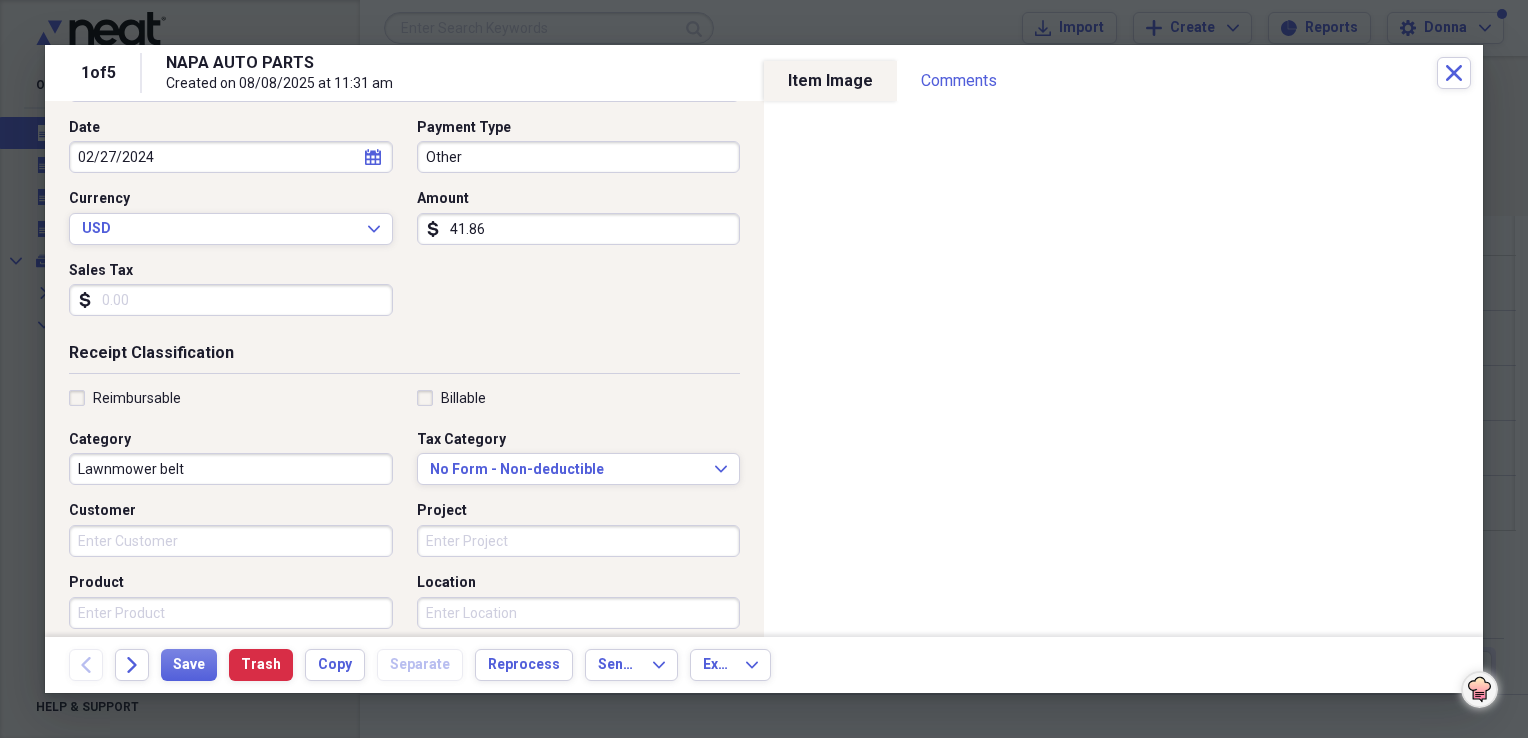 click on "Sales Tax" at bounding box center [231, 300] 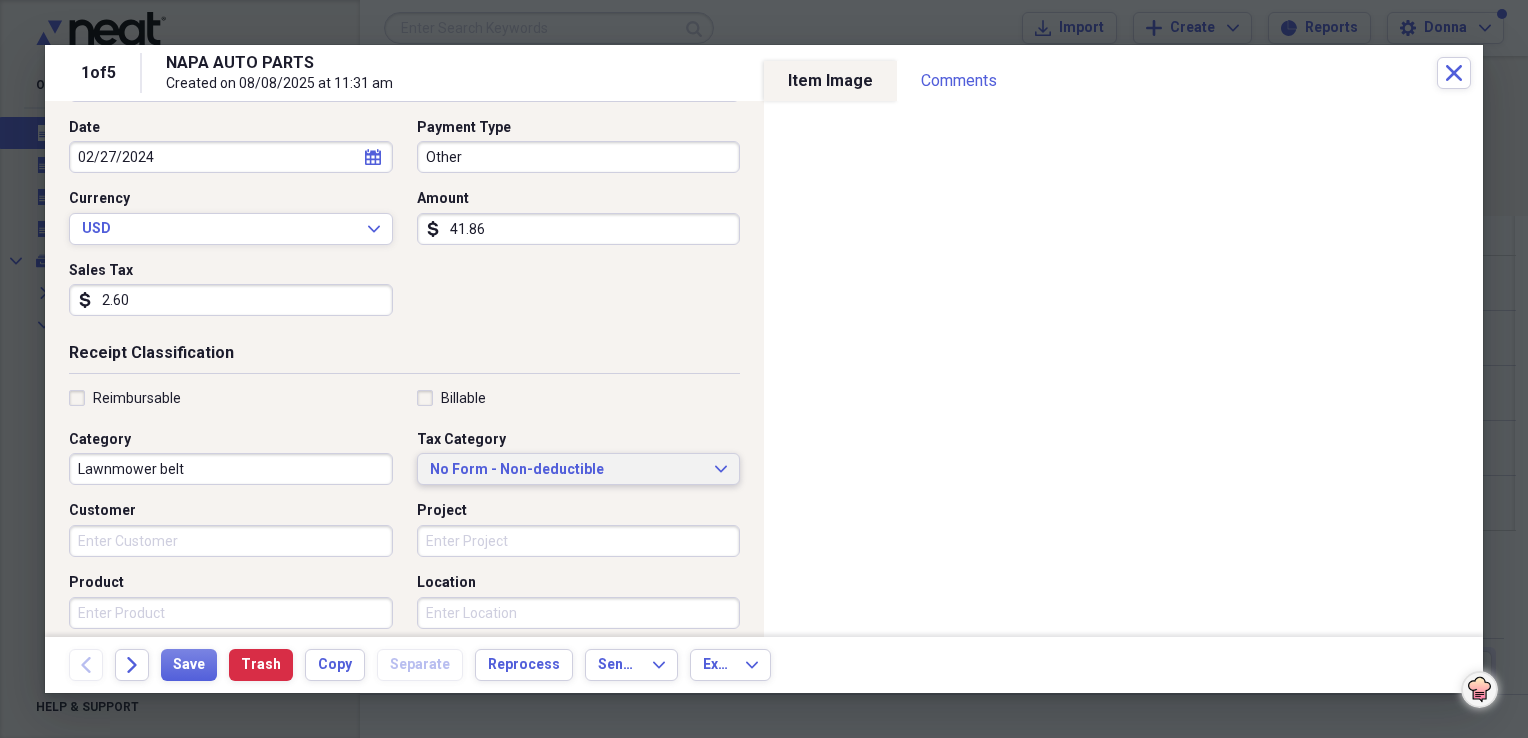type on "2.60" 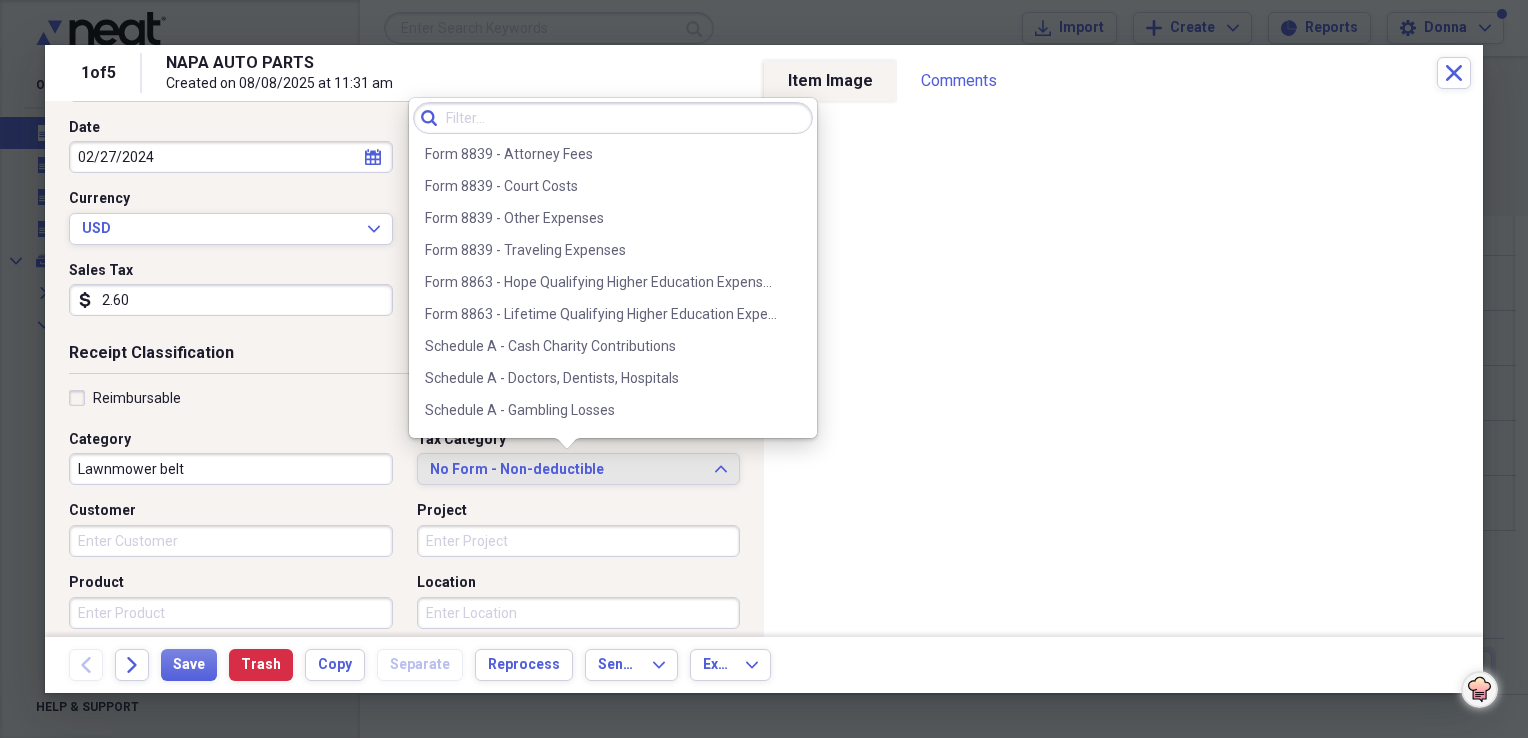 scroll, scrollTop: 772, scrollLeft: 0, axis: vertical 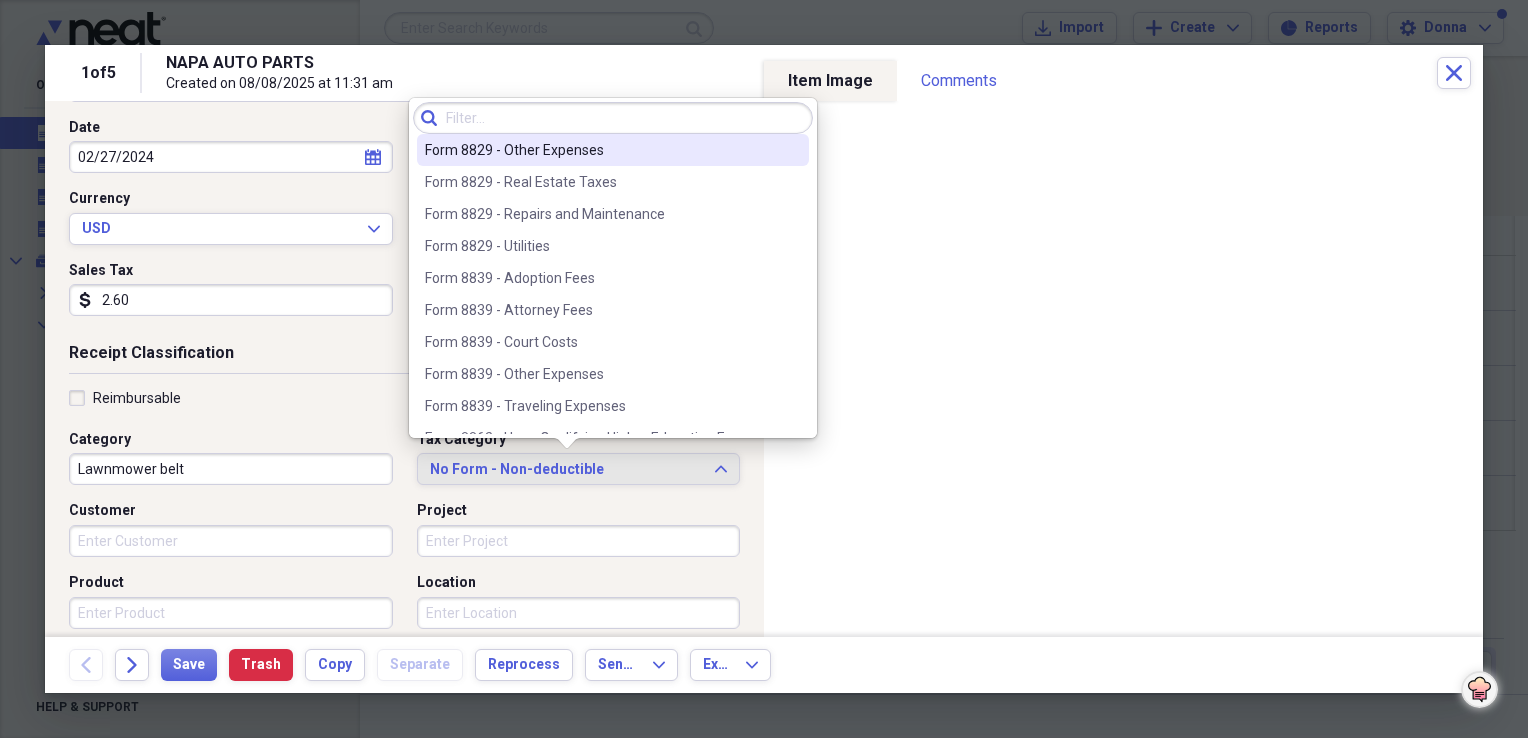 click on "Form 8829 - Other Expenses" at bounding box center [601, 150] 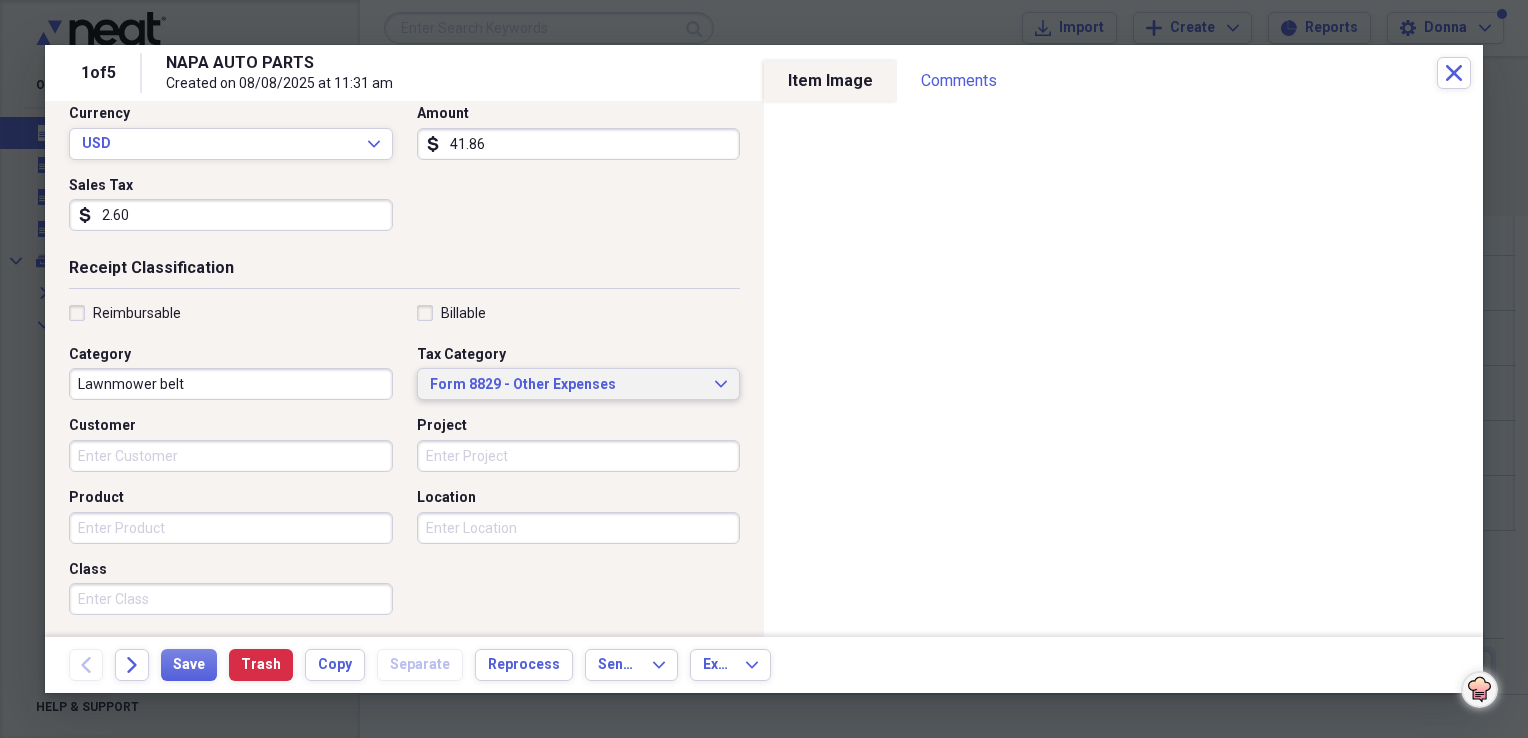 scroll, scrollTop: 300, scrollLeft: 0, axis: vertical 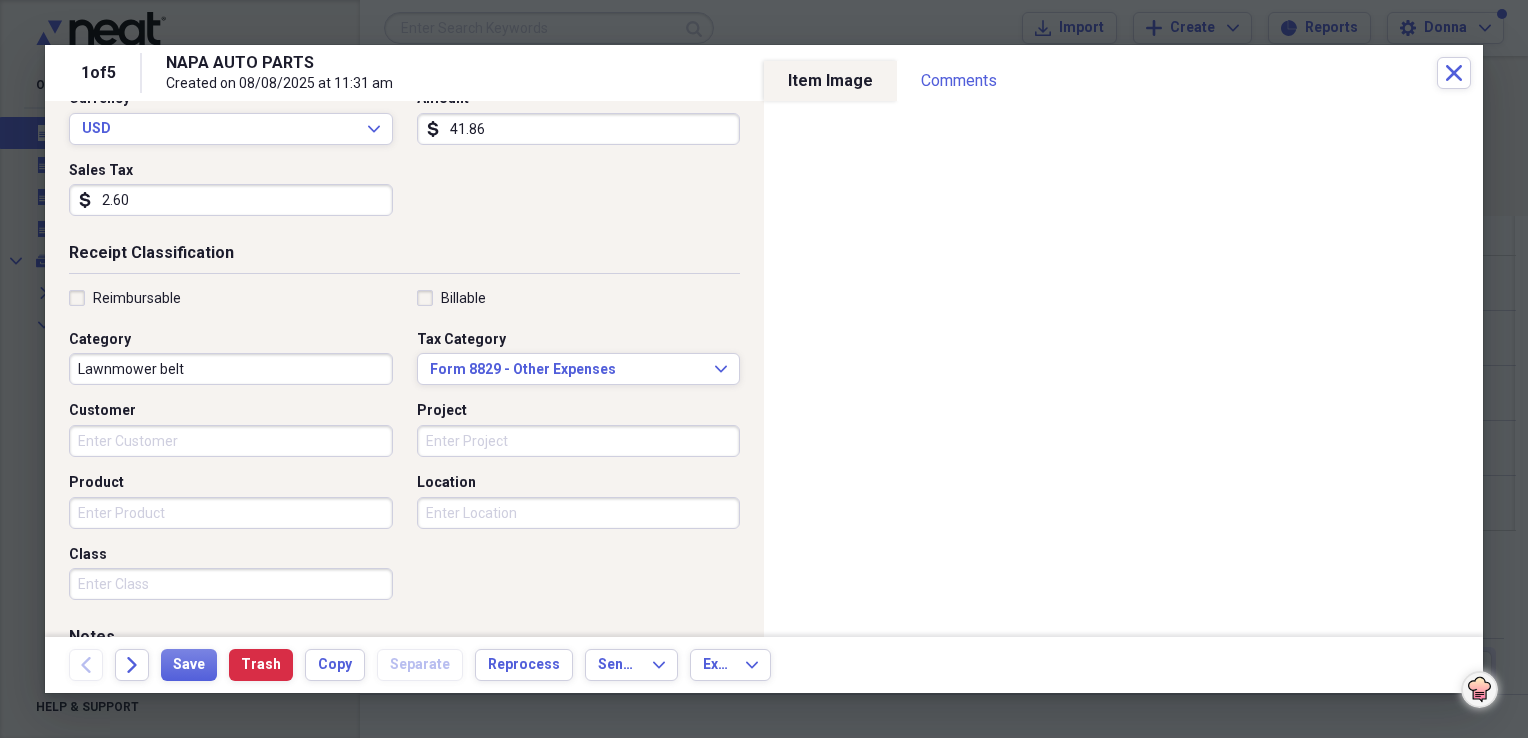 click on "Lawnmower belt" at bounding box center (231, 369) 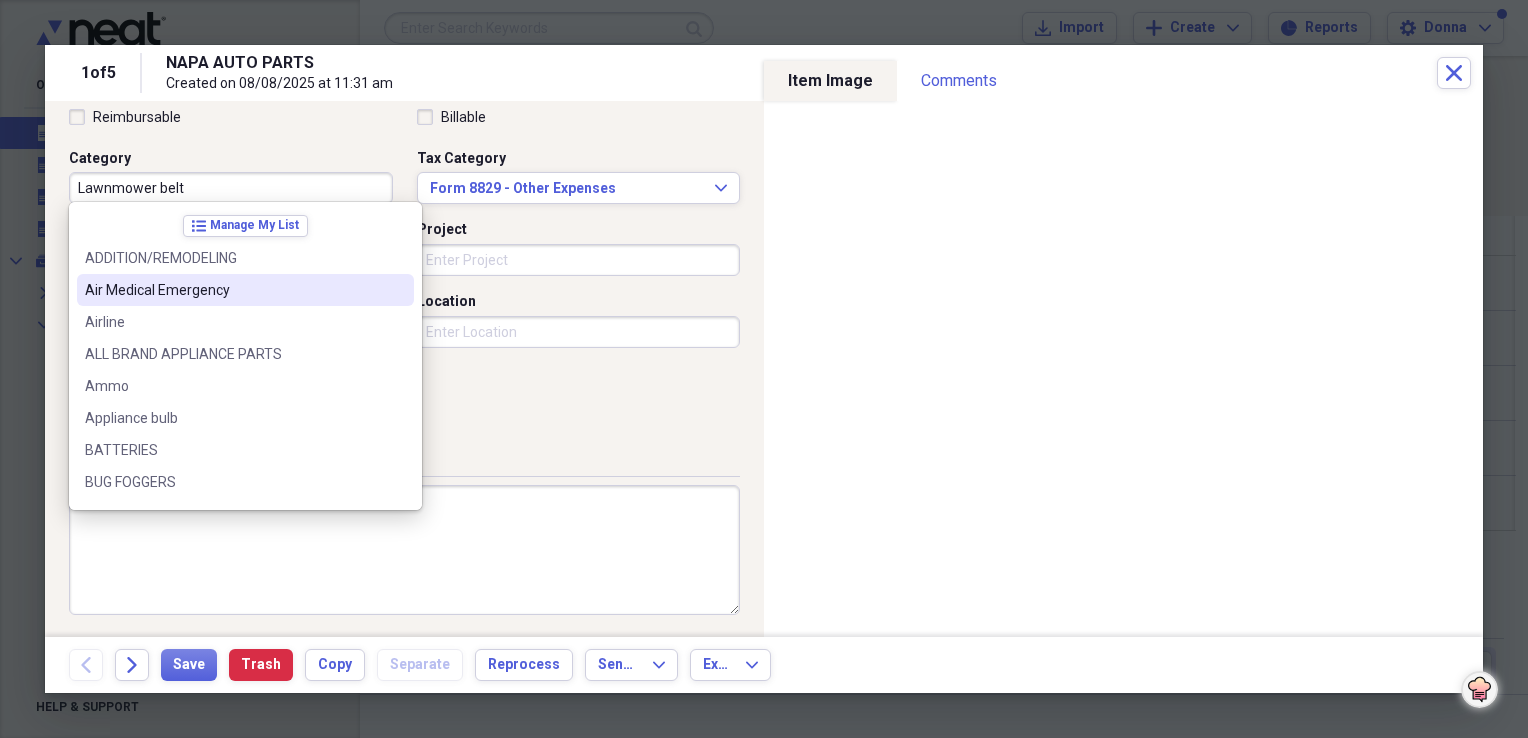 scroll, scrollTop: 483, scrollLeft: 0, axis: vertical 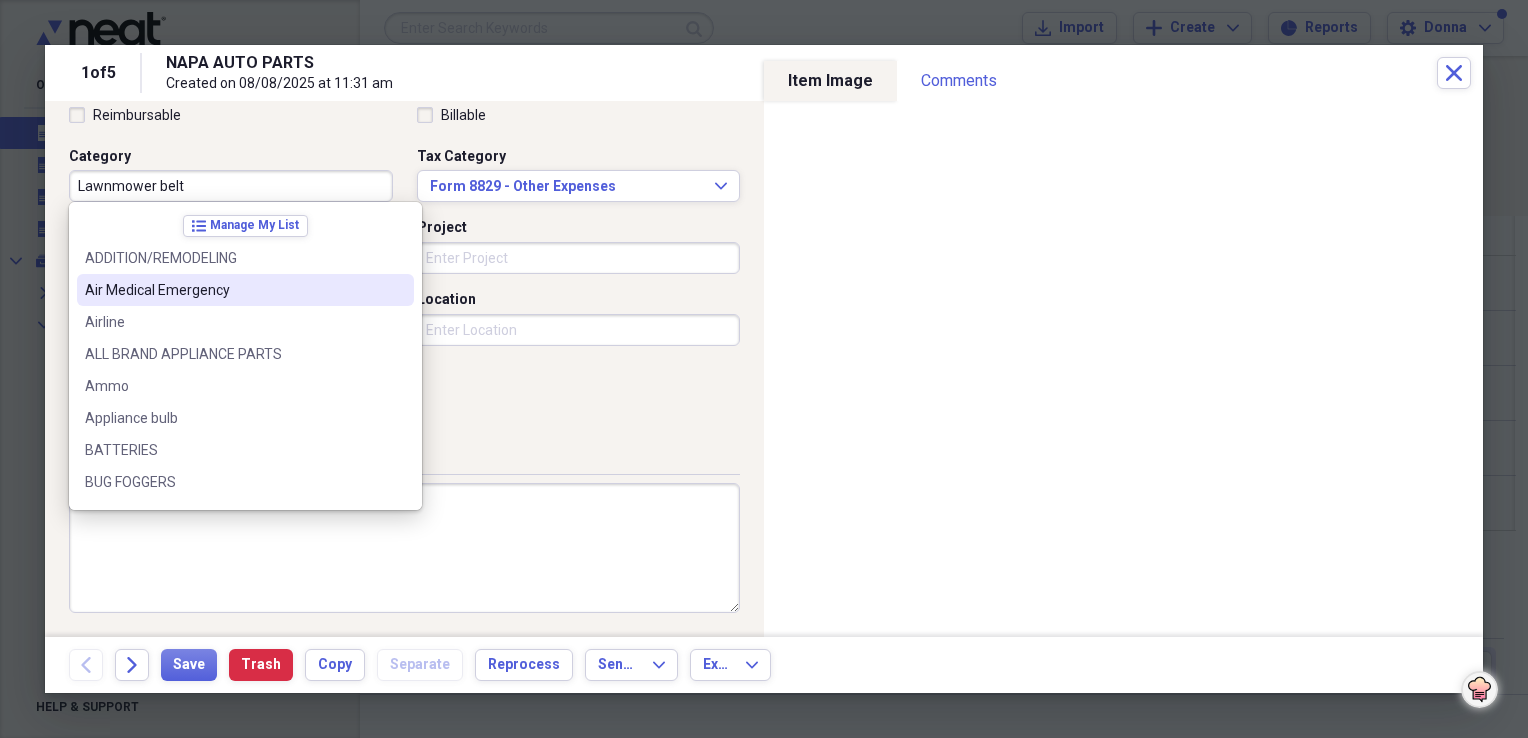 click at bounding box center (404, 548) 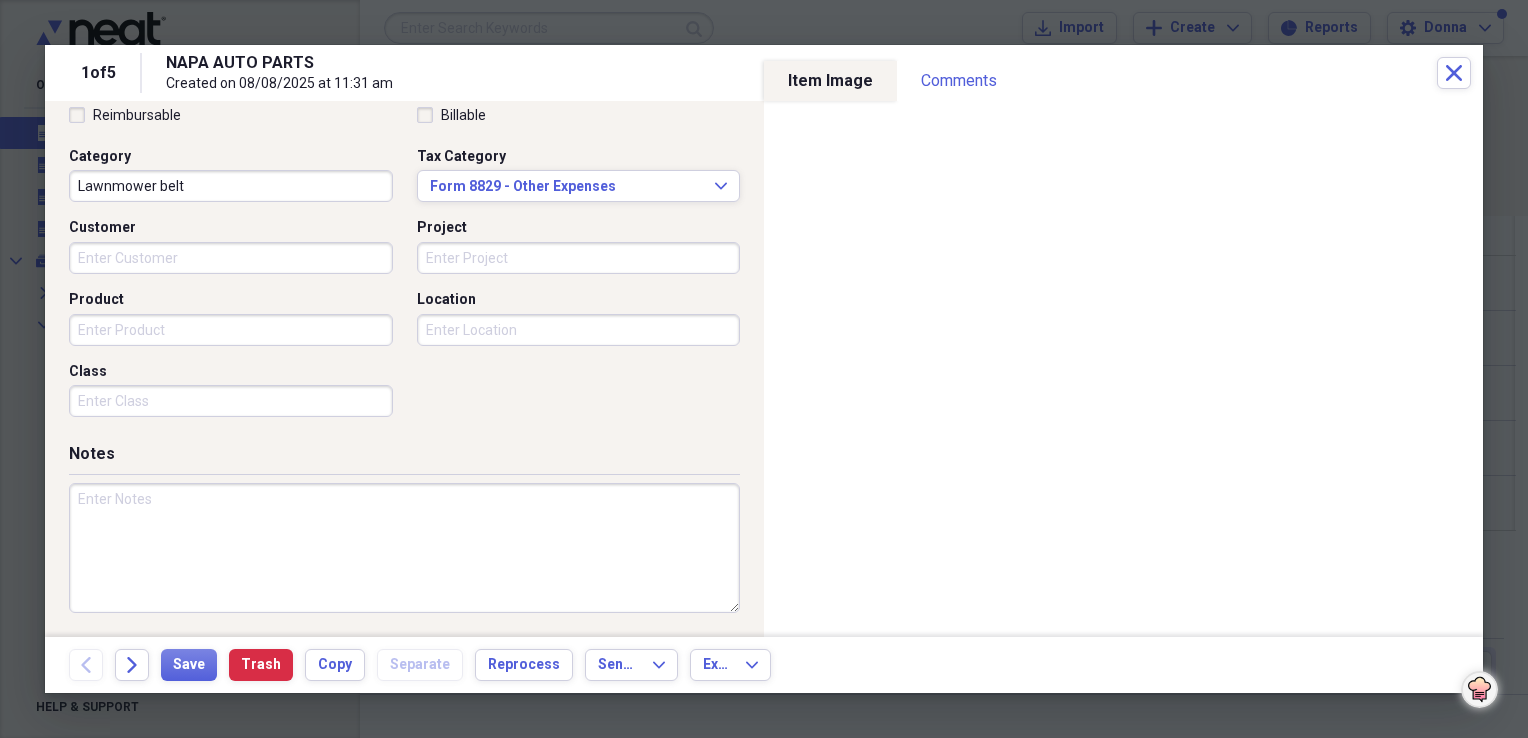 paste on "Lawnmower belt" 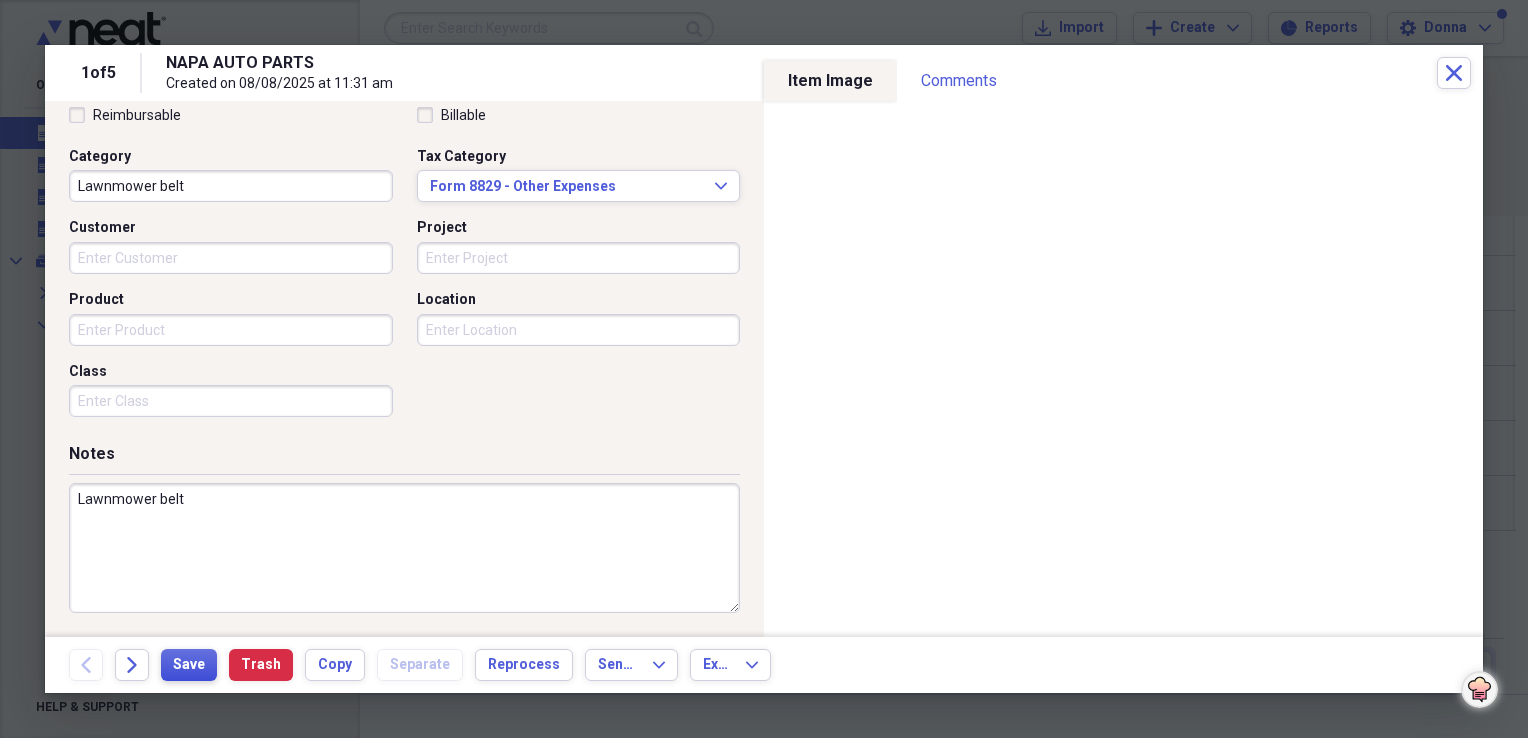 type on "Lawnmower belt" 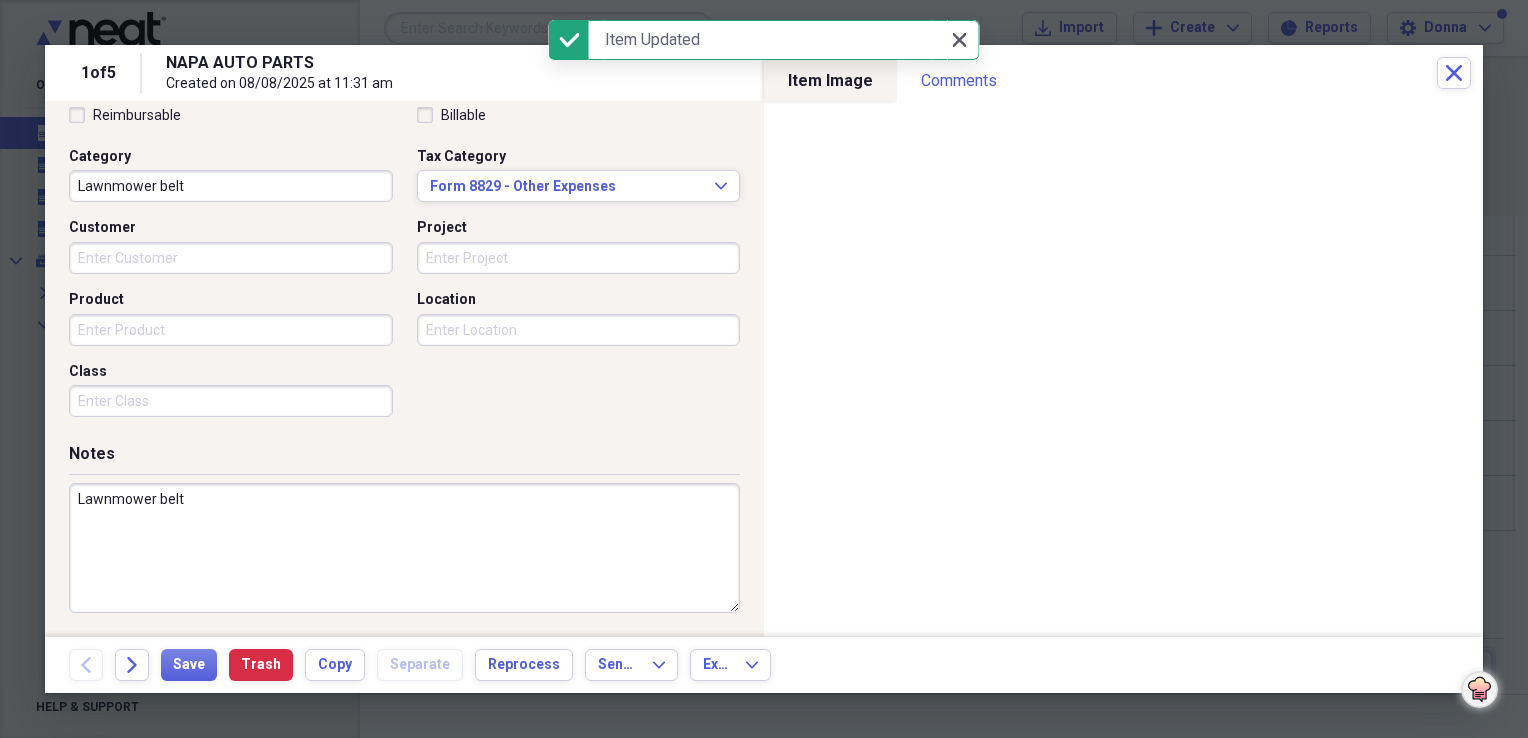 click 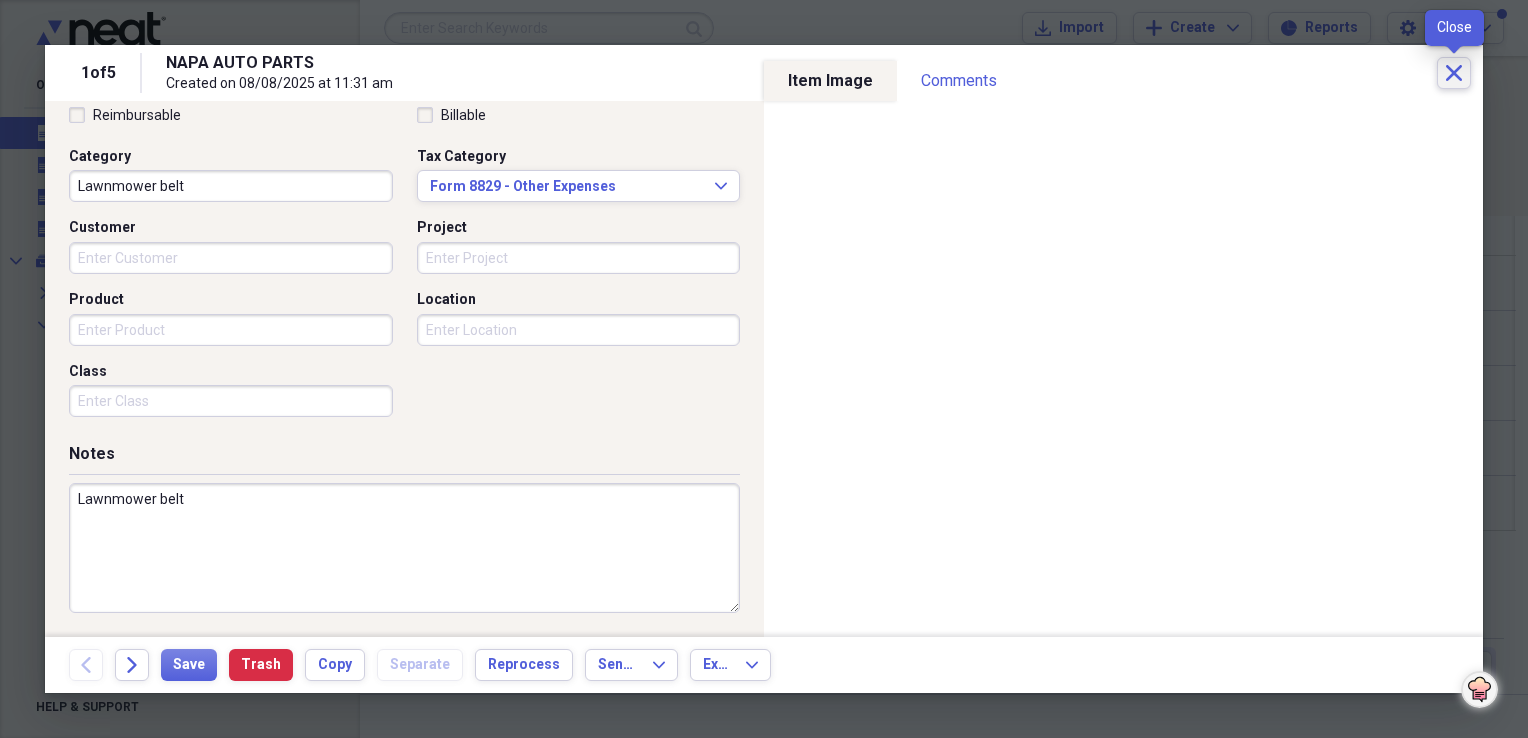 click 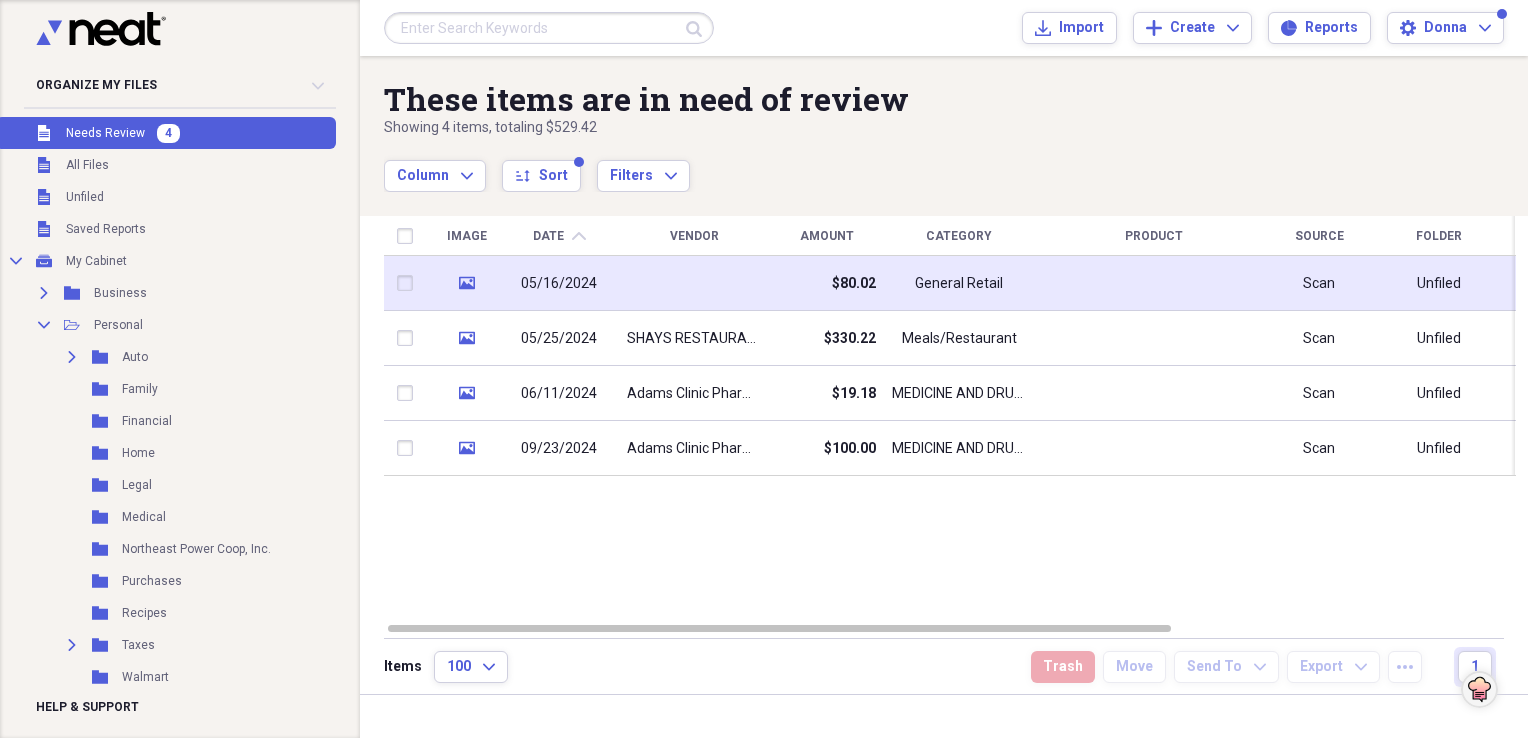 click at bounding box center (694, 283) 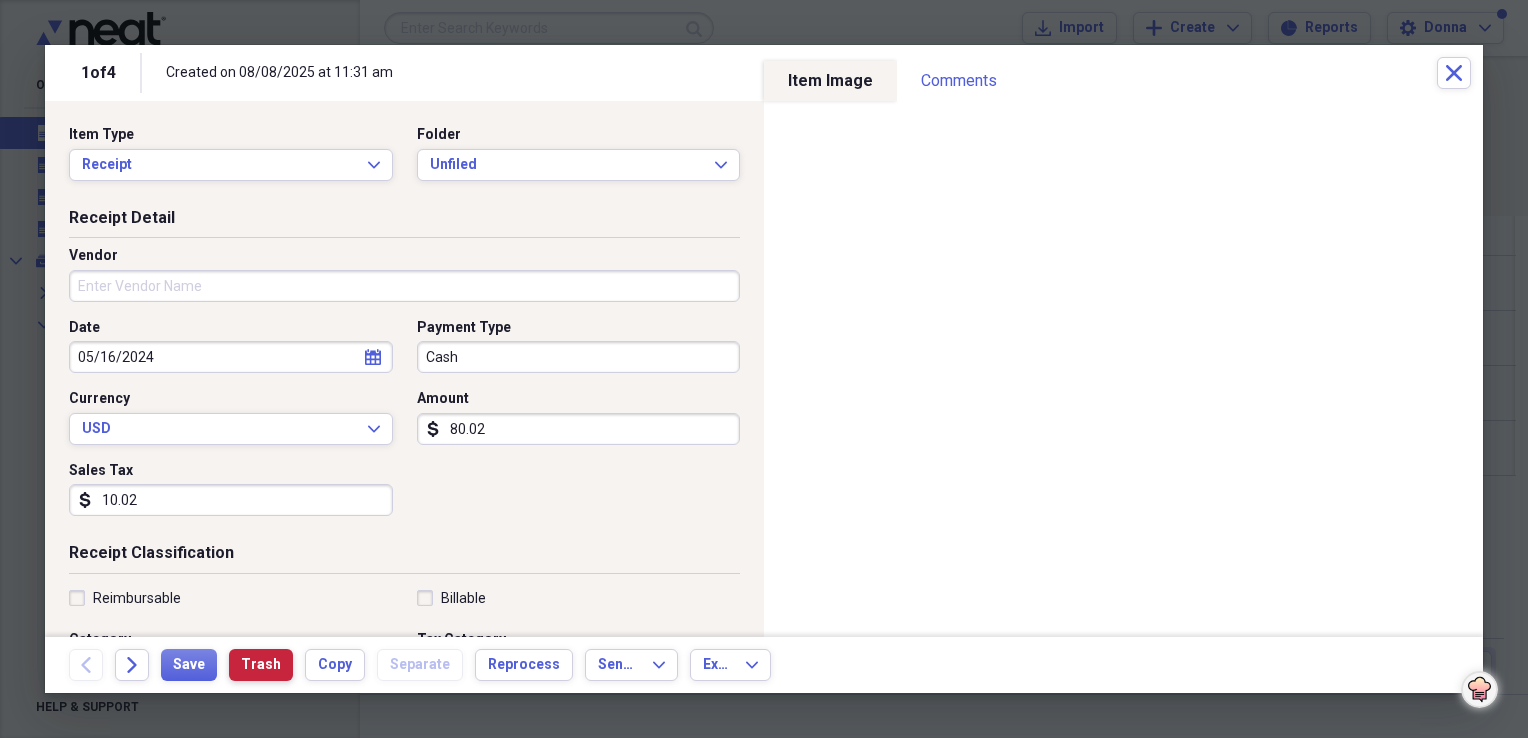 click on "Trash" at bounding box center (261, 665) 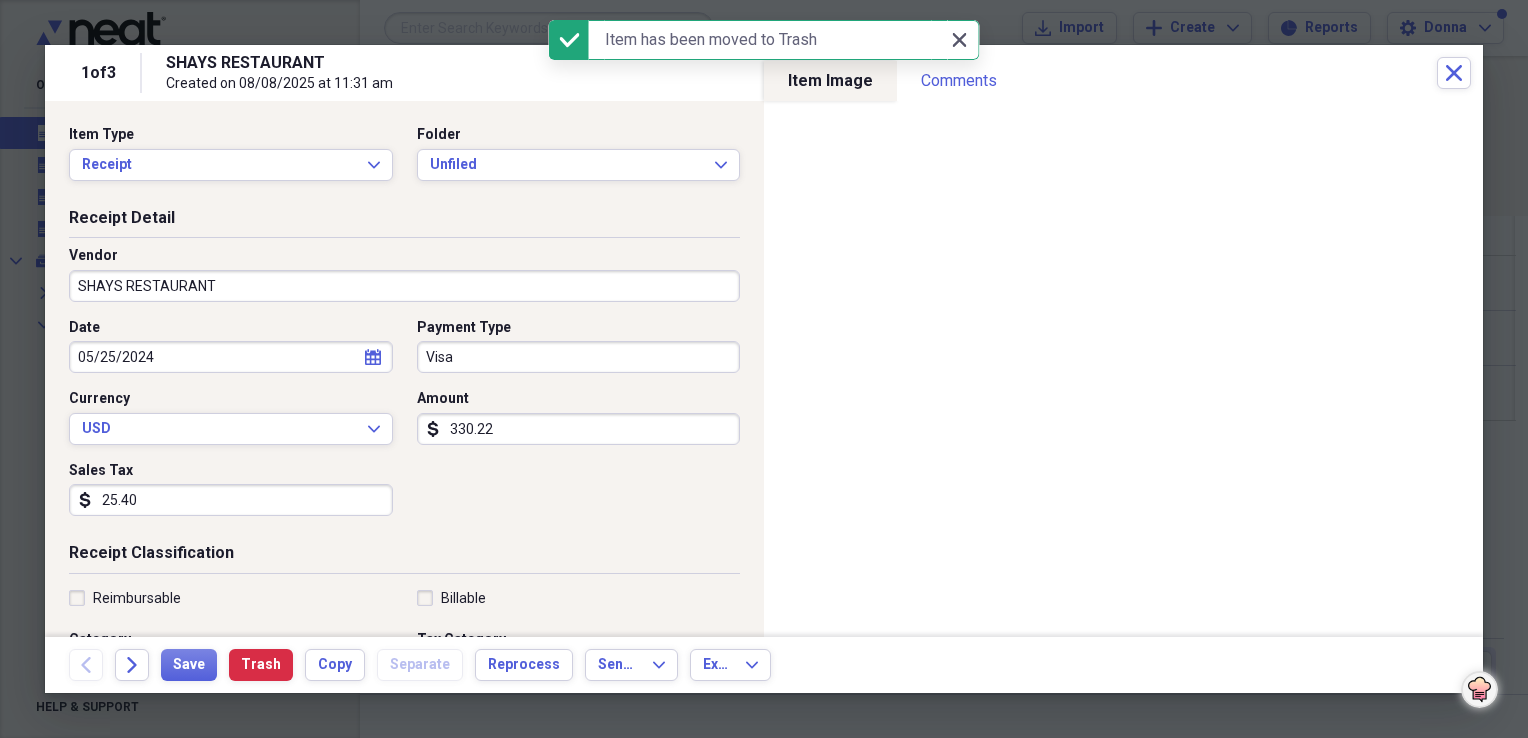 click on "Close" 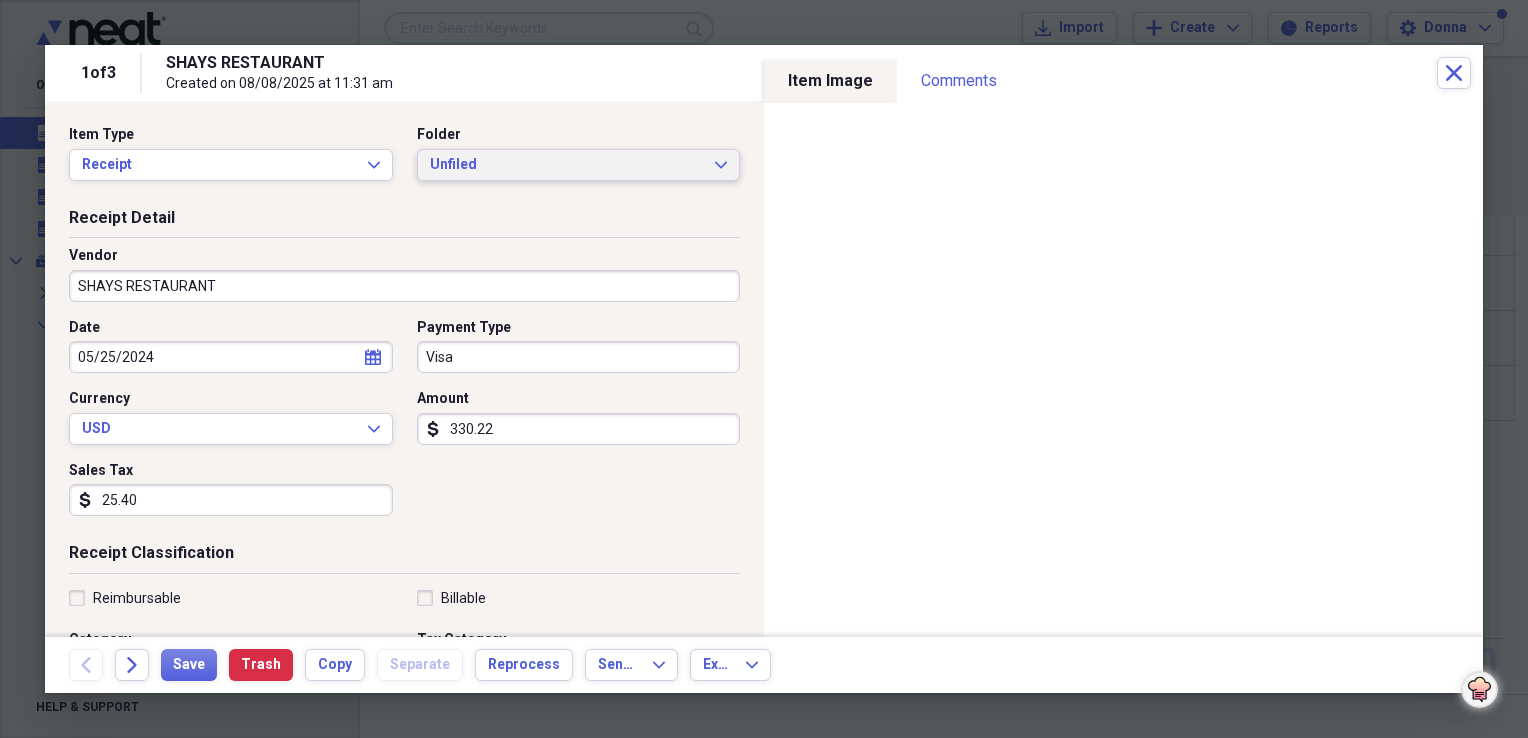click on "Unfiled" at bounding box center [567, 165] 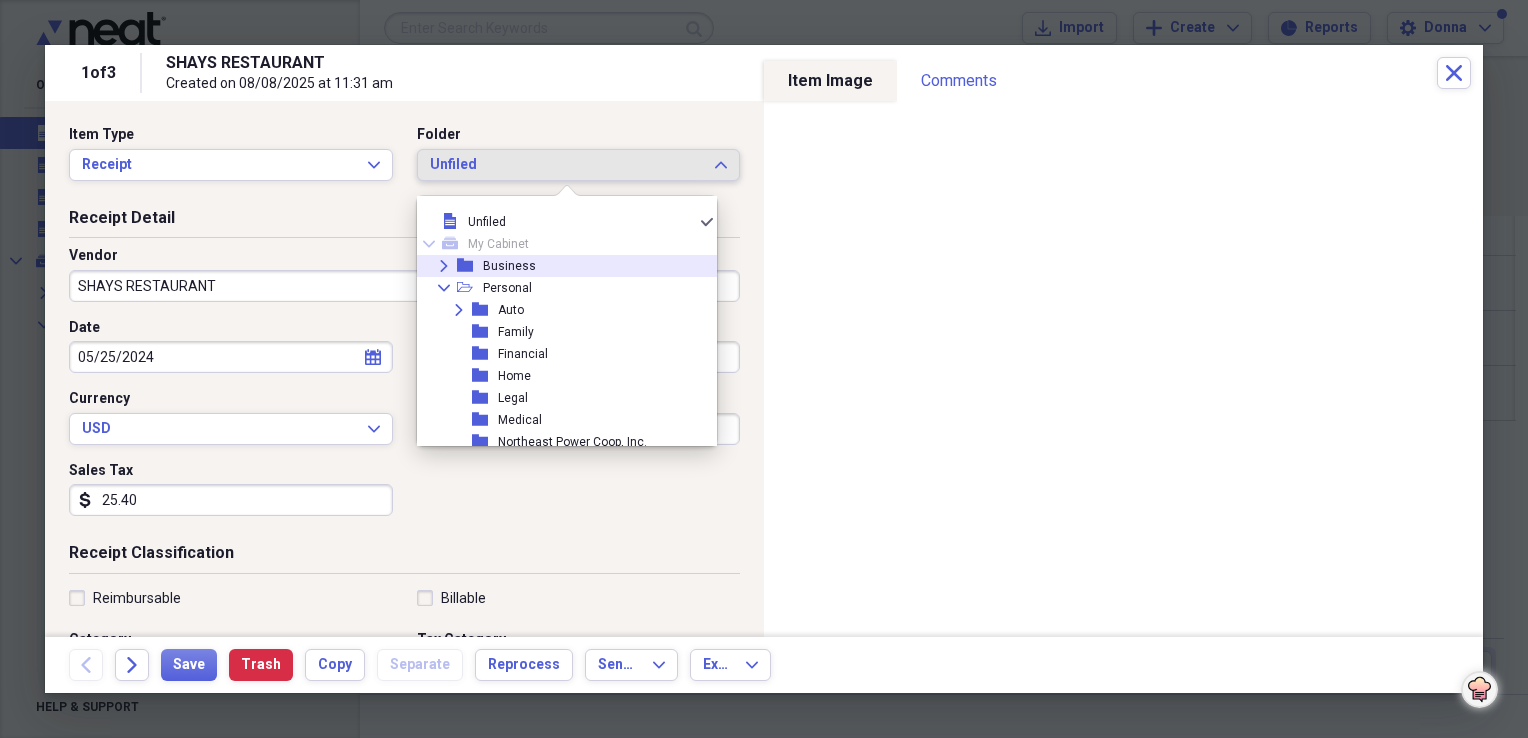 click on "Expand folder Business" at bounding box center [559, 266] 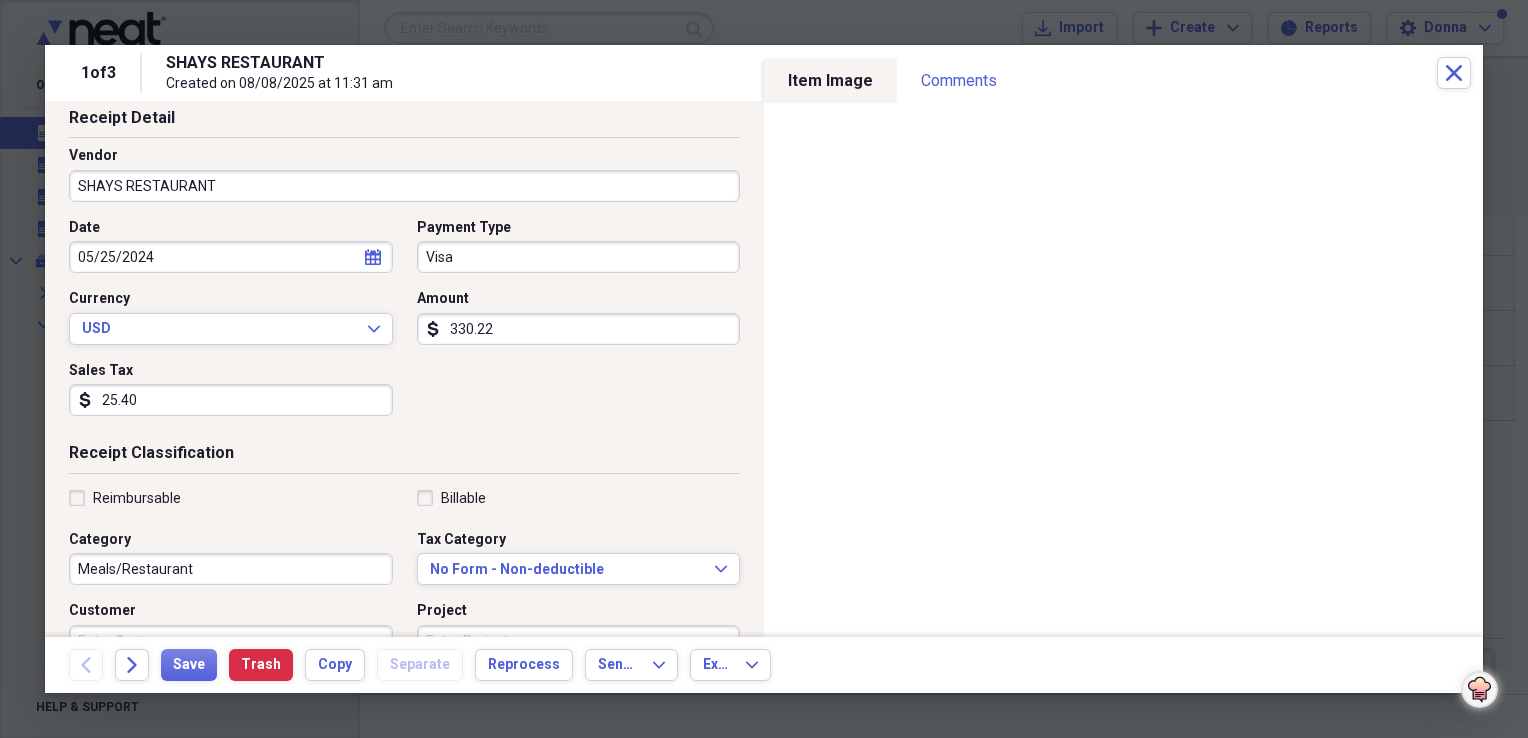 scroll, scrollTop: 200, scrollLeft: 0, axis: vertical 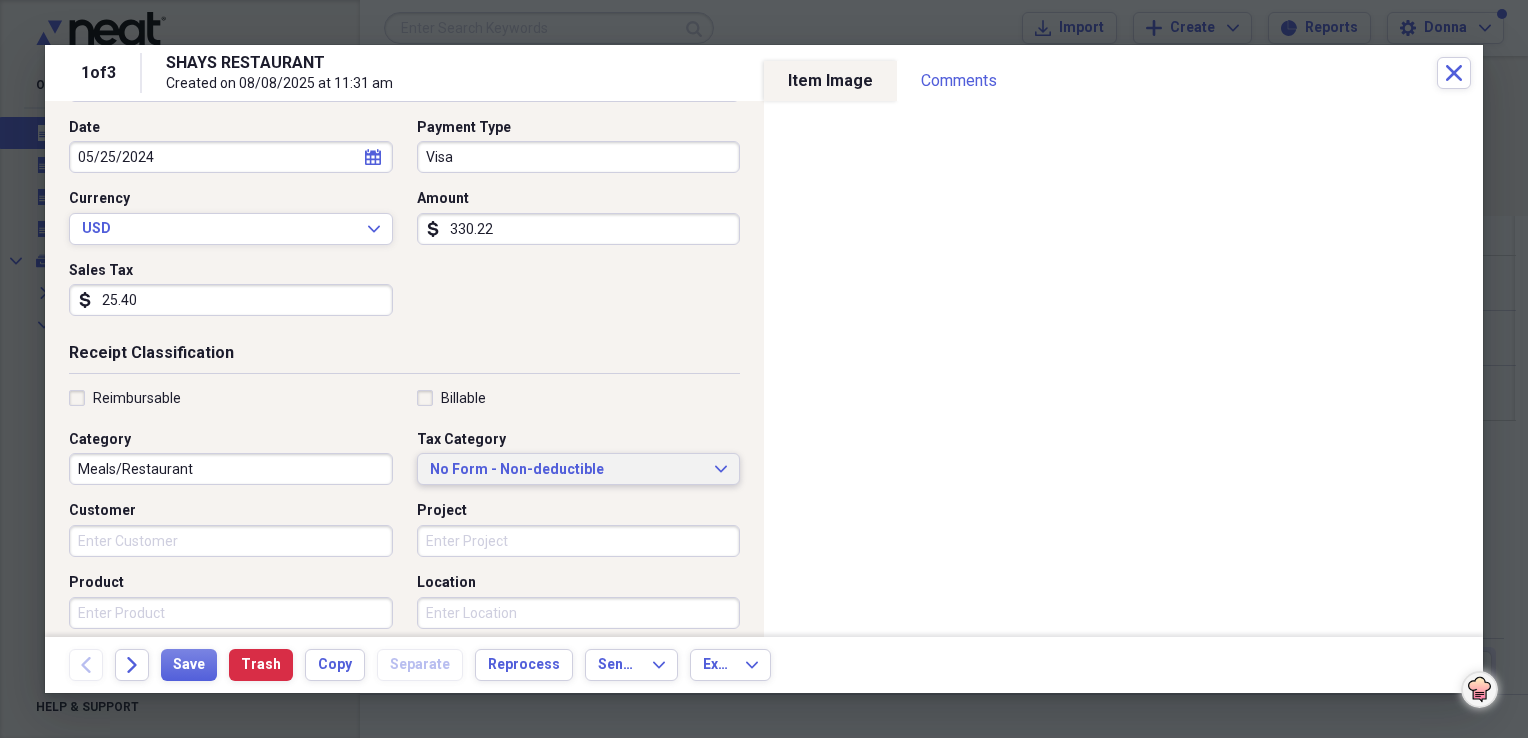 click on "No Form - Non-deductible" at bounding box center [567, 470] 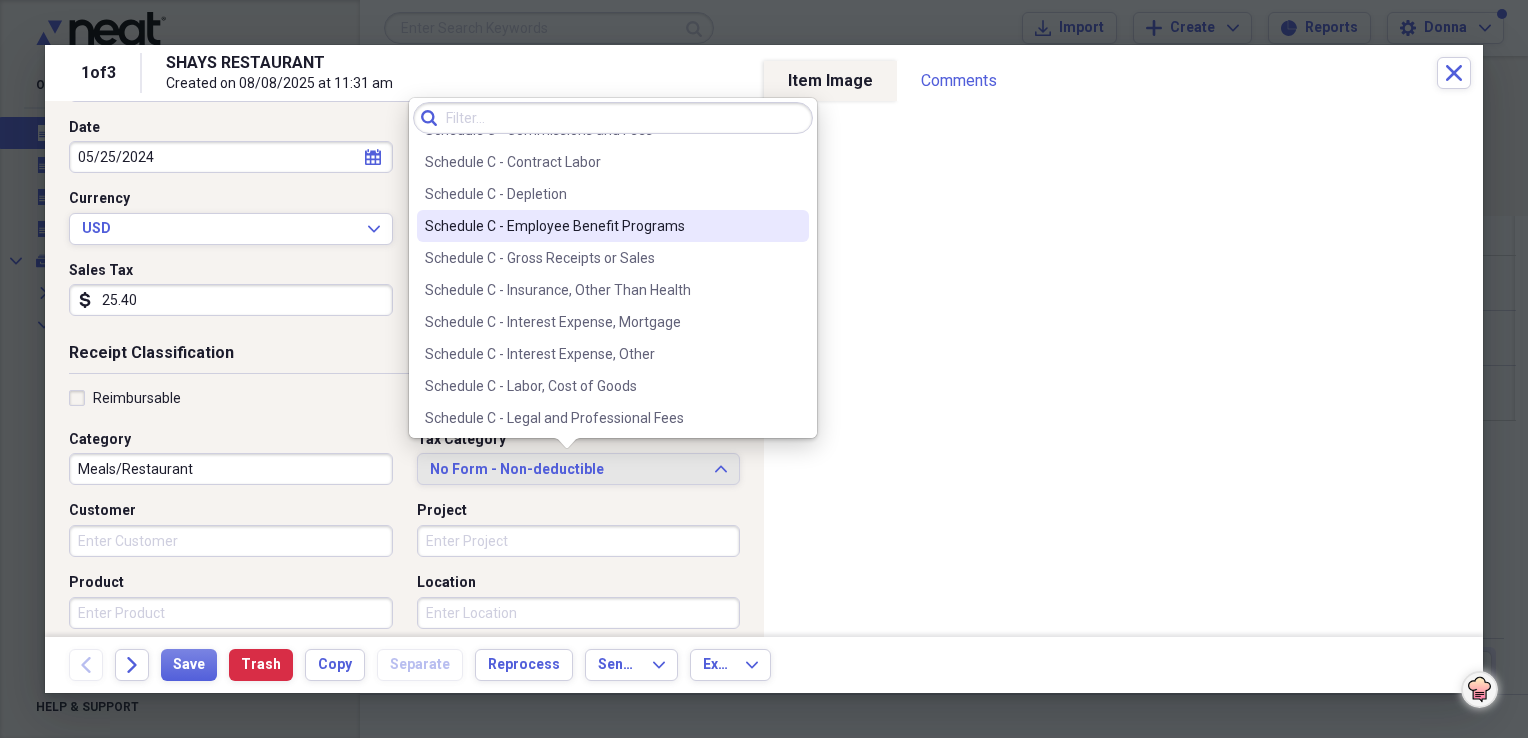 scroll, scrollTop: 2300, scrollLeft: 0, axis: vertical 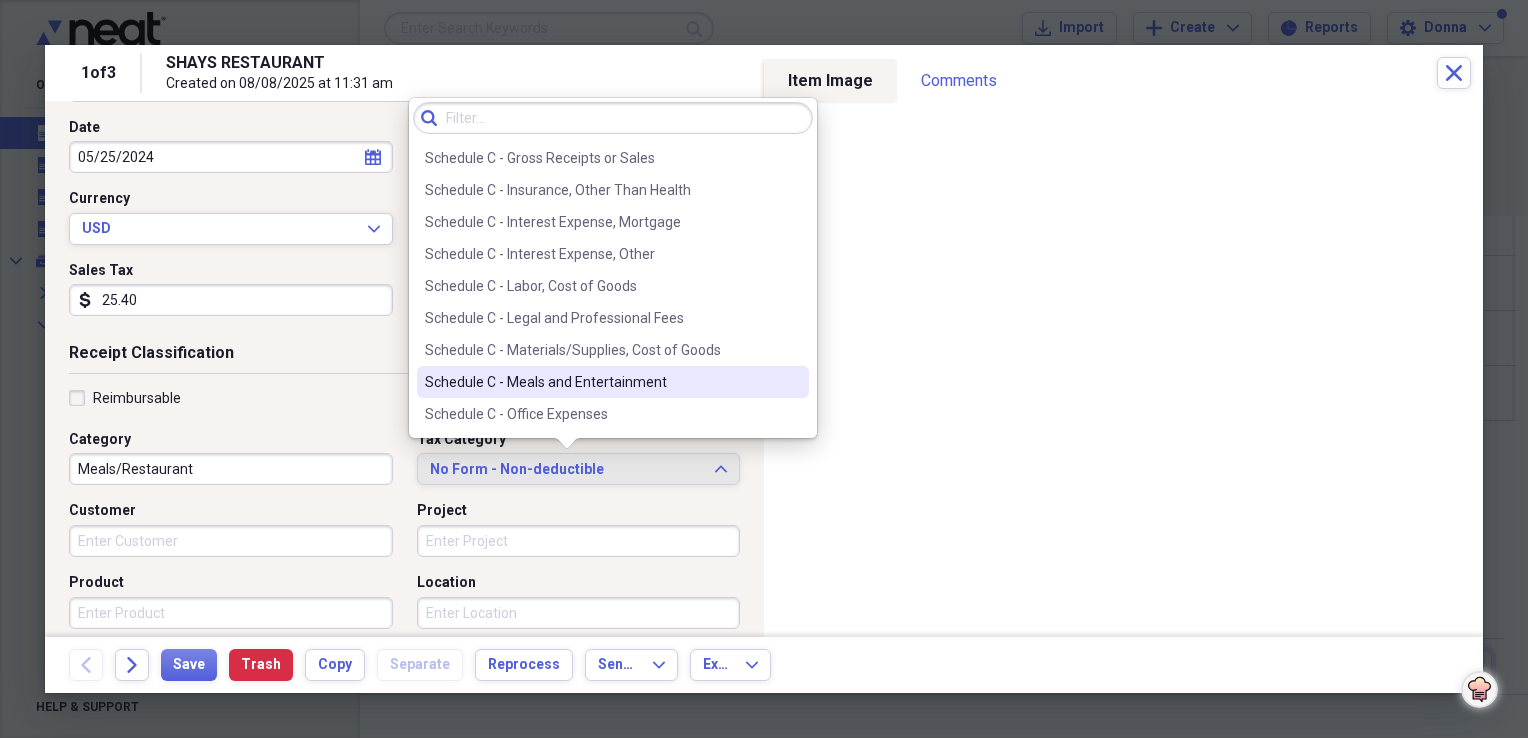 click on "Schedule C - Meals and Entertainment" at bounding box center [613, 382] 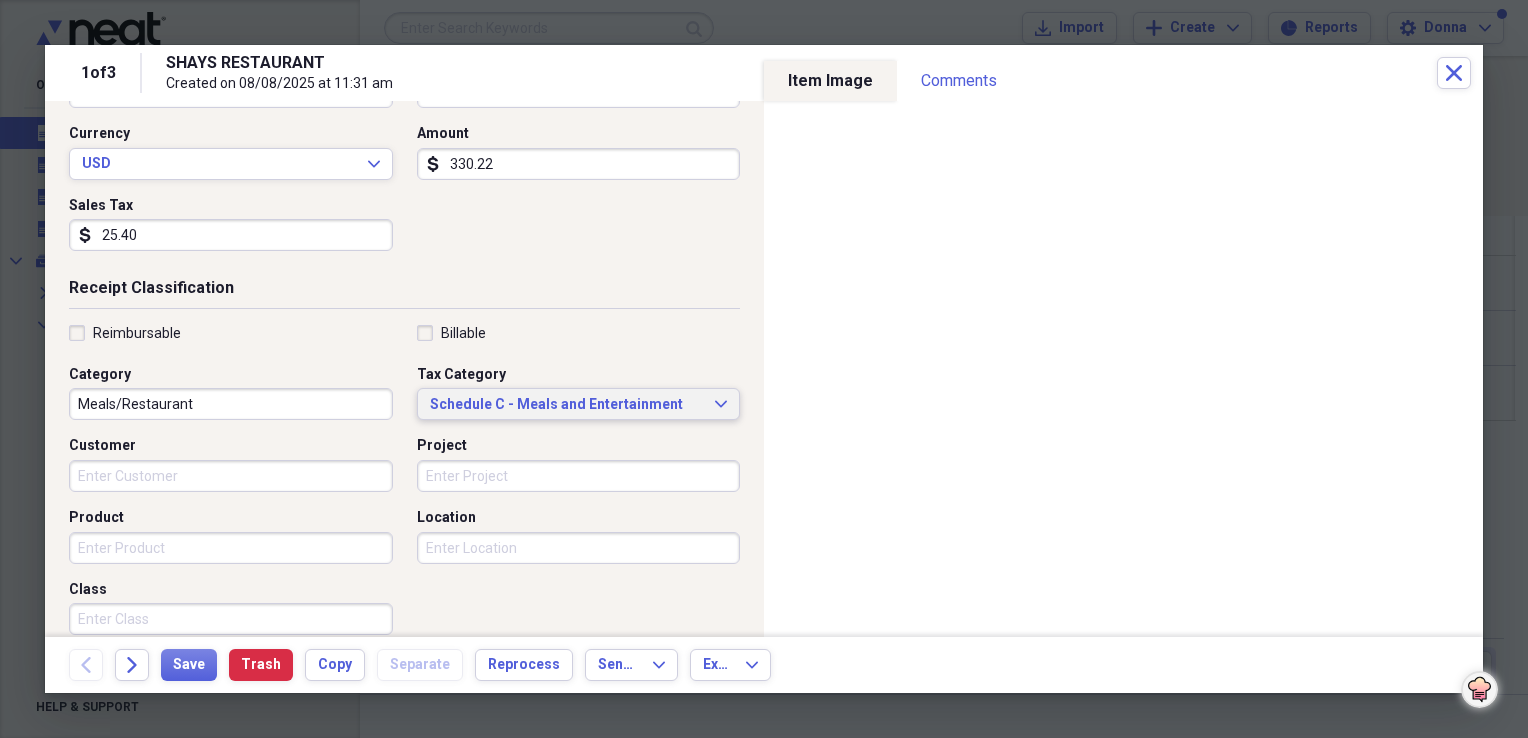 scroll, scrollTop: 300, scrollLeft: 0, axis: vertical 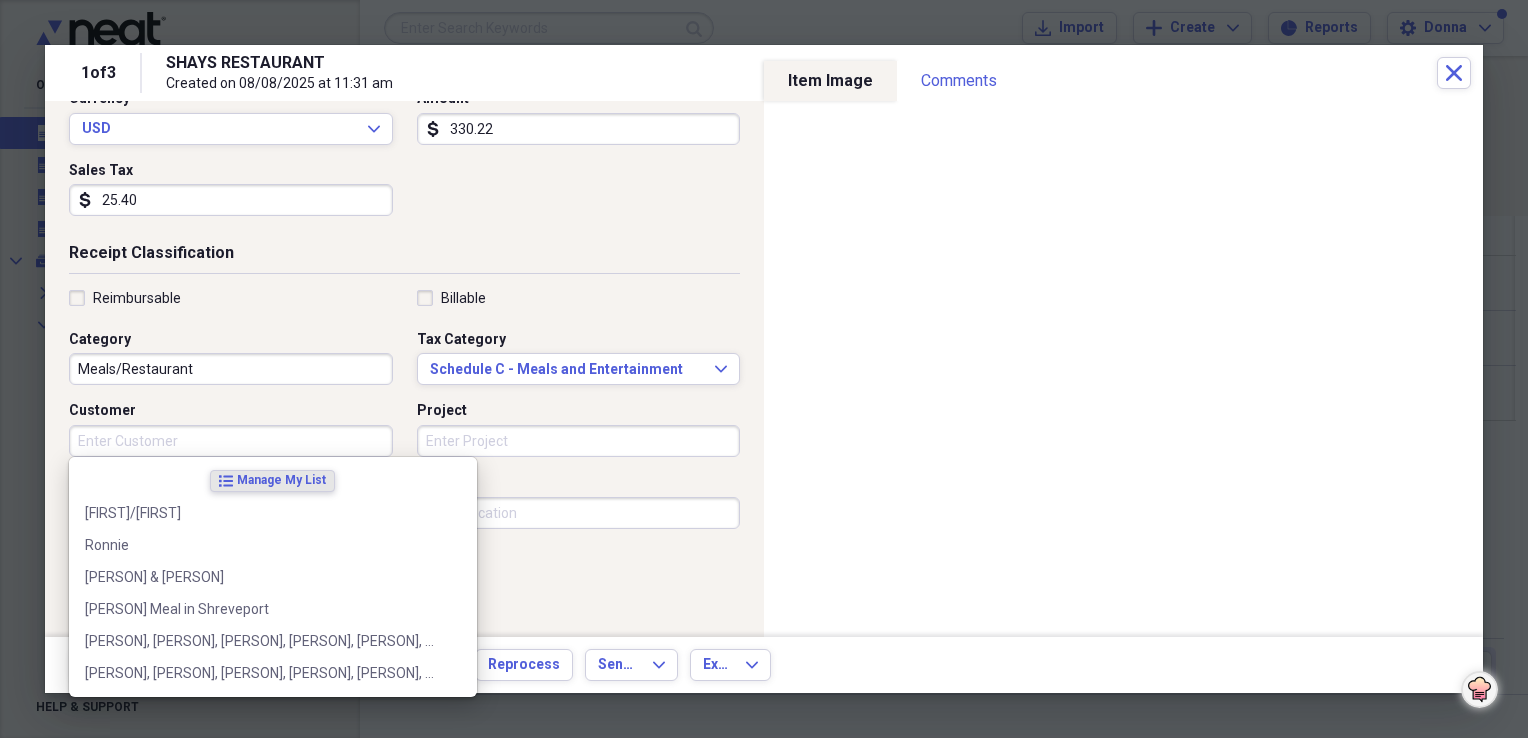 click on "Customer" at bounding box center (231, 441) 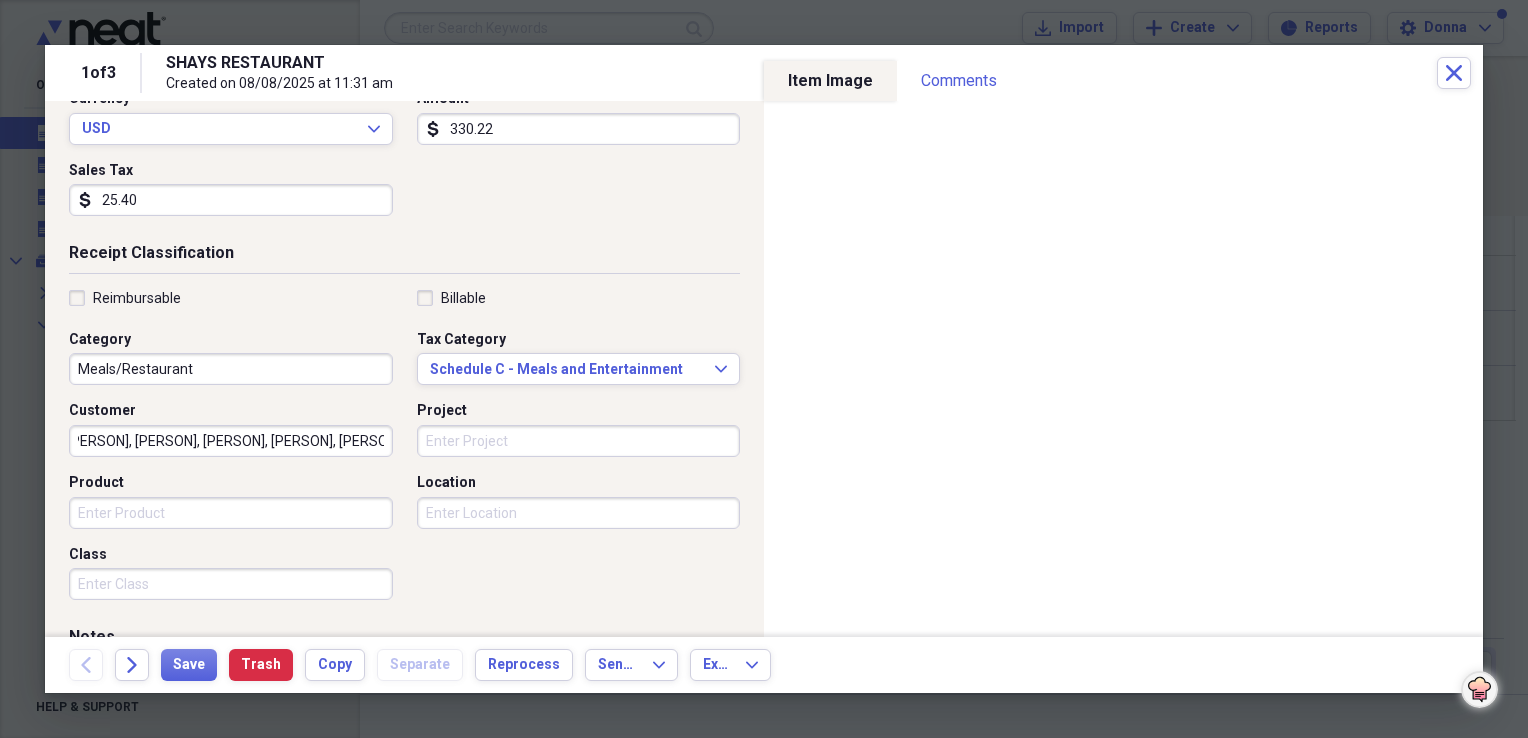 scroll, scrollTop: 0, scrollLeft: 16, axis: horizontal 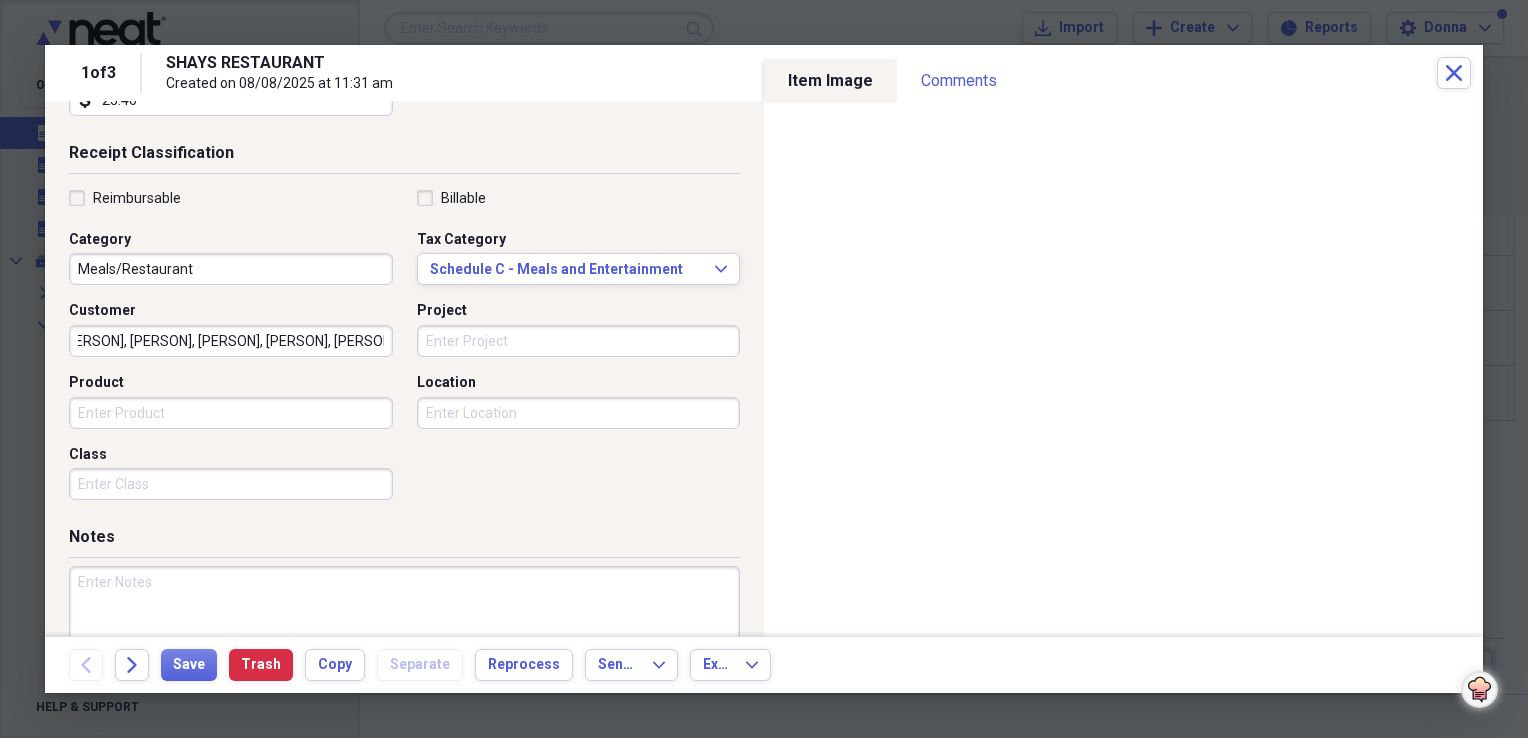type on "Ronnie,Donna,Mike, Stacy, Tommy, Heather, Tanner" 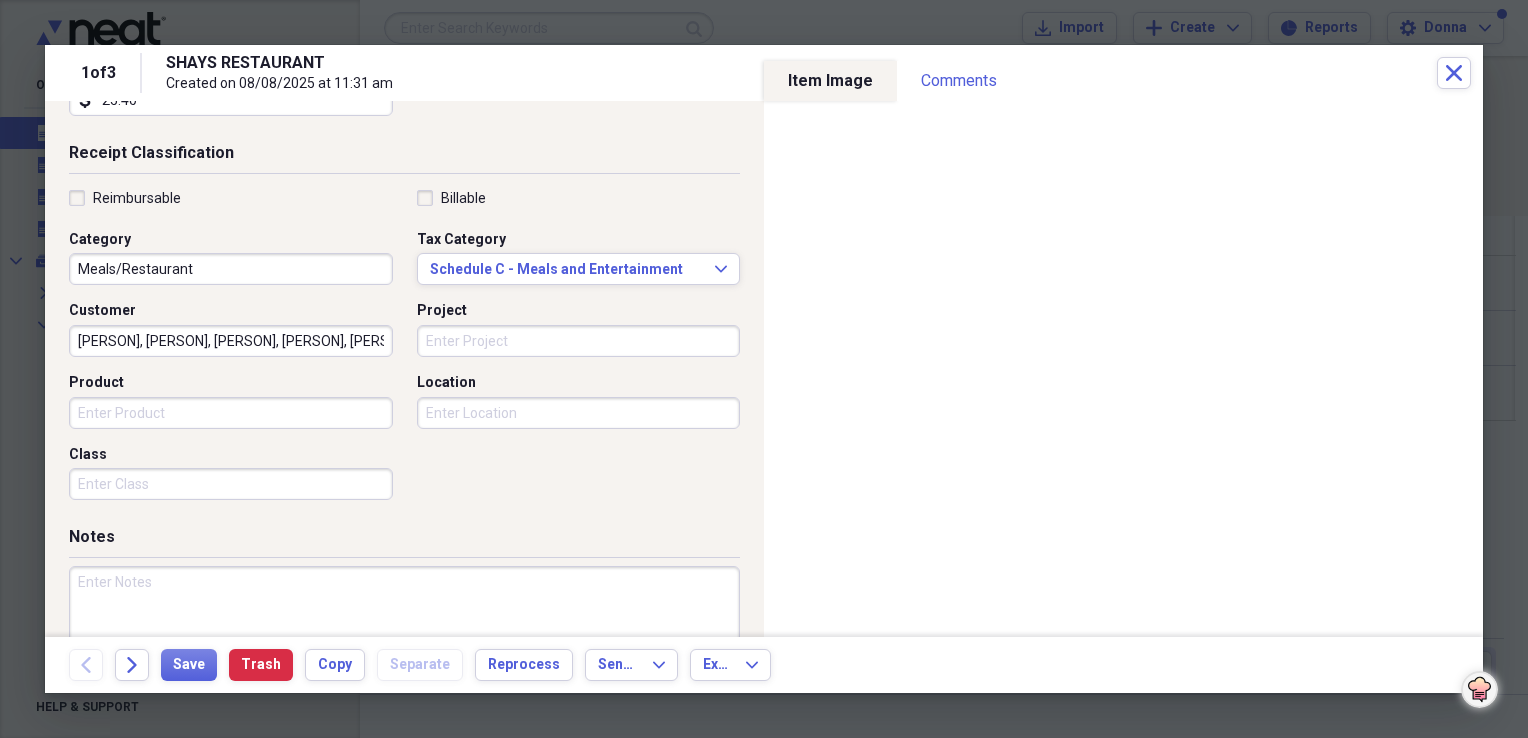 click on "Meals/Restaurant" at bounding box center (231, 269) 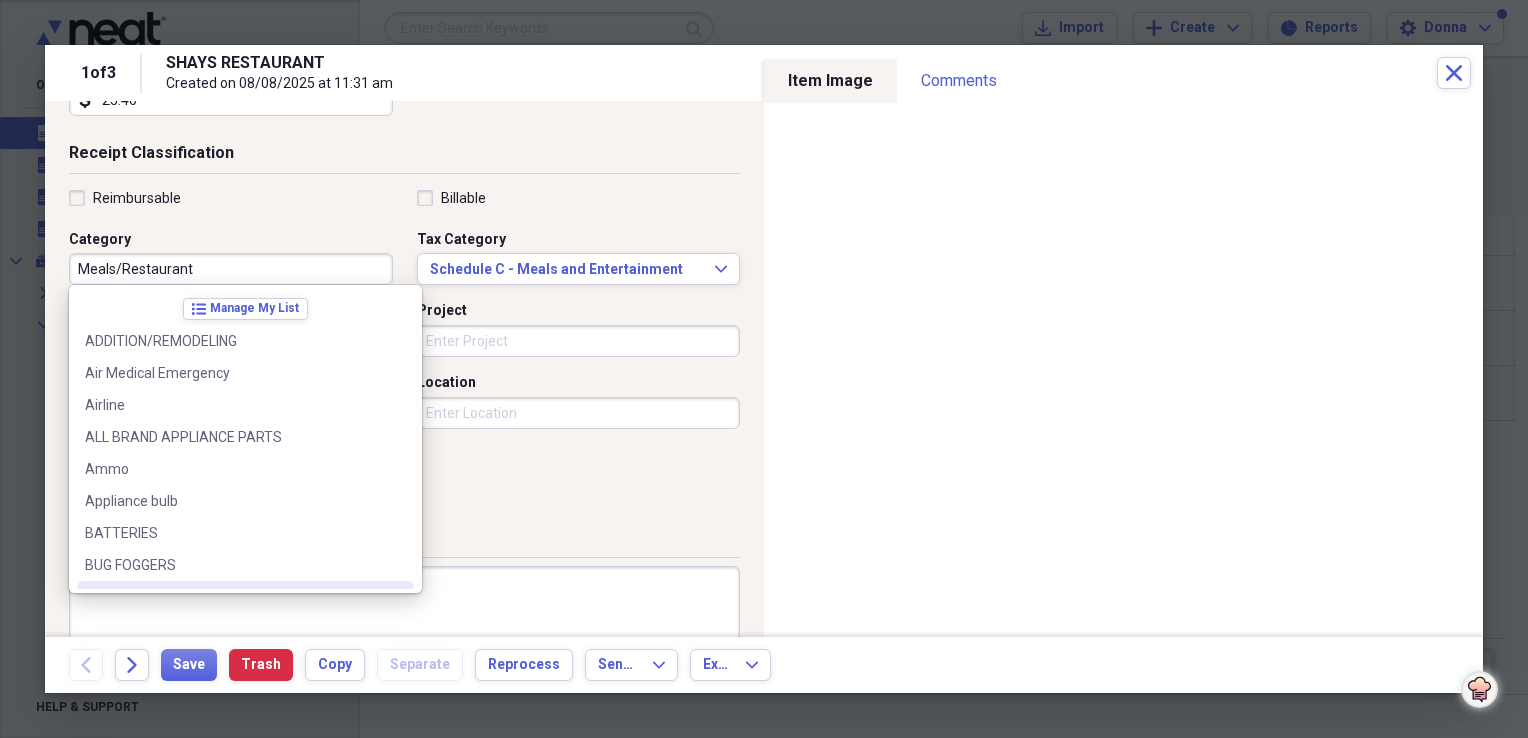 click at bounding box center [404, 631] 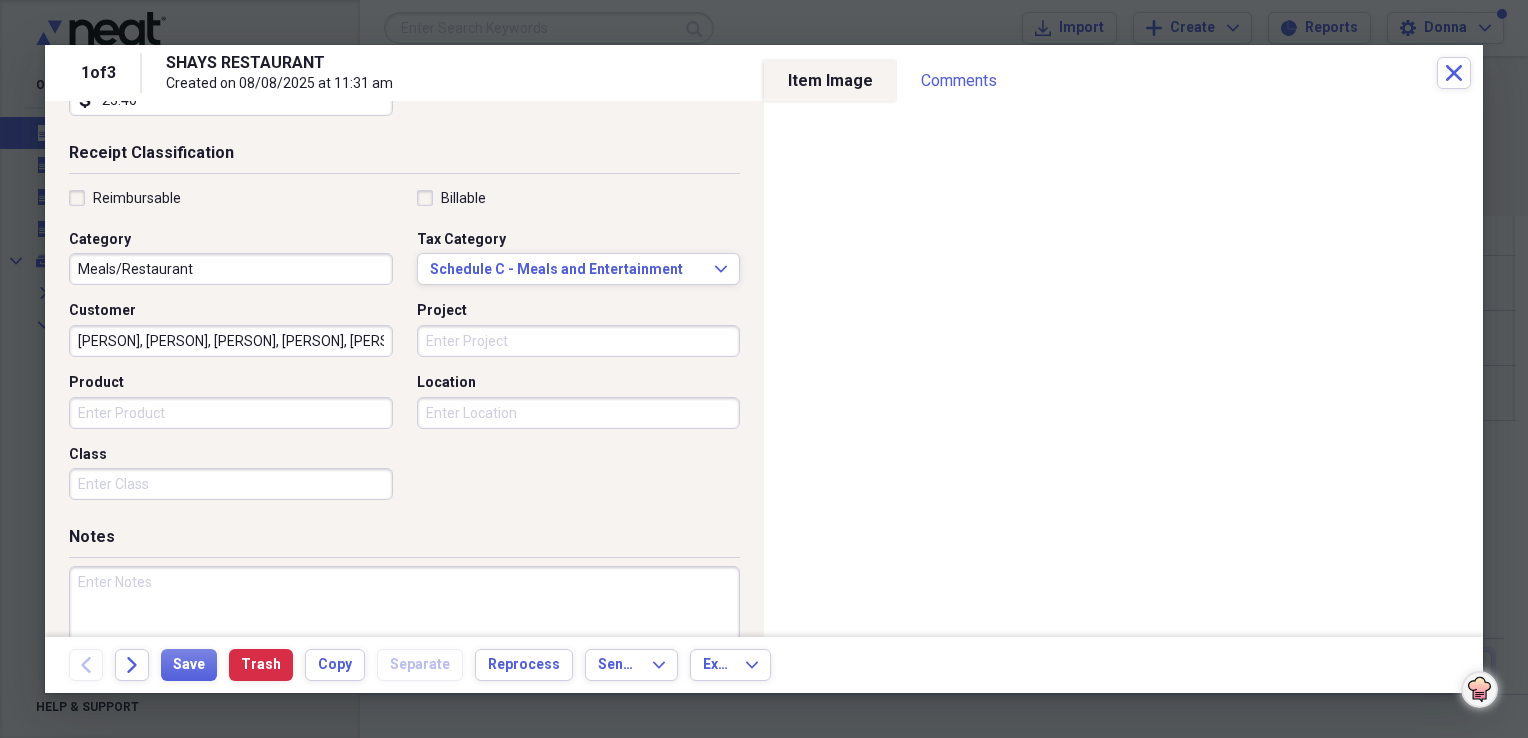 paste on "Meals/Restaurant" 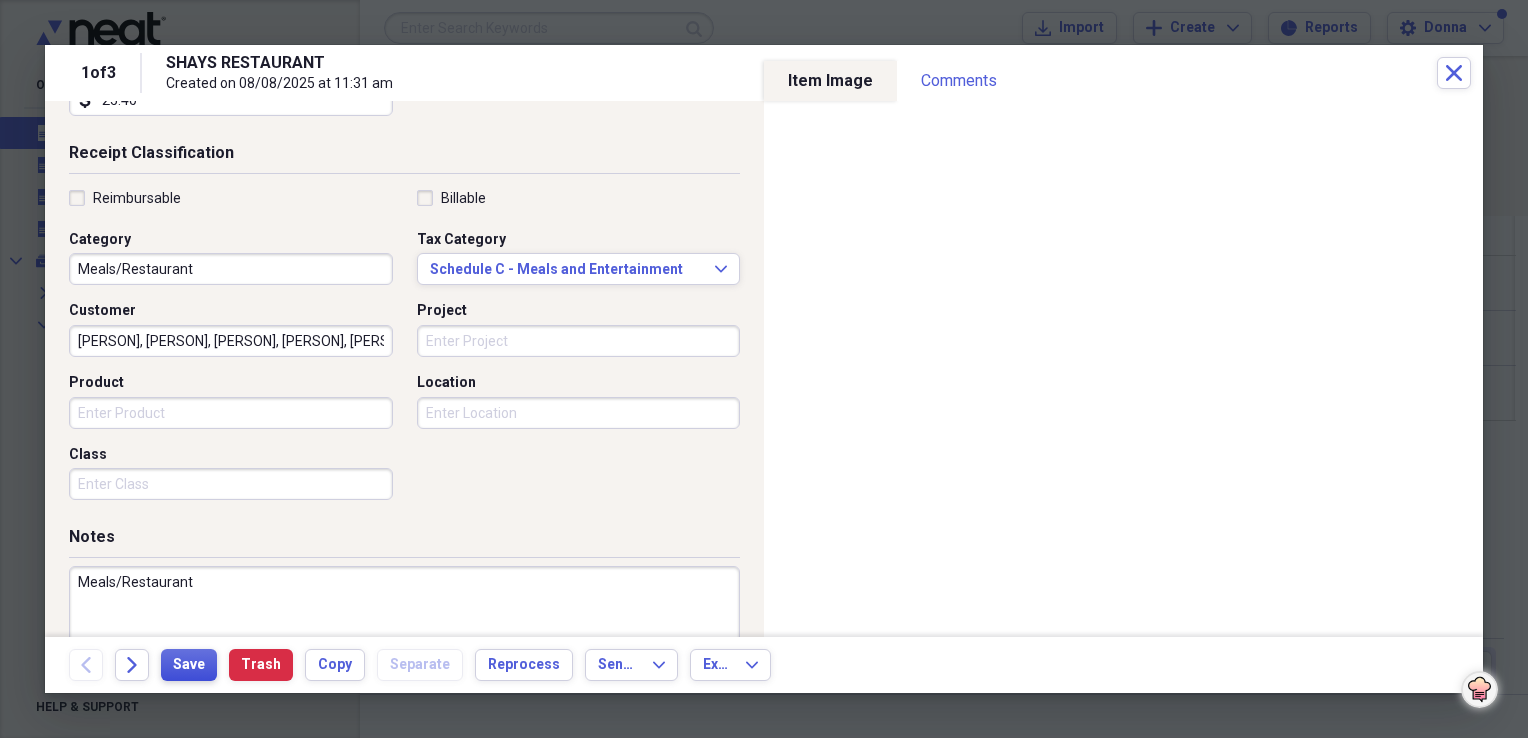 type on "Meals/Restaurant" 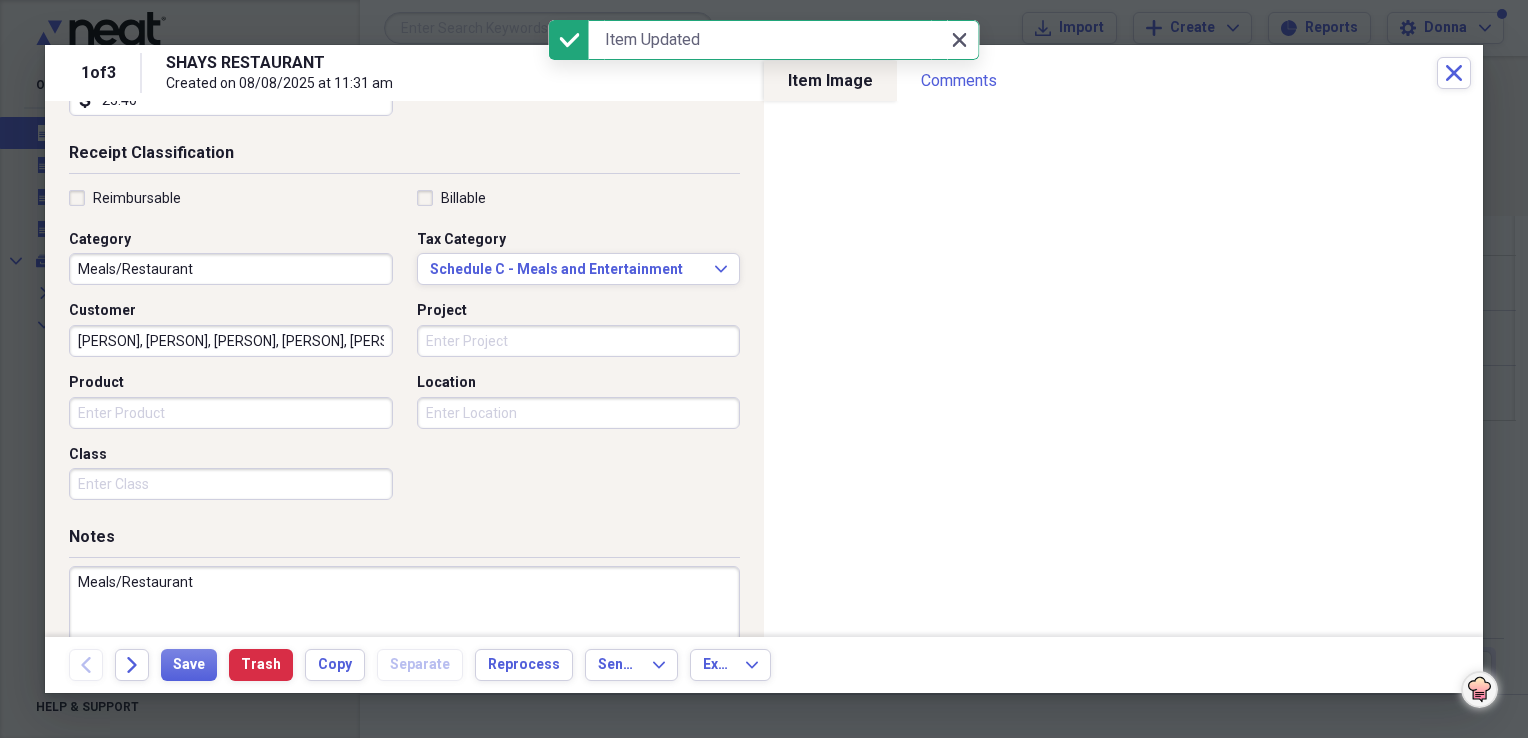 click on "Close" 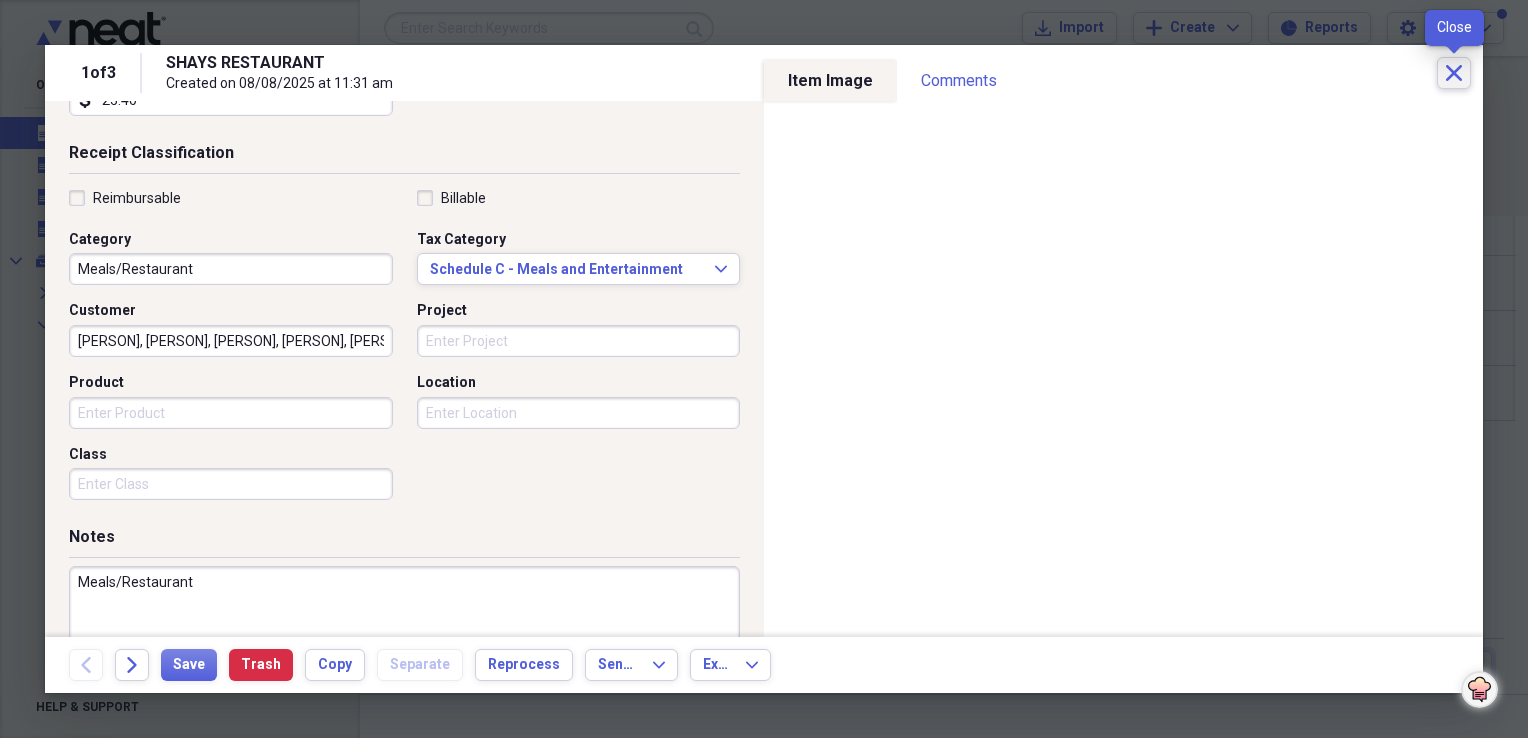 click on "Close" at bounding box center (1454, 73) 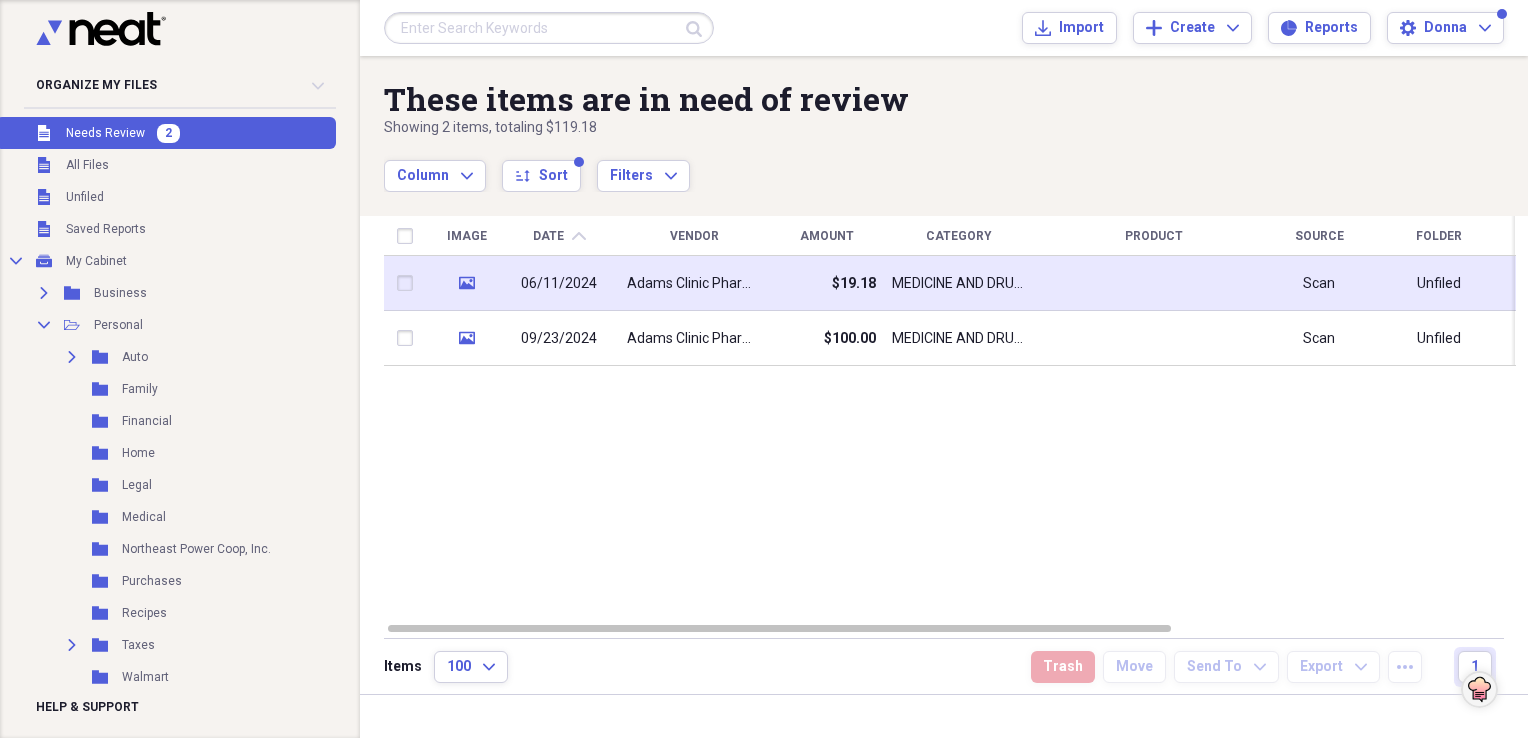 click on "Adams Clinic Pharmacy and Gifts" at bounding box center [694, 284] 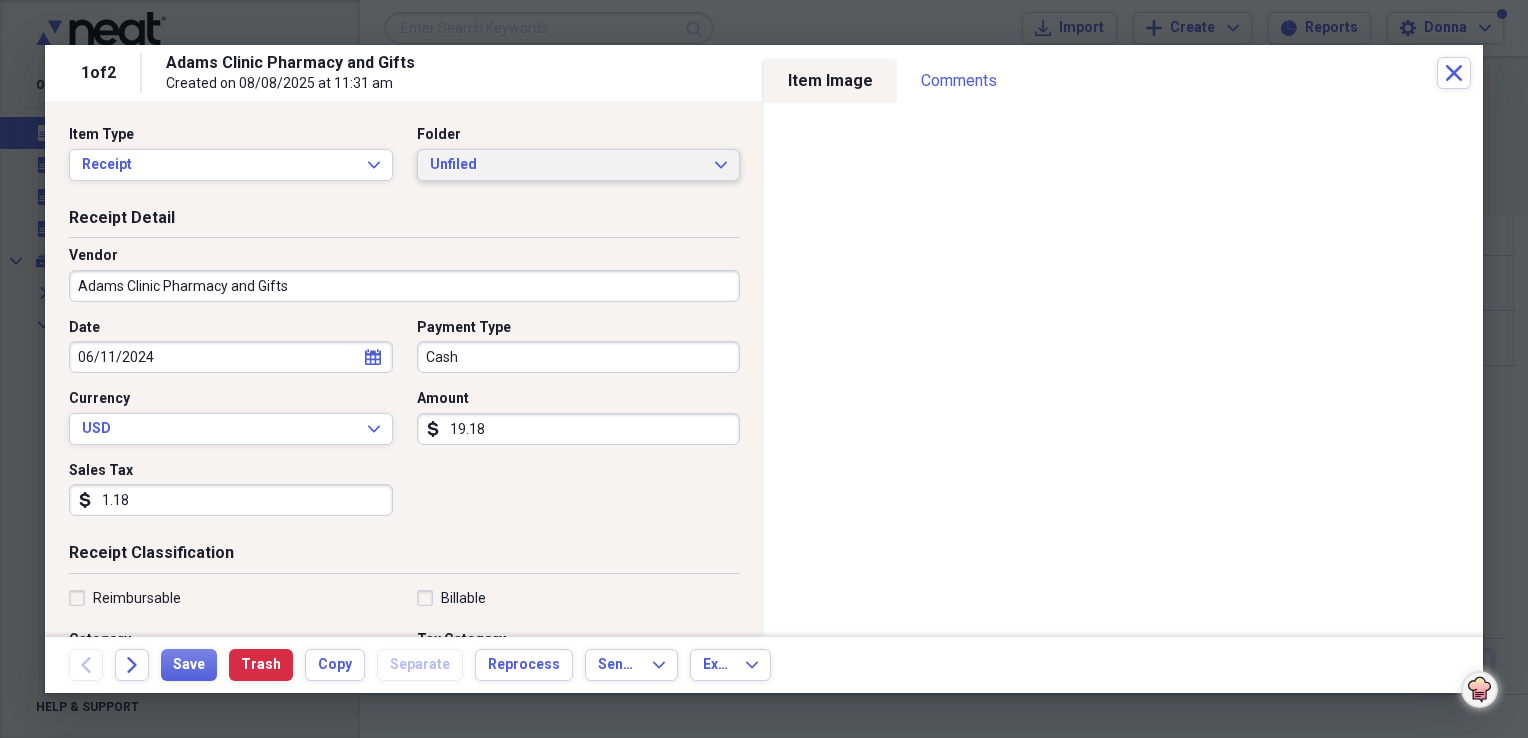 click on "Unfiled" at bounding box center (567, 165) 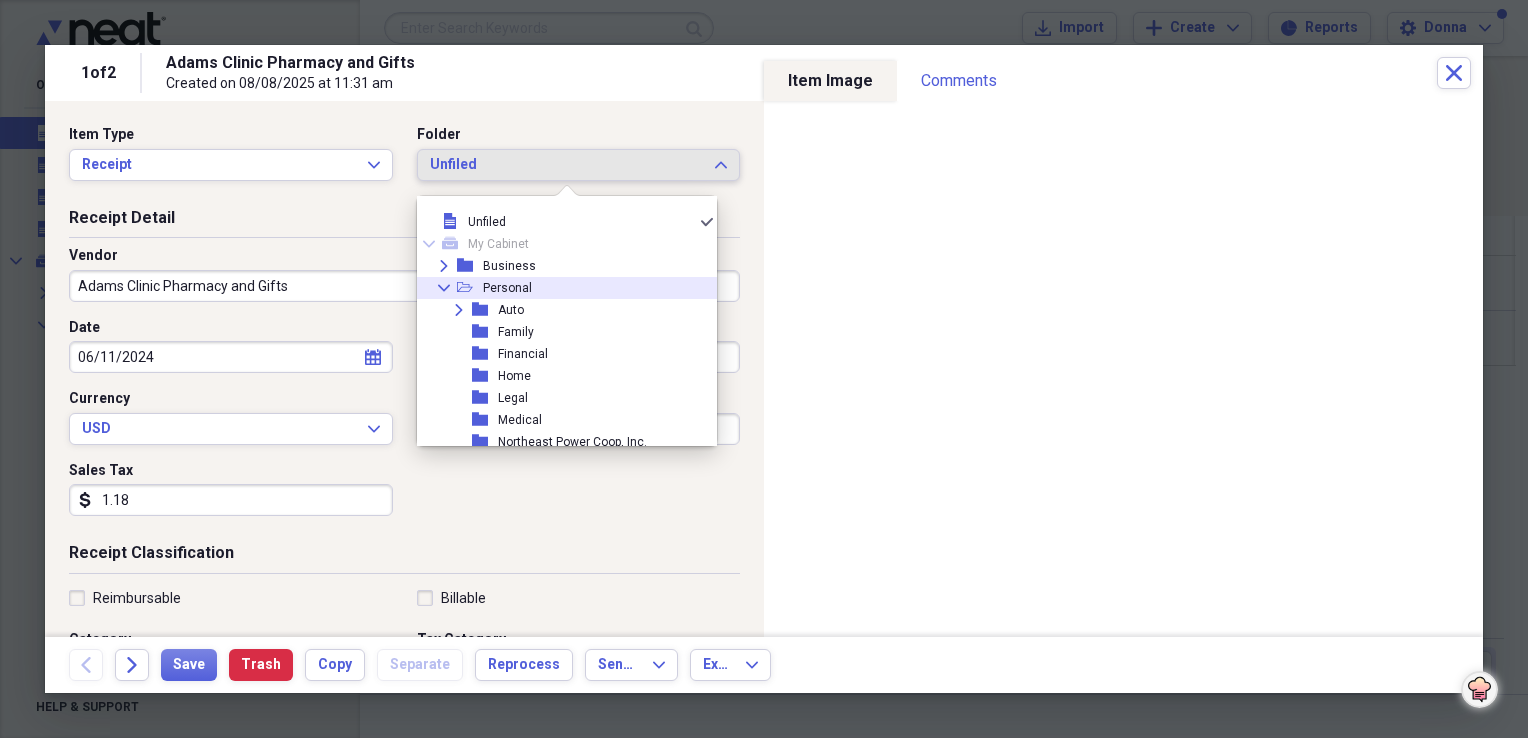 click on "Personal" at bounding box center [507, 288] 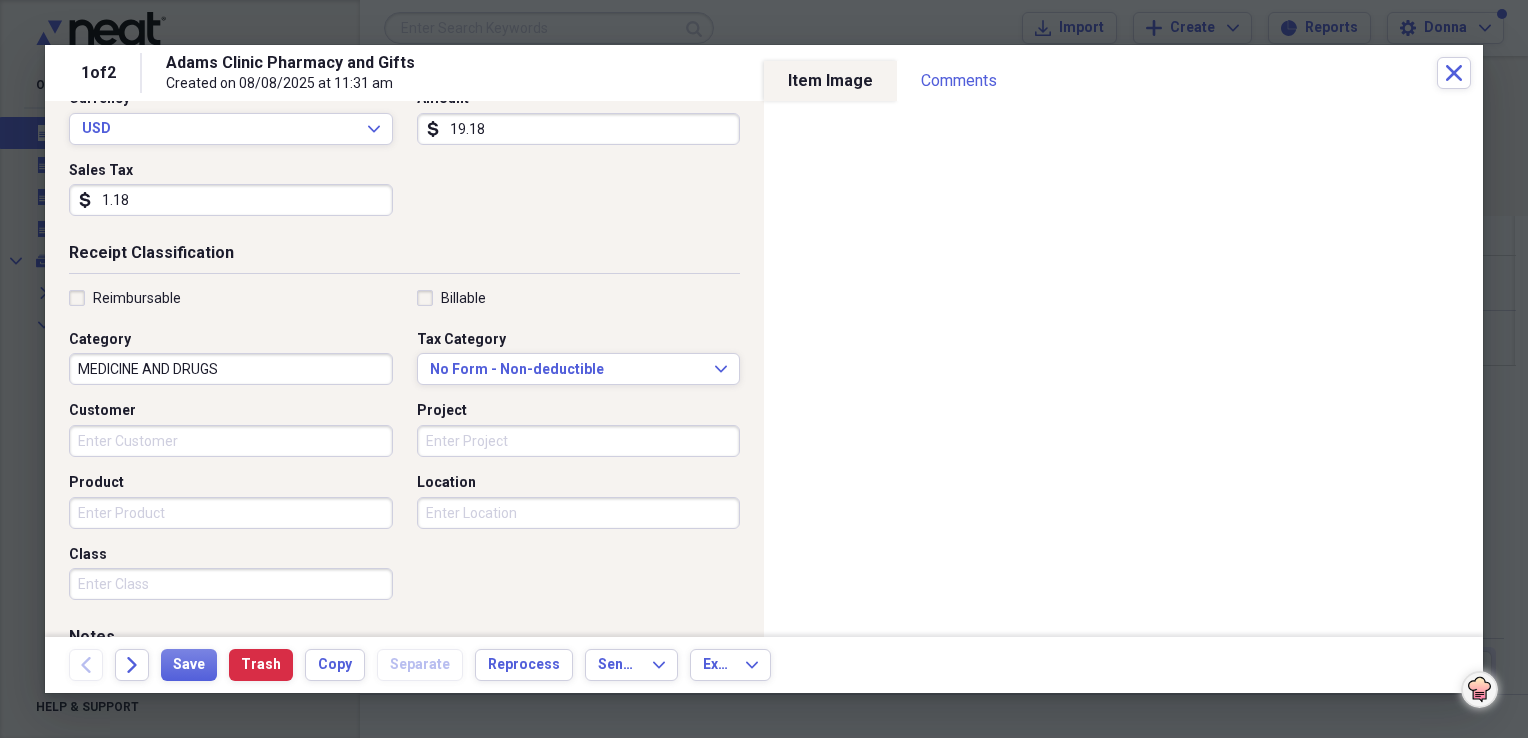 scroll, scrollTop: 400, scrollLeft: 0, axis: vertical 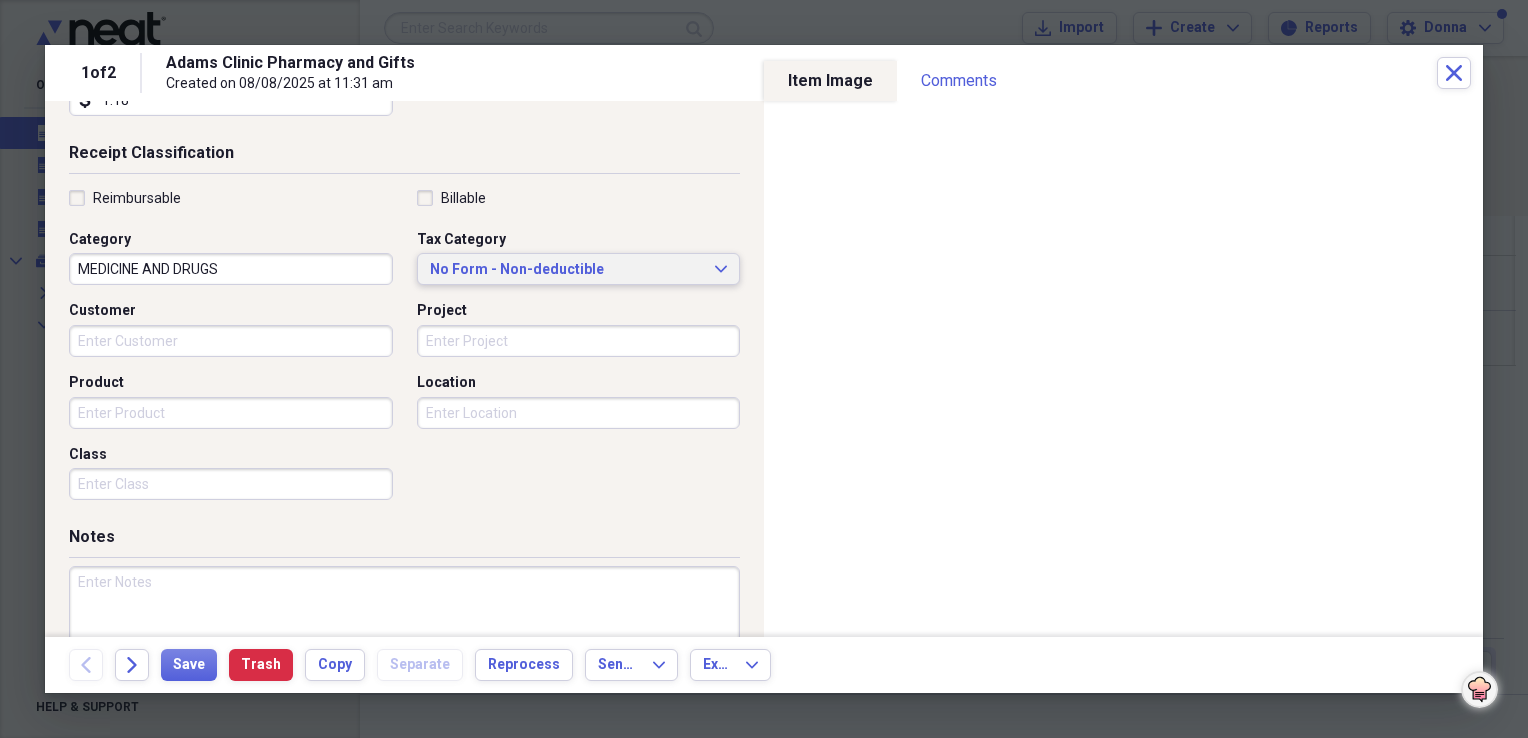 click on "No Form - Non-deductible" at bounding box center [567, 270] 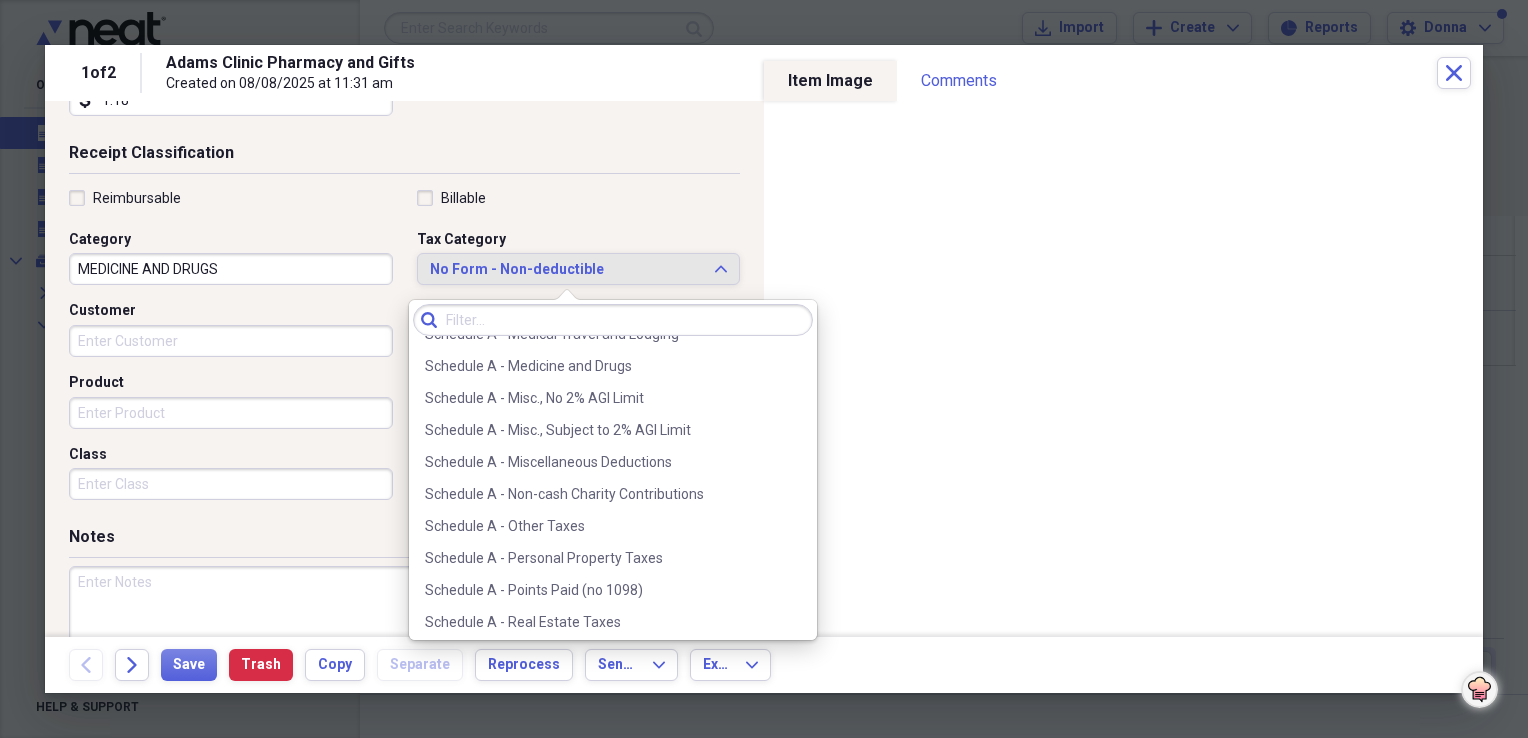 scroll, scrollTop: 1500, scrollLeft: 0, axis: vertical 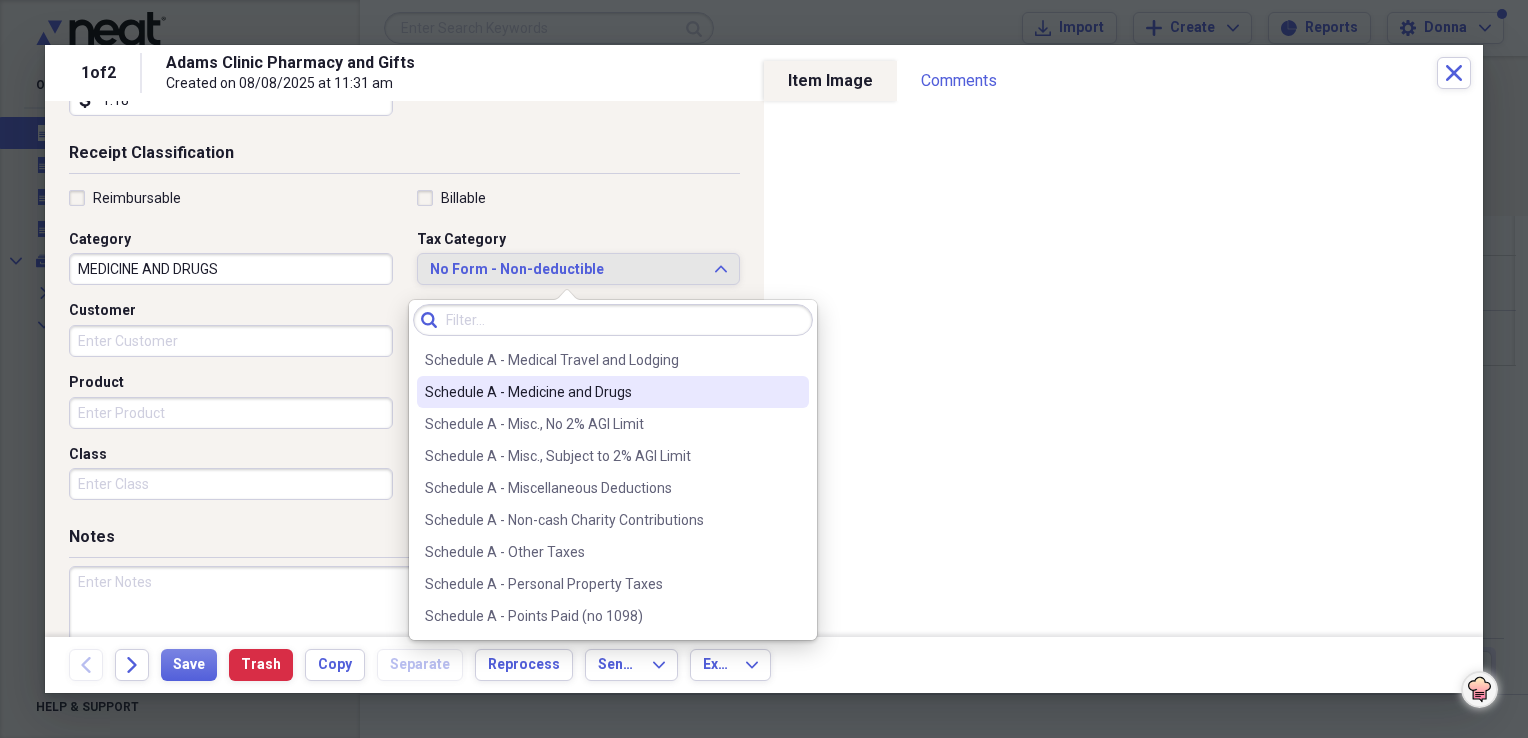 click on "Schedule [LETTER] - Medicine and Drugs" at bounding box center [601, 392] 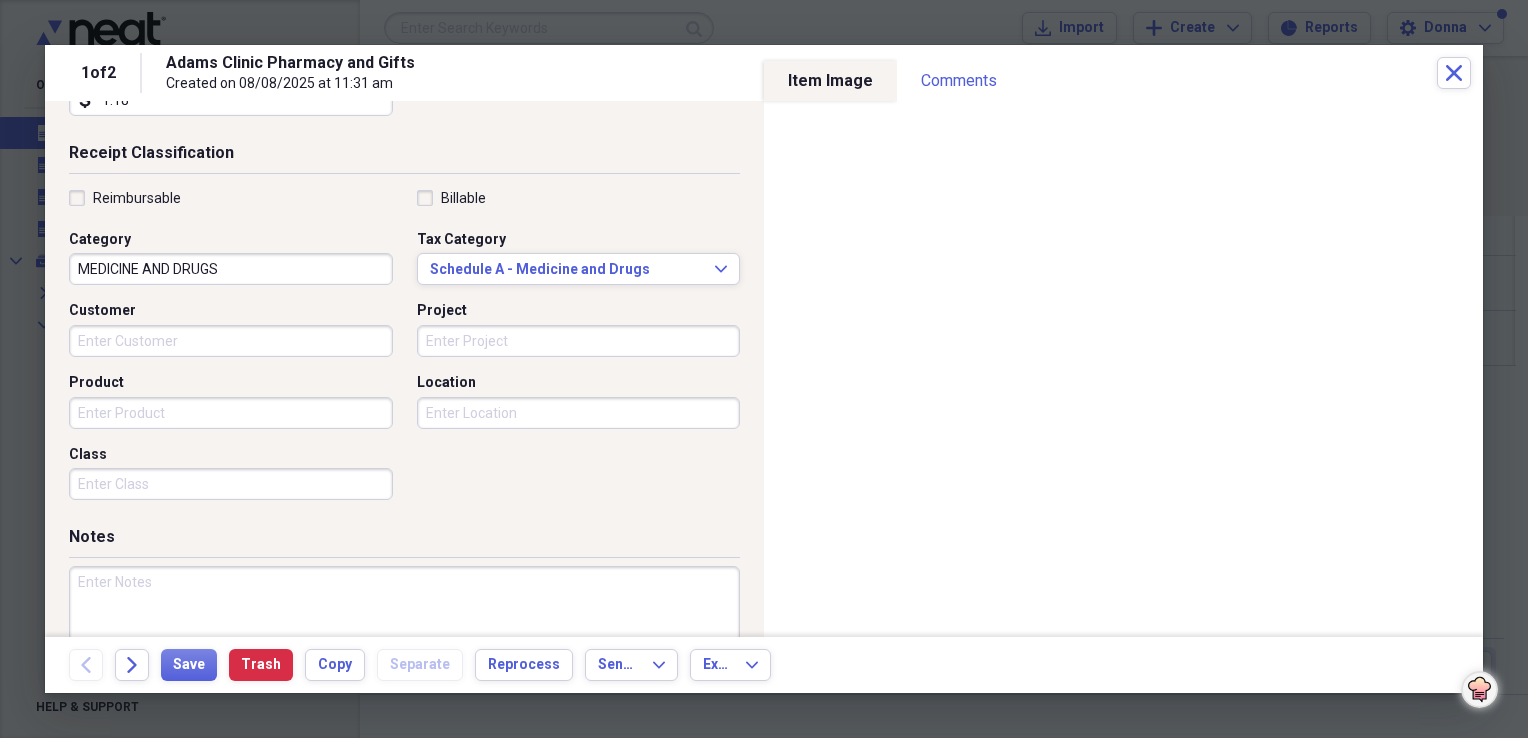 click on "MEDICINE AND DRUGS" at bounding box center (231, 269) 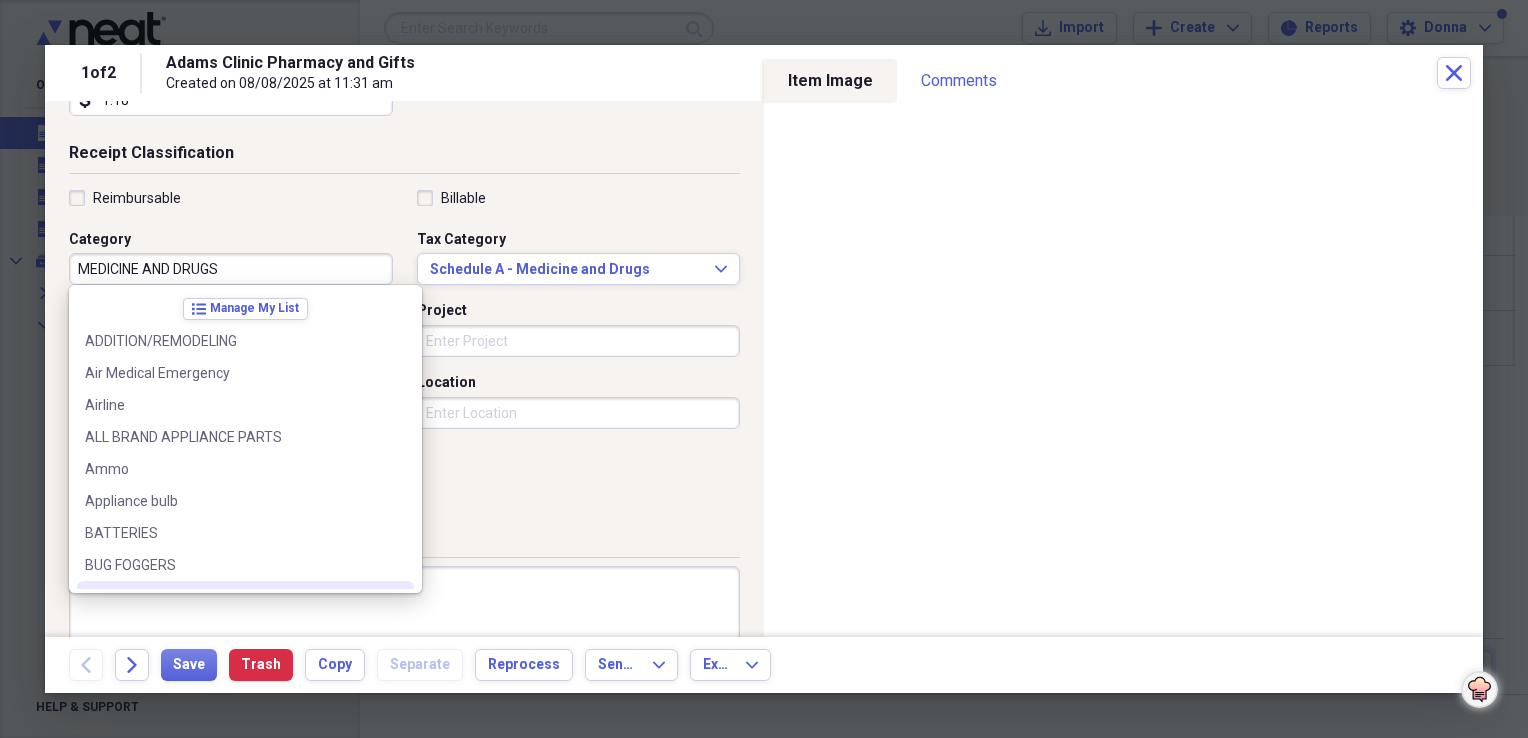 click at bounding box center (404, 631) 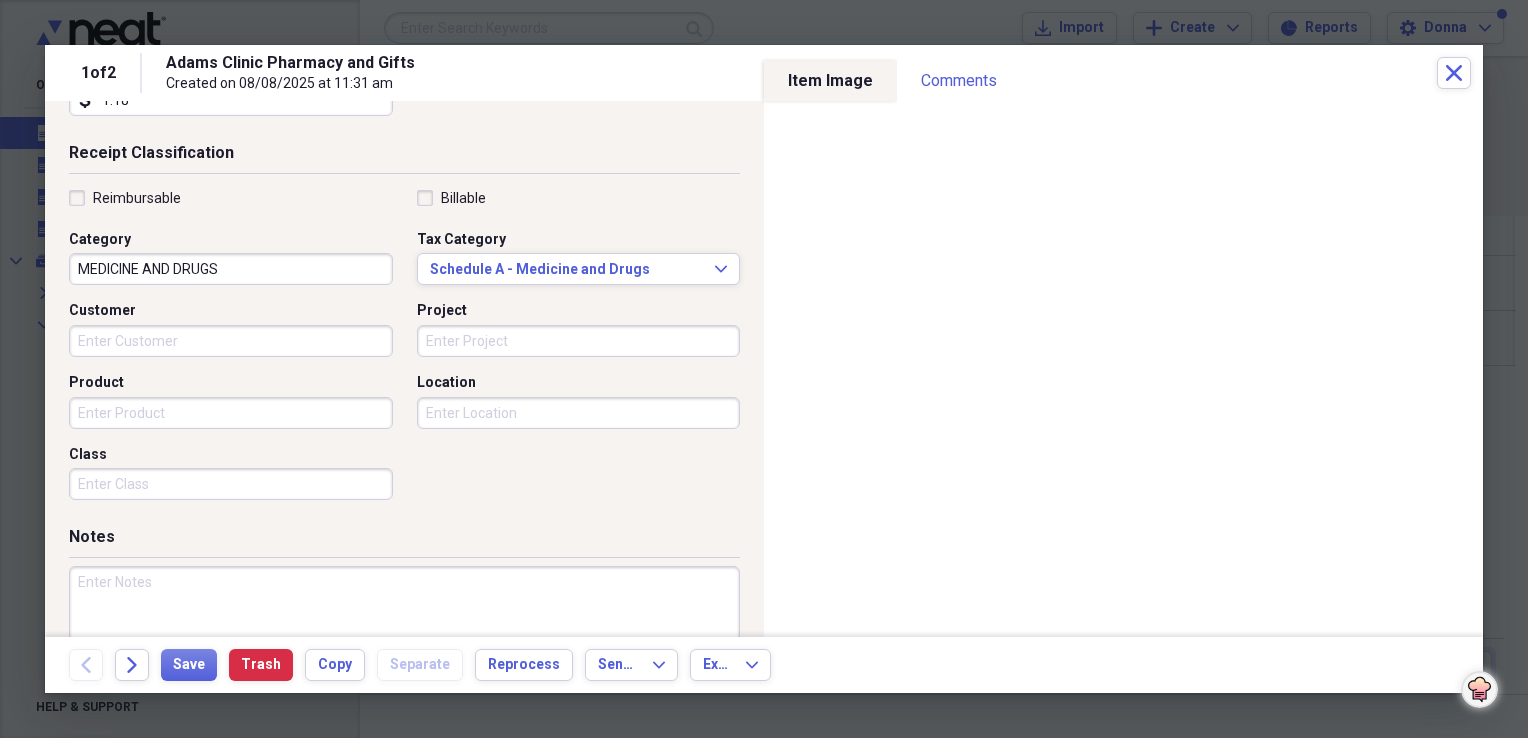 paste on "MEDICINE AND DRUGS" 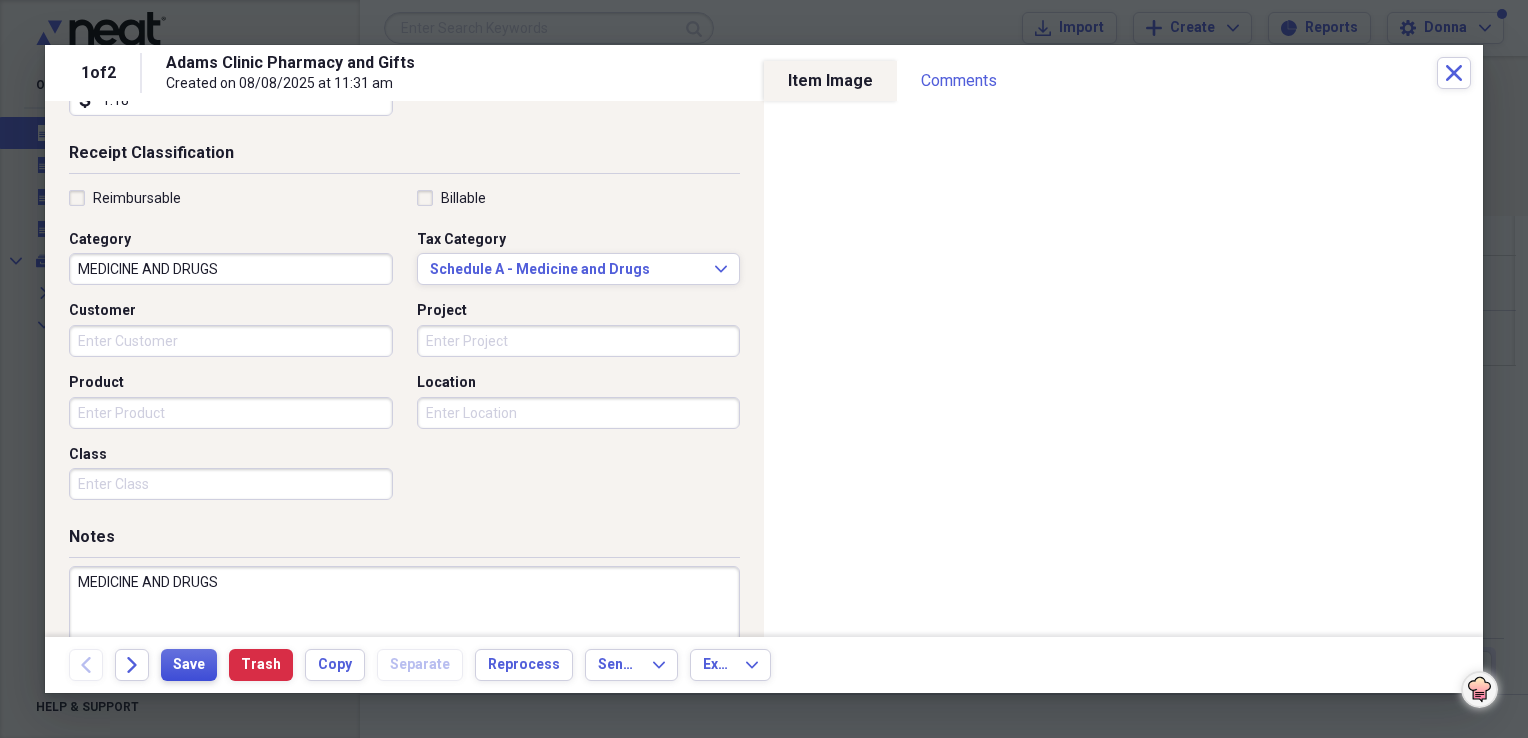 type on "MEDICINE AND DRUGS" 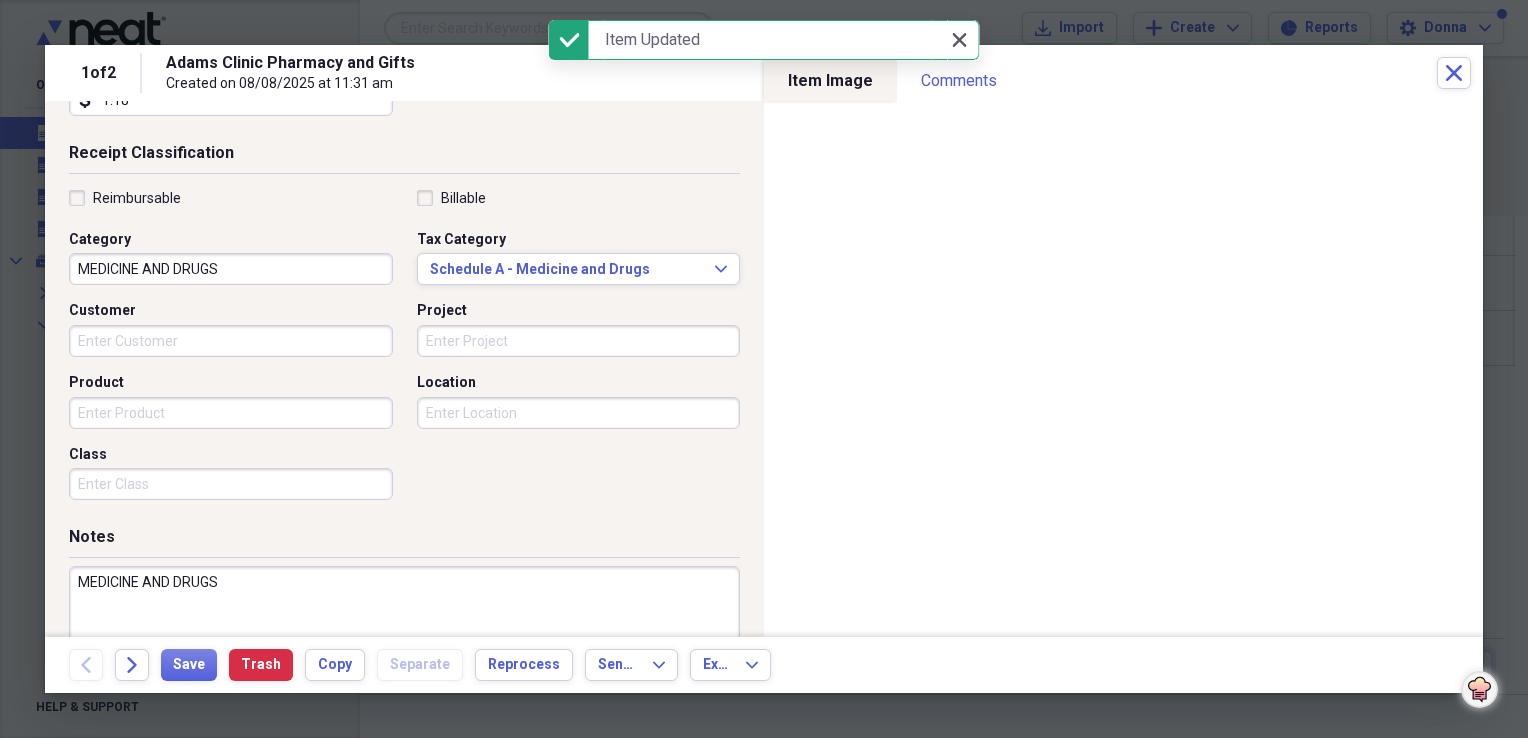 click 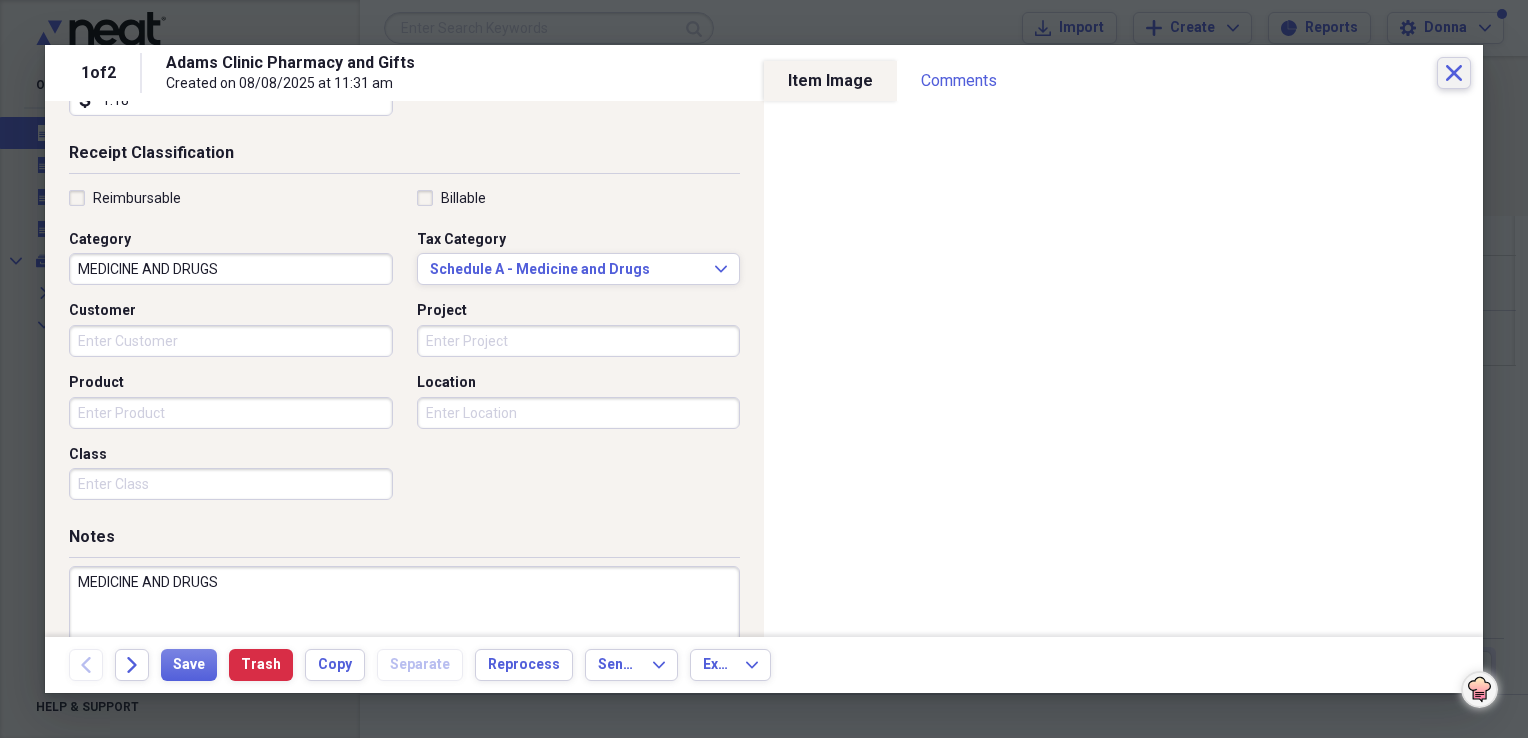 click on "Close" 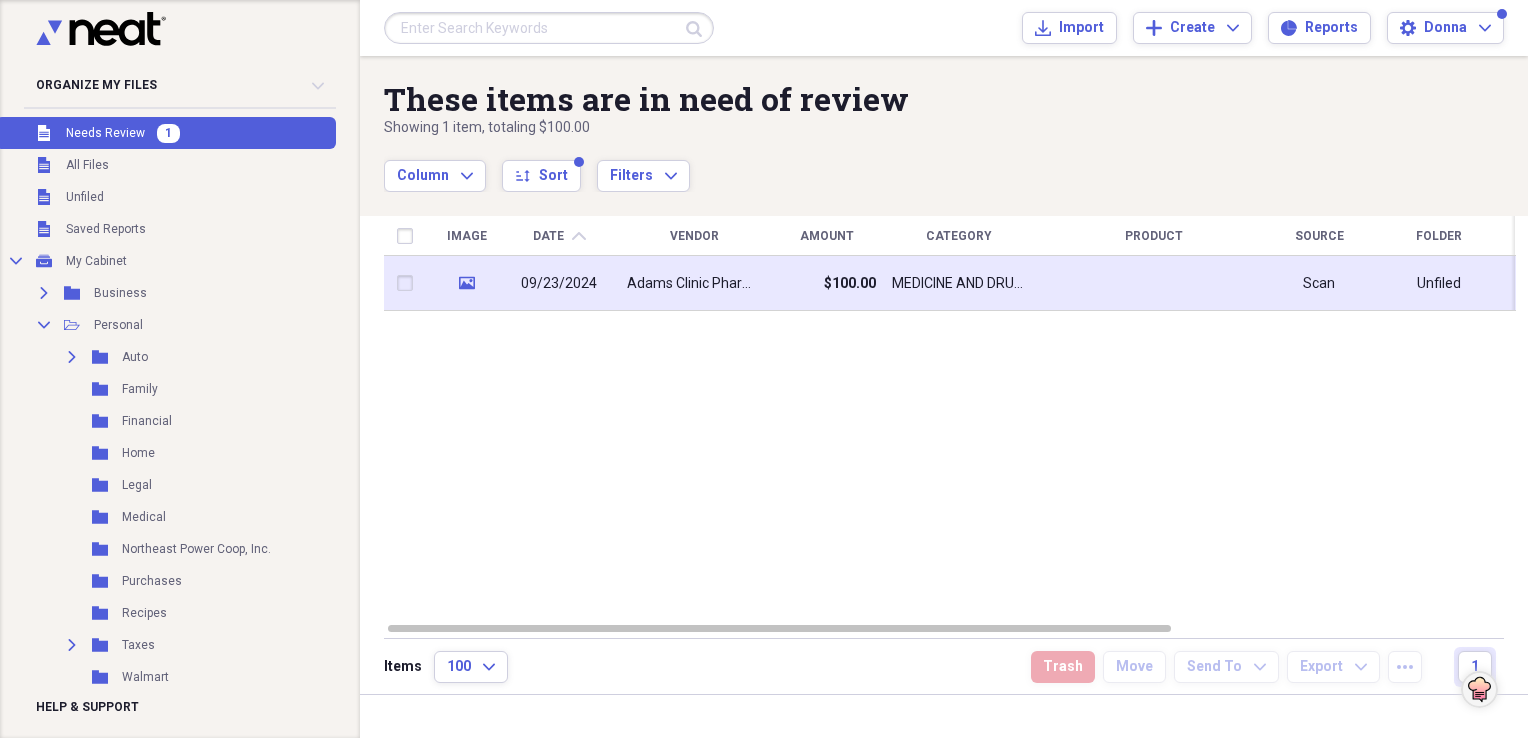 click on "Adams Clinic Pharmacy and Gifts" at bounding box center (694, 284) 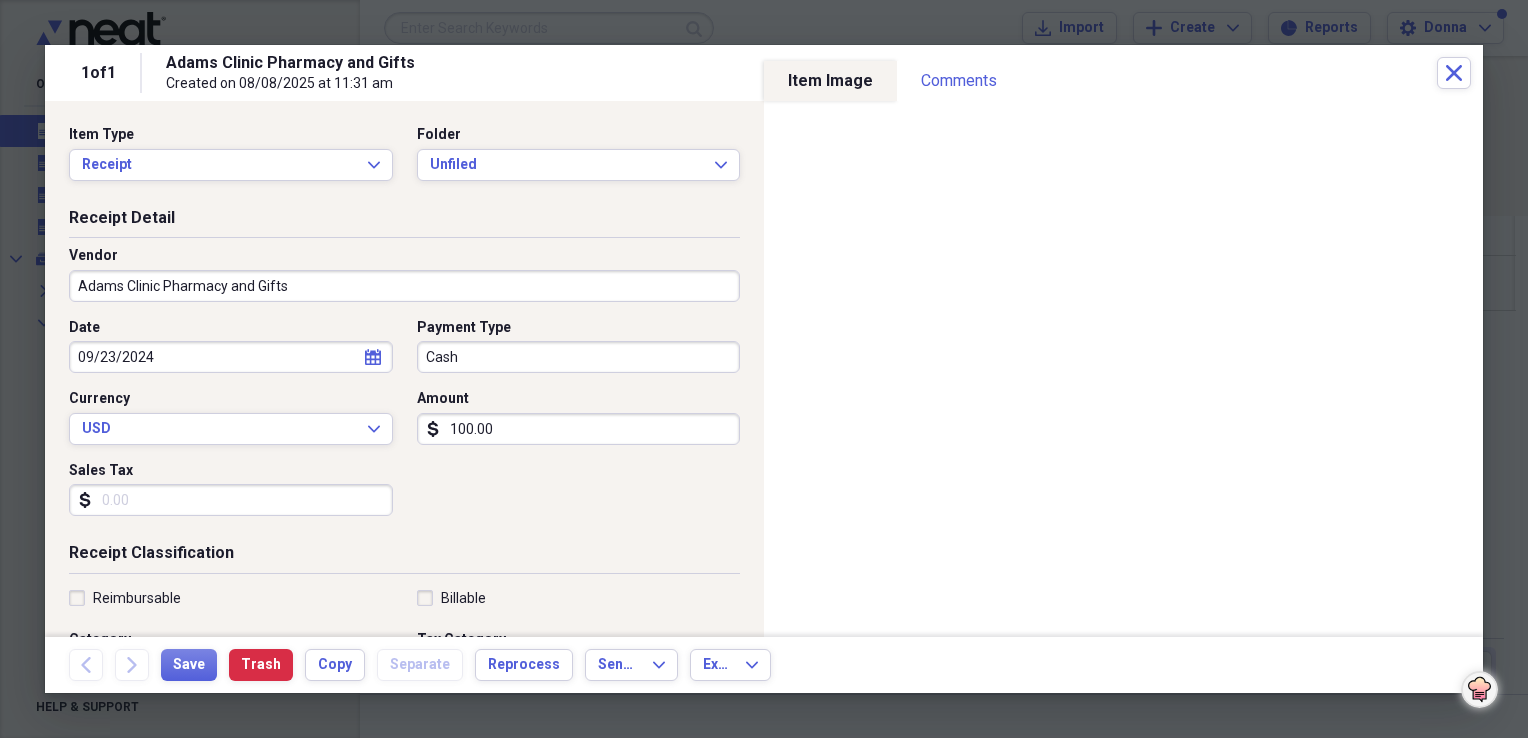 click on "100.00" at bounding box center [579, 429] 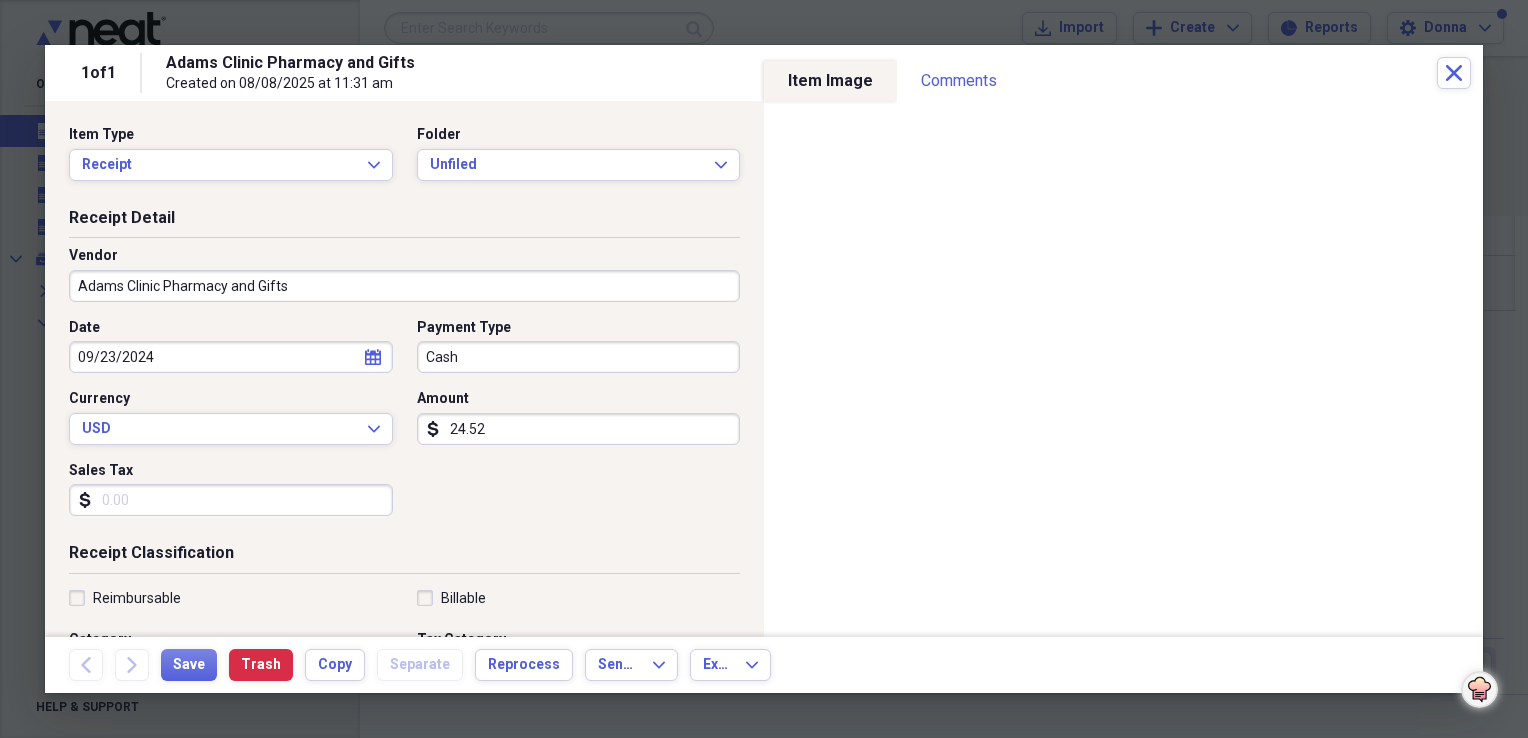 type on "24.52" 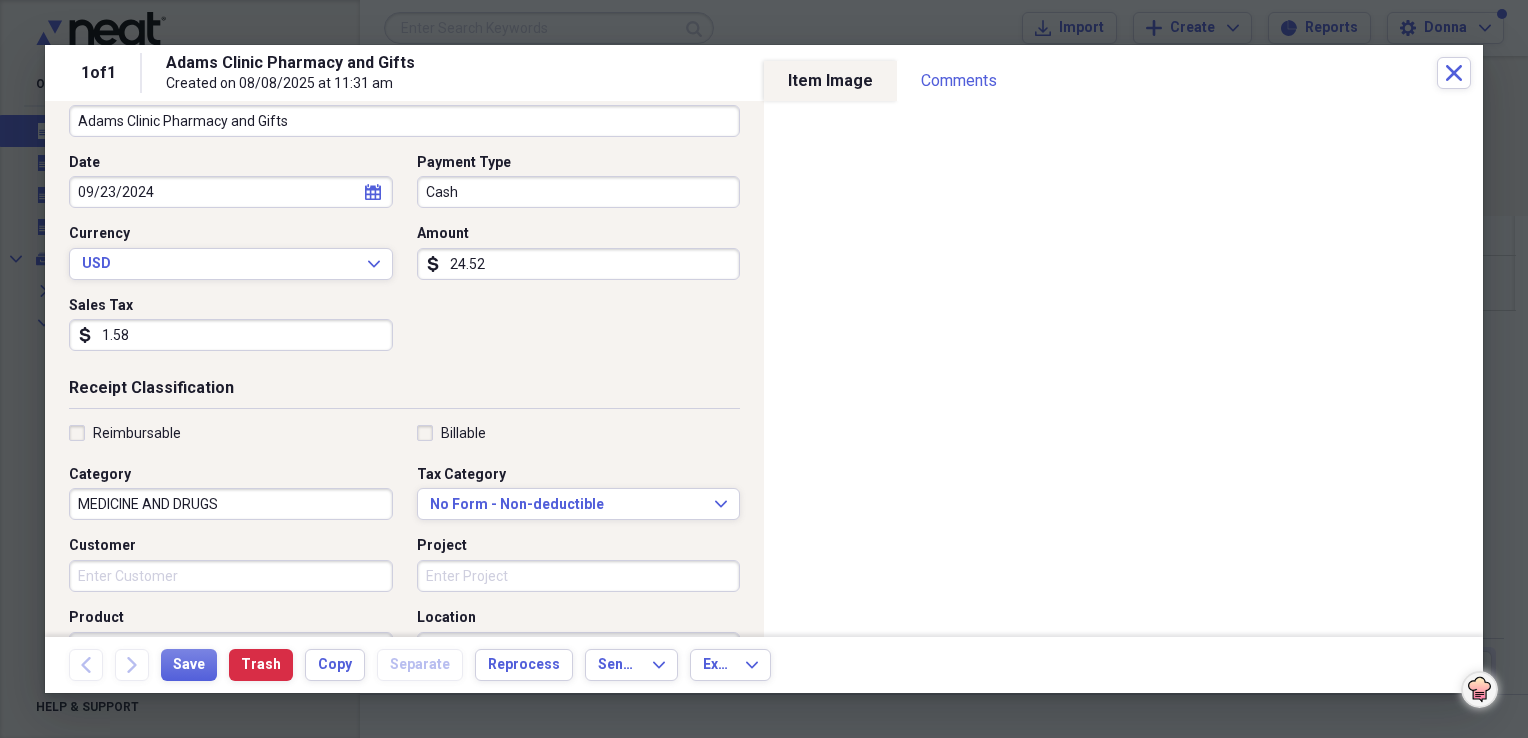 scroll, scrollTop: 200, scrollLeft: 0, axis: vertical 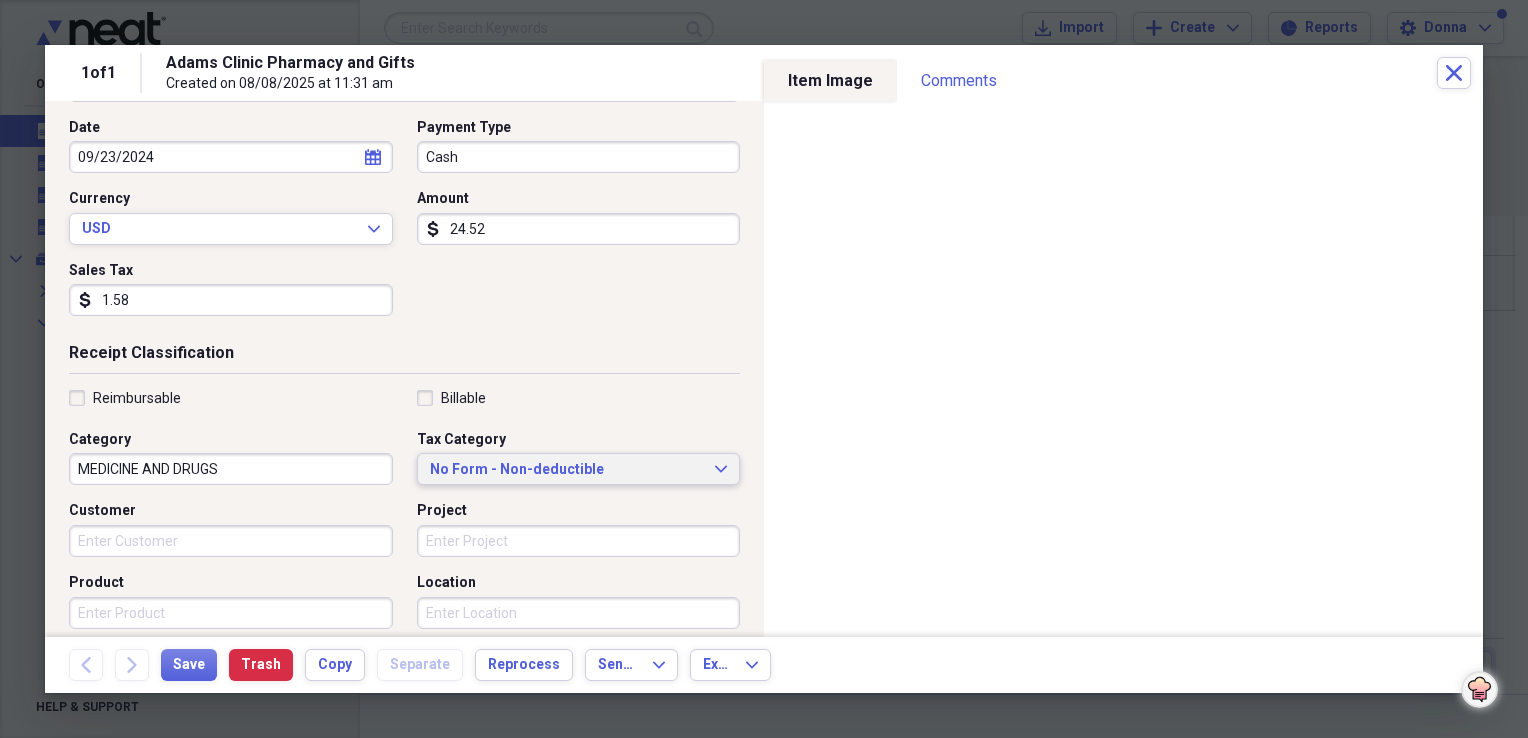 type on "1.58" 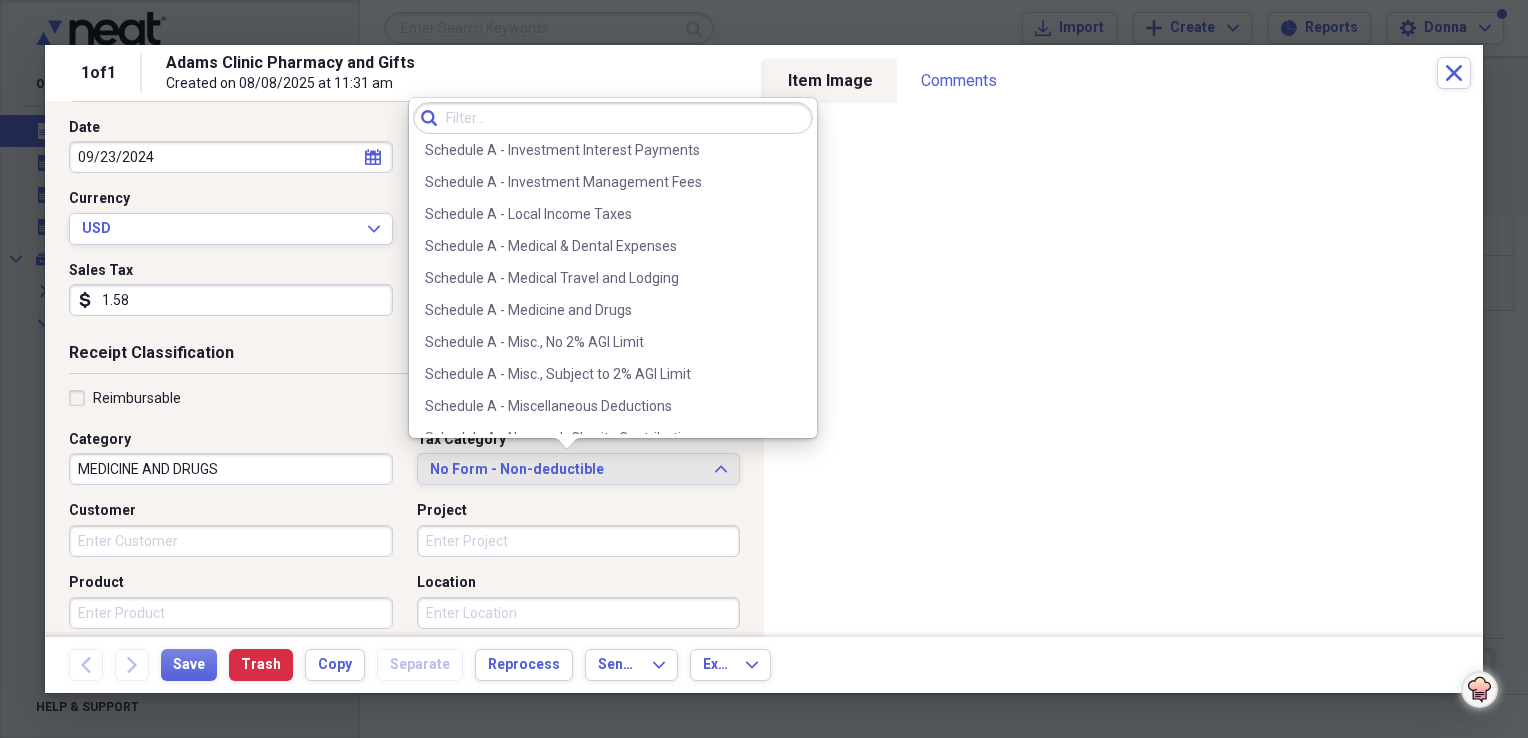 scroll, scrollTop: 1400, scrollLeft: 0, axis: vertical 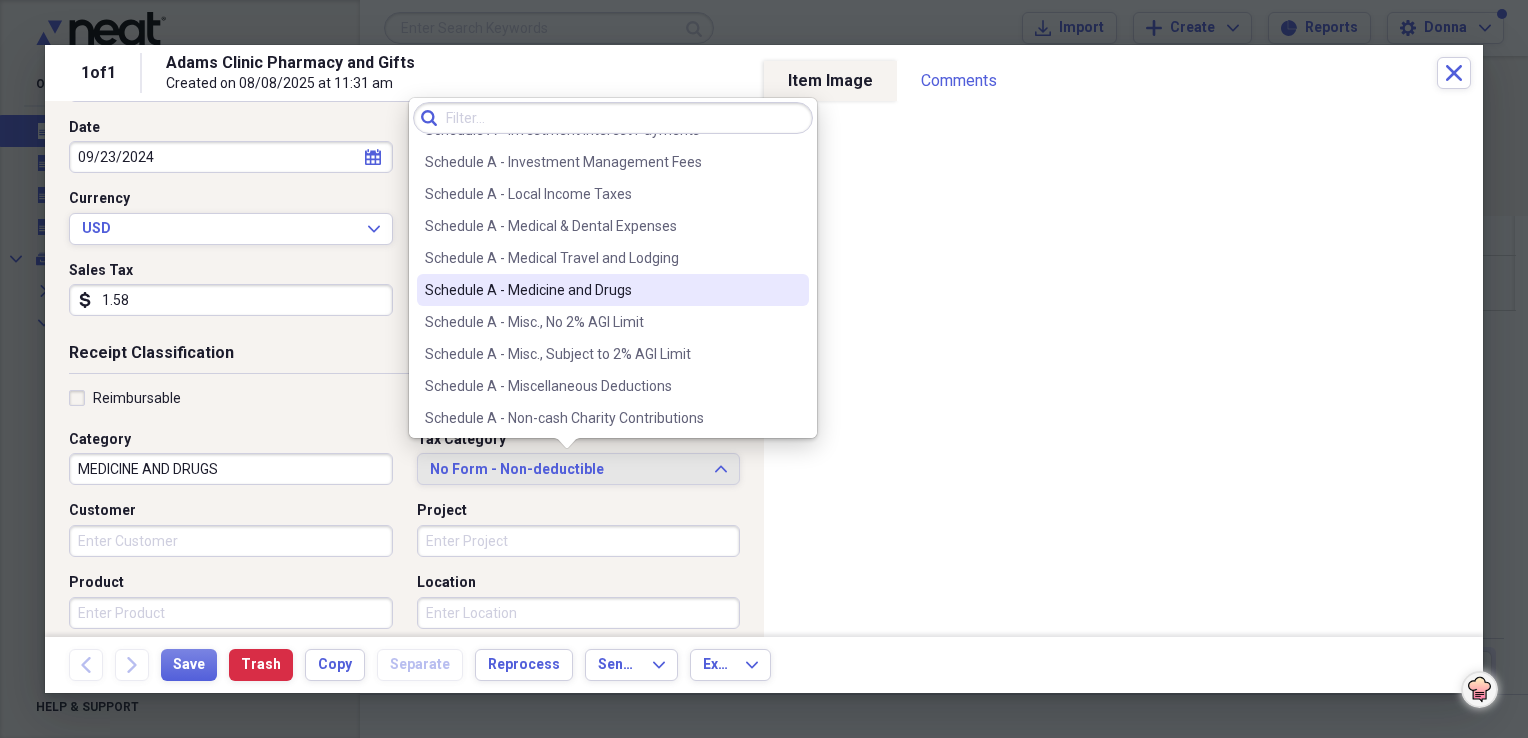 click on "Schedule A - Medicine and Drugs" at bounding box center (601, 290) 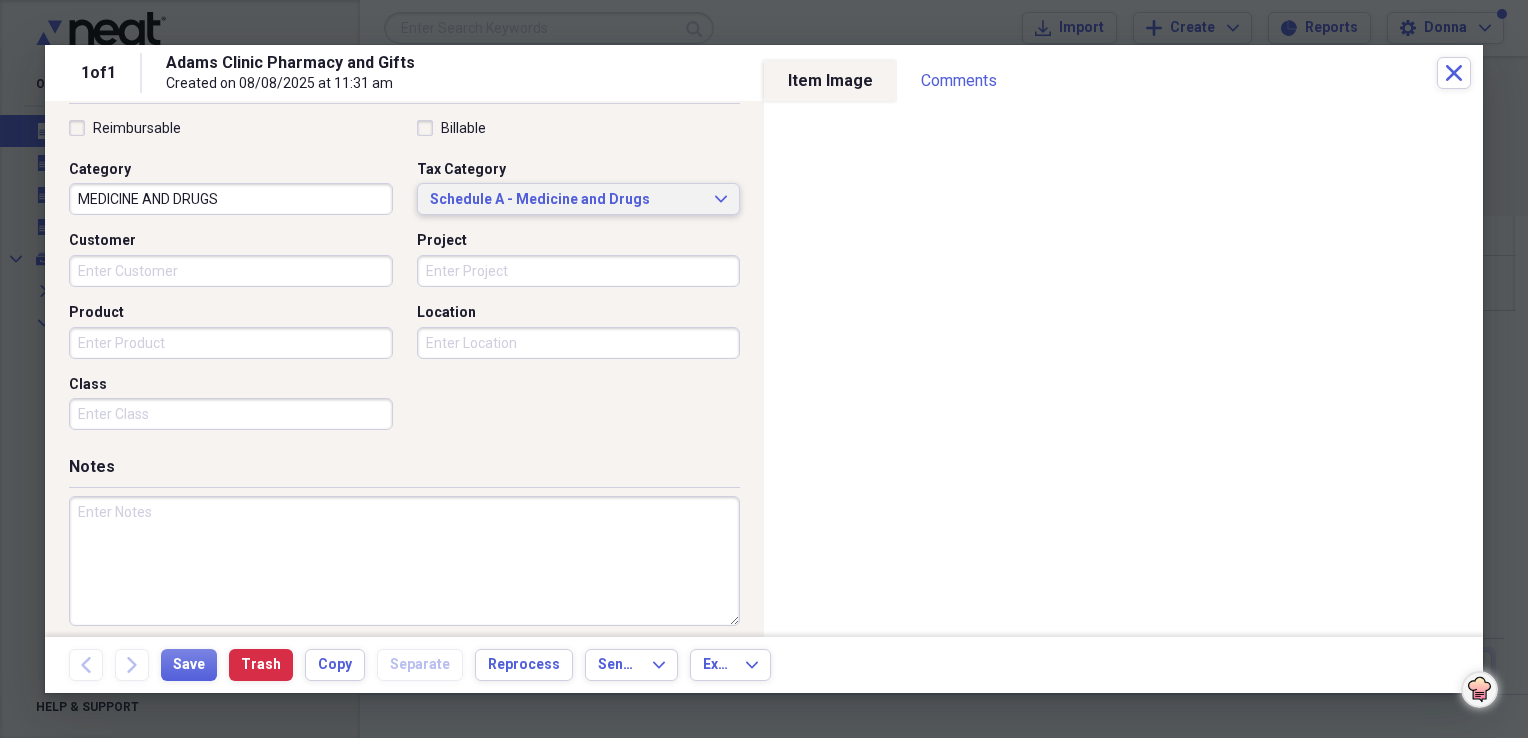 scroll, scrollTop: 483, scrollLeft: 0, axis: vertical 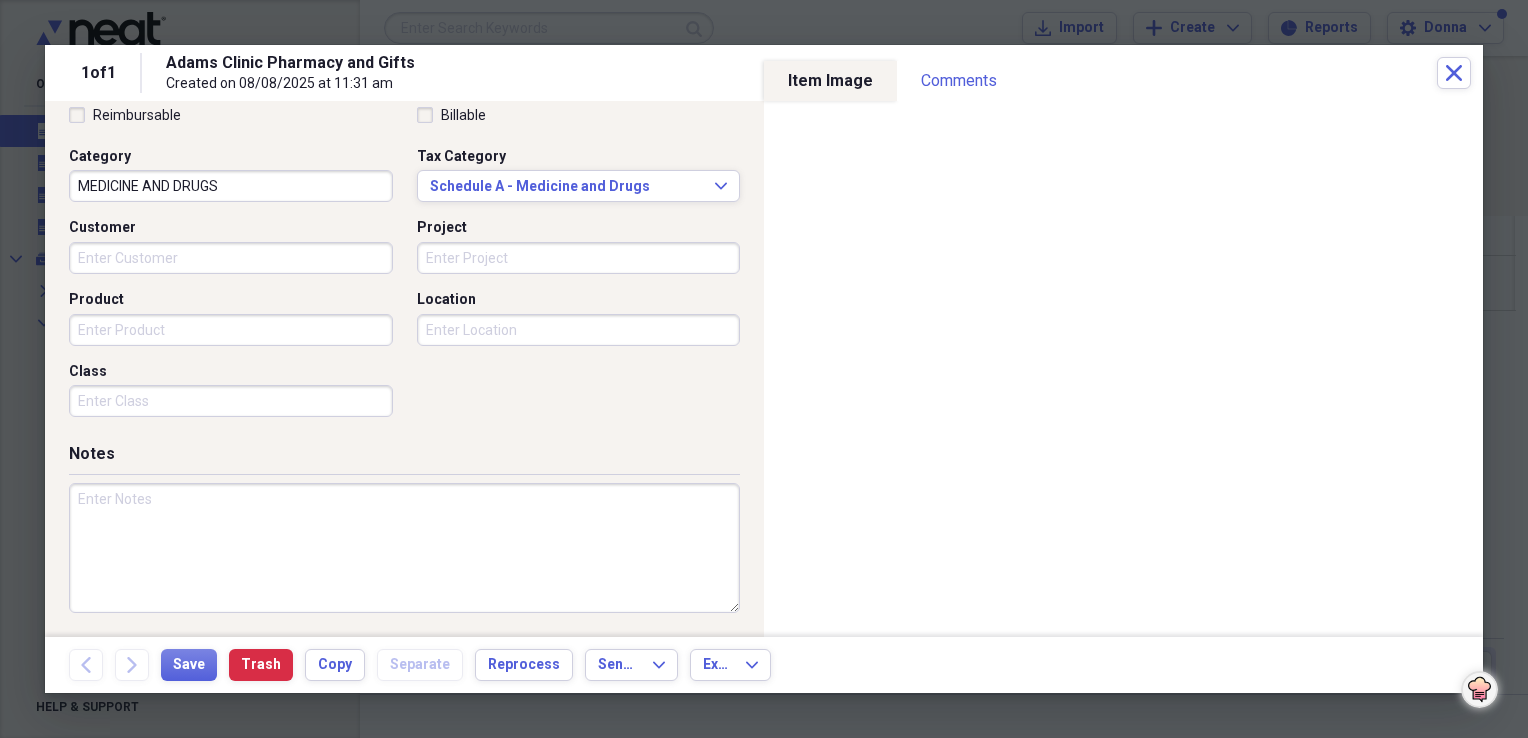 click at bounding box center [404, 548] 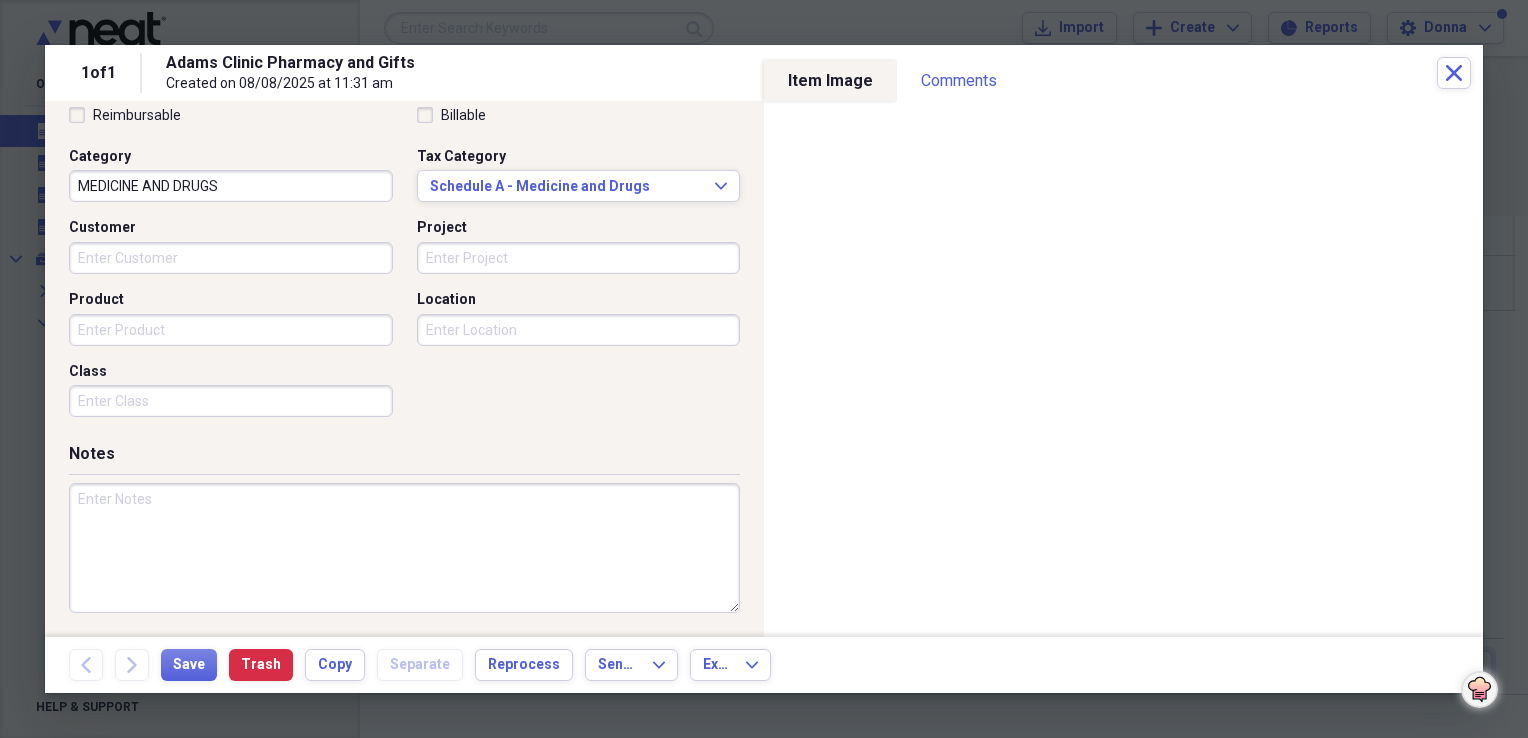 paste on "MEDICINE AND DRUGS" 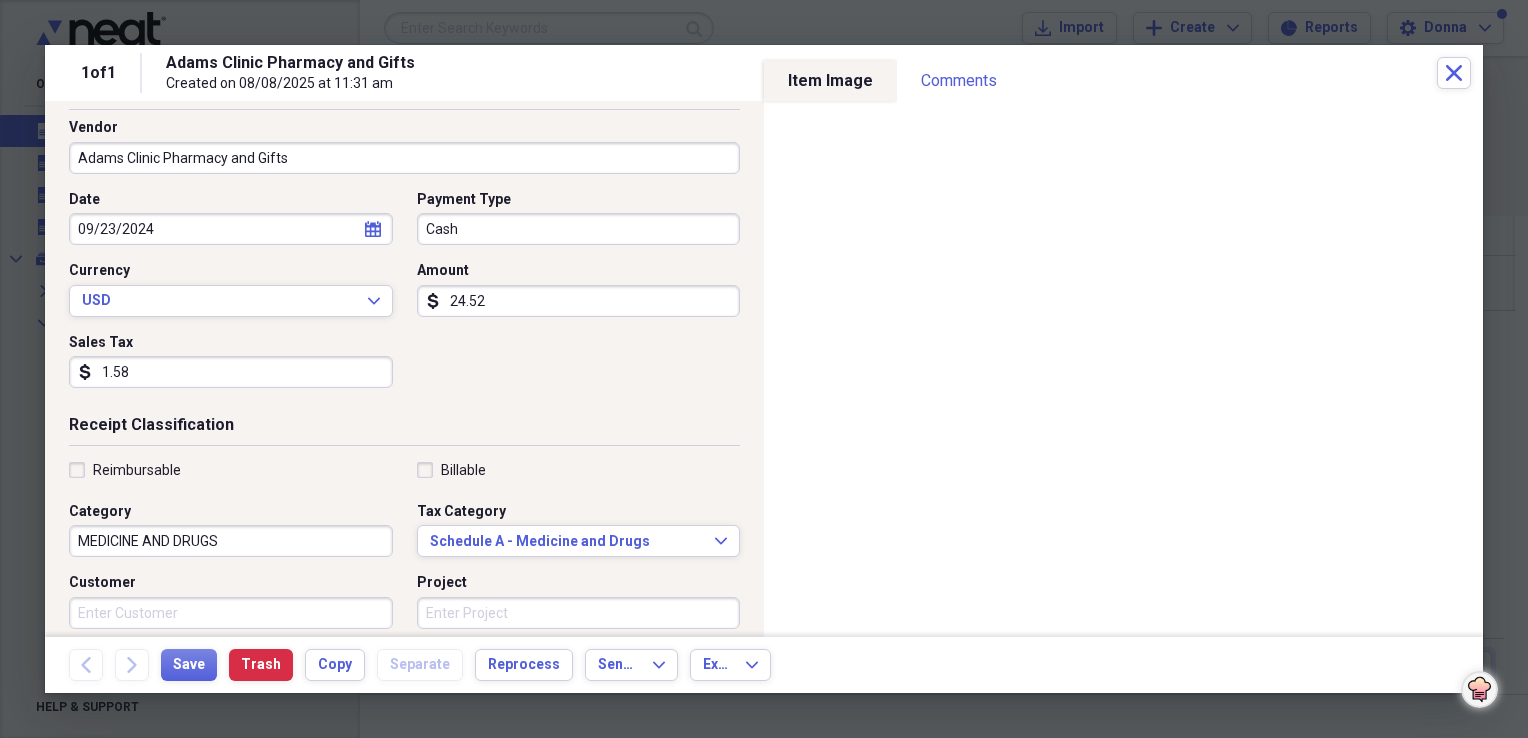 scroll, scrollTop: 83, scrollLeft: 0, axis: vertical 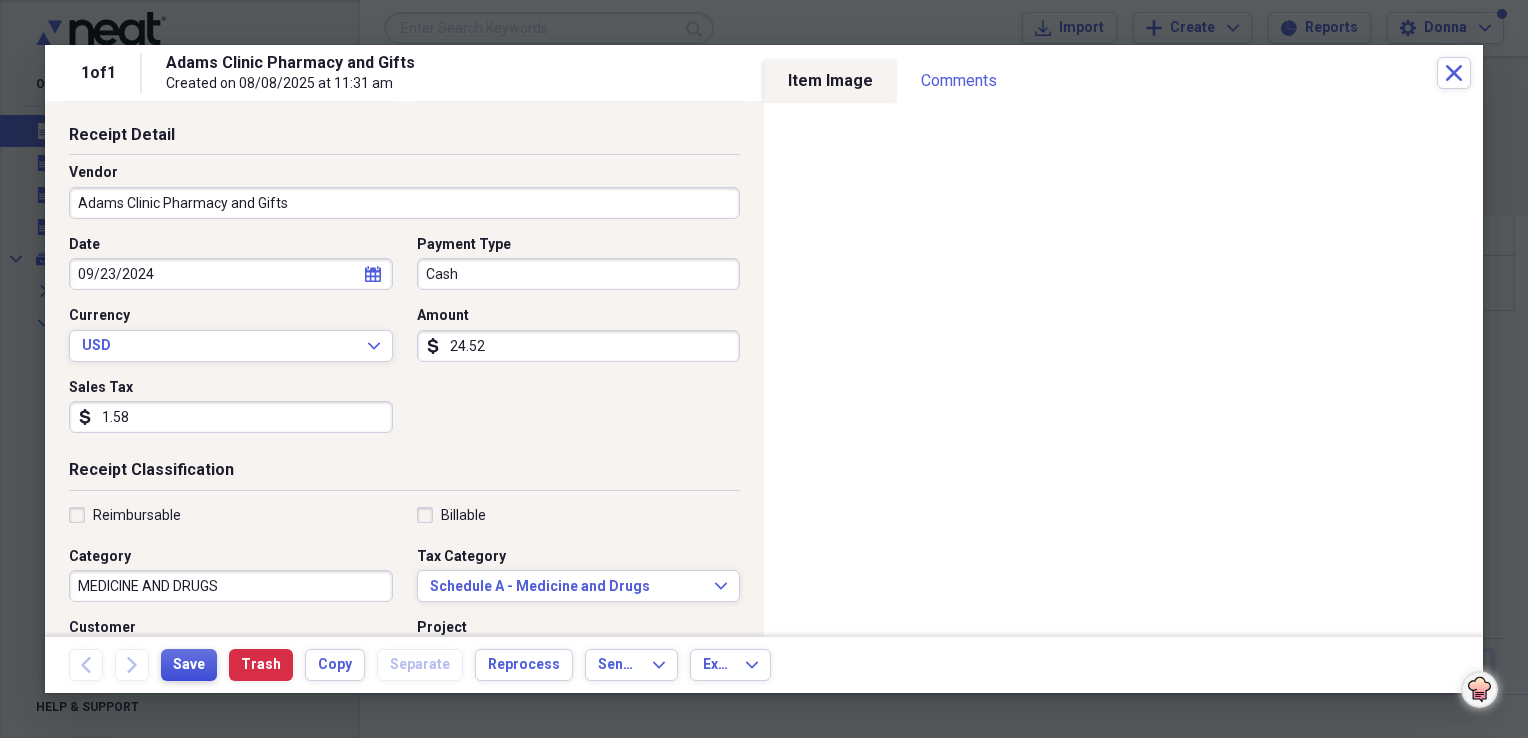 type on "MEDICINE AND DRUGS" 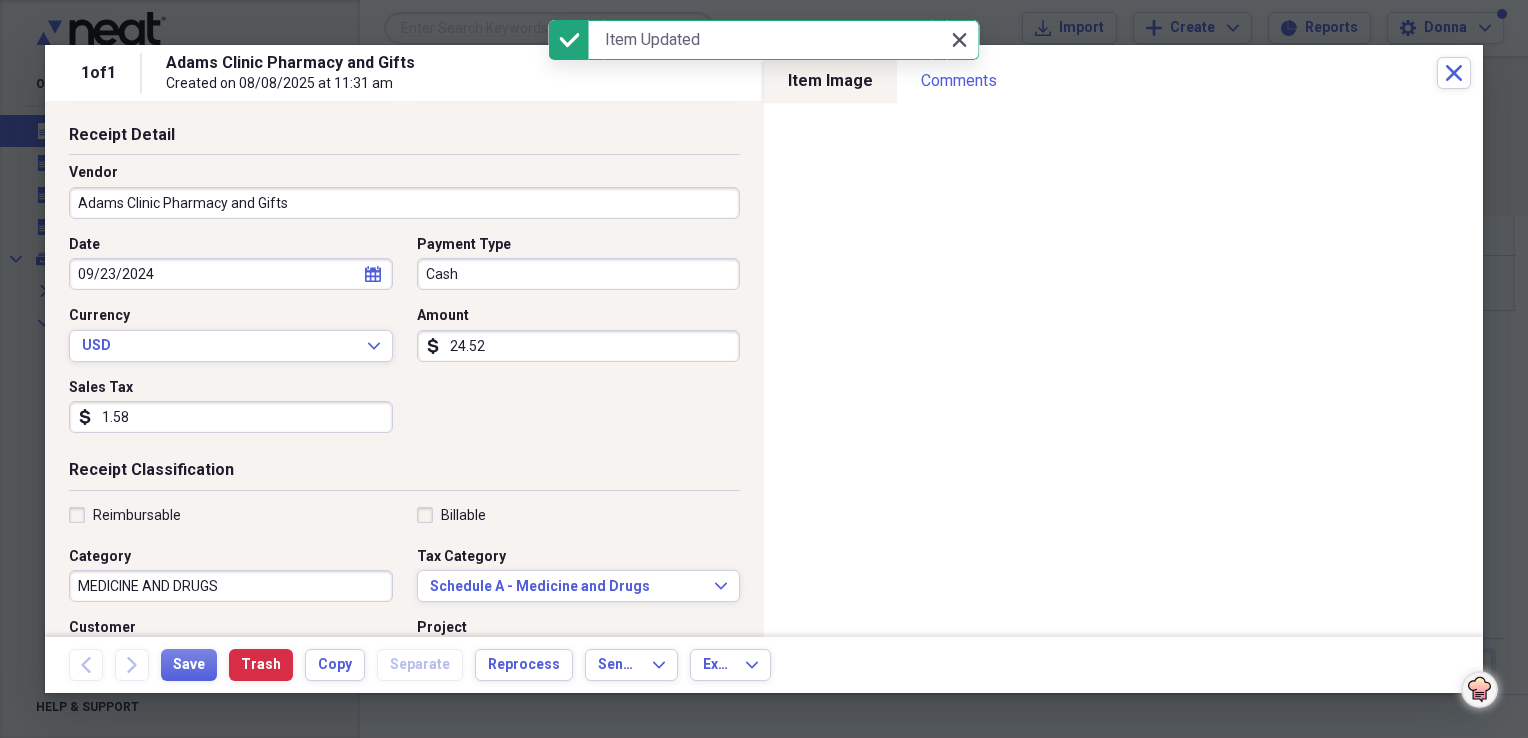 click 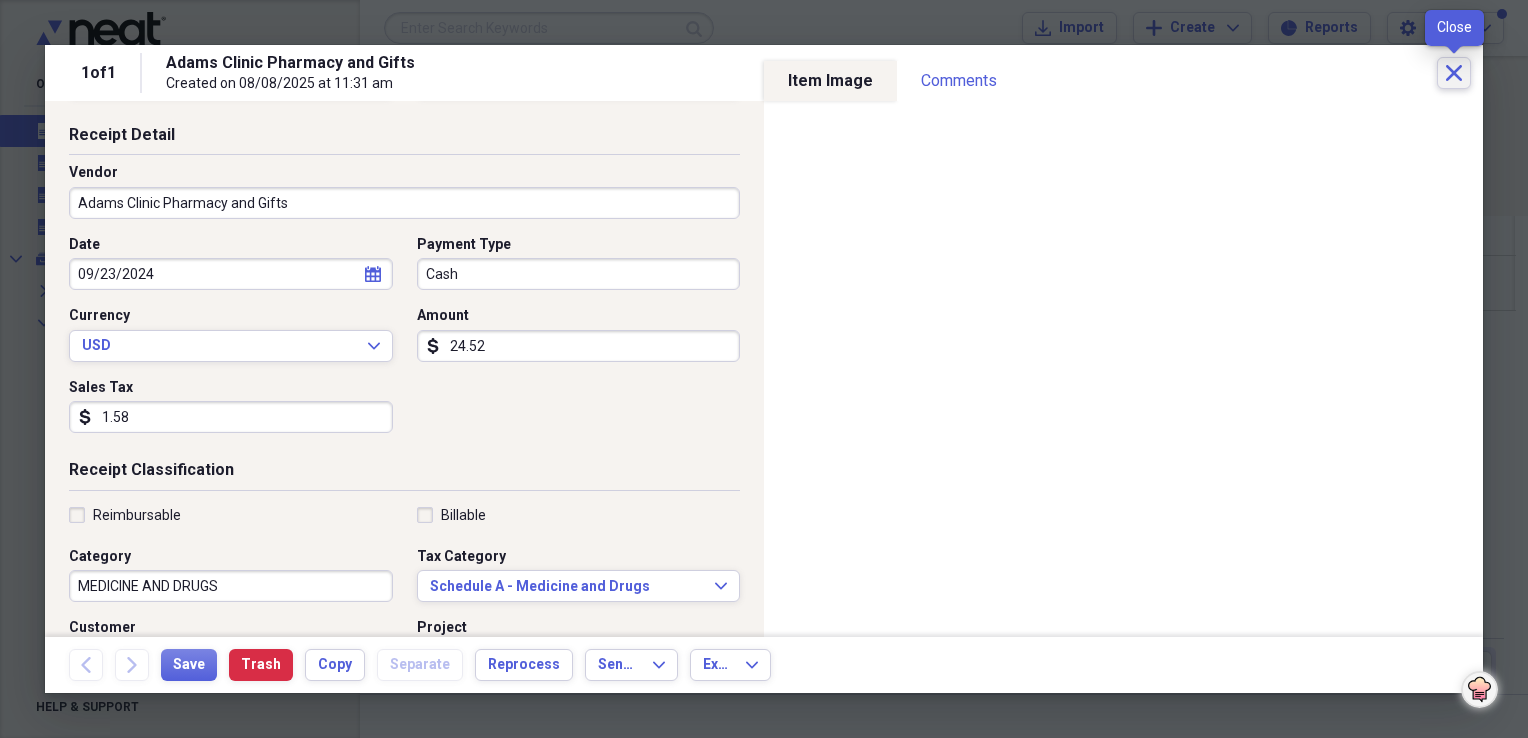 click on "Close" at bounding box center [1454, 73] 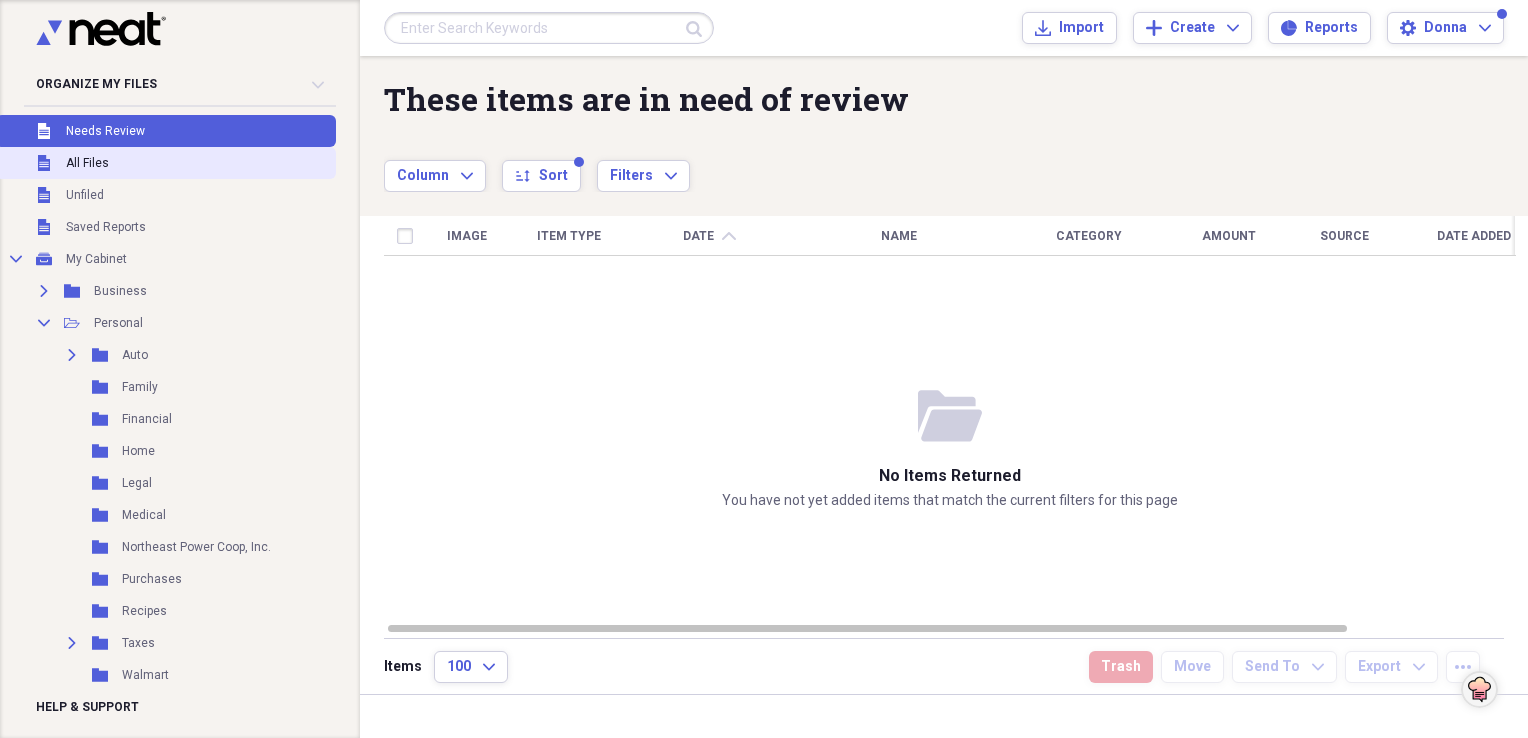 click on "Unfiled All Files" at bounding box center (166, 163) 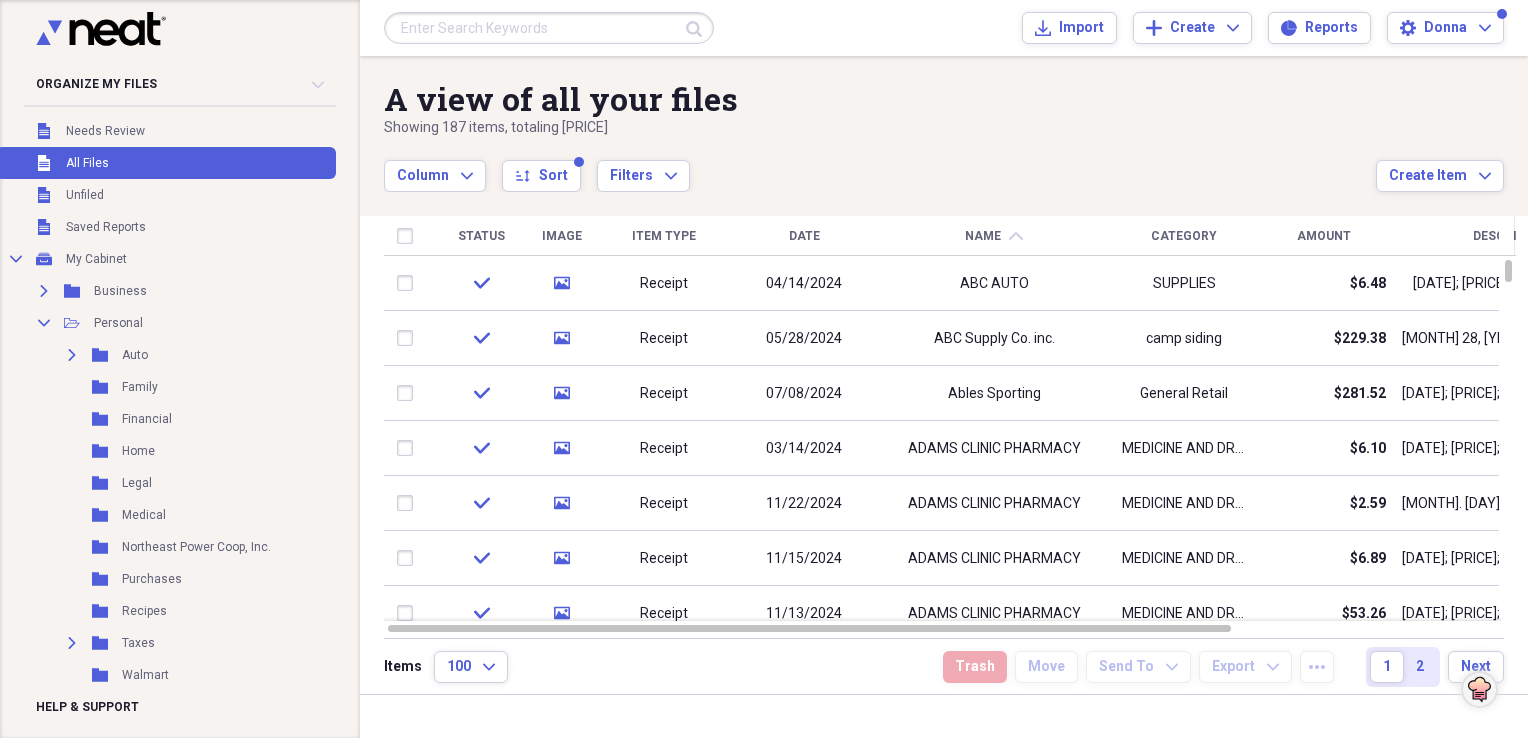 click on "Name" at bounding box center [983, 236] 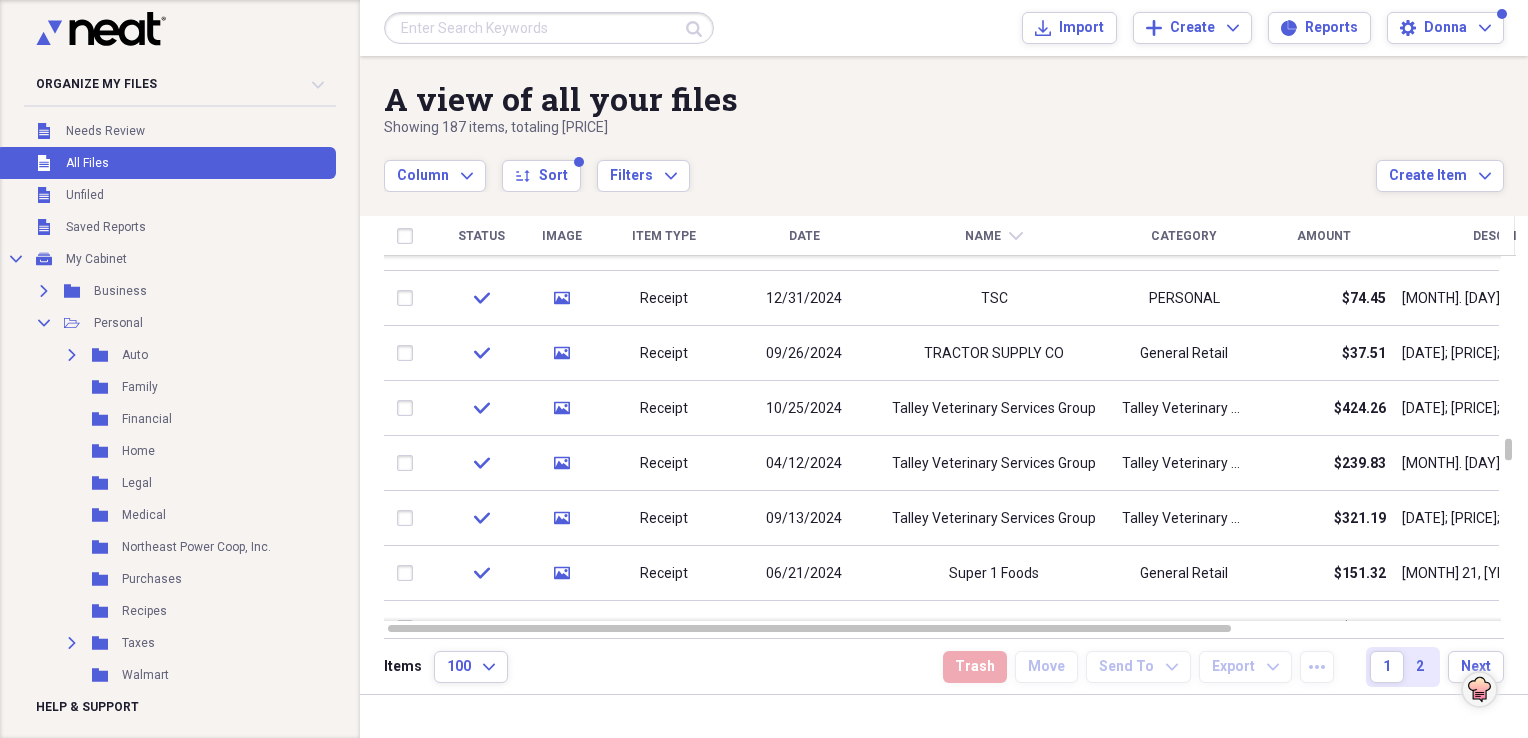 click on "Name" at bounding box center [983, 236] 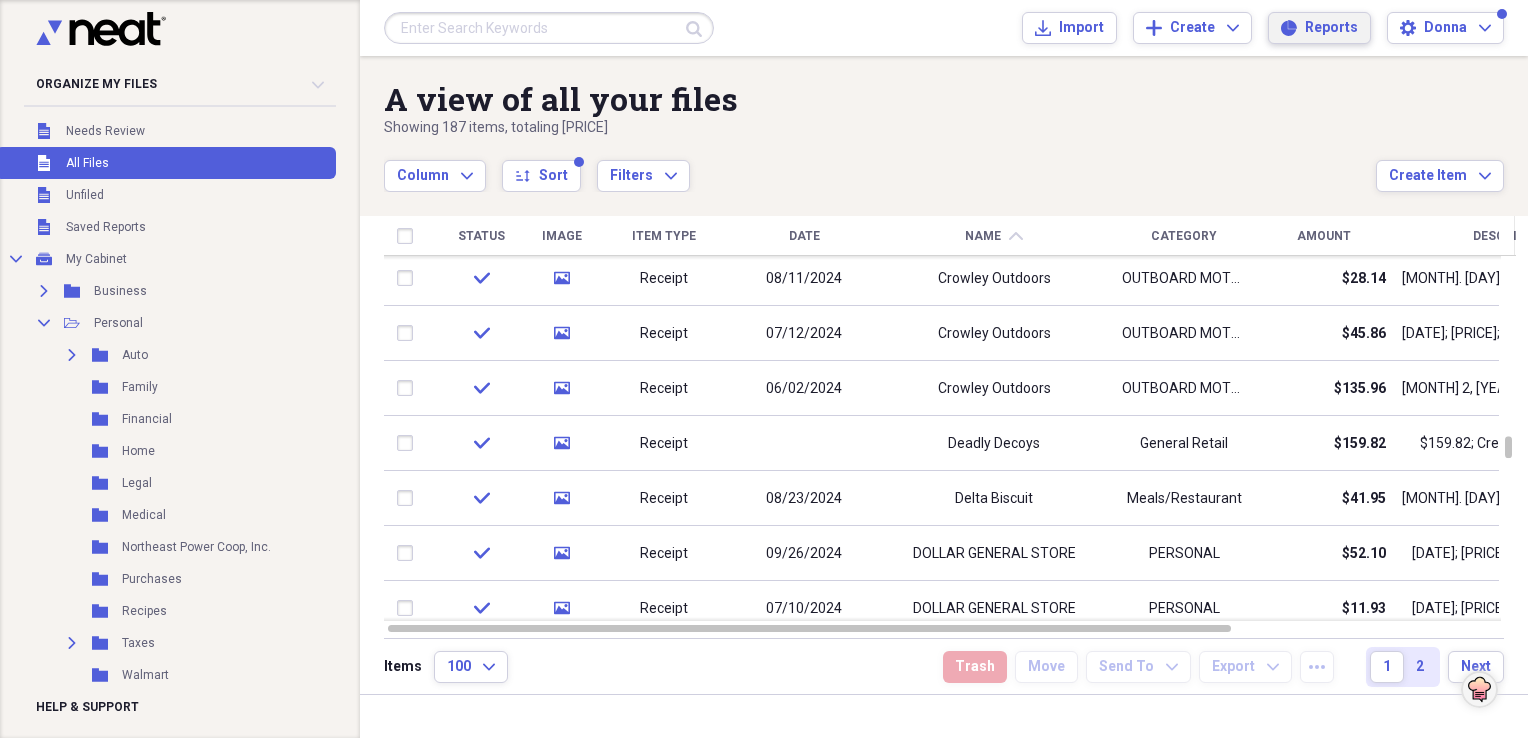 click on "Reports" at bounding box center (1331, 28) 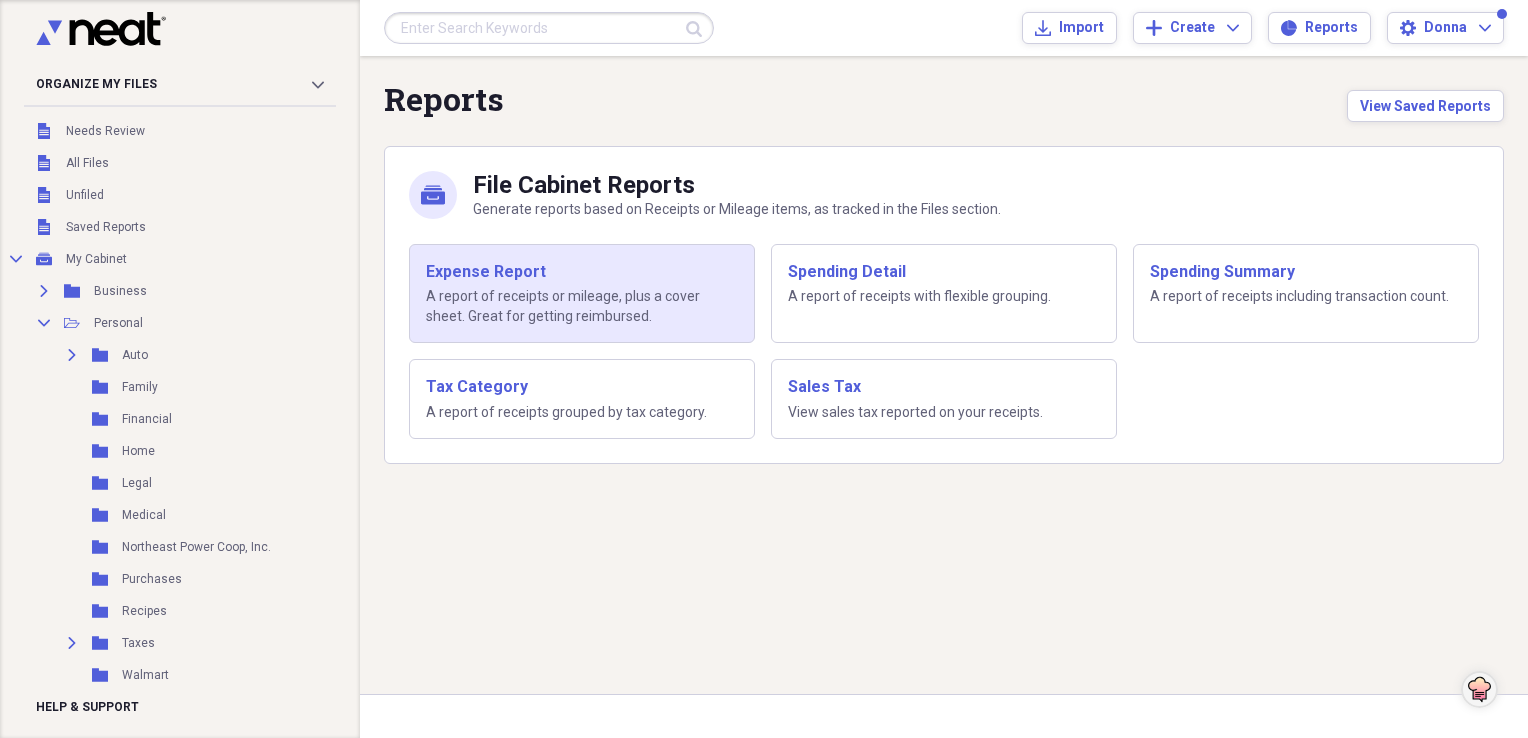 click on "A report of receipts or mileage, plus a cover sheet. Great for getting reimbursed." at bounding box center (582, 306) 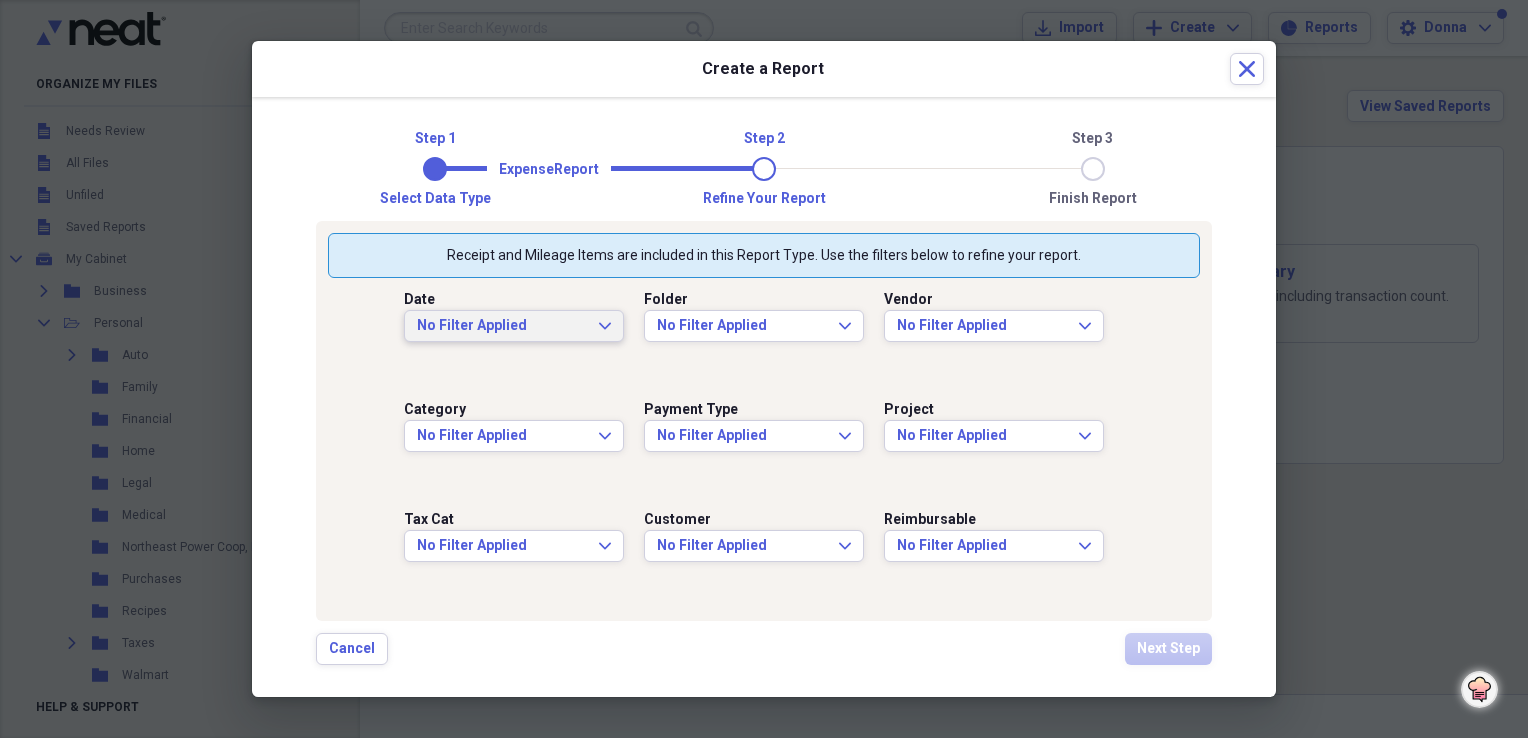 click on "No Filter Applied Expand" at bounding box center [514, 326] 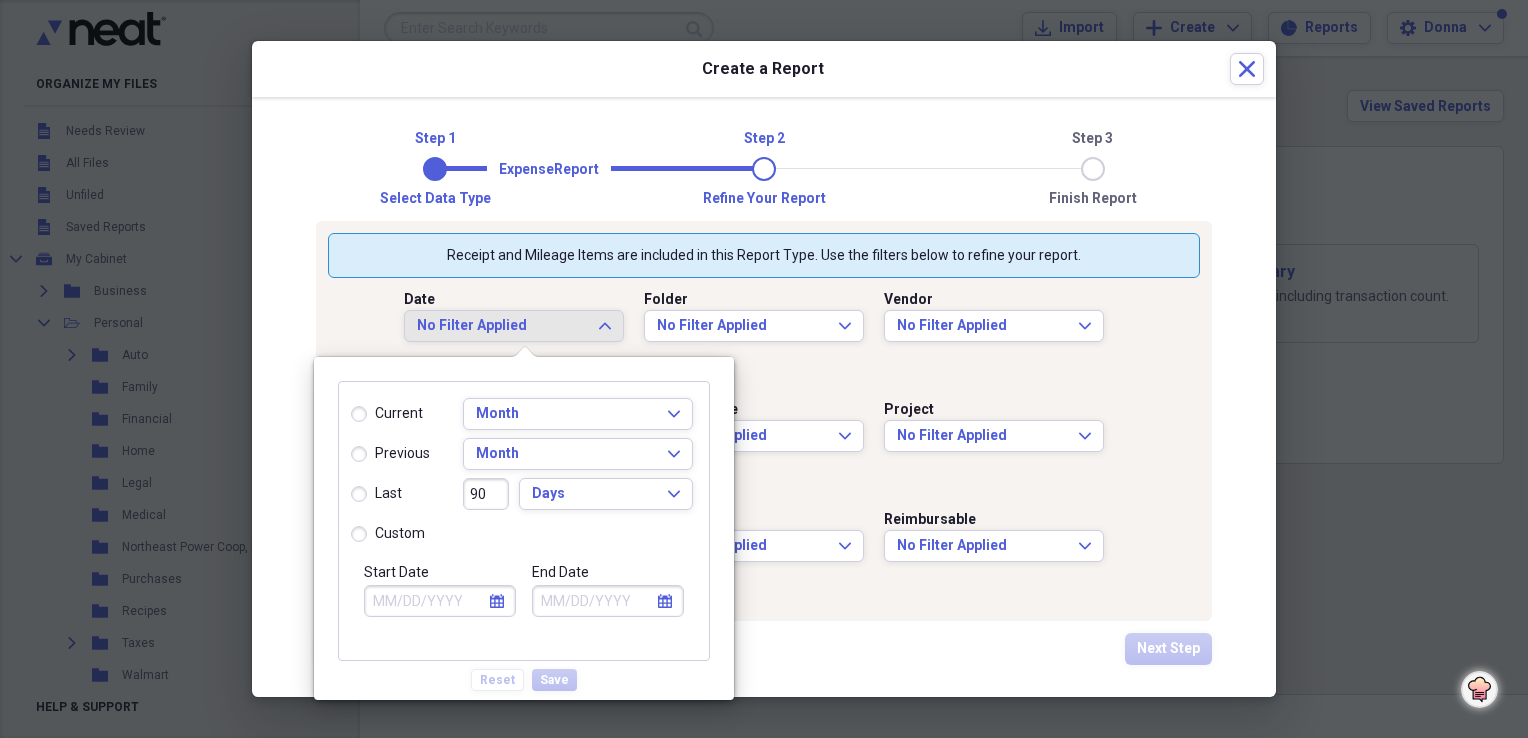 click on "custom" at bounding box center (388, 534) 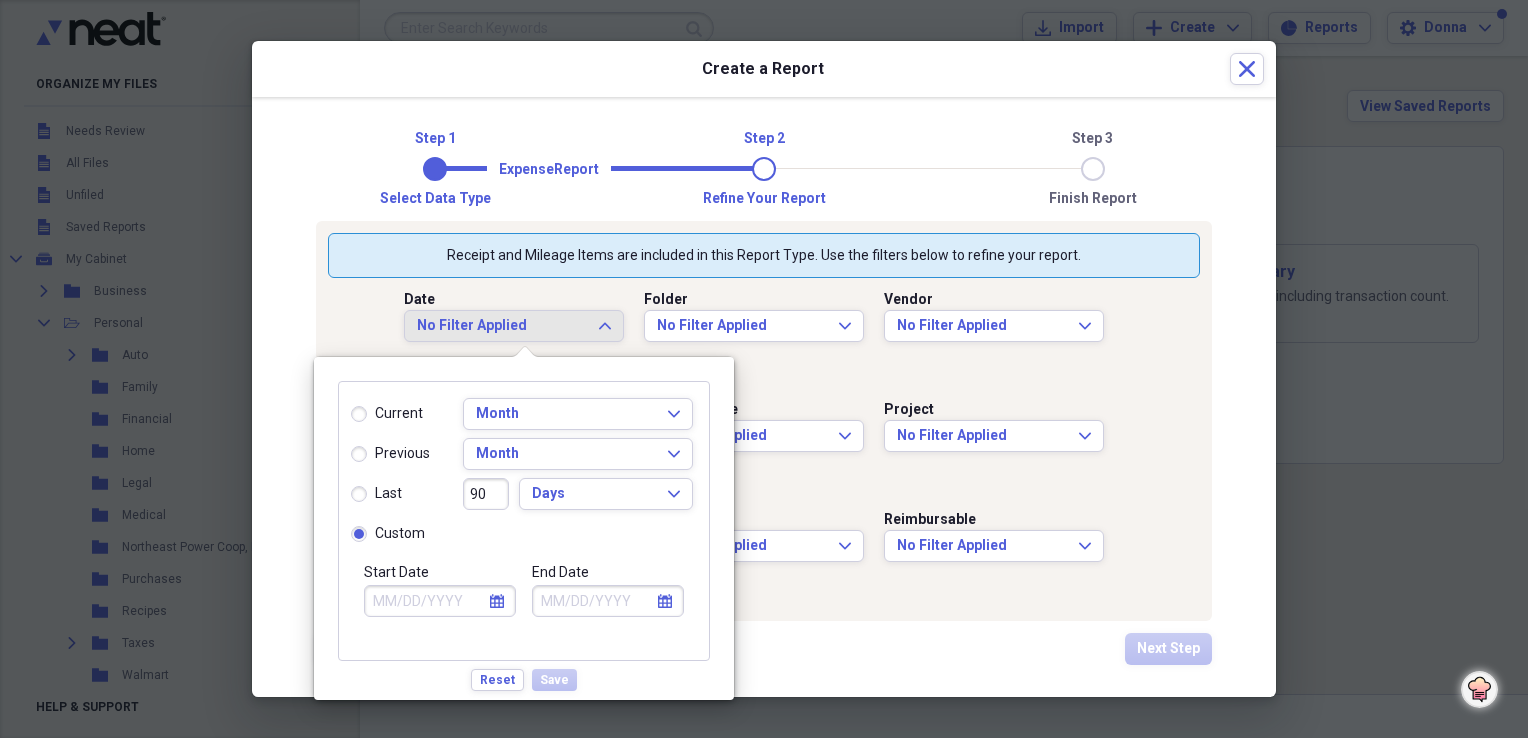 click 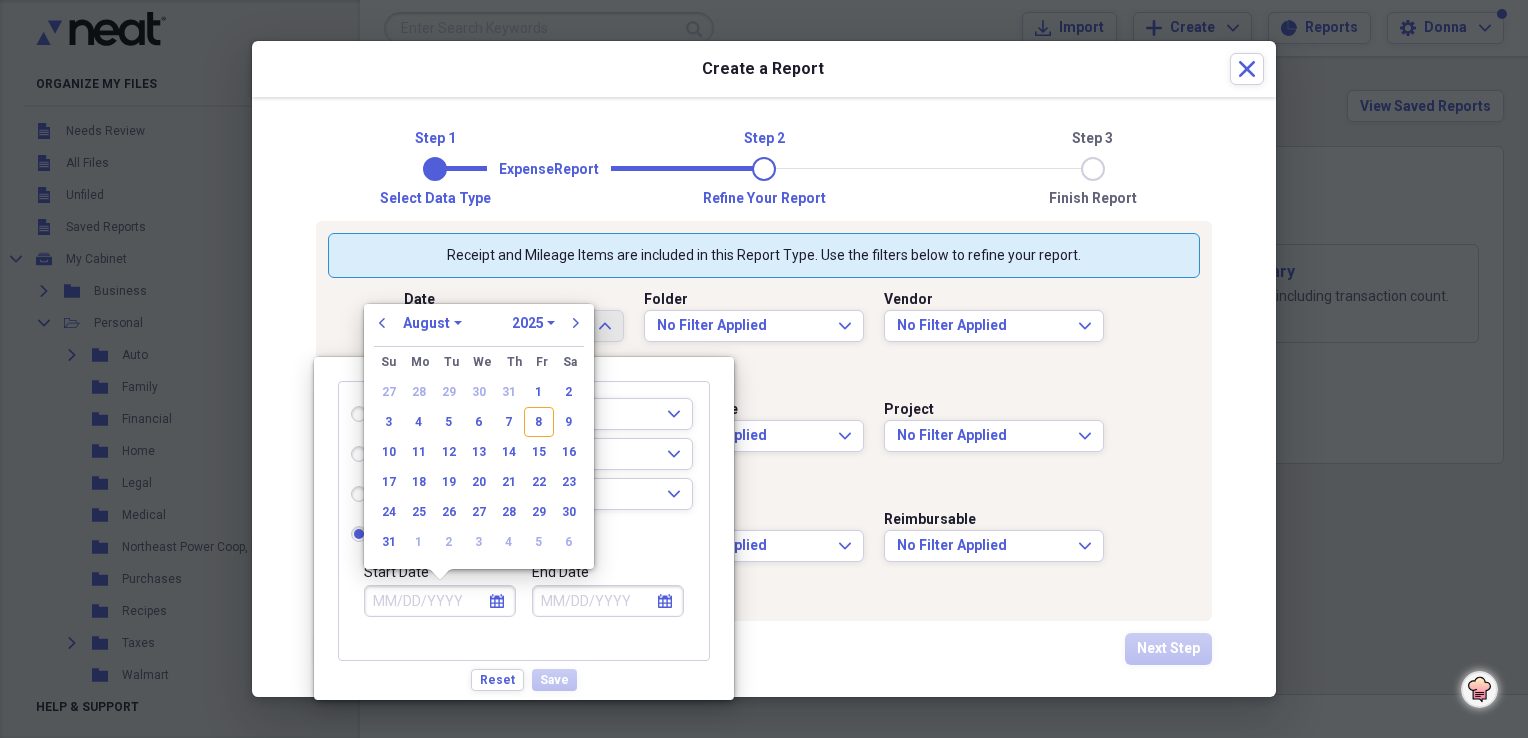 click on "1970 1971 1972 1973 1974 1975 1976 1977 1978 1979 1980 1981 1982 1983 1984 1985 1986 1987 1988 1989 1990 1991 1992 1993 1994 1995 1996 1997 1998 1999 2000 2001 2002 2003 2004 2005 2006 2007 2008 2009 2010 2011 2012 2013 2014 2015 2016 2017 2018 2019 2020 2021 2022 2023 2024 2025 2026 2027 2028 2029 2030 2031 2032 2033 2034 2035" at bounding box center (533, 323) 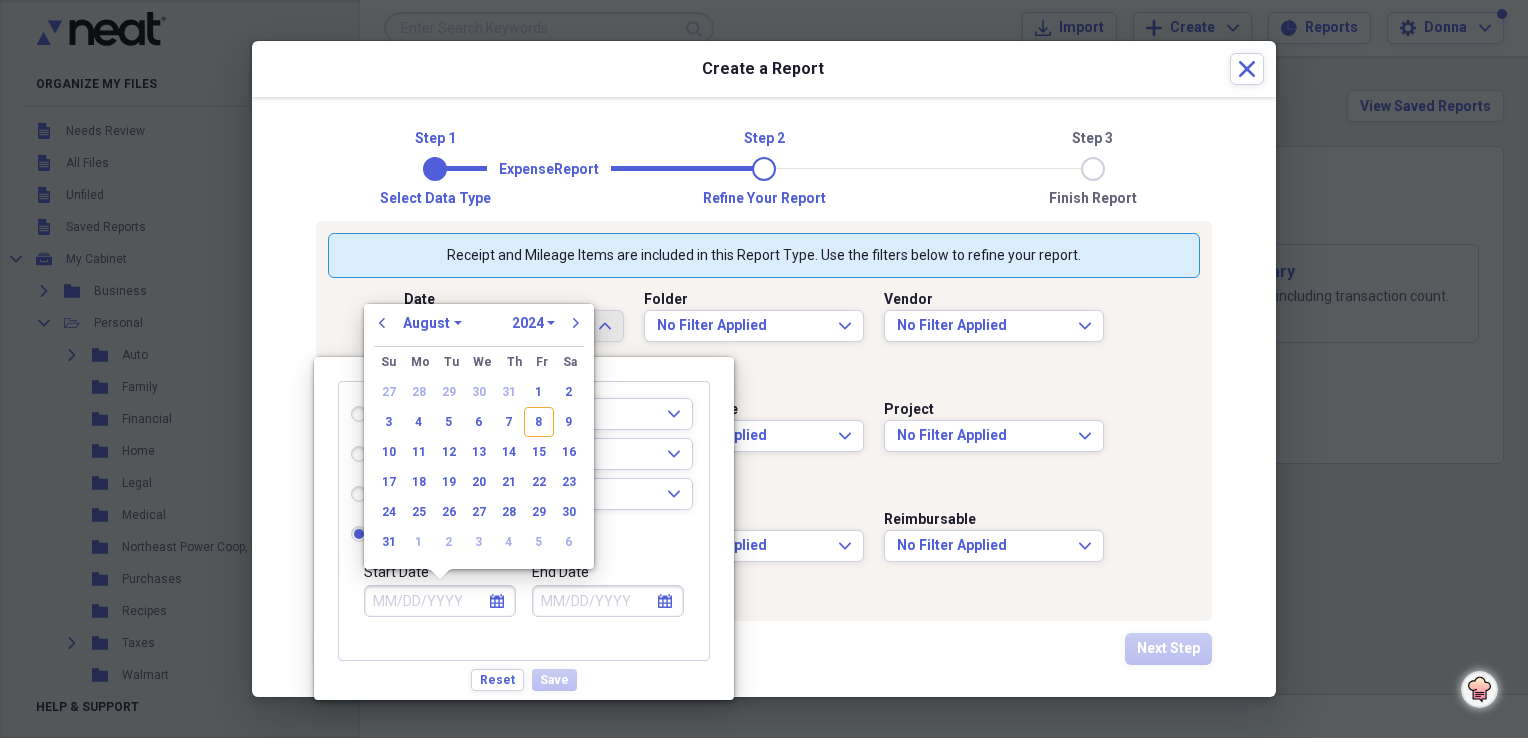 click on "1970 1971 1972 1973 1974 1975 1976 1977 1978 1979 1980 1981 1982 1983 1984 1985 1986 1987 1988 1989 1990 1991 1992 1993 1994 1995 1996 1997 1998 1999 2000 2001 2002 2003 2004 2005 2006 2007 2008 2009 2010 2011 2012 2013 2014 2015 2016 2017 2018 2019 2020 2021 2022 2023 2024 2025 2026 2027 2028 2029 2030 2031 2032 2033 2034 2035" at bounding box center (533, 323) 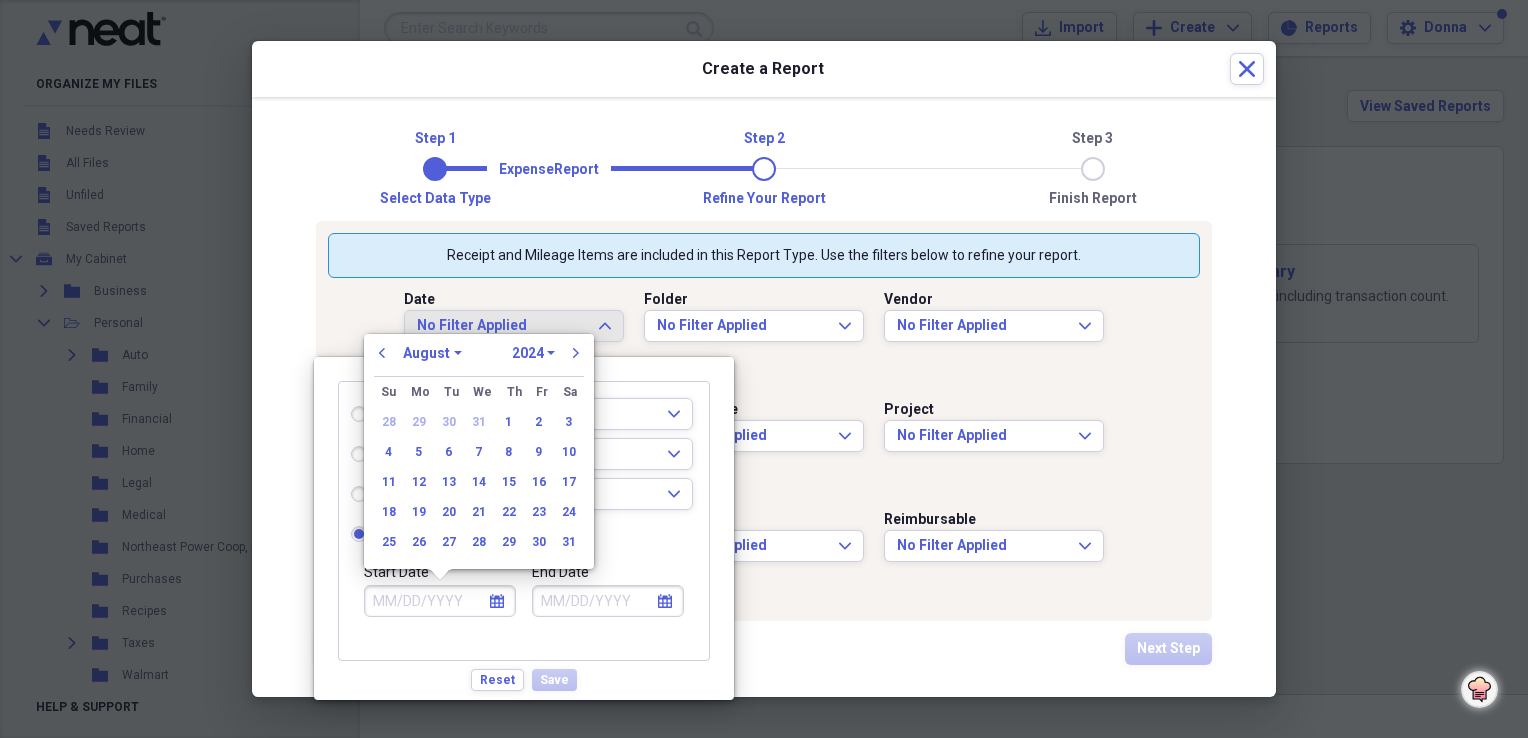 click on "January February March April May June July August September October November December" at bounding box center [432, 353] 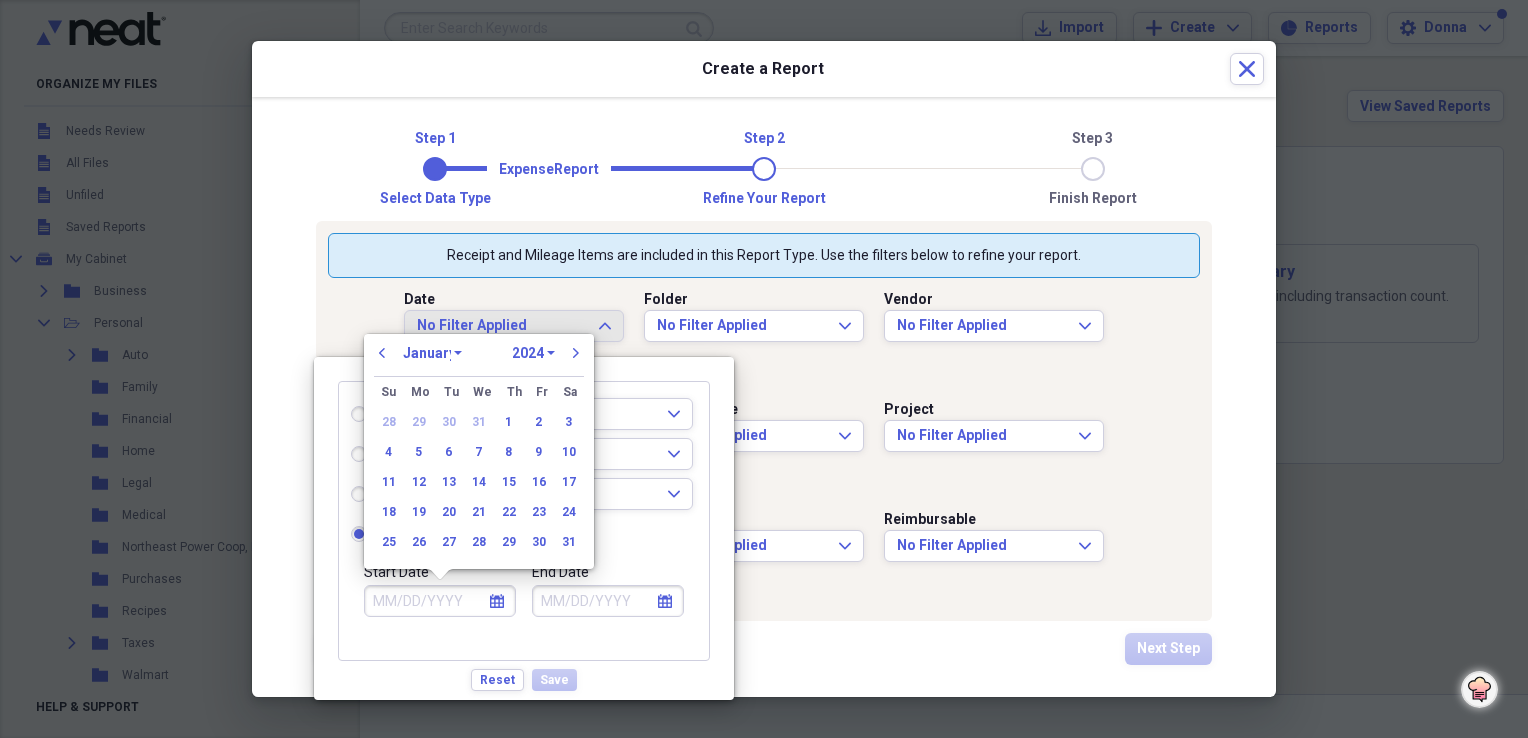 click on "January February March April May June July August September October November December" at bounding box center (432, 353) 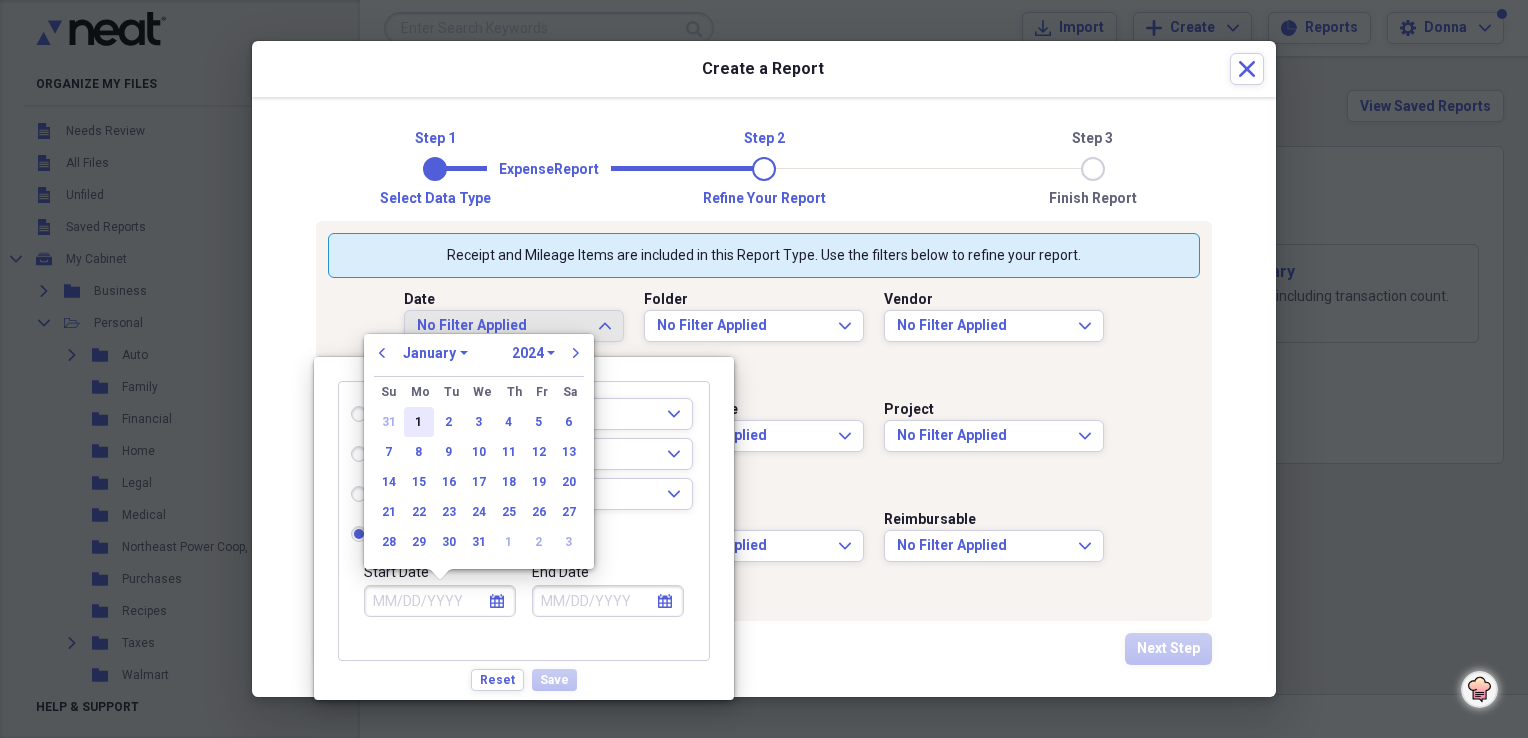 click on "1" at bounding box center (419, 422) 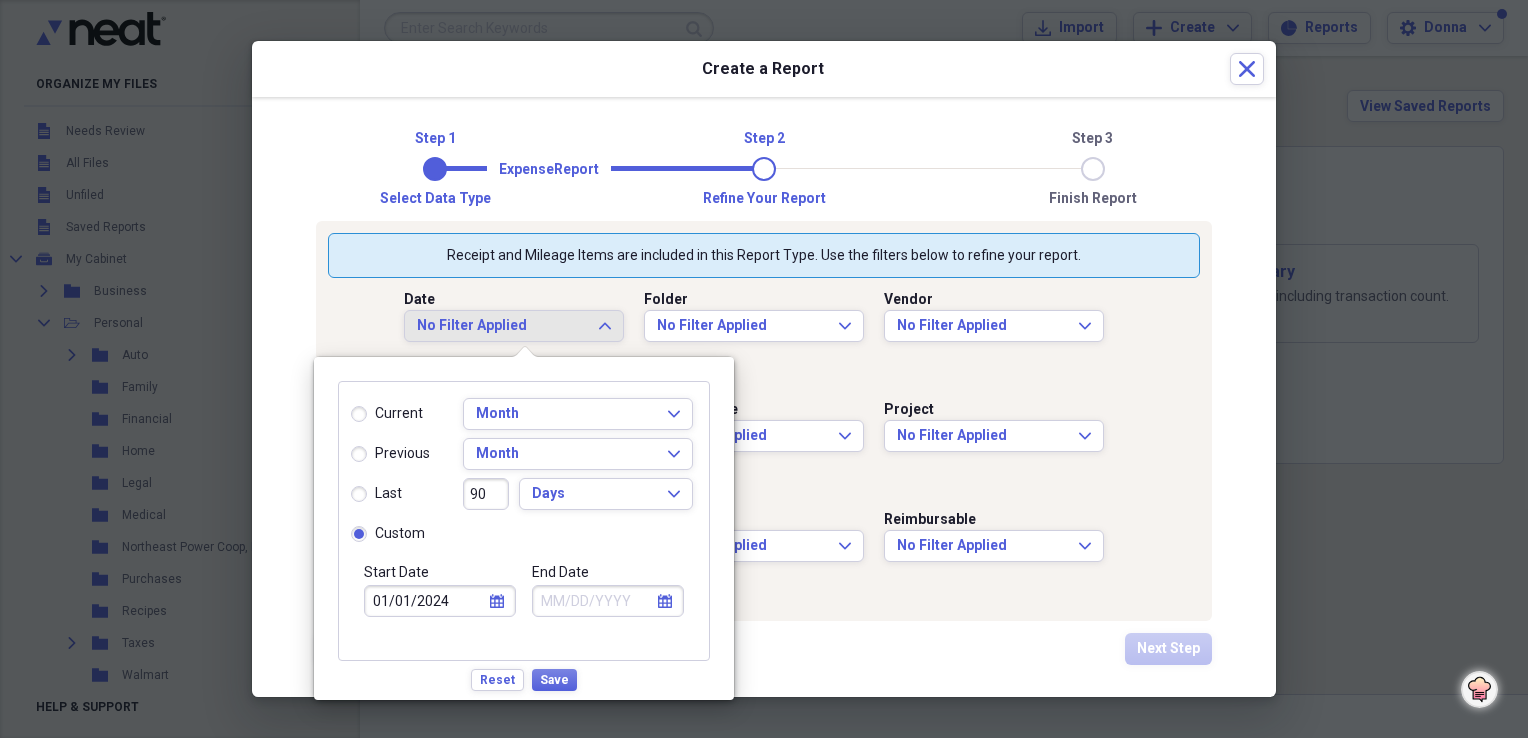 click 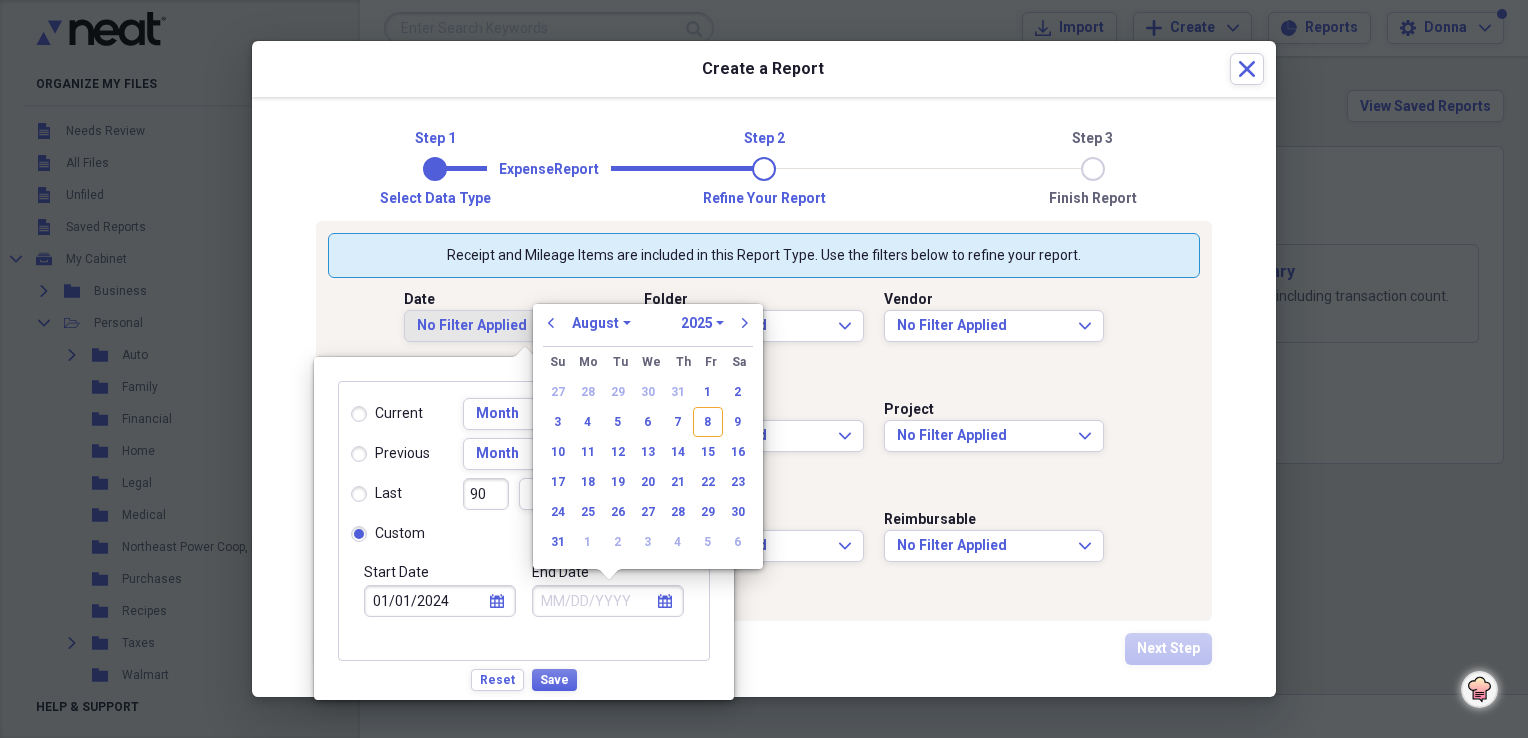 click on "1970 1971 1972 1973 1974 1975 1976 1977 1978 1979 1980 1981 1982 1983 1984 1985 1986 1987 1988 1989 1990 1991 1992 1993 1994 1995 1996 1997 1998 1999 2000 2001 2002 2003 2004 2005 2006 2007 2008 2009 2010 2011 2012 2013 2014 2015 2016 2017 2018 2019 2020 2021 2022 2023 2024 2025 2026 2027 2028 2029 2030 2031 2032 2033 2034 2035" at bounding box center (702, 323) 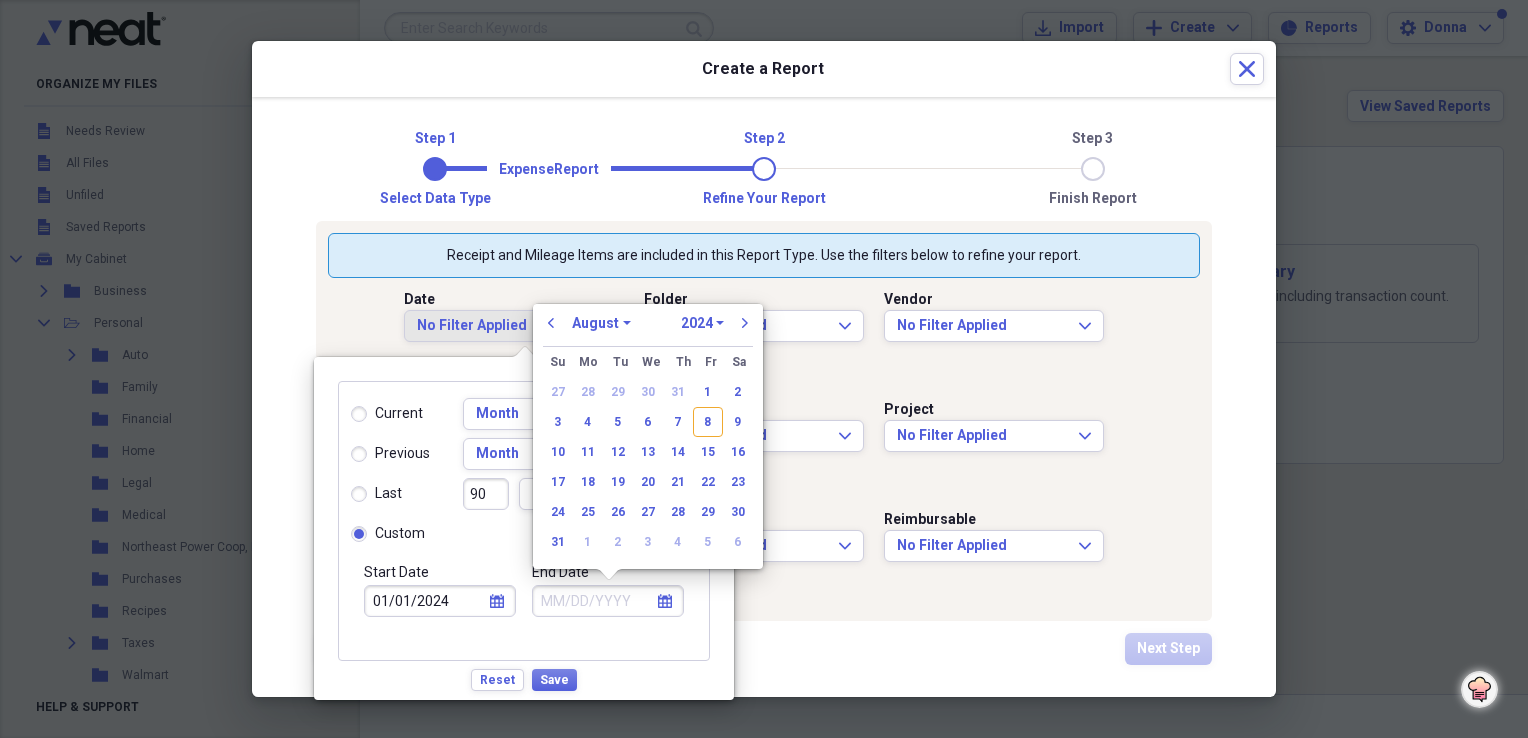 click on "1970 1971 1972 1973 1974 1975 1976 1977 1978 1979 1980 1981 1982 1983 1984 1985 1986 1987 1988 1989 1990 1991 1992 1993 1994 1995 1996 1997 1998 1999 2000 2001 2002 2003 2004 2005 2006 2007 2008 2009 2010 2011 2012 2013 2014 2015 2016 2017 2018 2019 2020 2021 2022 2023 2024 2025 2026 2027 2028 2029 2030 2031 2032 2033 2034 2035" at bounding box center (702, 323) 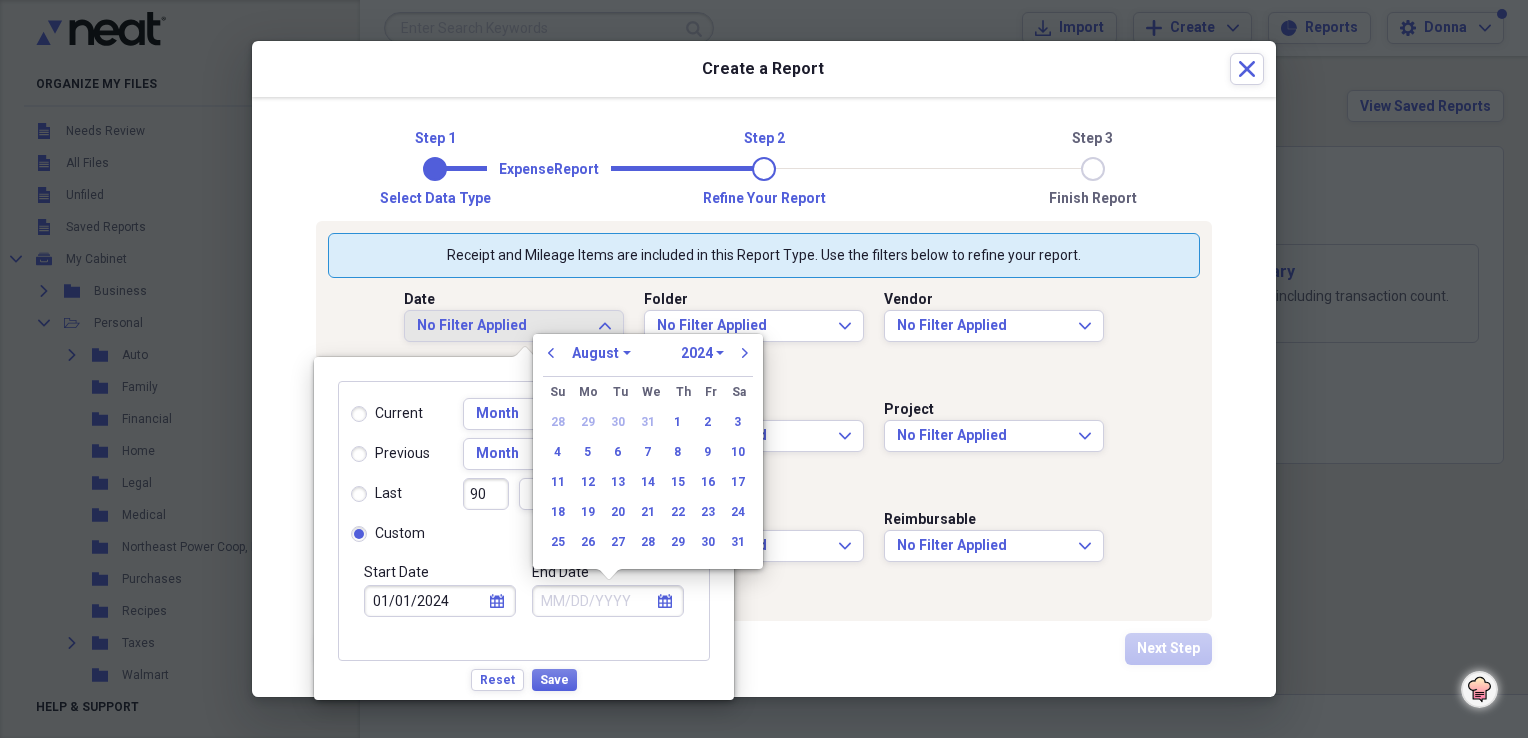 click on "January February March April May June July August September October November December" at bounding box center [601, 353] 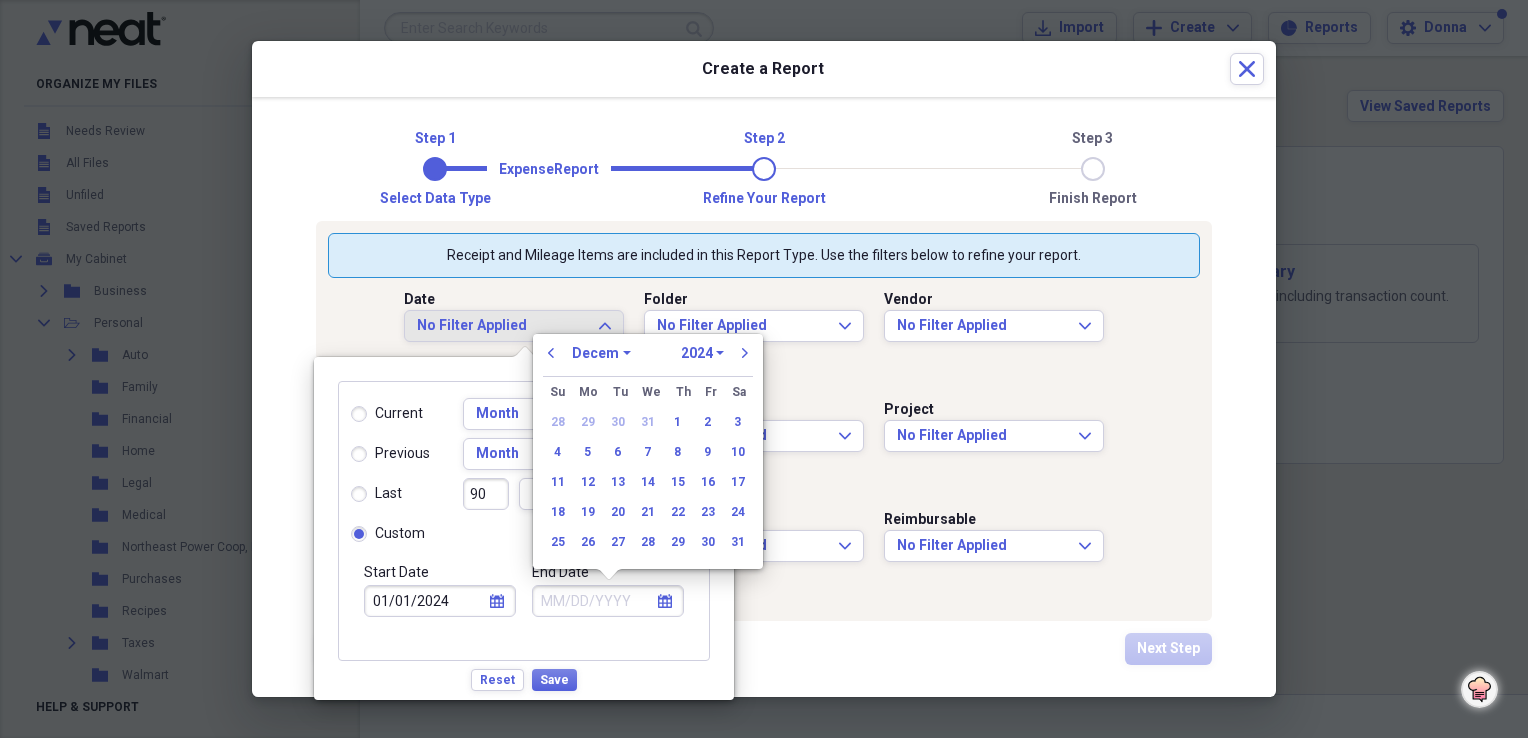 click on "January February March April May June July August September October November December" at bounding box center [601, 353] 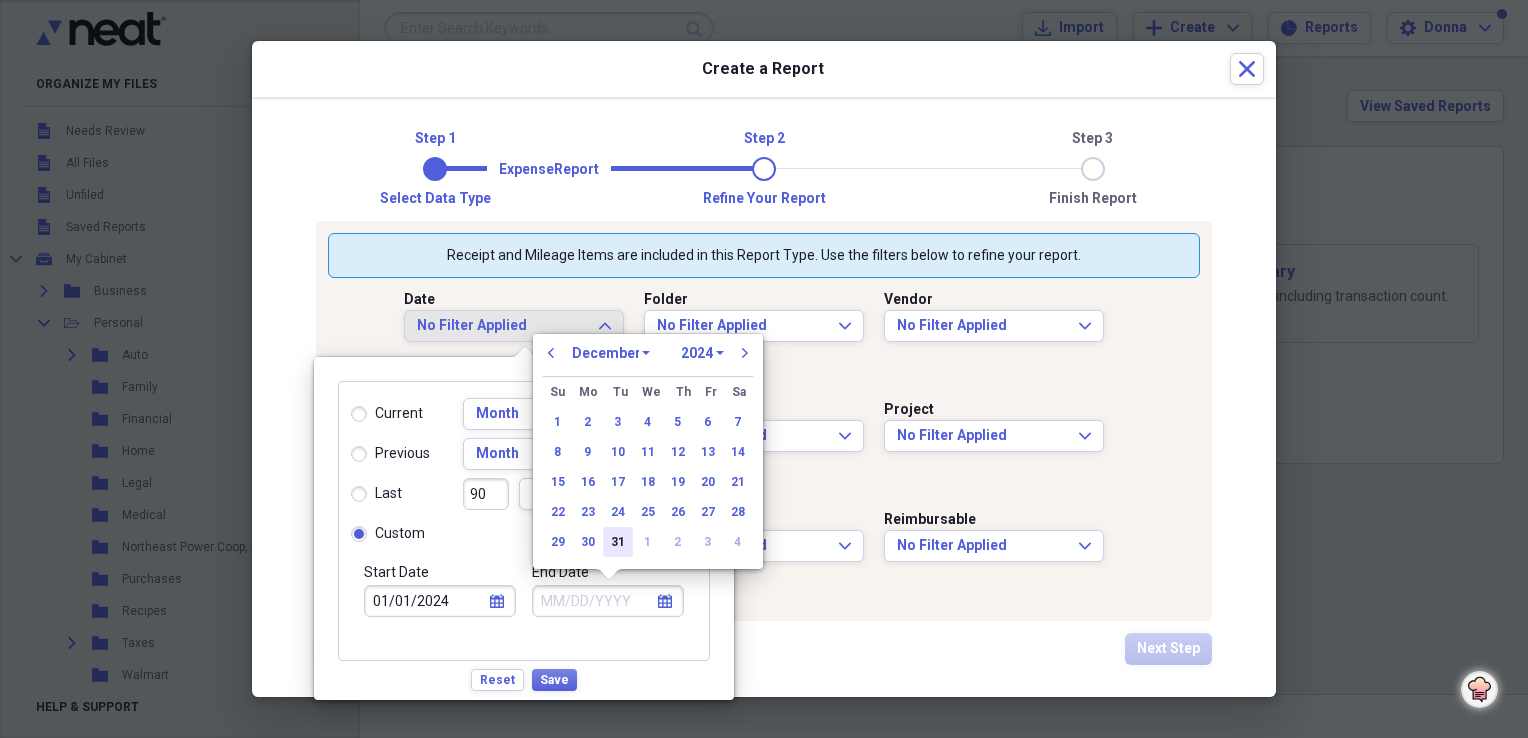 click on "31" at bounding box center [618, 542] 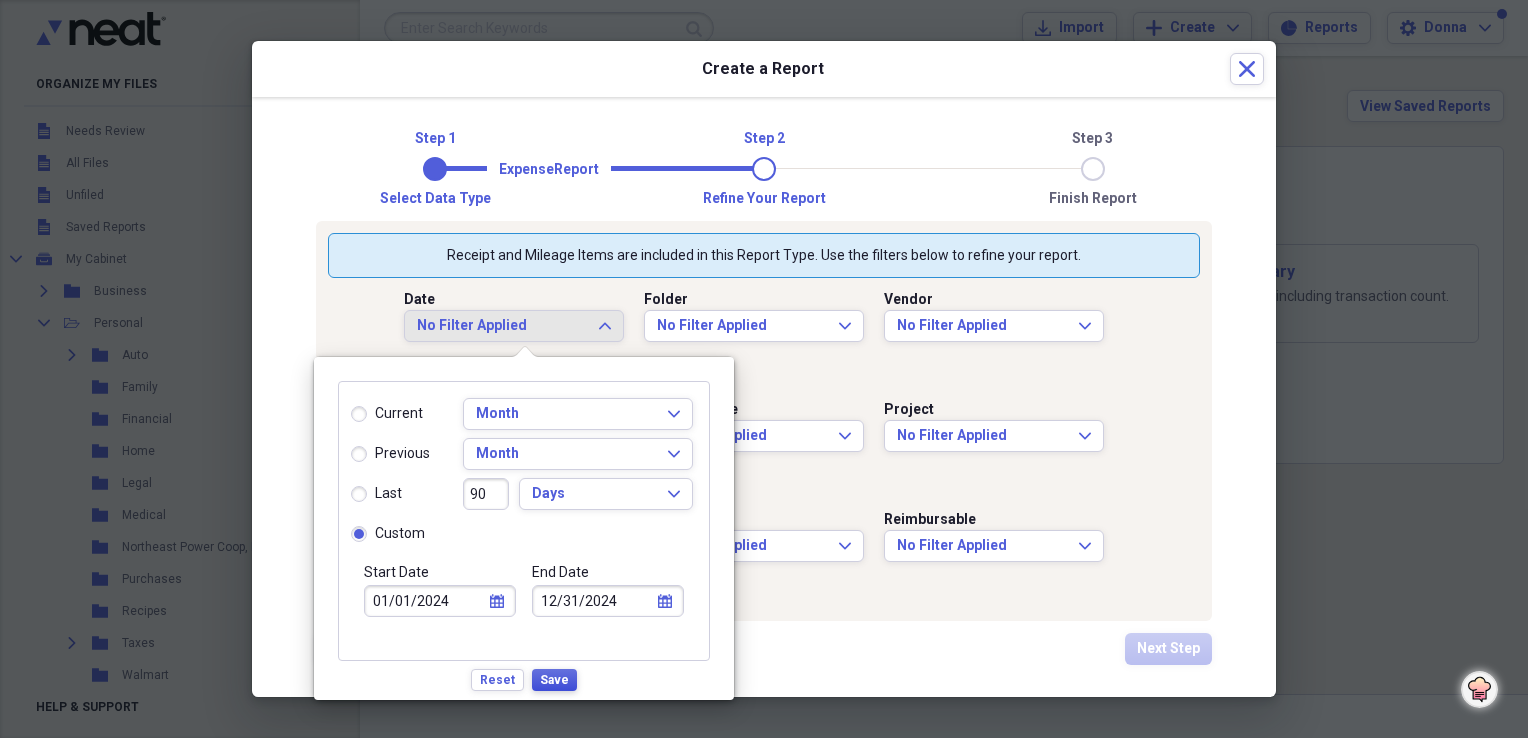 click on "Save" at bounding box center [554, 680] 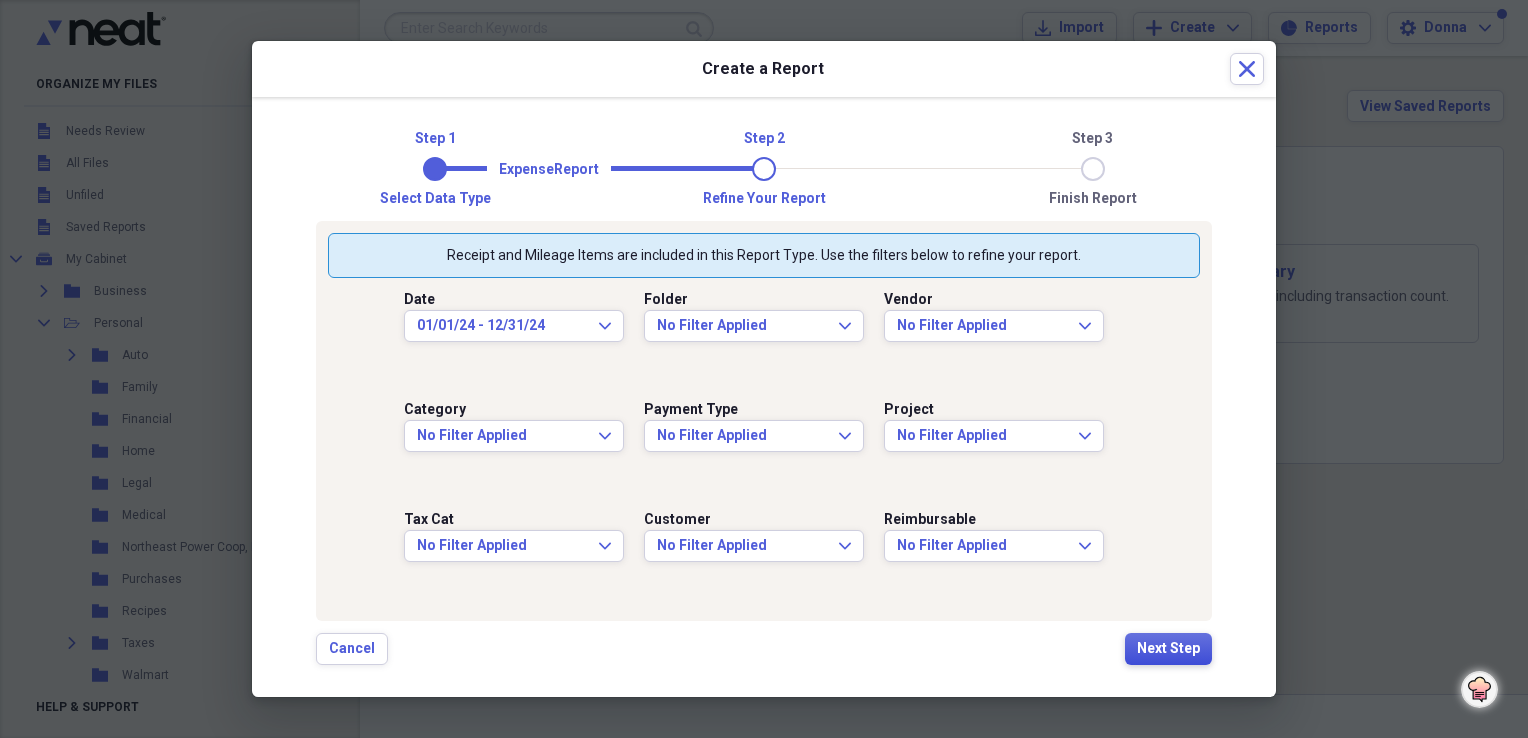 click on "Next Step" at bounding box center [1168, 649] 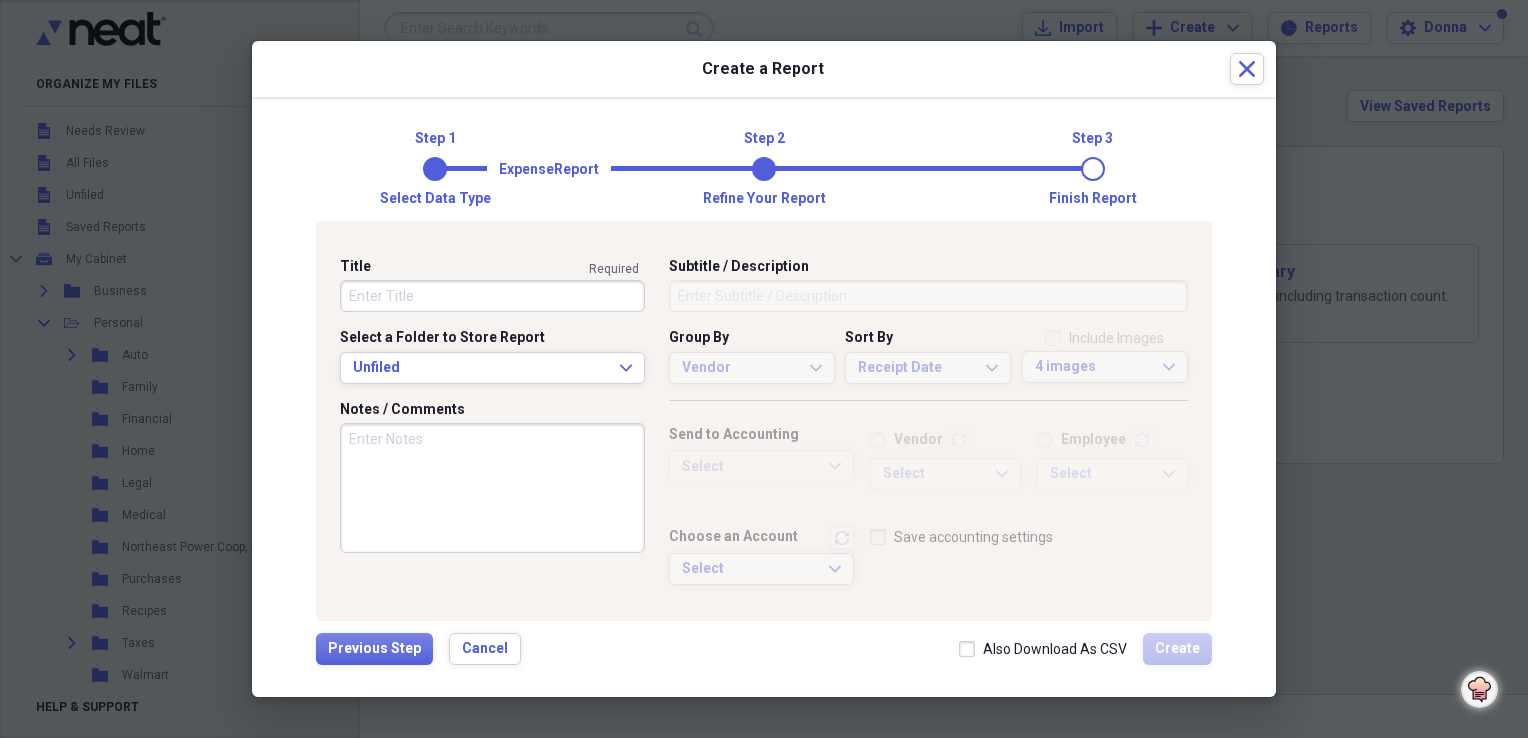 click on "Title" at bounding box center [492, 296] 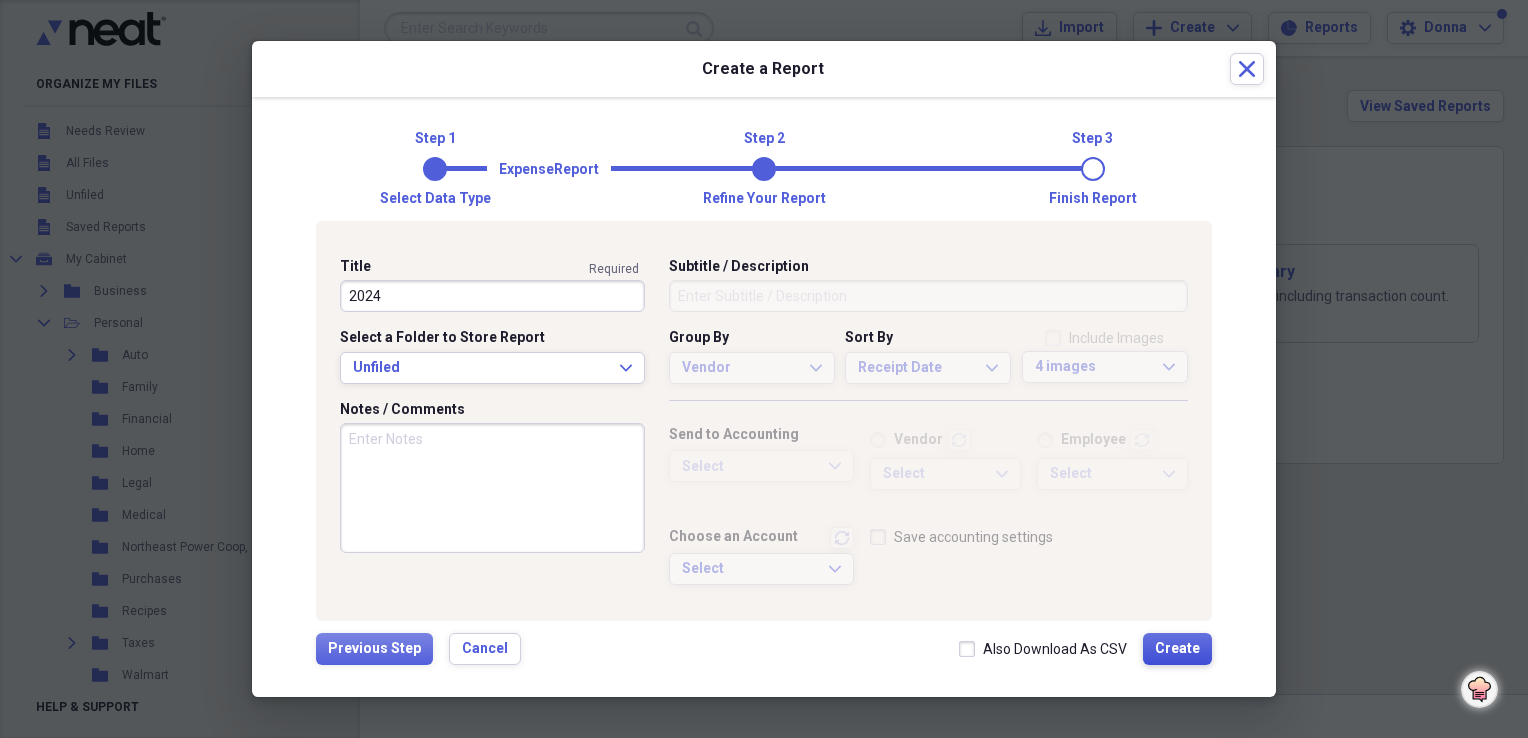 type on "2024" 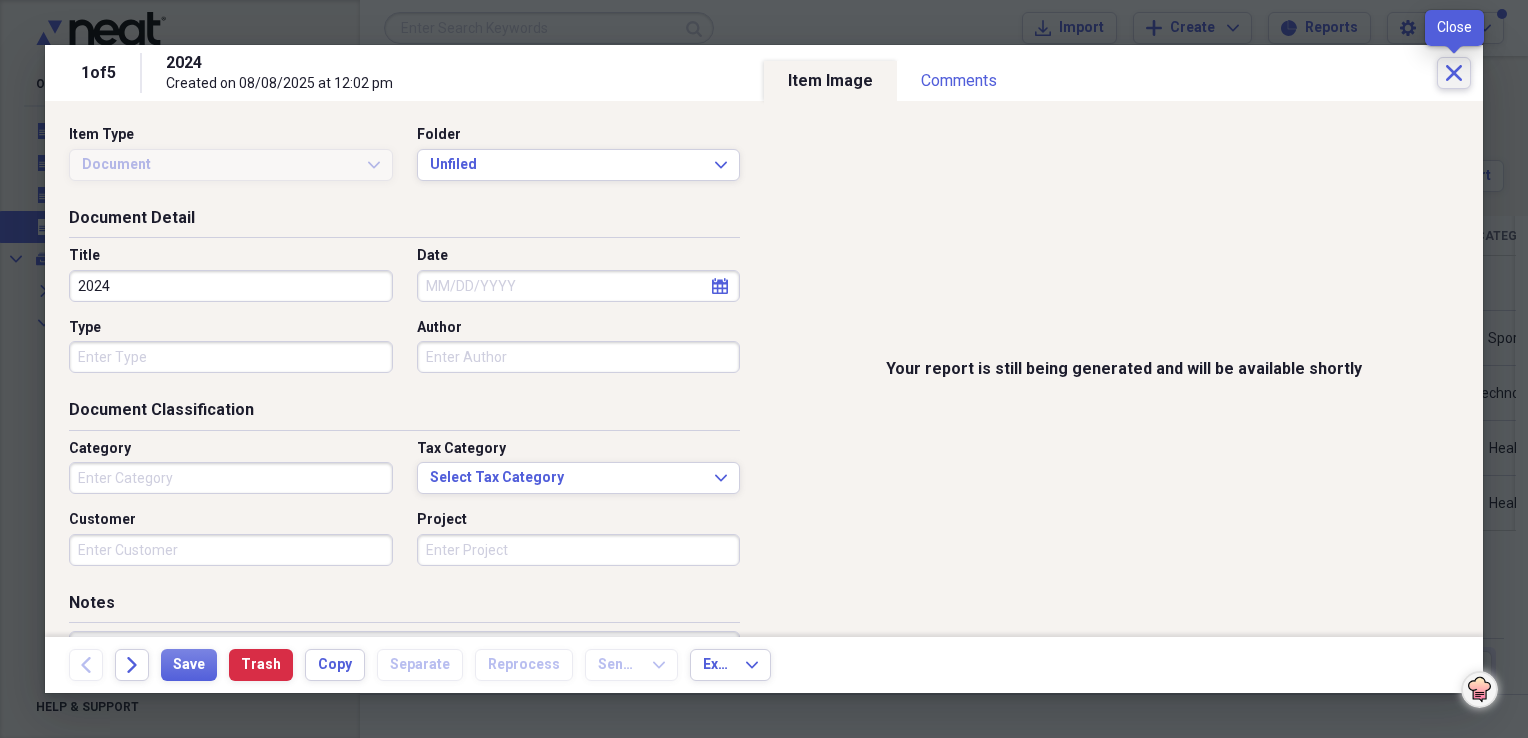 click on "Close" at bounding box center [1454, 73] 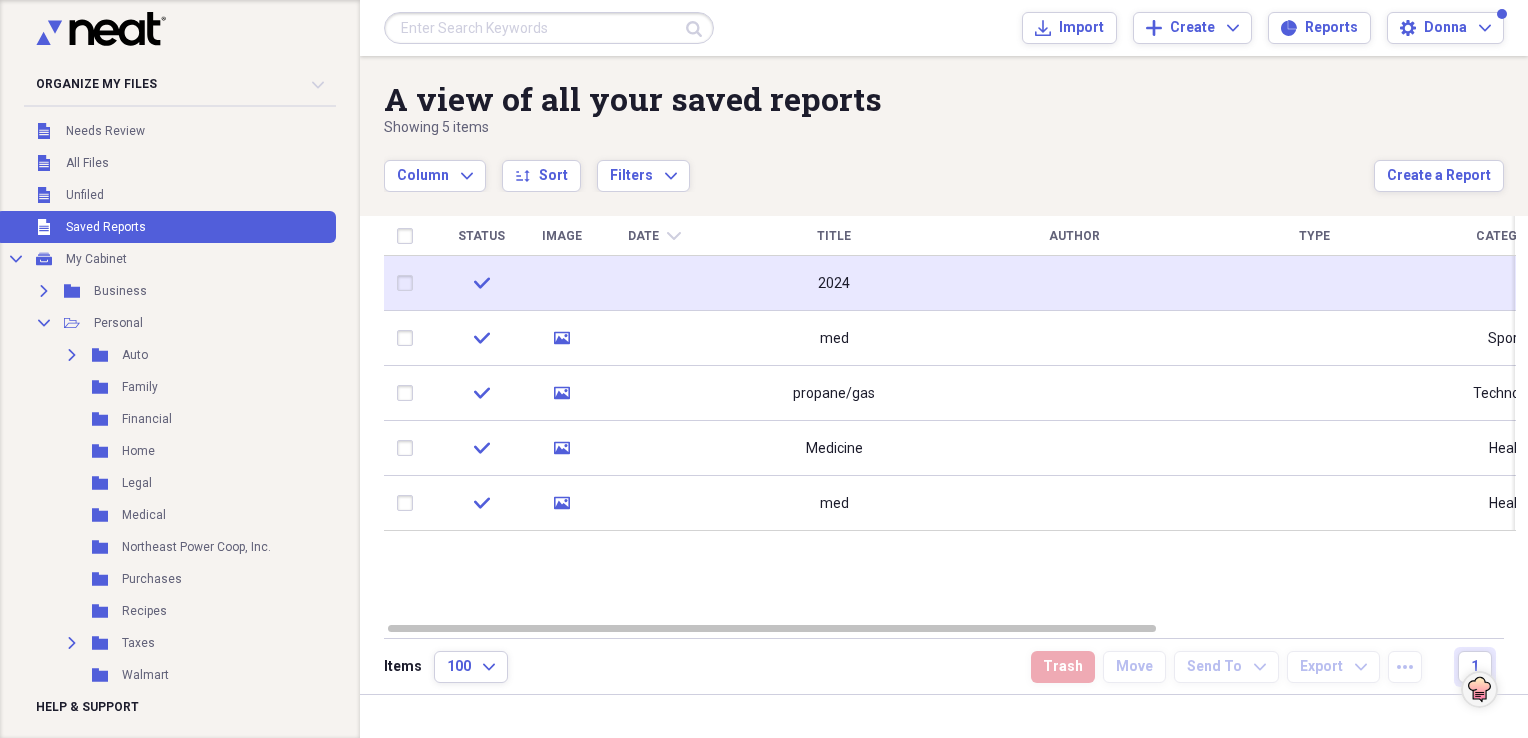 click on "2024" at bounding box center (834, 284) 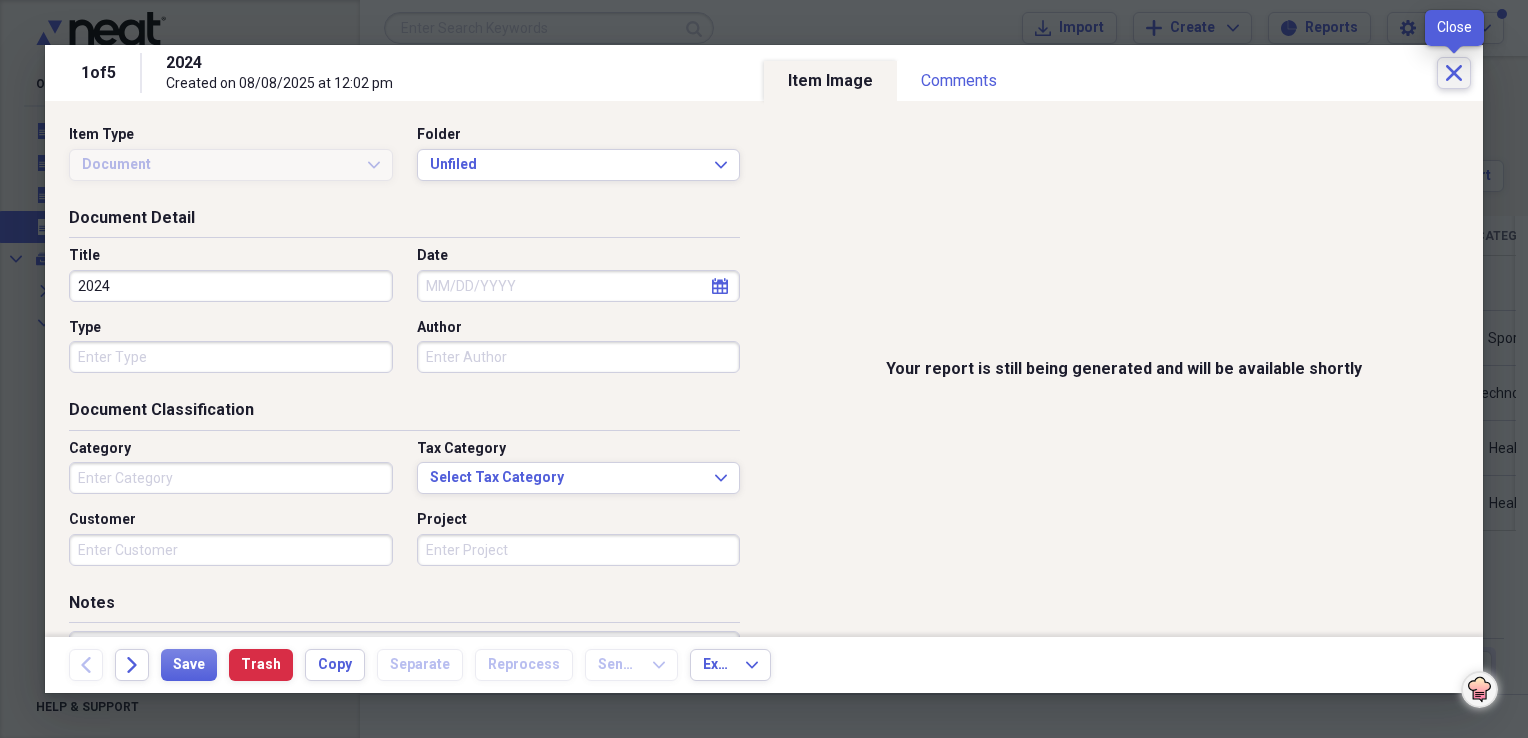 click 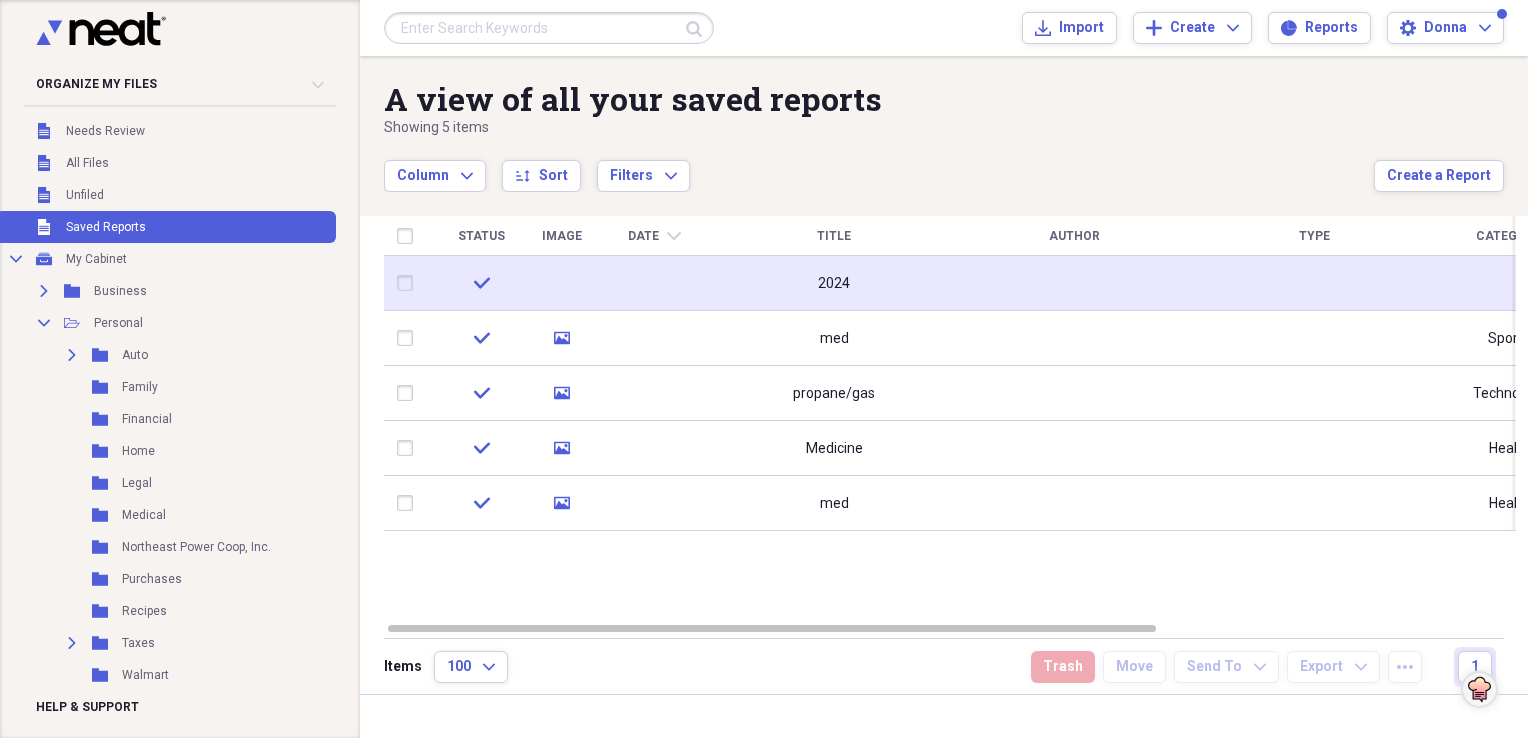 click on "2024" at bounding box center (834, 284) 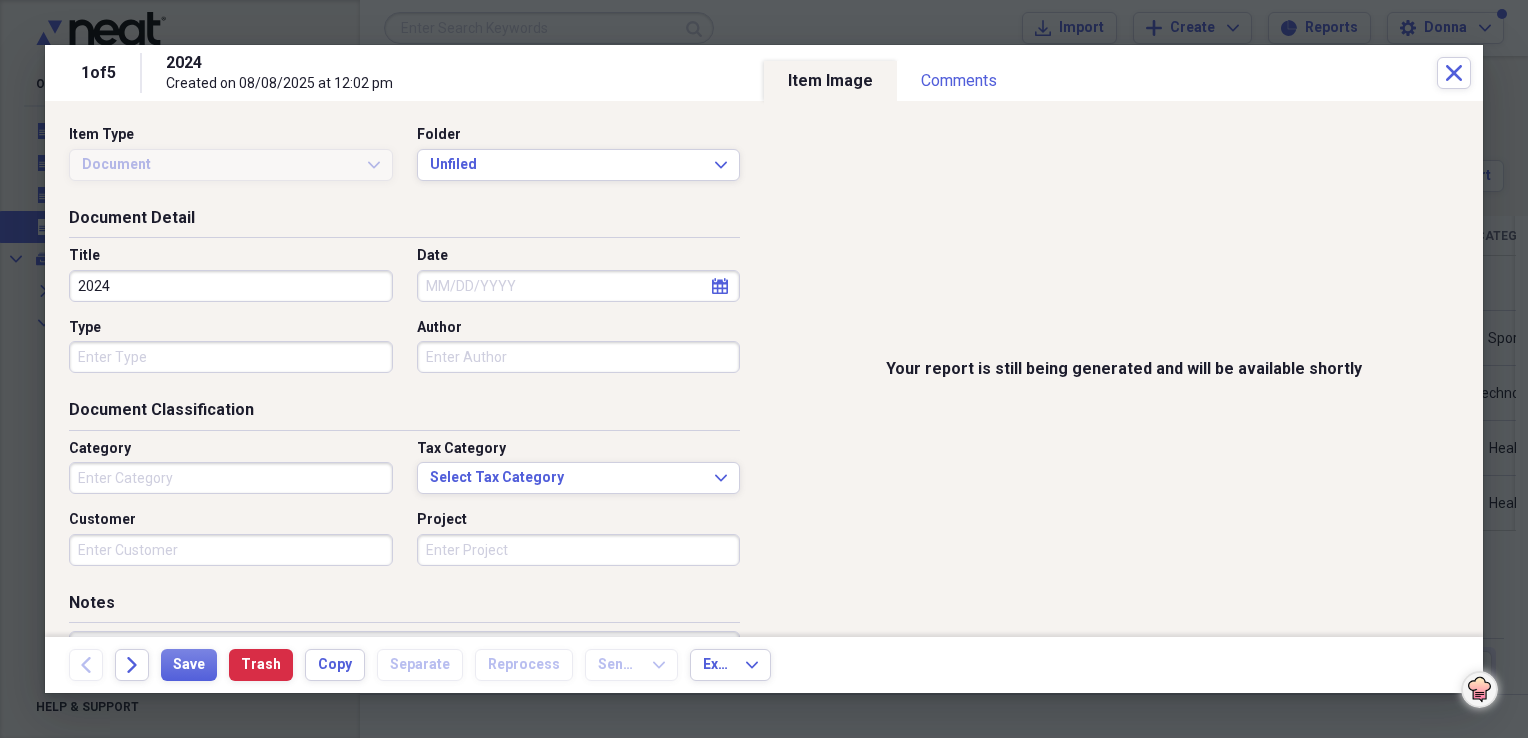drag, startPoint x: 852, startPoint y: 282, endPoint x: 857, endPoint y: 309, distance: 27.45906 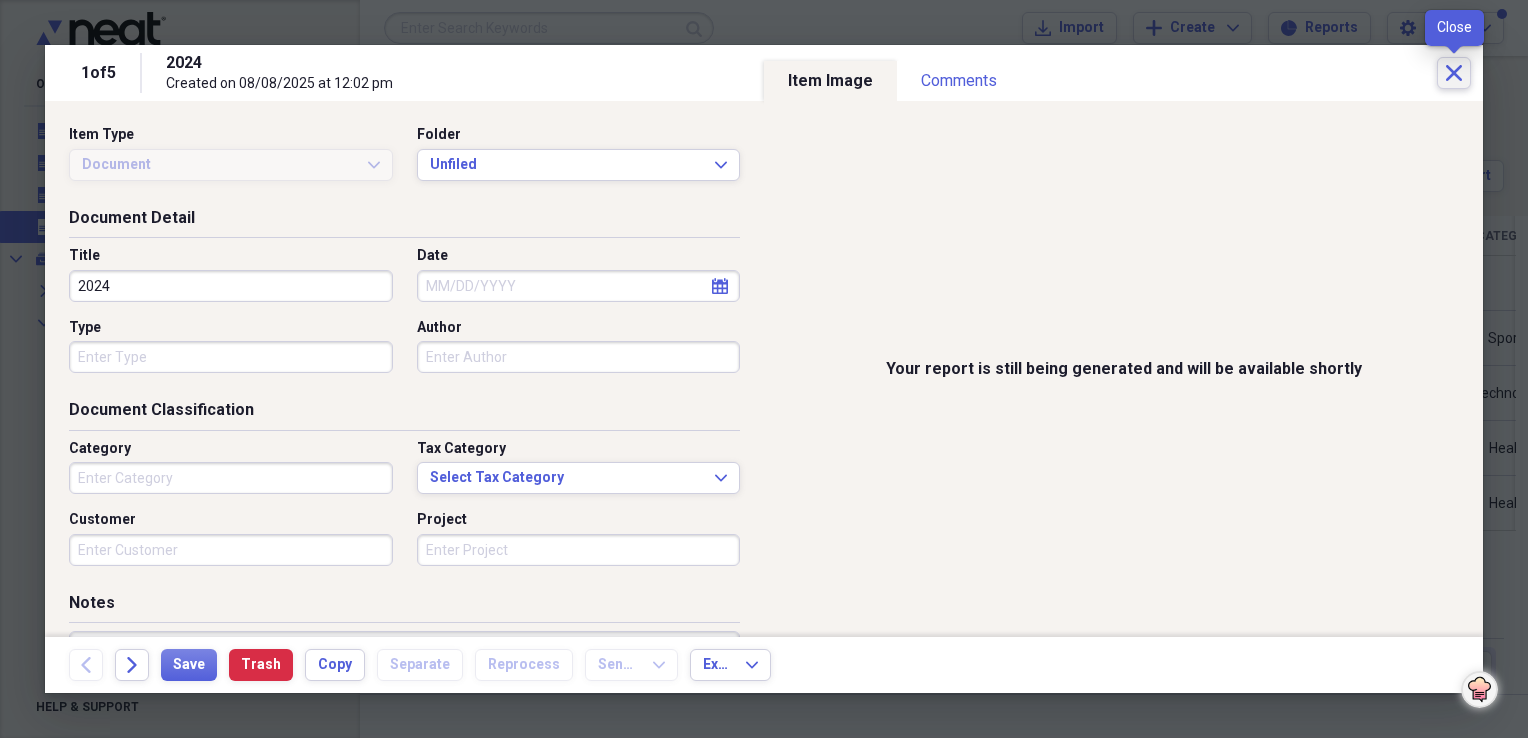 click on "Close" 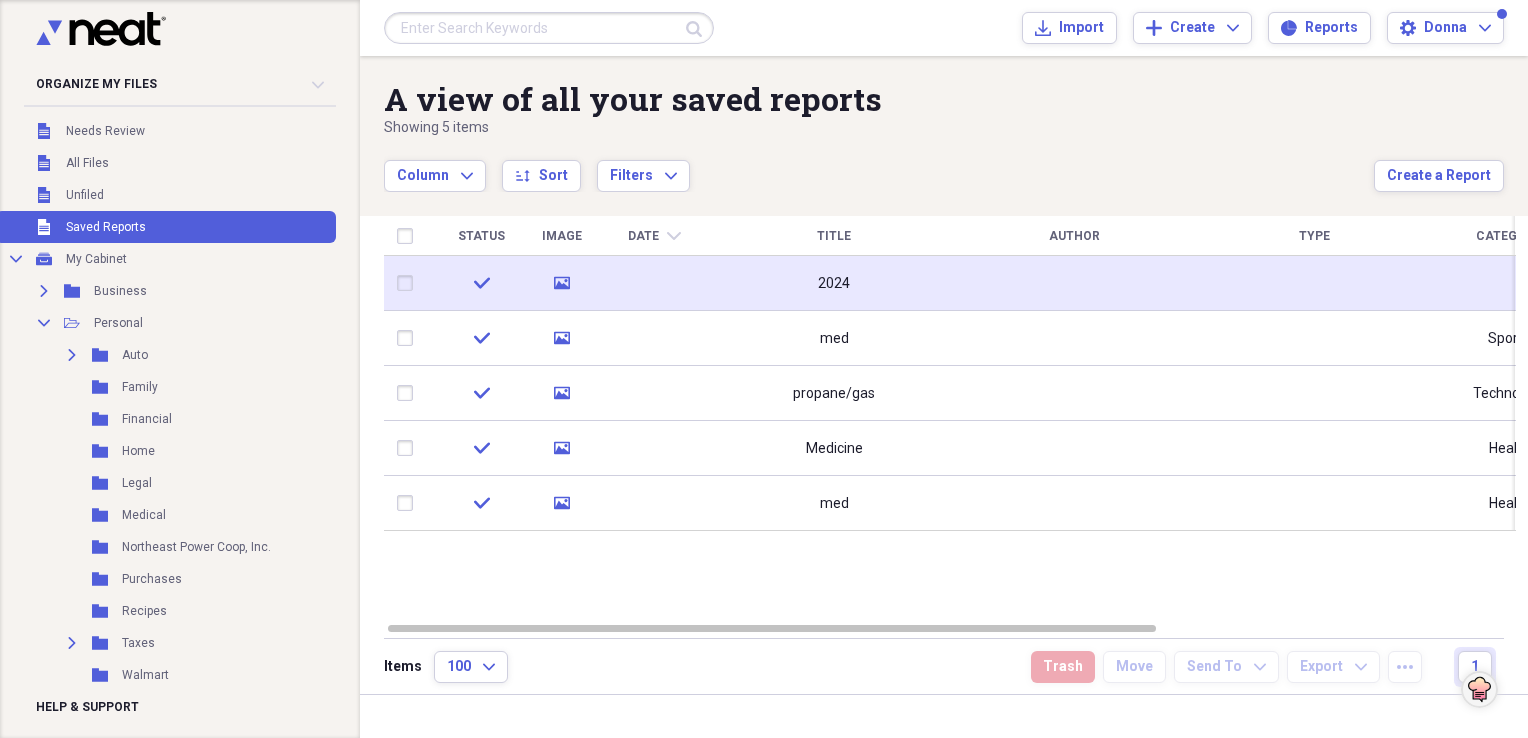 click 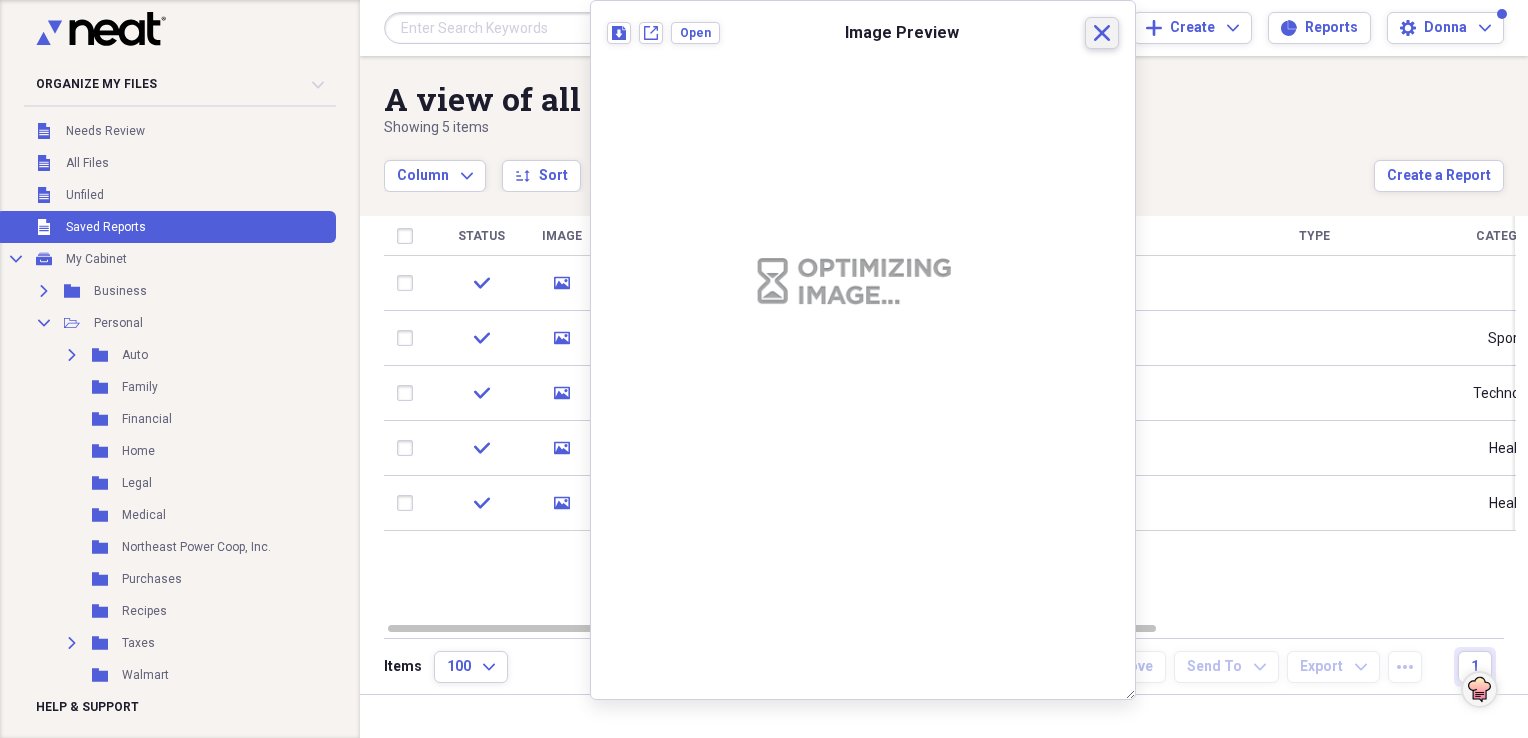 click on "Close" 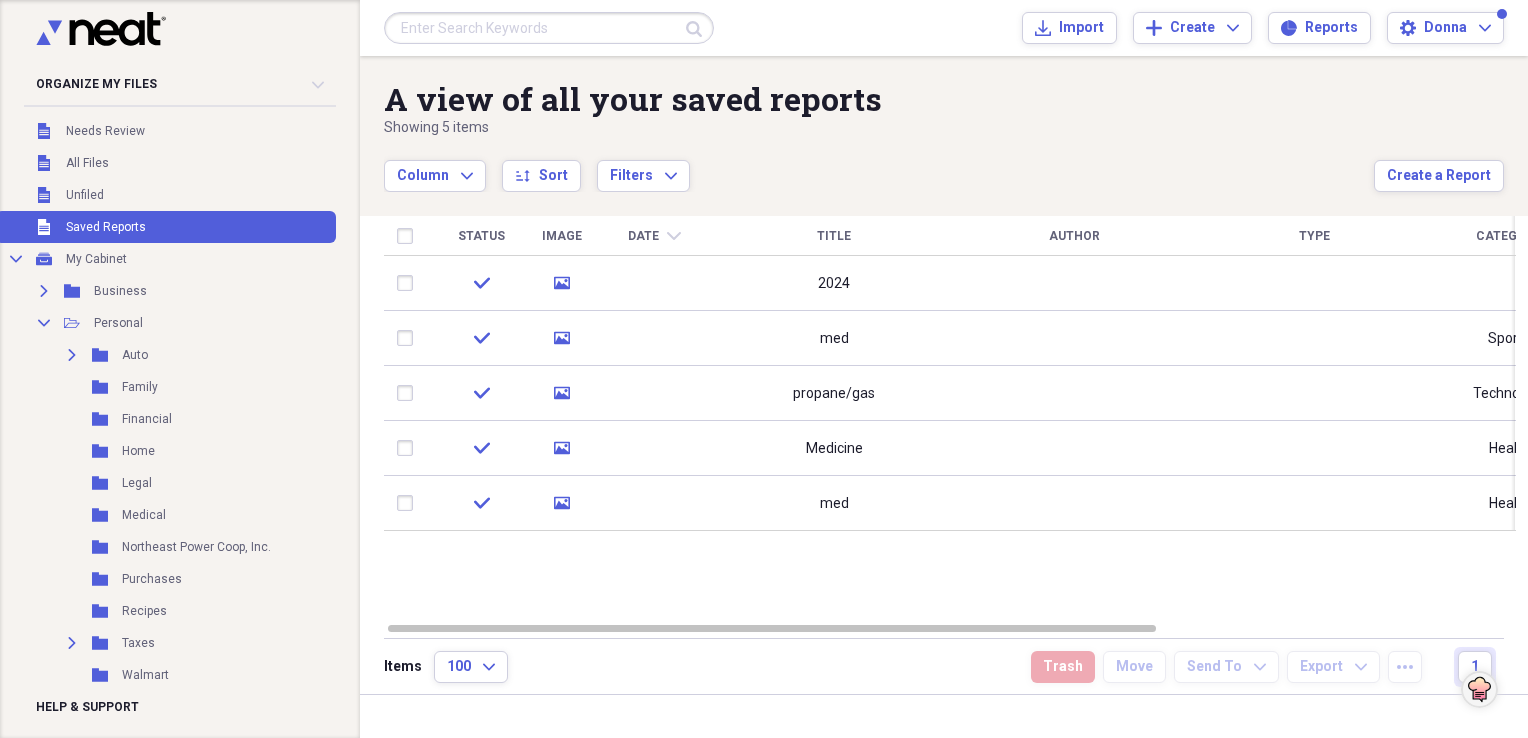 click on "Organize My Files Collapse Unfiled Needs Review Unfiled All Files Unfiled Unfiled Unfiled Saved Reports Collapse My Cabinet My Cabinet Add Folder Expand Folder Business Add Folder Collapse Open Folder Personal Add Folder Expand Folder Auto Add Folder Folder Family Add Folder Folder Financial Add Folder Folder Home Add Folder Folder Legal Add Folder Folder Medical Add Folder Folder Northeast Power Coop, Inc. Add Folder Folder Purchases Add Folder Folder Recipes Add Folder Expand Folder Taxes Add Folder Folder Walmart Add Folder Trash Trash Help & Support Submit Import Import Add Create Expand Reports Reports Settings Donna Expand A view of all your saved reports Showing 5 items Column Expand sort Sort Filters  Expand Create a Report Status Image Date chevron-down Title Author Type Category Source Folder Tax Category Notes check media 2024 Report Unfiled check media med Sports Report Unfiled check media propane/gas Technology Report Unfiled check media Medicine Health Report Unfiled check media med Health Items" at bounding box center (764, 369) 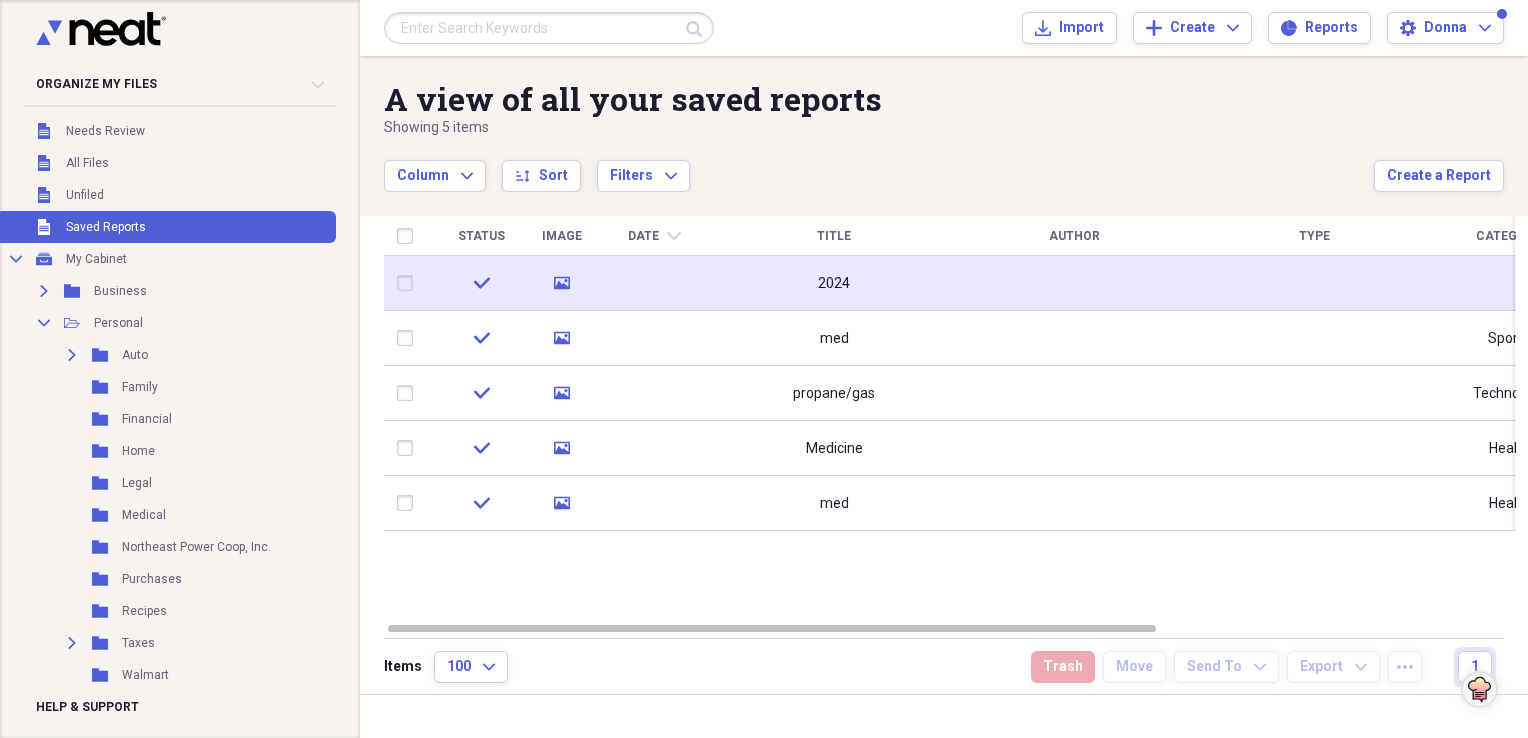 click on "2024" at bounding box center [834, 283] 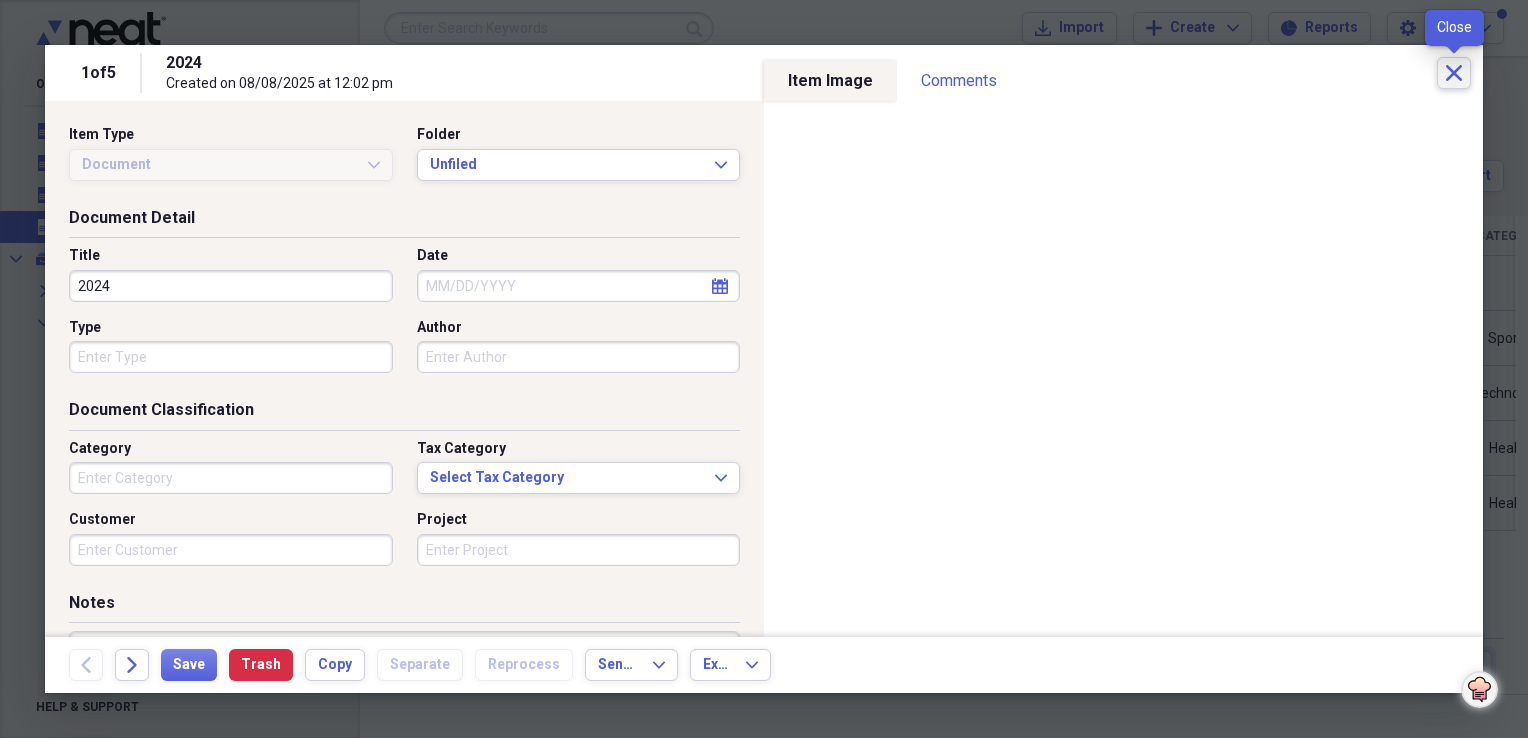 click on "Close" at bounding box center (1454, 73) 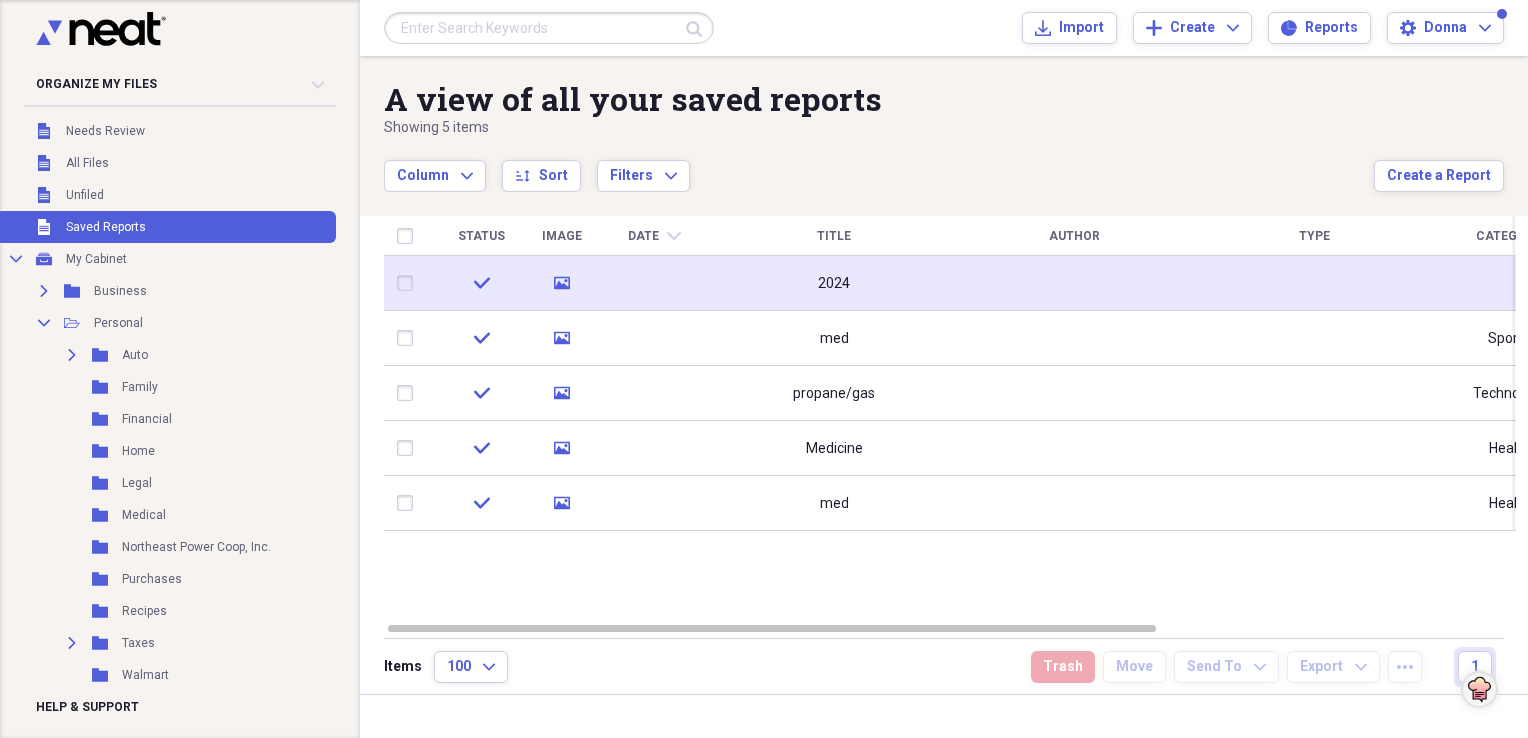 click at bounding box center [409, 283] 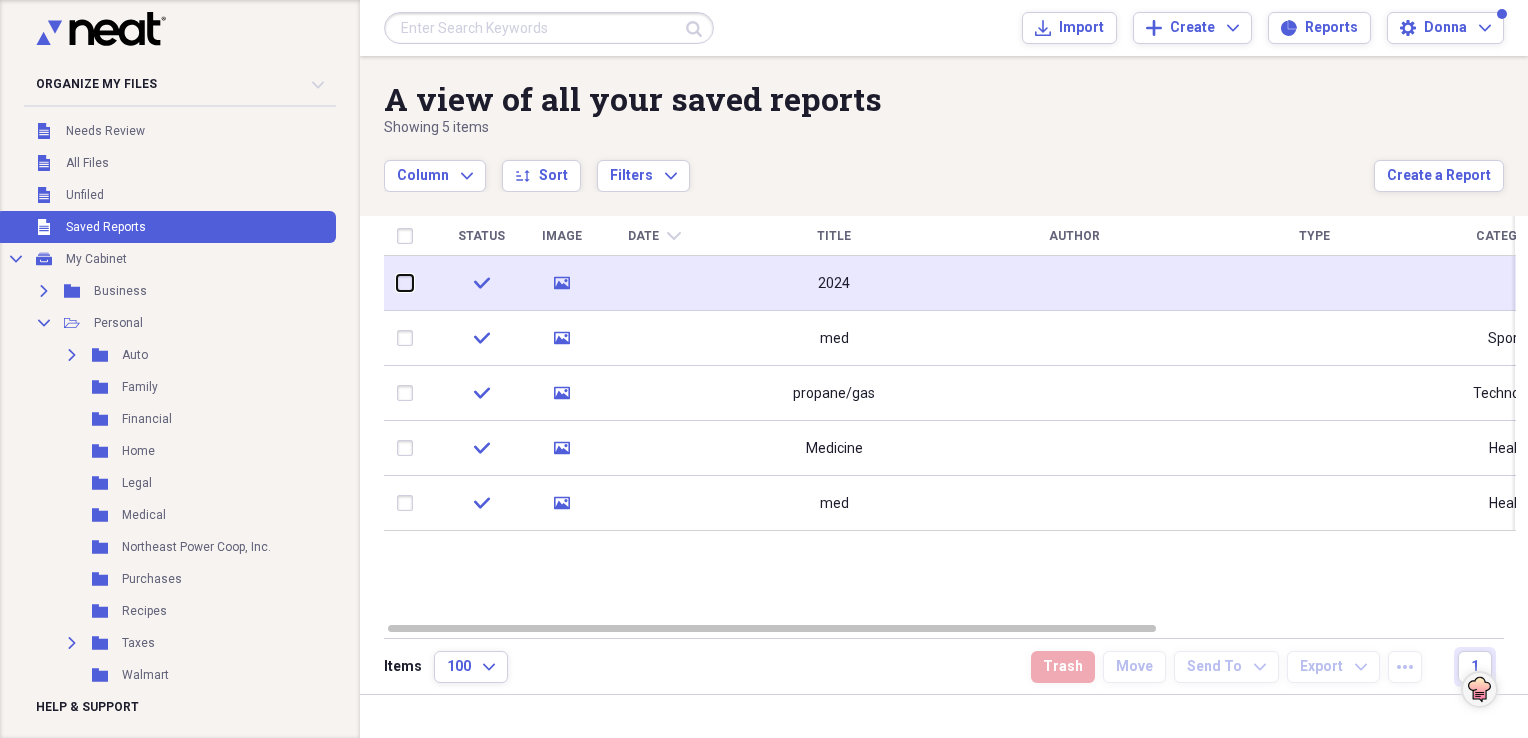 click at bounding box center (397, 283) 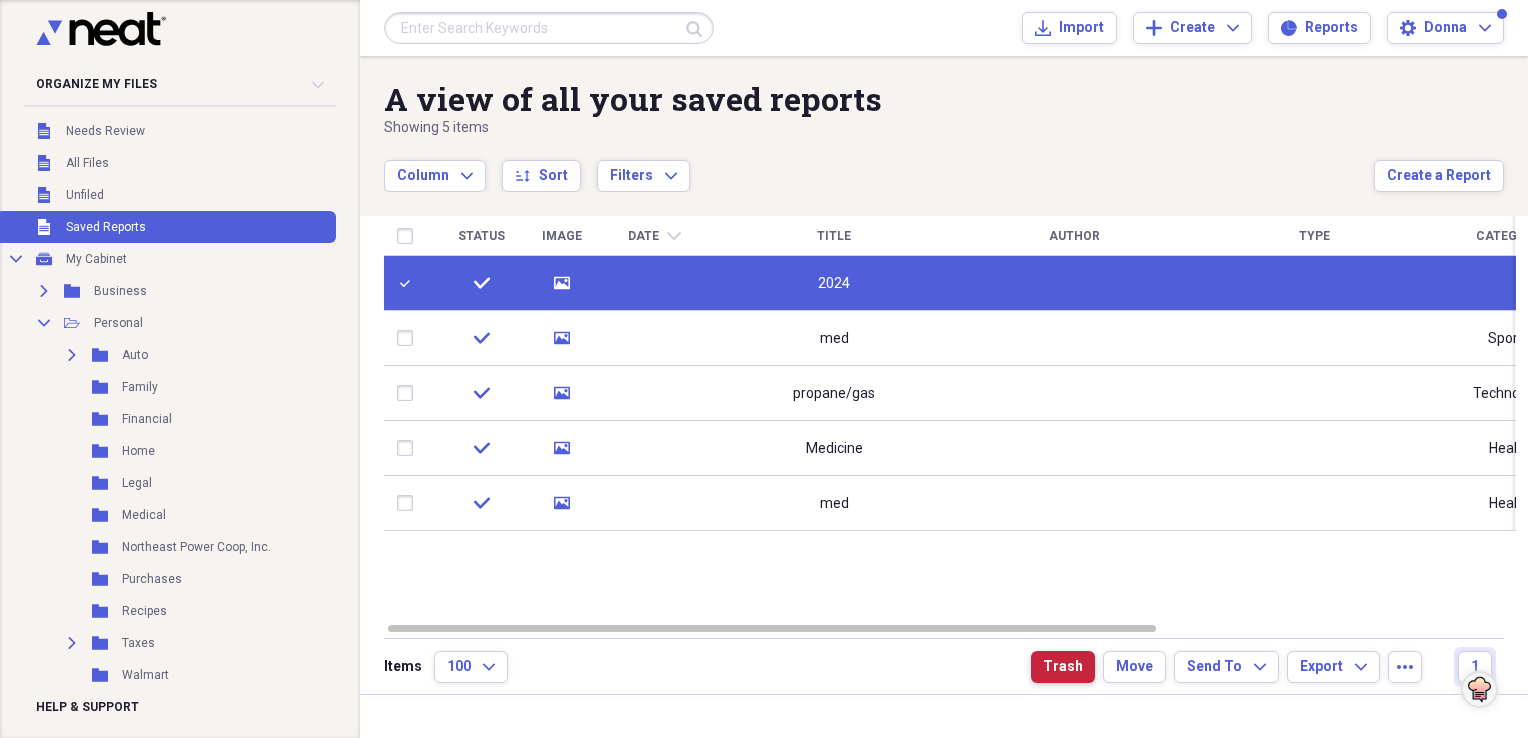 click on "Trash" at bounding box center [1063, 667] 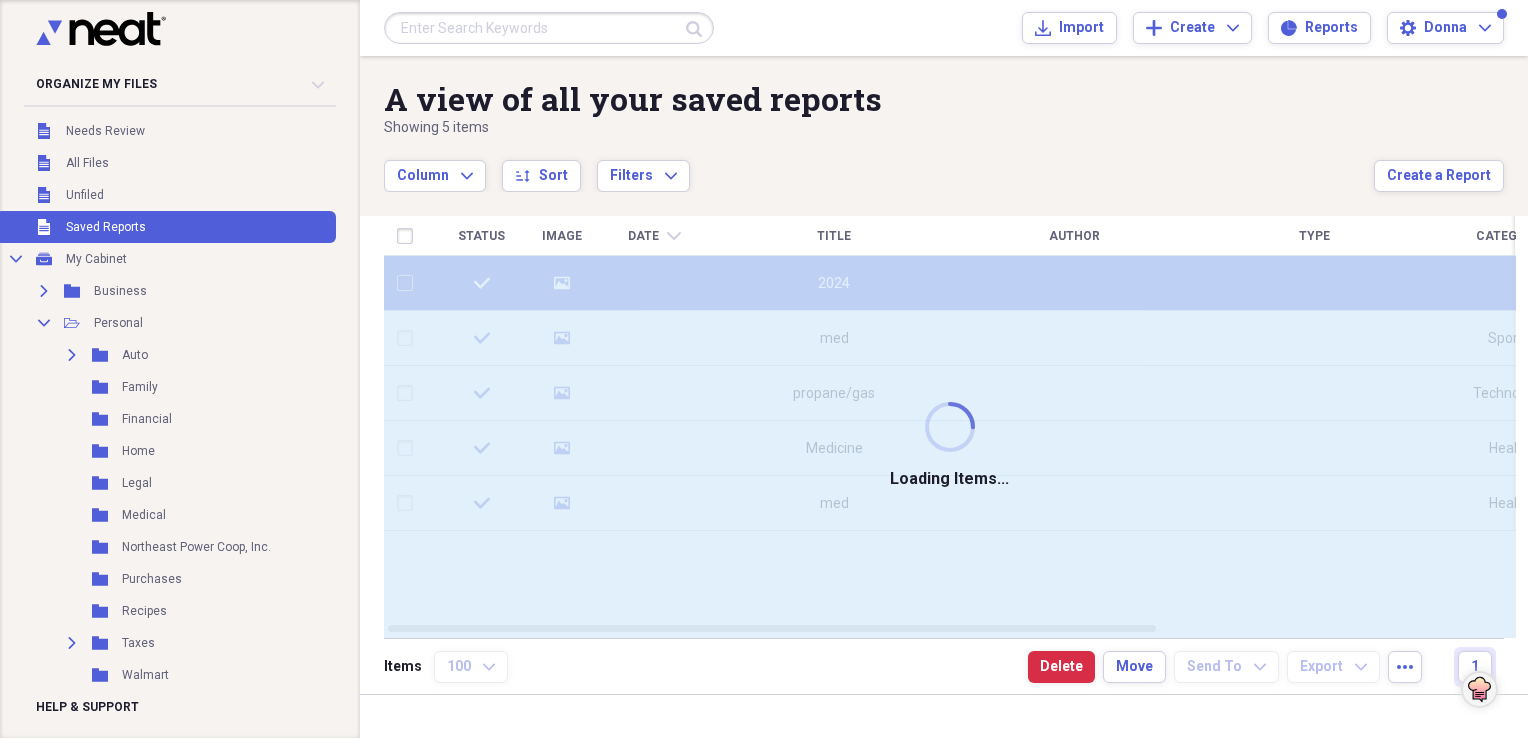 checkbox on "false" 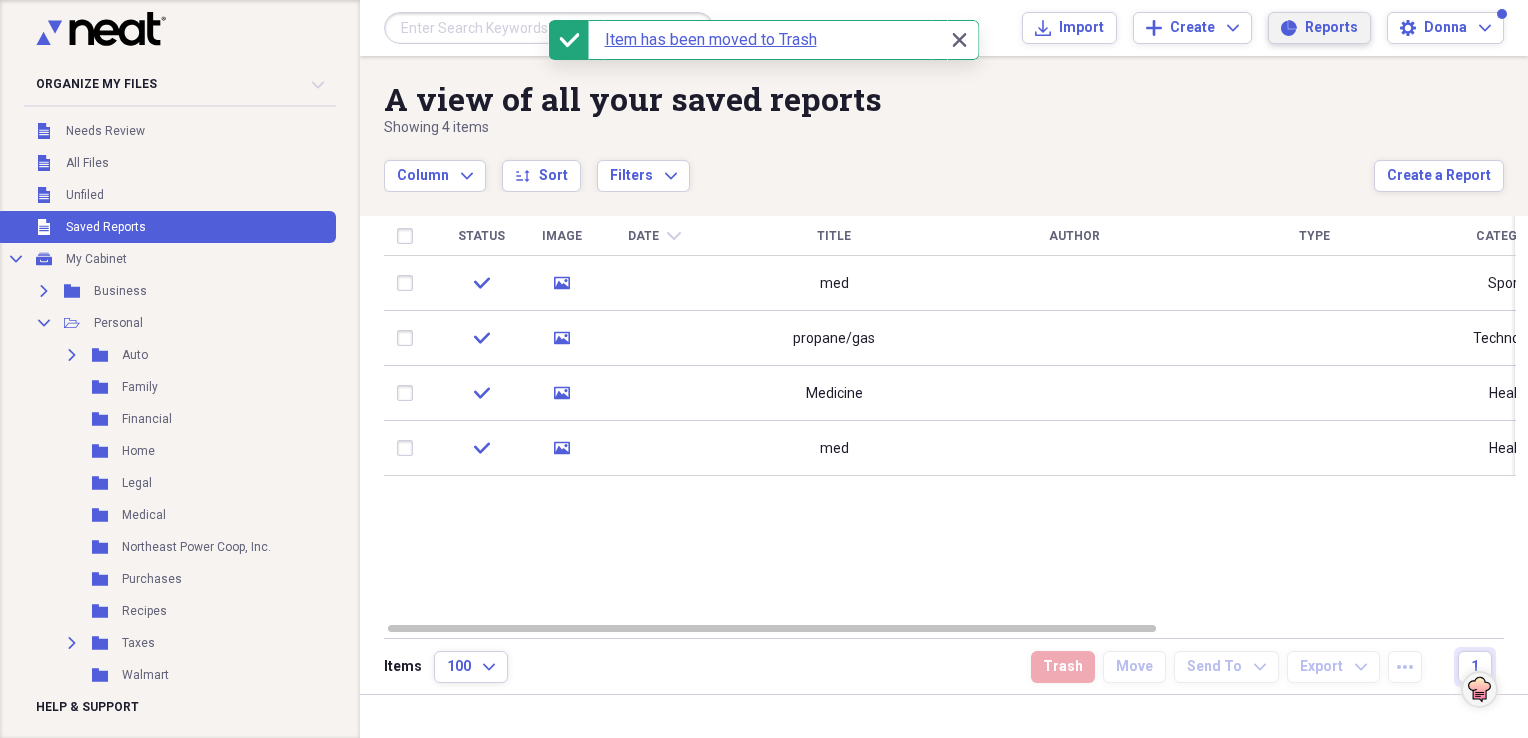 click on "Reports" at bounding box center [1331, 28] 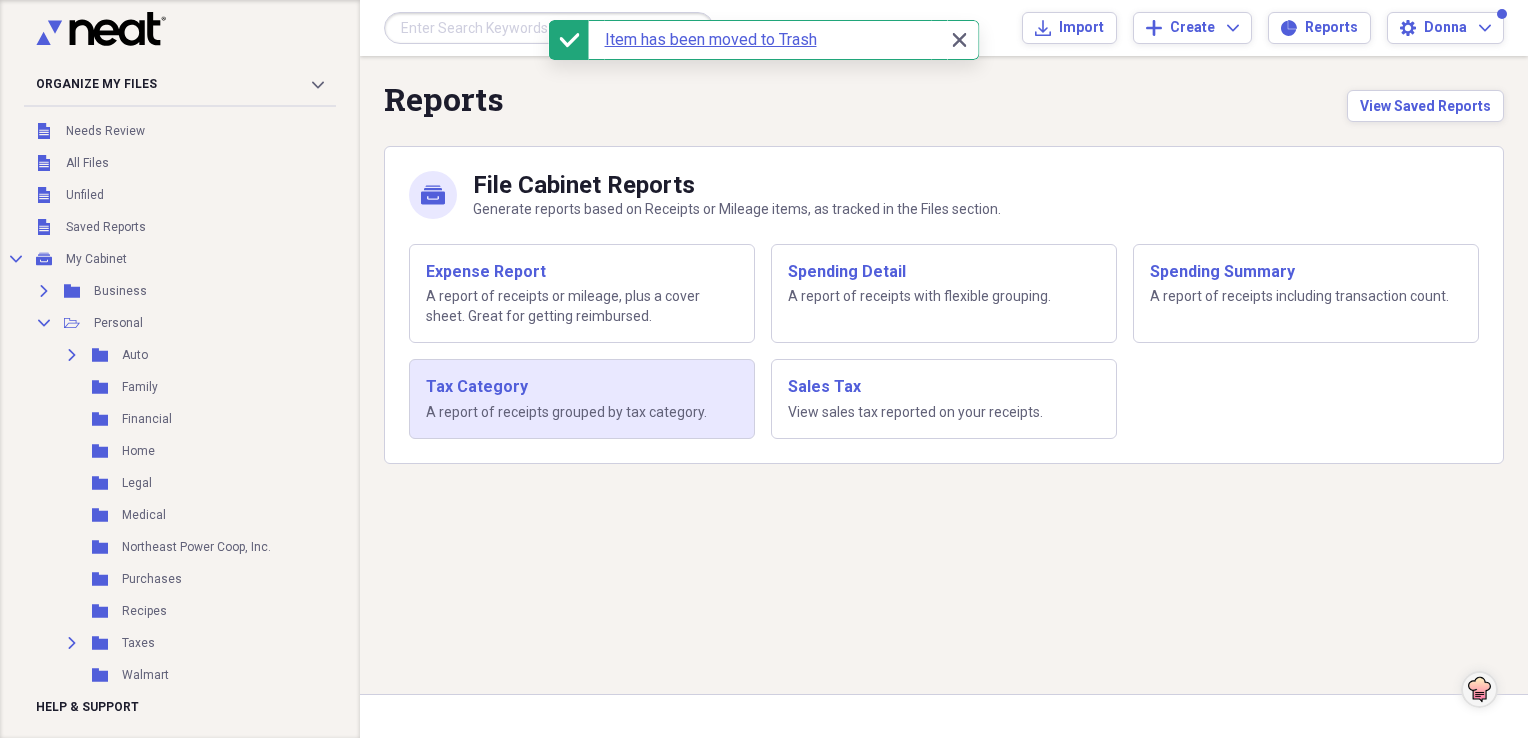 click on "A report of receipts grouped by tax category." at bounding box center (582, 413) 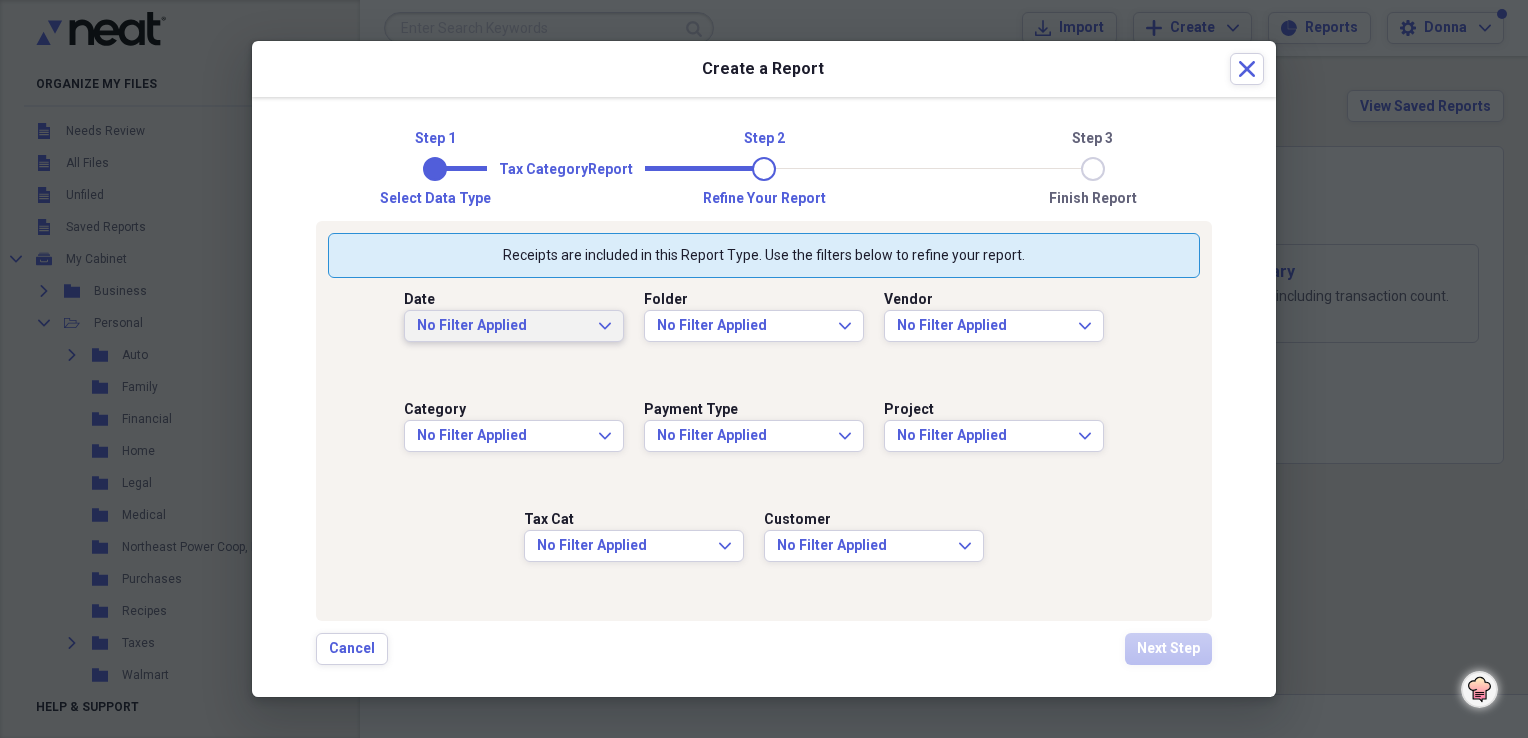 click on "No Filter Applied Expand" at bounding box center (514, 326) 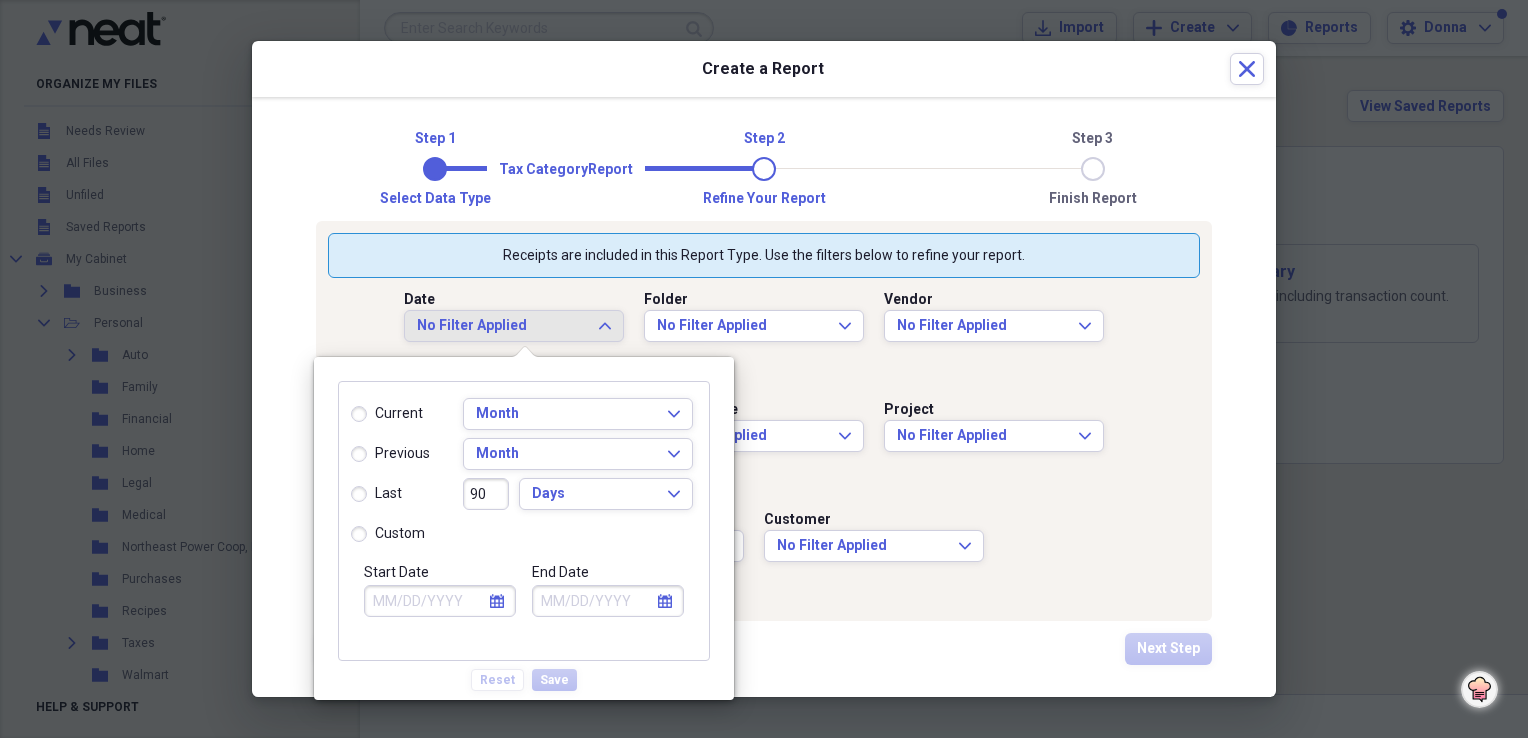 click on "custom" at bounding box center (388, 534) 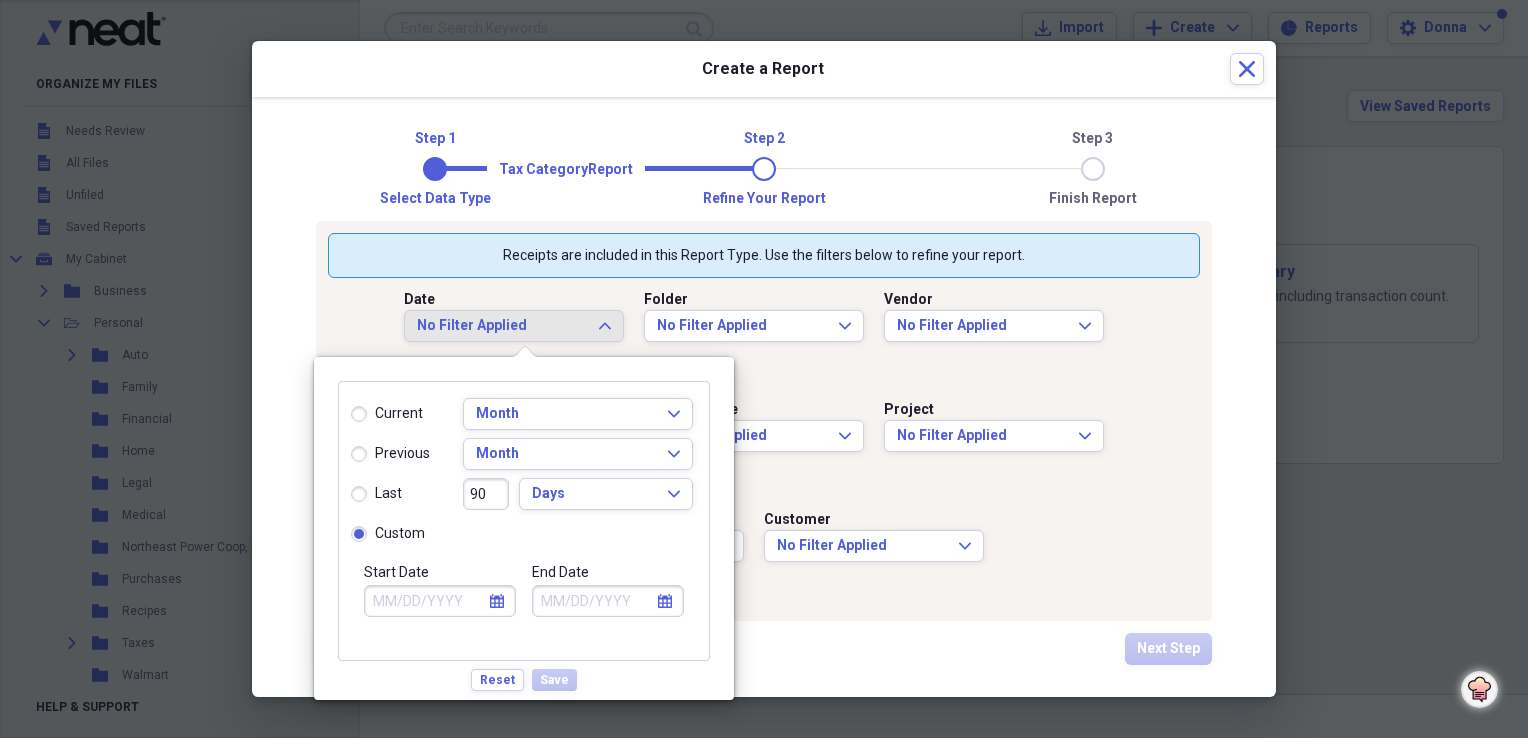click on "calendar Calendar" at bounding box center (497, 601) 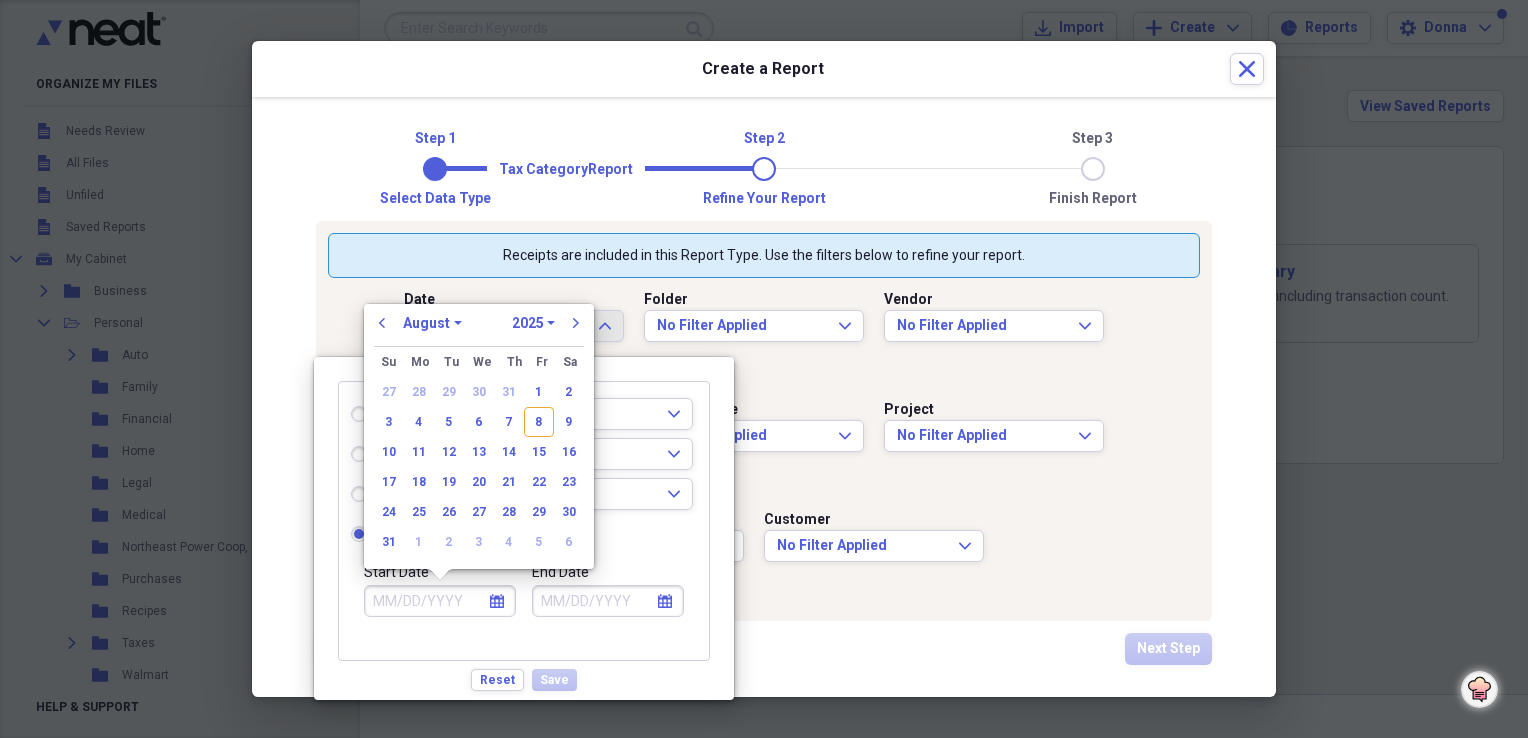 click on "1970 1971 1972 1973 1974 1975 1976 1977 1978 1979 1980 1981 1982 1983 1984 1985 1986 1987 1988 1989 1990 1991 1992 1993 1994 1995 1996 1997 1998 1999 2000 2001 2002 2003 2004 2005 2006 2007 2008 2009 2010 2011 2012 2013 2014 2015 2016 2017 2018 2019 2020 2021 2022 2023 2024 2025 2026 2027 2028 2029 2030 2031 2032 2033 2034 2035" at bounding box center [533, 323] 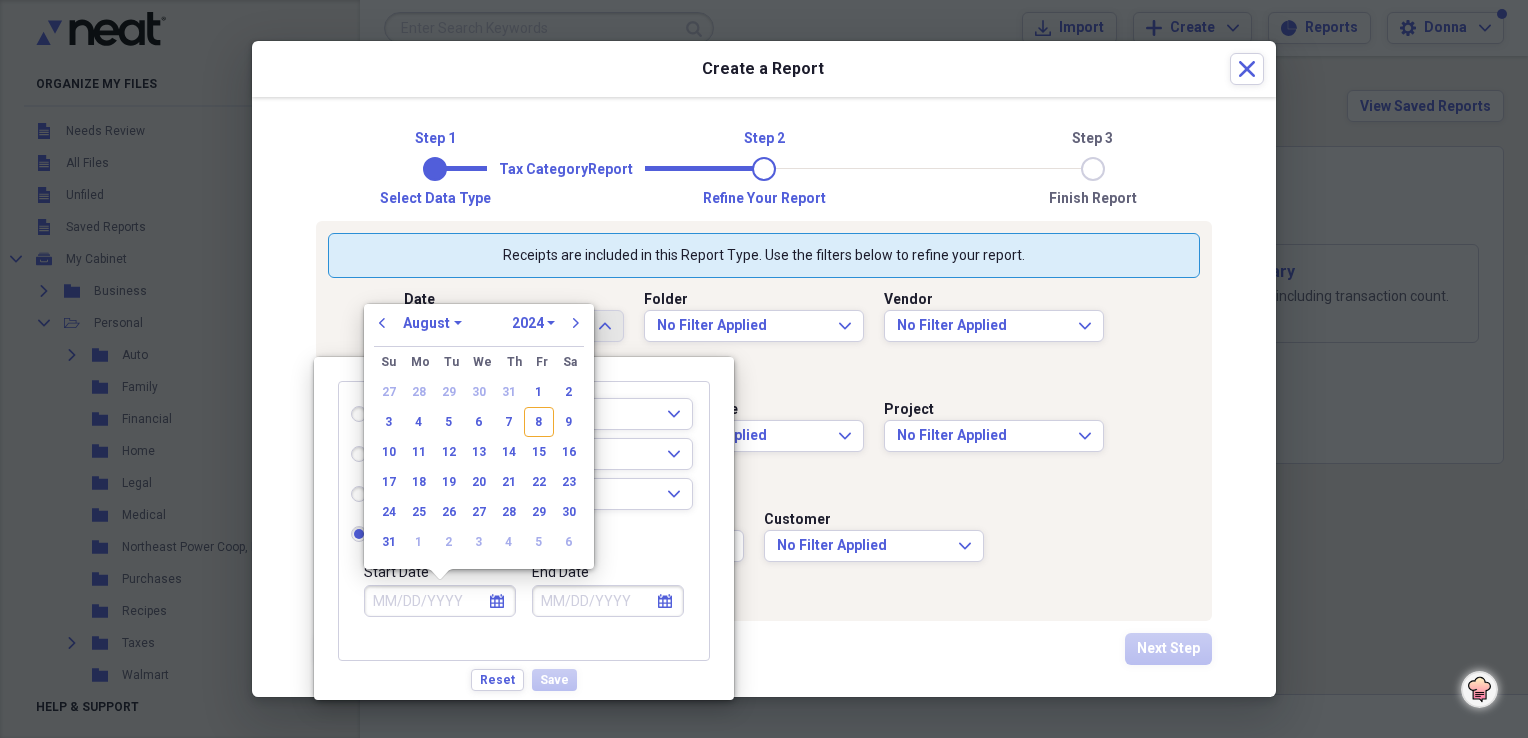 click on "1970 1971 1972 1973 1974 1975 1976 1977 1978 1979 1980 1981 1982 1983 1984 1985 1986 1987 1988 1989 1990 1991 1992 1993 1994 1995 1996 1997 1998 1999 2000 2001 2002 2003 2004 2005 2006 2007 2008 2009 2010 2011 2012 2013 2014 2015 2016 2017 2018 2019 2020 2021 2022 2023 2024 2025 2026 2027 2028 2029 2030 2031 2032 2033 2034 2035" at bounding box center (533, 323) 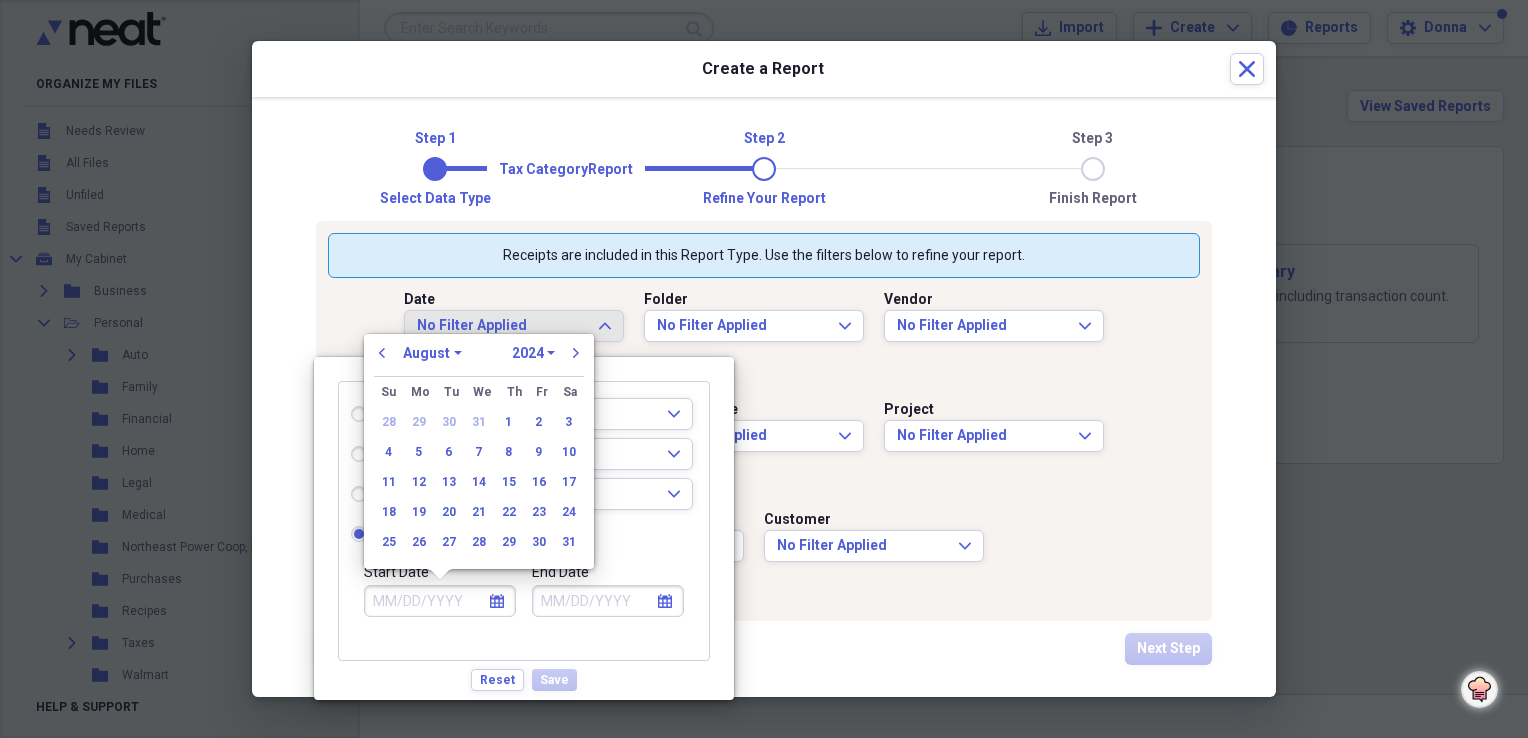 click on "January February March April May June July August September October November December" at bounding box center (432, 353) 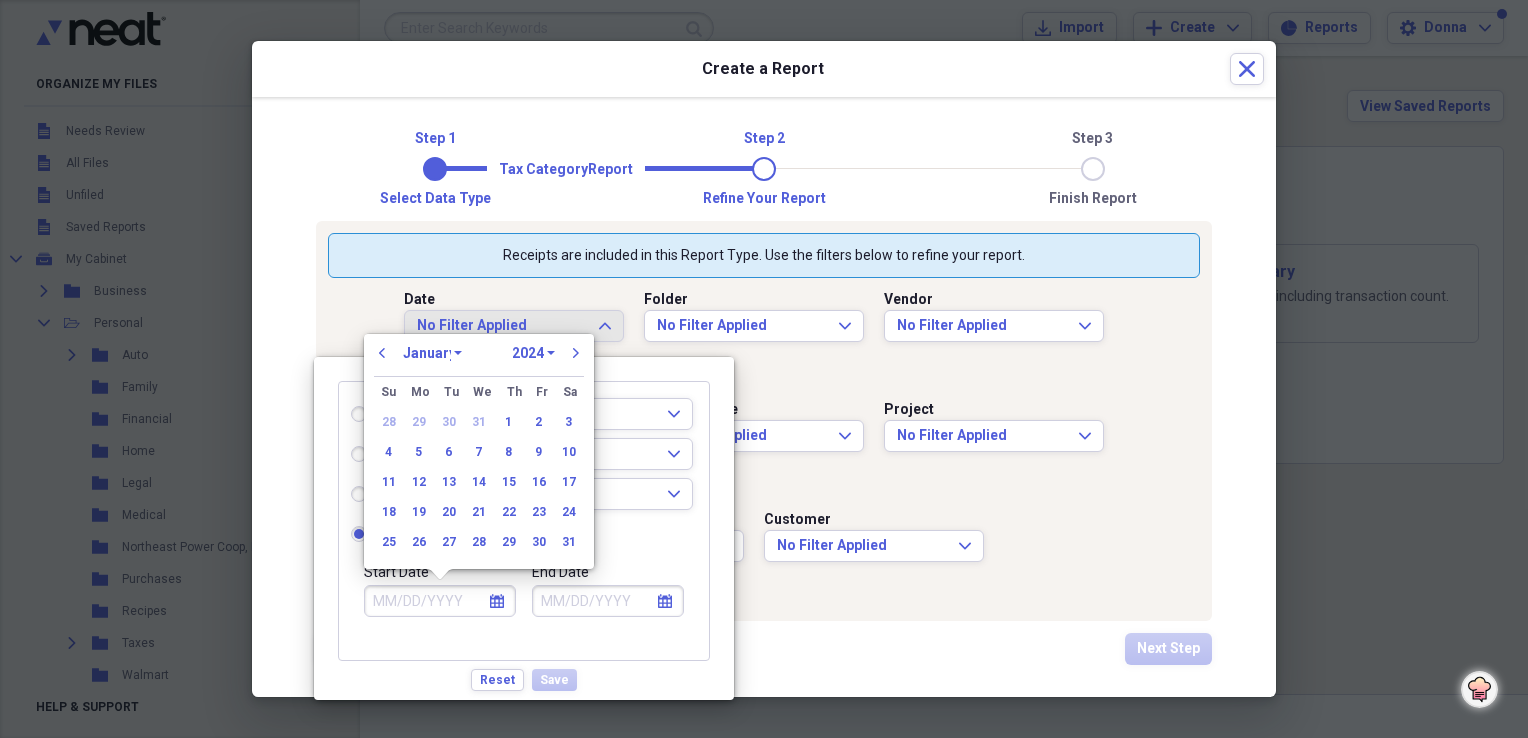 click on "January February March April May June July August September October November December" at bounding box center [432, 353] 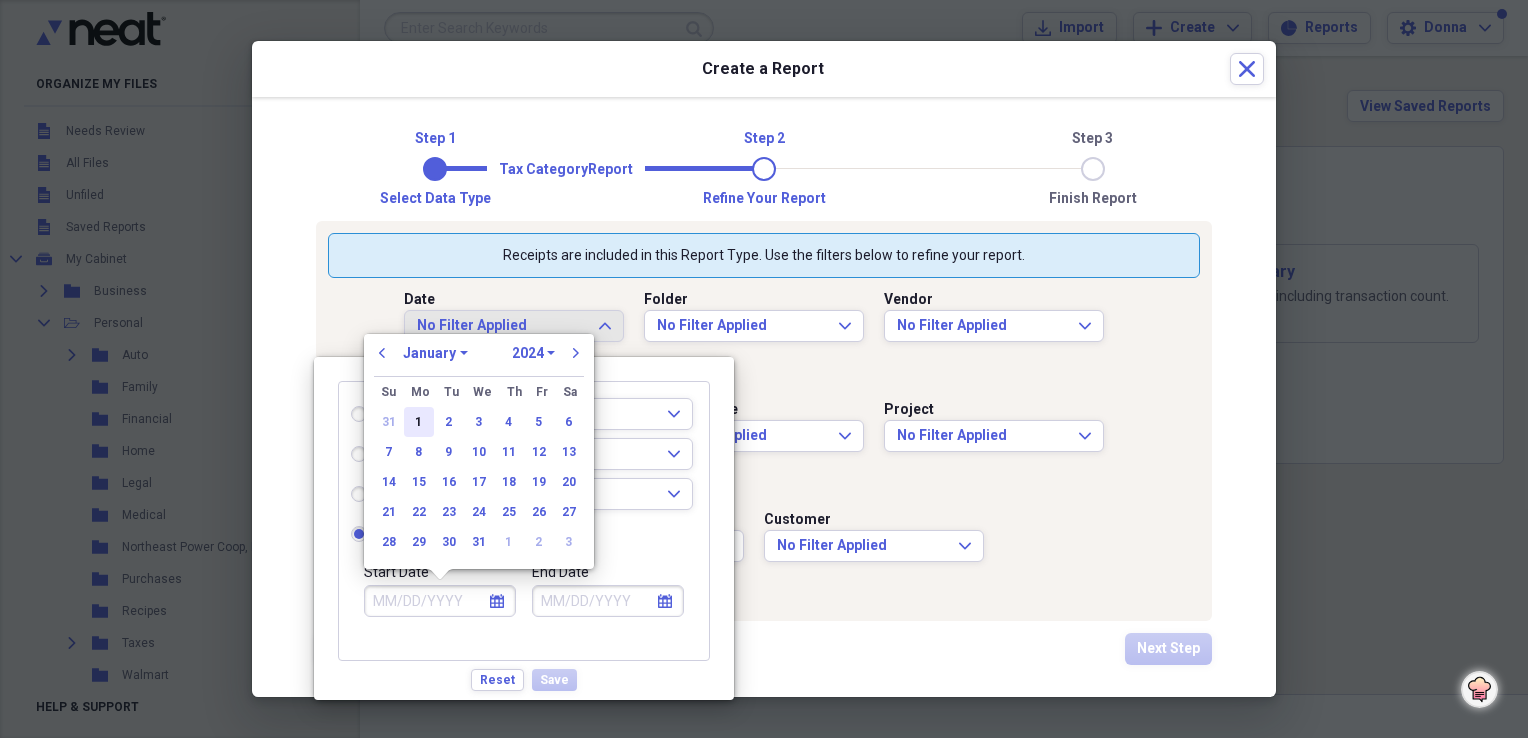 click on "1" at bounding box center (419, 422) 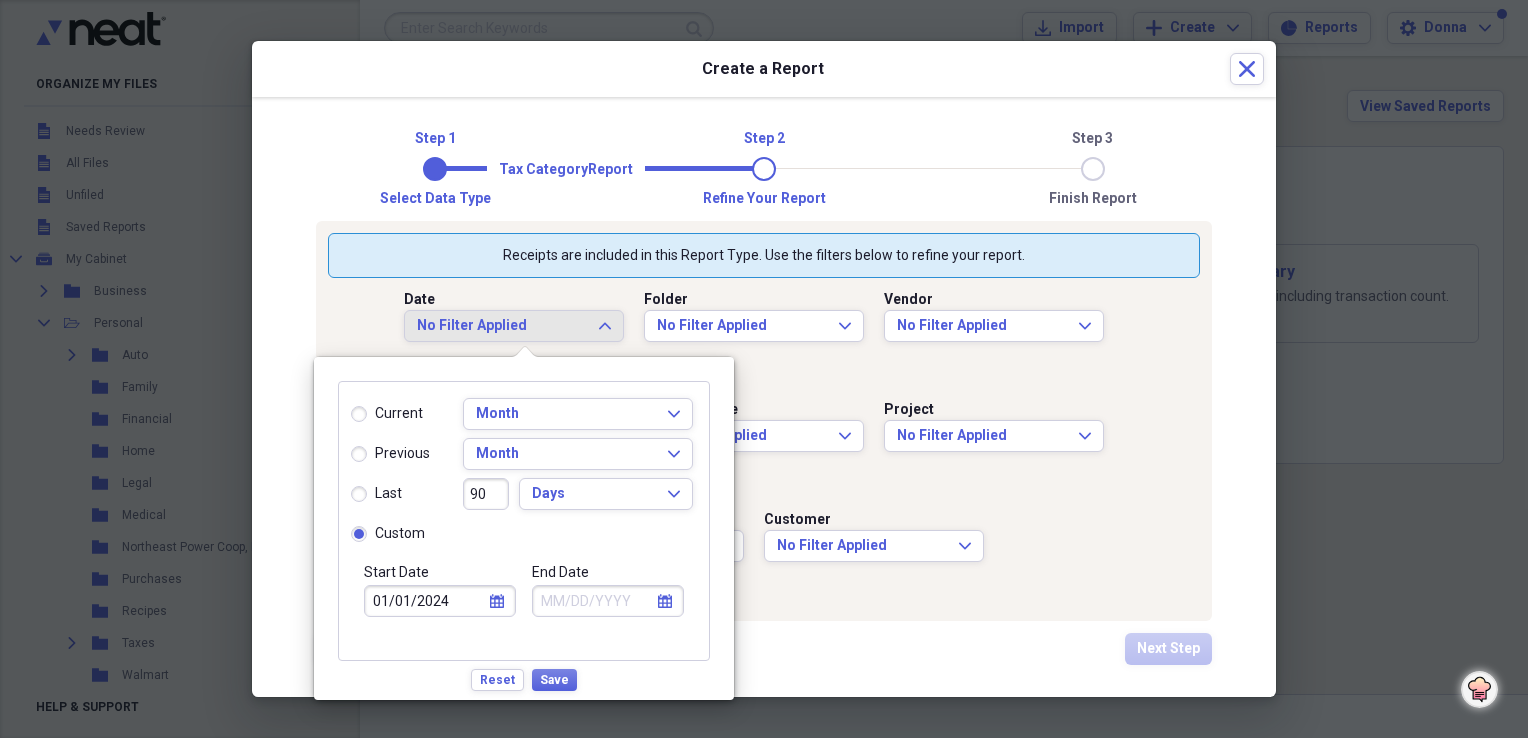 click 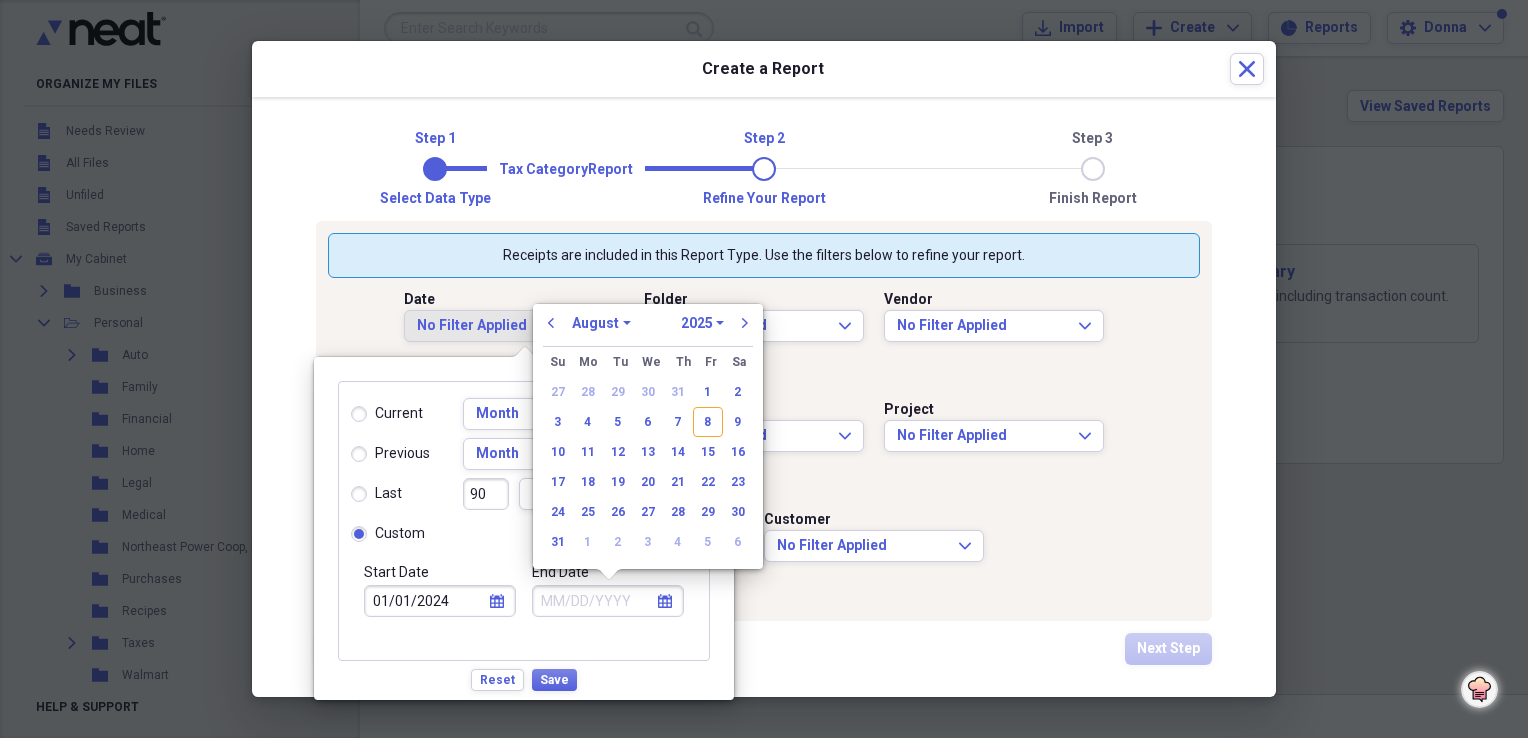 click on "1970 1971 1972 1973 1974 1975 1976 1977 1978 1979 1980 1981 1982 1983 1984 1985 1986 1987 1988 1989 1990 1991 1992 1993 1994 1995 1996 1997 1998 1999 2000 2001 2002 2003 2004 2005 2006 2007 2008 2009 2010 2011 2012 2013 2014 2015 2016 2017 2018 2019 2020 2021 2022 2023 2024 2025 2026 2027 2028 2029 2030 2031 2032 2033 2034 2035" at bounding box center (702, 323) 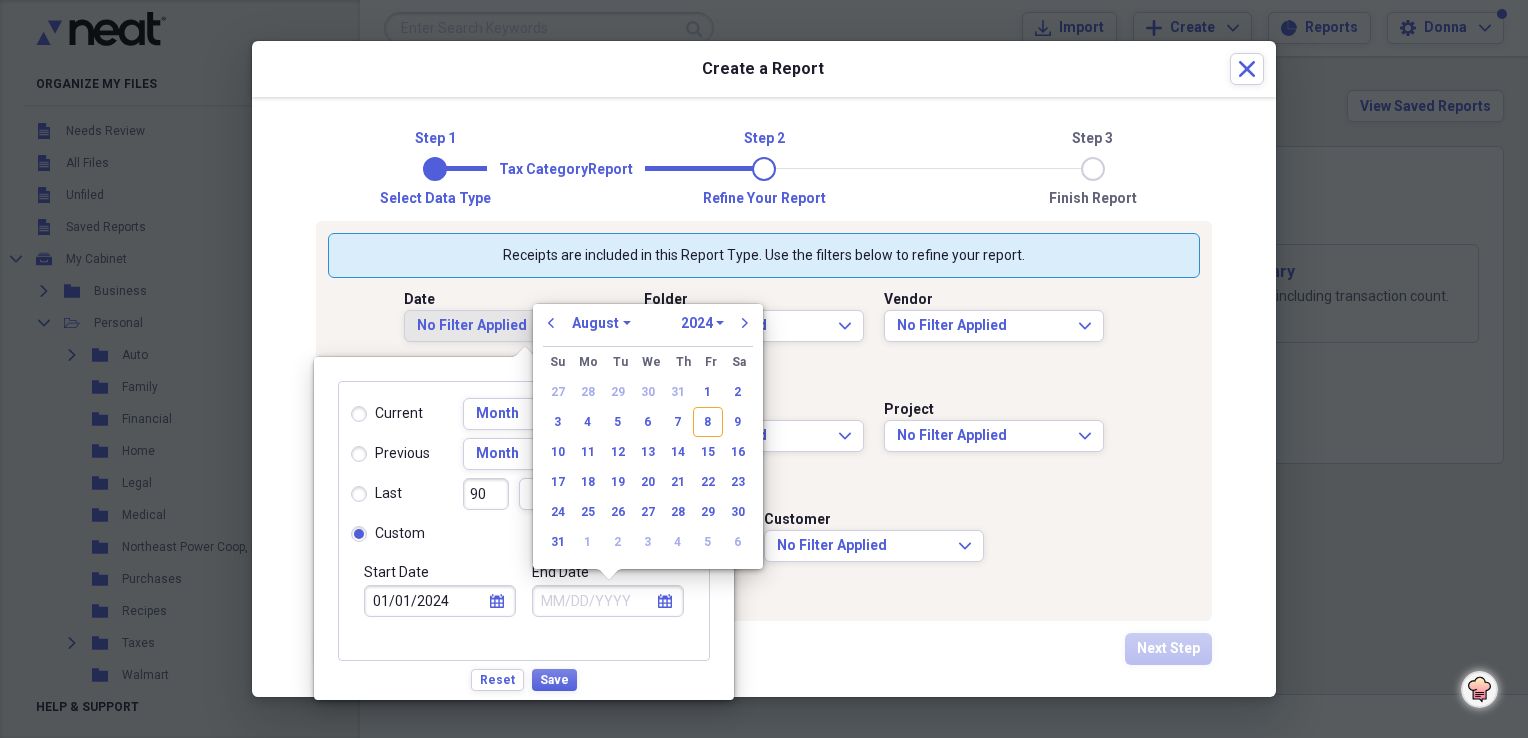click on "1970 1971 1972 1973 1974 1975 1976 1977 1978 1979 1980 1981 1982 1983 1984 1985 1986 1987 1988 1989 1990 1991 1992 1993 1994 1995 1996 1997 1998 1999 2000 2001 2002 2003 2004 2005 2006 2007 2008 2009 2010 2011 2012 2013 2014 2015 2016 2017 2018 2019 2020 2021 2022 2023 2024 2025 2026 2027 2028 2029 2030 2031 2032 2033 2034 2035" at bounding box center [702, 323] 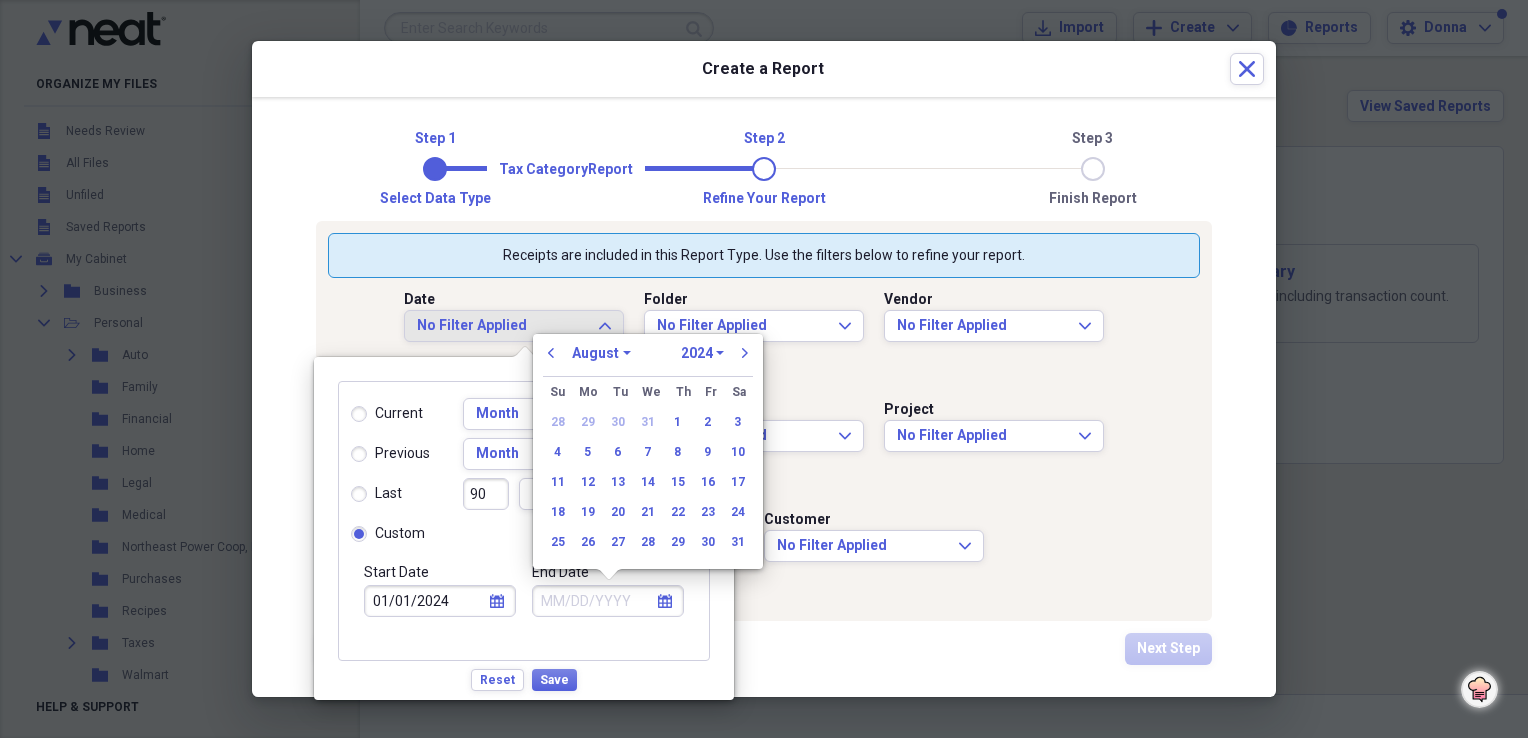 click on "January February March April May June July August September October November December" at bounding box center [601, 353] 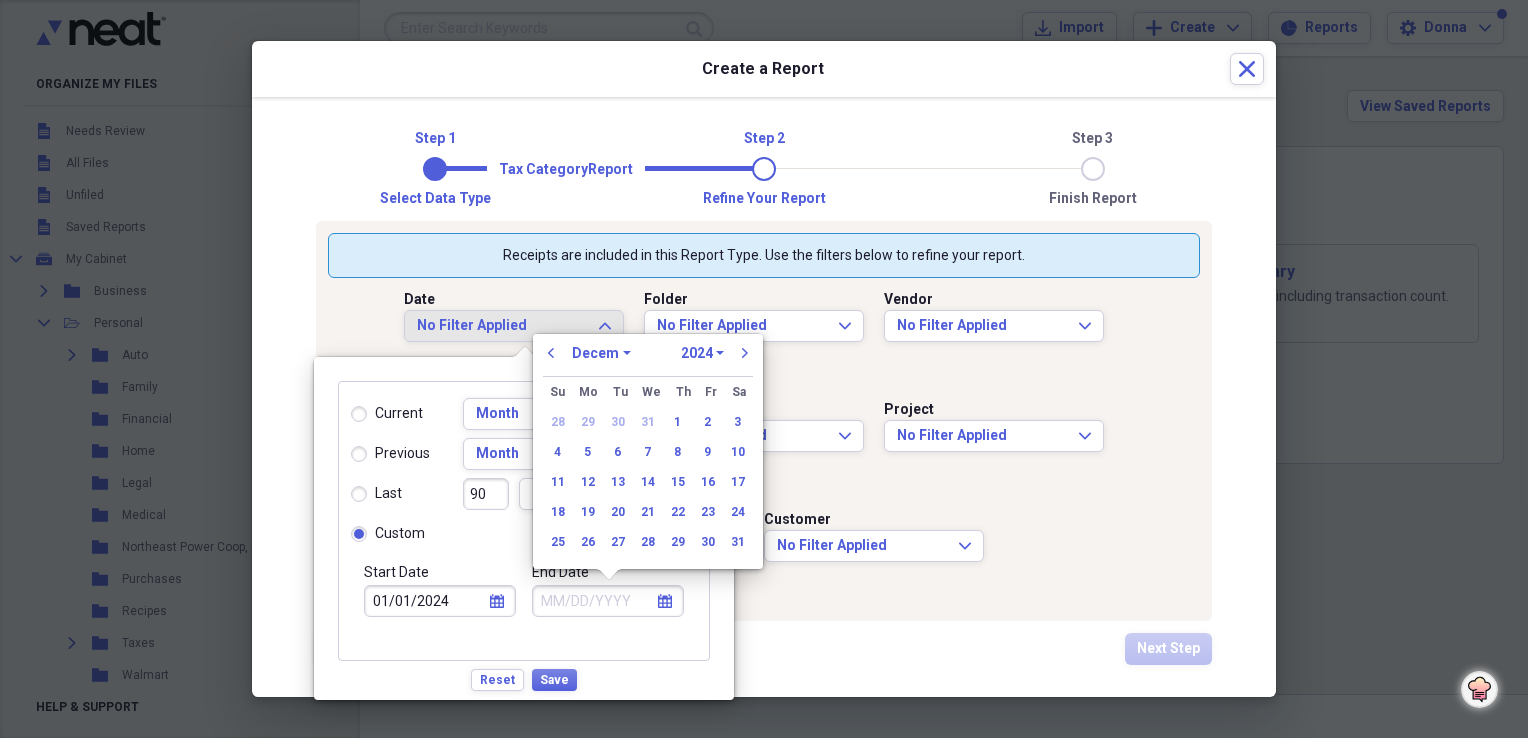 click on "January February March April May June July August September October November December" at bounding box center (601, 353) 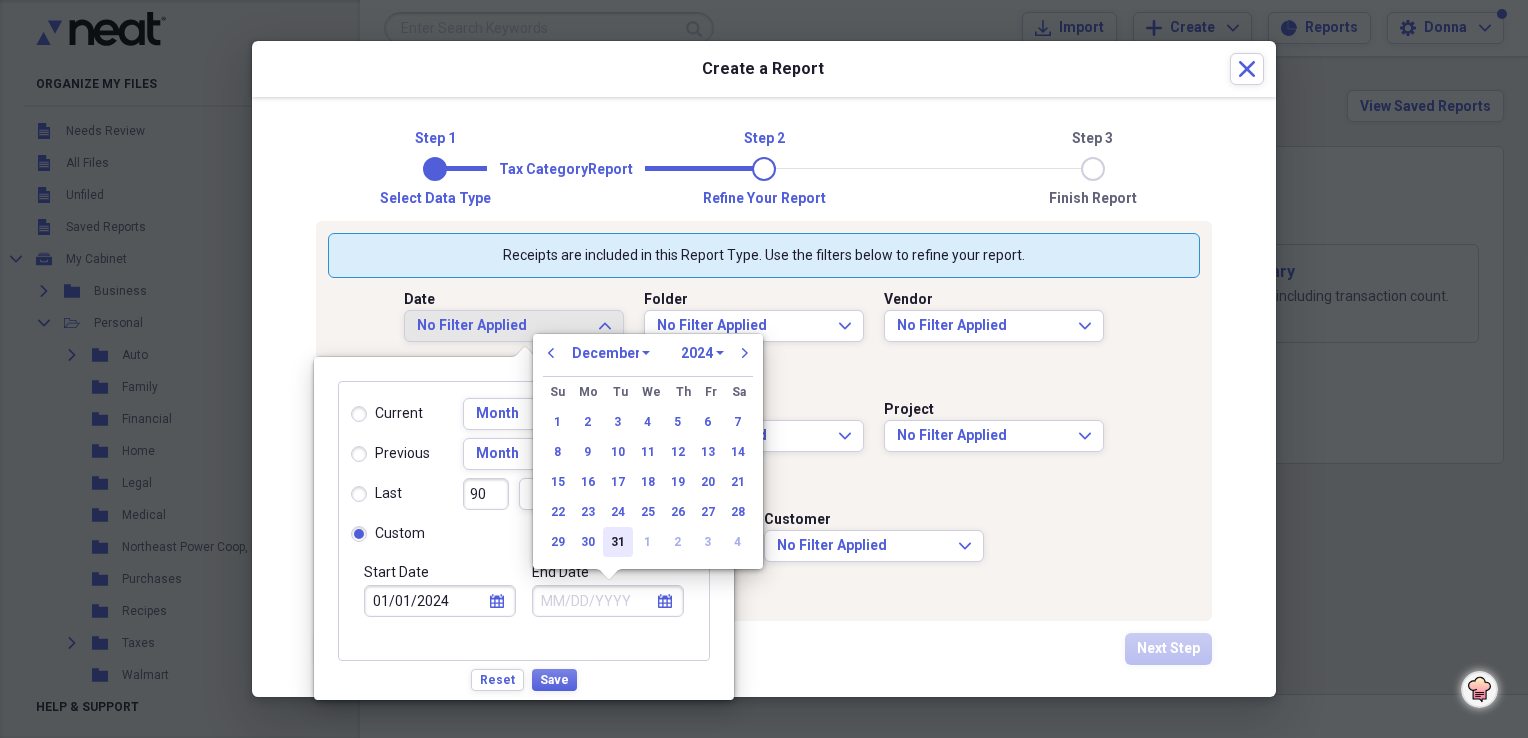 click on "31" at bounding box center [618, 542] 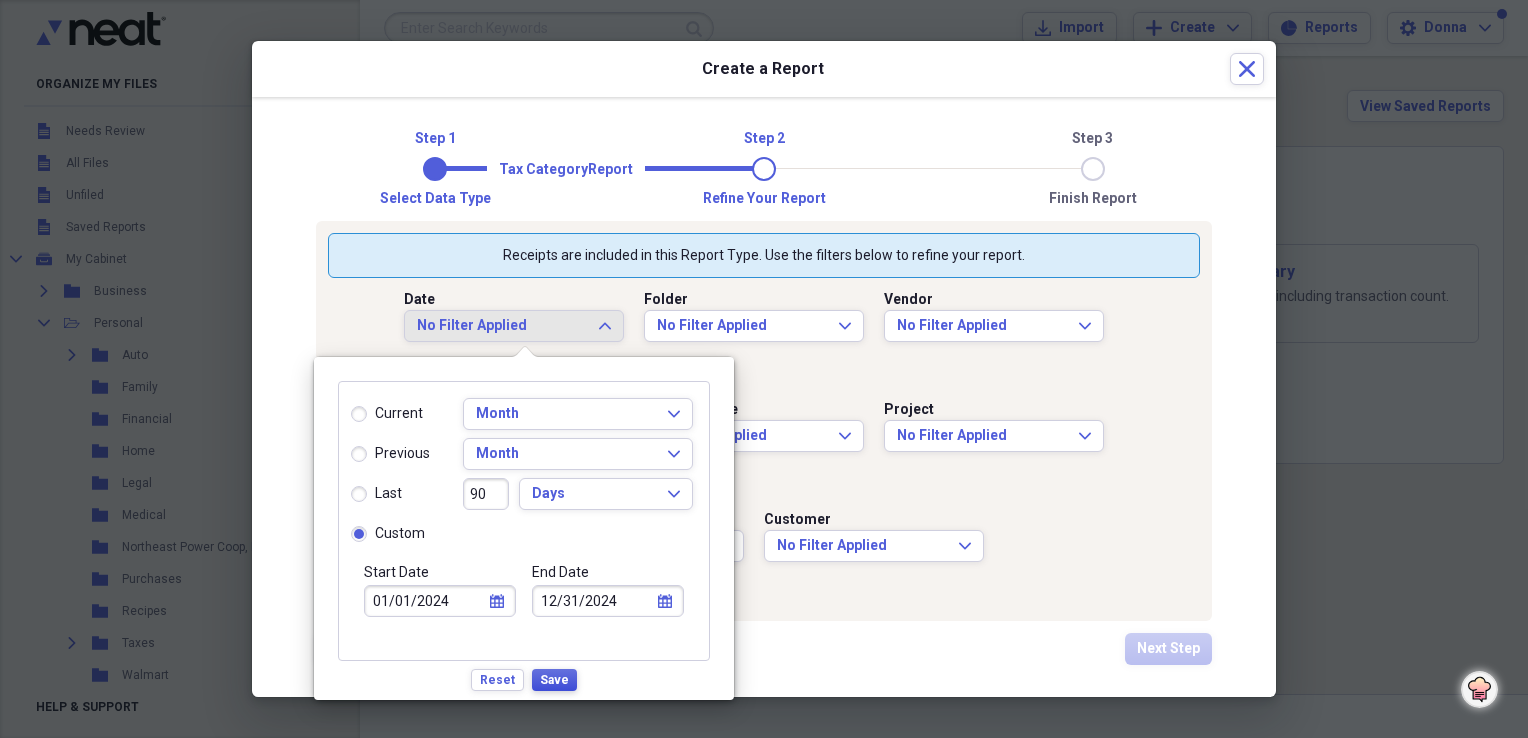 click on "Save" at bounding box center [554, 680] 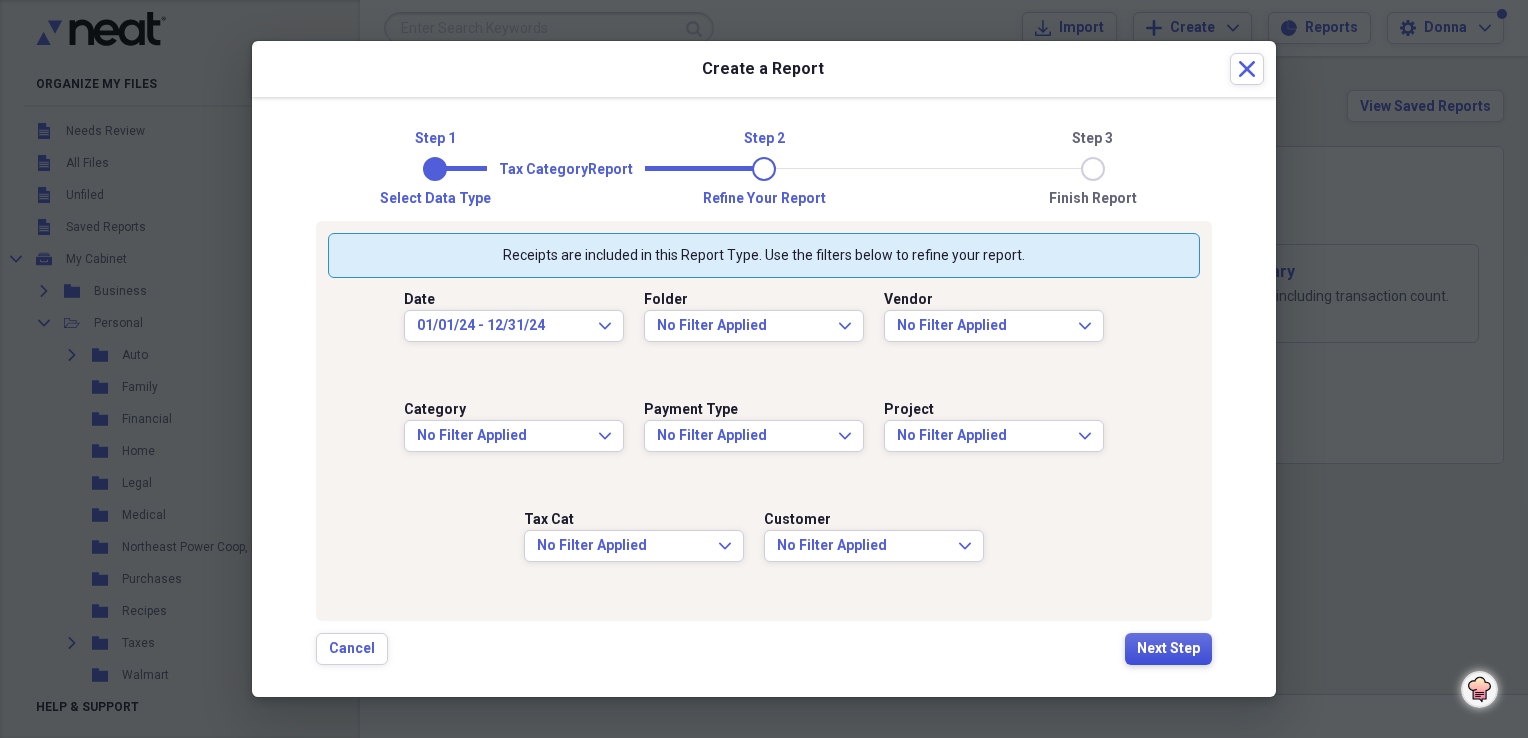 click on "Next Step" at bounding box center (1168, 649) 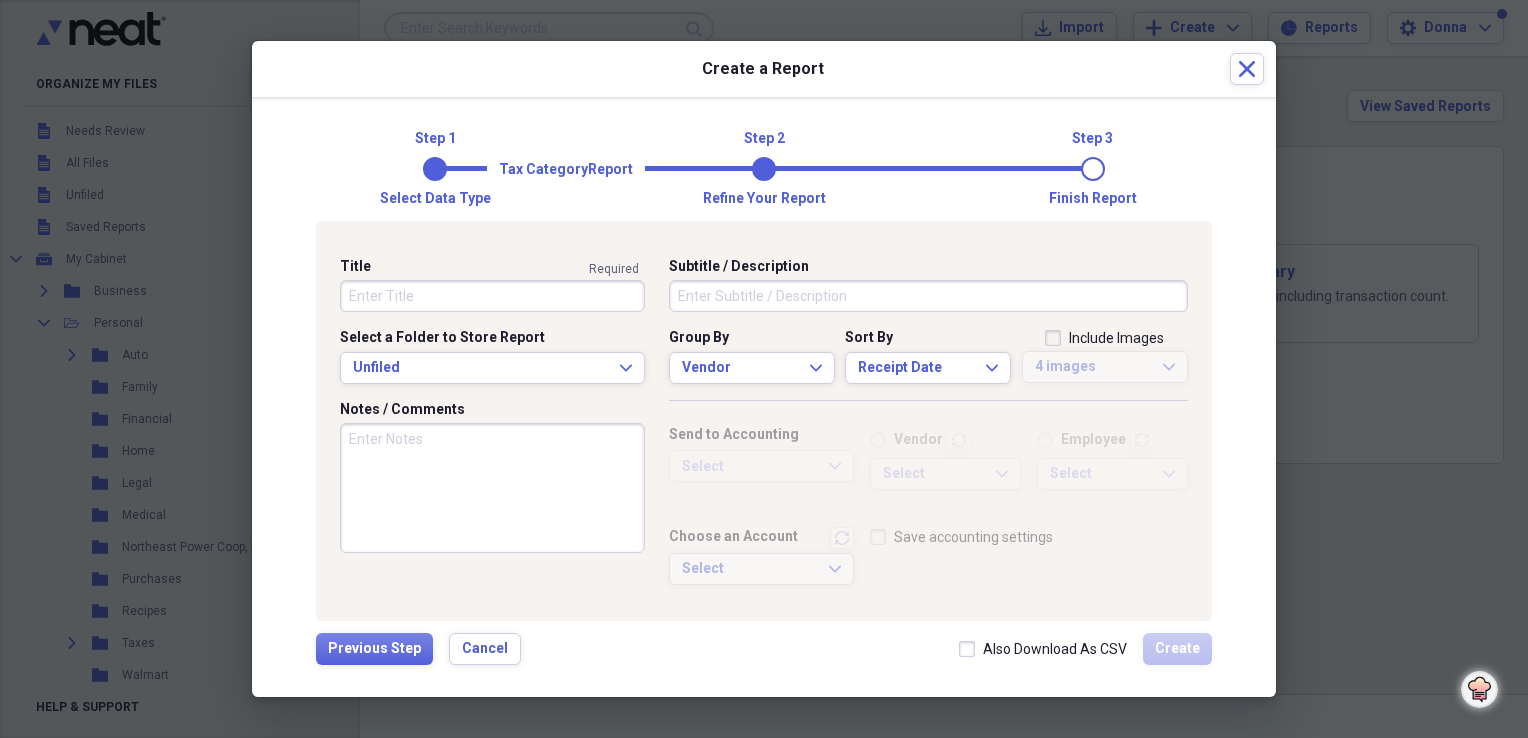 click on "Title" at bounding box center [492, 296] 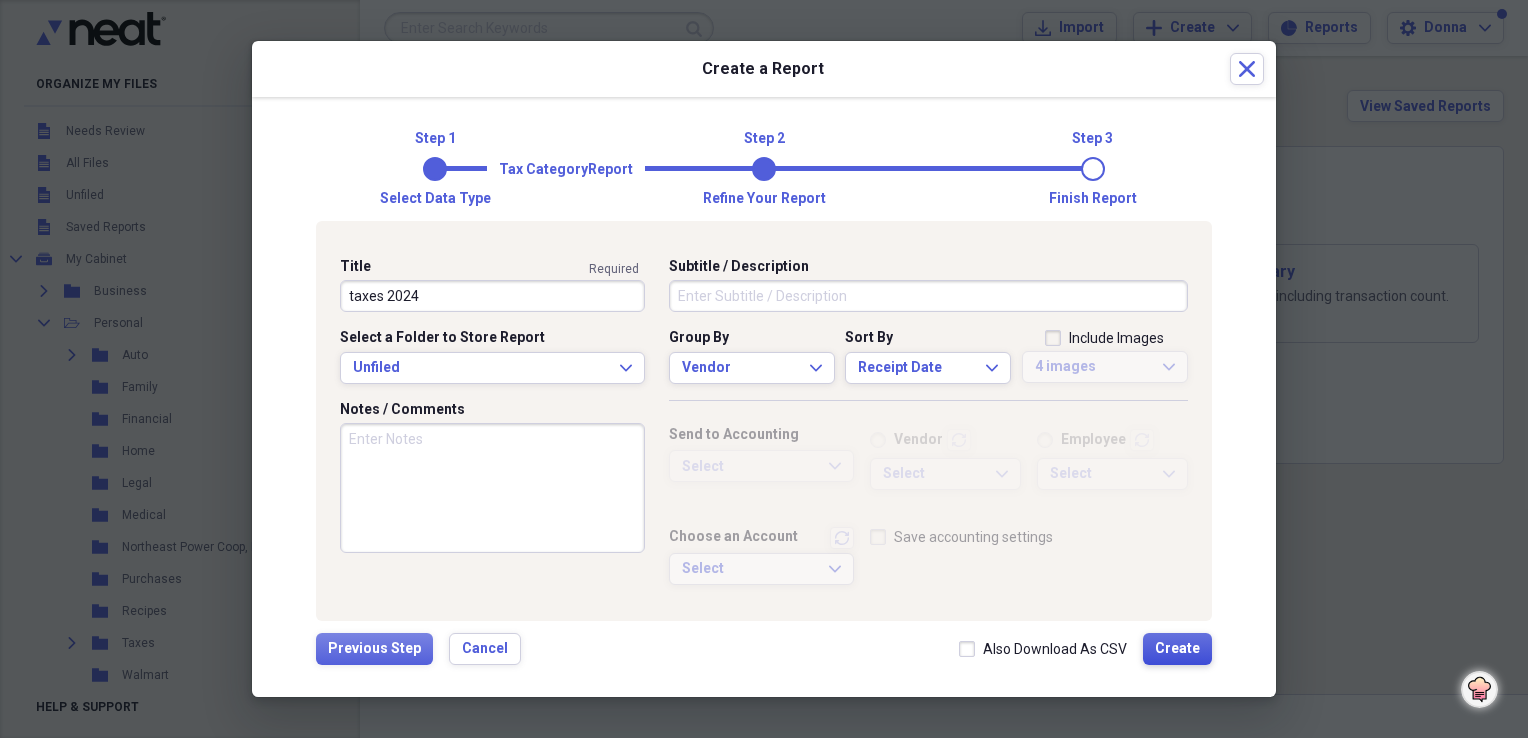 type on "taxes 2024" 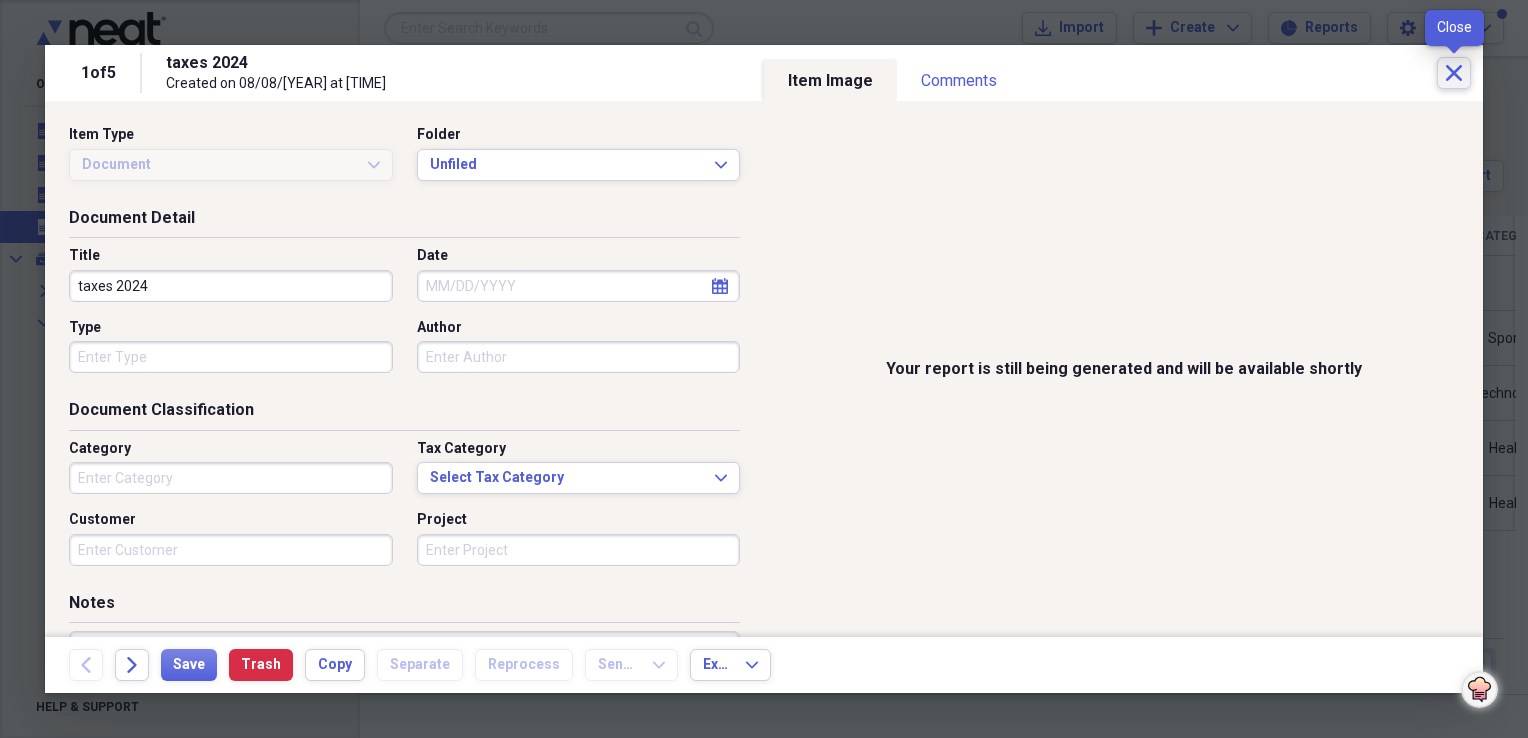click on "Close" 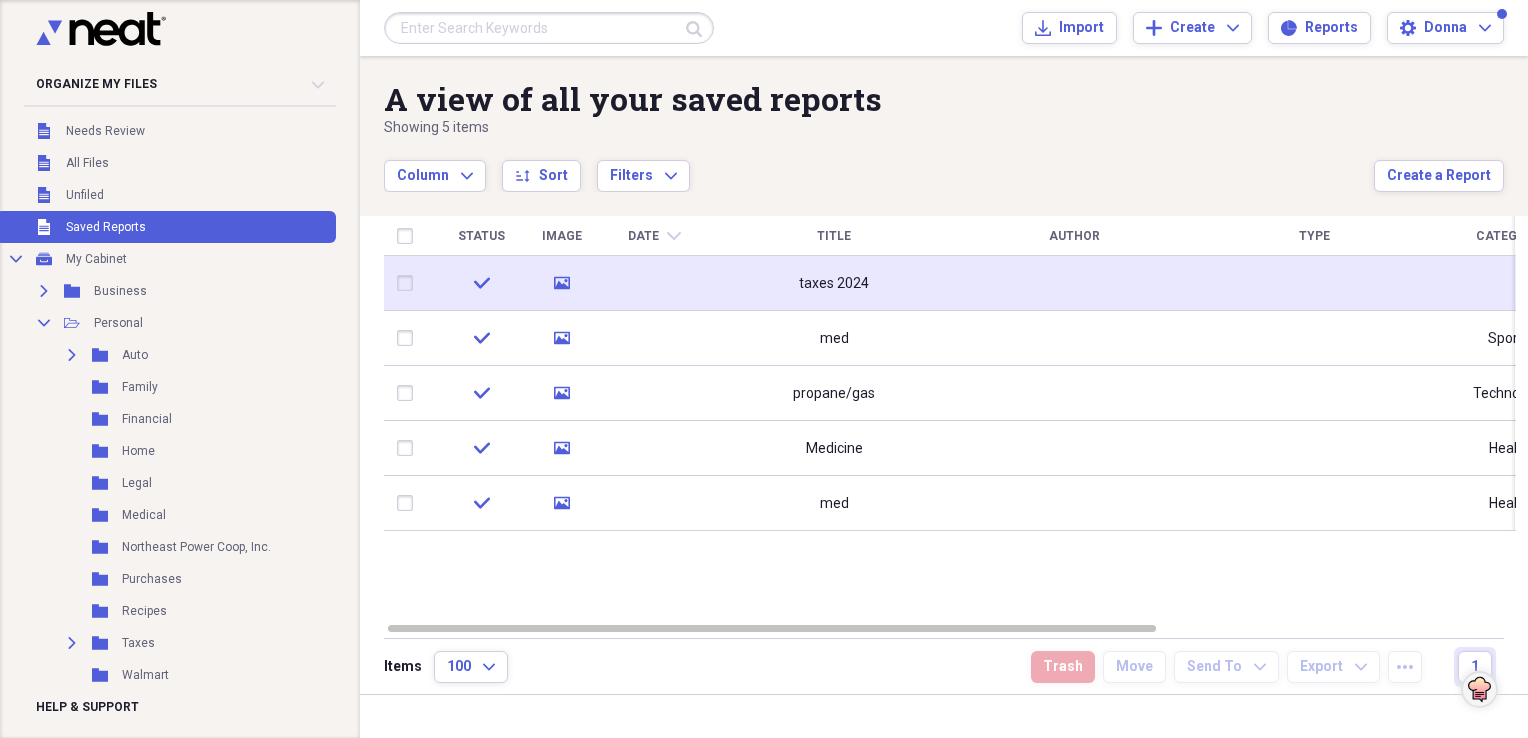 click on "taxes 2024" at bounding box center (834, 284) 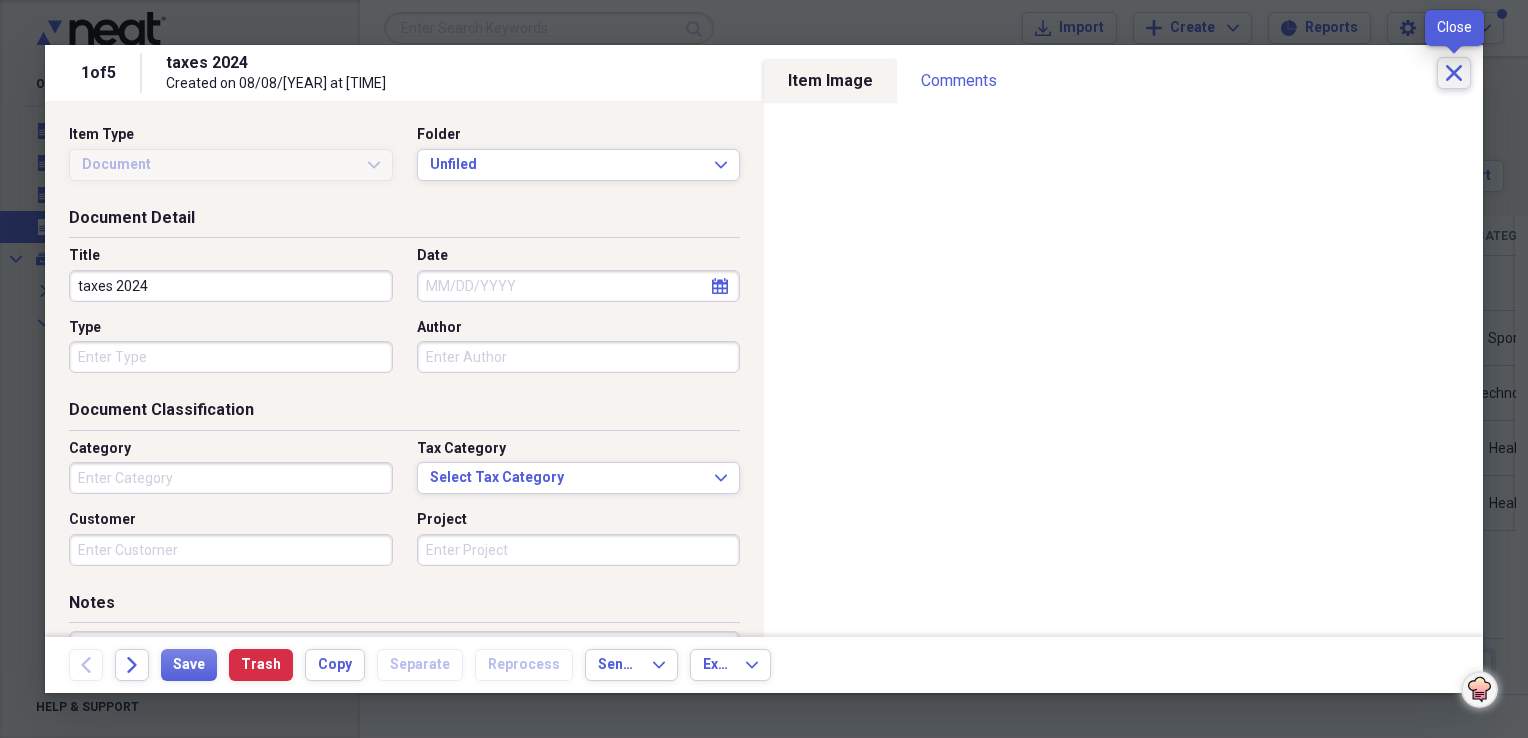 click 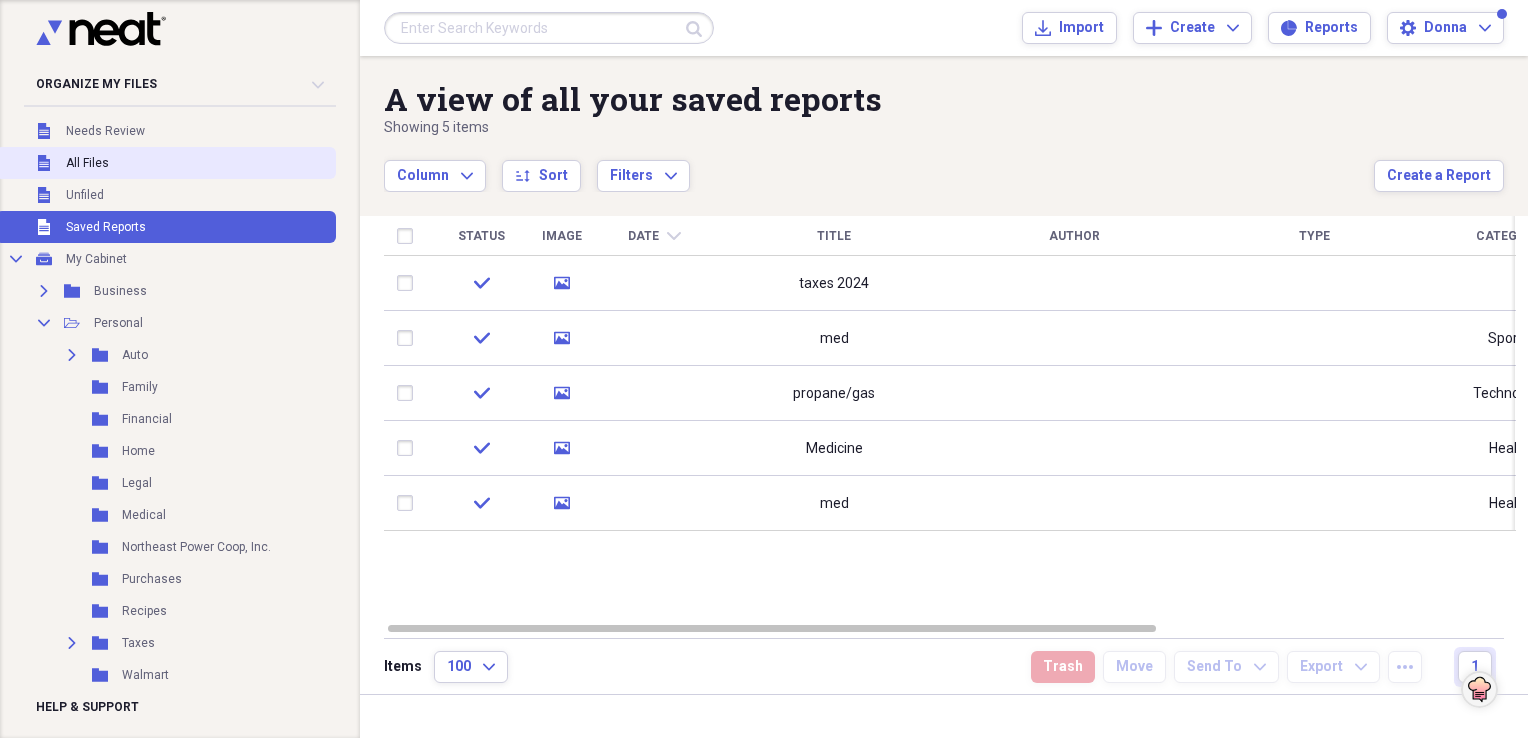 click on "All Files" at bounding box center [87, 163] 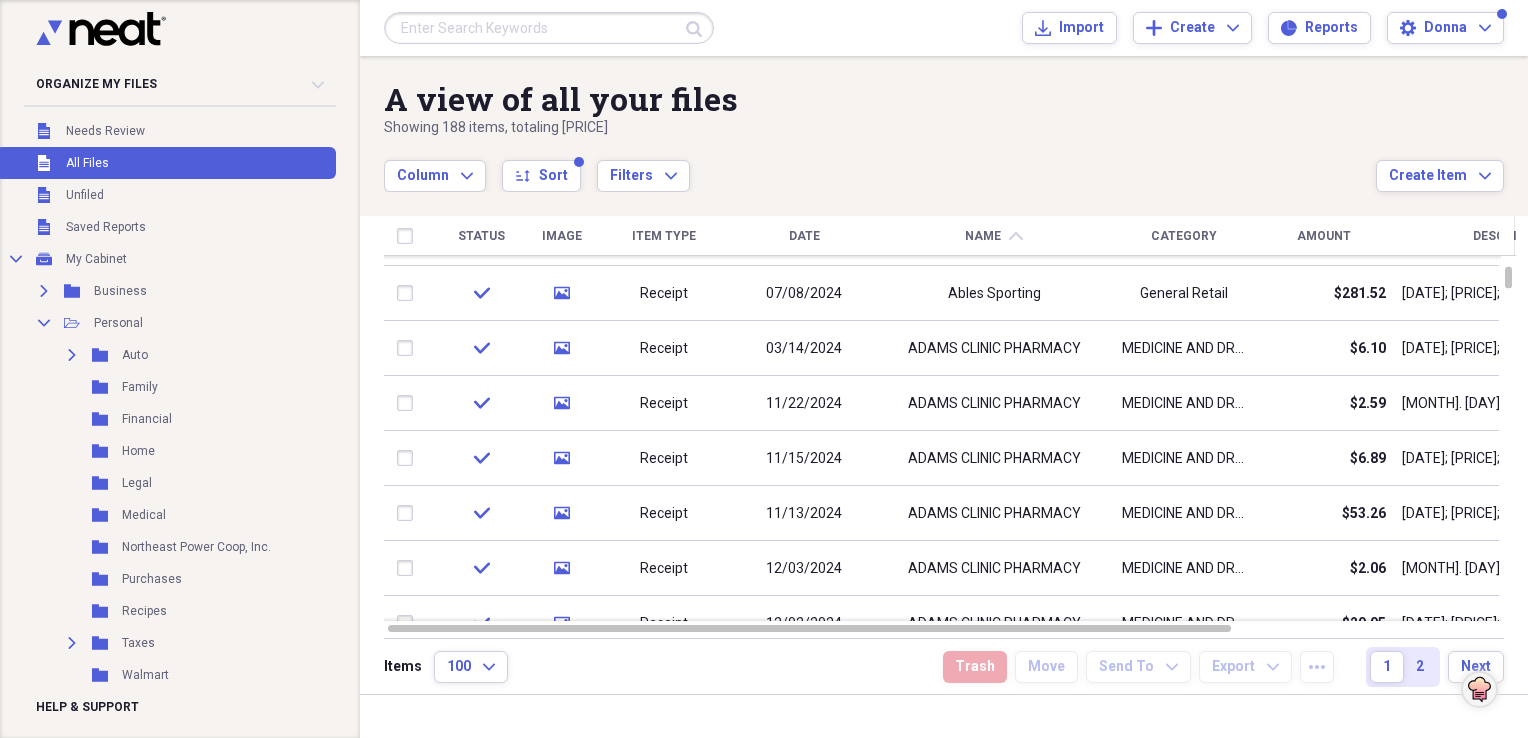 click on "Date" at bounding box center (804, 236) 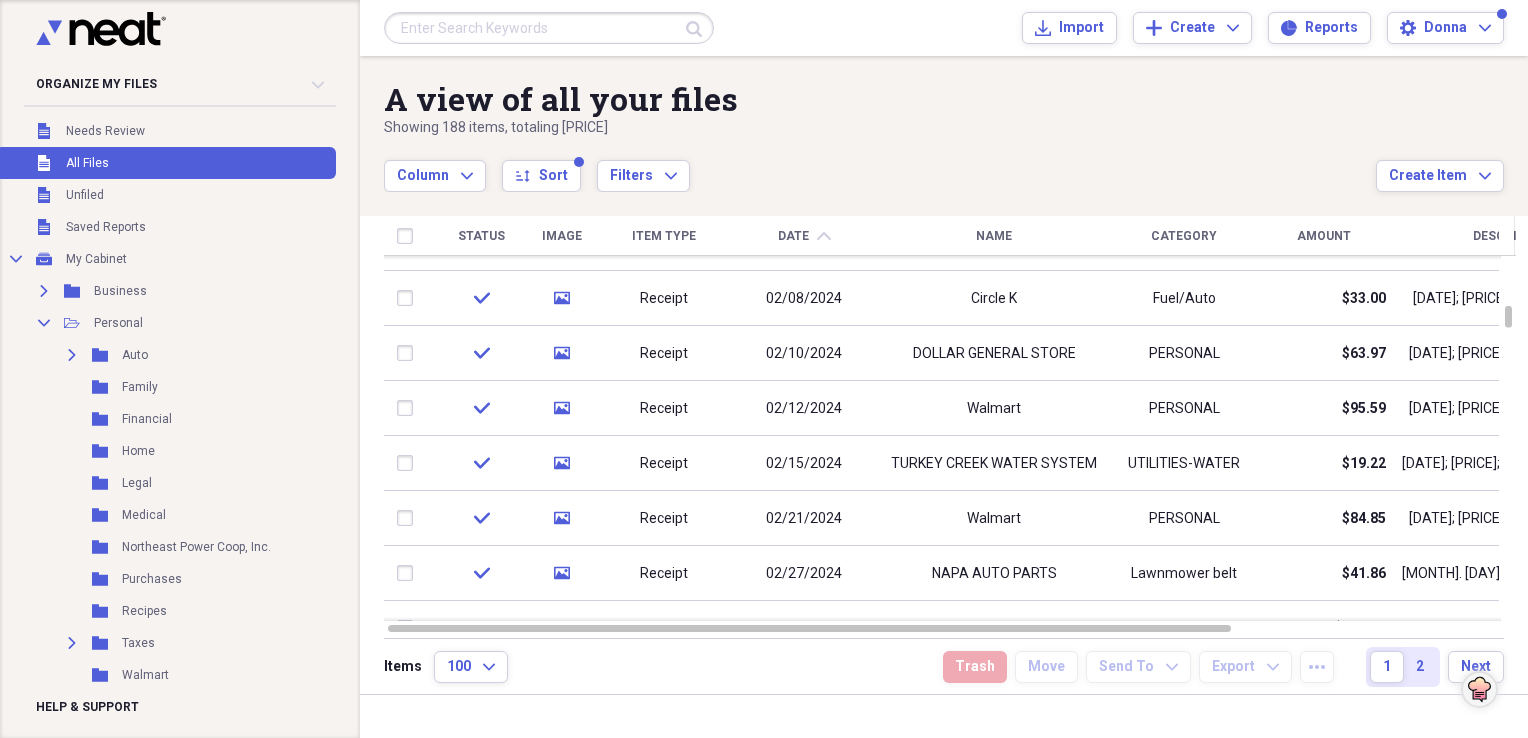 click on "Category" at bounding box center (1184, 236) 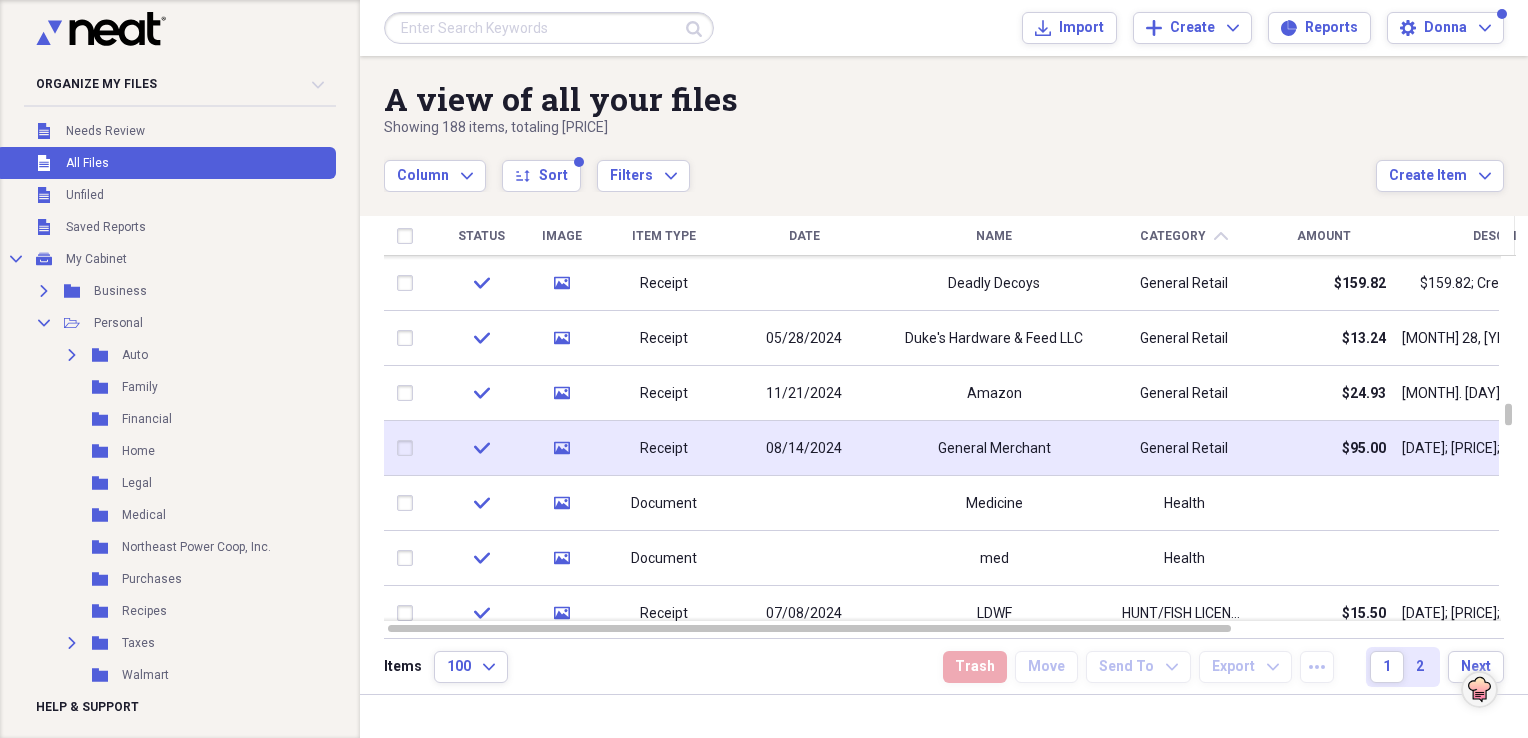 click on "General Retail" at bounding box center (1184, 448) 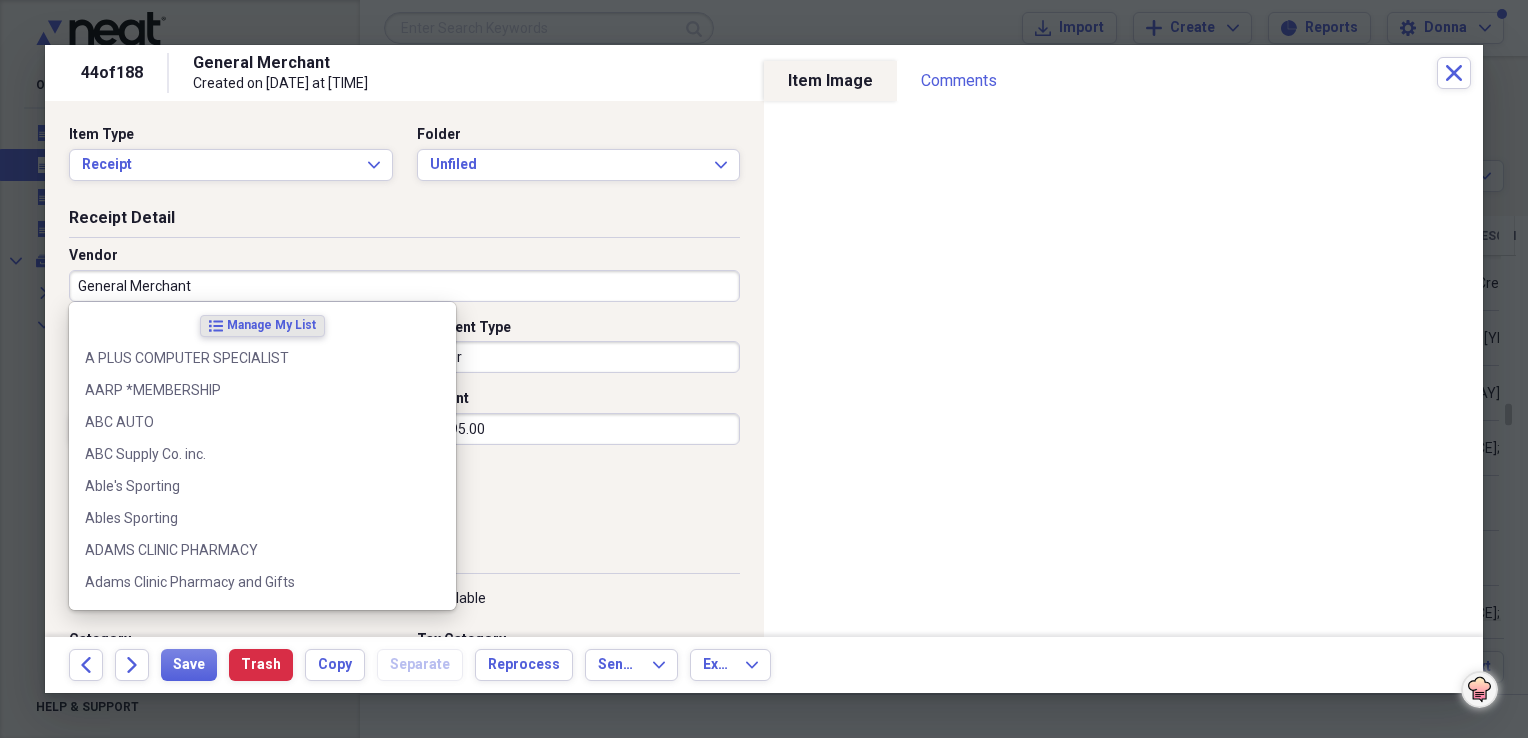 click on "General Merchant" at bounding box center (404, 286) 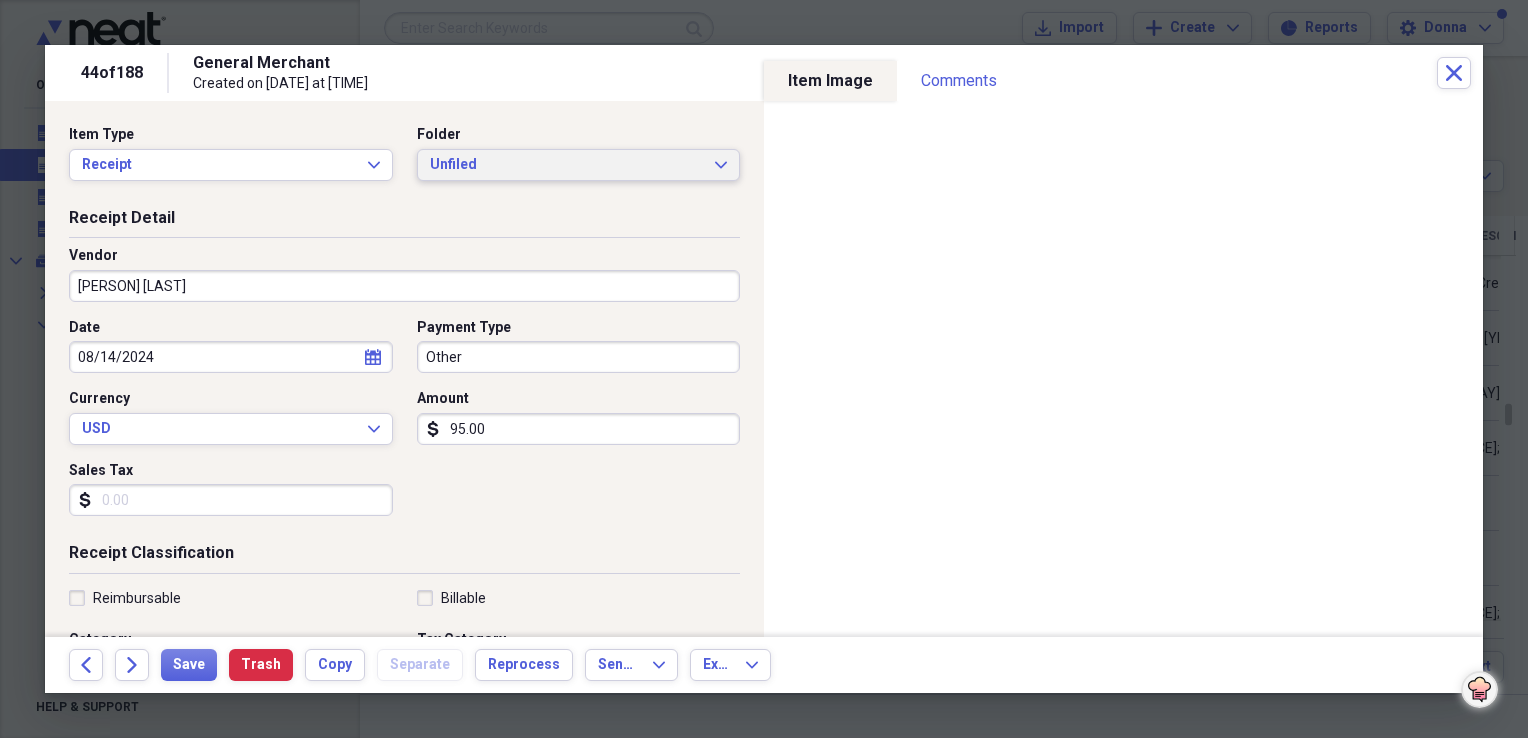 type on "Lanny Head" 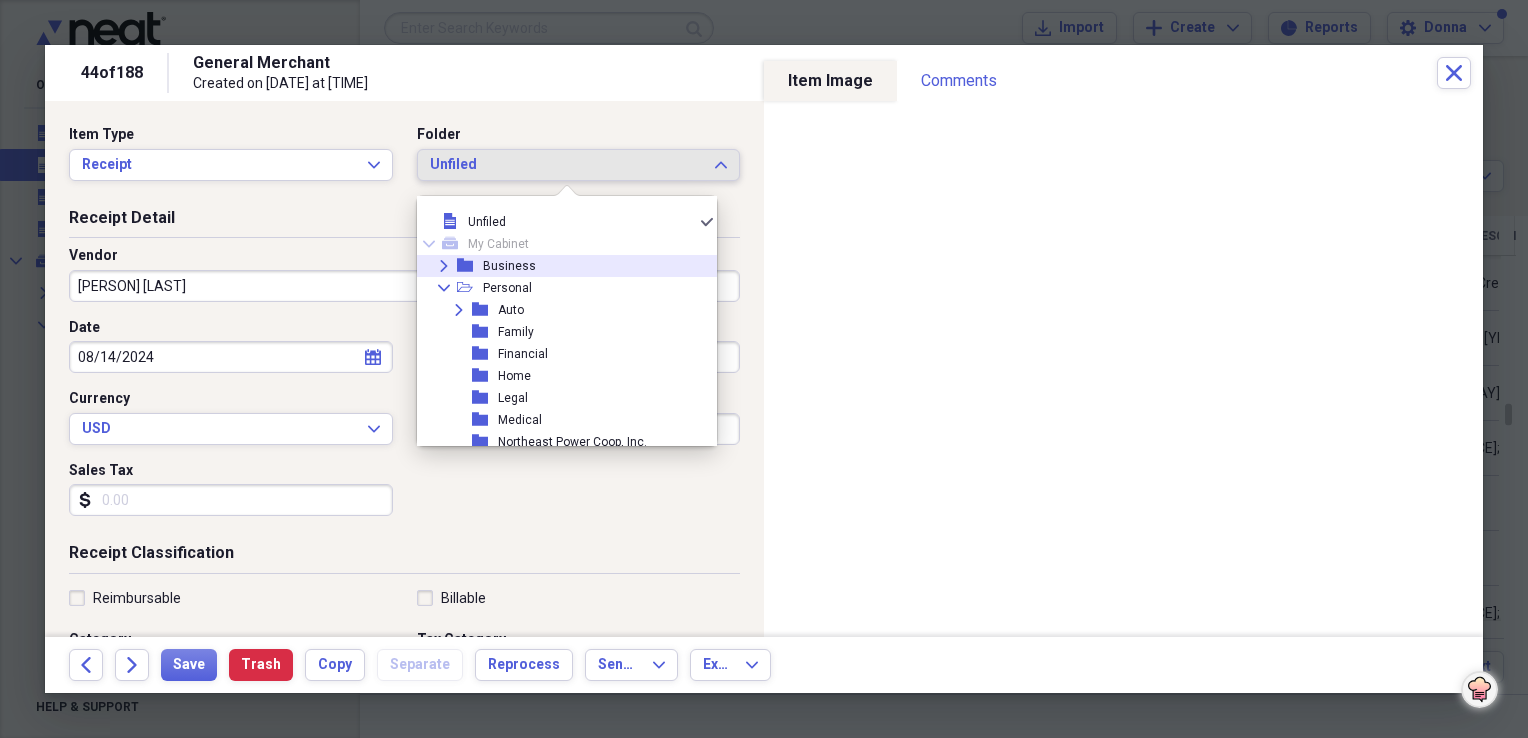 click on "Business" at bounding box center [509, 266] 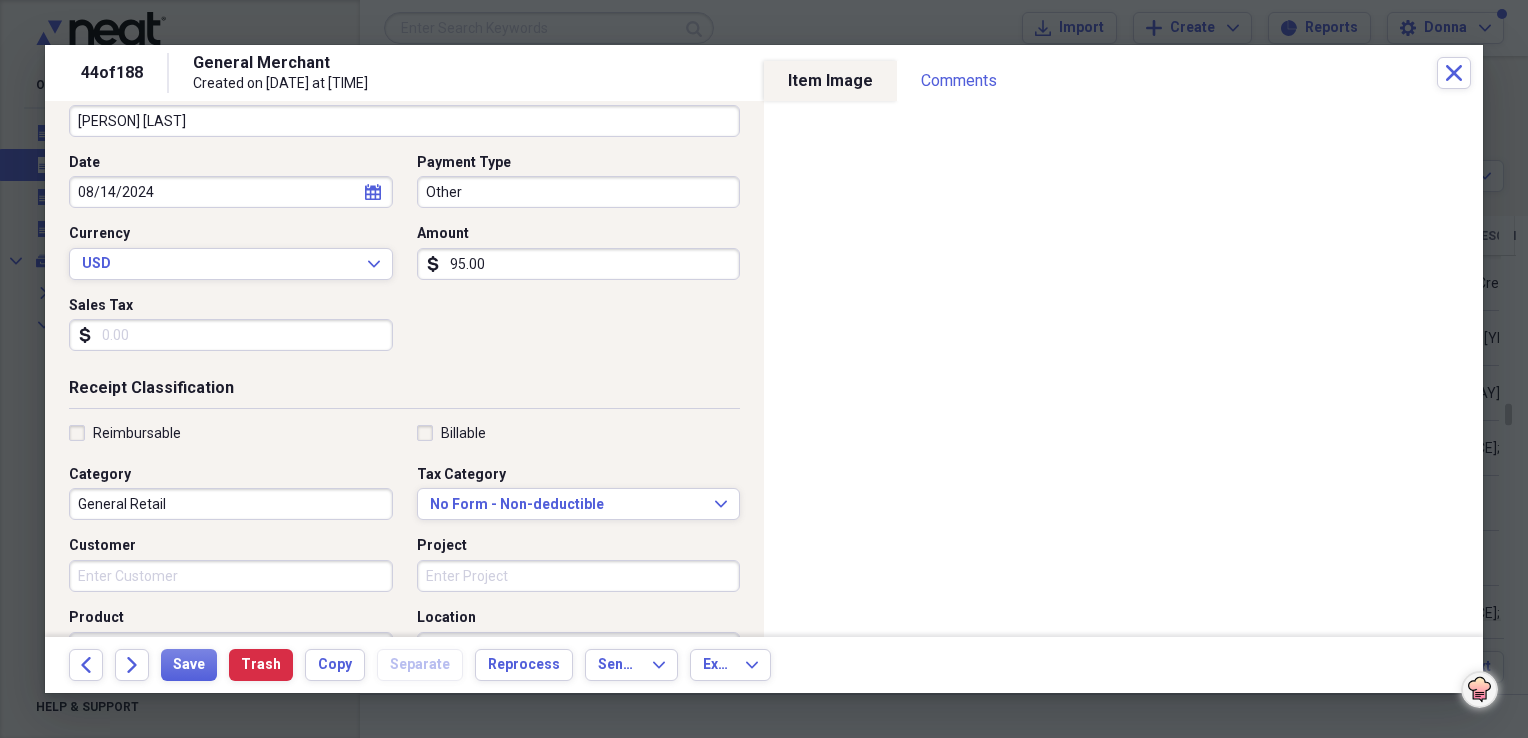 scroll, scrollTop: 200, scrollLeft: 0, axis: vertical 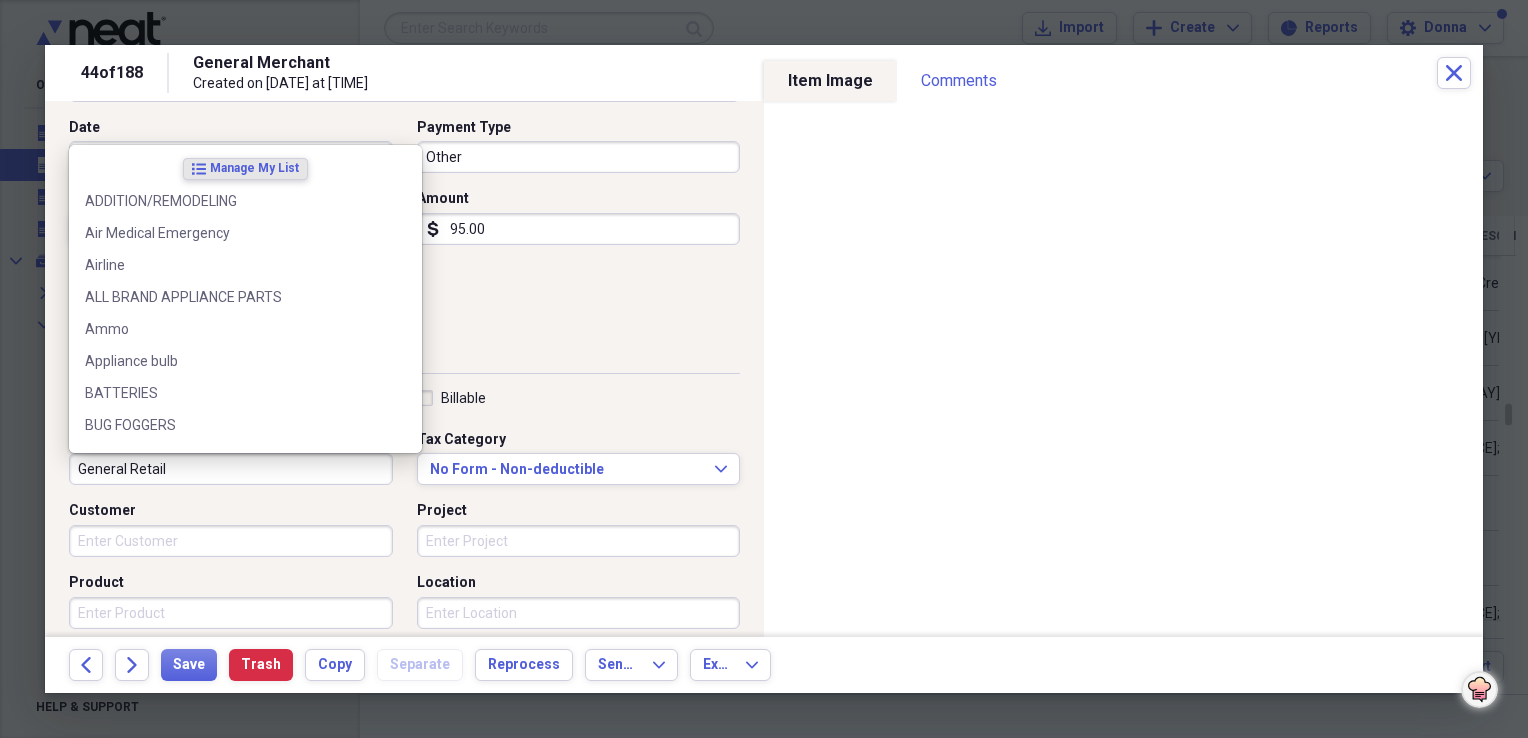 click on "General Retail" at bounding box center (231, 469) 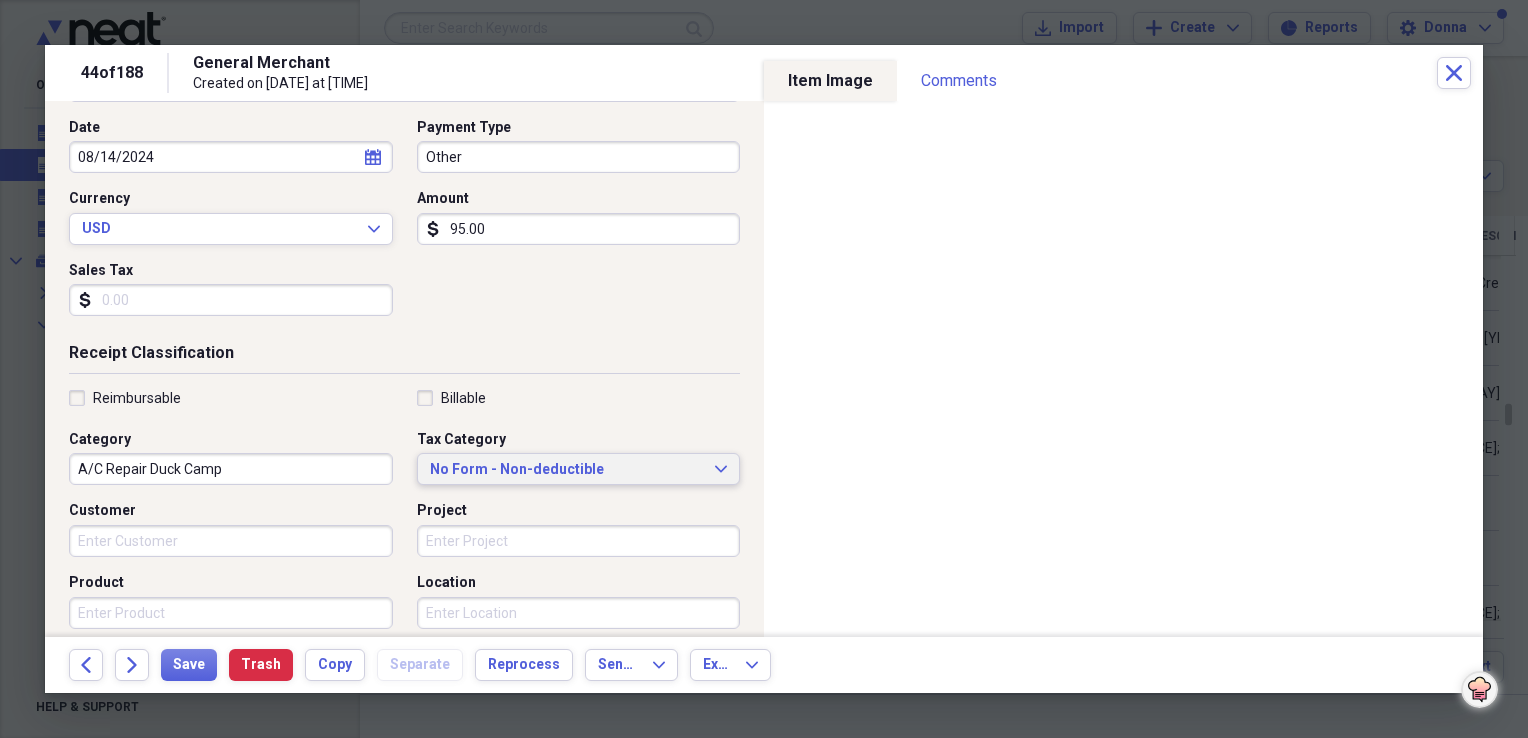 type on "A/C Repair Duck Camp" 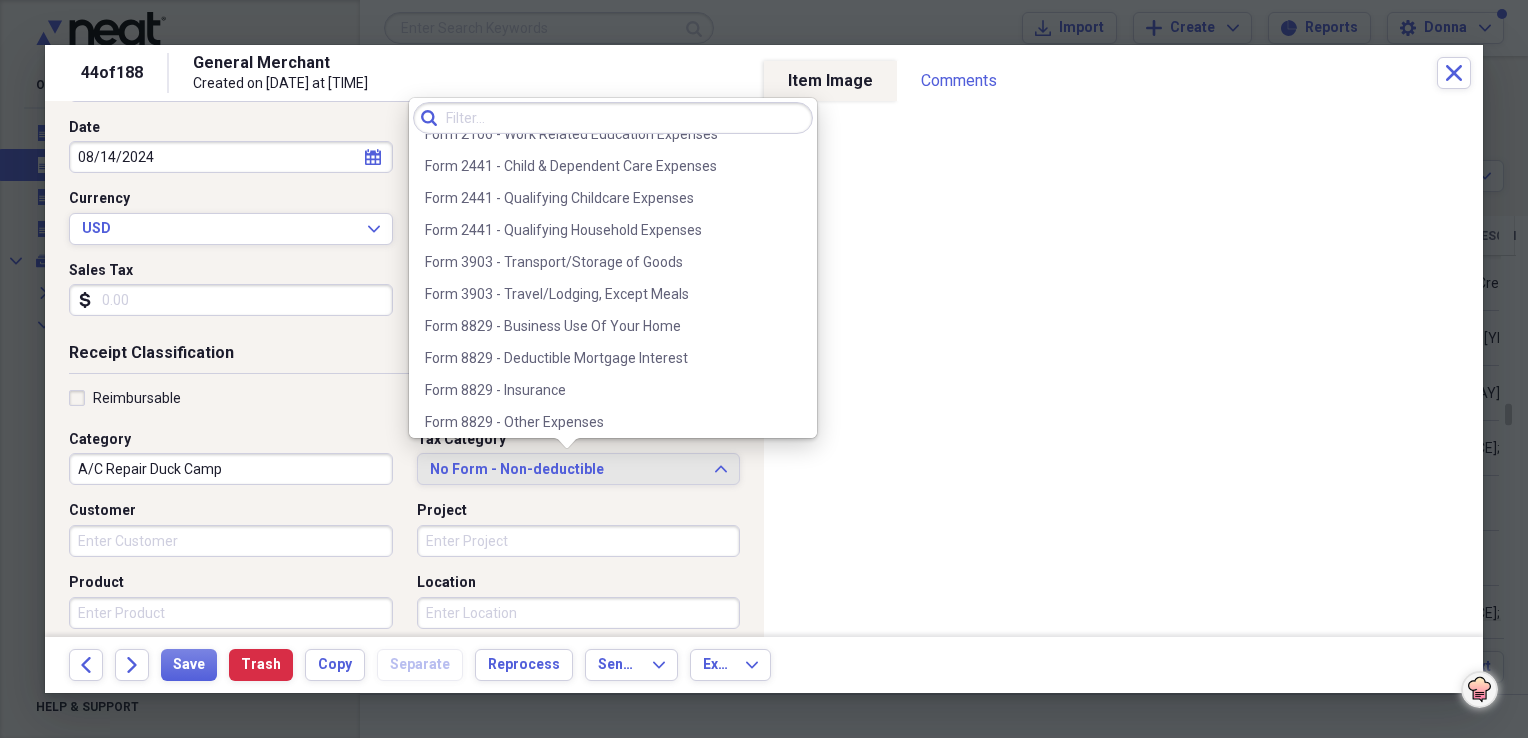 scroll, scrollTop: 600, scrollLeft: 0, axis: vertical 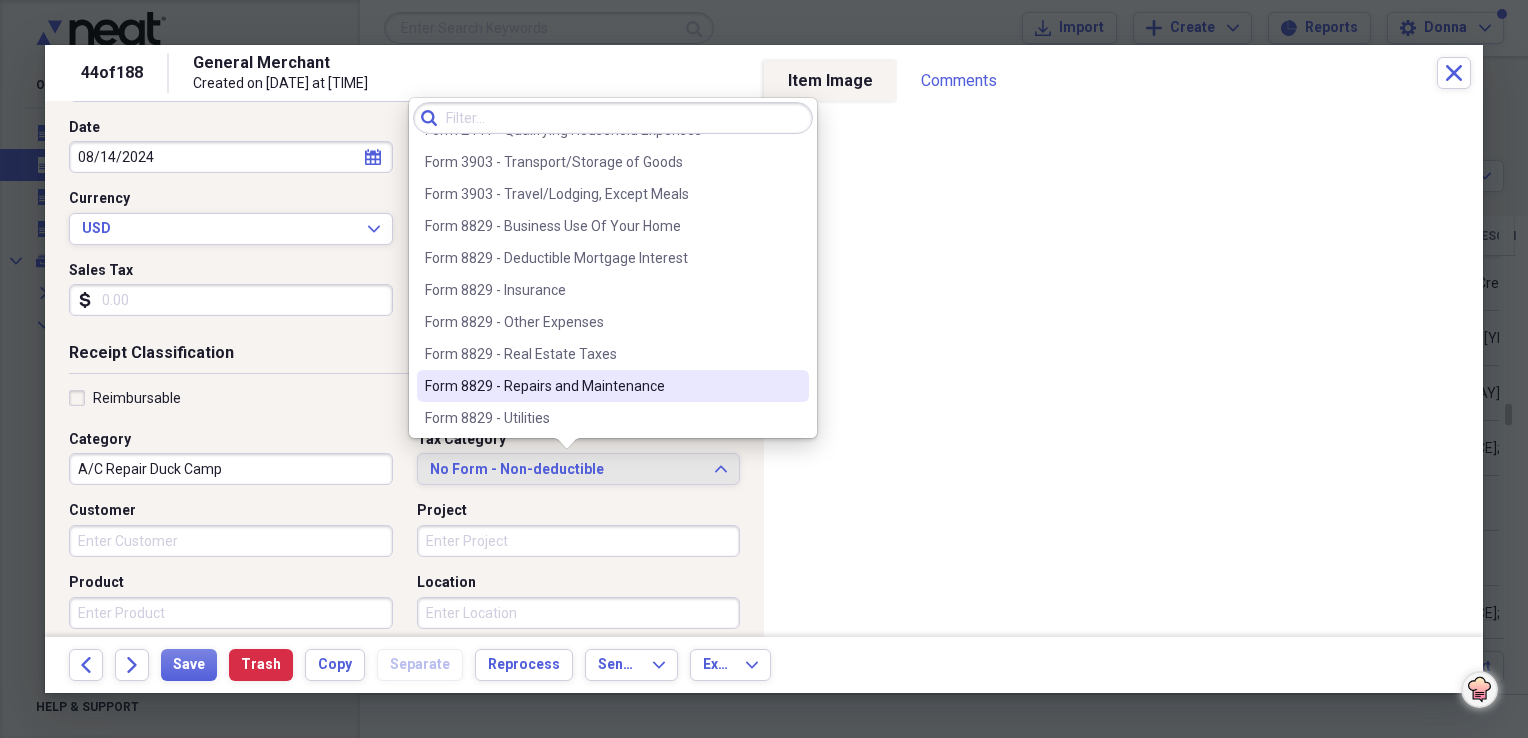 click on "Form 8829 - Repairs and Maintenance" at bounding box center [613, 386] 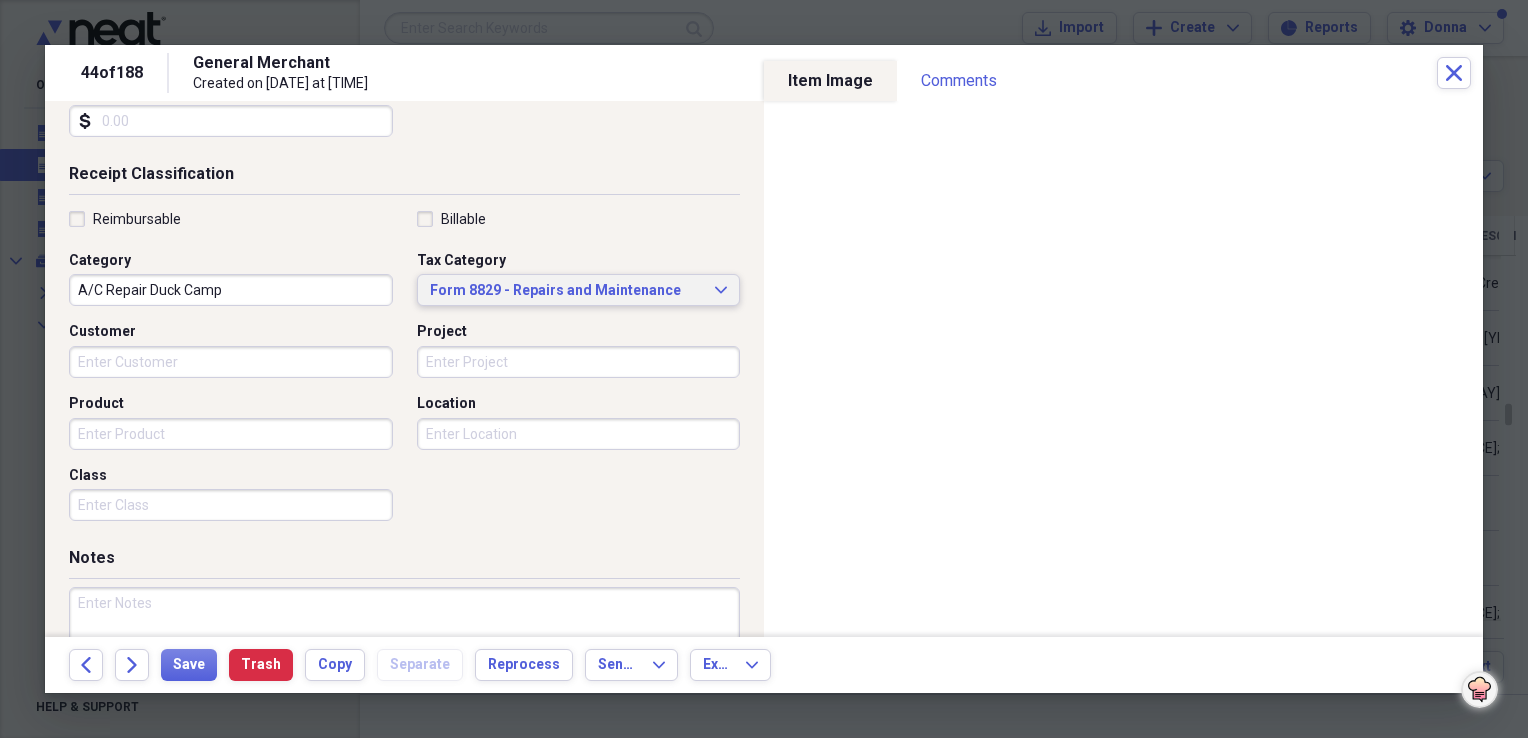 scroll, scrollTop: 383, scrollLeft: 0, axis: vertical 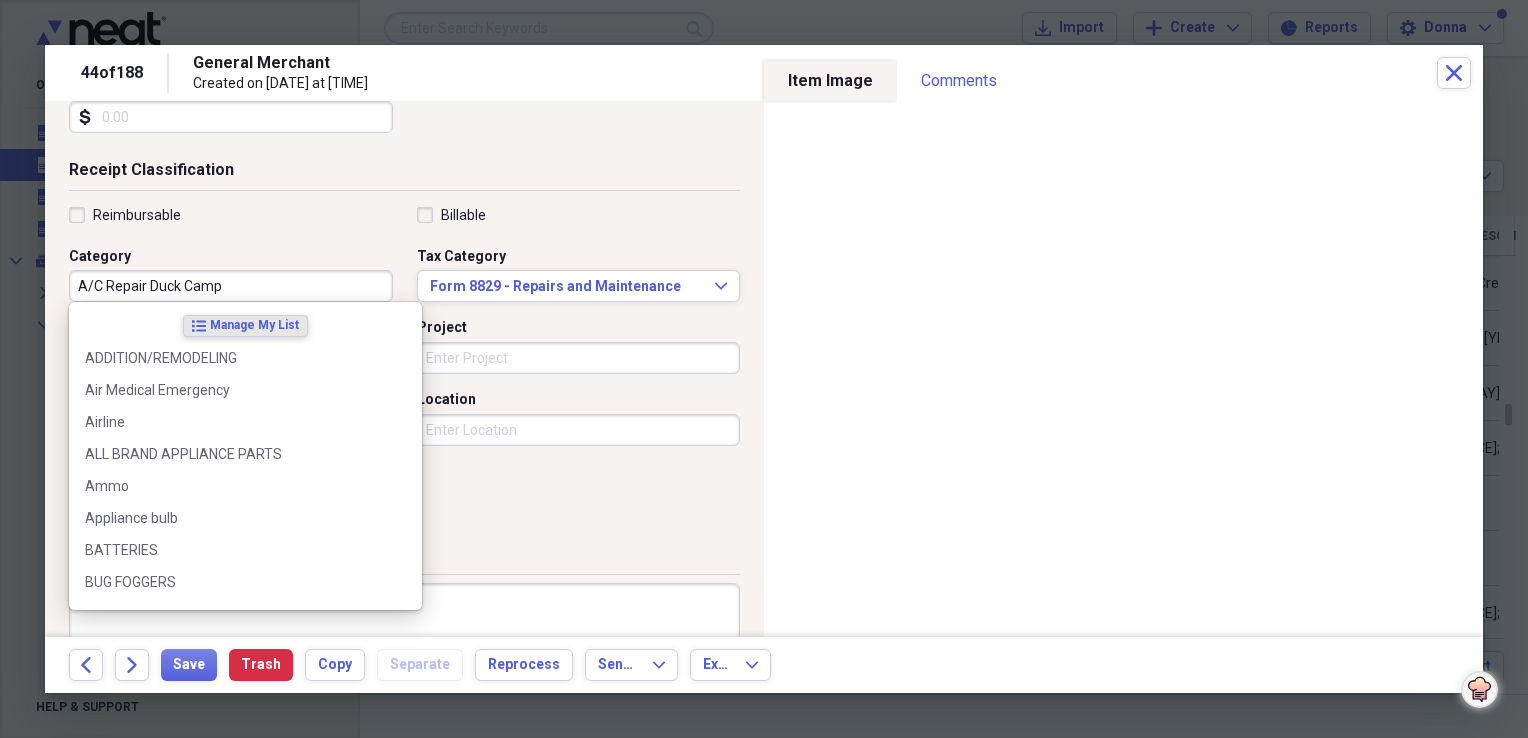 click on "A/C Repair Duck Camp" at bounding box center [231, 286] 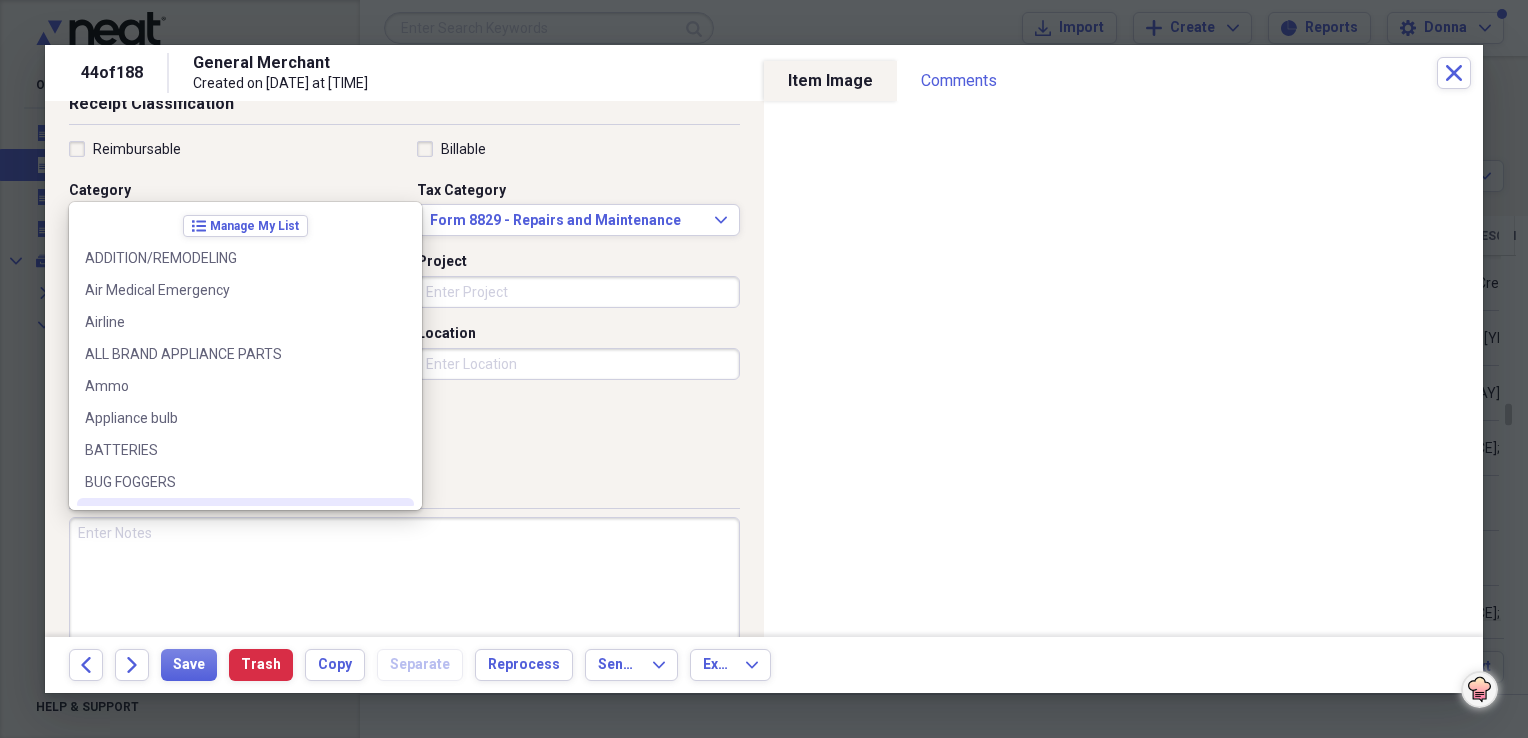 scroll, scrollTop: 483, scrollLeft: 0, axis: vertical 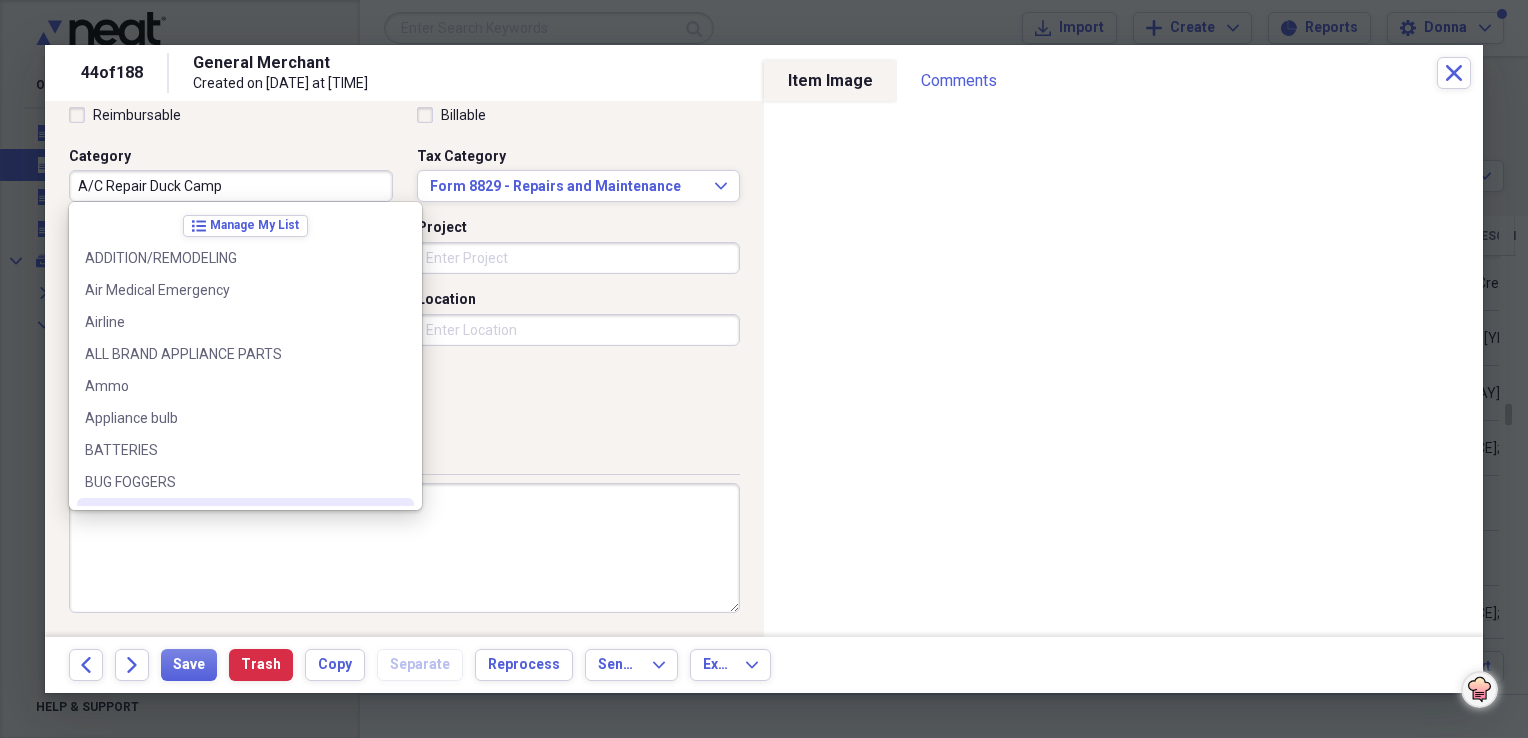 click at bounding box center [404, 548] 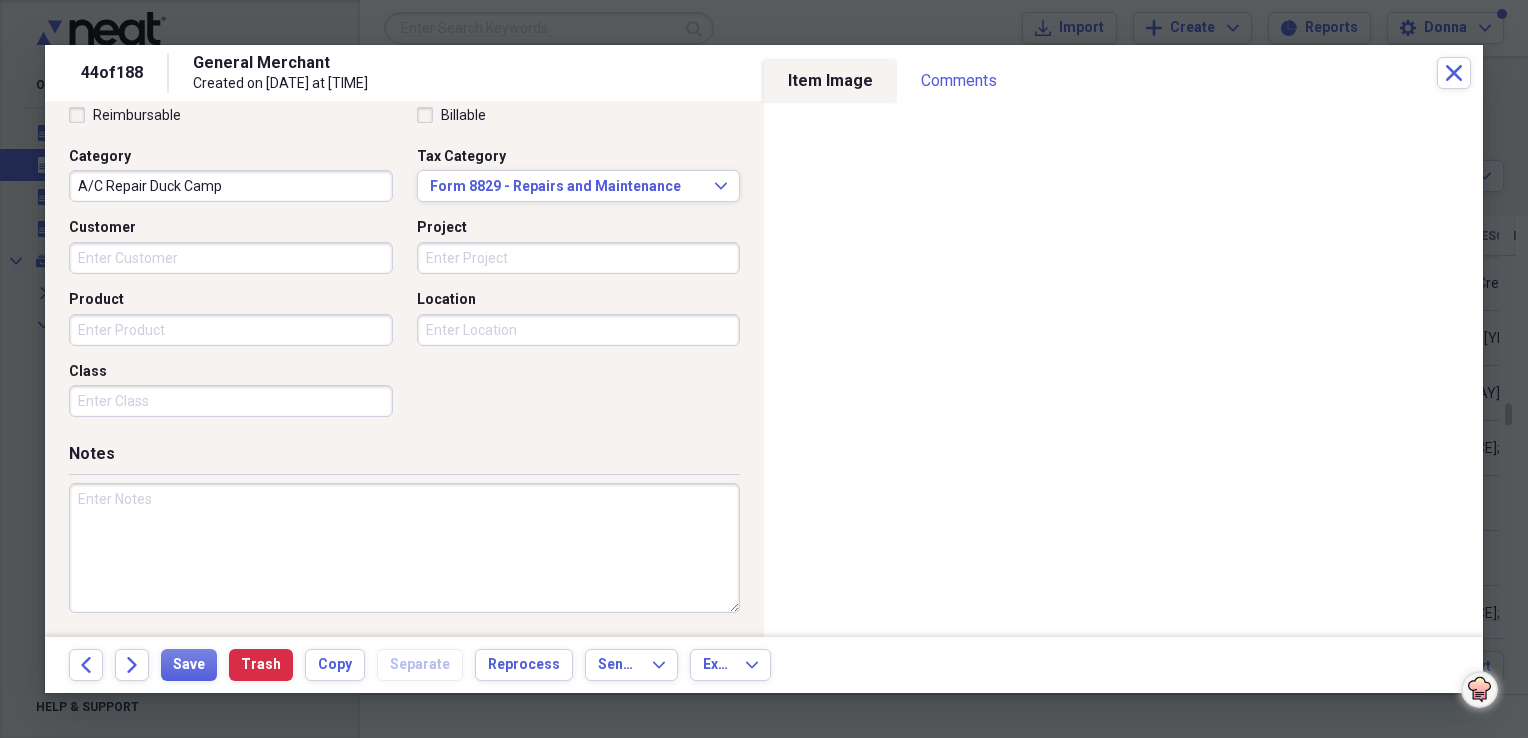 paste on "A/C Repair Duck Camp" 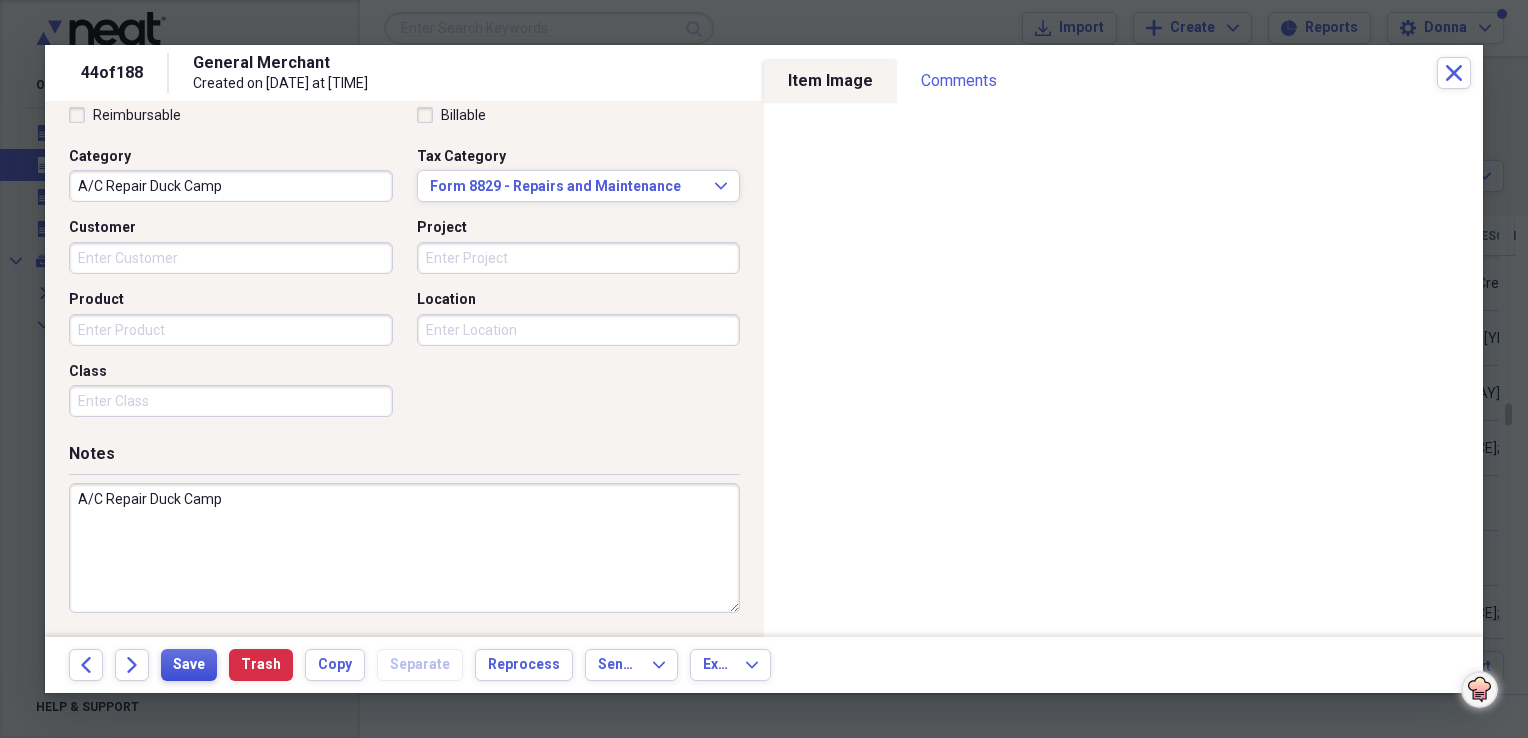 type on "A/C Repair Duck Camp" 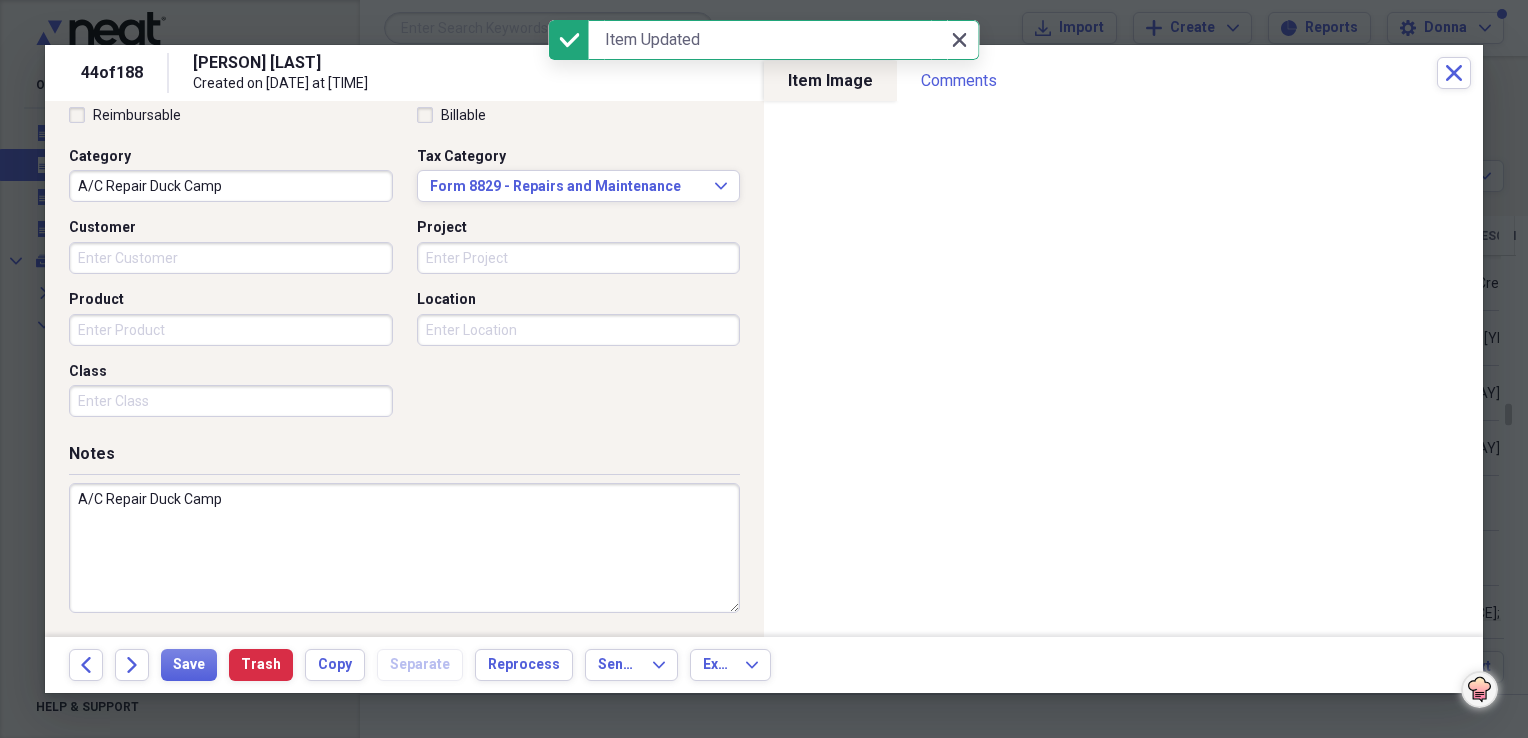 click on "Close" 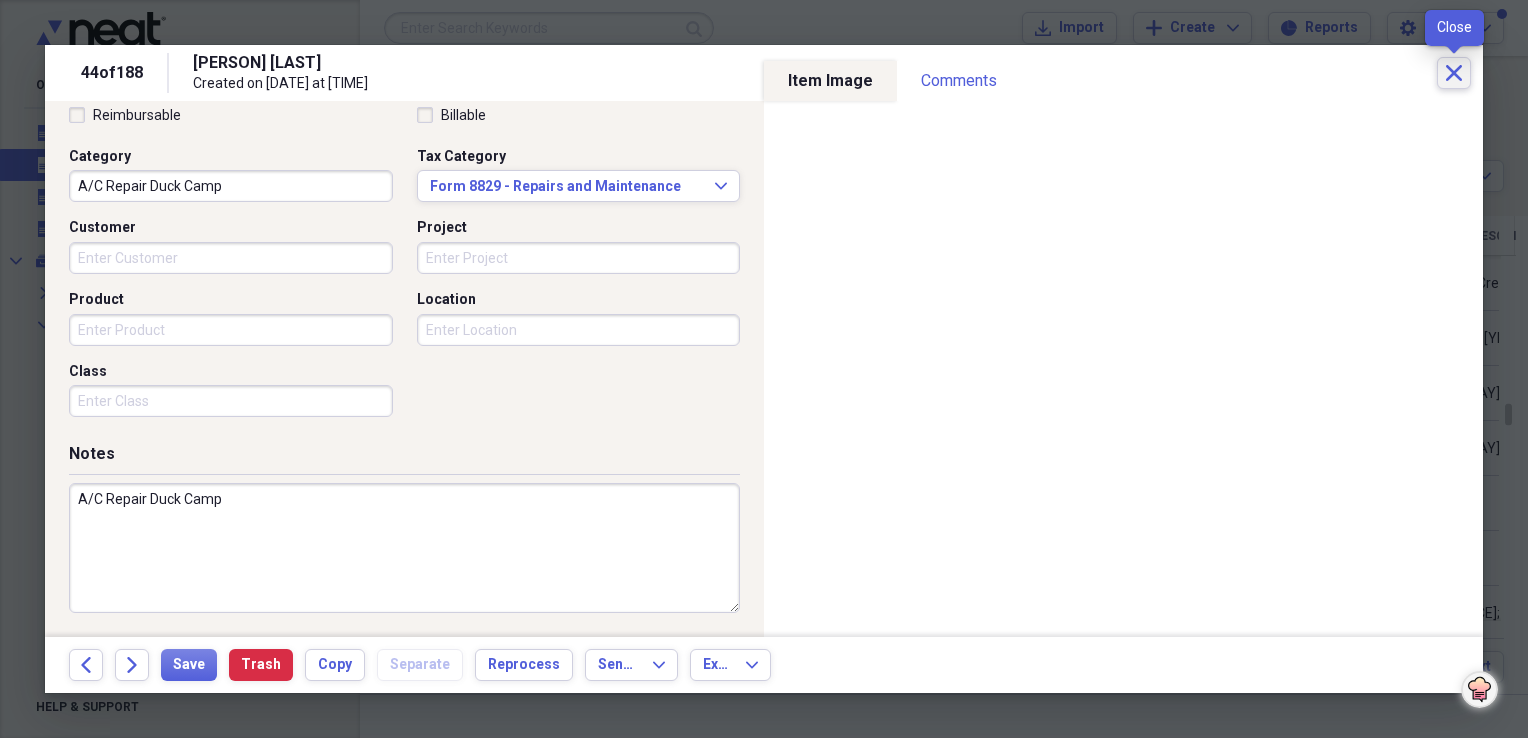 click on "Close" at bounding box center [1454, 73] 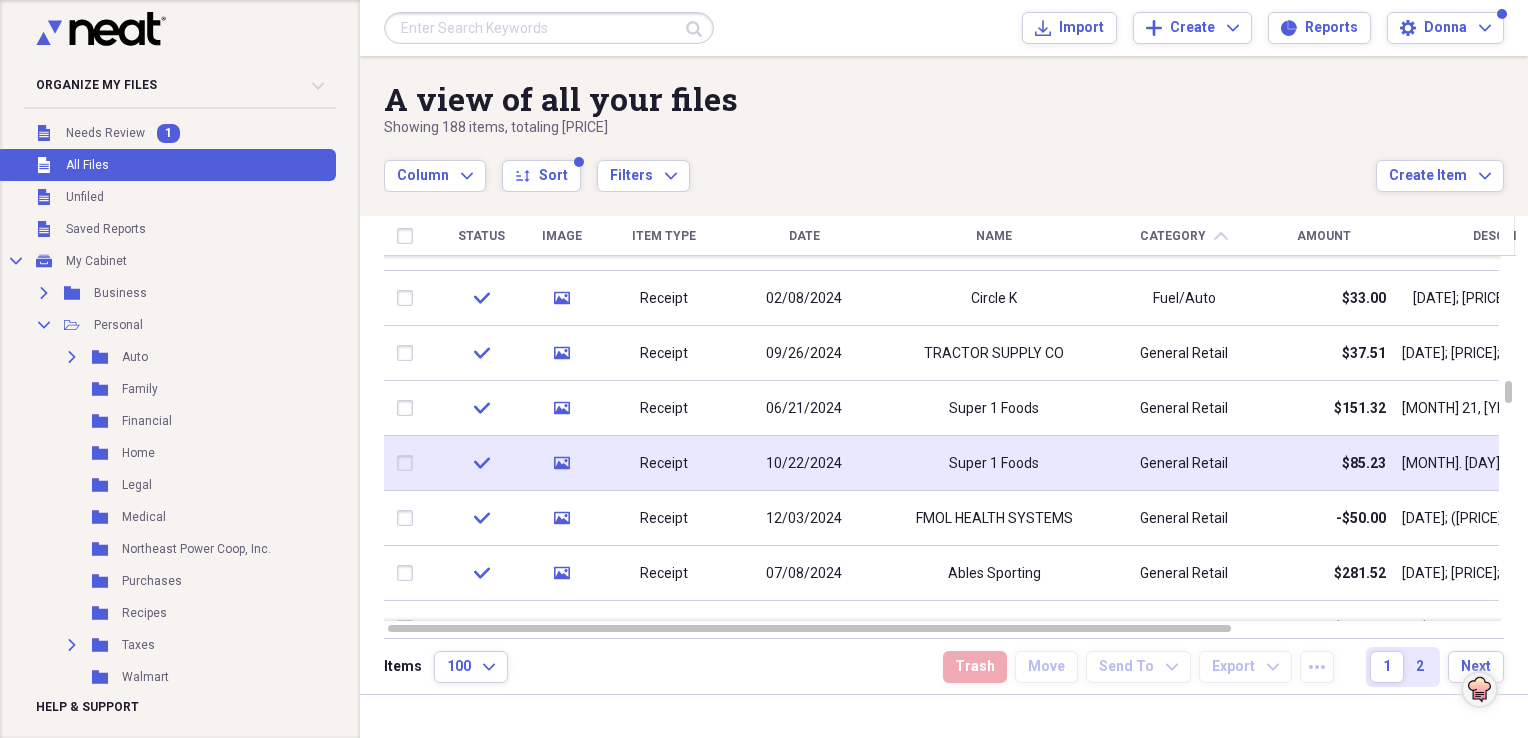 drag, startPoint x: 1178, startPoint y: 464, endPoint x: 1156, endPoint y: 464, distance: 22 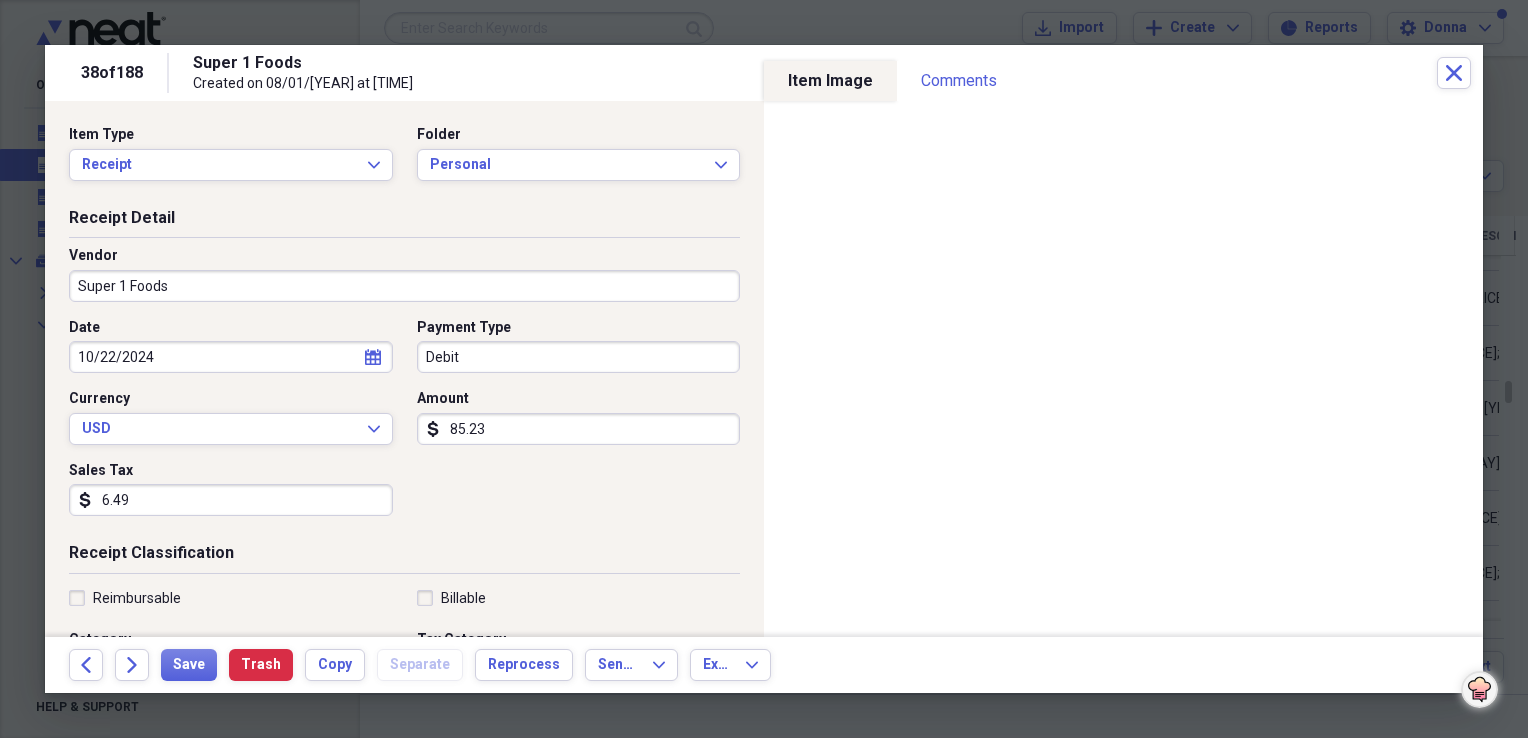 scroll, scrollTop: 100, scrollLeft: 0, axis: vertical 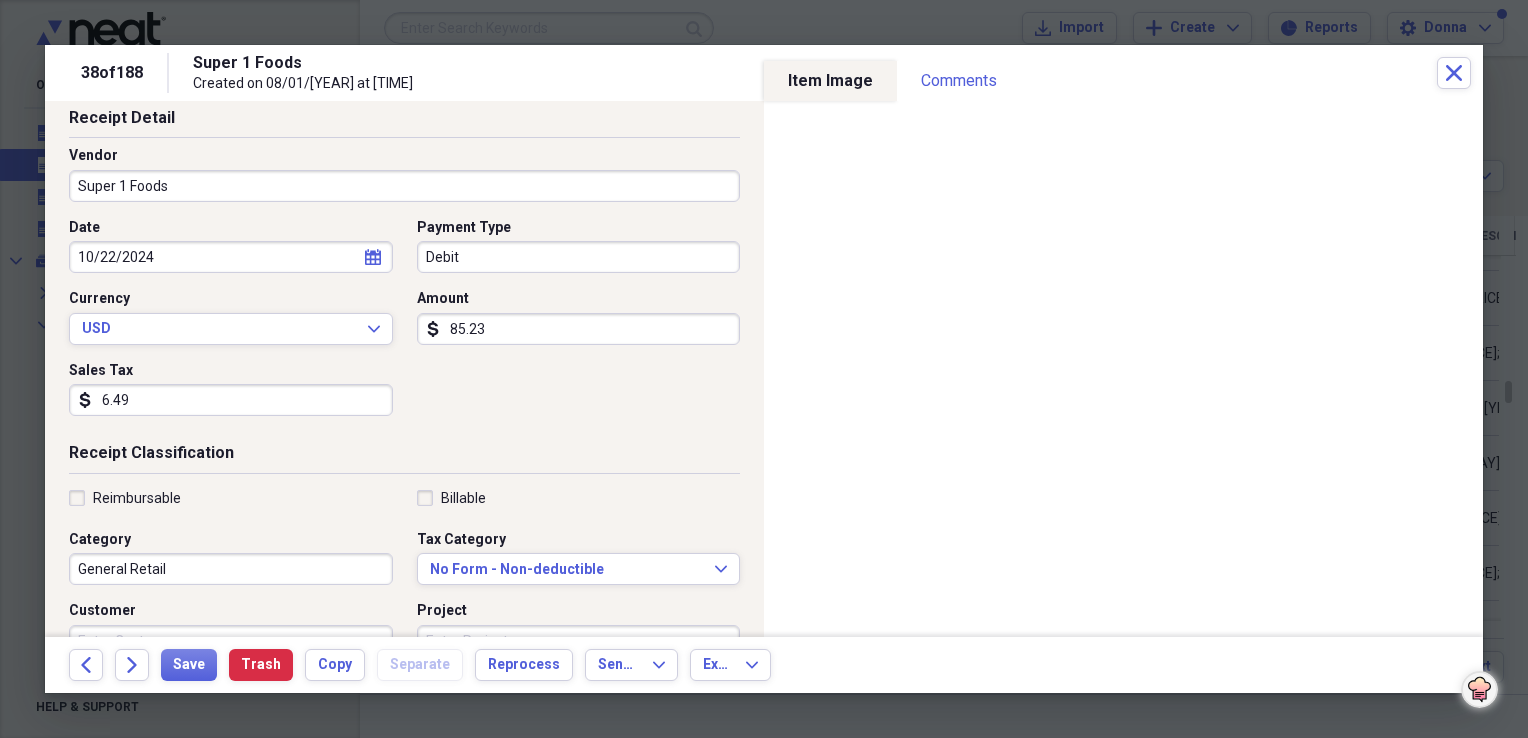 click on "General Retail" at bounding box center (231, 569) 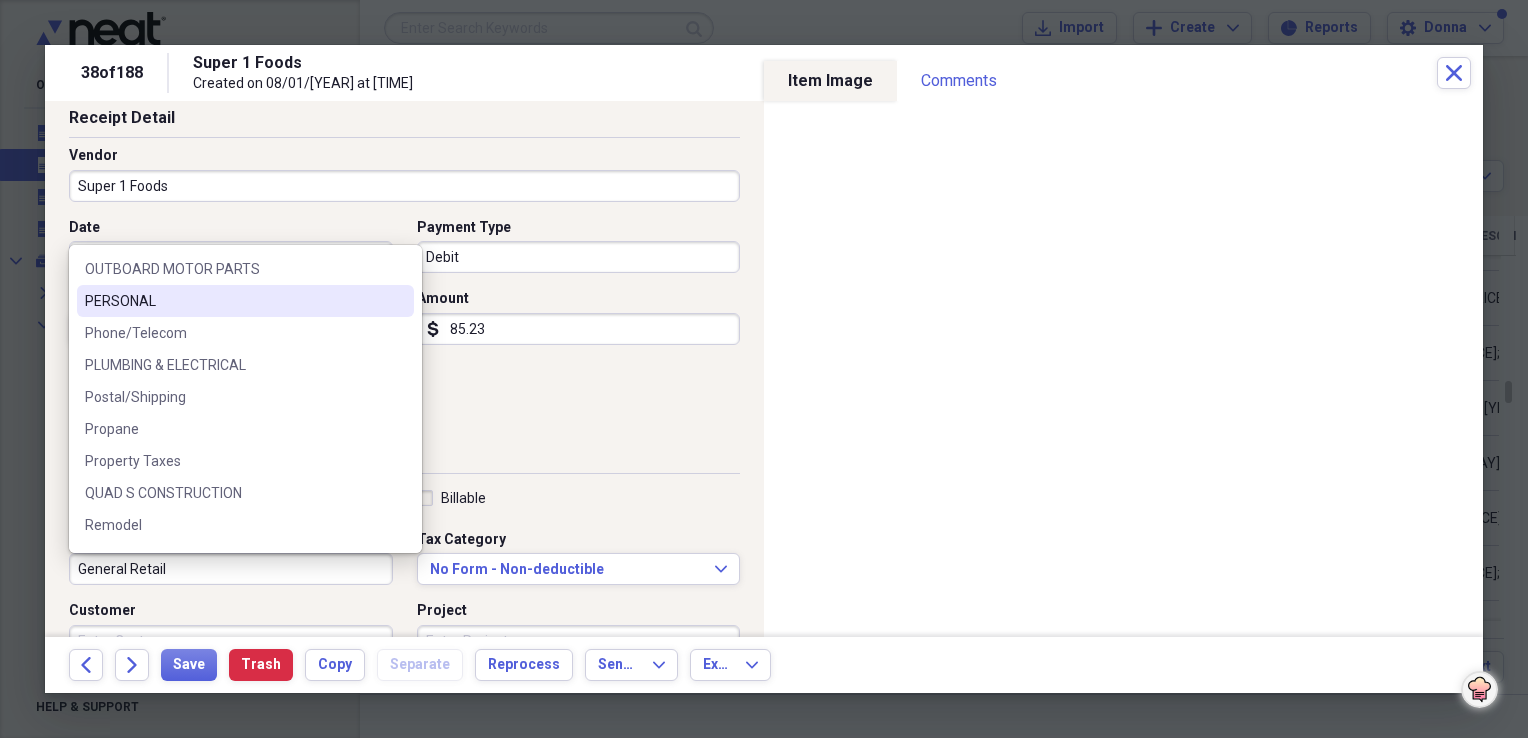 scroll, scrollTop: 2300, scrollLeft: 0, axis: vertical 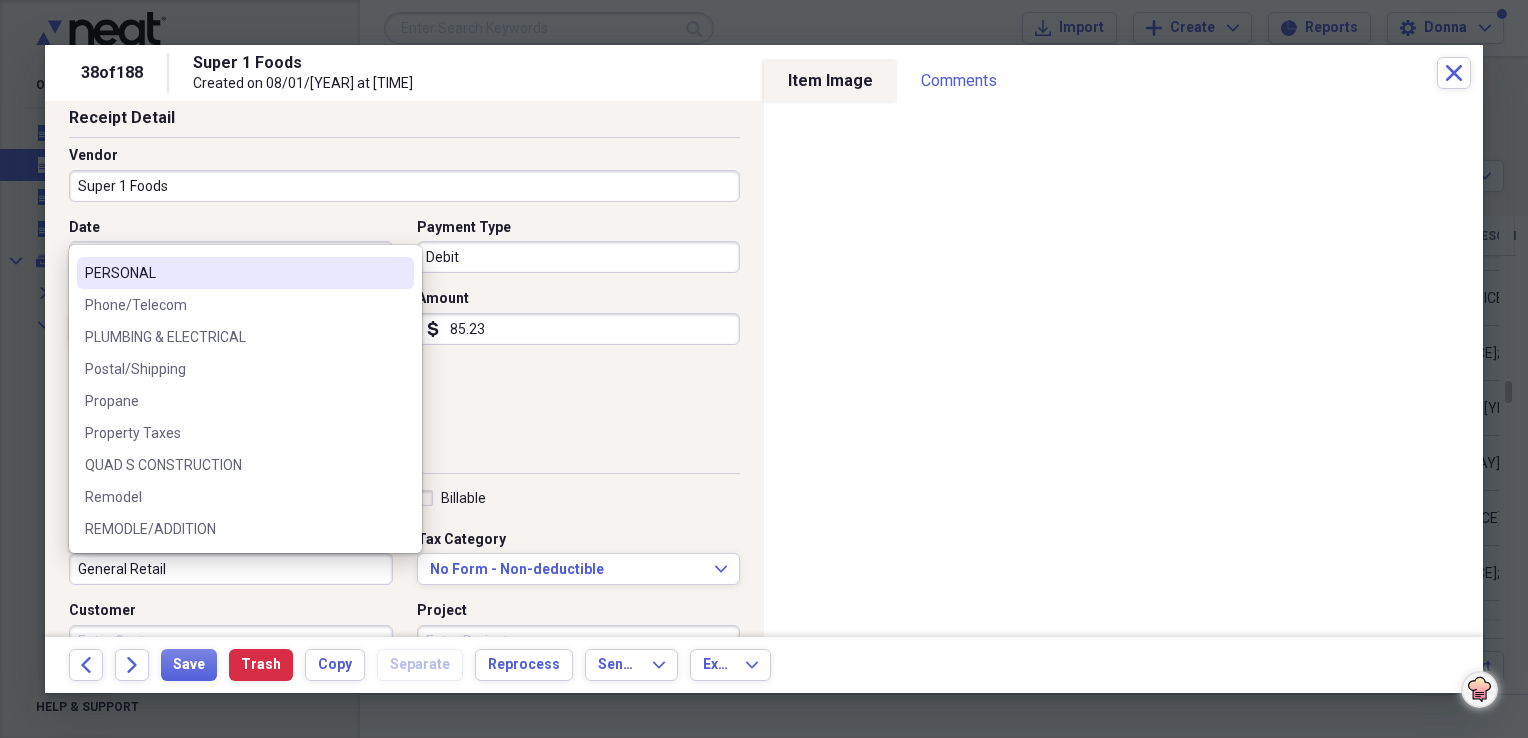 click on "PERSONAL" at bounding box center [233, 273] 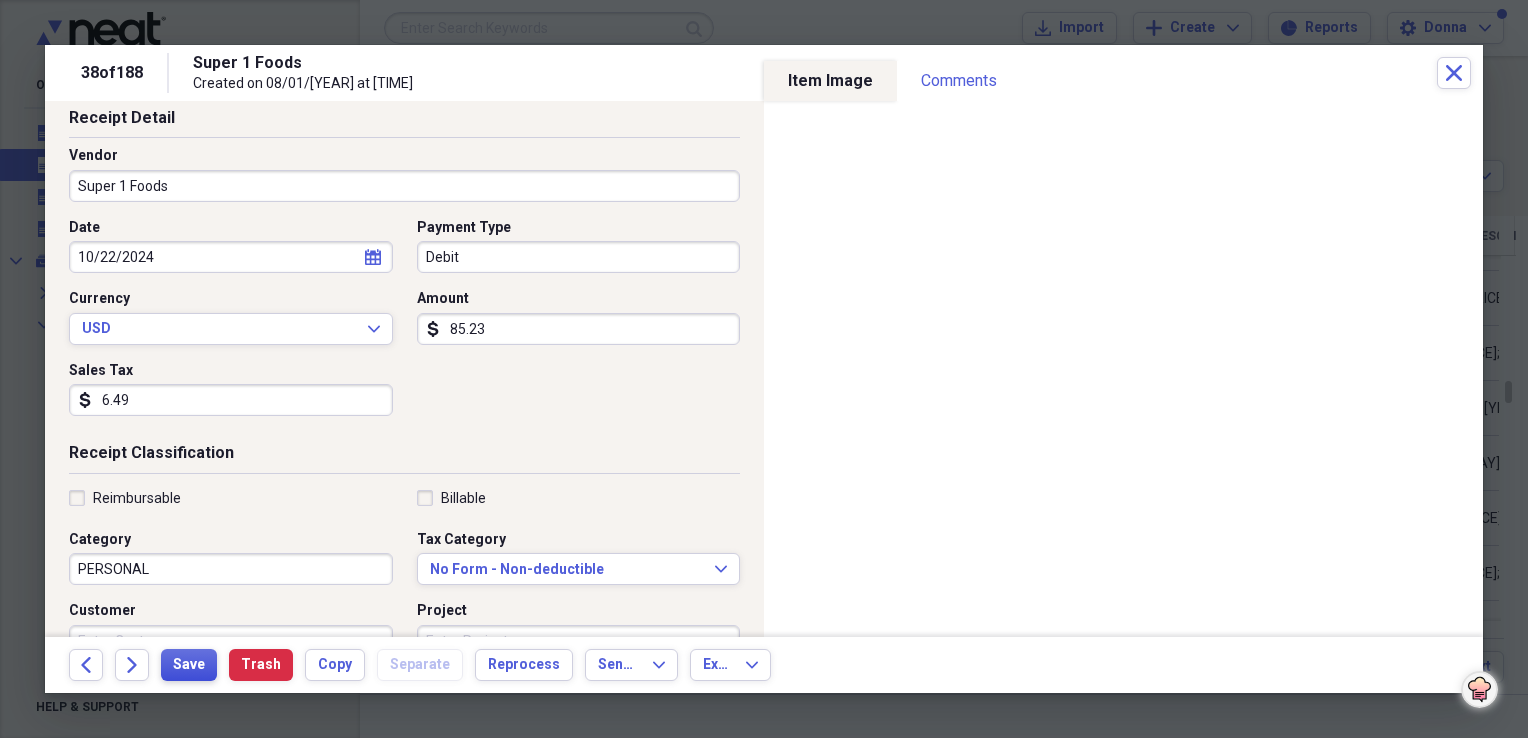 click on "Save" at bounding box center (189, 665) 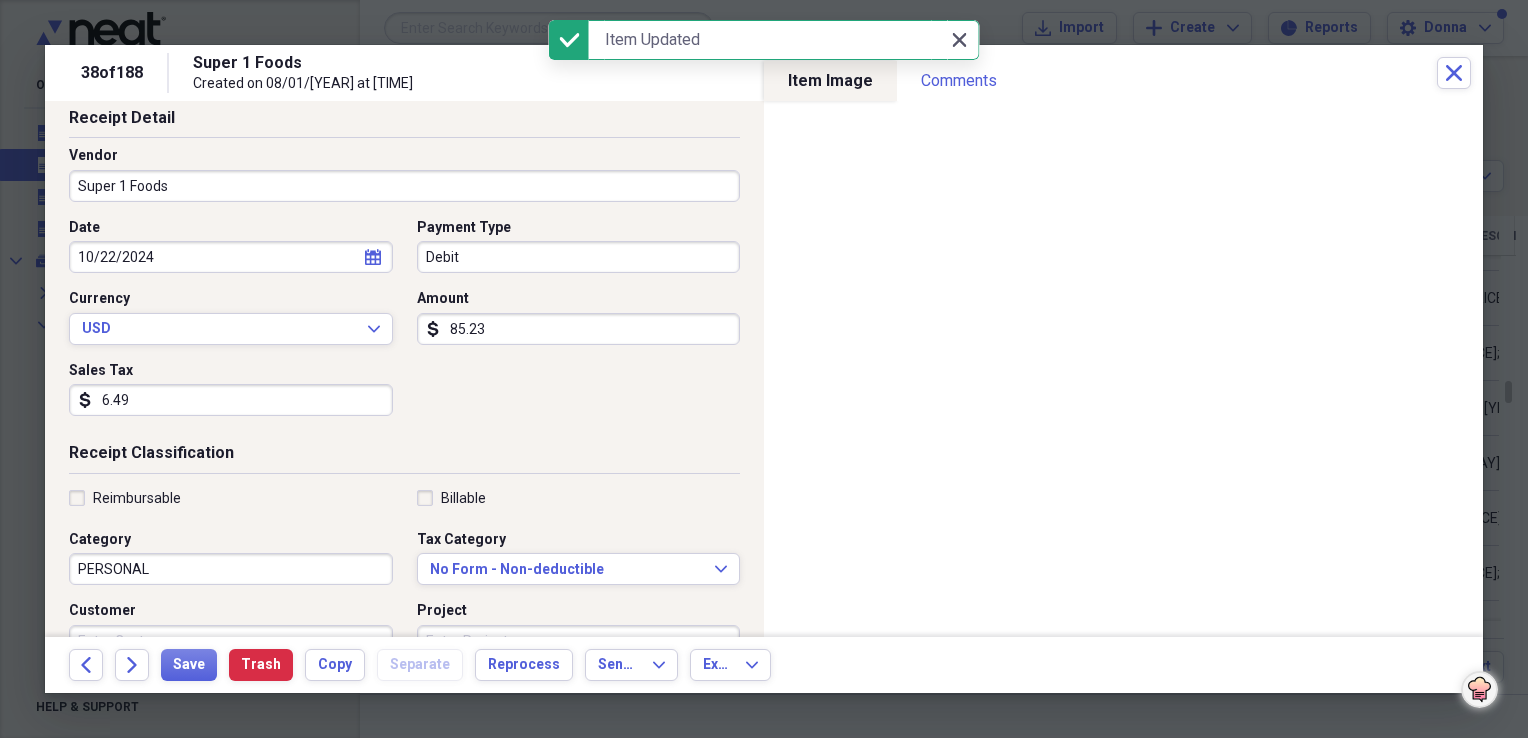 click on "Close" 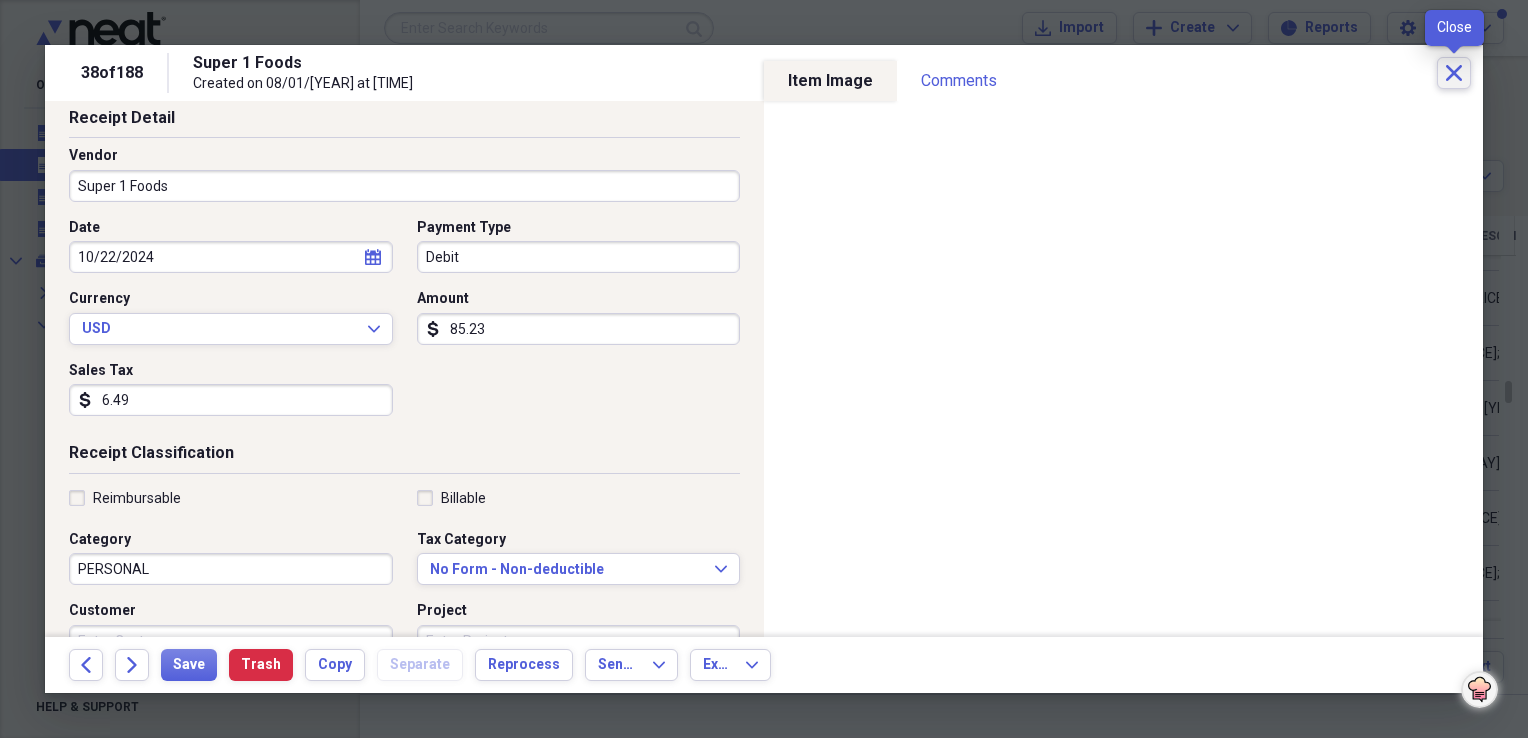 click on "Close" at bounding box center [1454, 73] 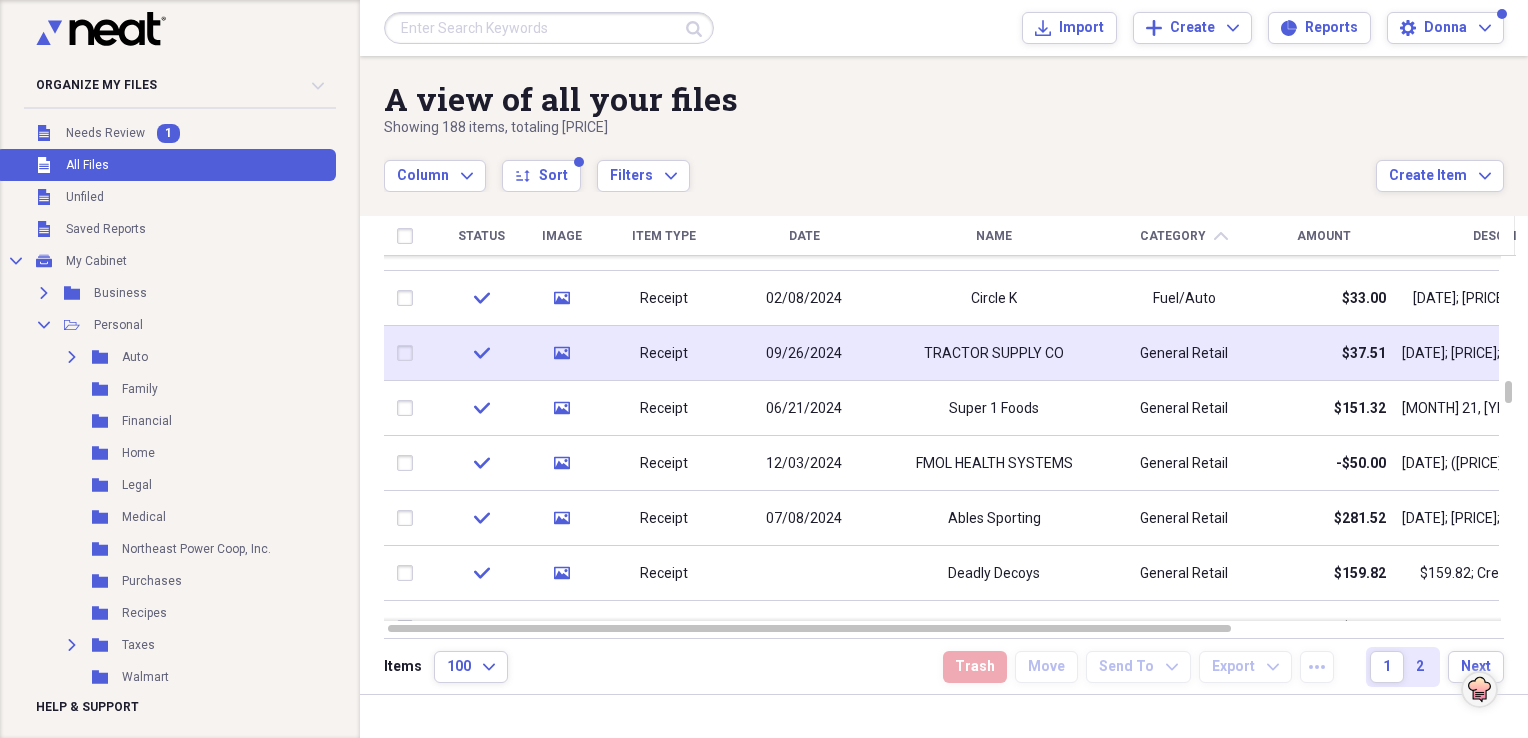 click on "General Retail" at bounding box center (1184, 354) 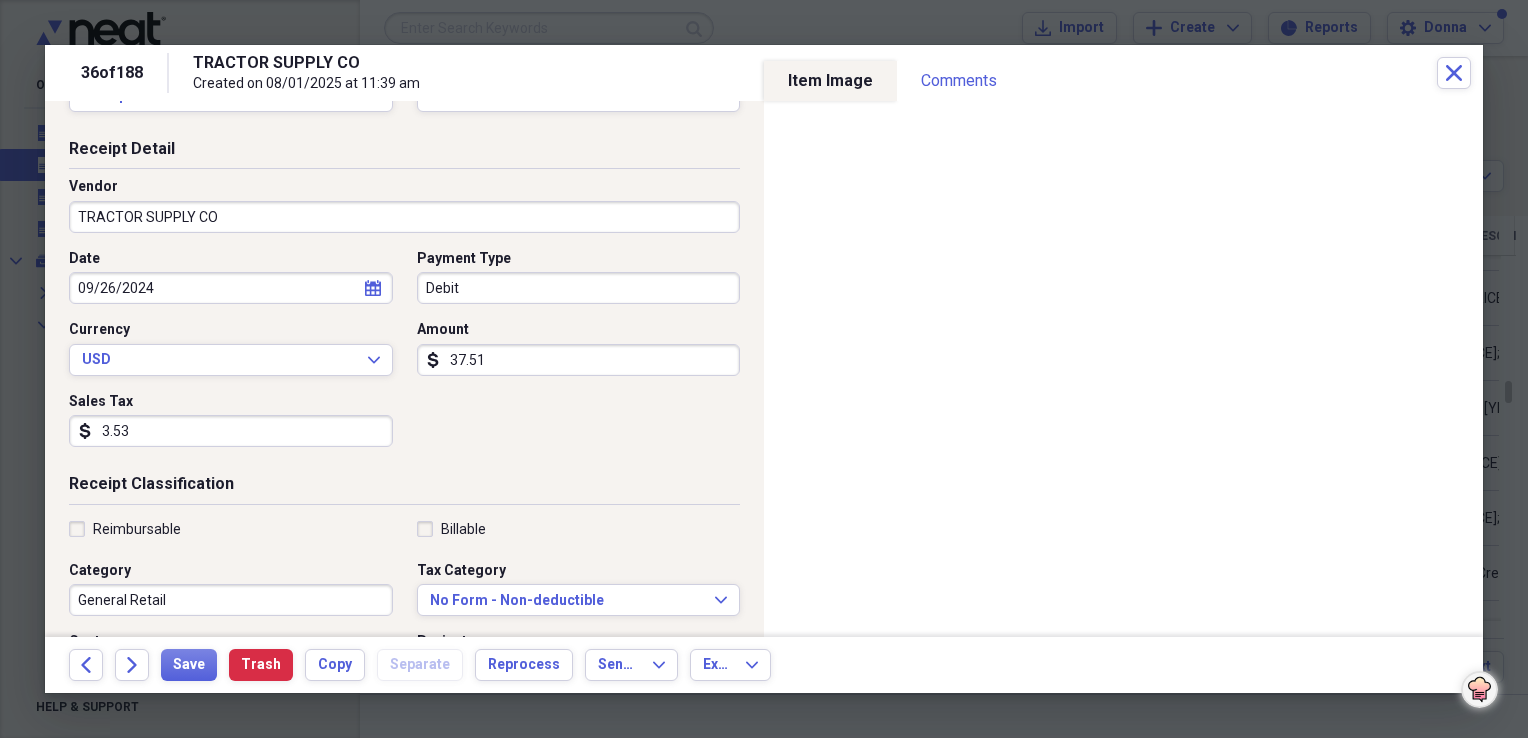 scroll, scrollTop: 100, scrollLeft: 0, axis: vertical 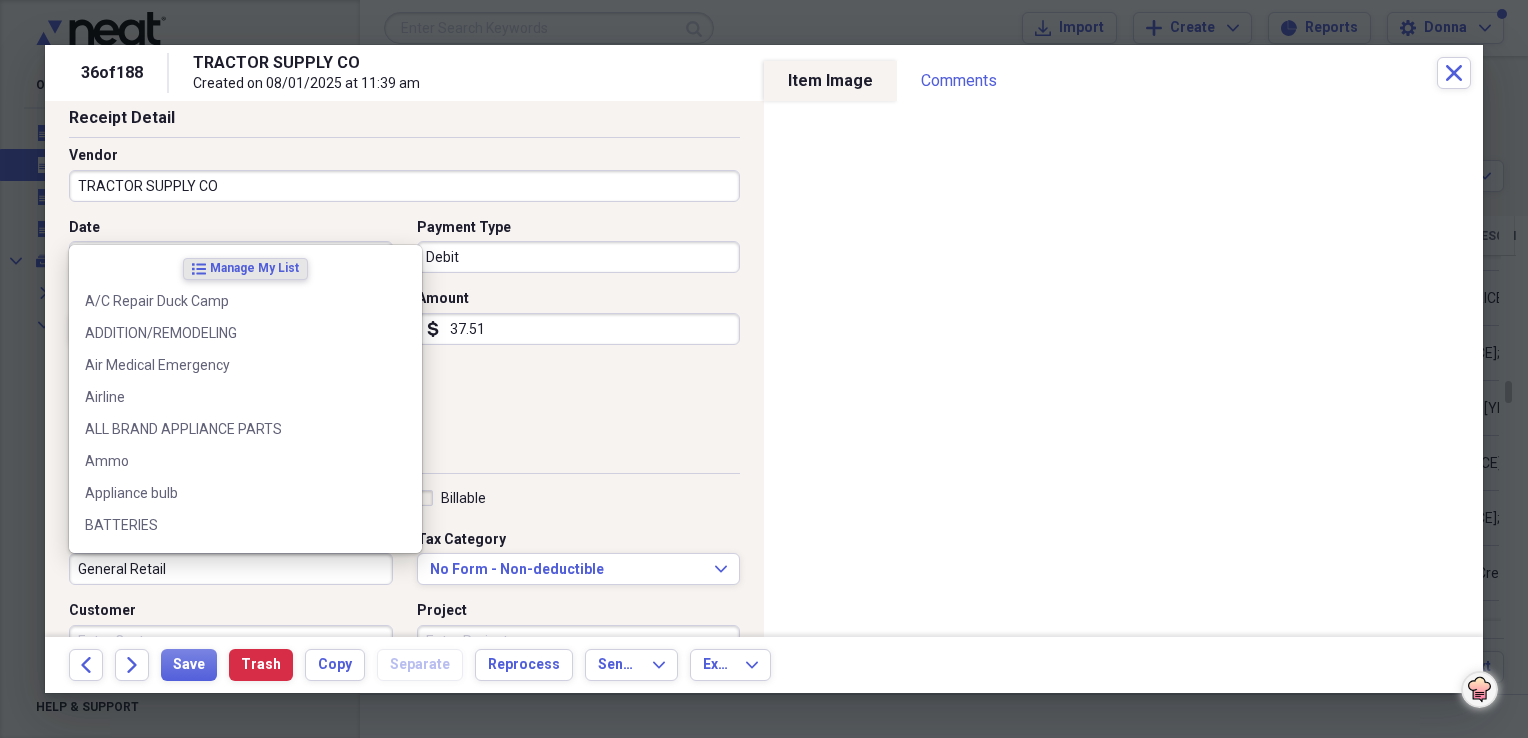 click on "General Retail" at bounding box center (231, 569) 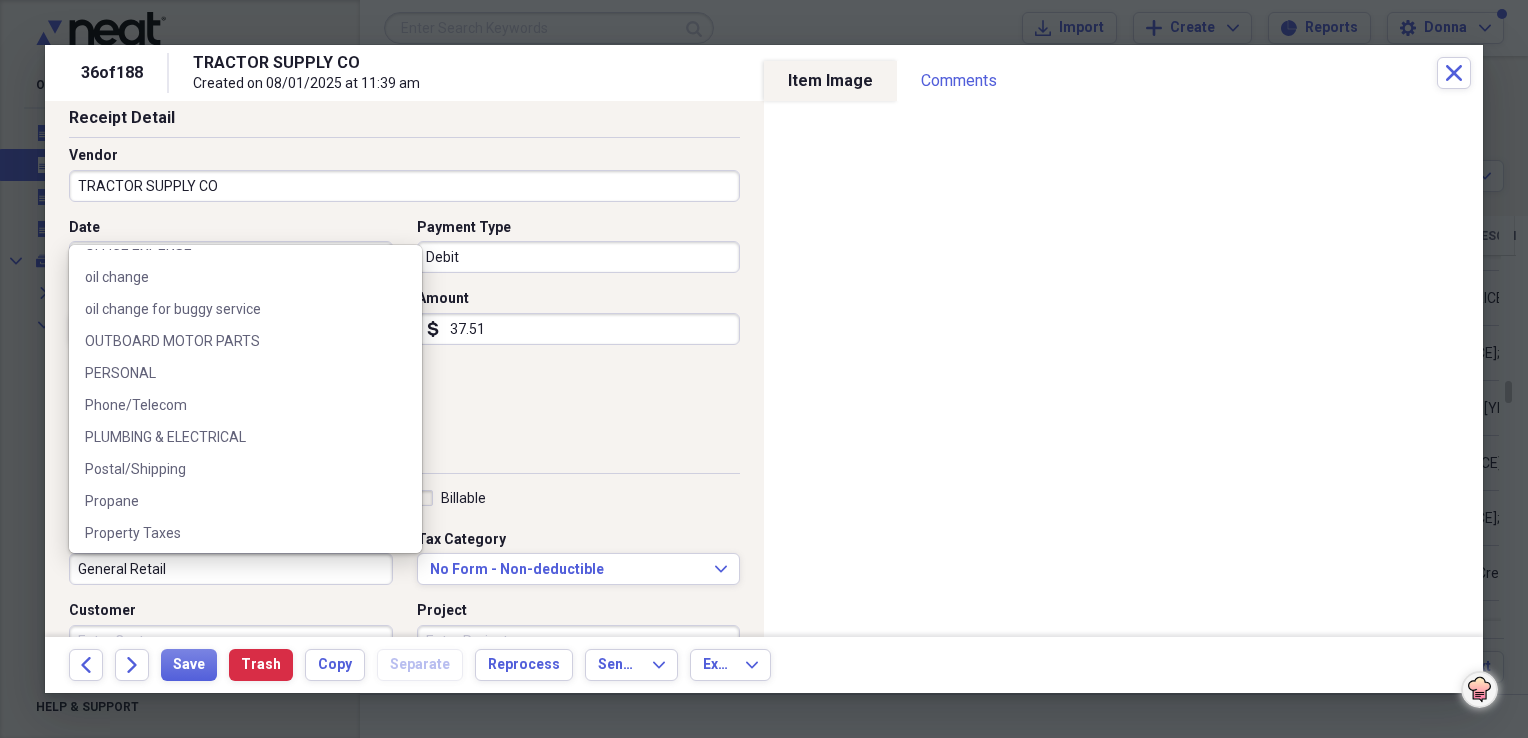 scroll, scrollTop: 2300, scrollLeft: 0, axis: vertical 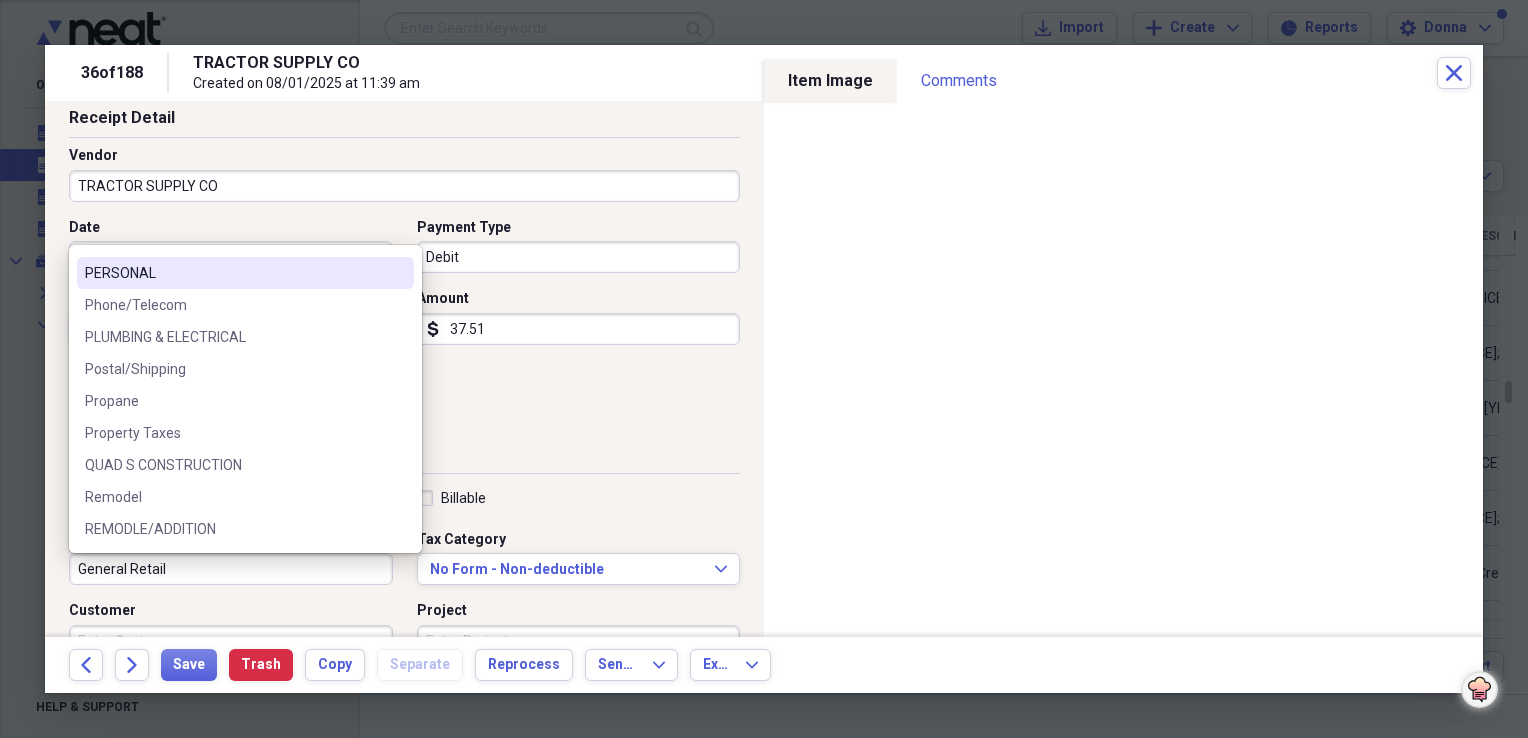 click on "PERSONAL" at bounding box center [245, 273] 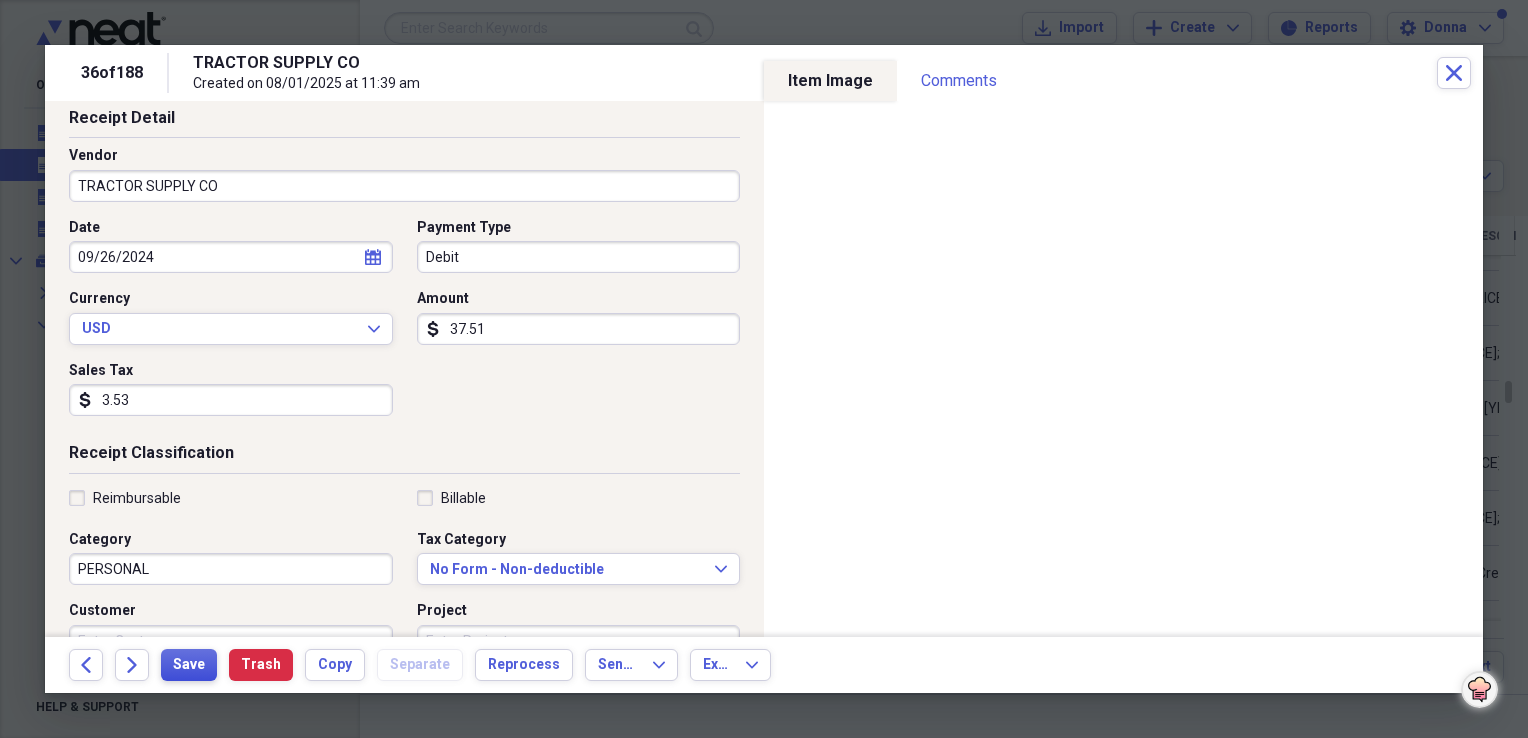 click on "Save" at bounding box center (189, 665) 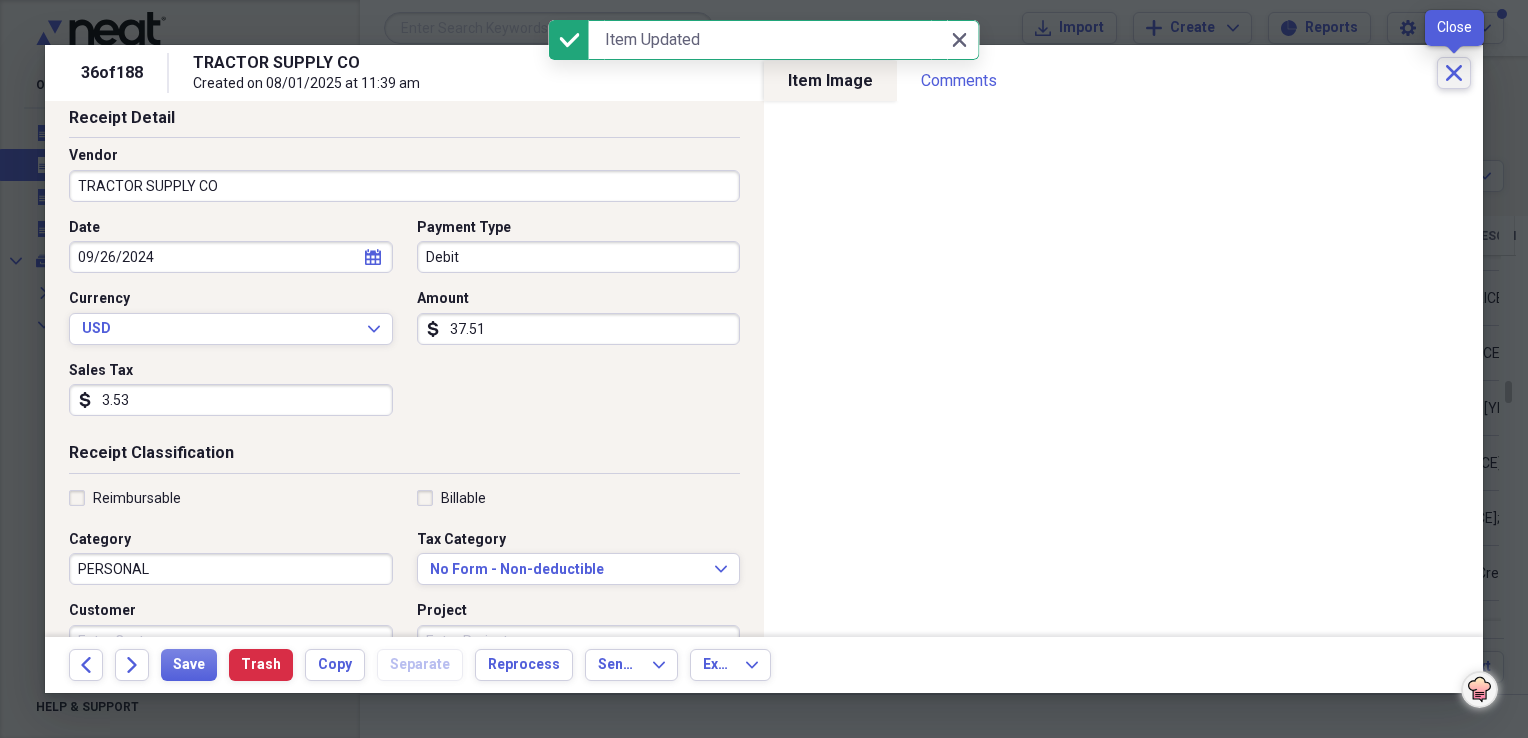 click 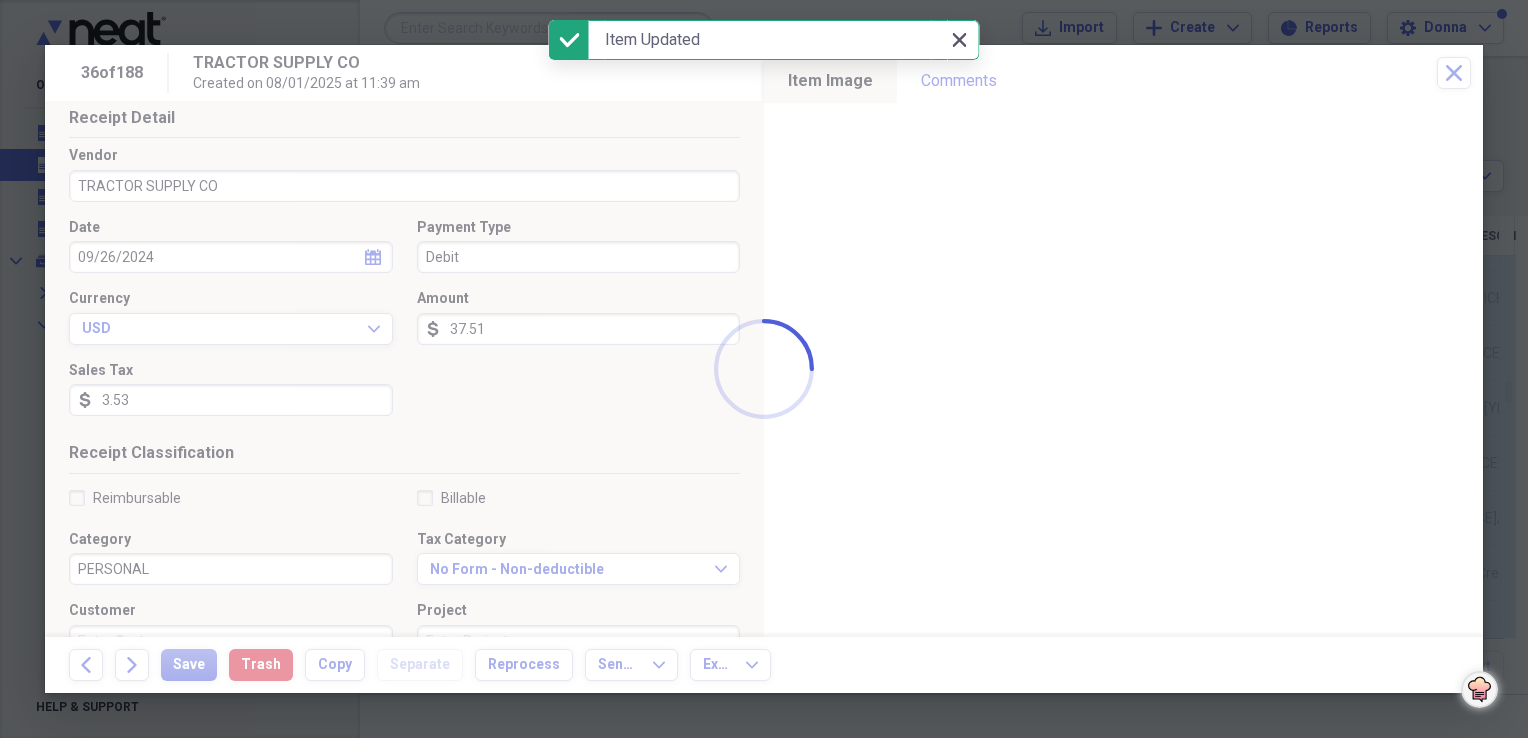 click on "Close" 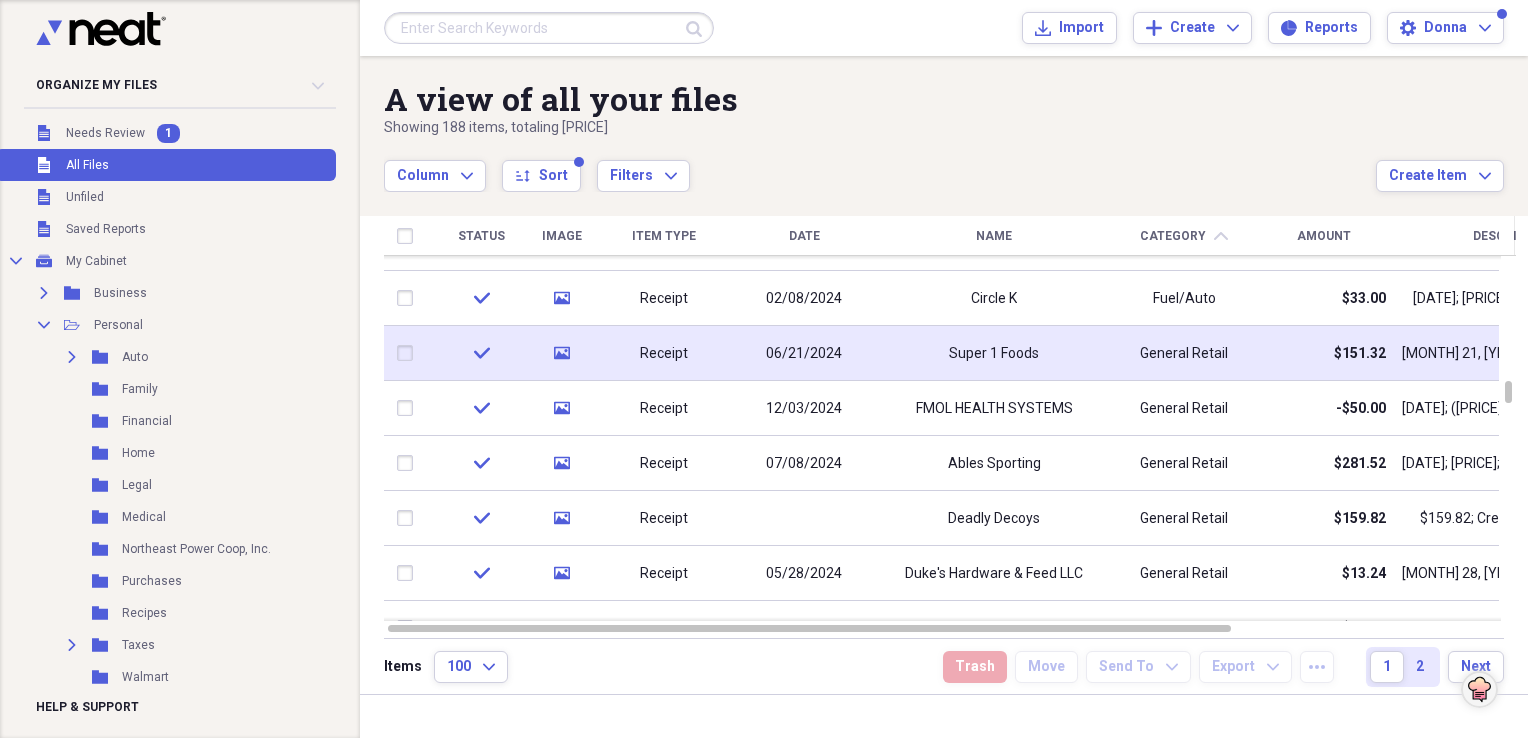 click on "General Retail" at bounding box center [1184, 354] 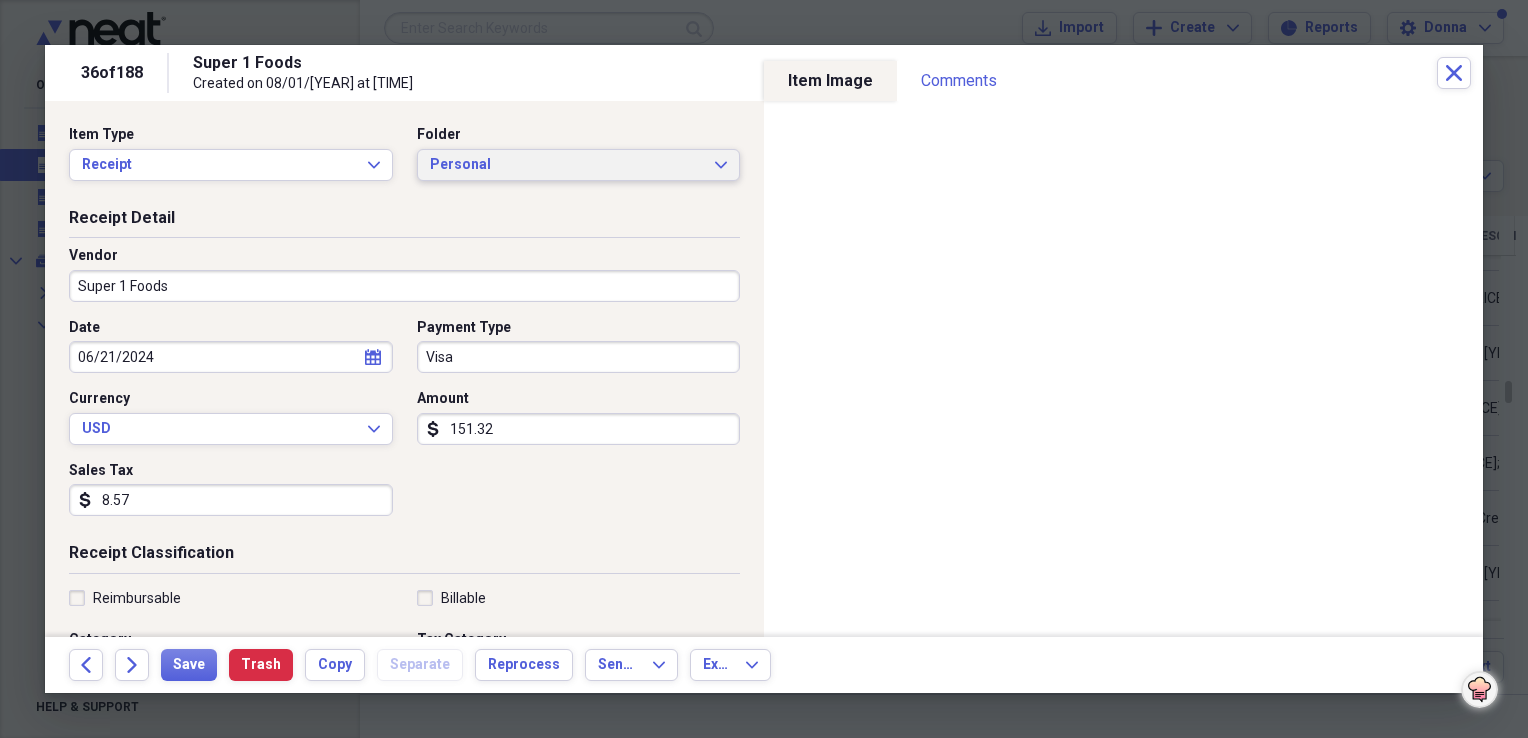 click on "Personal" at bounding box center (567, 165) 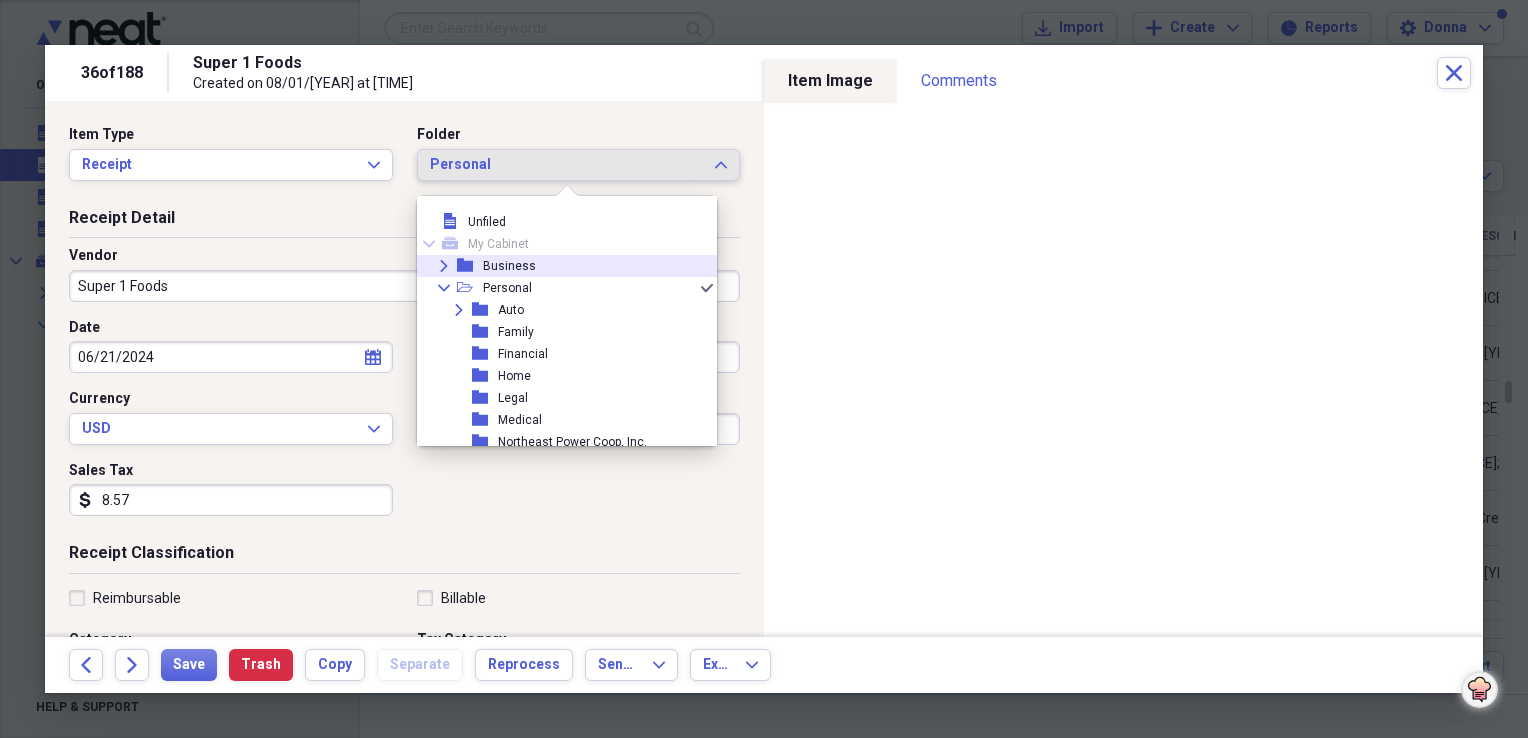 click on "Business" at bounding box center (509, 266) 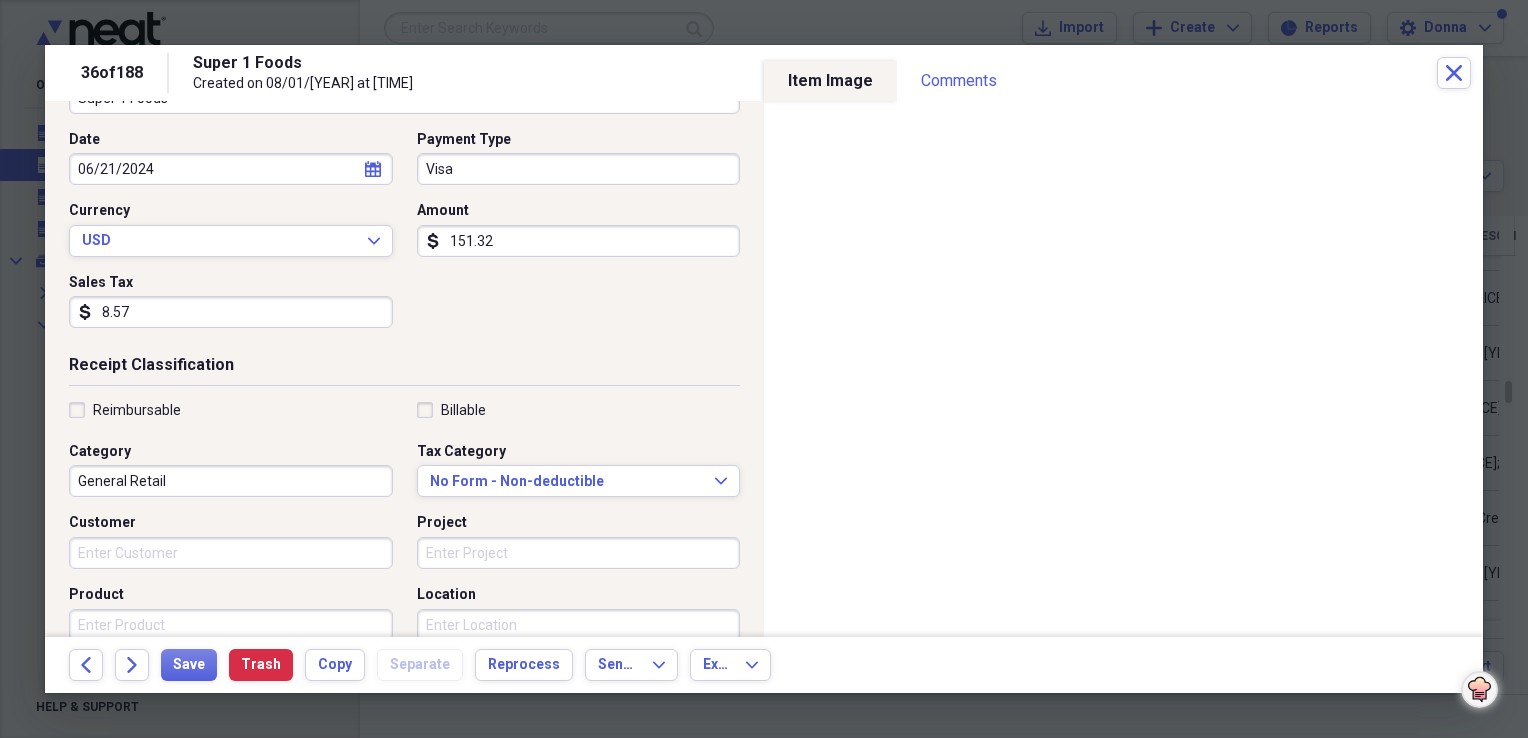 scroll, scrollTop: 200, scrollLeft: 0, axis: vertical 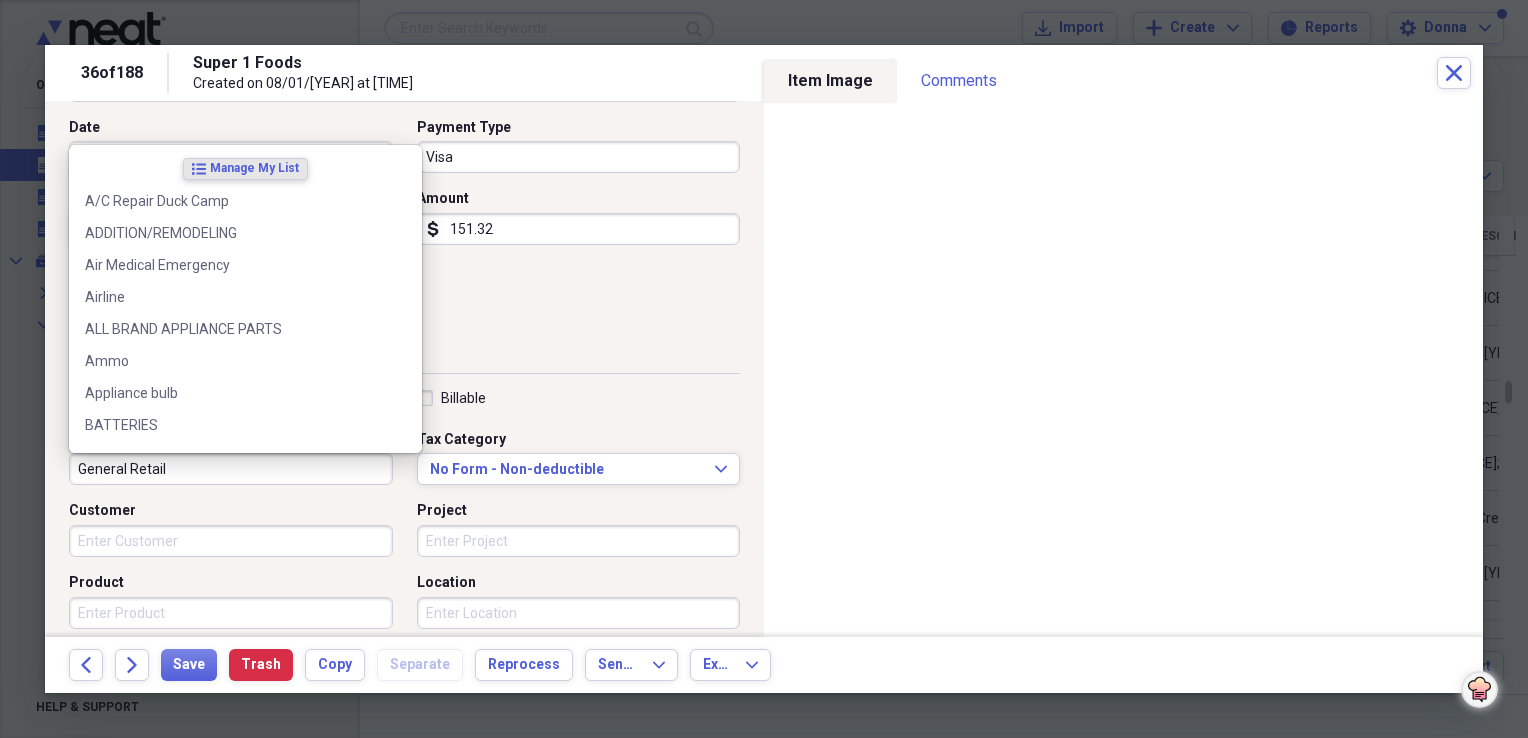 click on "General Retail" at bounding box center [231, 469] 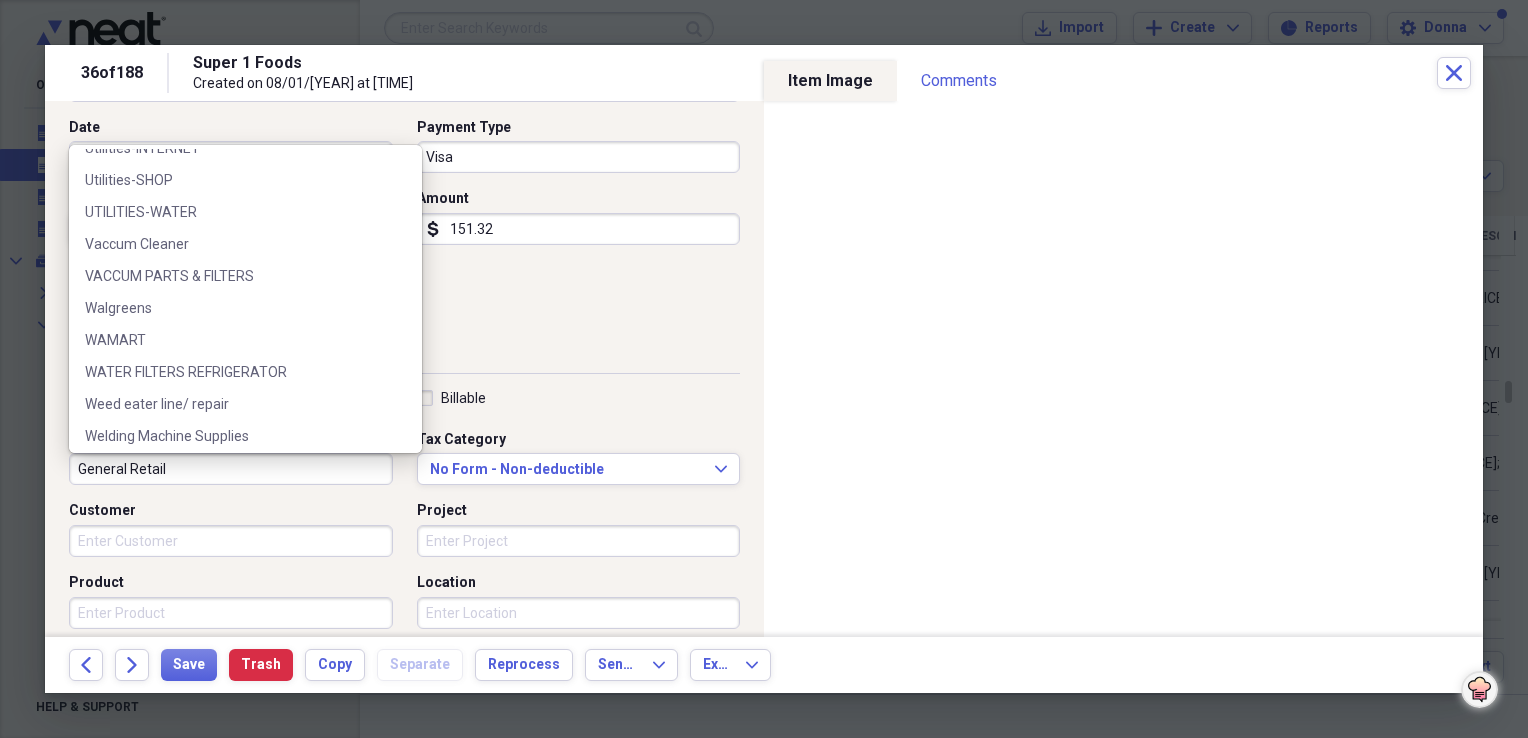 scroll, scrollTop: 3228, scrollLeft: 0, axis: vertical 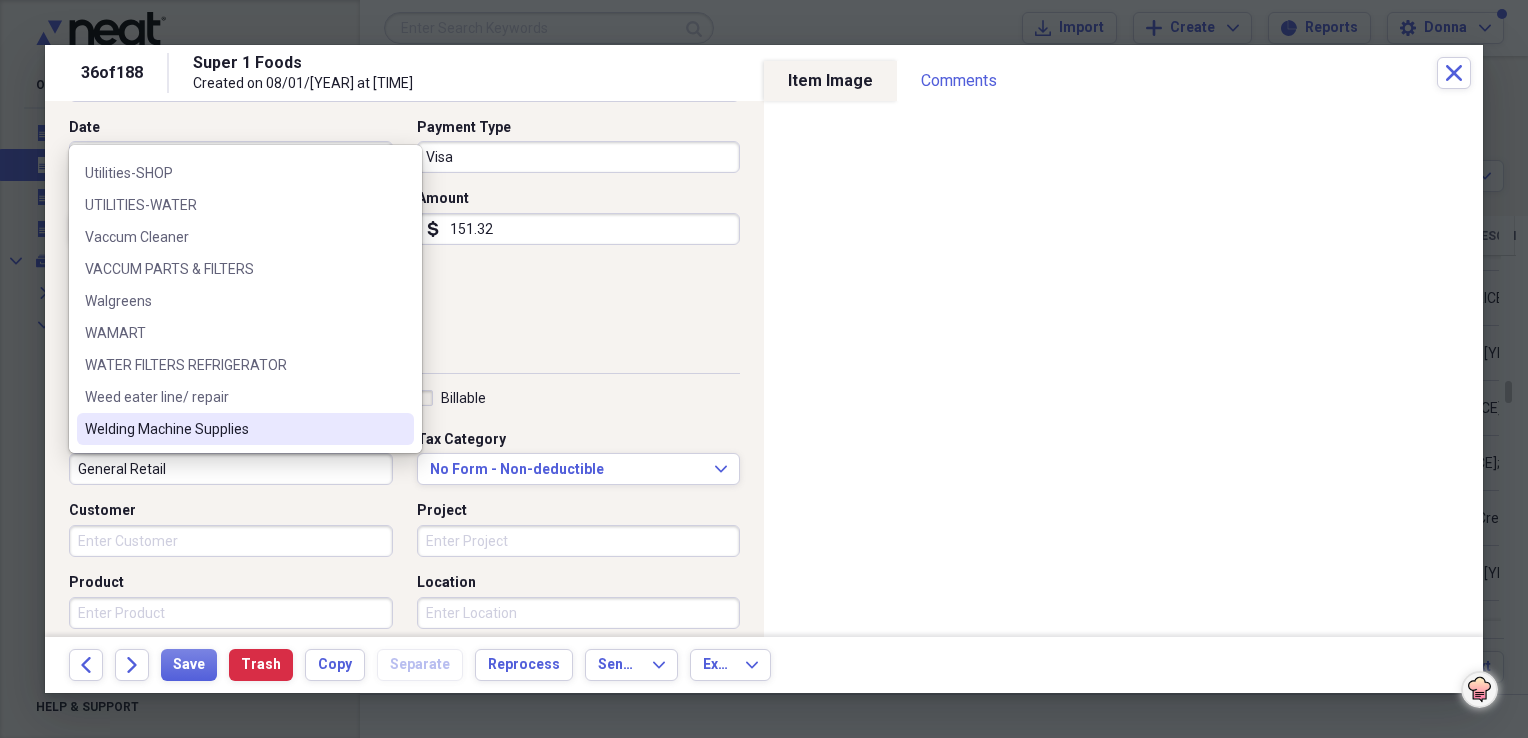 click on "General Retail" at bounding box center (231, 469) 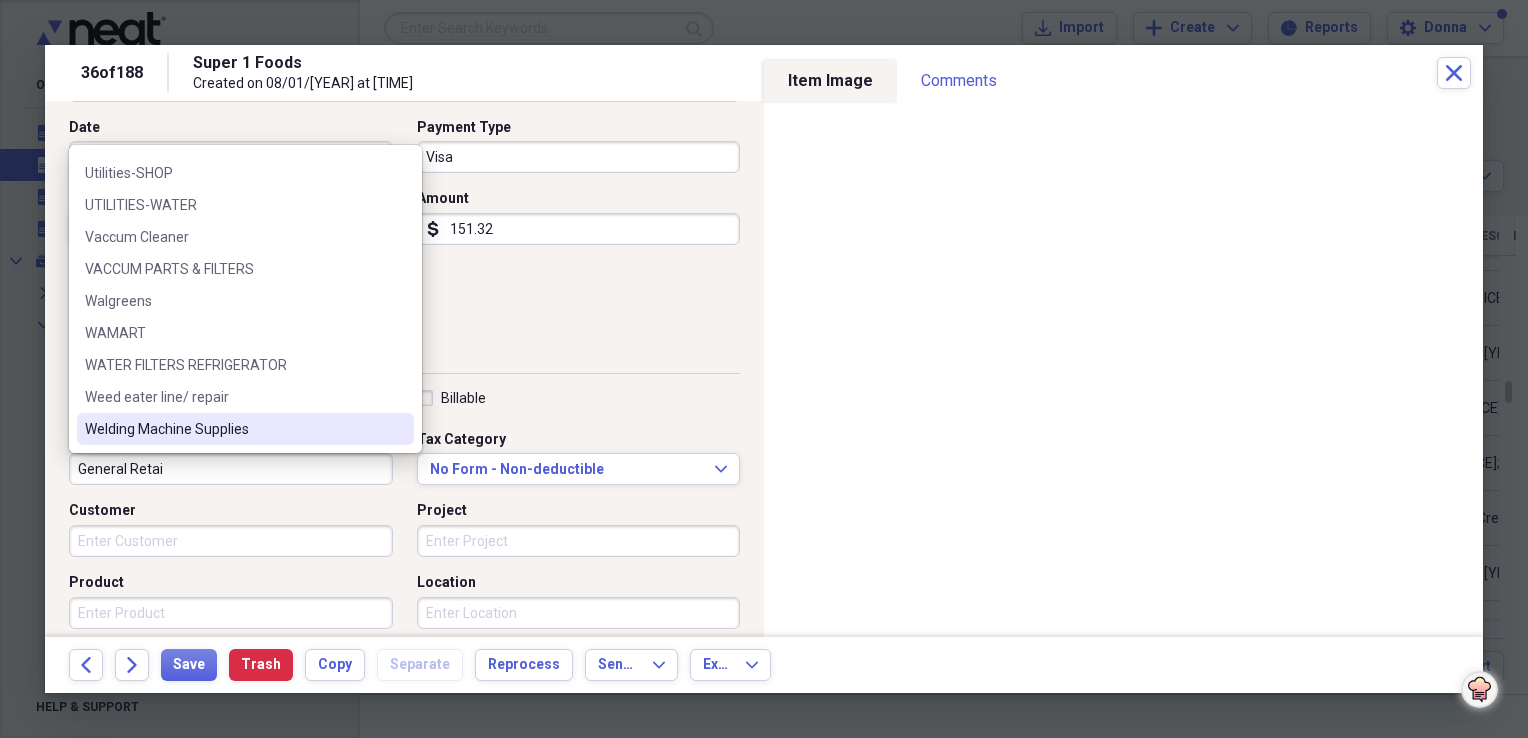 scroll, scrollTop: 0, scrollLeft: 0, axis: both 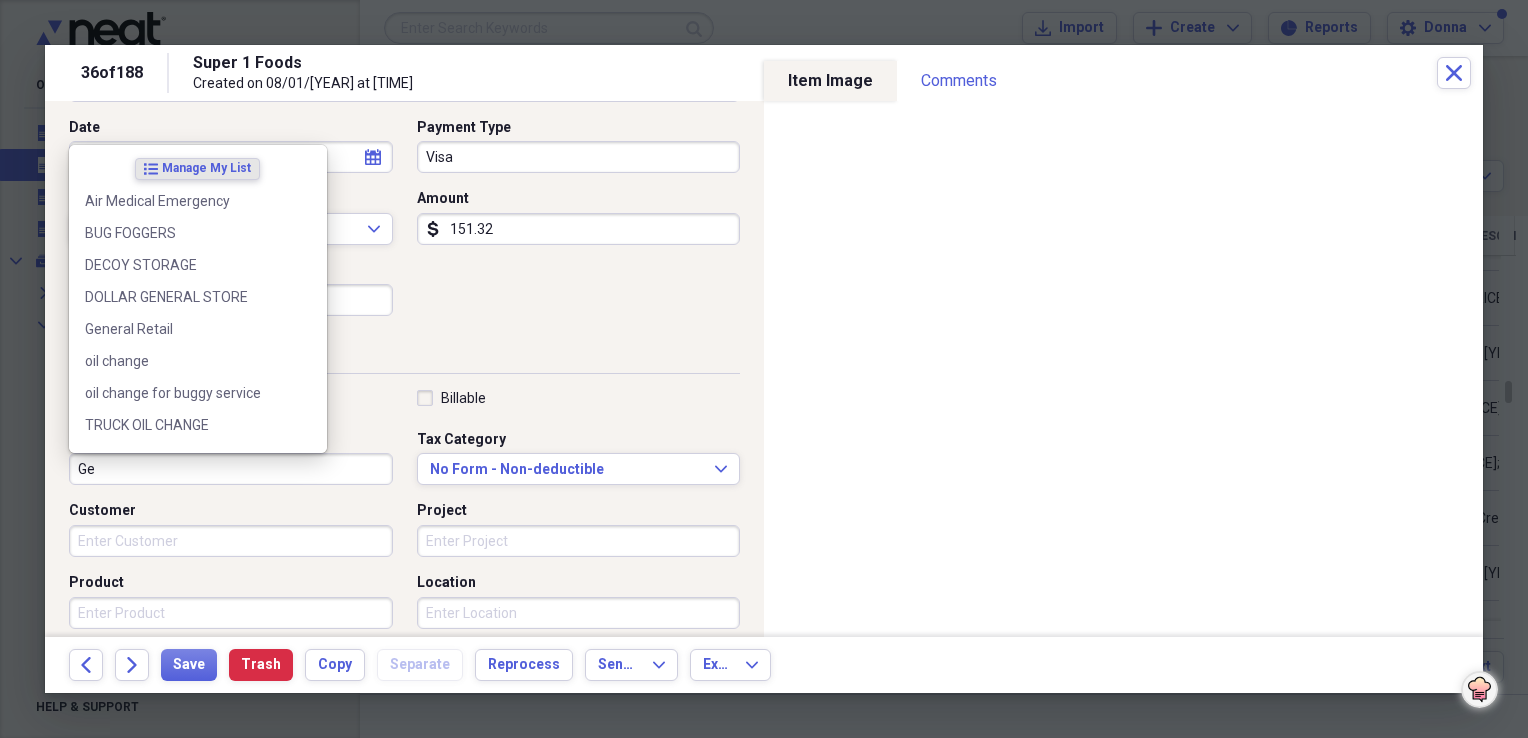 type on "G" 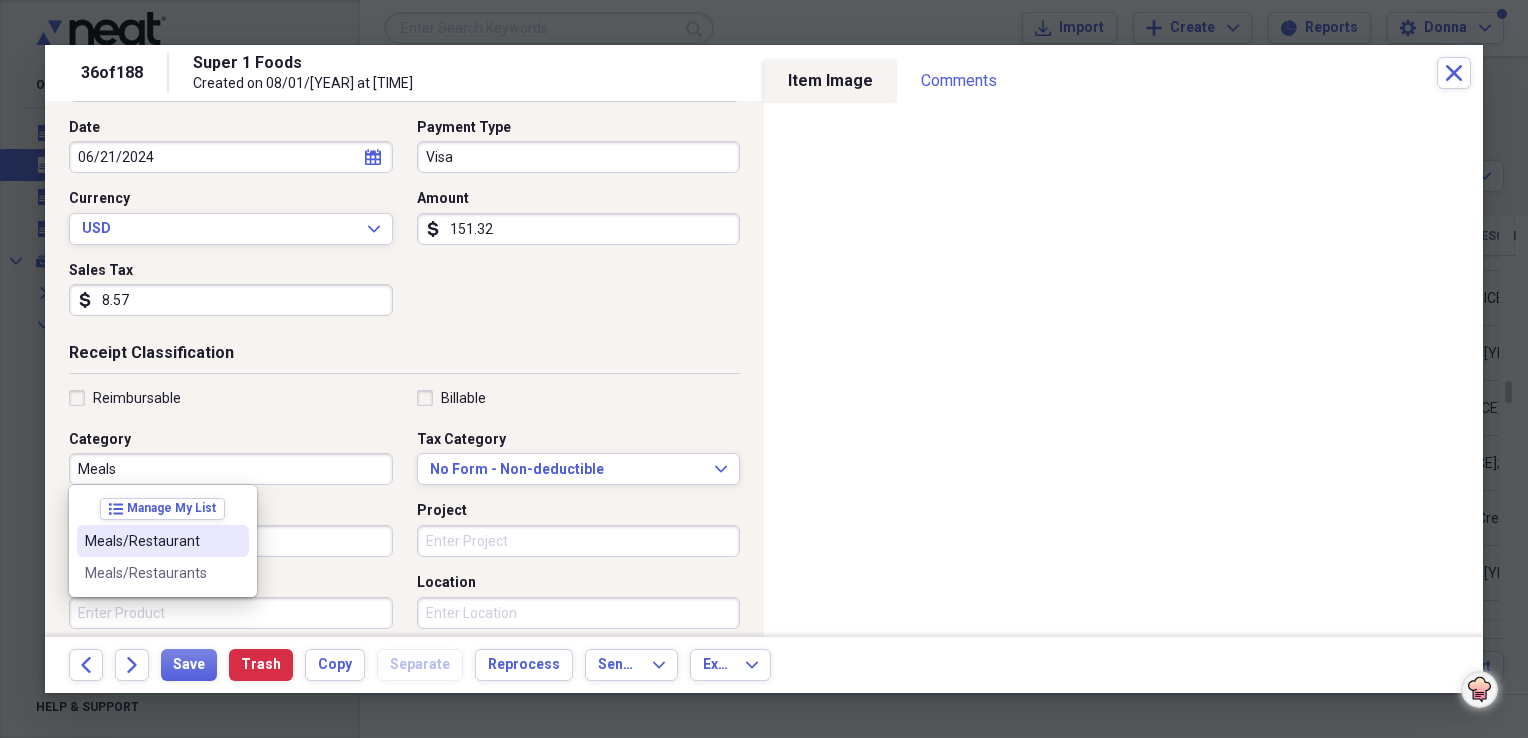 click on "Meals/Restaurant" at bounding box center [151, 541] 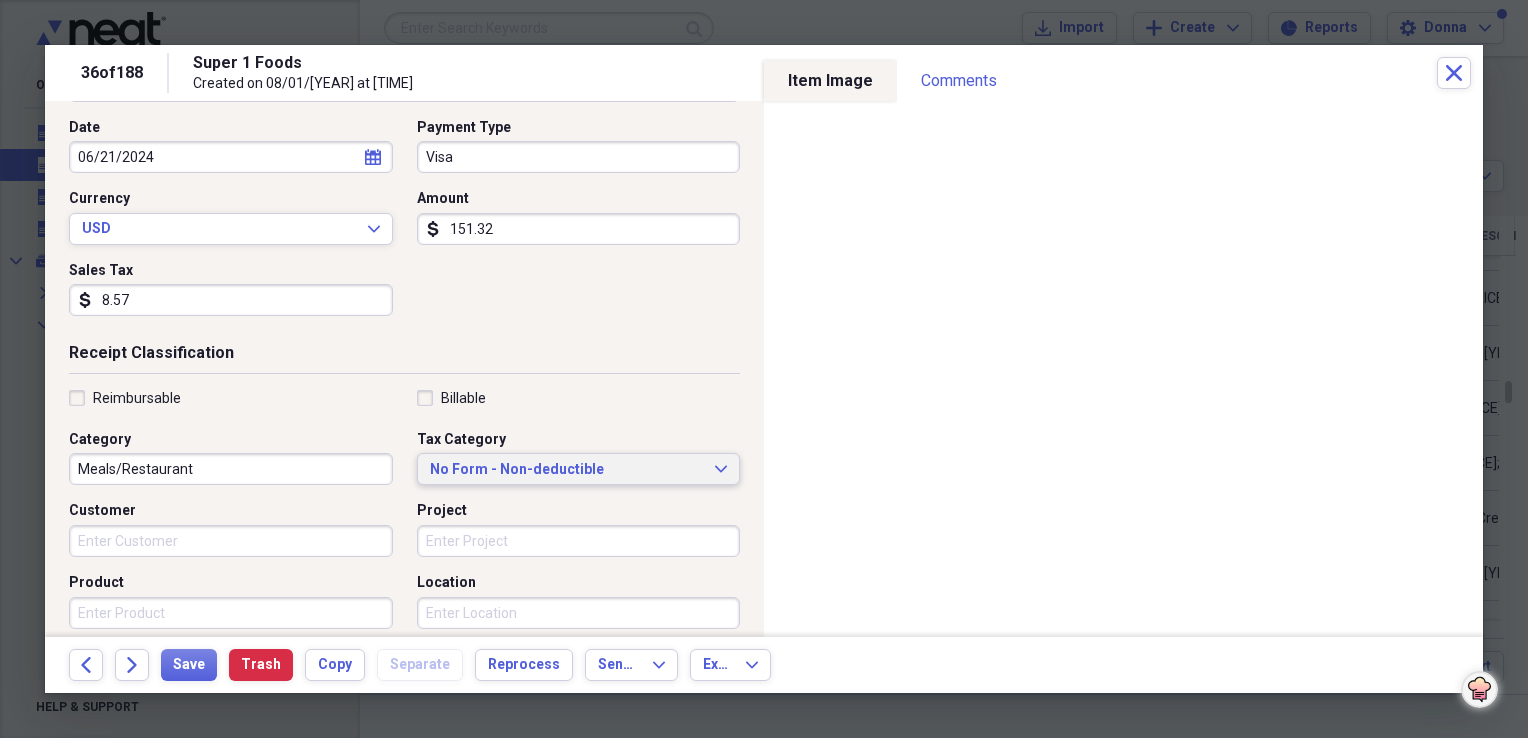 click on "No Form - Non-deductible" at bounding box center [567, 470] 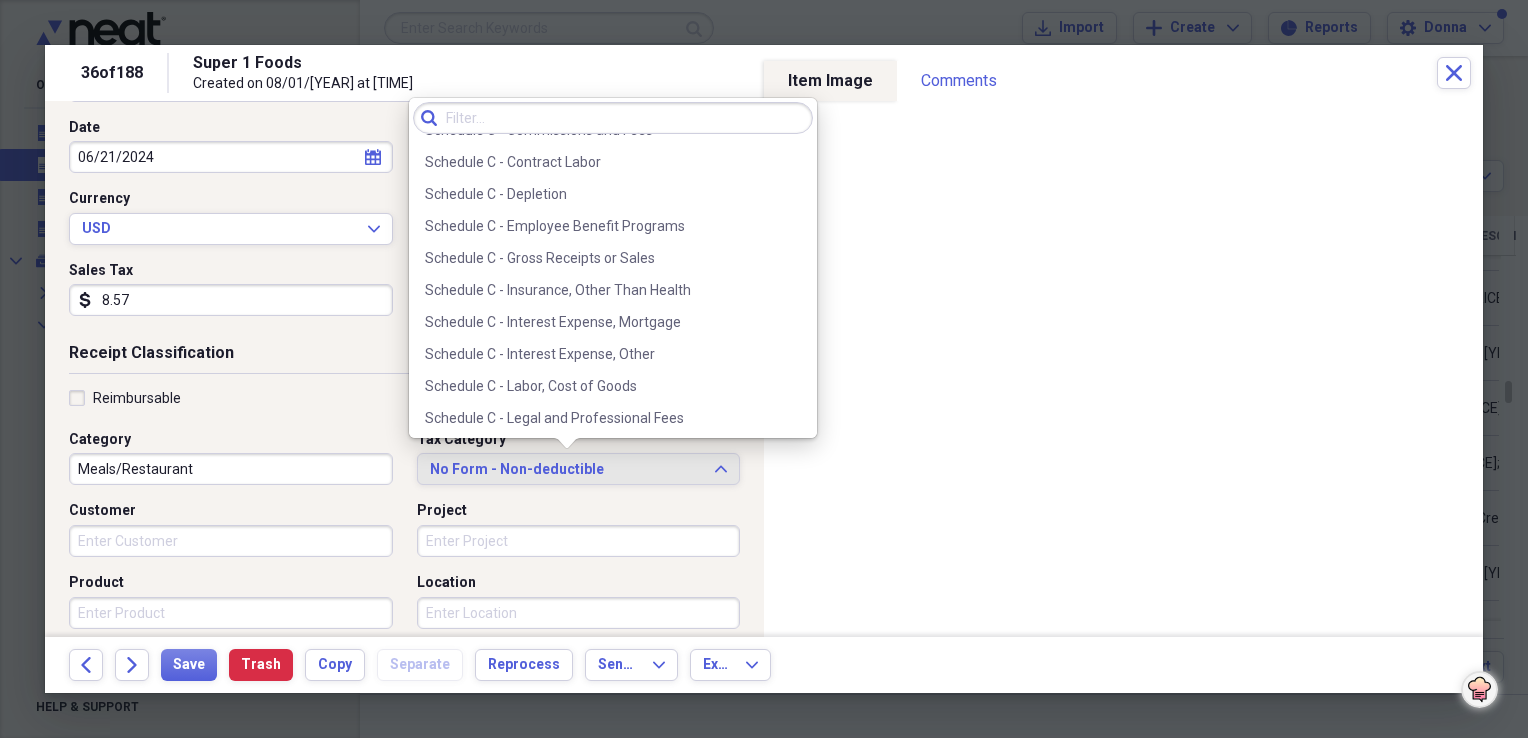 scroll, scrollTop: 2300, scrollLeft: 0, axis: vertical 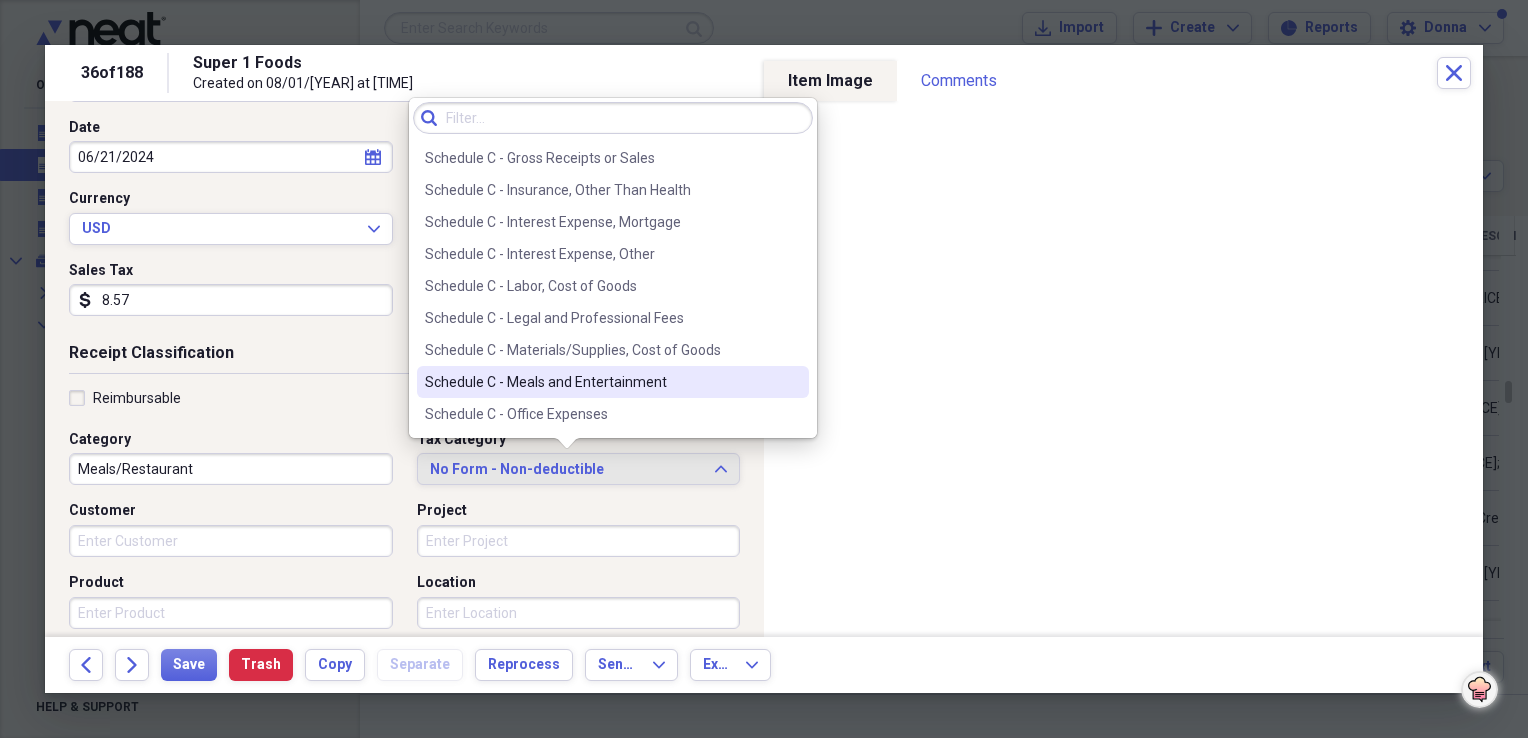 click on "Schedule C - Meals and Entertainment" at bounding box center [613, 382] 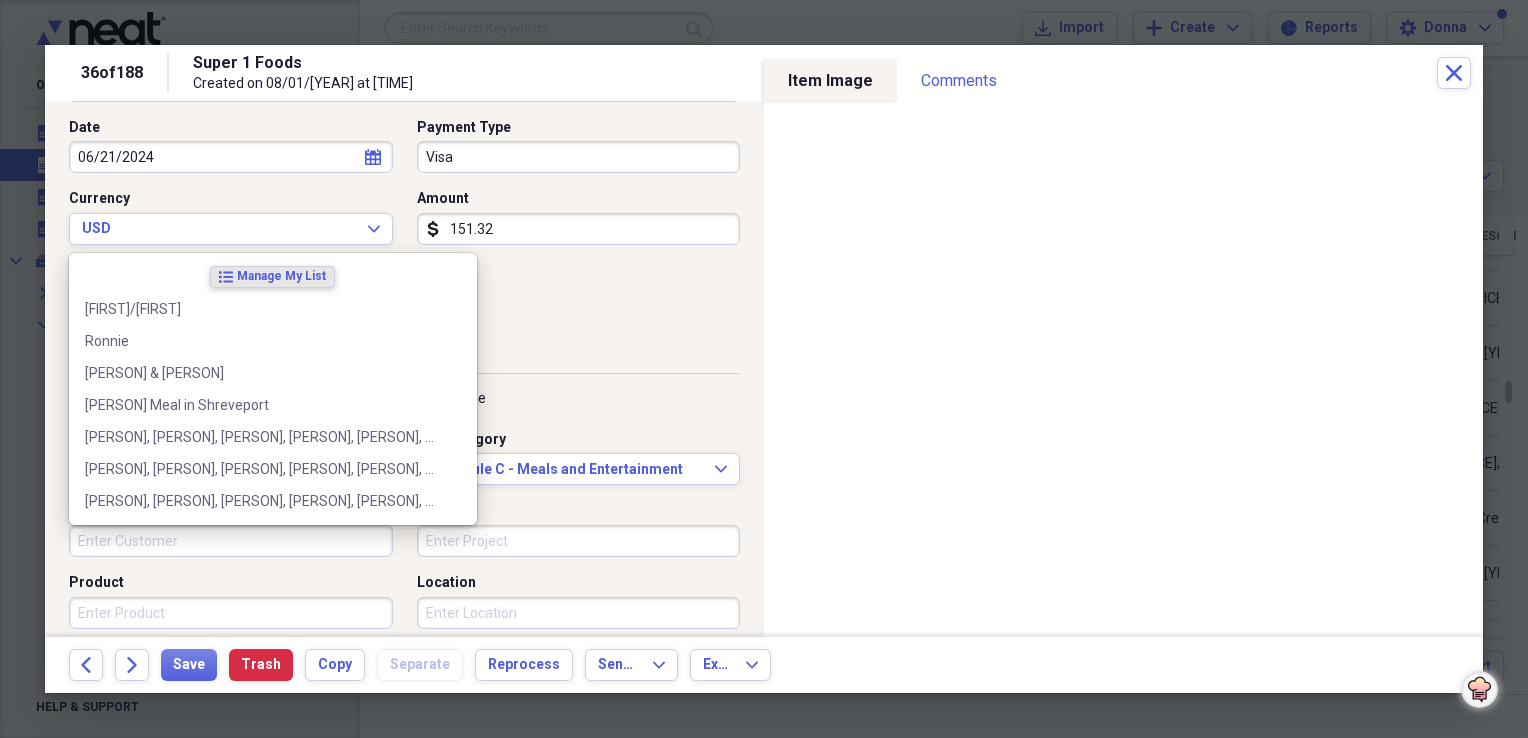 click on "Customer" at bounding box center (231, 541) 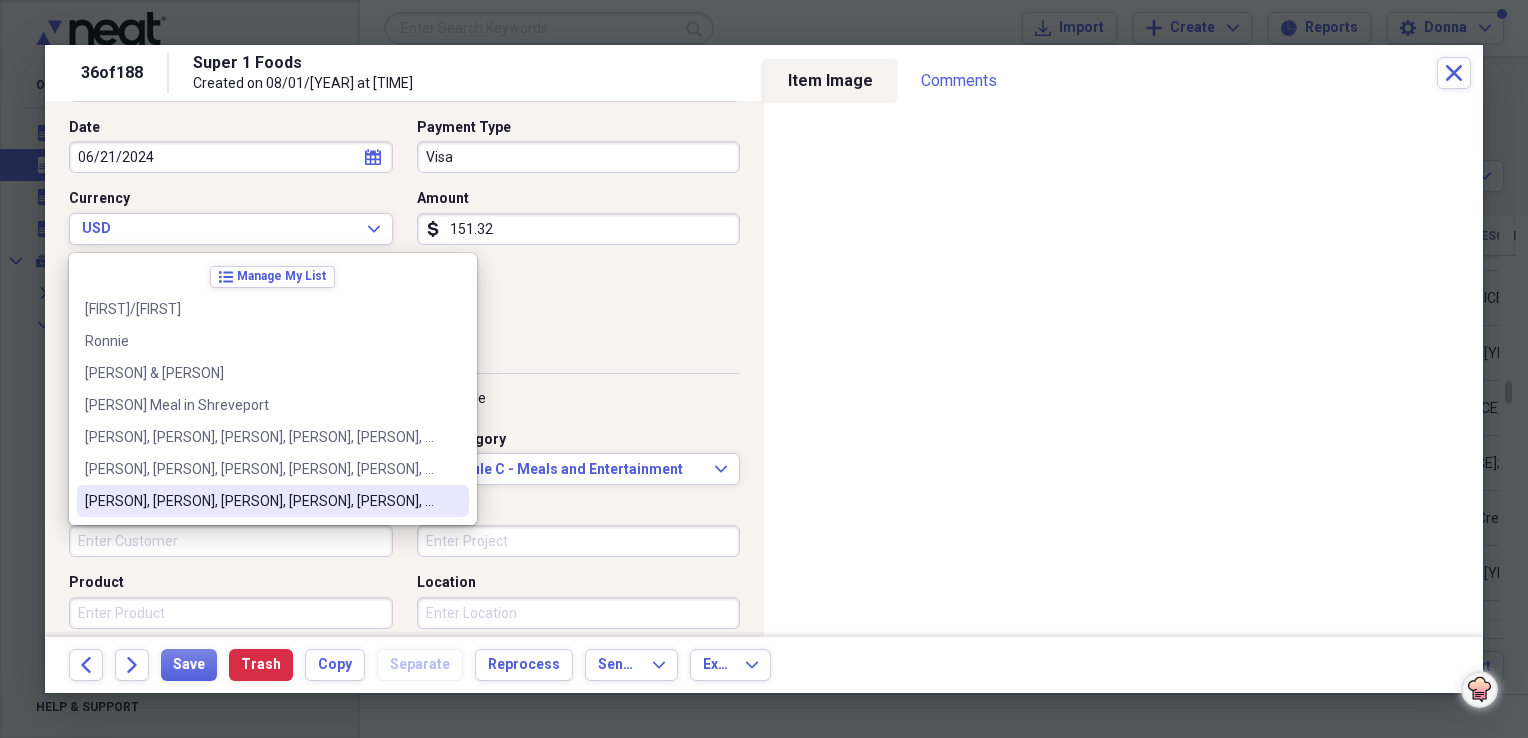 click on "TOMMY, JOEY, MIKE, STACIE, RONNIE, DONNA, SHAWN,, TANNER" at bounding box center (261, 501) 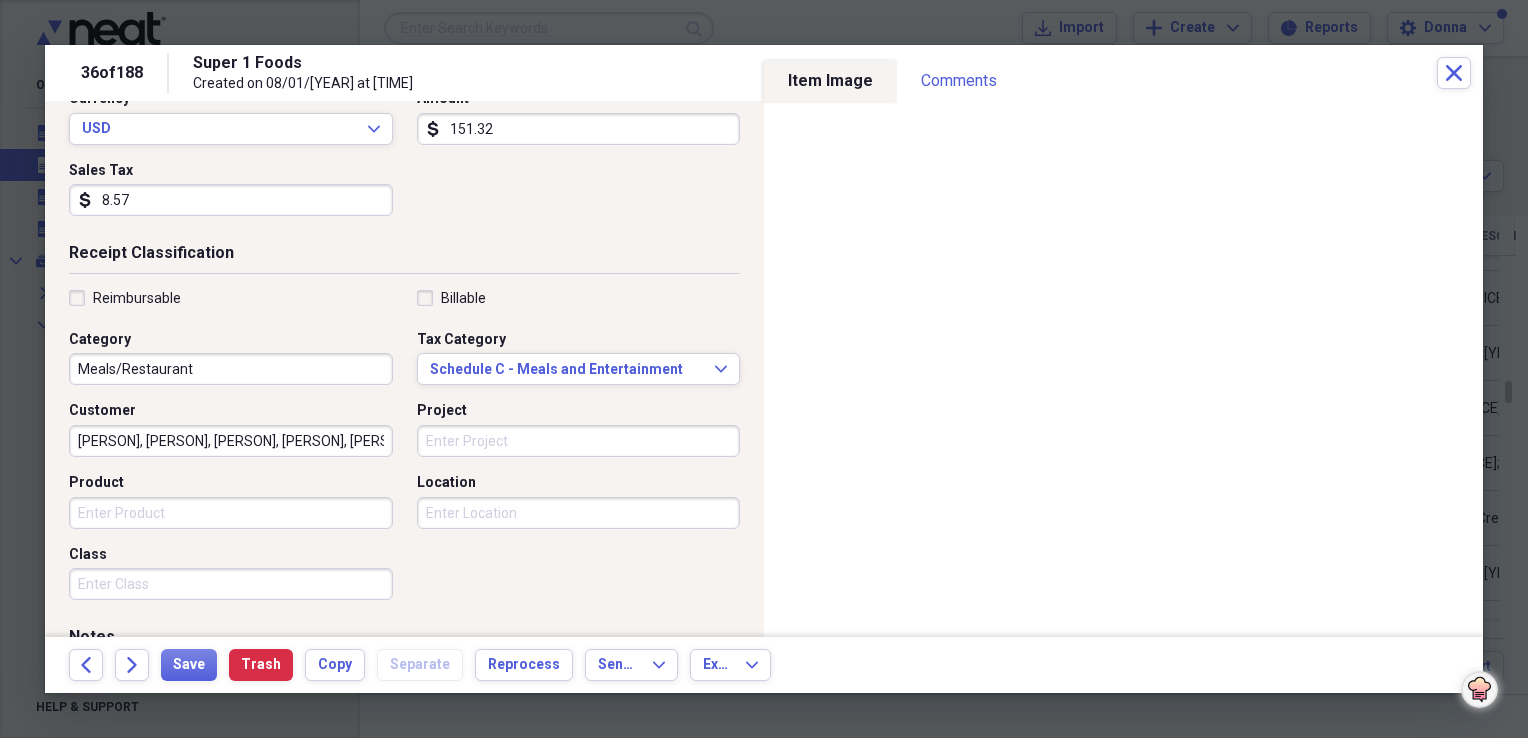 scroll, scrollTop: 400, scrollLeft: 0, axis: vertical 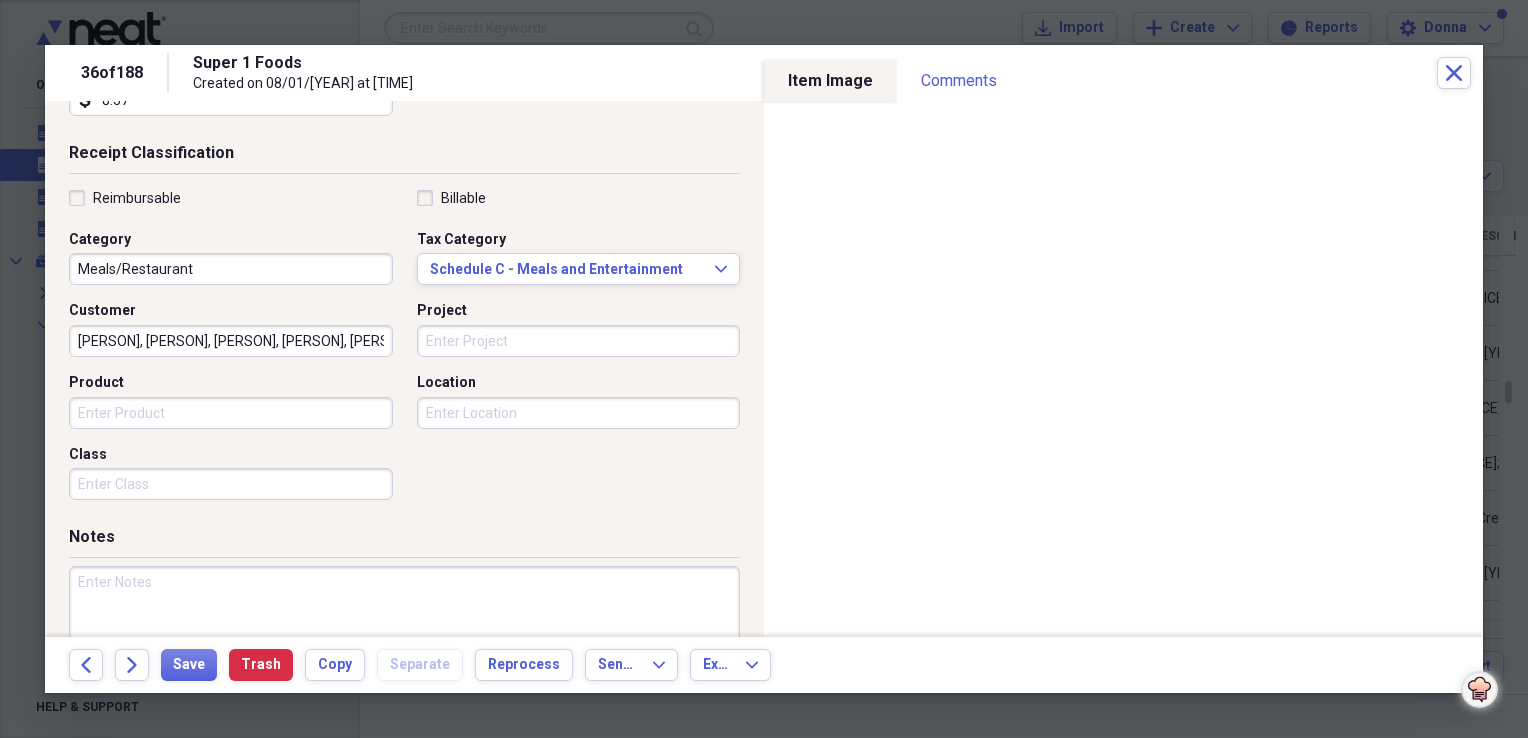 click at bounding box center [404, 631] 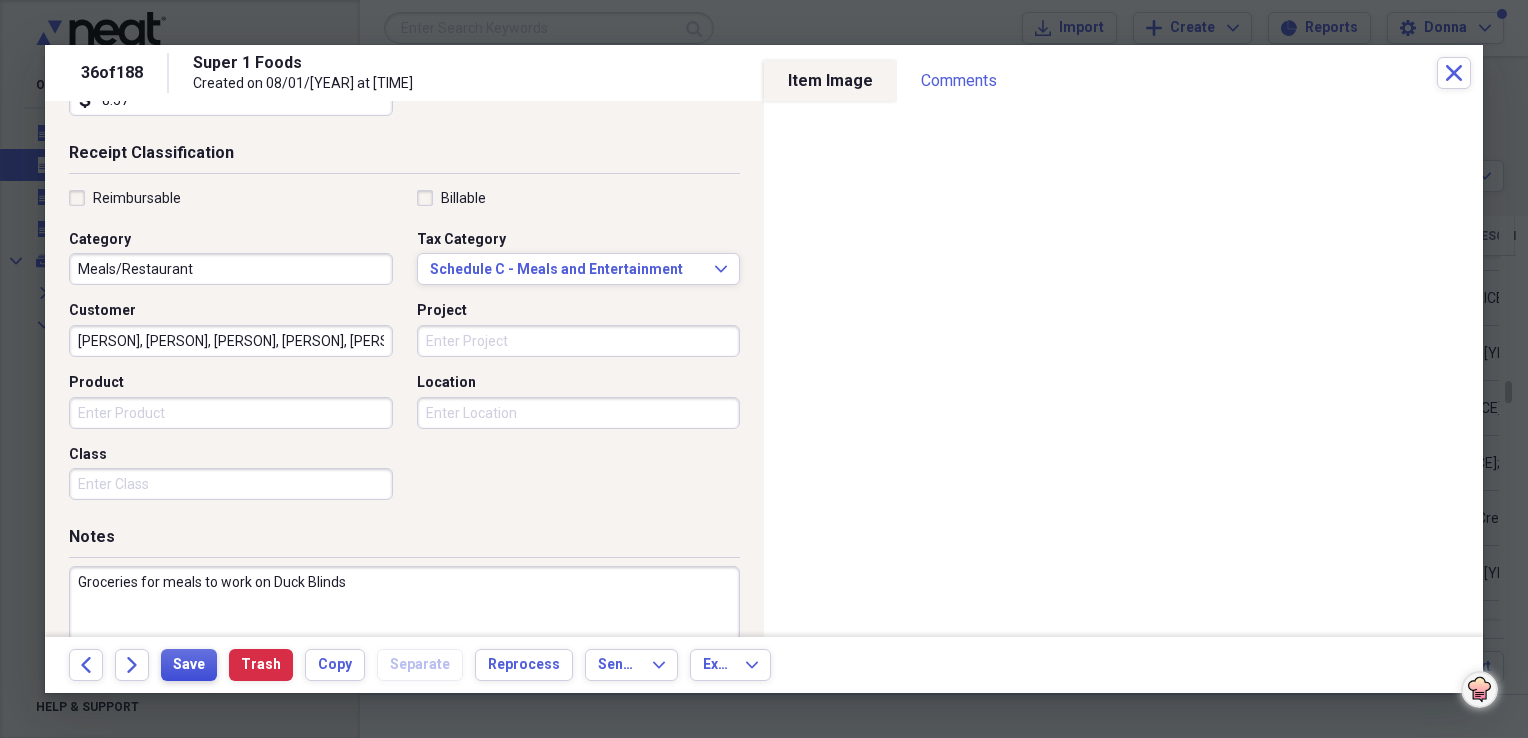 type on "Groceries for meals to work on Duck Blinds" 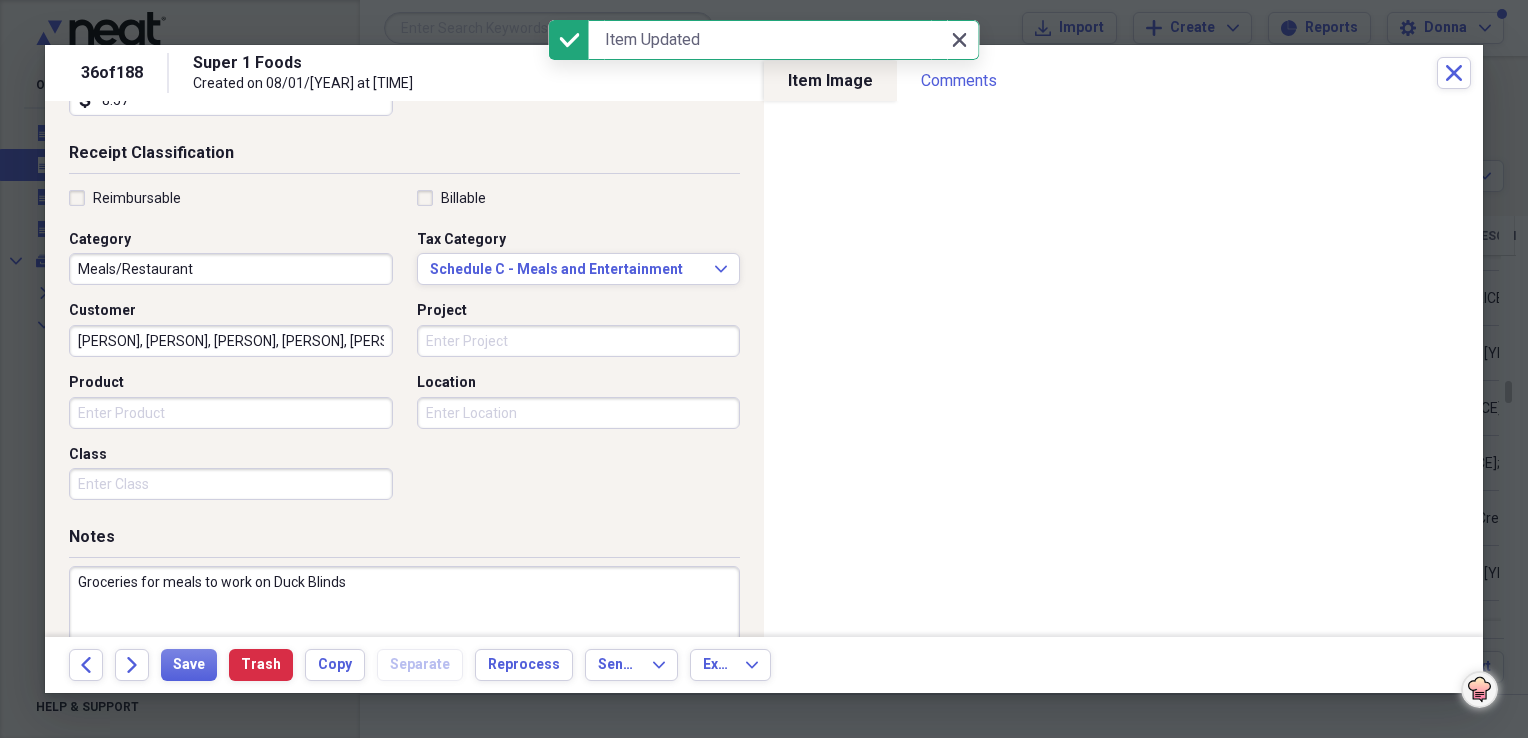 click 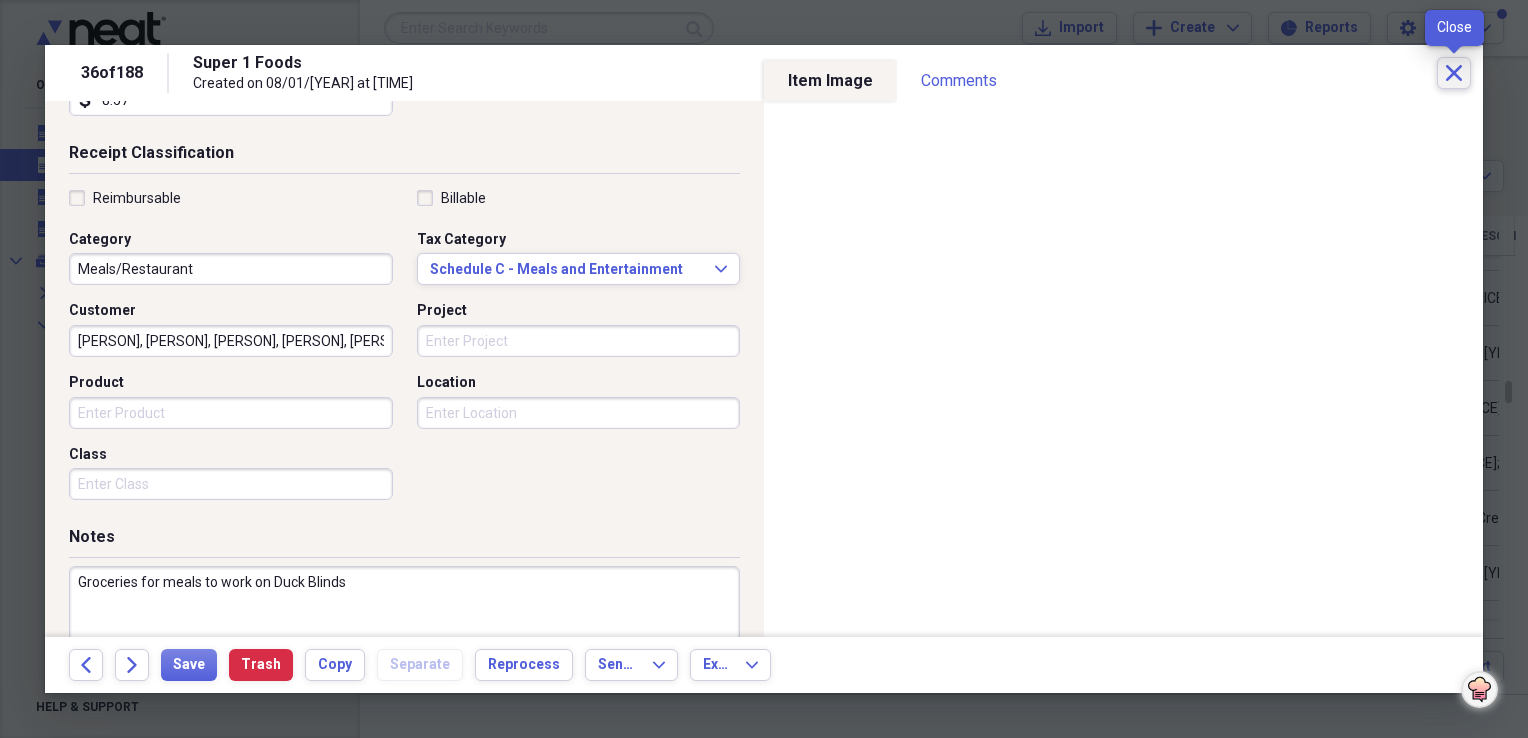 click on "Close" at bounding box center (1454, 73) 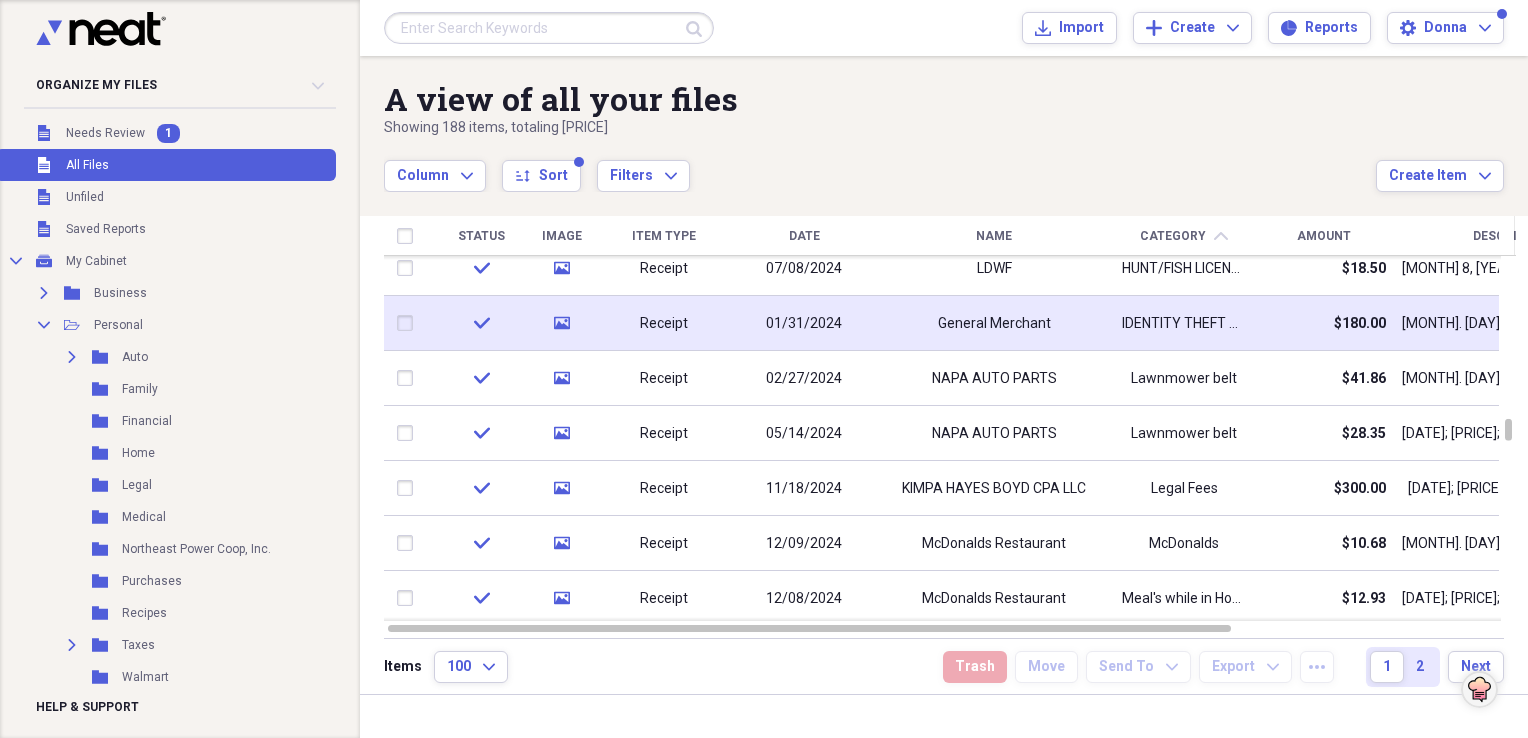 click on "General Merchant" at bounding box center [994, 324] 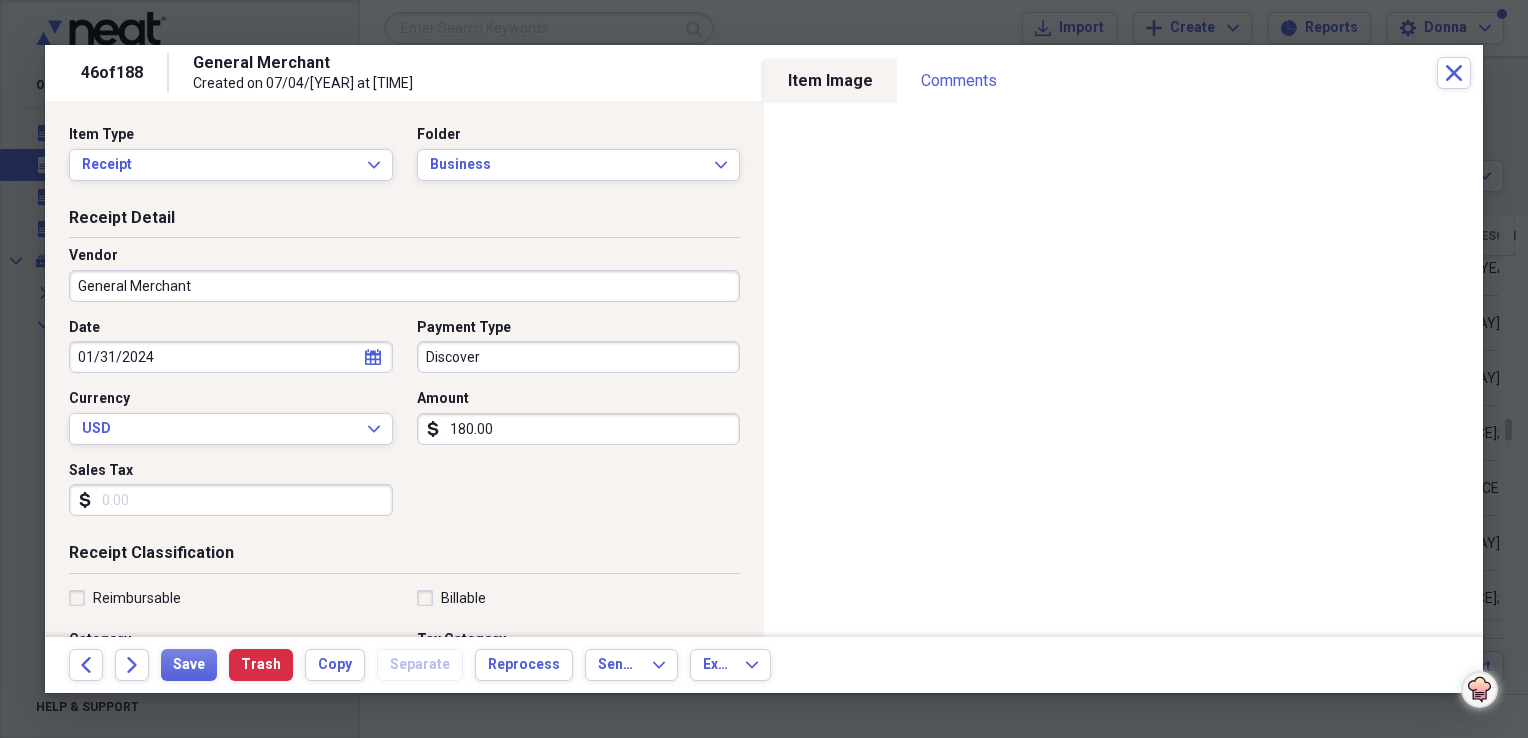scroll, scrollTop: 100, scrollLeft: 0, axis: vertical 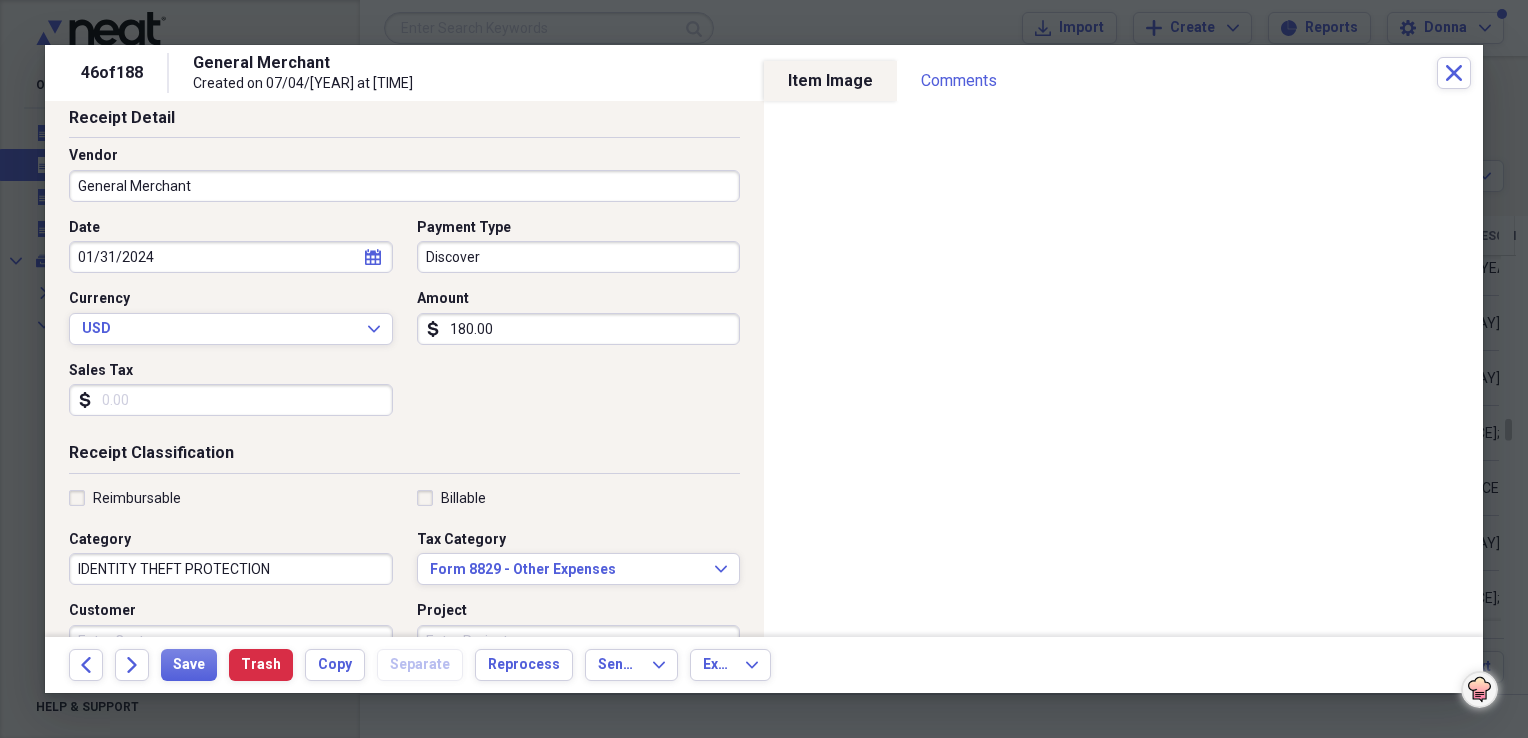click on "IDENTITY THEFT PROTECTION" at bounding box center [231, 569] 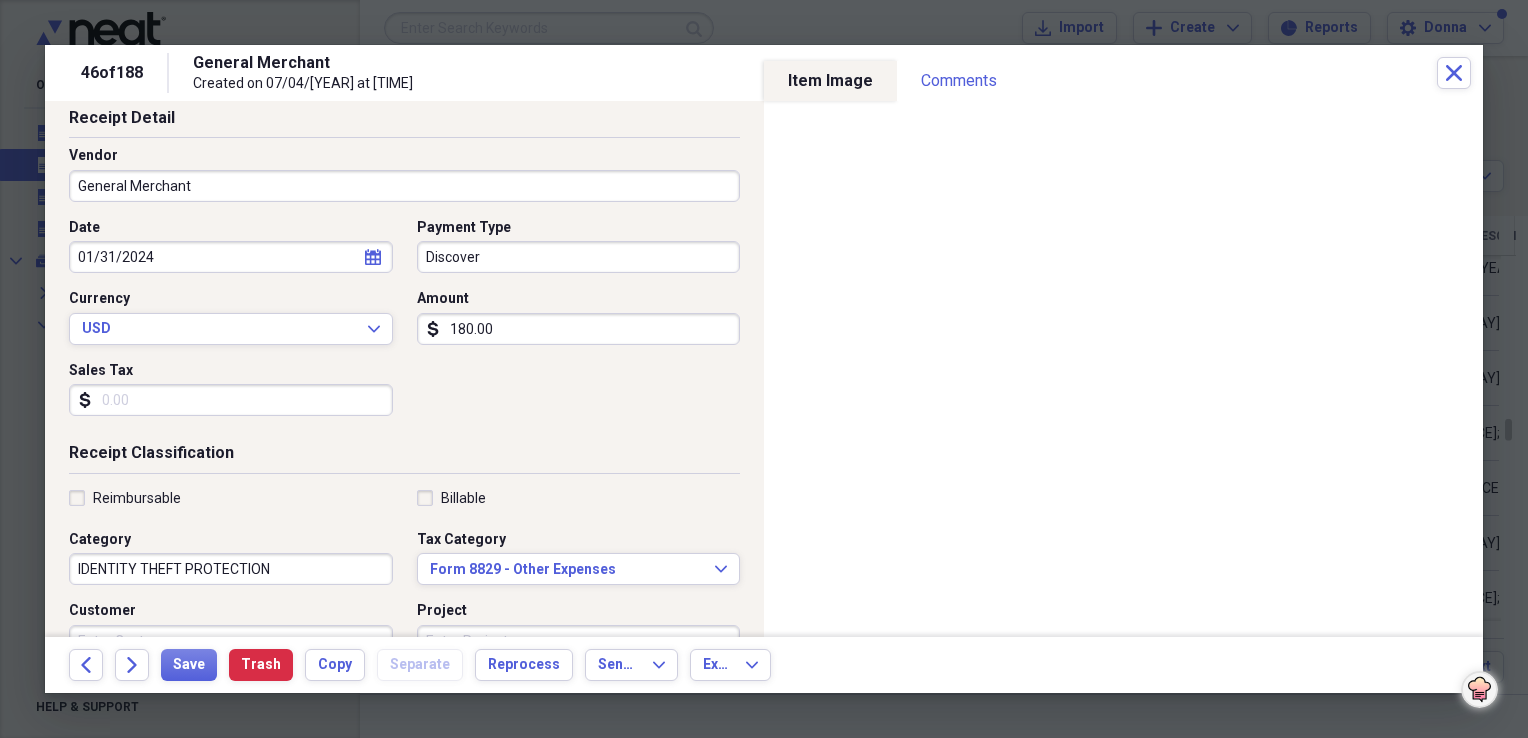 click on "Date 01/31/2024 calendar Calendar Payment Type Discover Currency USD Expand Amount dollar-sign 180.00 Sales Tax dollar-sign" at bounding box center [404, 325] 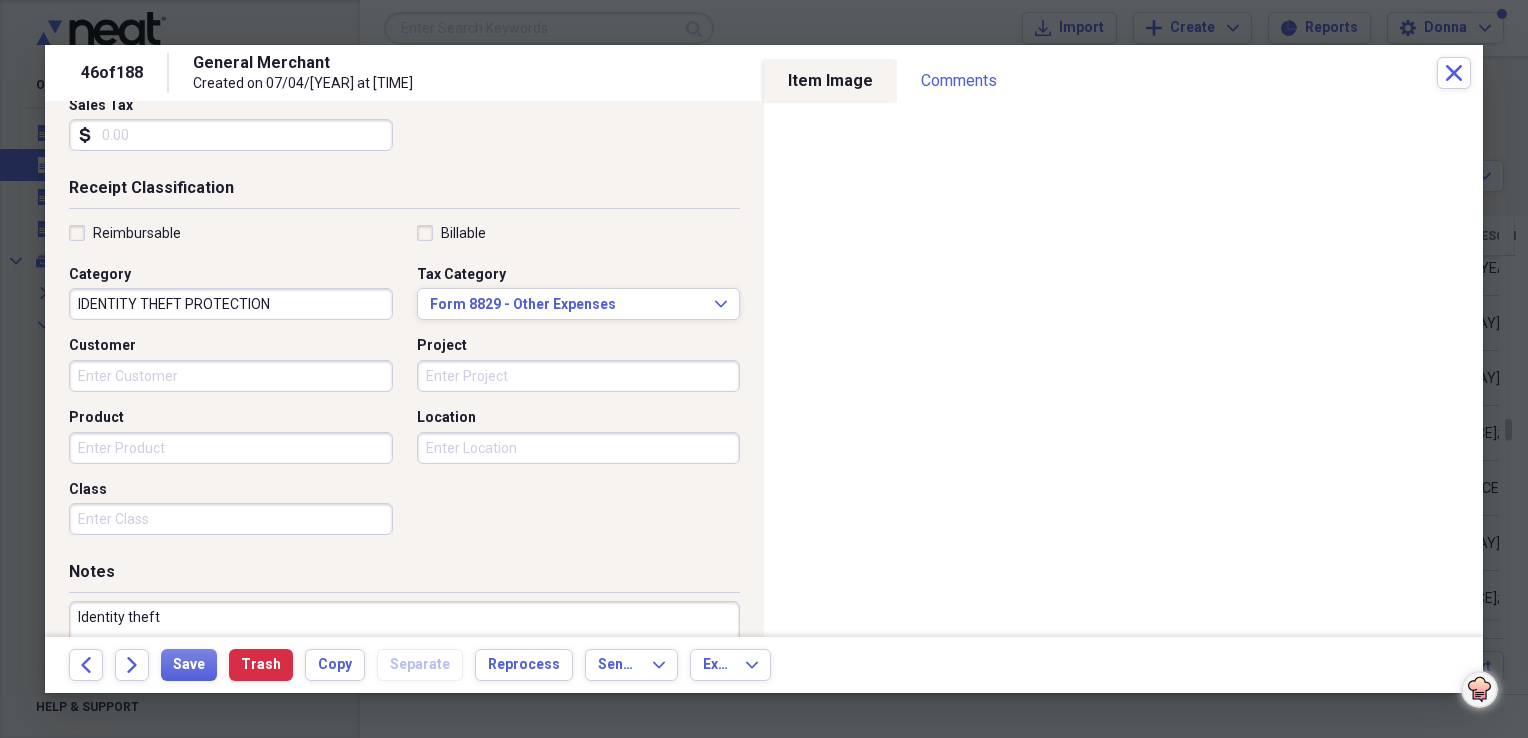 scroll, scrollTop: 400, scrollLeft: 0, axis: vertical 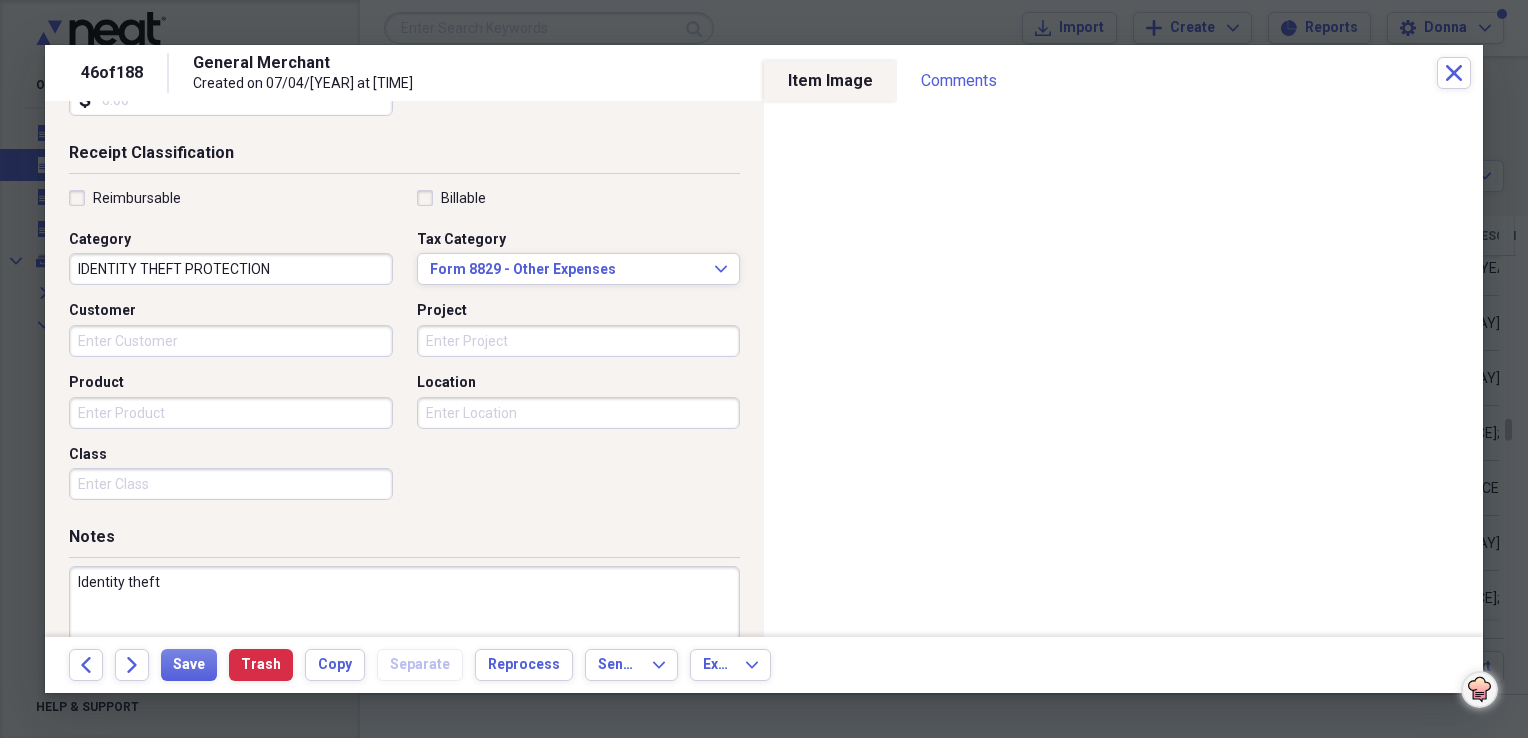 click on "Identity theft" at bounding box center [404, 631] 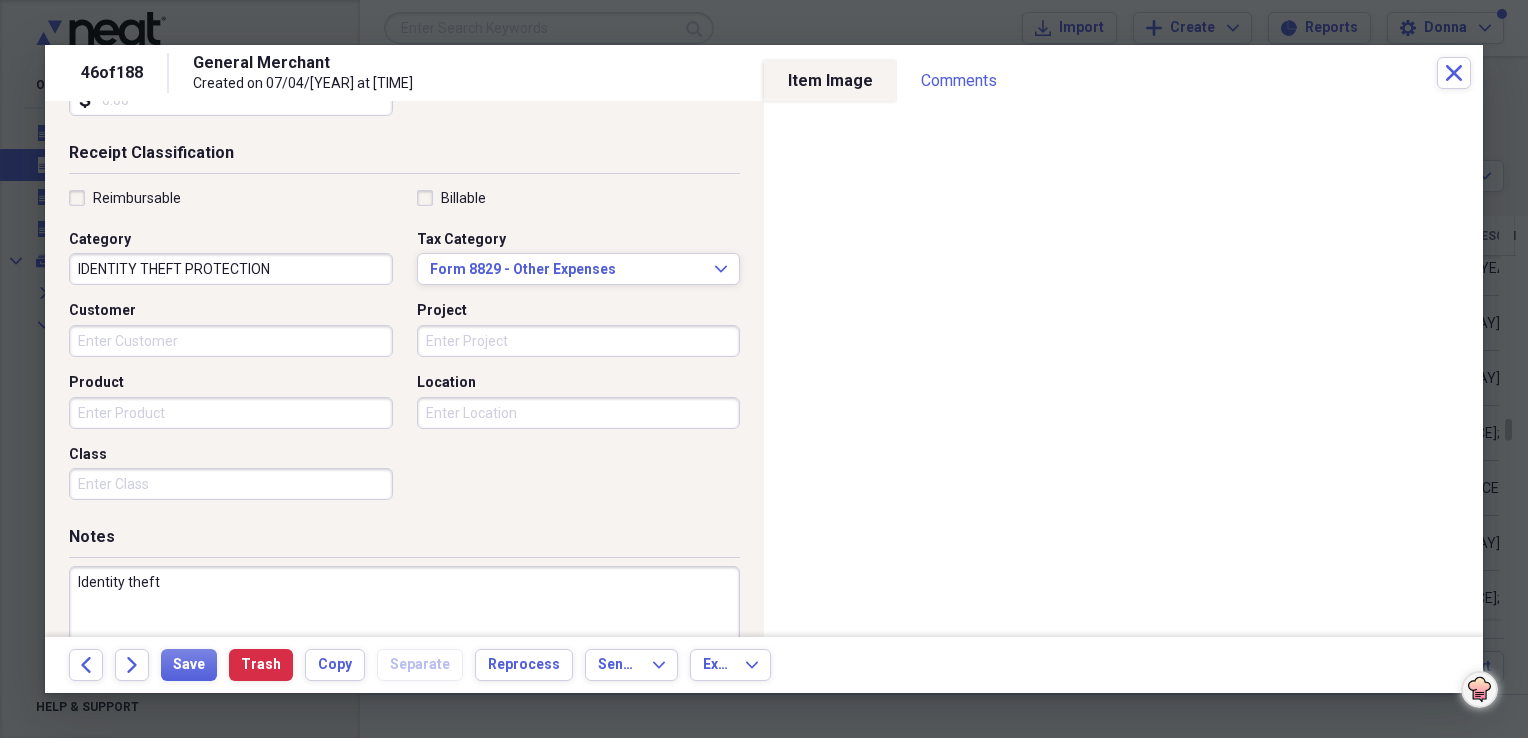 paste on "DENTITY THEFT PROTECTION" 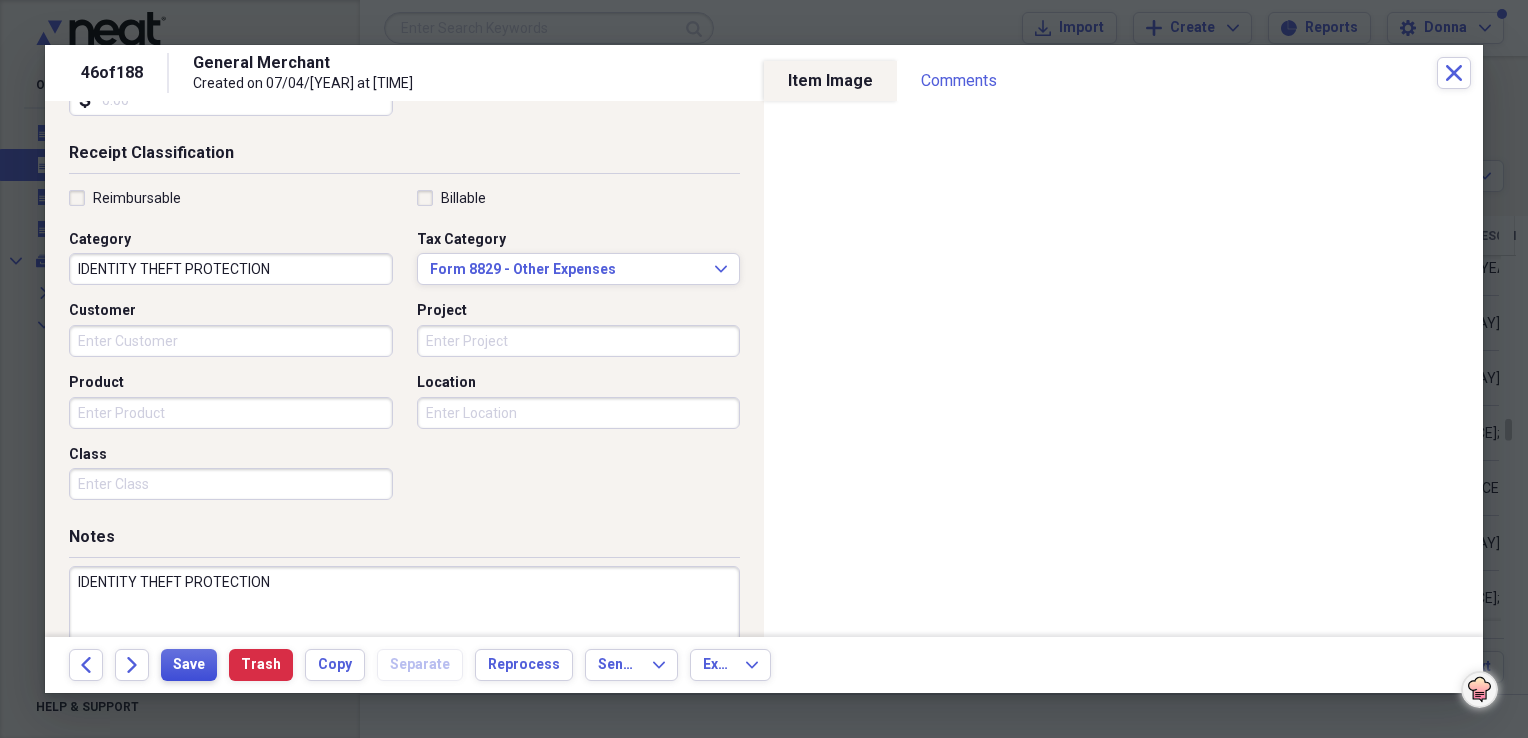 type on "IDENTITY THEFT PROTECTION" 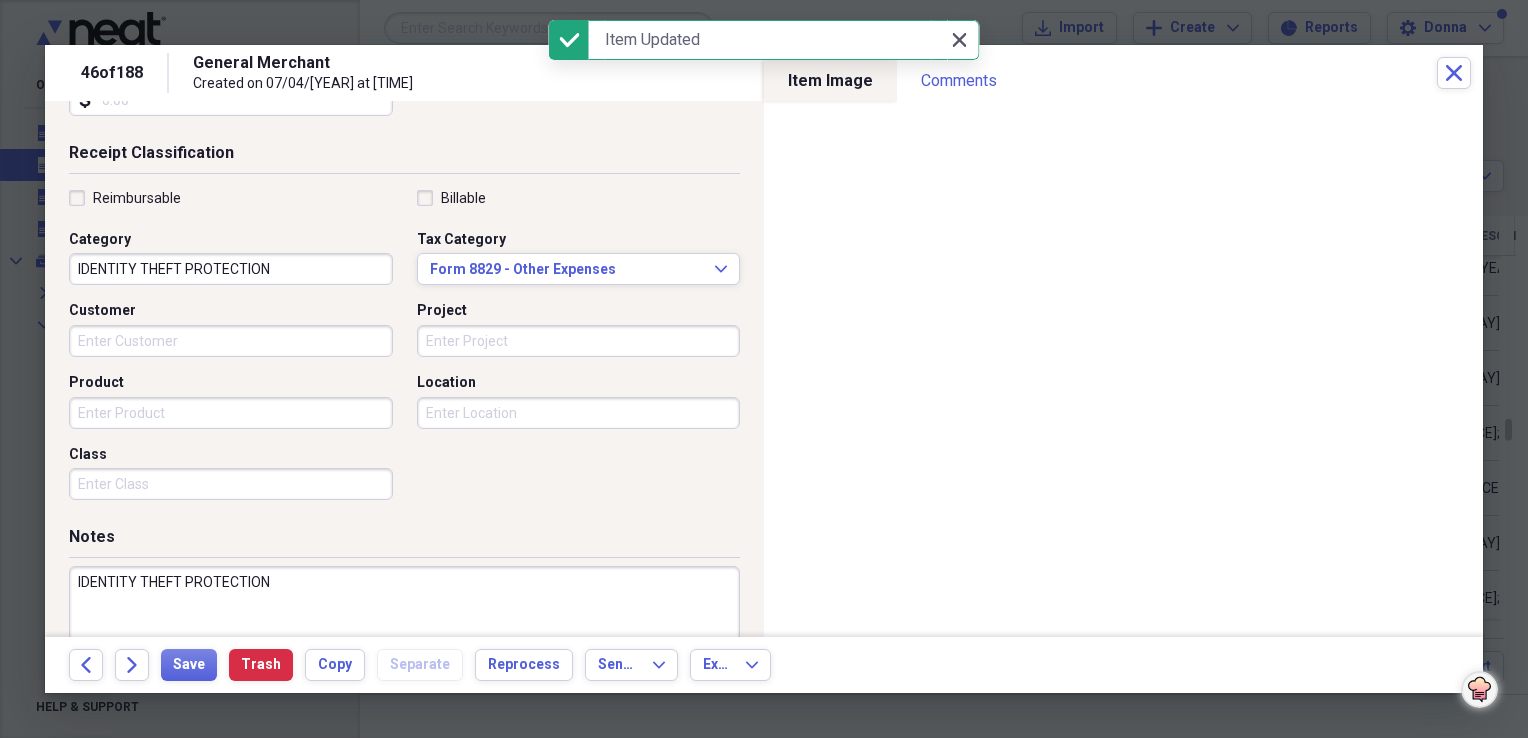 click 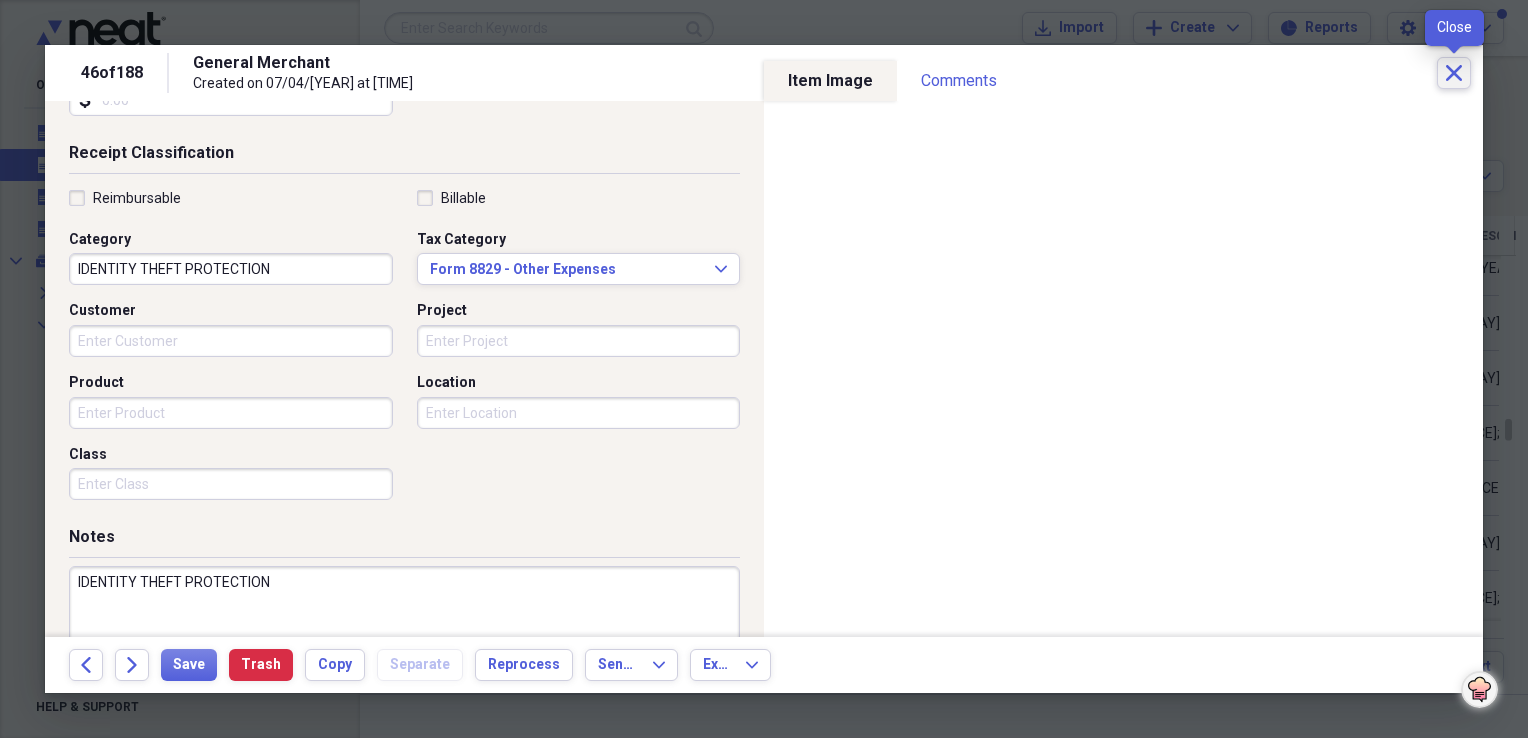 click on "Close" 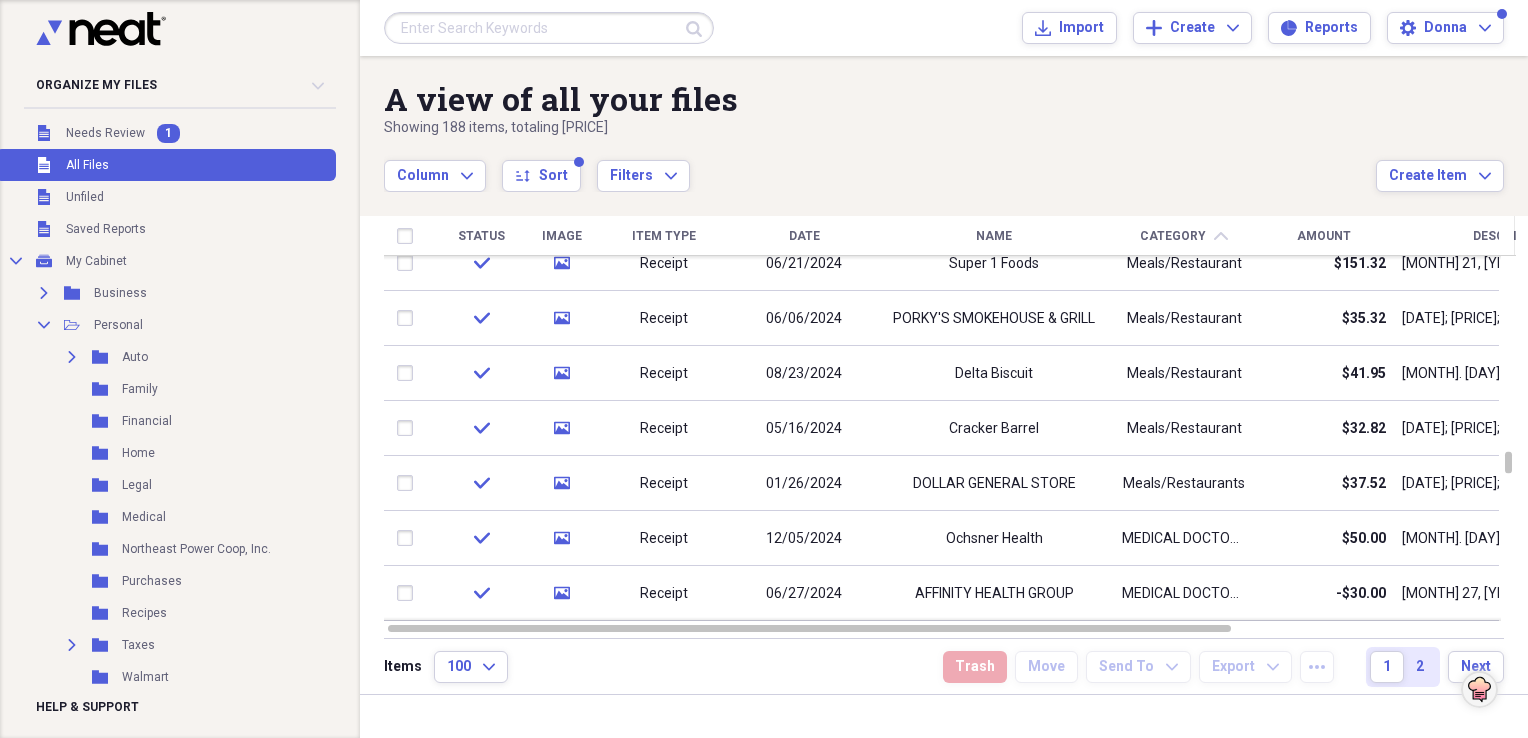 click on "Category" at bounding box center [1173, 236] 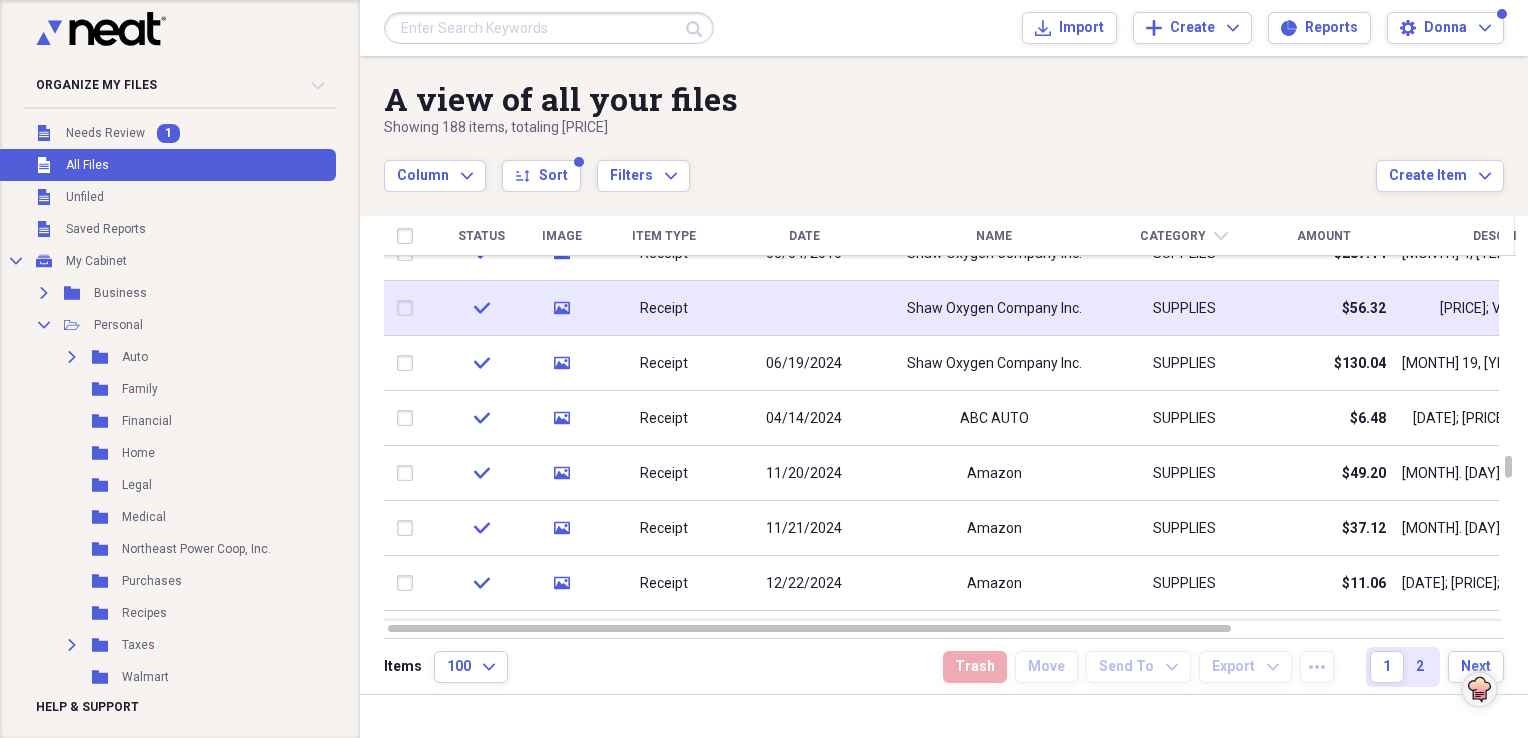 click at bounding box center (804, 308) 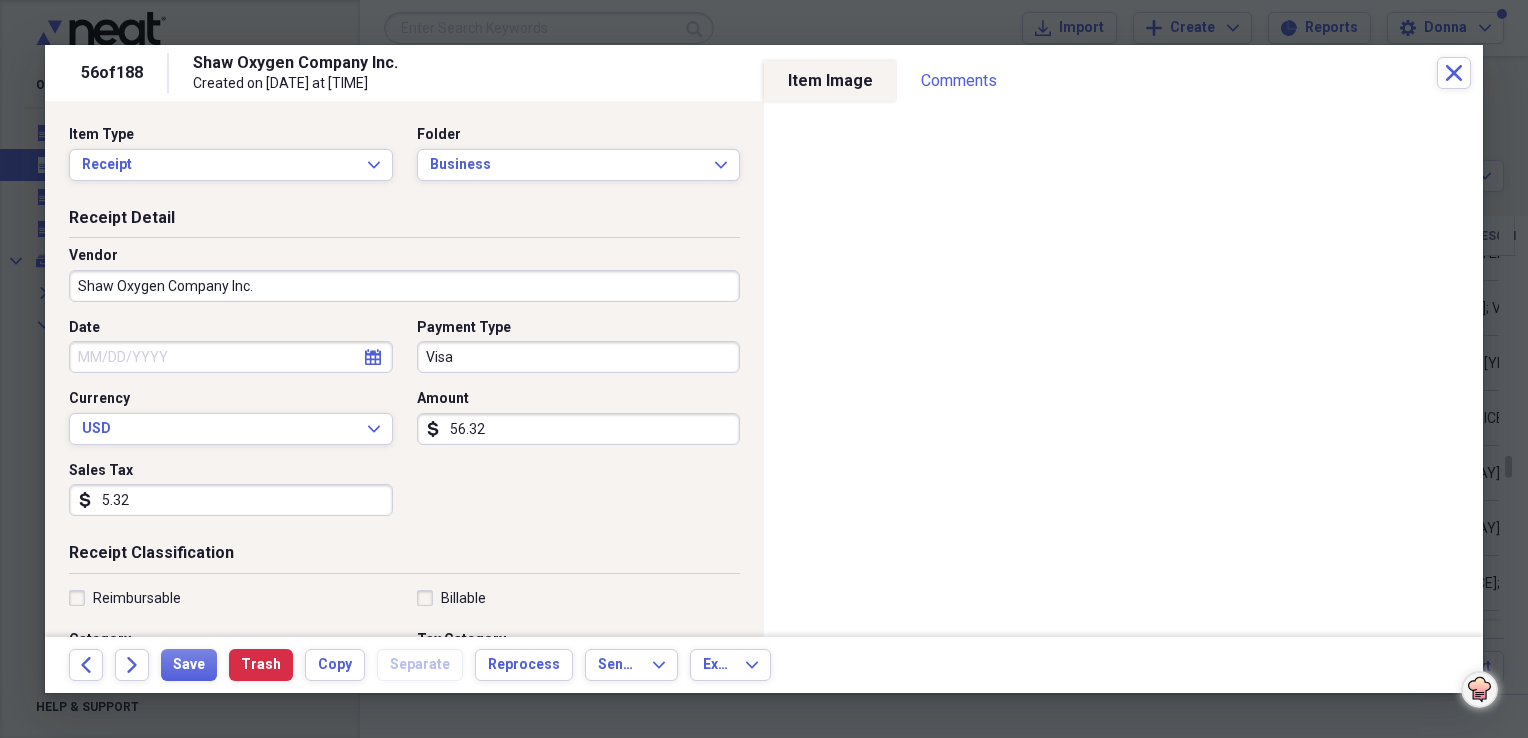 click 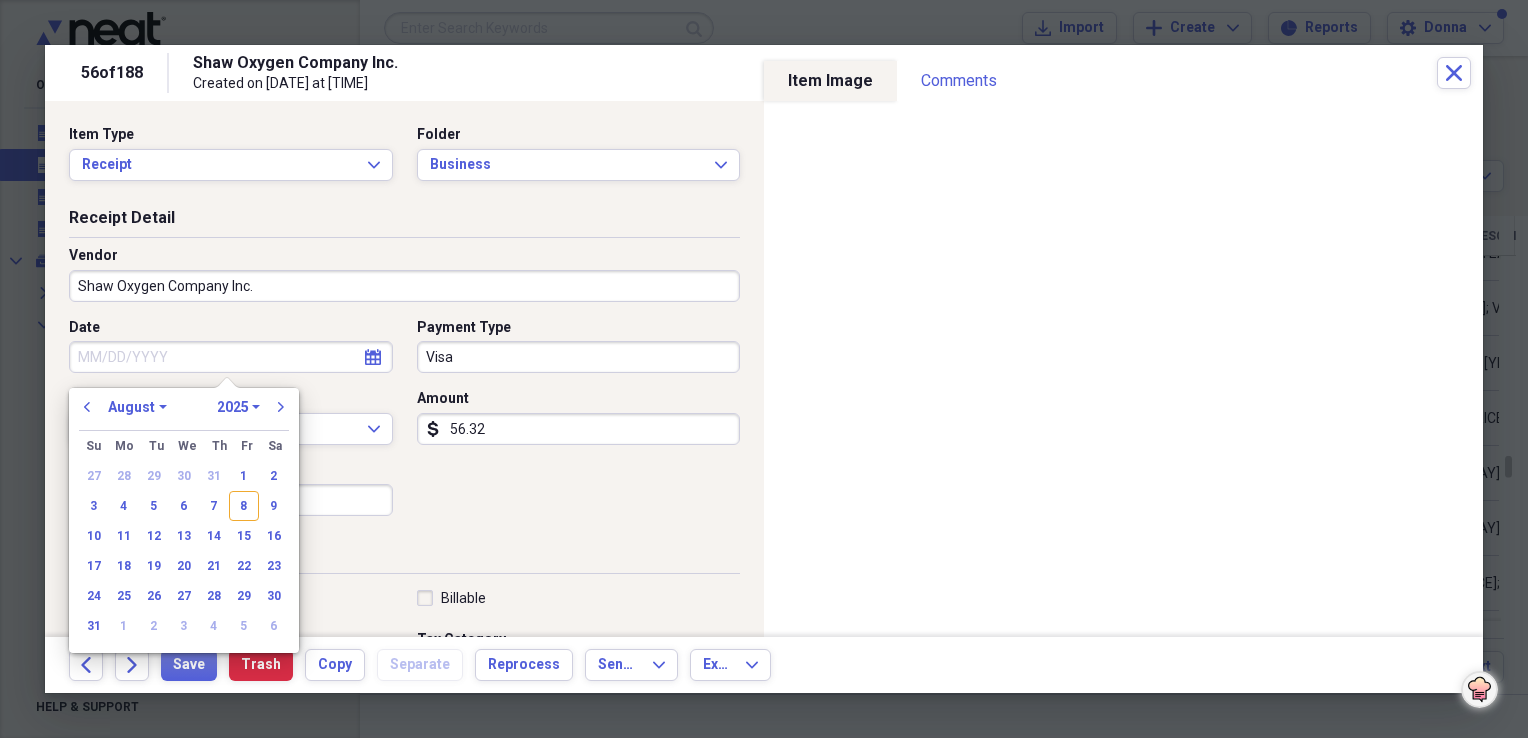 click 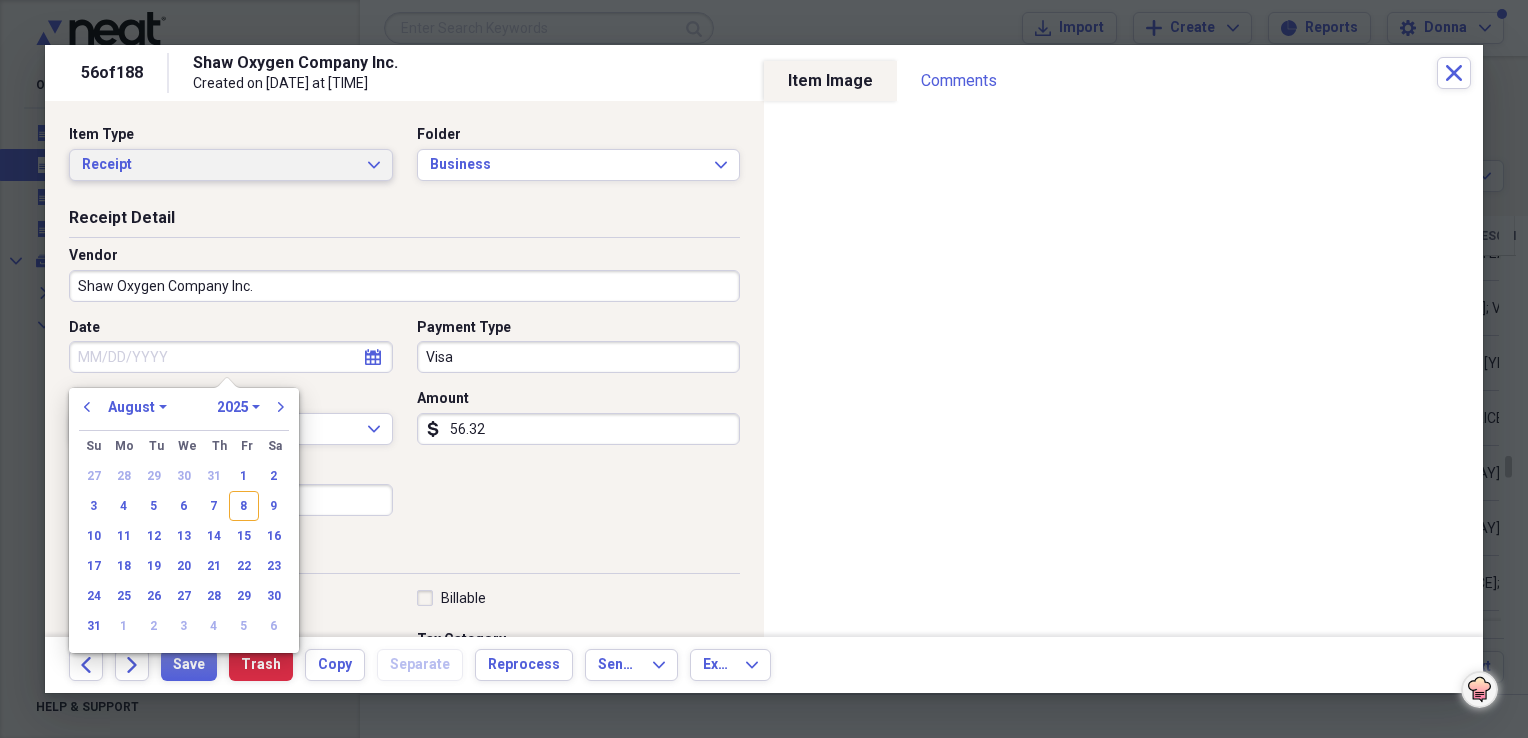 select on "2024" 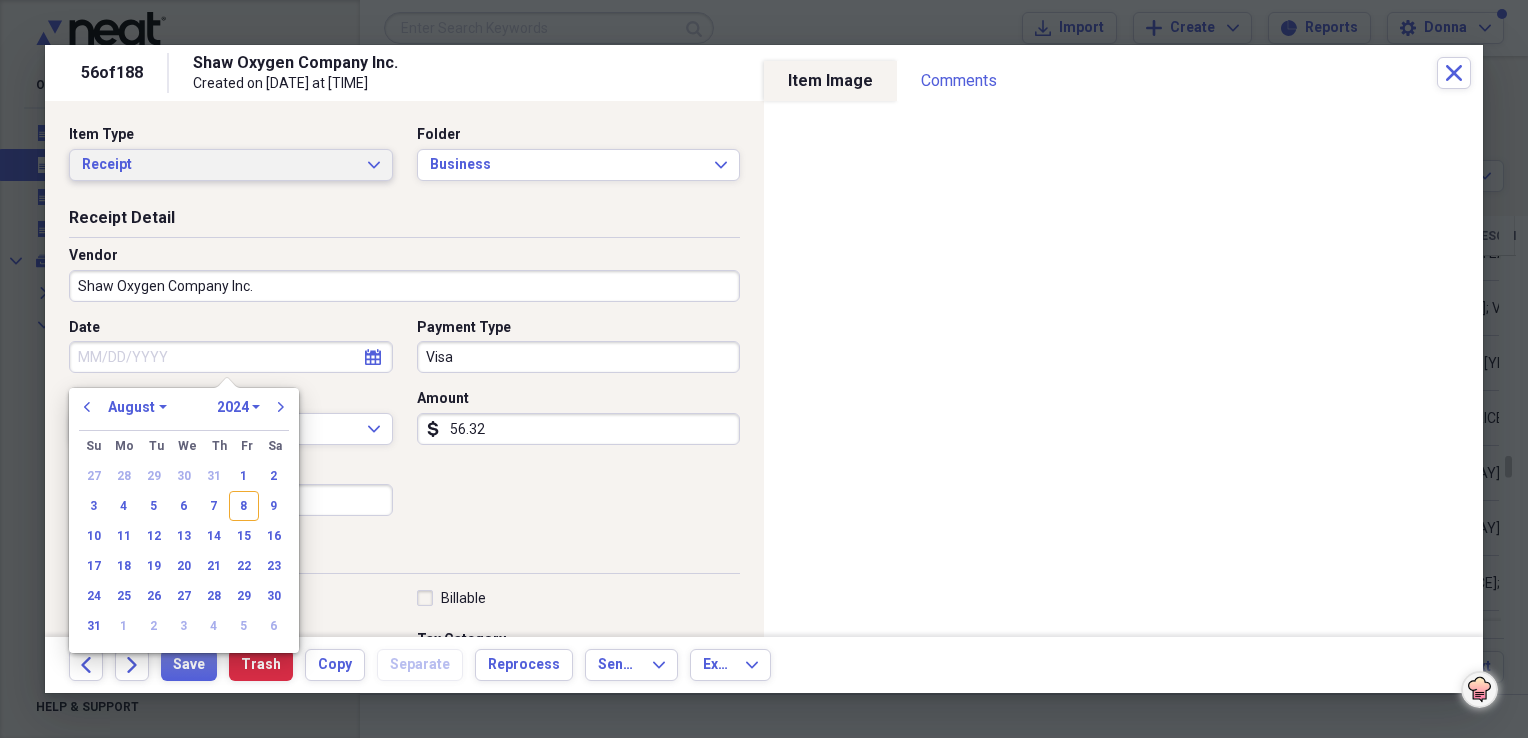 click on "1970 1971 1972 1973 1974 1975 1976 1977 1978 1979 1980 1981 1982 1983 1984 1985 1986 1987 1988 1989 1990 1991 1992 1993 1994 1995 1996 1997 1998 1999 2000 2001 2002 2003 2004 2005 2006 2007 2008 2009 2010 2011 2012 2013 2014 2015 2016 2017 2018 2019 2020 2021 2022 2023 2024 2025 2026 2027 2028 2029 2030 2031 2032 2033 2034 2035" at bounding box center (238, 407) 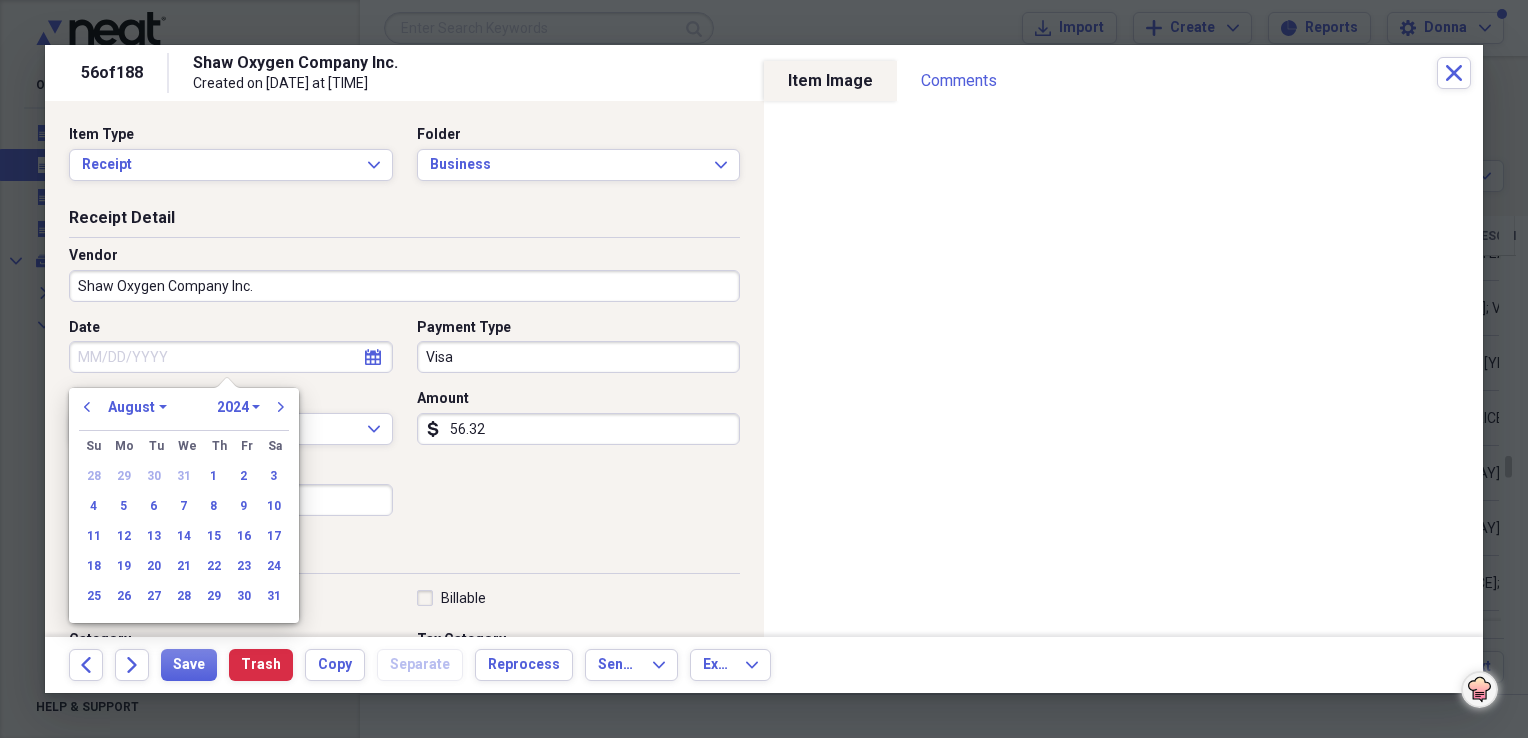 click on "January February March April May June July August September October November December" at bounding box center [137, 407] 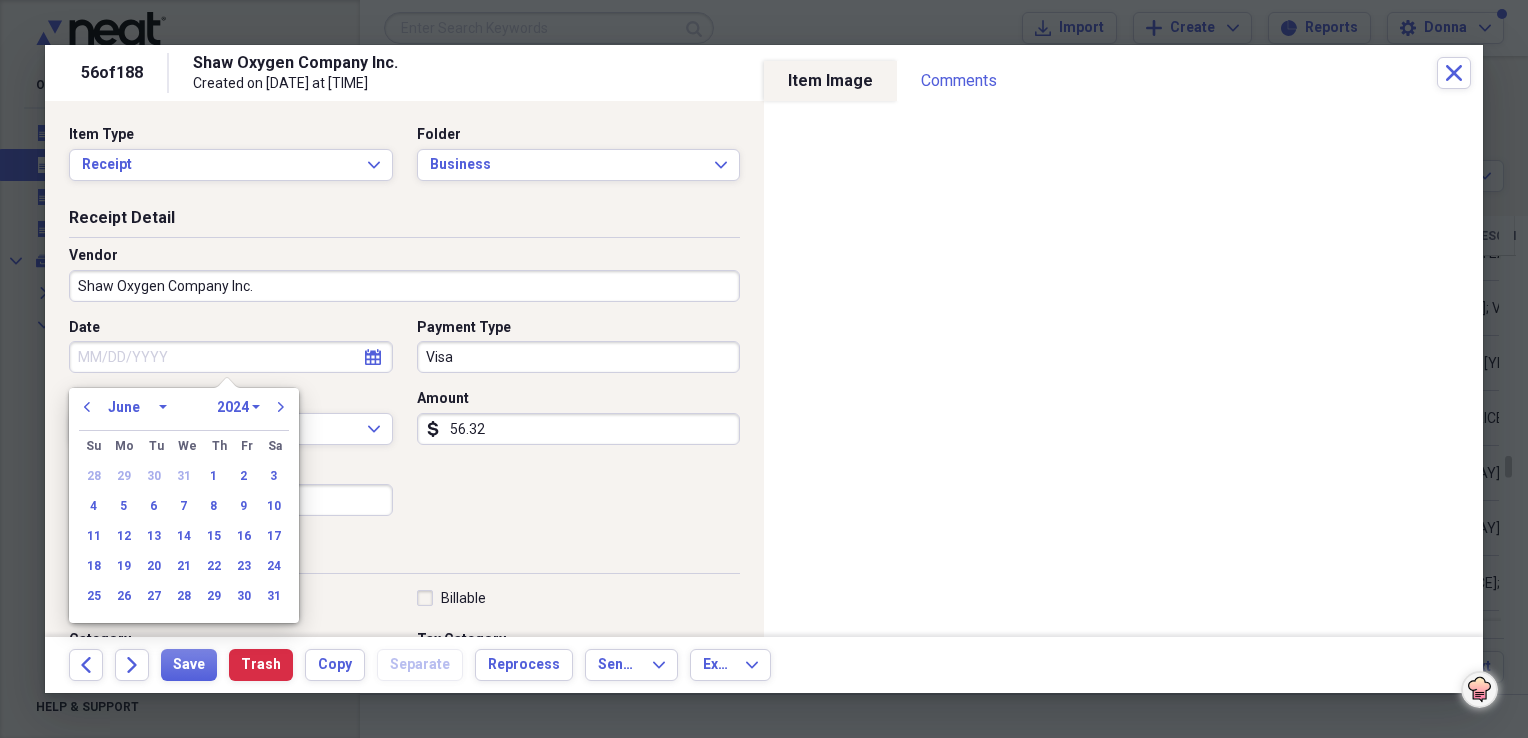 click on "January February March April May June July August September October November December" at bounding box center [137, 407] 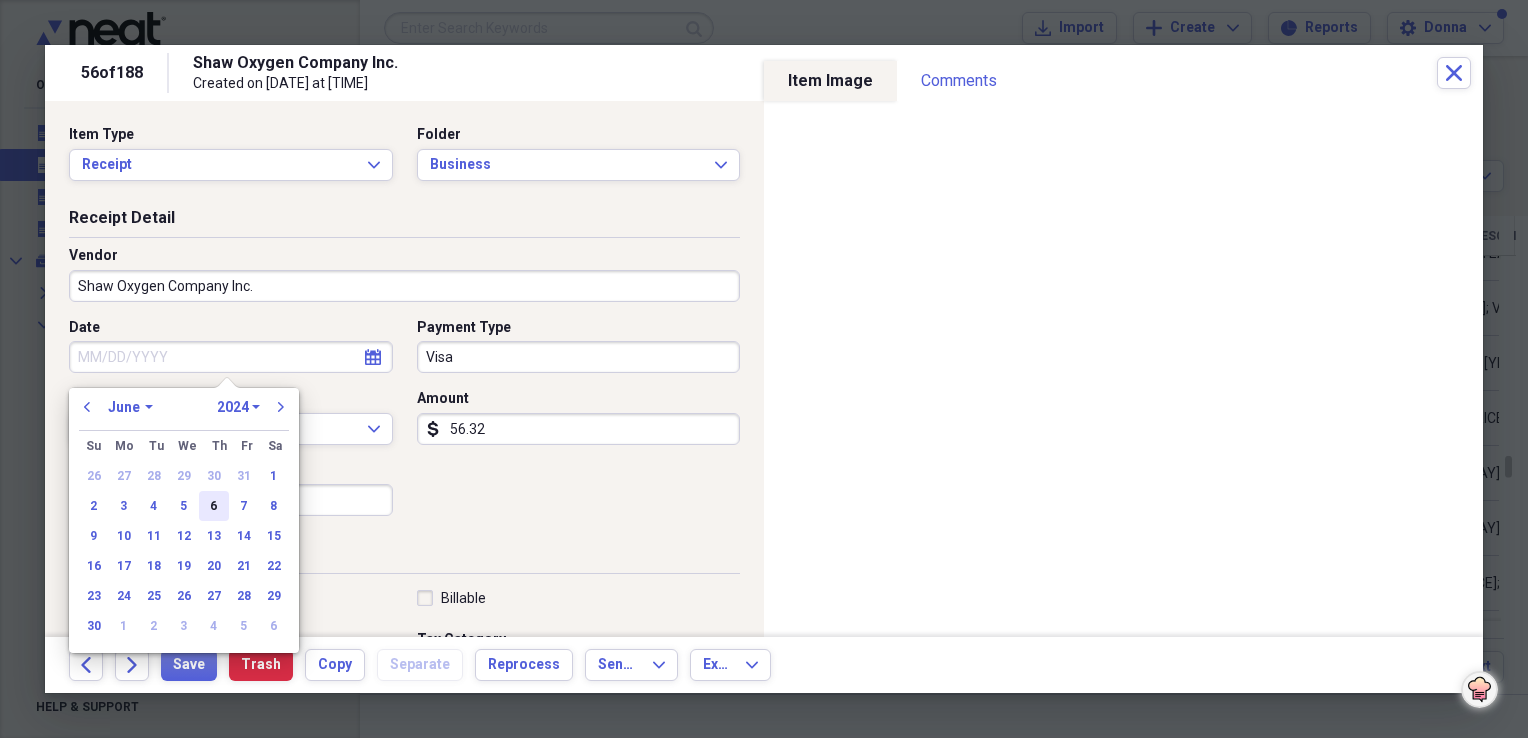 click on "6" at bounding box center [214, 506] 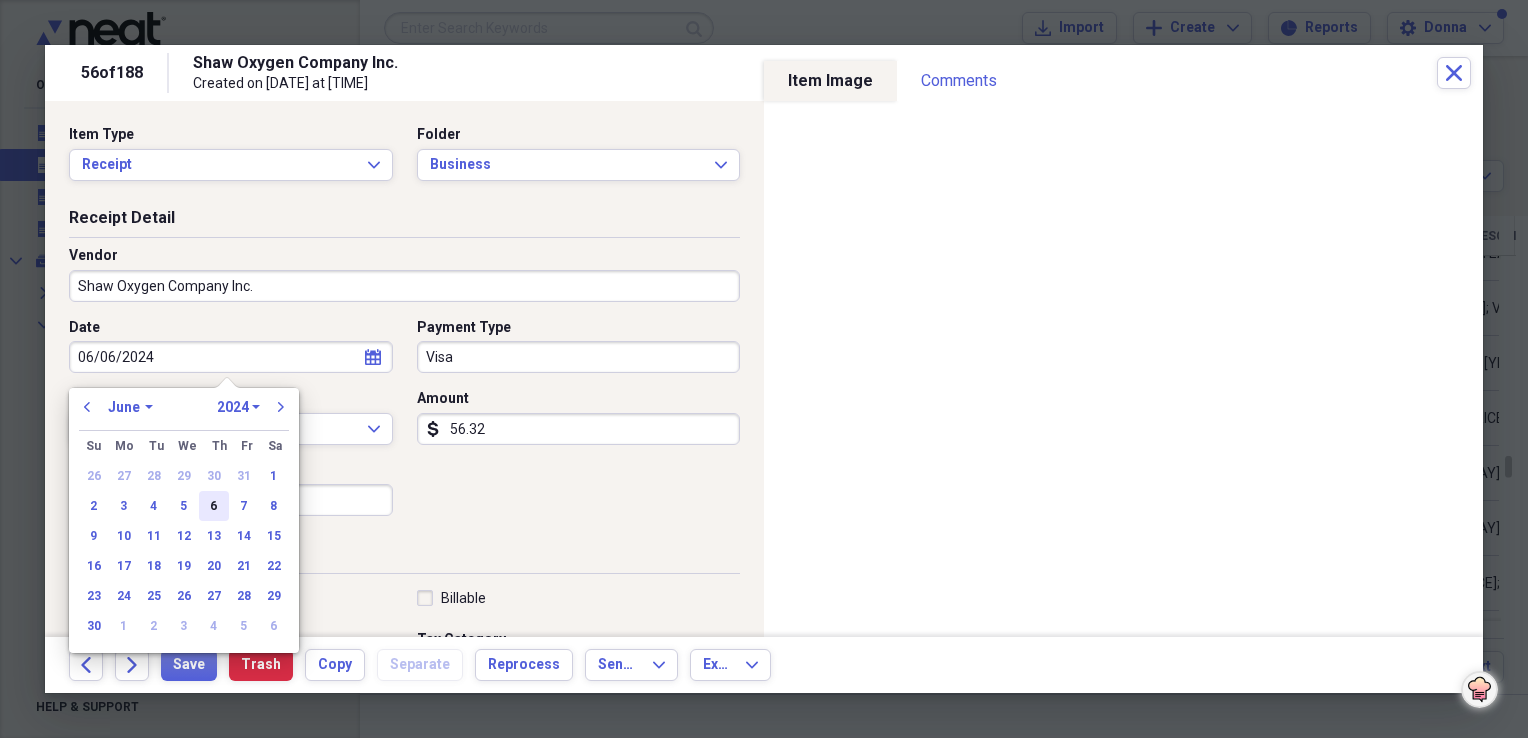 type on "06/06/2024" 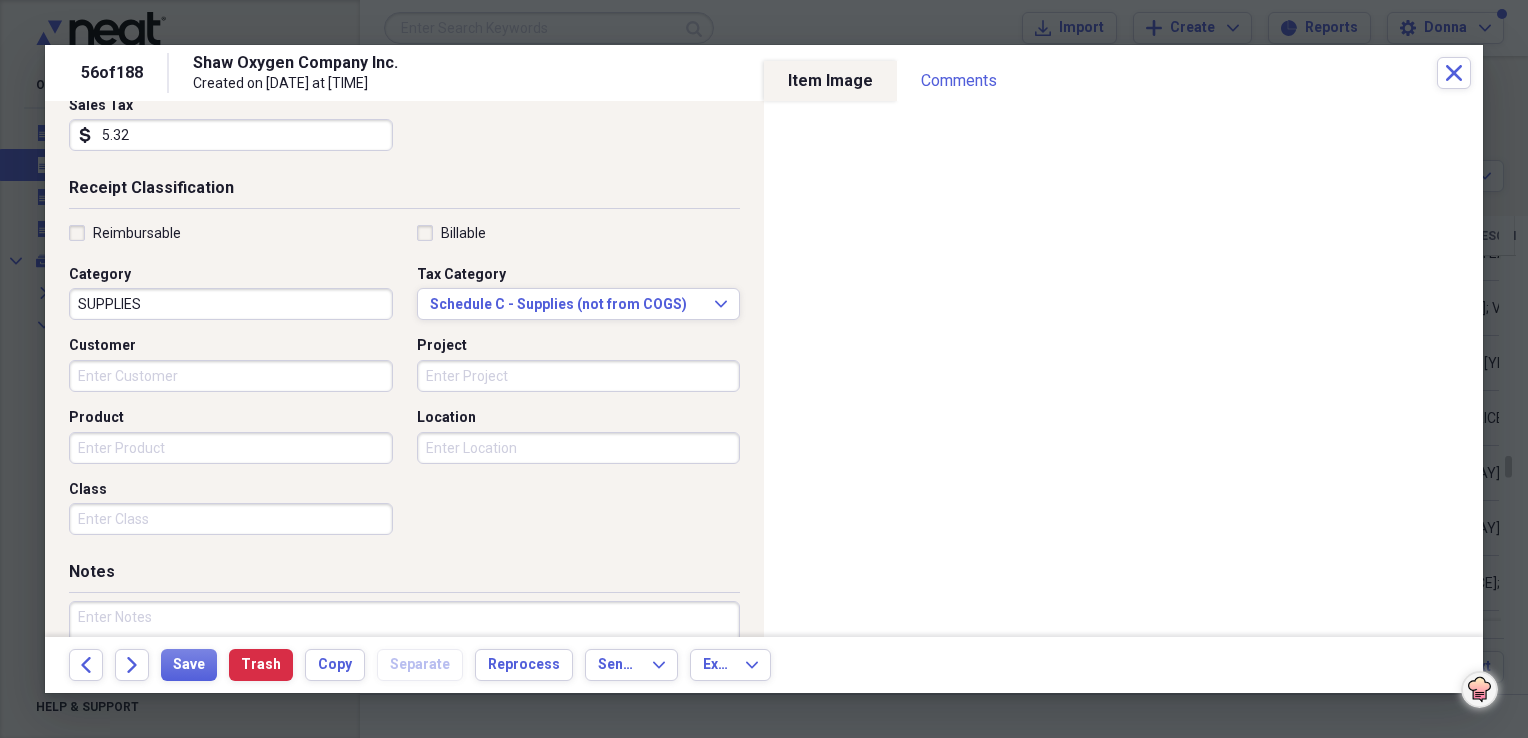 scroll, scrollTop: 400, scrollLeft: 0, axis: vertical 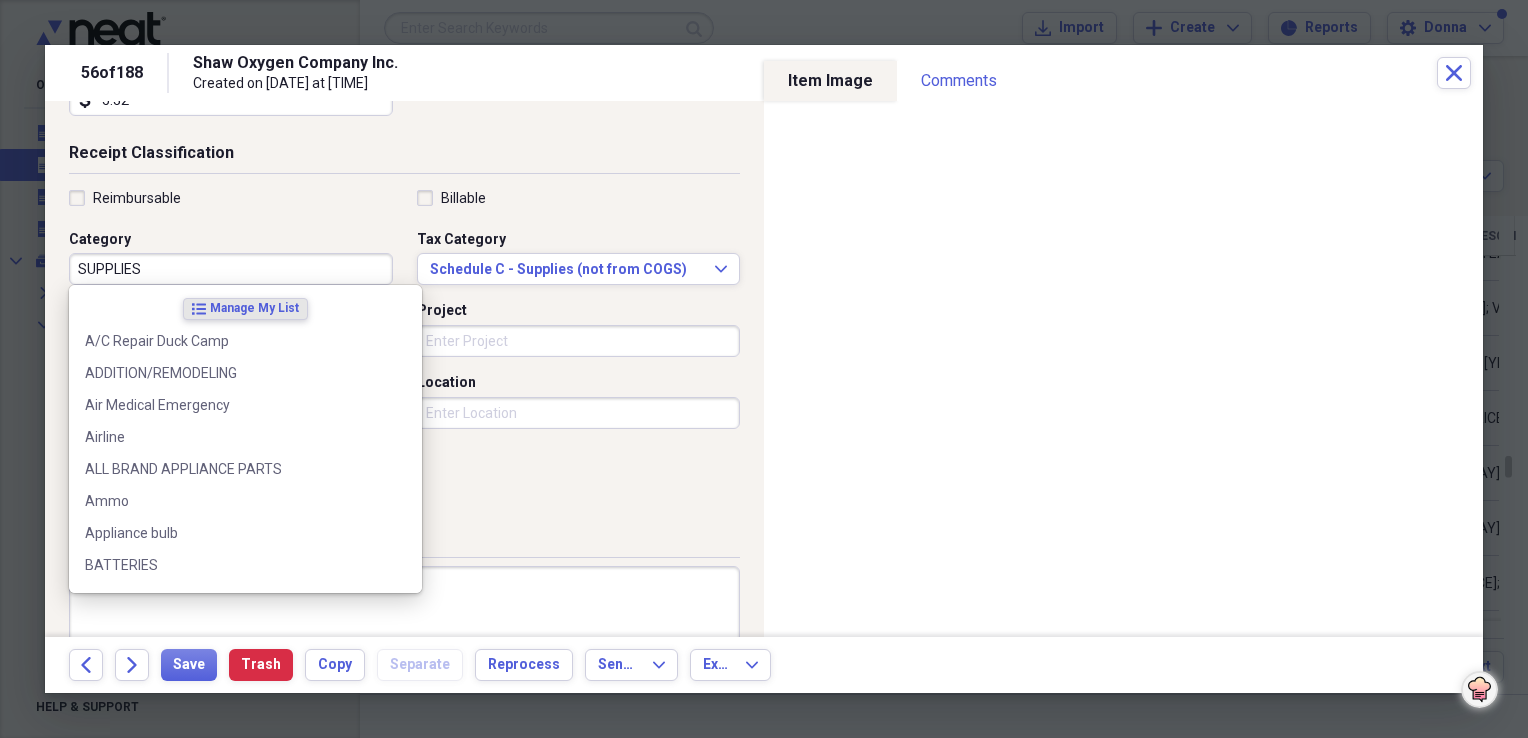 click on "SUPPLIES" at bounding box center (231, 269) 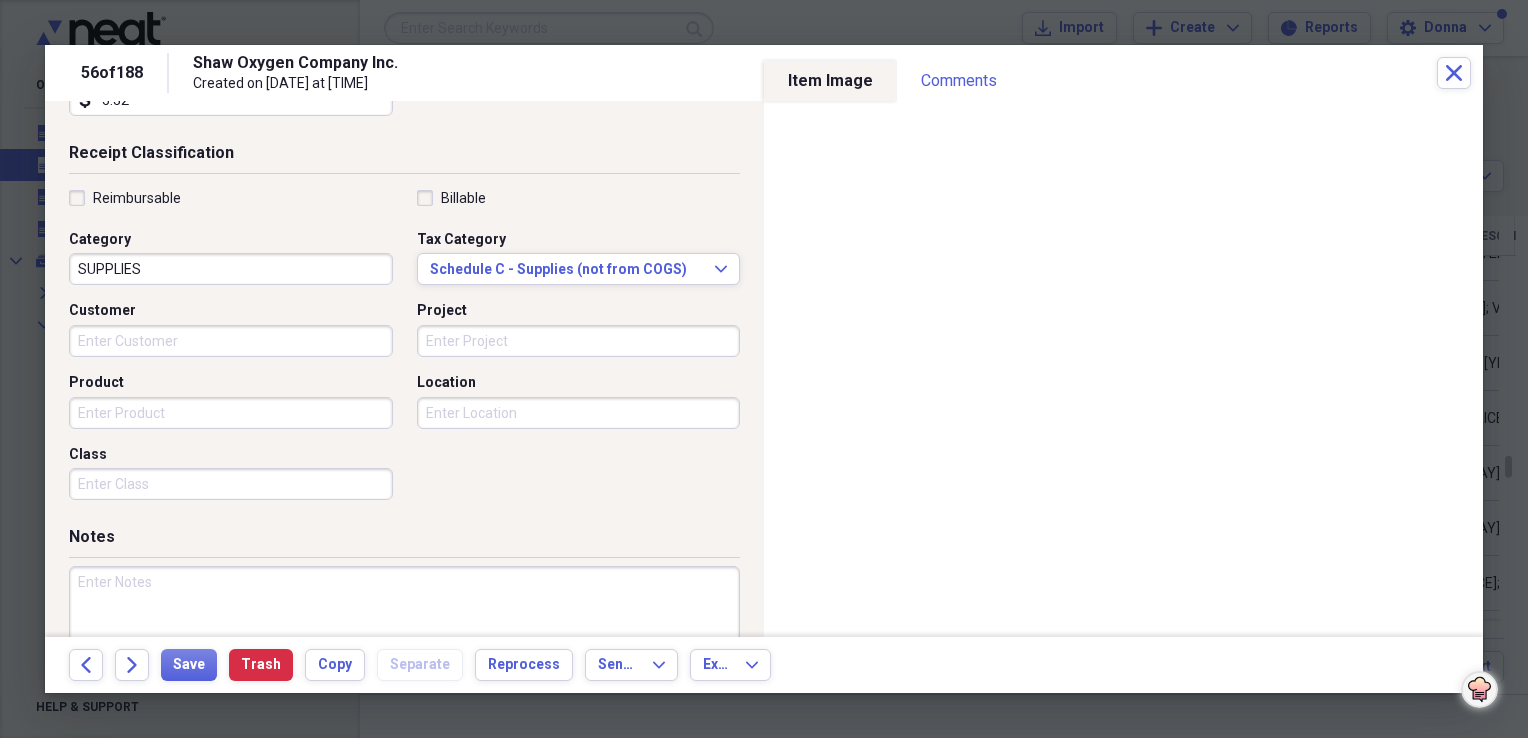 click at bounding box center [404, 631] 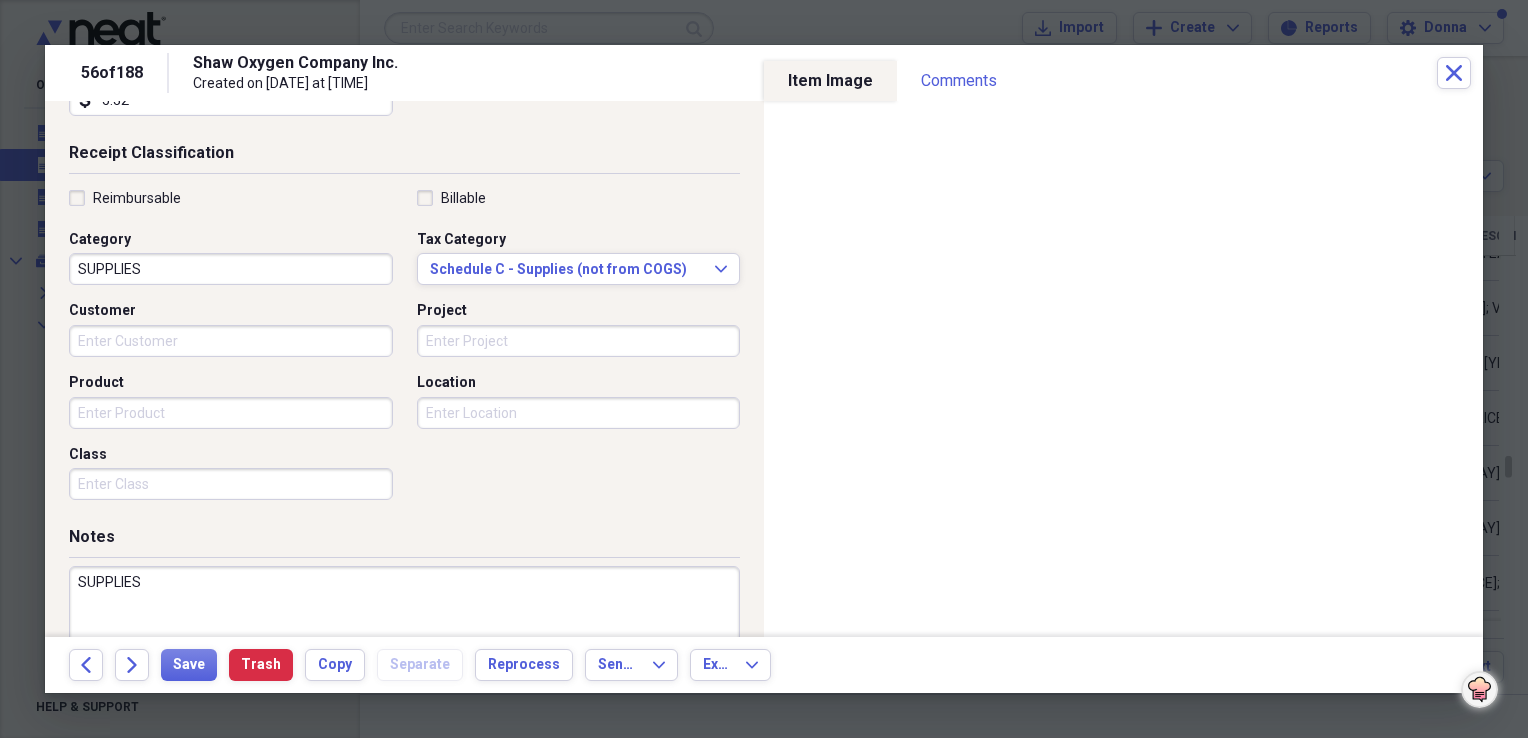 click on "SUPPLIES" at bounding box center (404, 631) 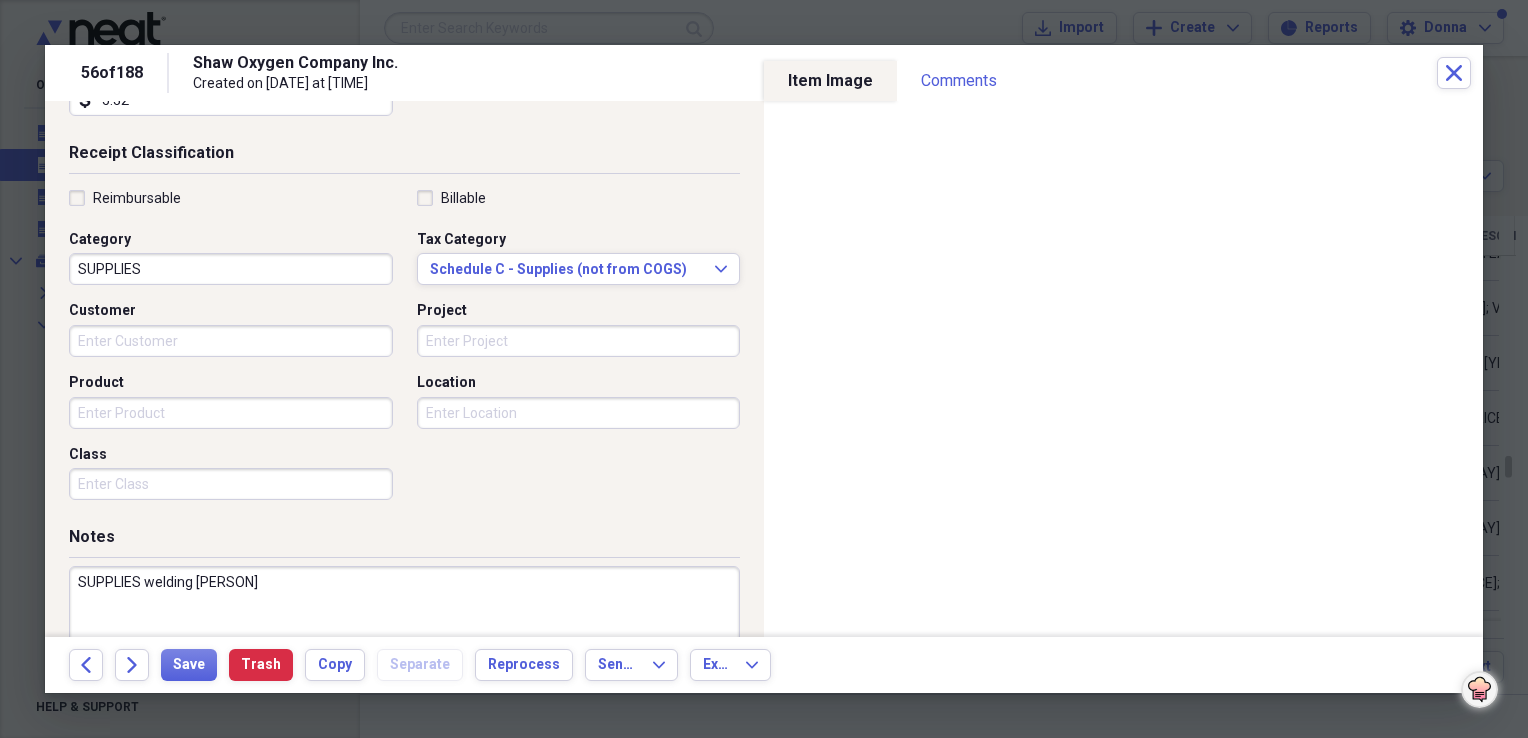 click on "SUPPLIES welding M" at bounding box center [404, 631] 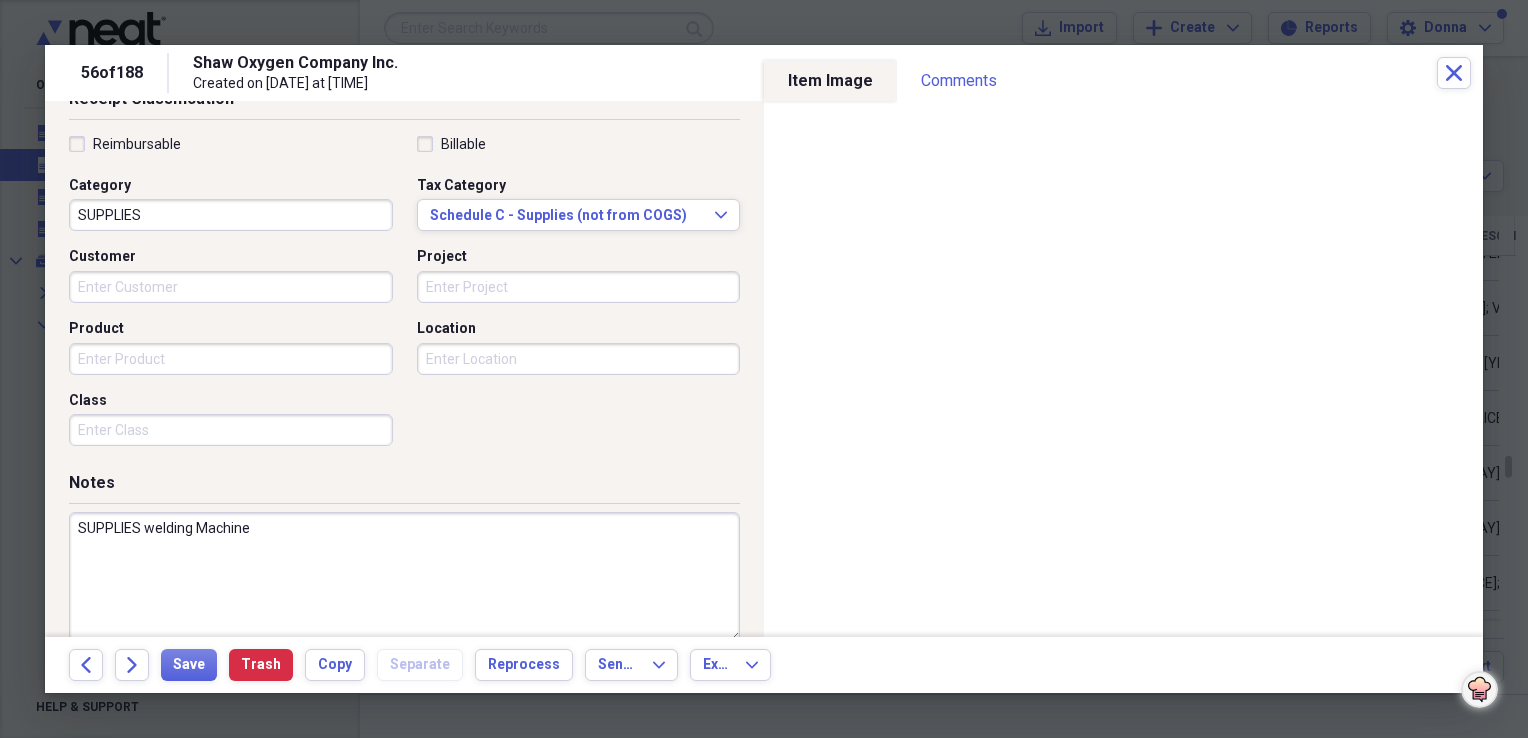scroll, scrollTop: 483, scrollLeft: 0, axis: vertical 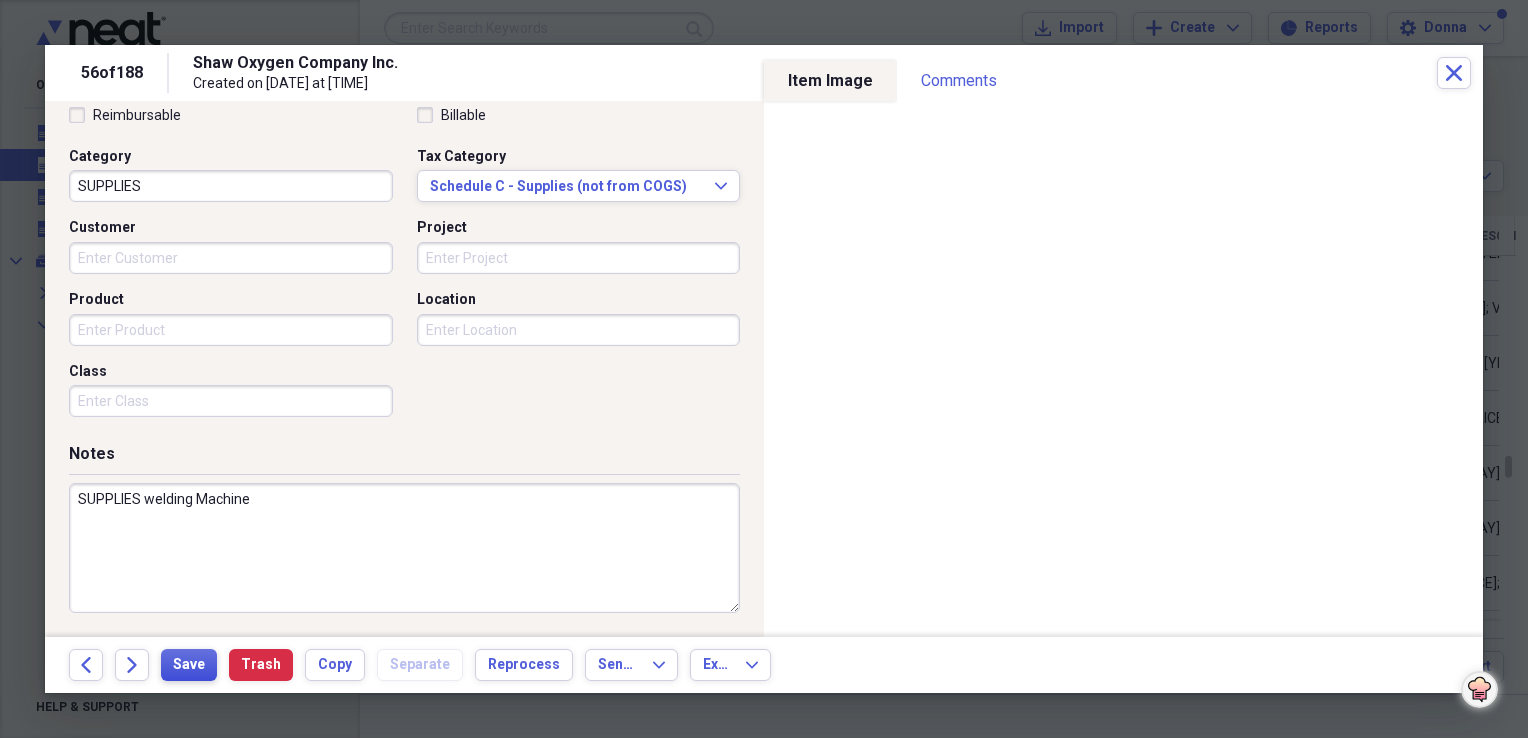 type on "SUPPLIES welding Machine" 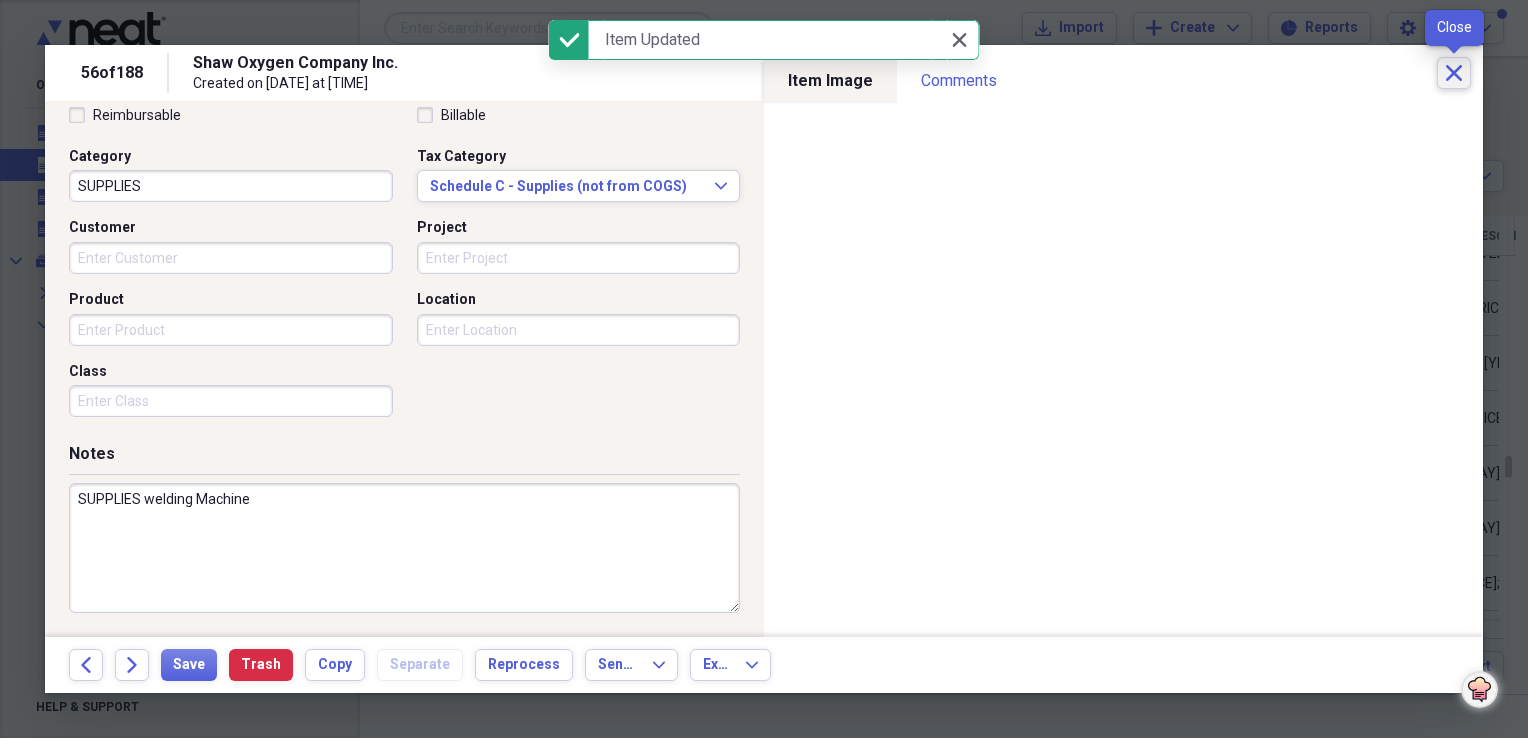 click on "Close" 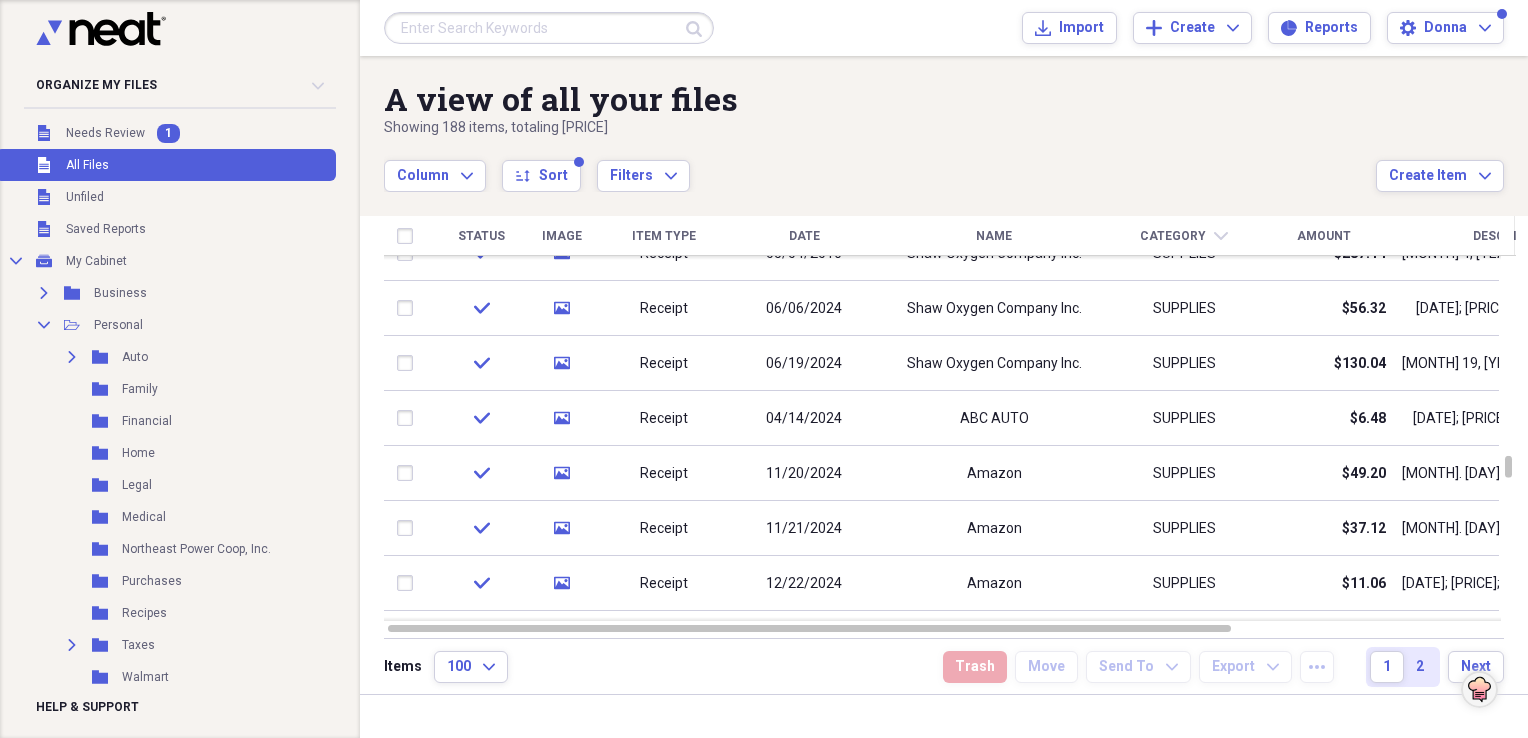 click on "A view of all your files Showing 188 items , totaling $19,055.04 Column Expand sort Sort Filters  Expand Create Item Expand" at bounding box center (944, 124) 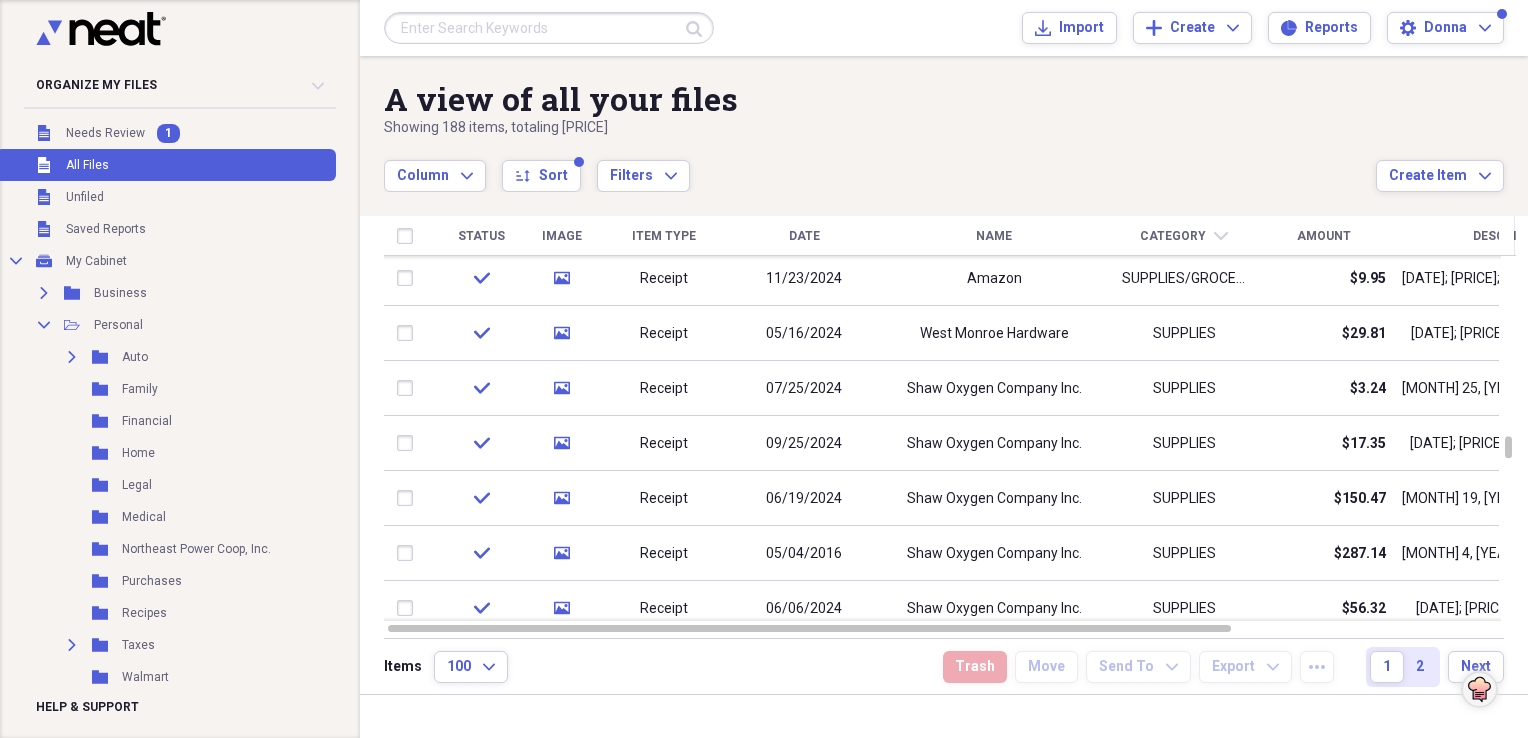 click on "Name" at bounding box center [994, 236] 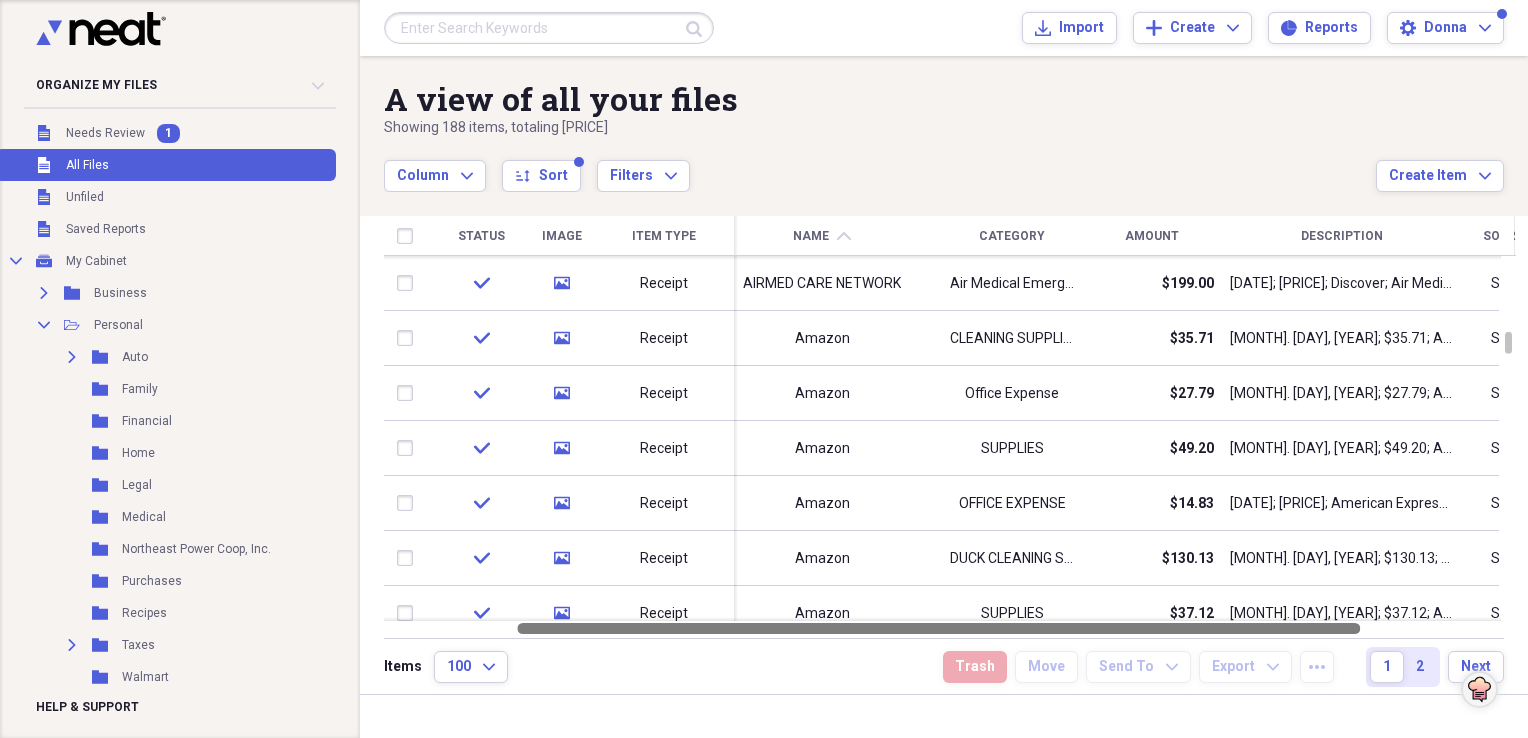 drag, startPoint x: 834, startPoint y: 630, endPoint x: 964, endPoint y: 643, distance: 130.64838 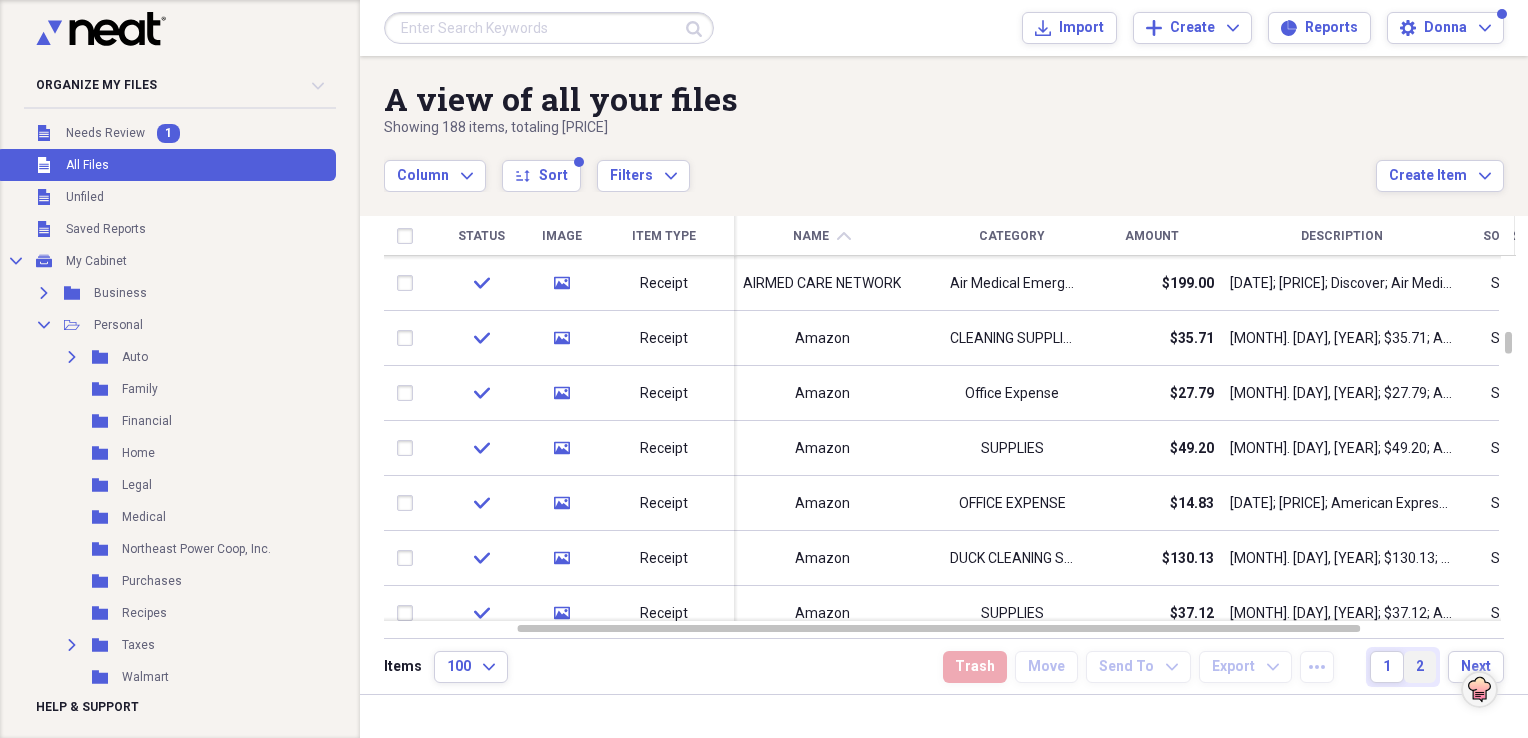 click on "2" at bounding box center (1420, 667) 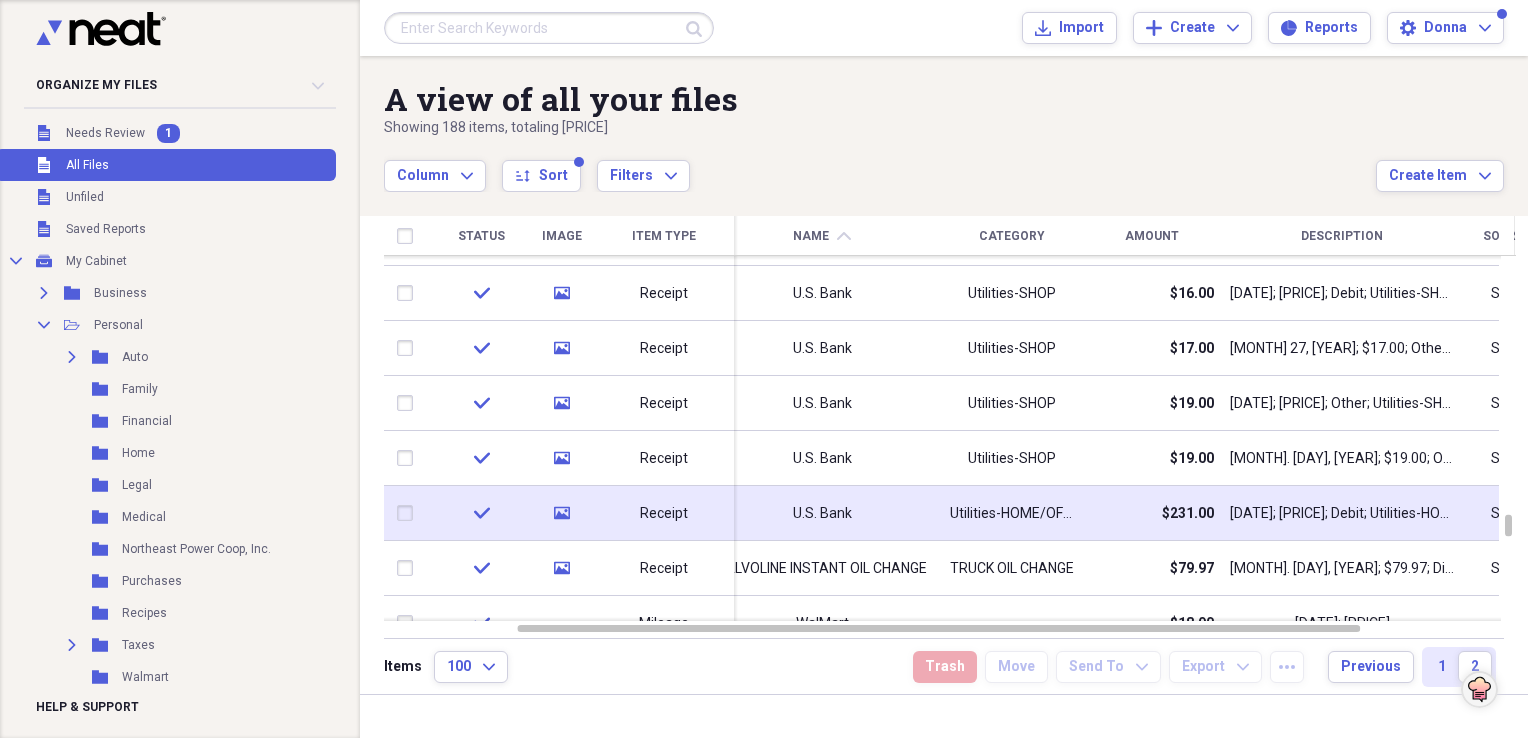 click on "Utilities-HOME/OFFICE" at bounding box center [1012, 514] 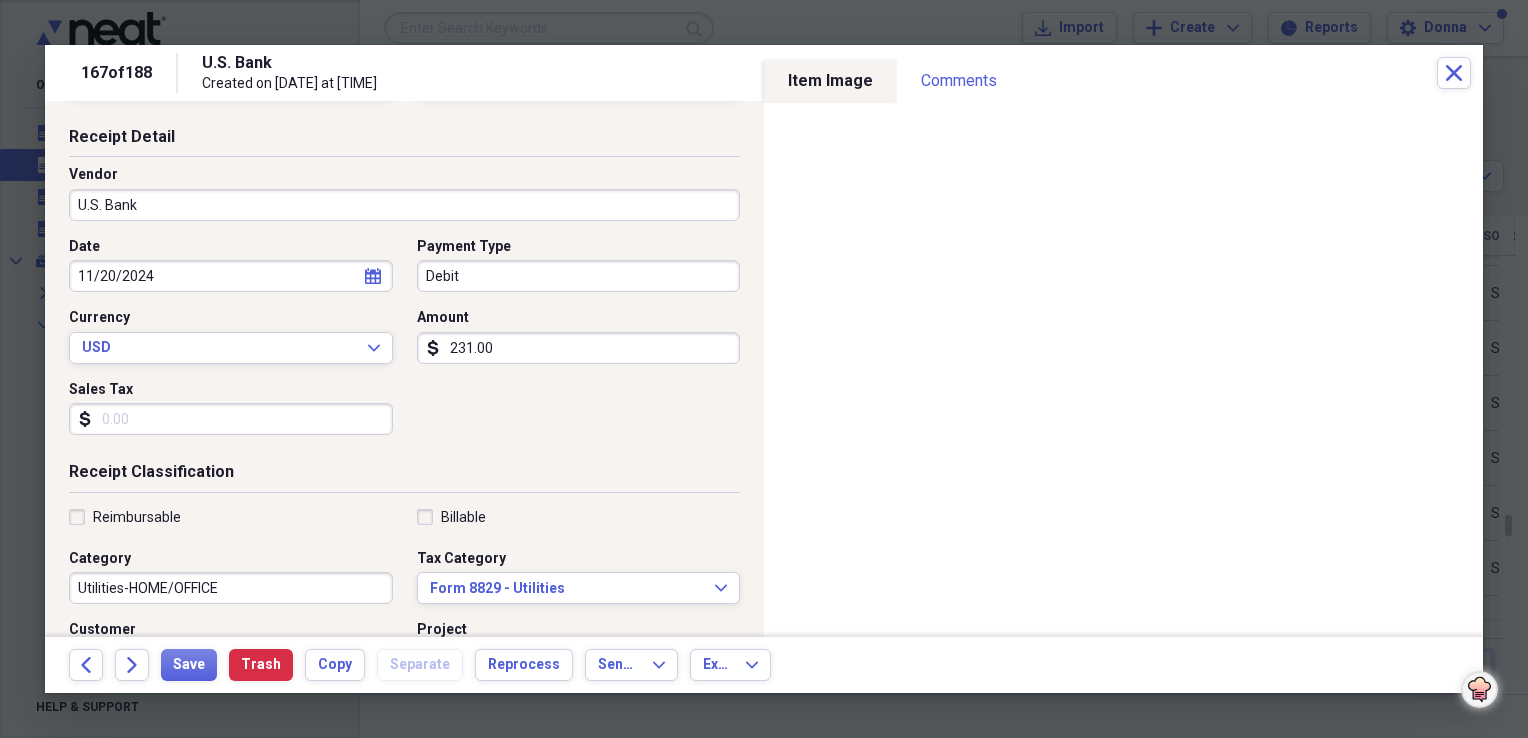 scroll, scrollTop: 200, scrollLeft: 0, axis: vertical 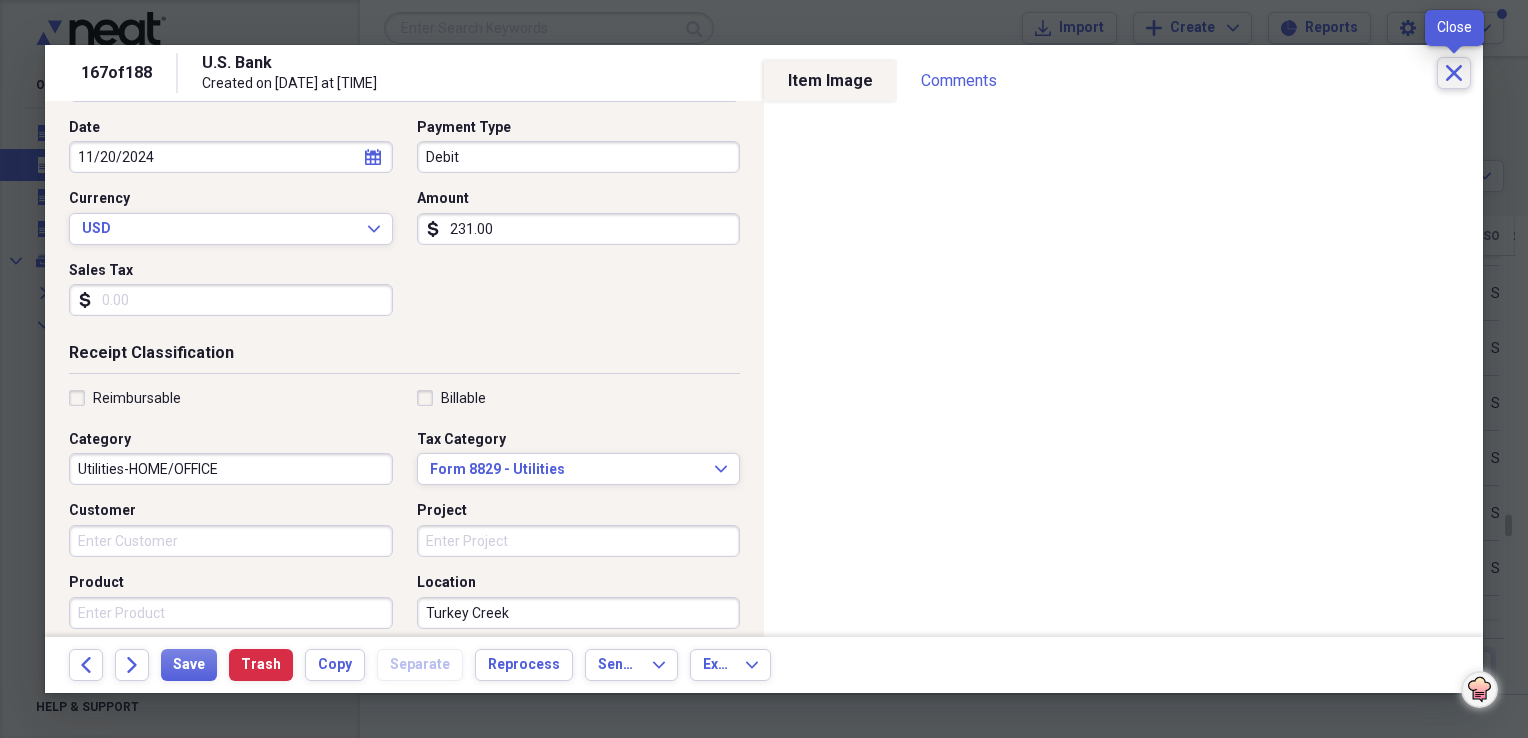 click on "Close" 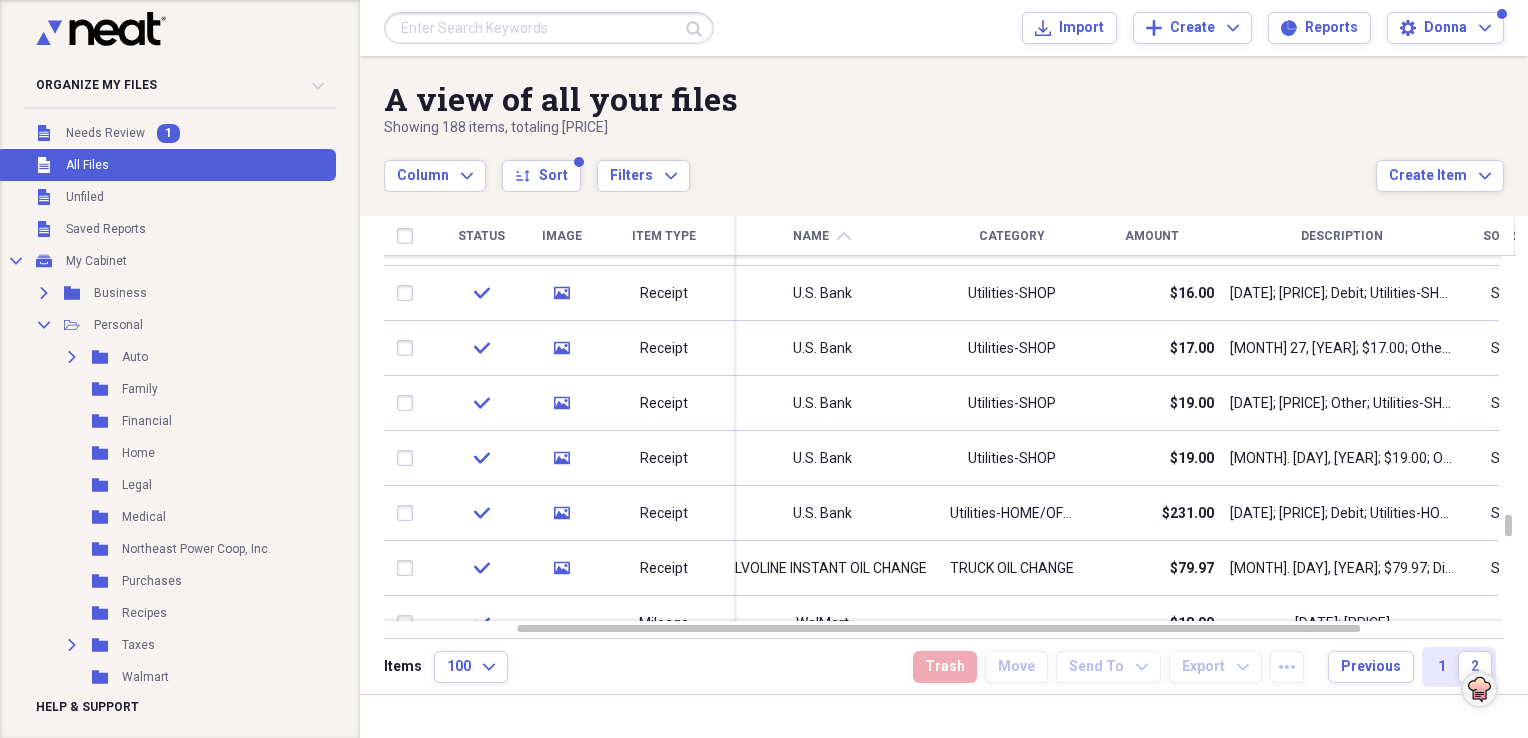 click on "Category" at bounding box center (1012, 236) 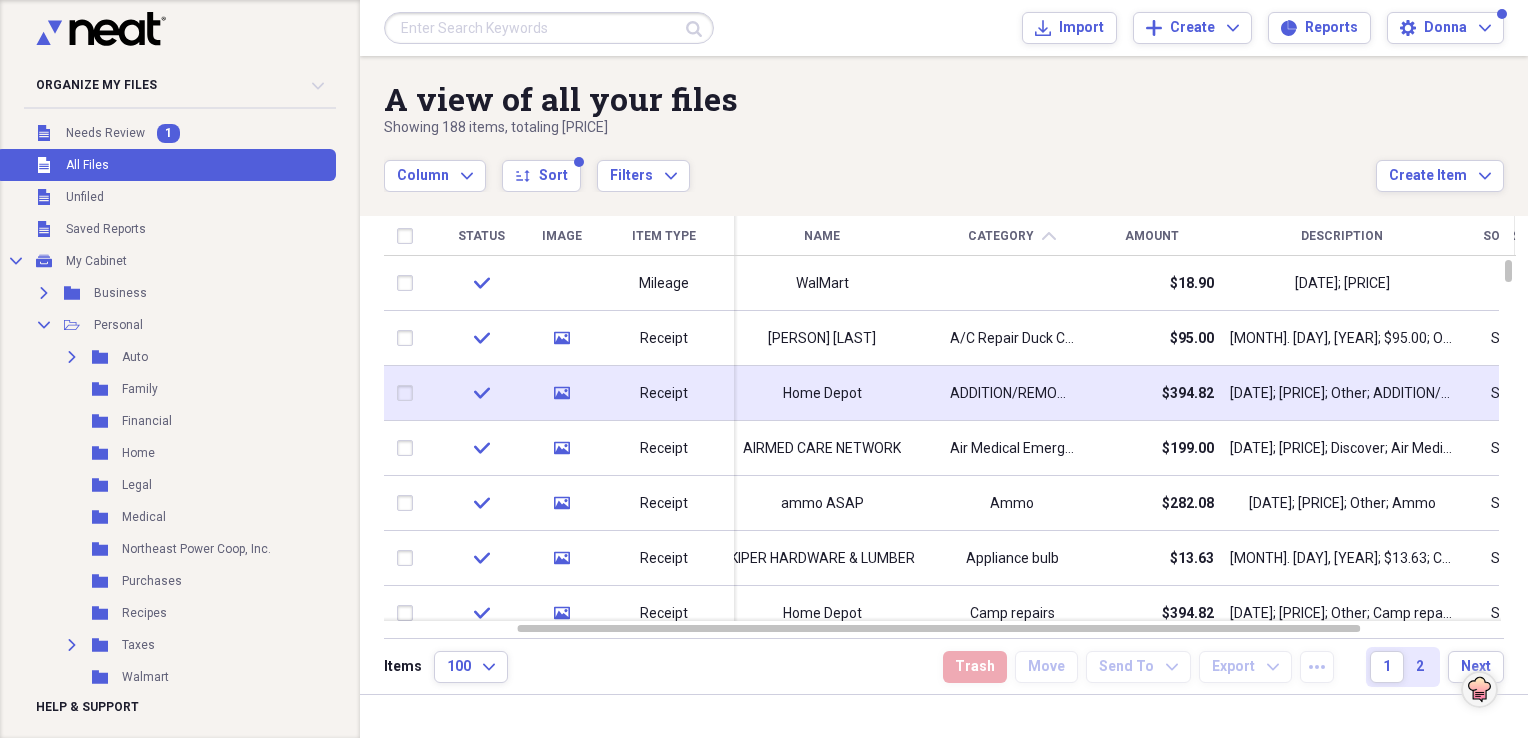 click on "ADDITION/REMODELING" at bounding box center [1012, 394] 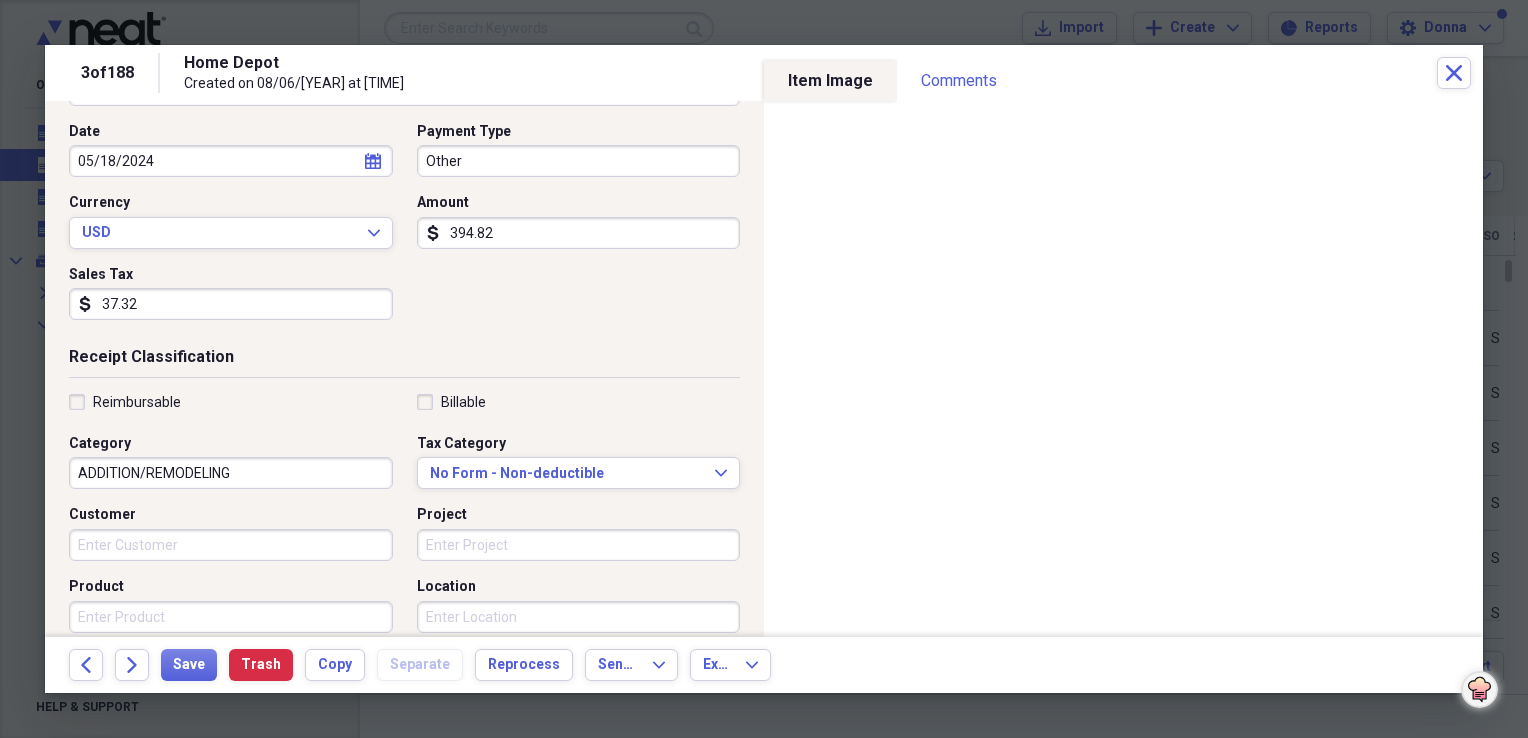 scroll, scrollTop: 200, scrollLeft: 0, axis: vertical 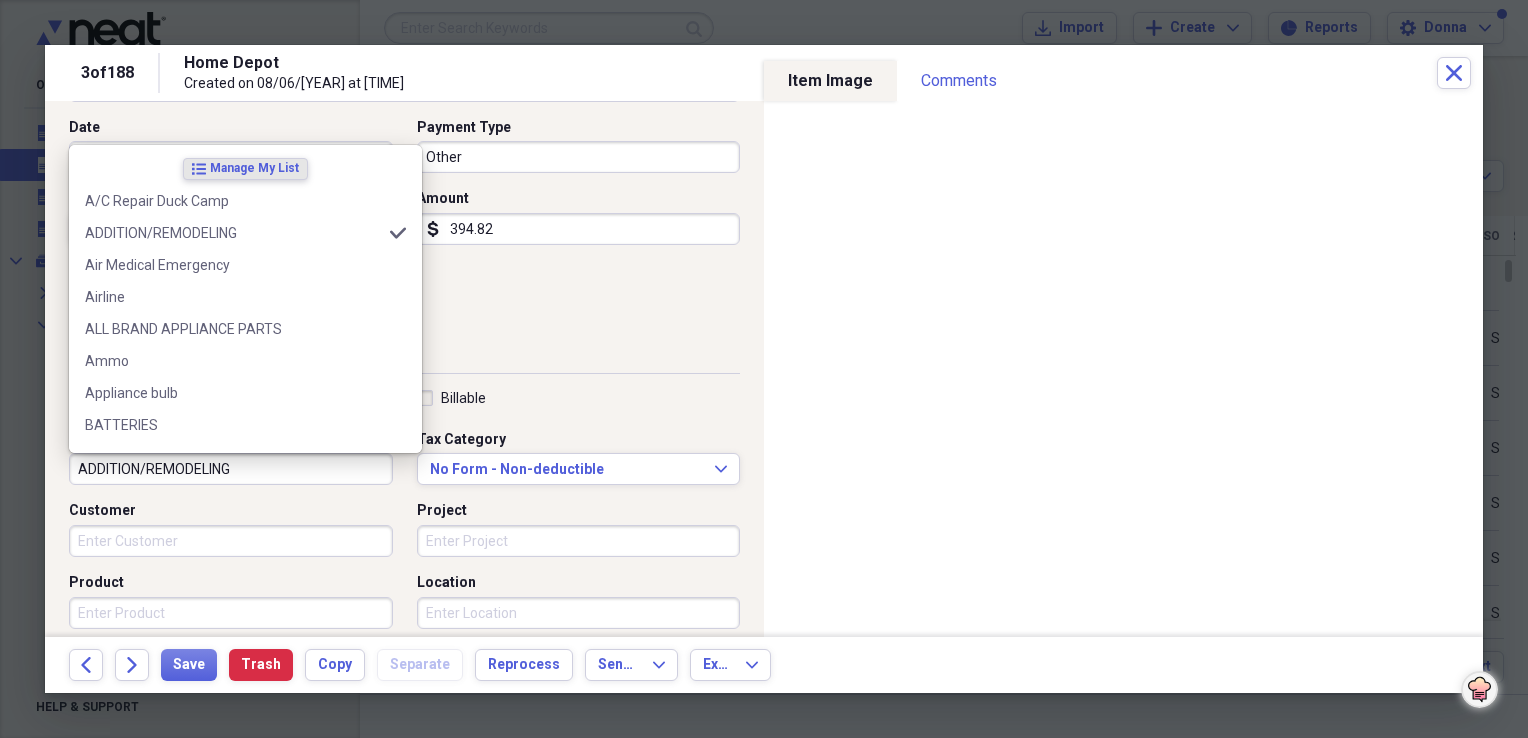 click on "ADDITION/REMODELING" at bounding box center [231, 469] 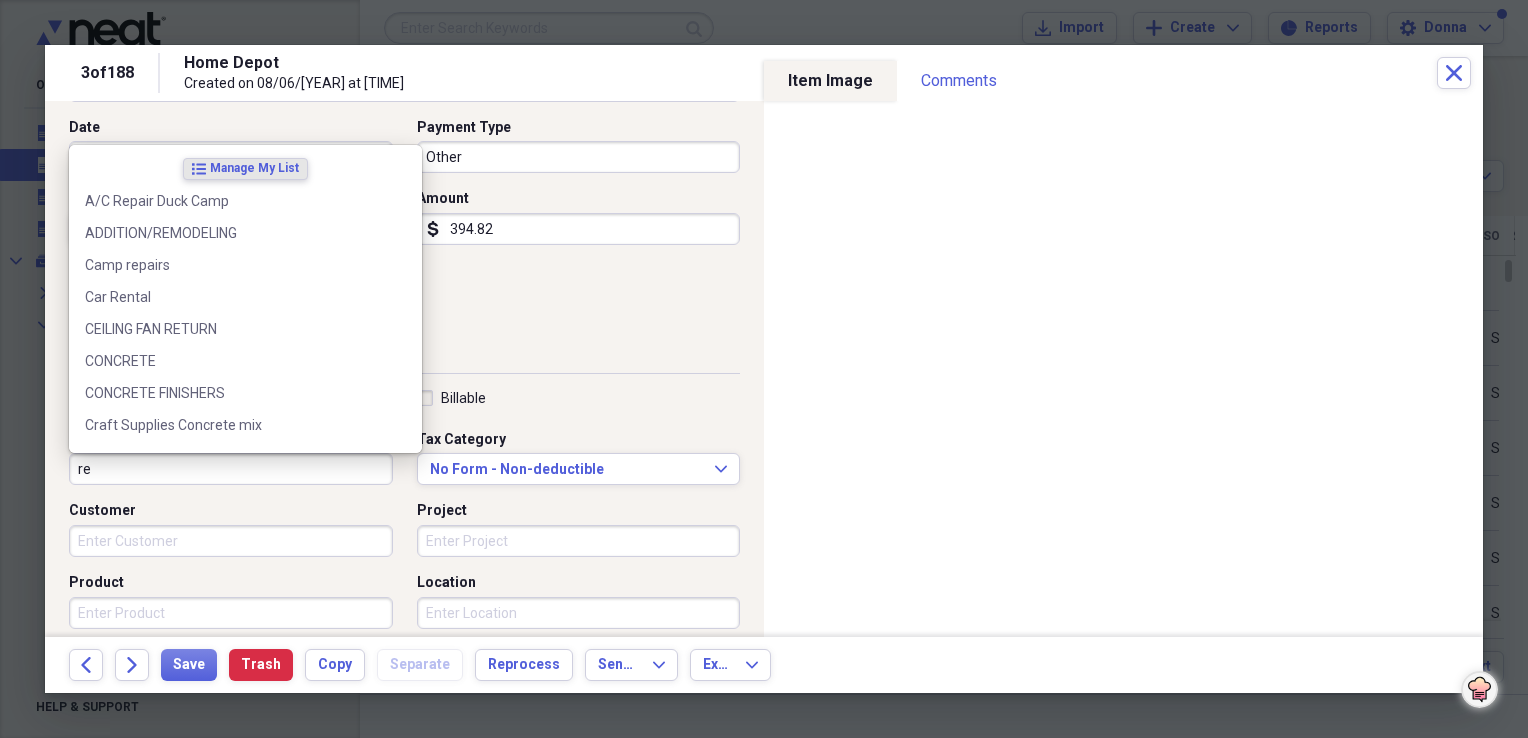 type on "r" 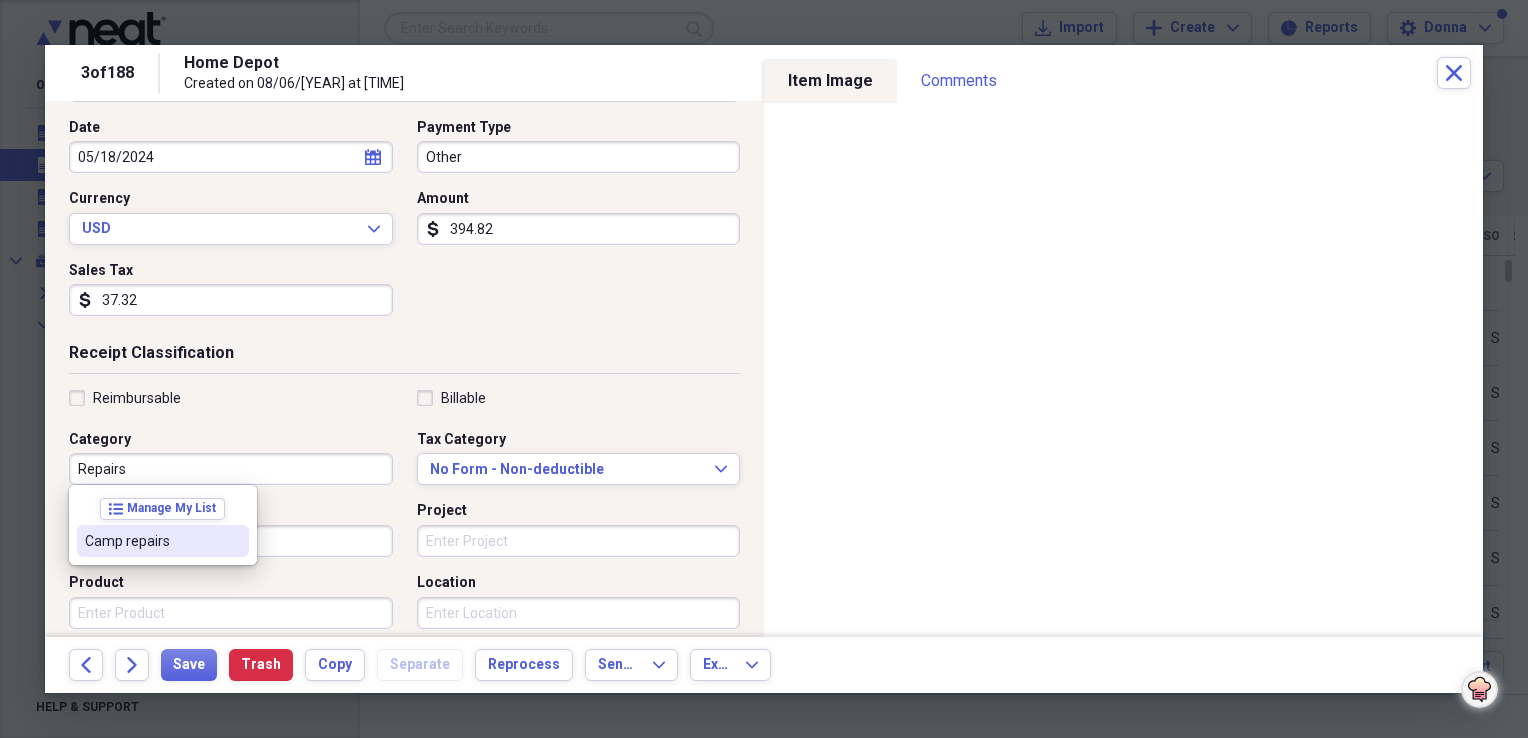 click on "Camp repairs" at bounding box center [151, 541] 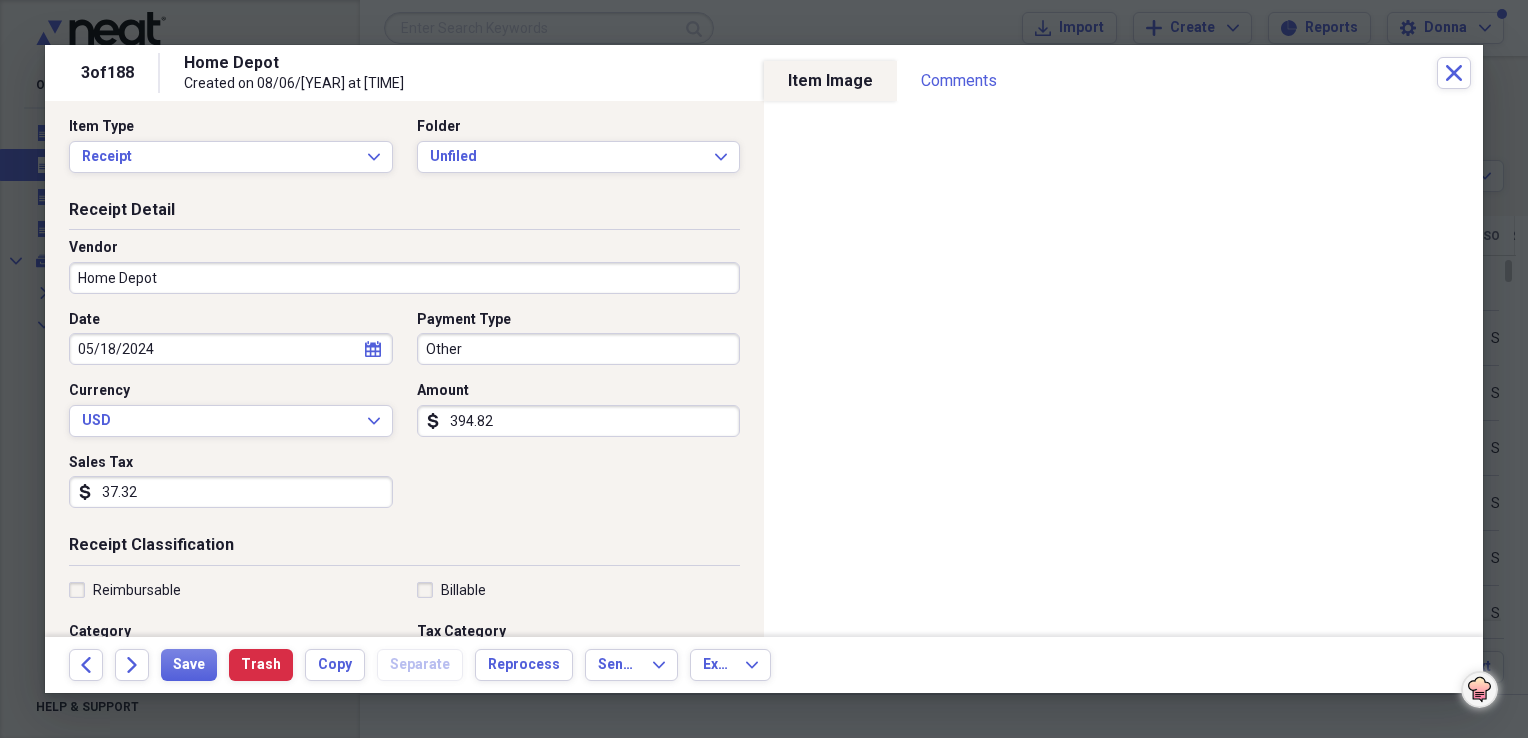 scroll, scrollTop: 0, scrollLeft: 0, axis: both 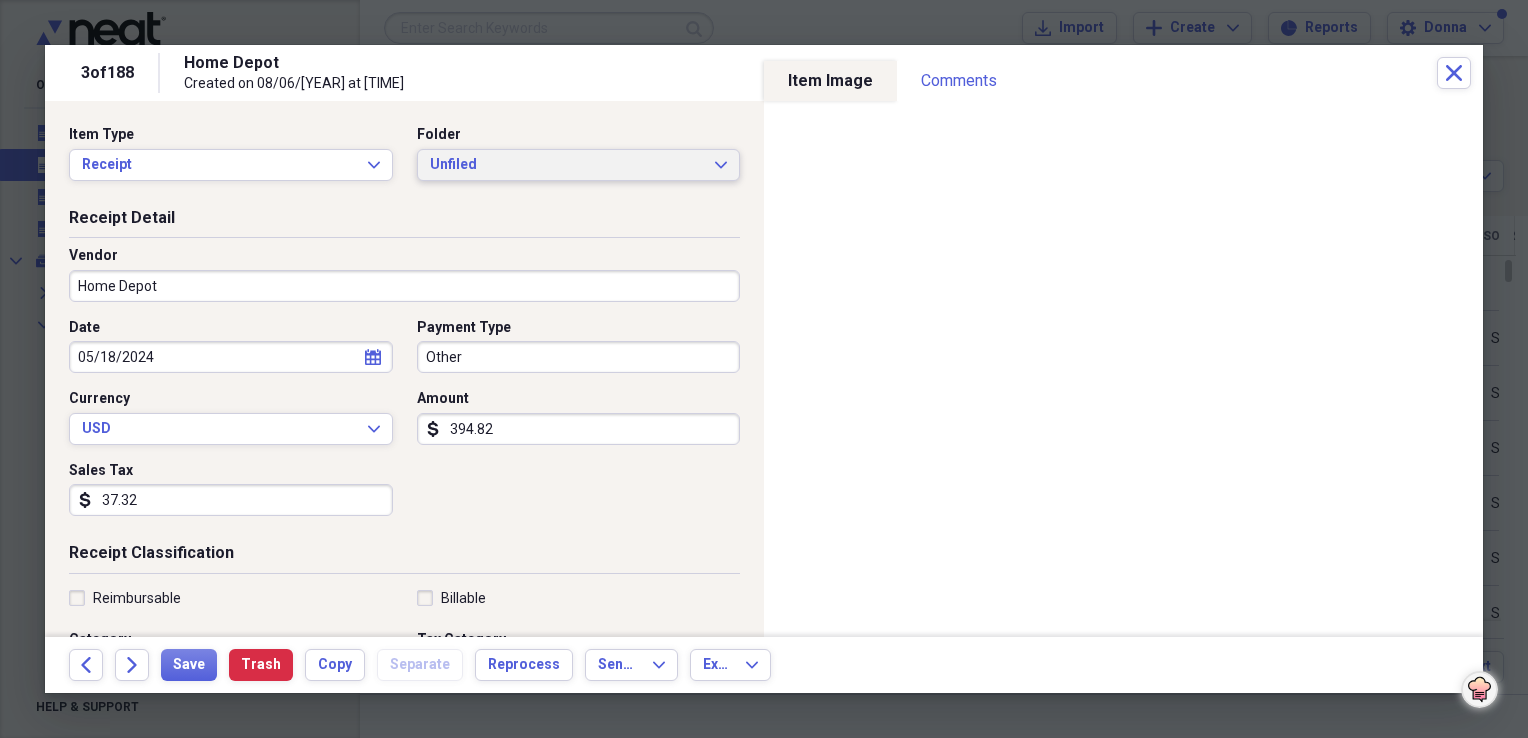 click on "Unfiled" at bounding box center [567, 165] 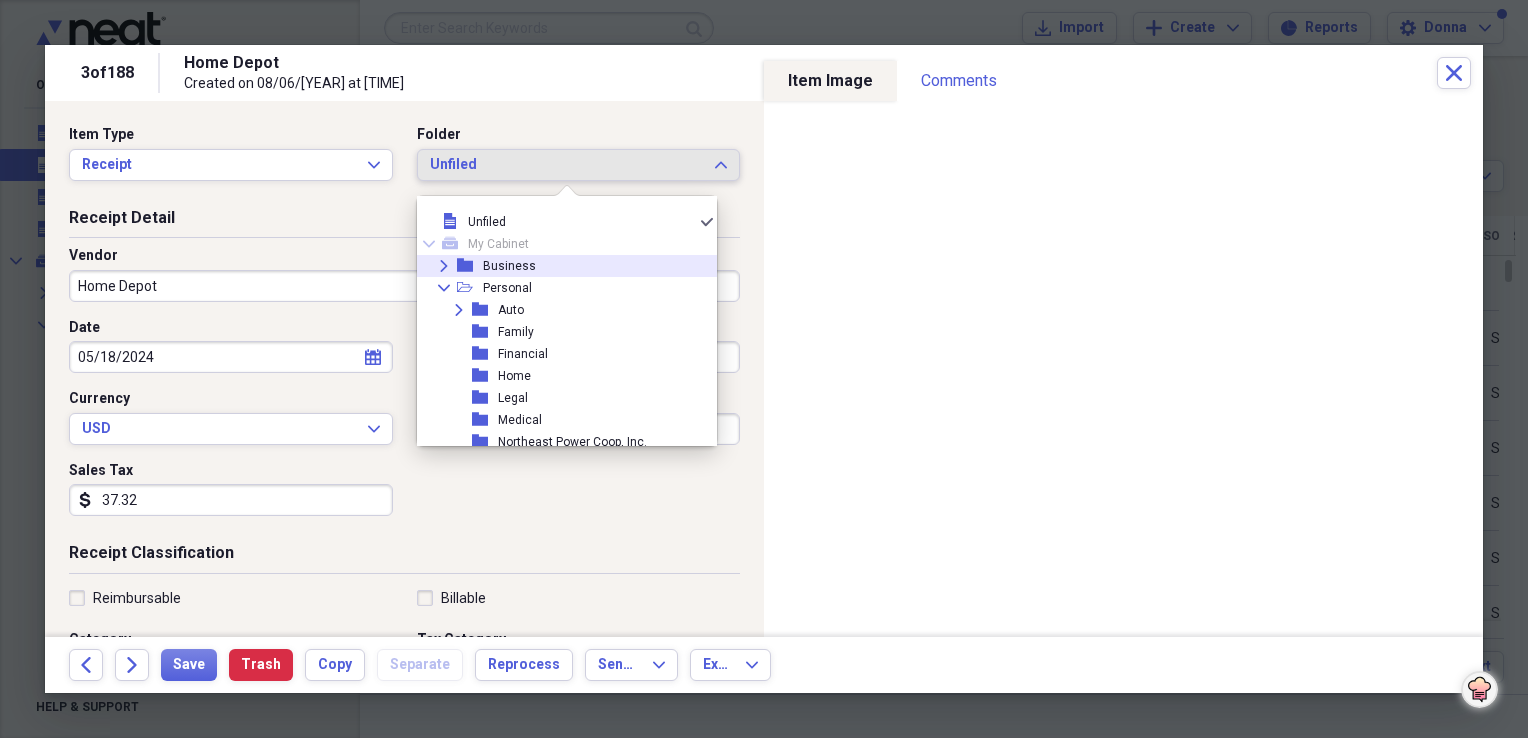 click on "Business" at bounding box center [509, 266] 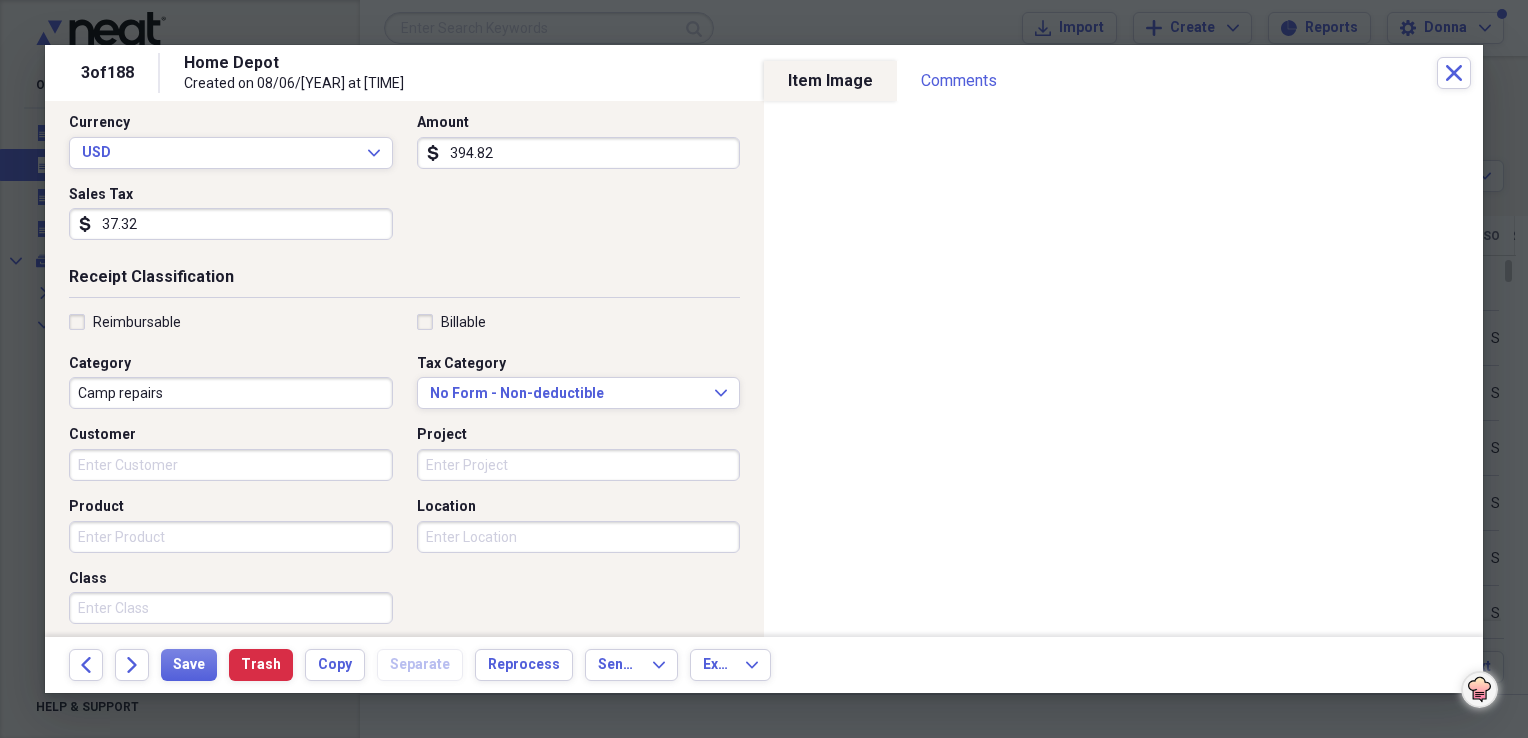 scroll, scrollTop: 300, scrollLeft: 0, axis: vertical 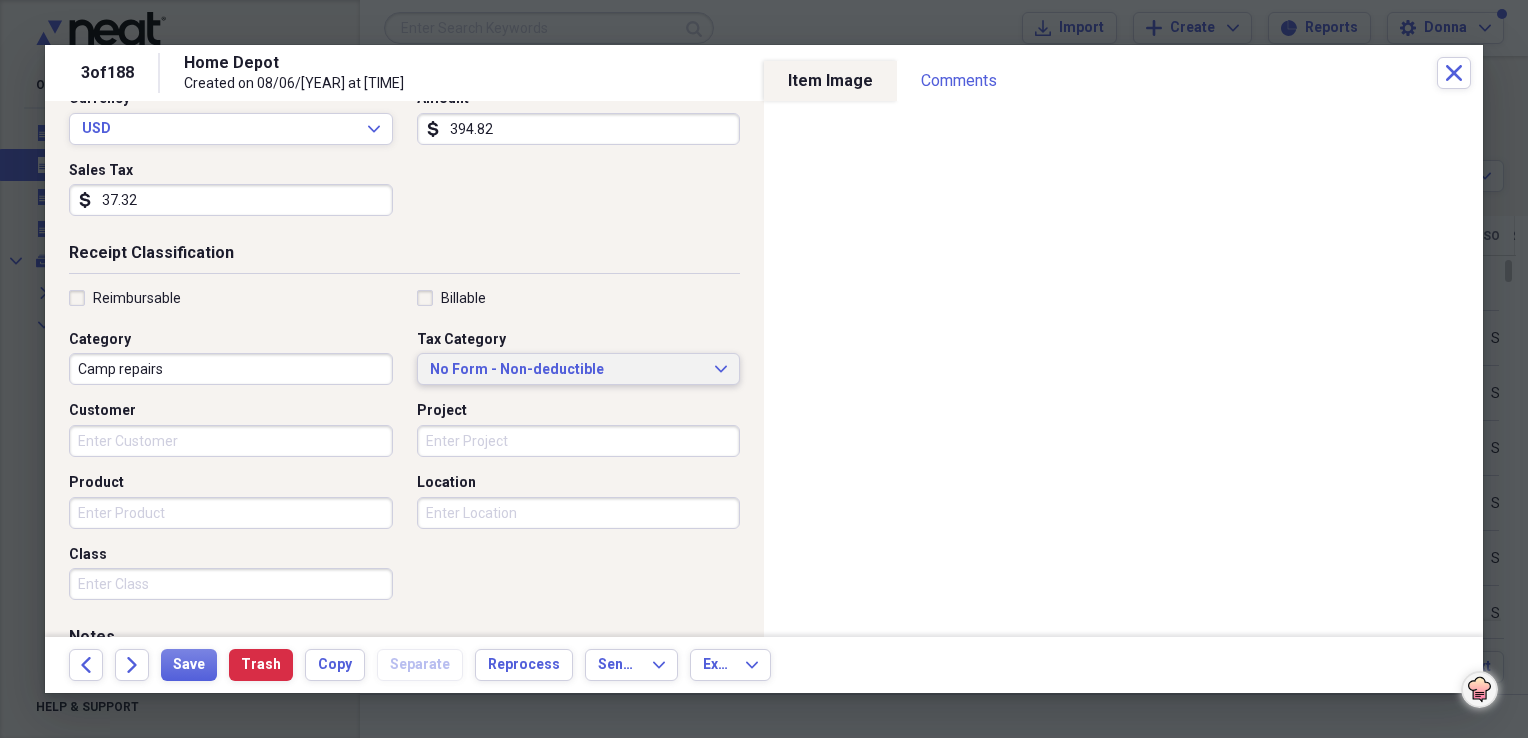 click on "No Form - Non-deductible" at bounding box center [567, 370] 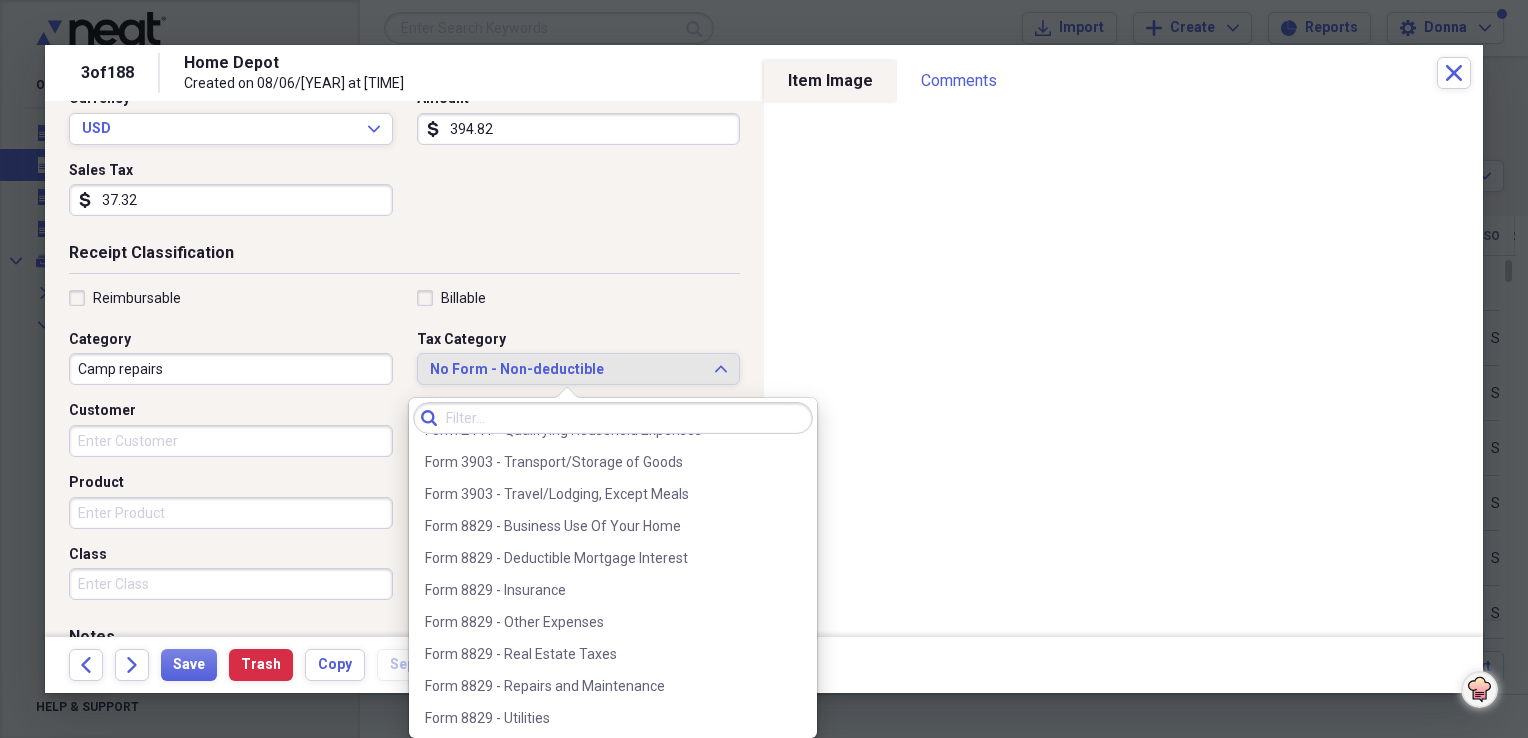 scroll, scrollTop: 700, scrollLeft: 0, axis: vertical 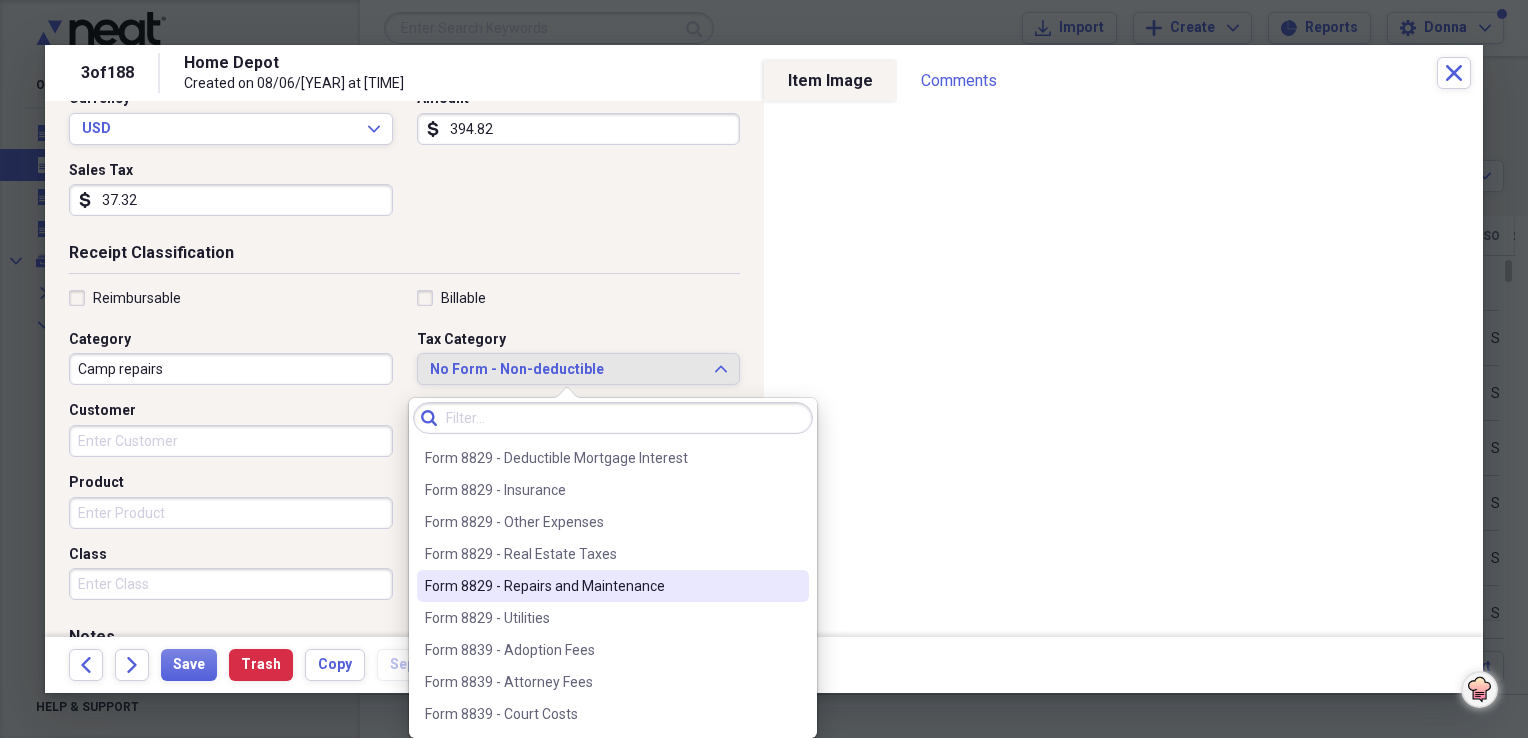 click on "Form 8829 - Repairs and Maintenance" at bounding box center (601, 586) 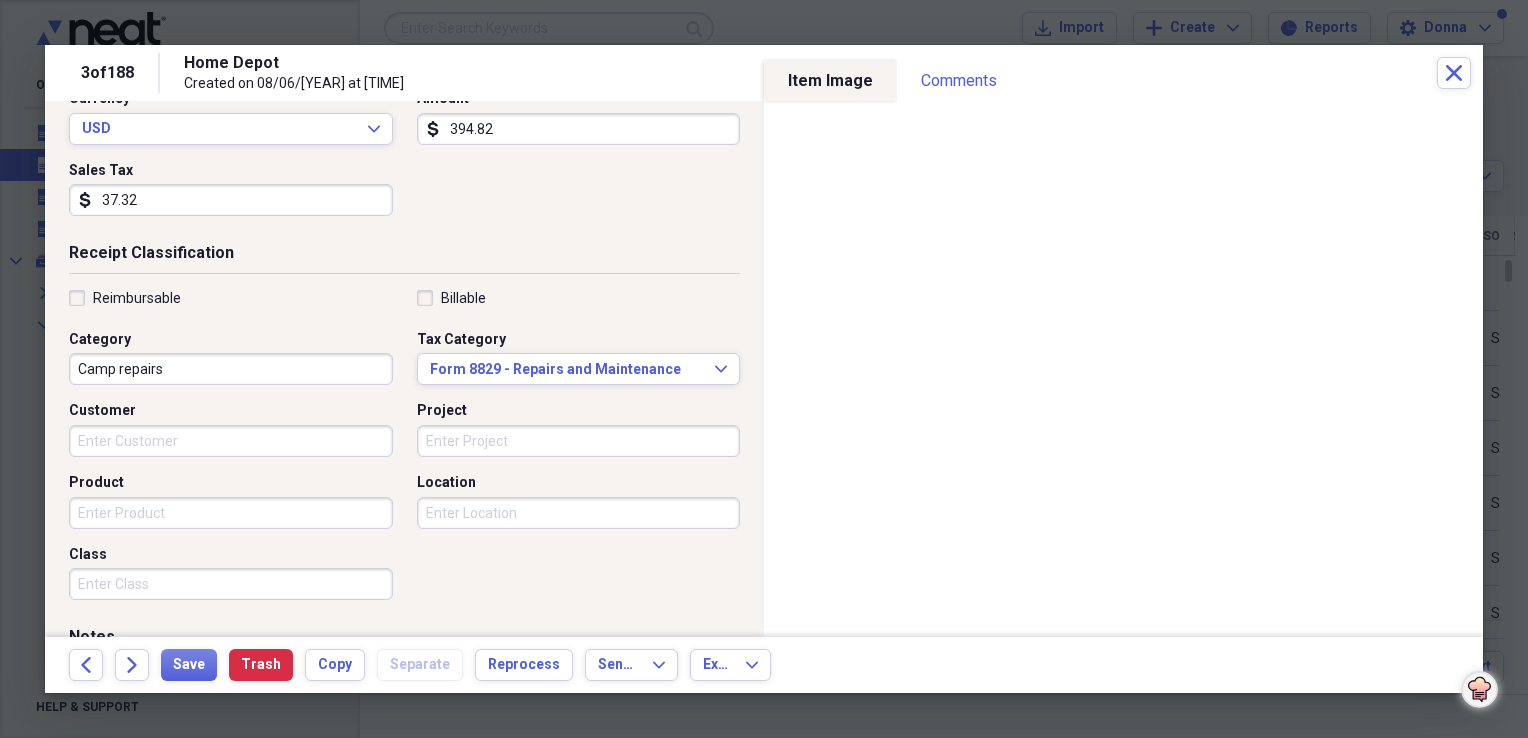 click on "Camp repairs" at bounding box center (231, 369) 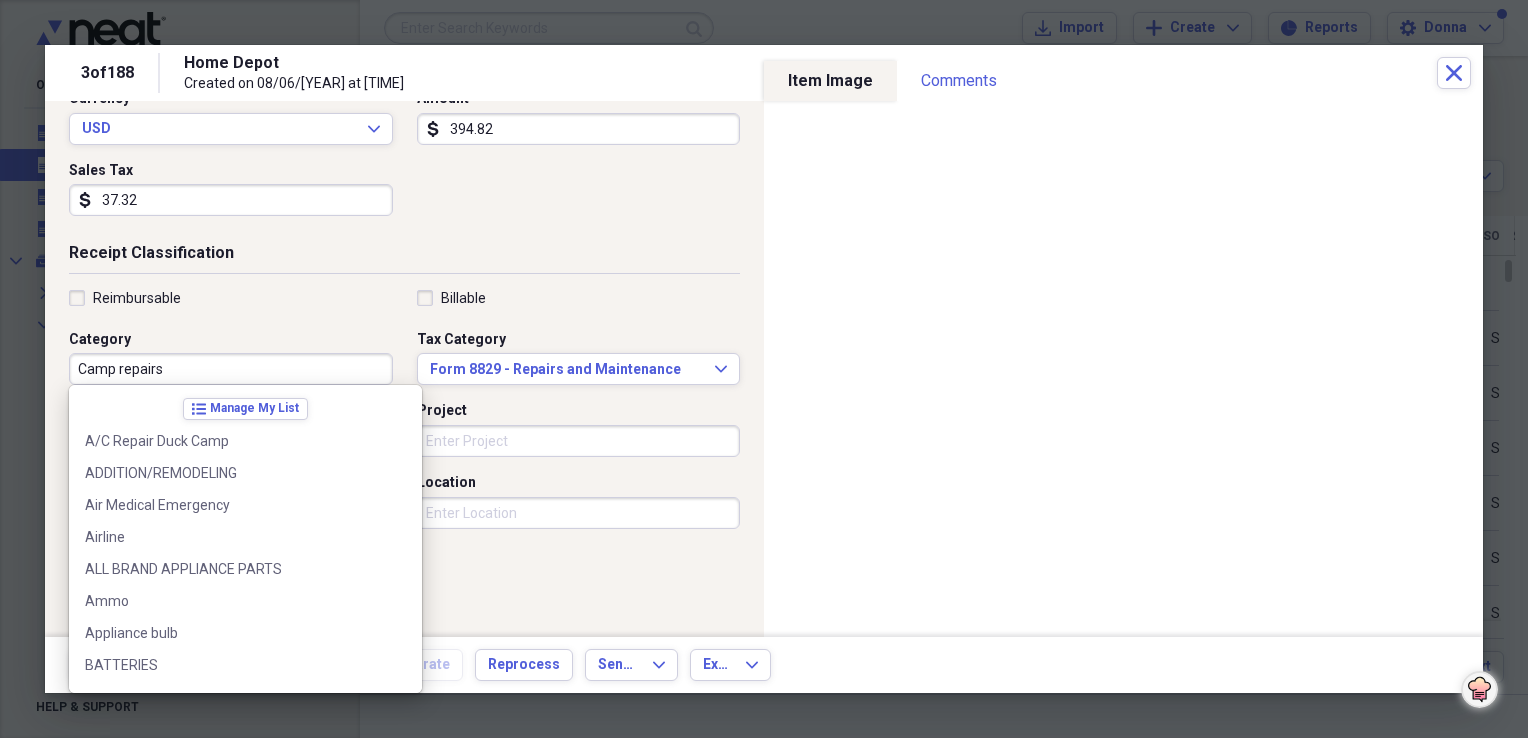 scroll, scrollTop: 188, scrollLeft: 0, axis: vertical 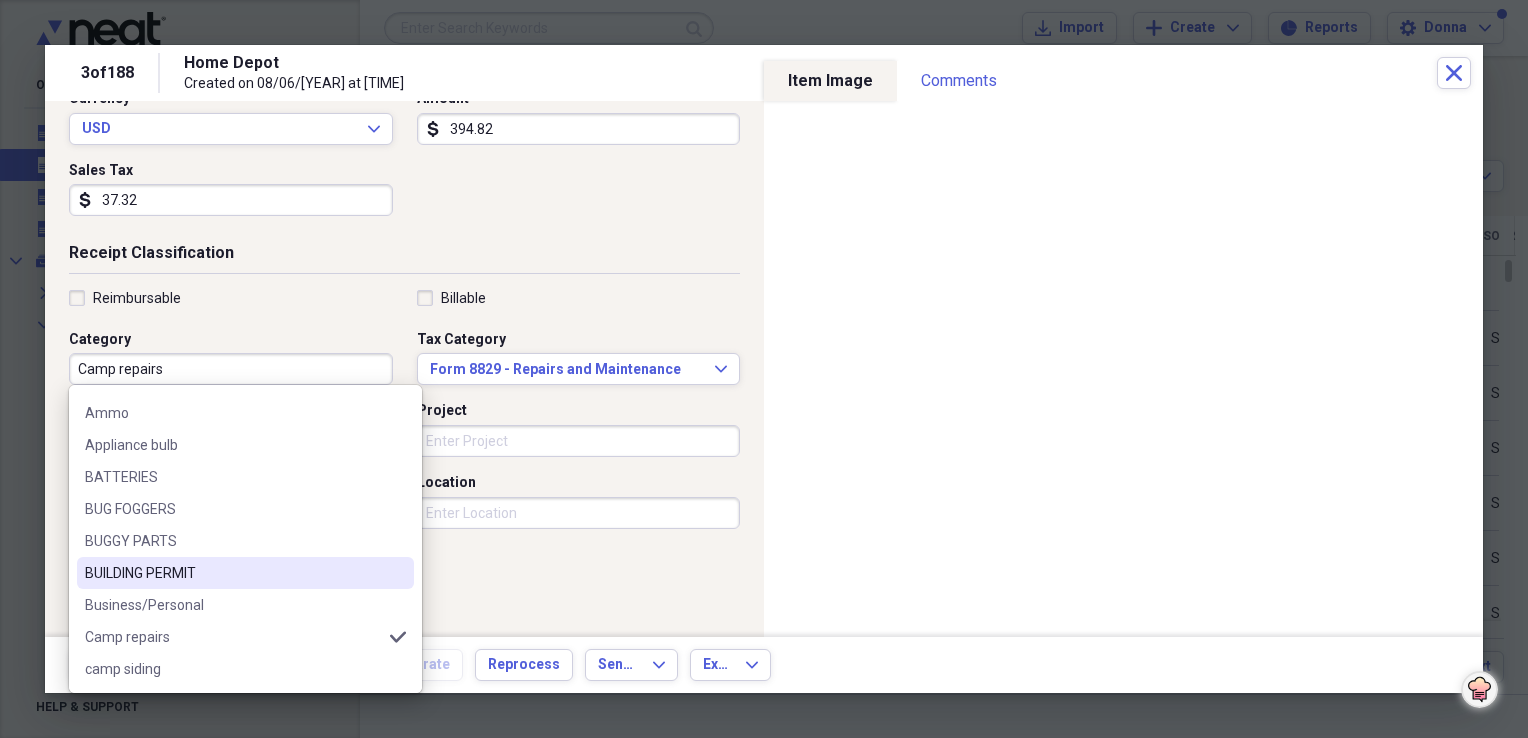 click on "Reimbursable Billable Category Camp repairs Tax Category Form 8829 - Repairs and Maintenance Expand Customer Project Product Location Class" at bounding box center [404, 449] 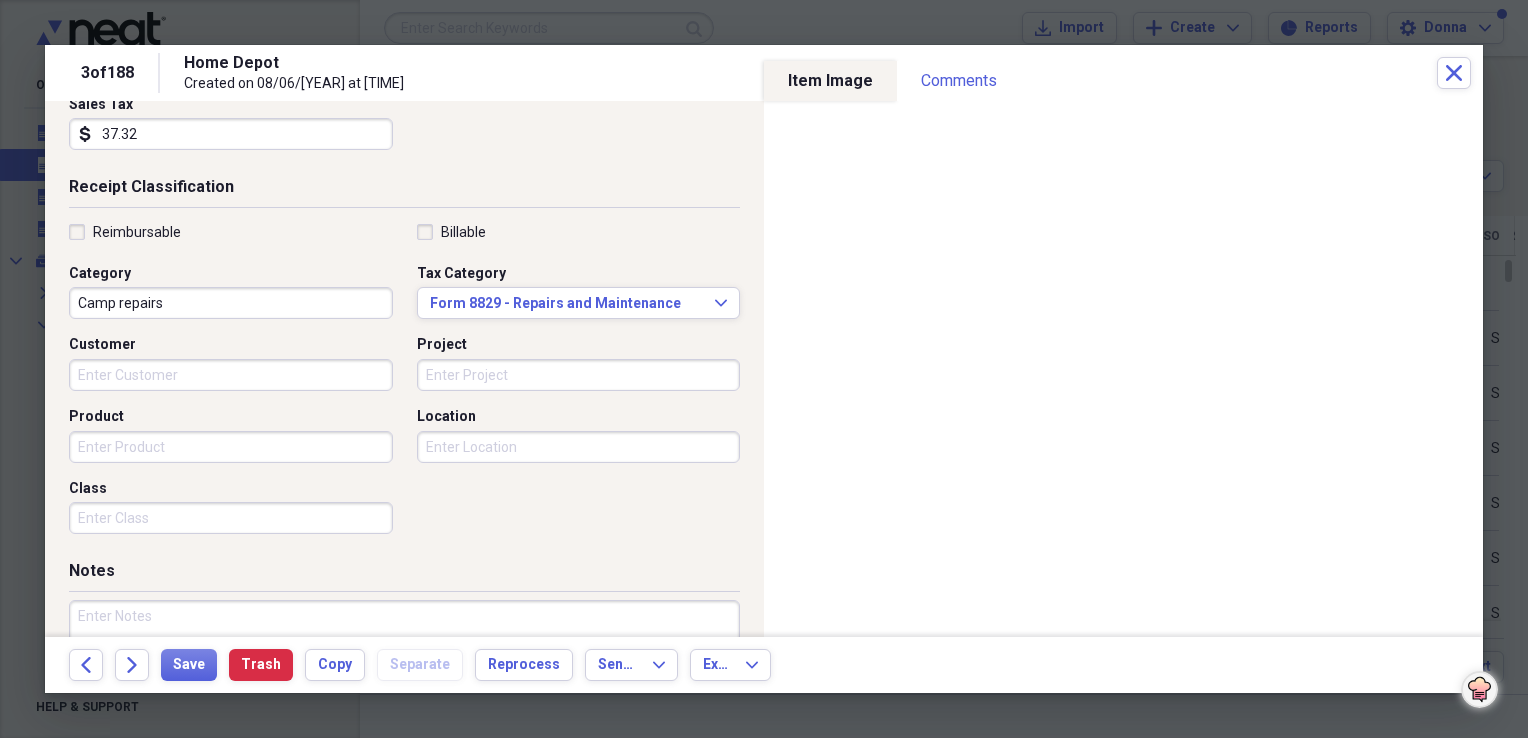 scroll, scrollTop: 400, scrollLeft: 0, axis: vertical 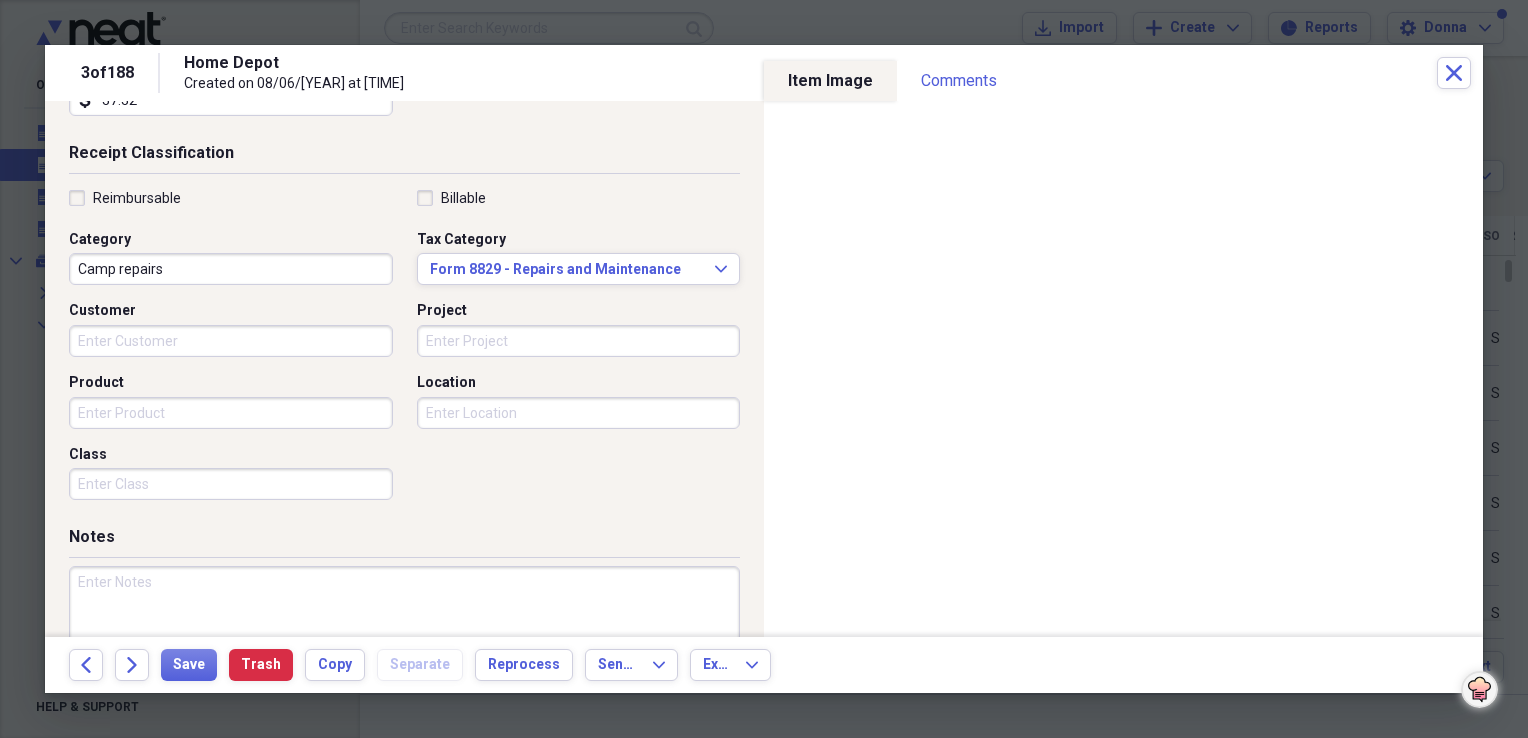 click at bounding box center [404, 631] 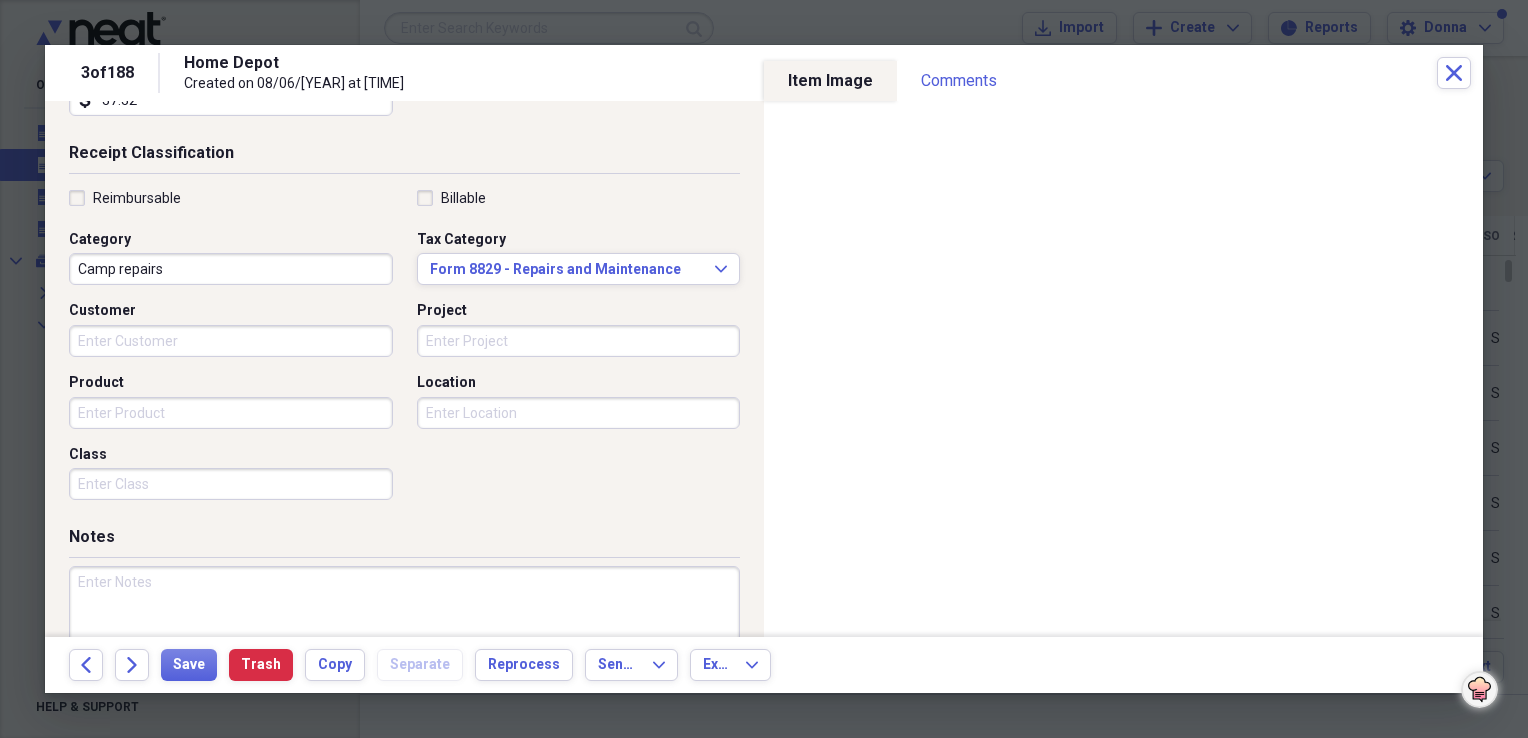 paste on "Camp repairs" 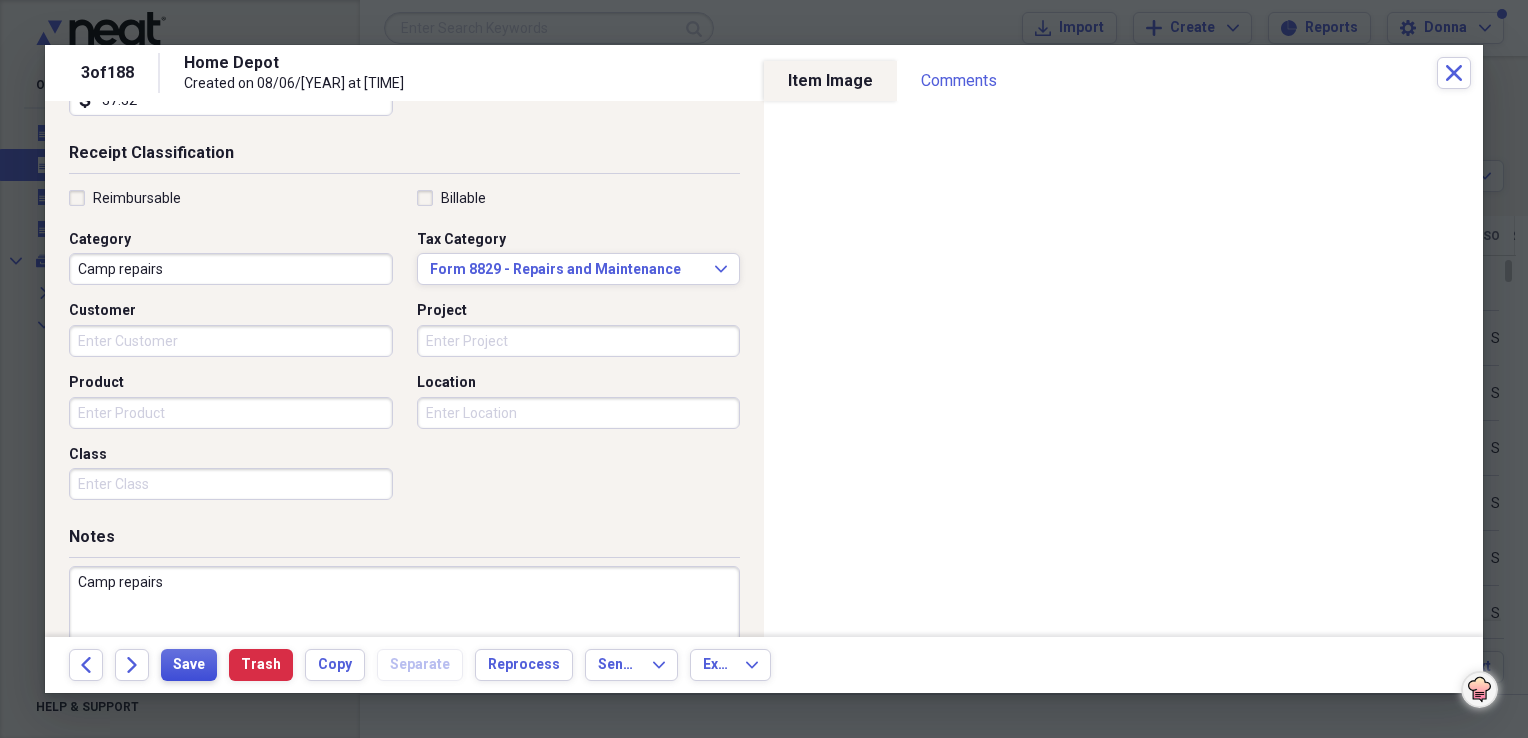 type on "Camp repairs" 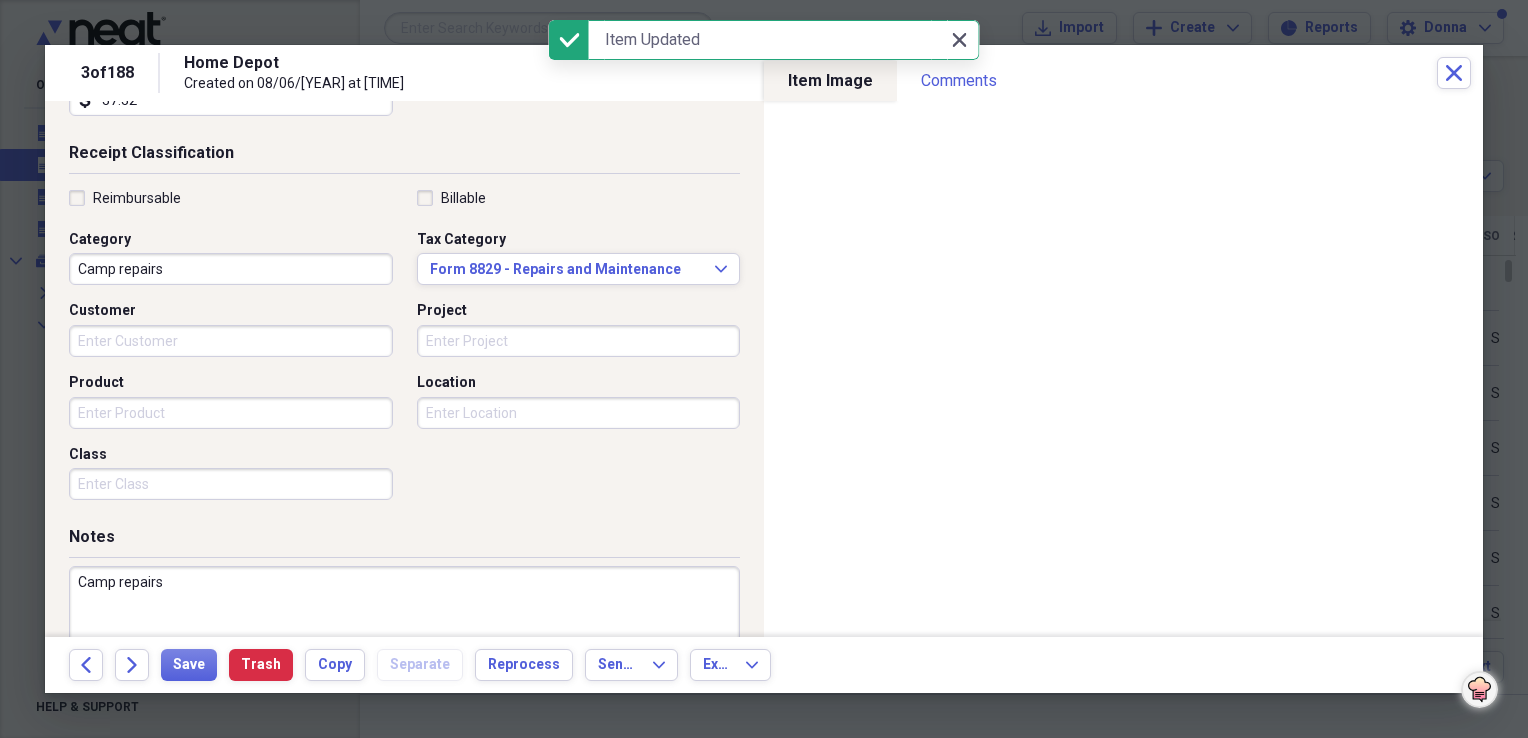 click on "Close" 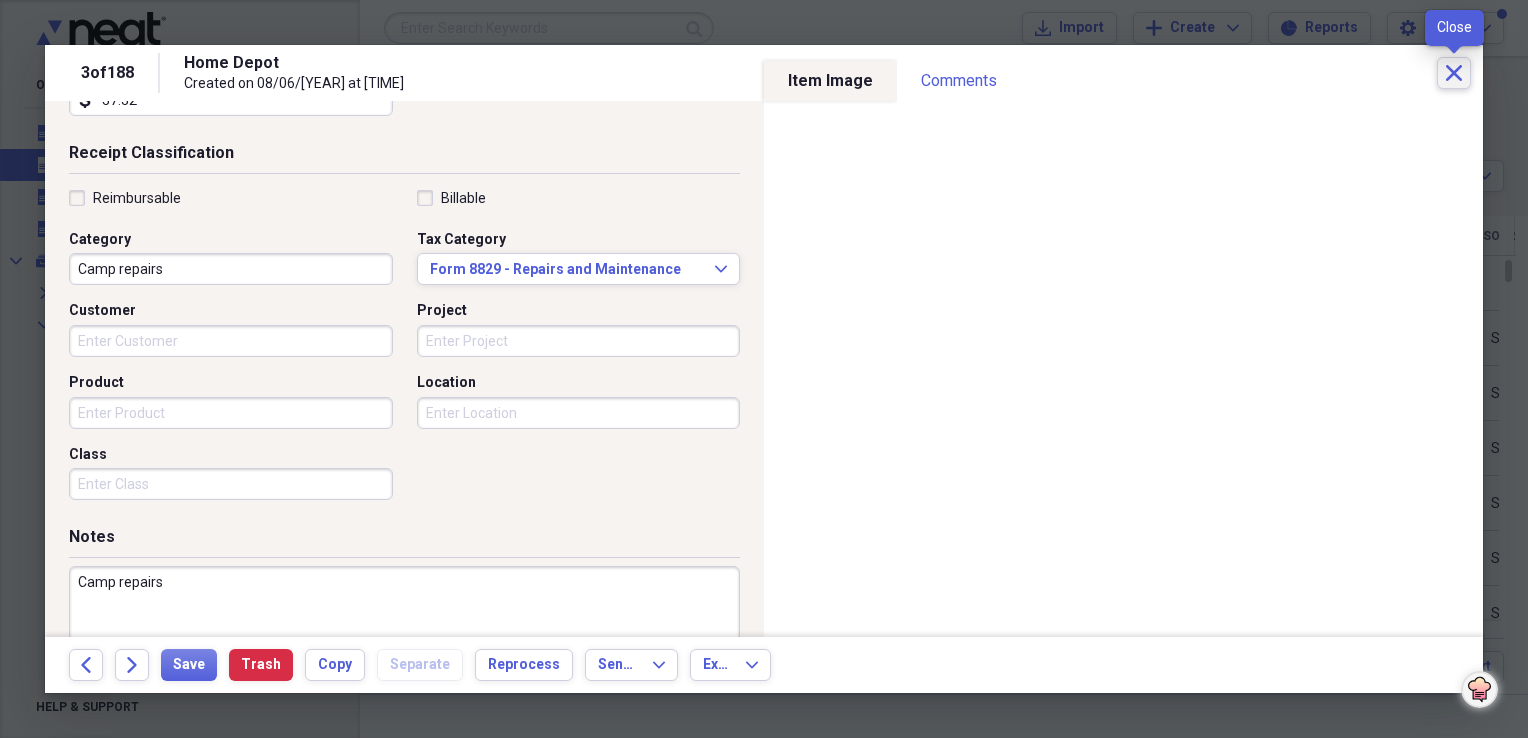 click on "Close" 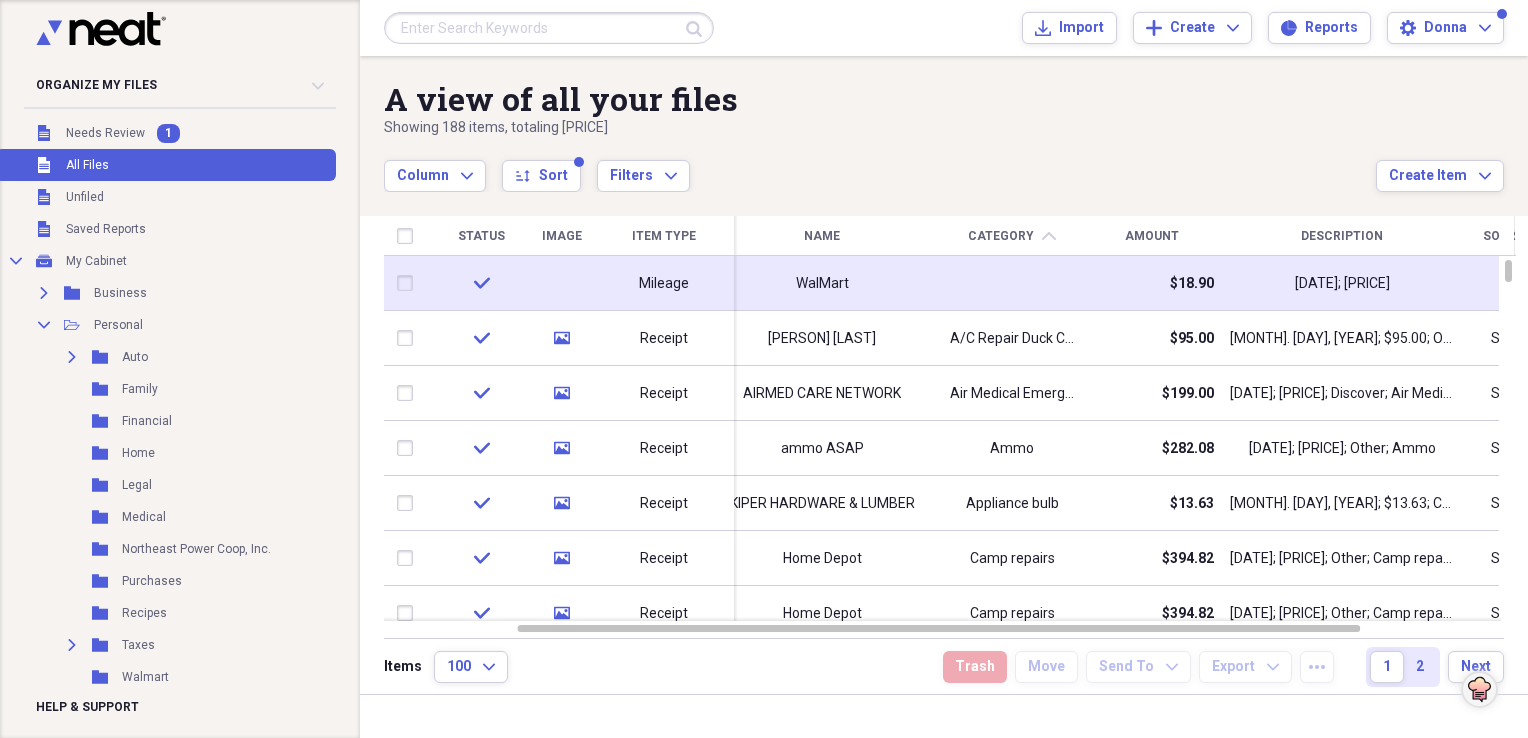 click on "WalMart" at bounding box center [822, 284] 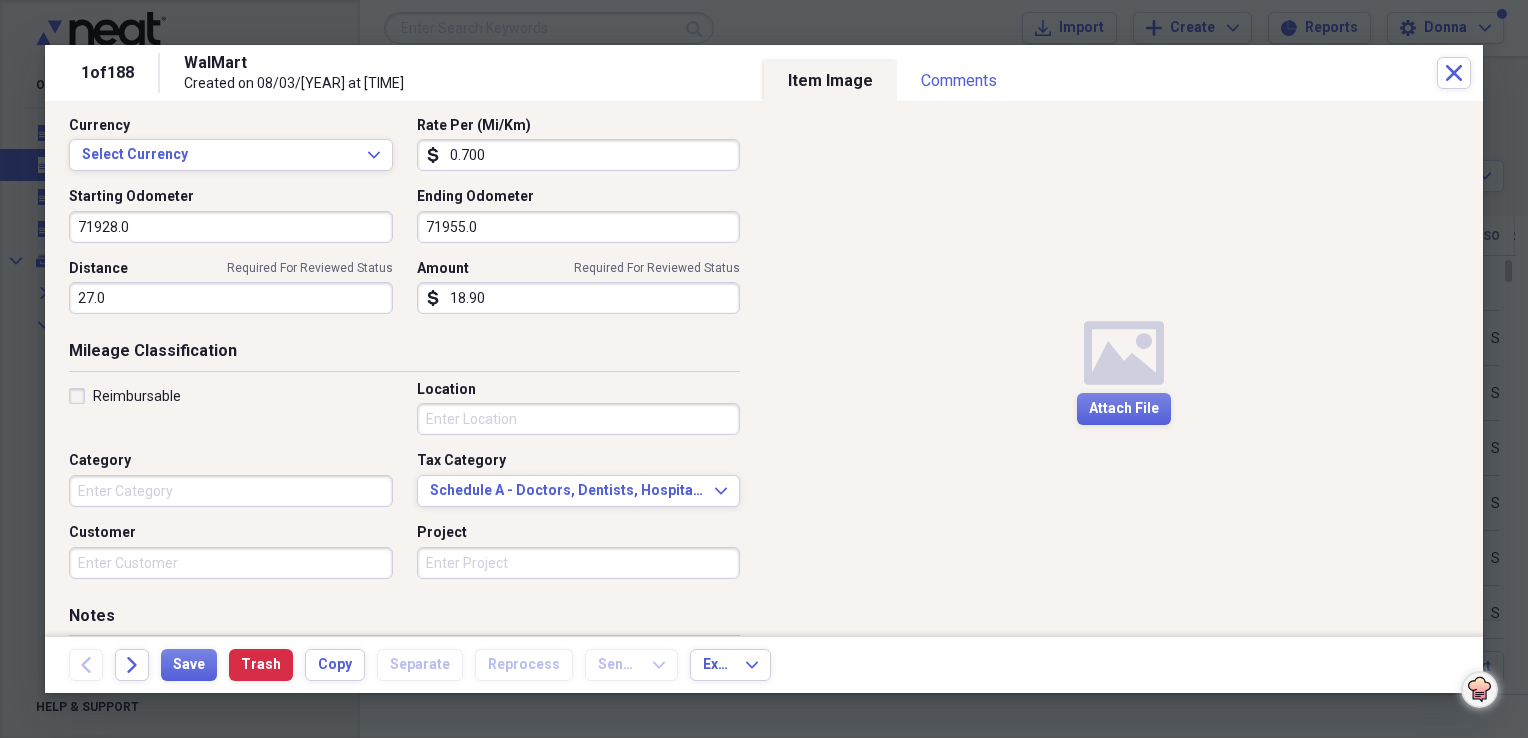 scroll, scrollTop: 363, scrollLeft: 0, axis: vertical 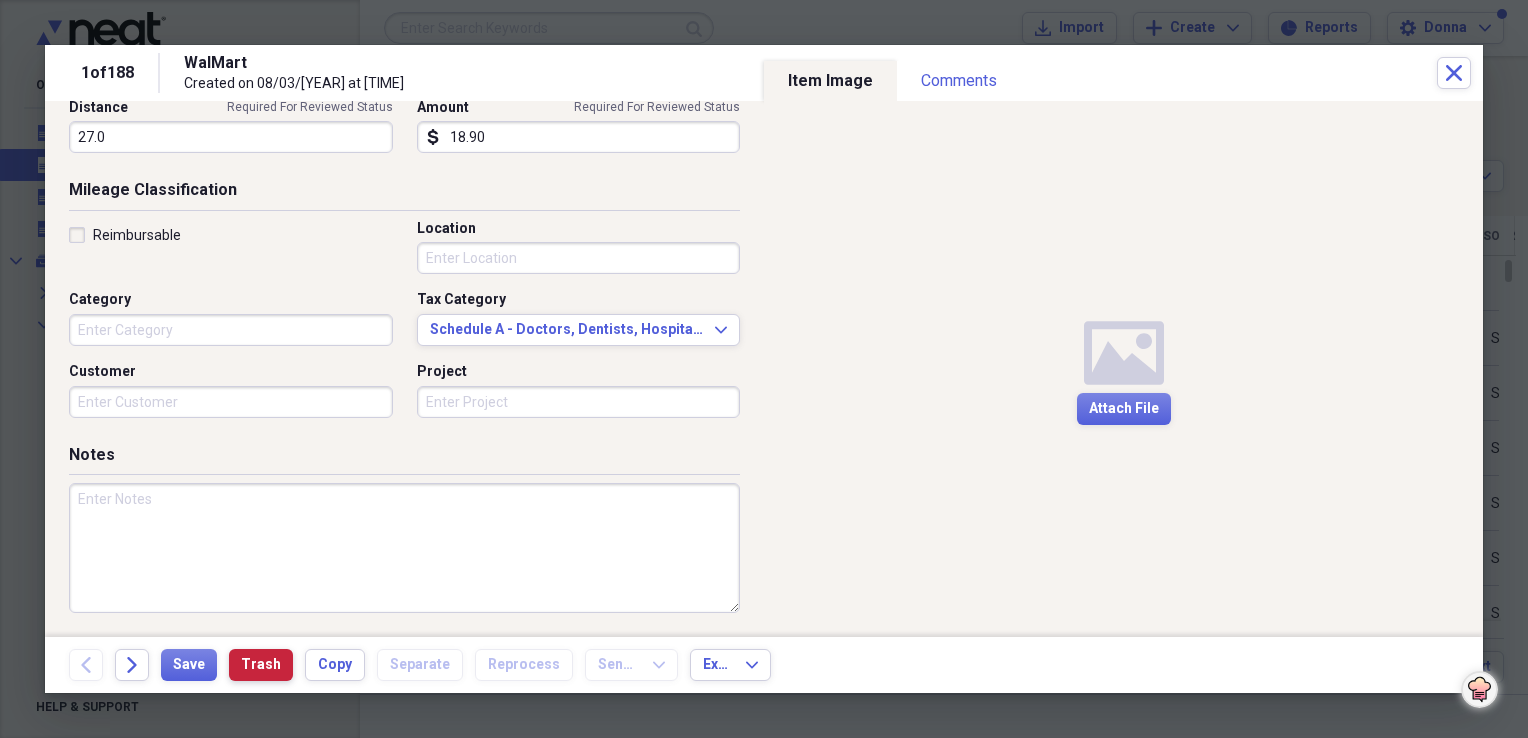click on "Trash" at bounding box center [261, 665] 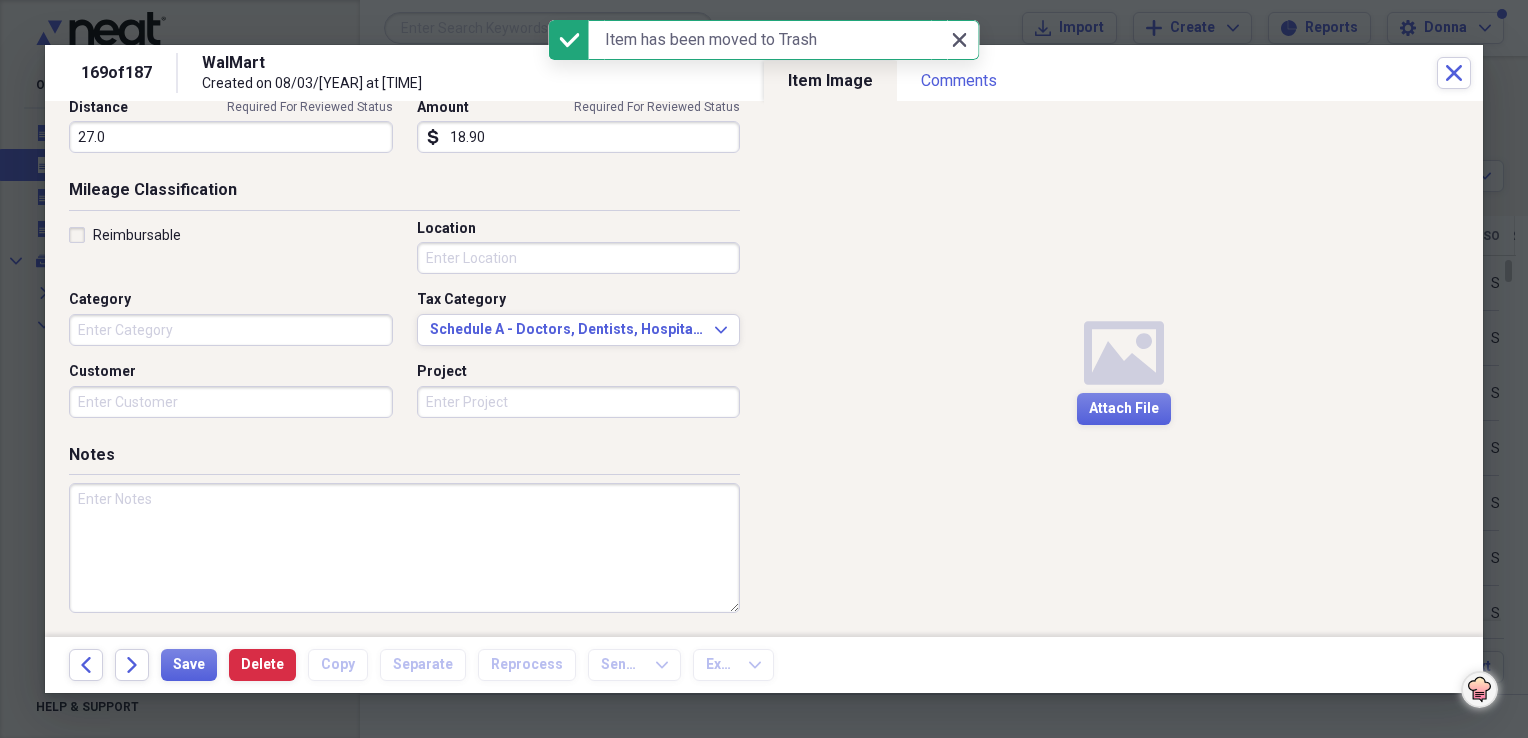 click 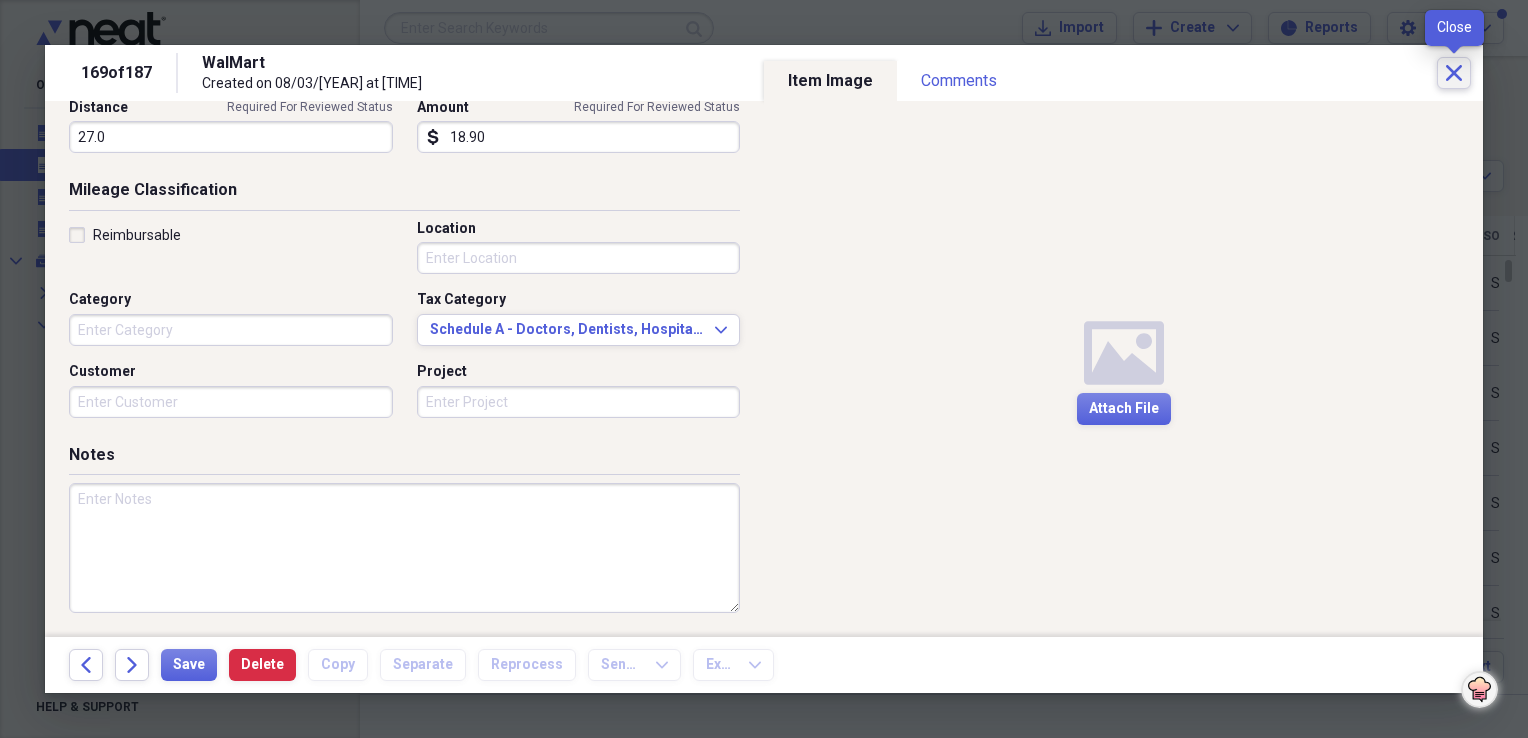 click on "Close" at bounding box center (1454, 73) 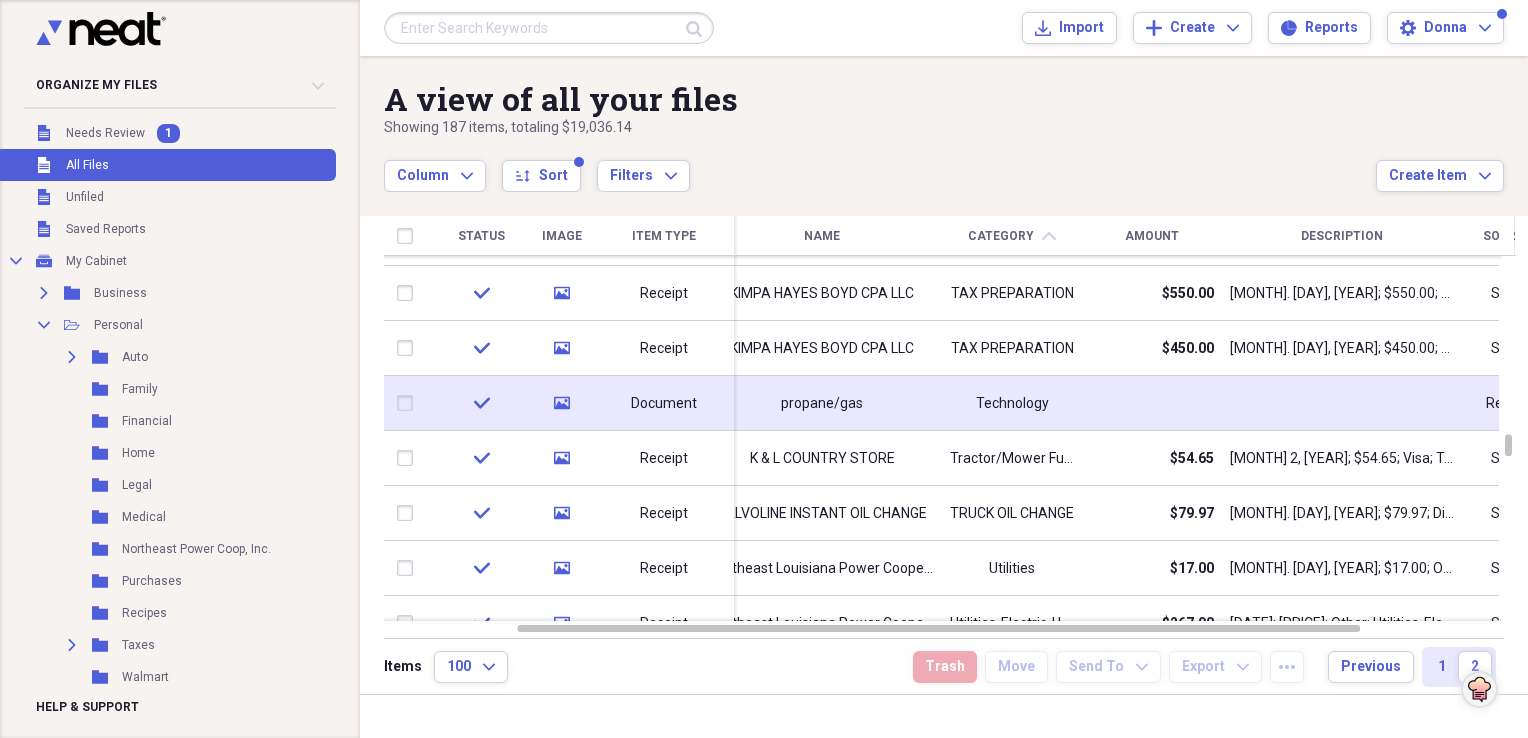 click on "Technology" at bounding box center [1012, 404] 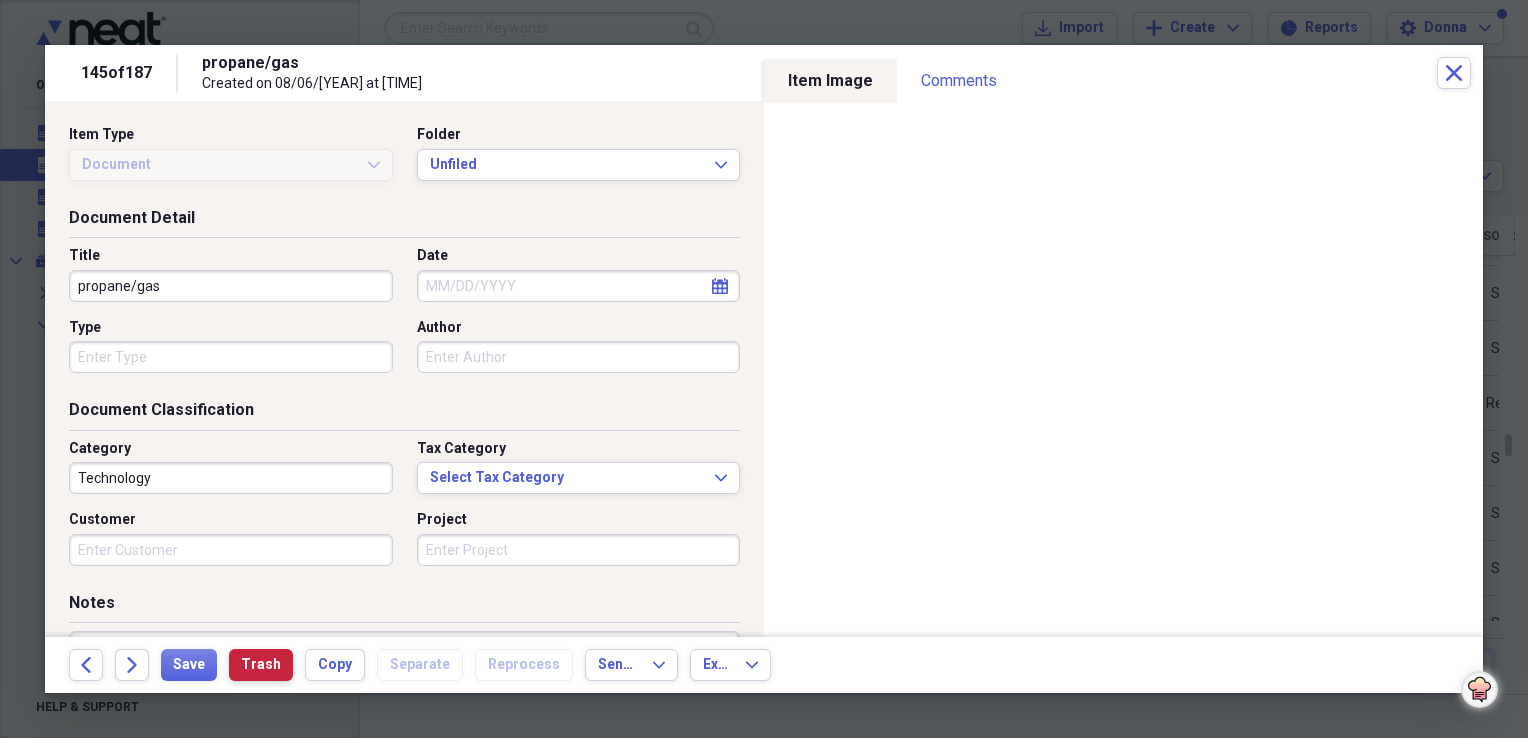 click on "Trash" at bounding box center [261, 665] 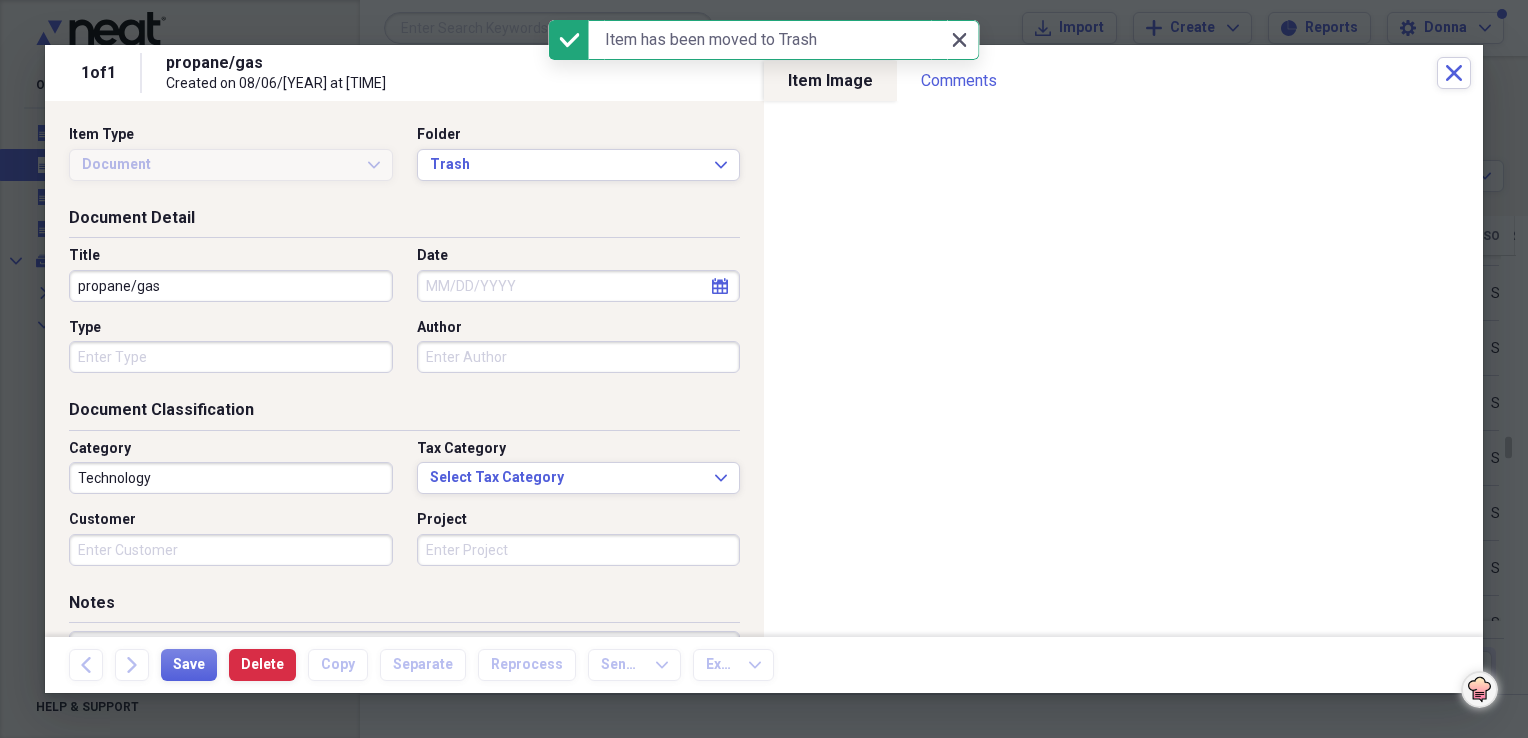 click 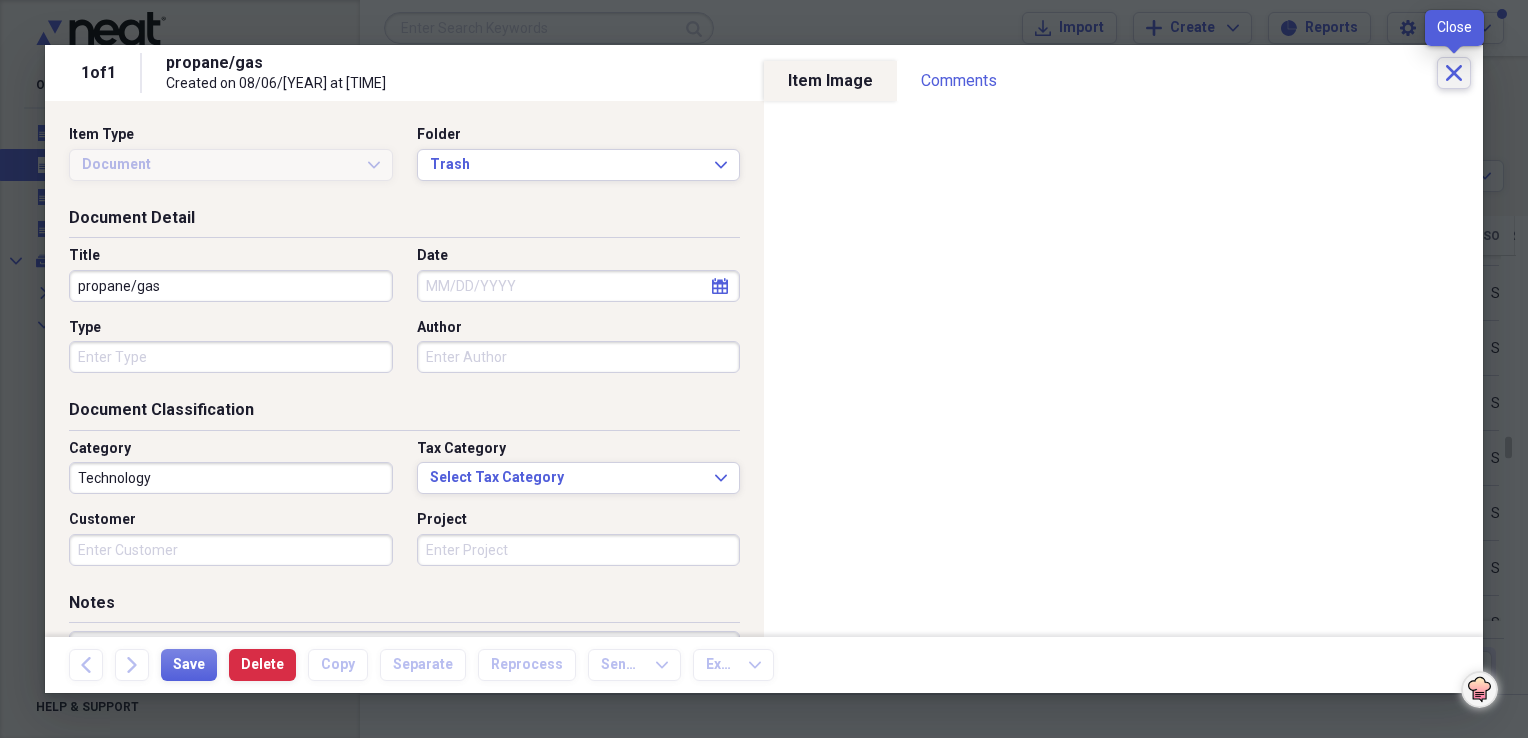 click on "Close" 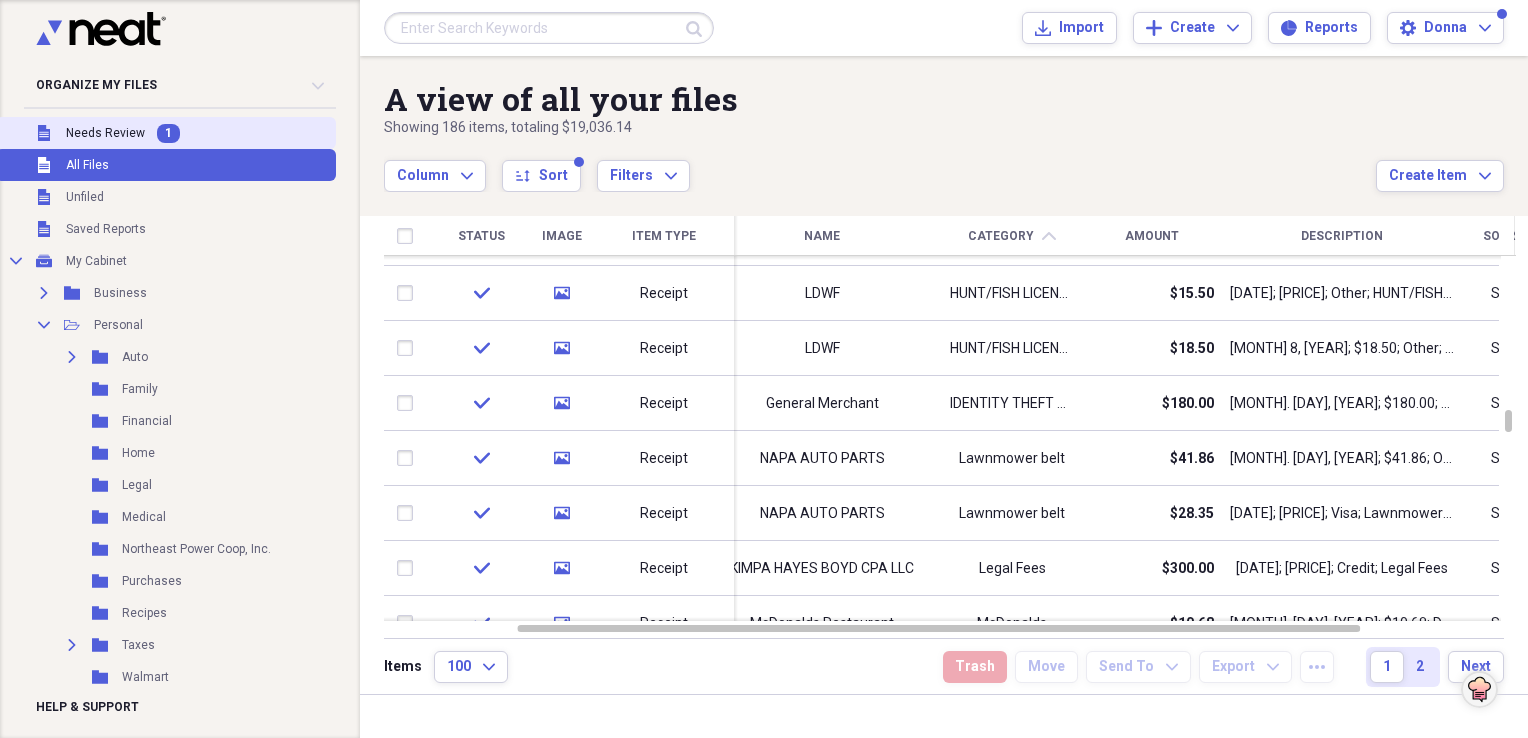 click on "Unfiled Needs Review 1" at bounding box center [166, 133] 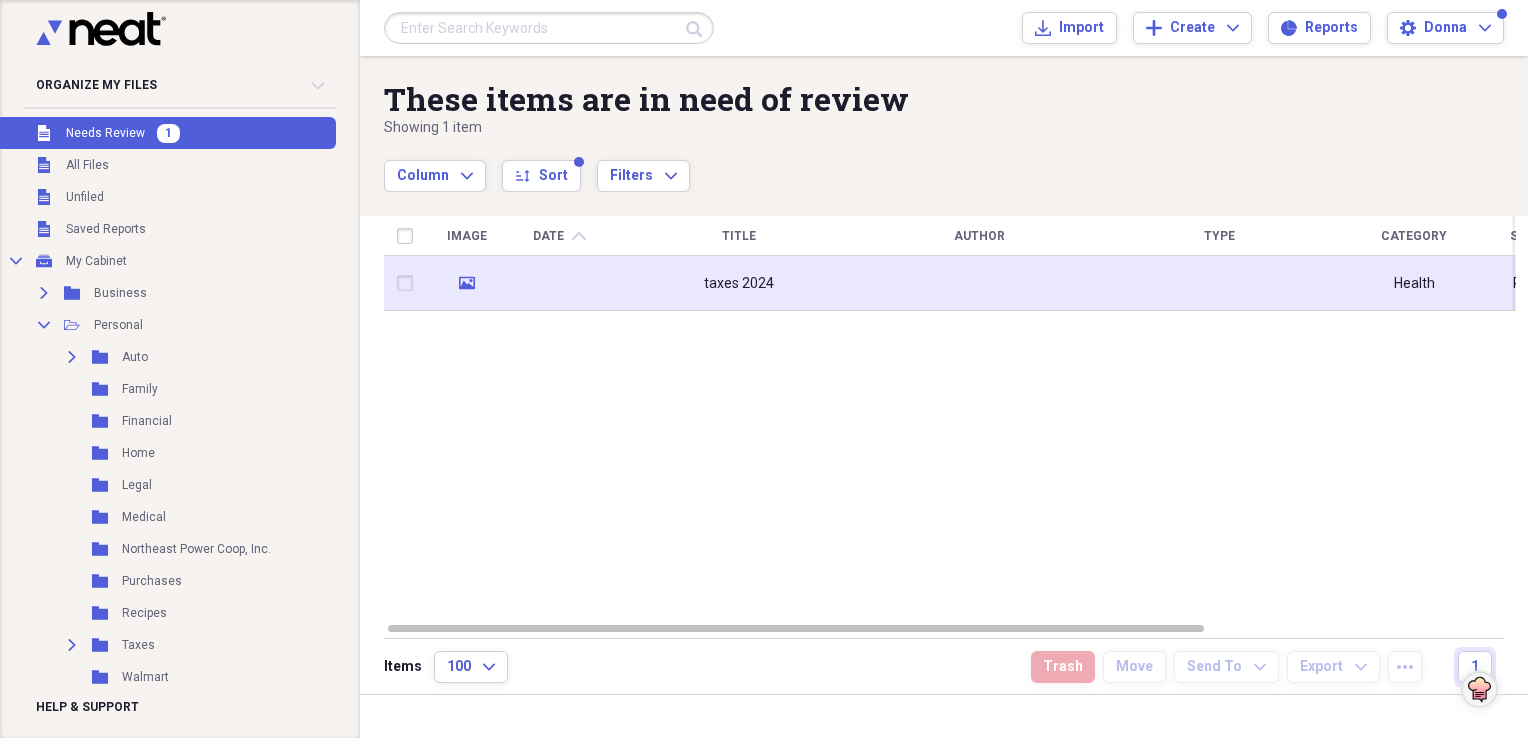 click at bounding box center (559, 283) 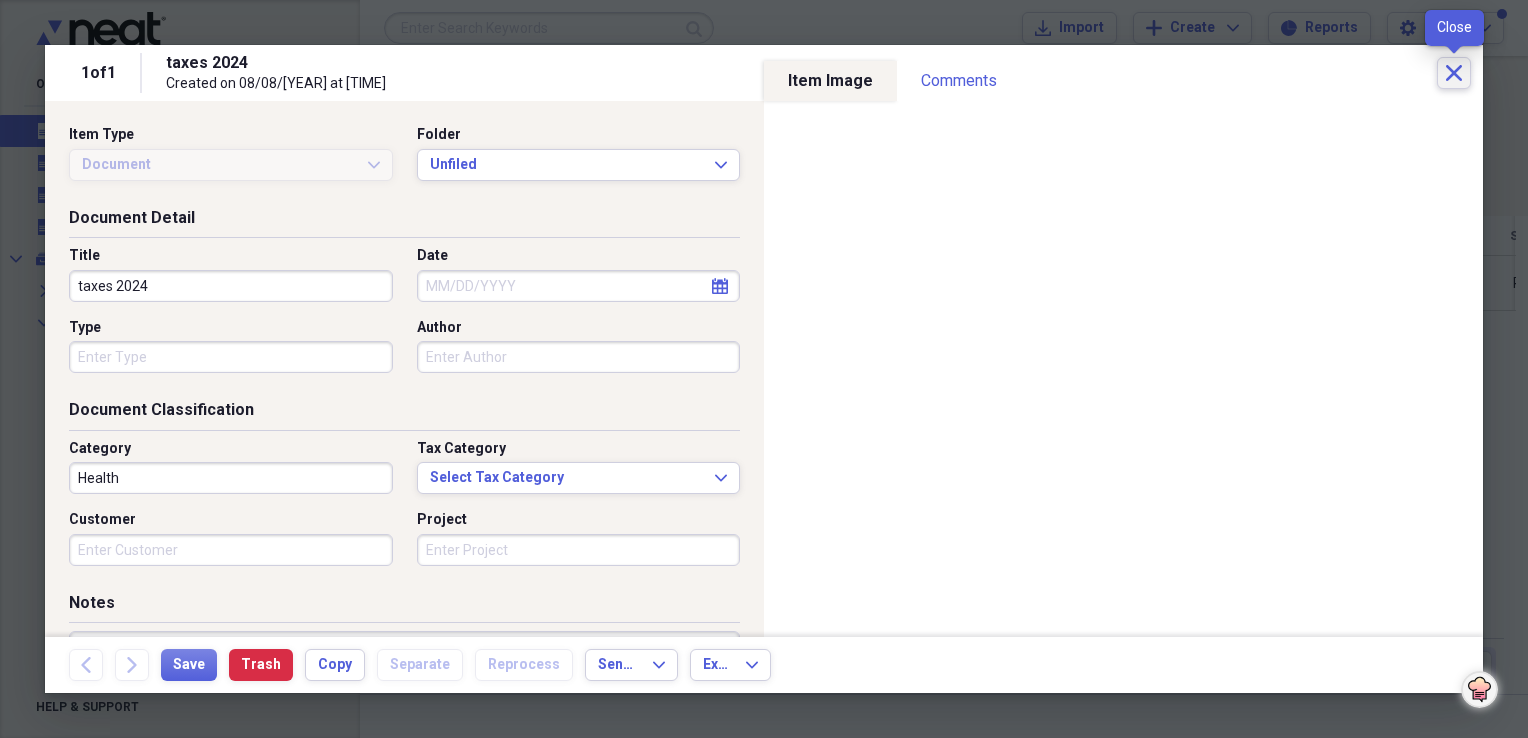 click 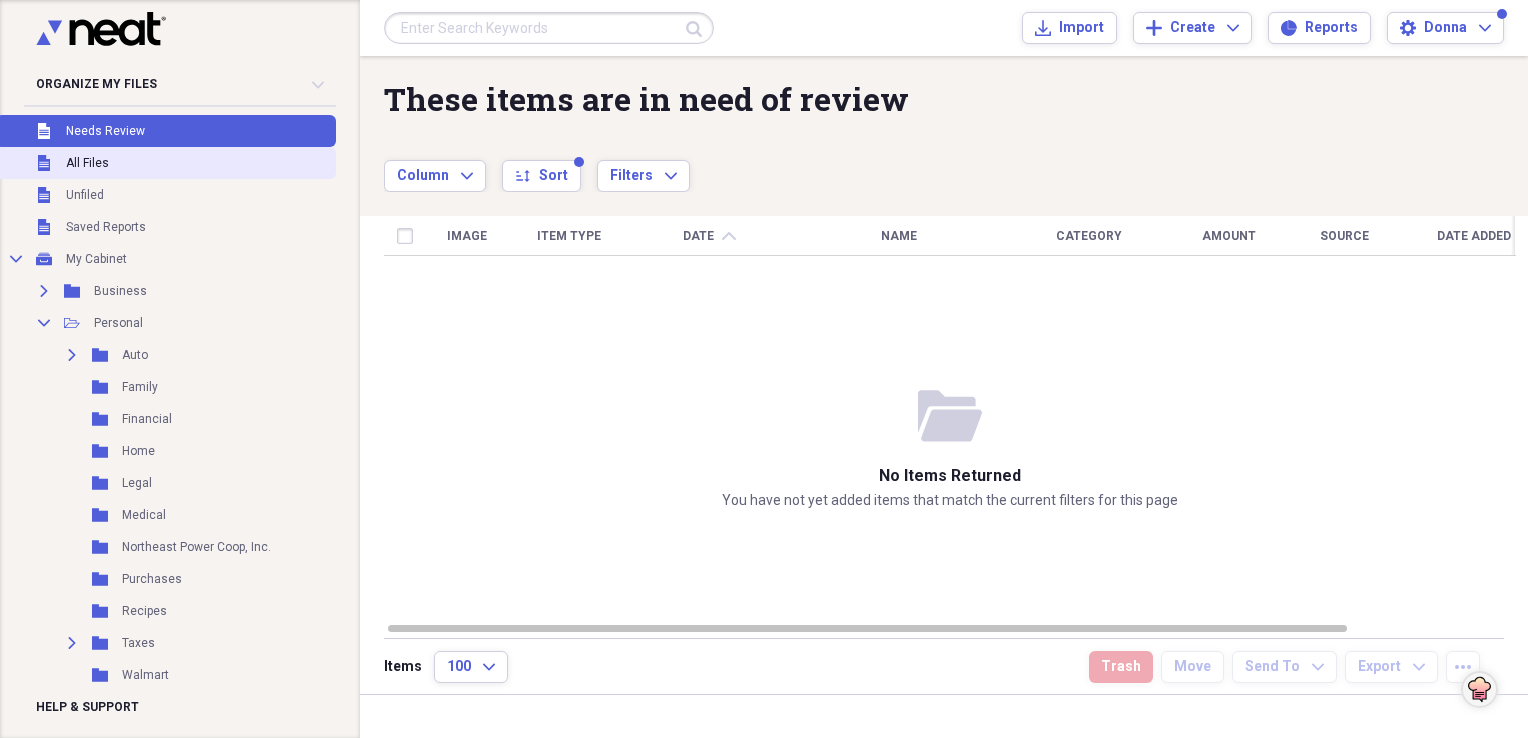 click on "Unfiled All Files" at bounding box center [166, 163] 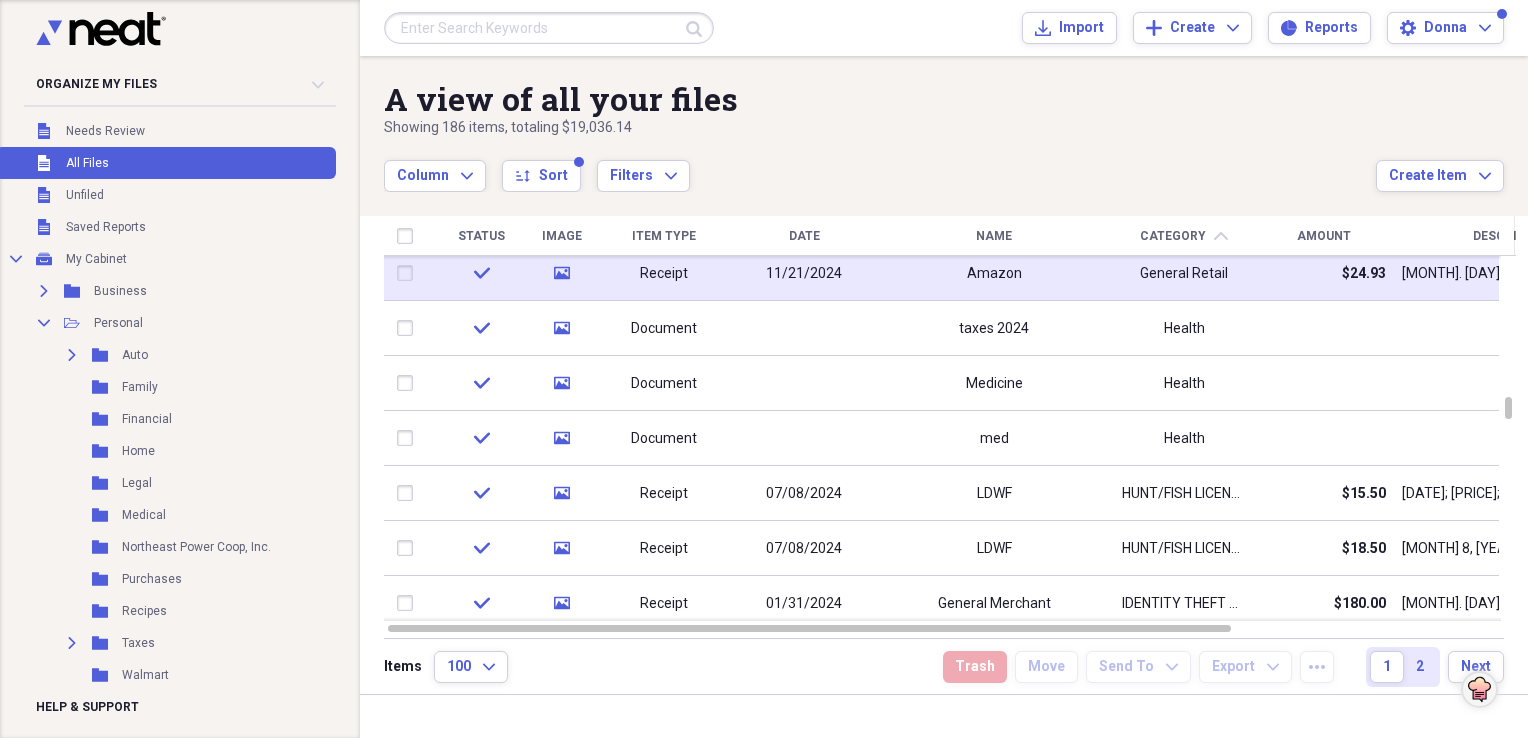 click on "Amazon" at bounding box center (994, 273) 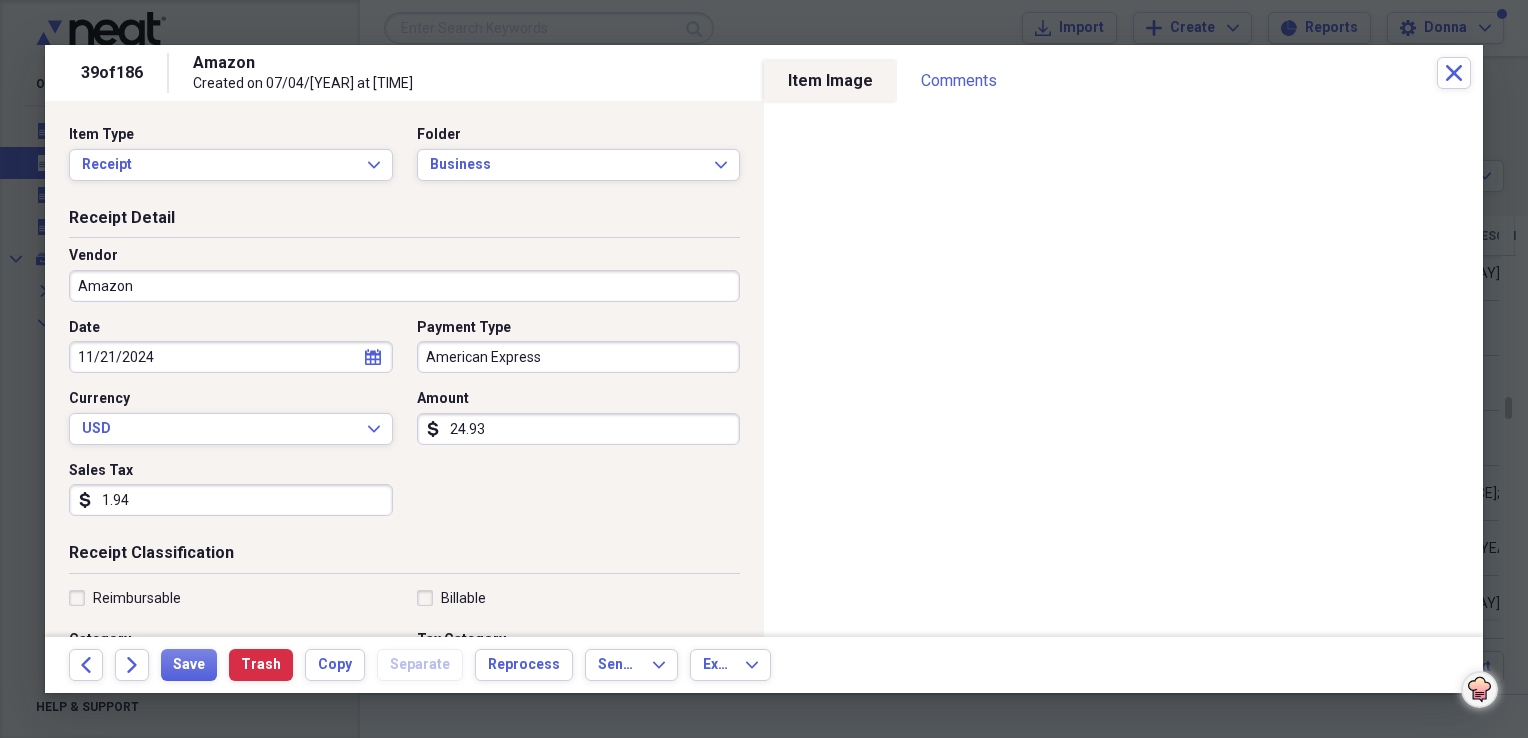 click on "24.93" at bounding box center (579, 429) 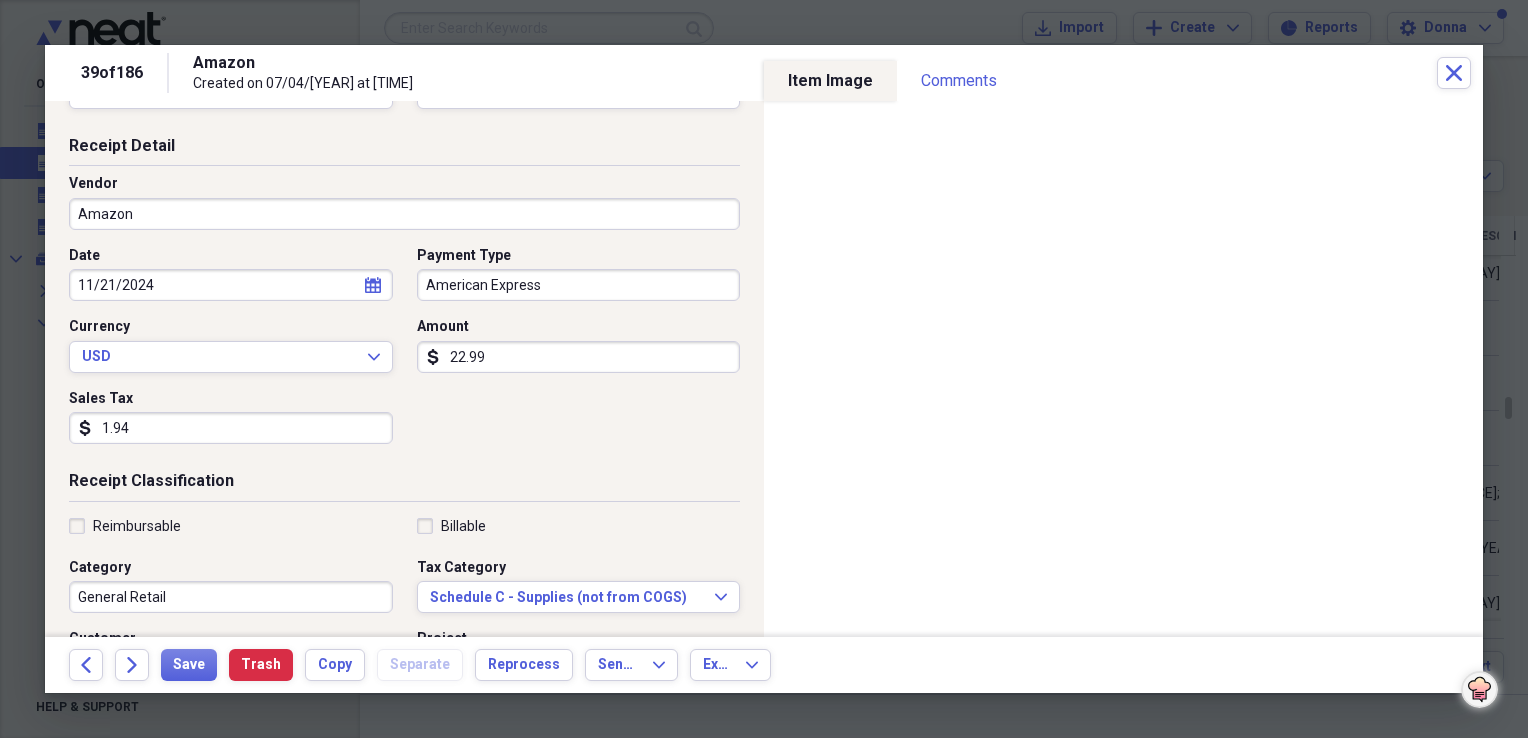 scroll, scrollTop: 100, scrollLeft: 0, axis: vertical 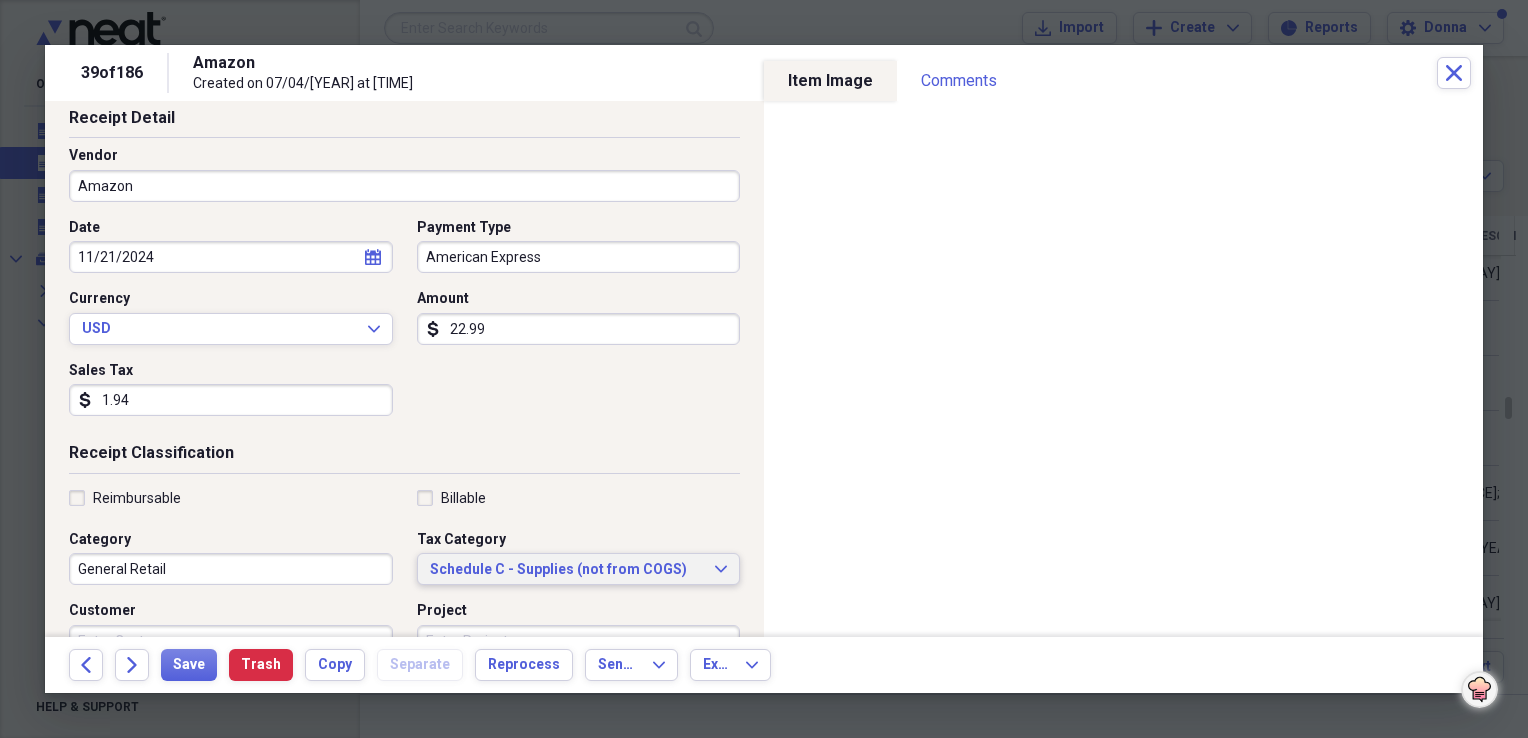 type on "22.99" 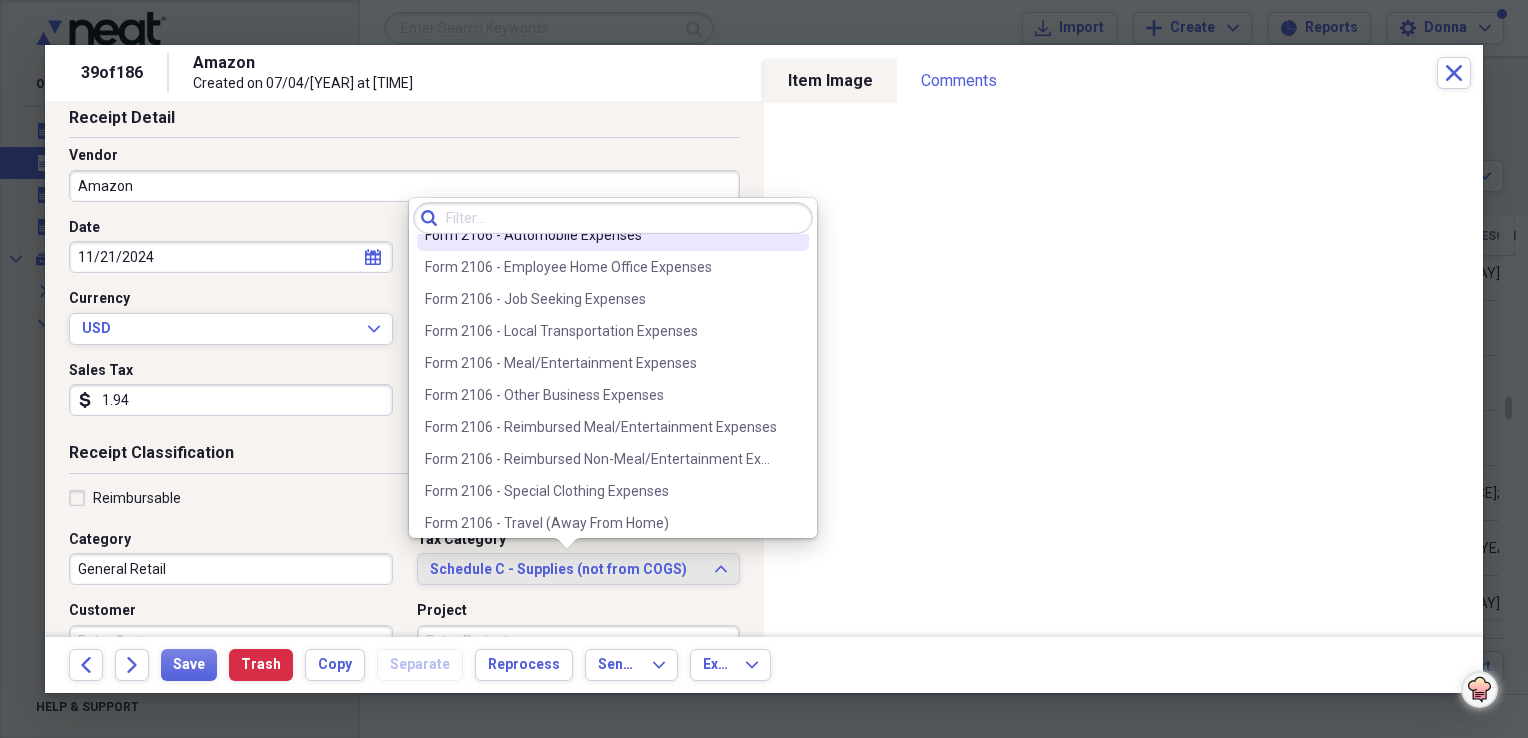scroll, scrollTop: 200, scrollLeft: 0, axis: vertical 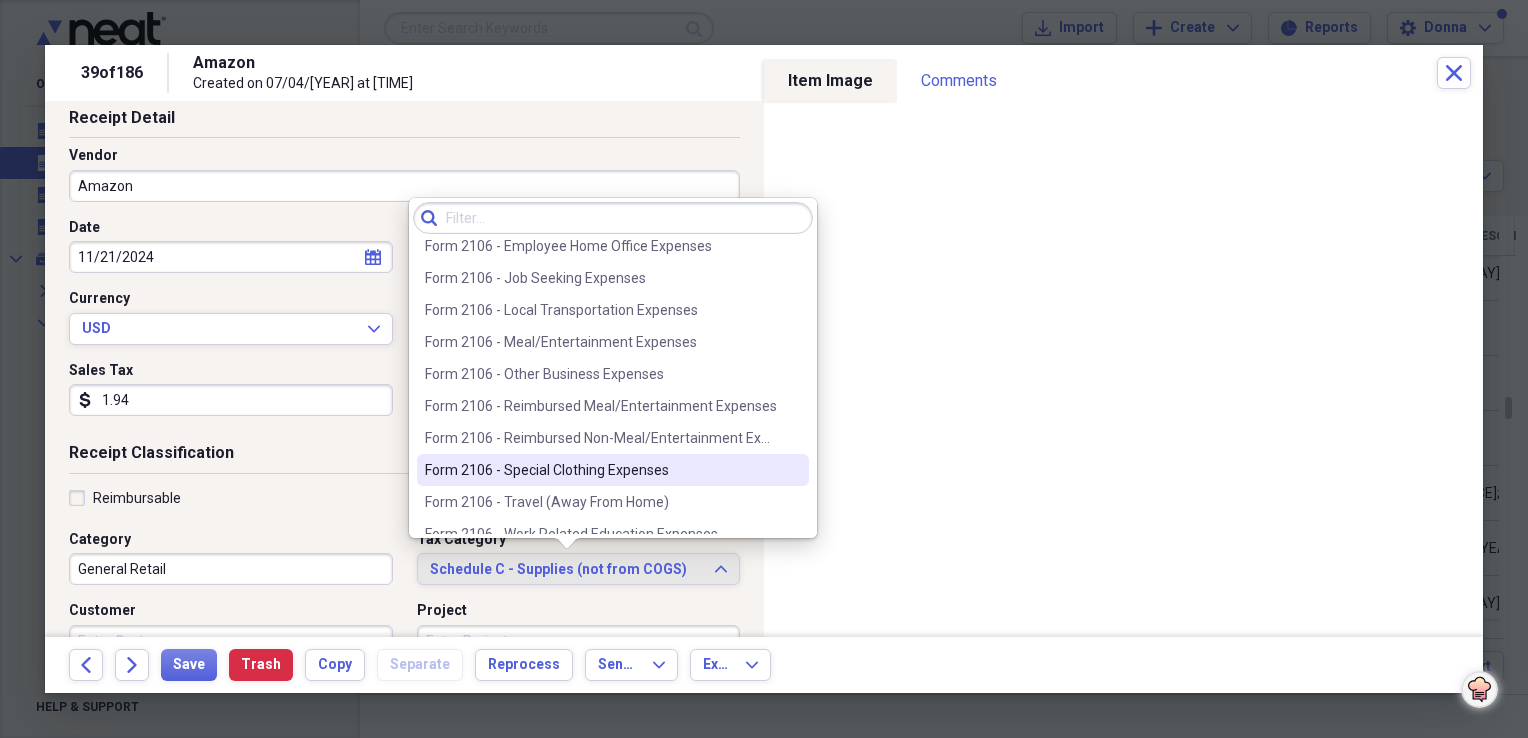click on "Form 2106 - Special Clothing Expenses" at bounding box center [601, 470] 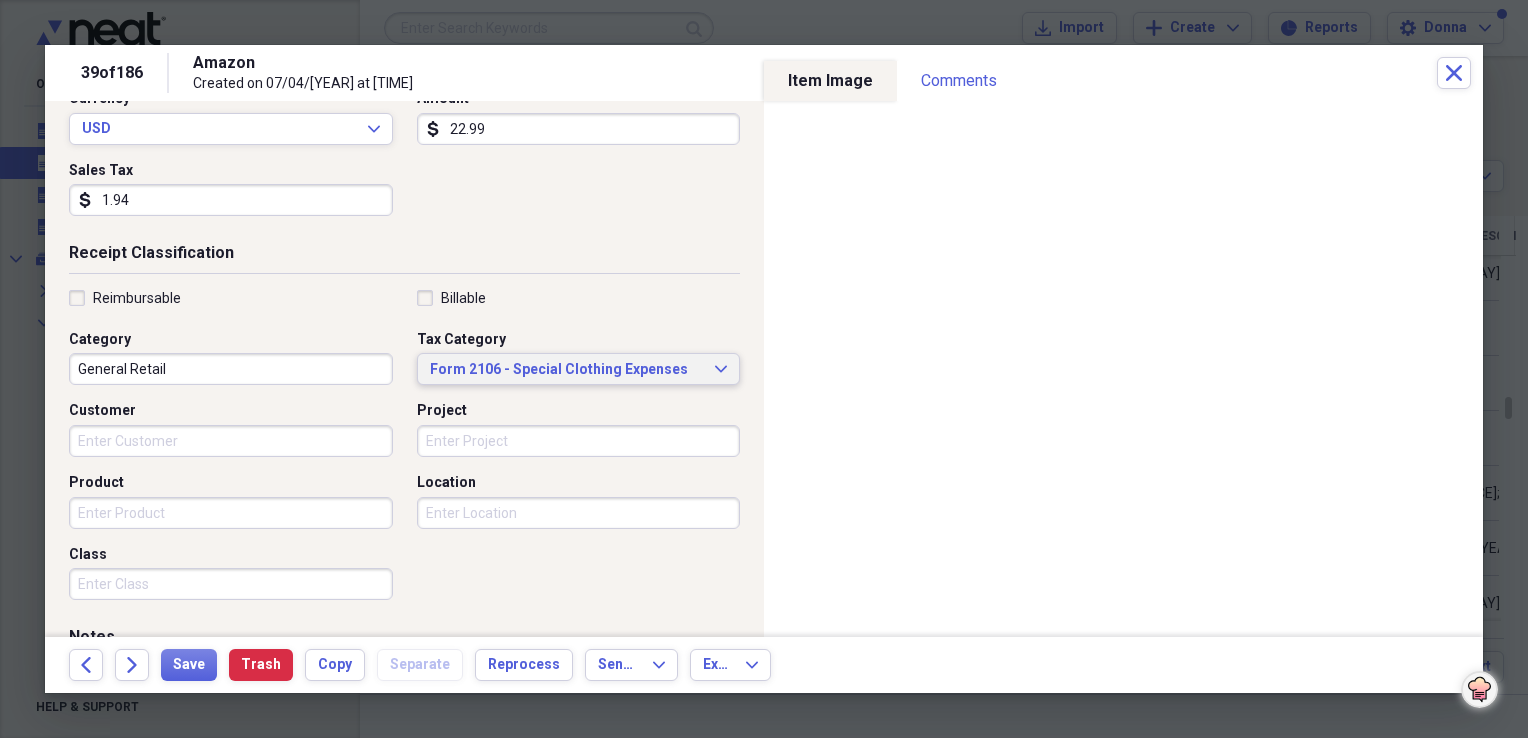 scroll, scrollTop: 400, scrollLeft: 0, axis: vertical 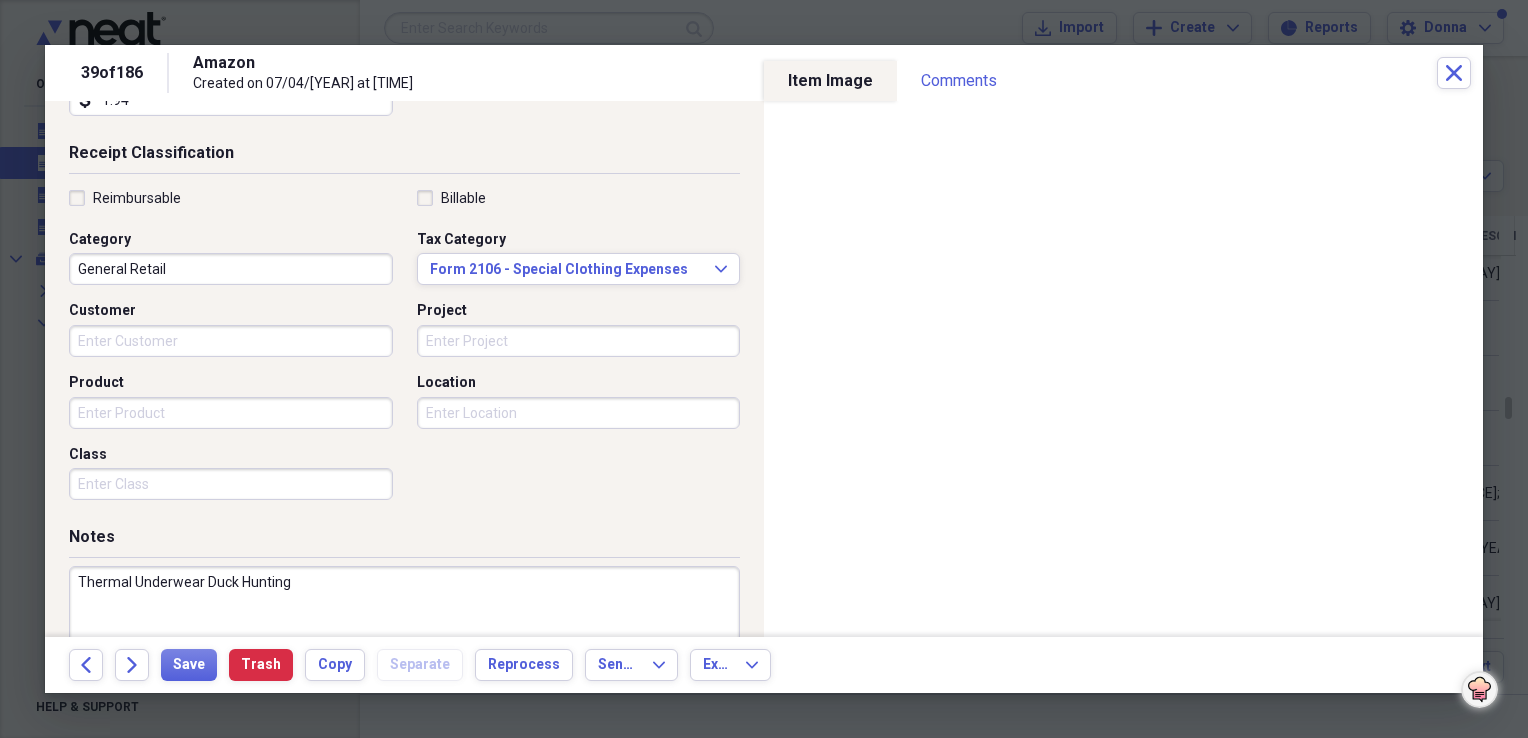 click on "Thermal Underwear Duck Hunting" at bounding box center [404, 631] 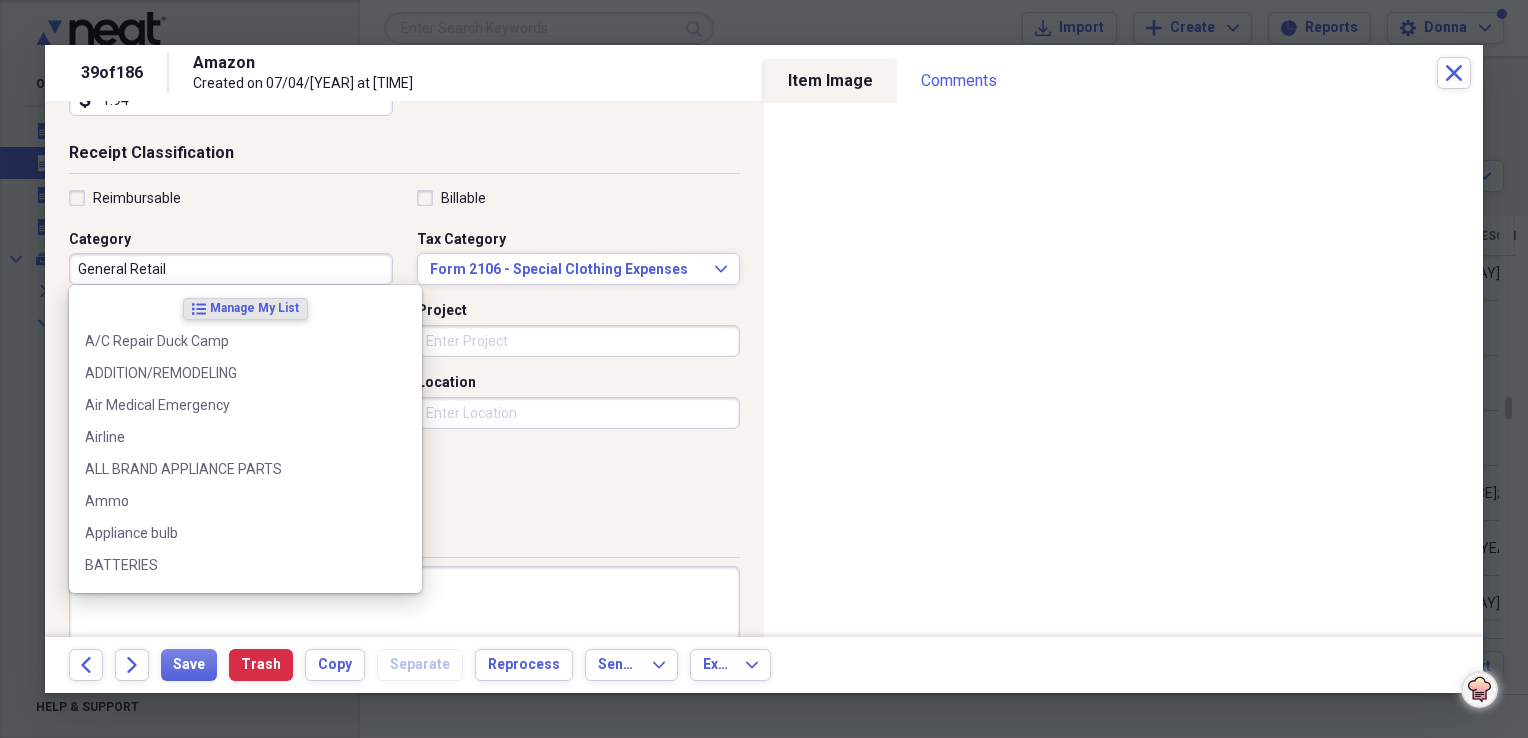 click on "General Retail" at bounding box center (231, 269) 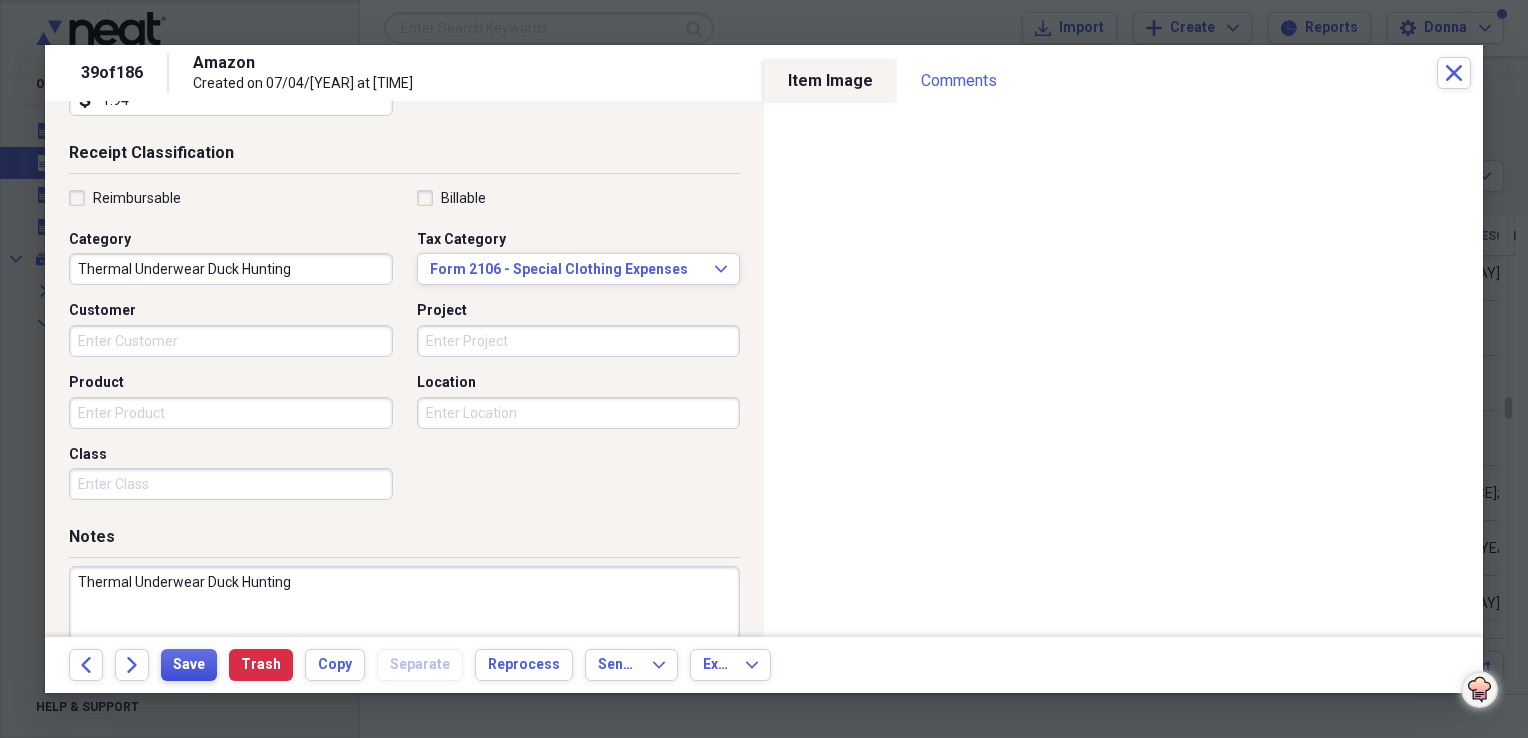 type on "Thermal Underwear Duck Hunting" 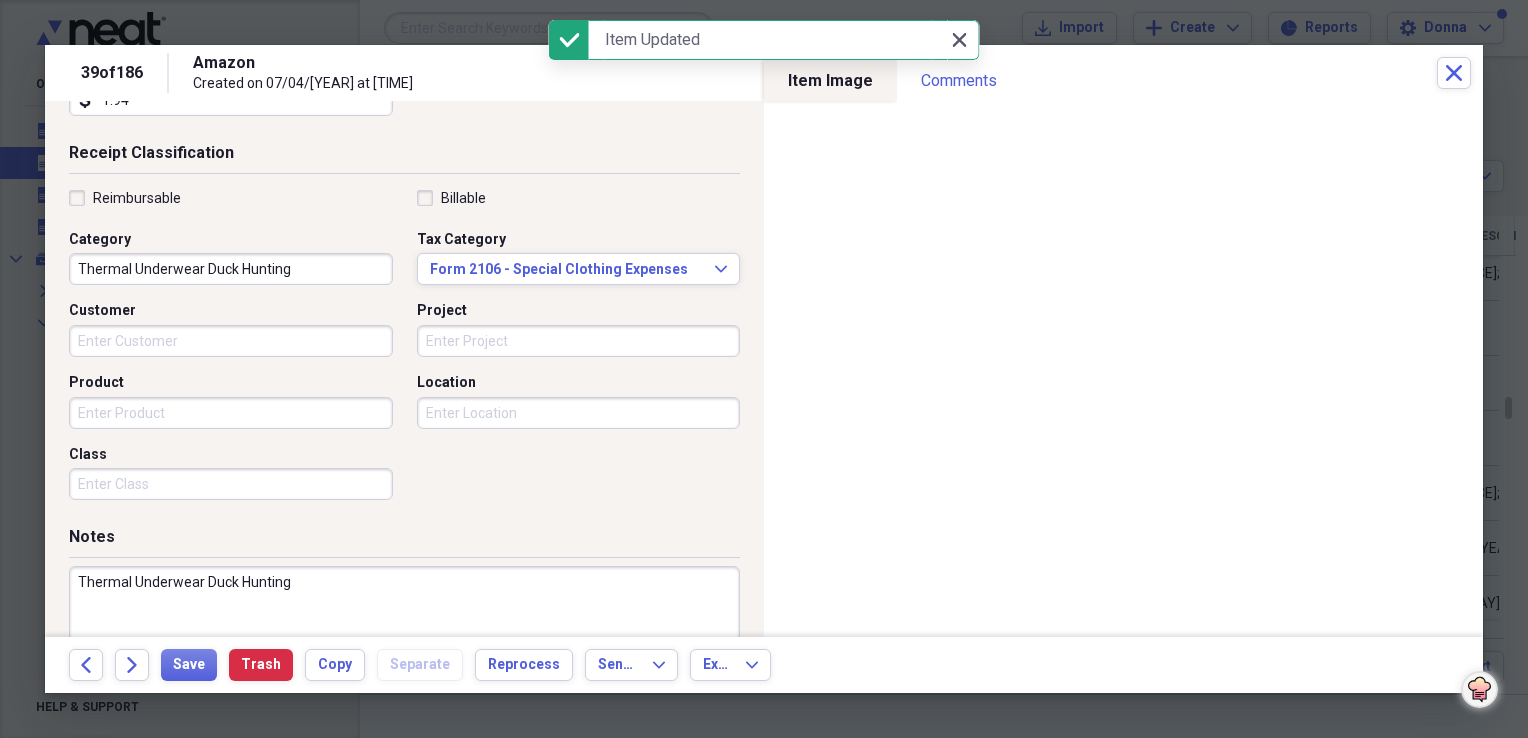 click 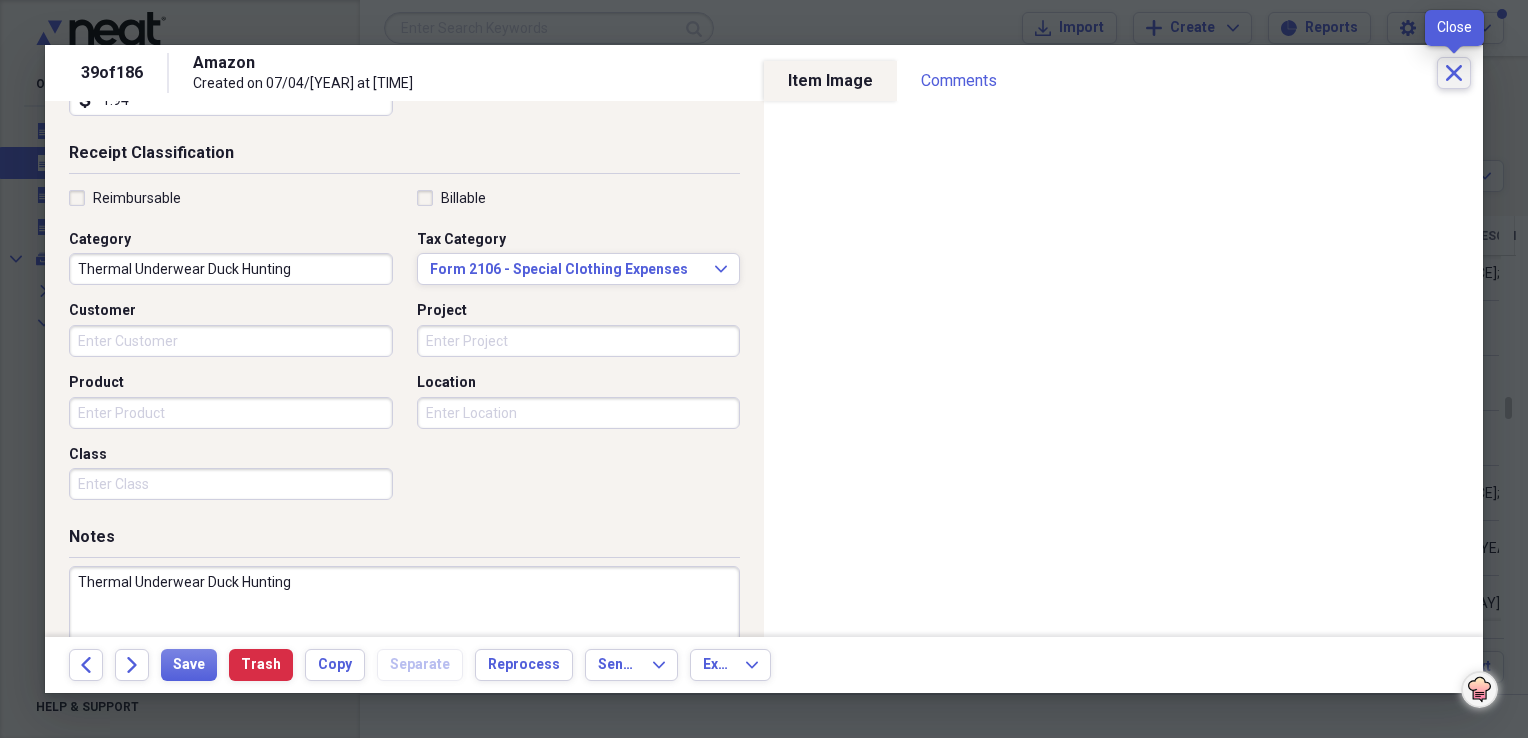 click on "Close" 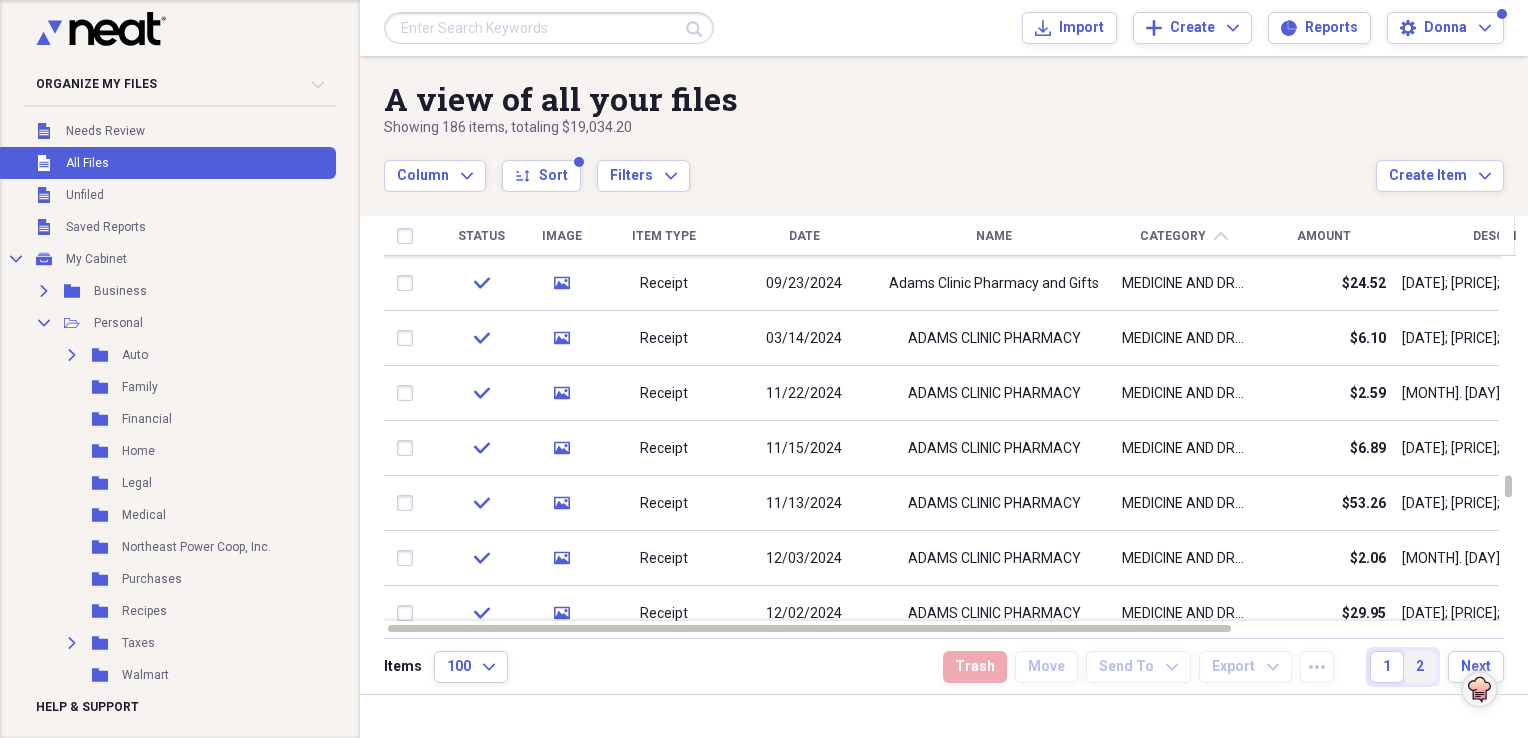 click on "2" at bounding box center [1420, 667] 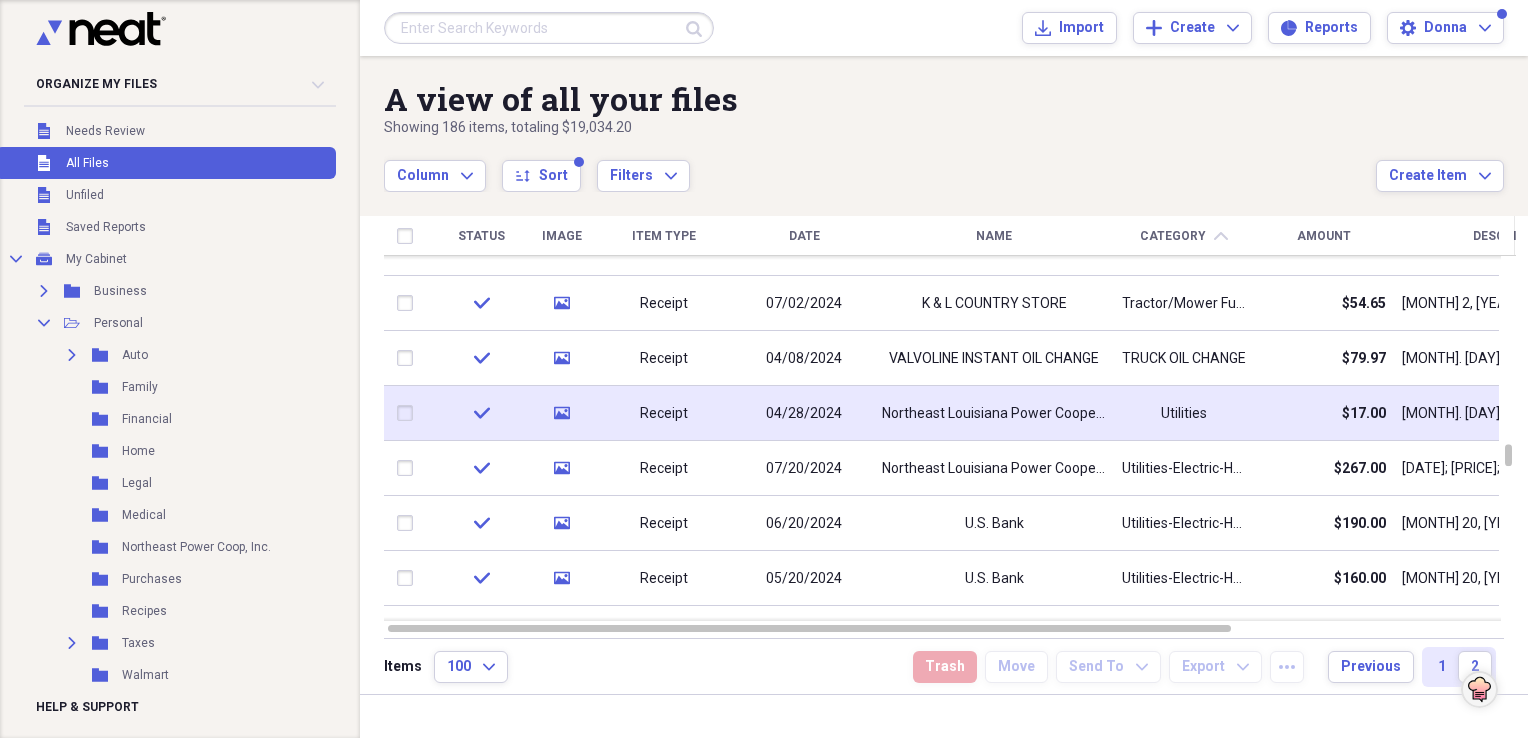 click on "Northeast Louisiana Power Cooperative, Inc." at bounding box center [994, 413] 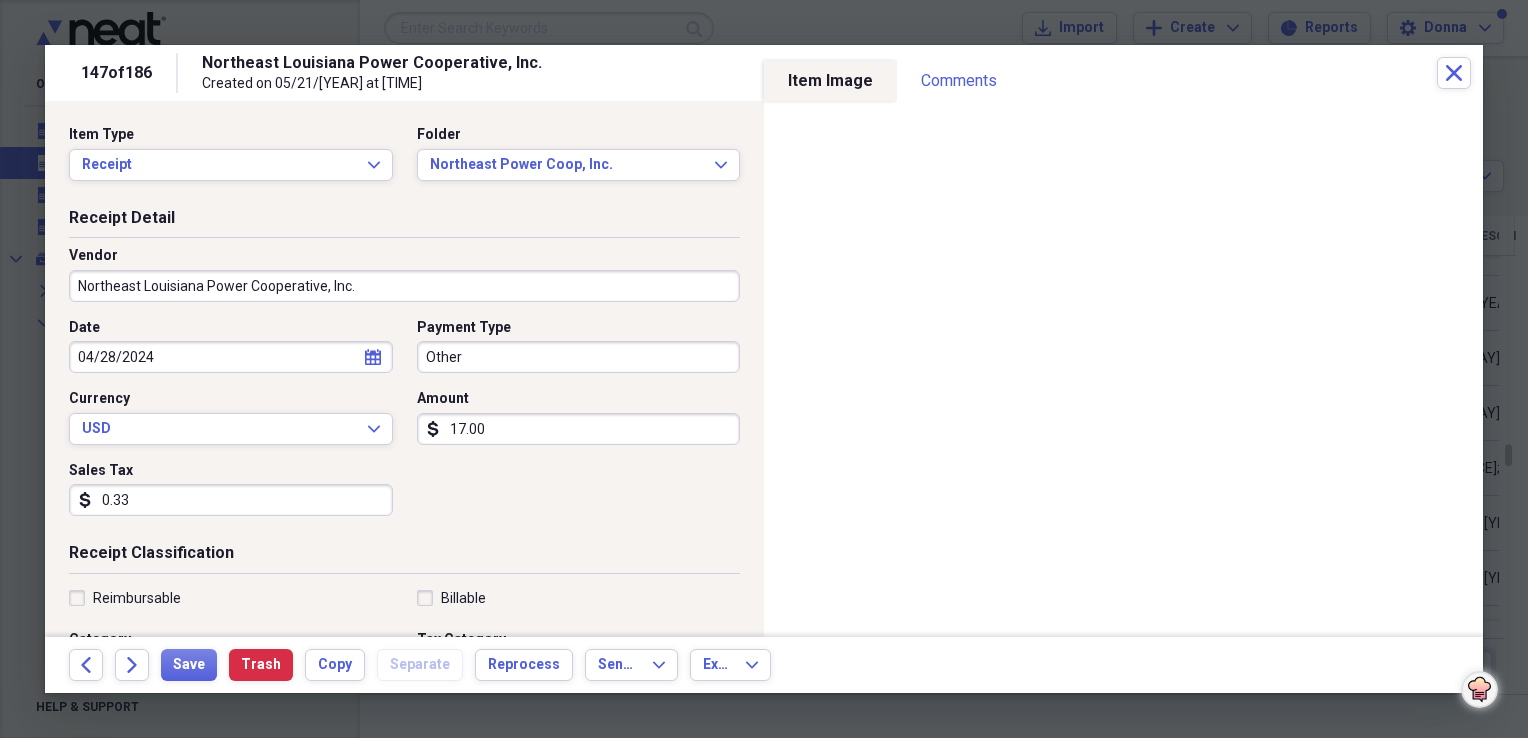 click 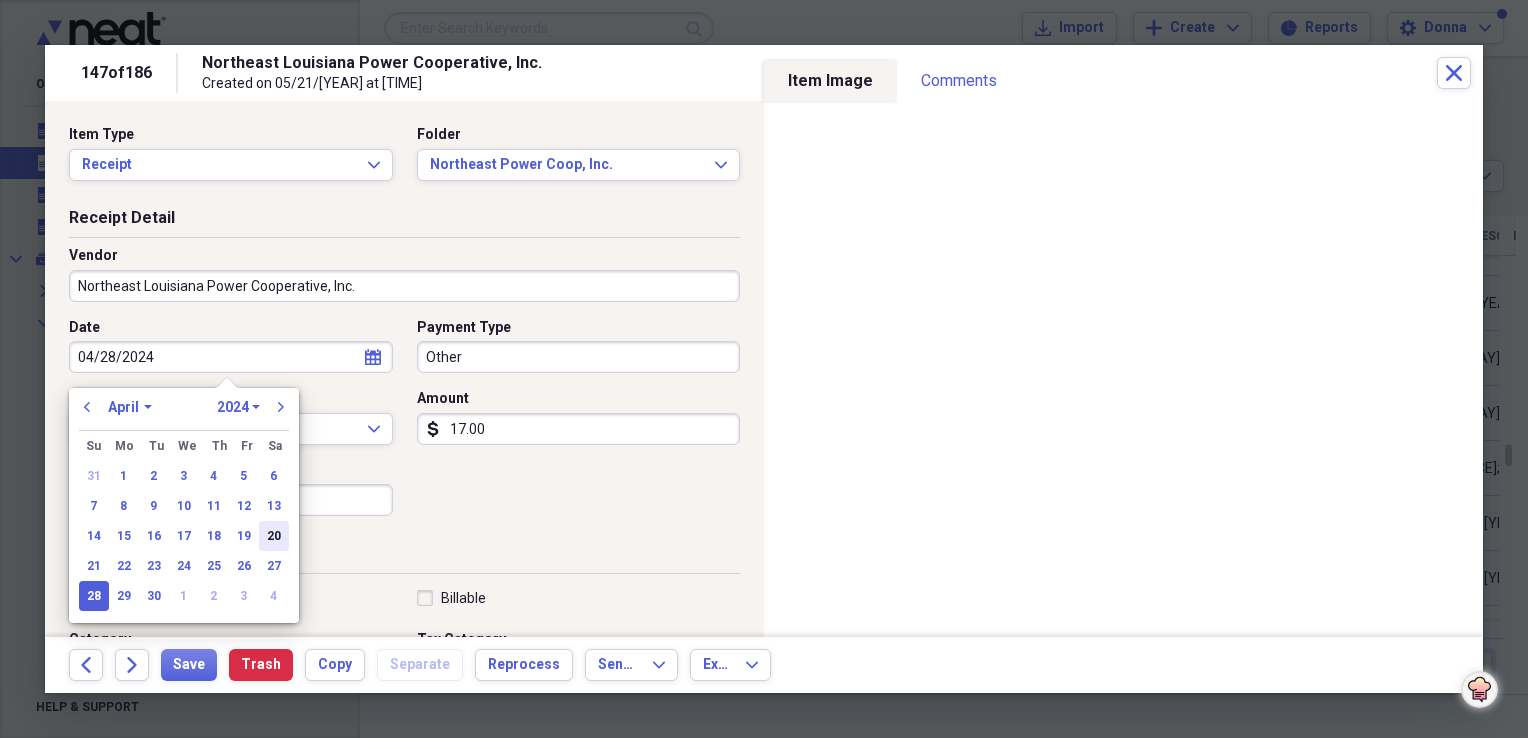 click on "20" at bounding box center (274, 536) 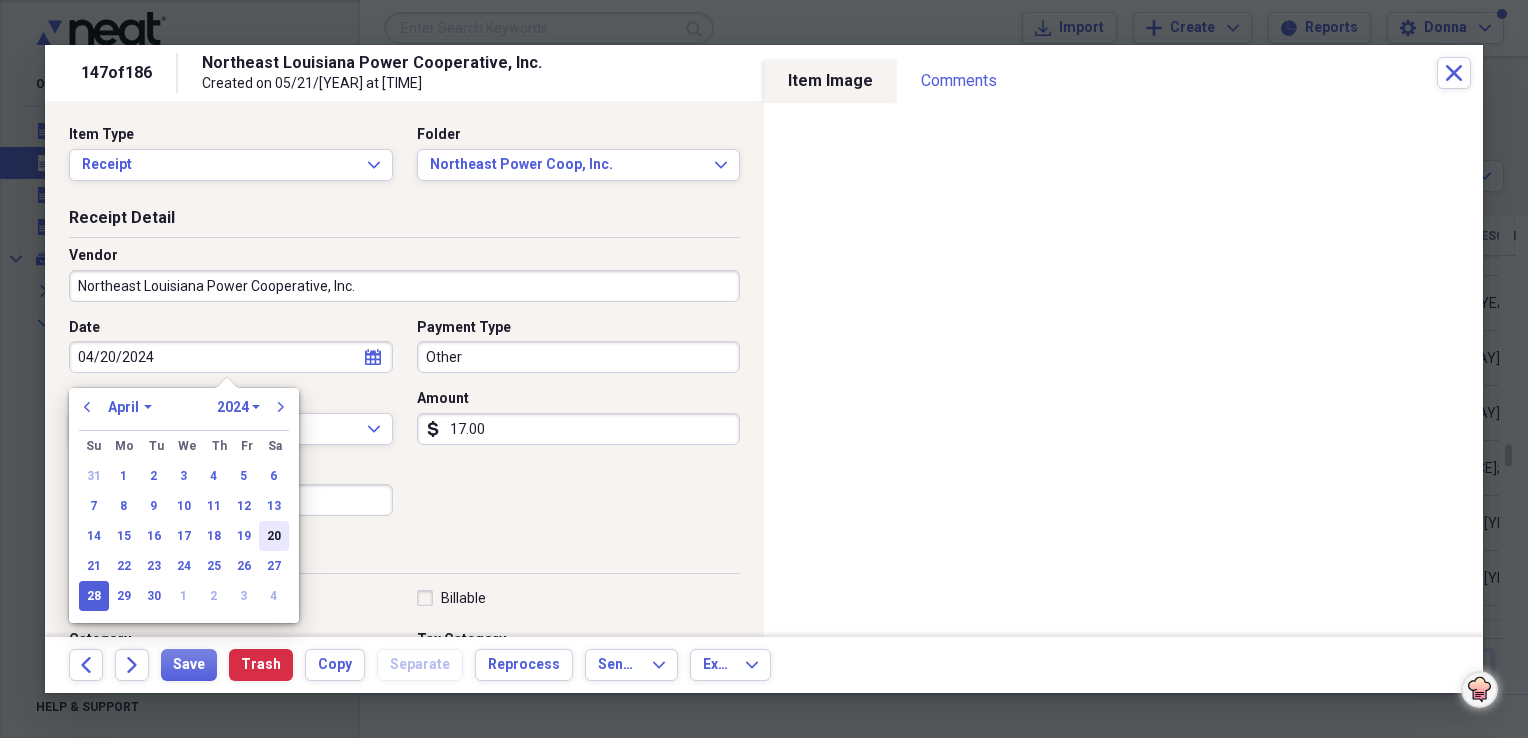 type on "04/20/2024" 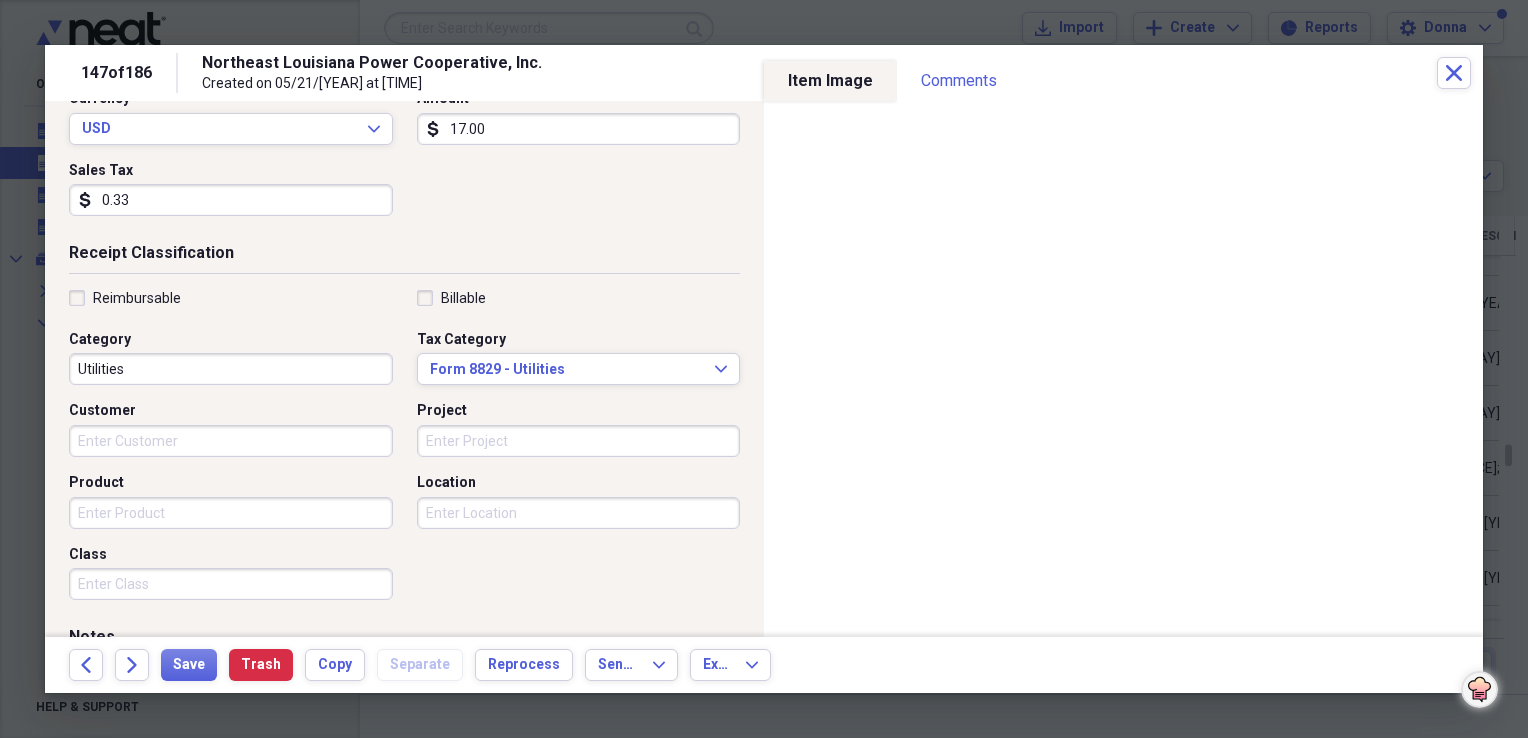 scroll, scrollTop: 400, scrollLeft: 0, axis: vertical 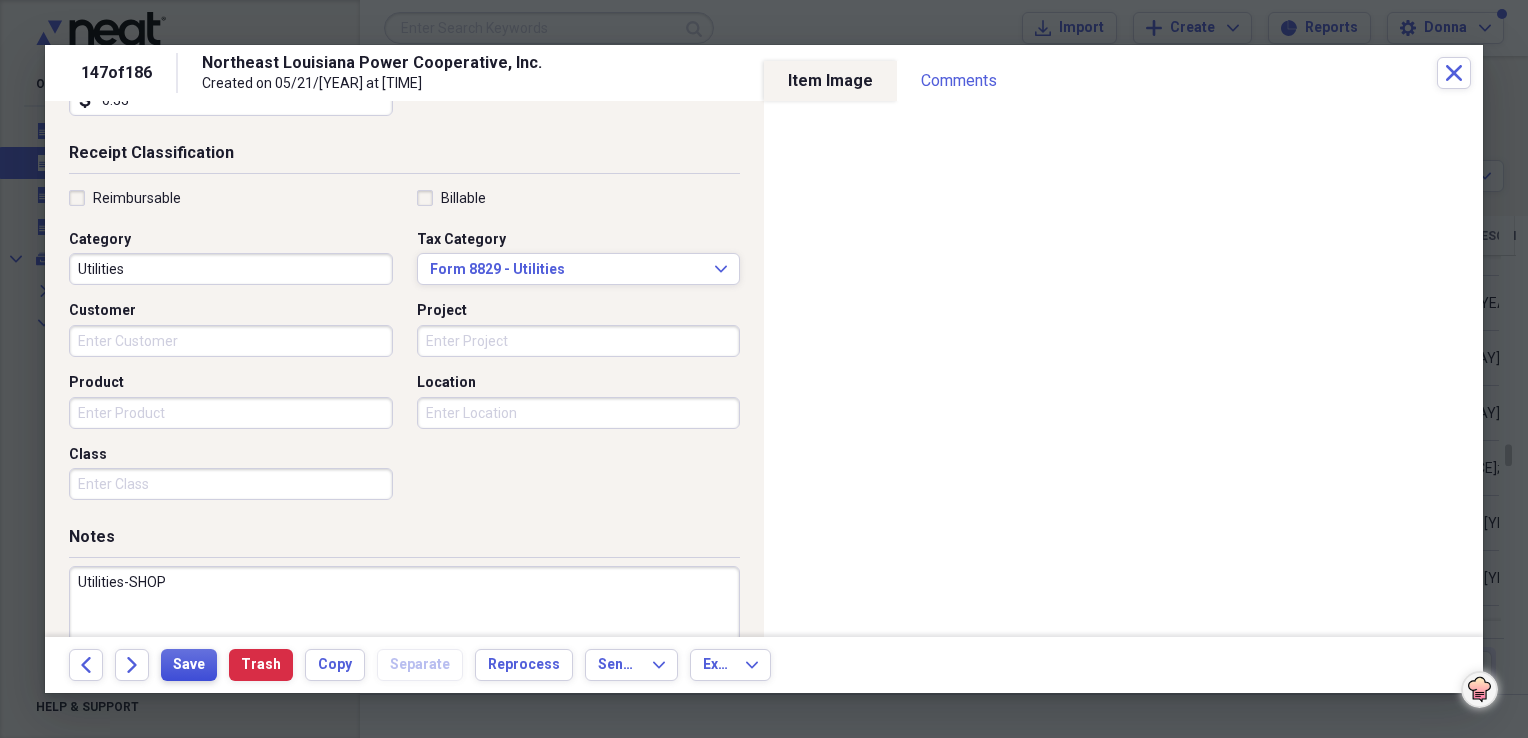 click on "Save" at bounding box center (189, 665) 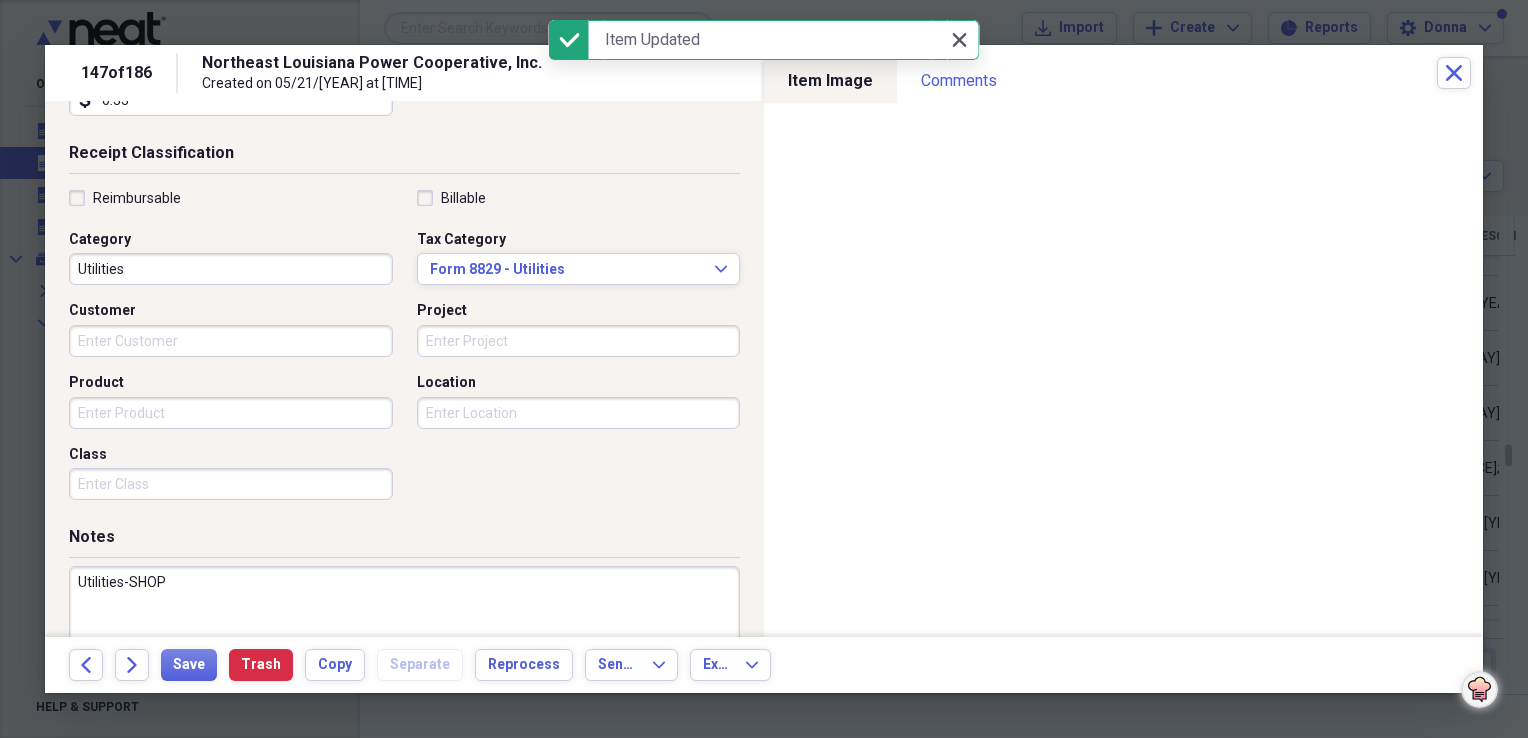 click 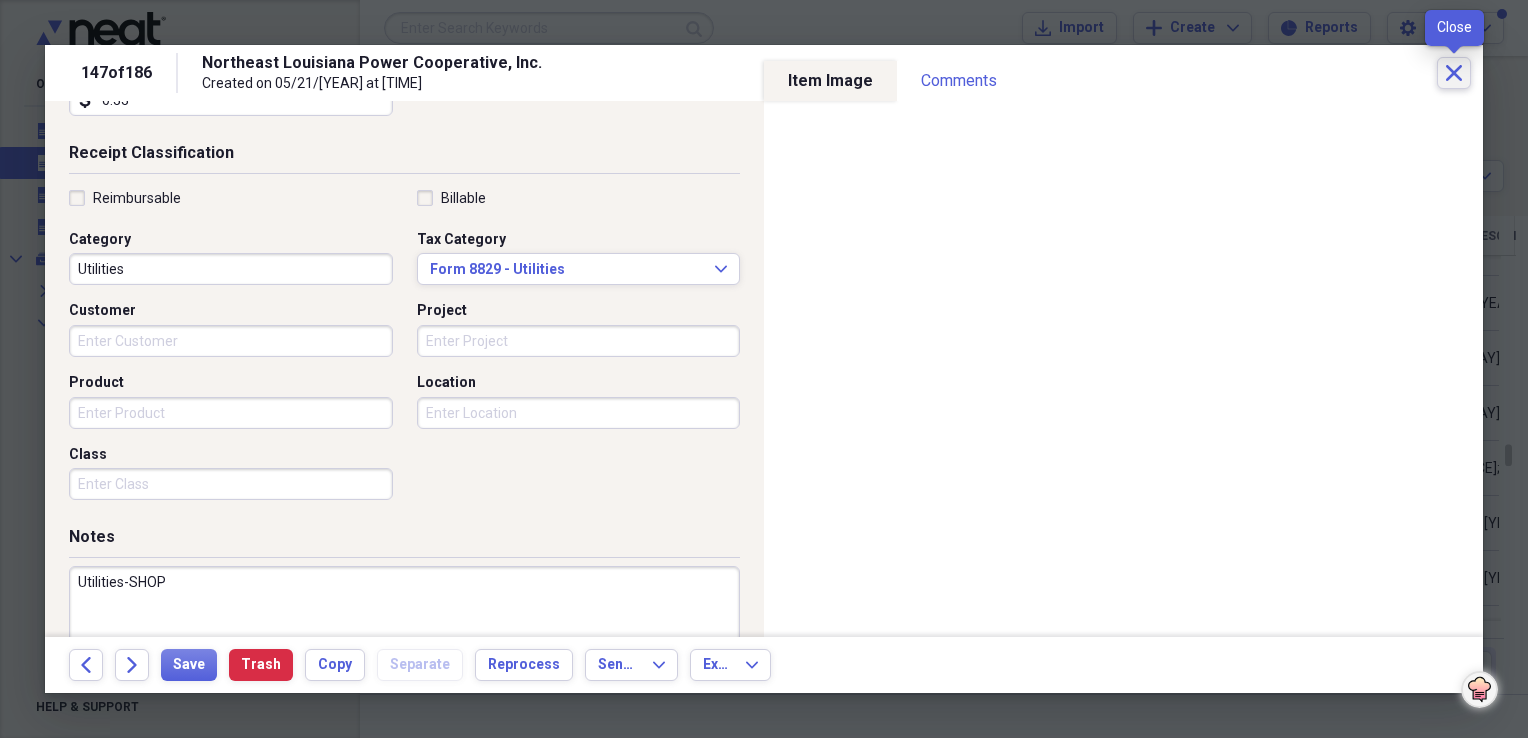click 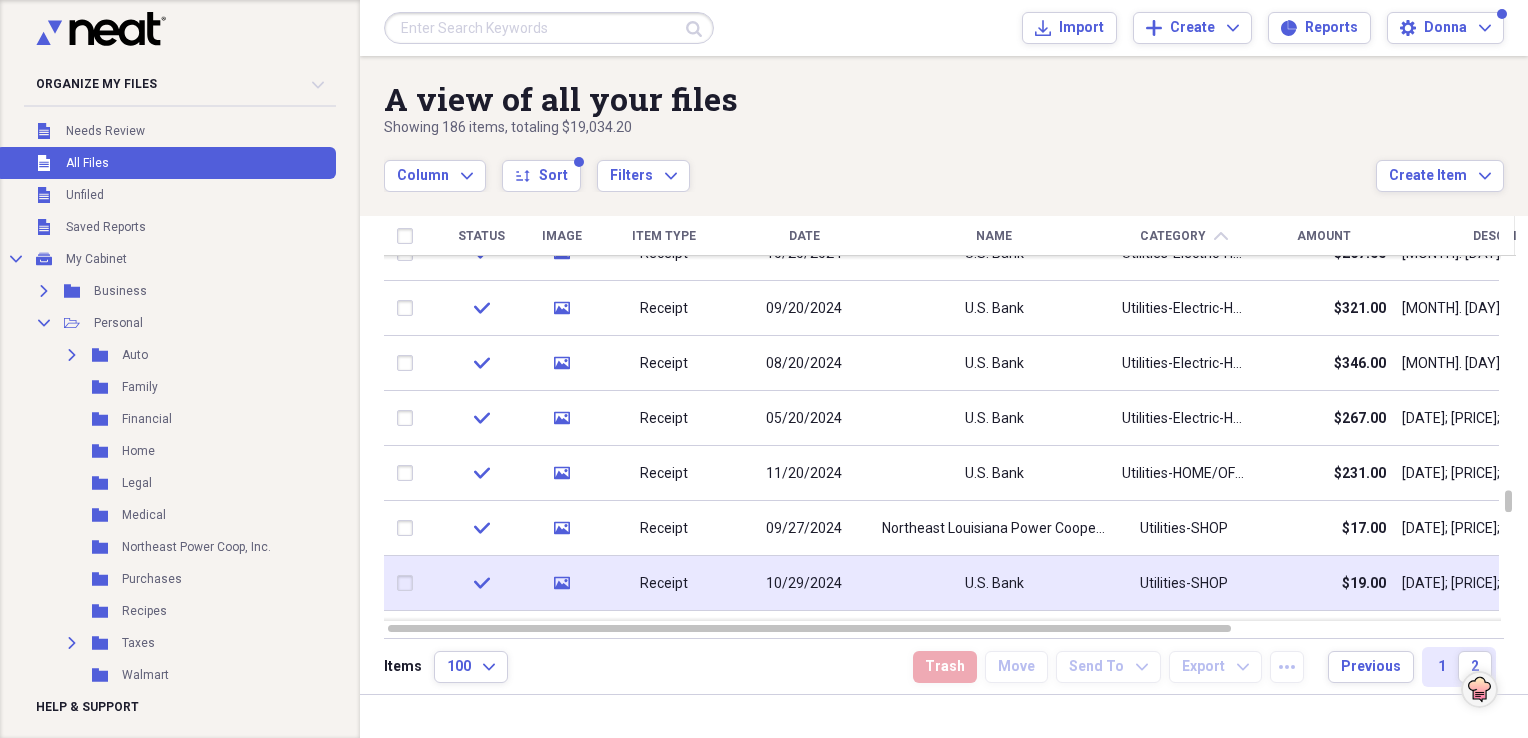 click on "U.S. Bank" at bounding box center [994, 584] 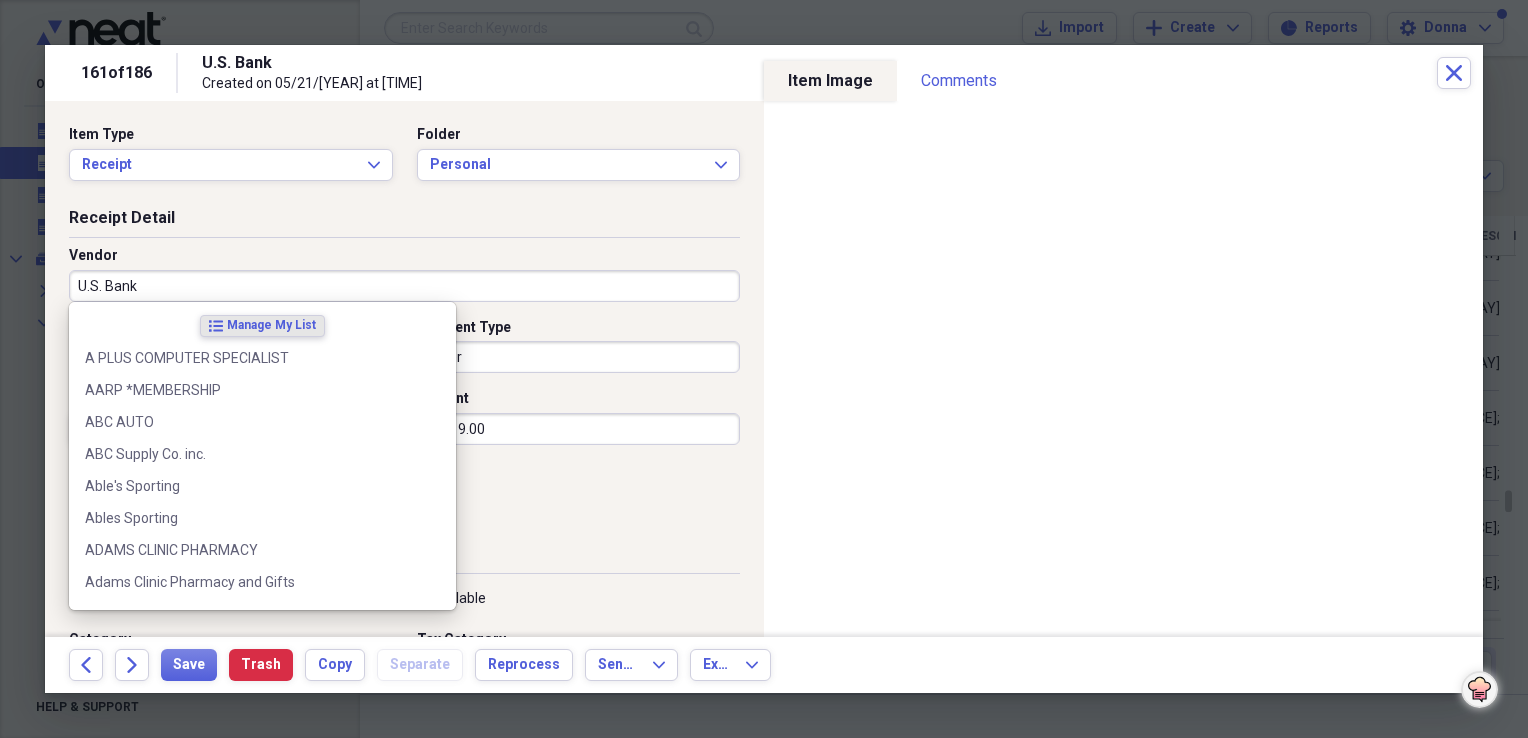 click on "U.S. Bank" at bounding box center (404, 286) 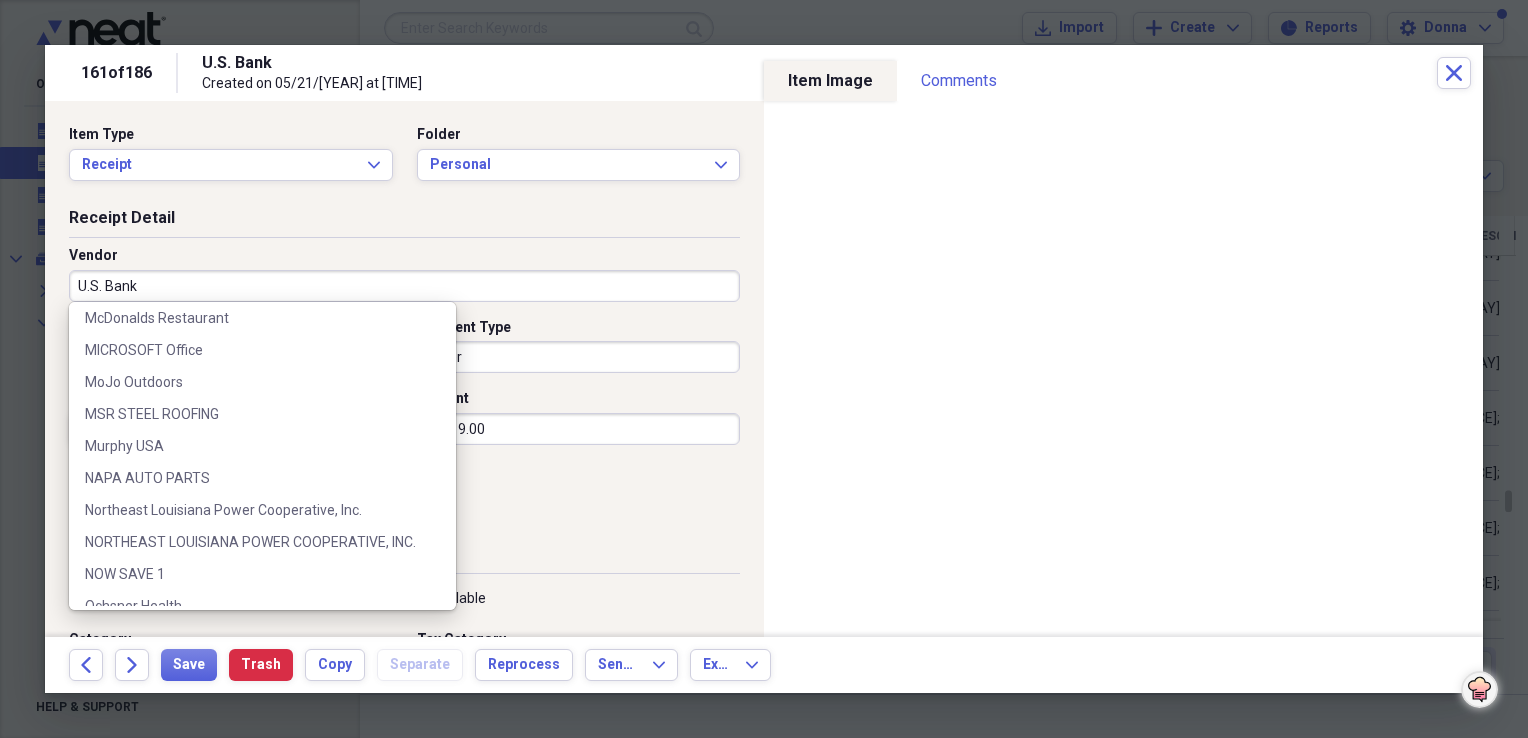 scroll, scrollTop: 2600, scrollLeft: 0, axis: vertical 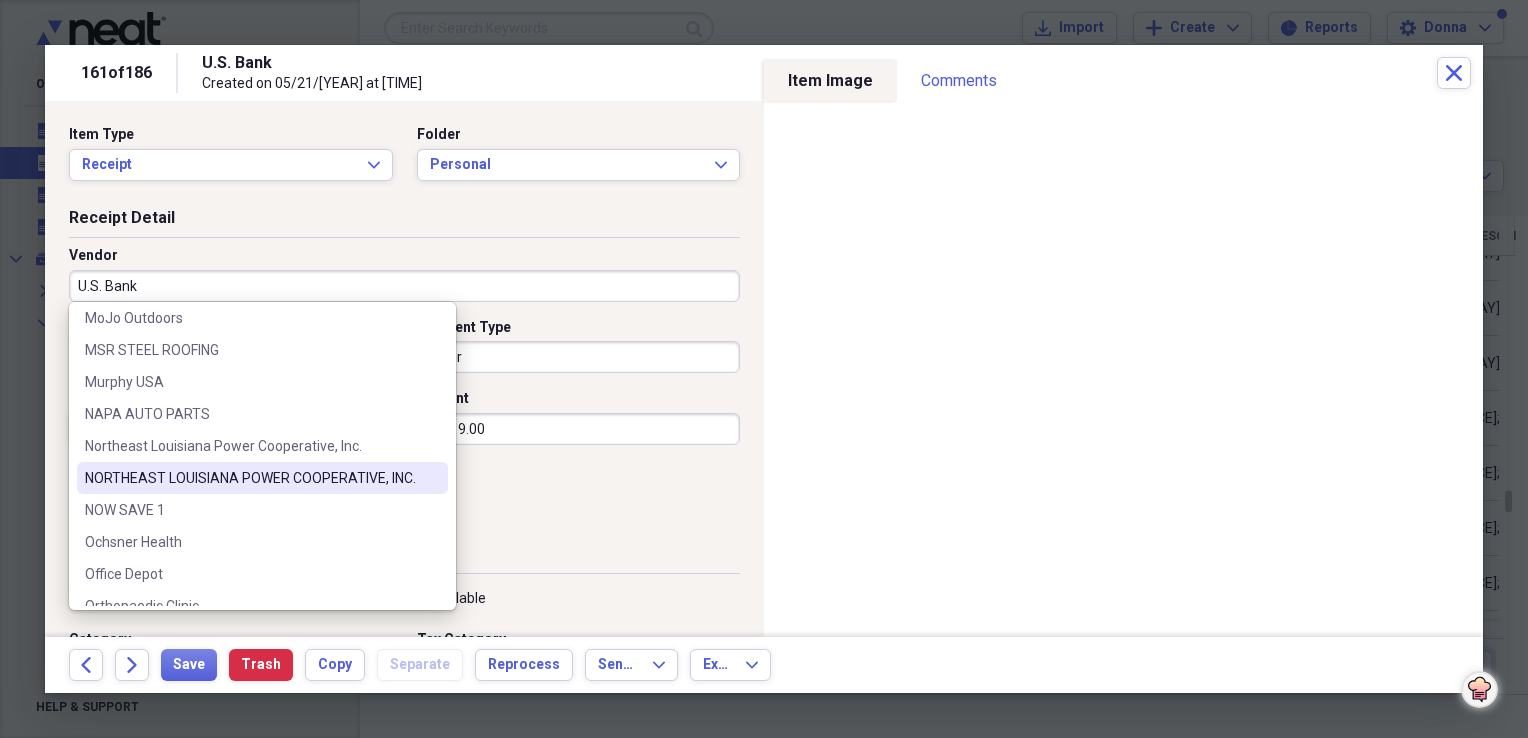 click on "NORTHEAST LOUISIANA POWER COOPERATIVE, INC." at bounding box center (250, 478) 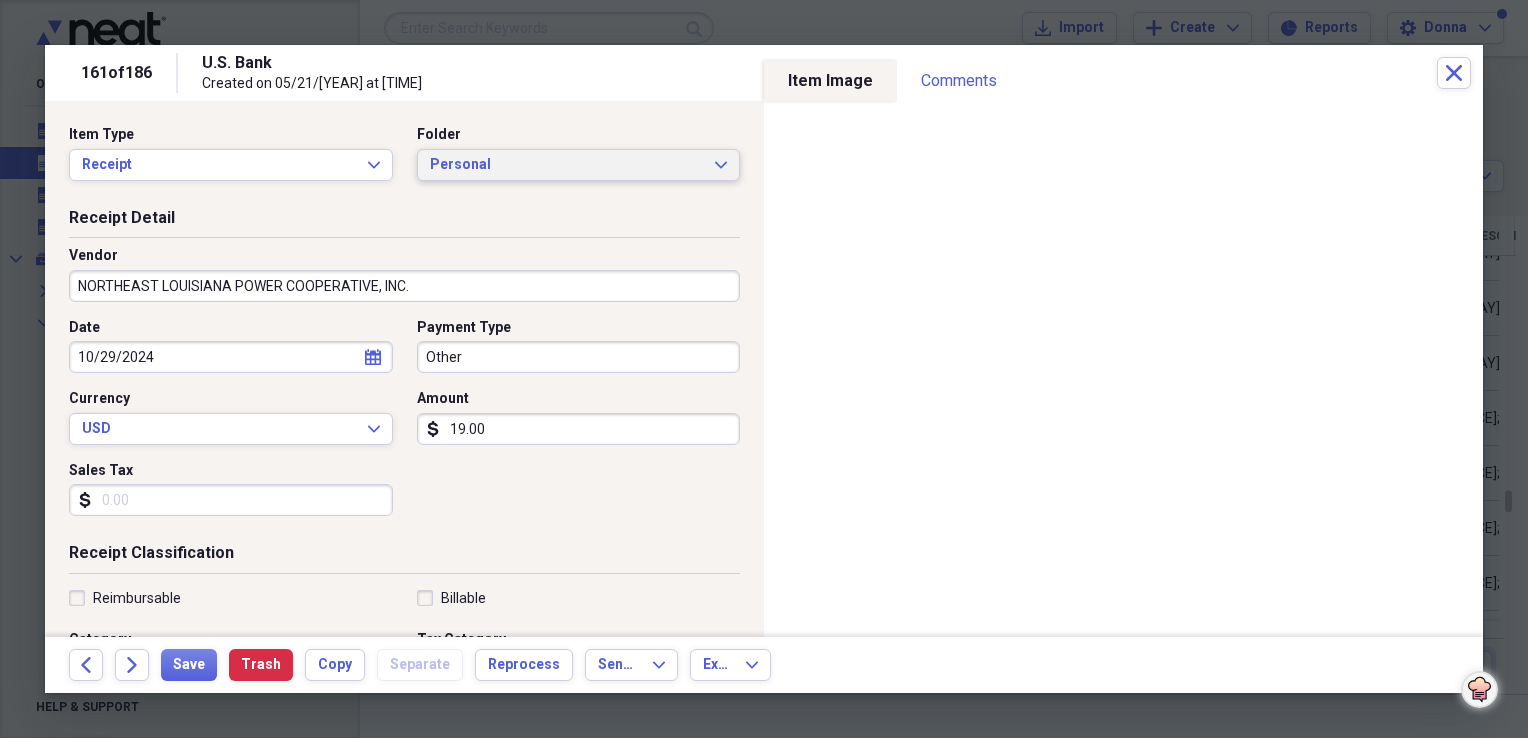 click on "Personal Expand" at bounding box center [579, 165] 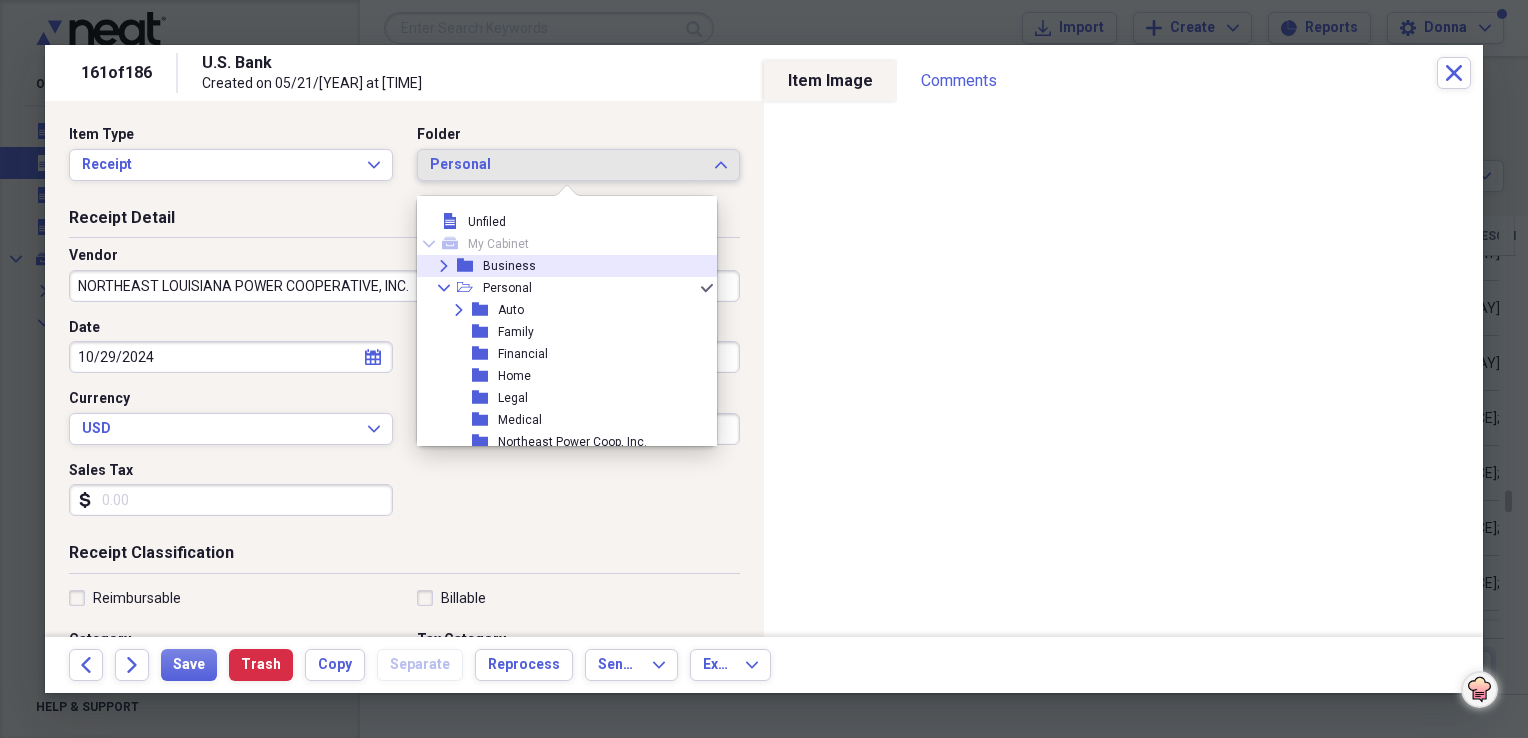 click on "Business" at bounding box center (509, 266) 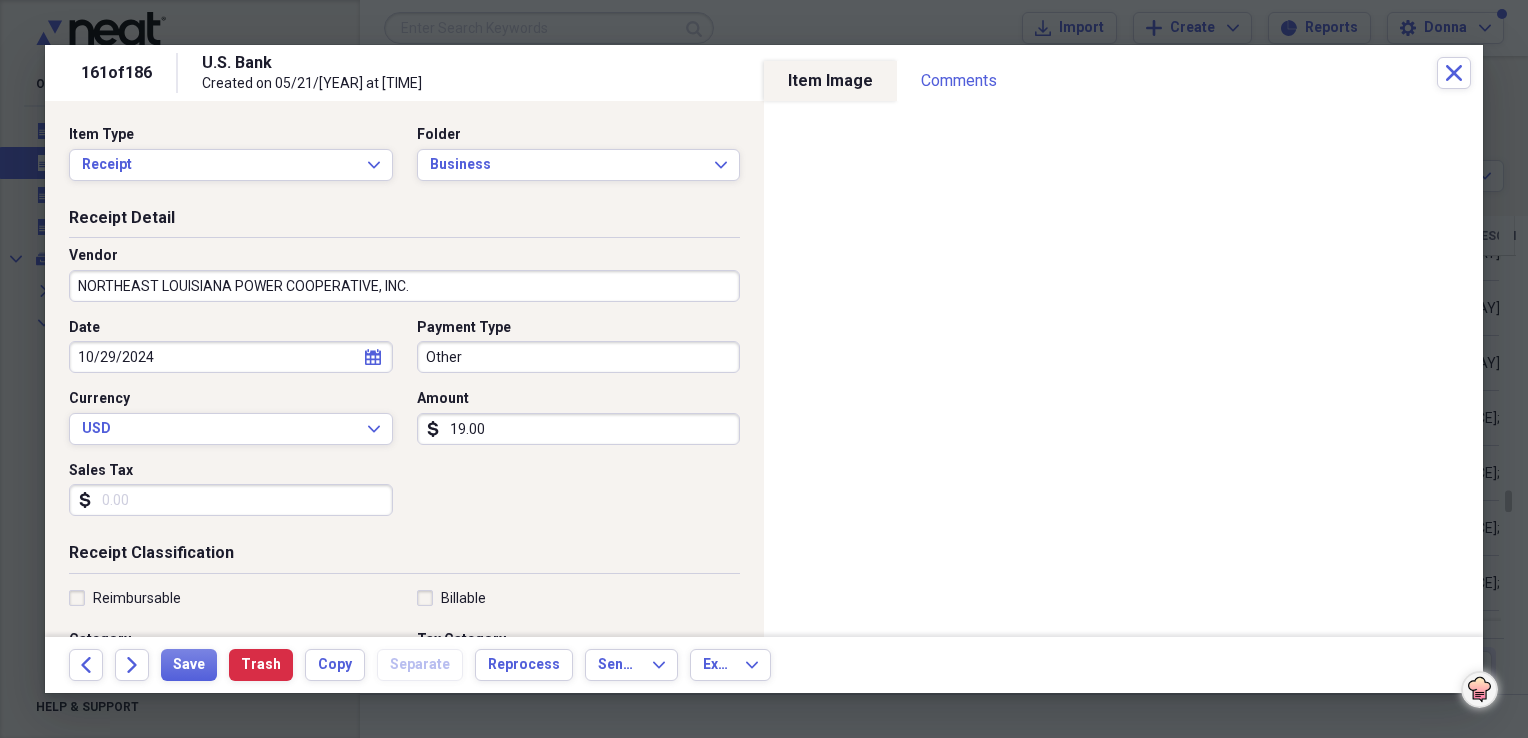 click on "calendar" 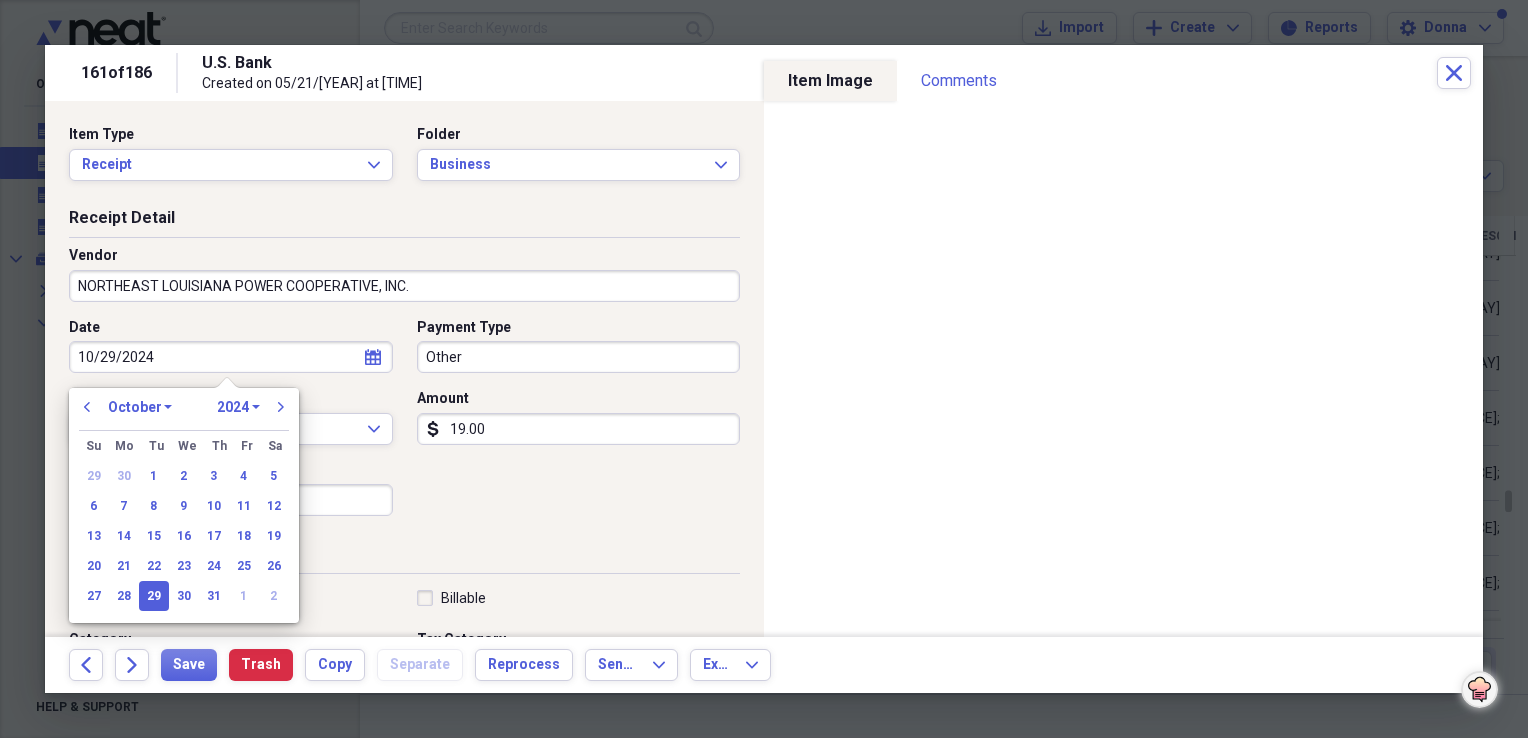 click on "January February March April May June July August September October November December" at bounding box center (140, 407) 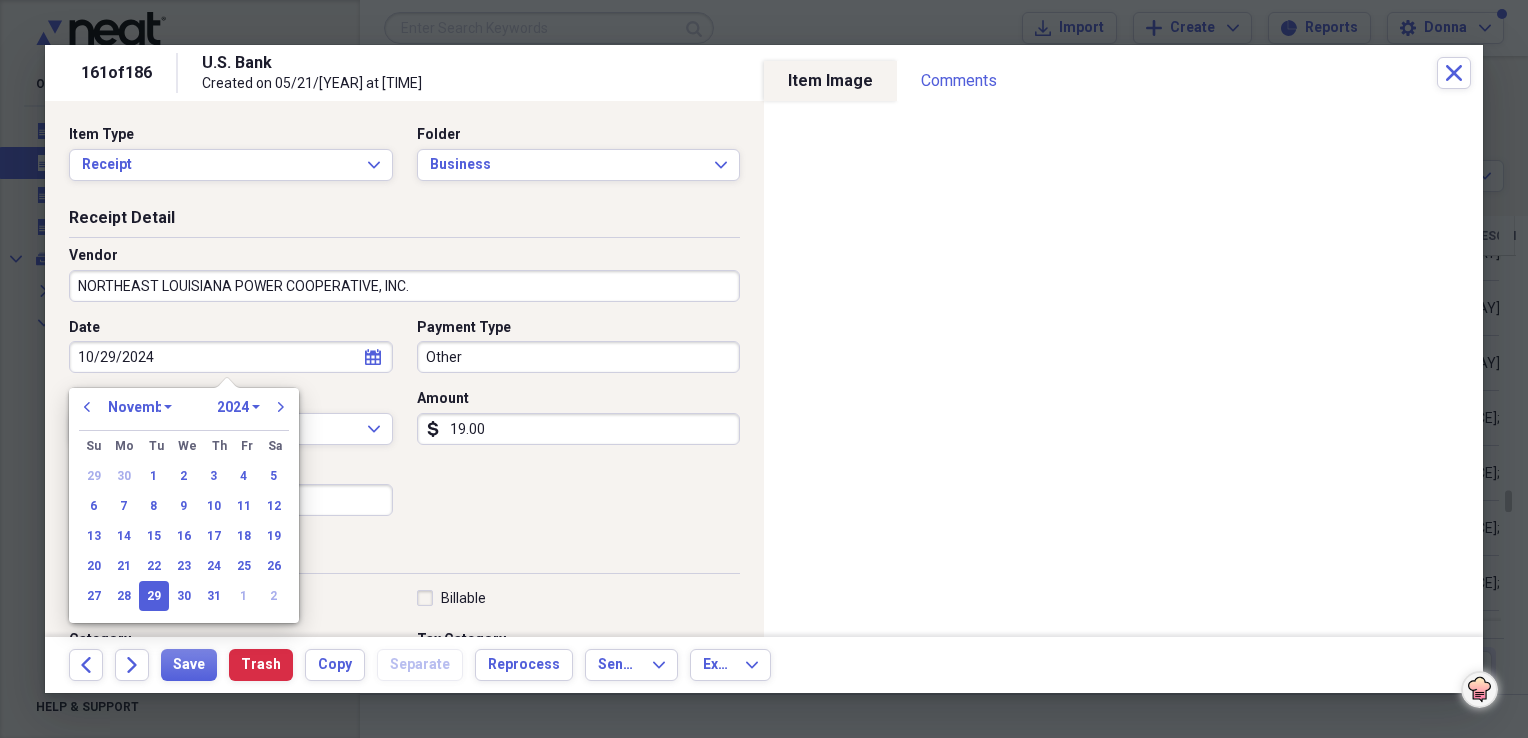 click on "January February March April May June July August September October November December" at bounding box center [140, 407] 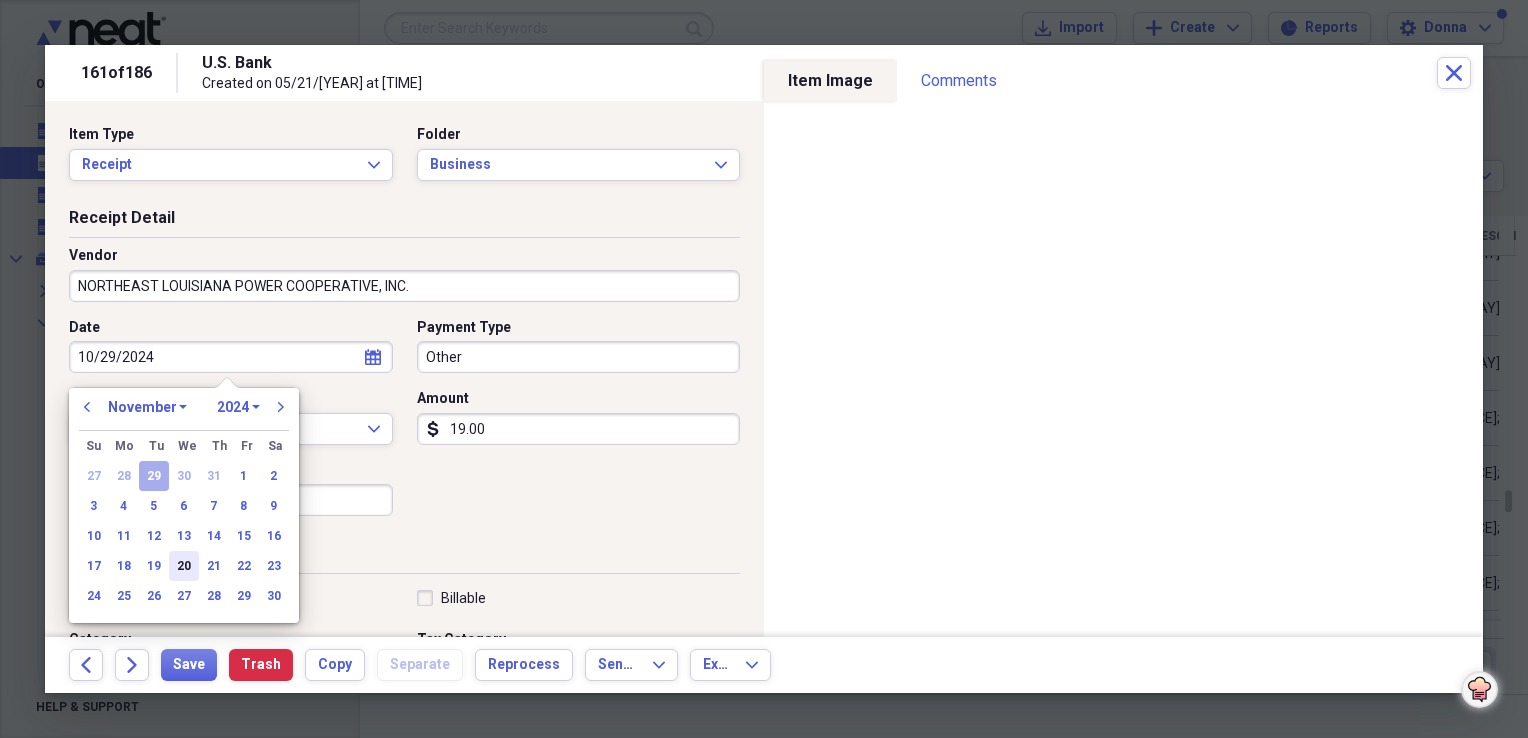 click on "20" at bounding box center (184, 566) 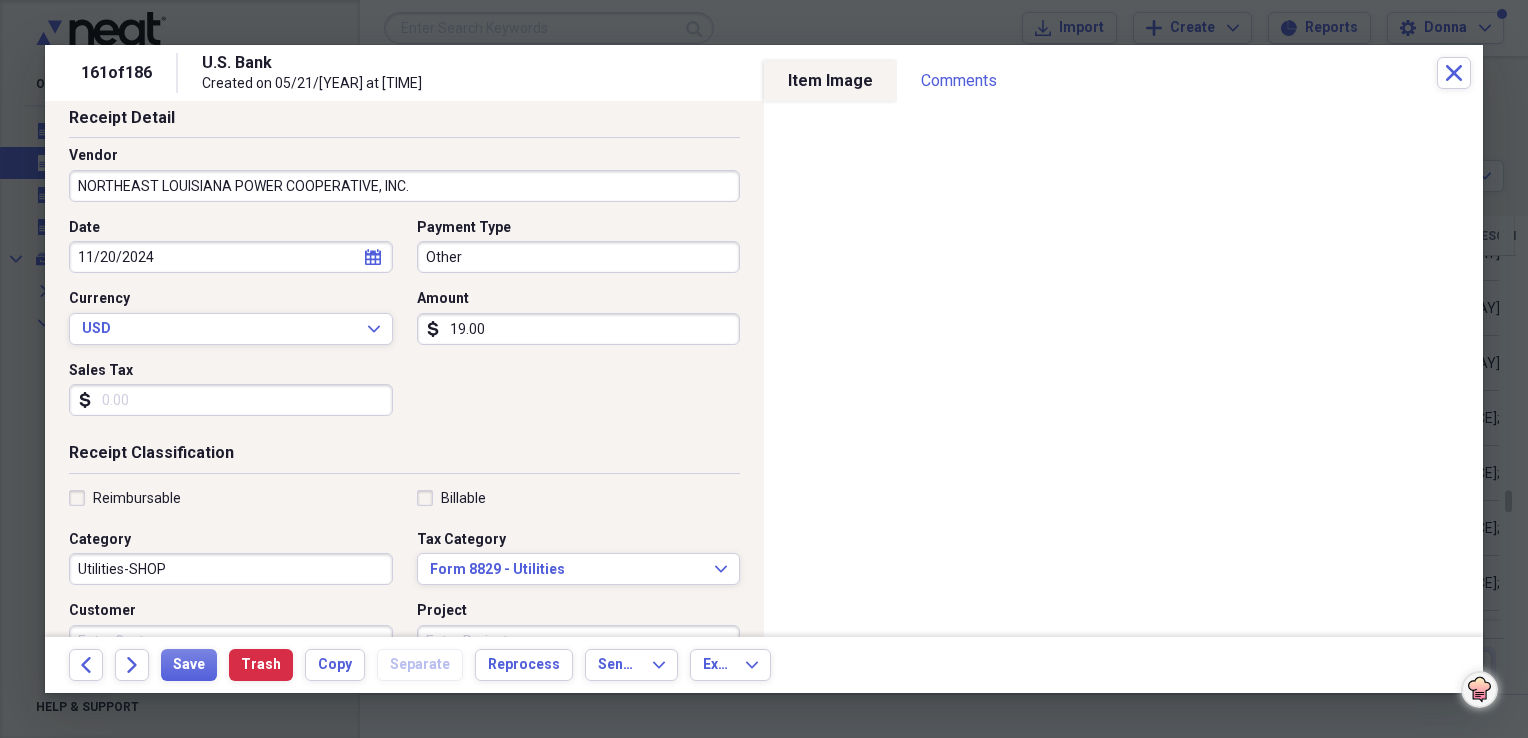 scroll, scrollTop: 200, scrollLeft: 0, axis: vertical 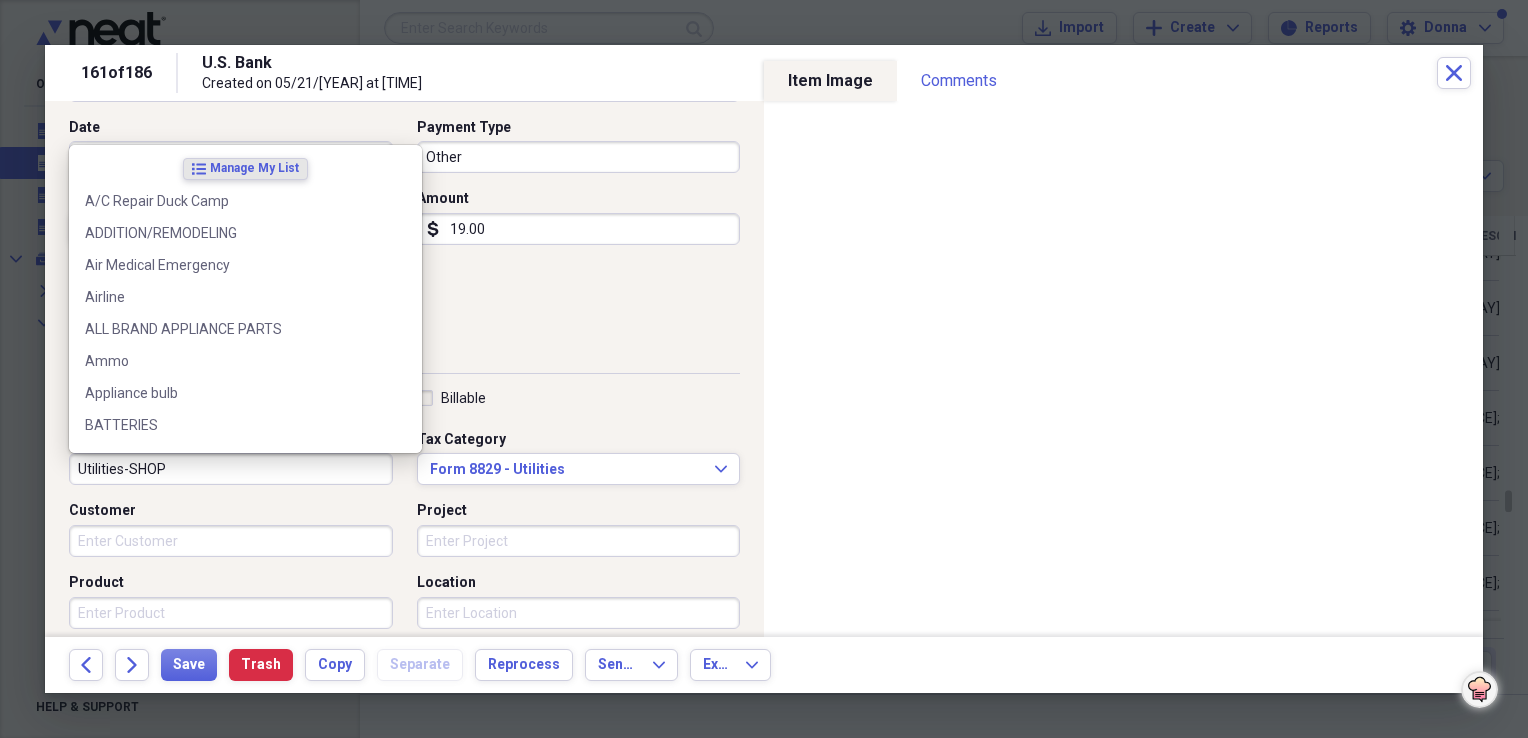 click on "Utilities-SHOP" at bounding box center [231, 469] 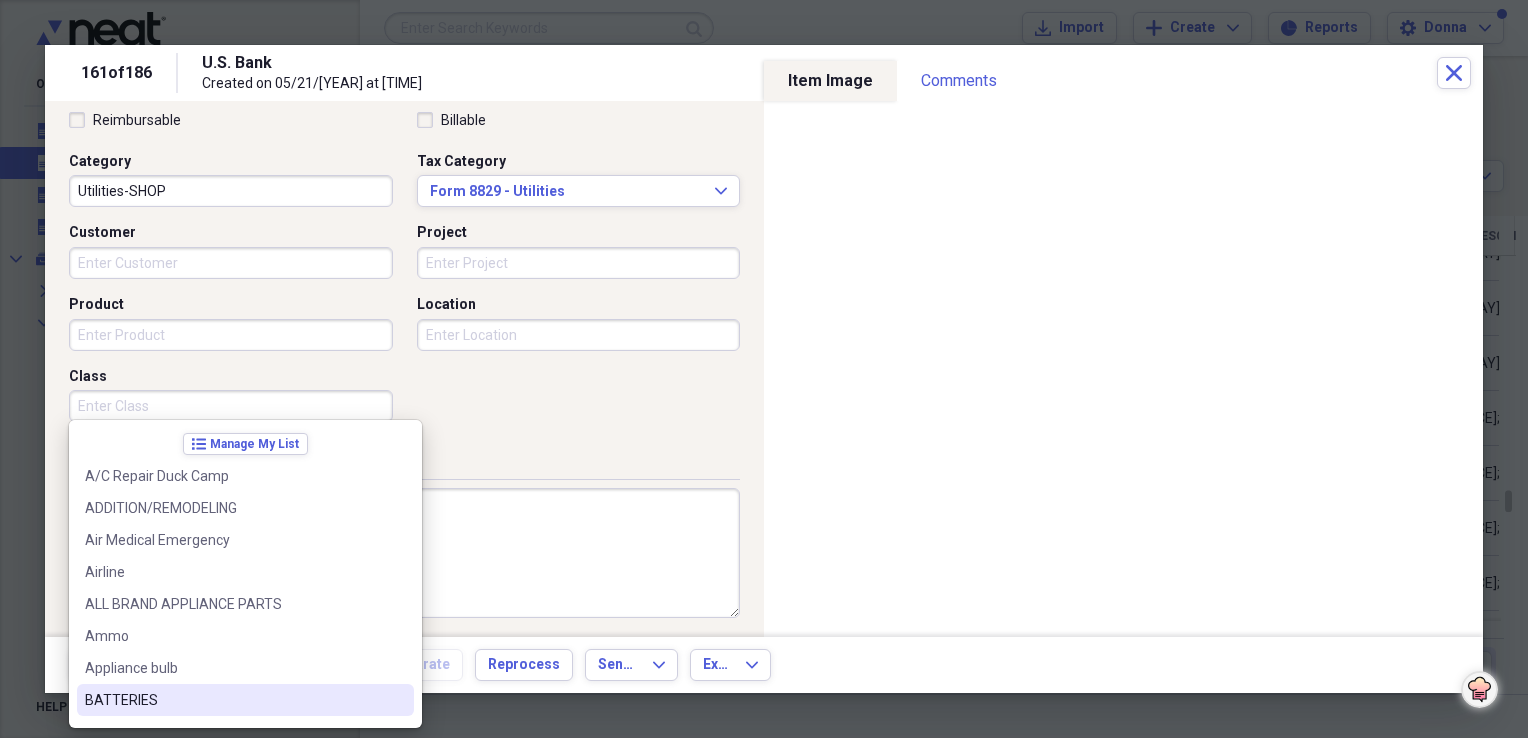 scroll, scrollTop: 483, scrollLeft: 0, axis: vertical 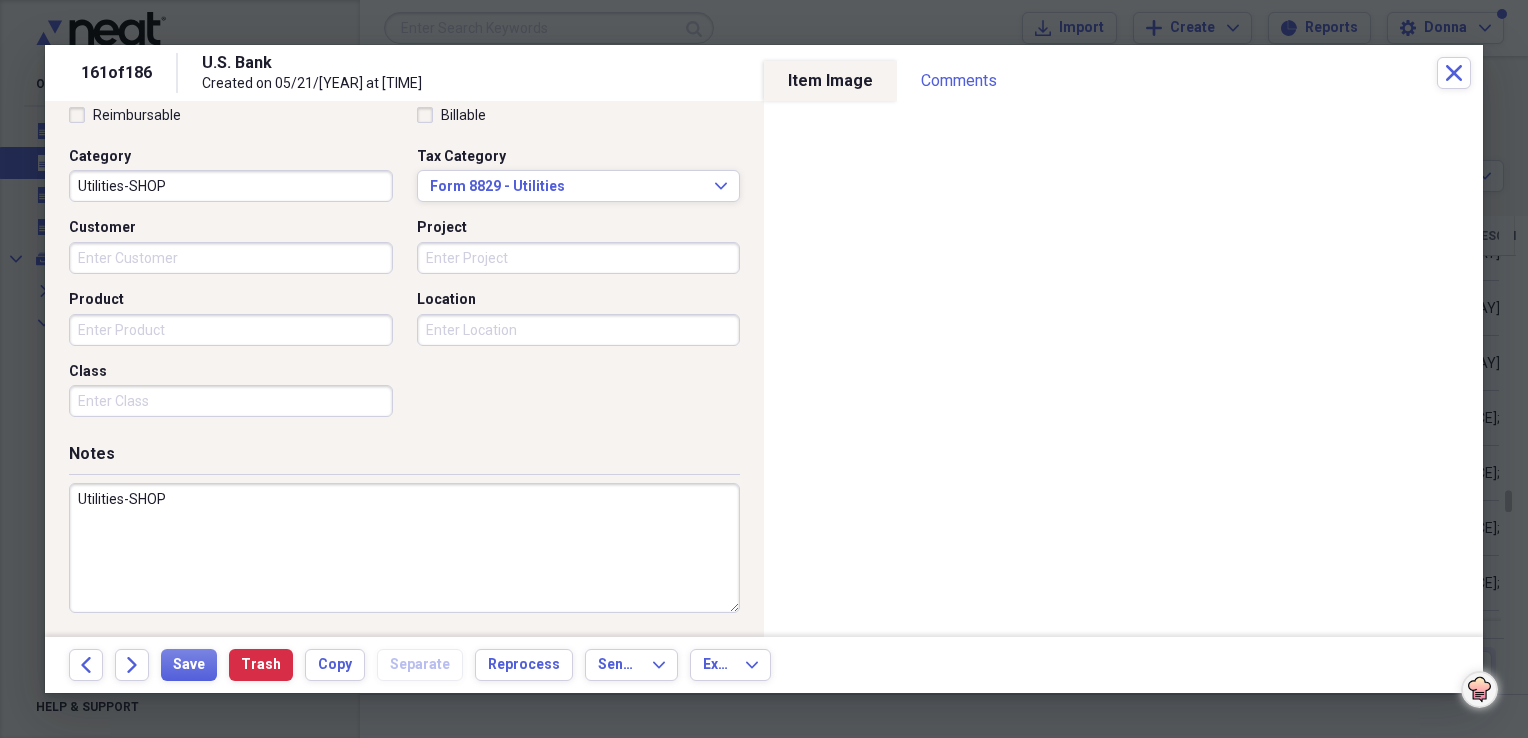 click on "Utilities-SHOP" at bounding box center (404, 548) 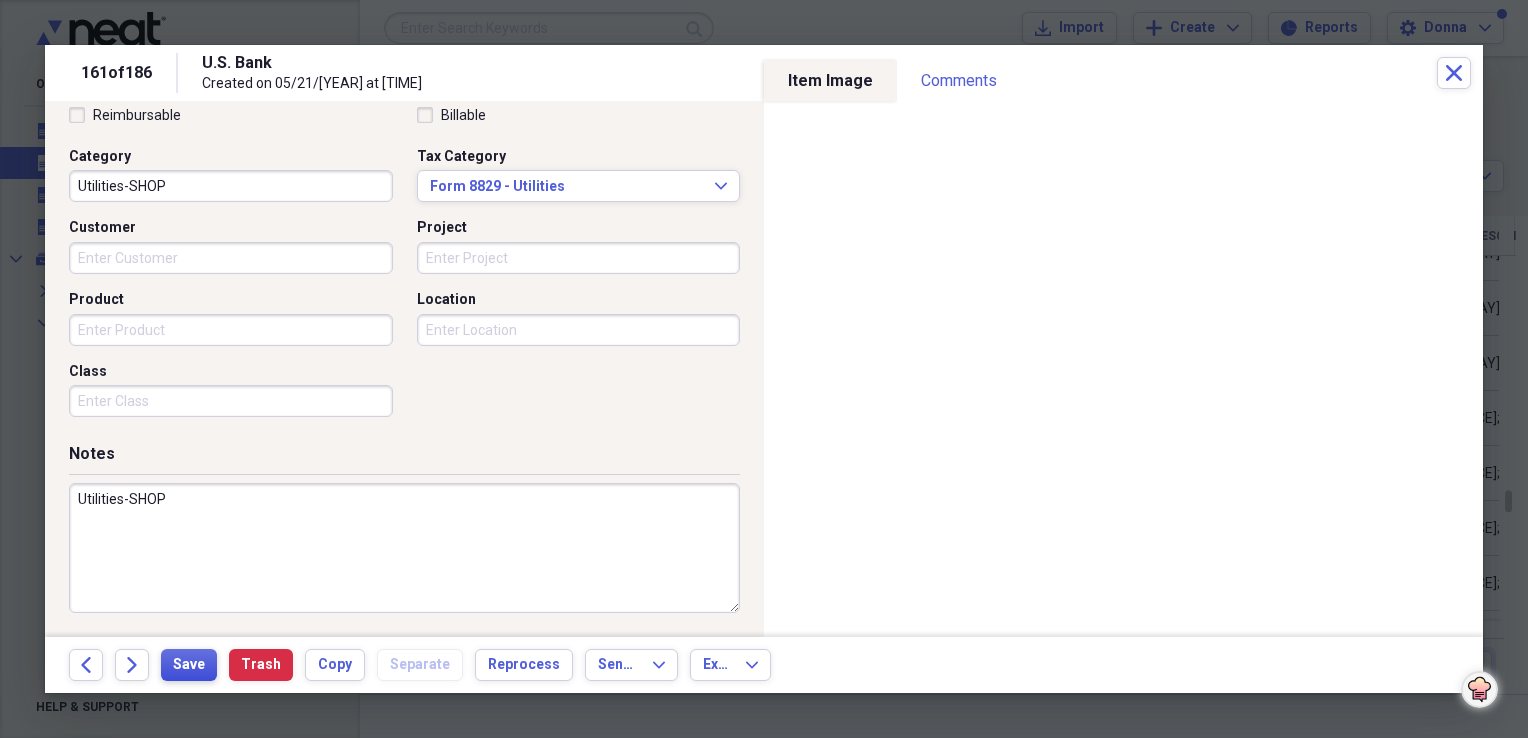 click on "Save" at bounding box center (189, 665) 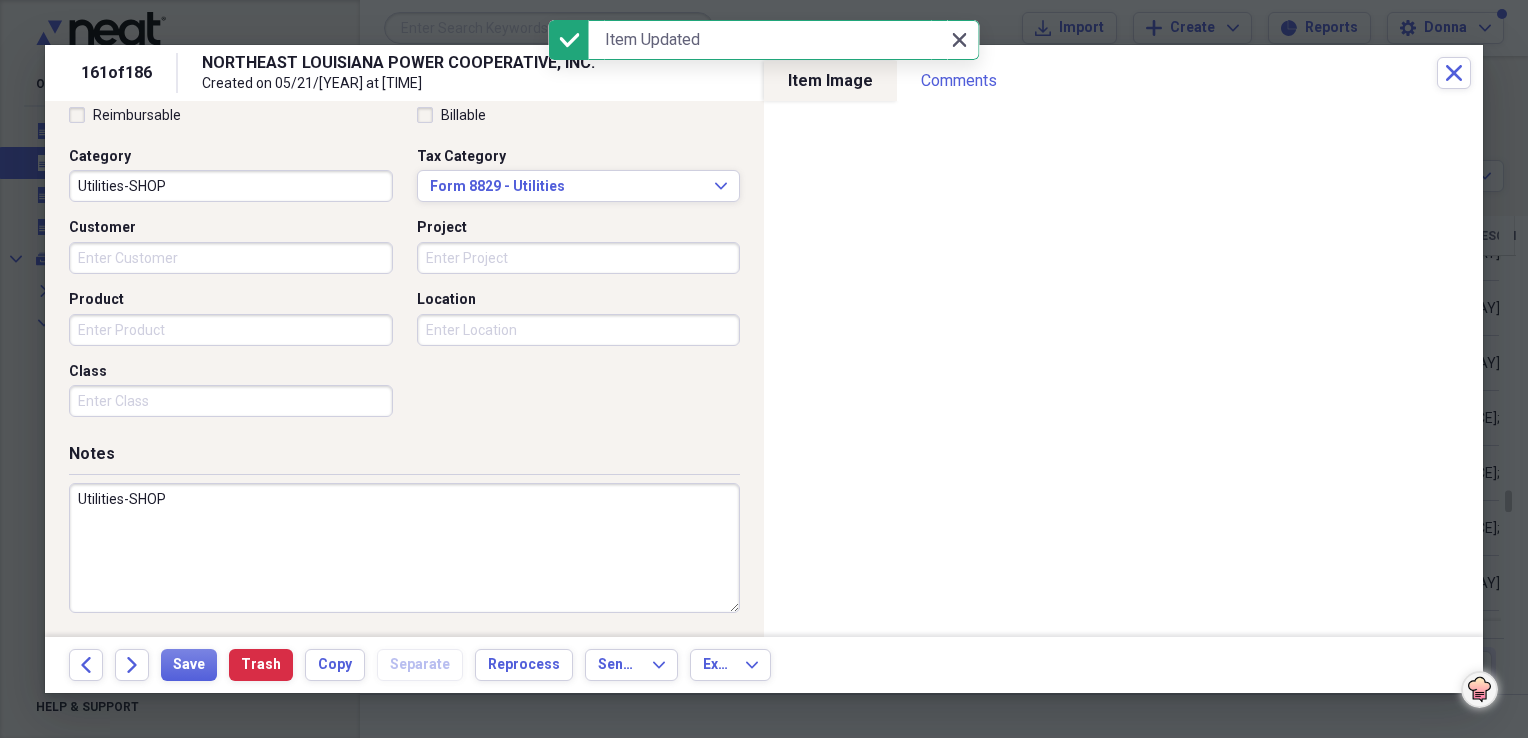 click on "Close" 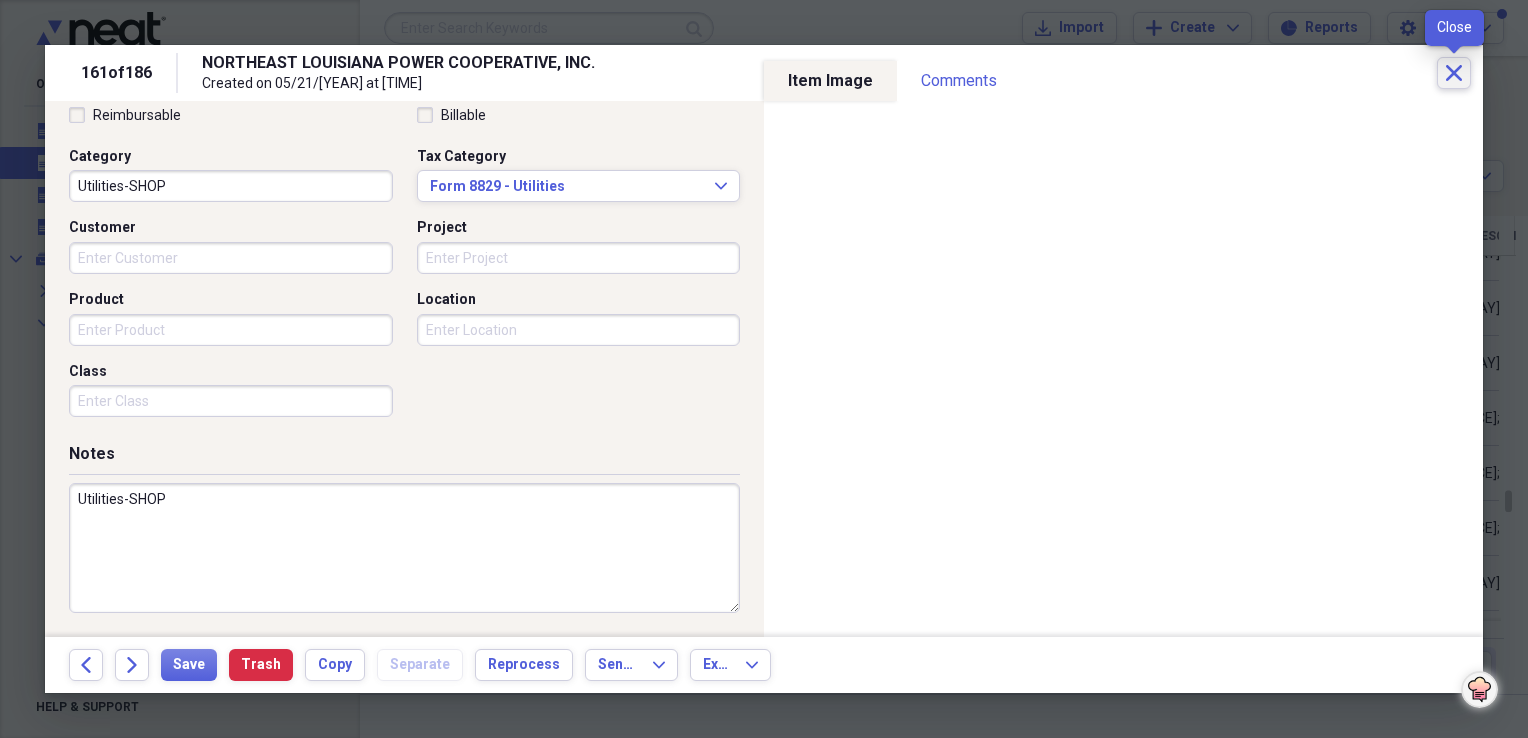 click 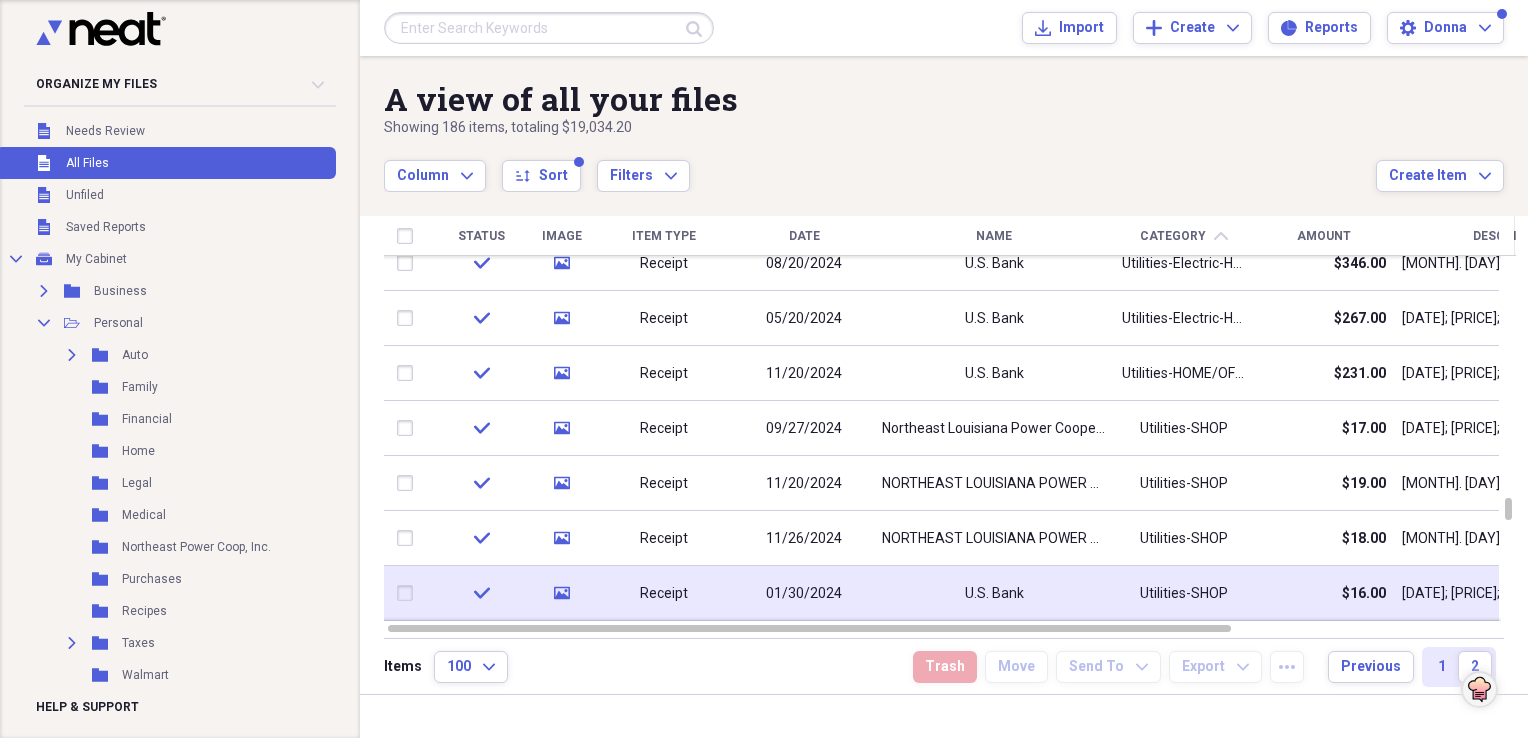 click on "U.S. Bank" at bounding box center [994, 594] 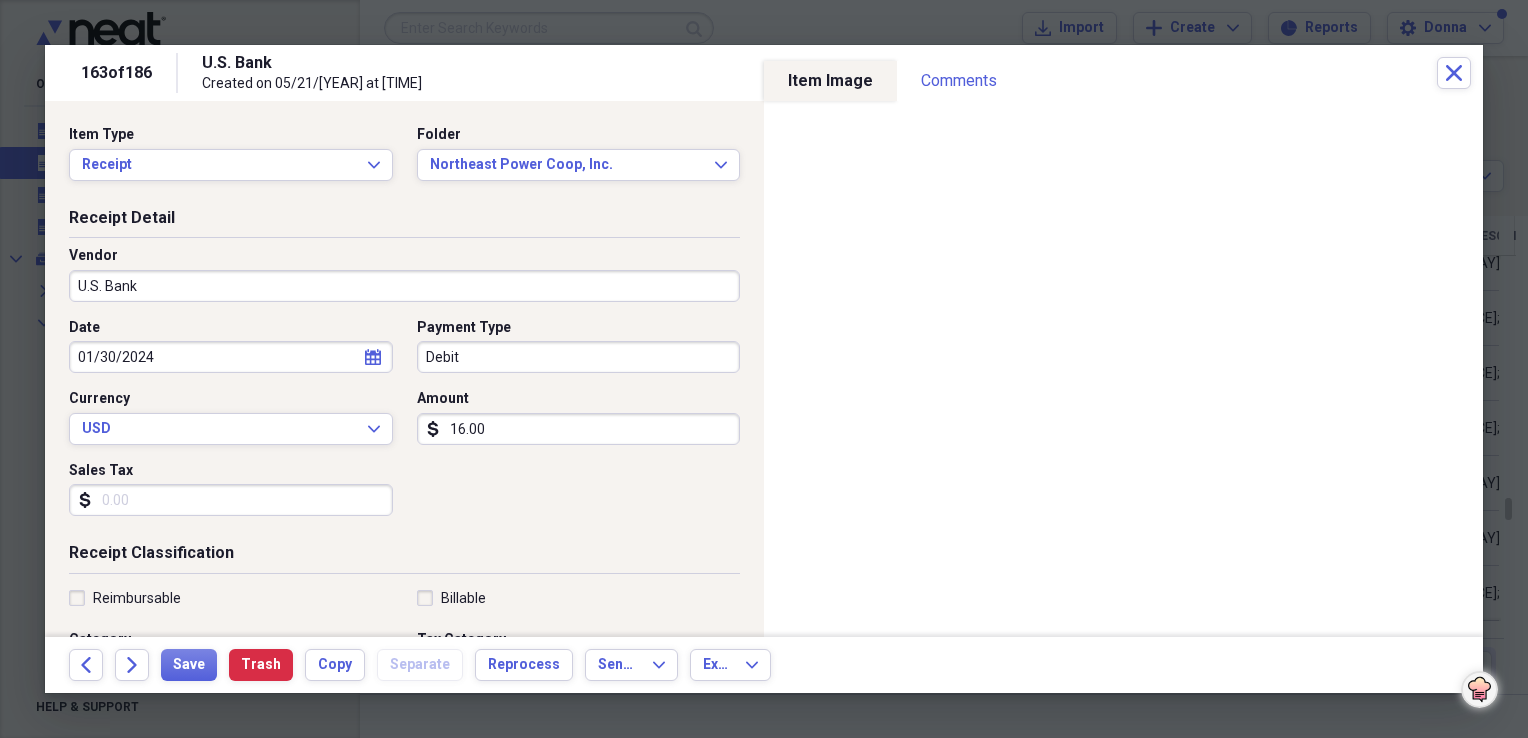 click on "U.S. Bank" at bounding box center (404, 286) 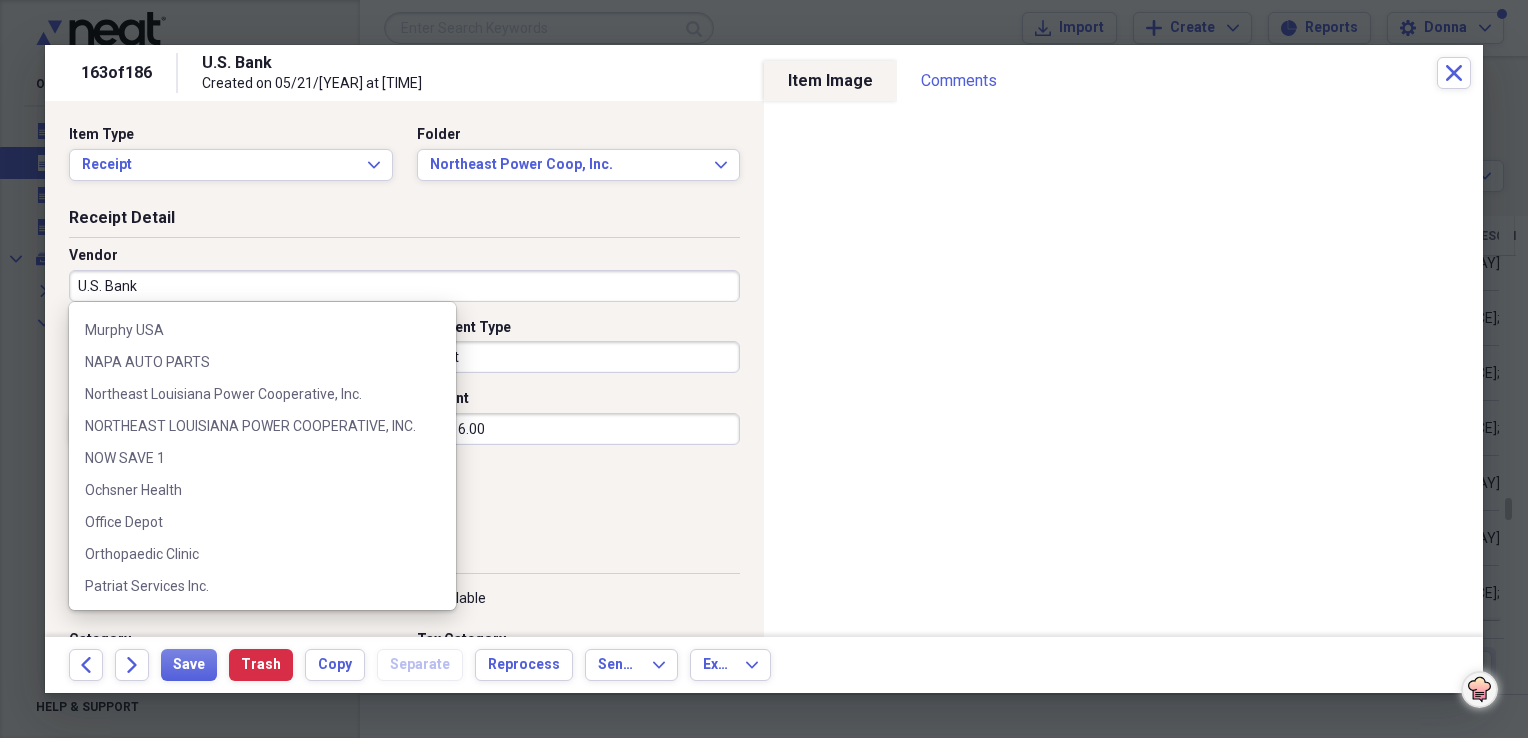 scroll, scrollTop: 2700, scrollLeft: 0, axis: vertical 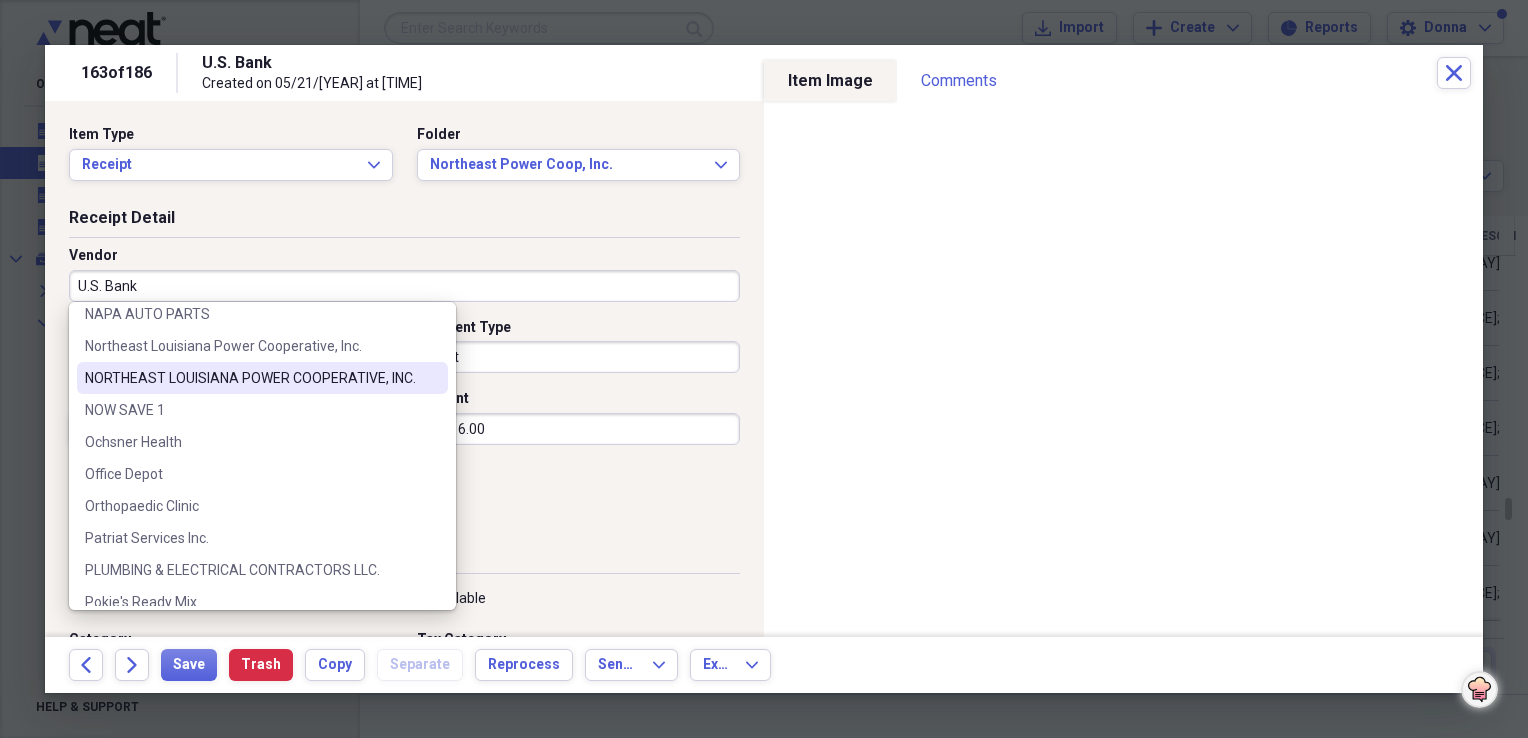 click on "NORTHEAST LOUISIANA POWER COOPERATIVE, INC." at bounding box center [250, 378] 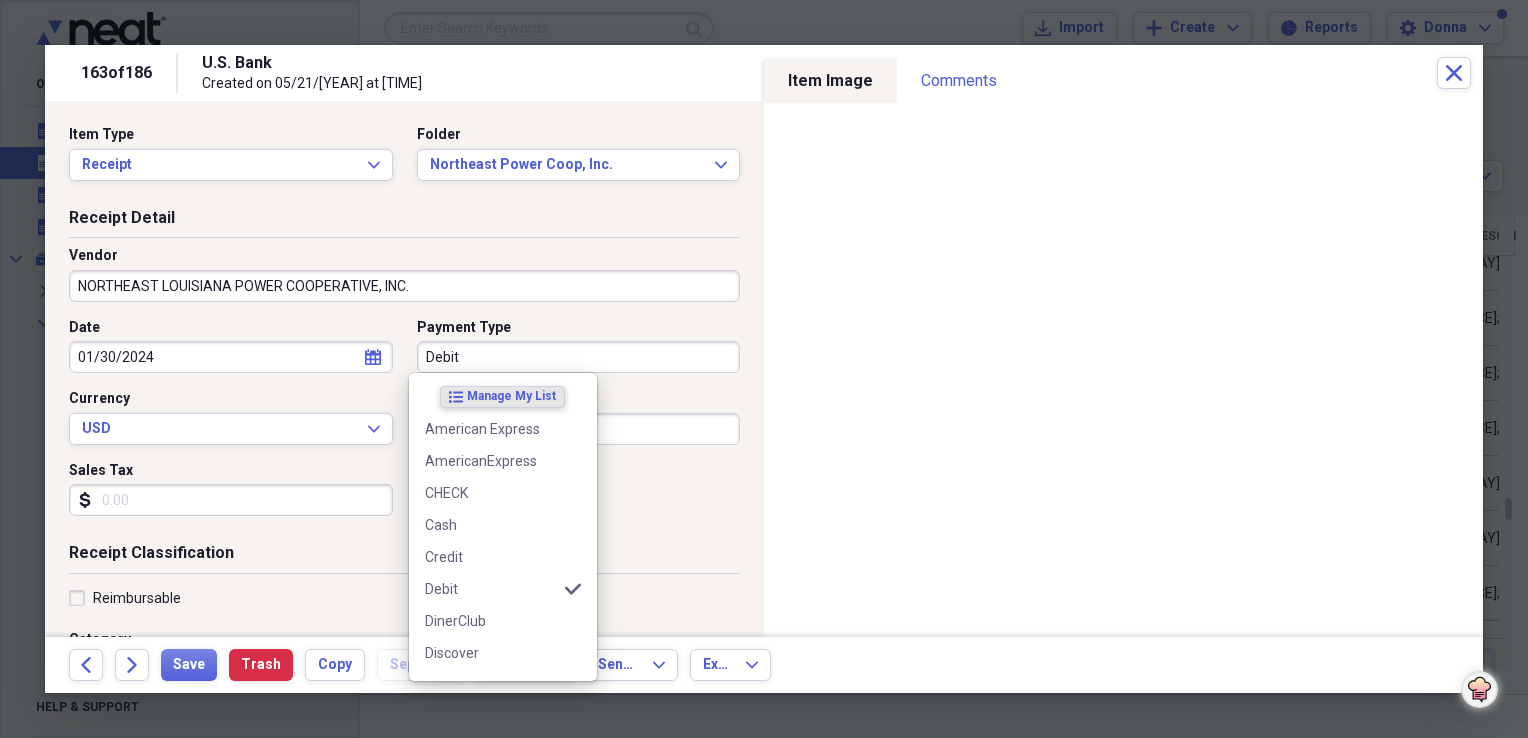 click on "Debit" at bounding box center (579, 357) 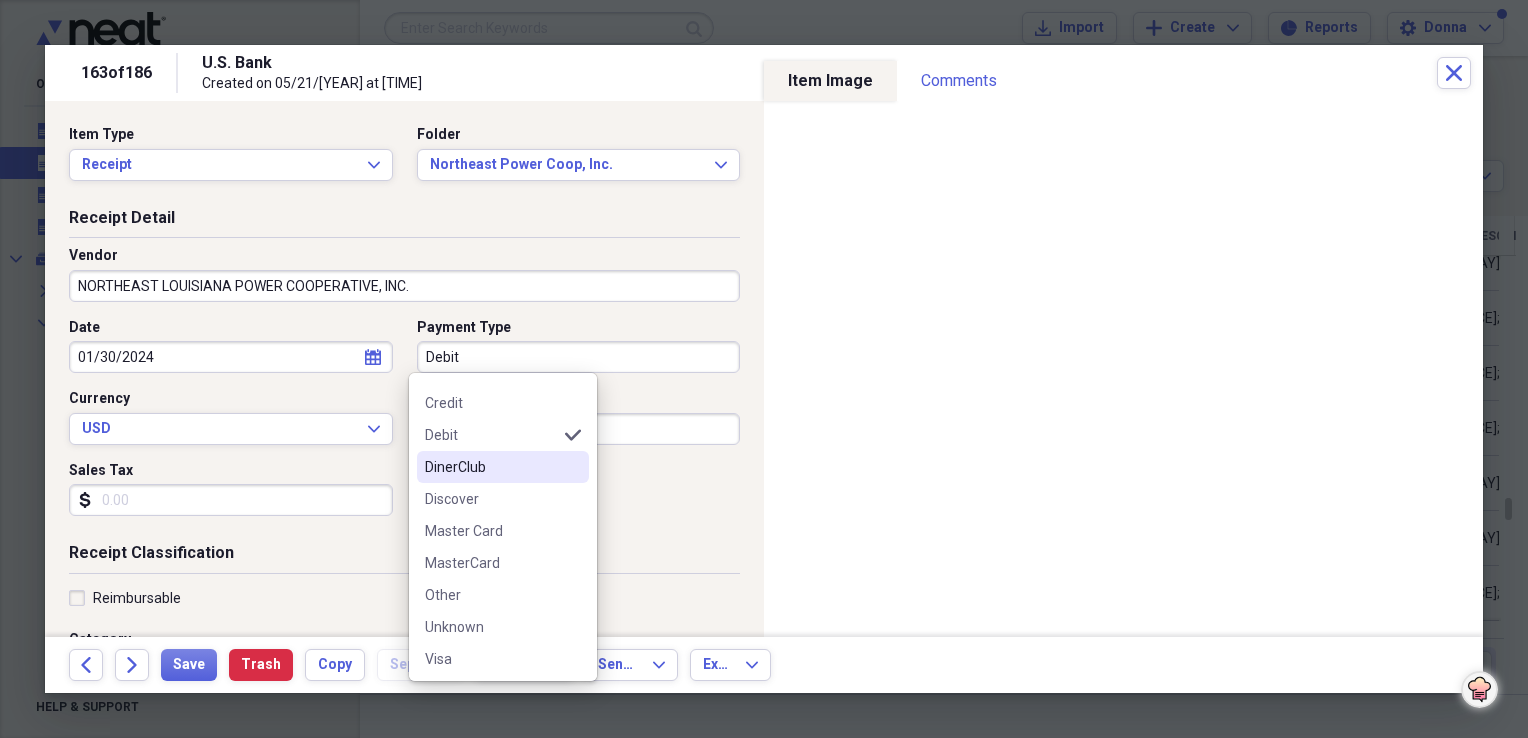 scroll, scrollTop: 156, scrollLeft: 0, axis: vertical 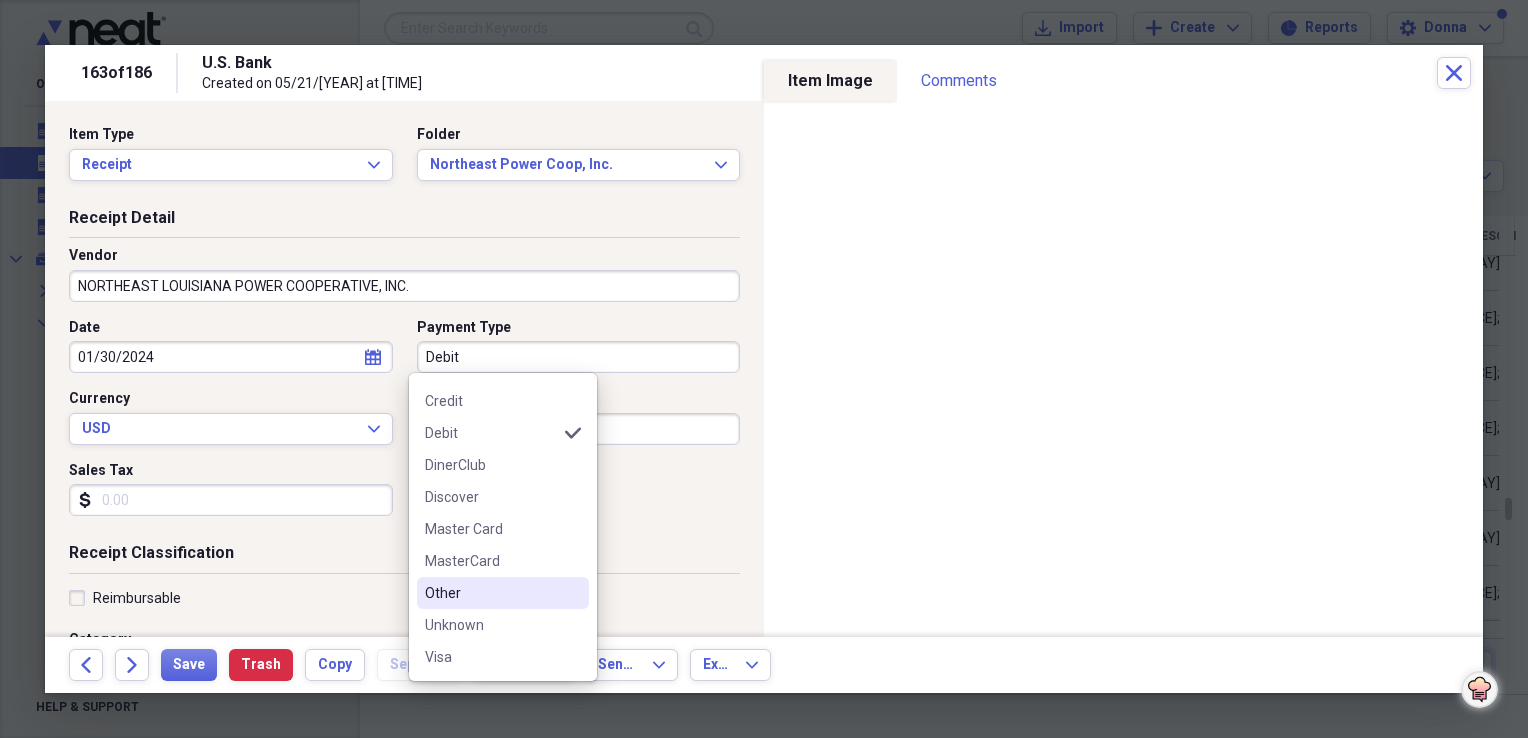 click on "Other" at bounding box center (491, 593) 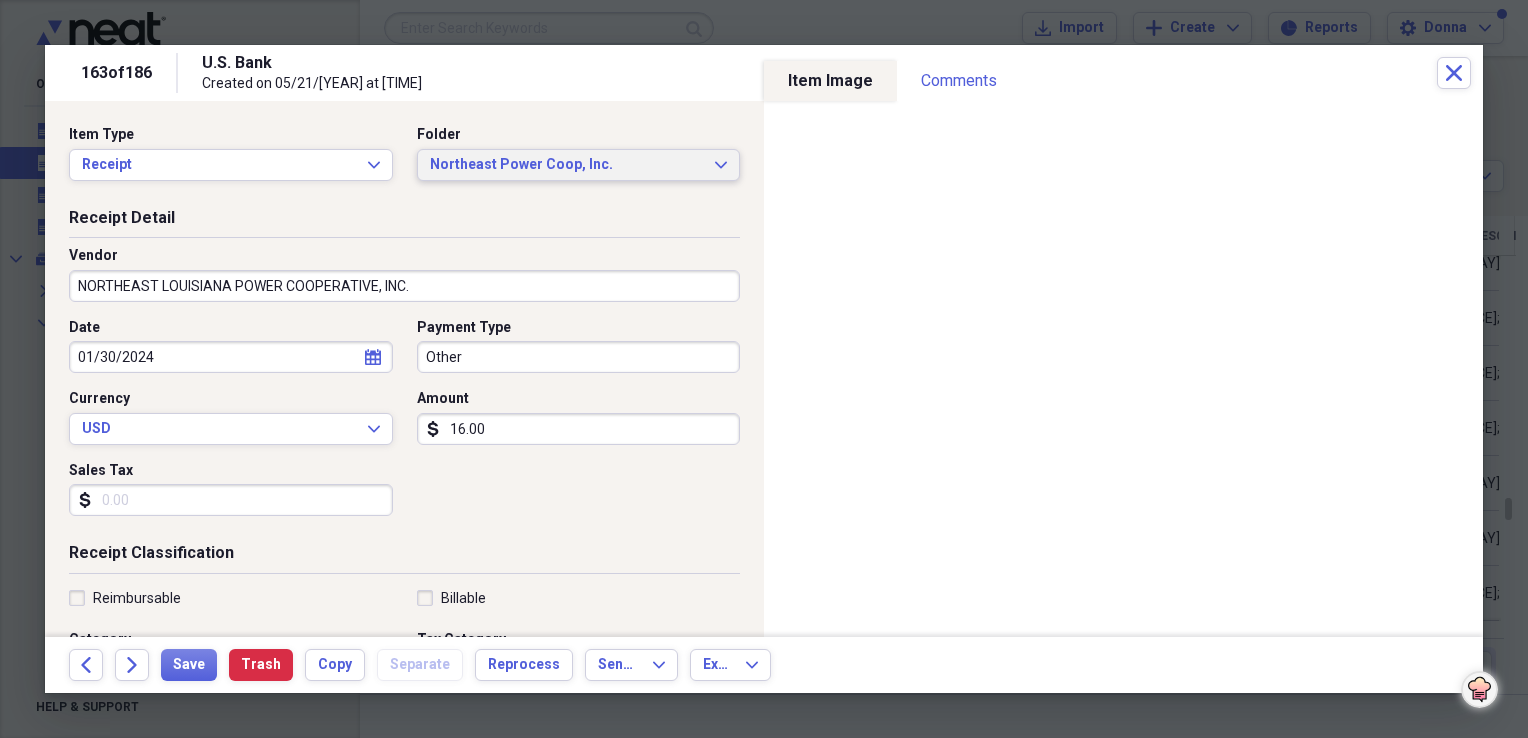 click on "Northeast Power Coop, Inc." at bounding box center [567, 165] 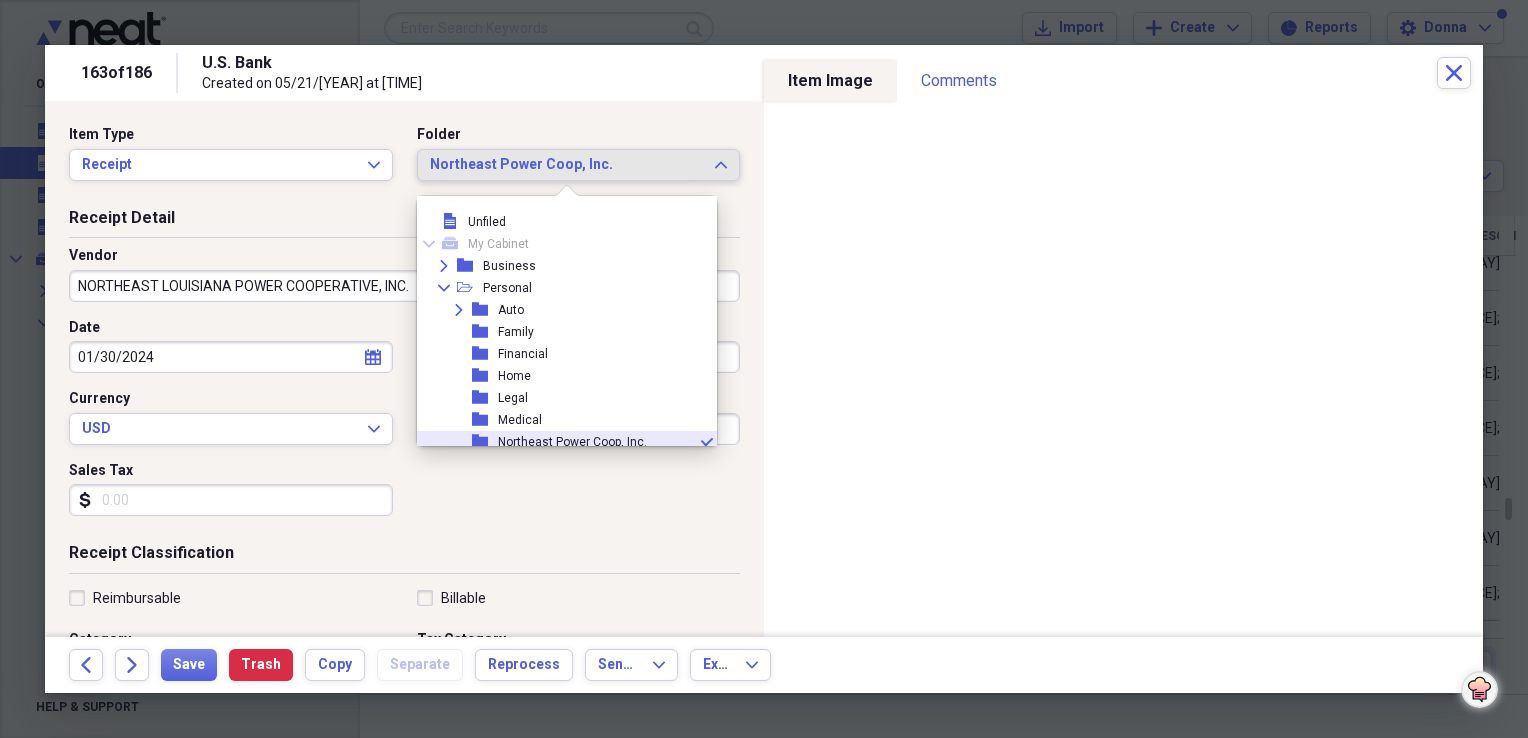 scroll, scrollTop: 116, scrollLeft: 0, axis: vertical 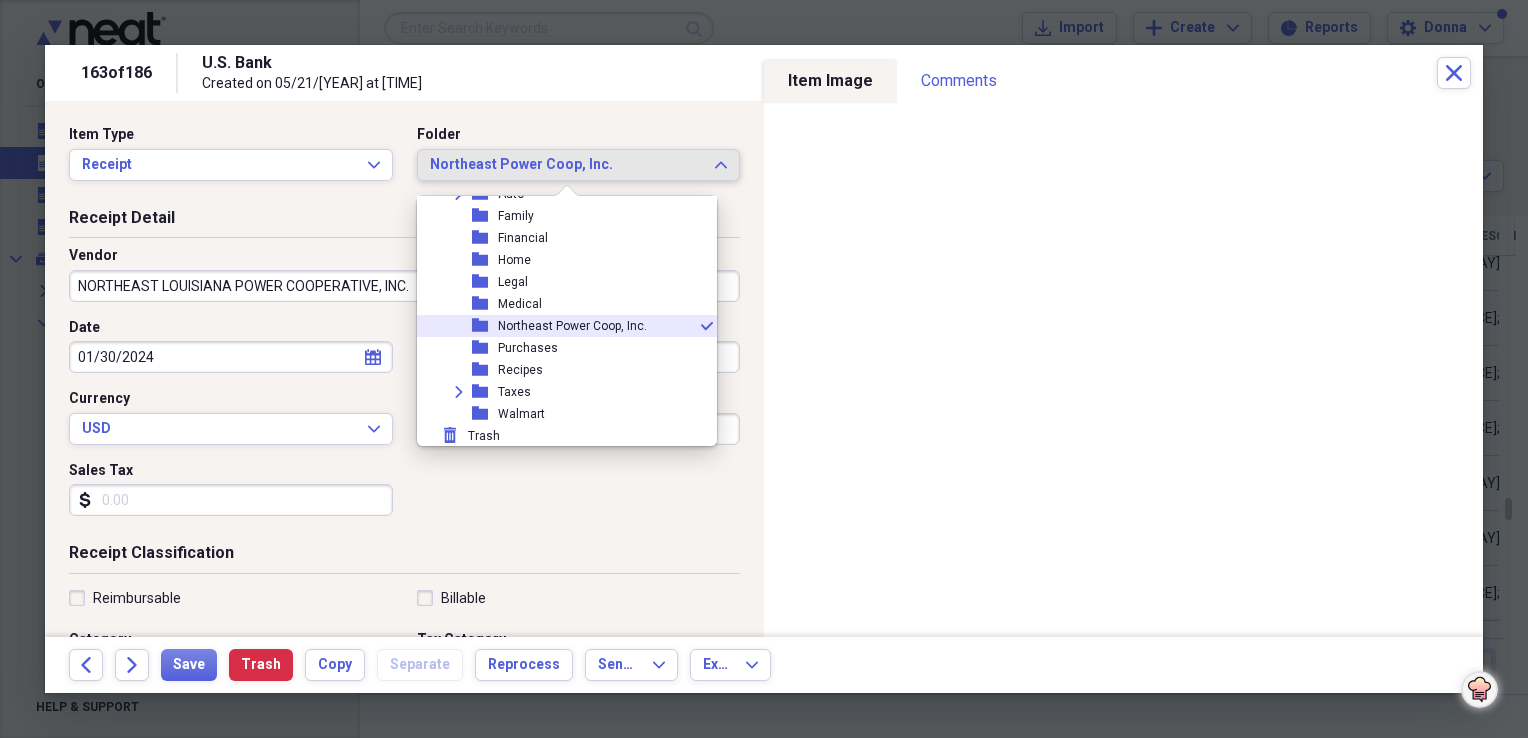 click on "Northeast Power Coop, Inc." at bounding box center [572, 326] 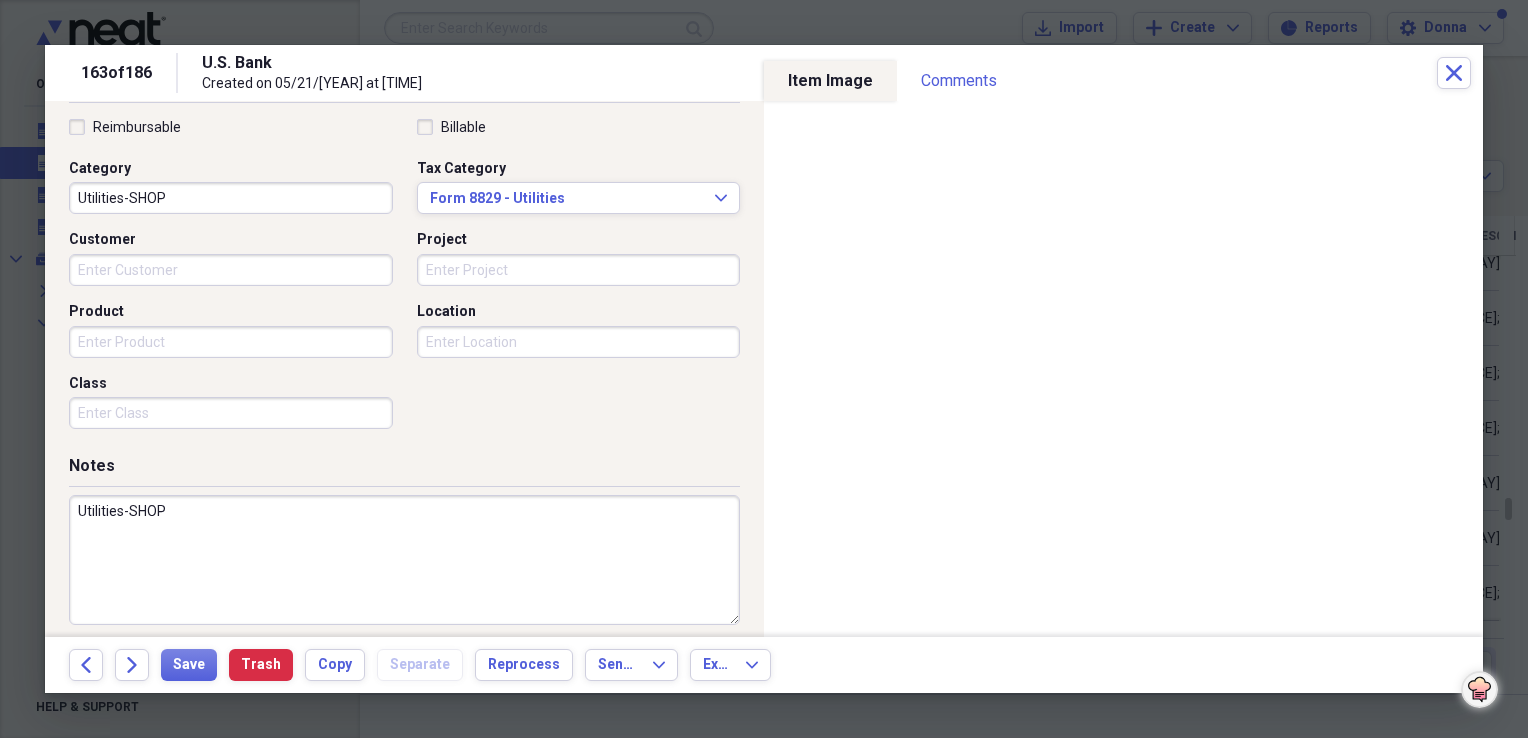 scroll, scrollTop: 483, scrollLeft: 0, axis: vertical 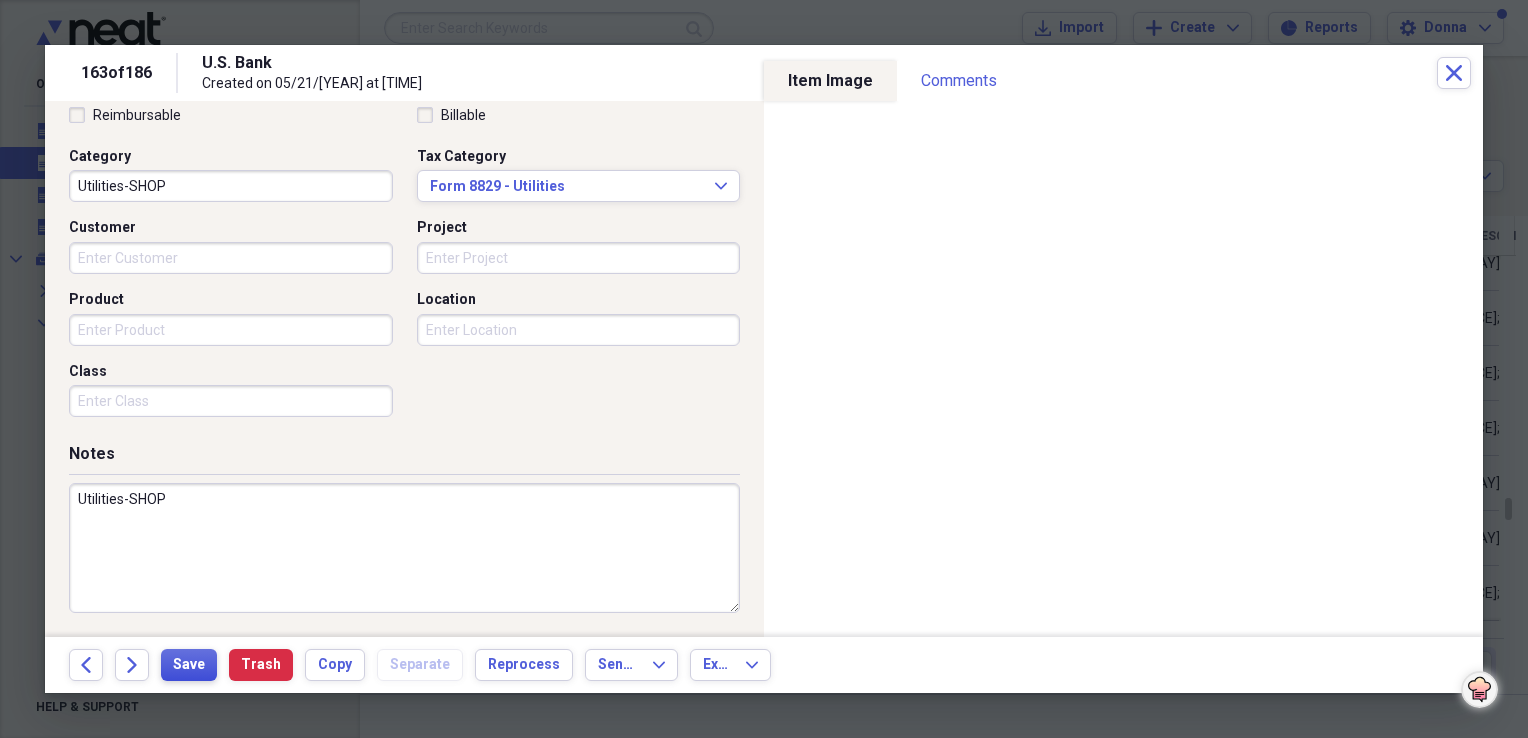 click on "Save" at bounding box center [189, 665] 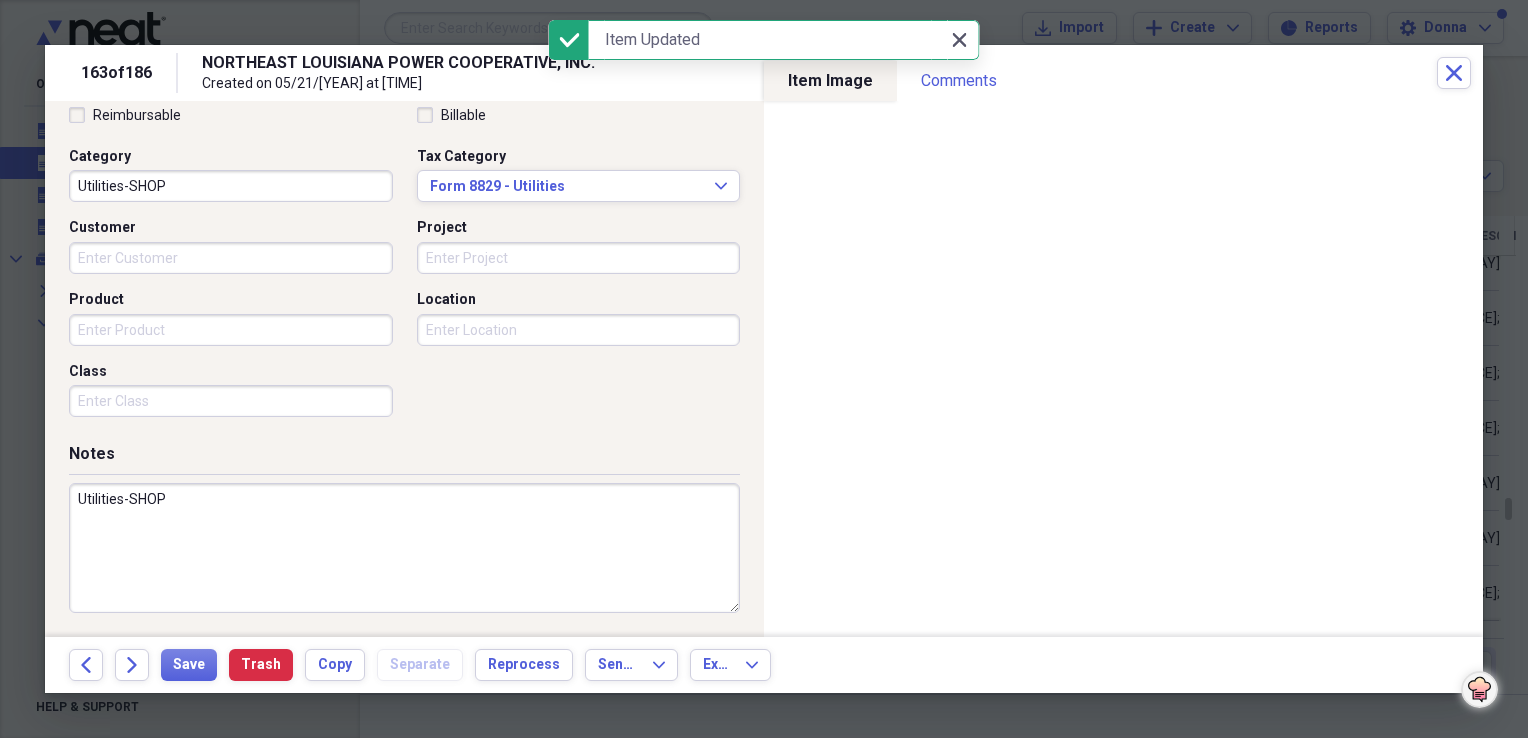 click on "Close" 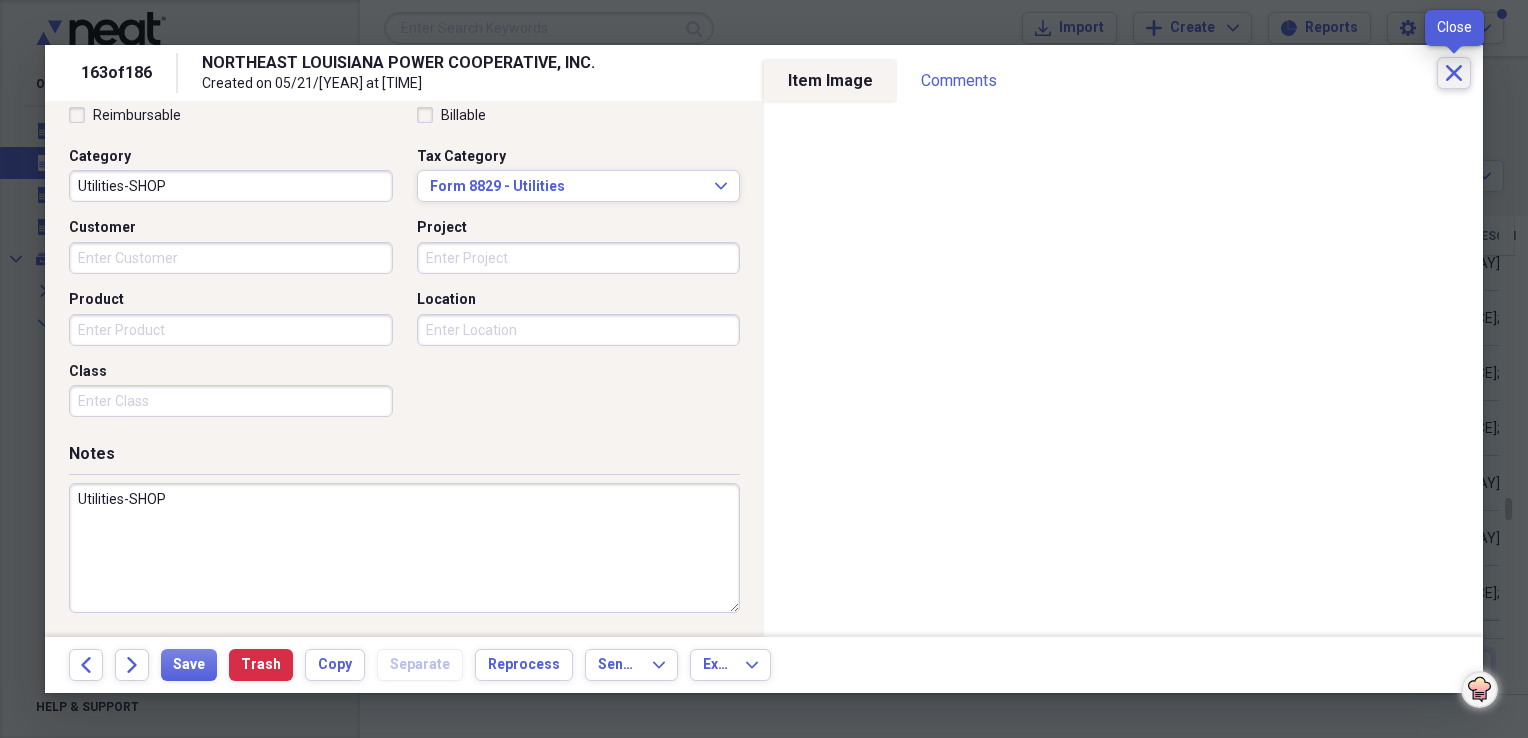 click on "Close" 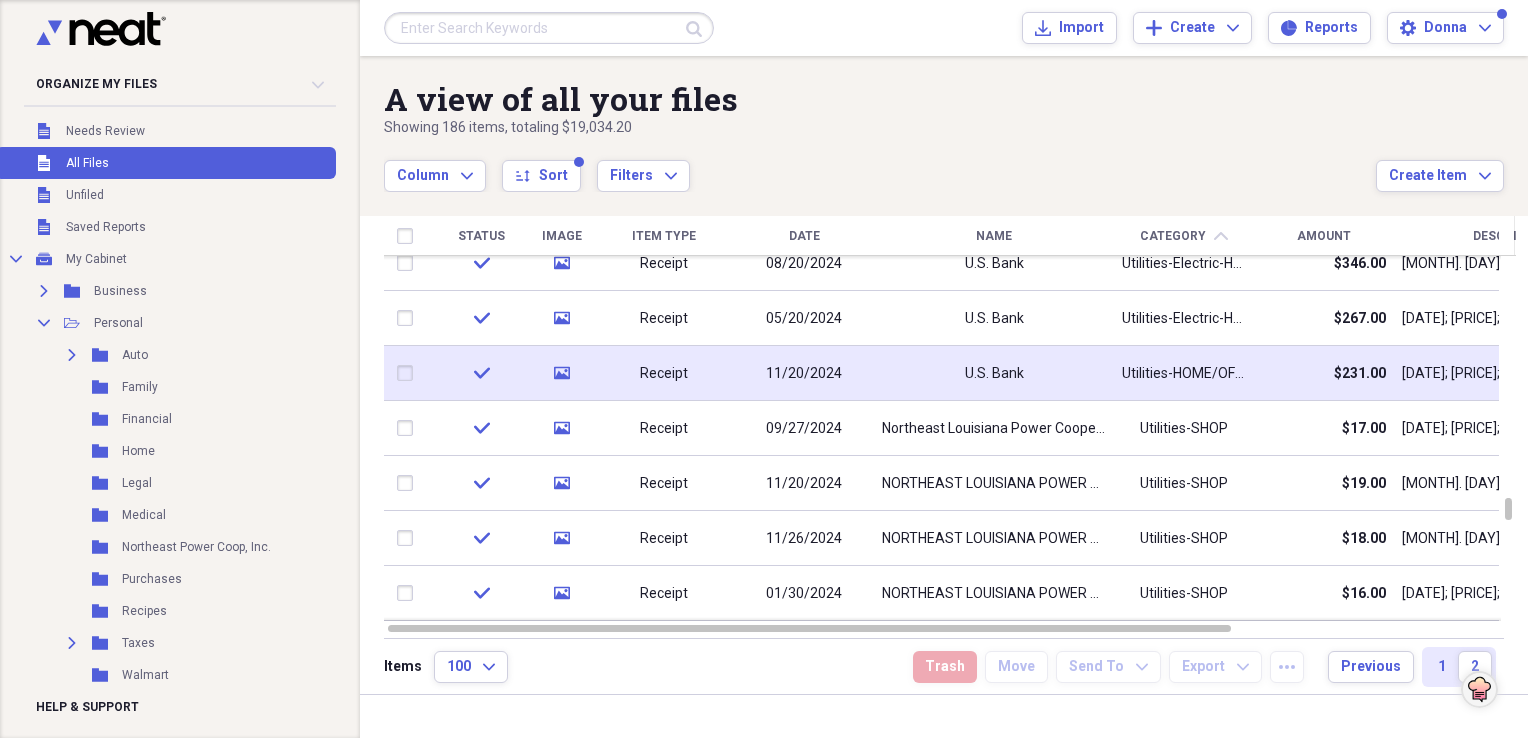 click on "U.S. Bank" at bounding box center (994, 374) 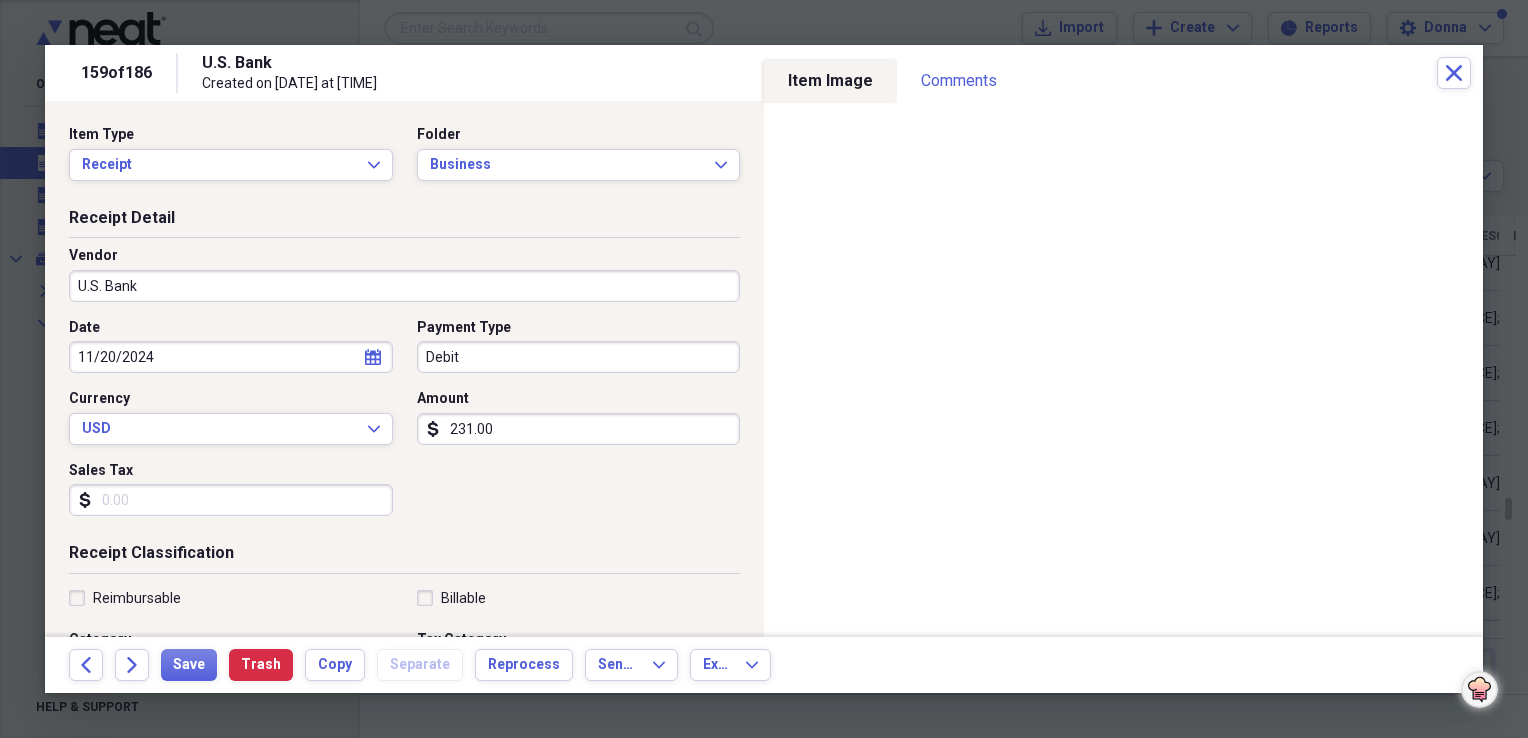 click on "U.S. Bank" at bounding box center [404, 286] 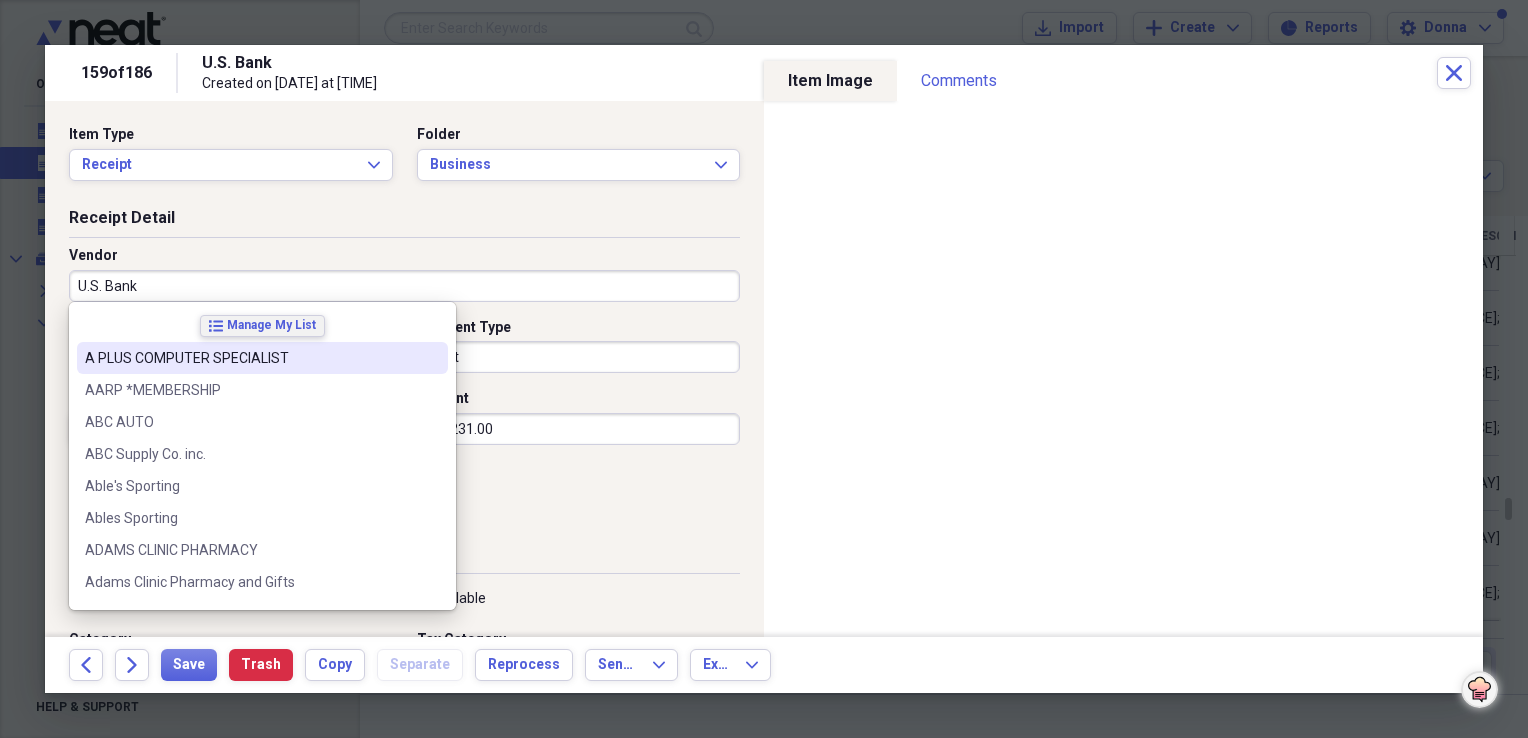 click on "Manage My List" at bounding box center (271, 325) 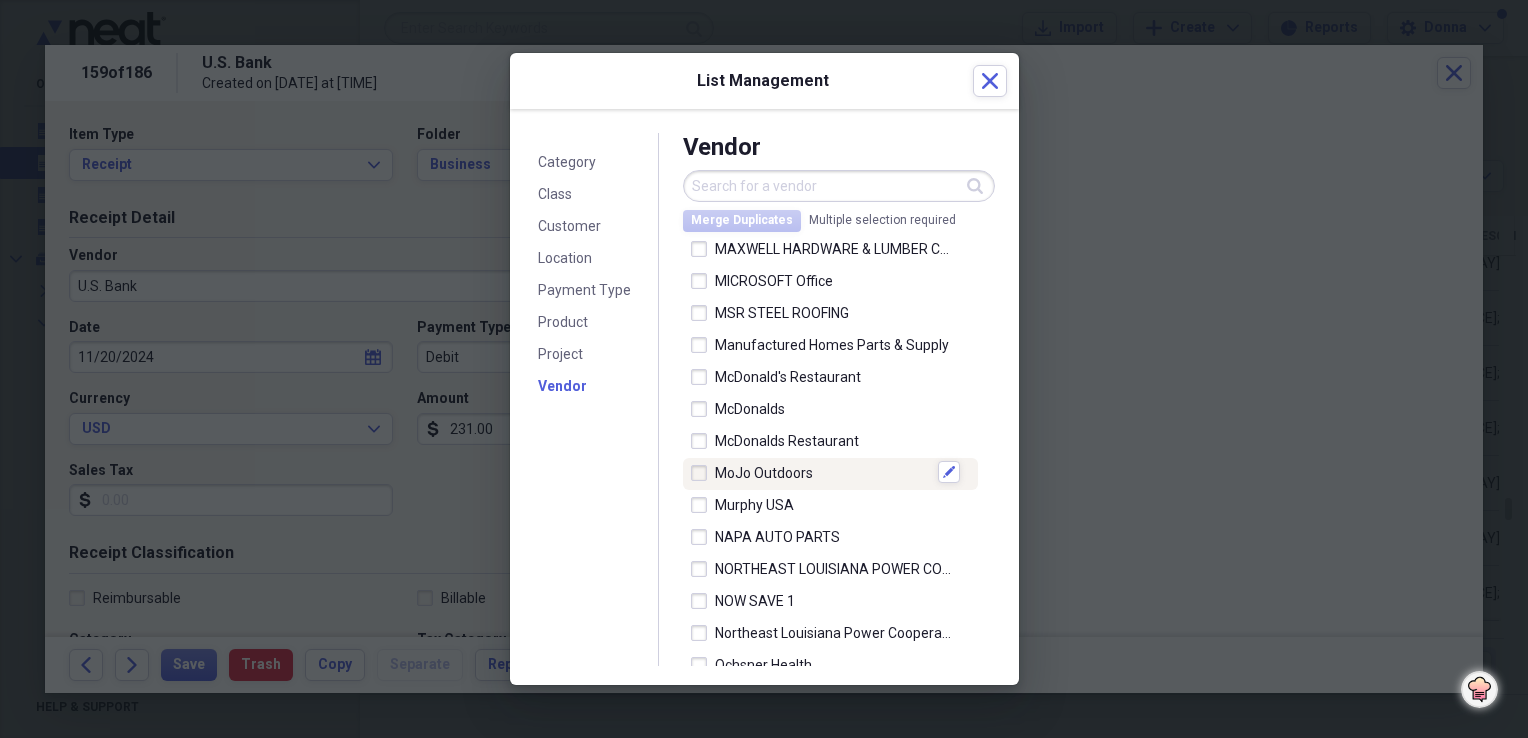 scroll, scrollTop: 2400, scrollLeft: 0, axis: vertical 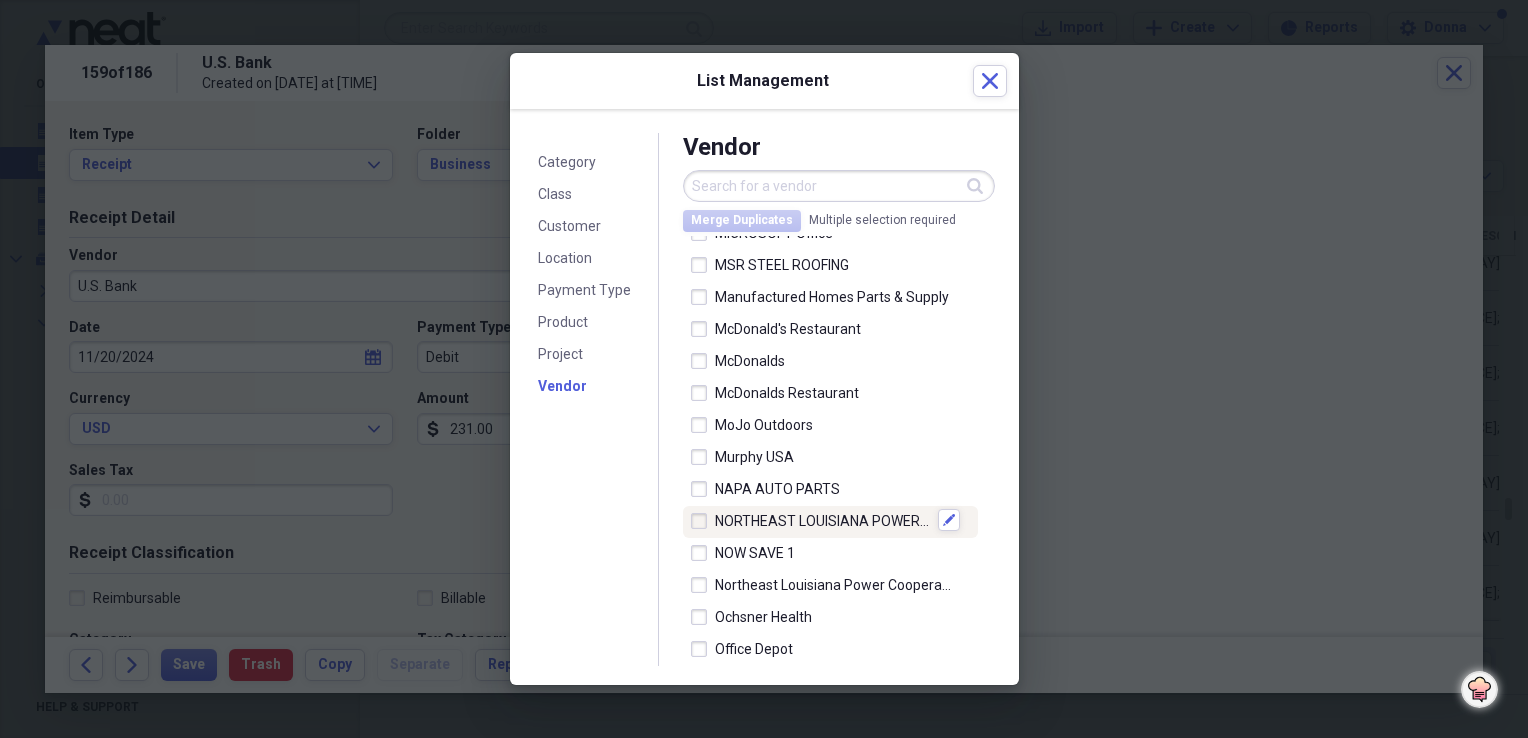 click at bounding box center (703, 521) 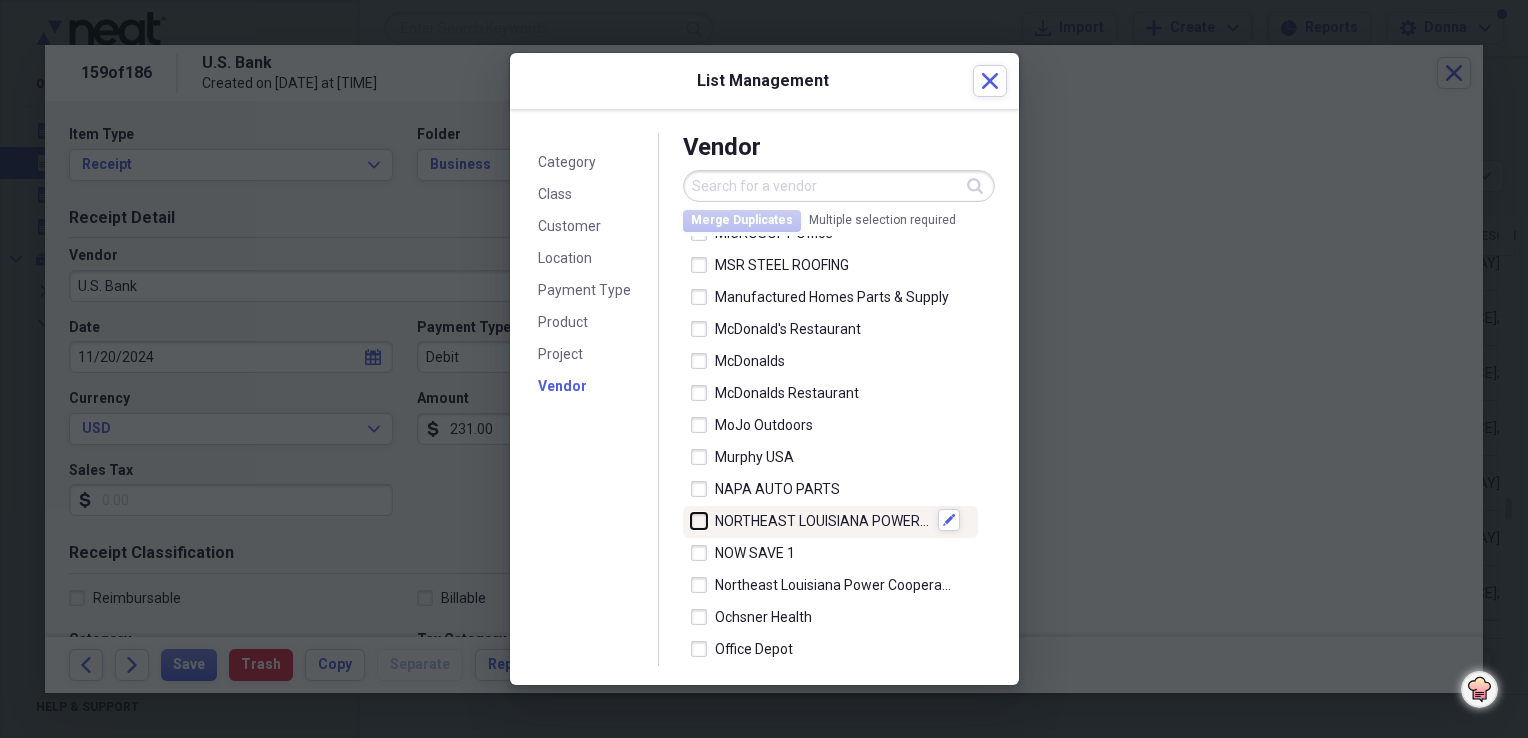 click at bounding box center (691, 520) 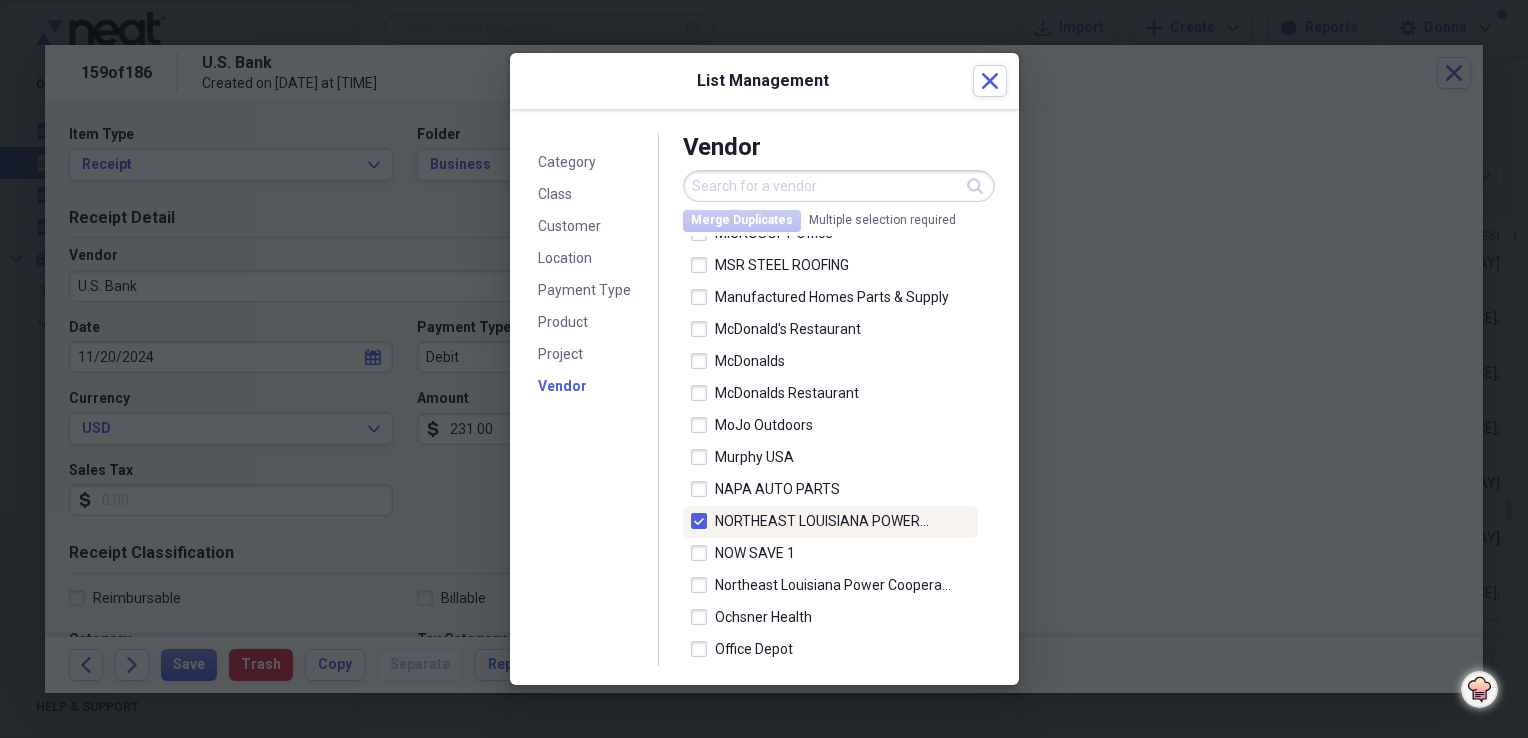 click at bounding box center (703, 521) 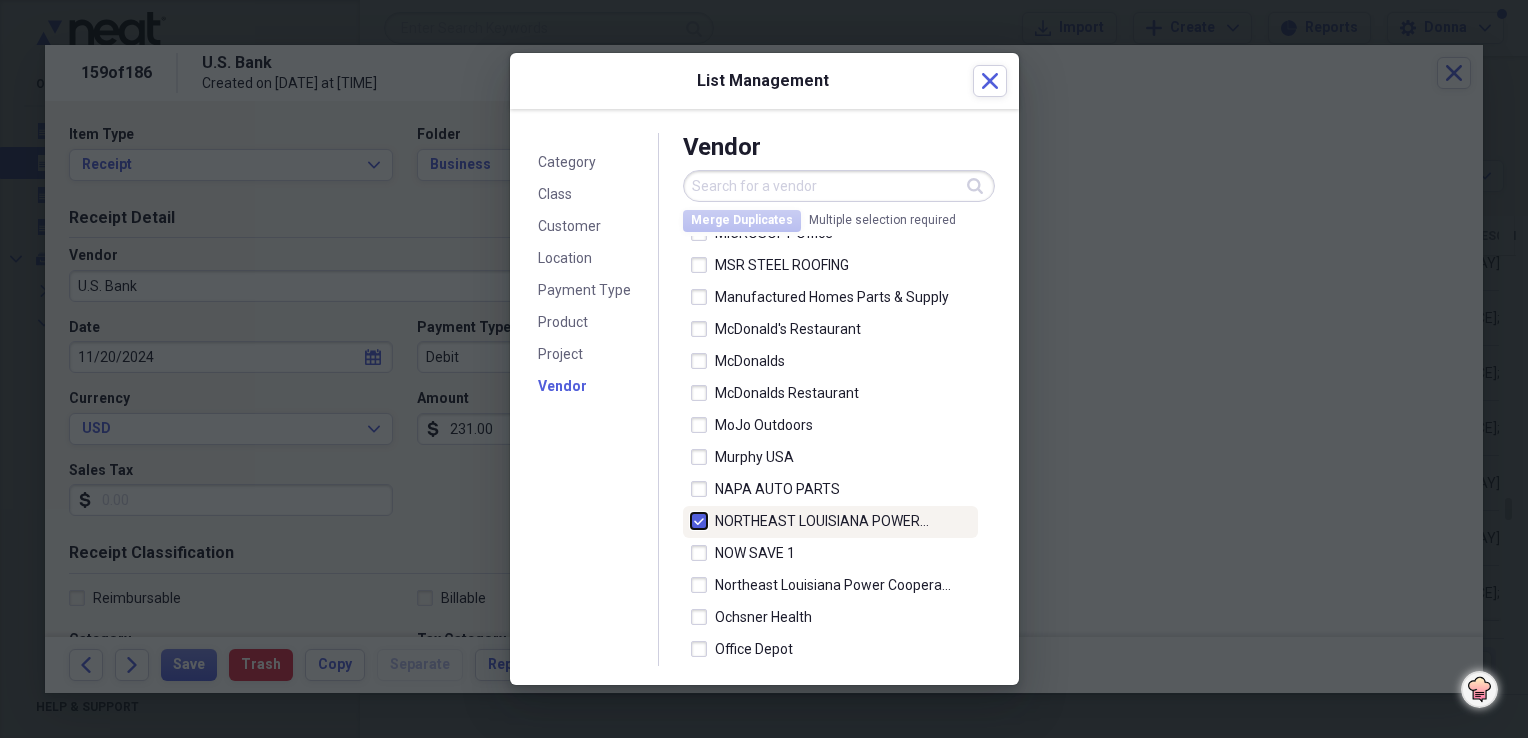 click at bounding box center (691, 520) 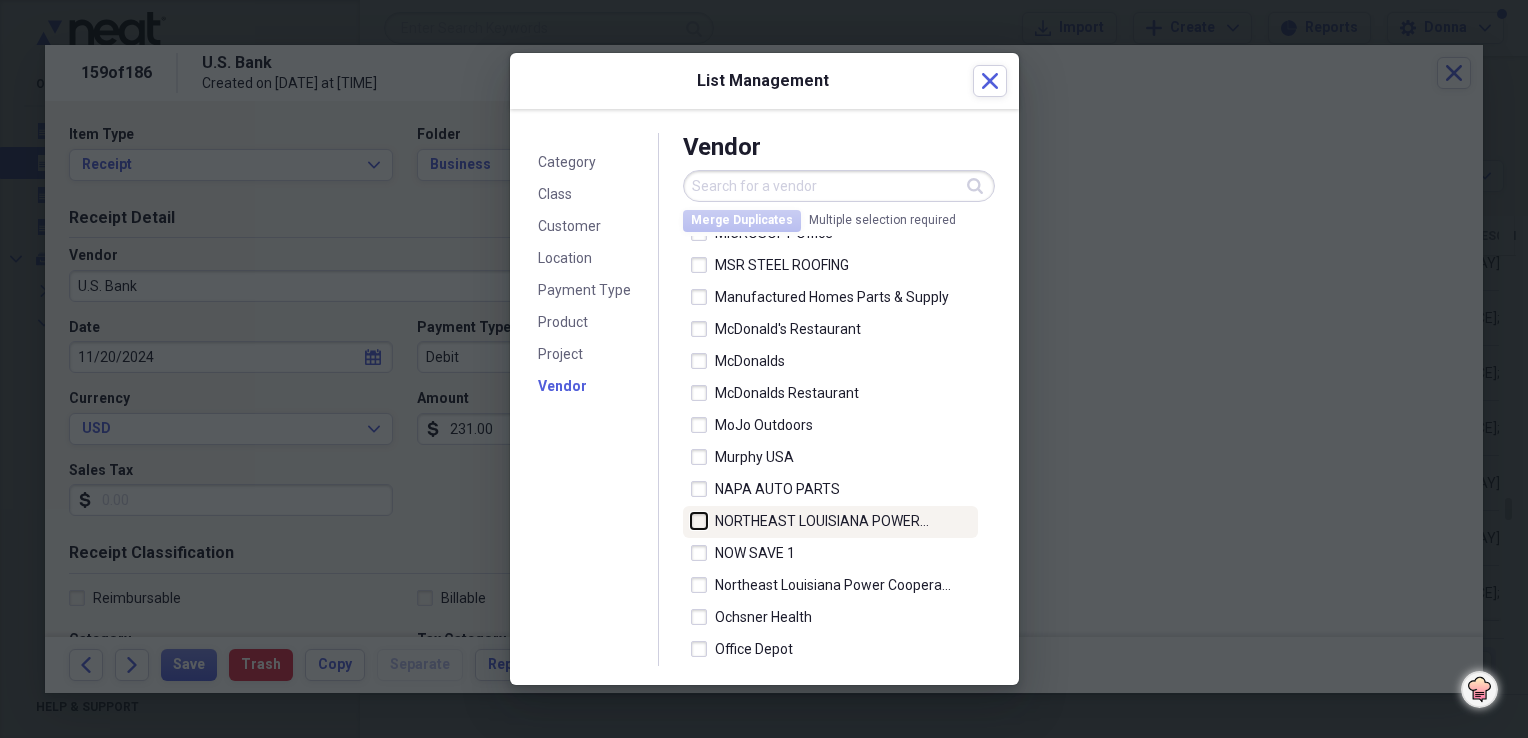 checkbox on "false" 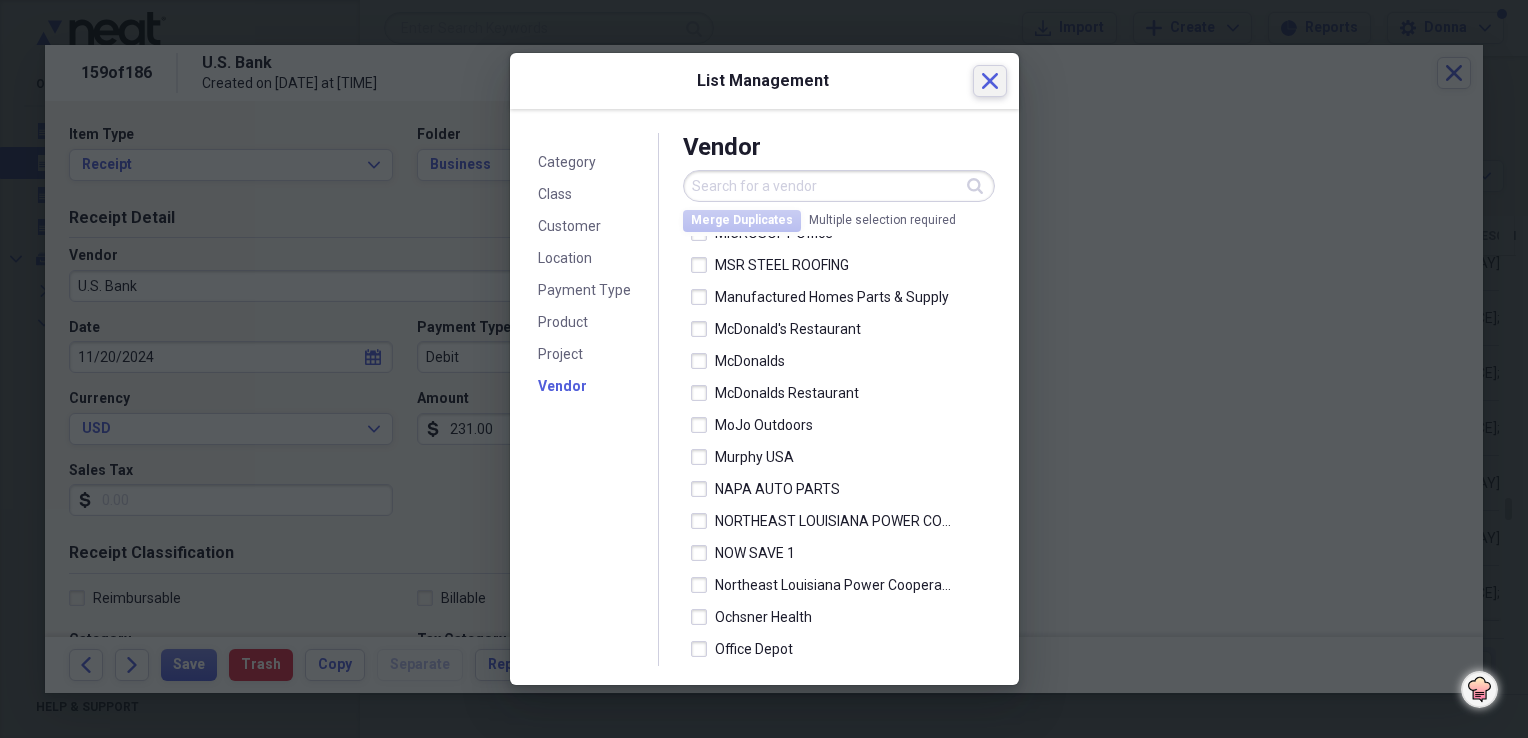 click on "Close" 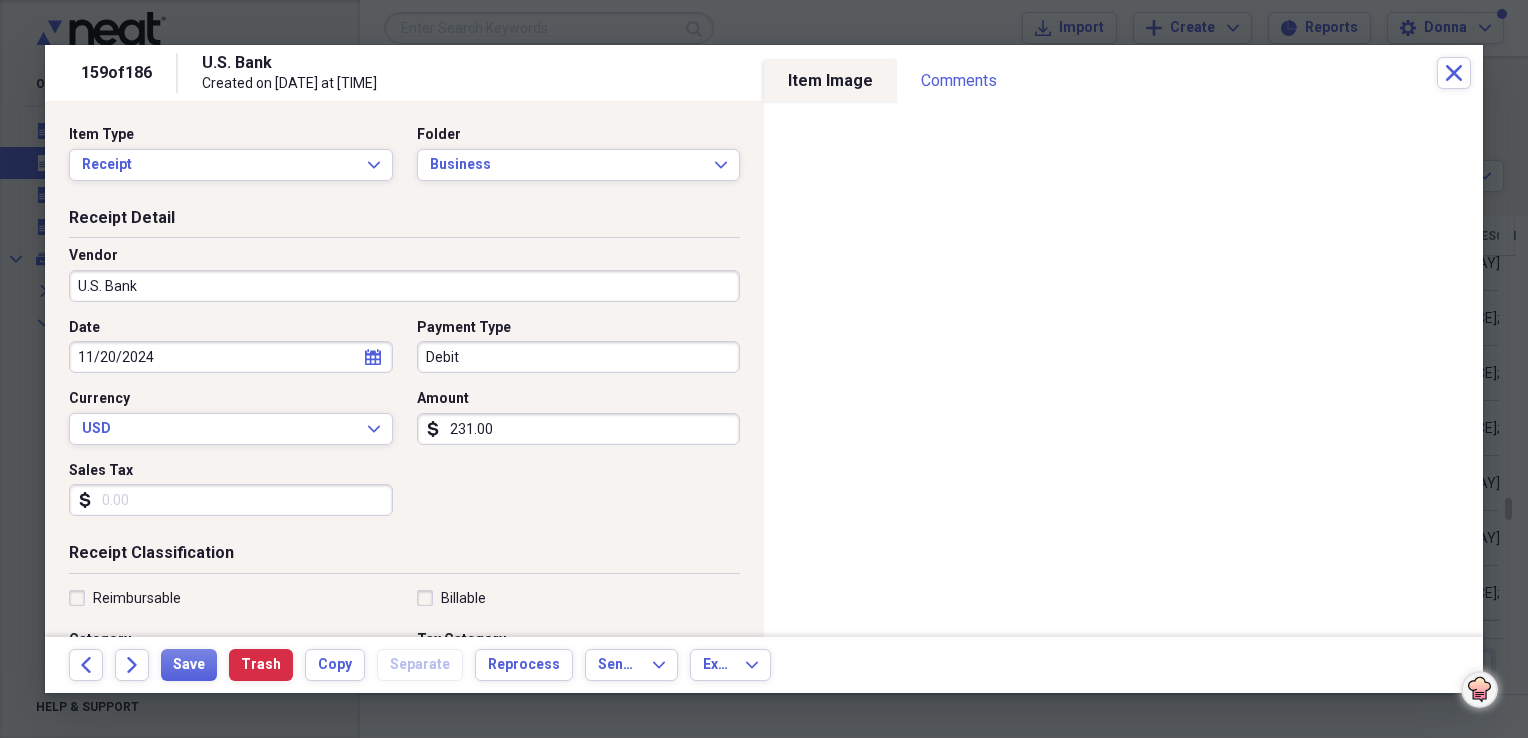 click on "U.S. Bank" at bounding box center (404, 286) 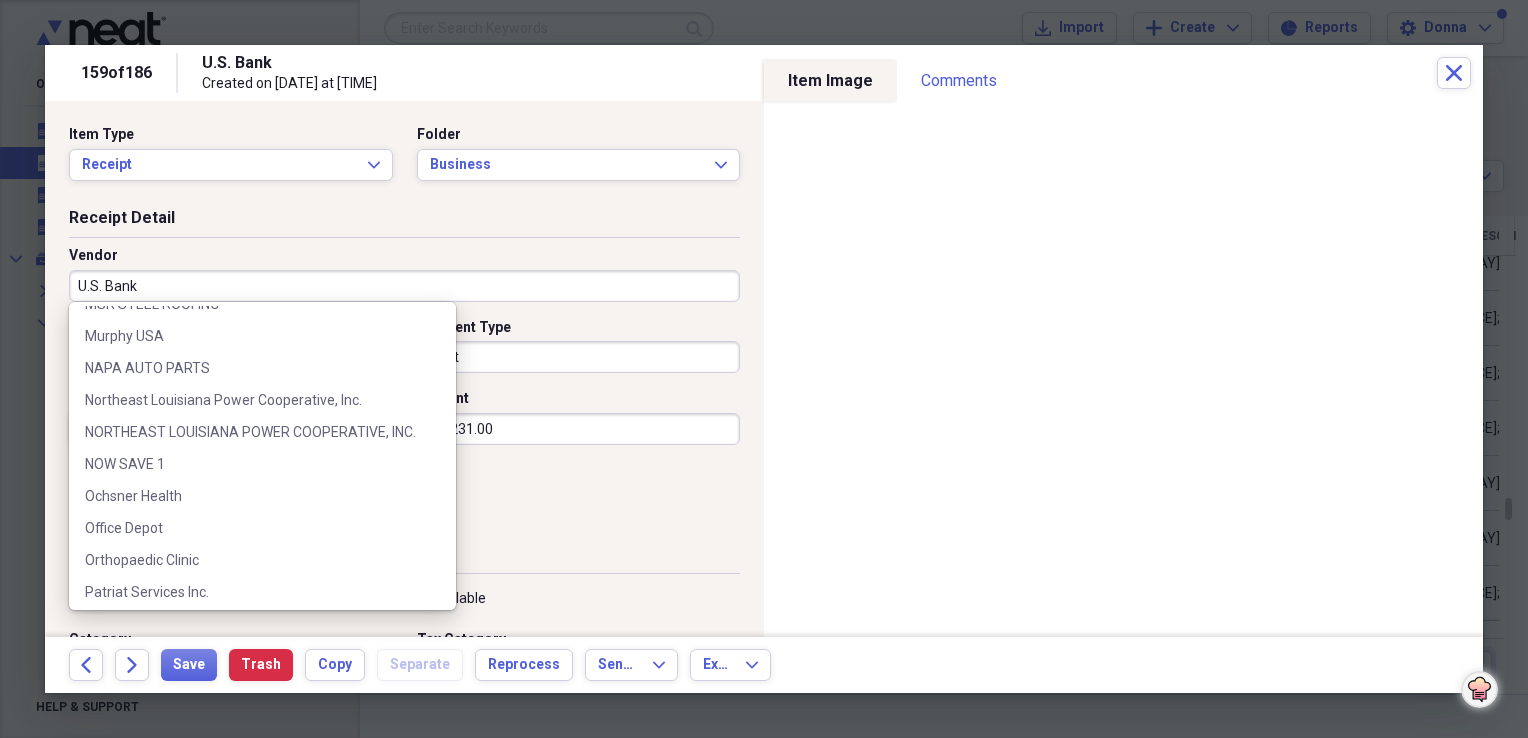 scroll, scrollTop: 2640, scrollLeft: 0, axis: vertical 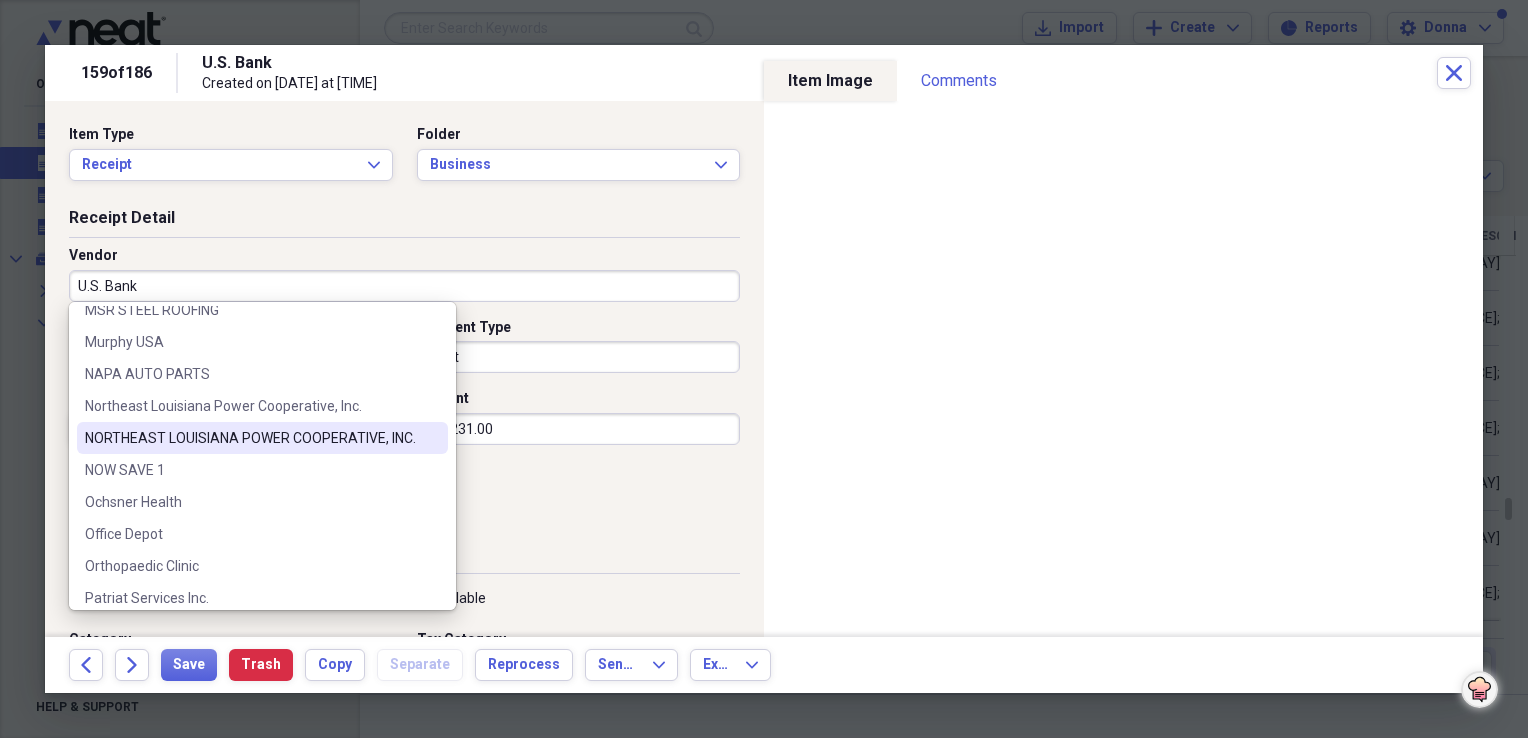 click on "NORTHEAST LOUISIANA POWER COOPERATIVE, INC." at bounding box center (250, 438) 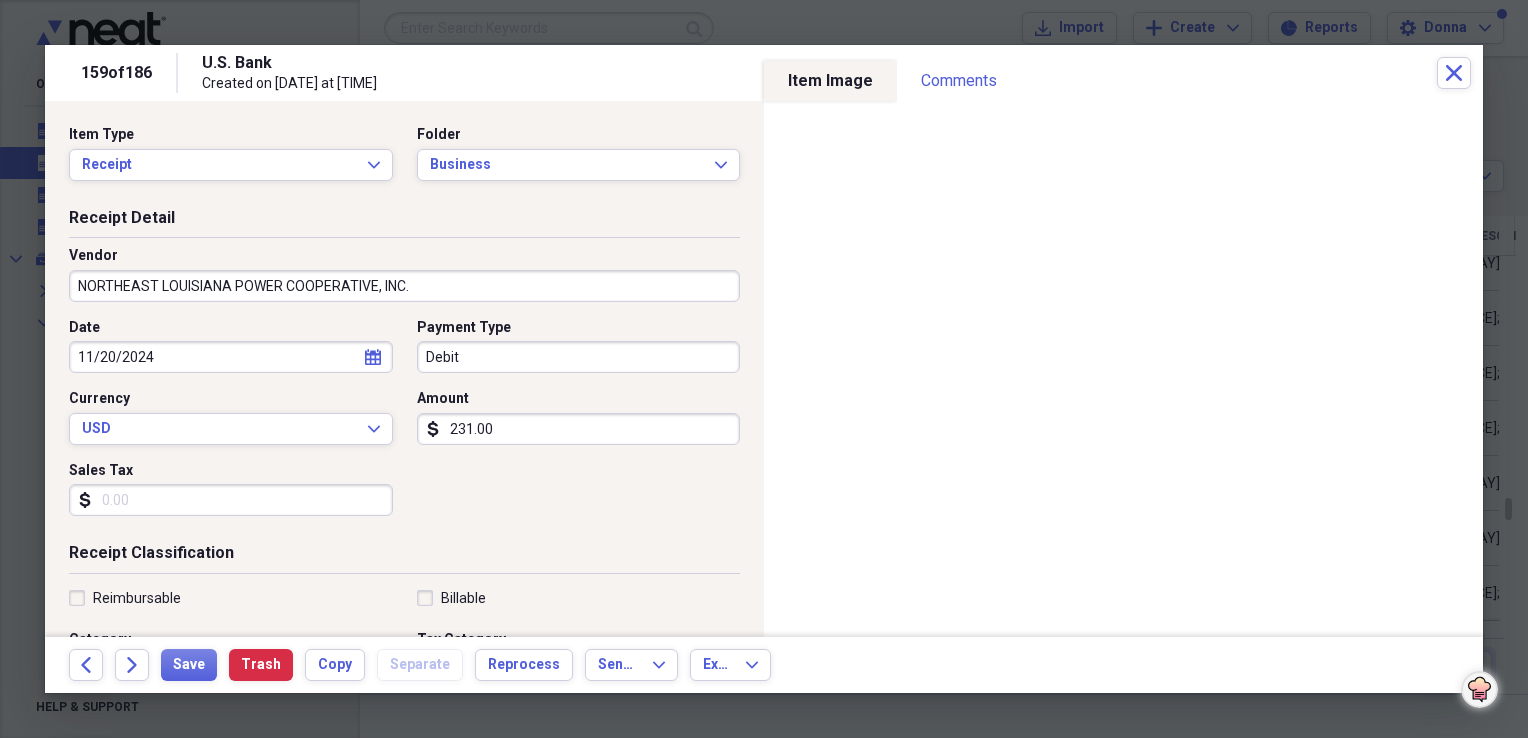 type on "Utilities-SHOP" 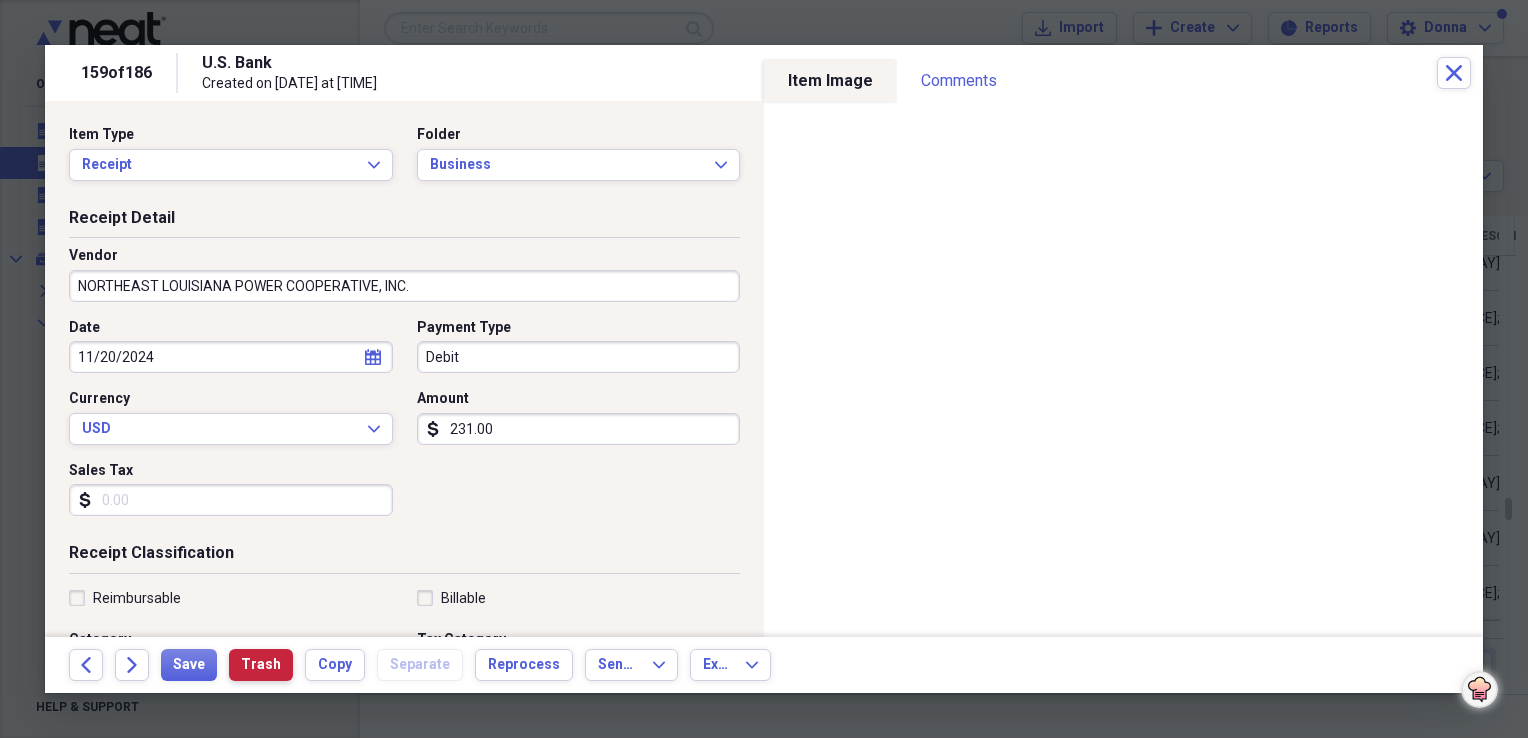 click on "Trash" at bounding box center [261, 665] 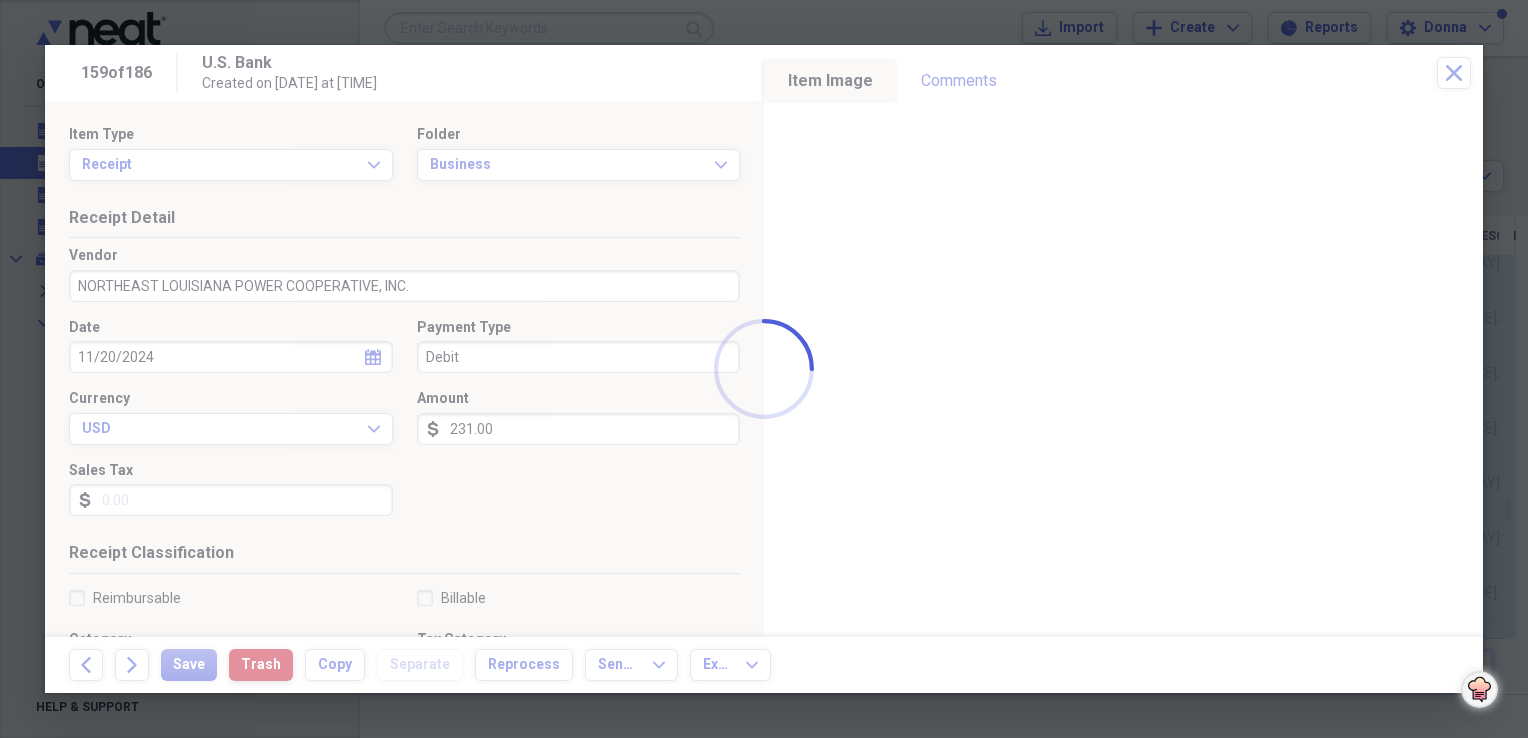 type on "U.S. Bank" 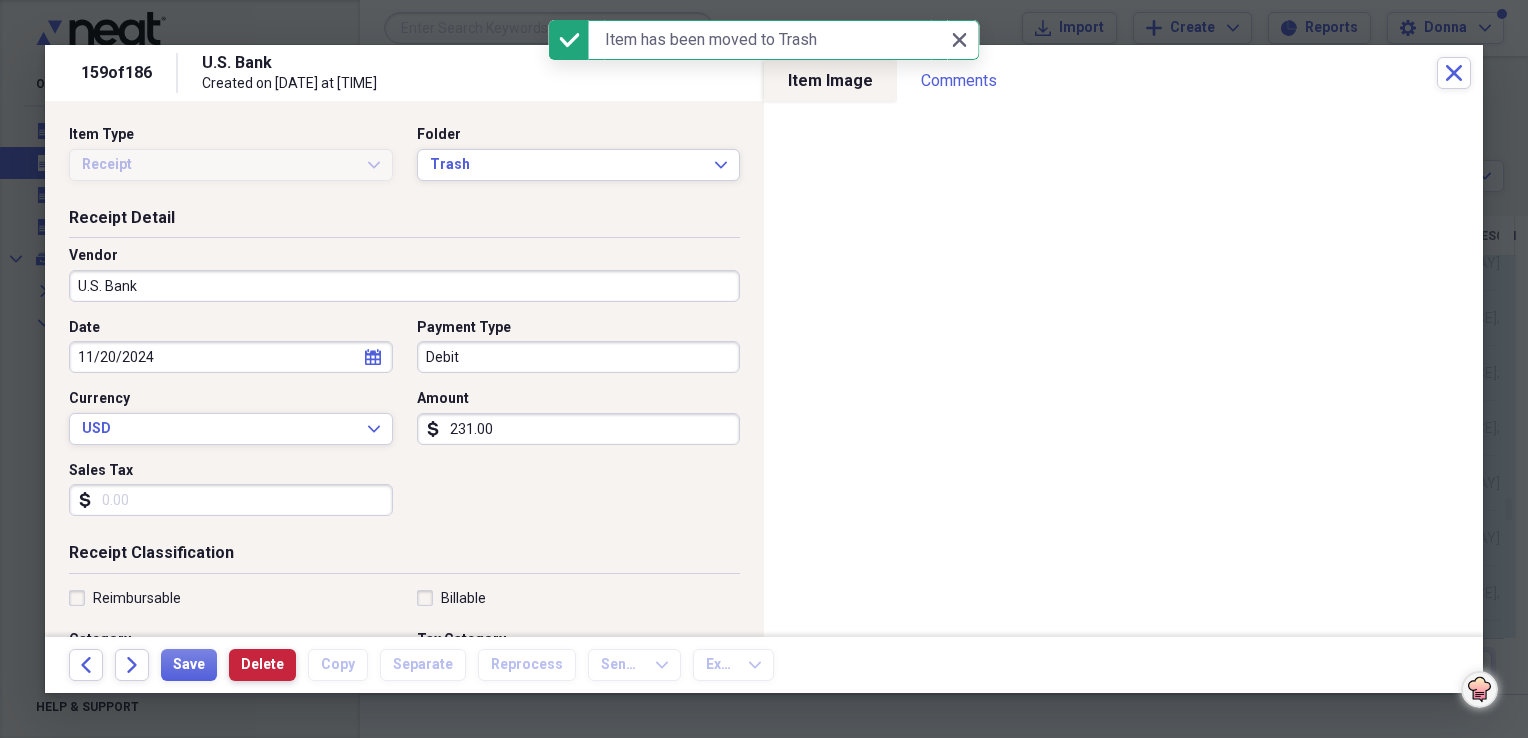 type on "Utilities-Electric-HOME/OFFICE/ DUCK CAMP" 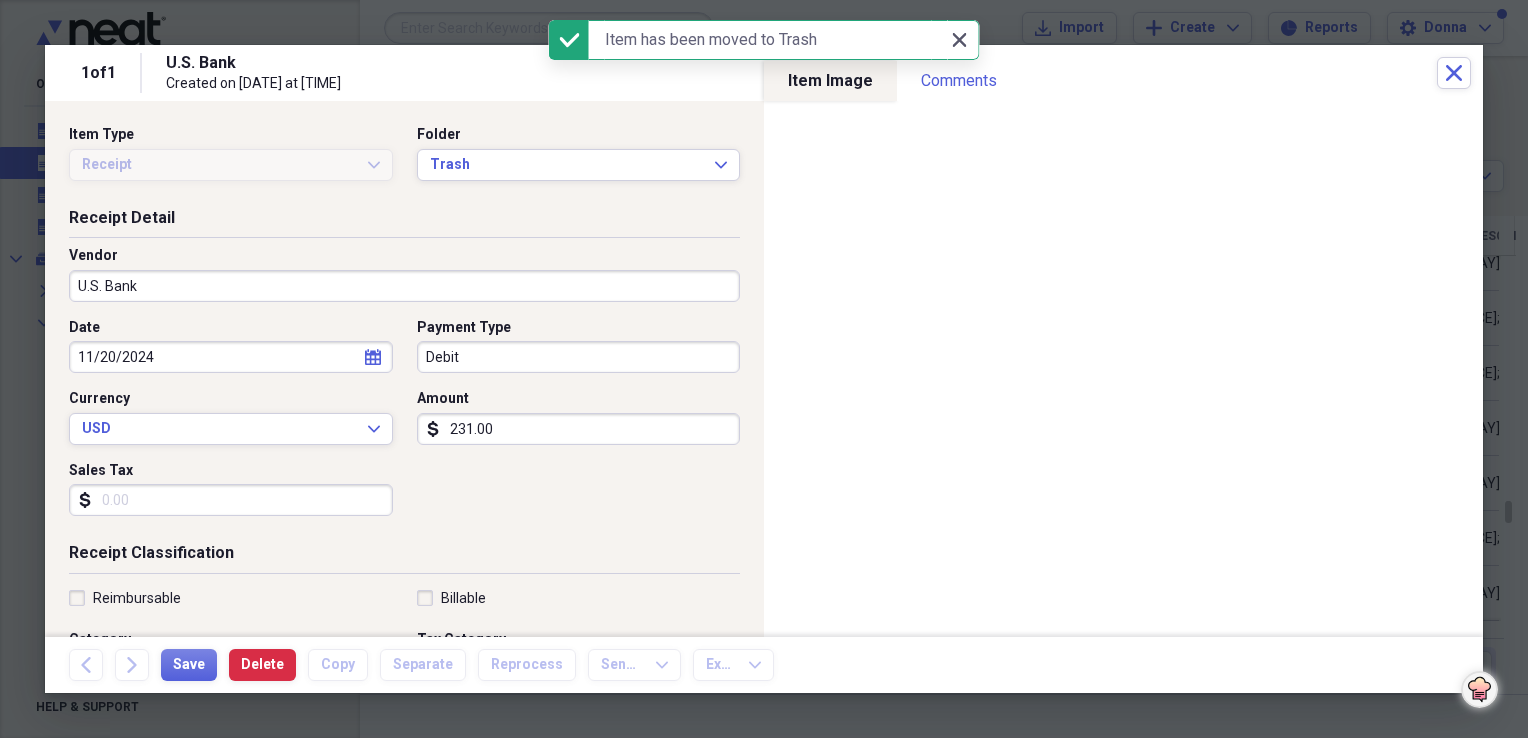 click on "Close" 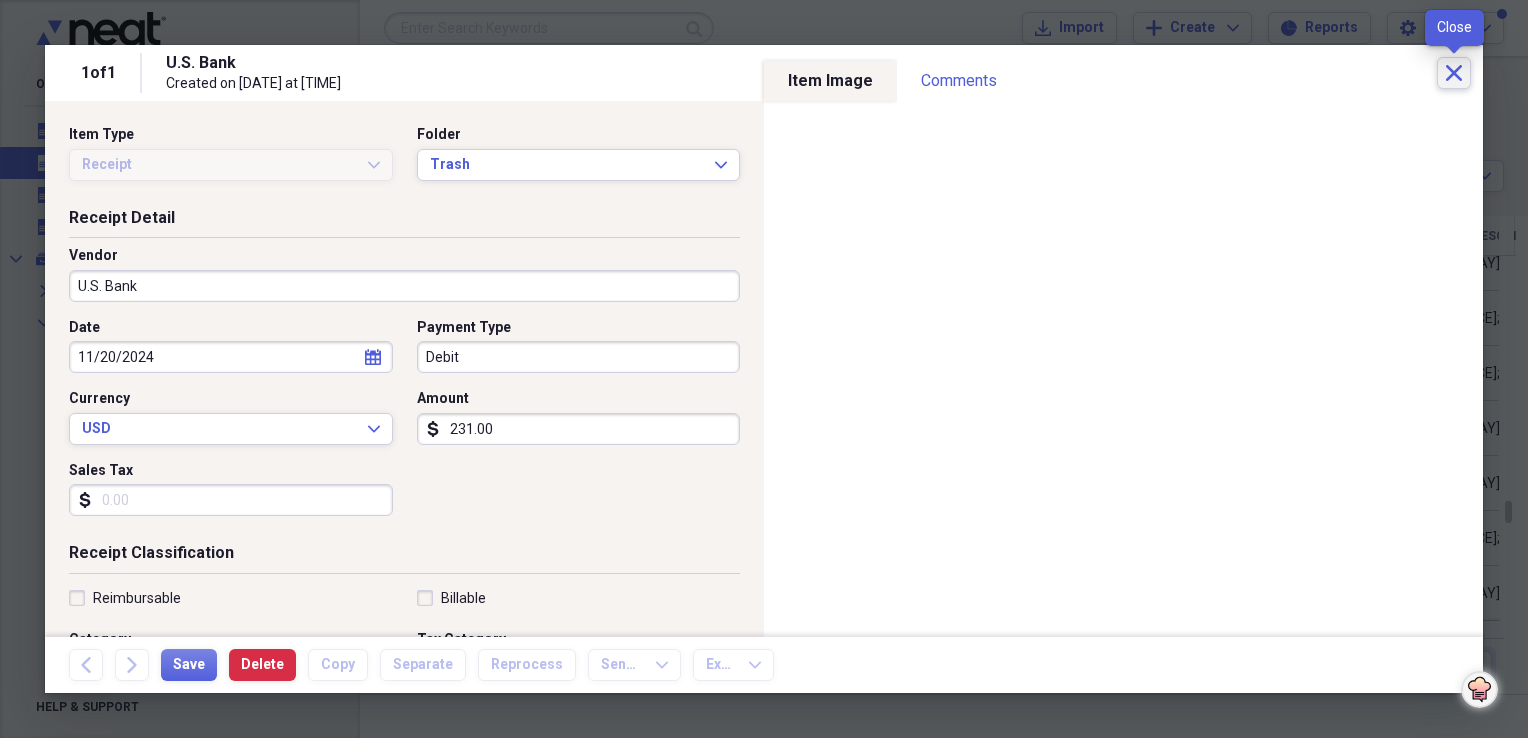 click on "Close" 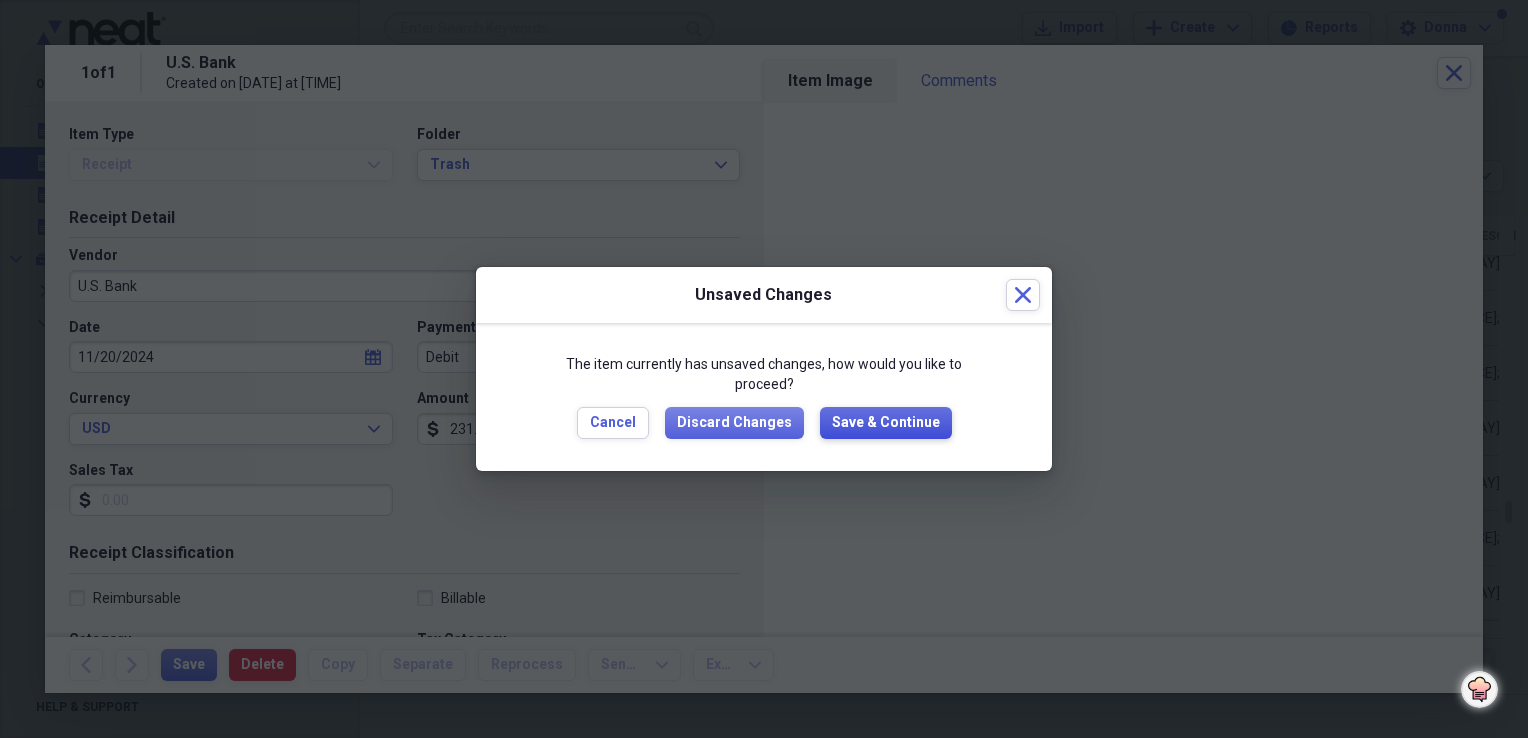 click on "Save & Continue" at bounding box center (886, 423) 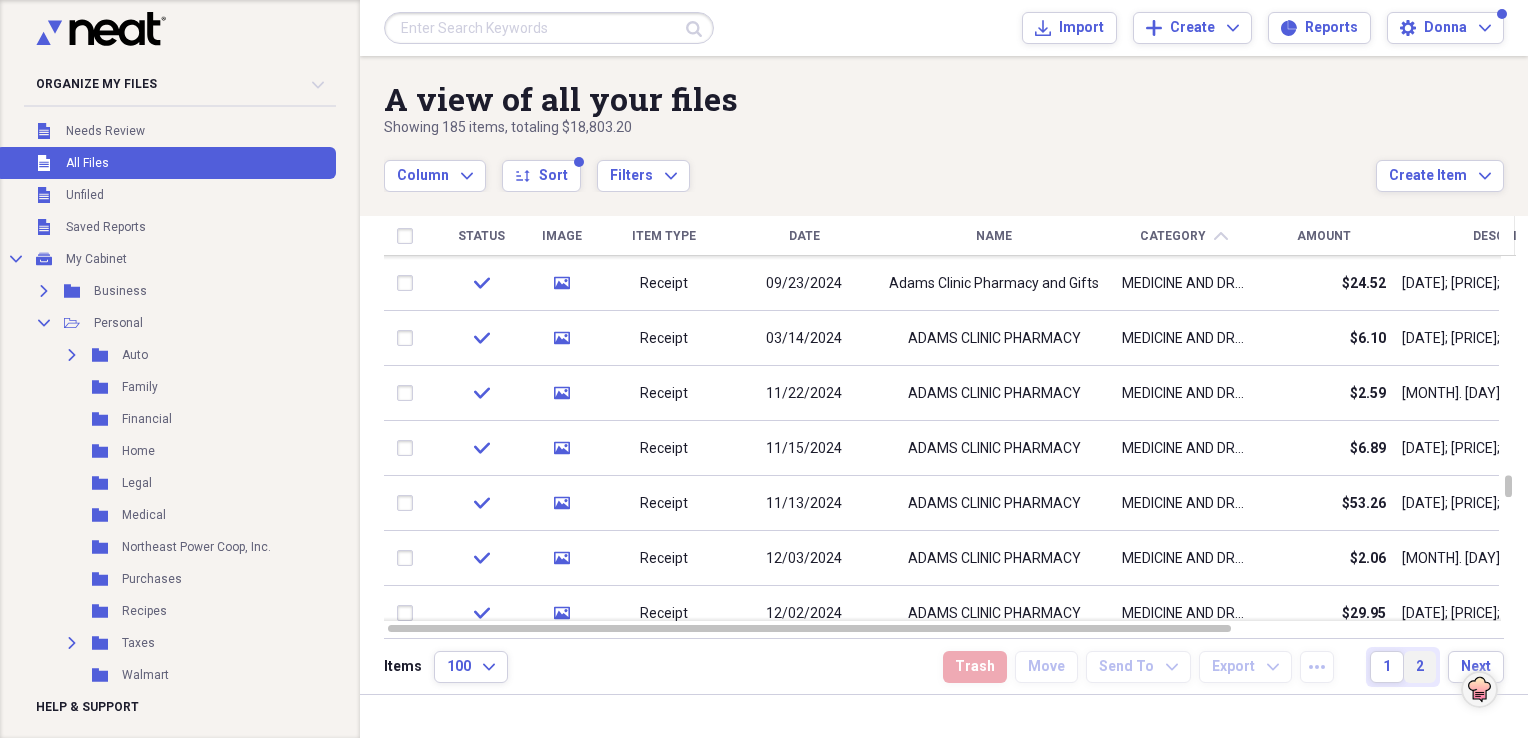 click on "2" at bounding box center (1420, 667) 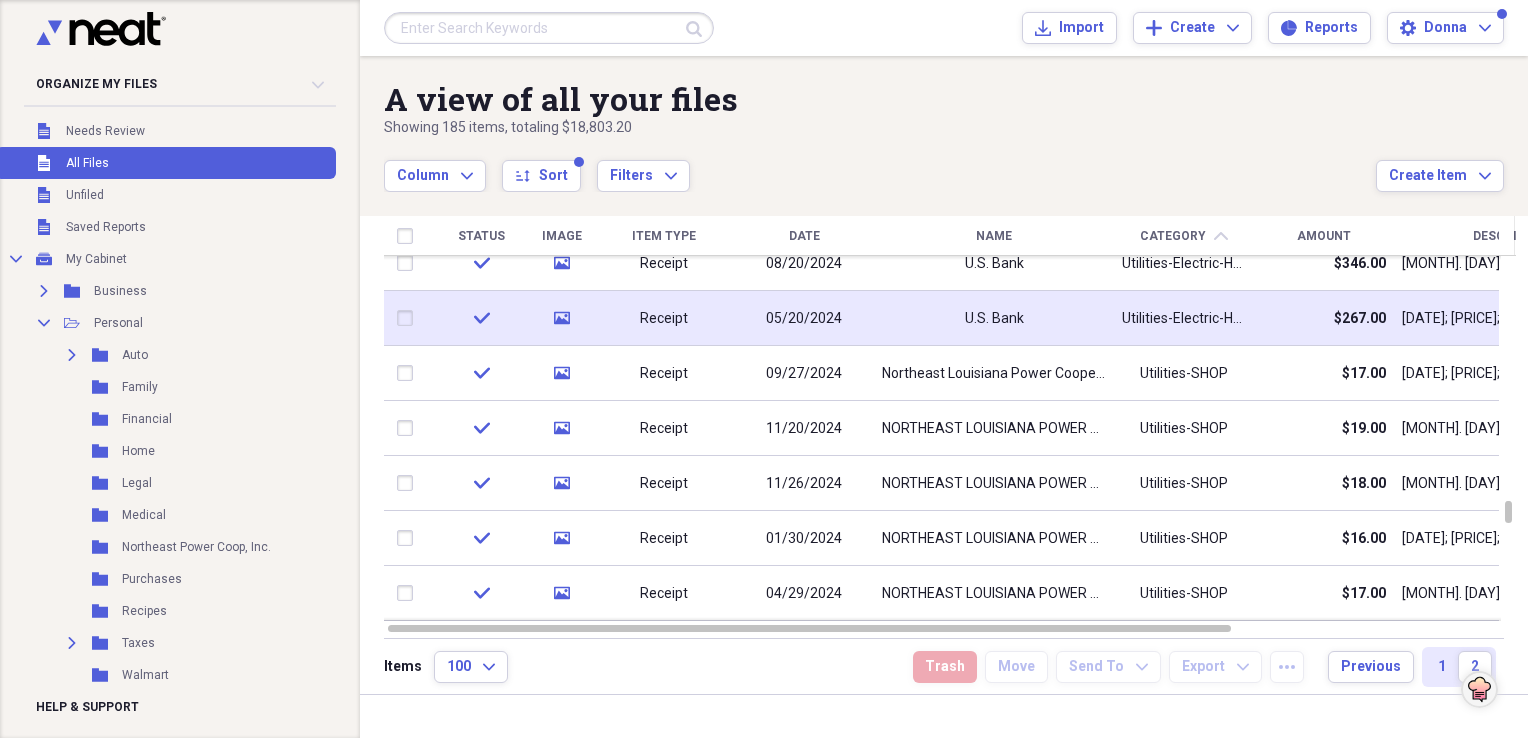 click on "U.S. Bank" at bounding box center [994, 318] 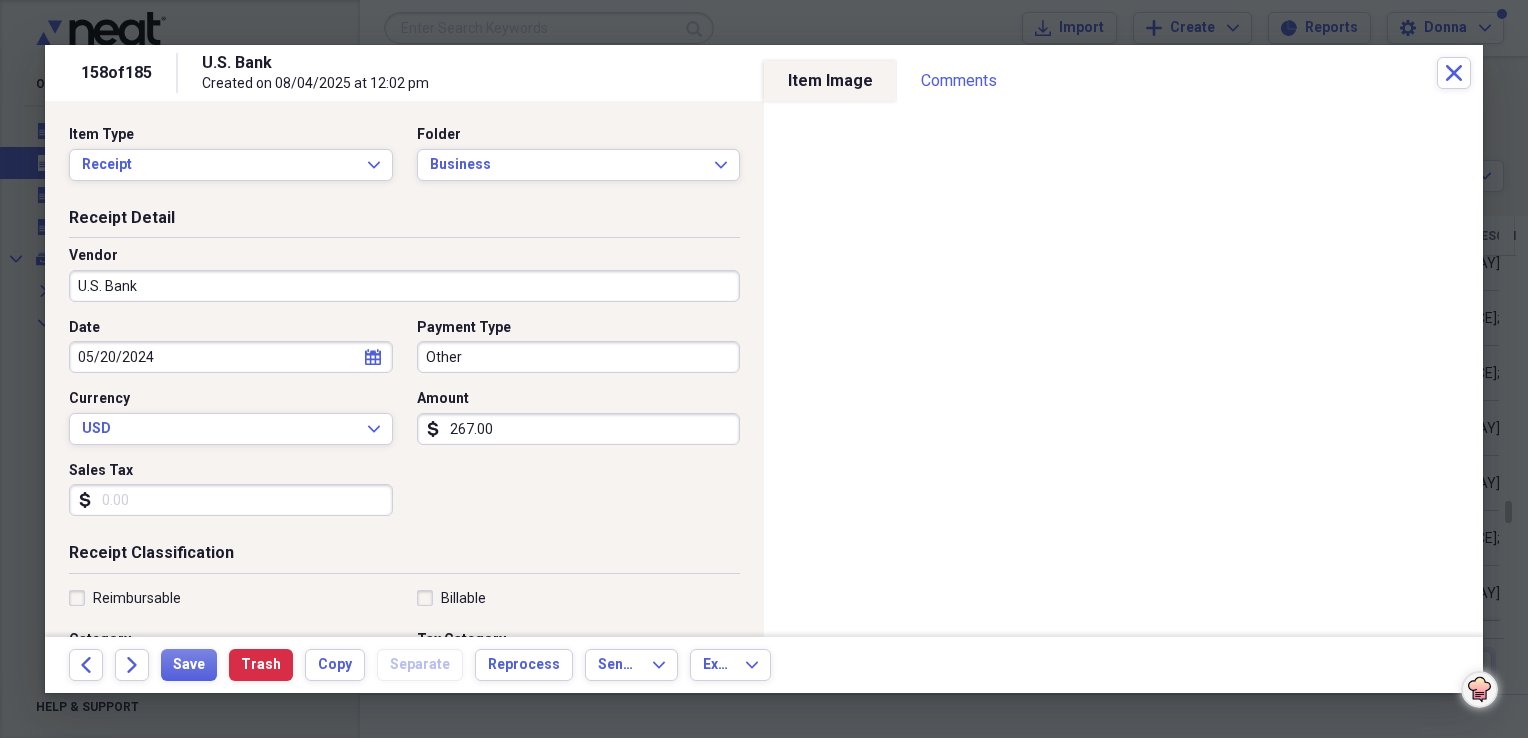click 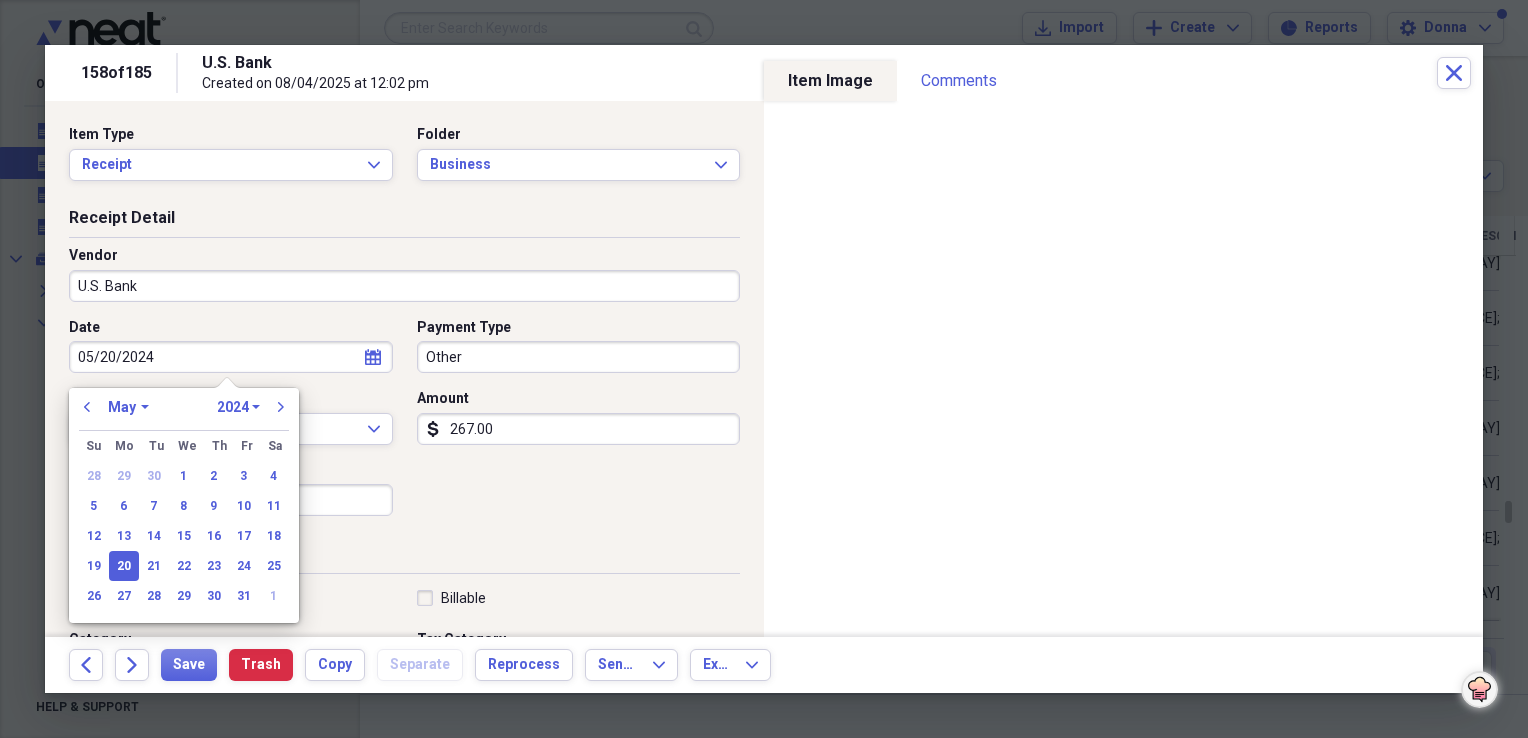 click on "January February March April May June July August September October November December" at bounding box center (128, 407) 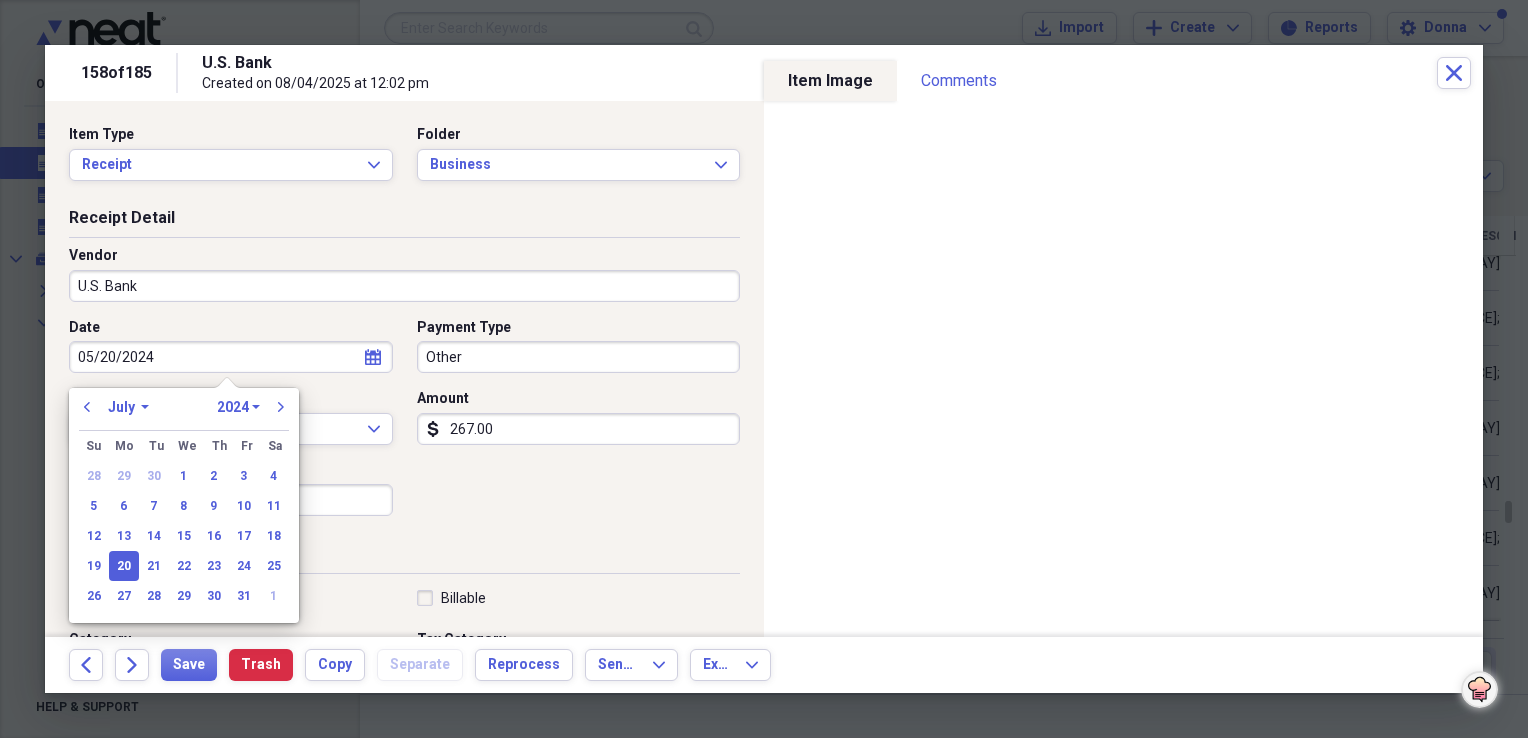 click on "January February March April May June July August September October November December" at bounding box center (128, 407) 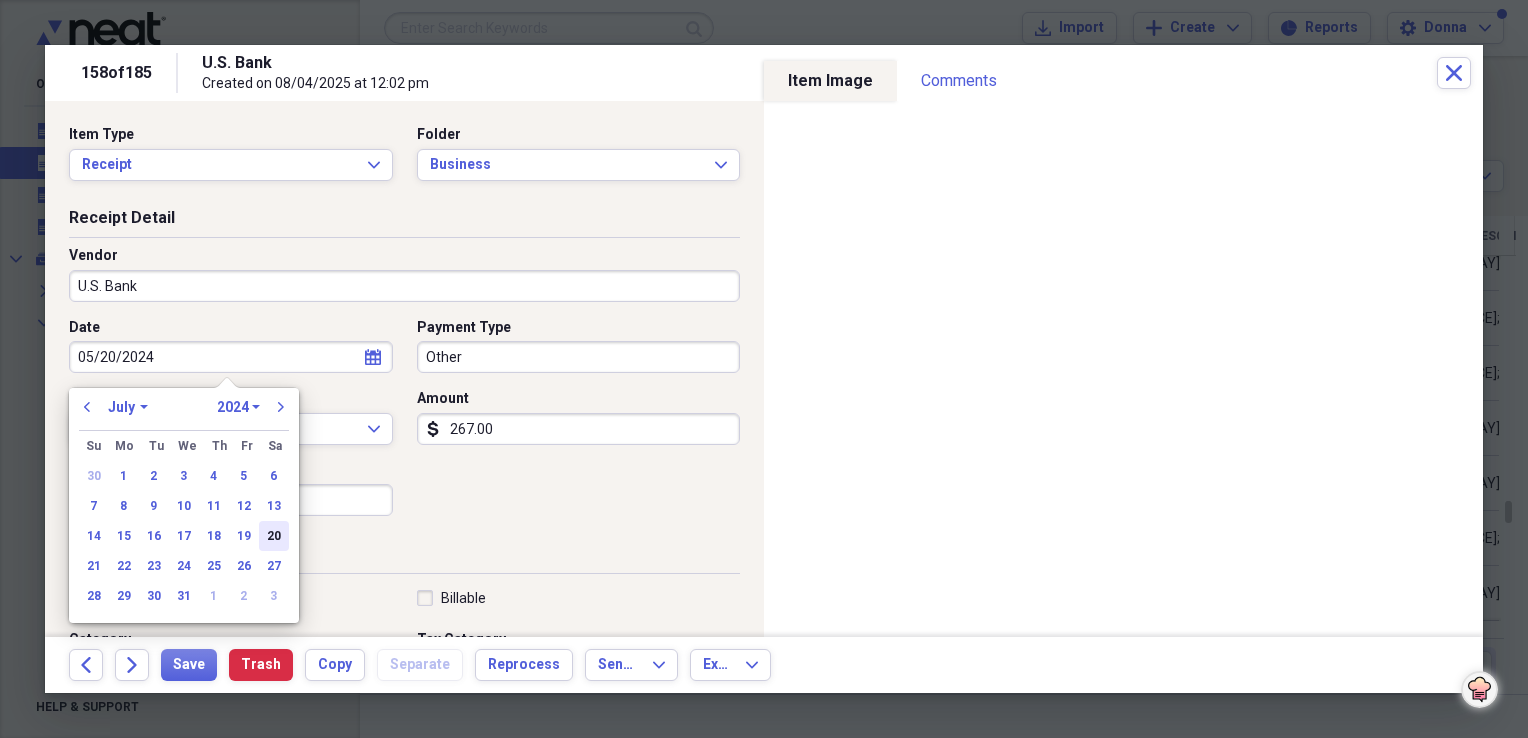 click on "20" at bounding box center [274, 536] 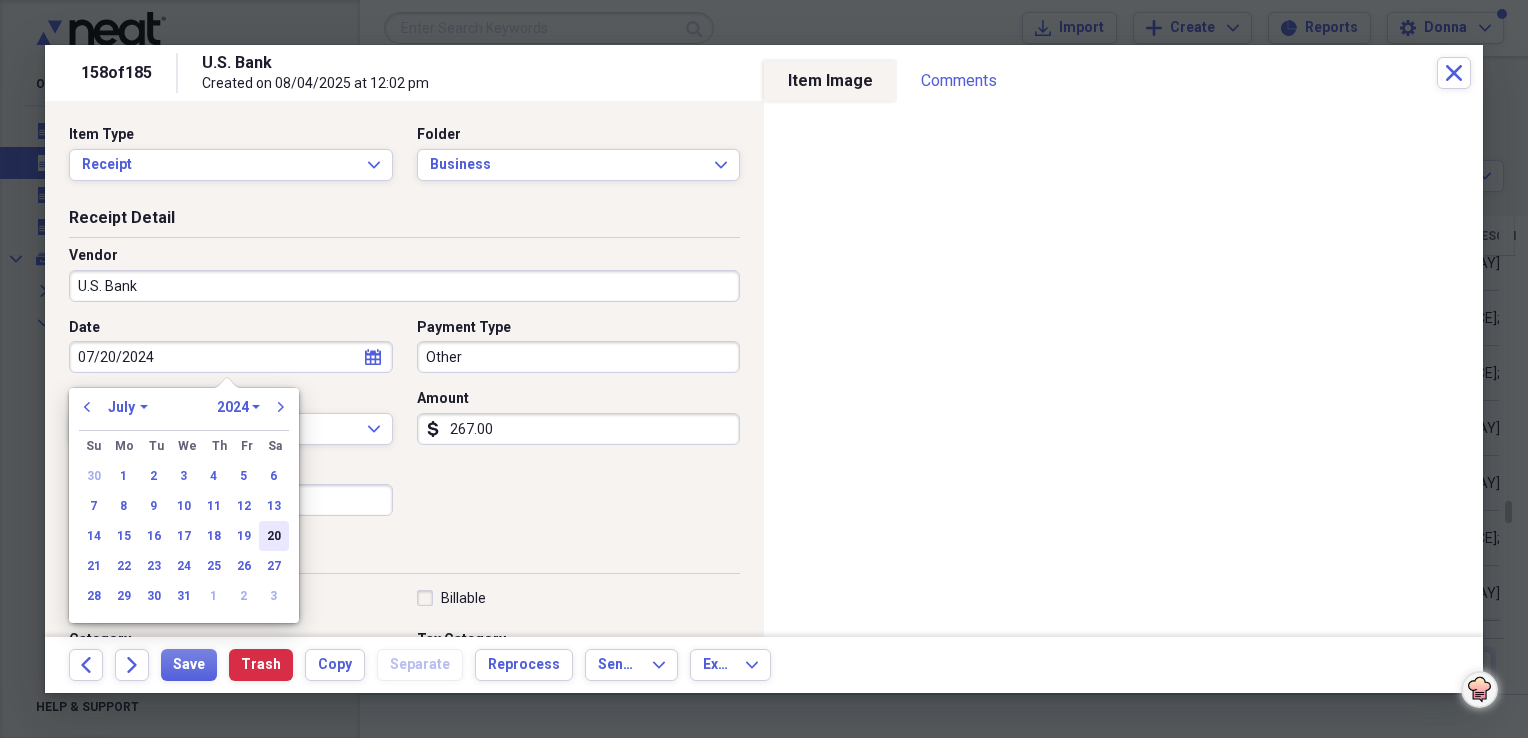 type on "07/20/2024" 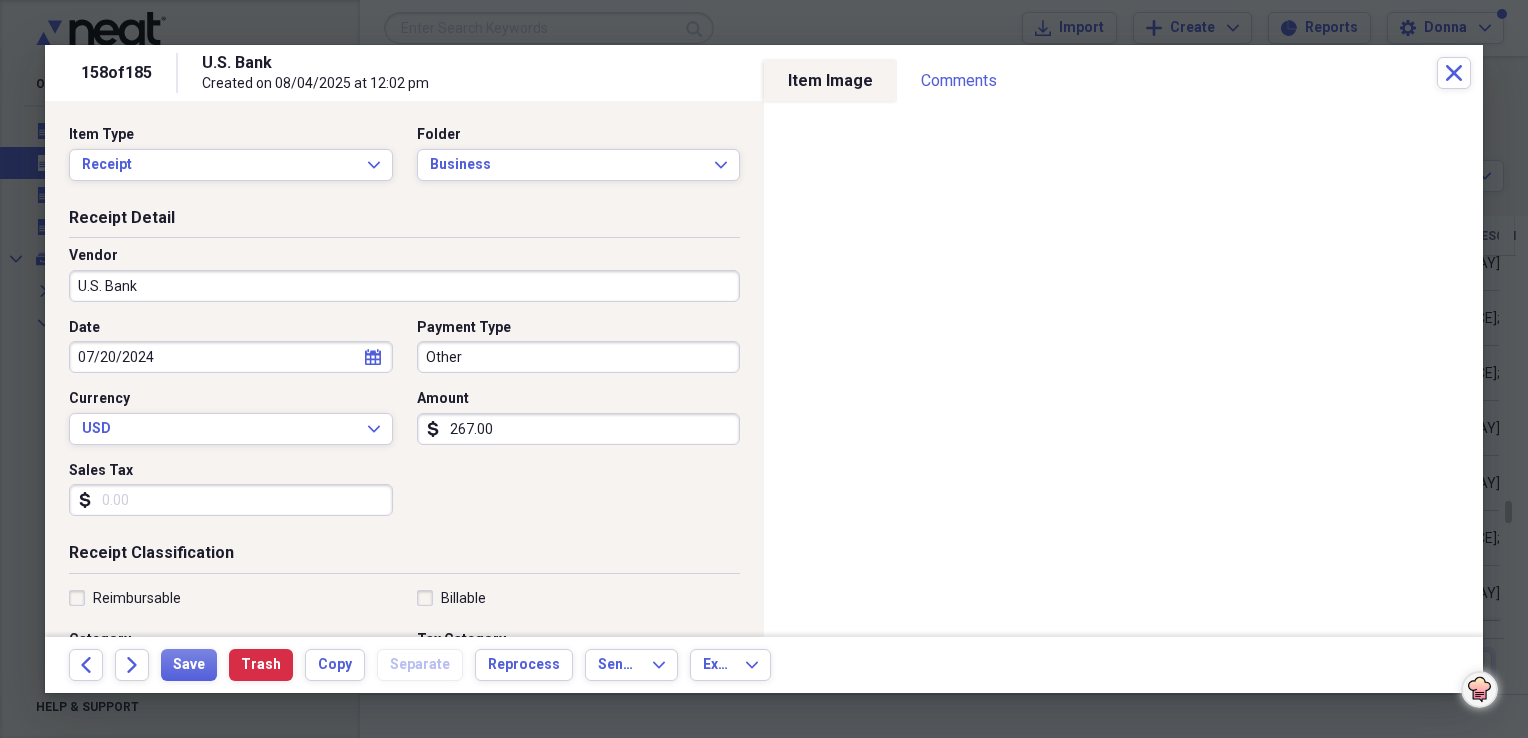 click on "U.S. Bank" at bounding box center (404, 286) 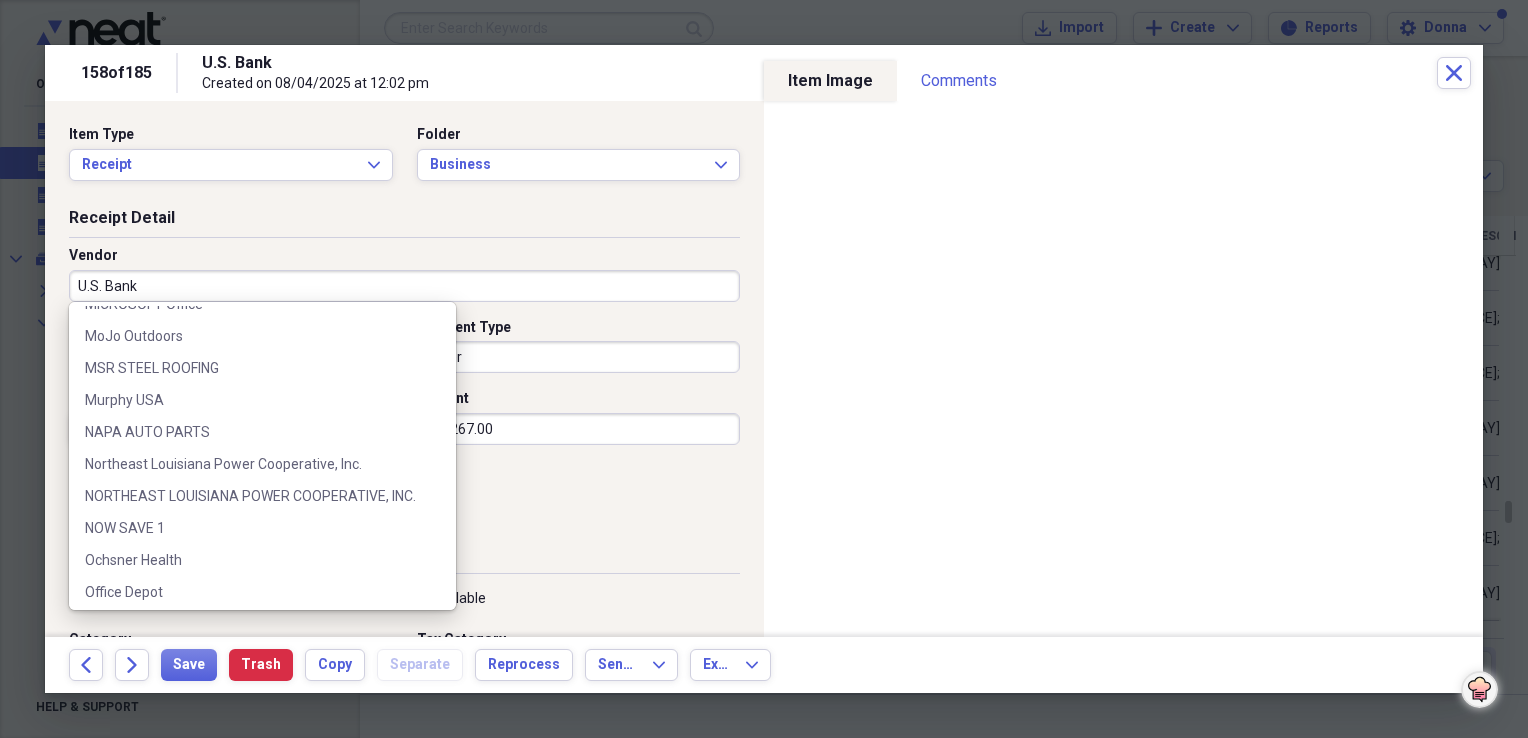 scroll, scrollTop: 2600, scrollLeft: 0, axis: vertical 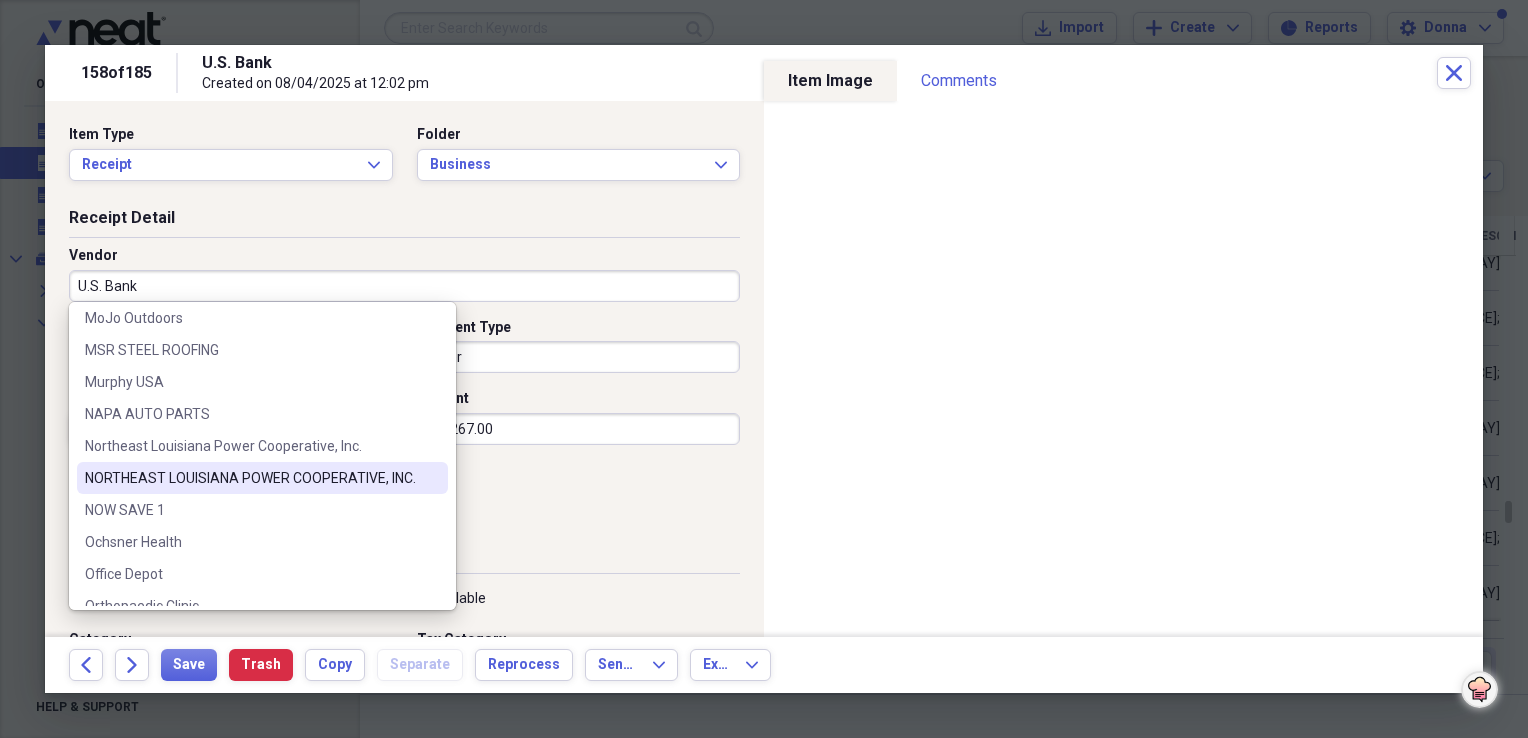 click on "NORTHEAST LOUISIANA POWER COOPERATIVE, INC." at bounding box center (262, 478) 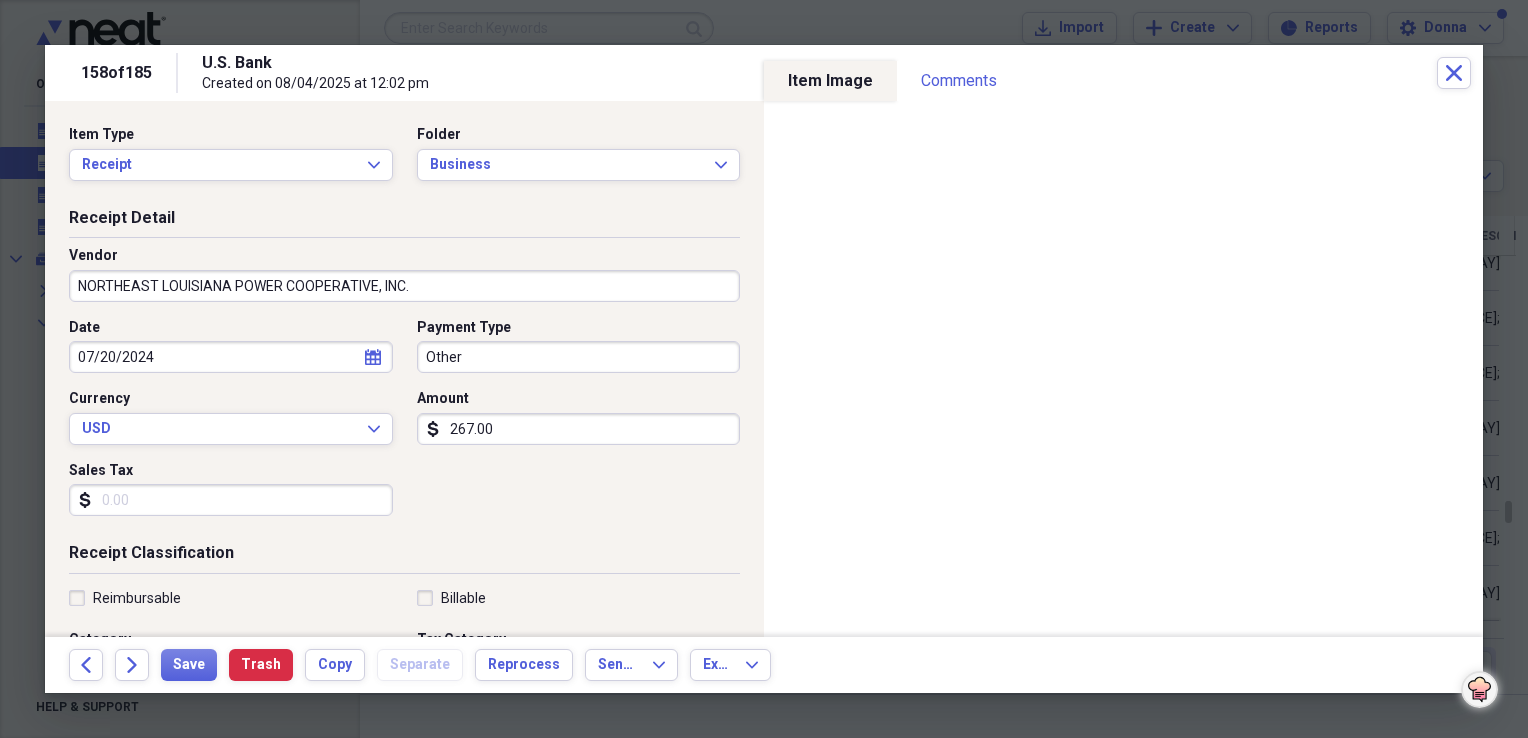 type on "Utilities-SHOP" 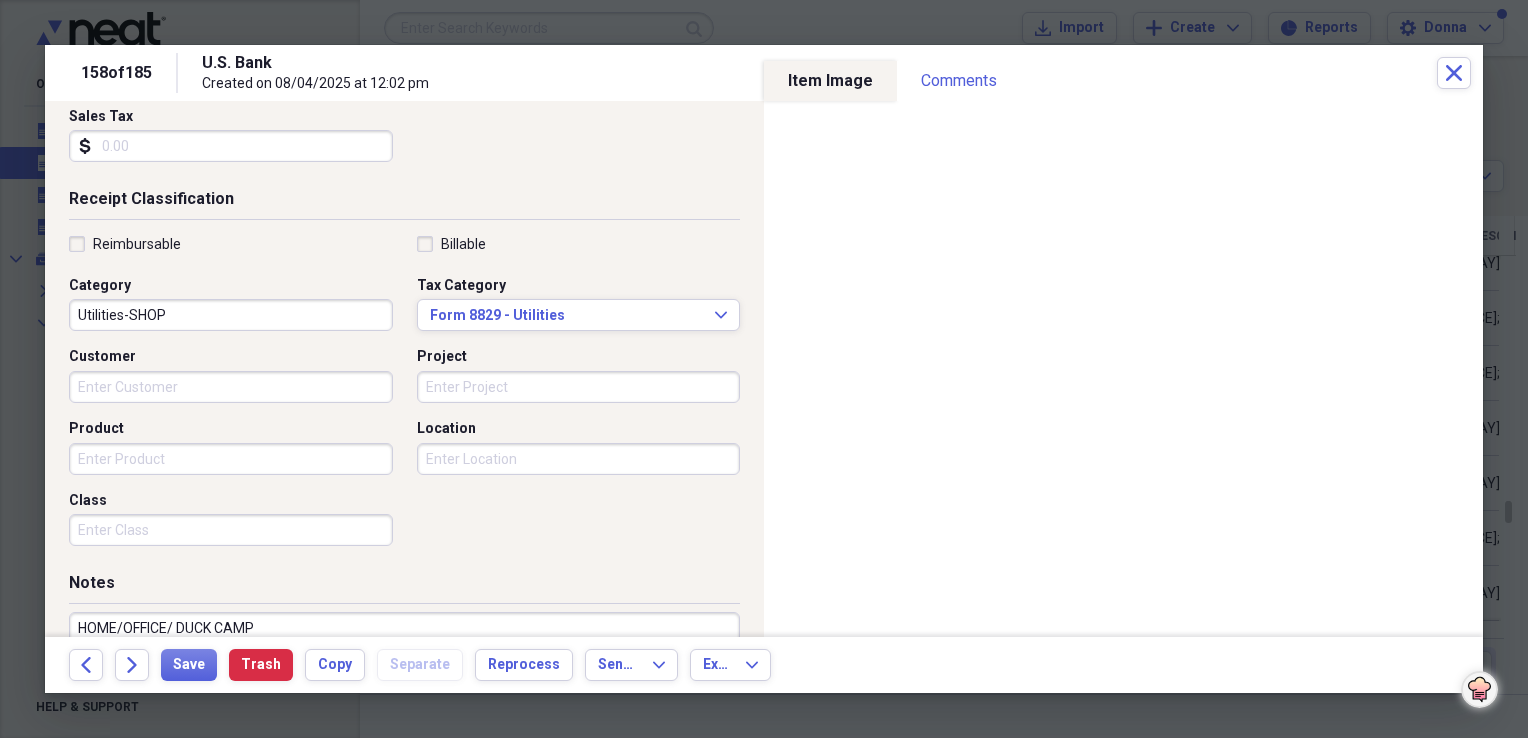 scroll, scrollTop: 400, scrollLeft: 0, axis: vertical 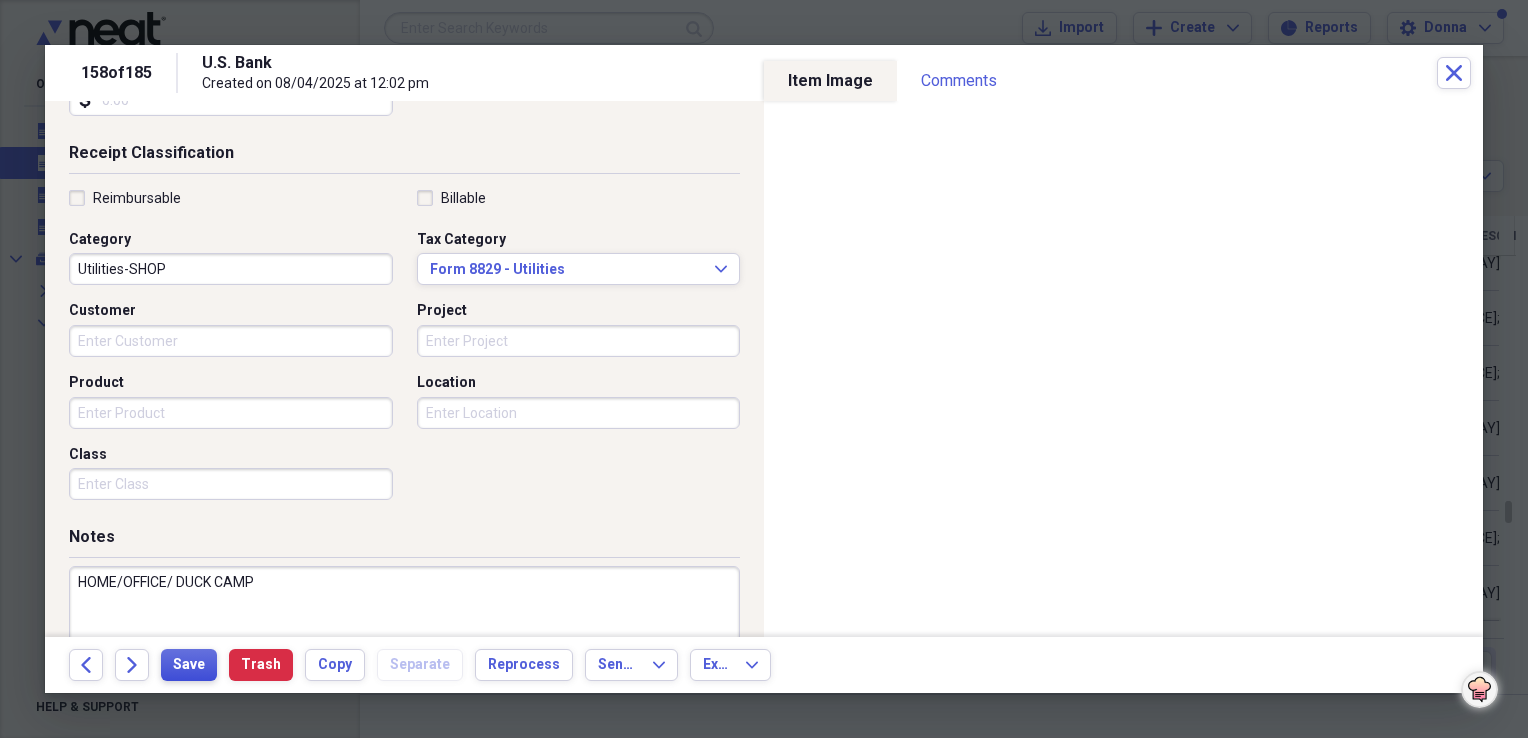 click on "Save" at bounding box center (189, 665) 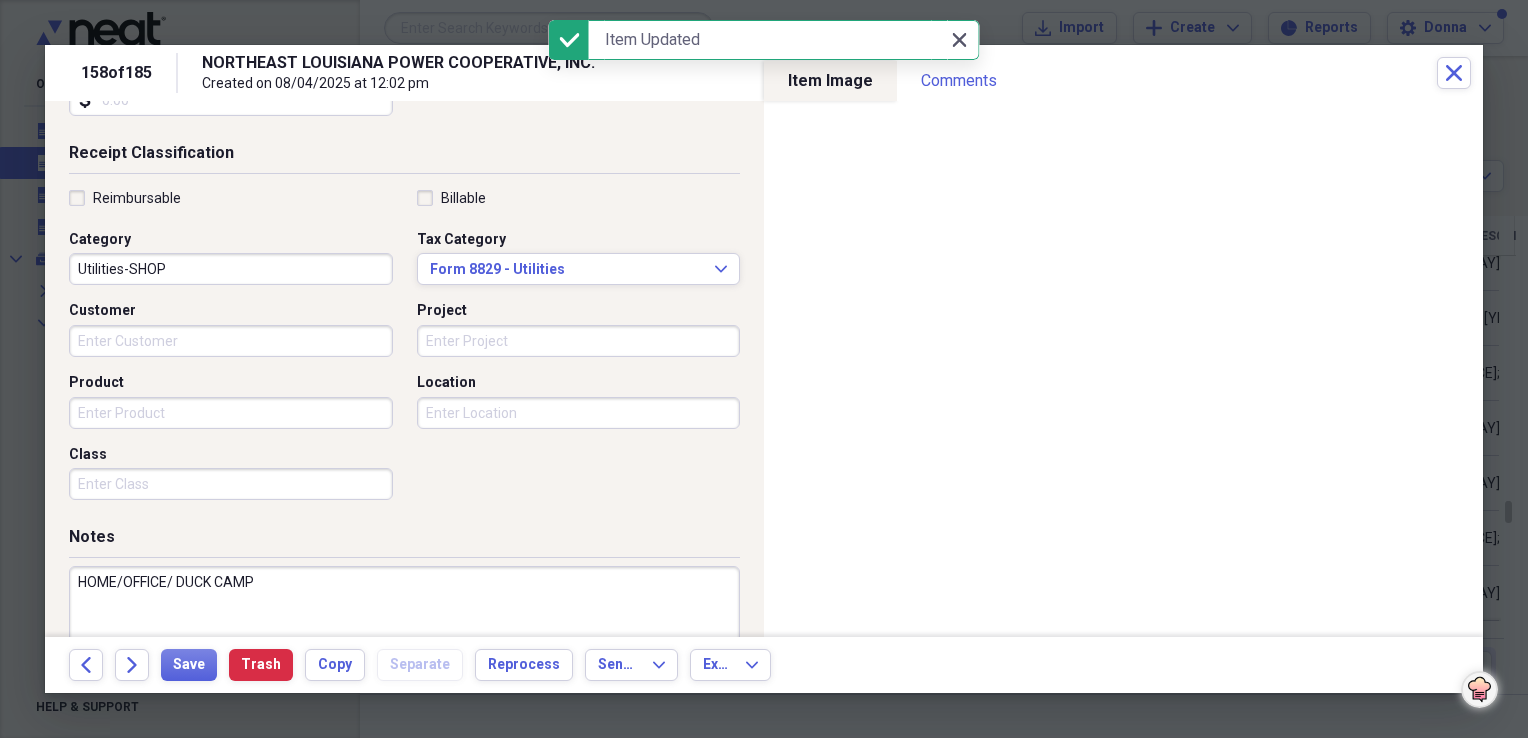 click on "Close Close" at bounding box center (959, 40) 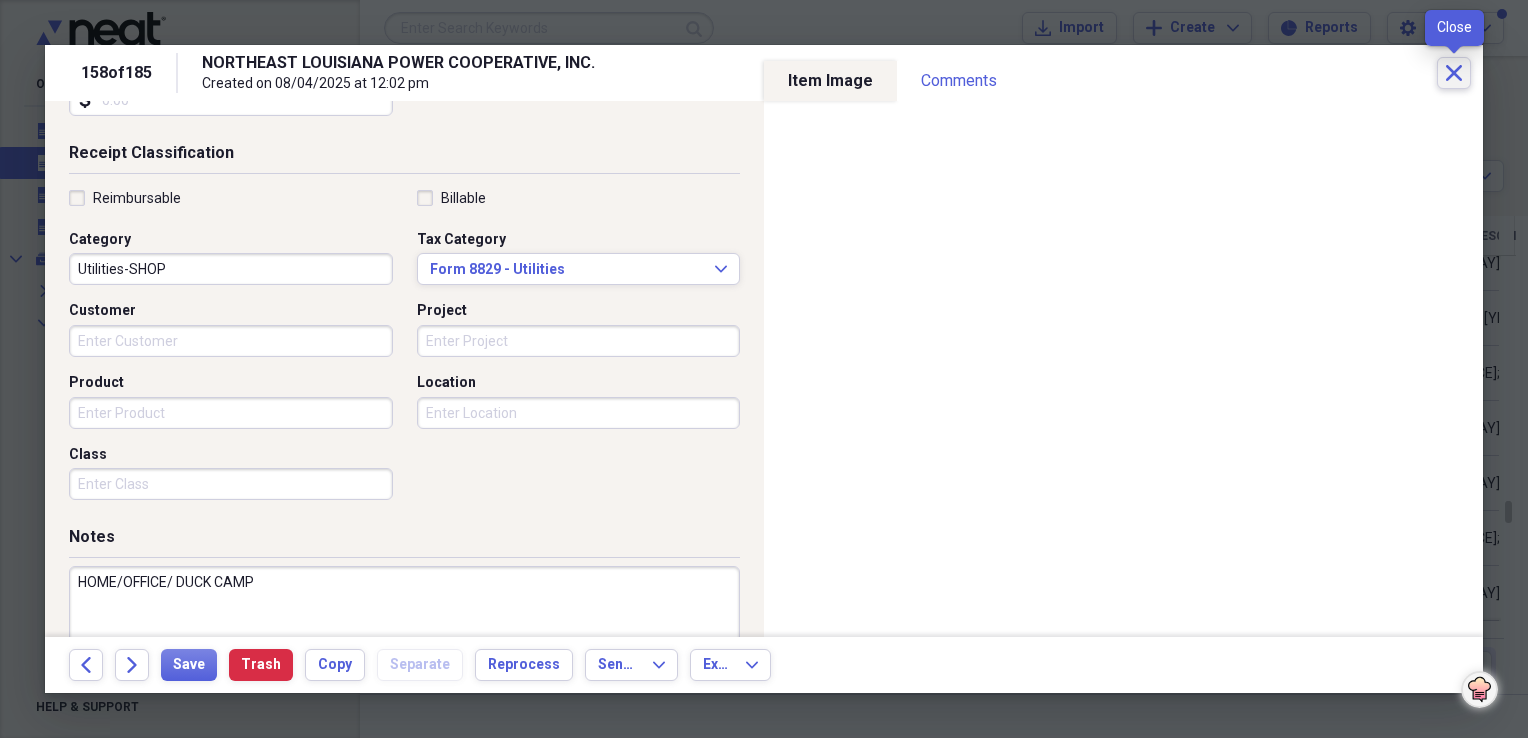 click 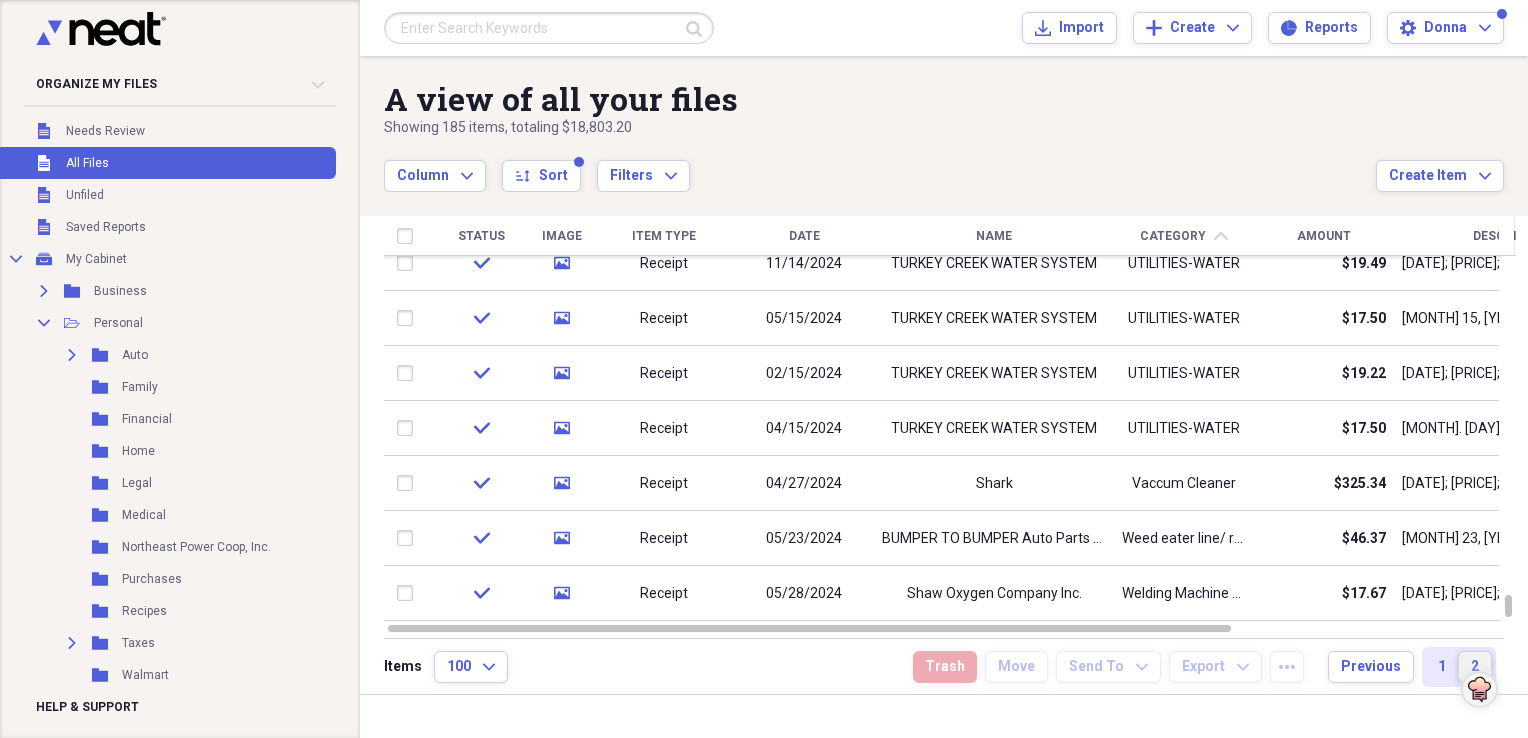 click on "2" at bounding box center (1475, 667) 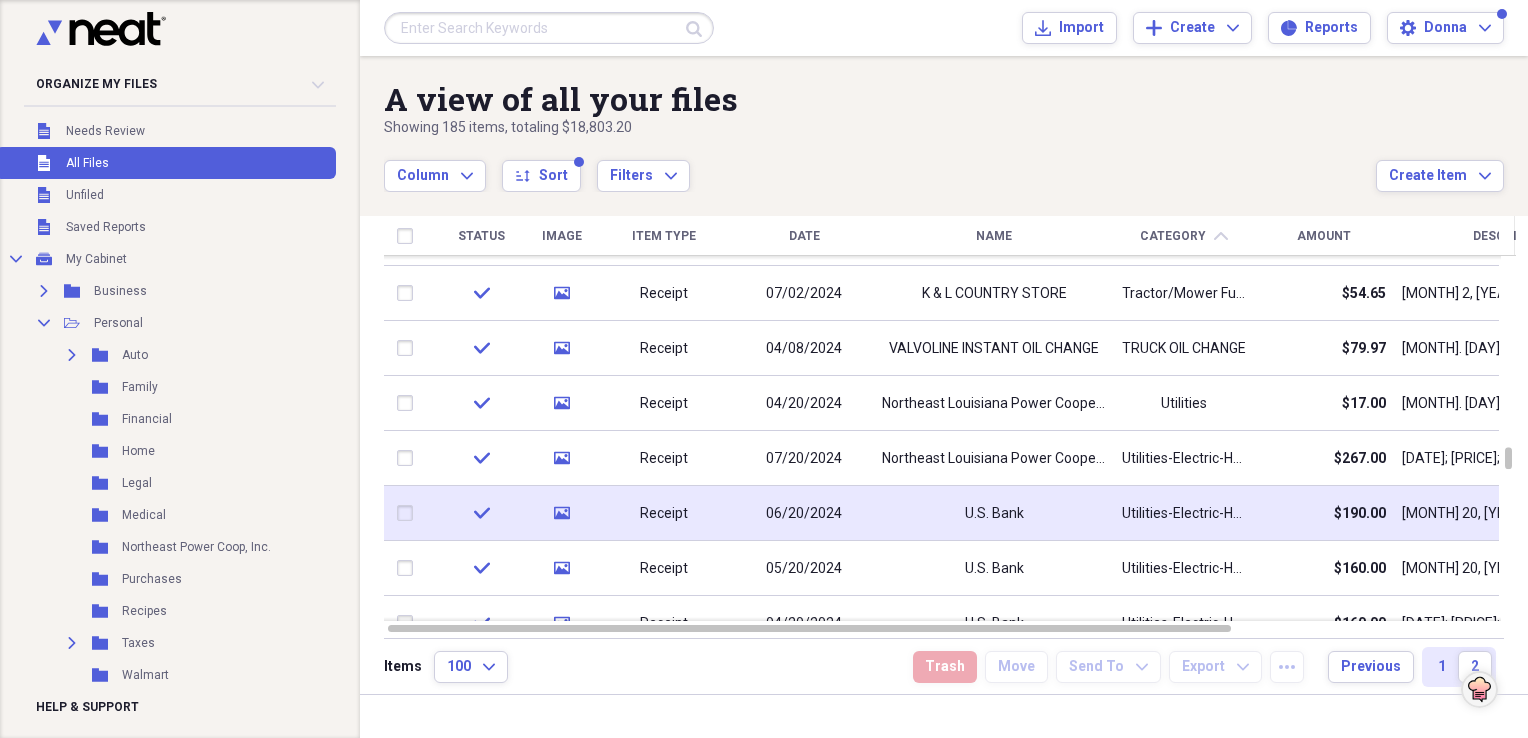 click on "U.S. Bank" at bounding box center (994, 514) 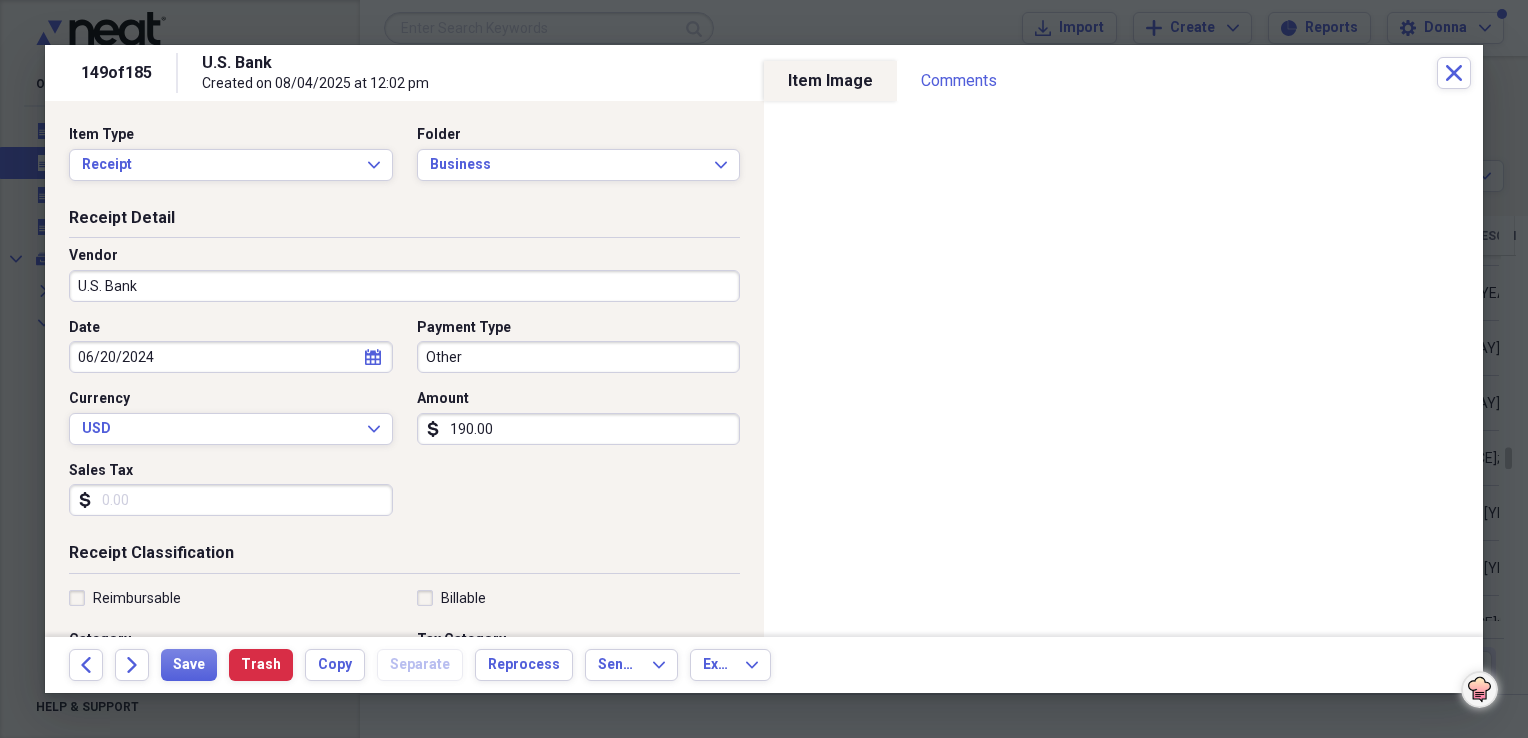 click on "U.S. Bank" at bounding box center [404, 286] 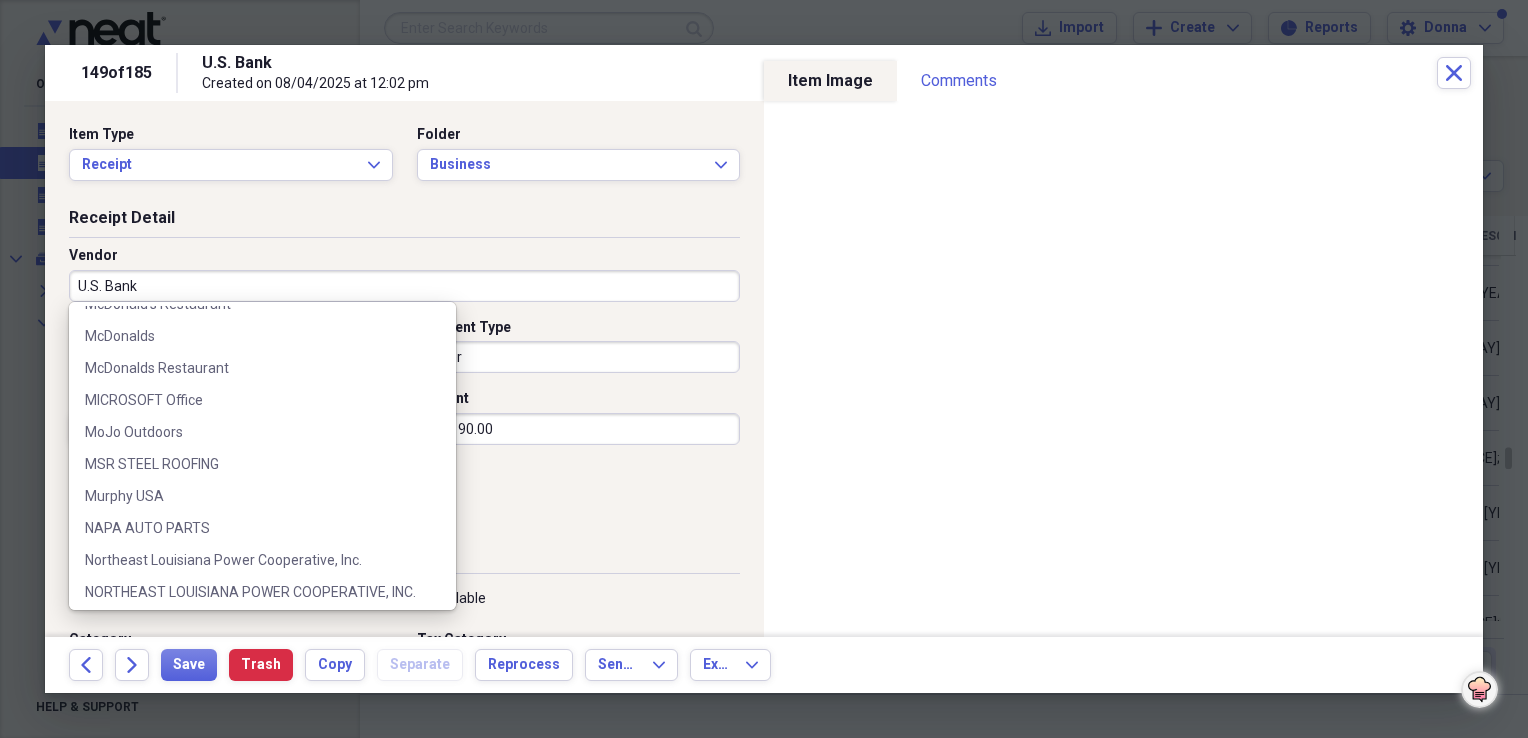 scroll, scrollTop: 2600, scrollLeft: 0, axis: vertical 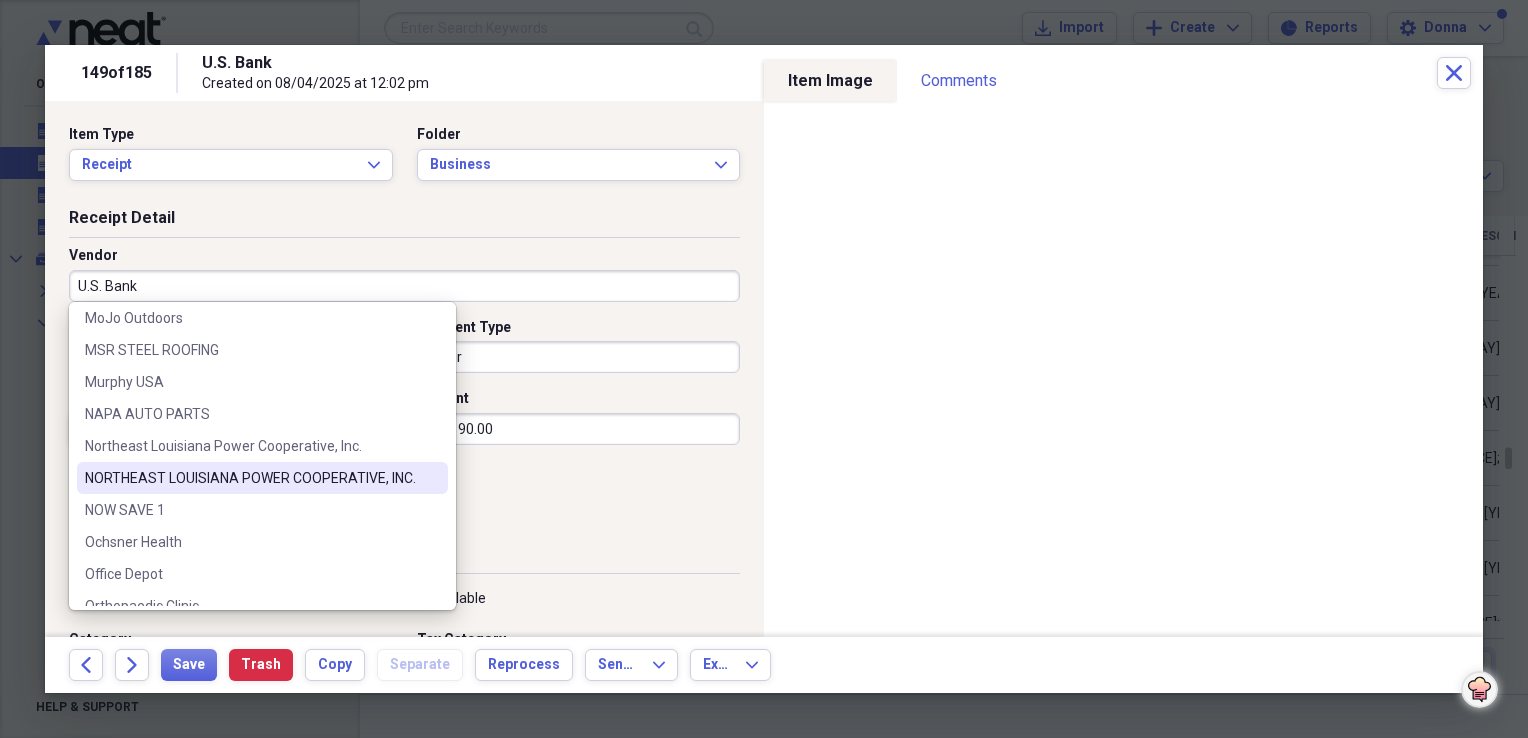 click on "NORTHEAST LOUISIANA POWER COOPERATIVE, INC." at bounding box center (250, 478) 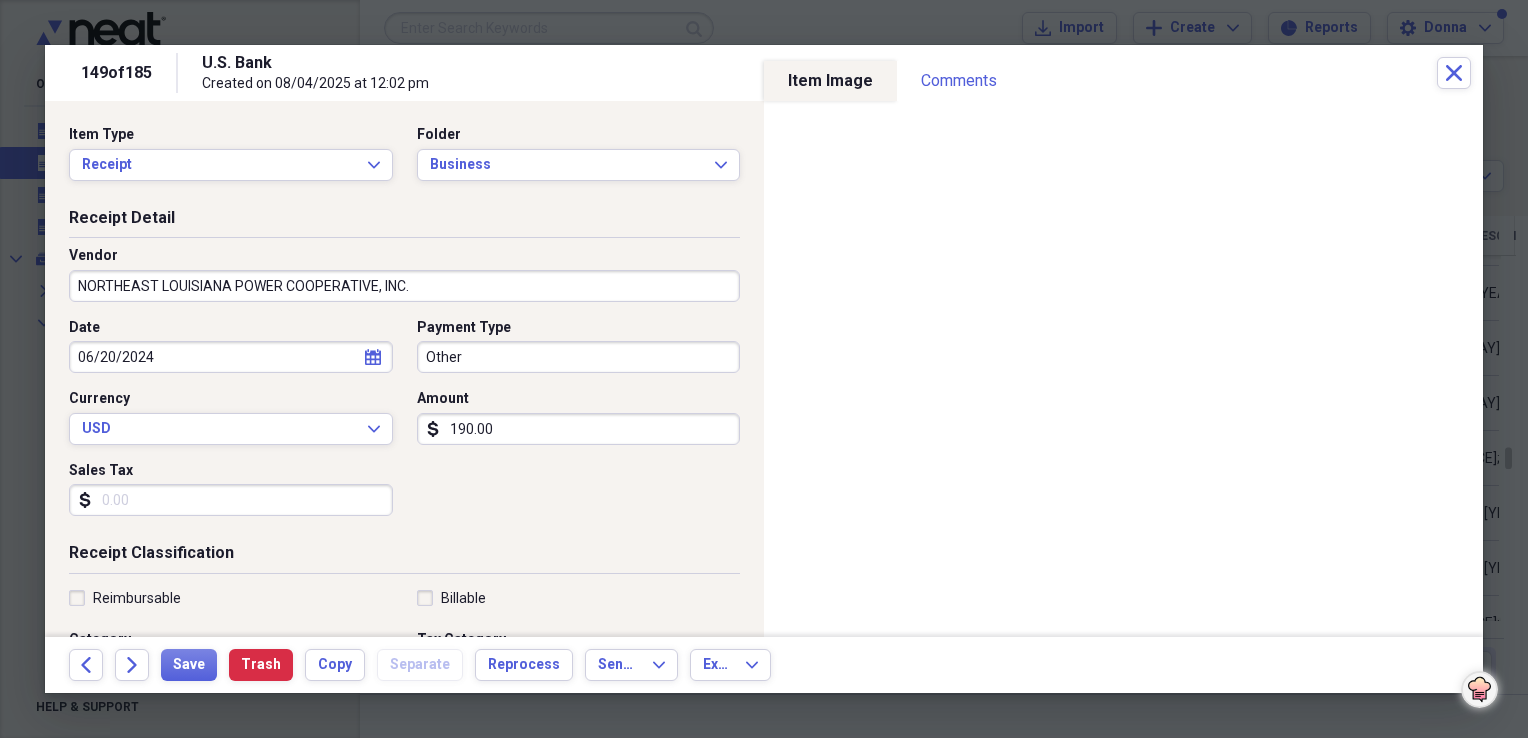 type on "Utilities-SHOP" 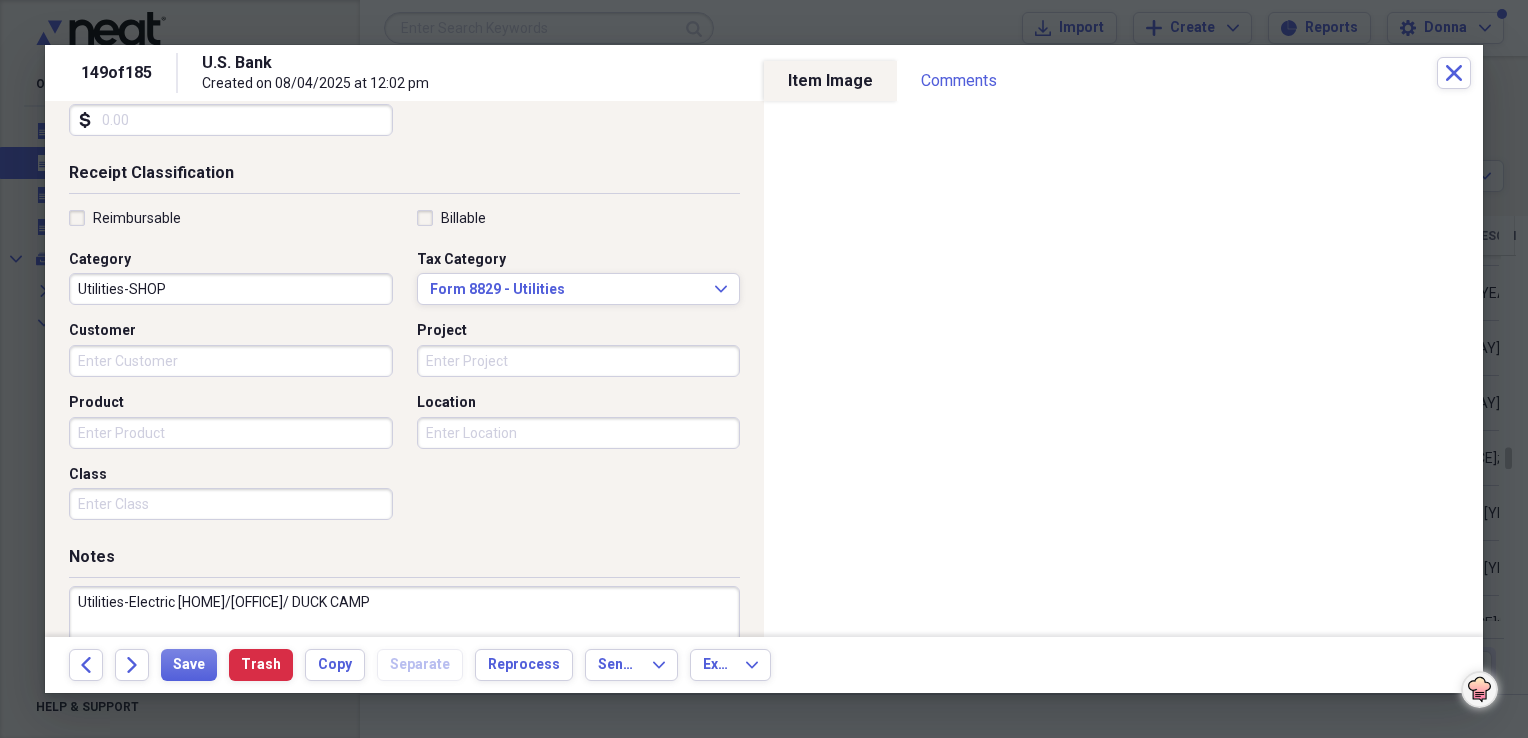 scroll, scrollTop: 400, scrollLeft: 0, axis: vertical 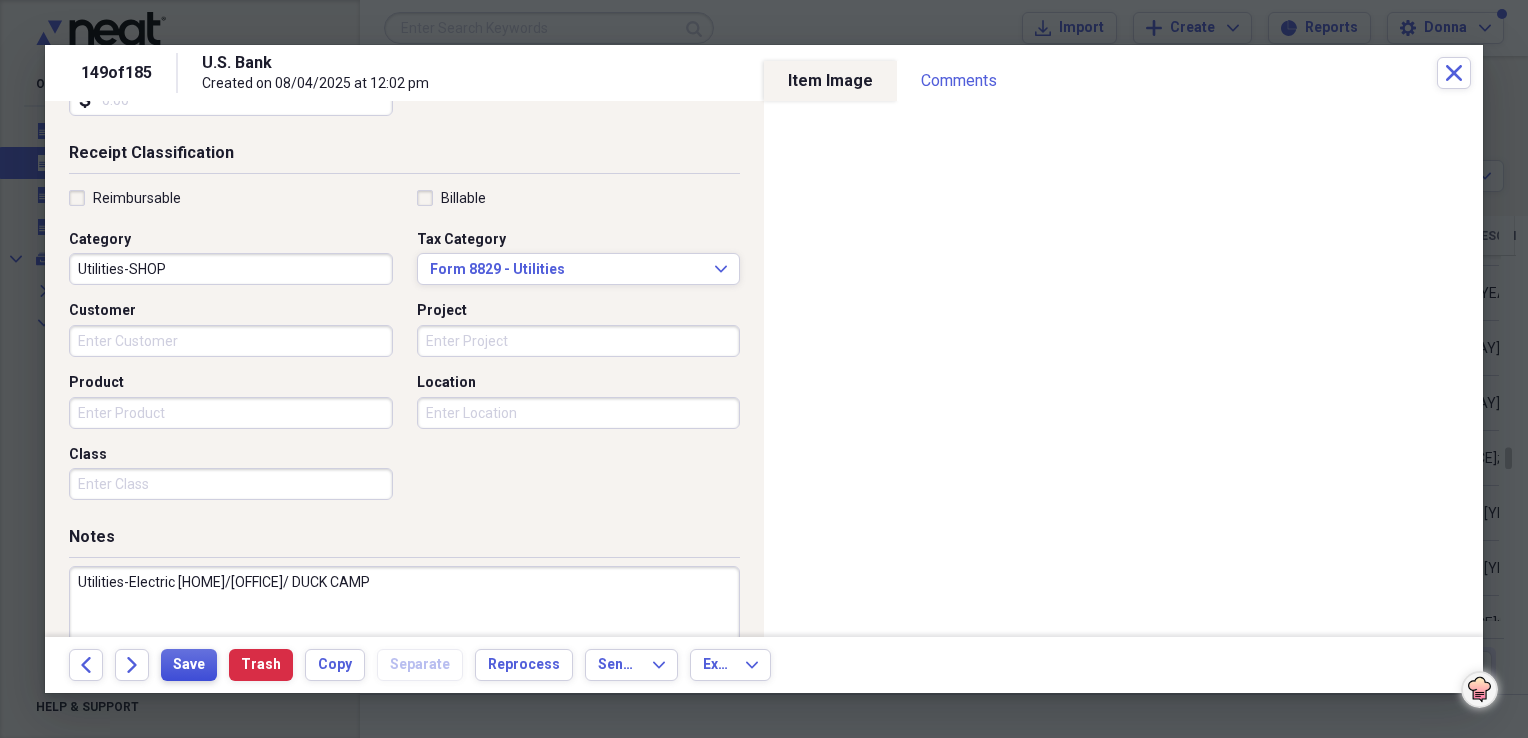 click on "Save" at bounding box center [189, 665] 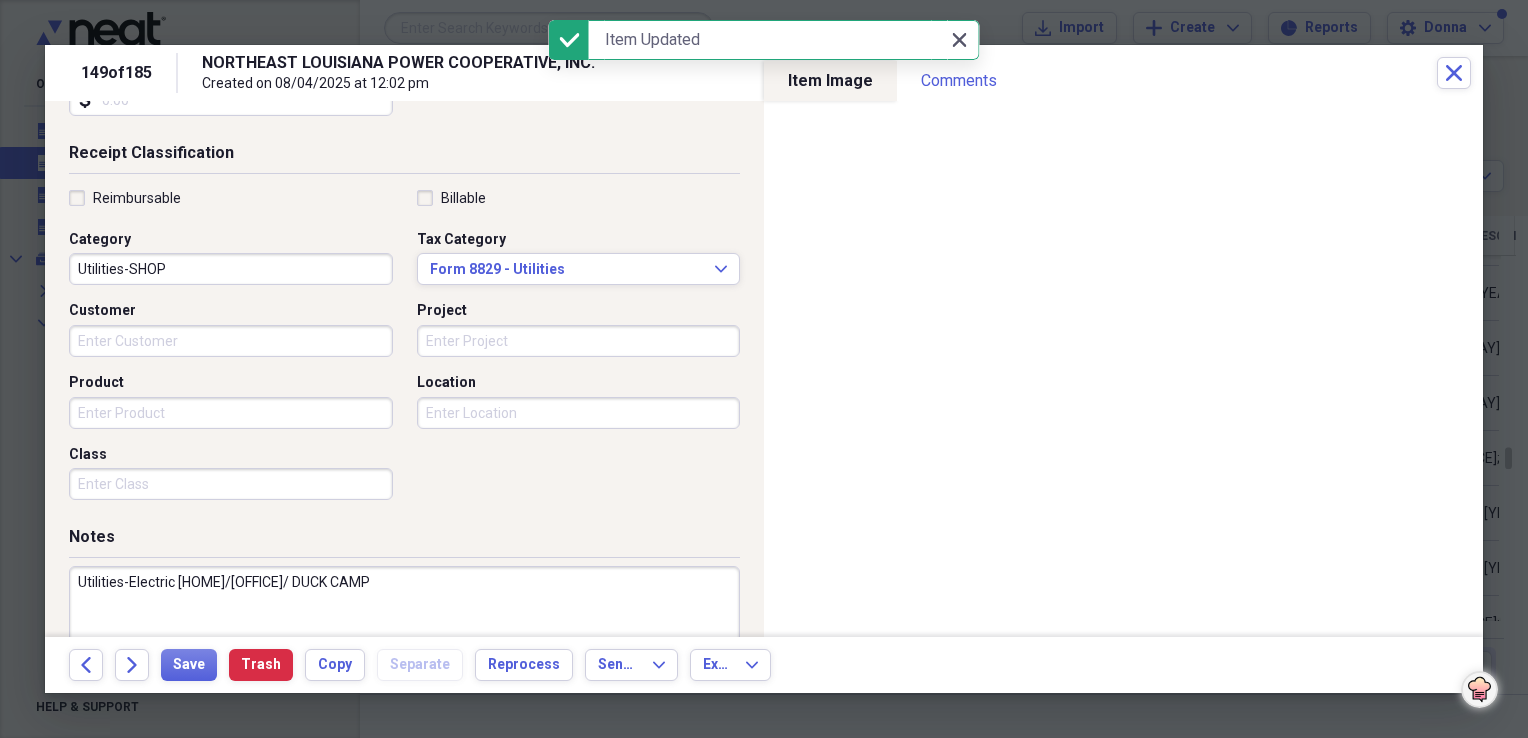 click on "Close" 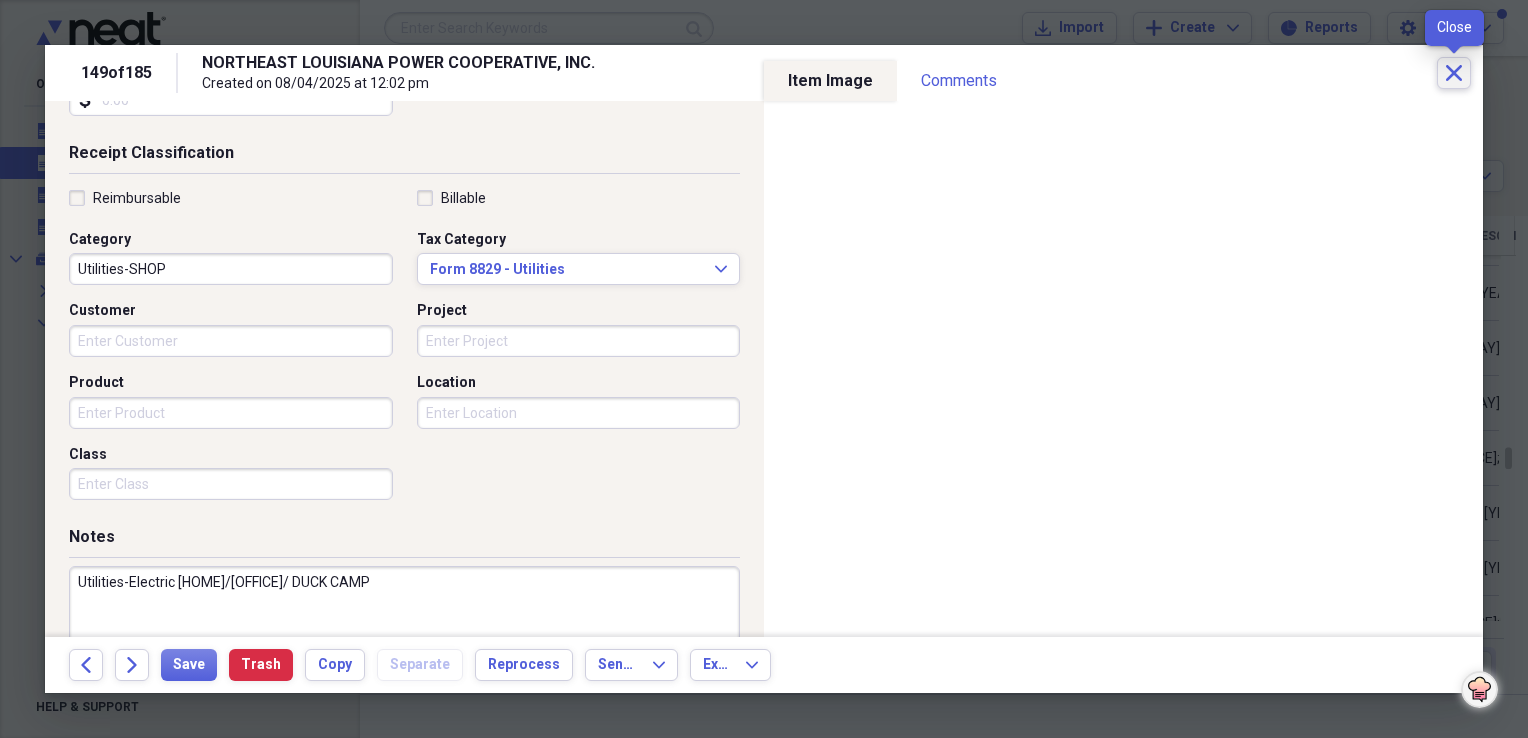 click on "Close" at bounding box center (1454, 73) 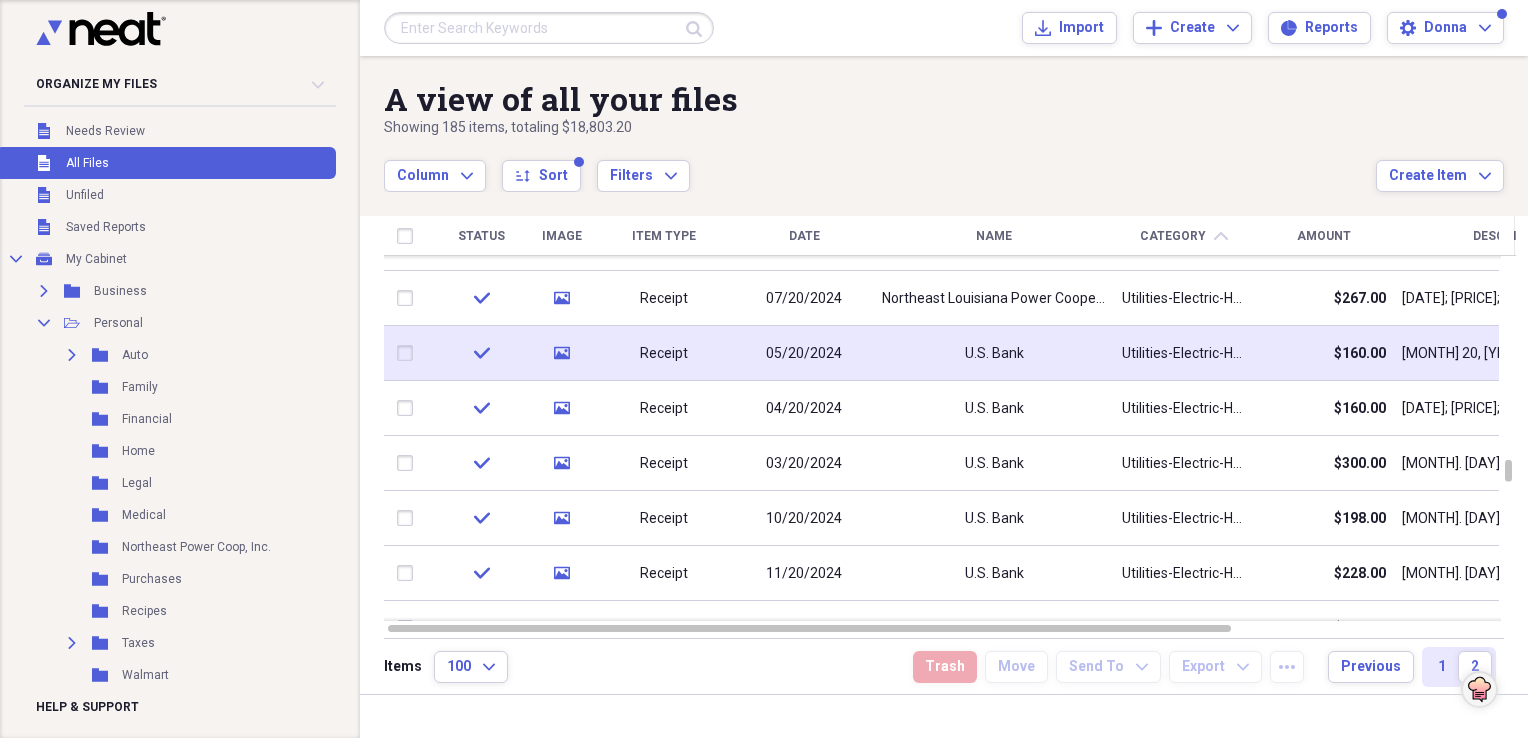 click on "U.S. Bank" at bounding box center (994, 354) 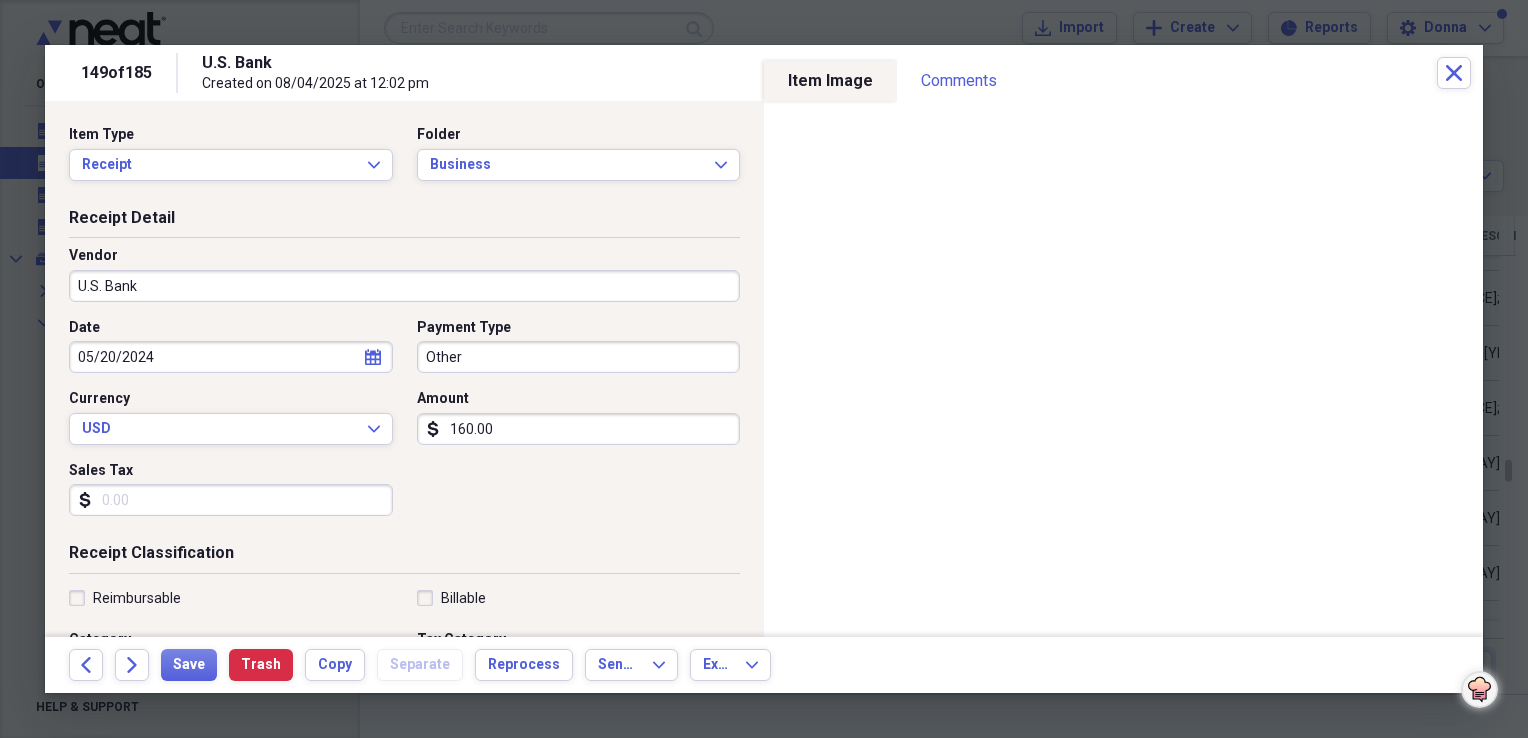 click on "U.S. Bank" at bounding box center [404, 286] 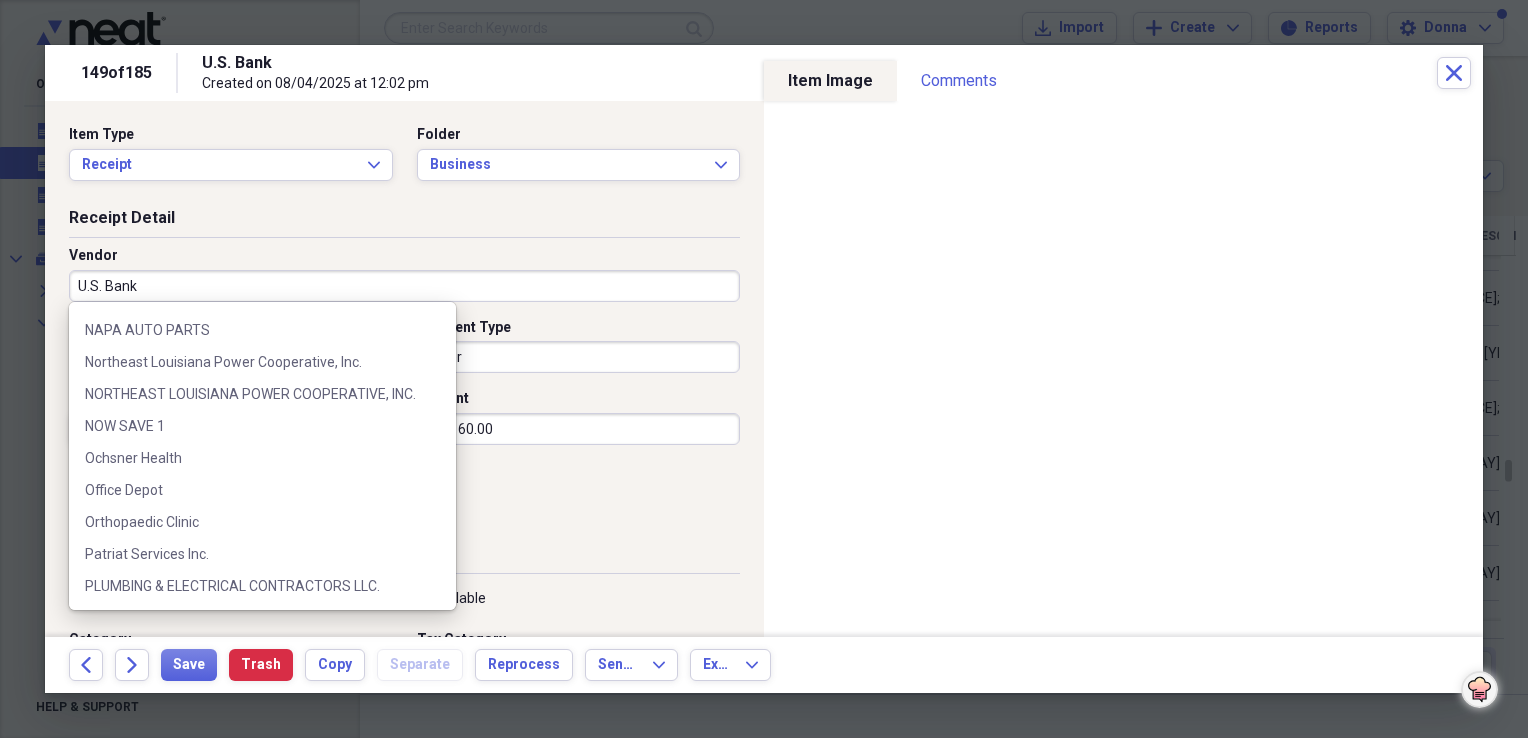 scroll, scrollTop: 2700, scrollLeft: 0, axis: vertical 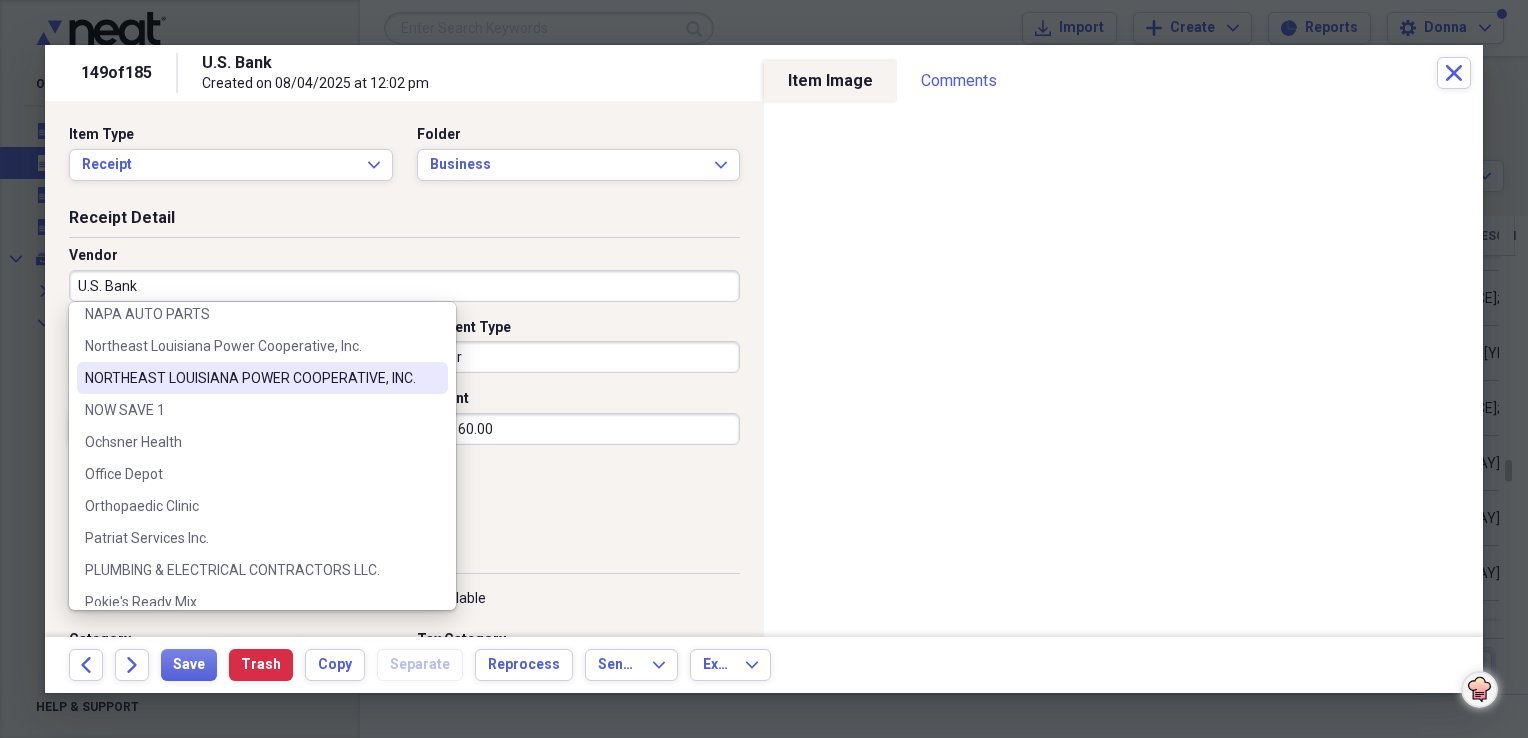 click on "NORTHEAST LOUISIANA POWER COOPERATIVE, INC." at bounding box center (250, 378) 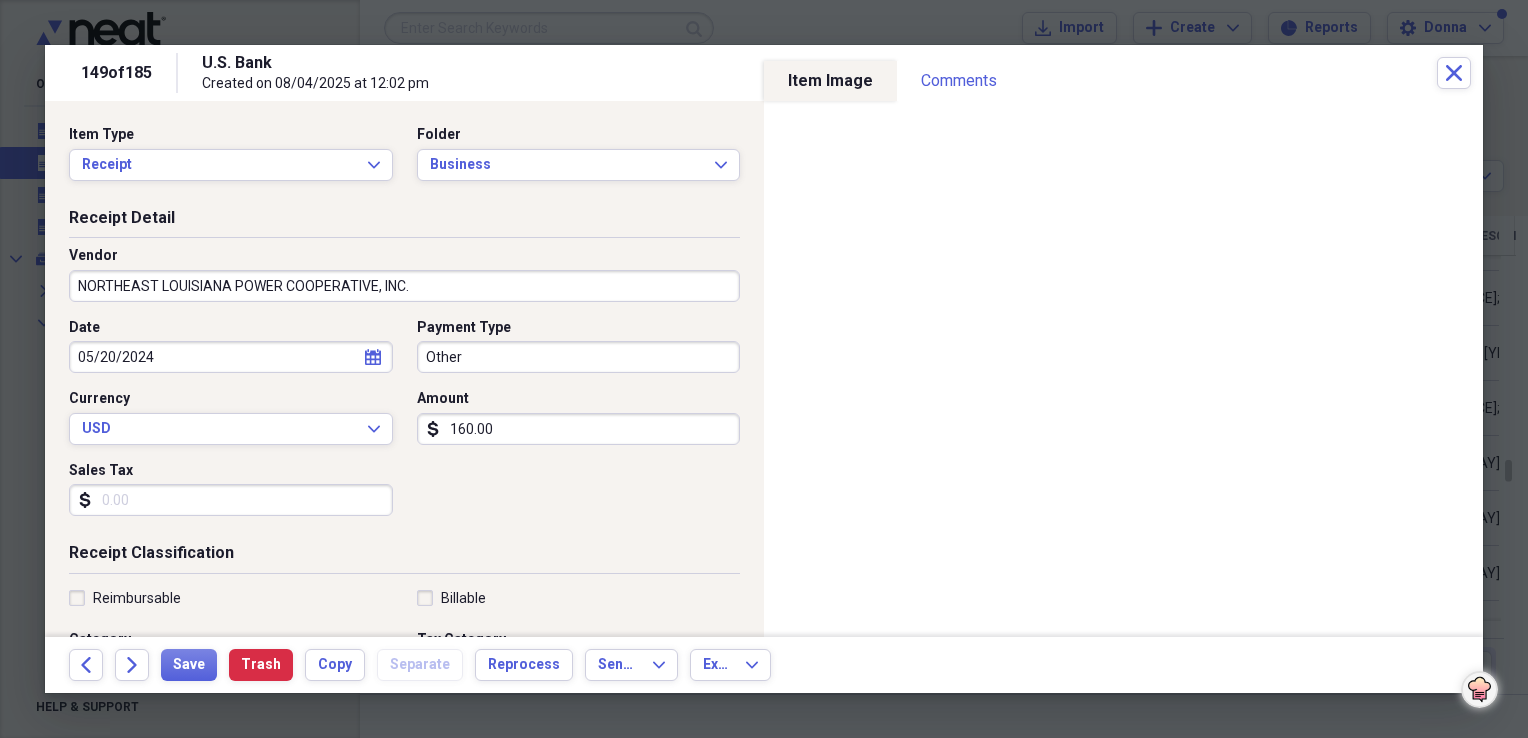 type on "Utilities-SHOP" 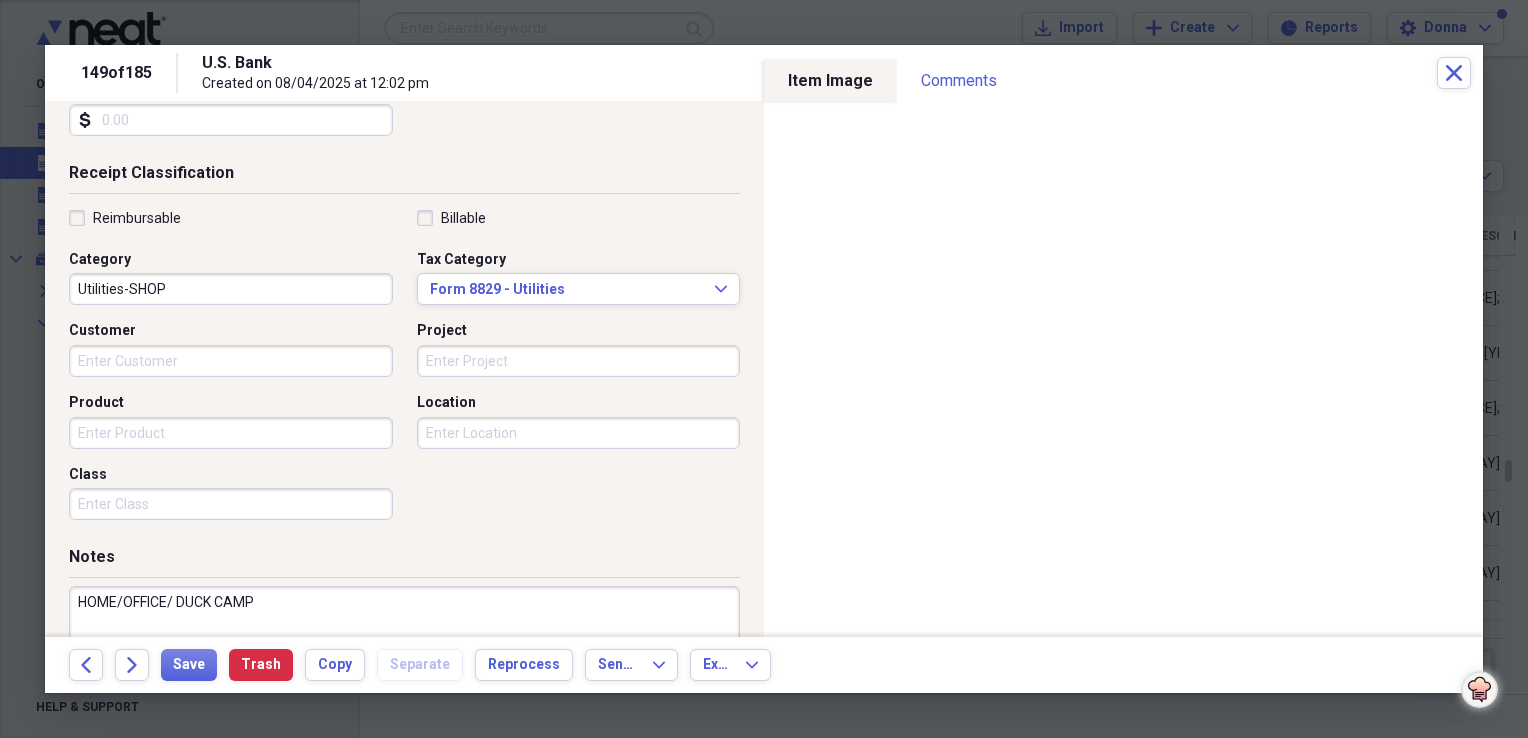 scroll, scrollTop: 400, scrollLeft: 0, axis: vertical 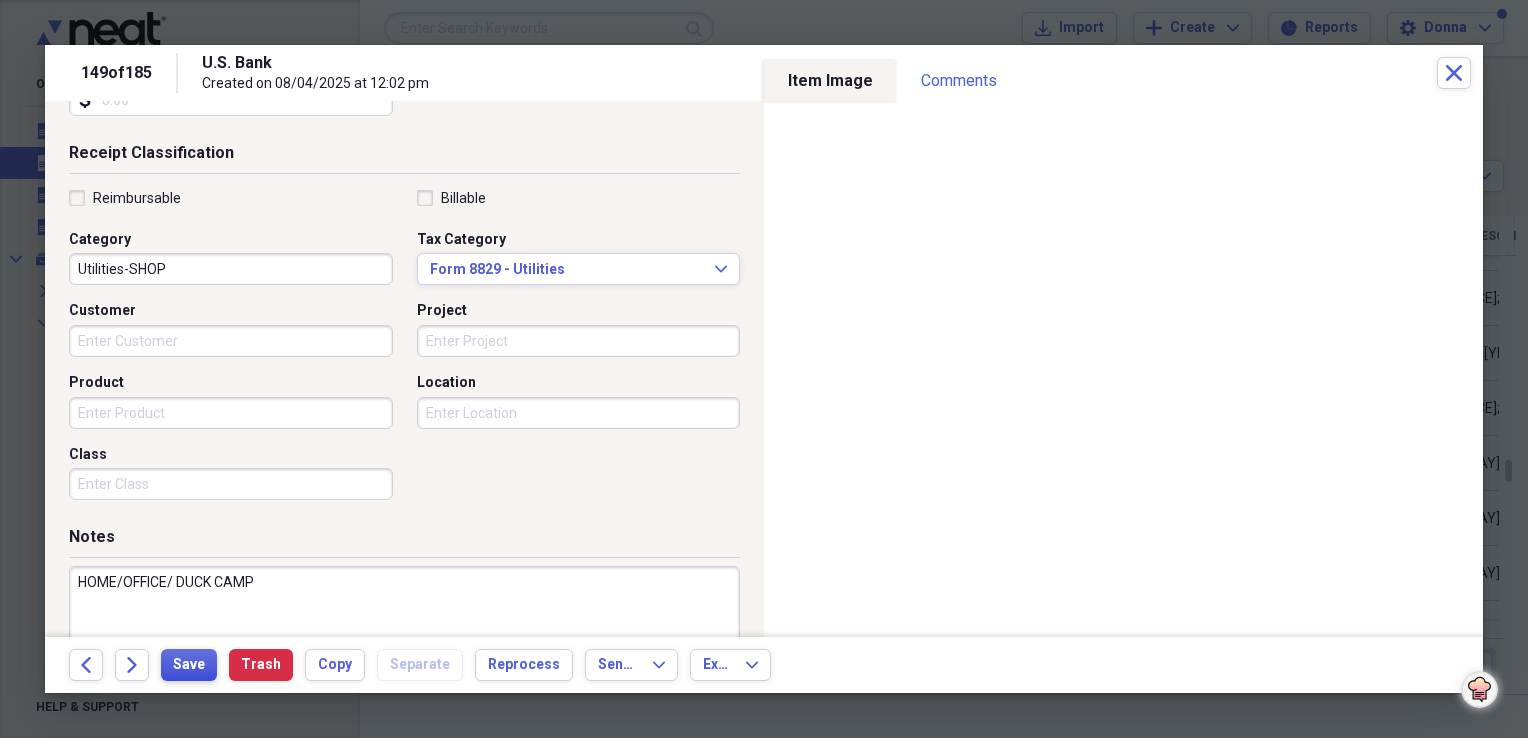 click on "Save" at bounding box center (189, 665) 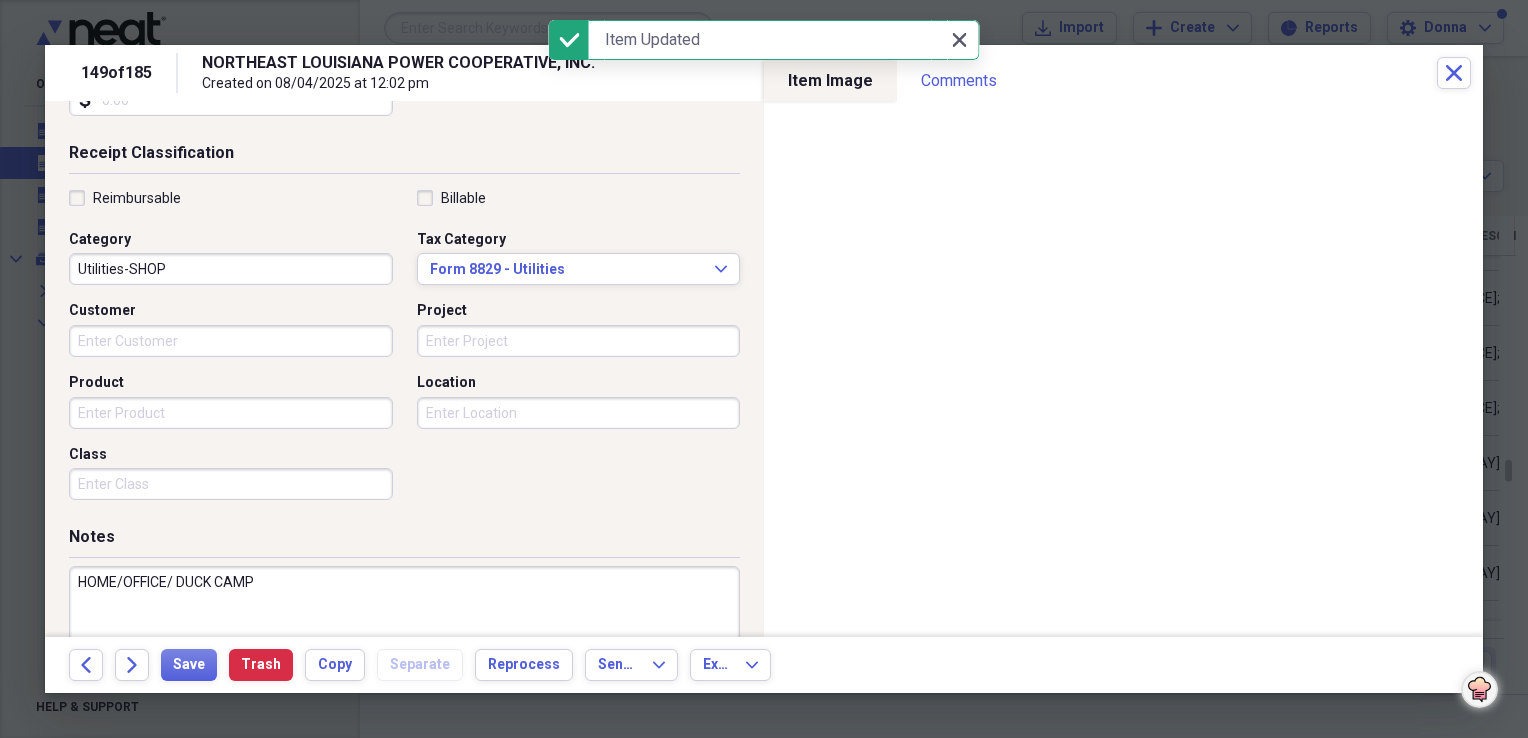click on "Close" 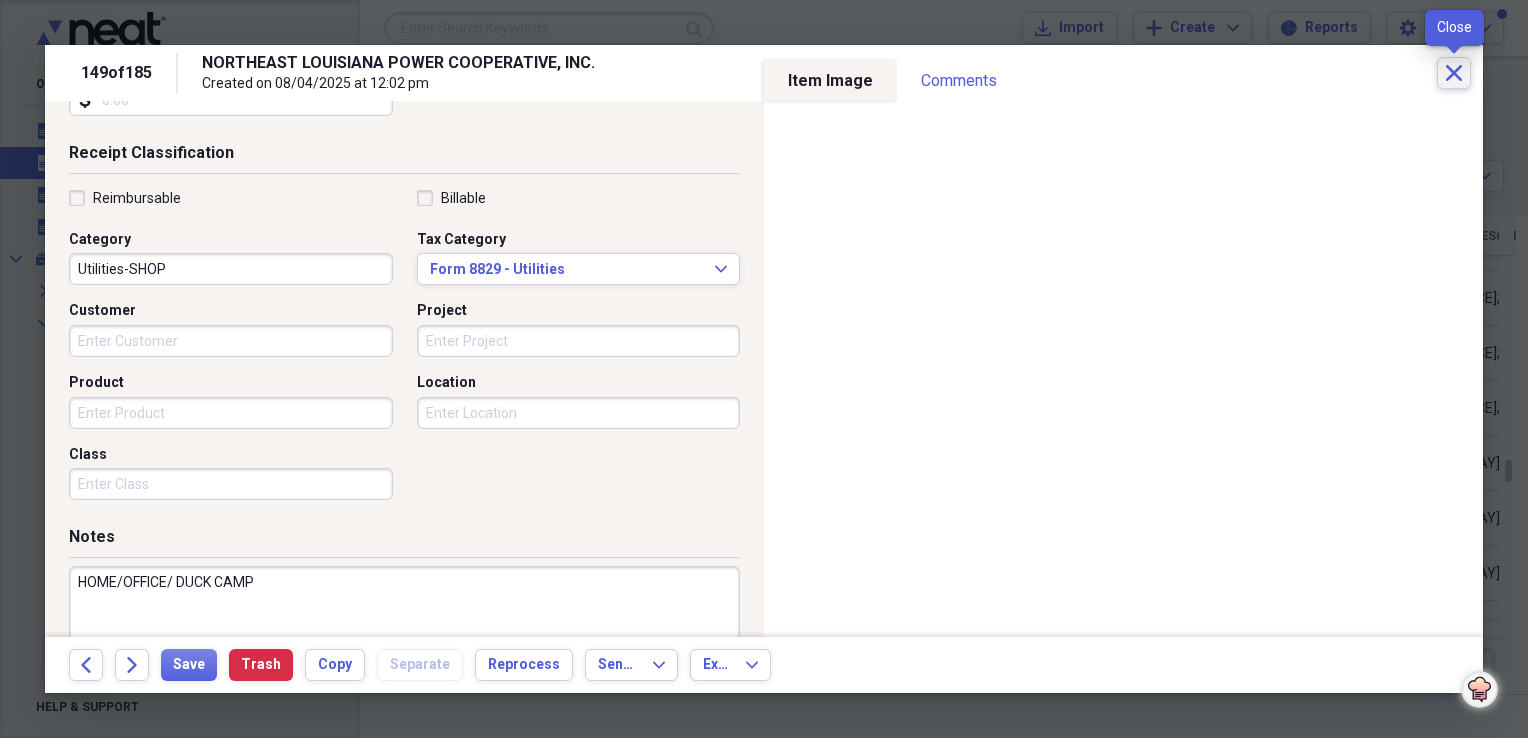 click on "Close" 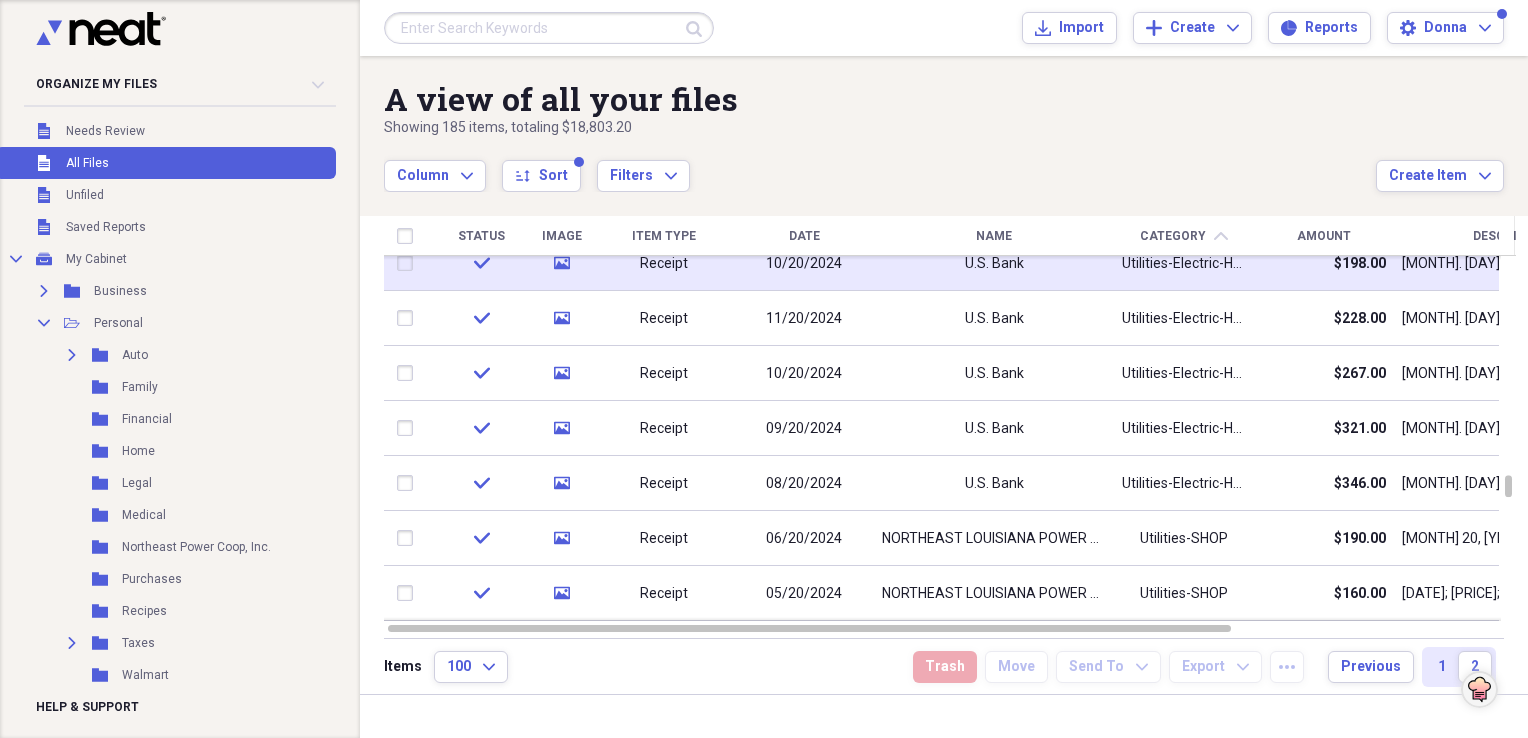 click on "U.S. Bank" at bounding box center (994, 264) 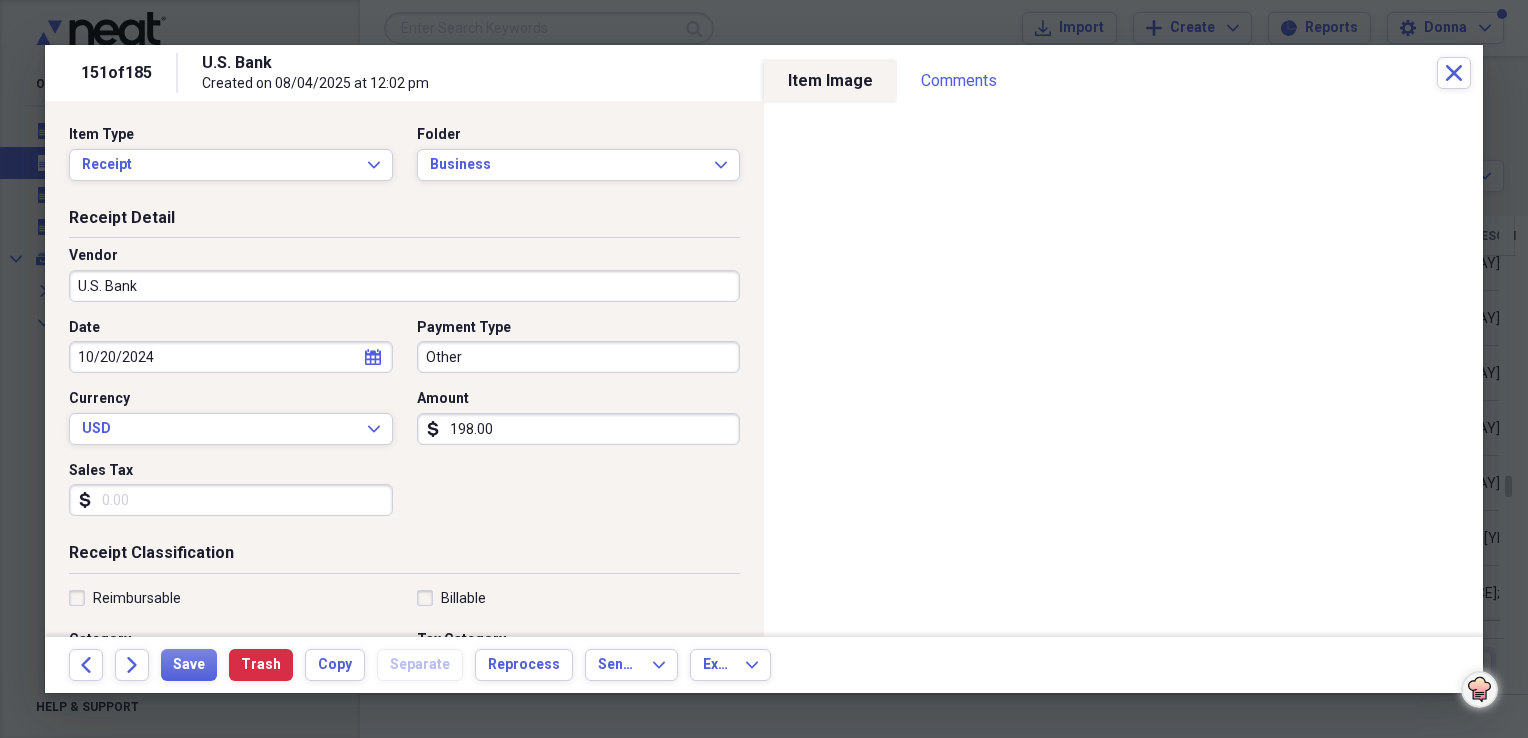 click on "calendar" 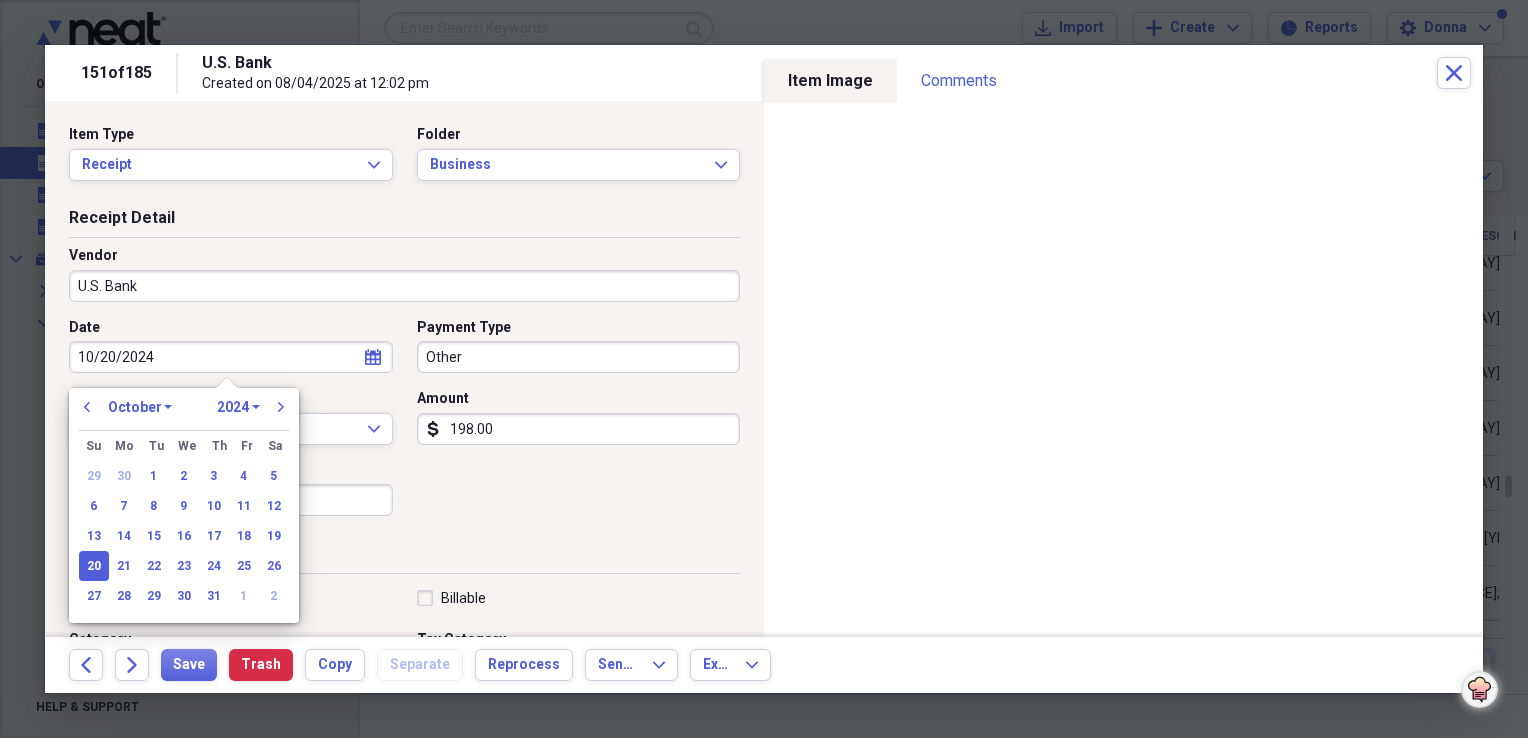 click on "January February March April May June July August September October November December" at bounding box center (140, 407) 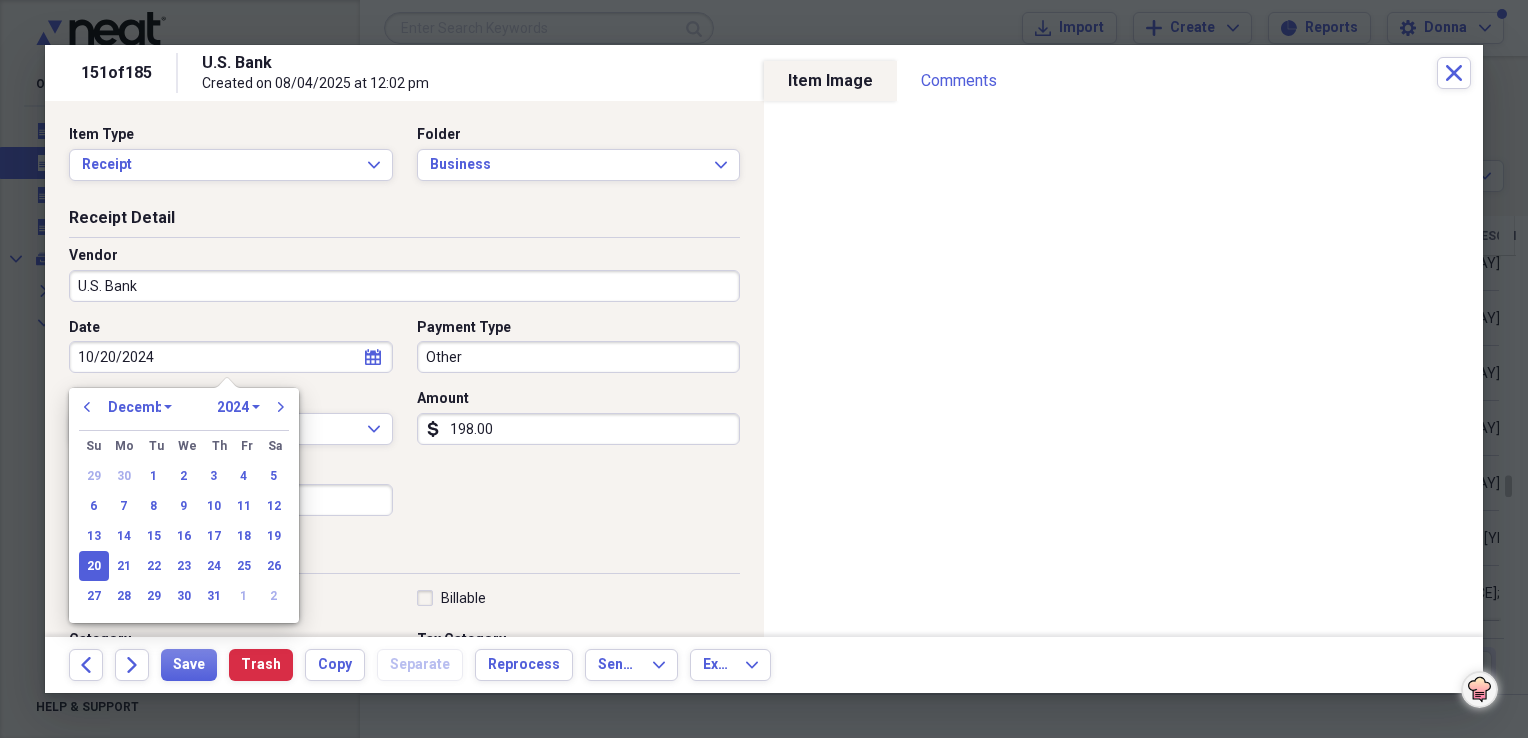 click on "January February March April May June July August September October November December" at bounding box center (140, 407) 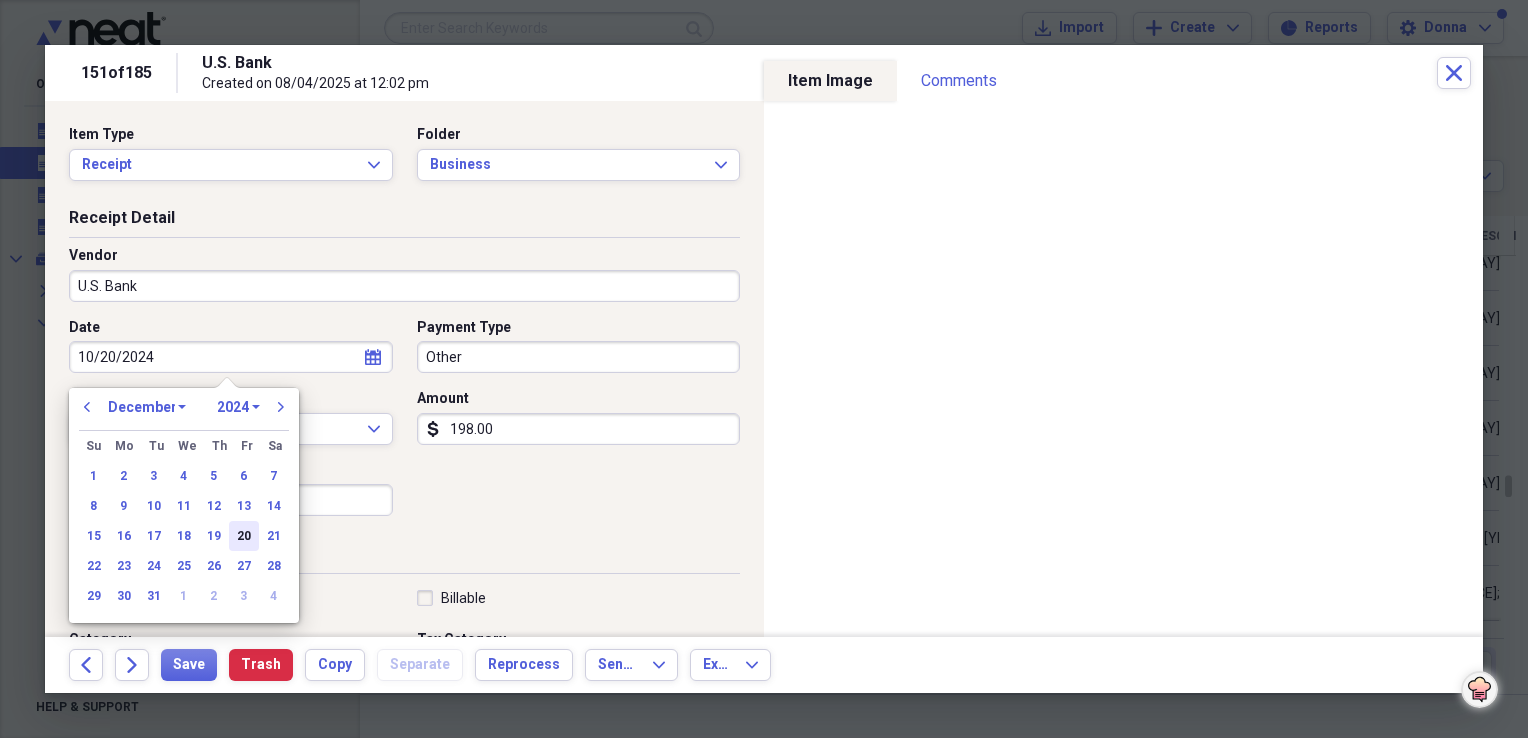 click on "20" at bounding box center [244, 536] 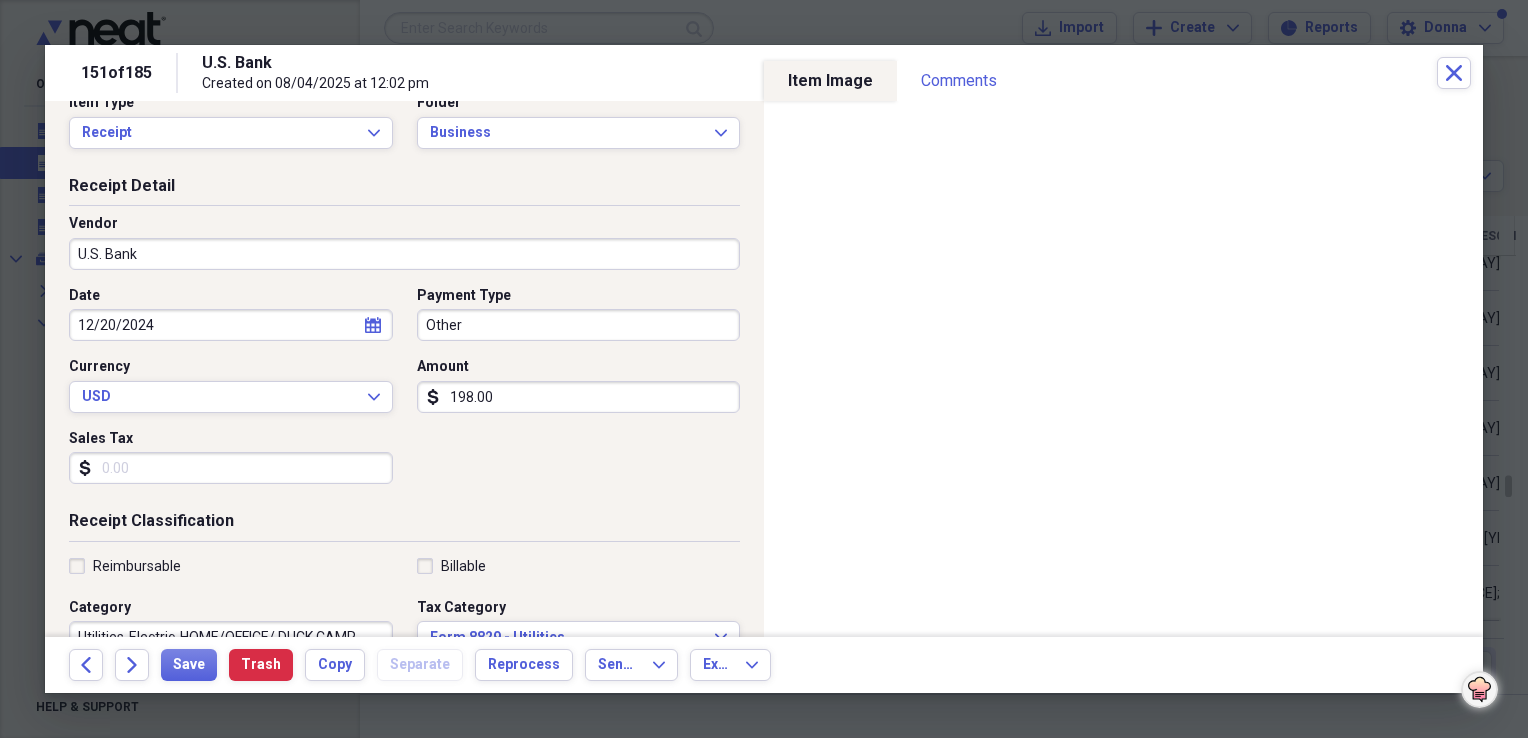 scroll, scrollTop: 0, scrollLeft: 0, axis: both 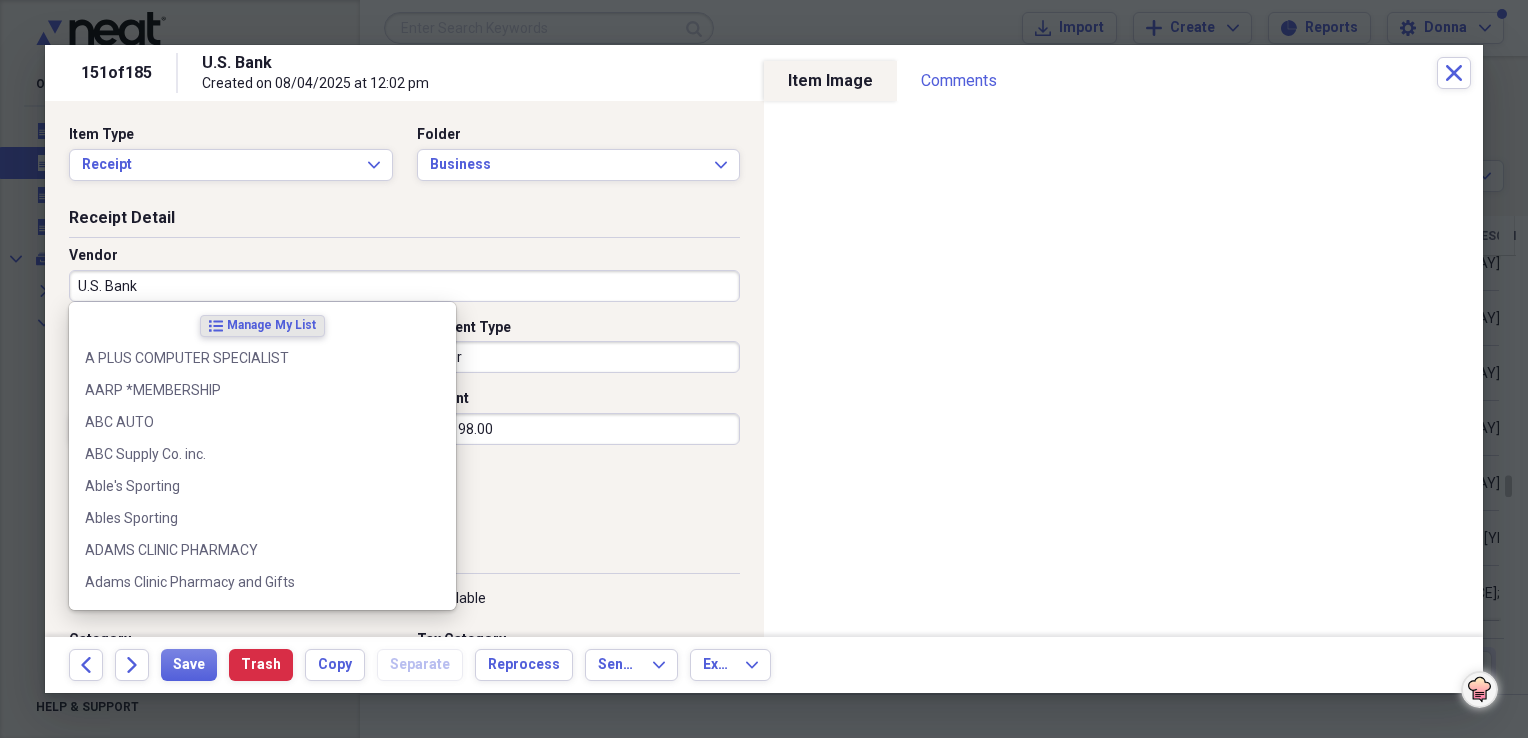 click on "U.S. Bank" at bounding box center (404, 286) 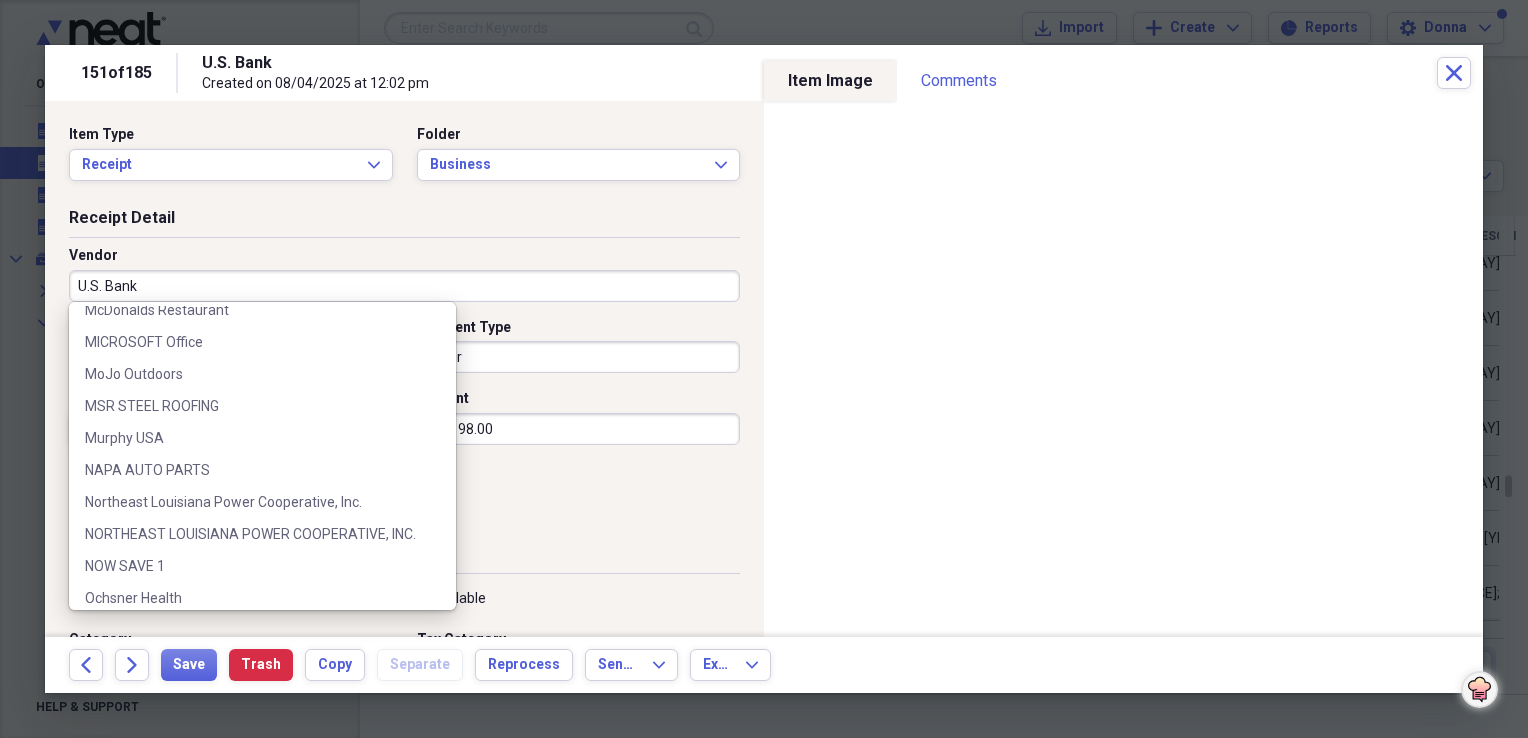 scroll, scrollTop: 2600, scrollLeft: 0, axis: vertical 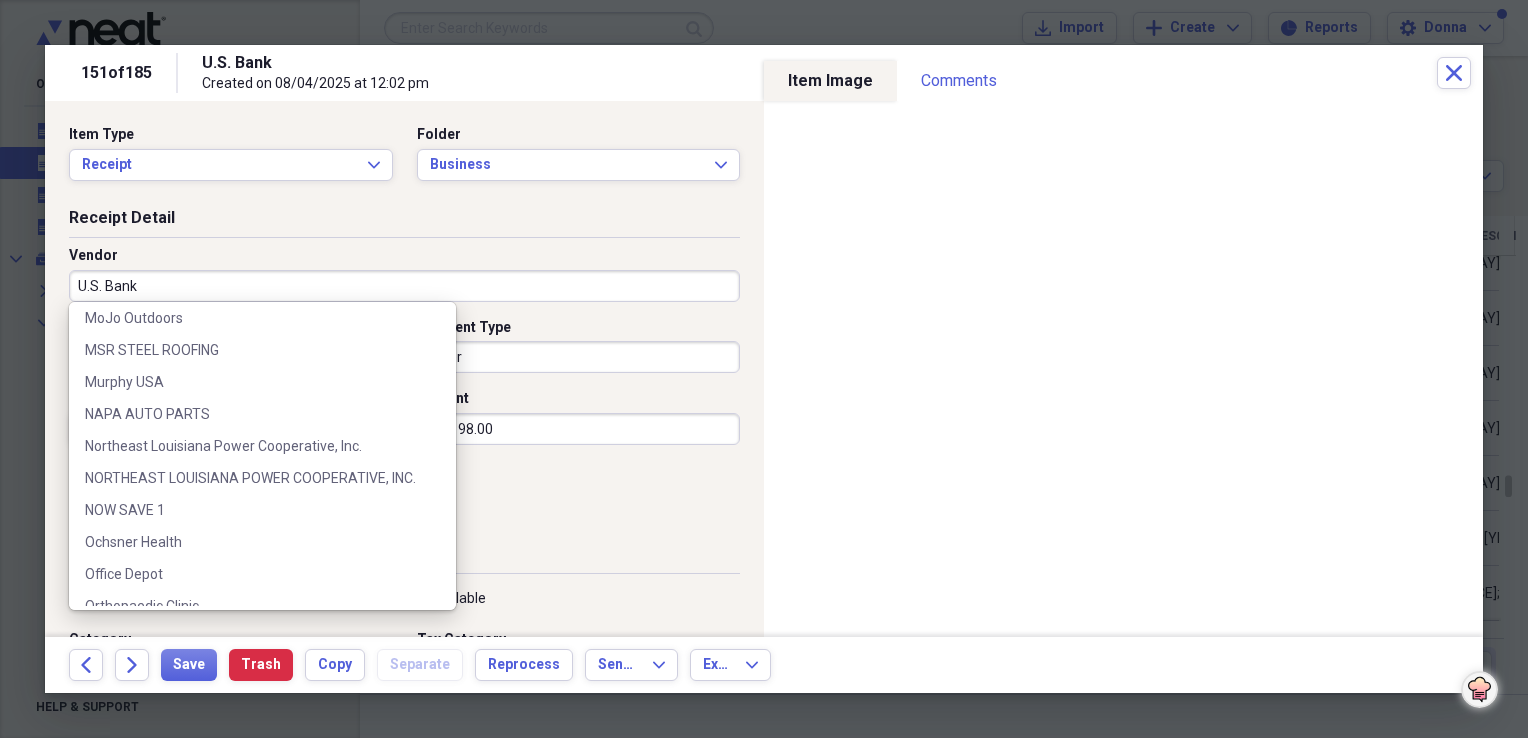 click on "NORTHEAST LOUISIANA POWER COOPERATIVE, INC." at bounding box center (250, 478) 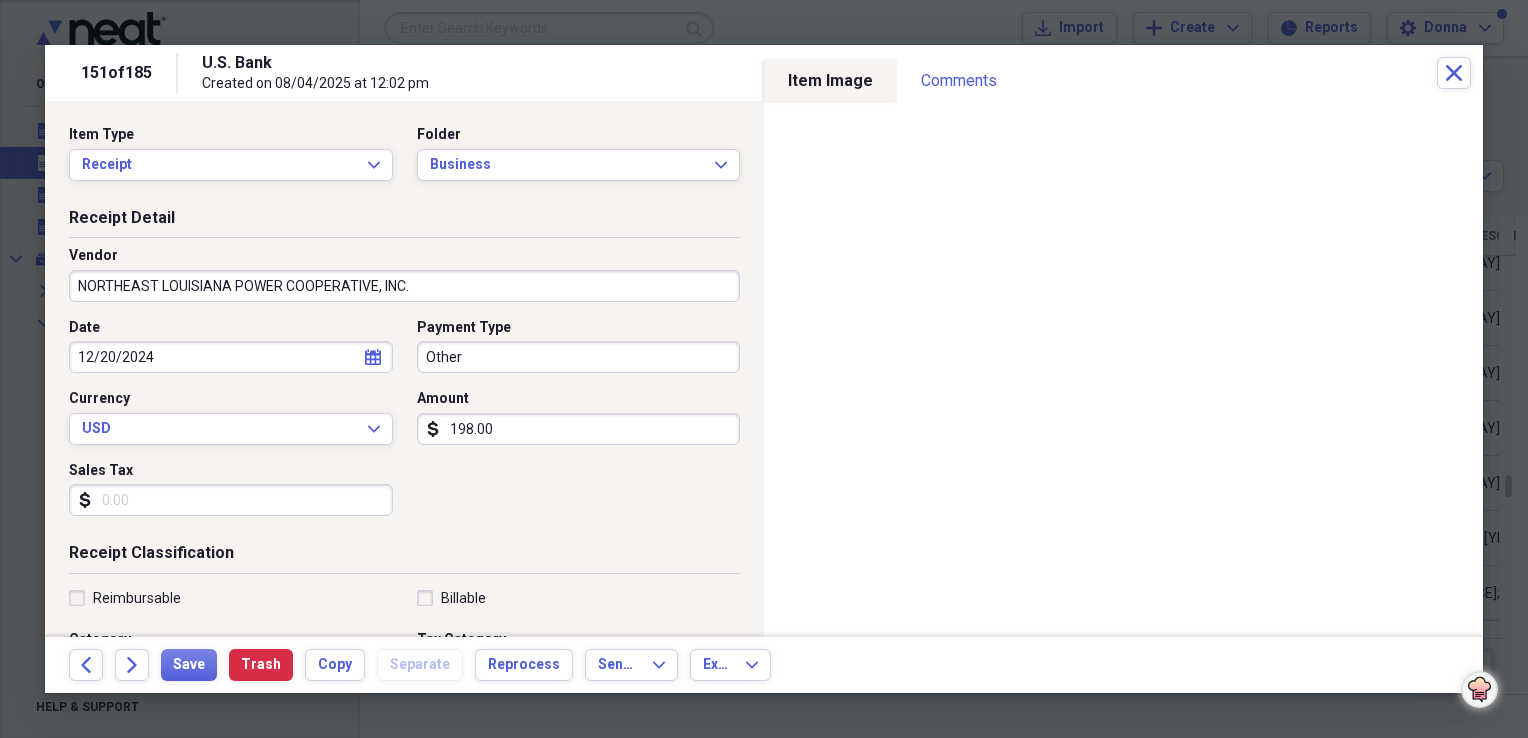type on "Utilities-SHOP" 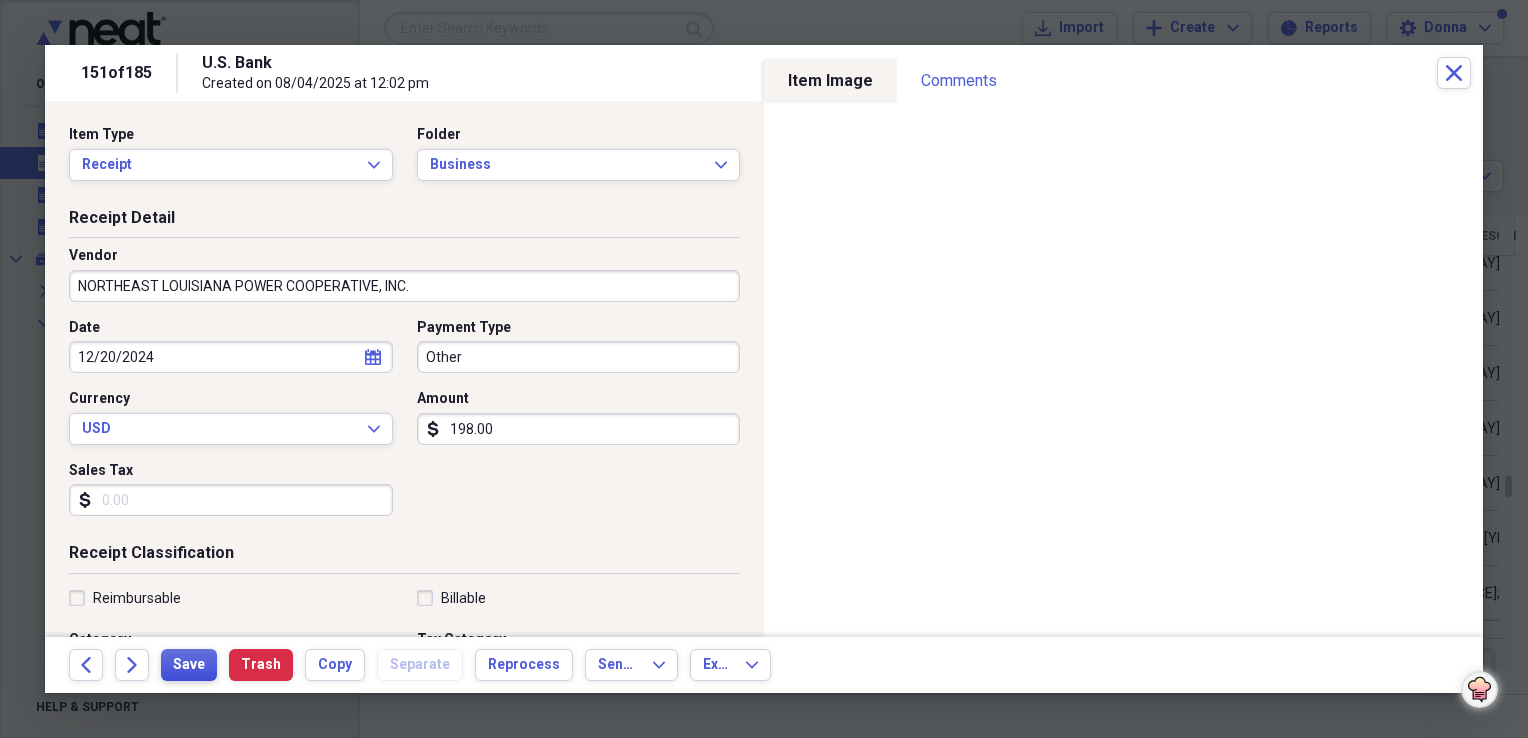 click on "Save" at bounding box center [189, 665] 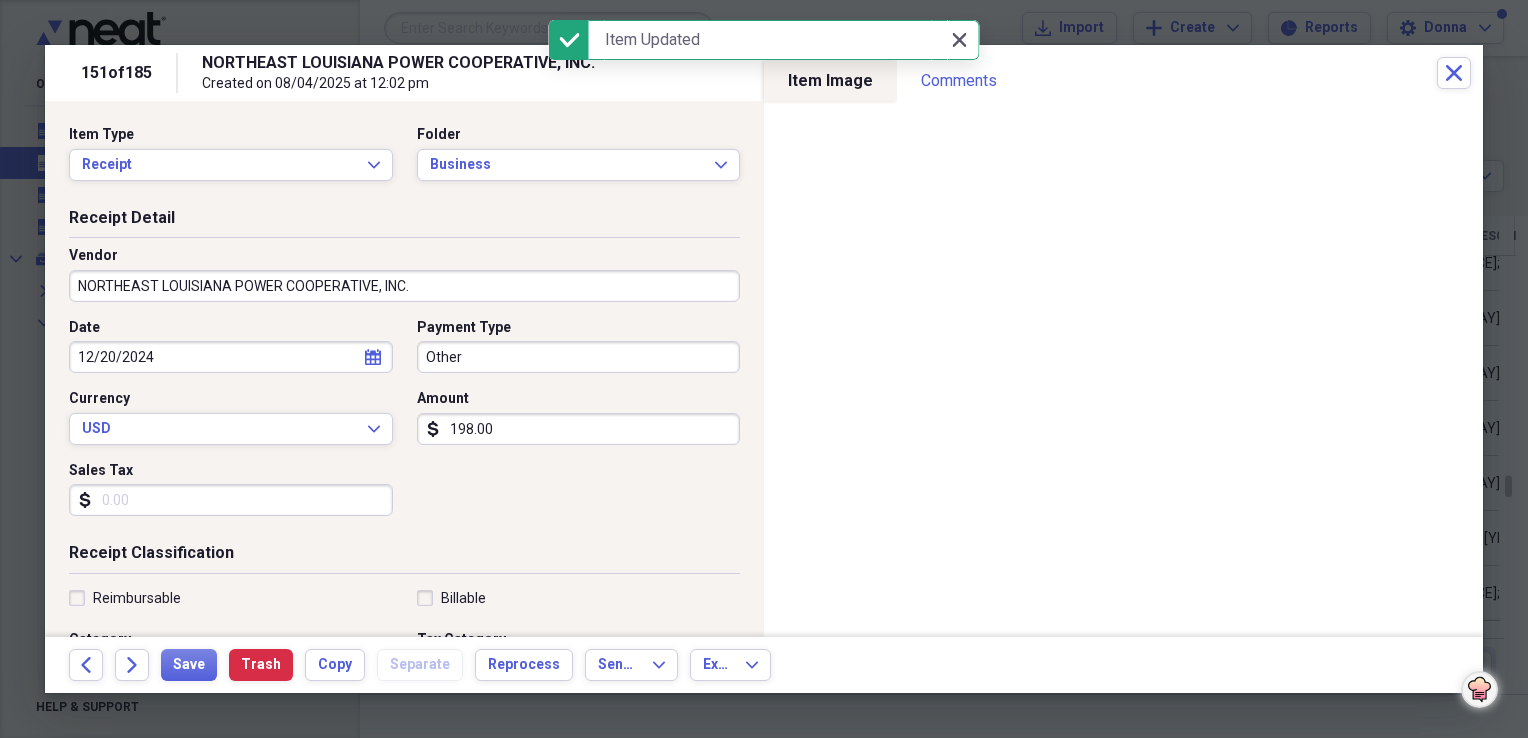 click on "Close" 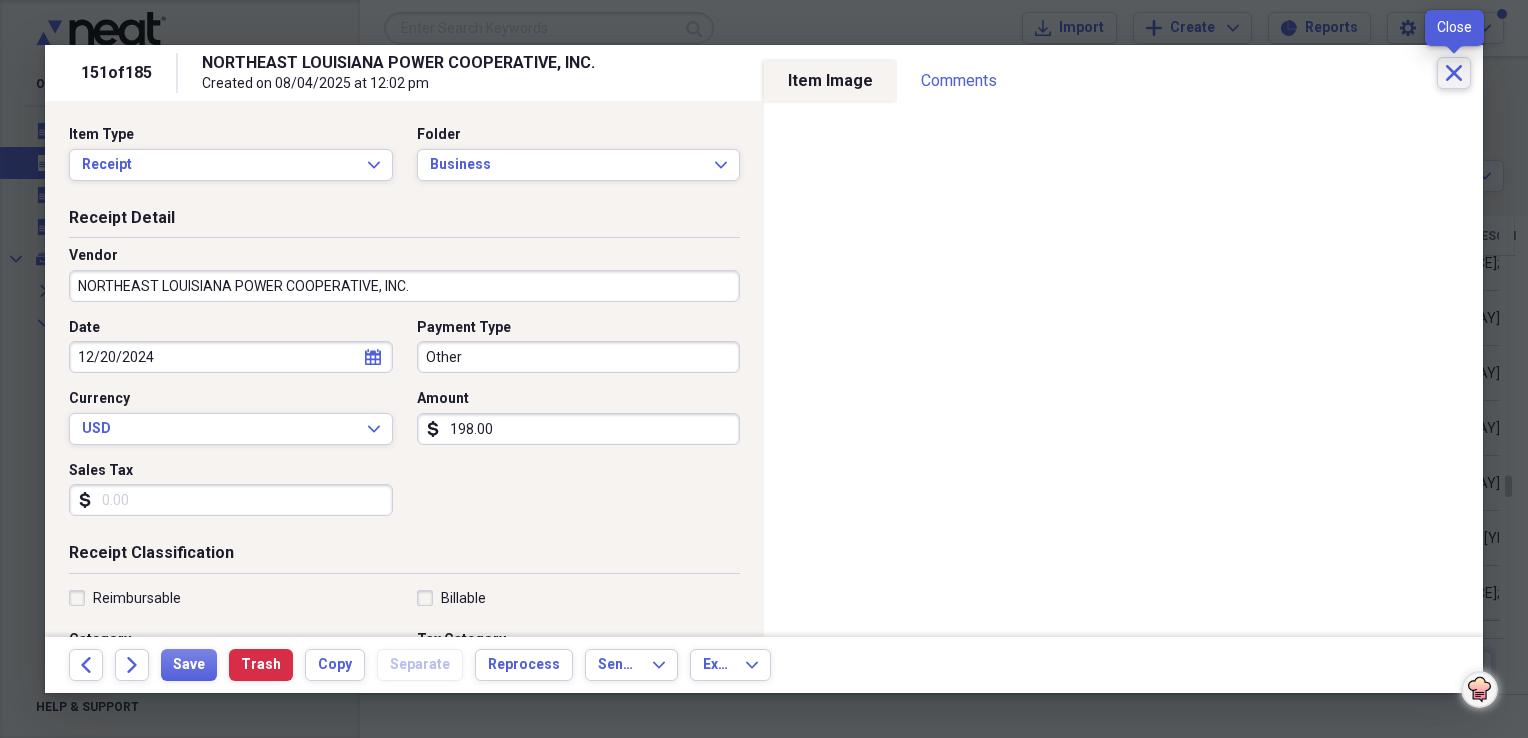 click on "Close" 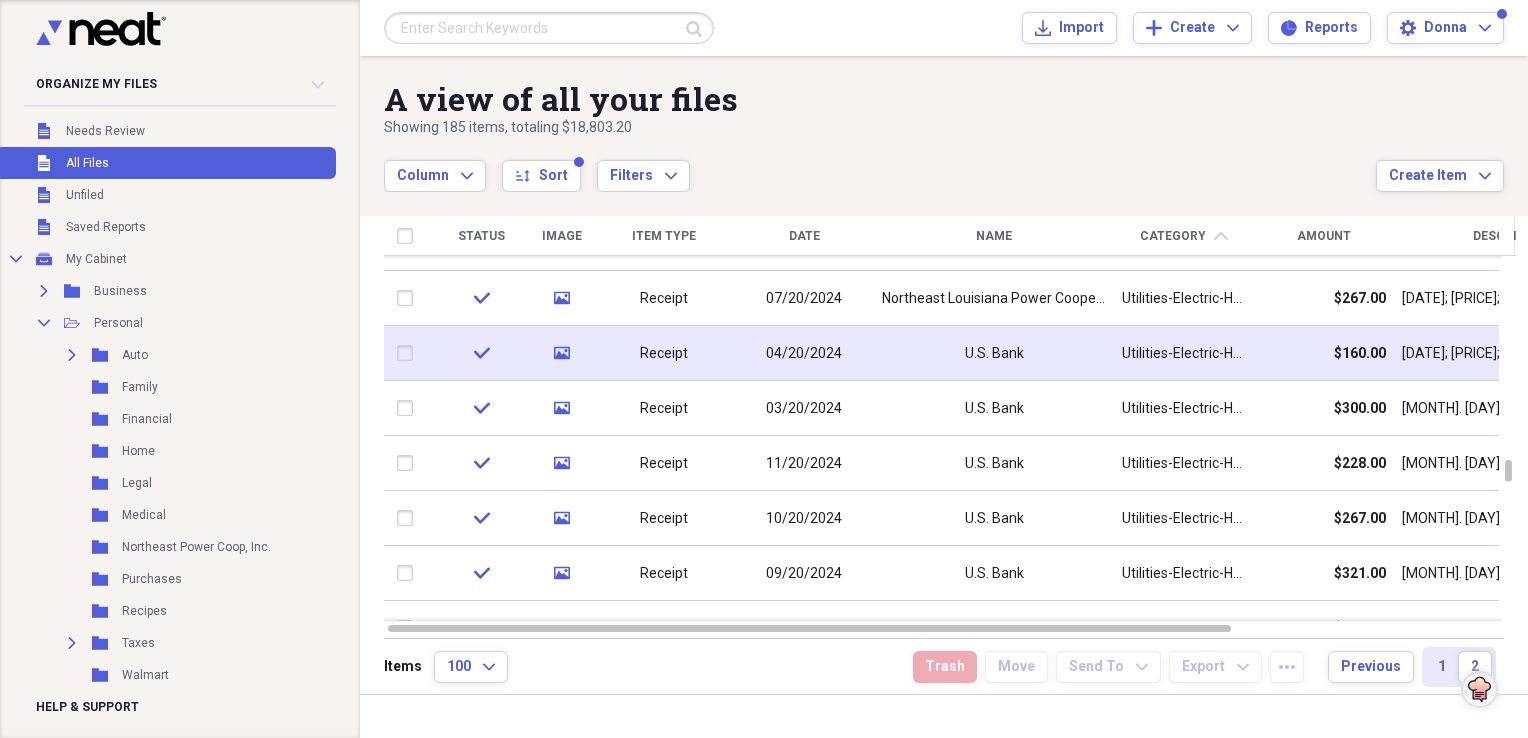 click on "U.S. Bank" at bounding box center (994, 353) 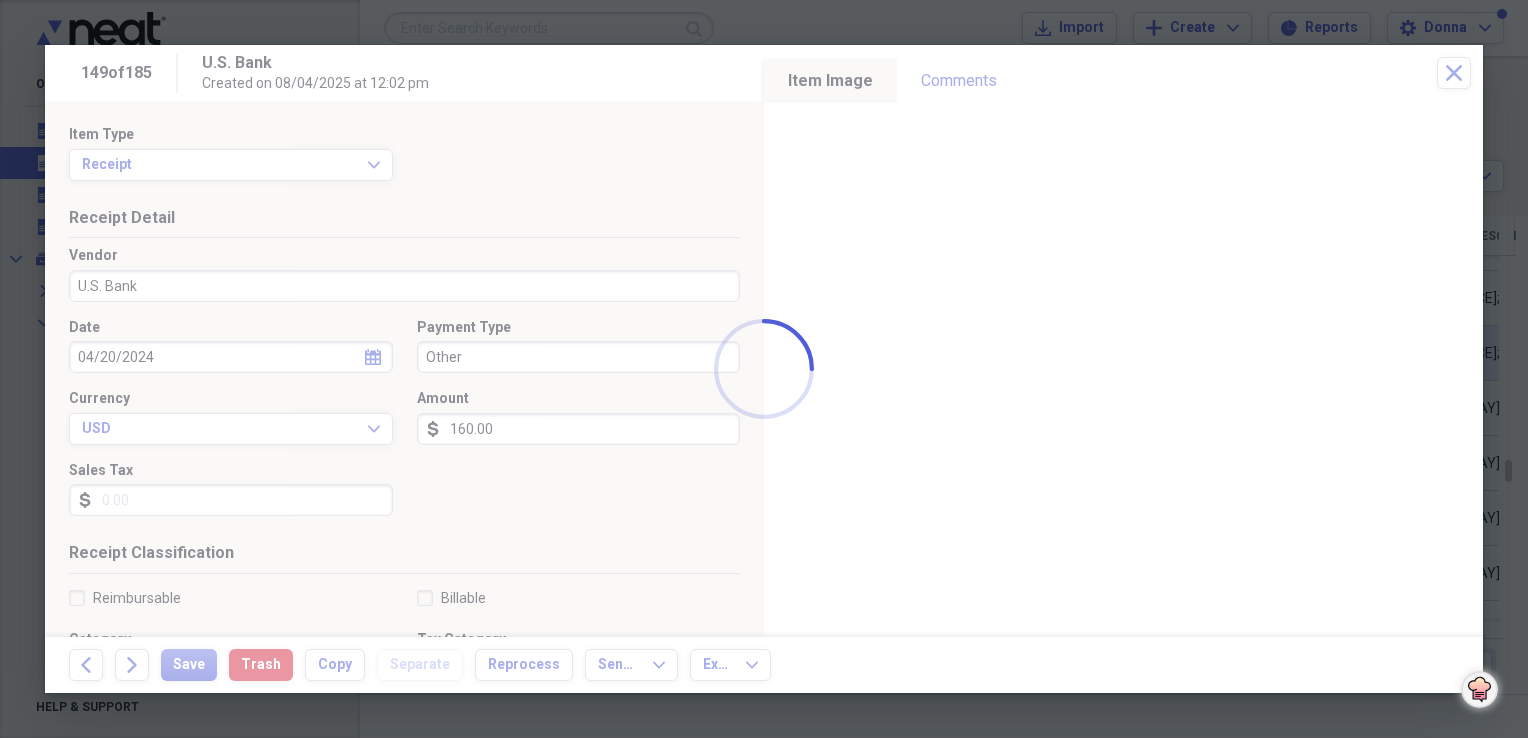 click on "Organize My Files Collapse Unfiled Needs Review Unfiled All Files Unfiled Unfiled Unfiled Saved Reports Collapse My Cabinet My Cabinet Add Folder Expand Folder Business Add Folder Collapse Open Folder Personal Add Folder Expand Folder Auto Add Folder Folder Family Add Folder Folder Financial Add Folder Folder Home Add Folder Folder Legal Add Folder Folder Medical Add Folder Folder Northeast Power Coop, Inc. Add Folder Folder Purchases Add Folder Folder Recipes Add Folder Expand Folder Taxes Add Folder Folder Walmart Add Folder Trash Trash Help & Support Submit Import Import Add Create Expand Reports Reports Settings Donna Expand A view of all your files Showing 185 items , totaling $18,803.20 Column Expand sort Sort Filters  Expand Create Item Expand Status Image Item Type Date Name Category chevron-up Amount Description Source Folder check media Receipt 08/20/2024 KIMPA HAYES BOYD CPA LLC TAX PREPARATION $450.00 Aug. 20, 2024; $450.00; Other; TAX PREPARATION Scan Personal check media Receipt 11/21/2024 Scan" at bounding box center (764, 369) 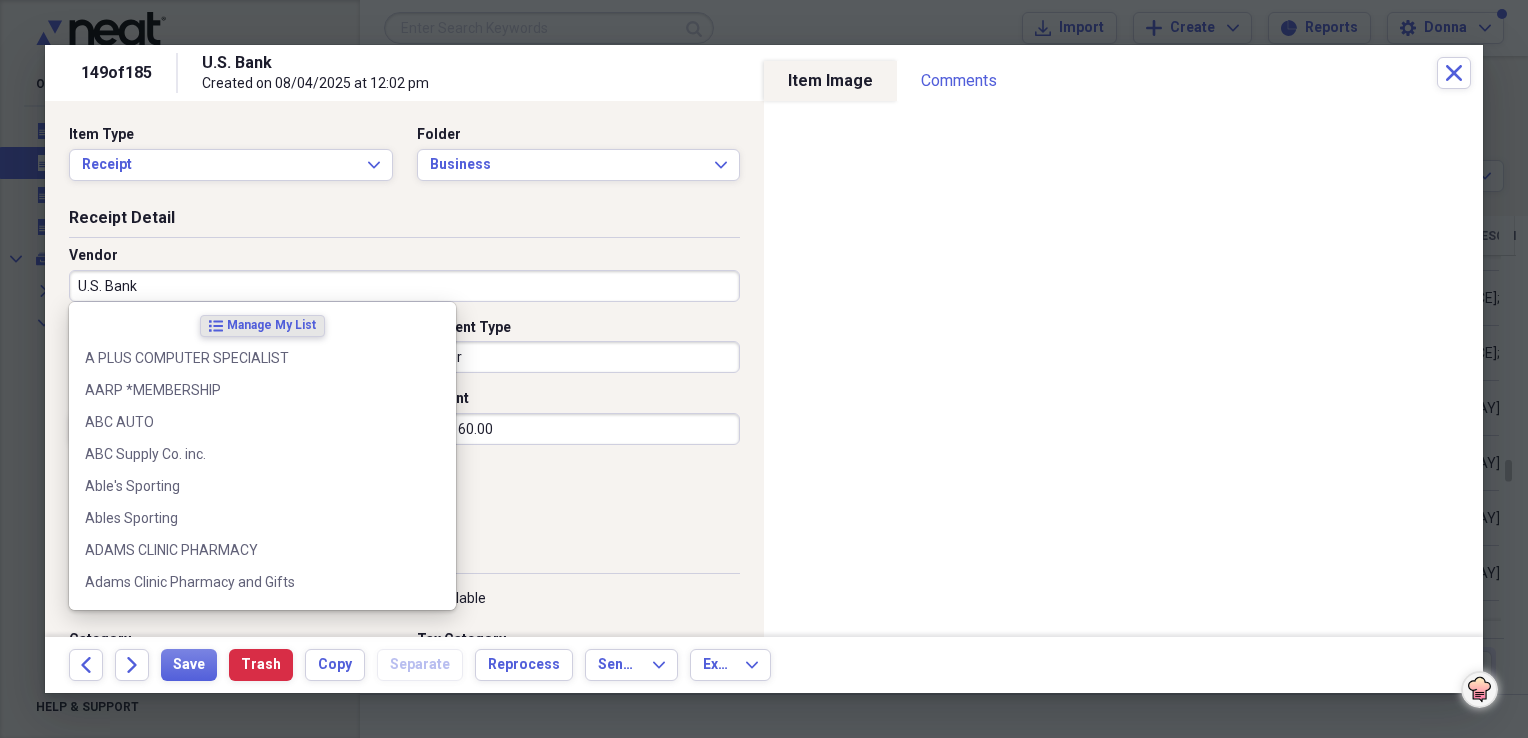 click on "U.S. Bank" at bounding box center (404, 286) 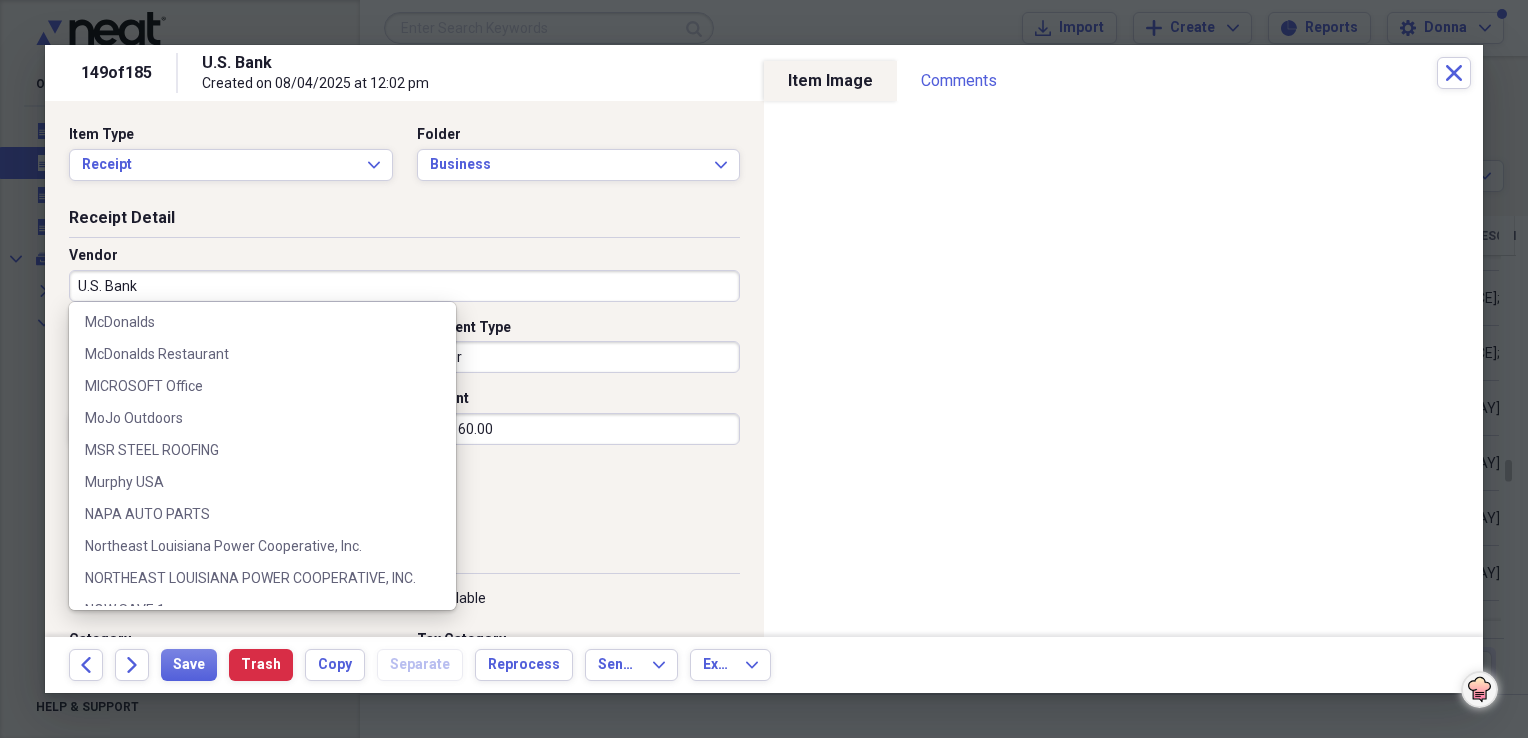 scroll, scrollTop: 2700, scrollLeft: 0, axis: vertical 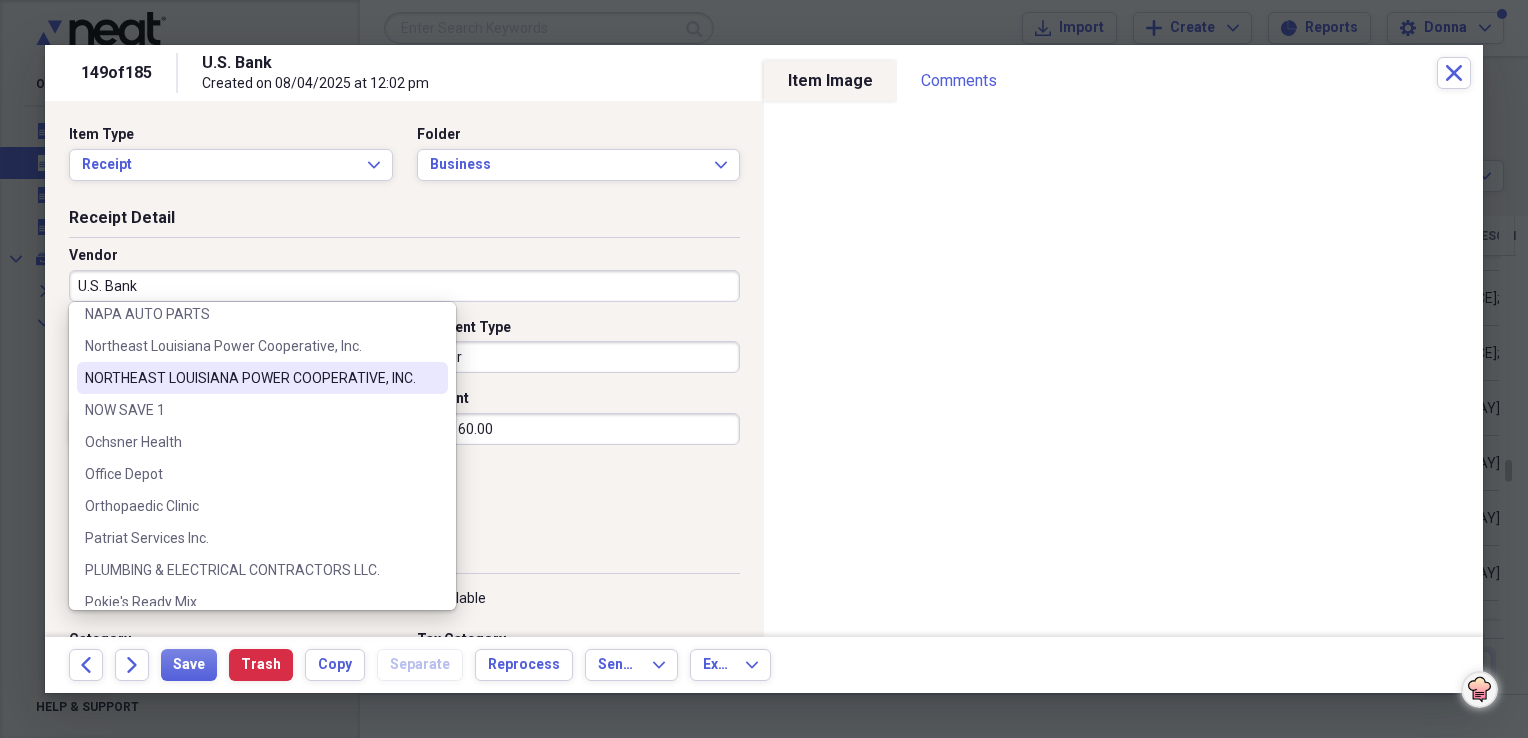click on "NORTHEAST LOUISIANA POWER COOPERATIVE, INC." at bounding box center (250, 378) 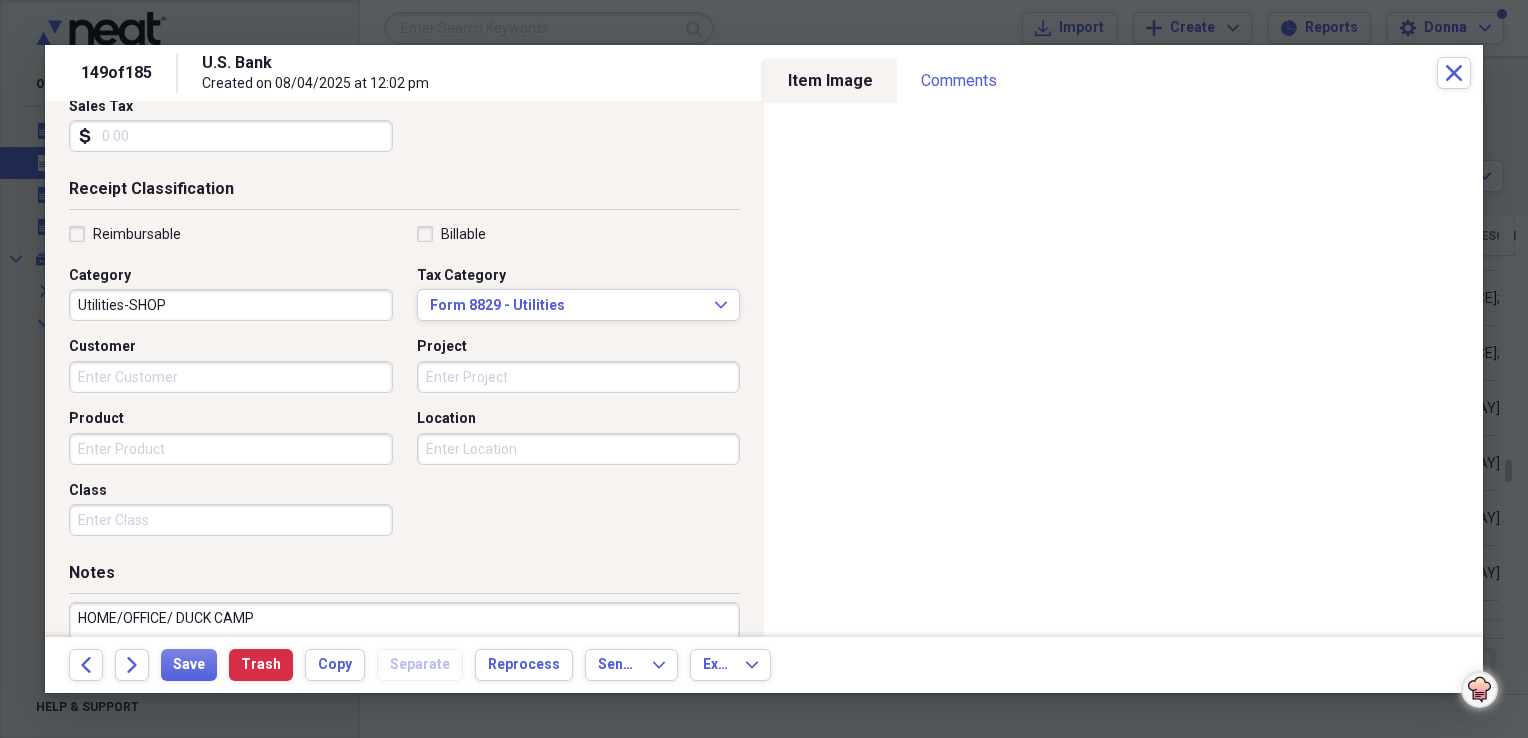 scroll, scrollTop: 400, scrollLeft: 0, axis: vertical 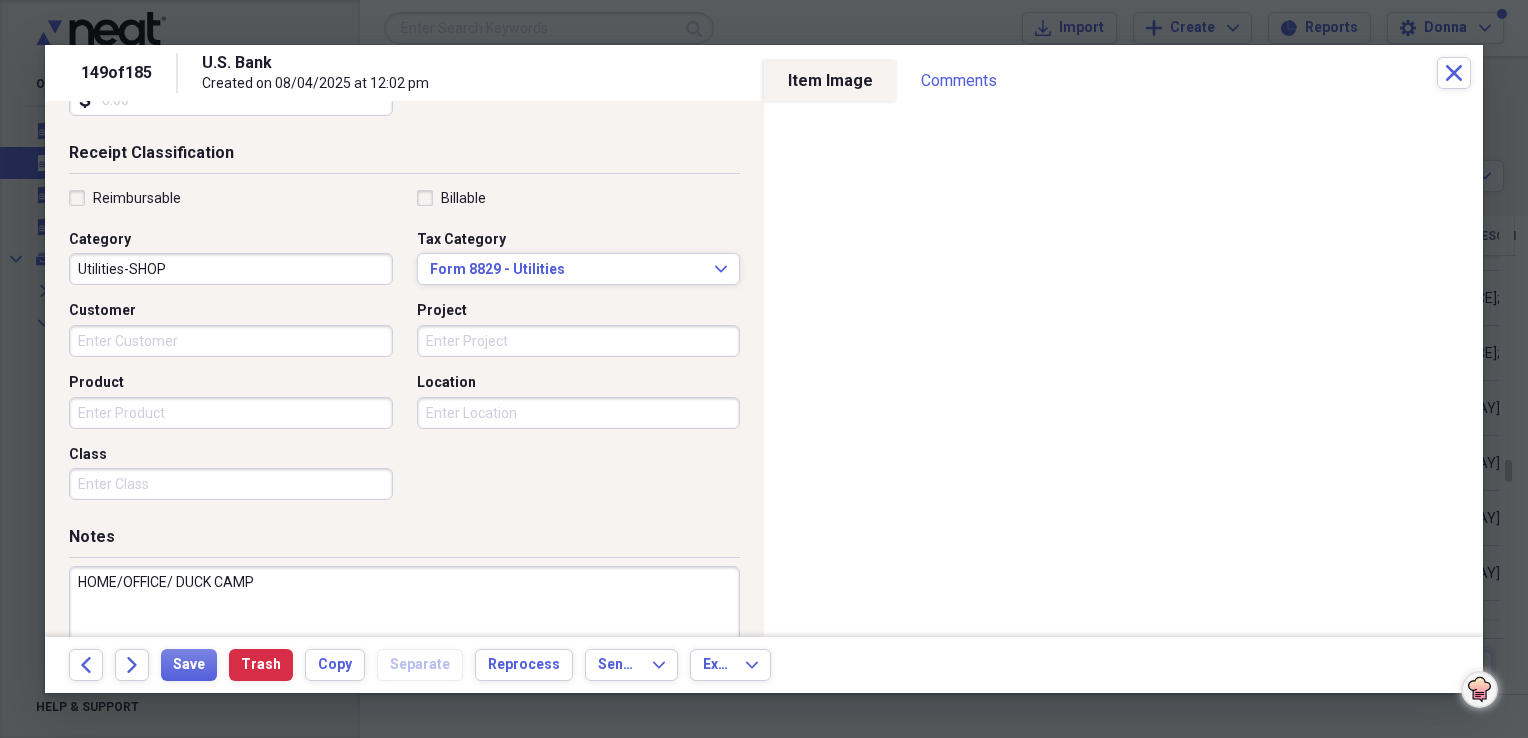 click on "HOME/OFFICE/ DUCK CAMP" at bounding box center [404, 631] 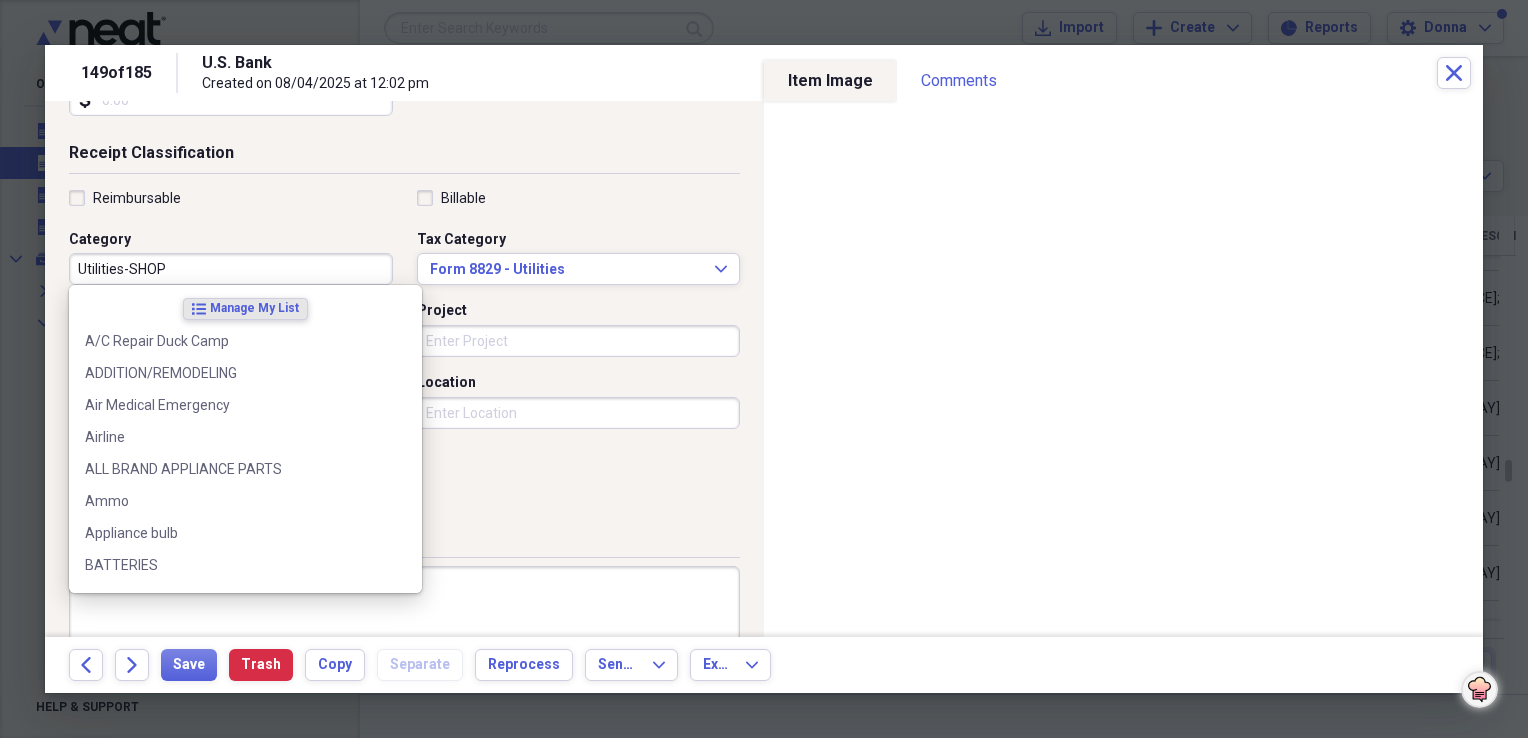 click on "Utilities-SHOP" at bounding box center (231, 269) 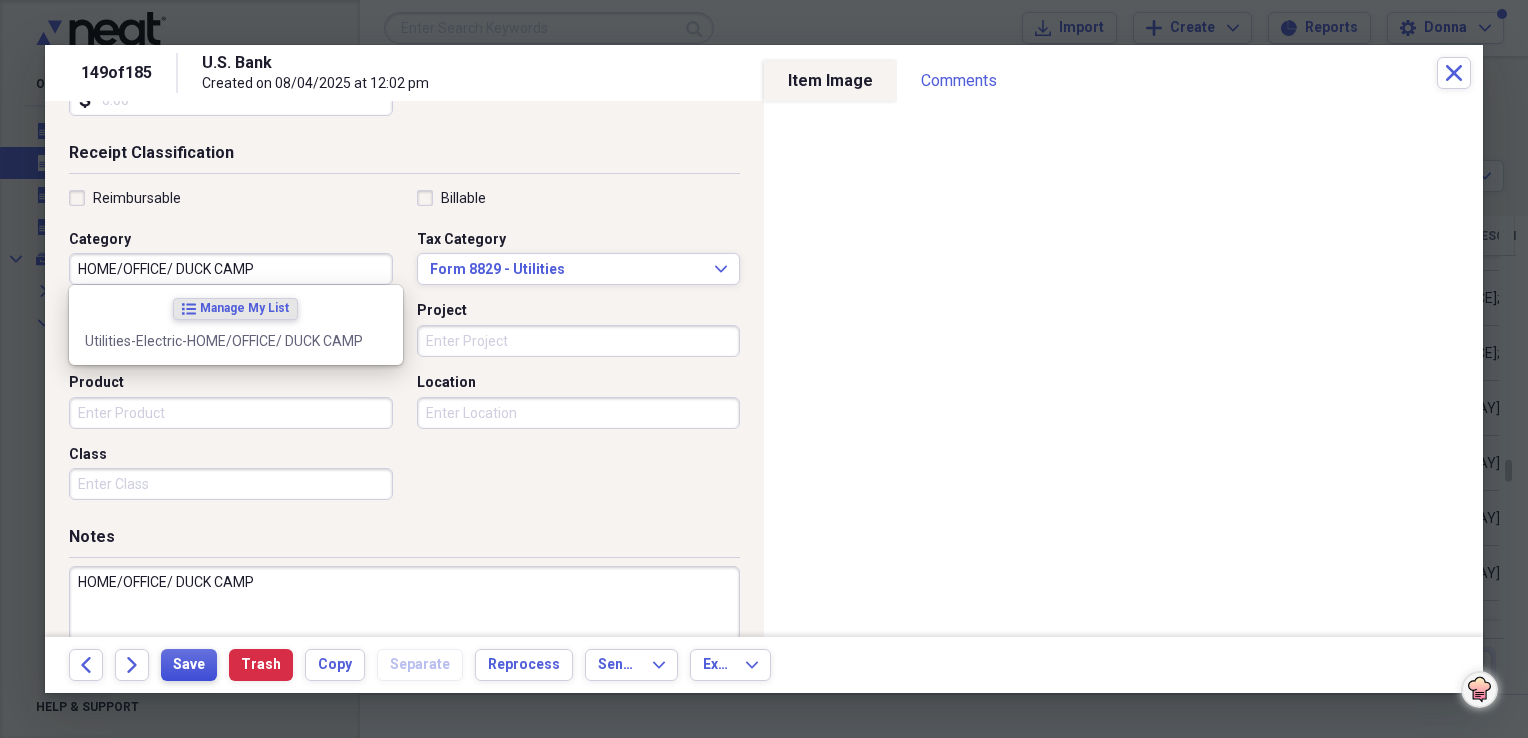type on "HOME/OFFICE/ DUCK CAMP" 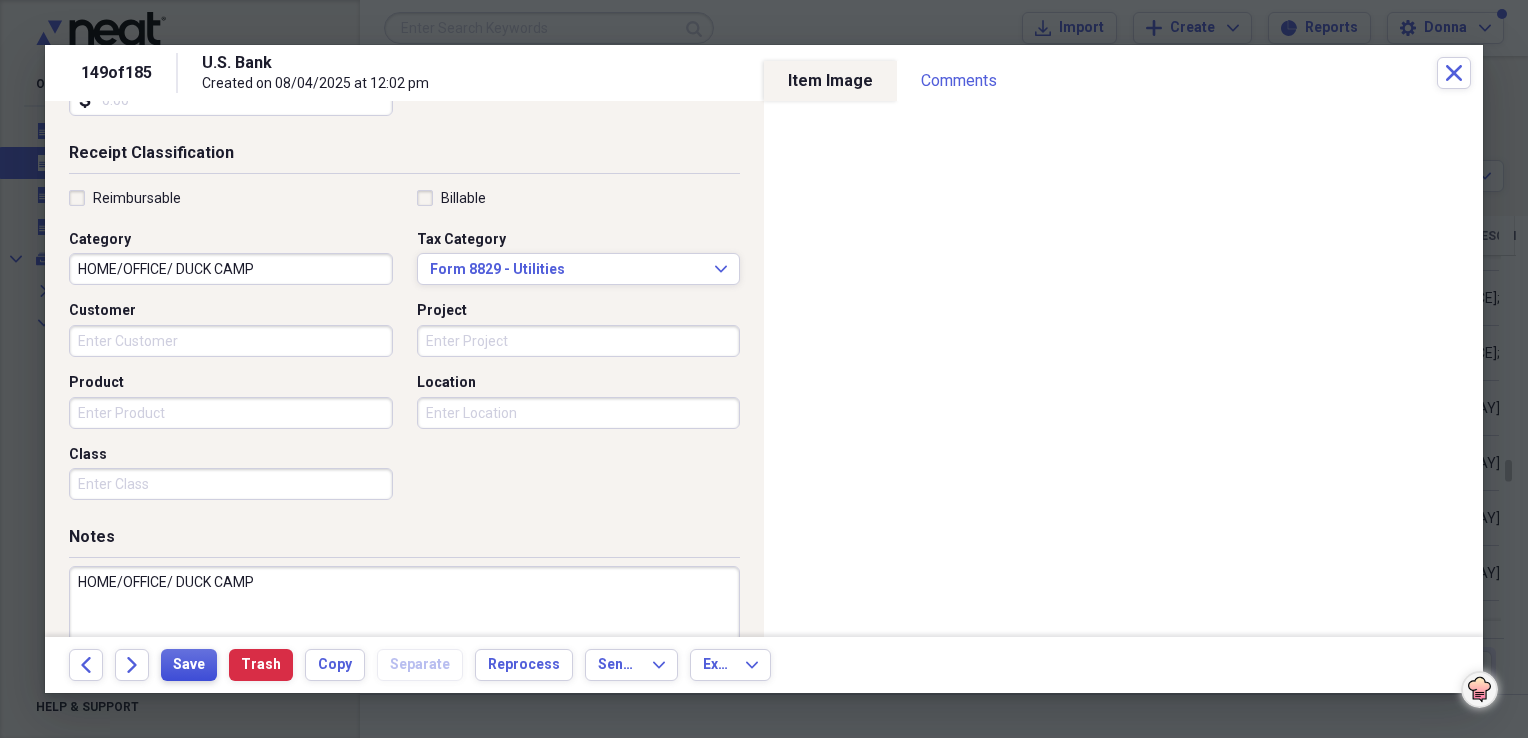 click on "Save" at bounding box center [189, 665] 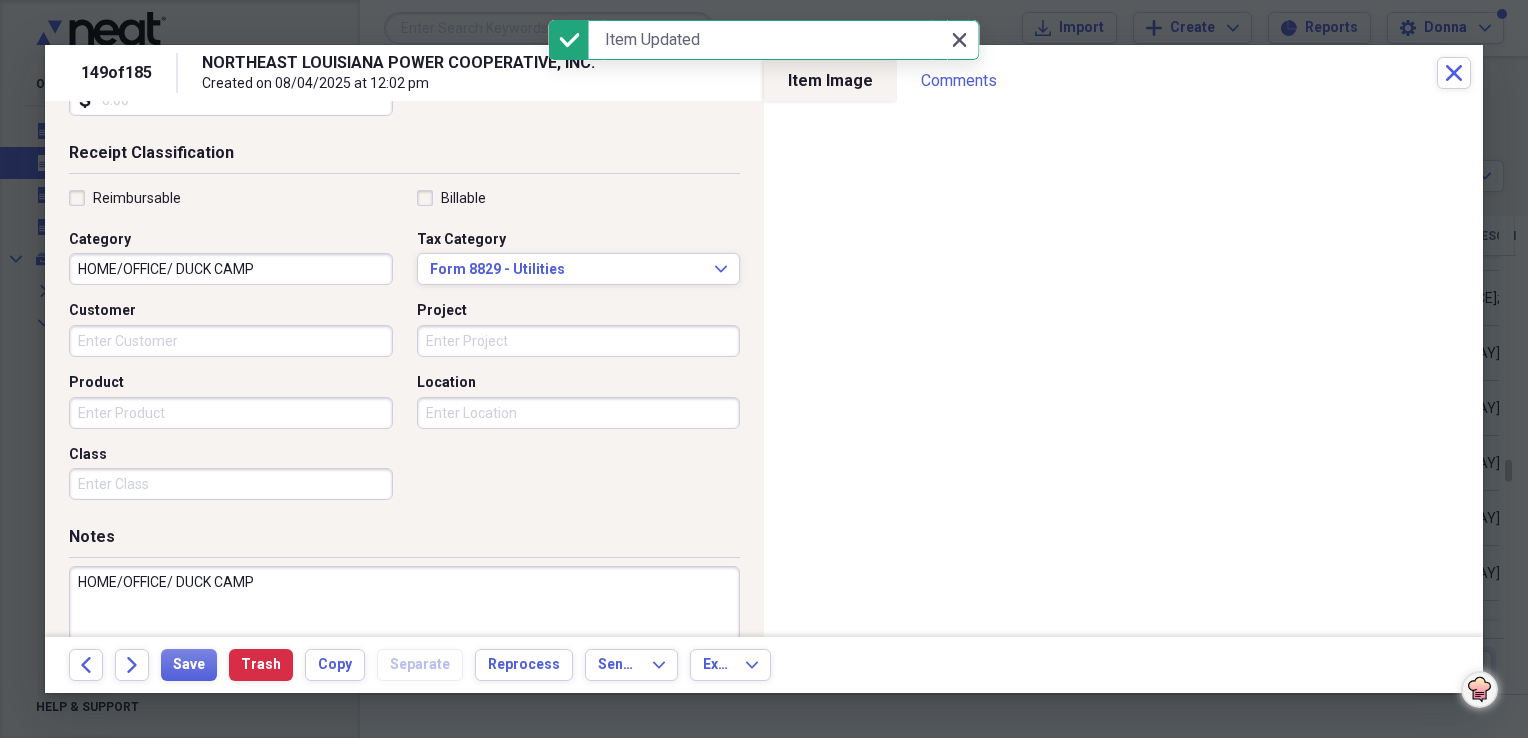 click on "Close" 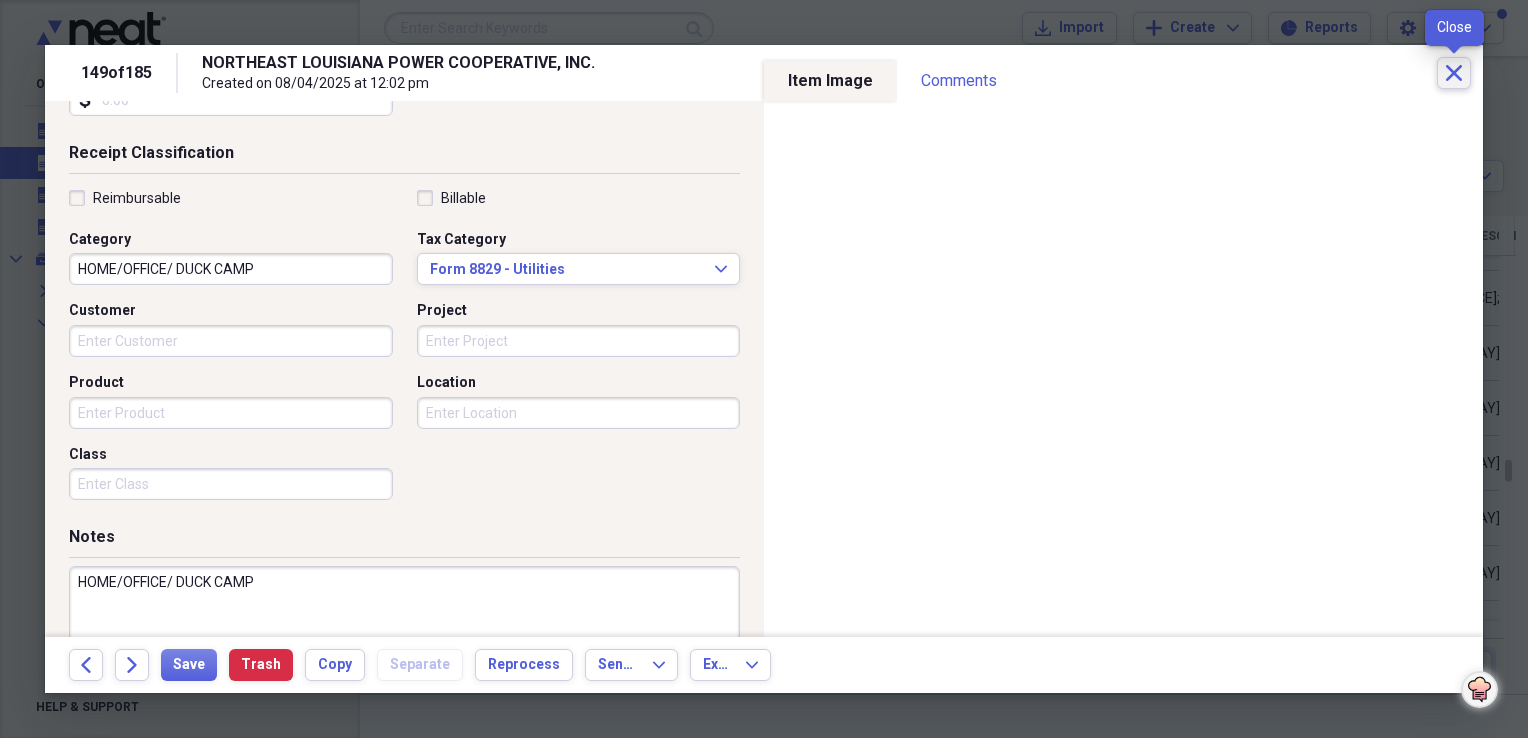 click on "Close" at bounding box center [1454, 73] 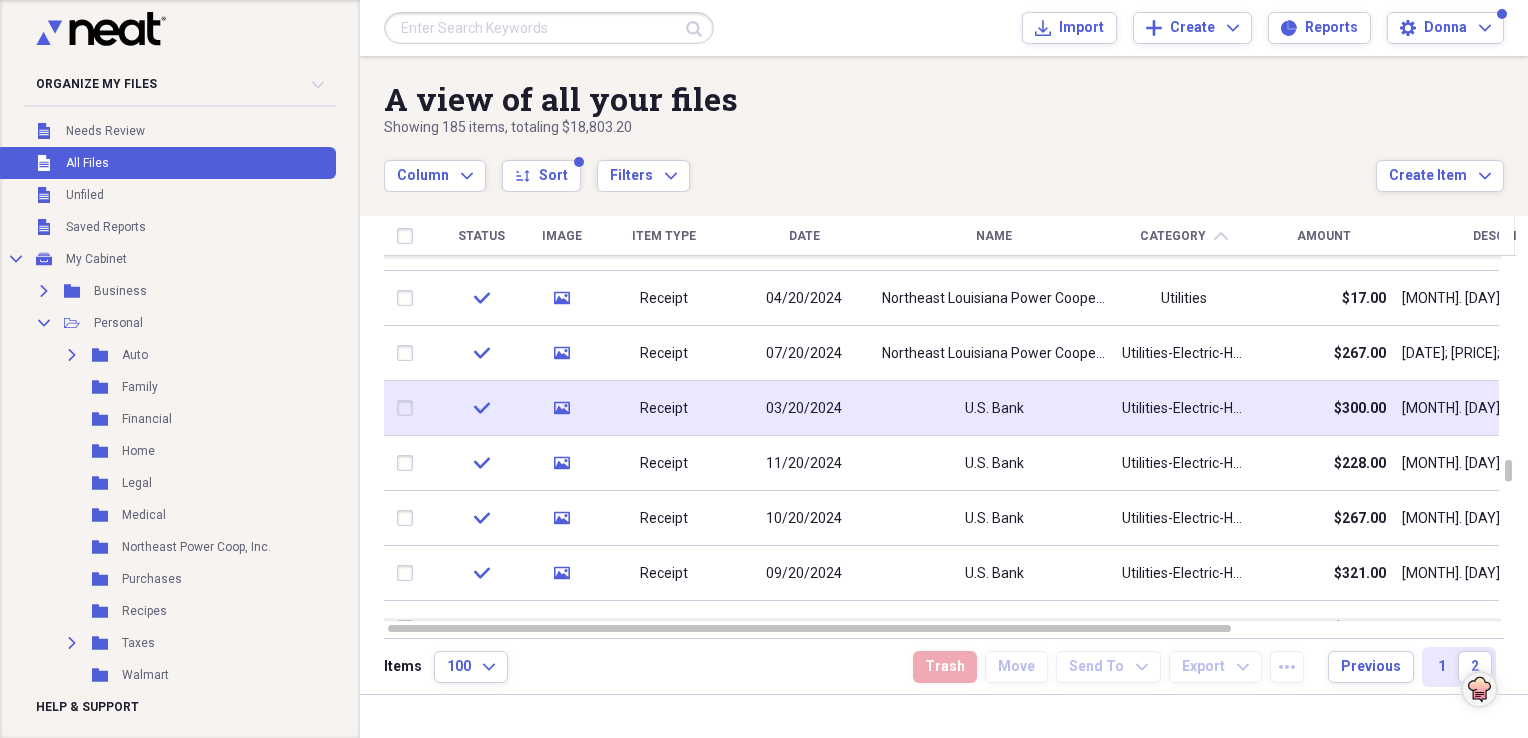 click on "Utilities-Electric-HOME/OFFICE/ DUCK CAMP" at bounding box center (1184, 409) 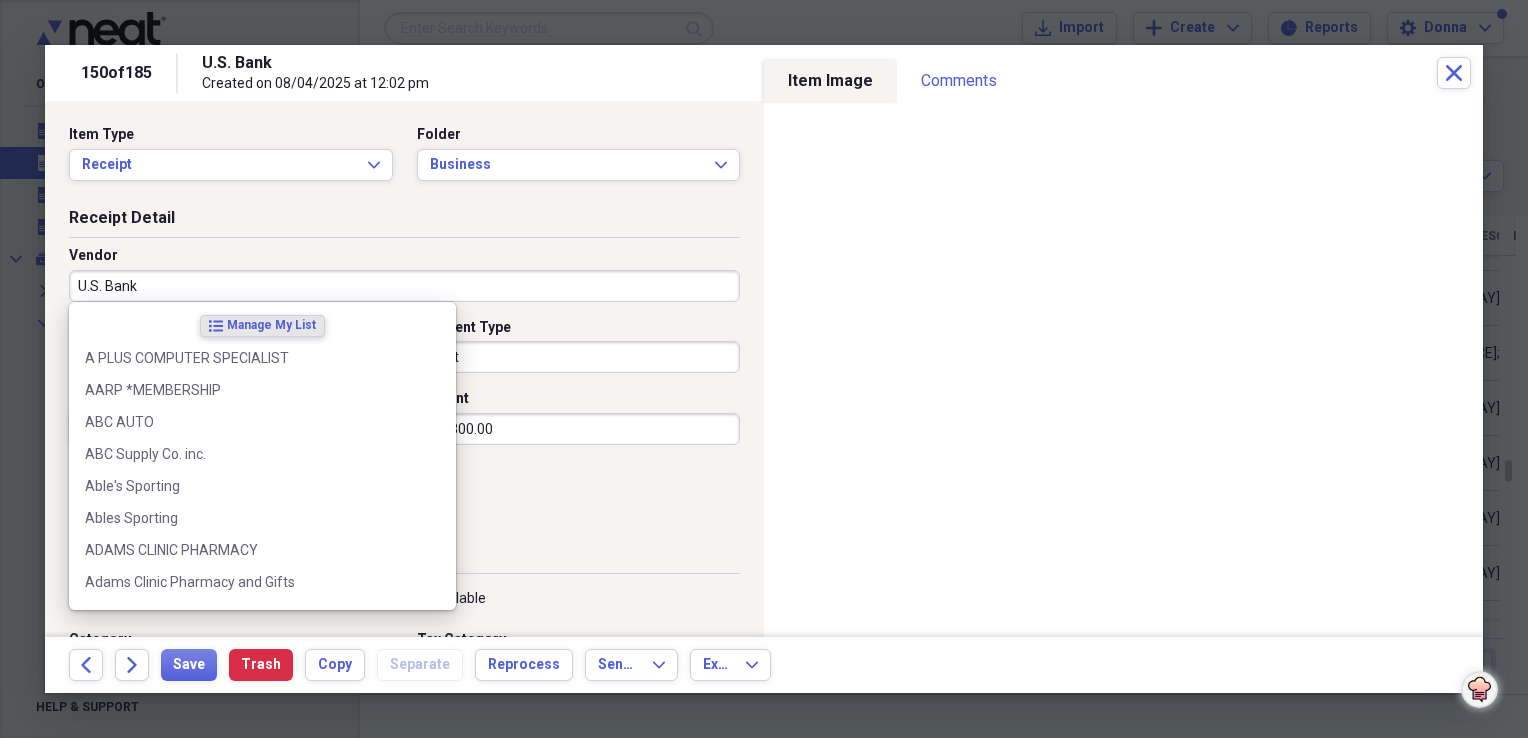 click on "U.S. Bank" at bounding box center (404, 286) 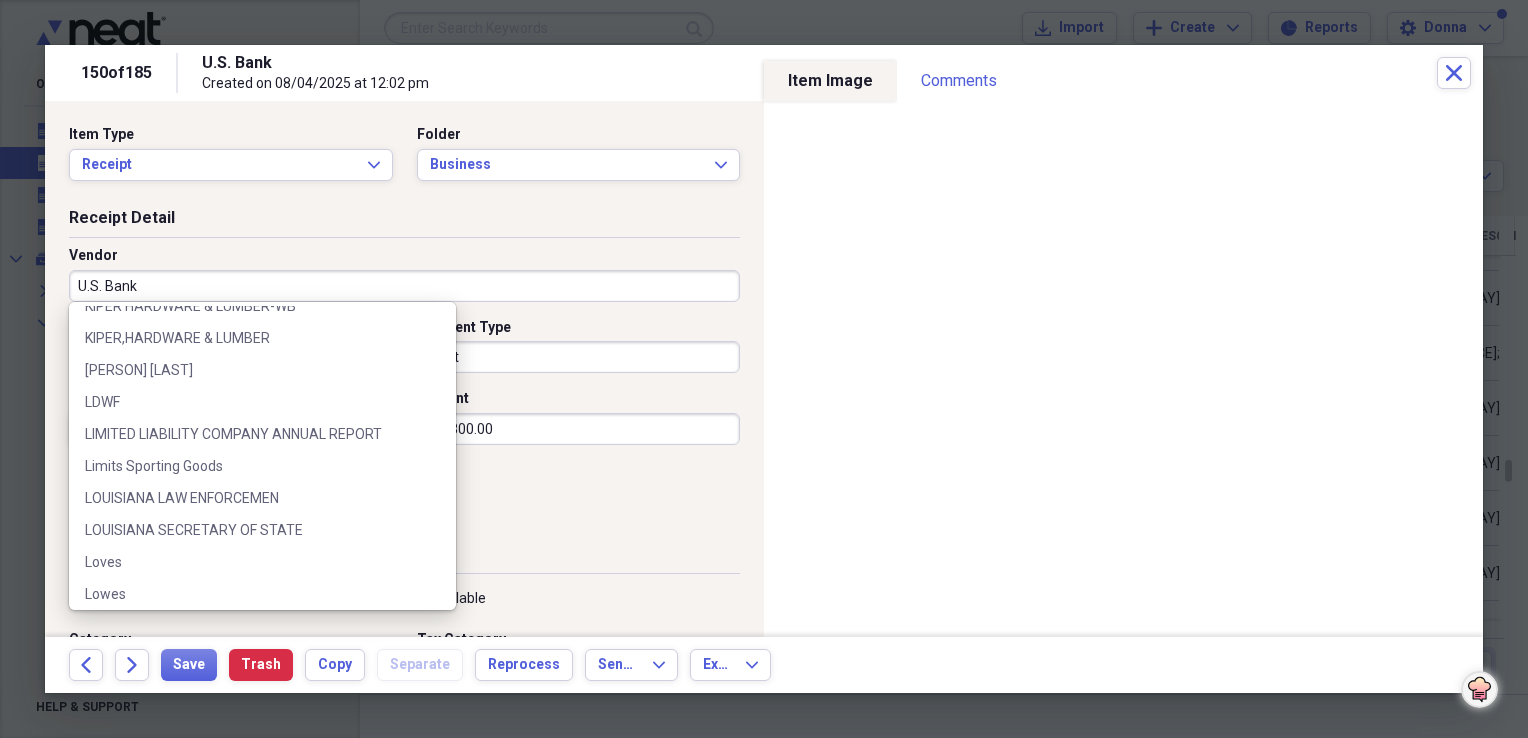 scroll, scrollTop: 2600, scrollLeft: 0, axis: vertical 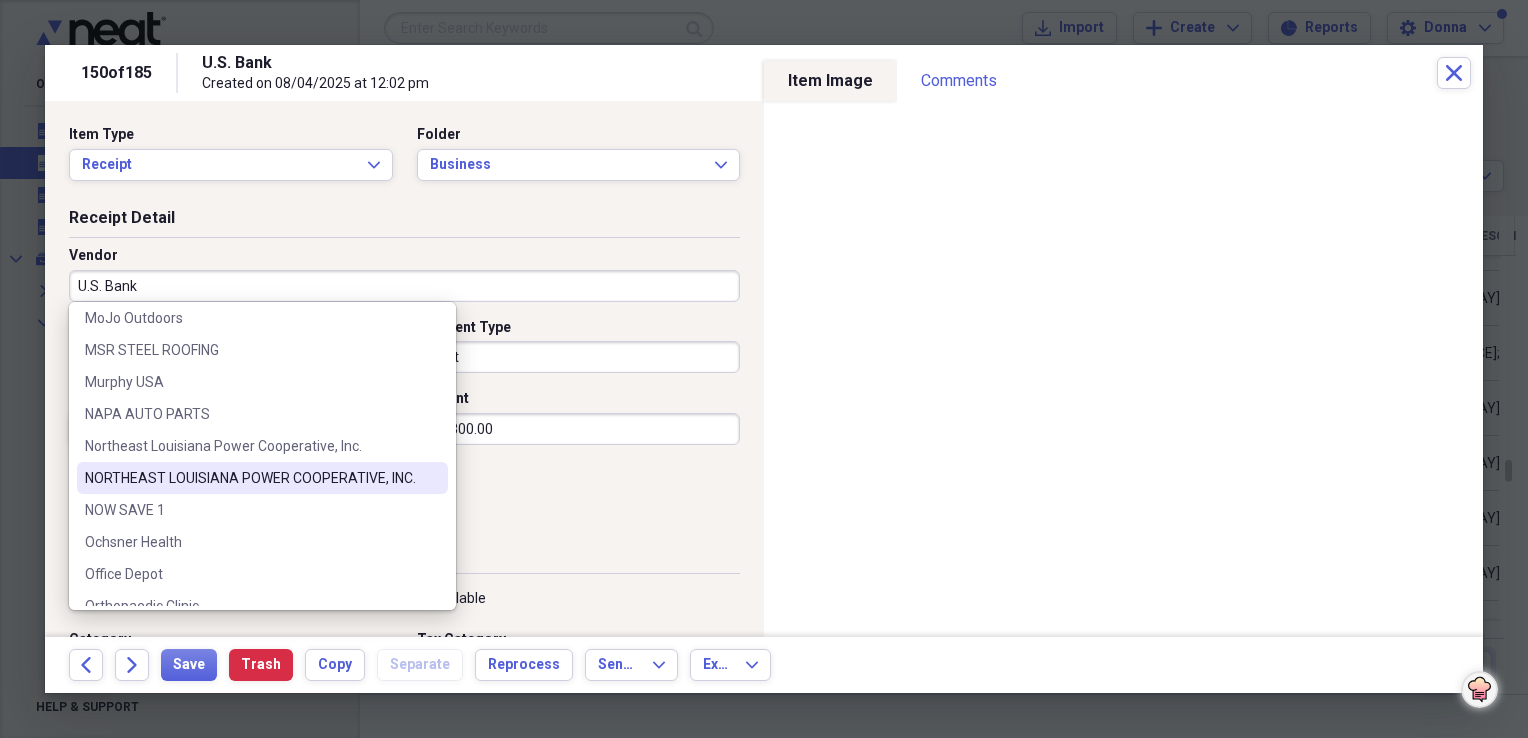click on "NORTHEAST LOUISIANA POWER COOPERATIVE, INC." at bounding box center [250, 478] 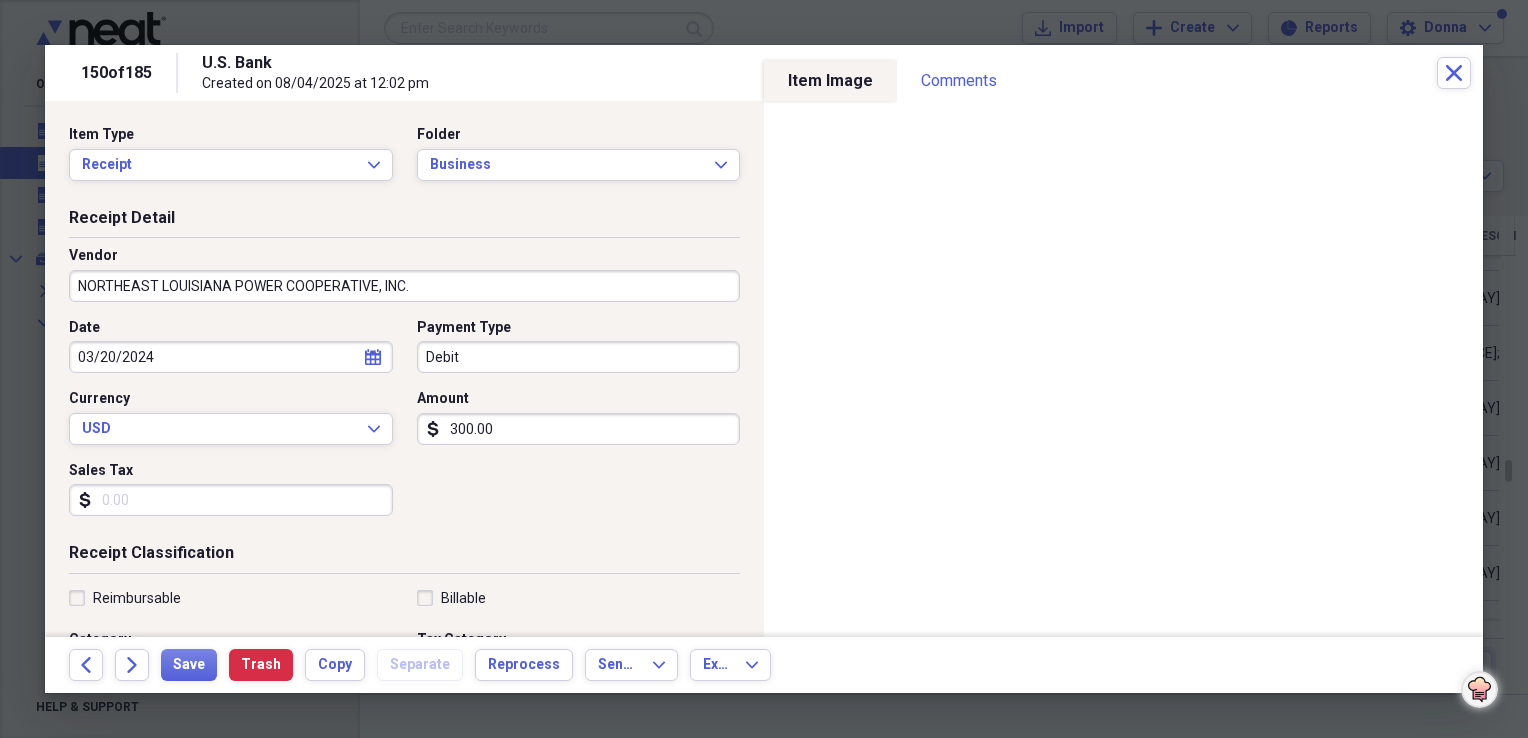 type on "Utilities-SHOP" 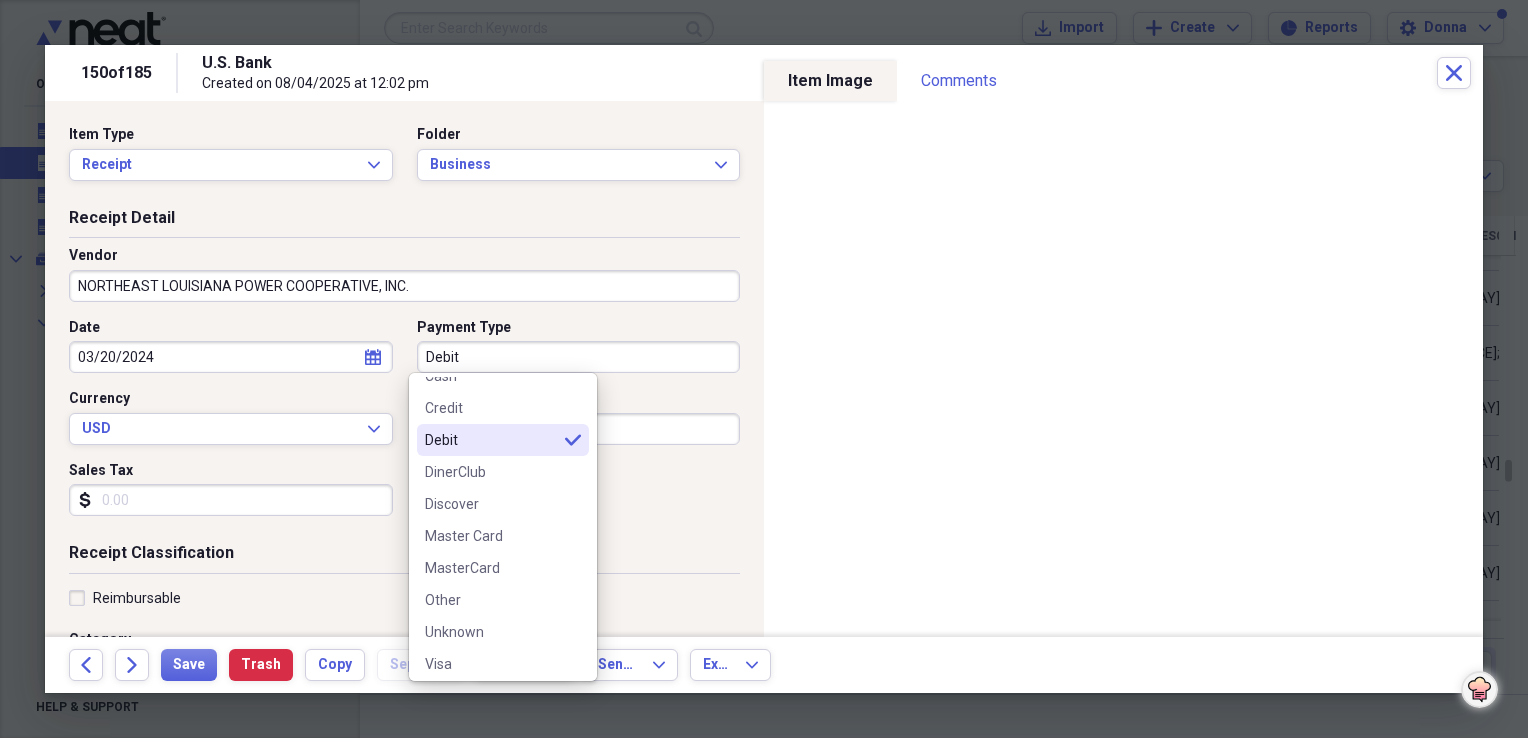 scroll, scrollTop: 156, scrollLeft: 0, axis: vertical 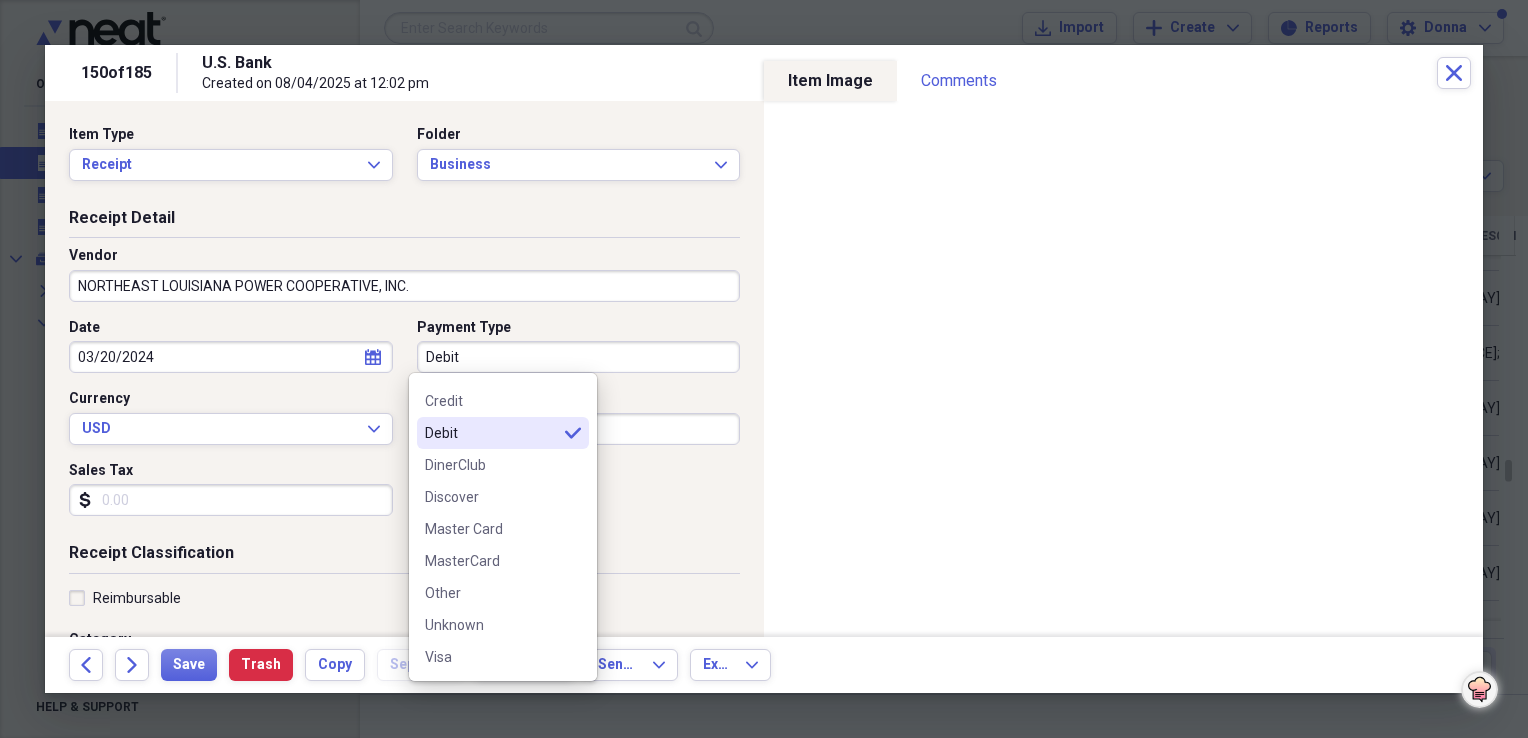 click on "Other" at bounding box center (491, 593) 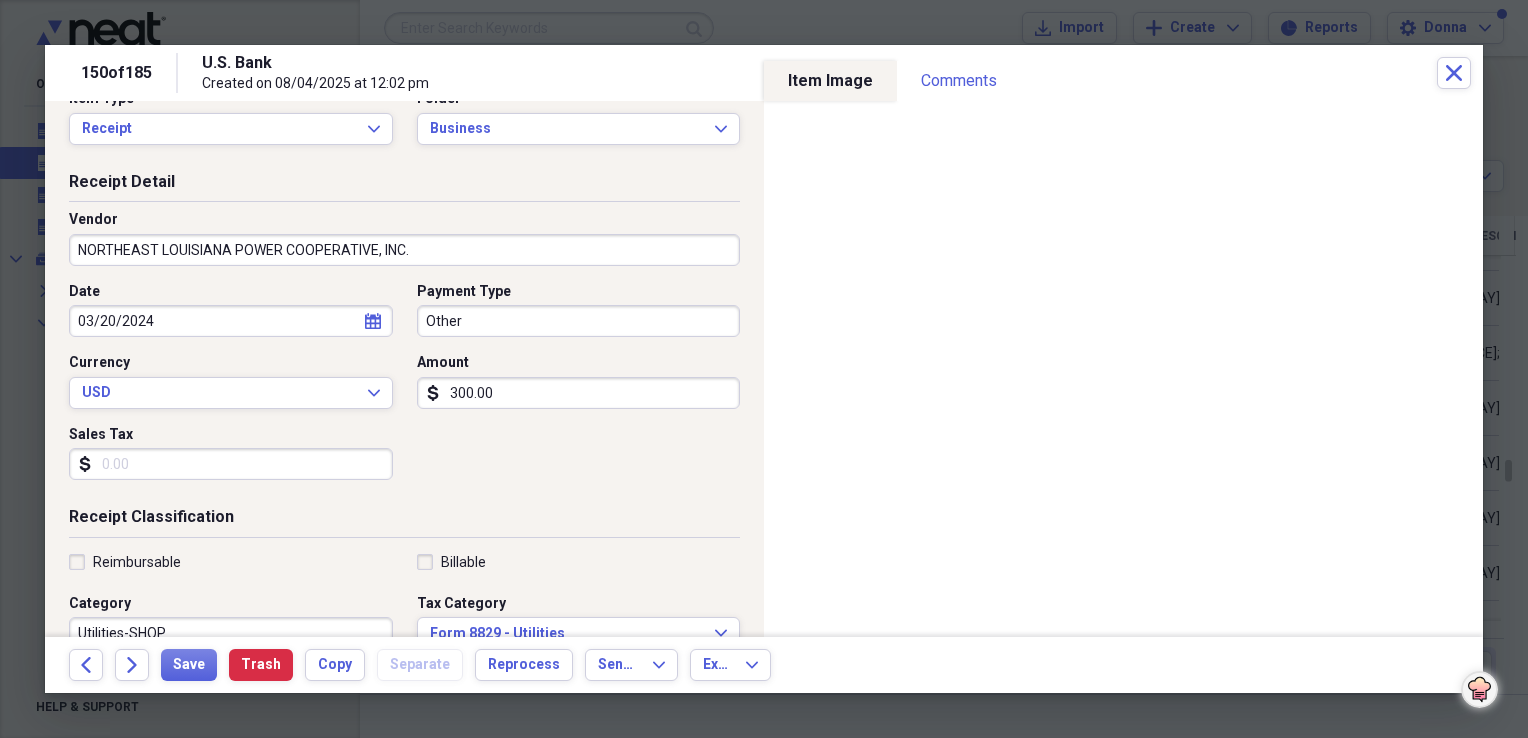scroll, scrollTop: 100, scrollLeft: 0, axis: vertical 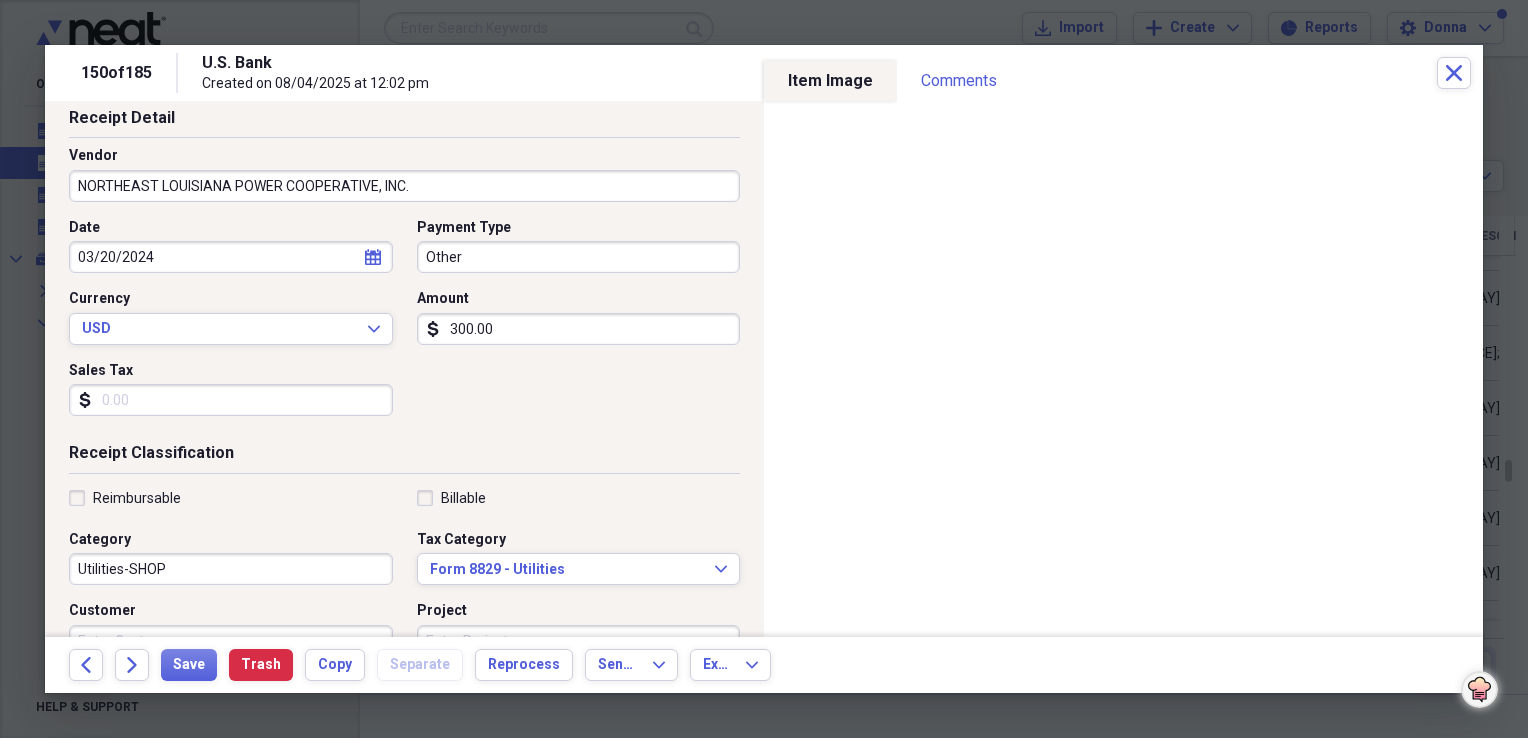 click on "Utilities-SHOP" at bounding box center (231, 569) 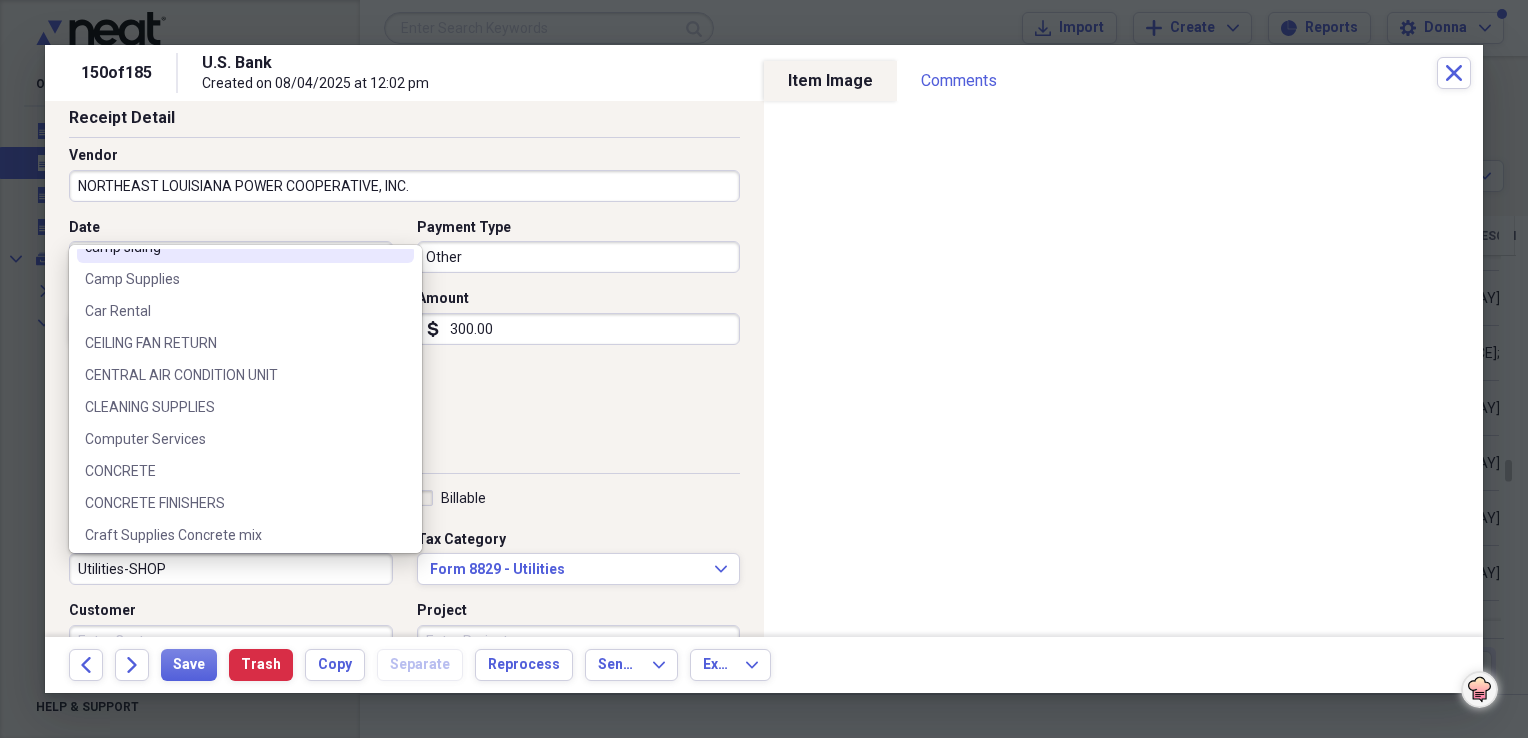 scroll, scrollTop: 500, scrollLeft: 0, axis: vertical 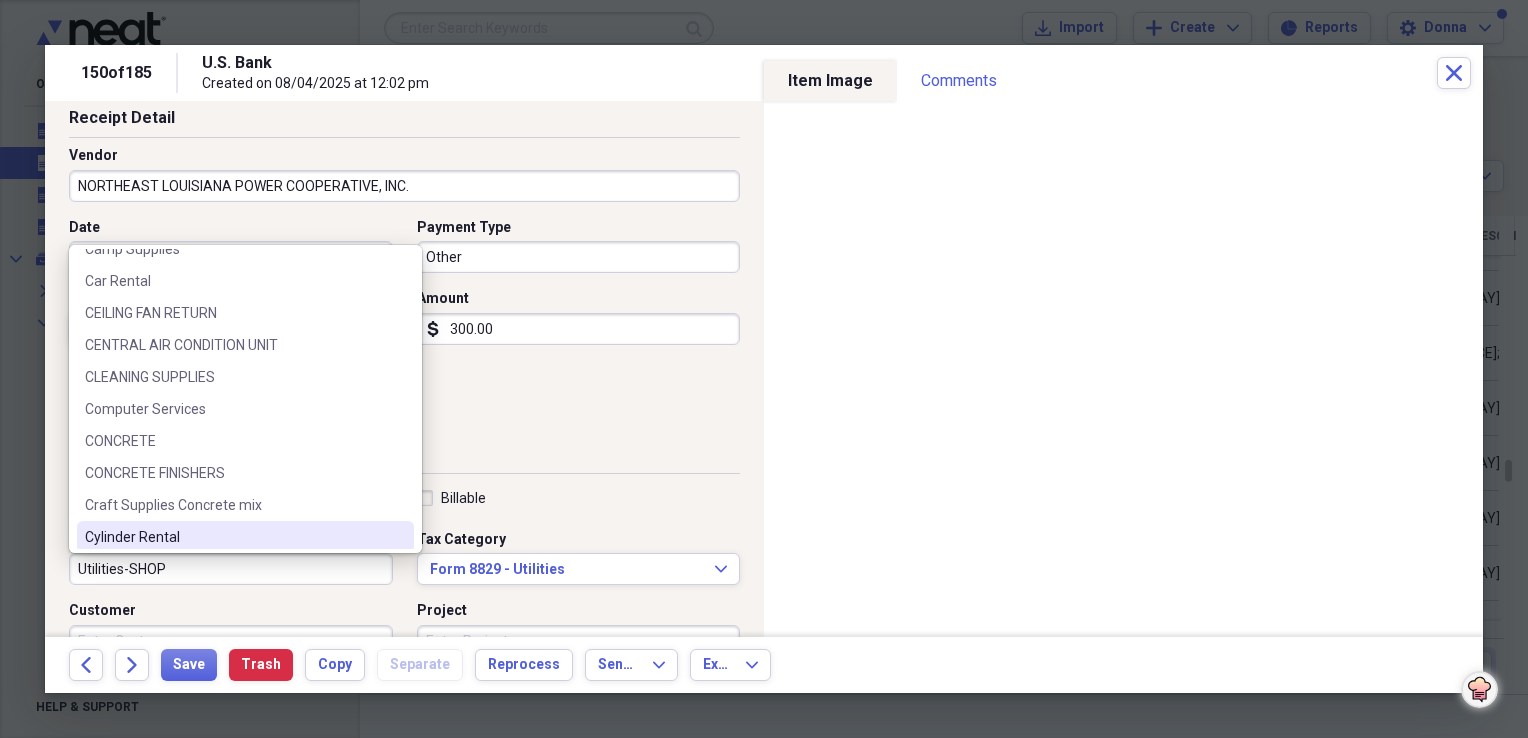 paste on "HOME/OFFICE/ DUCK CAM" 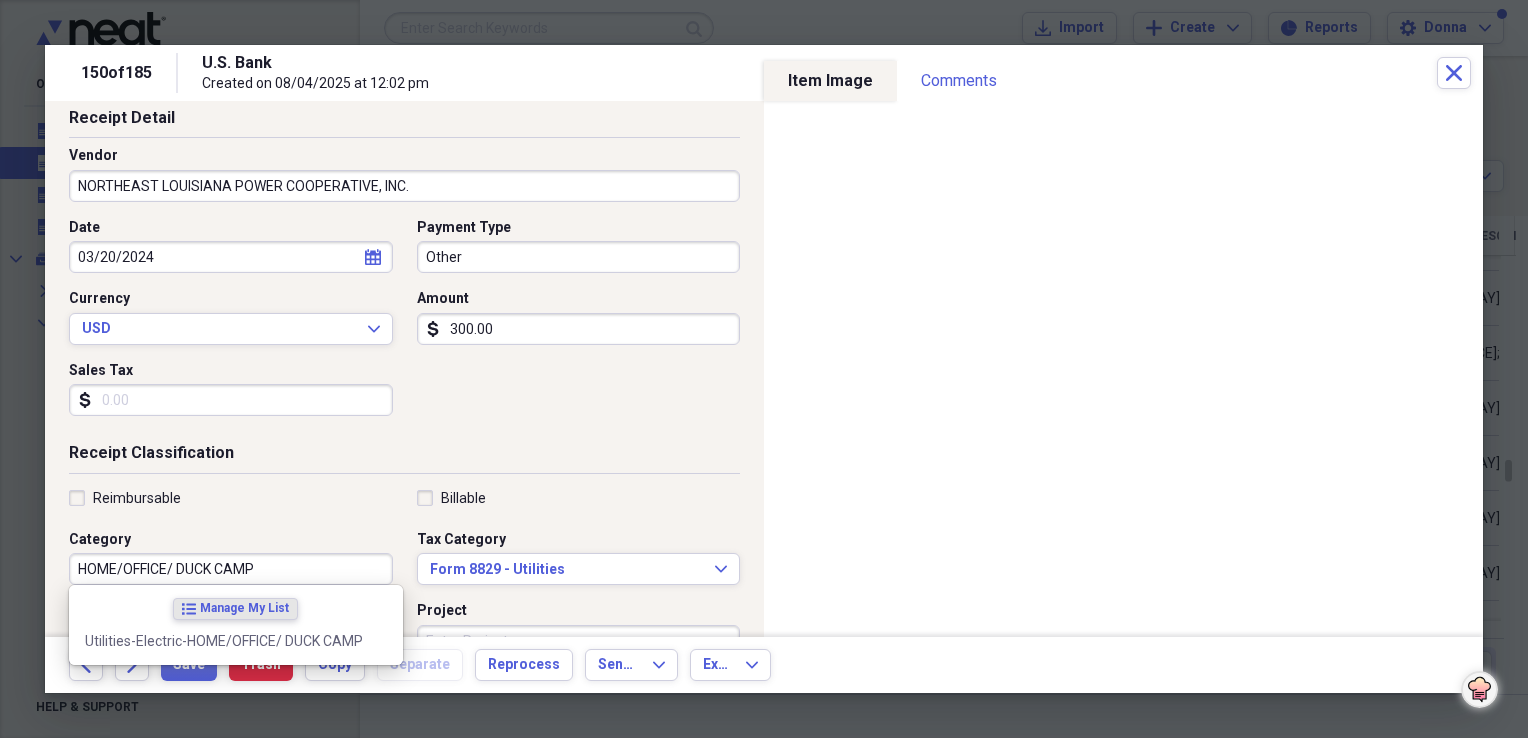 scroll, scrollTop: 0, scrollLeft: 0, axis: both 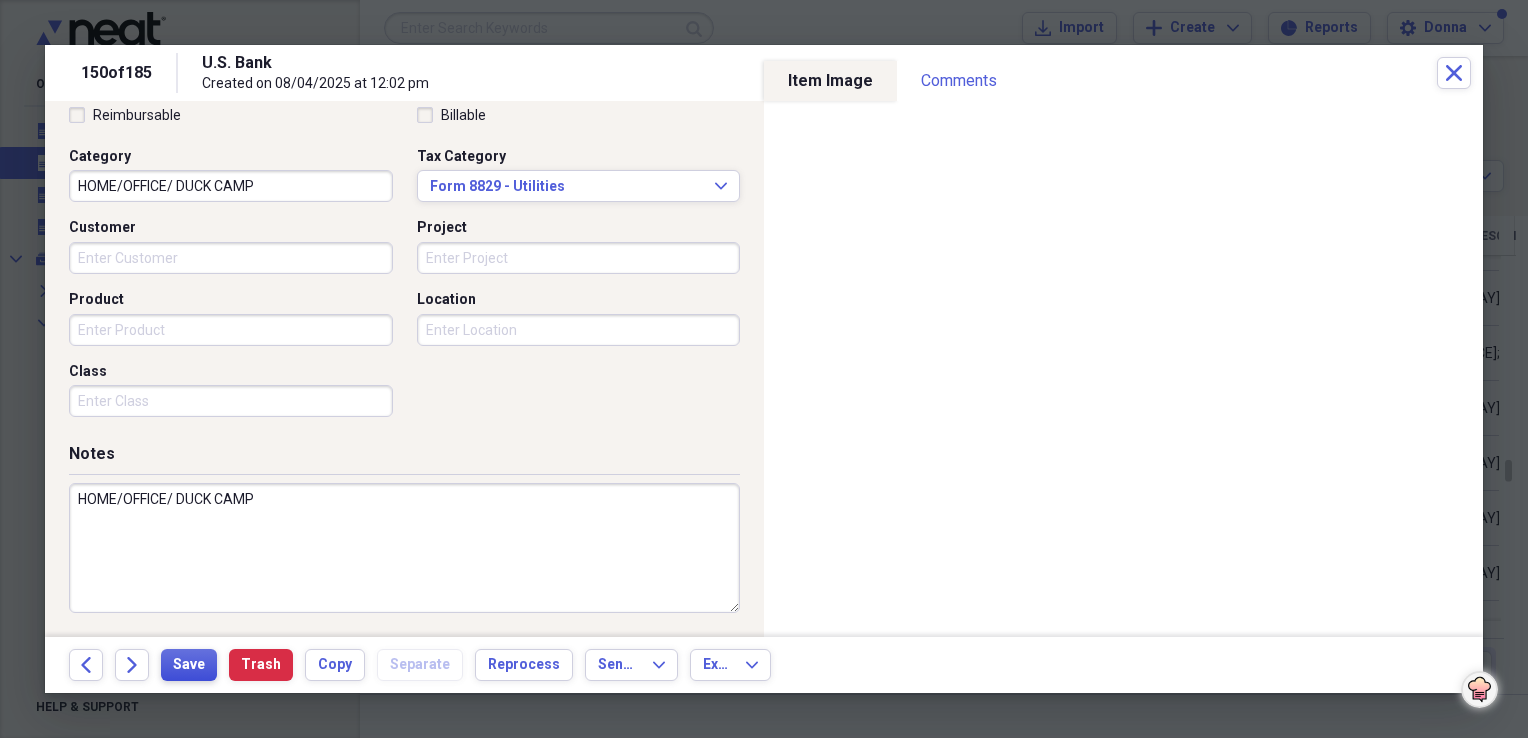 click on "Save" at bounding box center (189, 665) 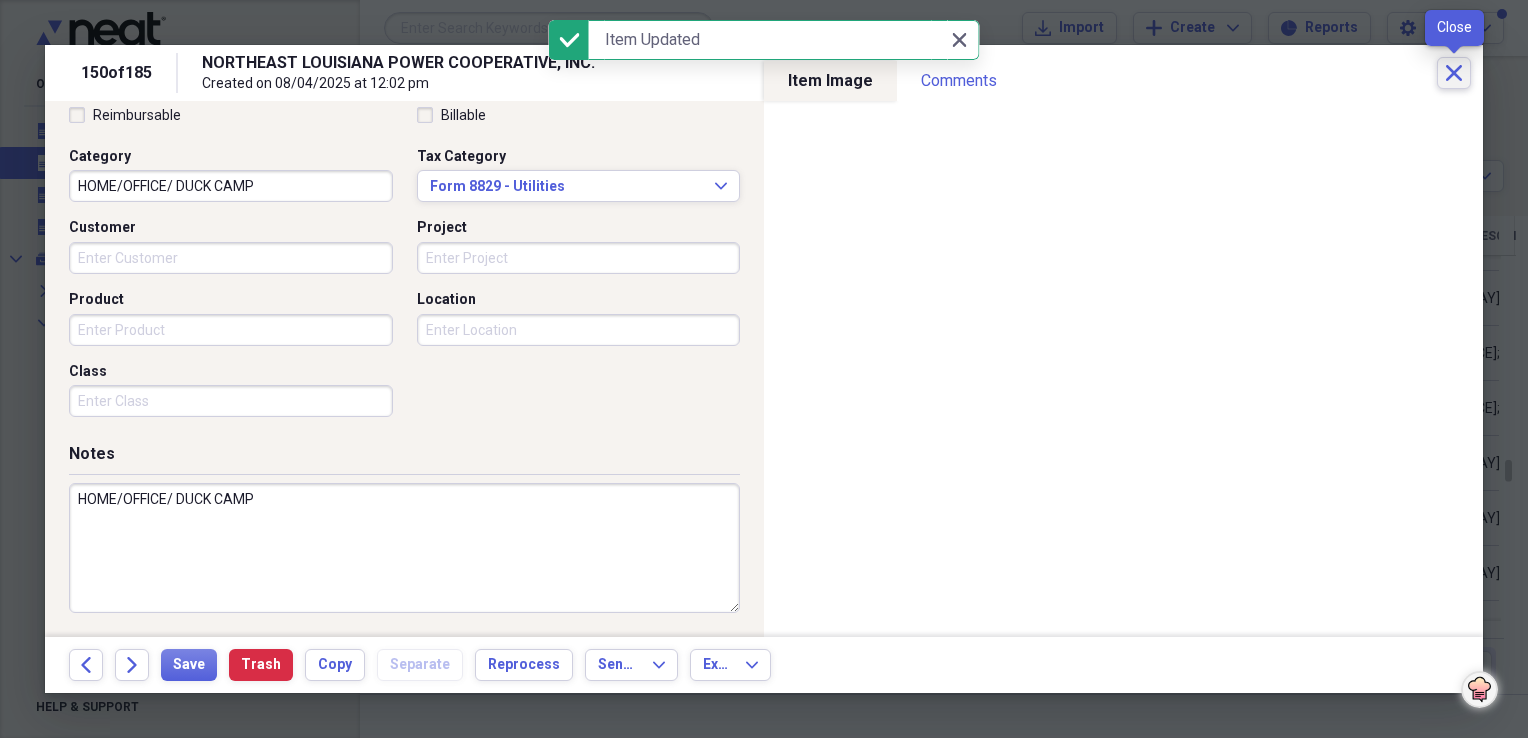 click 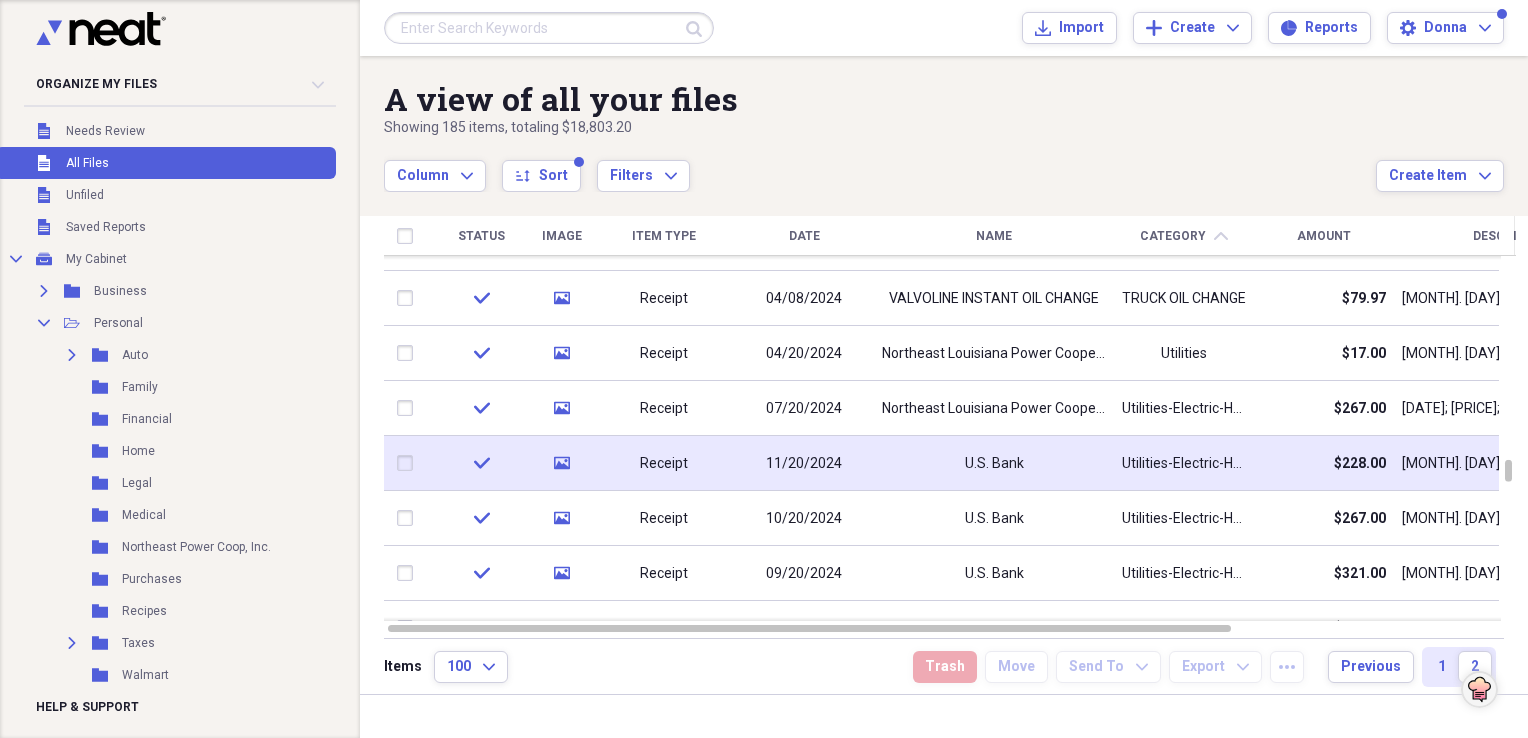 click on "U.S. Bank" at bounding box center (994, 464) 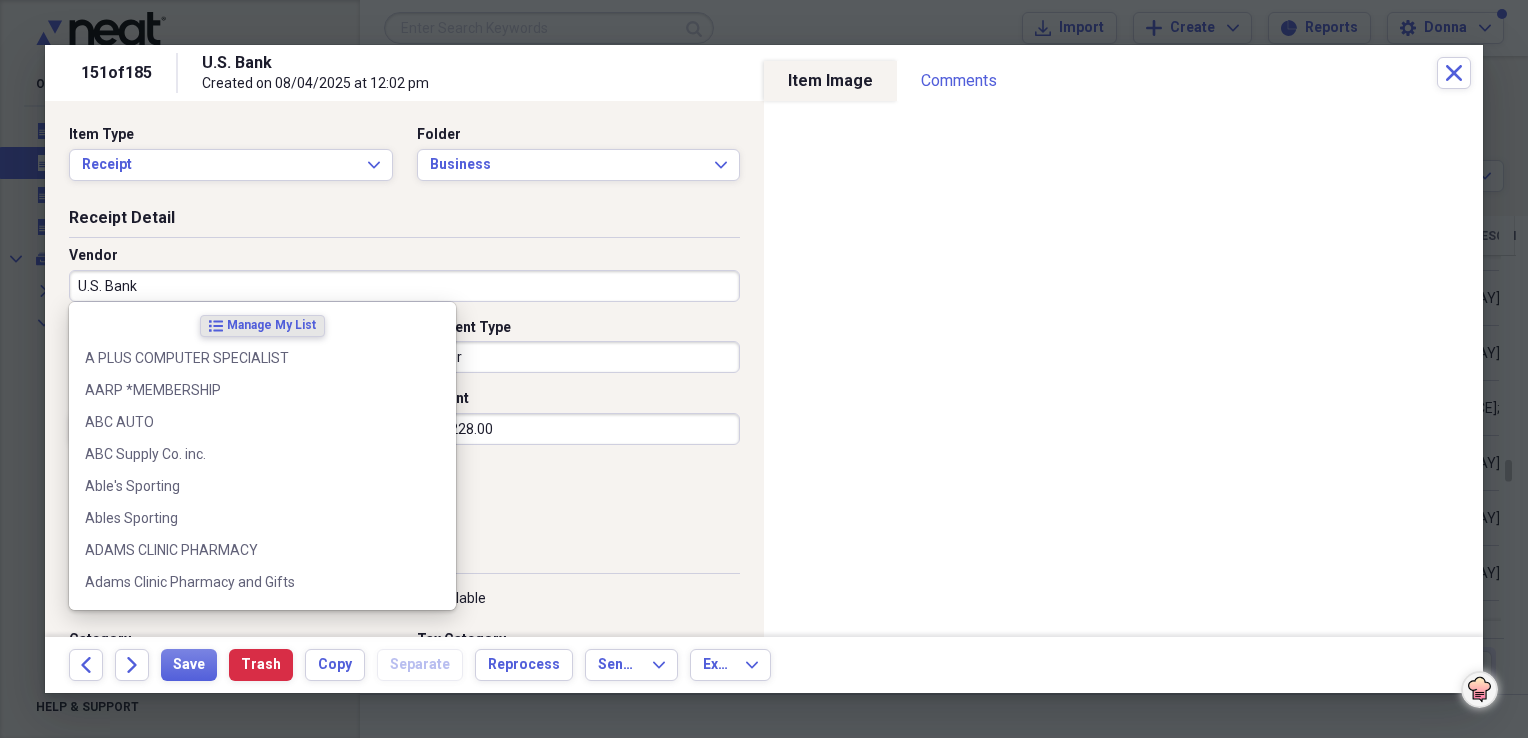 click on "U.S. Bank" at bounding box center (404, 286) 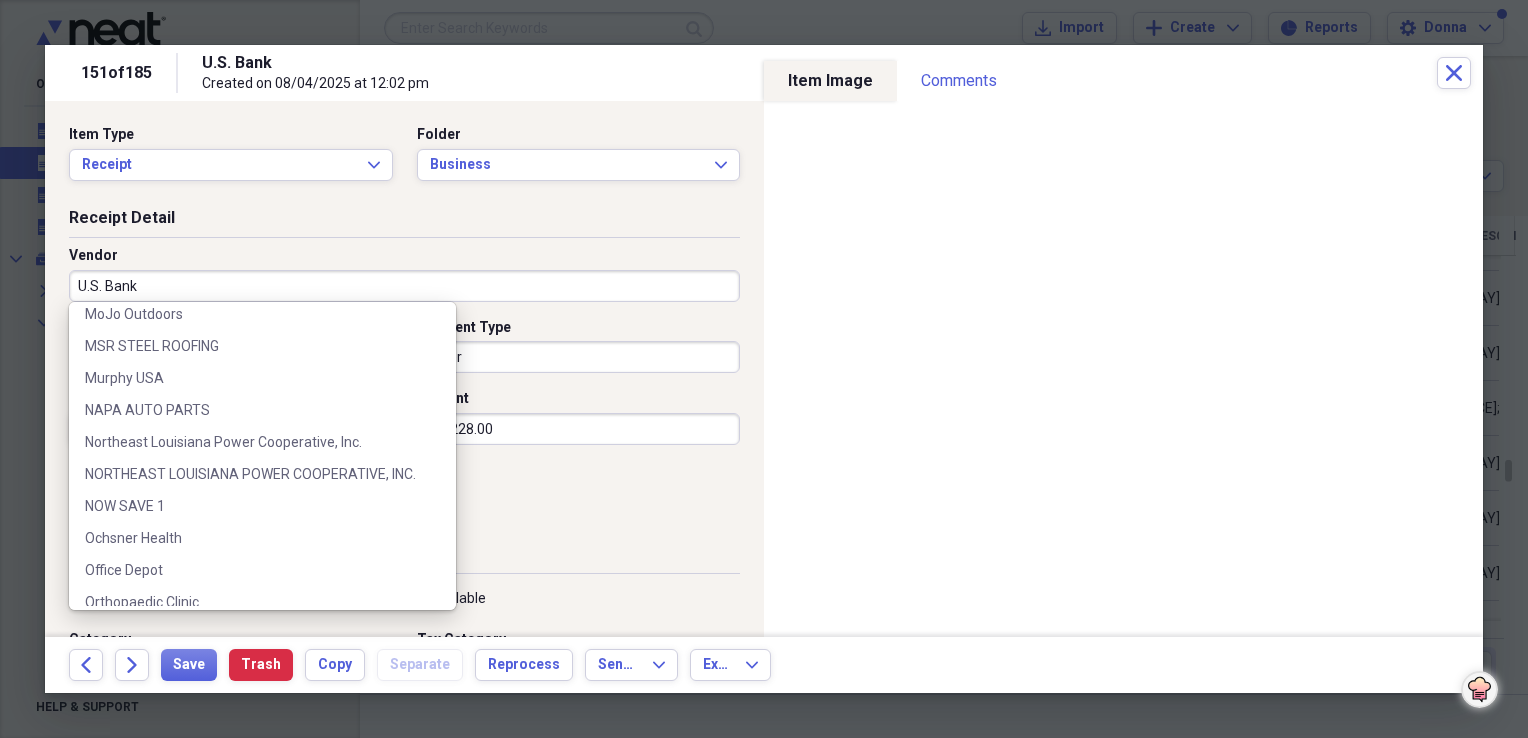 scroll, scrollTop: 2600, scrollLeft: 0, axis: vertical 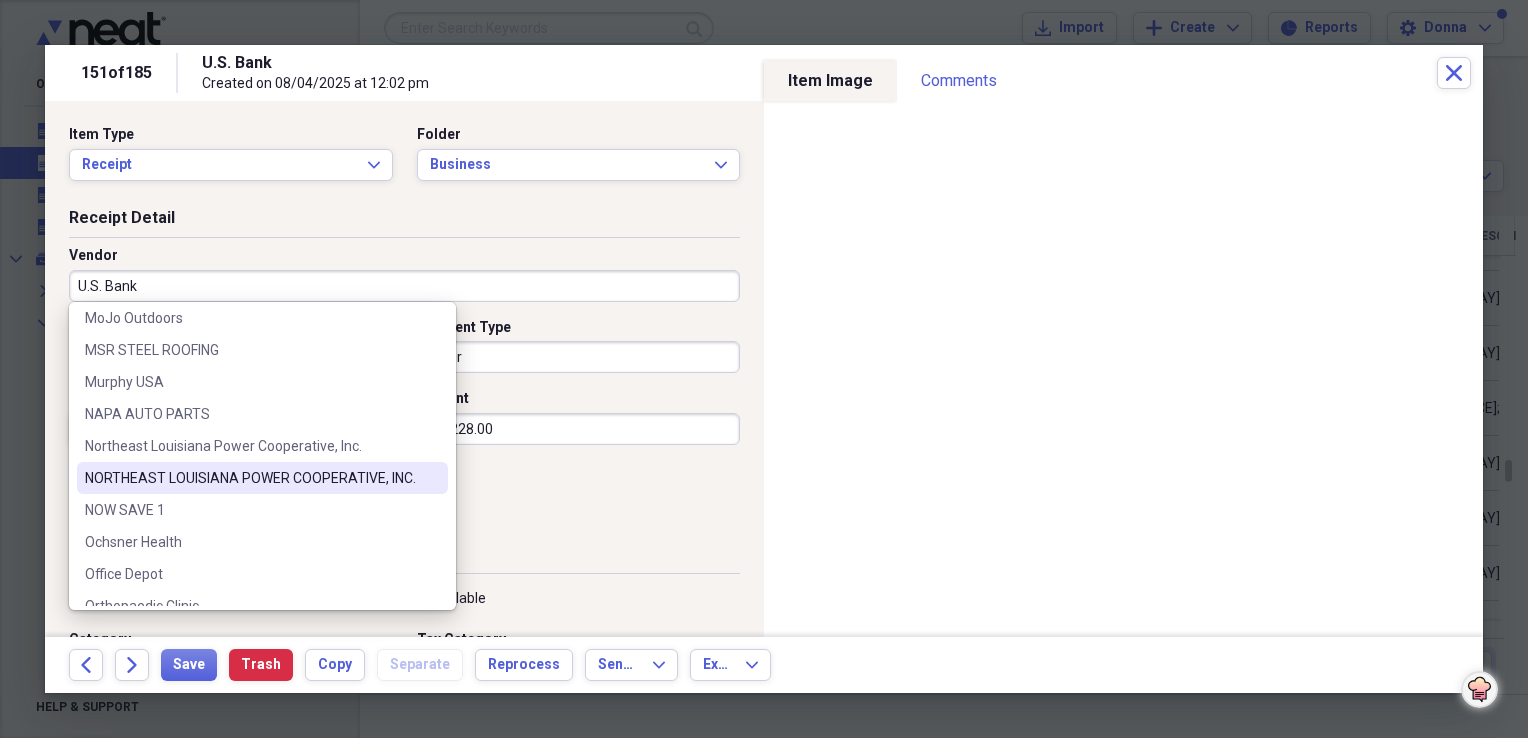 click on "NORTHEAST LOUISIANA POWER COOPERATIVE, INC." at bounding box center (250, 478) 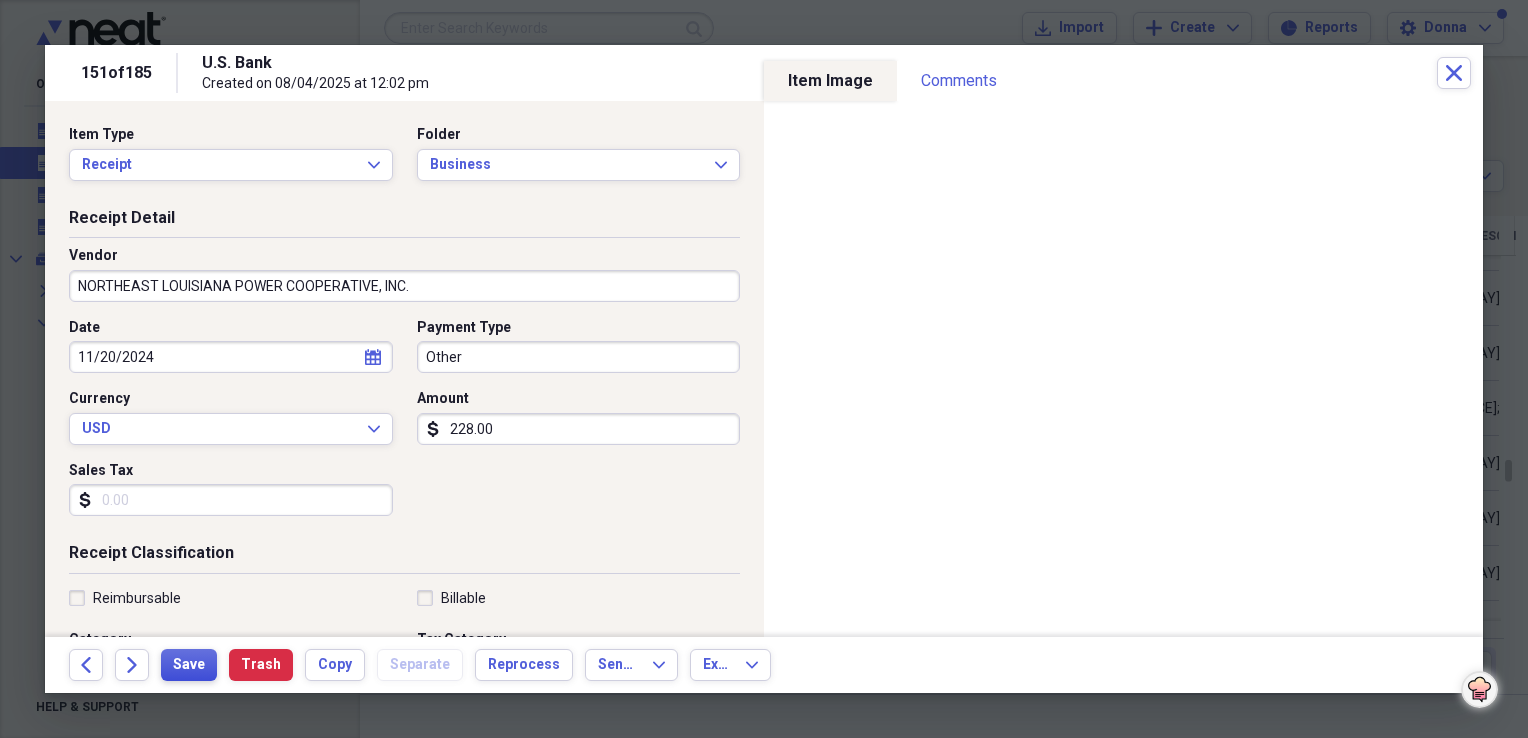 click on "Save" at bounding box center (189, 665) 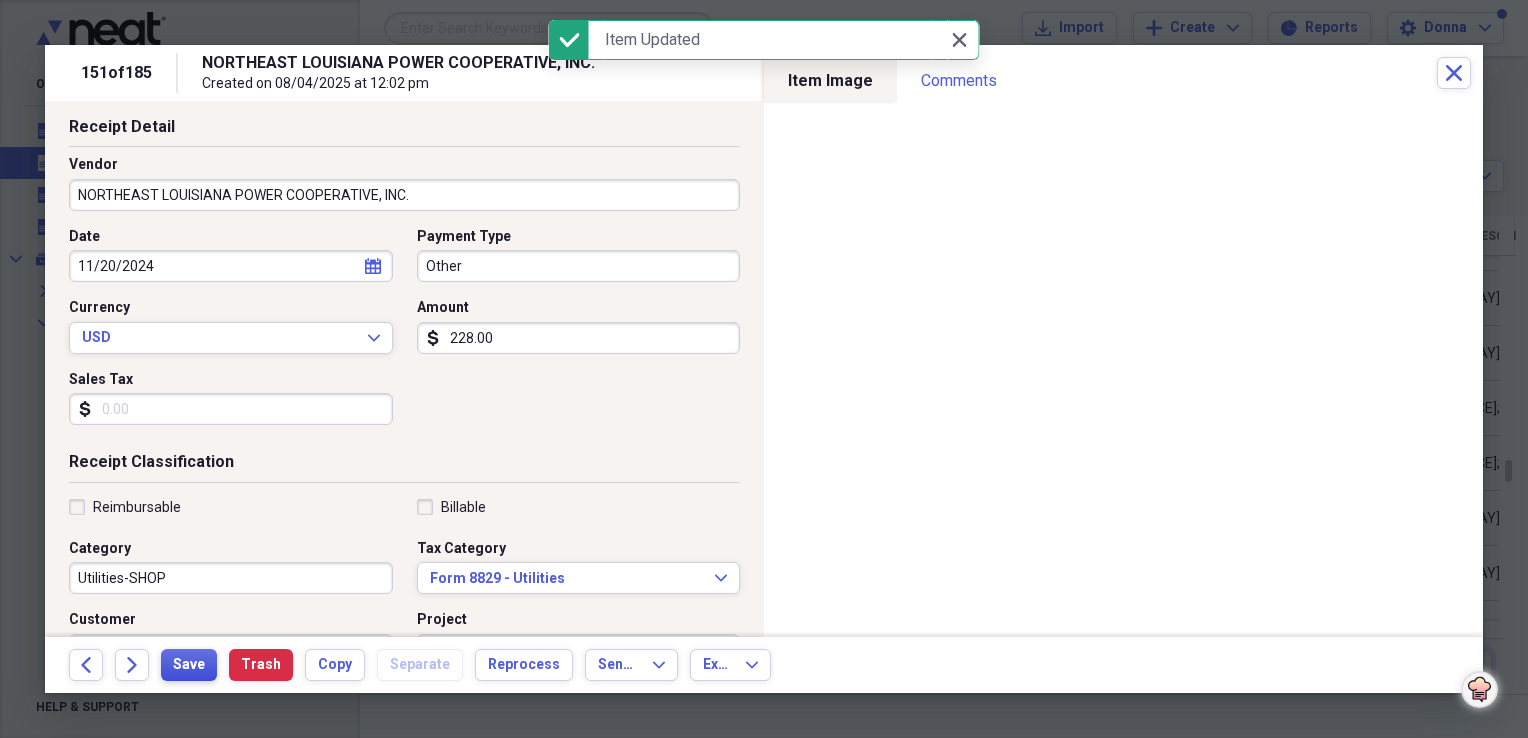 scroll, scrollTop: 200, scrollLeft: 0, axis: vertical 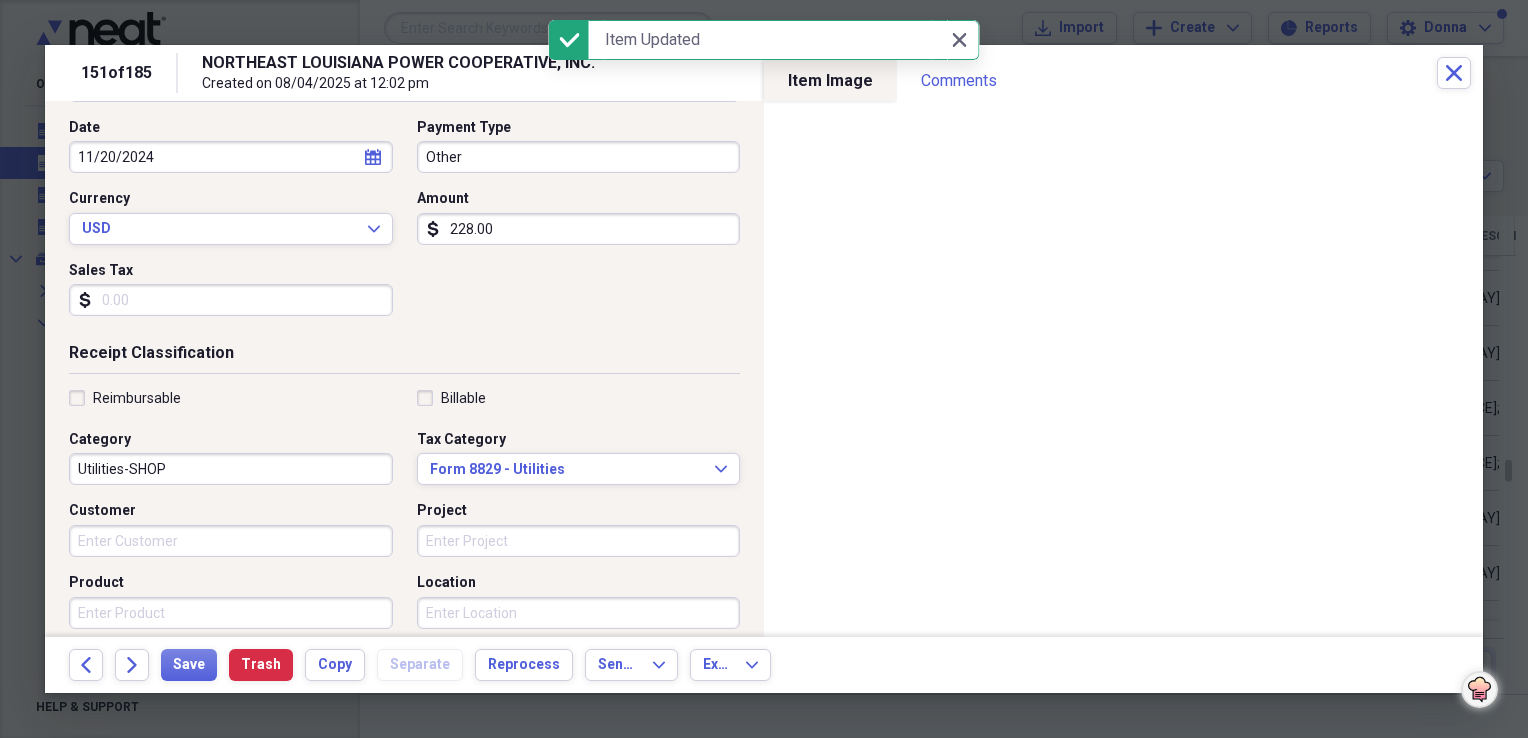 click on "Utilities-SHOP" at bounding box center [231, 469] 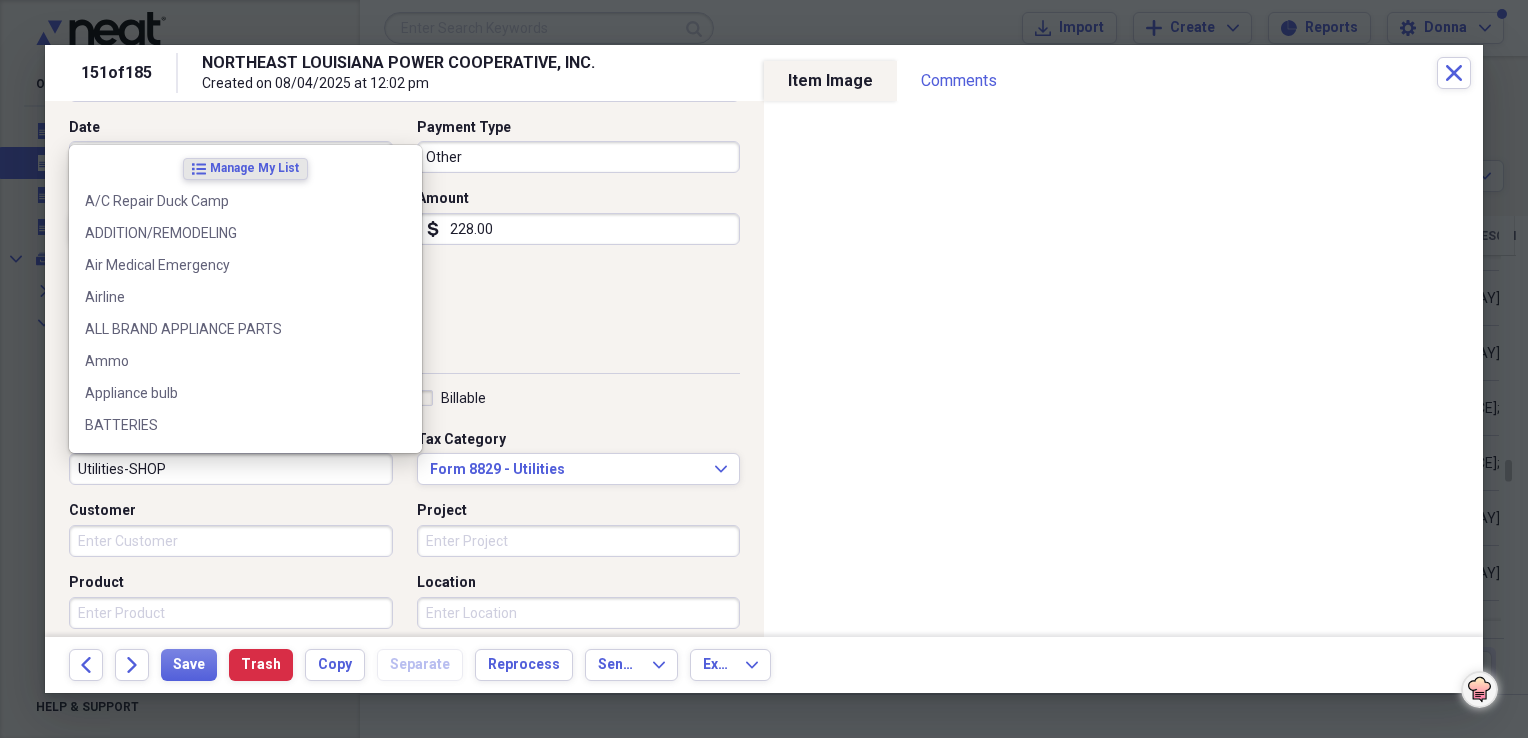 paste on "HOME/OFFICE/ DUCK CAM" 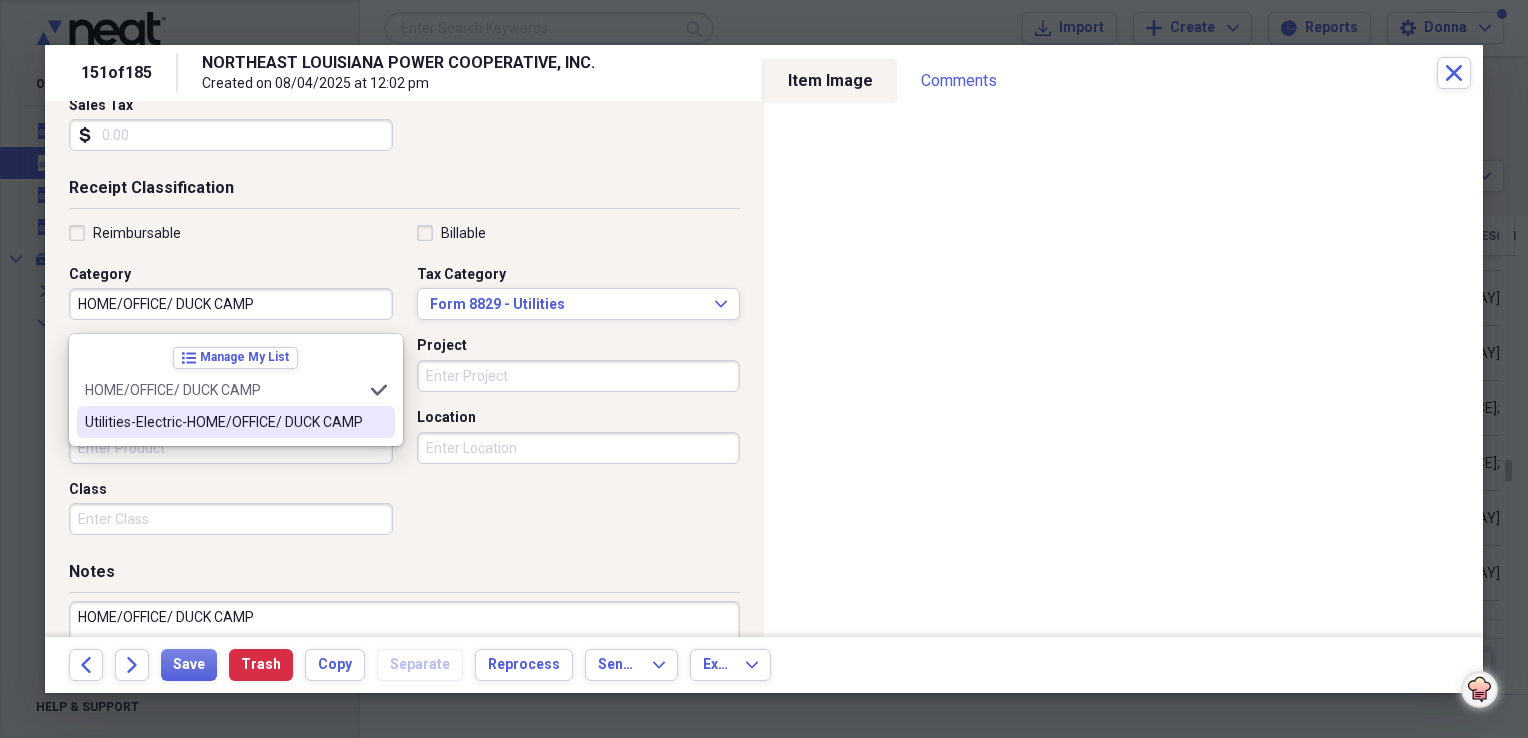 scroll, scrollTop: 400, scrollLeft: 0, axis: vertical 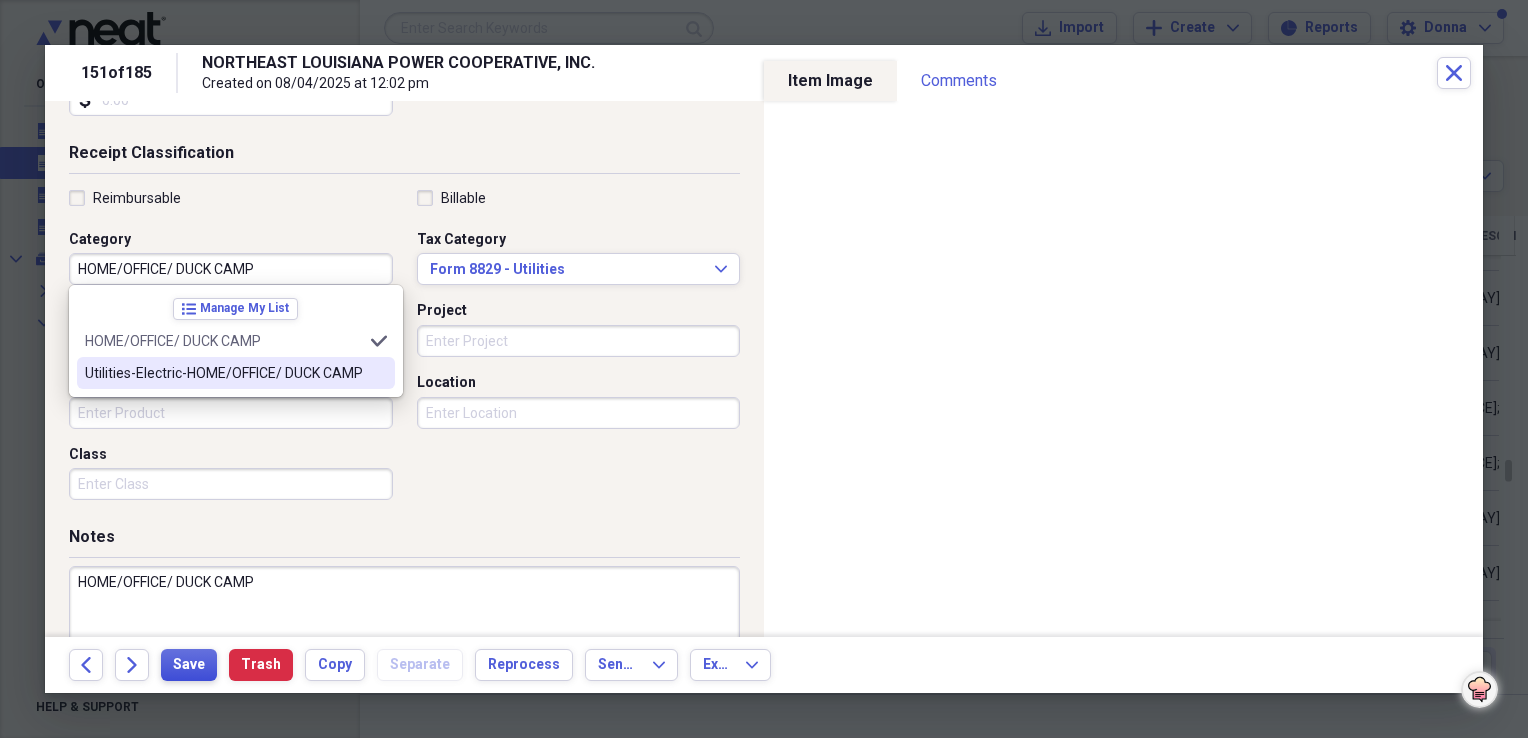 type on "HOME/OFFICE/ DUCK CAMP" 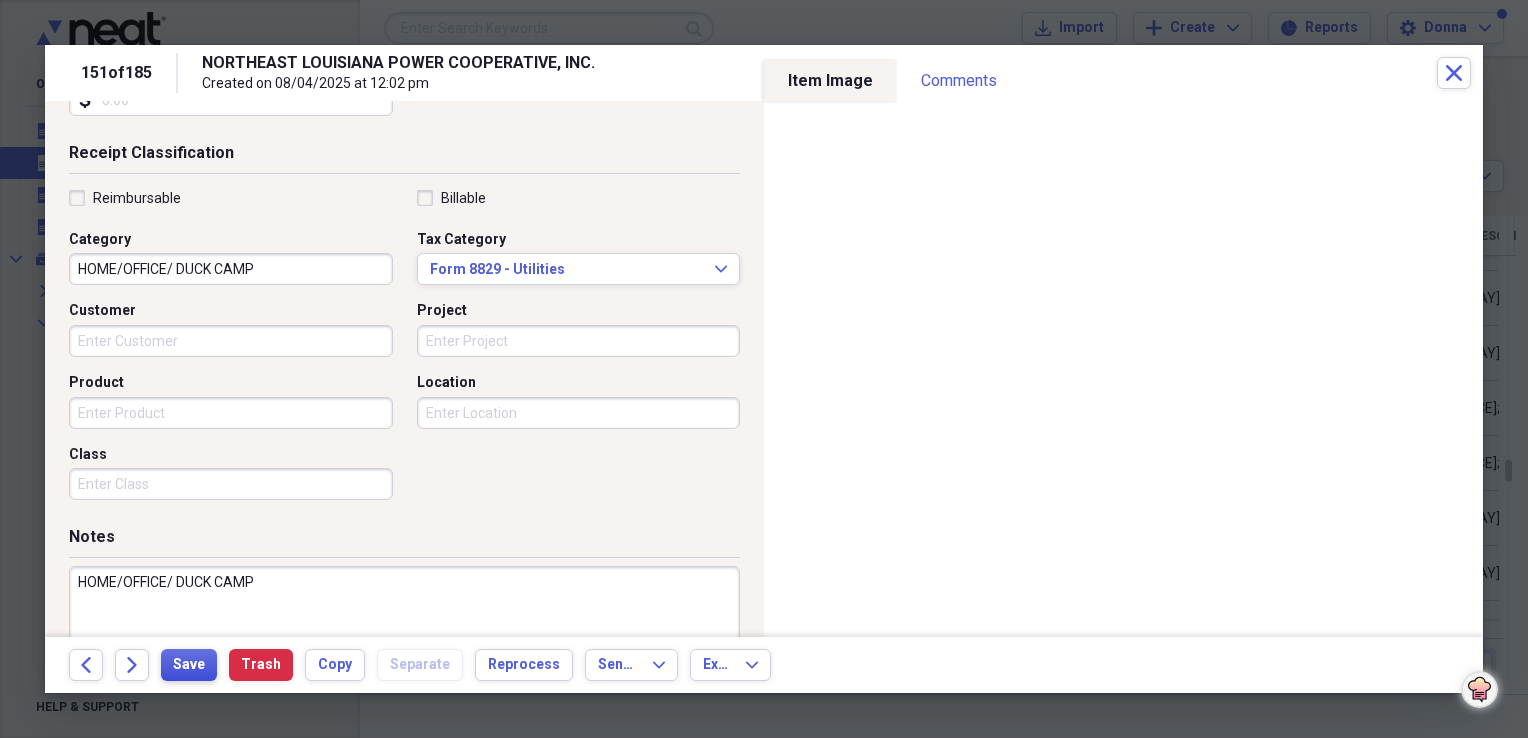 click on "Save" at bounding box center (189, 665) 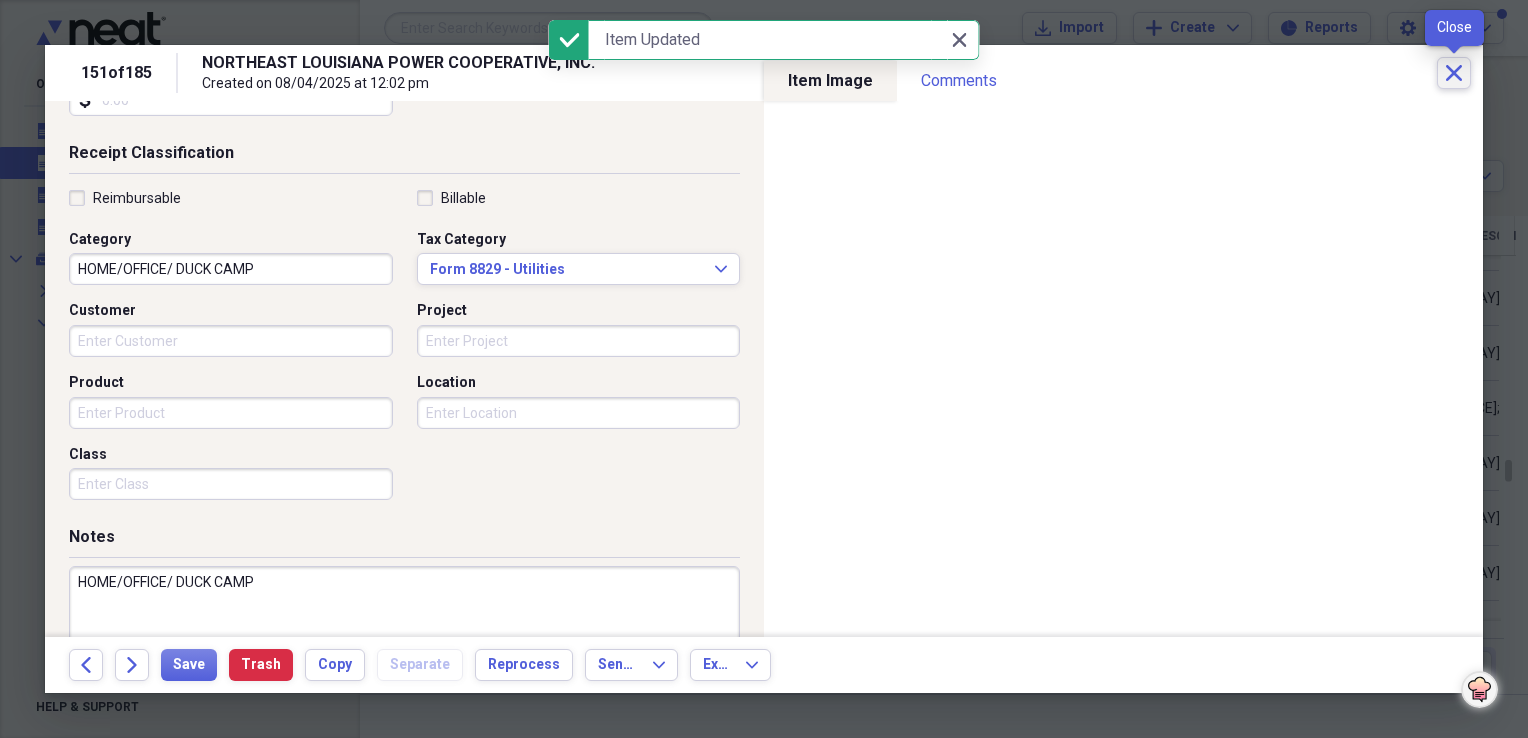 click 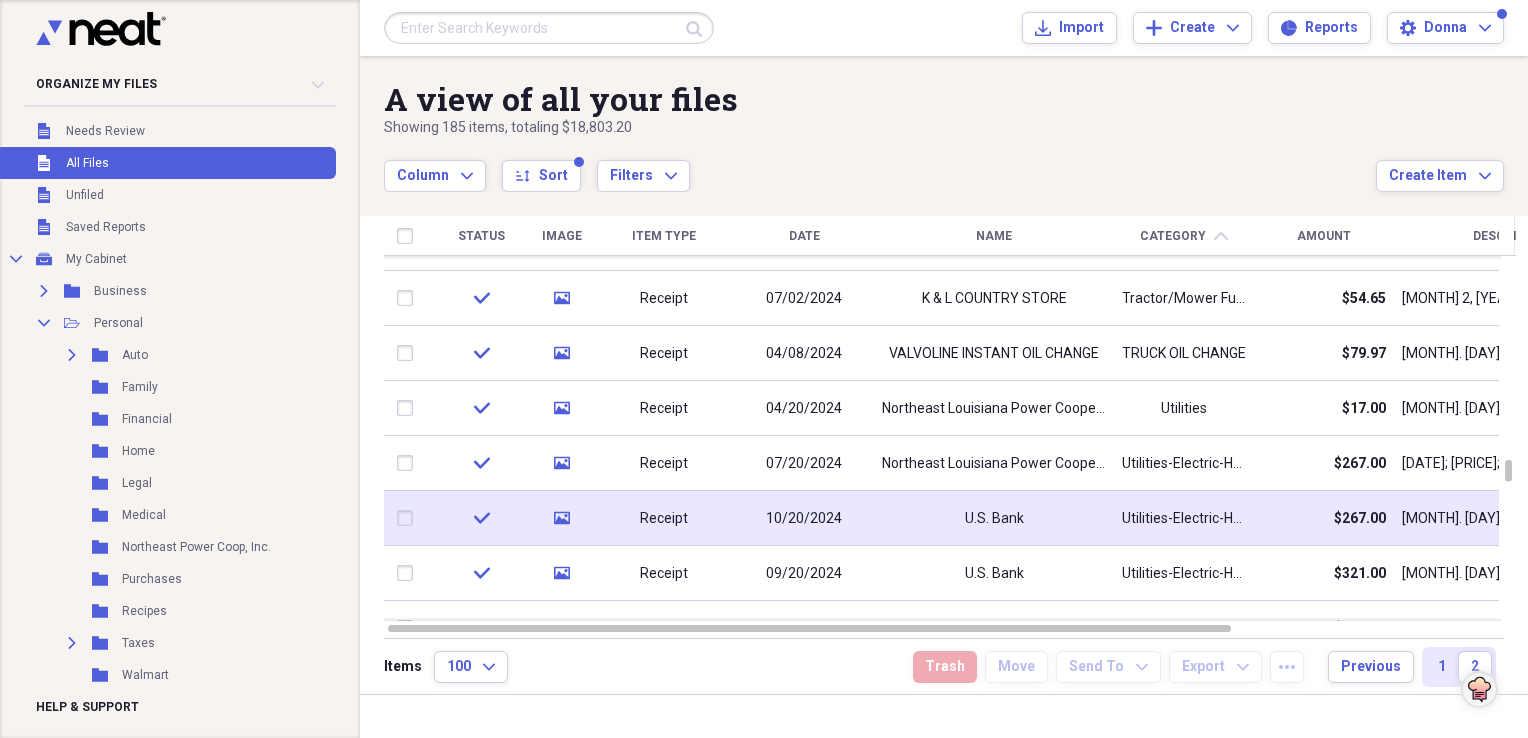 click on "U.S. Bank" at bounding box center (994, 519) 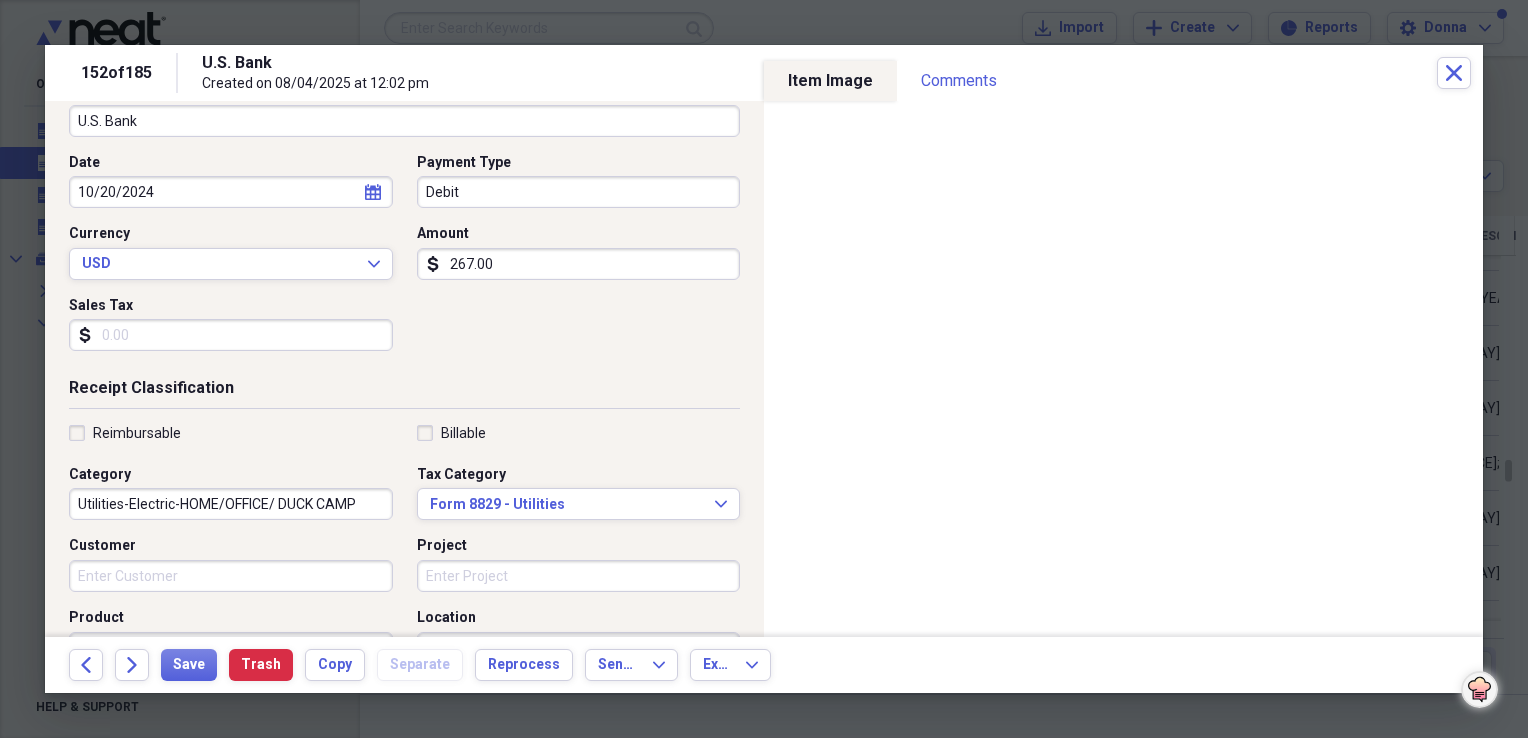 scroll, scrollTop: 200, scrollLeft: 0, axis: vertical 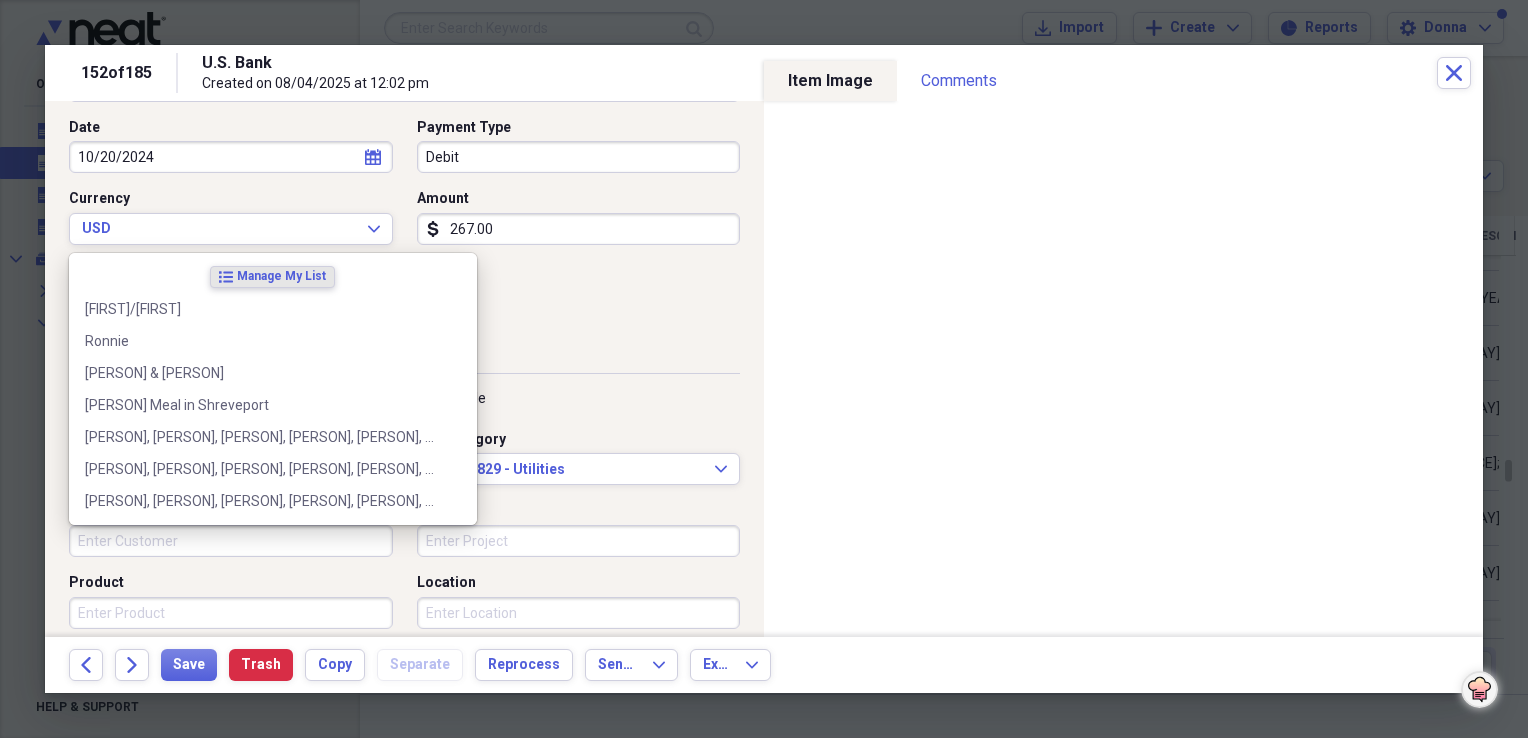 click on "Reimbursable Billable Category Utilities-Electric-HOME/OFFICE/ DUCK CAMP Tax Category Form 8829 - Utilities Expand Customer Project Product Location Class" at bounding box center (404, 549) 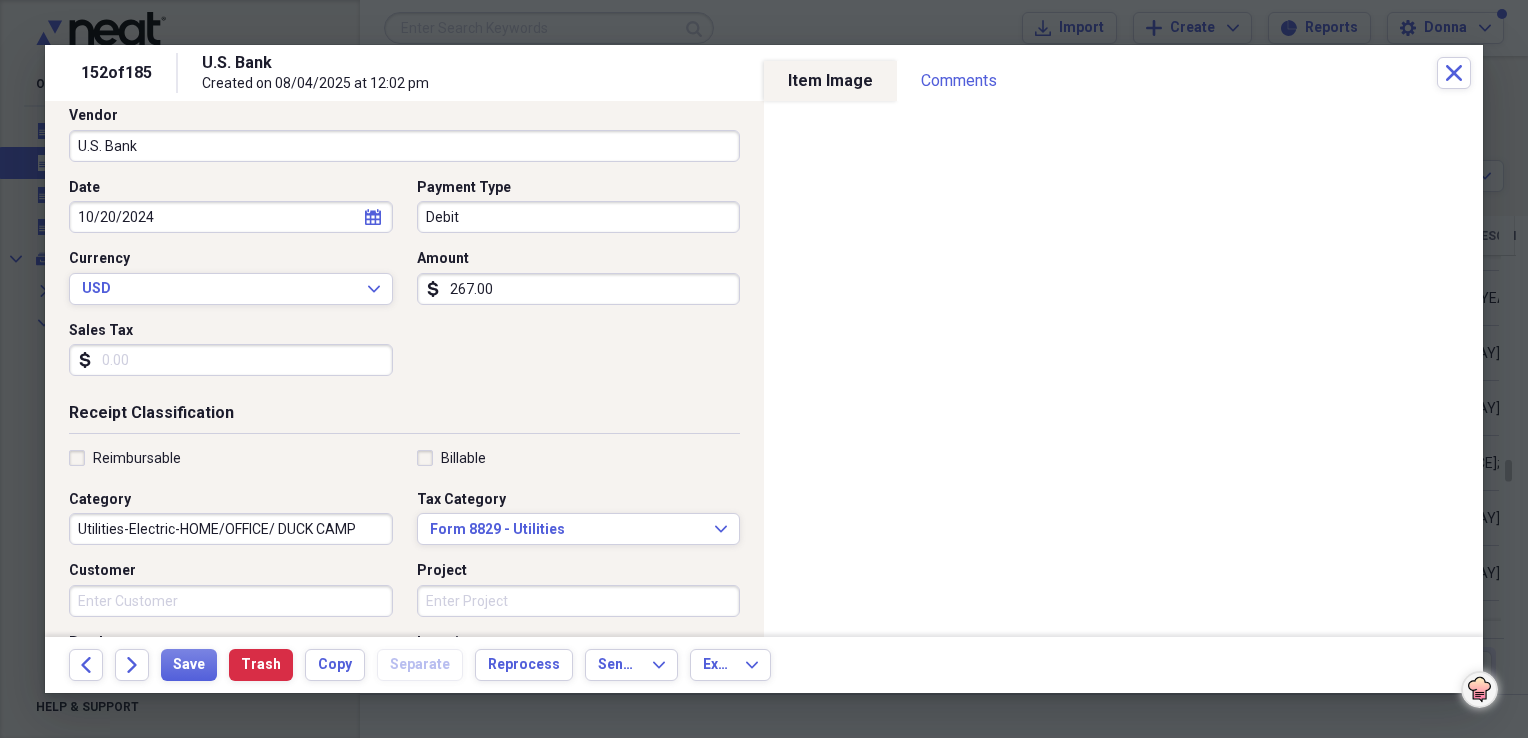 scroll, scrollTop: 0, scrollLeft: 0, axis: both 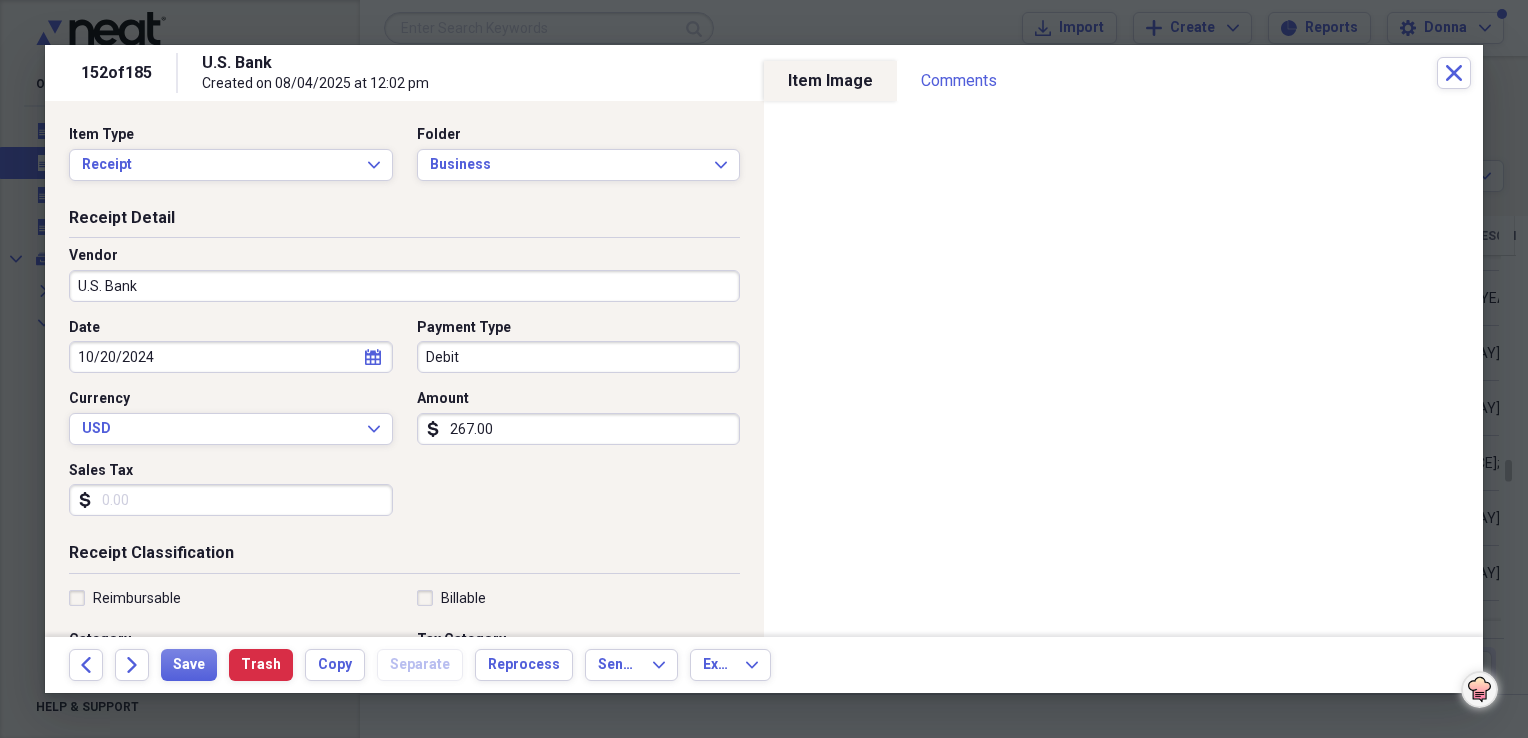 click on "U.S. Bank" at bounding box center (404, 286) 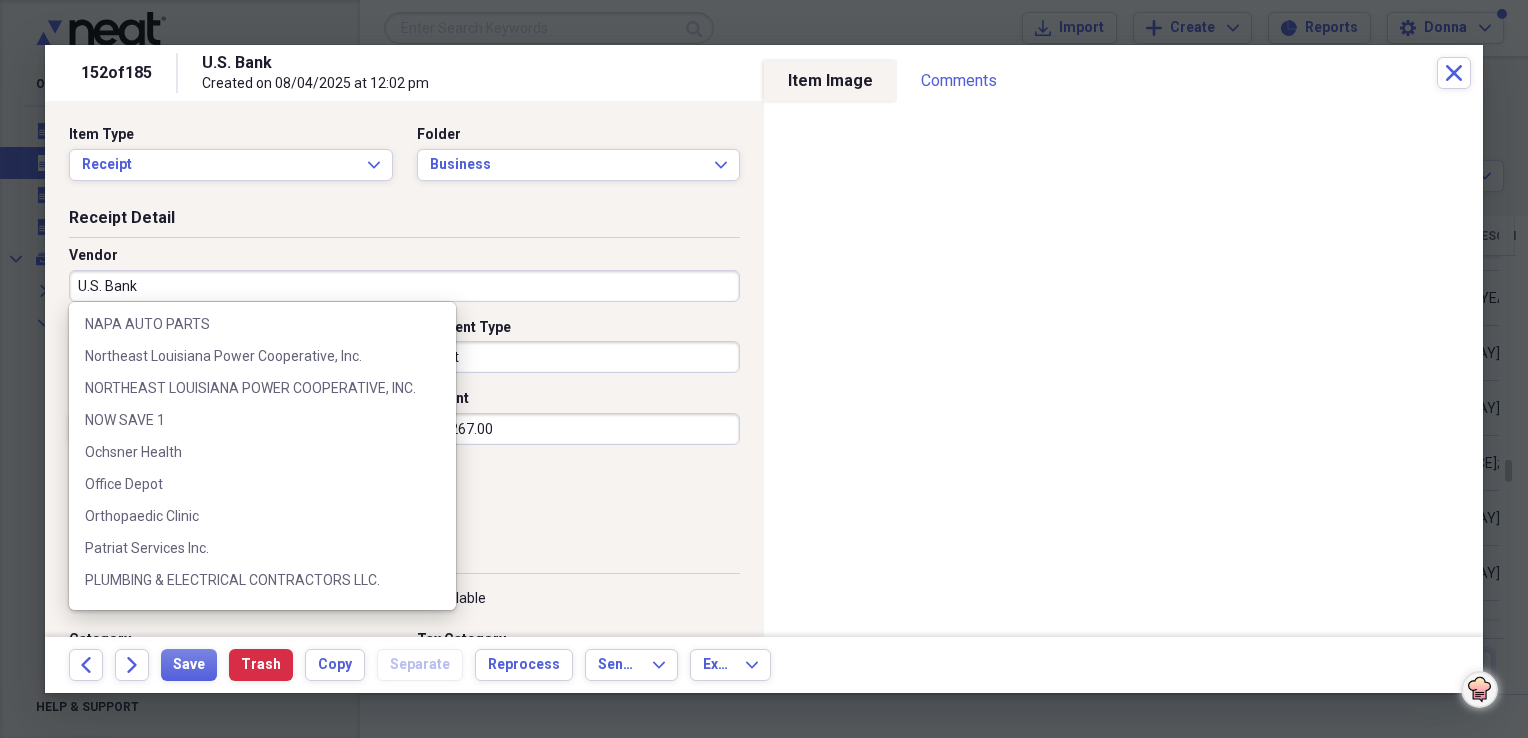 scroll, scrollTop: 2700, scrollLeft: 0, axis: vertical 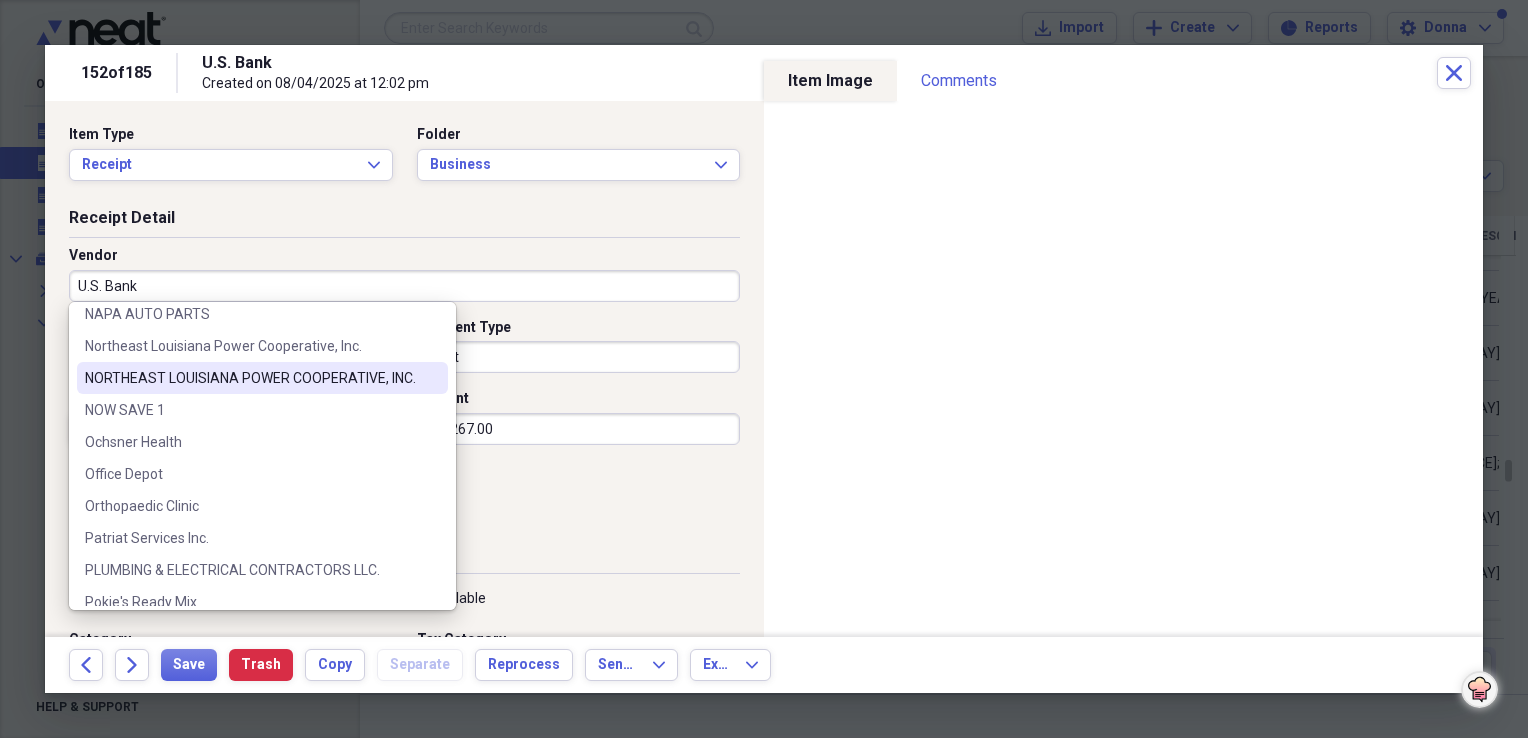 click on "NORTHEAST LOUISIANA POWER COOPERATIVE, INC." at bounding box center (250, 378) 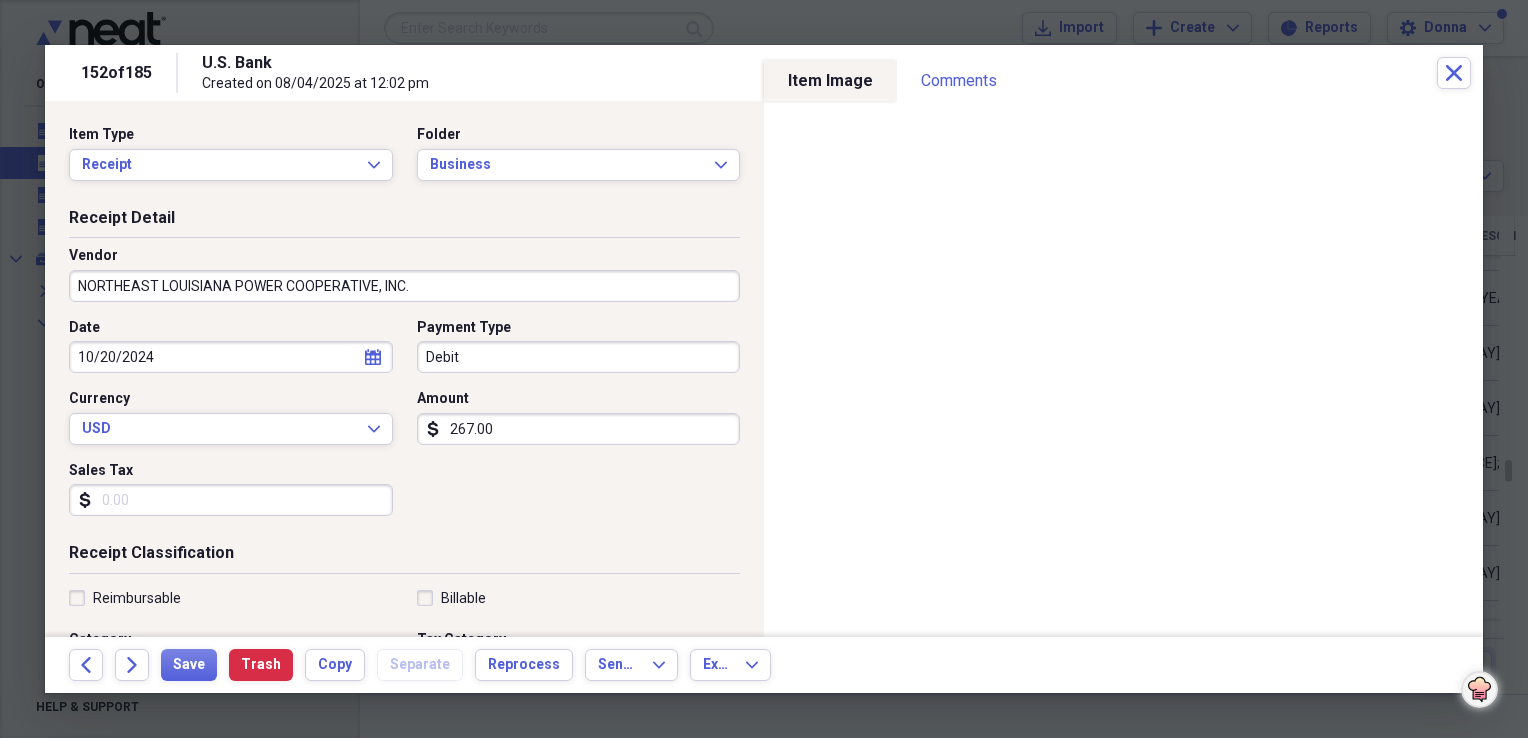 type on "Utilities-SHOP" 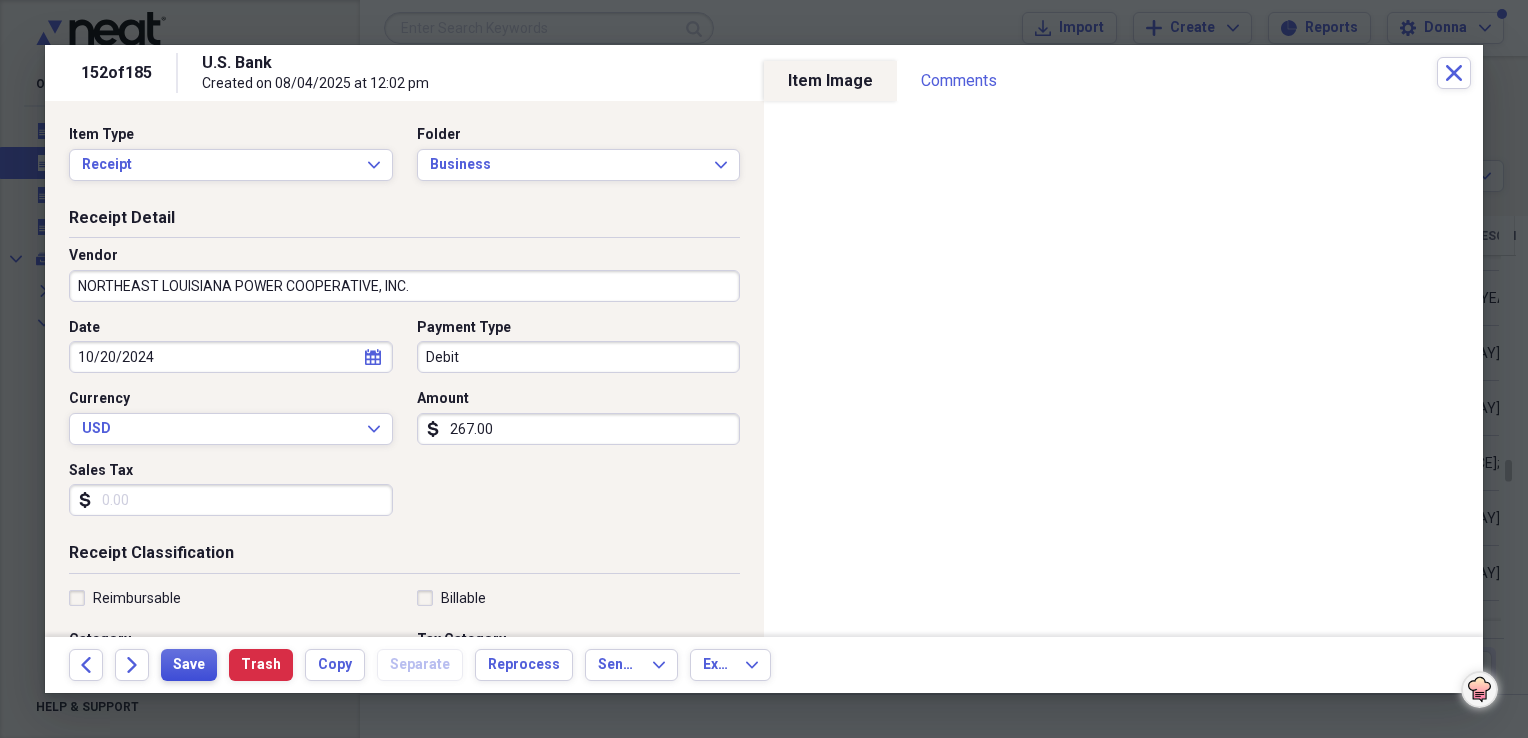click on "Save" at bounding box center (189, 665) 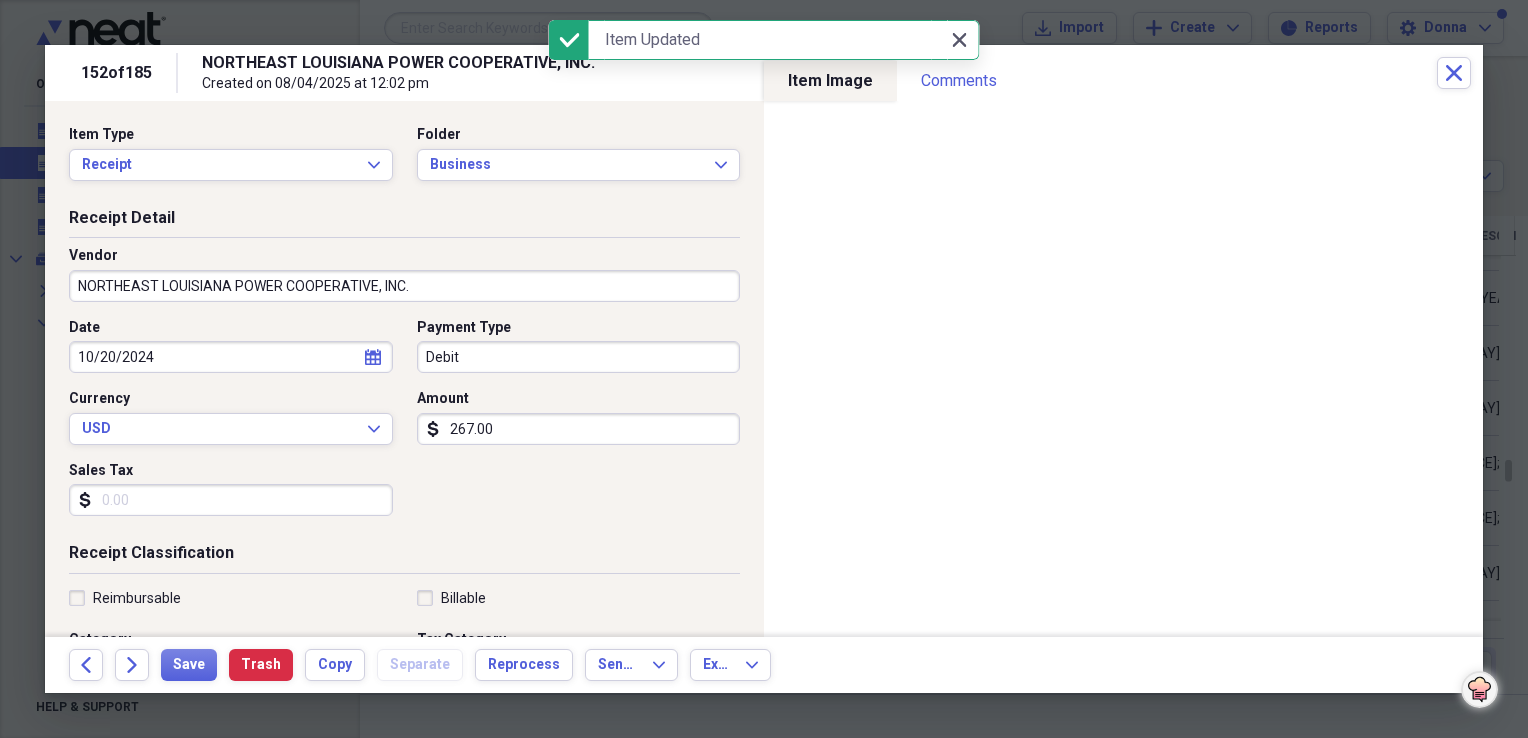 click 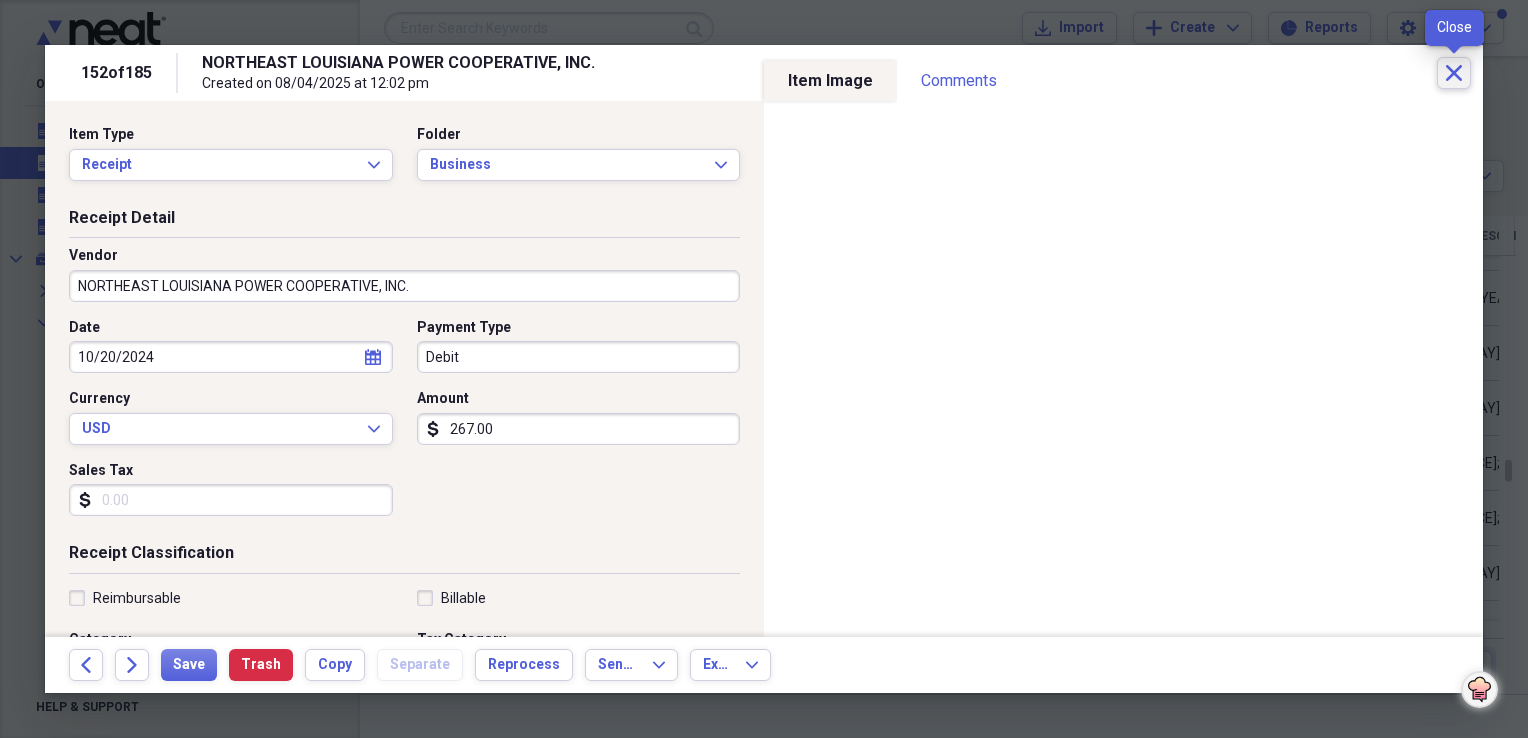 click 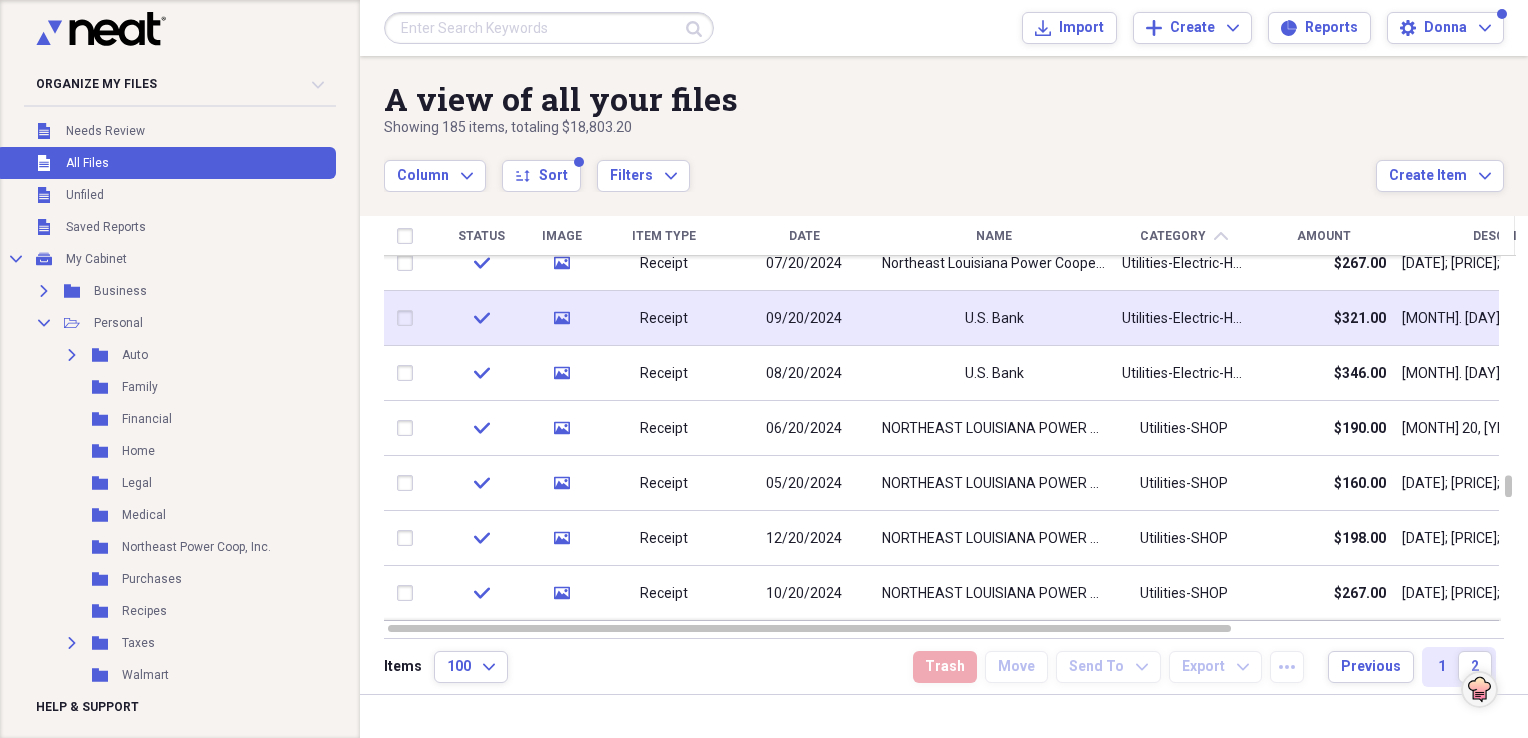 click on "U.S. Bank" at bounding box center [994, 318] 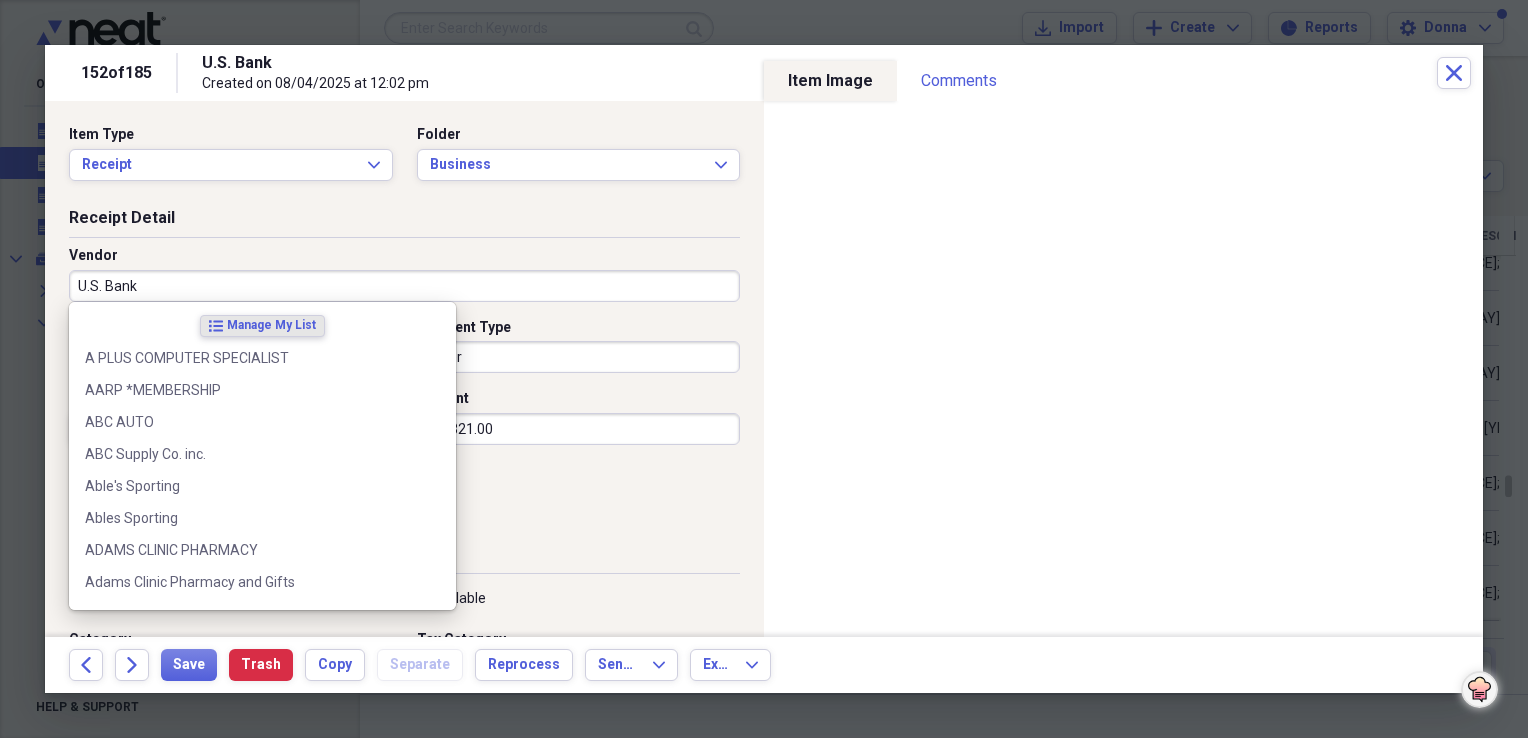click on "U.S. Bank" at bounding box center (404, 286) 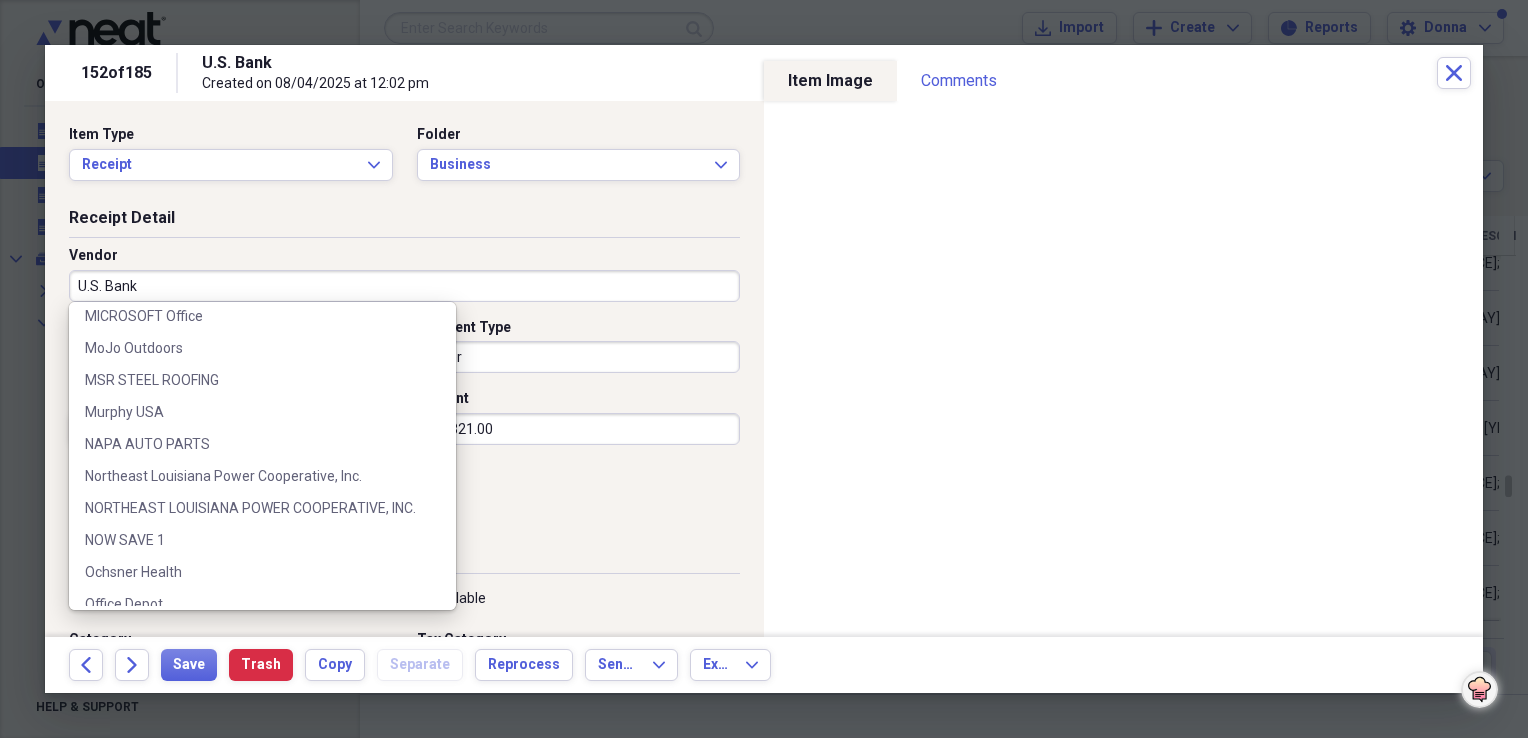 scroll, scrollTop: 2600, scrollLeft: 0, axis: vertical 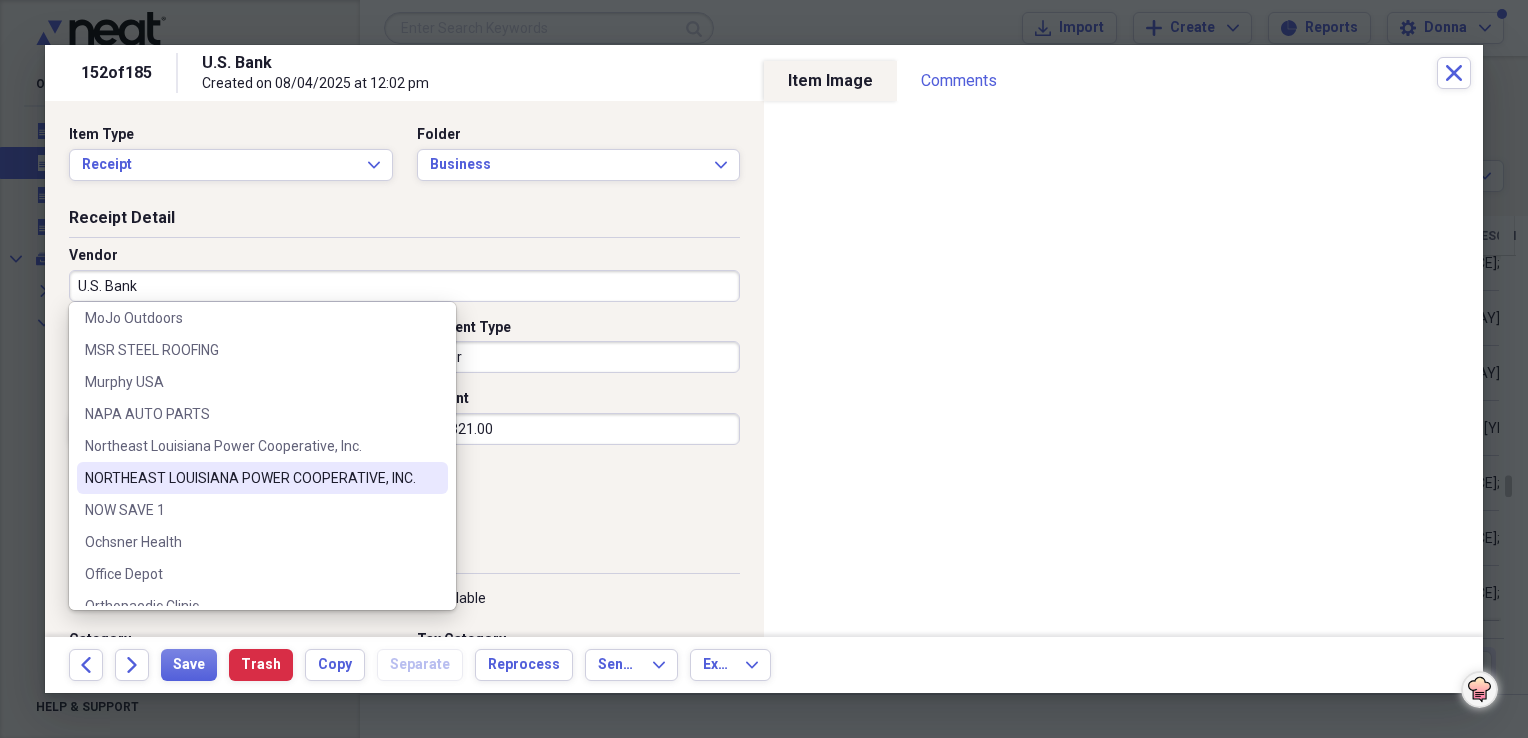 click on "NORTHEAST LOUISIANA POWER COOPERATIVE, INC." at bounding box center (250, 478) 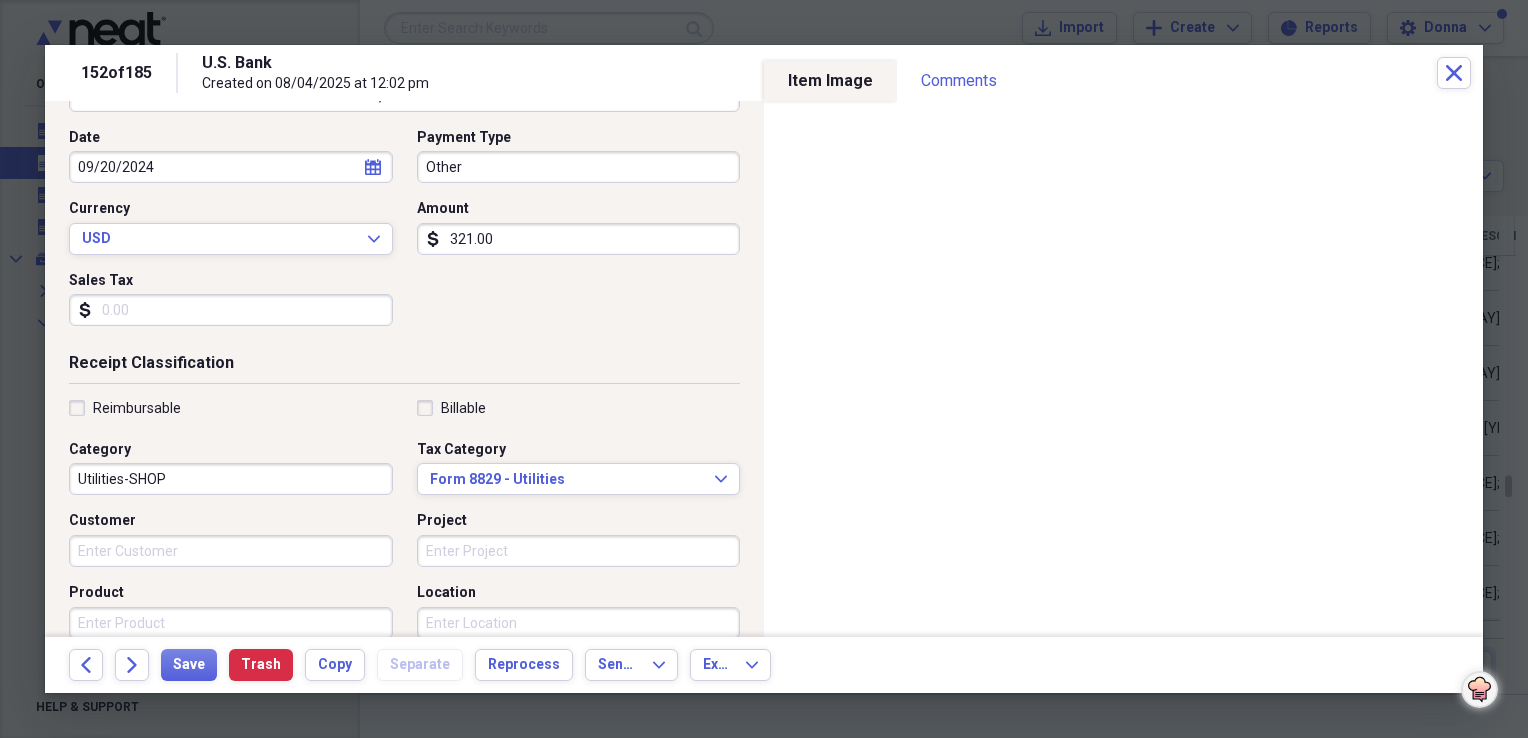 scroll, scrollTop: 200, scrollLeft: 0, axis: vertical 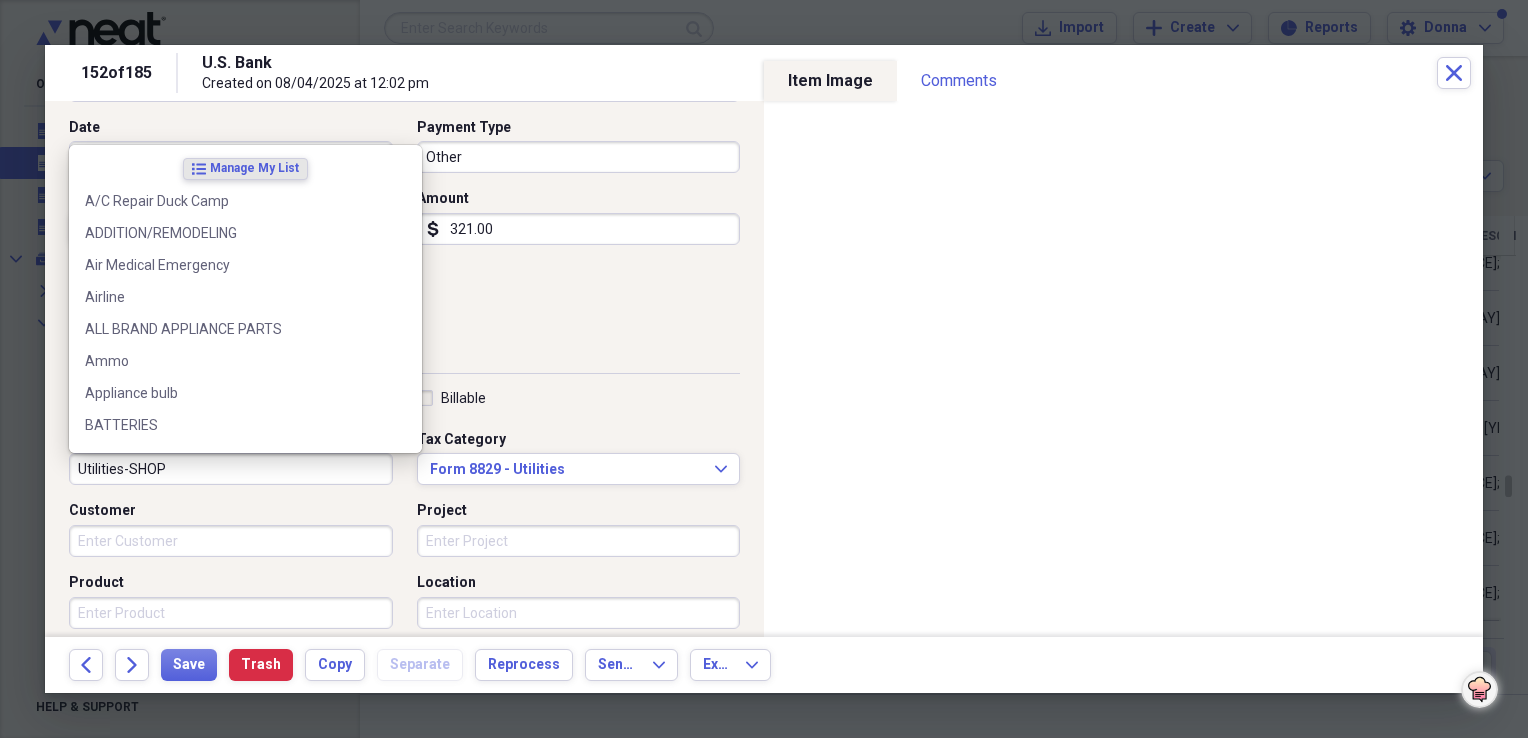 click on "Utilities-SHOP" at bounding box center [231, 469] 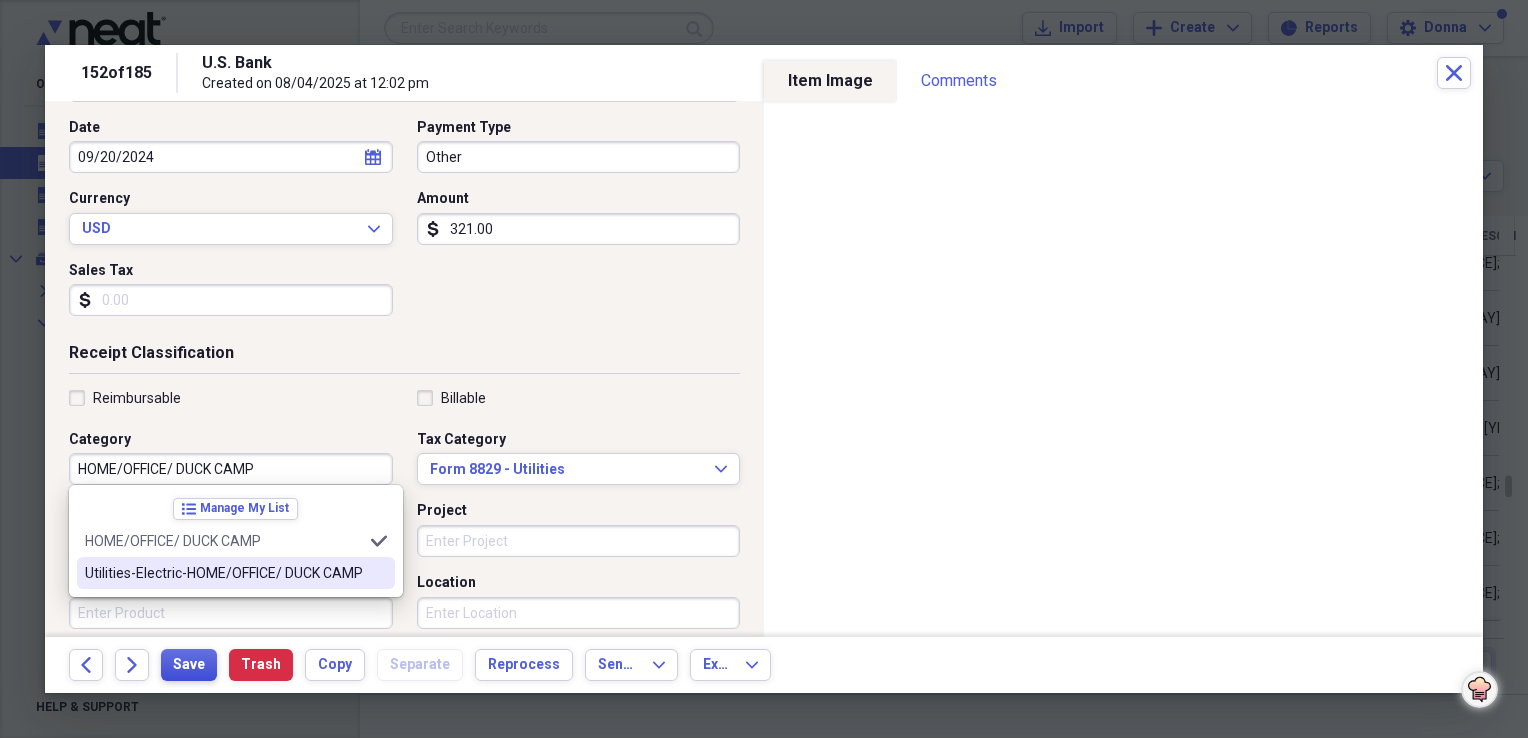 type on "HOME/OFFICE/ DUCK CAMP" 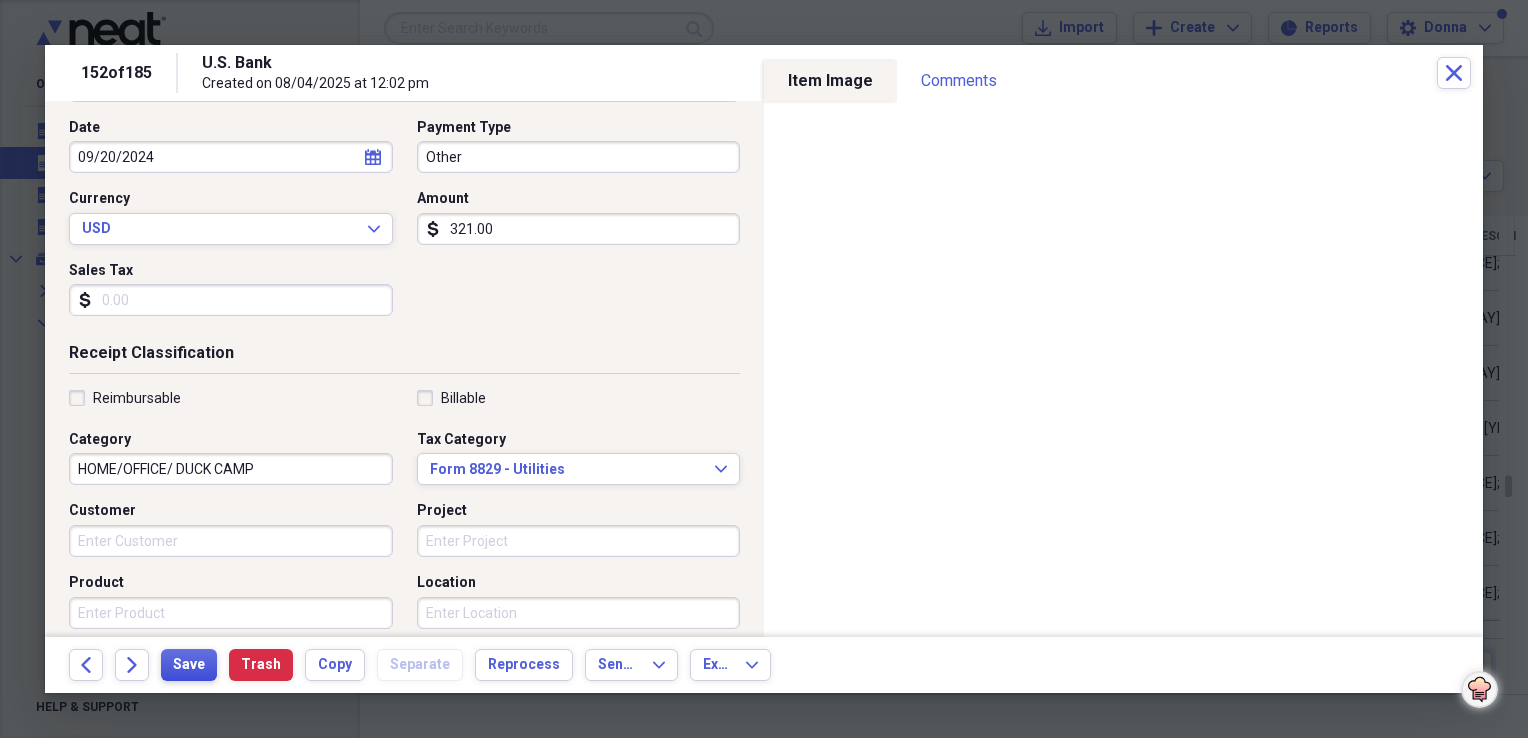 click on "Save" at bounding box center (189, 665) 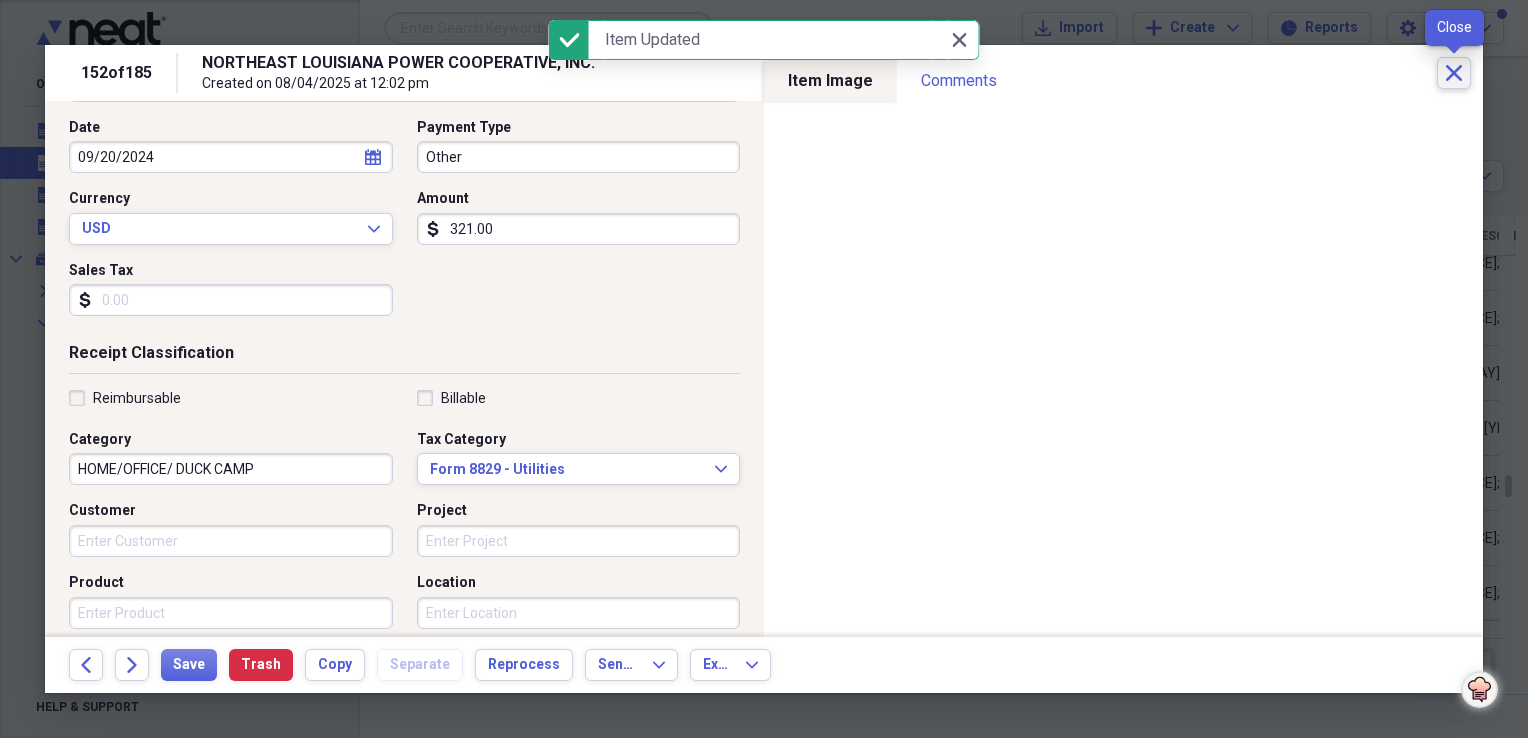 click 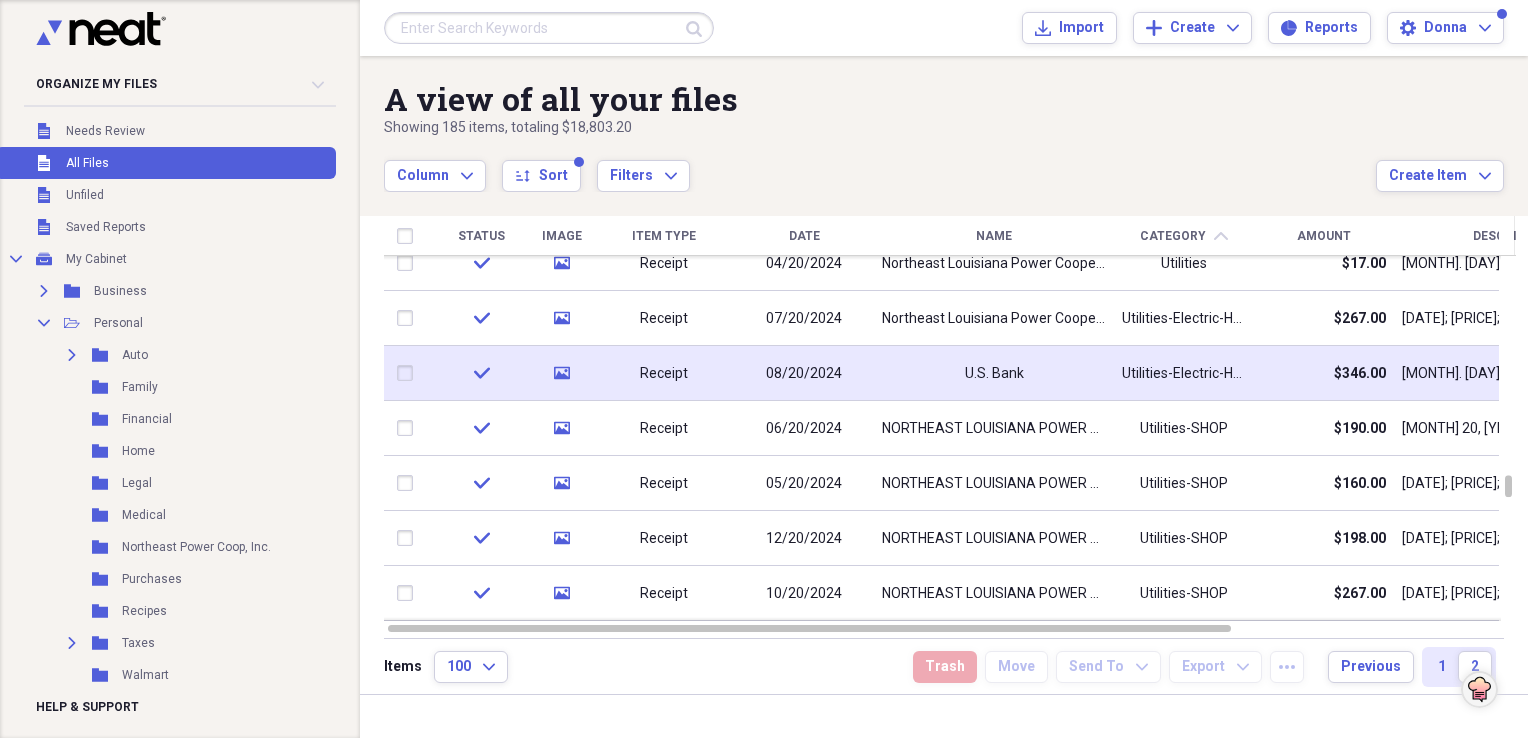 click on "U.S. Bank" at bounding box center (994, 374) 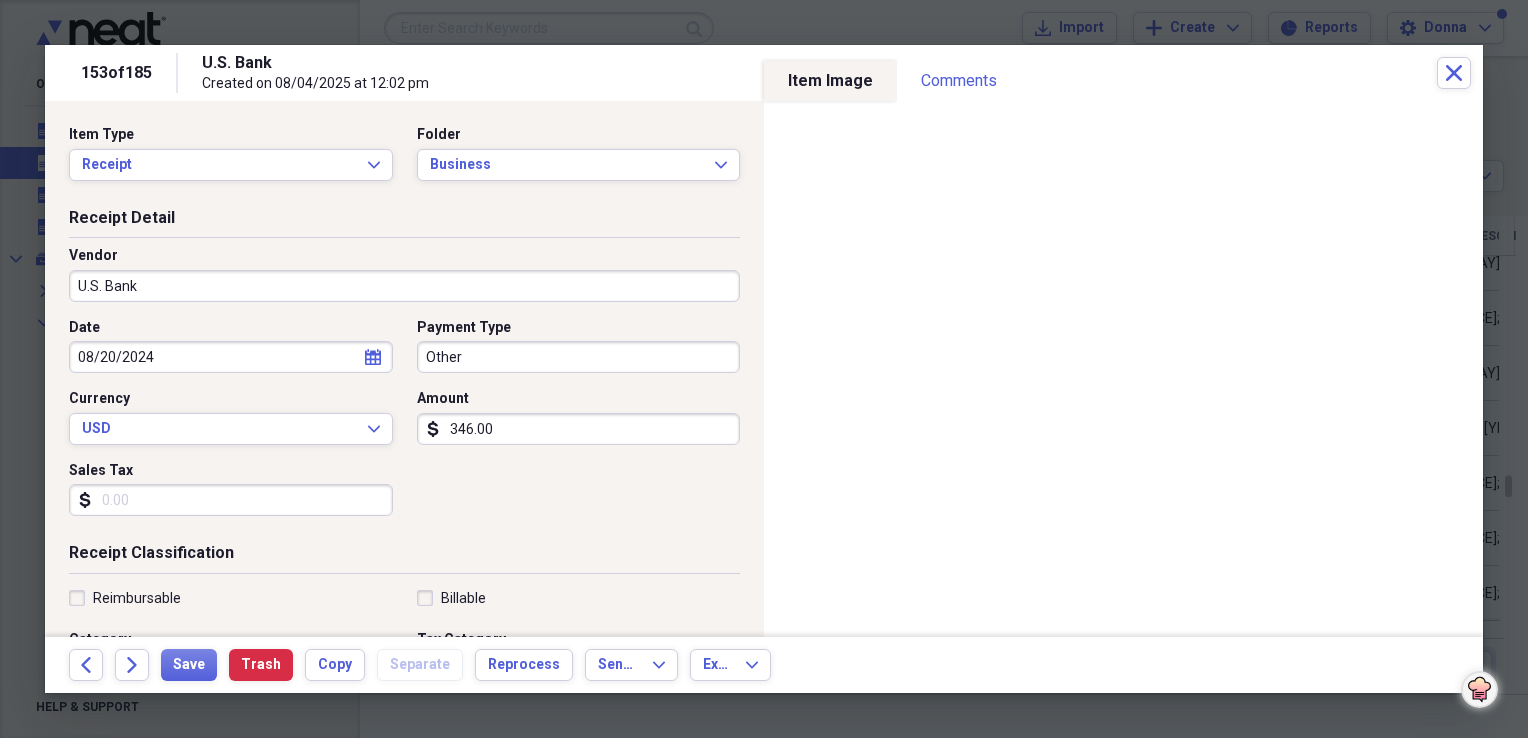click on "U.S. Bank" at bounding box center (404, 286) 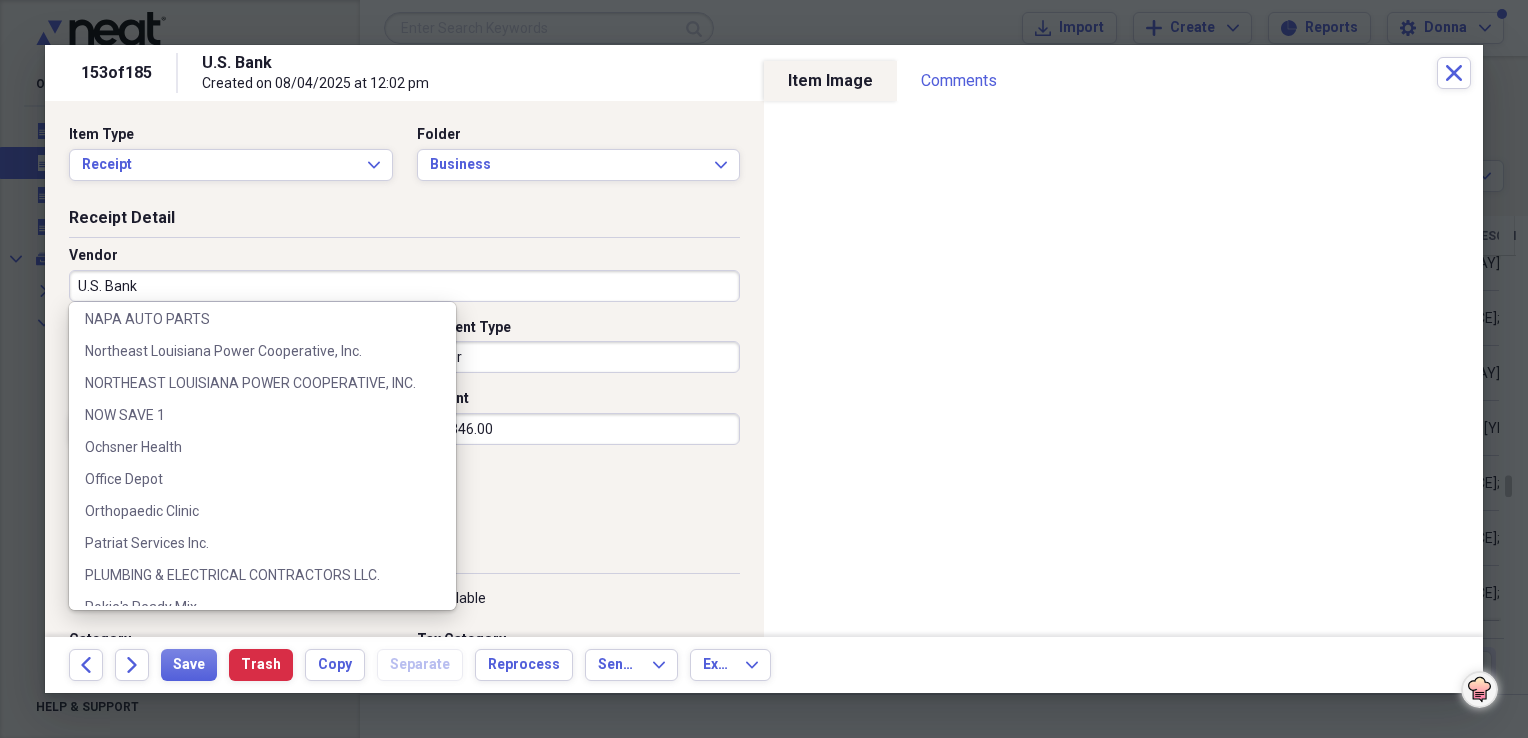 scroll, scrollTop: 2700, scrollLeft: 0, axis: vertical 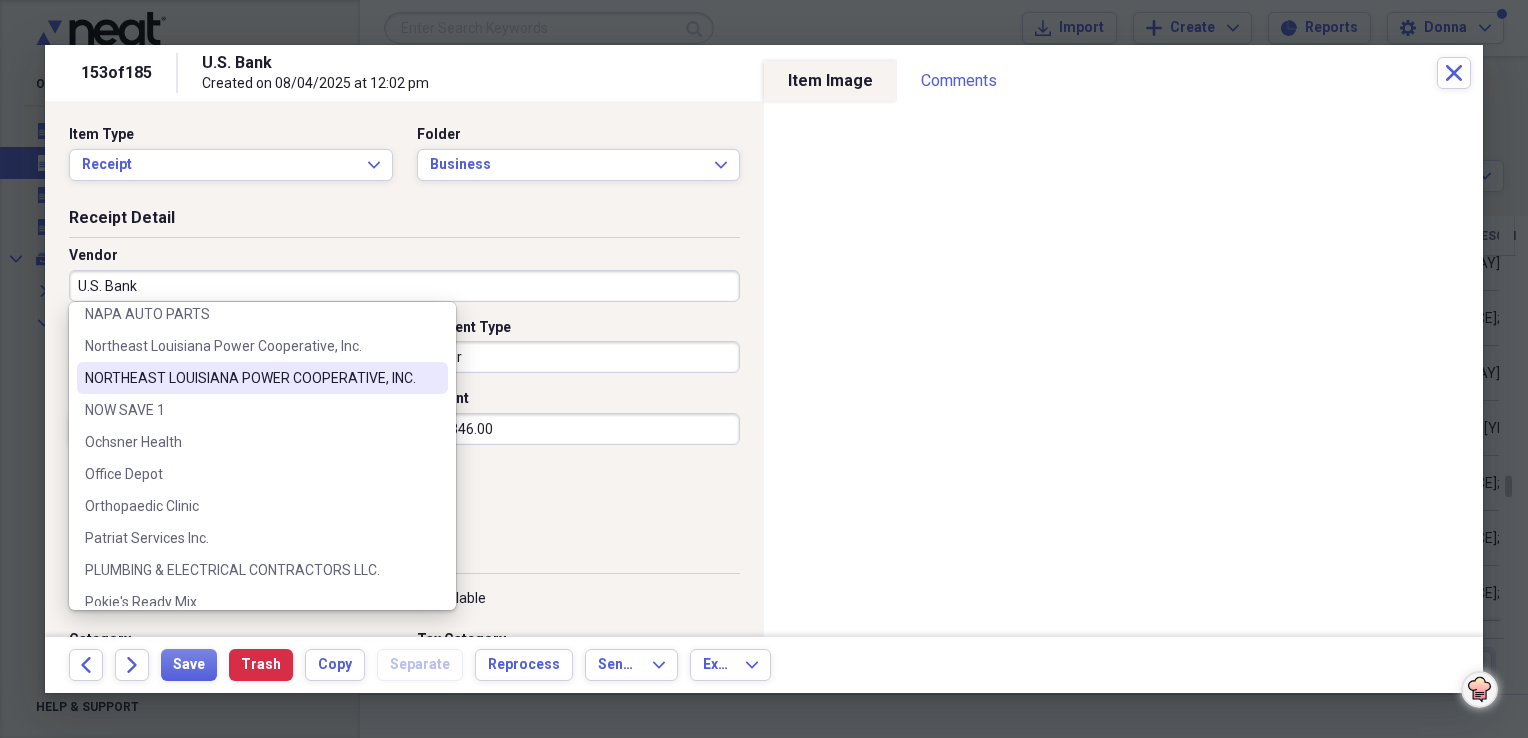 click on "NORTHEAST LOUISIANA POWER COOPERATIVE, INC." at bounding box center [250, 378] 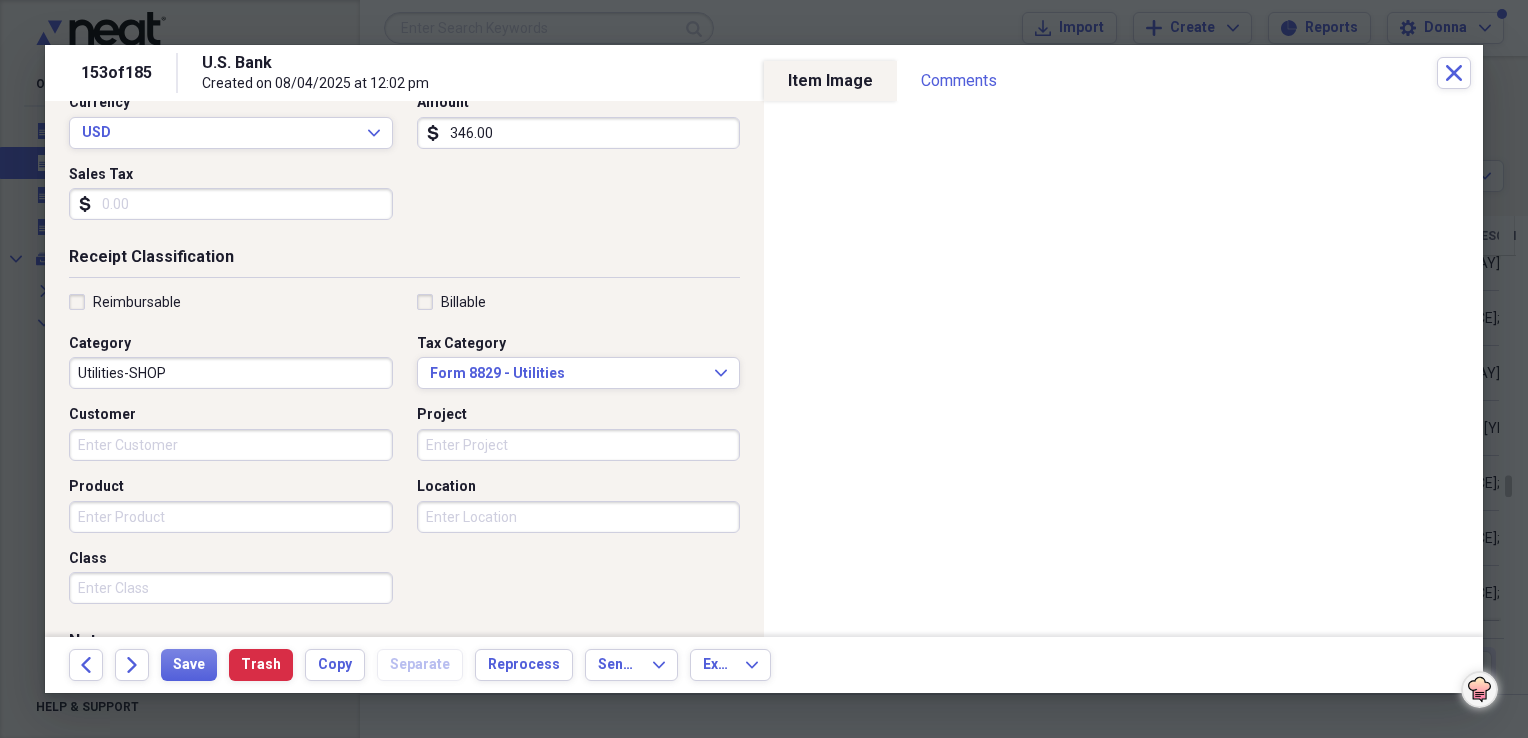 scroll, scrollTop: 300, scrollLeft: 0, axis: vertical 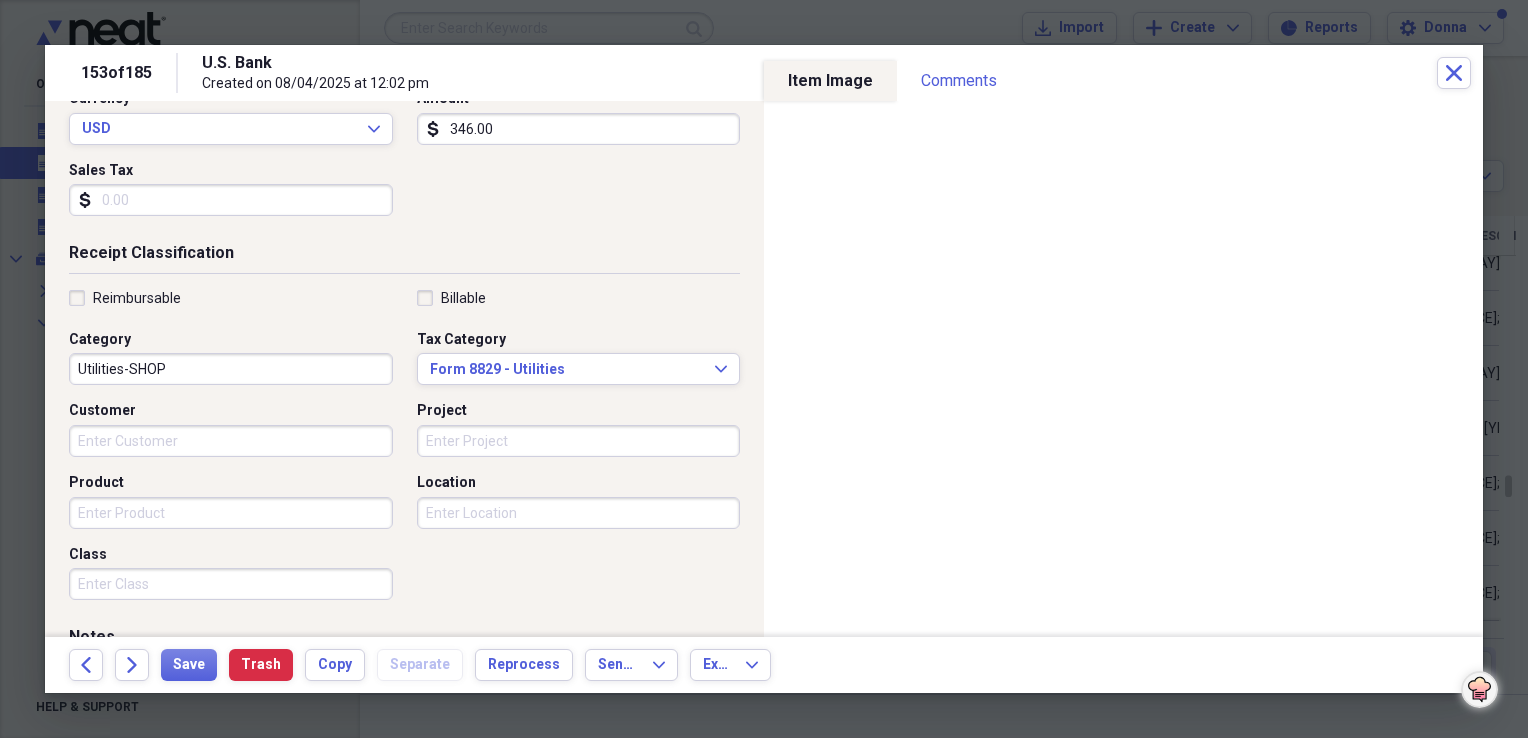 click on "Utilities-SHOP" at bounding box center [231, 369] 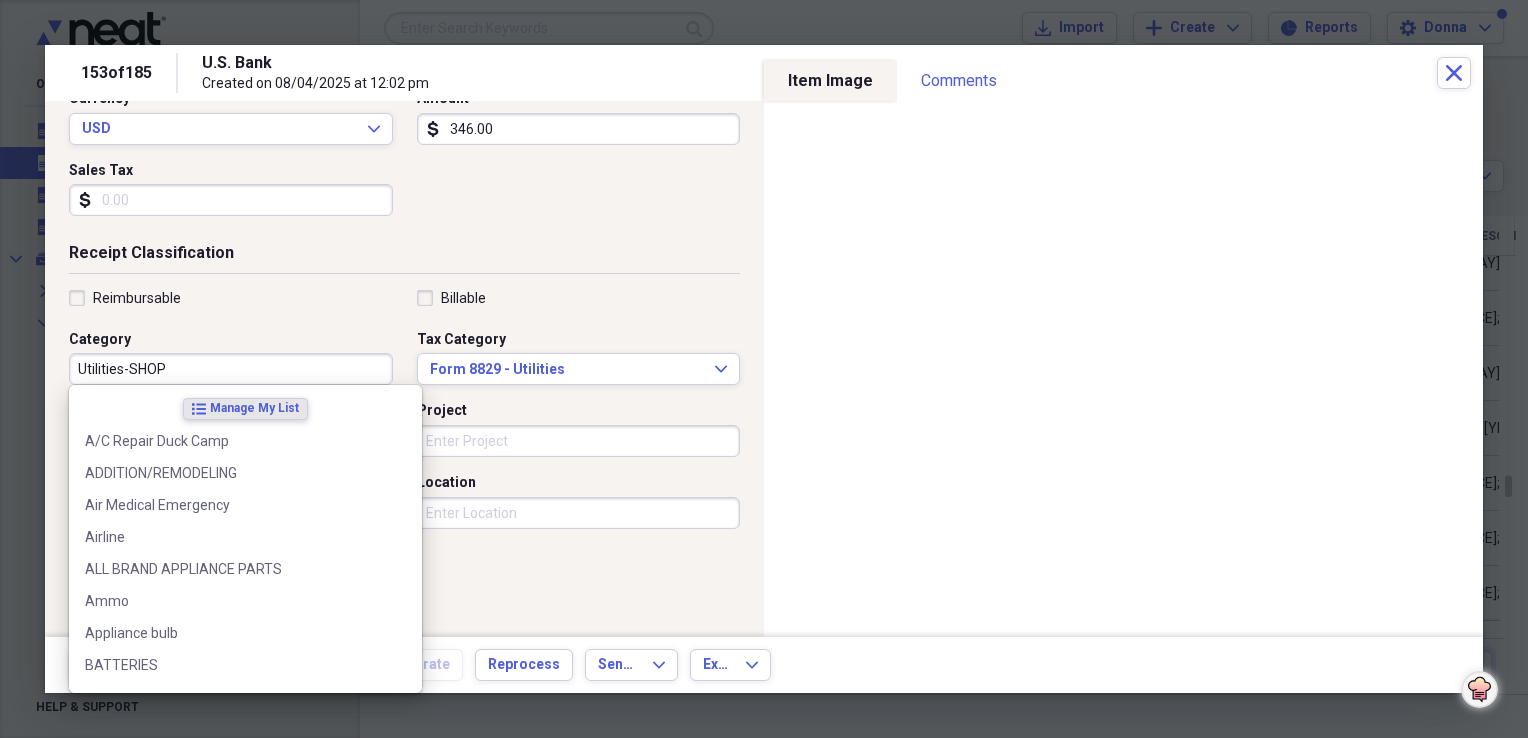 paste on "HOME/OFFICE/ DUCK CAM" 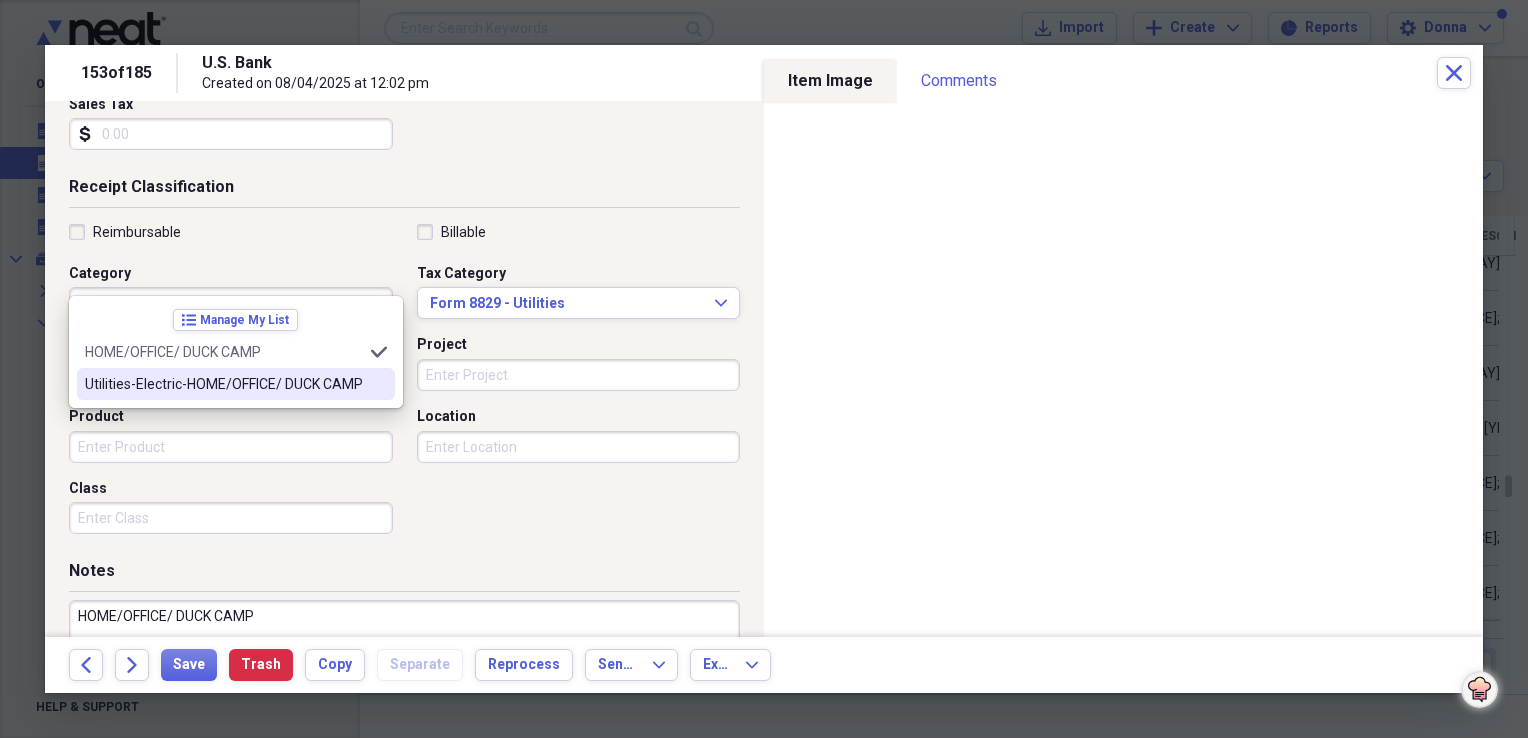 scroll, scrollTop: 400, scrollLeft: 0, axis: vertical 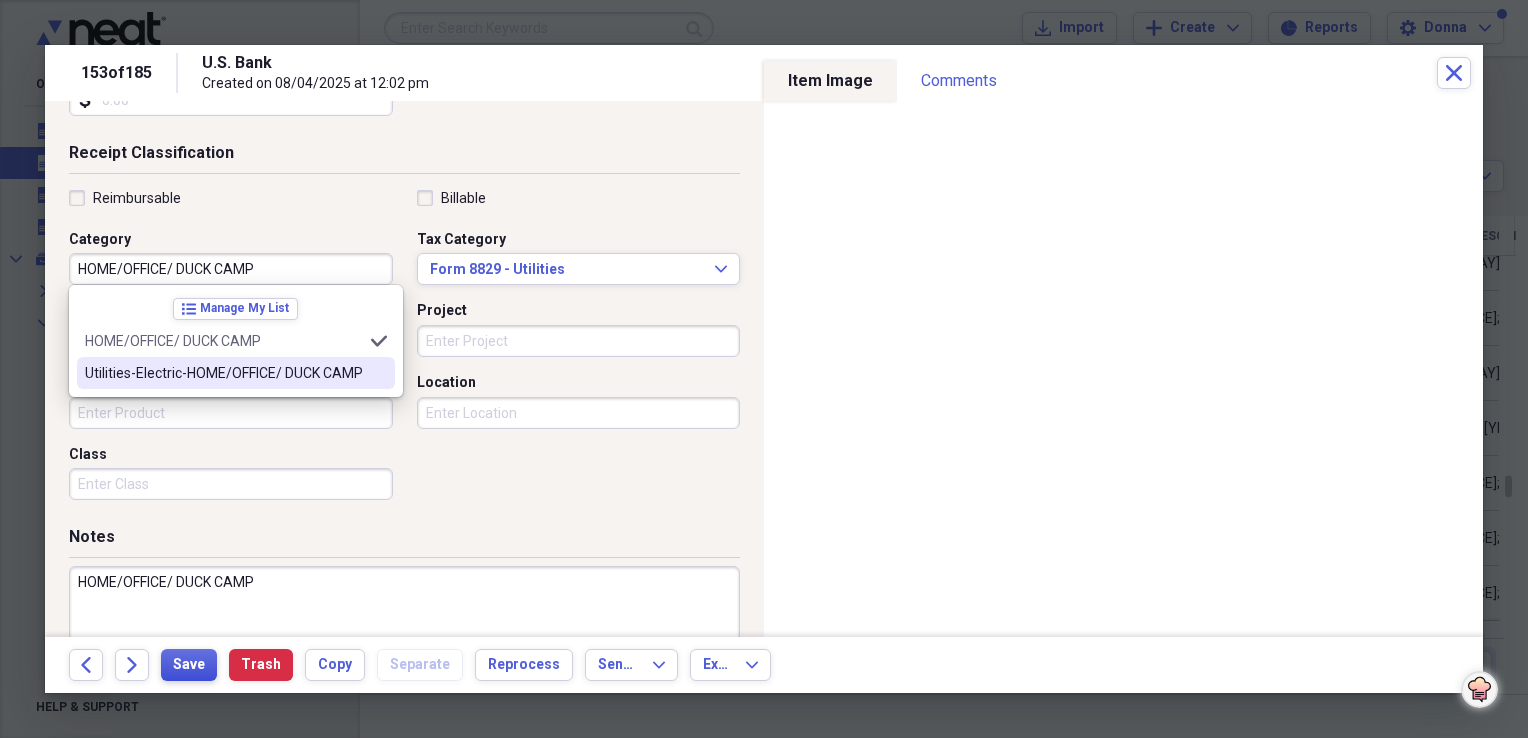type on "HOME/OFFICE/ DUCK CAMP" 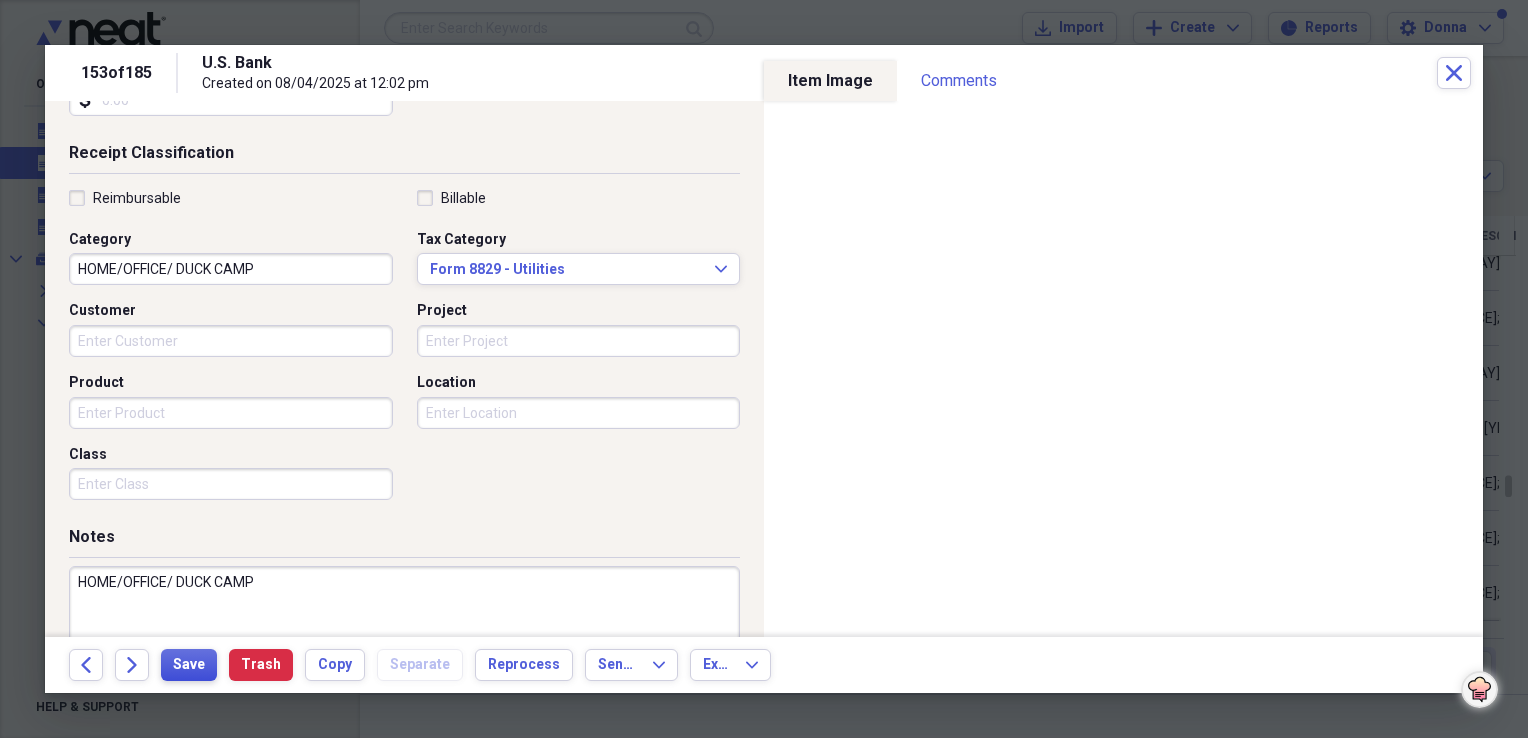 click on "Save" at bounding box center (189, 665) 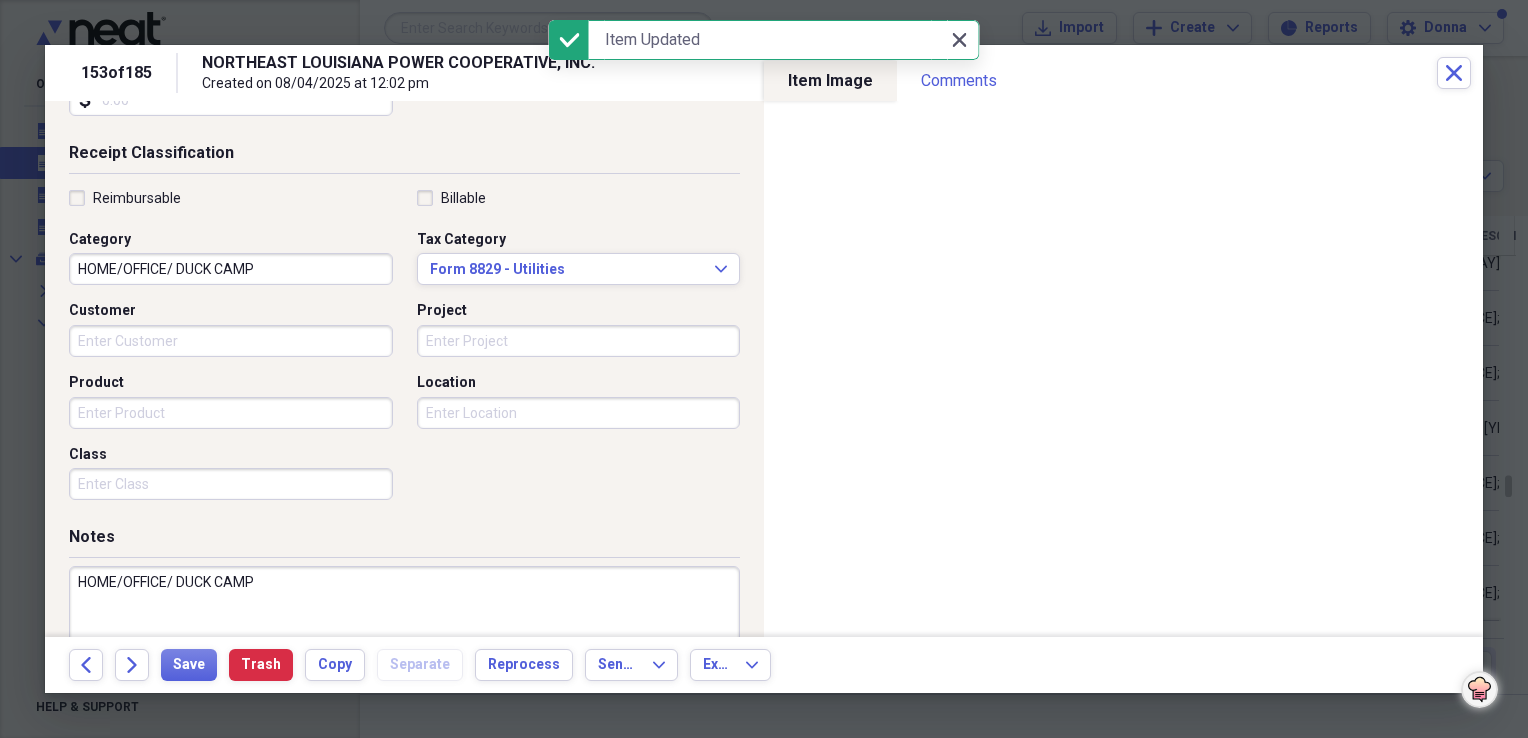 click on "Close" 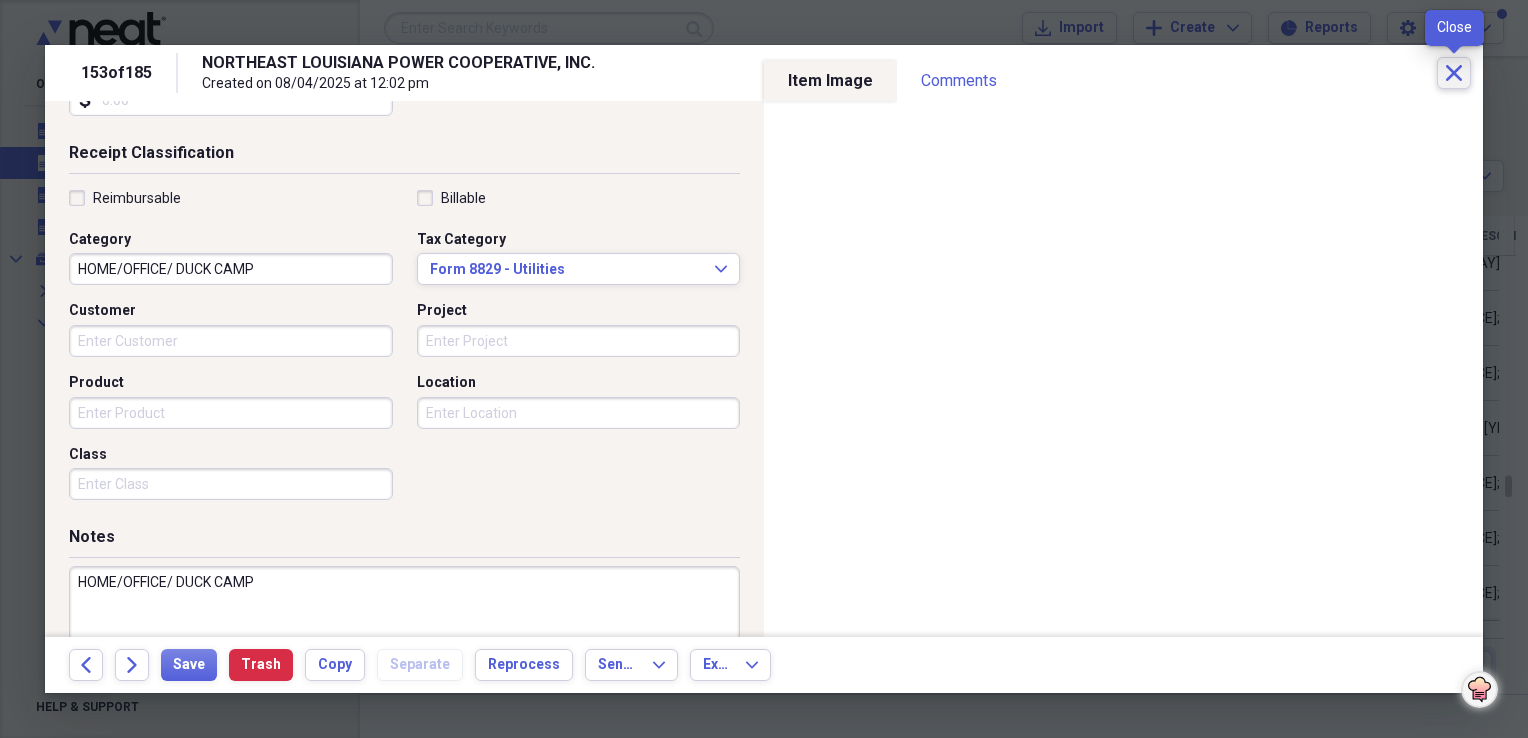 click on "Close" at bounding box center (1454, 73) 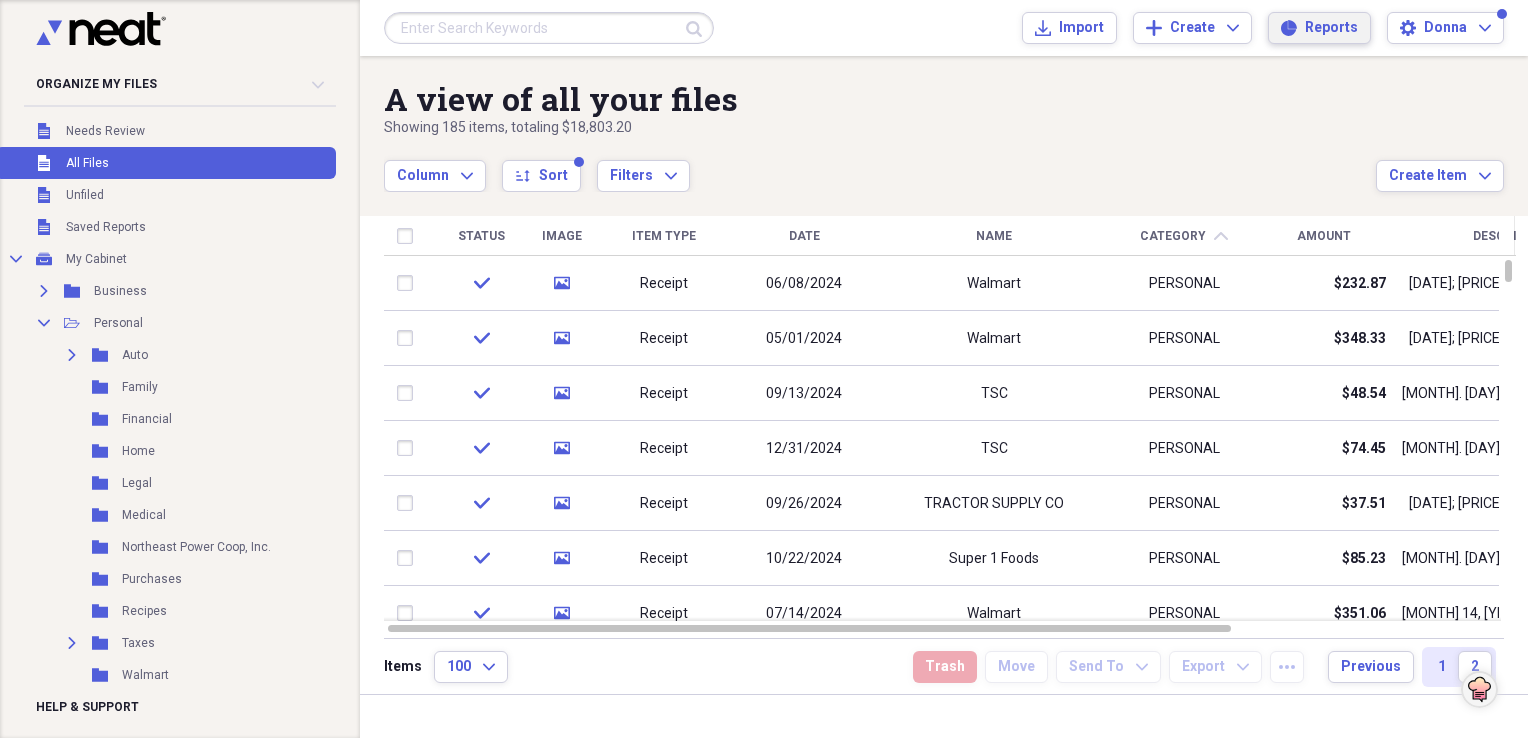 click on "Reports Reports" at bounding box center (1319, 28) 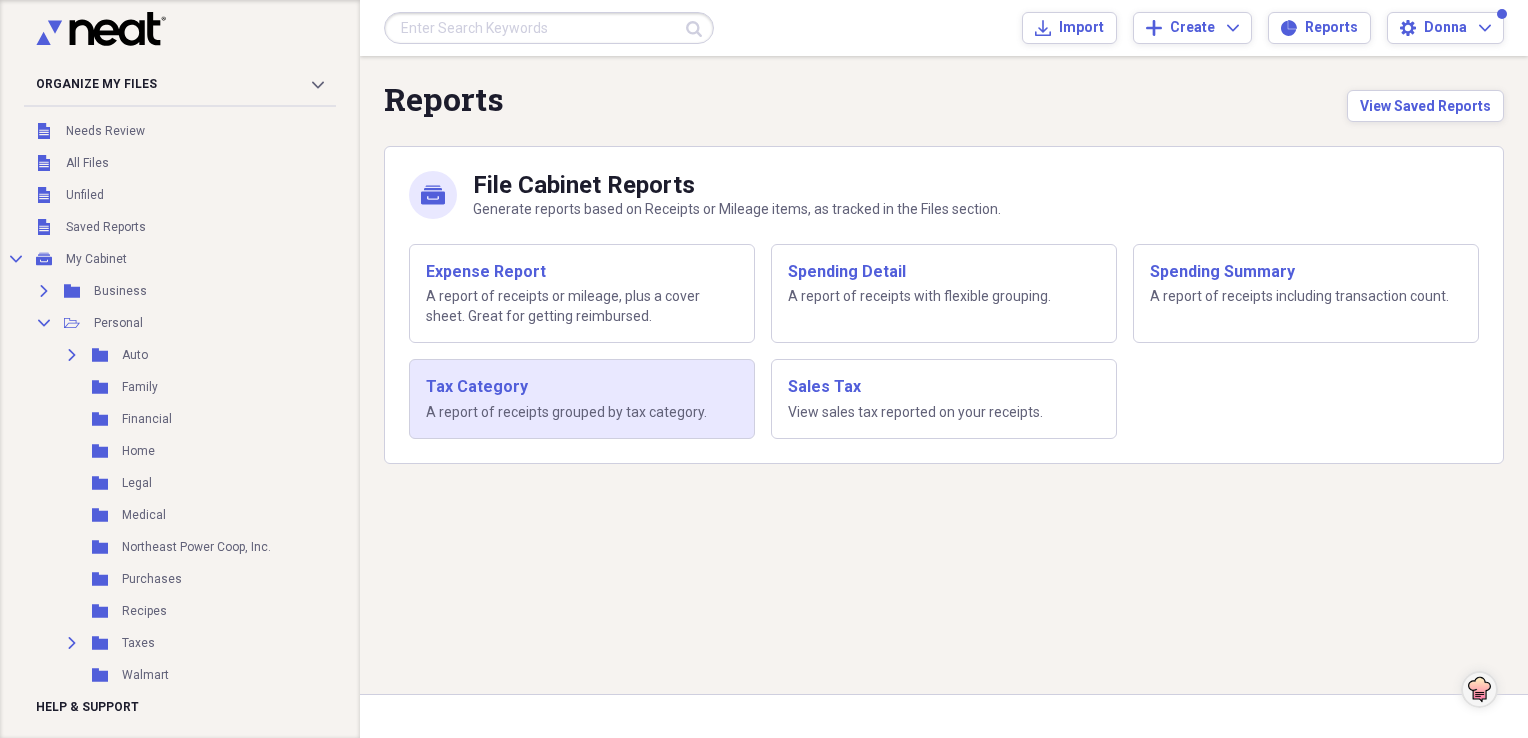 click on "Tax Category" at bounding box center (582, 387) 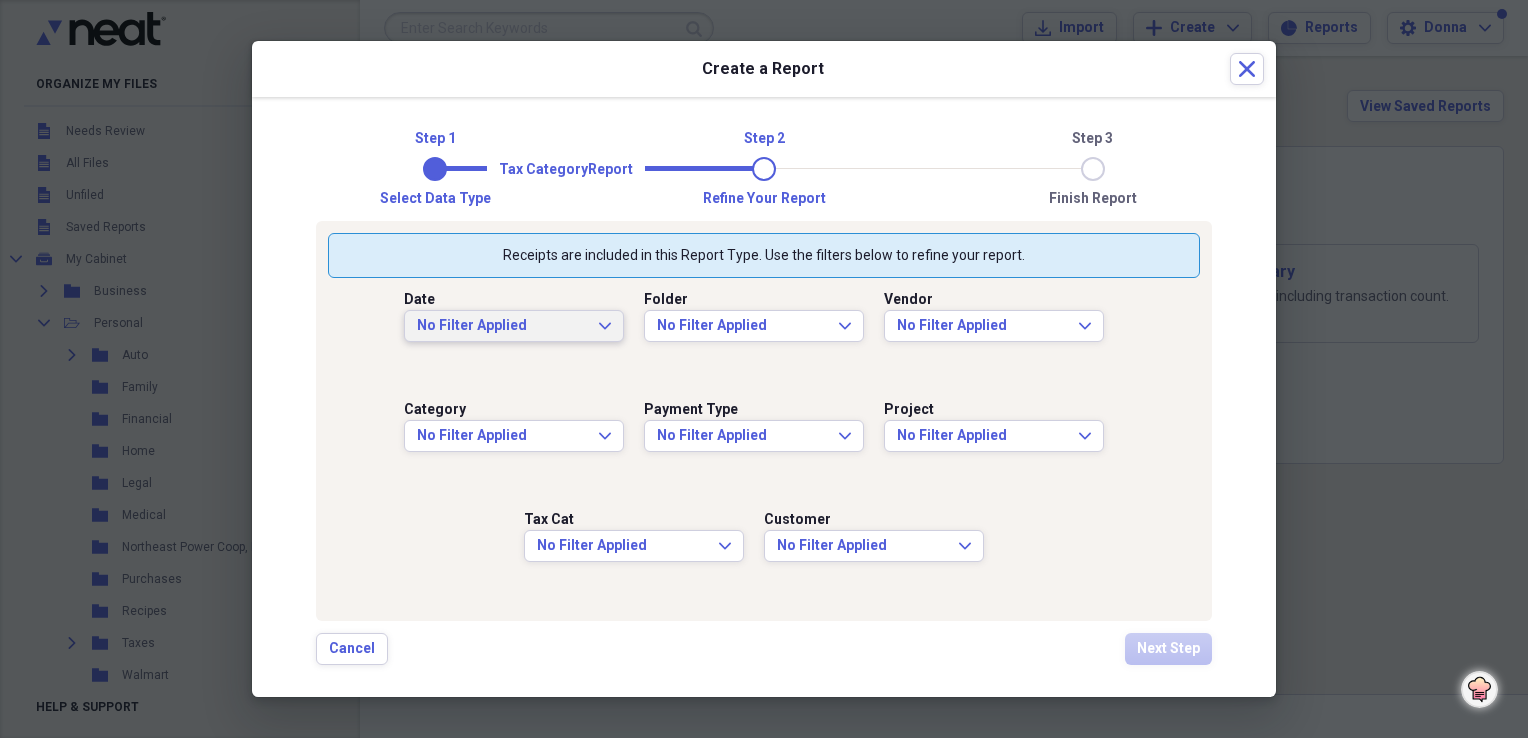 click on "No Filter Applied Expand" at bounding box center [514, 326] 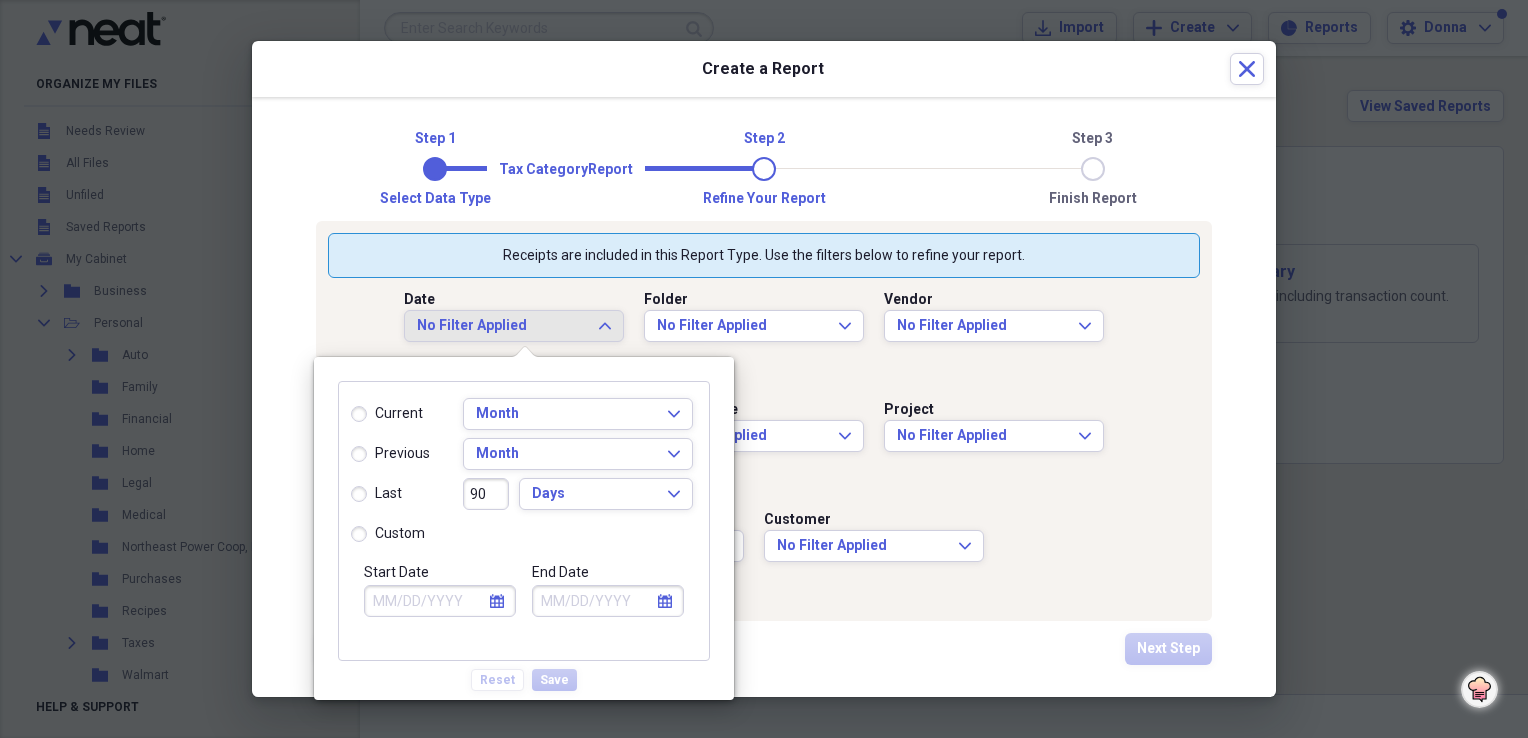 drag, startPoint x: 354, startPoint y: 530, endPoint x: 391, endPoint y: 566, distance: 51.62364 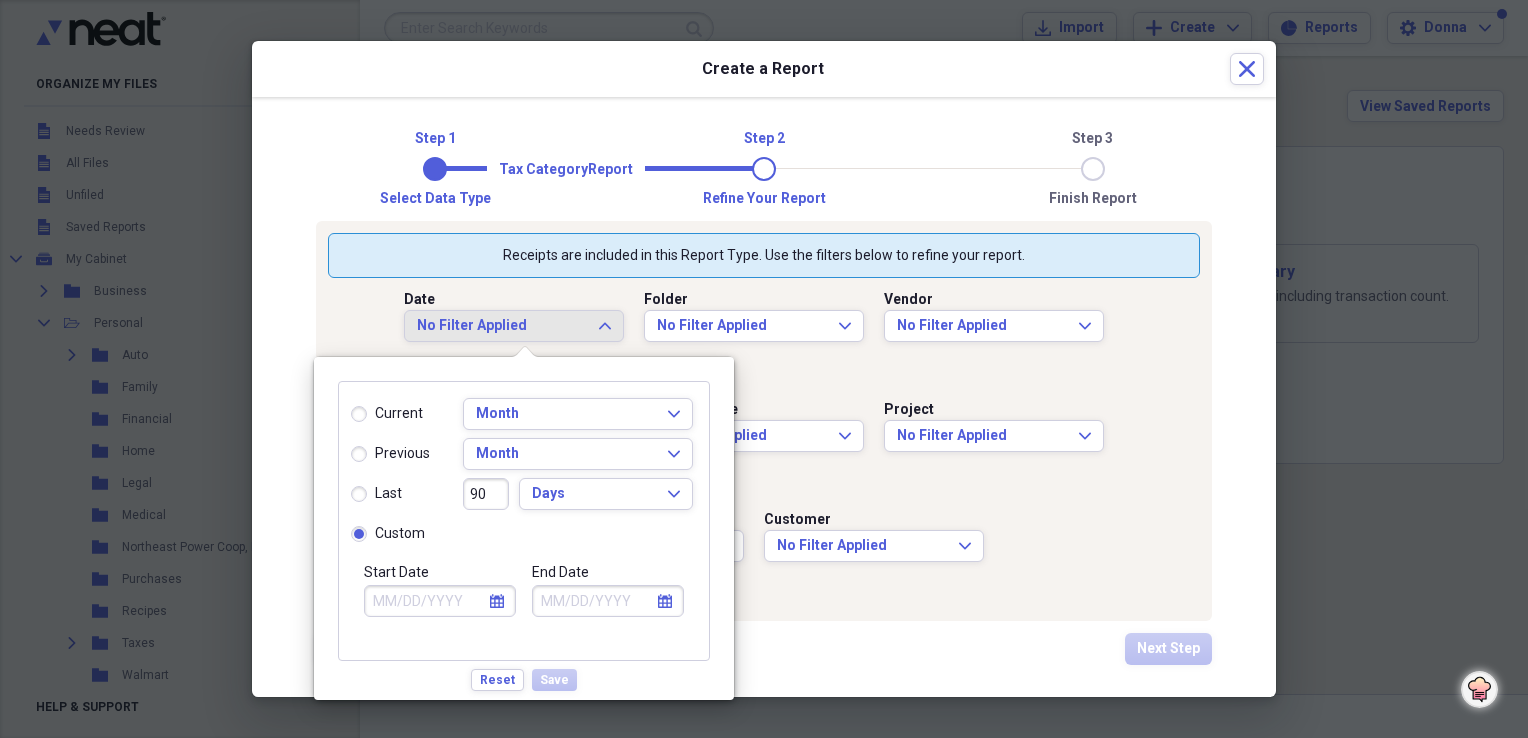 click 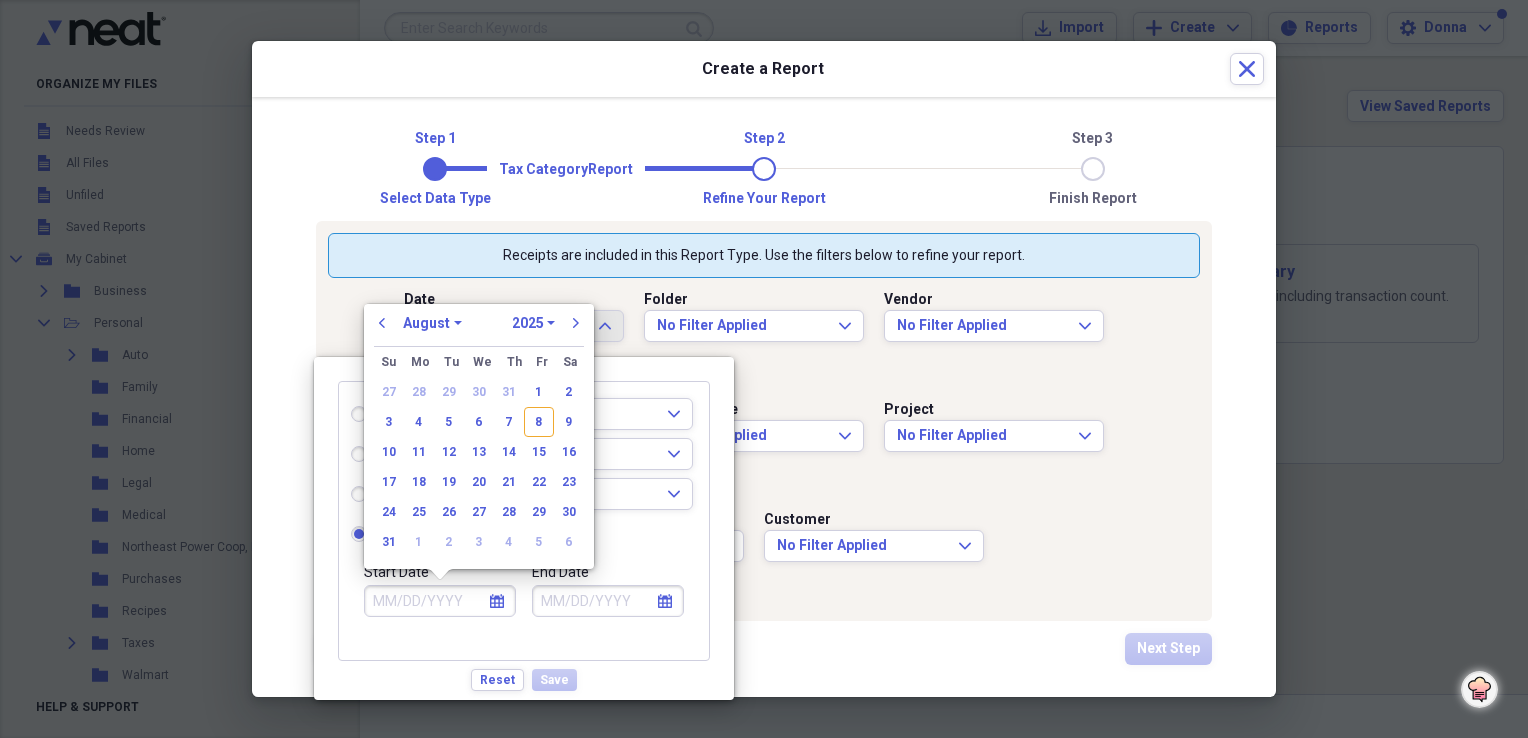 click on "1970 1971 1972 1973 1974 1975 1976 1977 1978 1979 1980 1981 1982 1983 1984 1985 1986 1987 1988 1989 1990 1991 1992 1993 1994 1995 1996 1997 1998 1999 2000 2001 2002 2003 2004 2005 2006 2007 2008 2009 2010 2011 2012 2013 2014 2015 2016 2017 2018 2019 2020 2021 2022 2023 2024 2025 2026 2027 2028 2029 2030 2031 2032 2033 2034 2035" at bounding box center [533, 323] 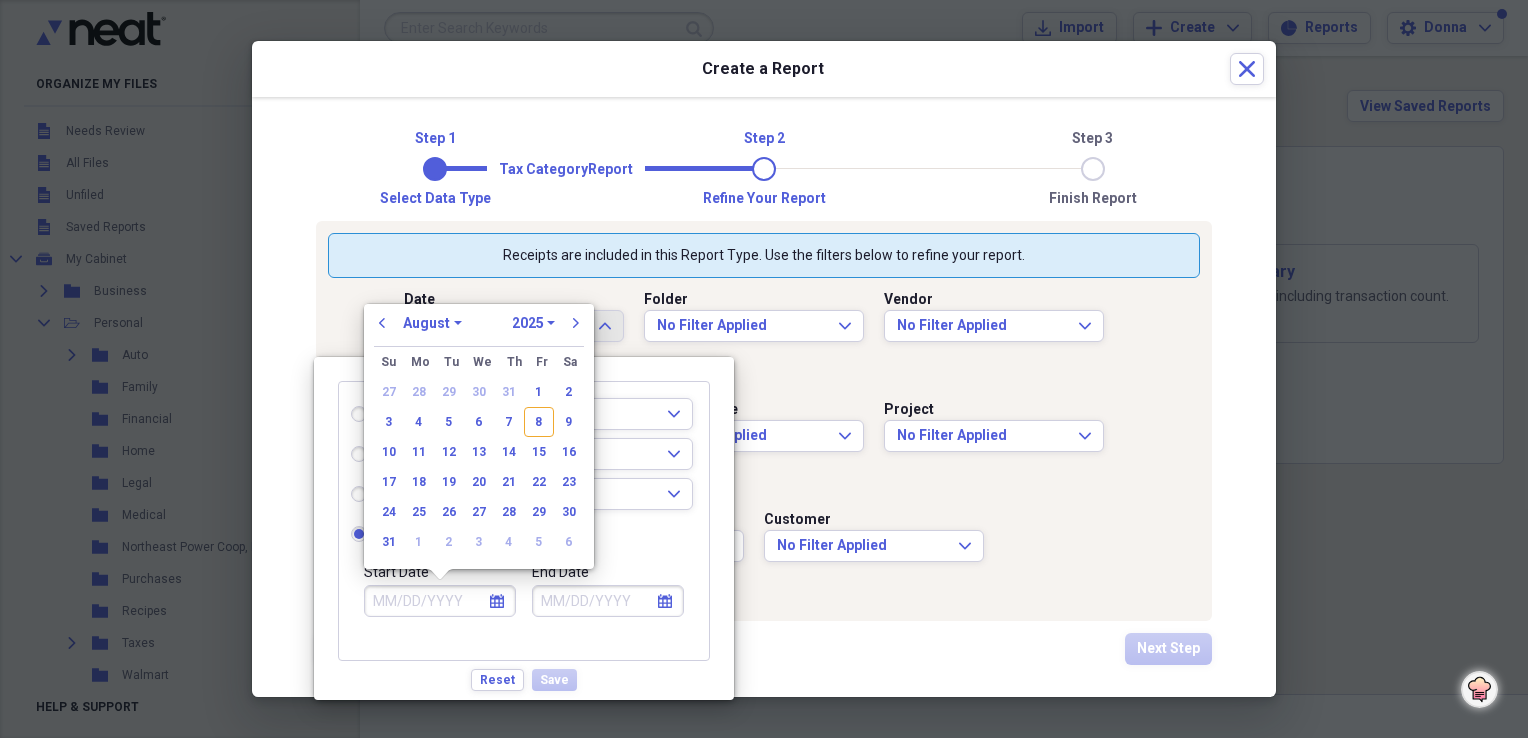 select on "2024" 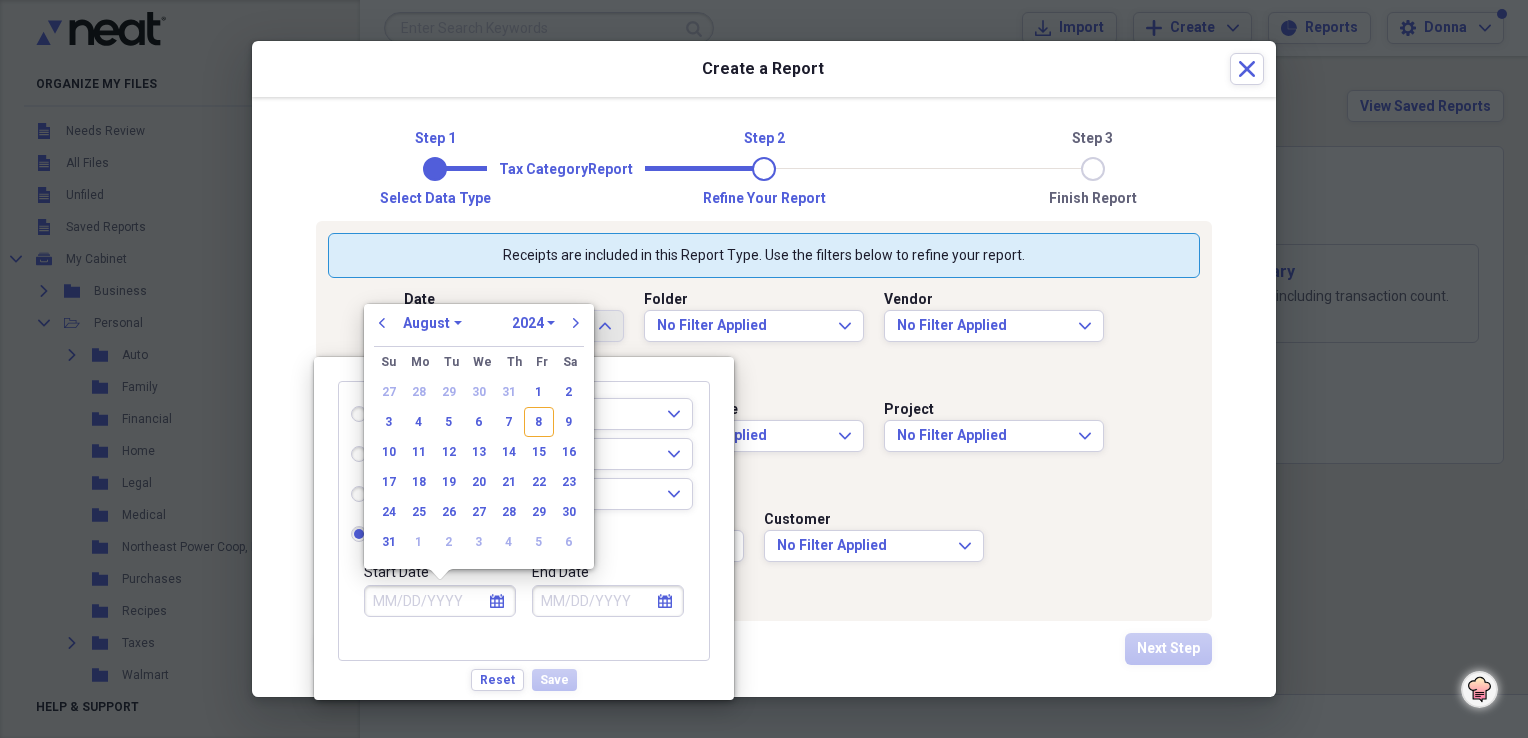 click on "1970 1971 1972 1973 1974 1975 1976 1977 1978 1979 1980 1981 1982 1983 1984 1985 1986 1987 1988 1989 1990 1991 1992 1993 1994 1995 1996 1997 1998 1999 2000 2001 2002 2003 2004 2005 2006 2007 2008 2009 2010 2011 2012 2013 2014 2015 2016 2017 2018 2019 2020 2021 2022 2023 2024 2025 2026 2027 2028 2029 2030 2031 2032 2033 2034 2035" at bounding box center [533, 323] 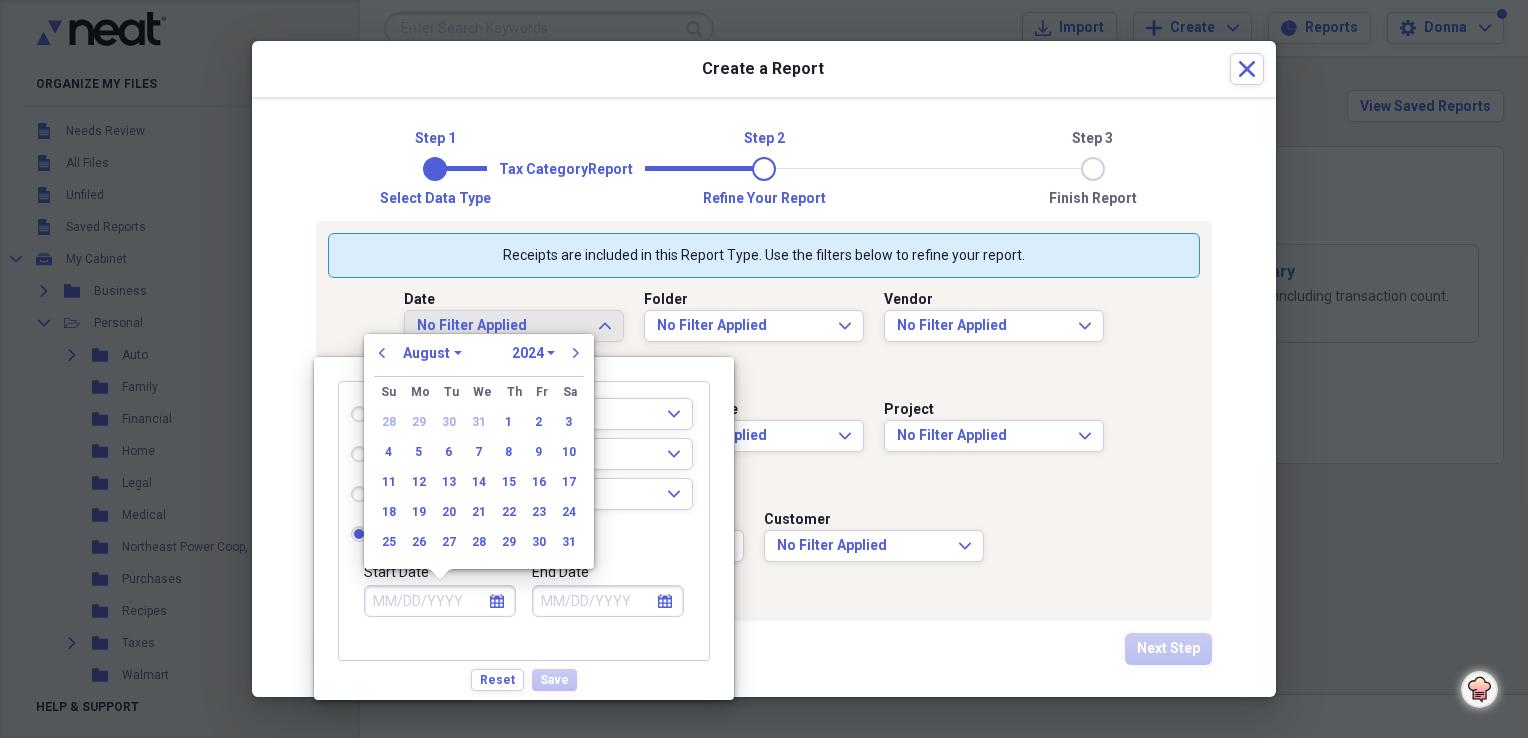 click on "January February March April May June July August September October November December" at bounding box center [432, 353] 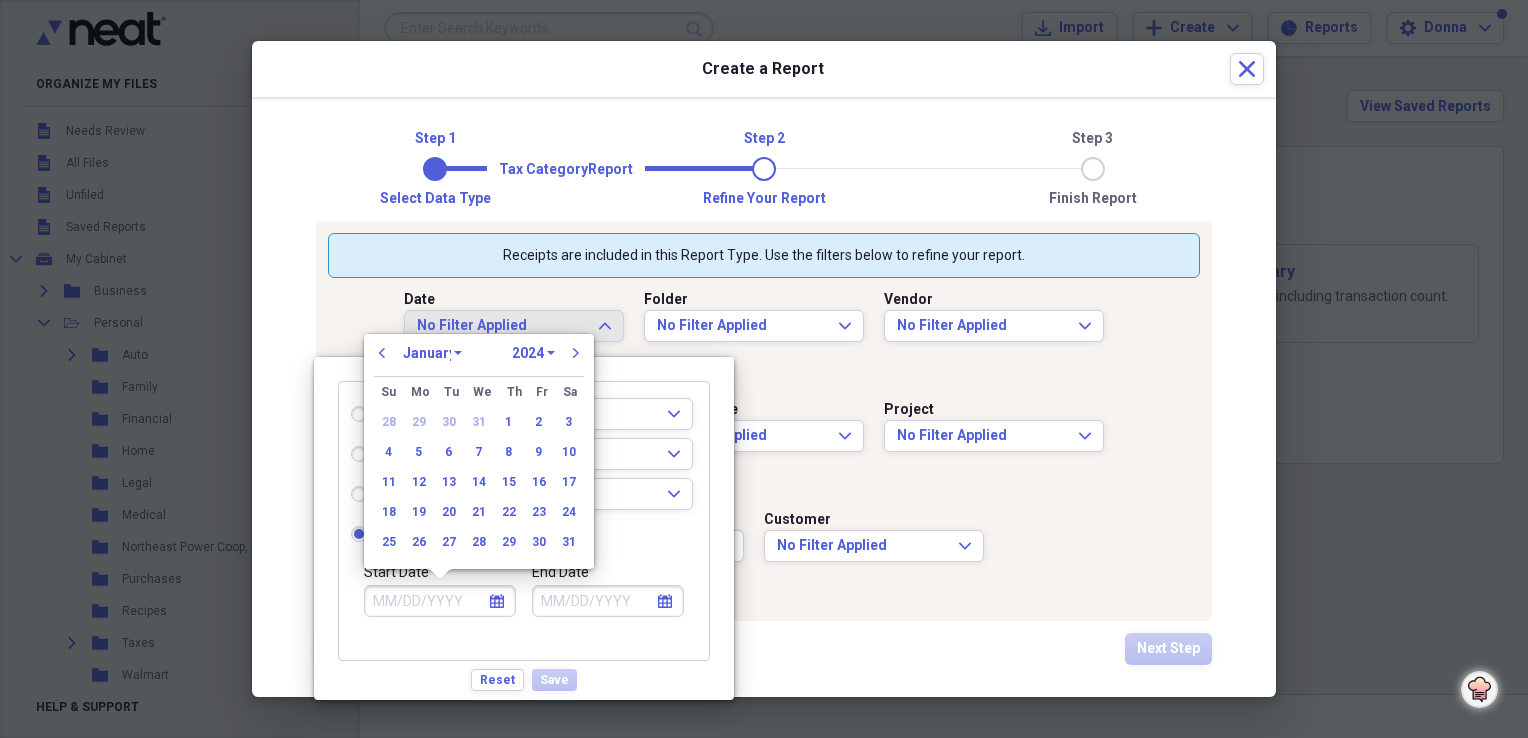 click on "January February March April May June July August September October November December" at bounding box center [432, 353] 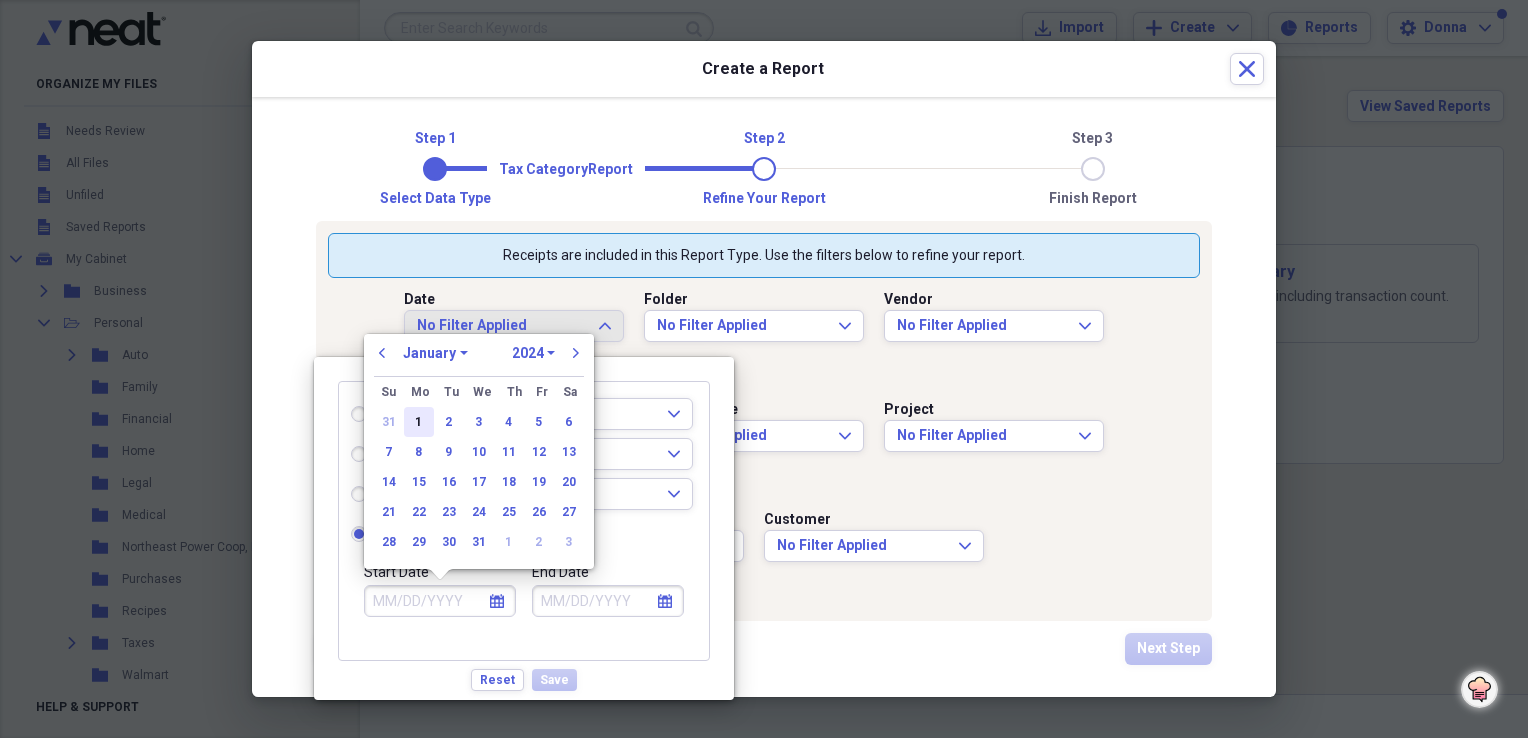 click on "1" at bounding box center (419, 422) 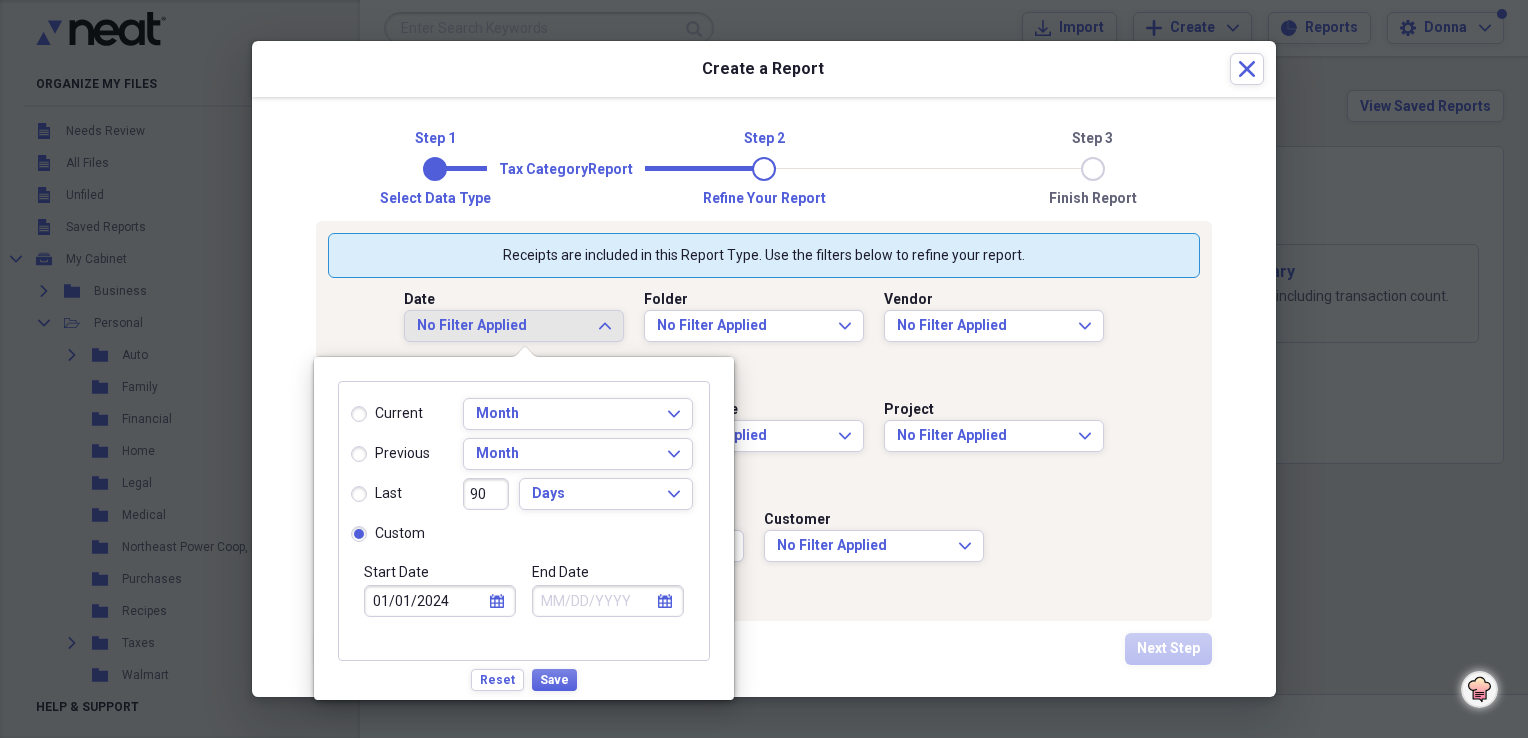 click on "calendar" 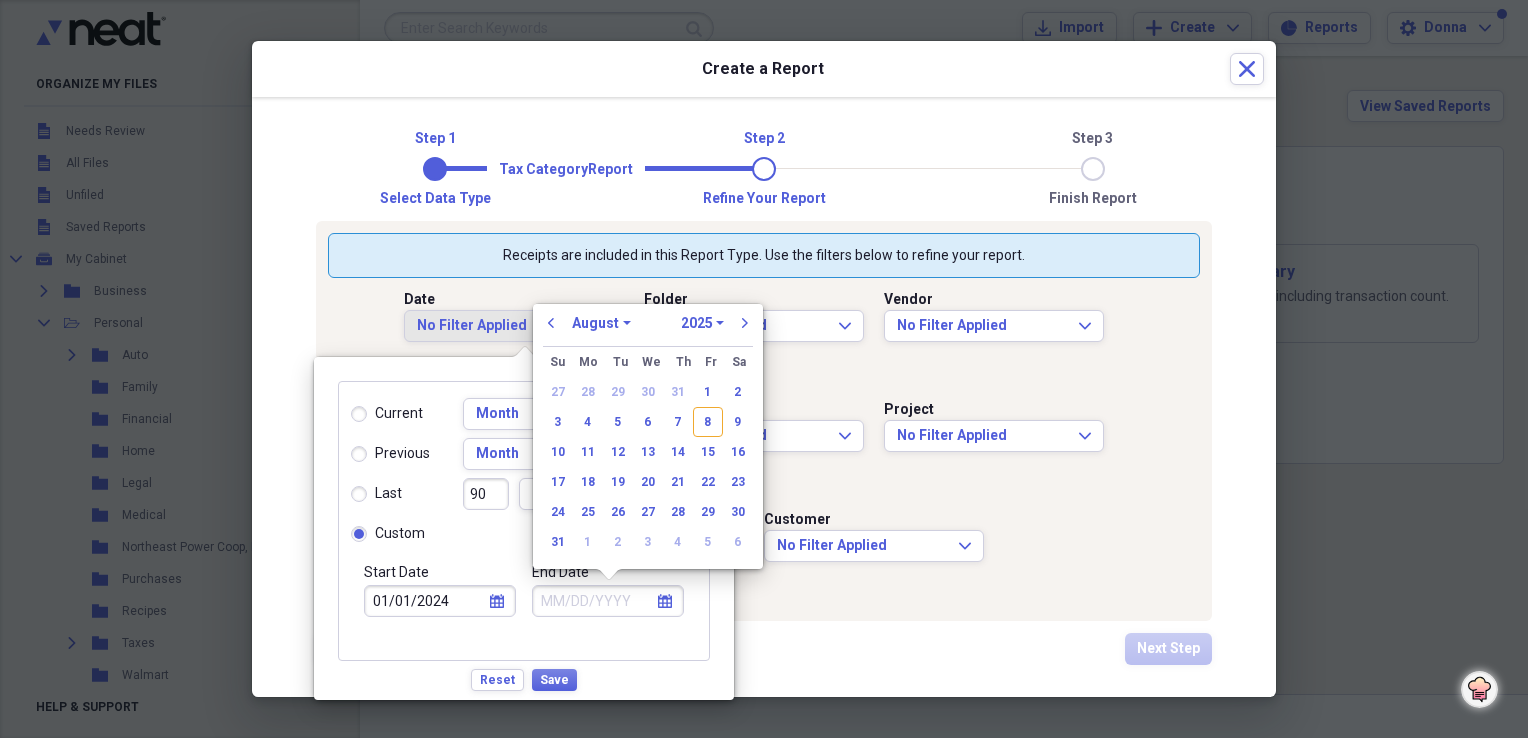 click on "1970 1971 1972 1973 1974 1975 1976 1977 1978 1979 1980 1981 1982 1983 1984 1985 1986 1987 1988 1989 1990 1991 1992 1993 1994 1995 1996 1997 1998 1999 2000 2001 2002 2003 2004 2005 2006 2007 2008 2009 2010 2011 2012 2013 2014 2015 2016 2017 2018 2019 2020 2021 2022 2023 2024 2025 2026 2027 2028 2029 2030 2031 2032 2033 2034 2035" at bounding box center [702, 323] 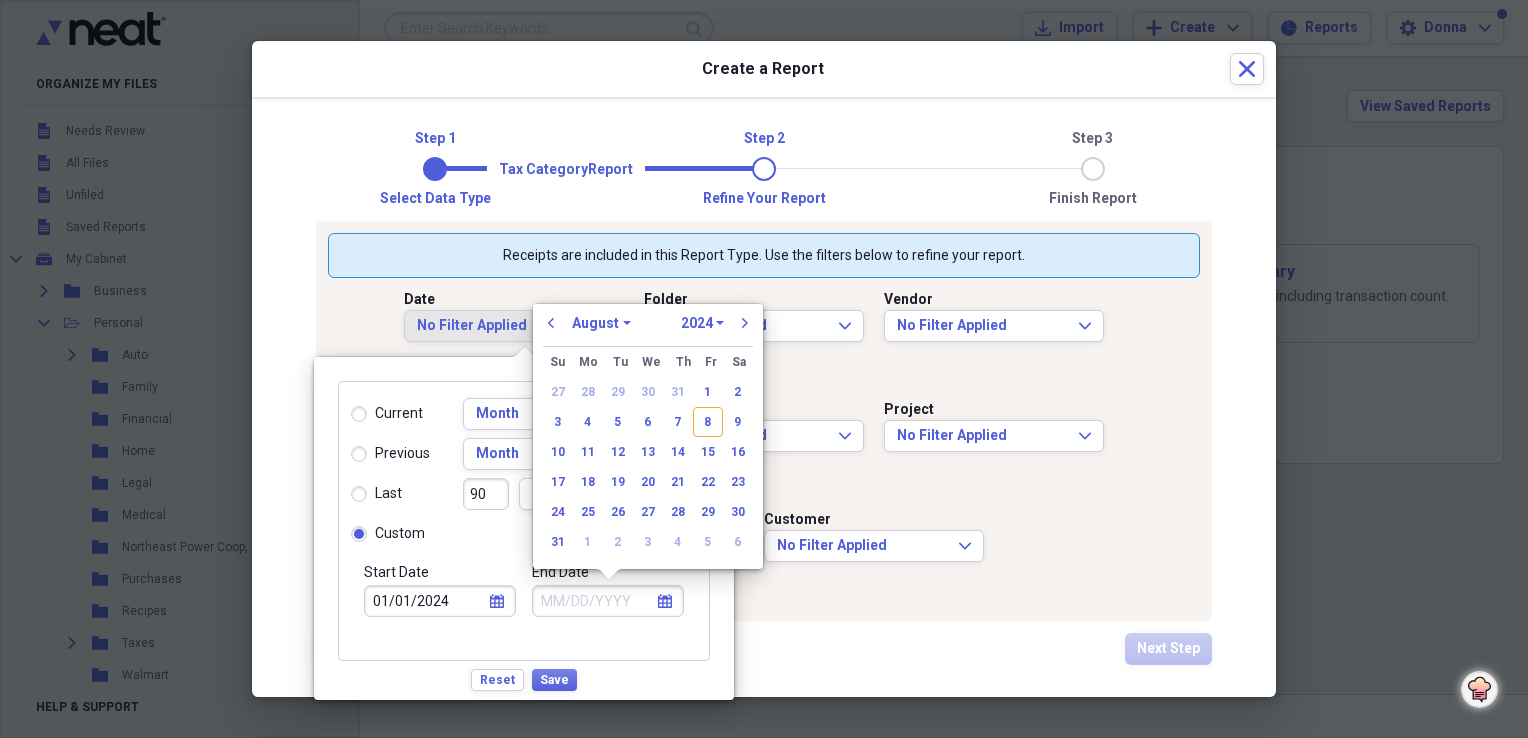 click on "1970 1971 1972 1973 1974 1975 1976 1977 1978 1979 1980 1981 1982 1983 1984 1985 1986 1987 1988 1989 1990 1991 1992 1993 1994 1995 1996 1997 1998 1999 2000 2001 2002 2003 2004 2005 2006 2007 2008 2009 2010 2011 2012 2013 2014 2015 2016 2017 2018 2019 2020 2021 2022 2023 2024 2025 2026 2027 2028 2029 2030 2031 2032 2033 2034 2035" at bounding box center (702, 323) 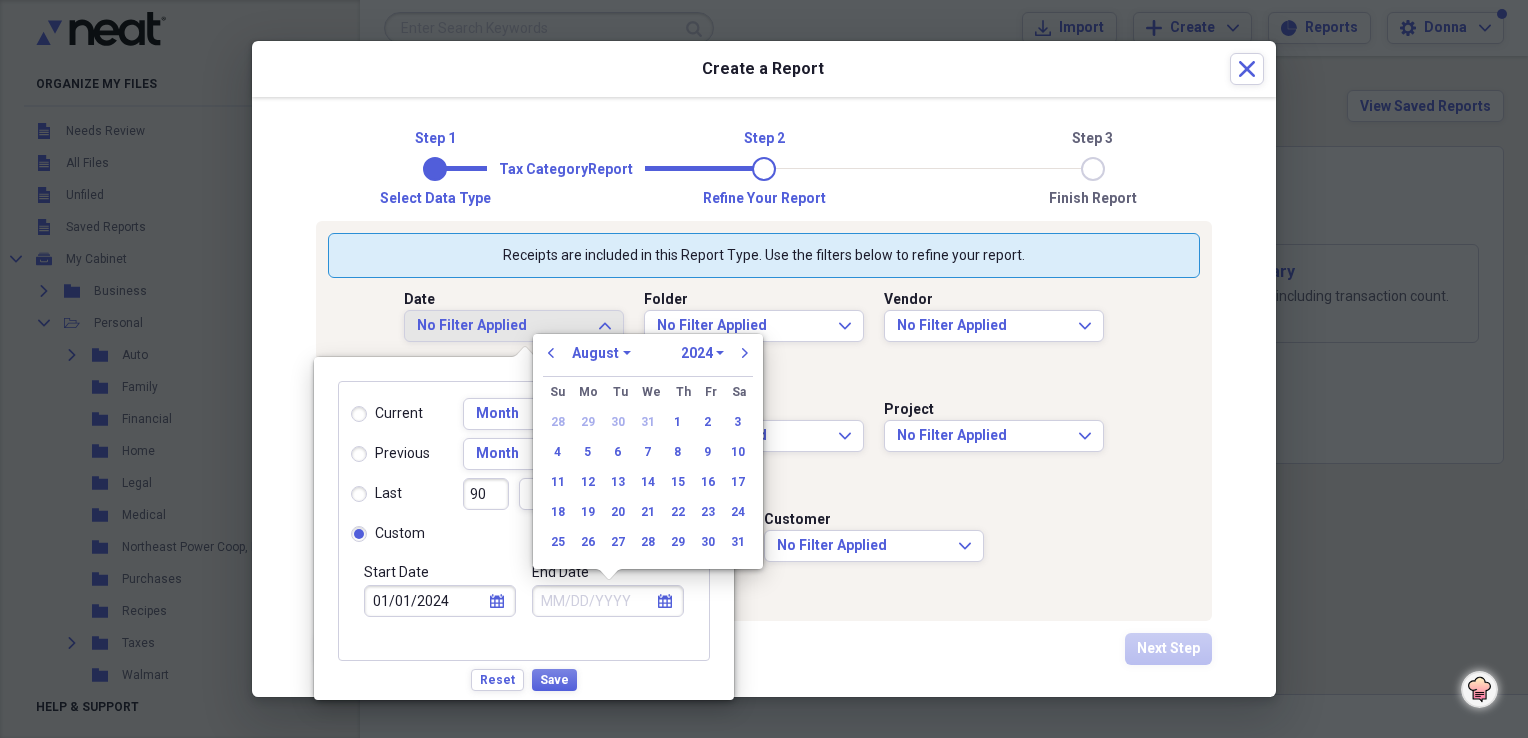 click on "January February March April May June July August September October November December" at bounding box center [601, 353] 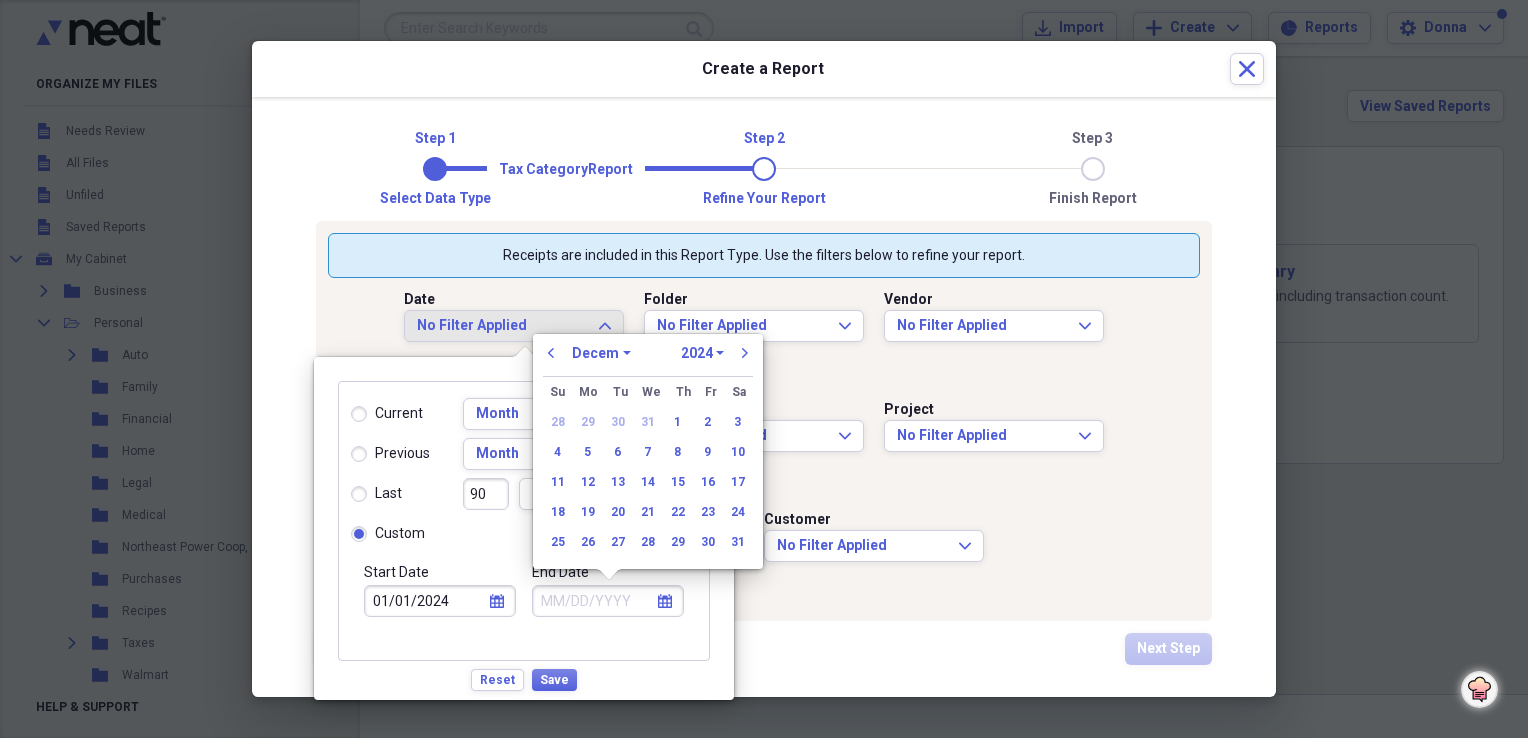 click on "January February March April May June July August September October November December" at bounding box center [601, 353] 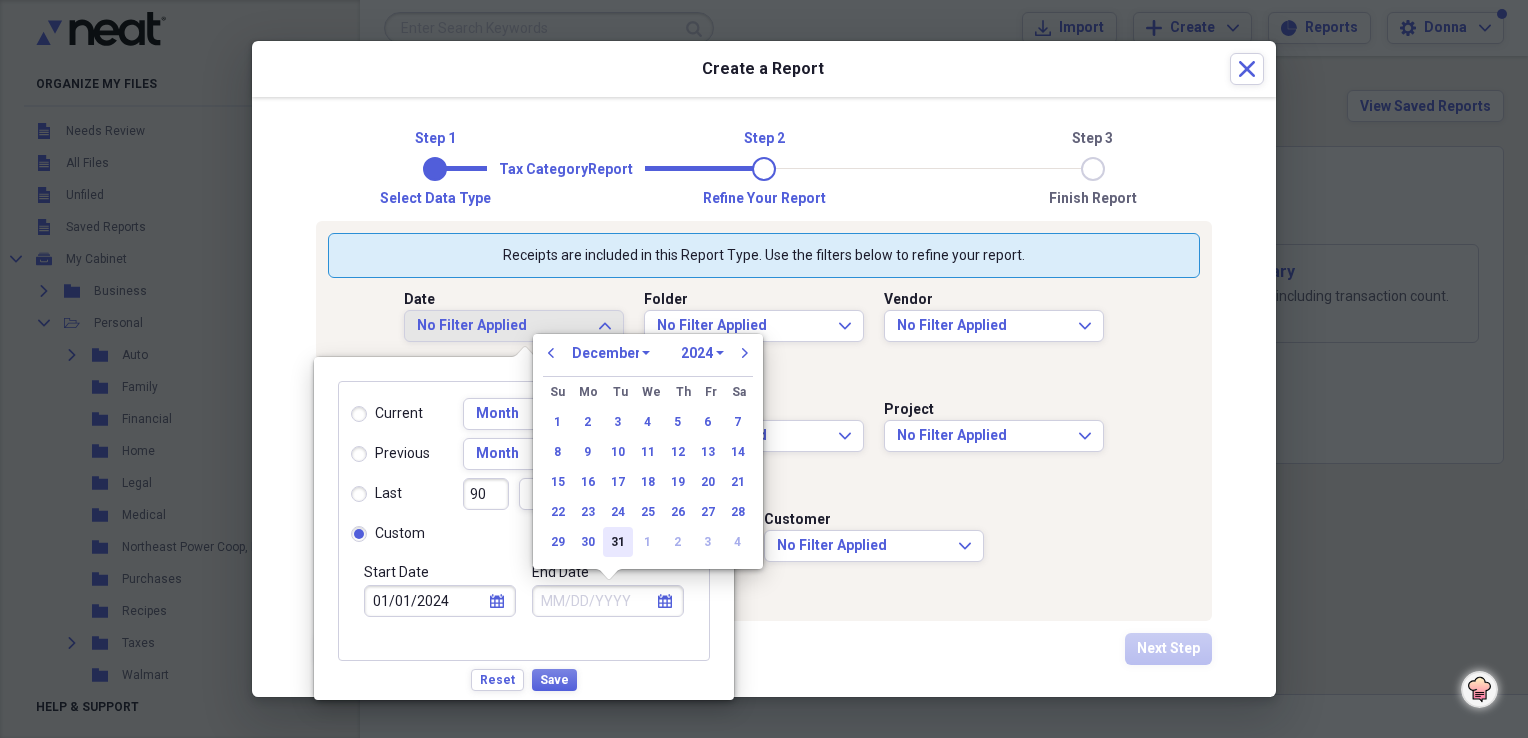 click on "31" at bounding box center [618, 542] 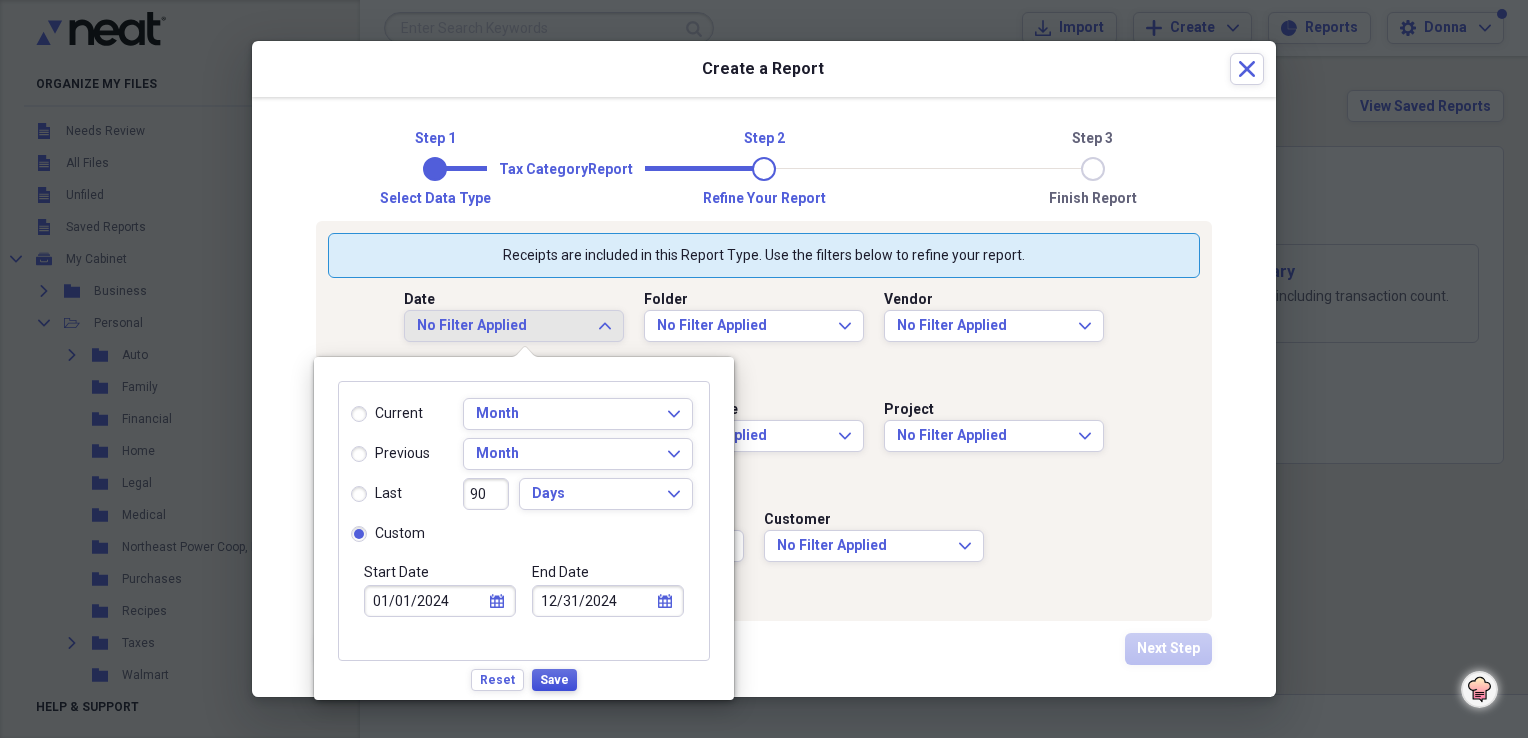 click on "Save" at bounding box center (554, 680) 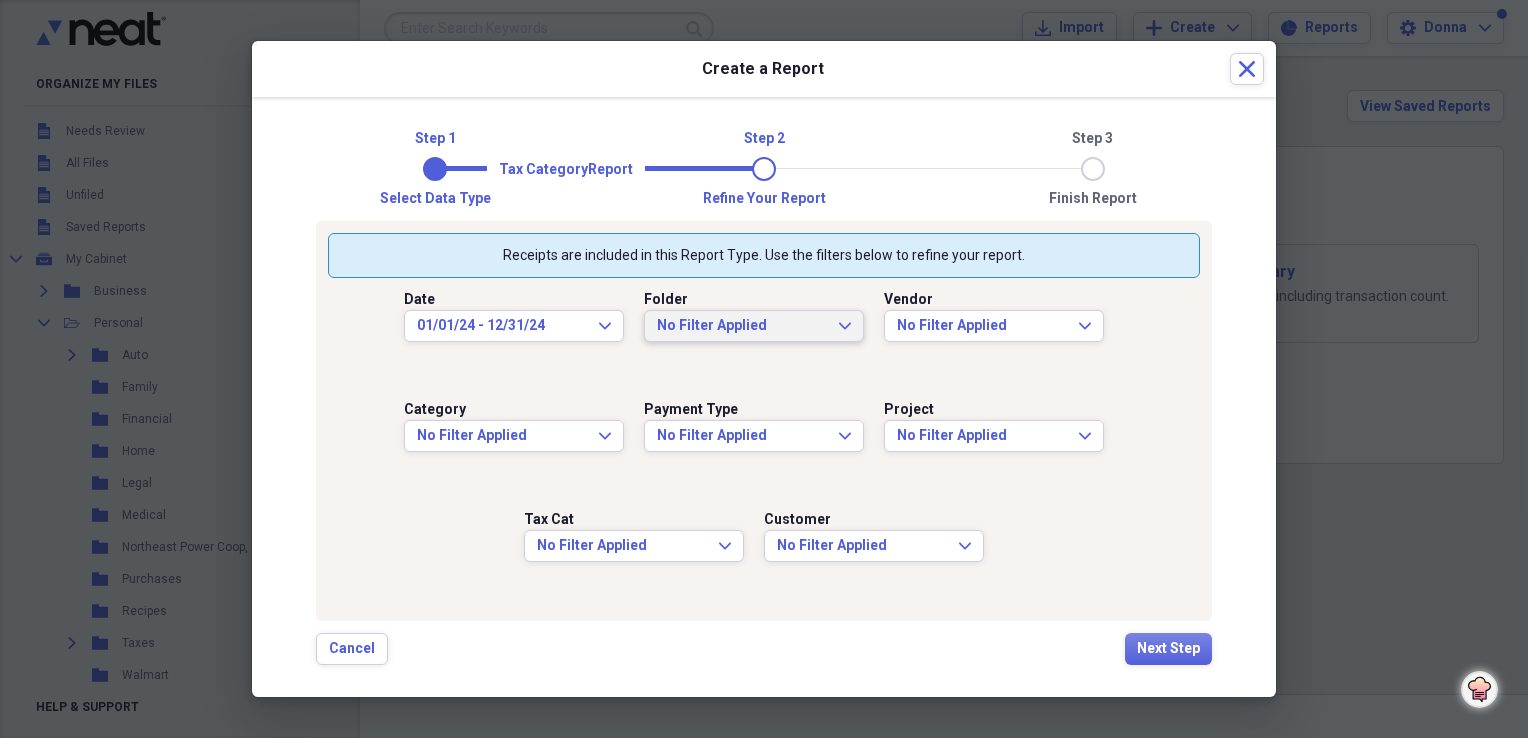 click on "No Filter Applied Expand" at bounding box center [754, 326] 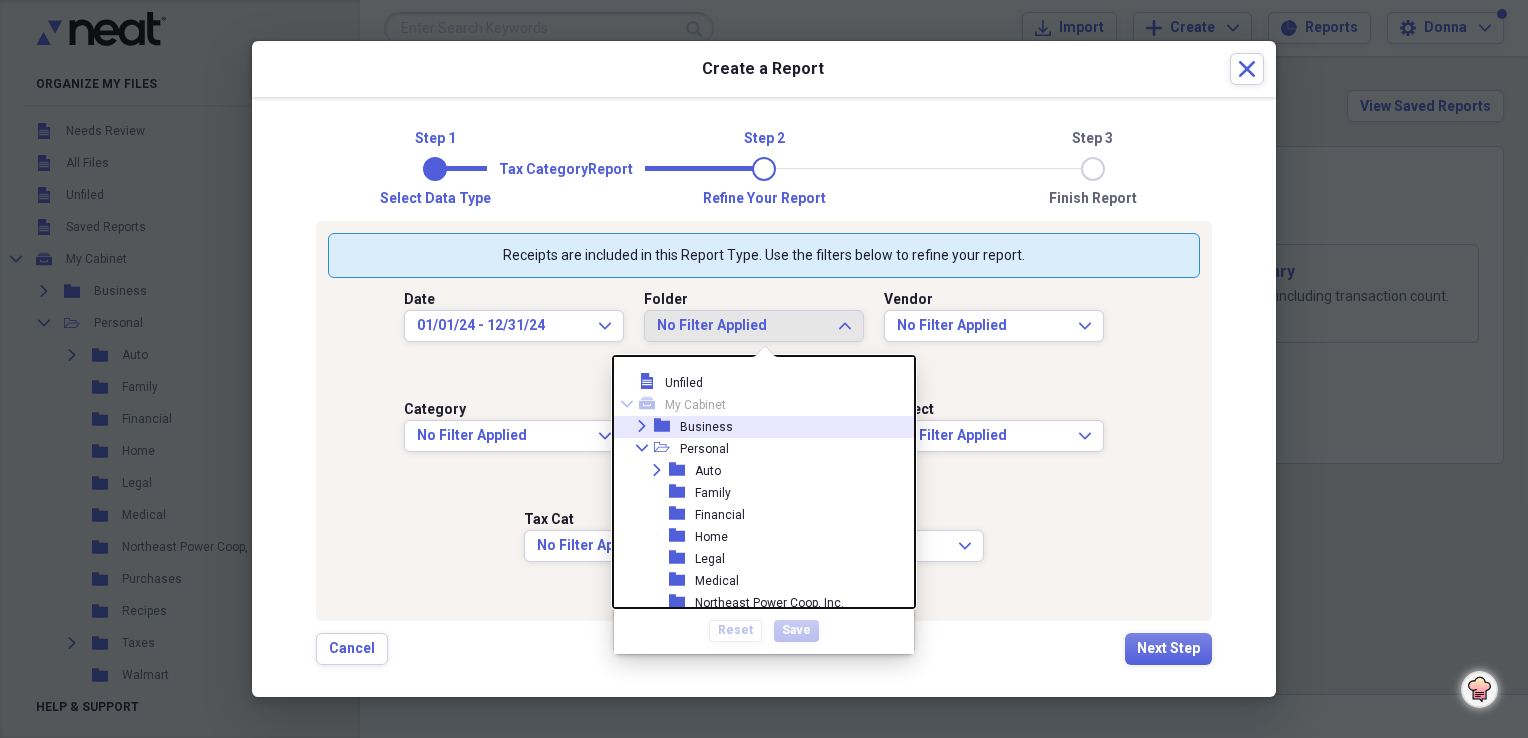 click on "Expand folder Business" at bounding box center [756, 427] 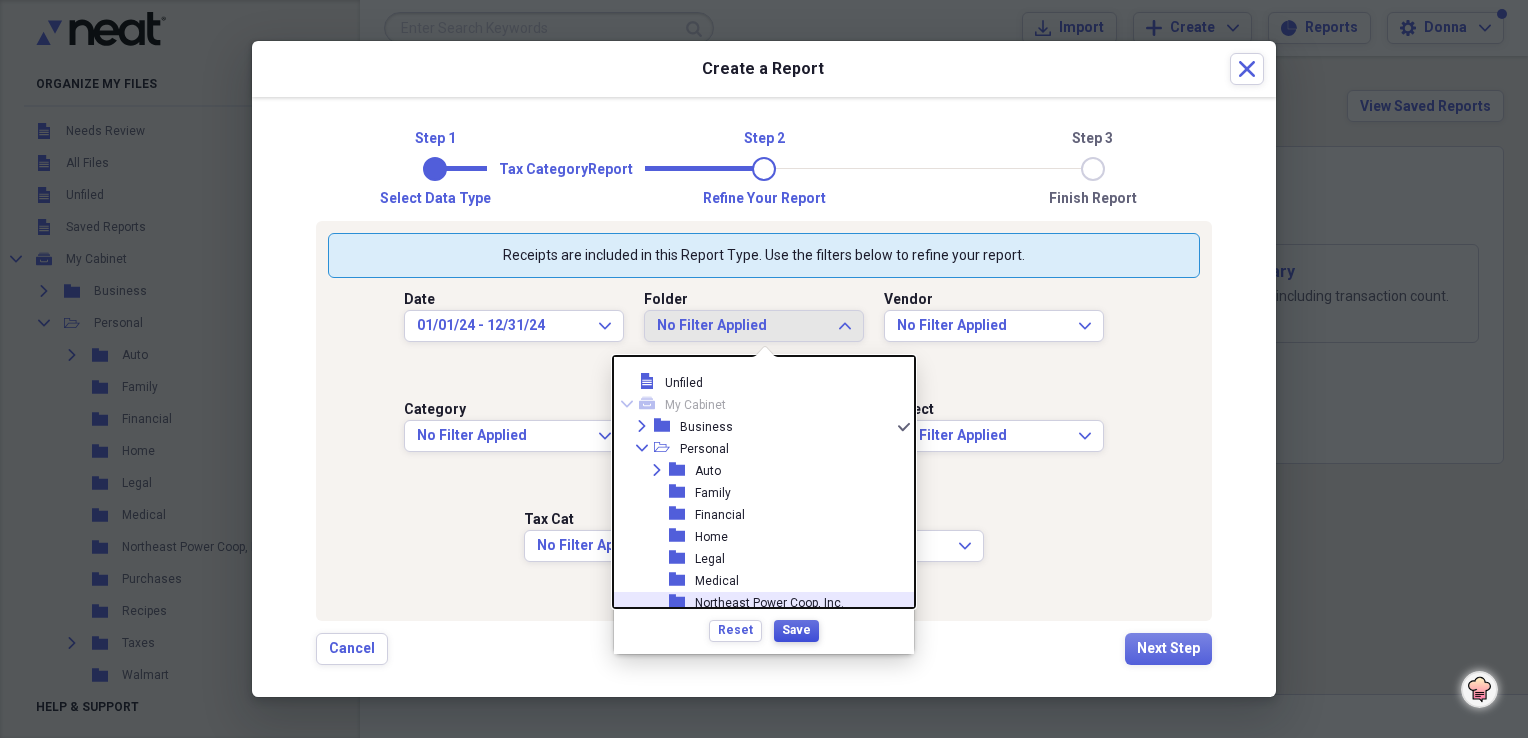 click on "Save" at bounding box center (796, 630) 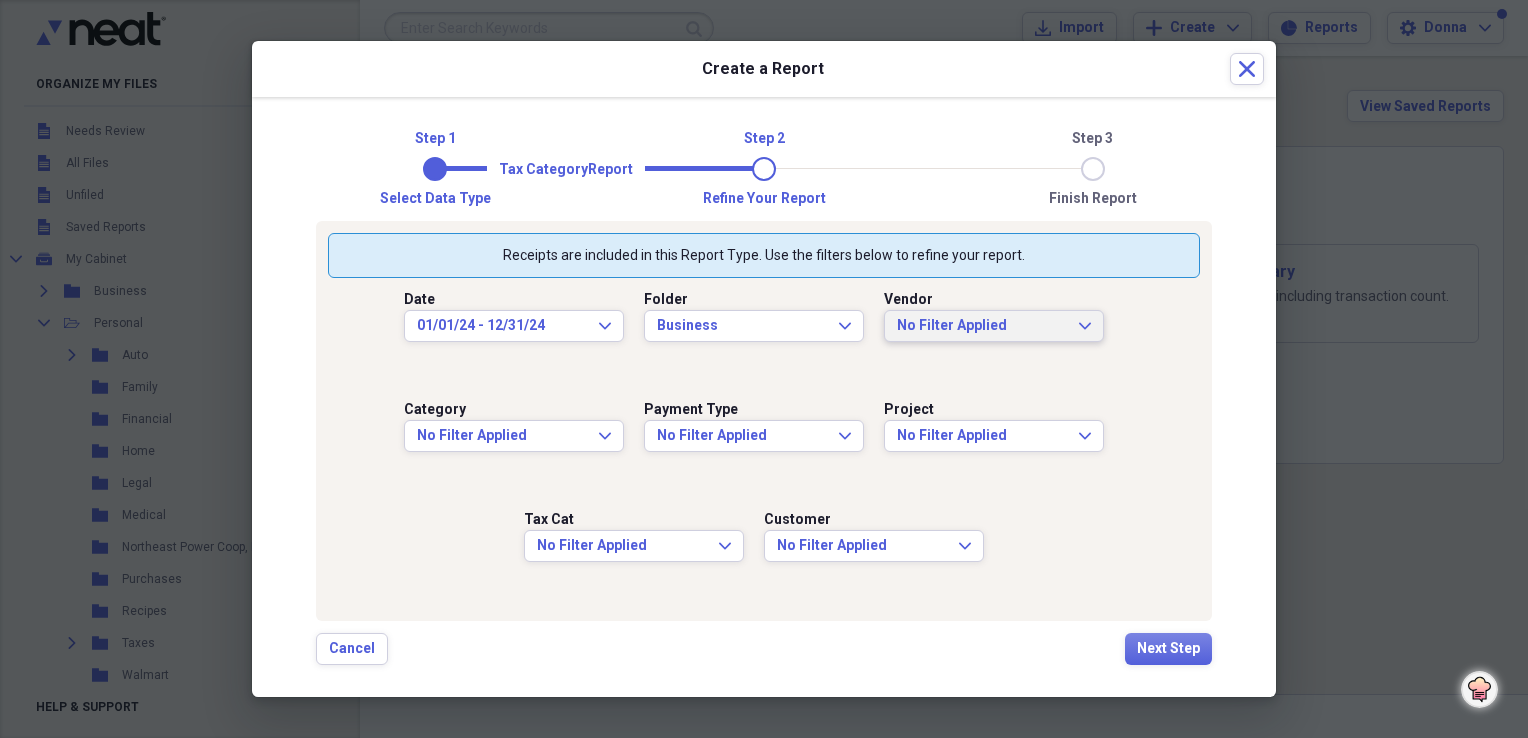 click on "No Filter Applied Expand" at bounding box center [994, 326] 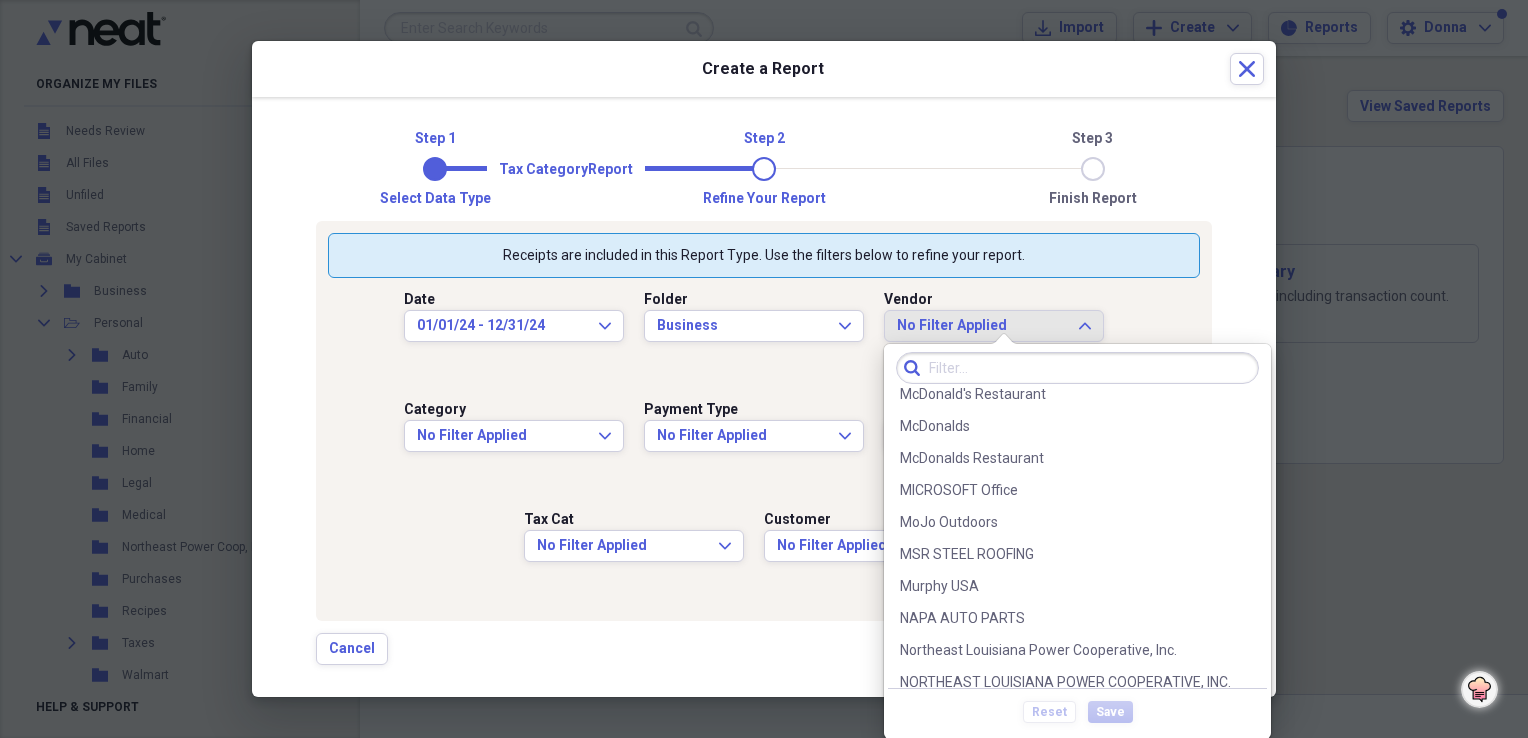 scroll, scrollTop: 2500, scrollLeft: 0, axis: vertical 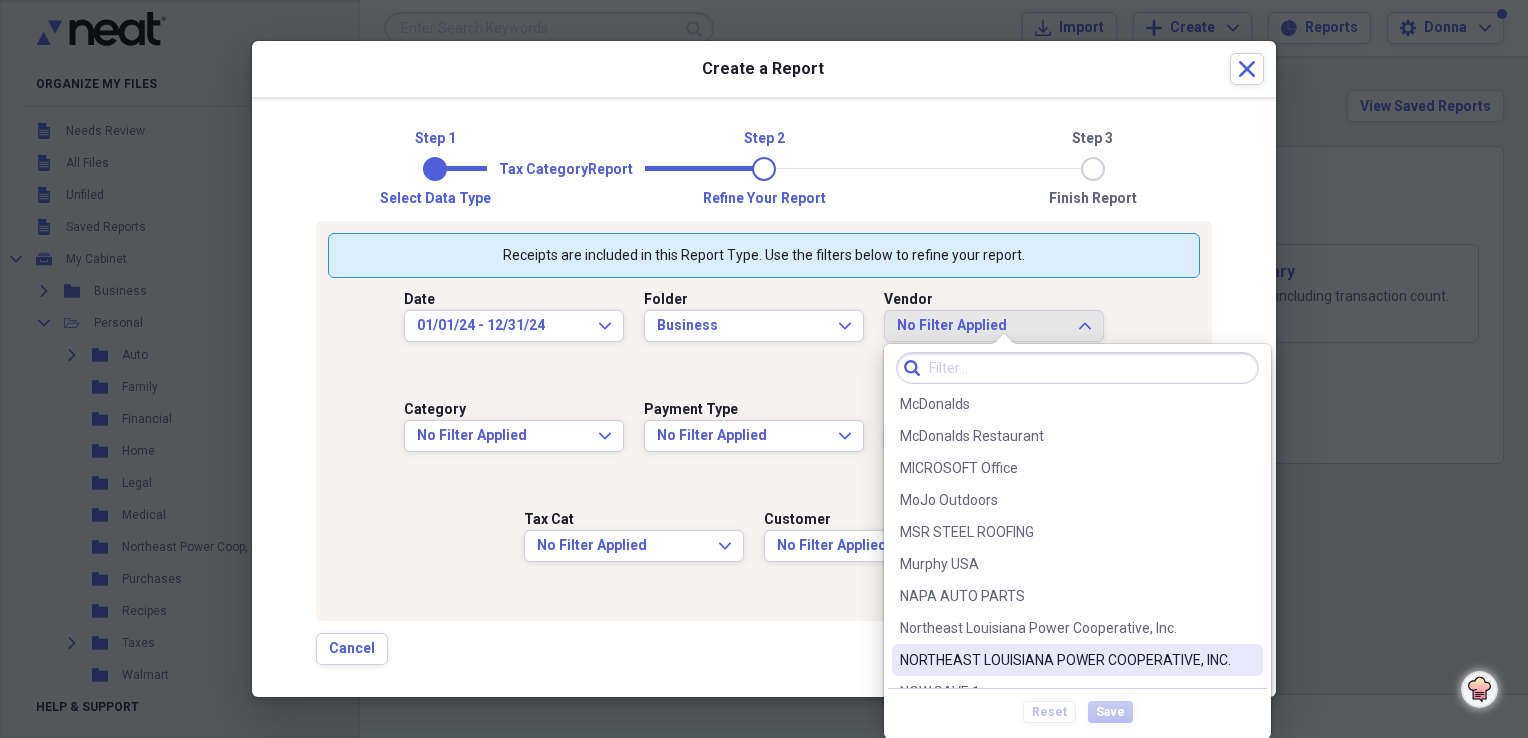 click on "NORTHEAST LOUISIANA POWER COOPERATIVE, INC." at bounding box center (1065, 660) 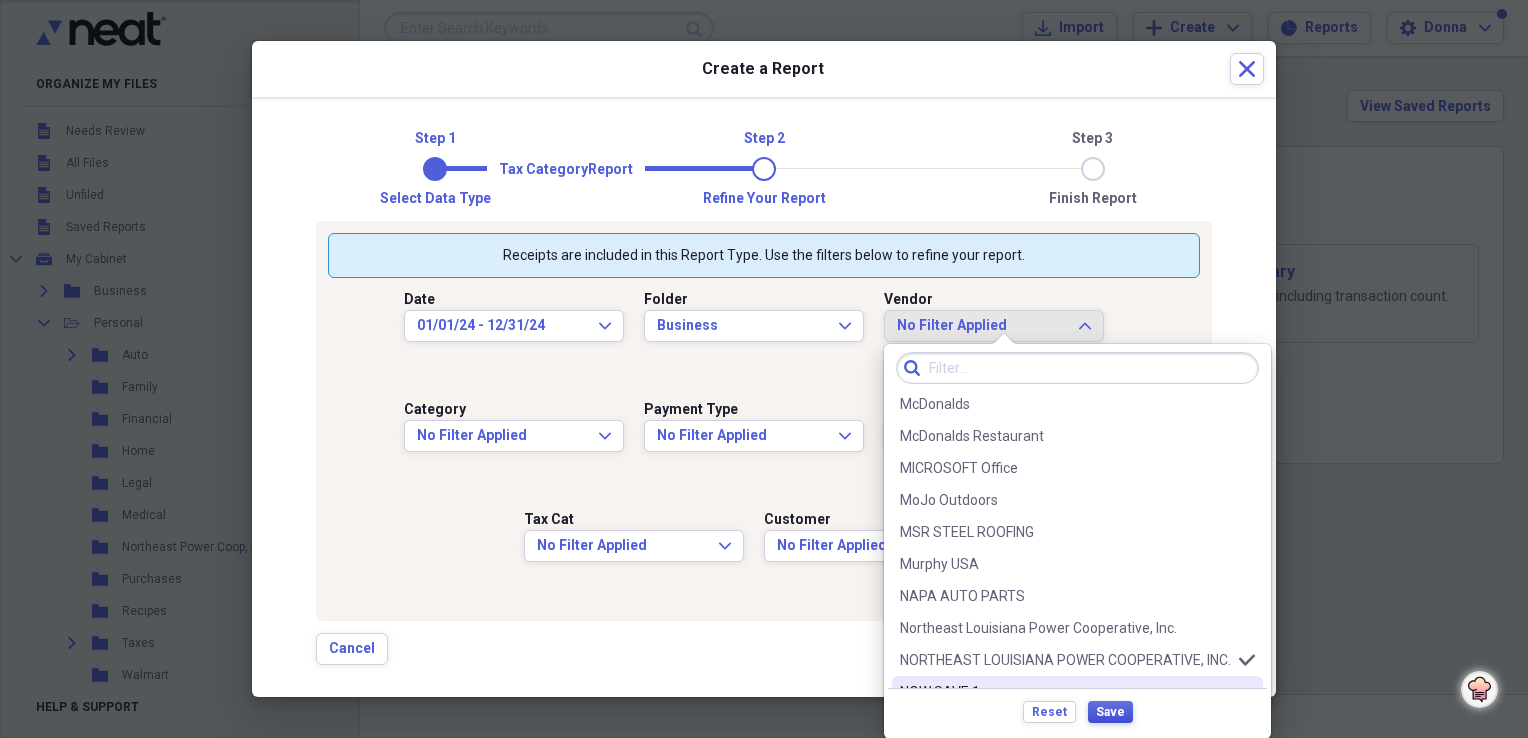 click on "Save" at bounding box center [1110, 712] 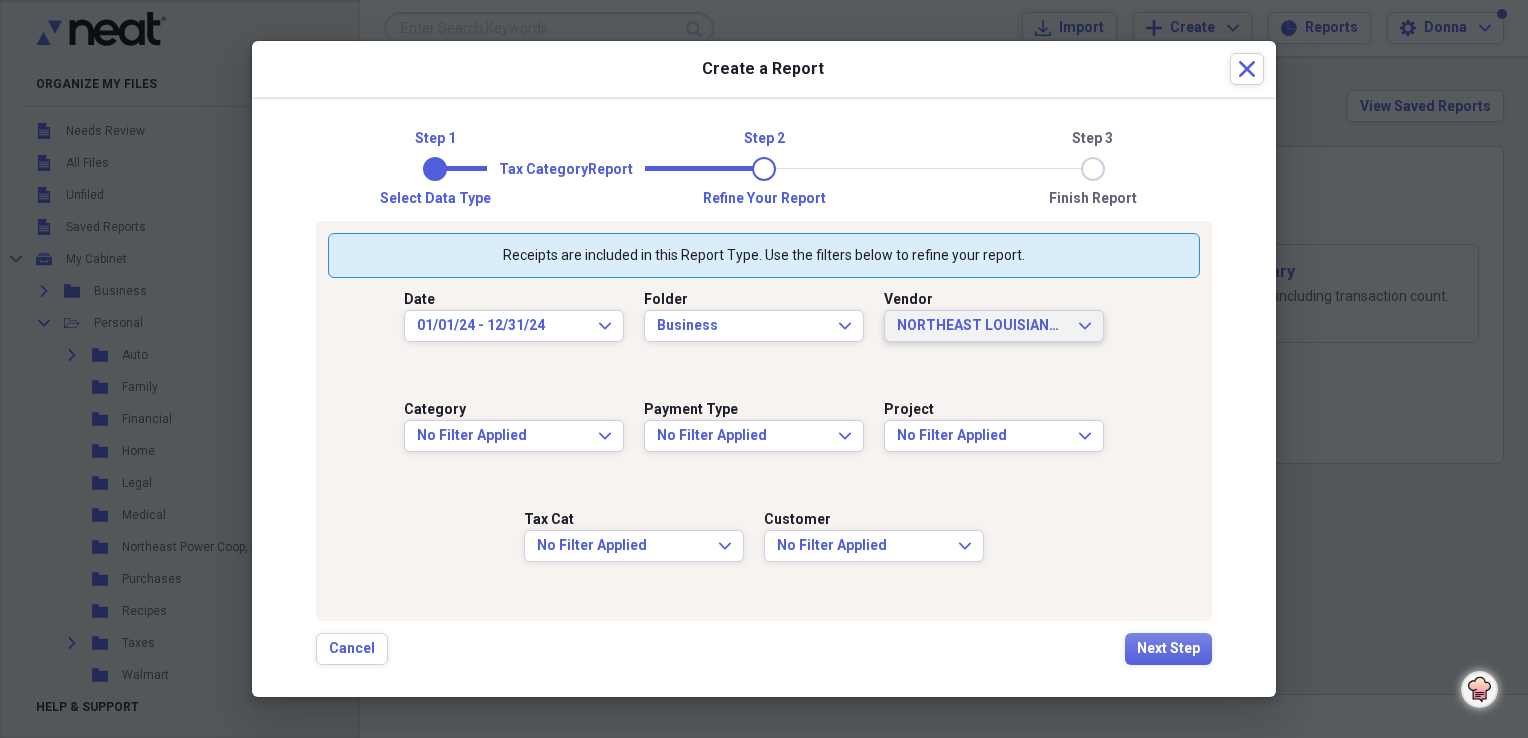 scroll, scrollTop: 0, scrollLeft: 0, axis: both 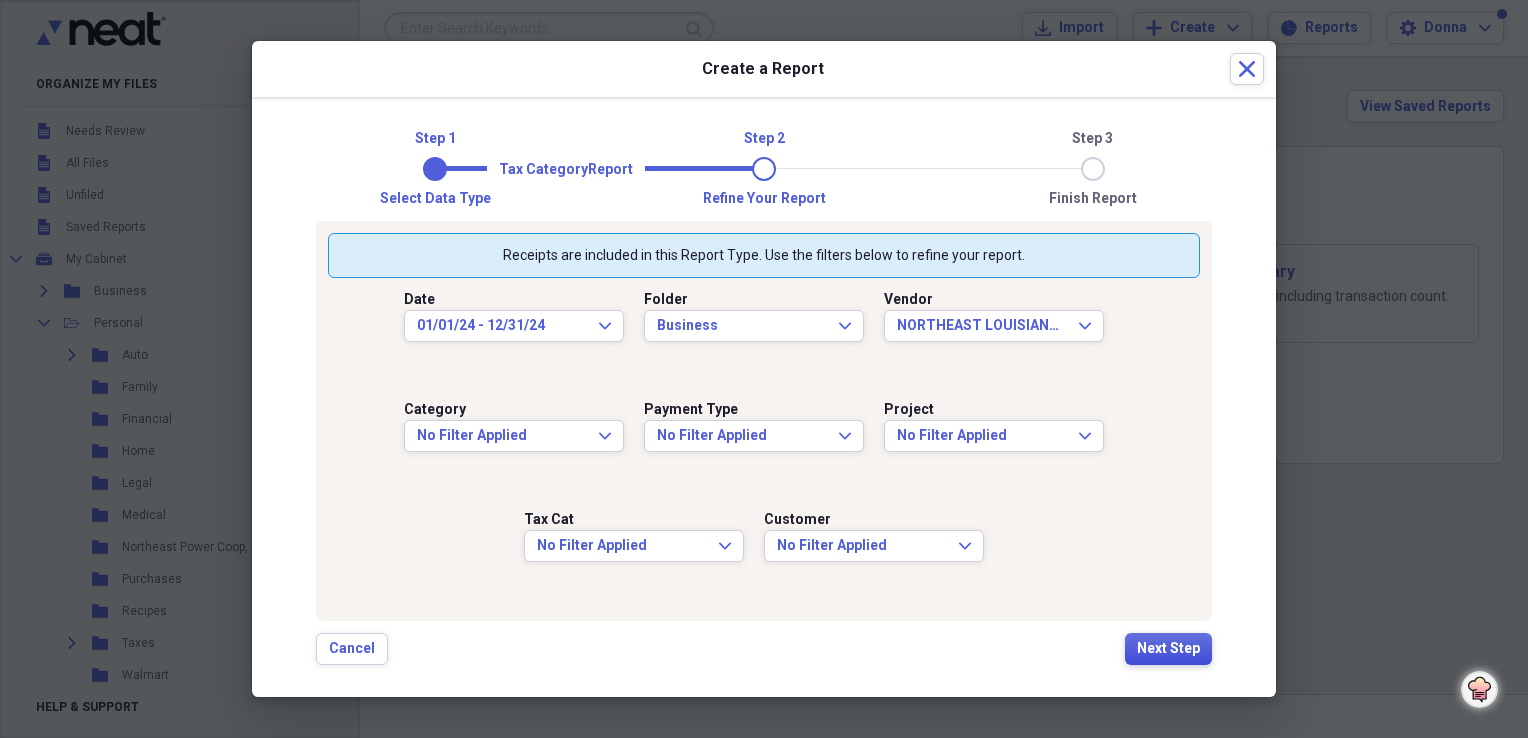 click on "Next Step" at bounding box center [1168, 649] 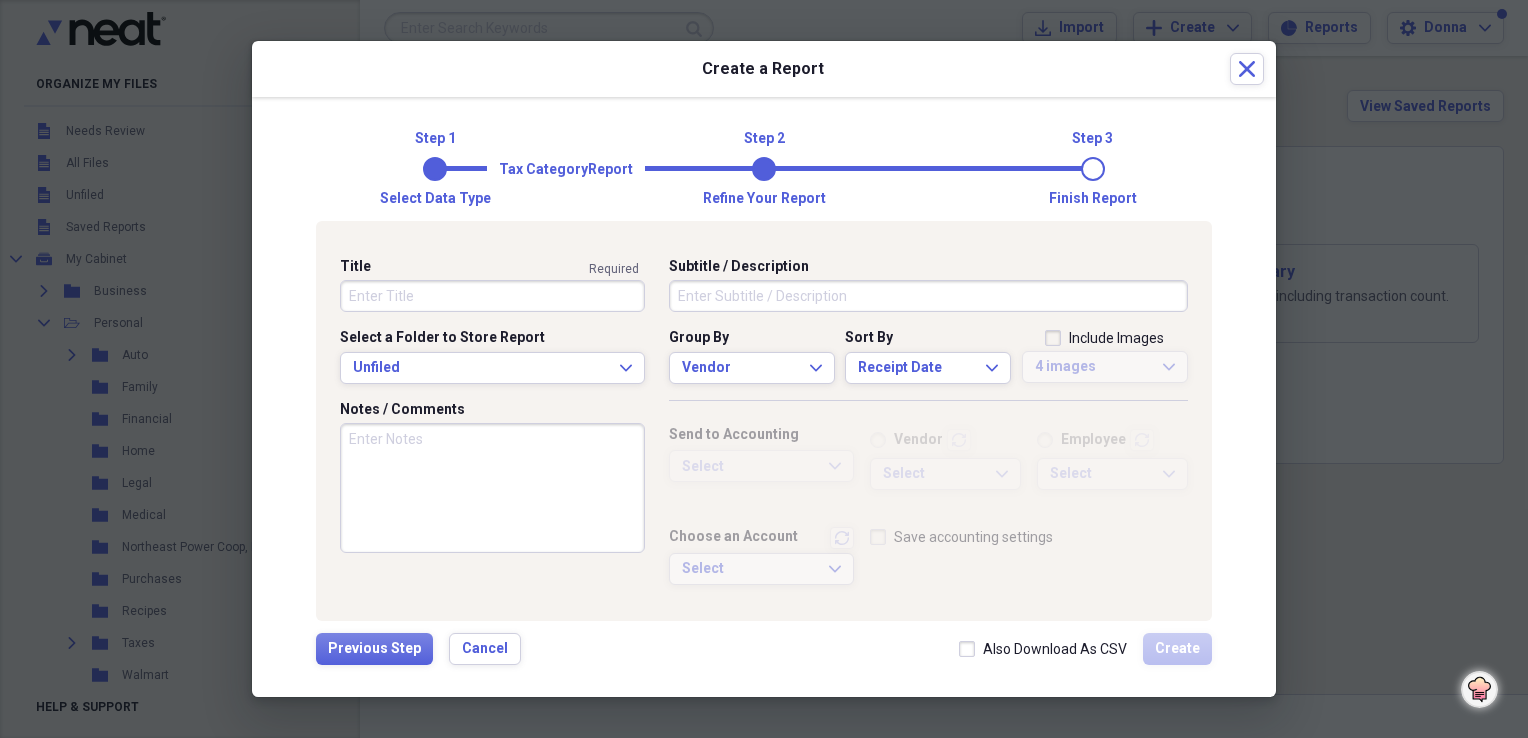 click on "Title" at bounding box center [492, 296] 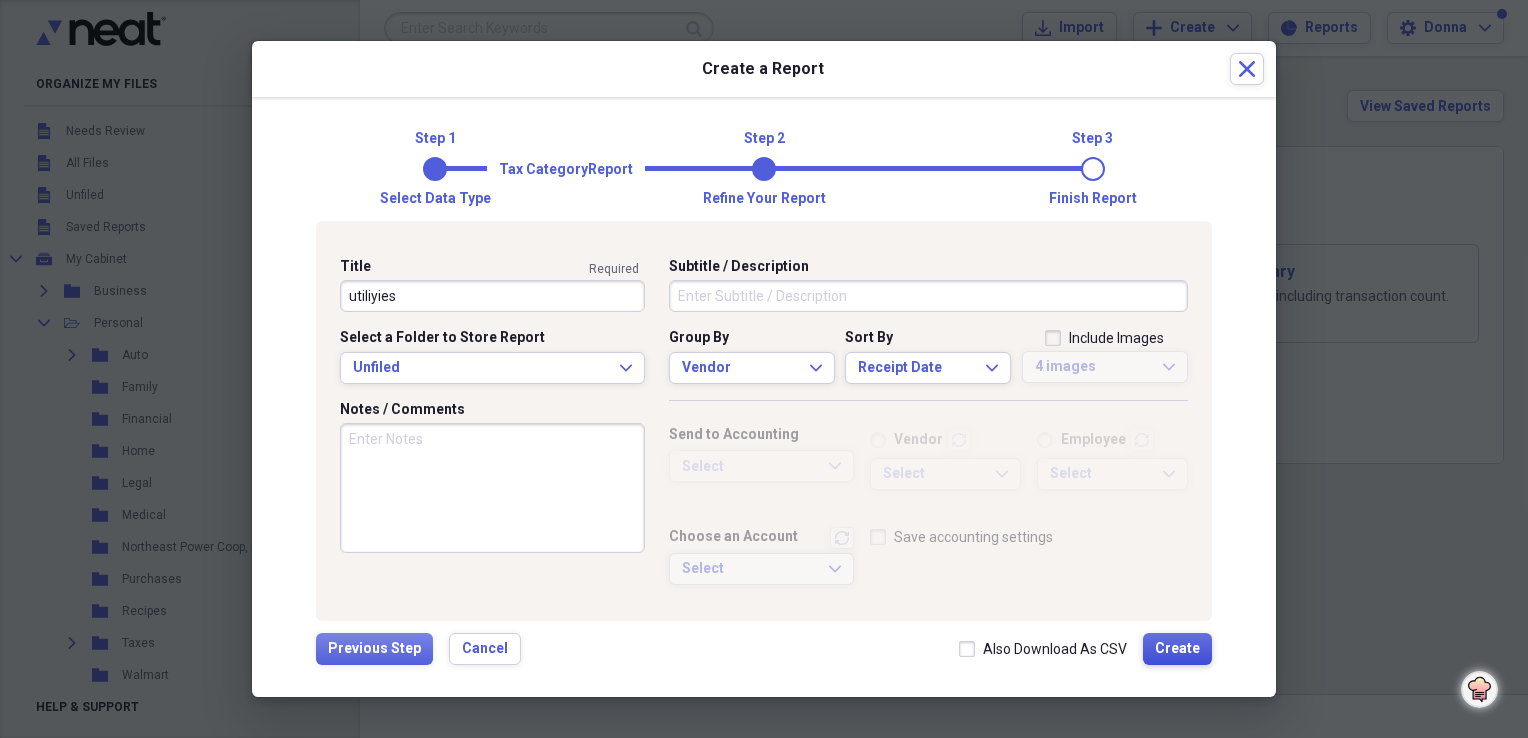 type on "utiliyies" 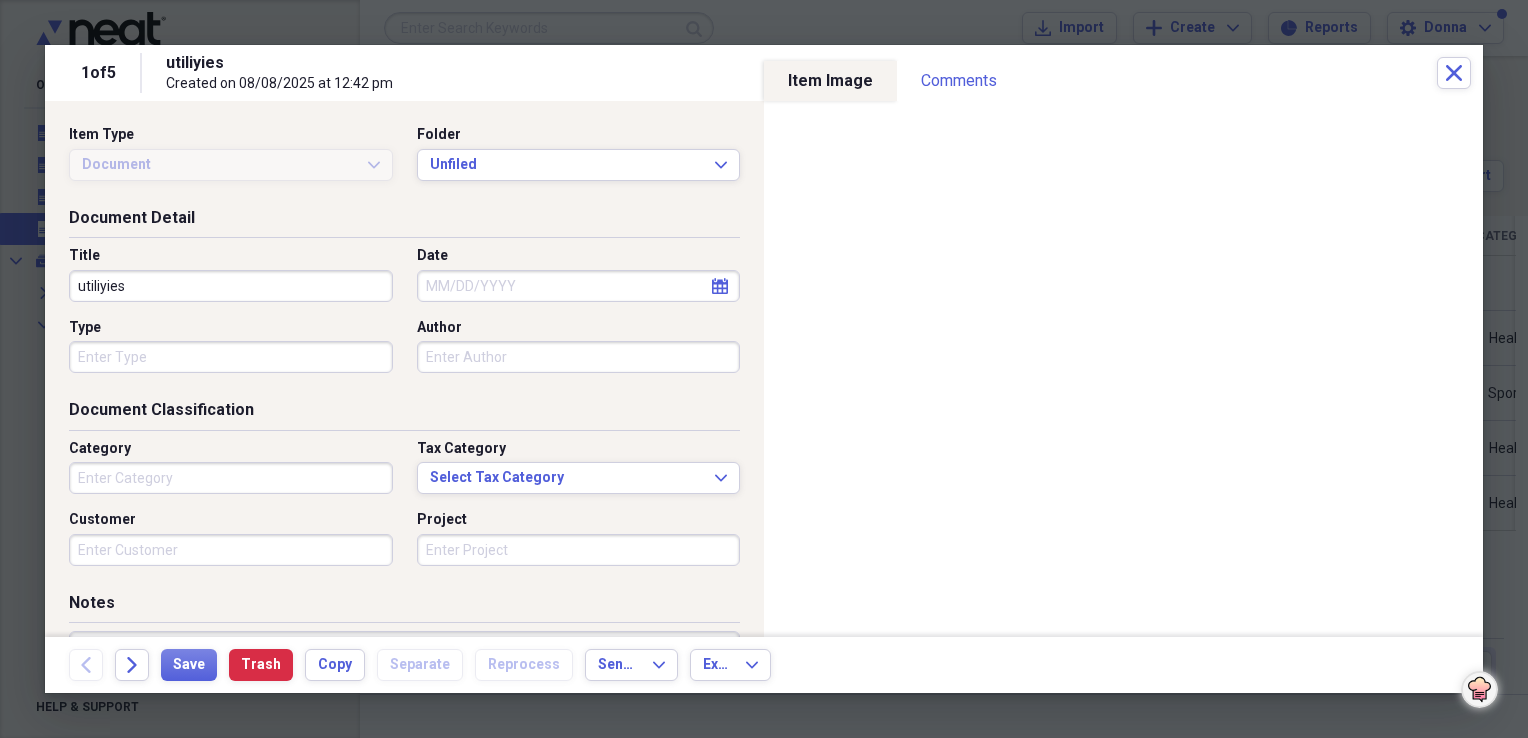 type on "Sports" 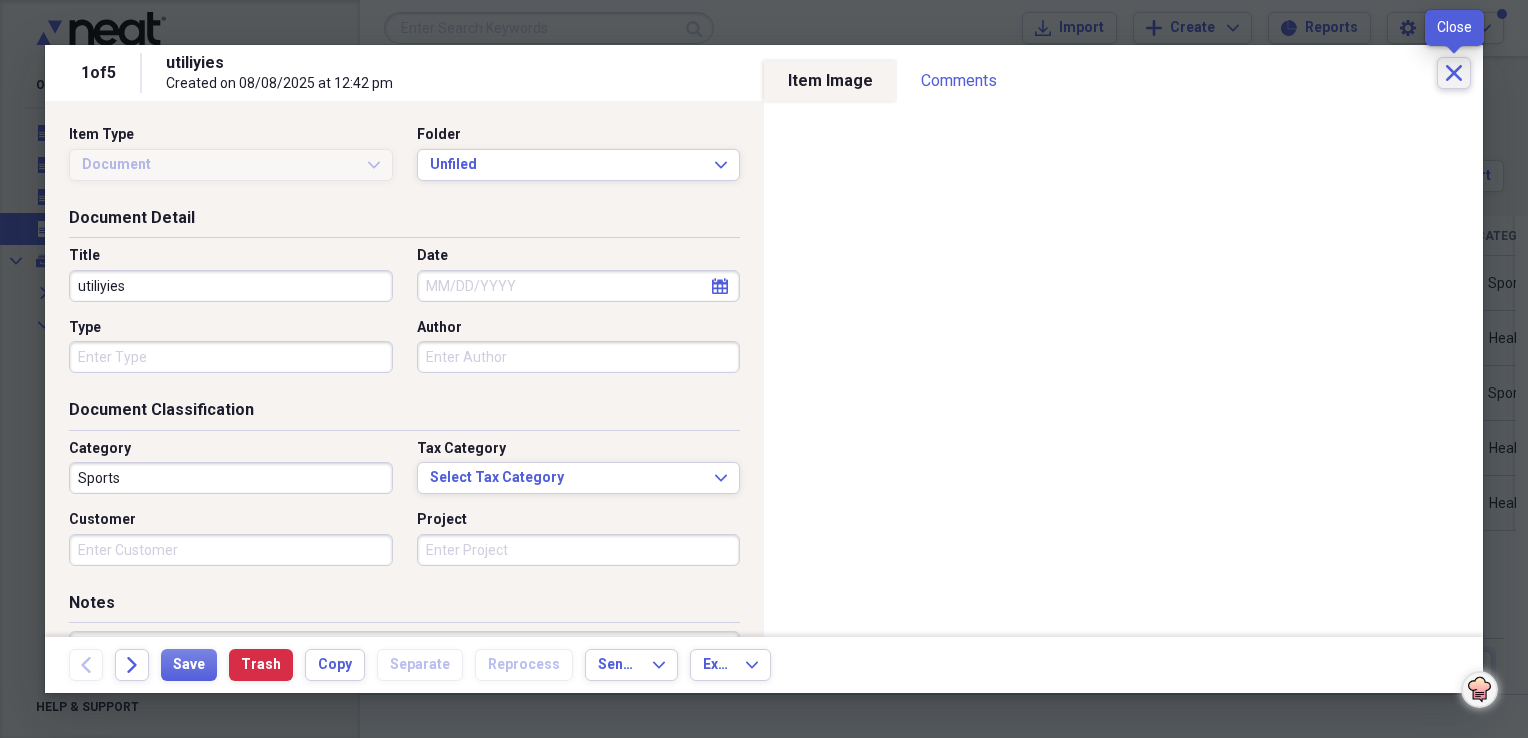 click on "Close" 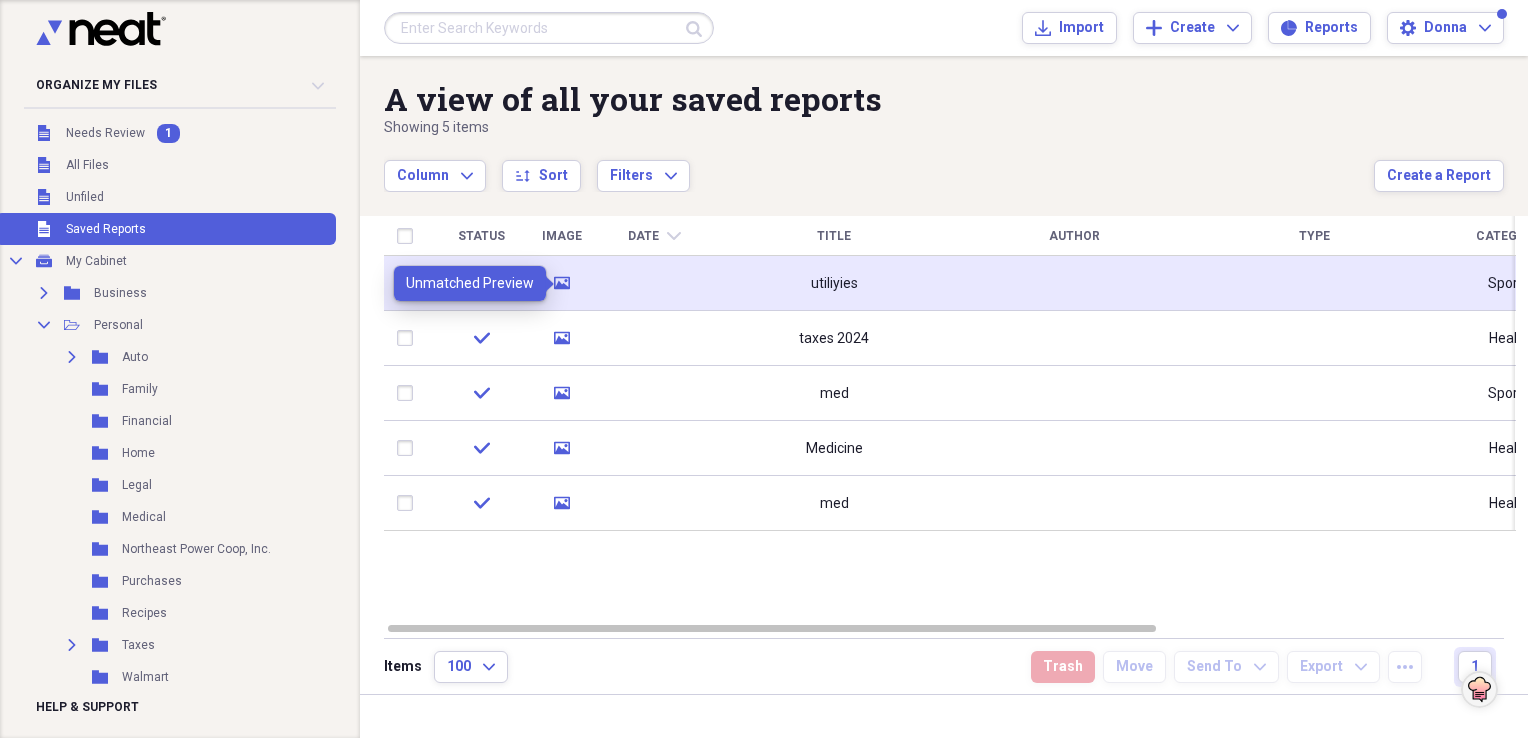 click on "media" 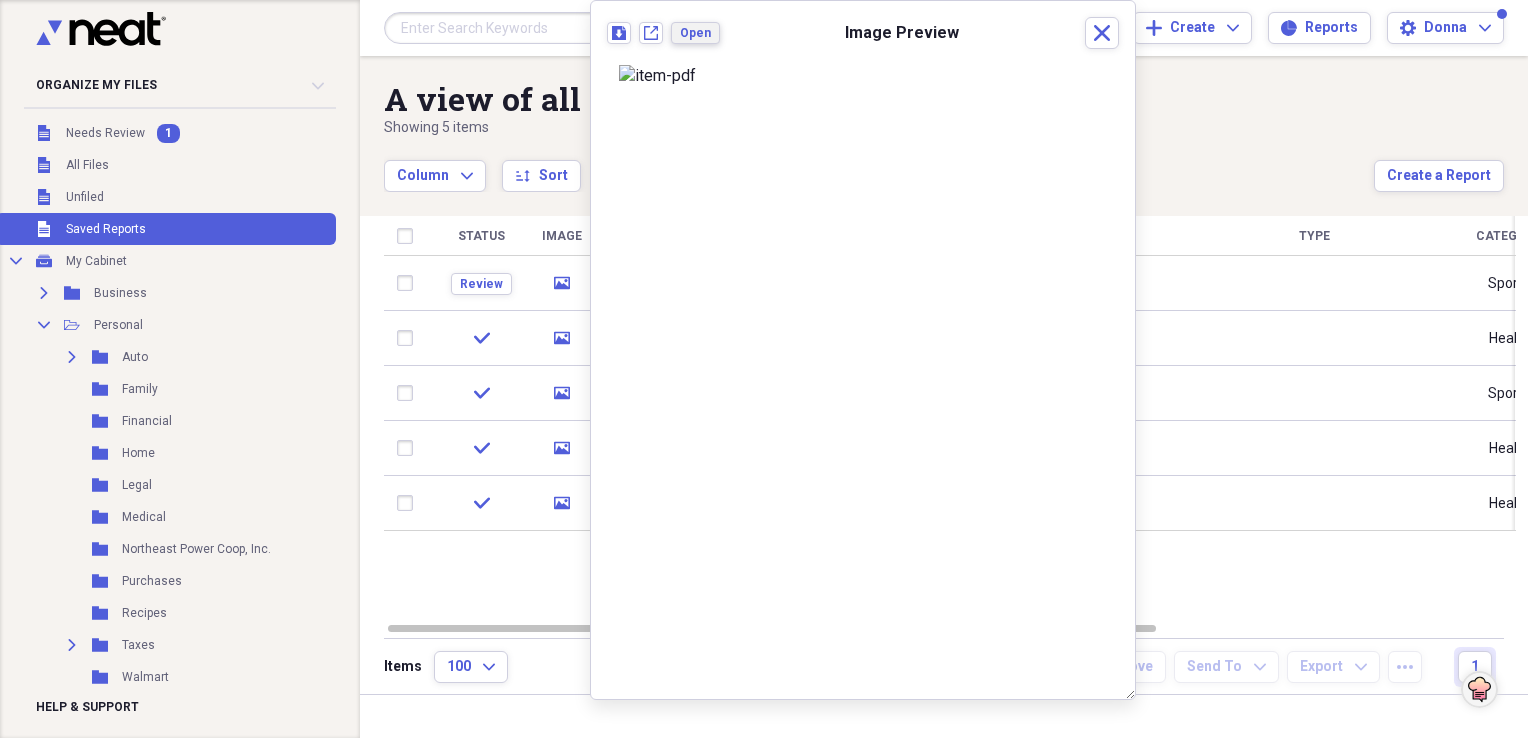 click on "Open" at bounding box center (695, 33) 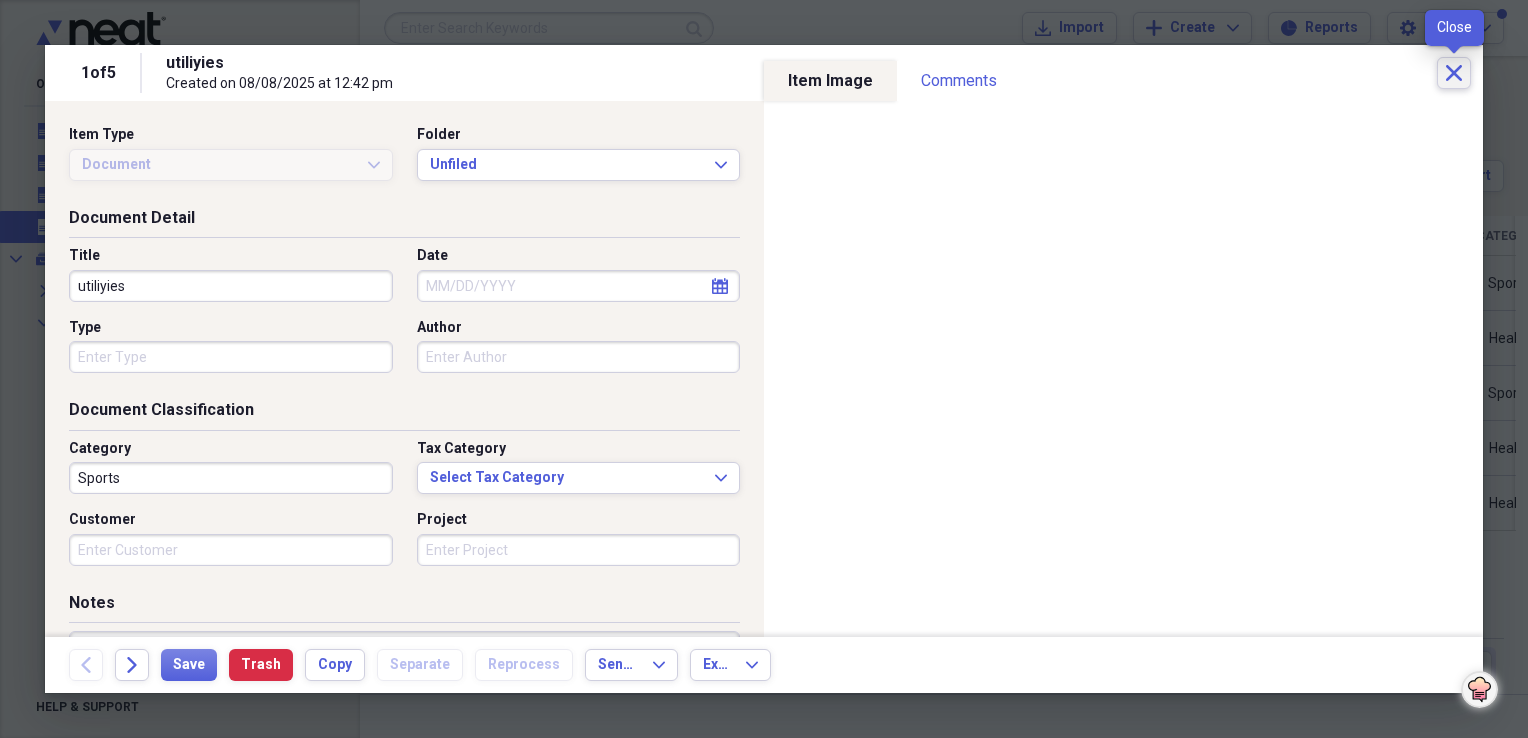 click on "Close" 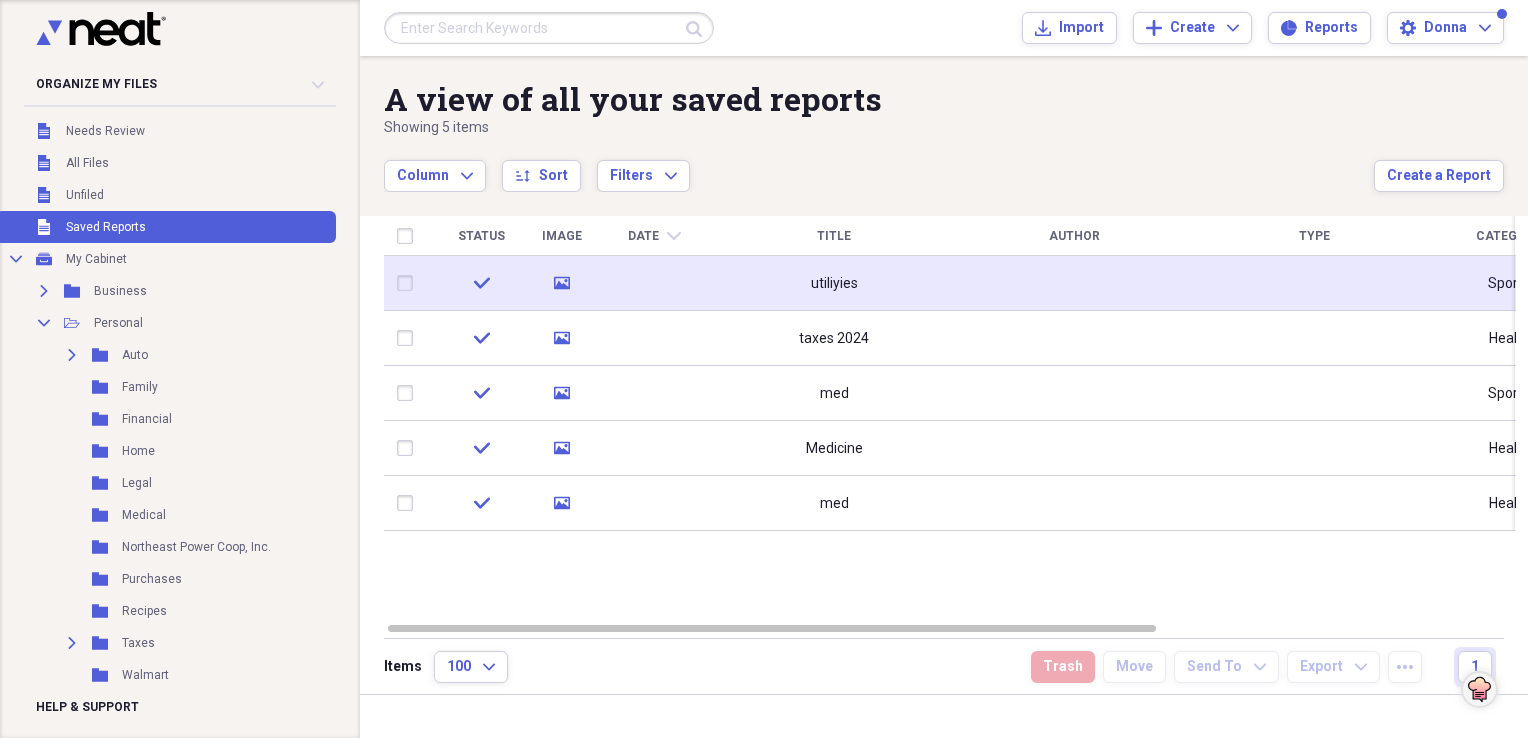 scroll, scrollTop: 0, scrollLeft: 0, axis: both 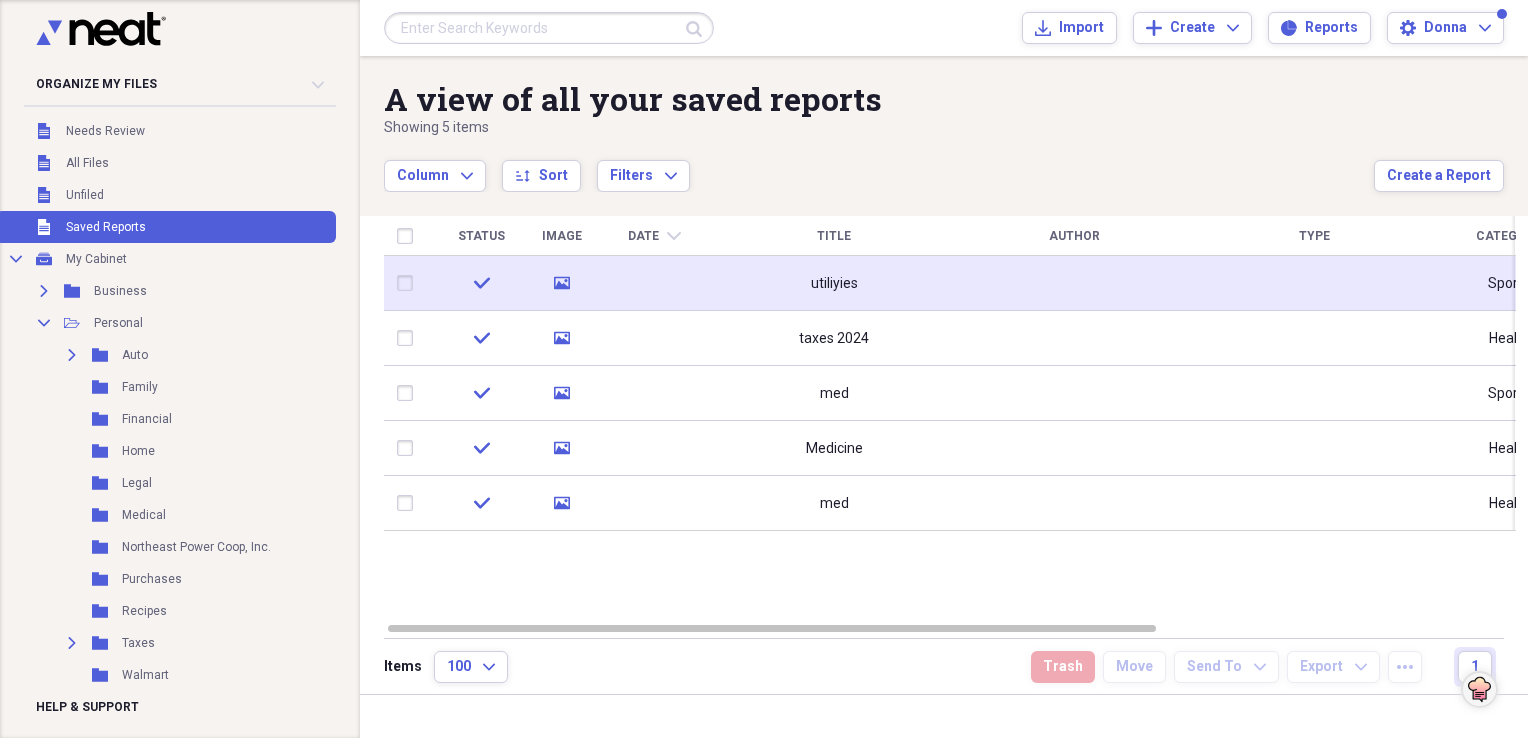 click at bounding box center [409, 283] 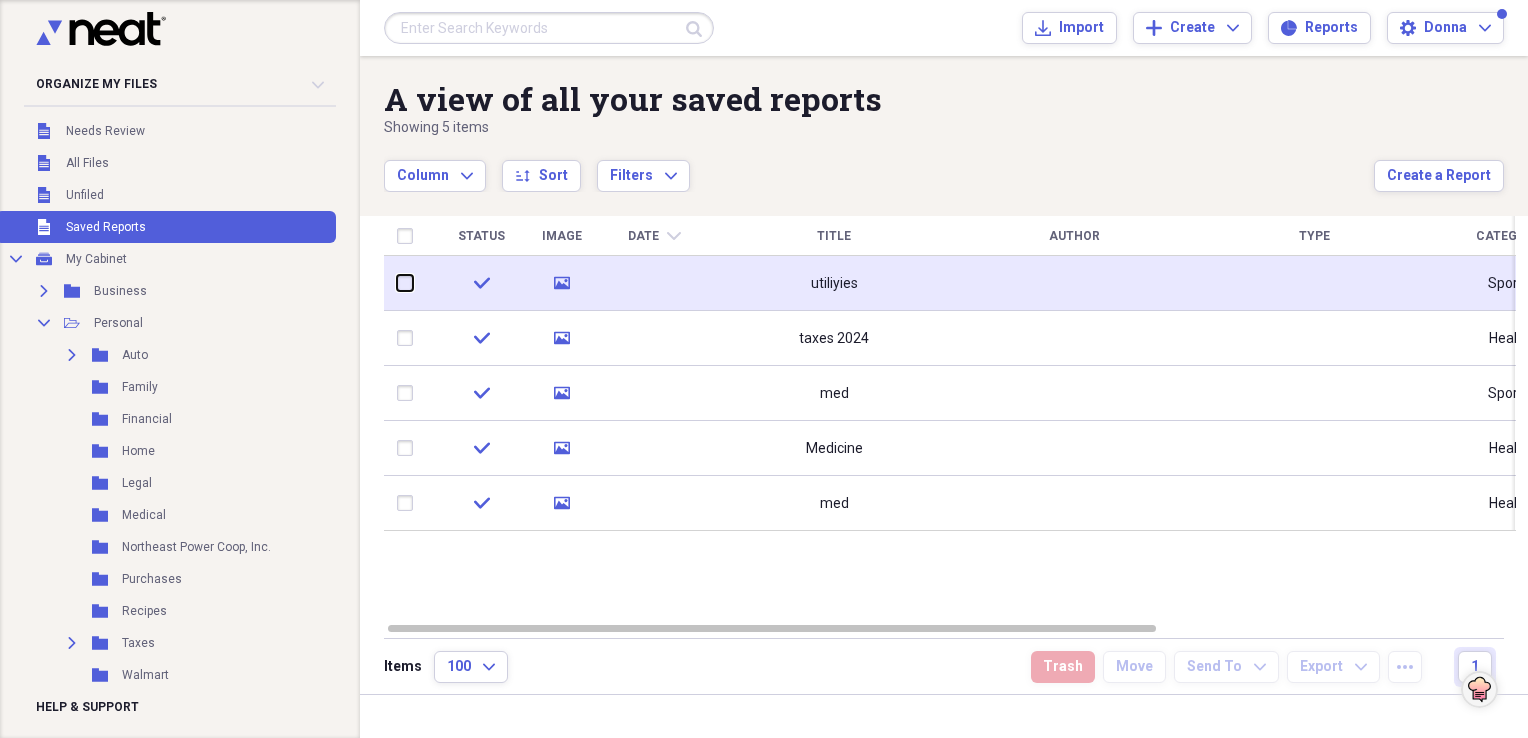 click at bounding box center [397, 283] 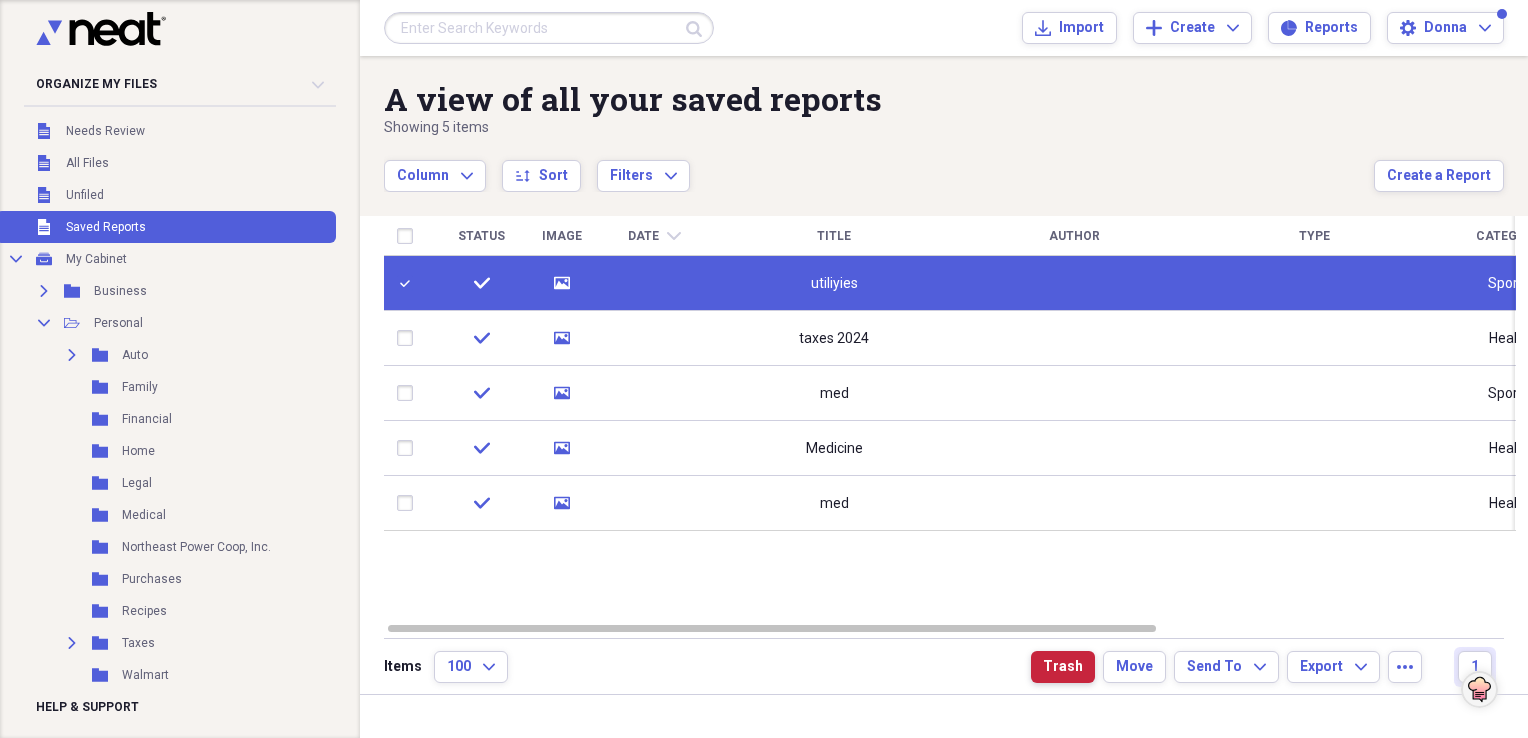 drag, startPoint x: 1084, startPoint y: 662, endPoint x: 1012, endPoint y: 655, distance: 72.33948 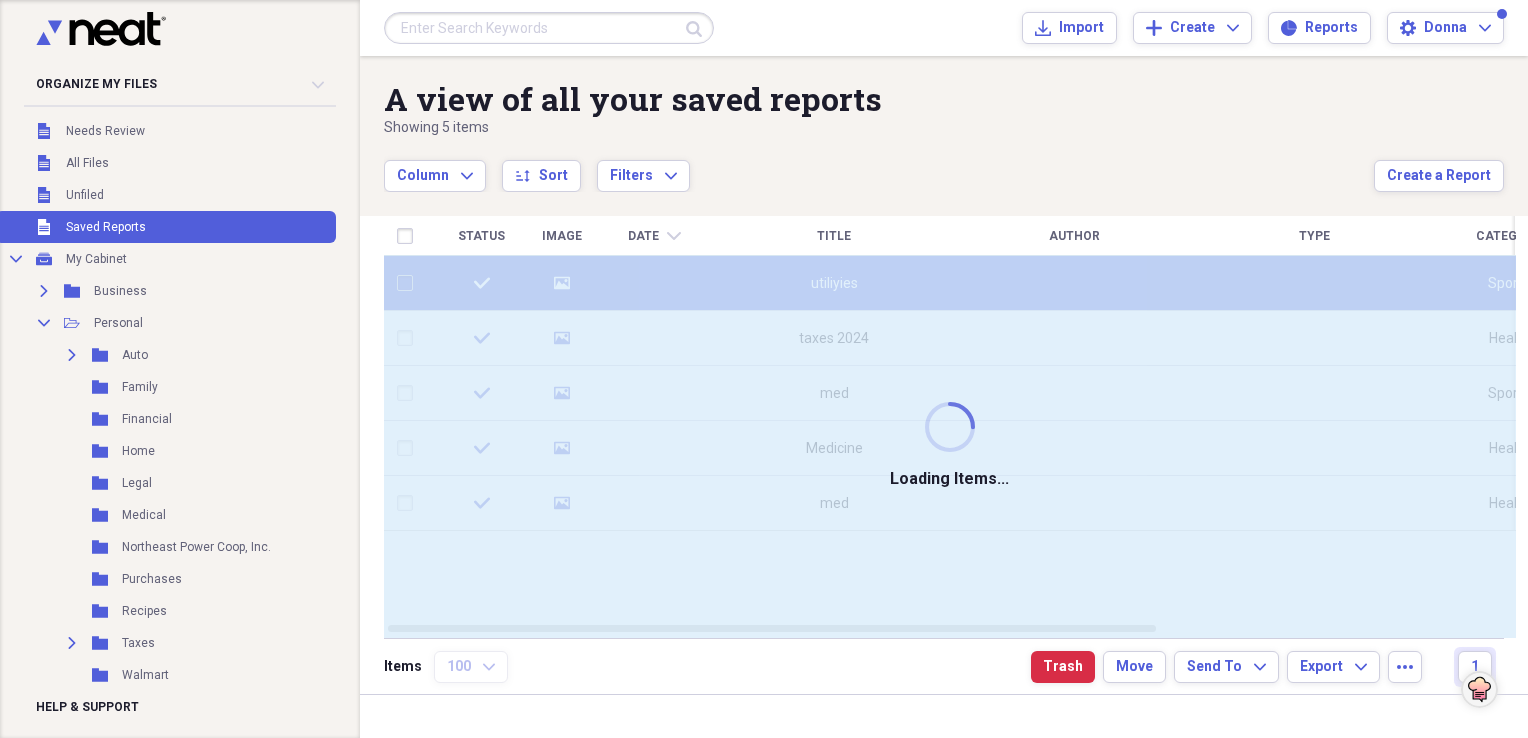 checkbox on "false" 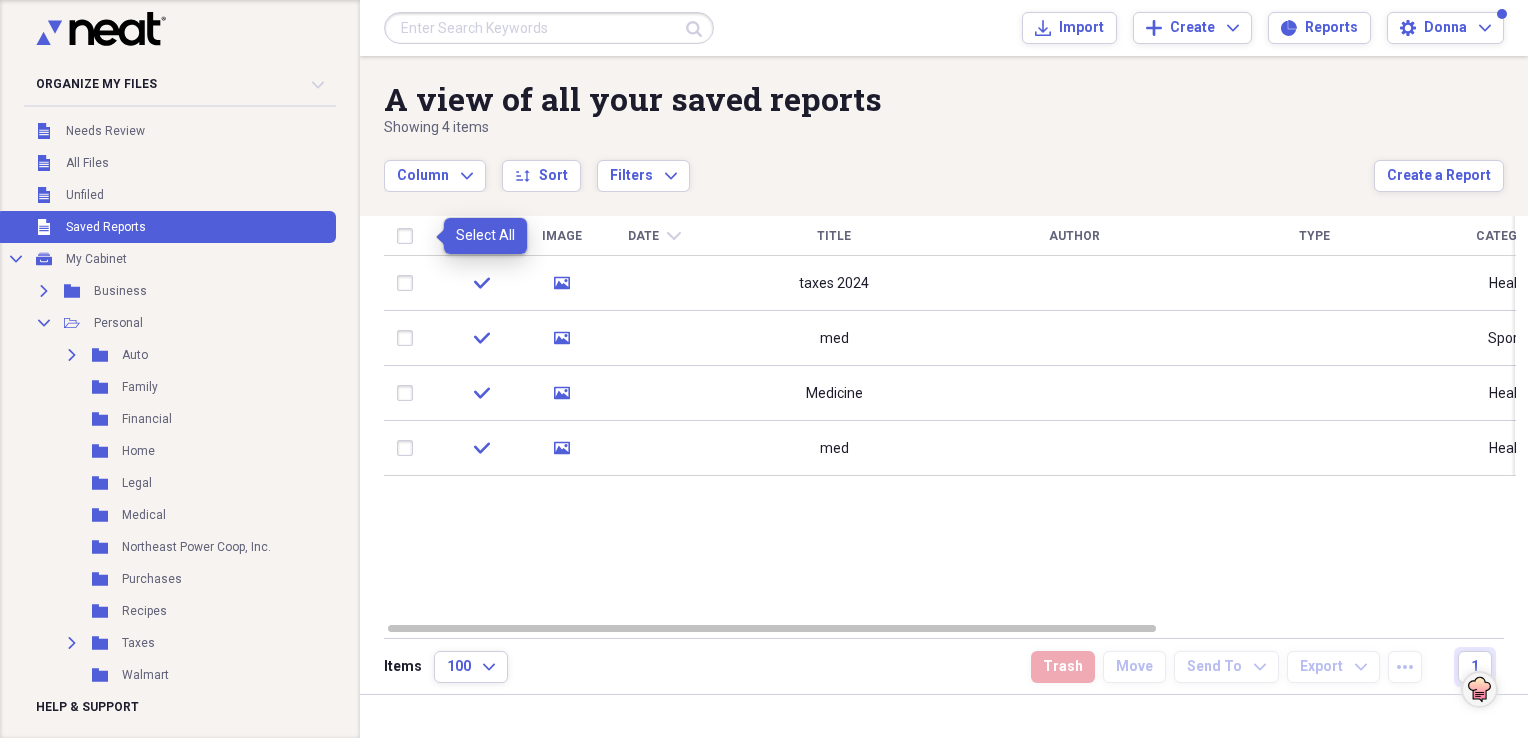 click at bounding box center [409, 236] 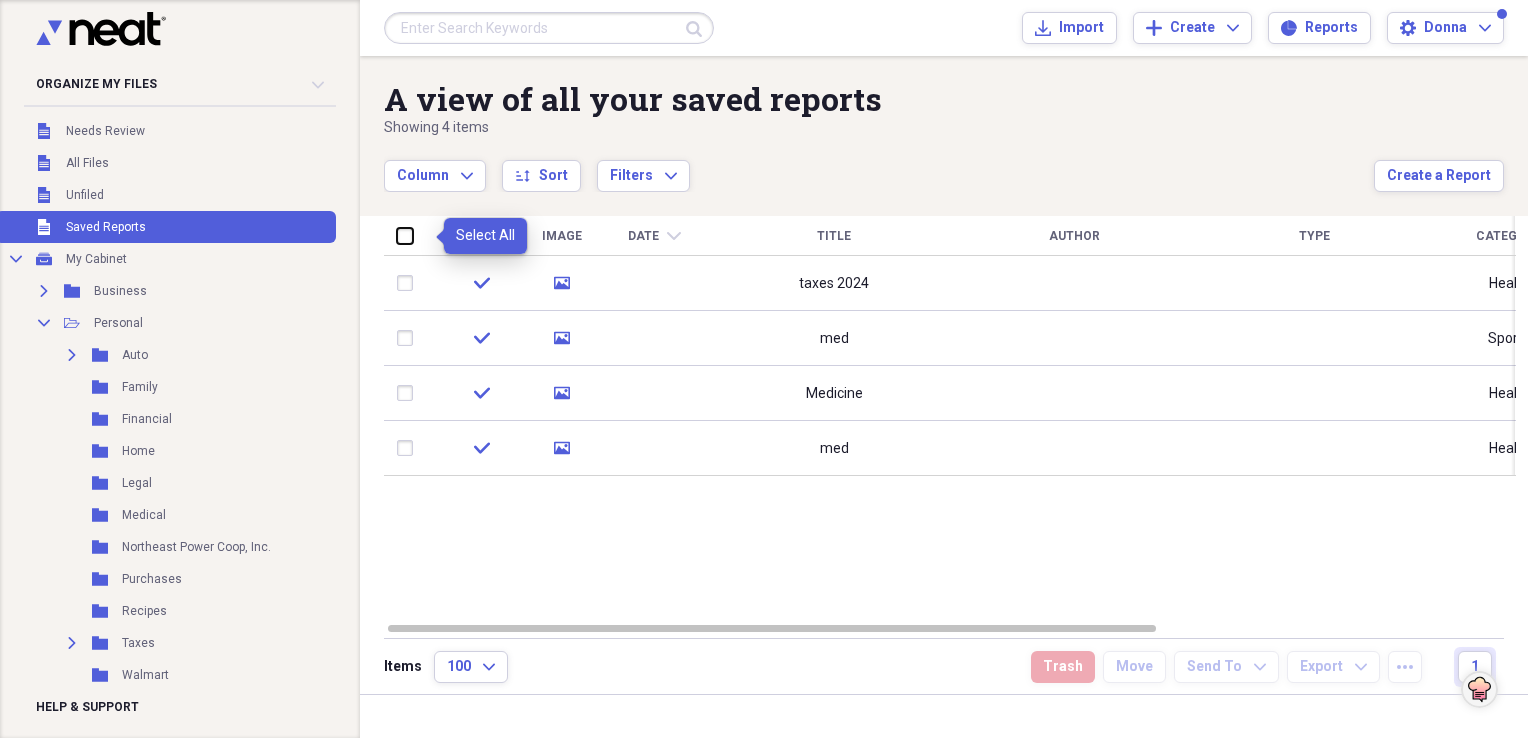 click at bounding box center (397, 235) 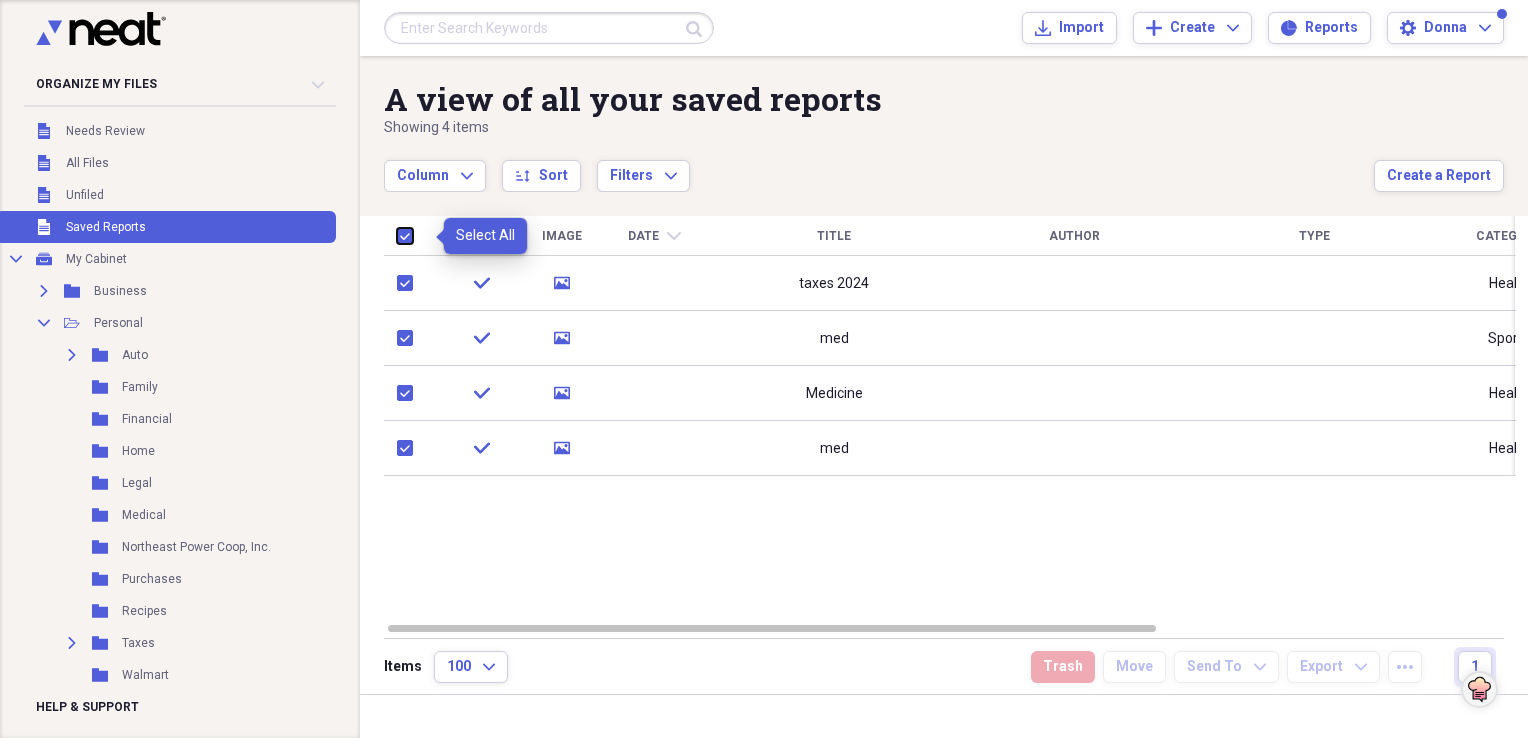 checkbox on "true" 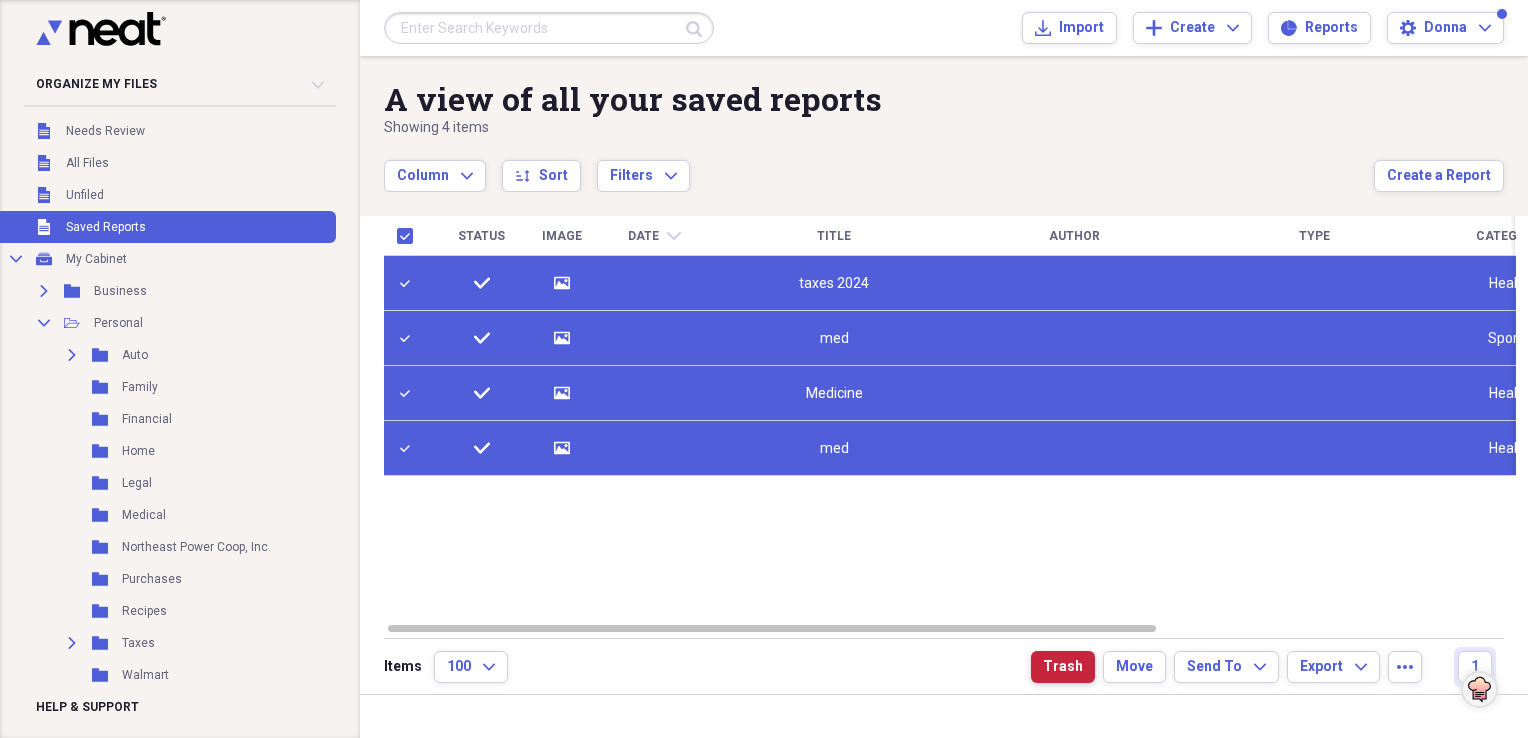 click on "Trash" at bounding box center [1063, 667] 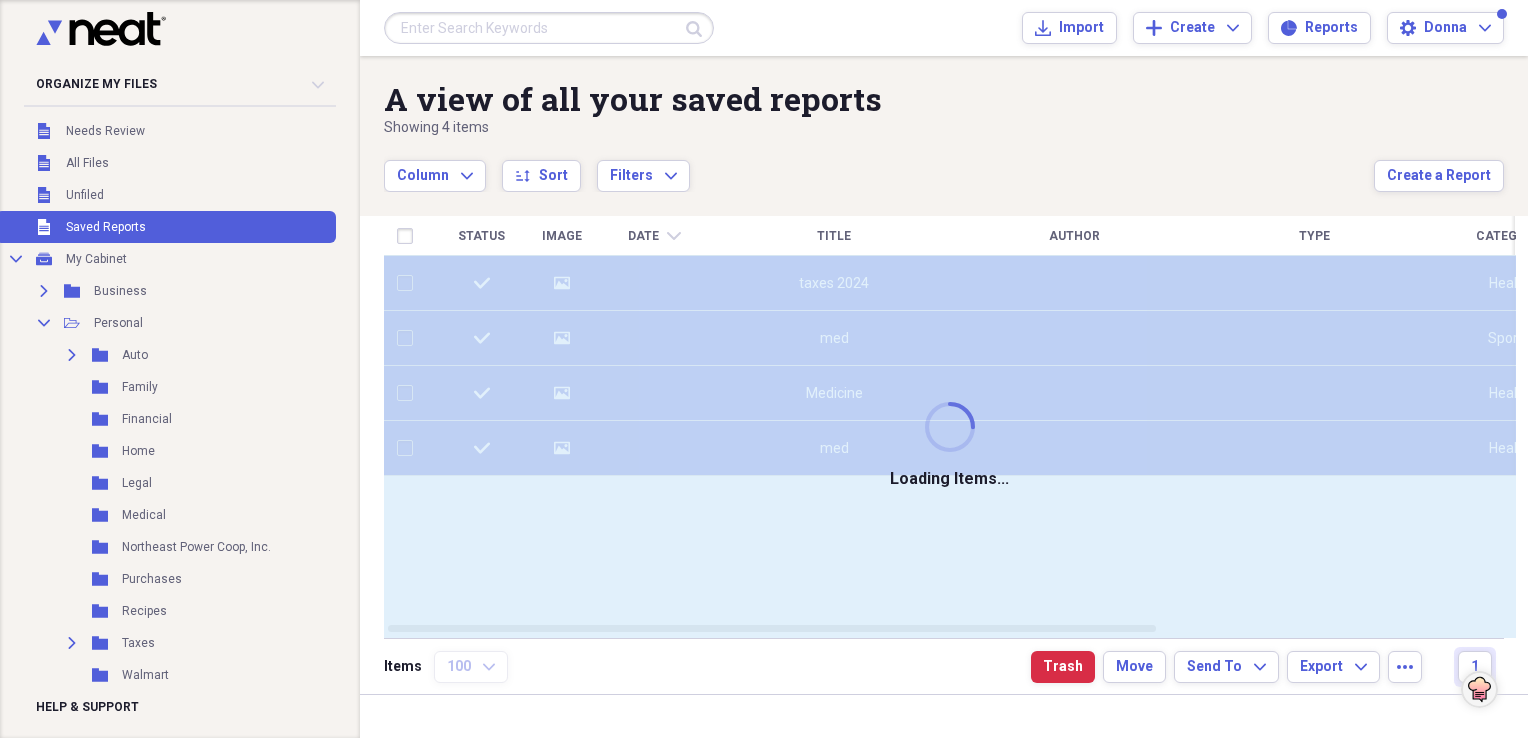 checkbox on "false" 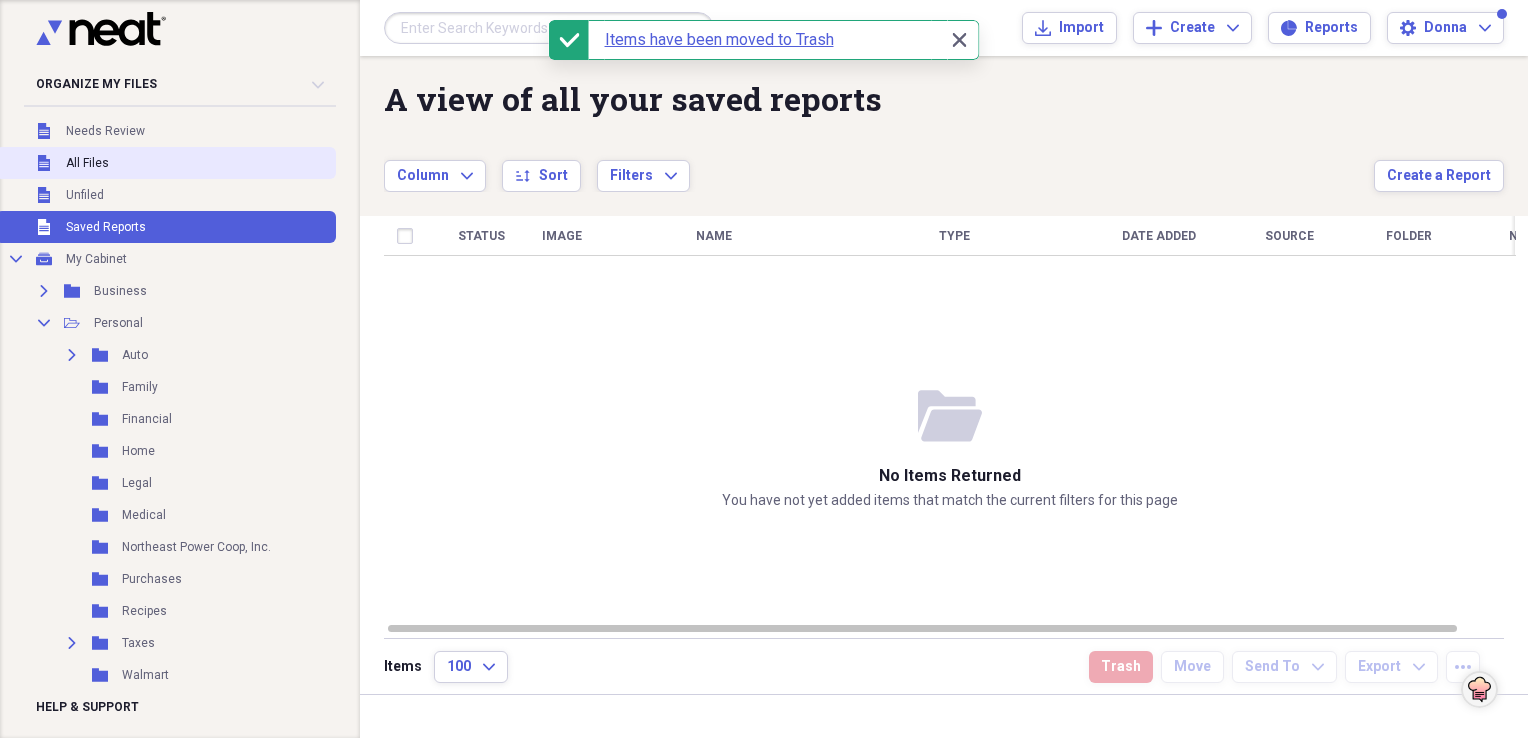 click on "Unfiled All Files" at bounding box center (166, 163) 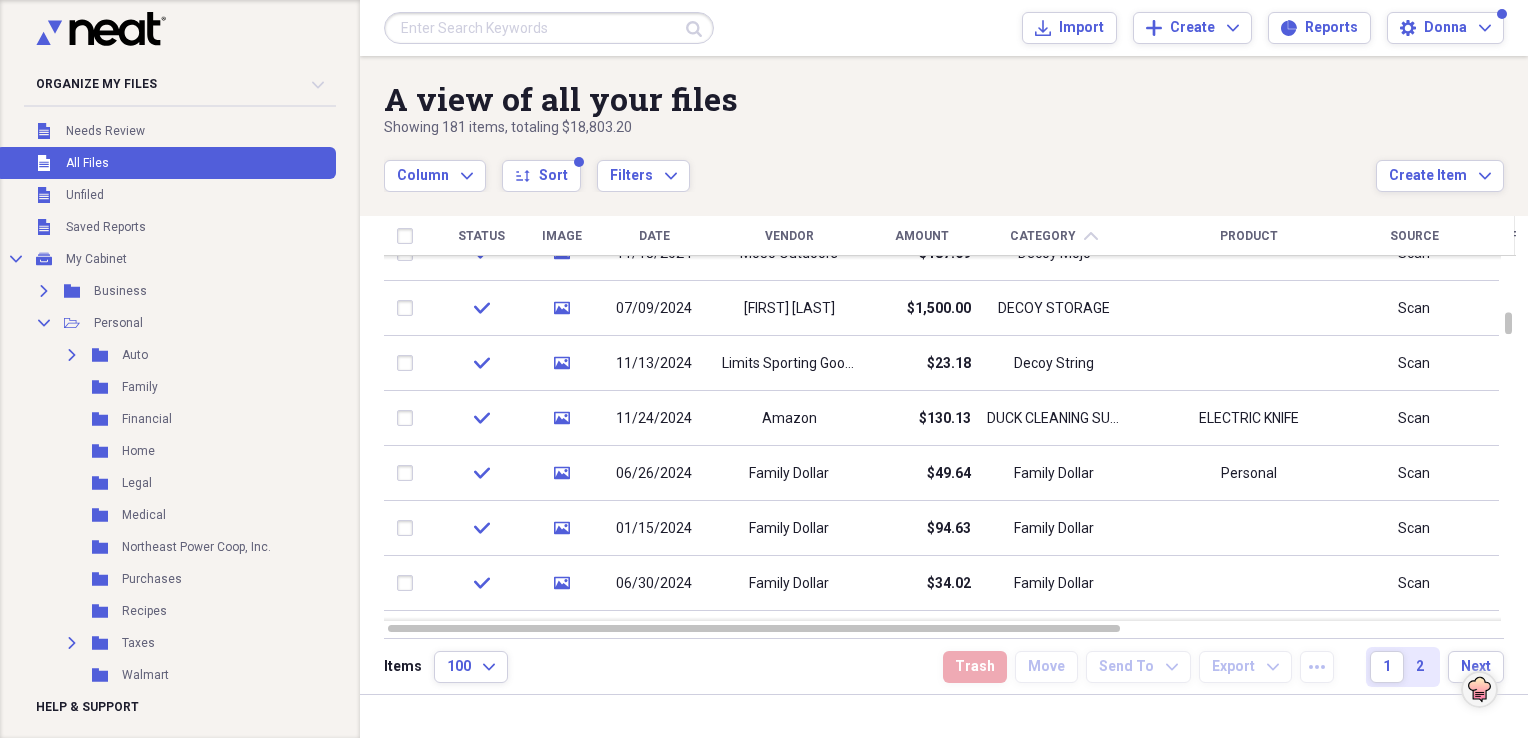 click on "Vendor" at bounding box center (789, 236) 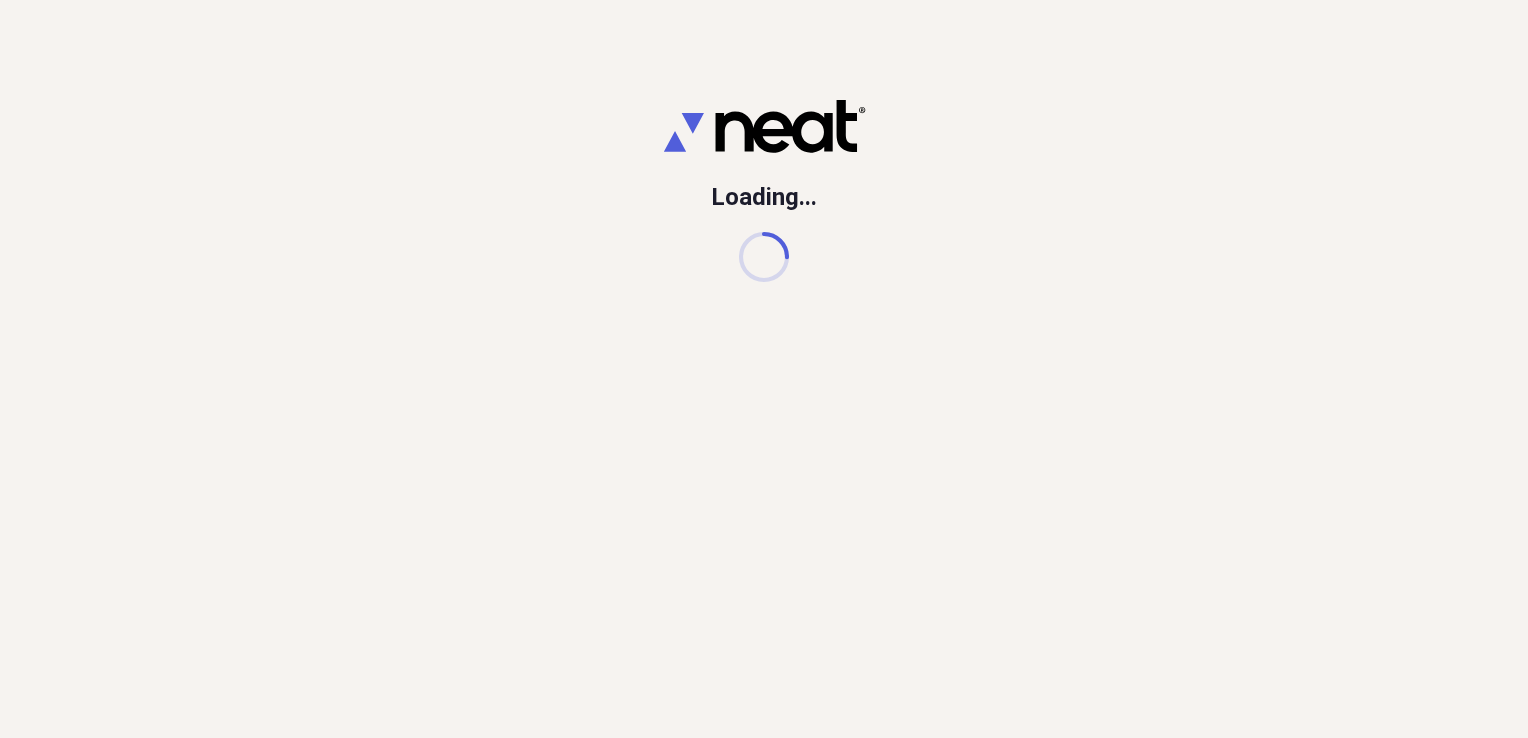 scroll, scrollTop: 0, scrollLeft: 0, axis: both 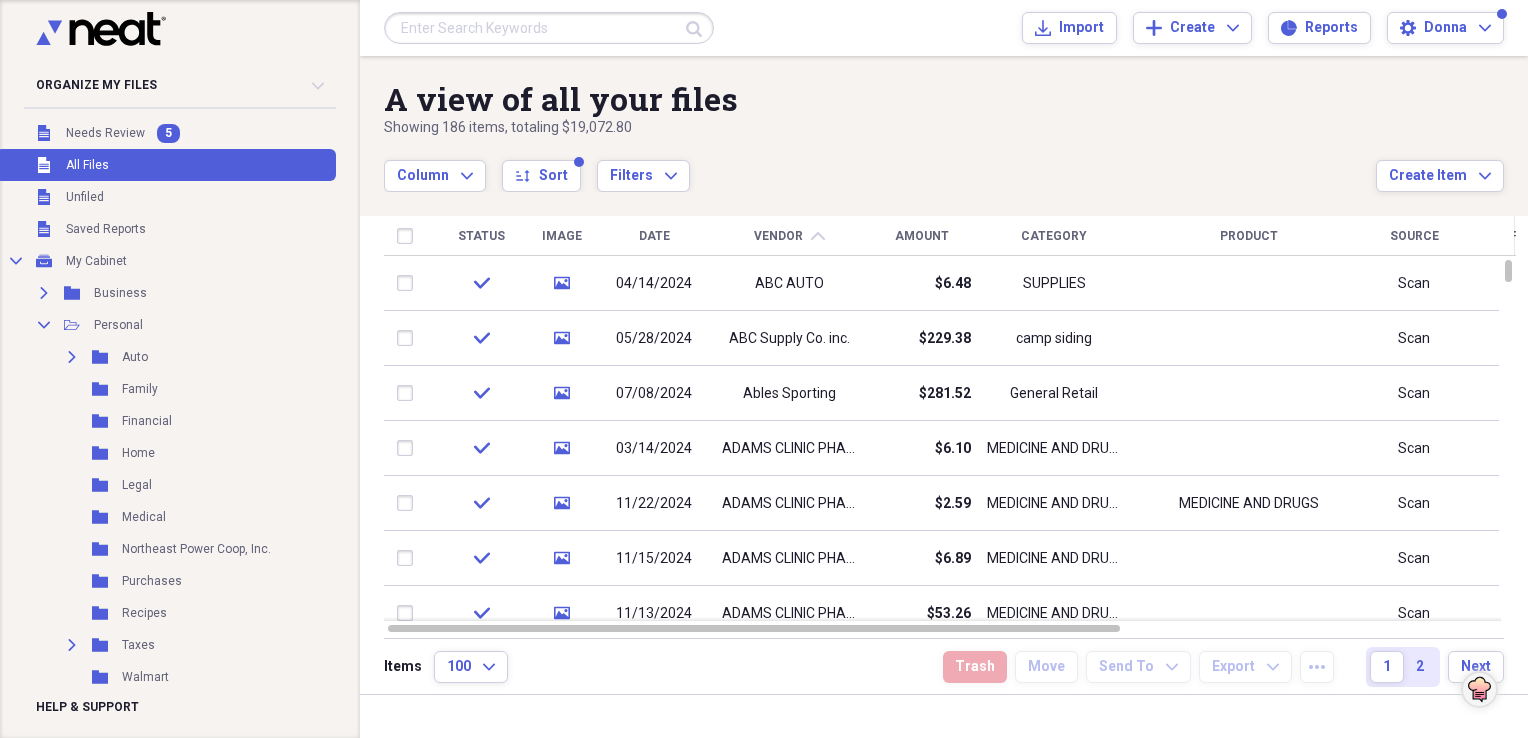drag, startPoint x: 130, startPoint y: 126, endPoint x: 355, endPoint y: 250, distance: 256.9066 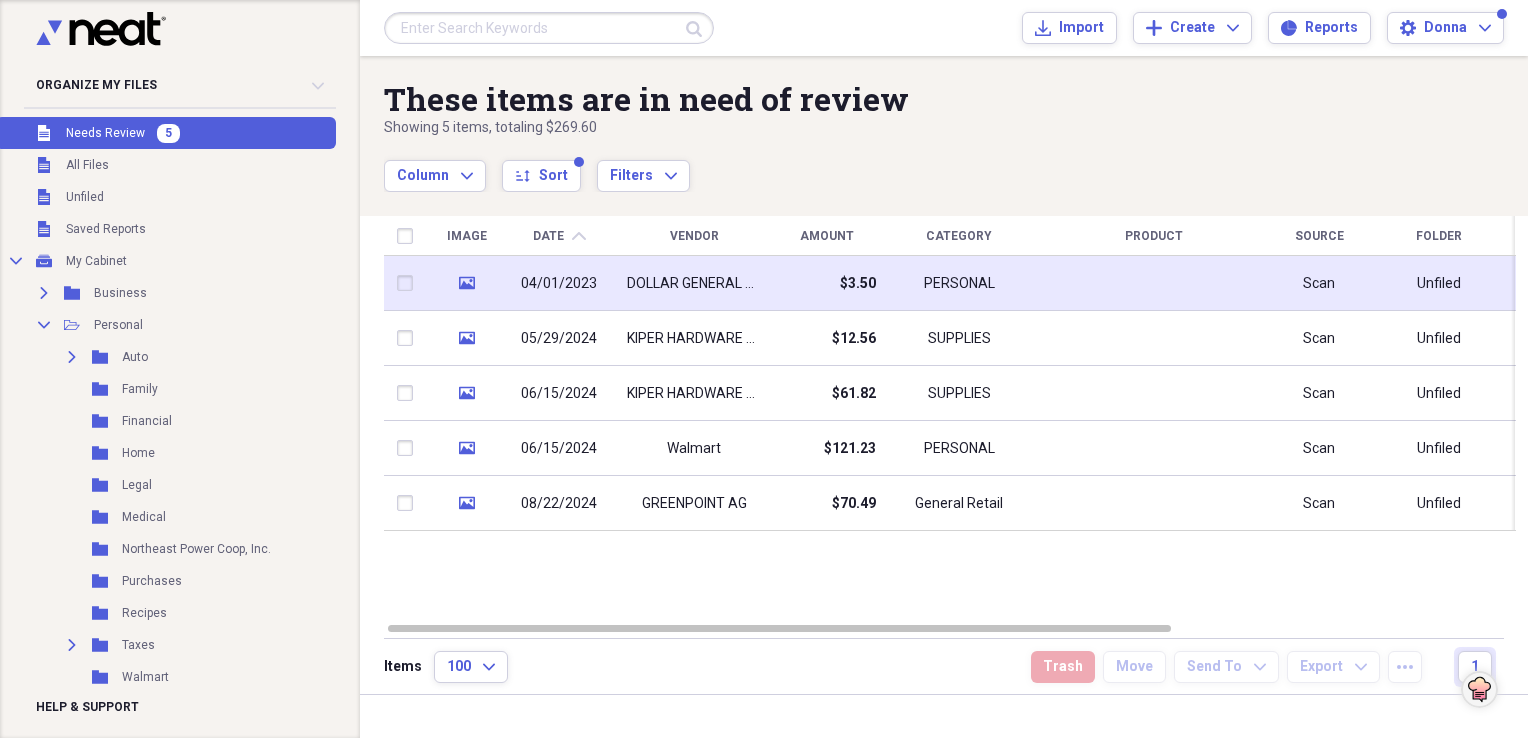 click on "DOLLAR GENERAL STORE" at bounding box center [694, 284] 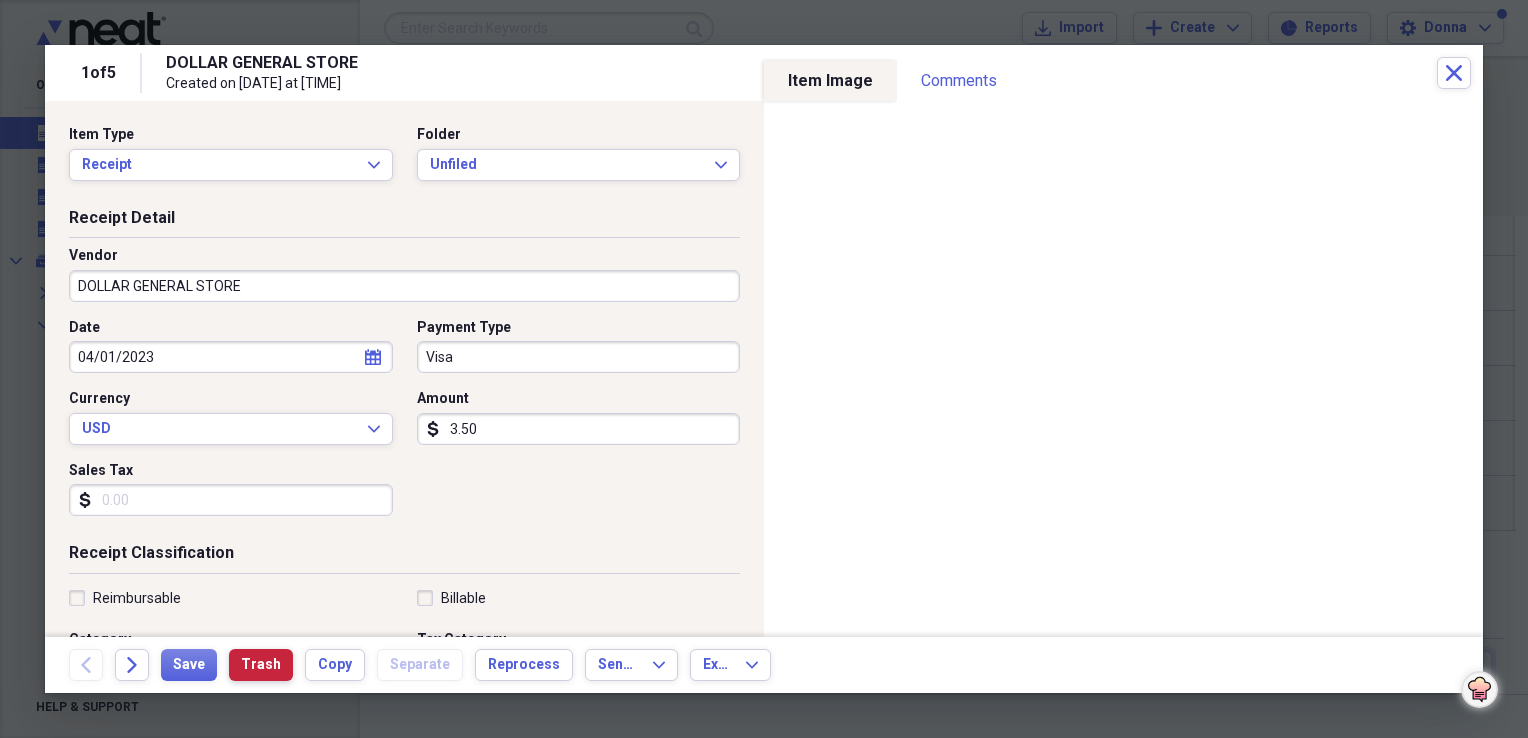 click on "Trash" at bounding box center [261, 665] 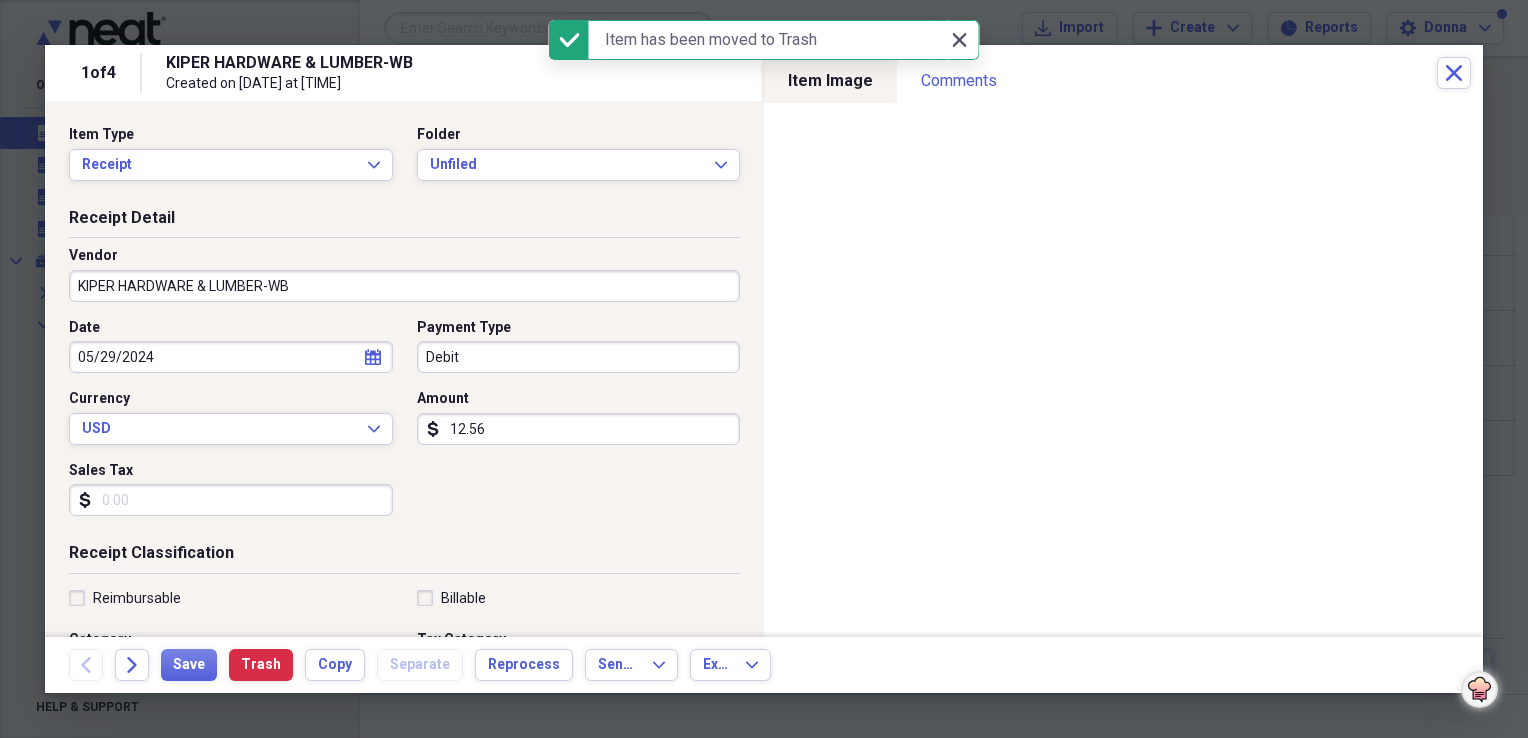 click 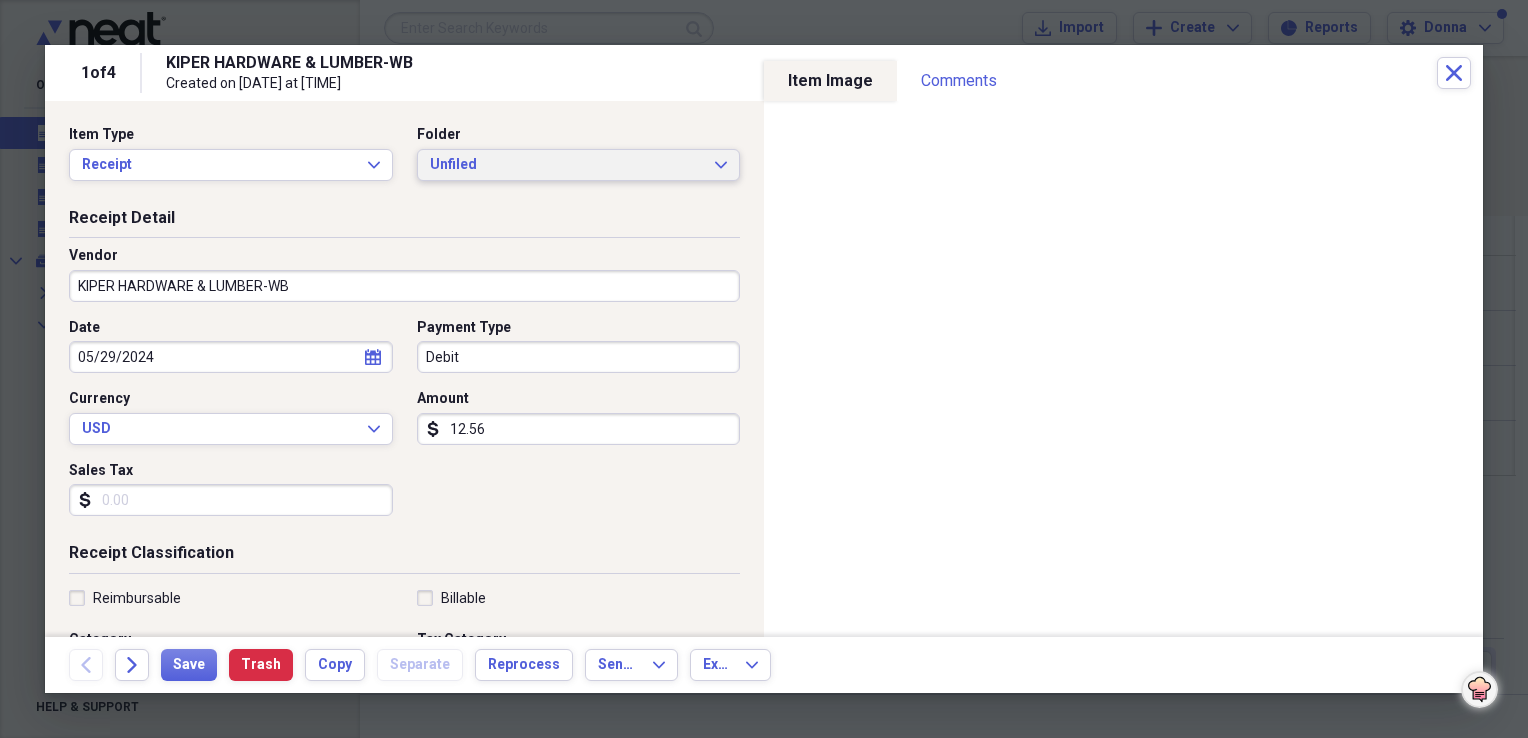 click on "Unfiled" at bounding box center [567, 165] 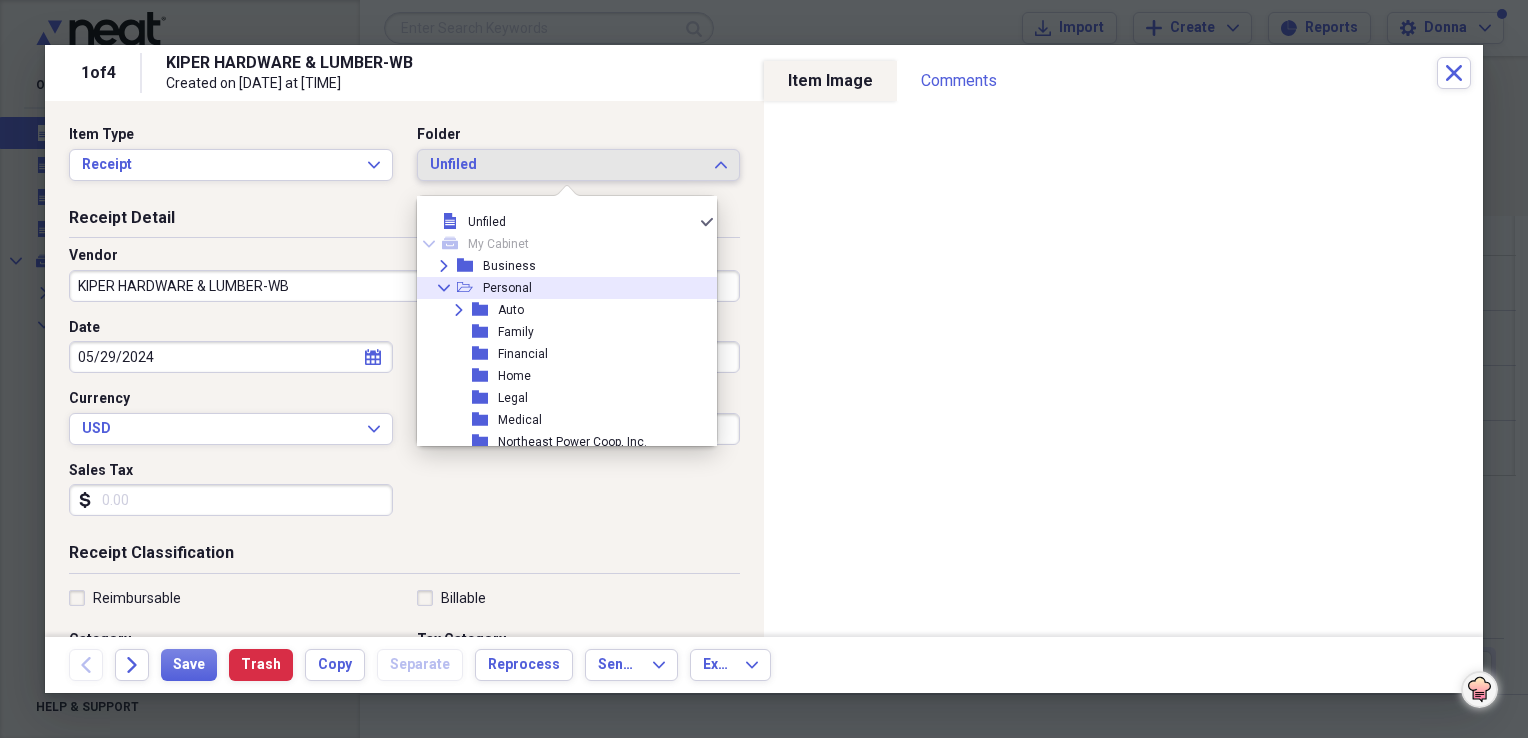 click on "Collapse open-folder Personal" at bounding box center [559, 288] 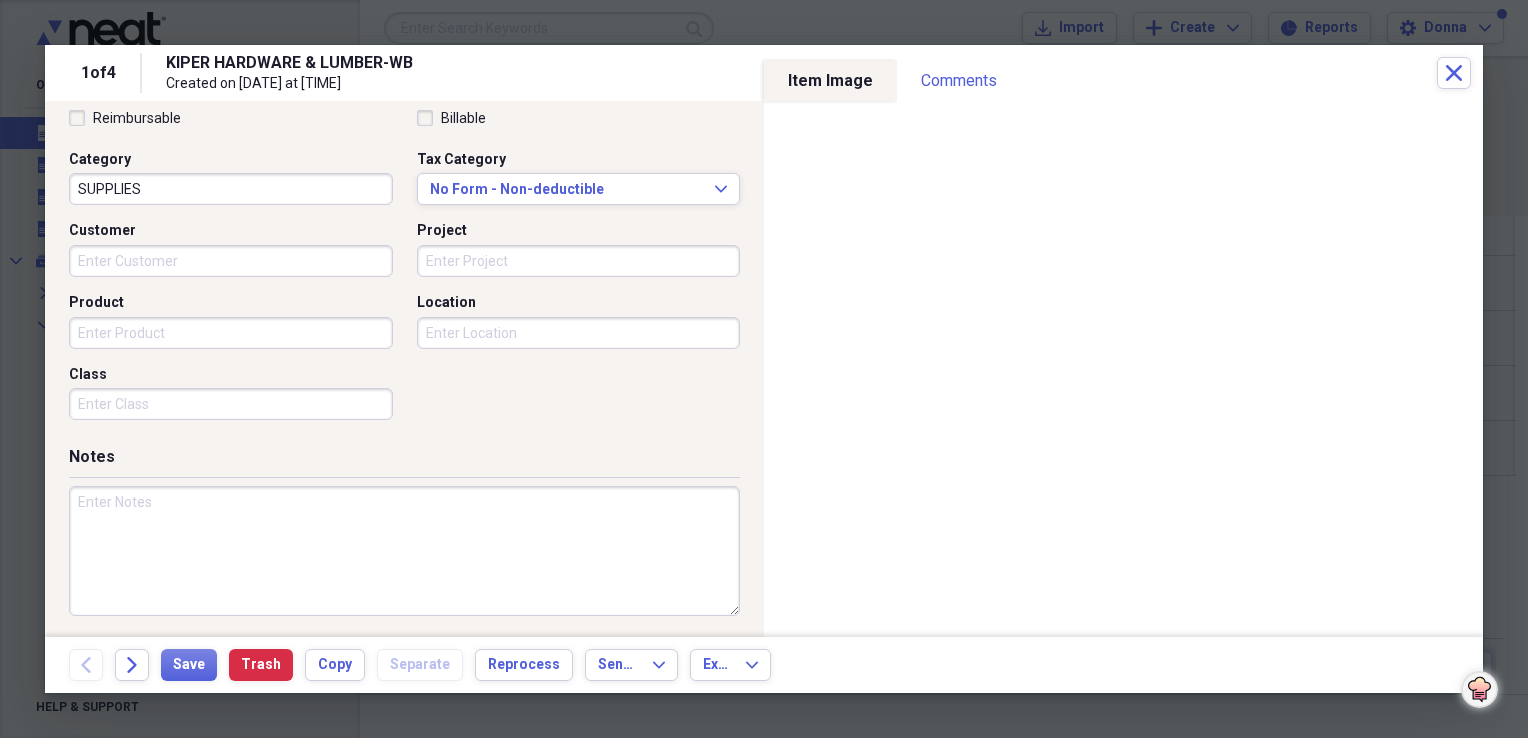 scroll, scrollTop: 483, scrollLeft: 0, axis: vertical 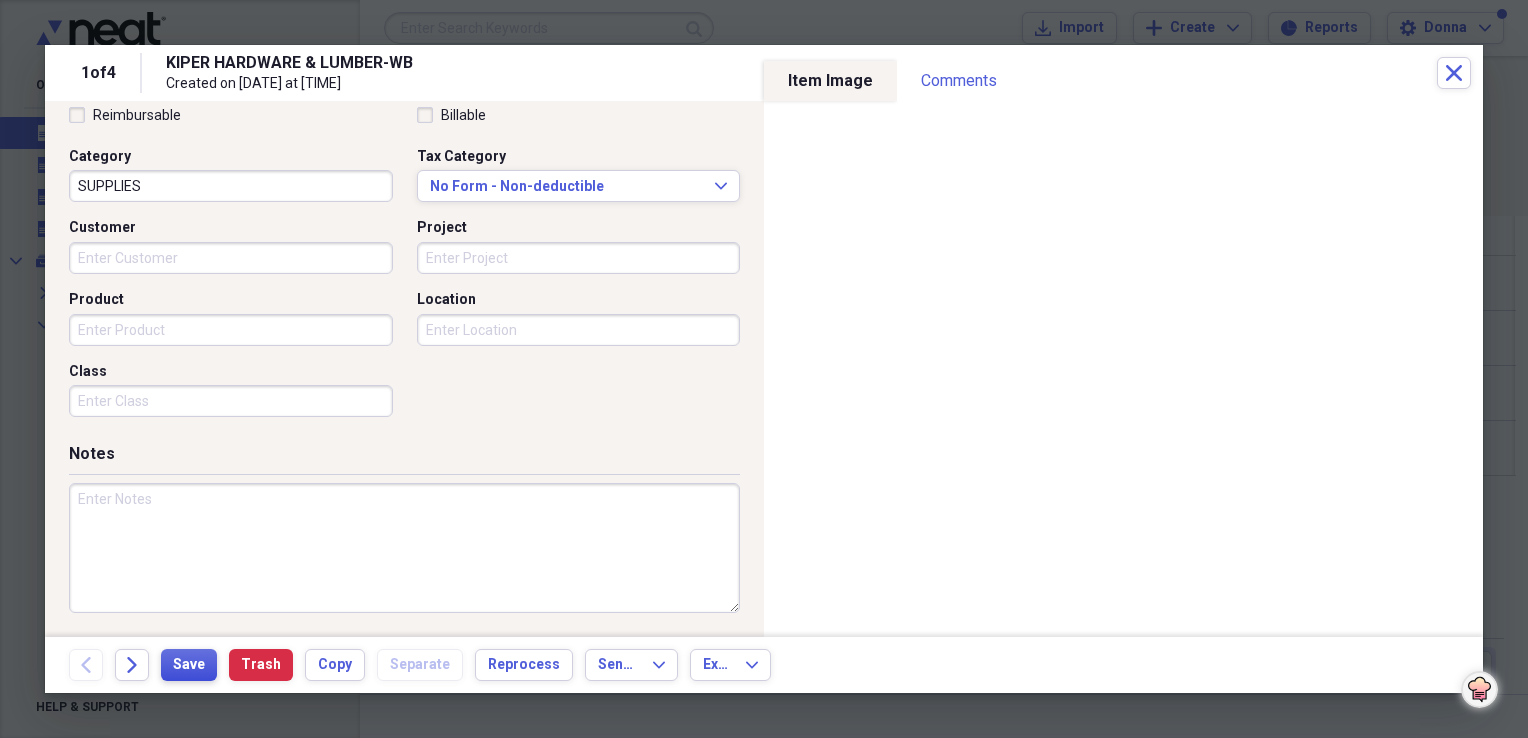 click on "Save" at bounding box center (189, 665) 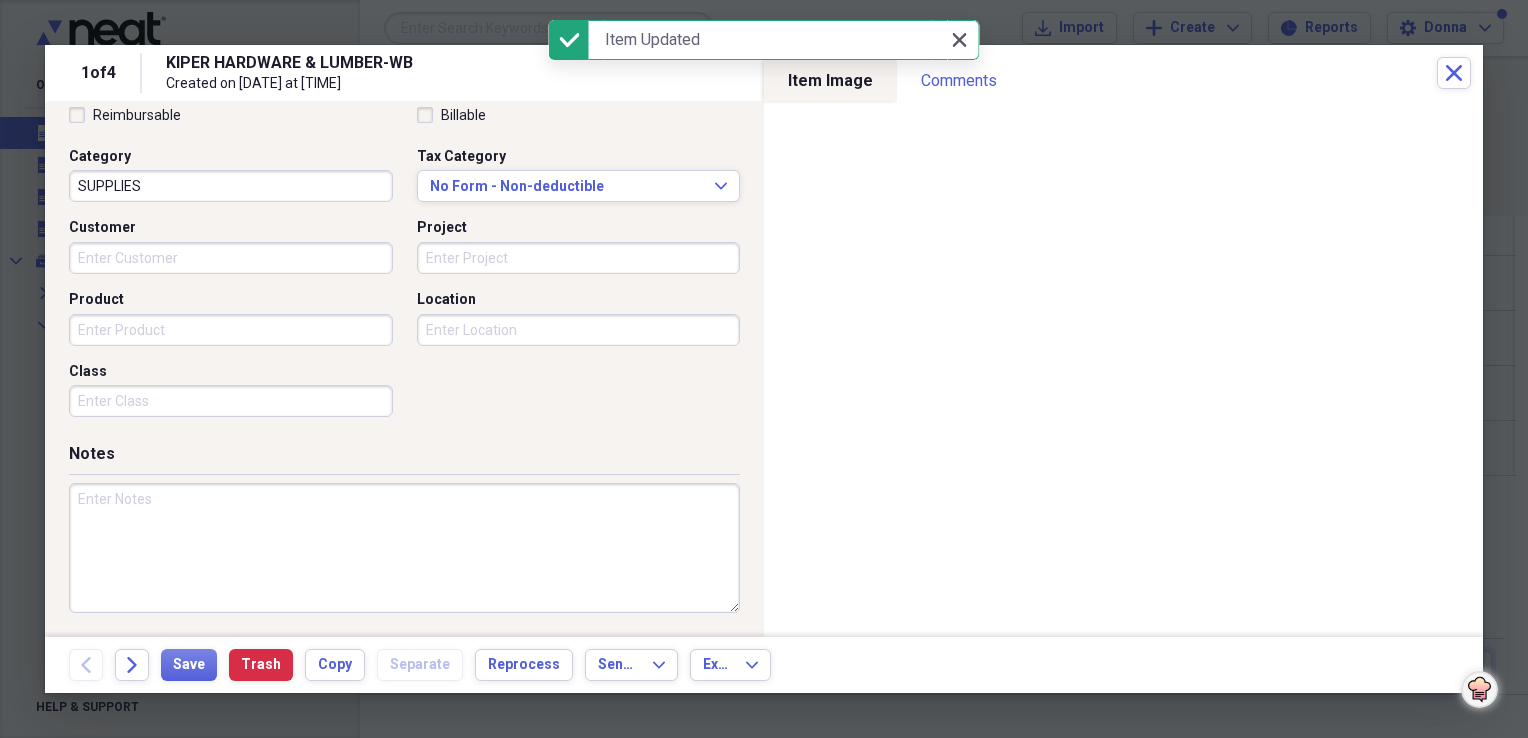 click on "Close" 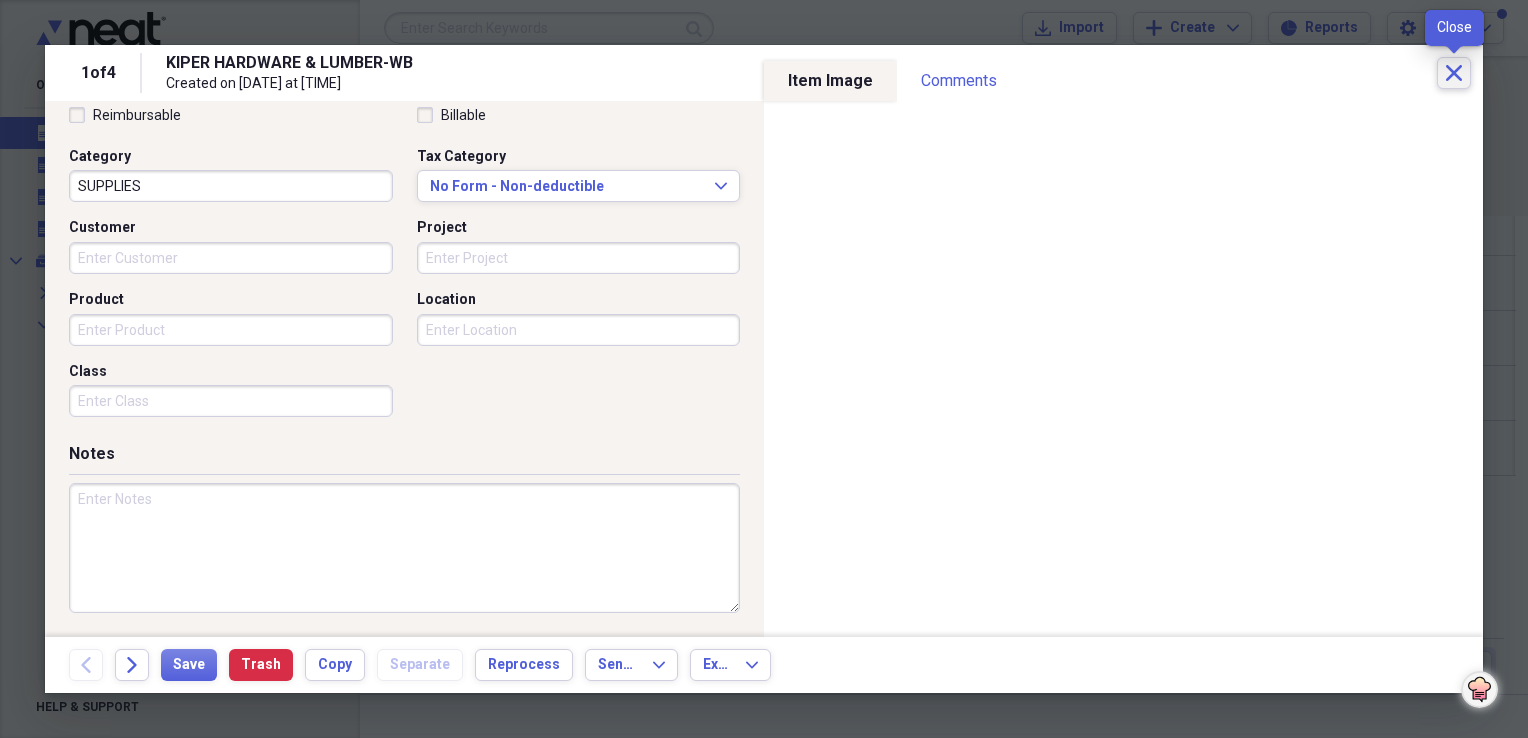 click on "Close" at bounding box center (1454, 73) 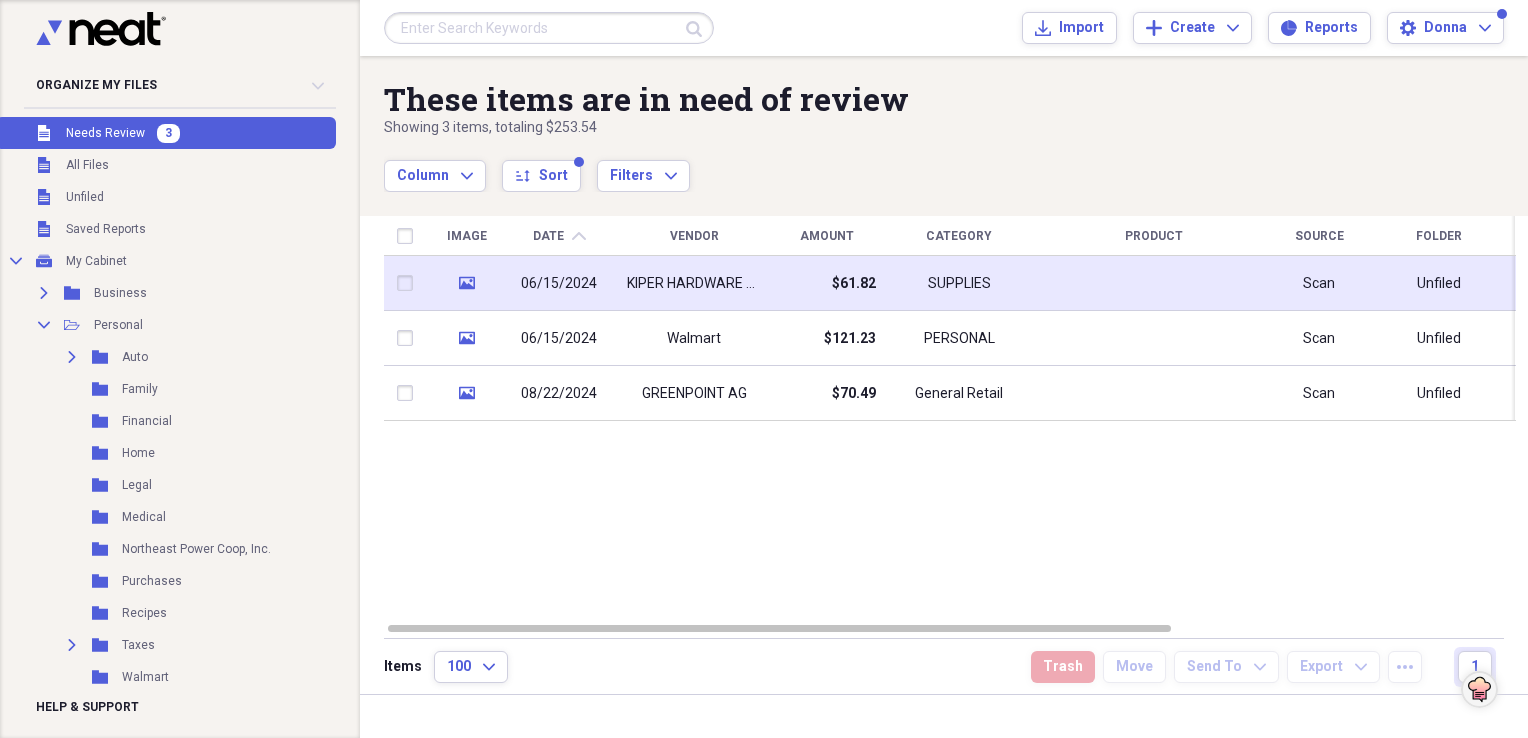 click on "SUPPLIES" at bounding box center (959, 283) 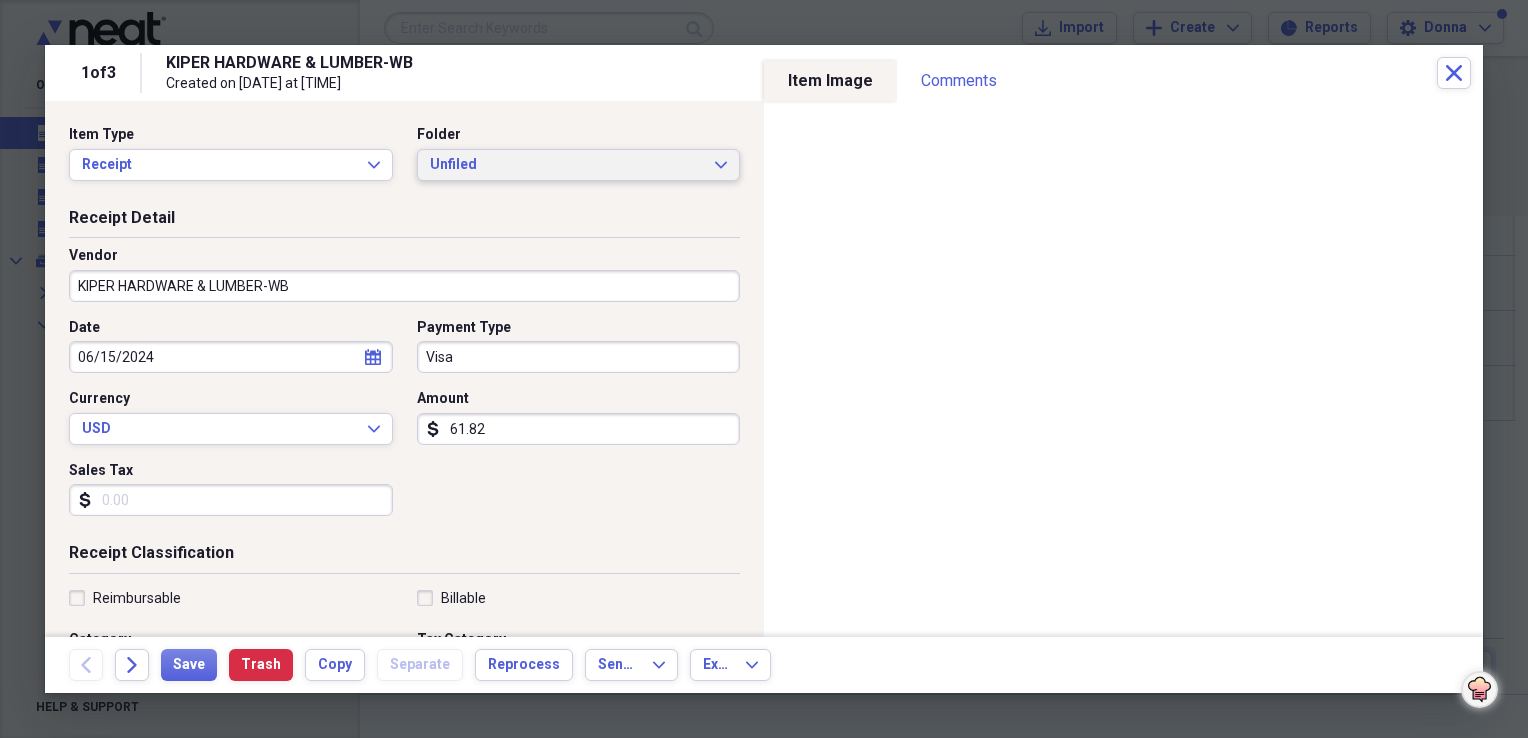 click on "Unfiled" at bounding box center [567, 165] 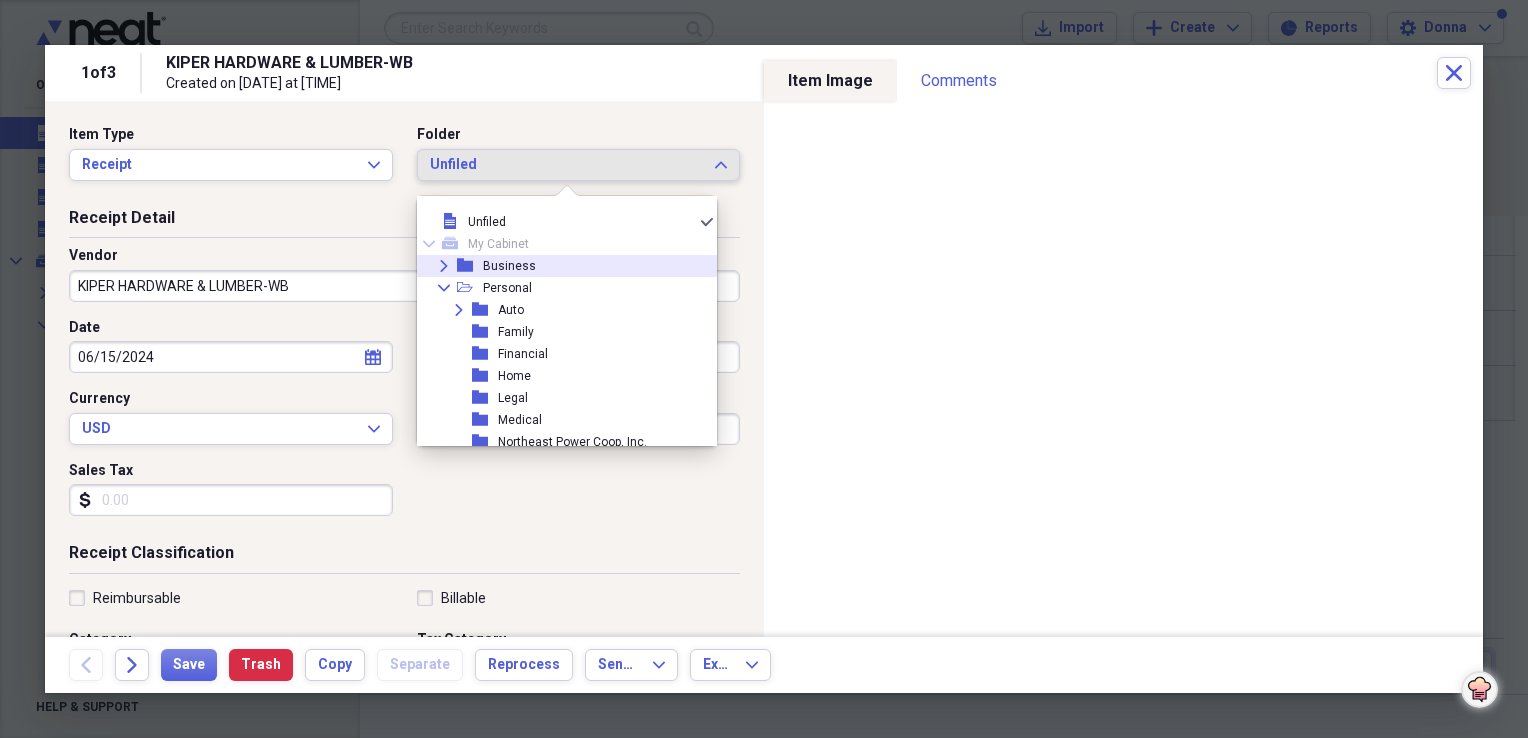 click on "Expand folder Business" at bounding box center (559, 266) 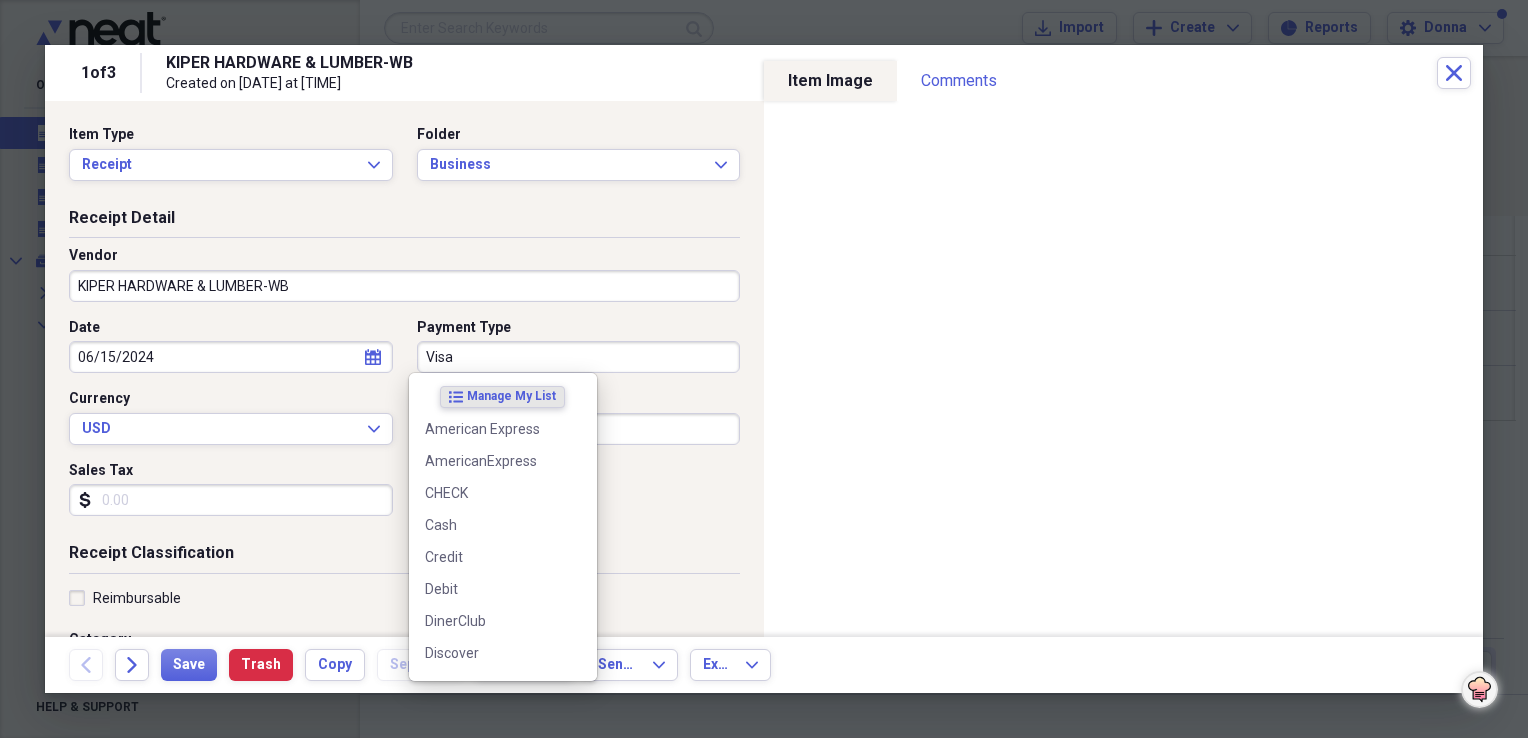 click on "Visa" at bounding box center [579, 357] 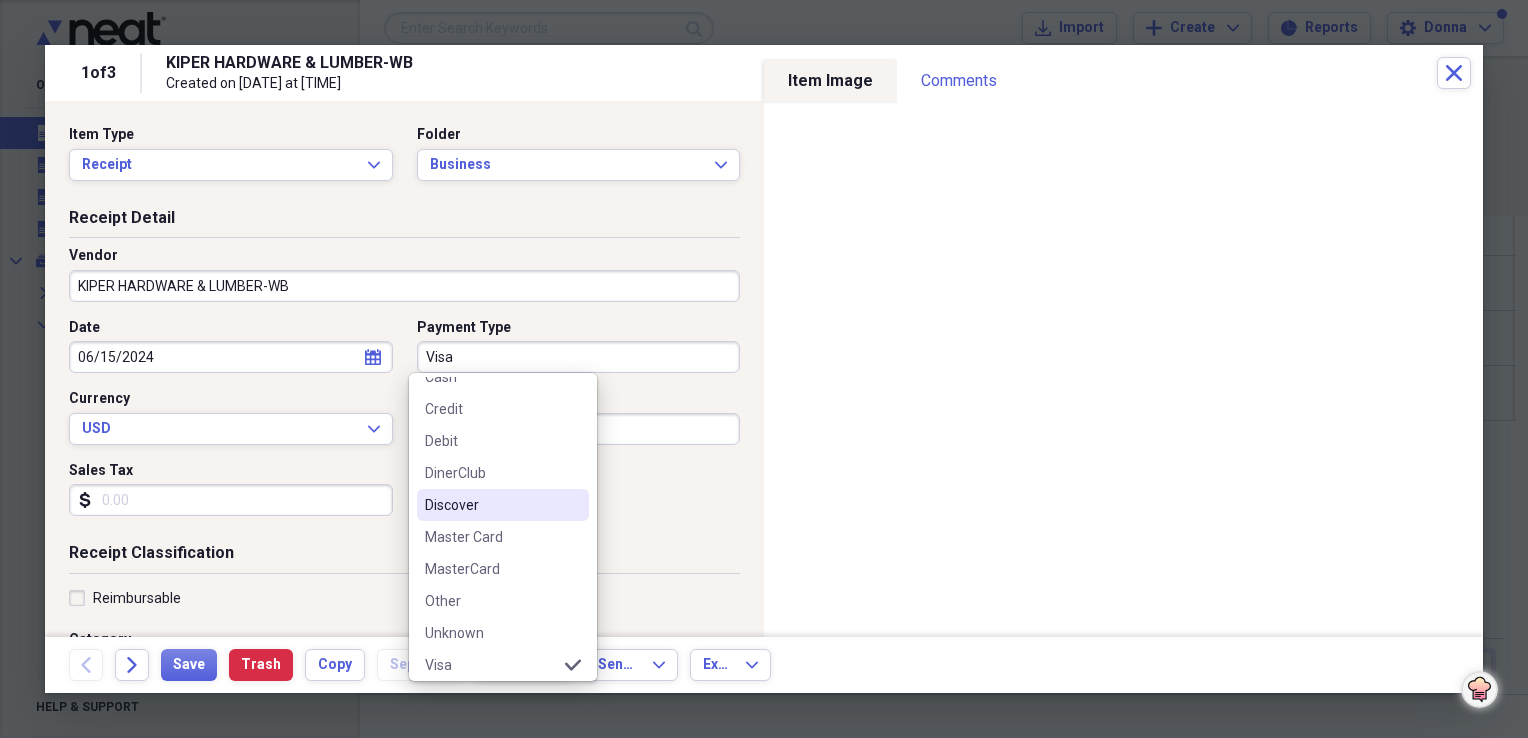 scroll, scrollTop: 156, scrollLeft: 0, axis: vertical 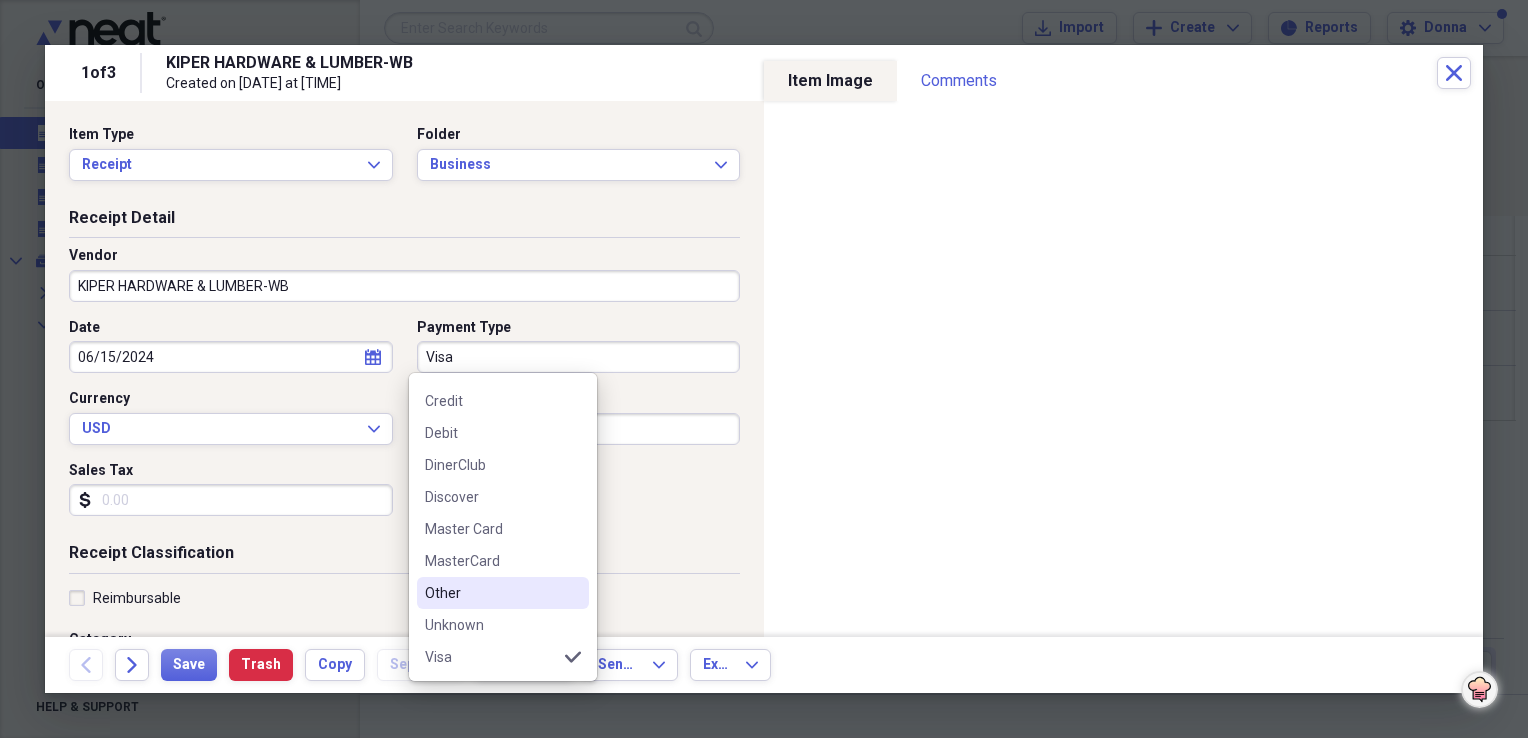 click on "Other" at bounding box center (491, 593) 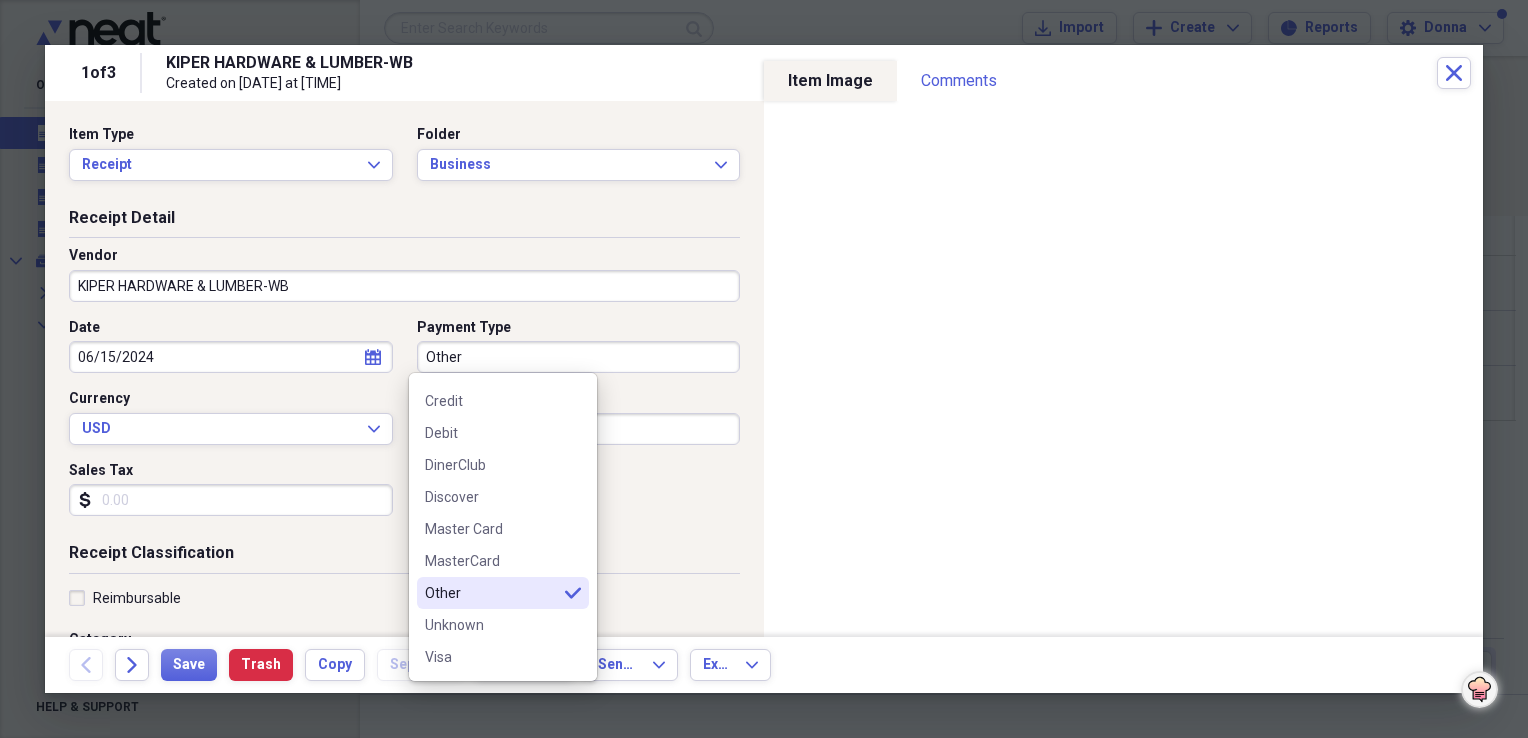 type on "Other" 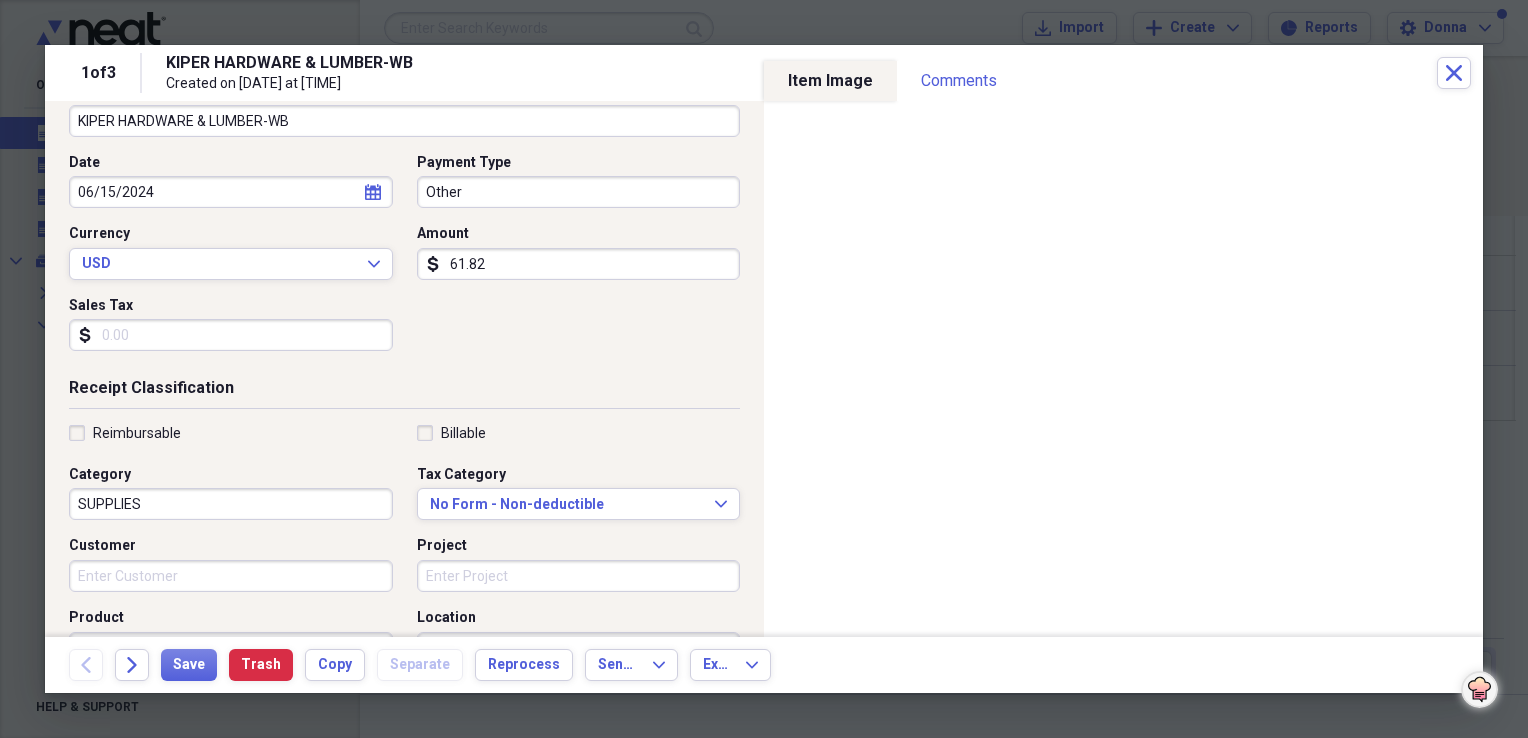 scroll, scrollTop: 200, scrollLeft: 0, axis: vertical 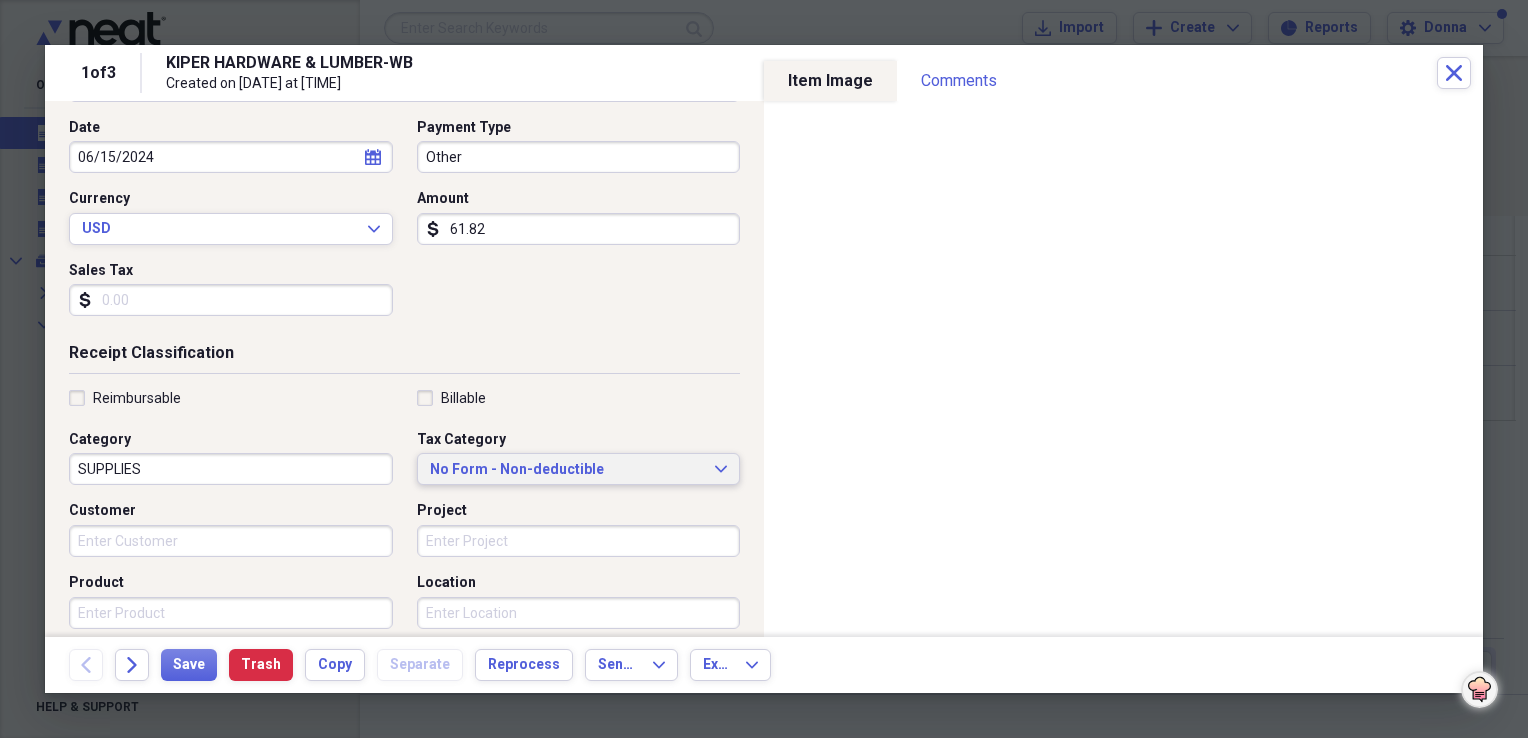click on "No Form - Non-deductible" at bounding box center [567, 470] 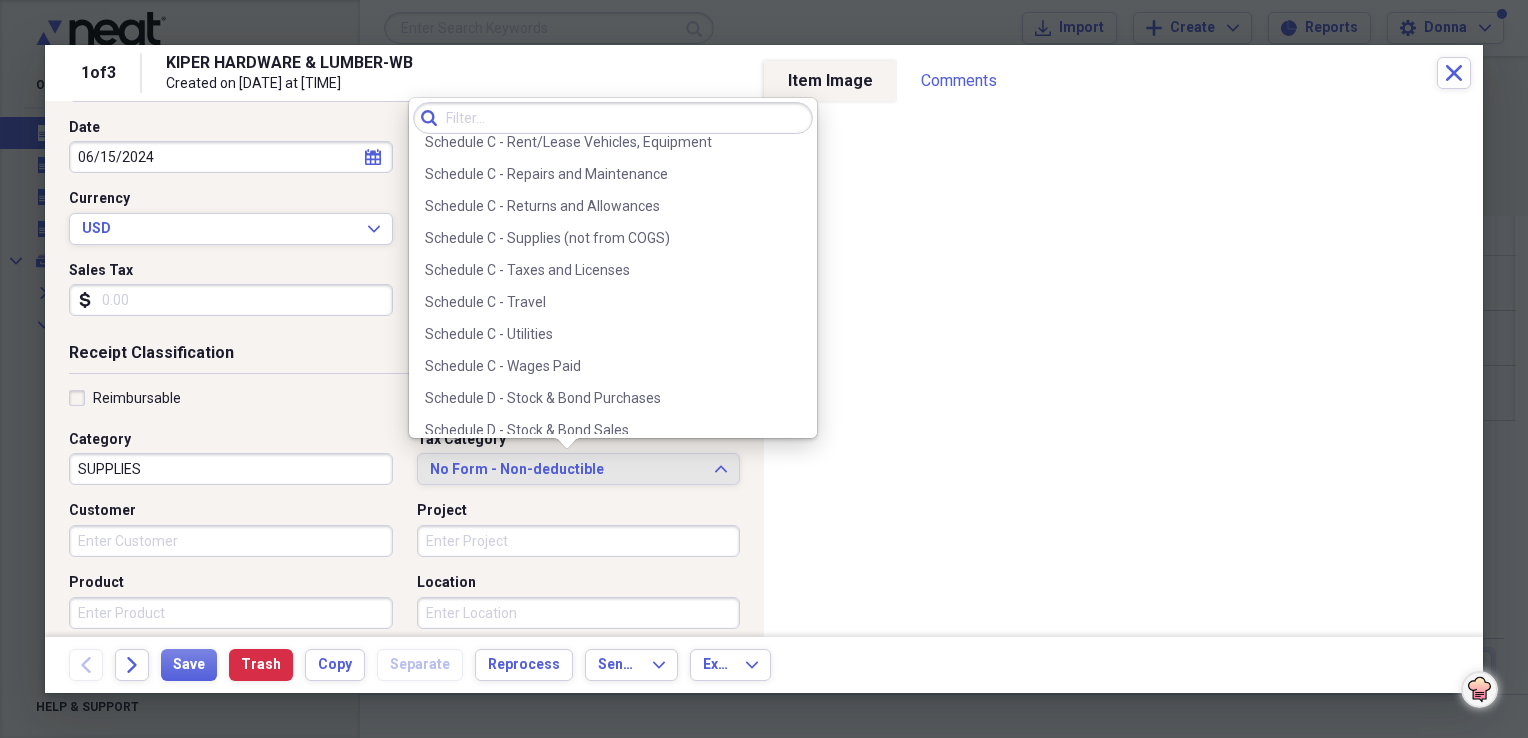 scroll, scrollTop: 2800, scrollLeft: 0, axis: vertical 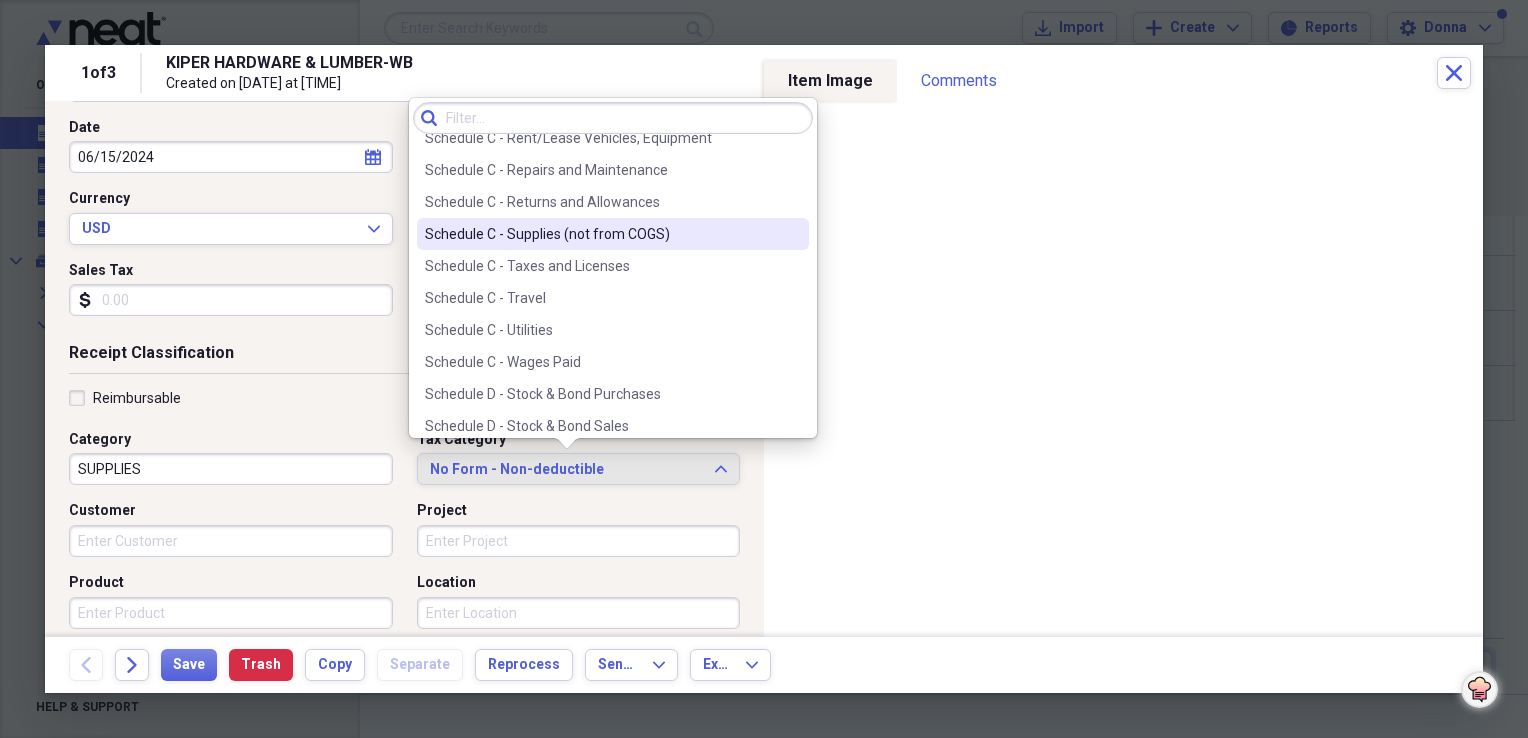 click on "Schedule C - Supplies (not from COGS)" at bounding box center (601, 234) 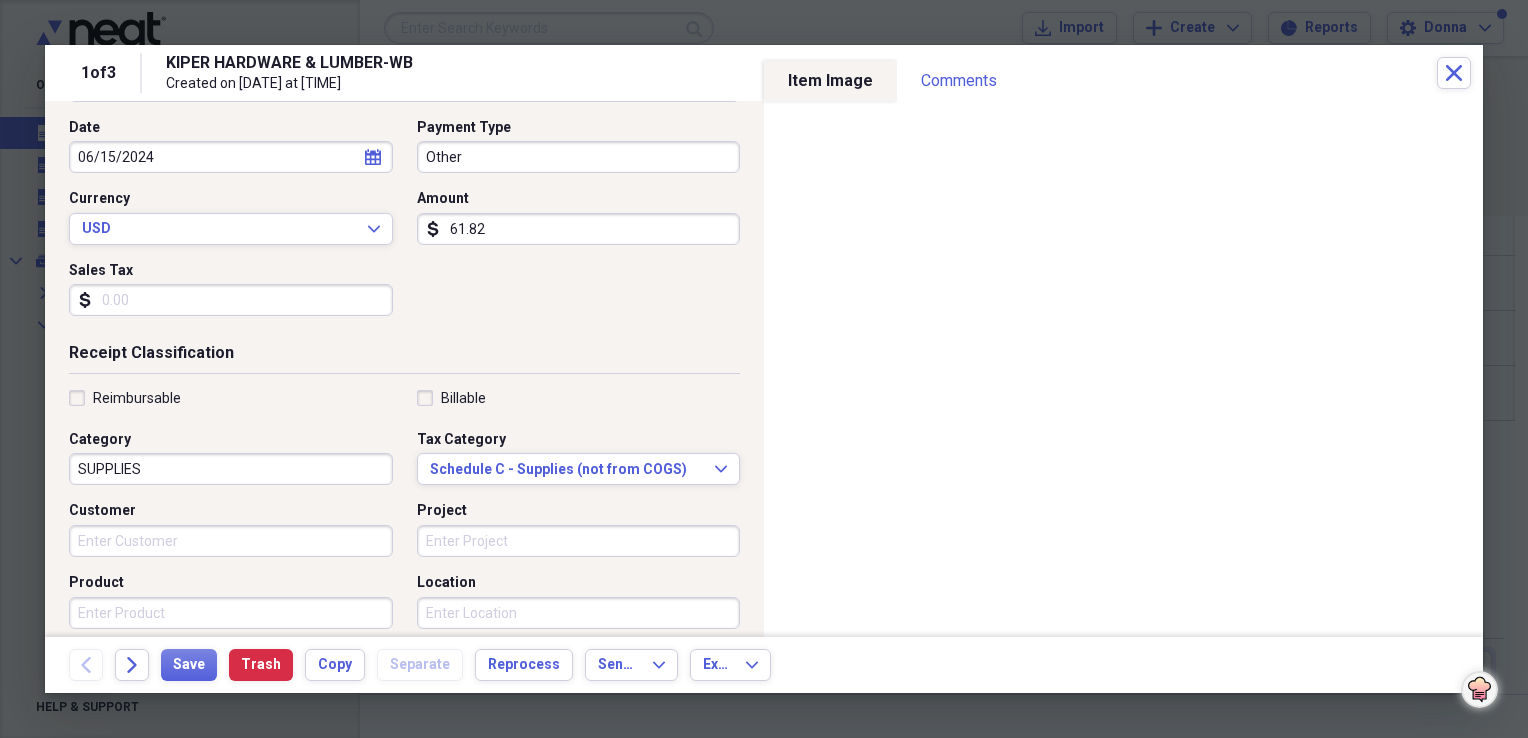 click on "SUPPLIES" at bounding box center (231, 469) 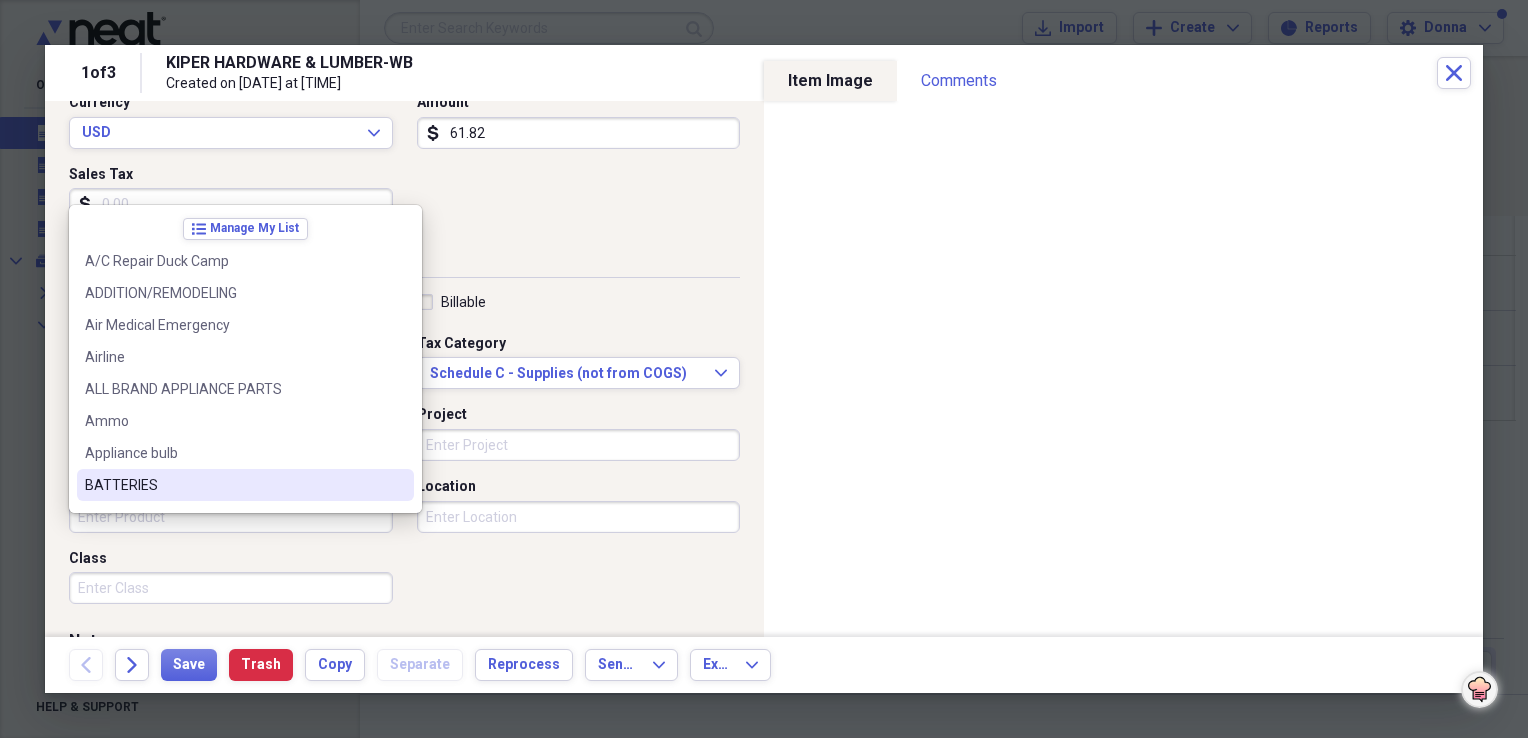 scroll, scrollTop: 483, scrollLeft: 0, axis: vertical 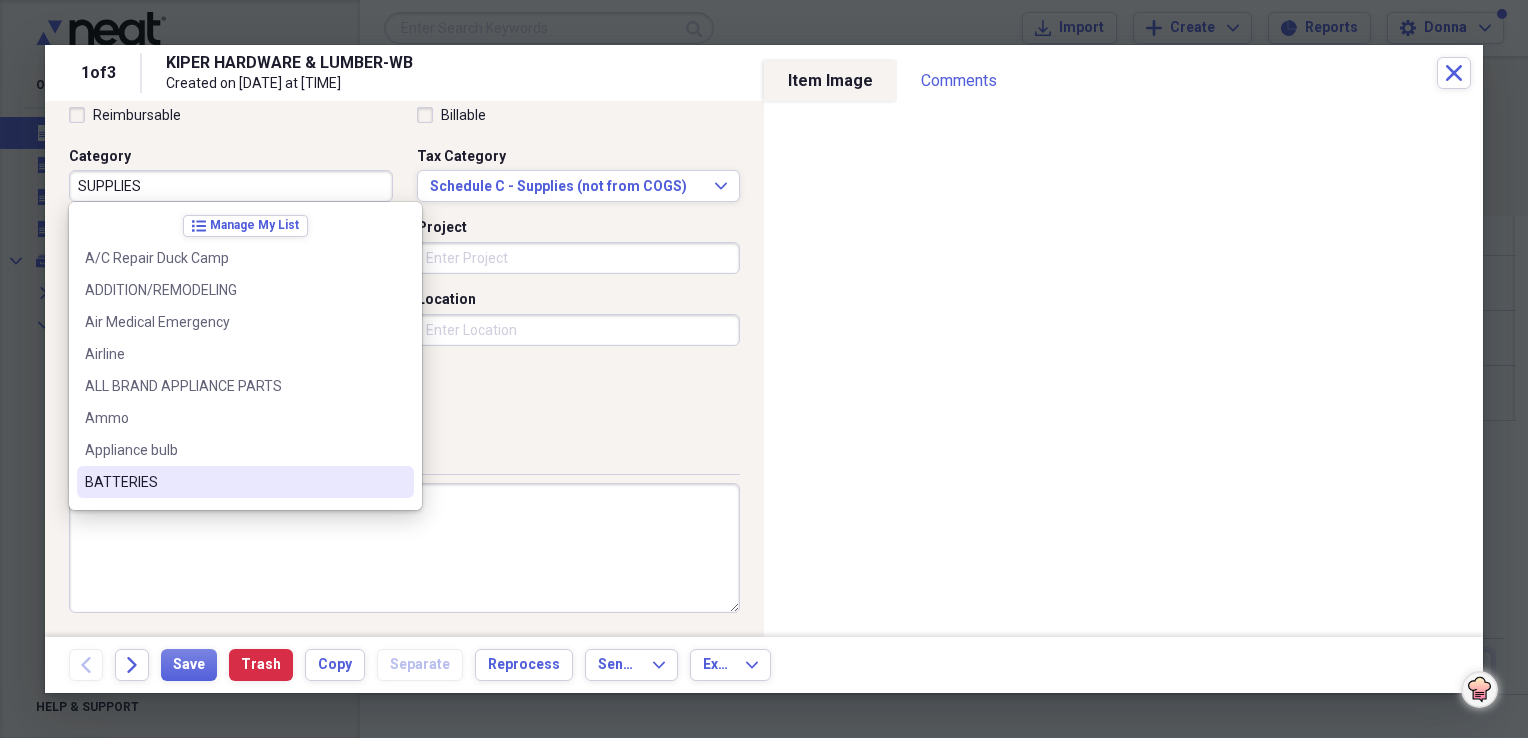 click at bounding box center [404, 548] 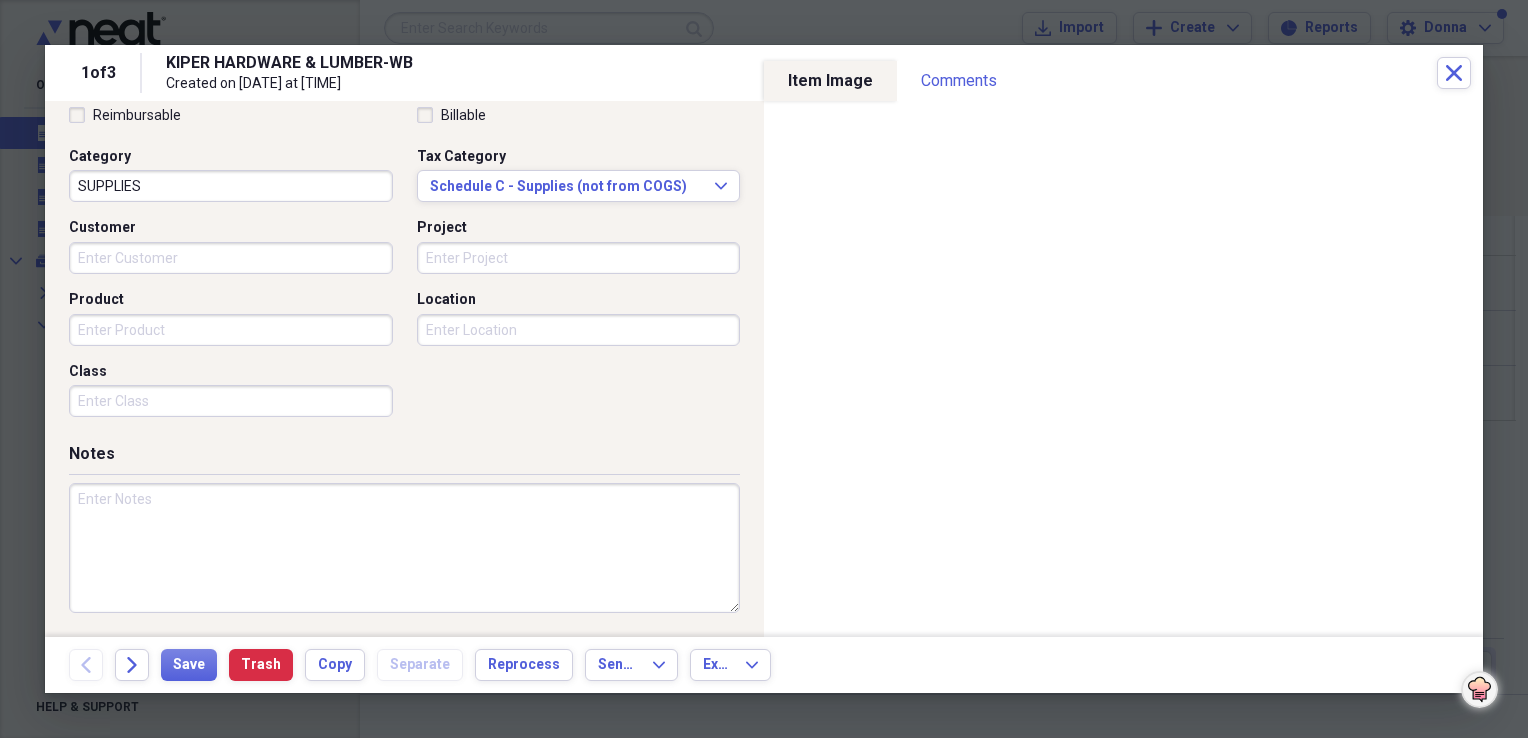 paste on "SUPPLIES" 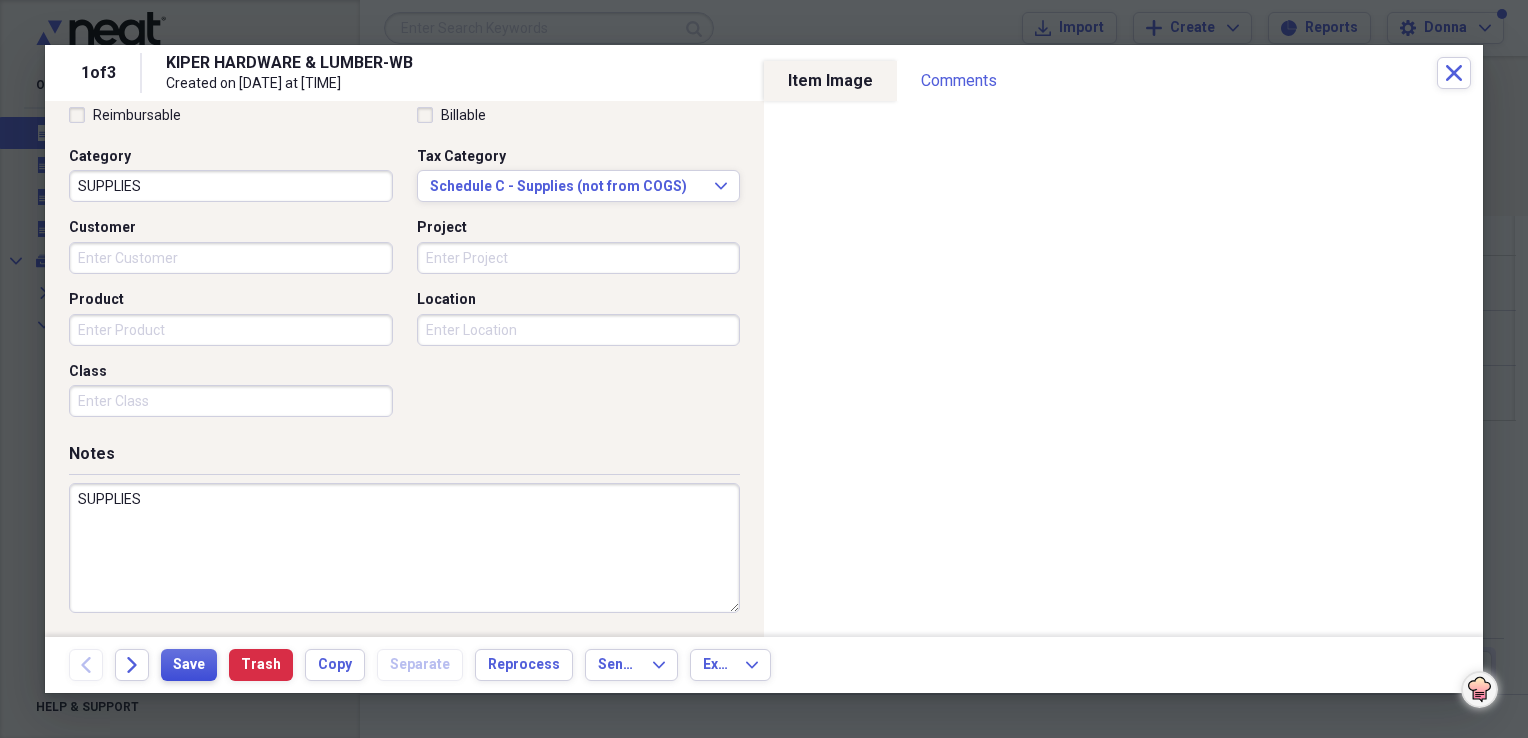 type on "SUPPLIES" 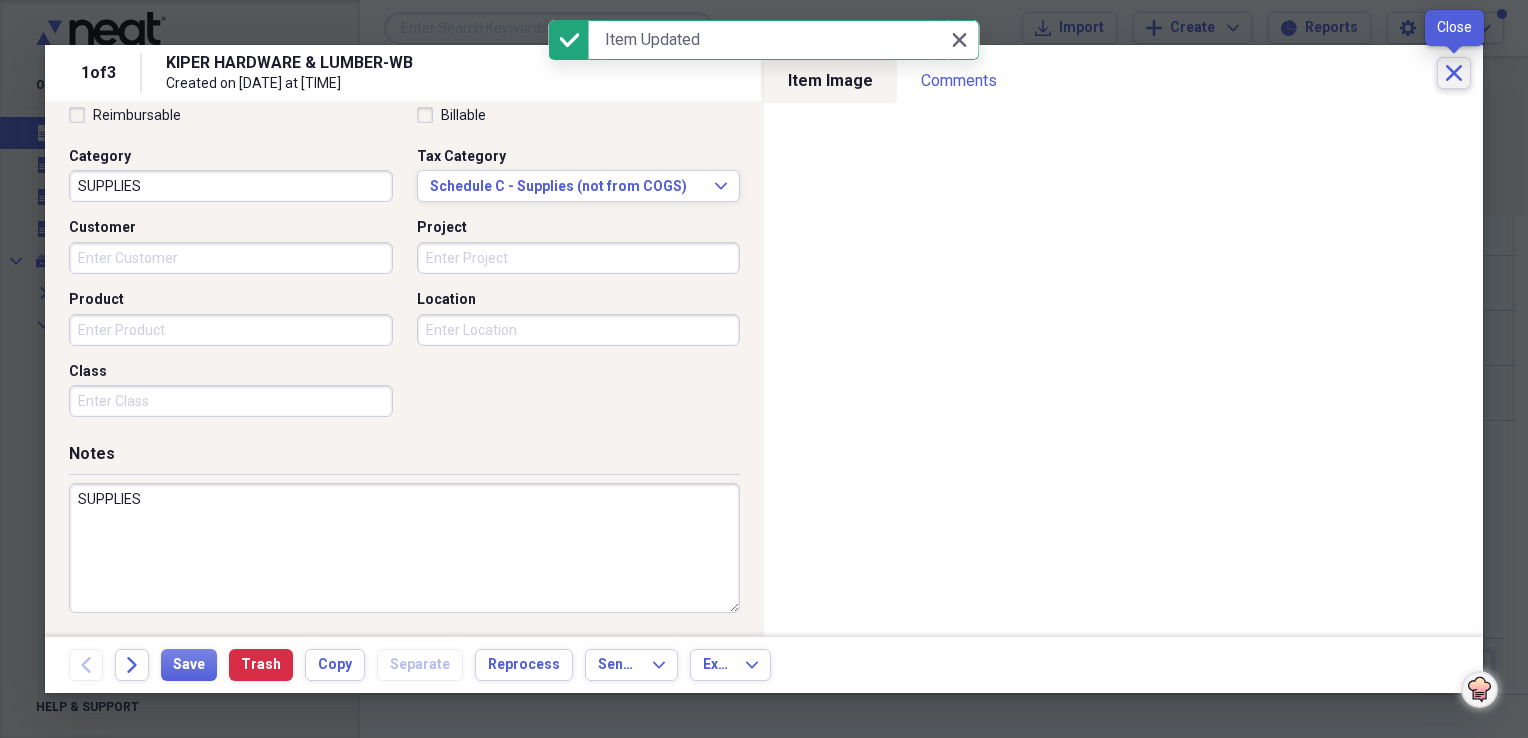 click on "Close" 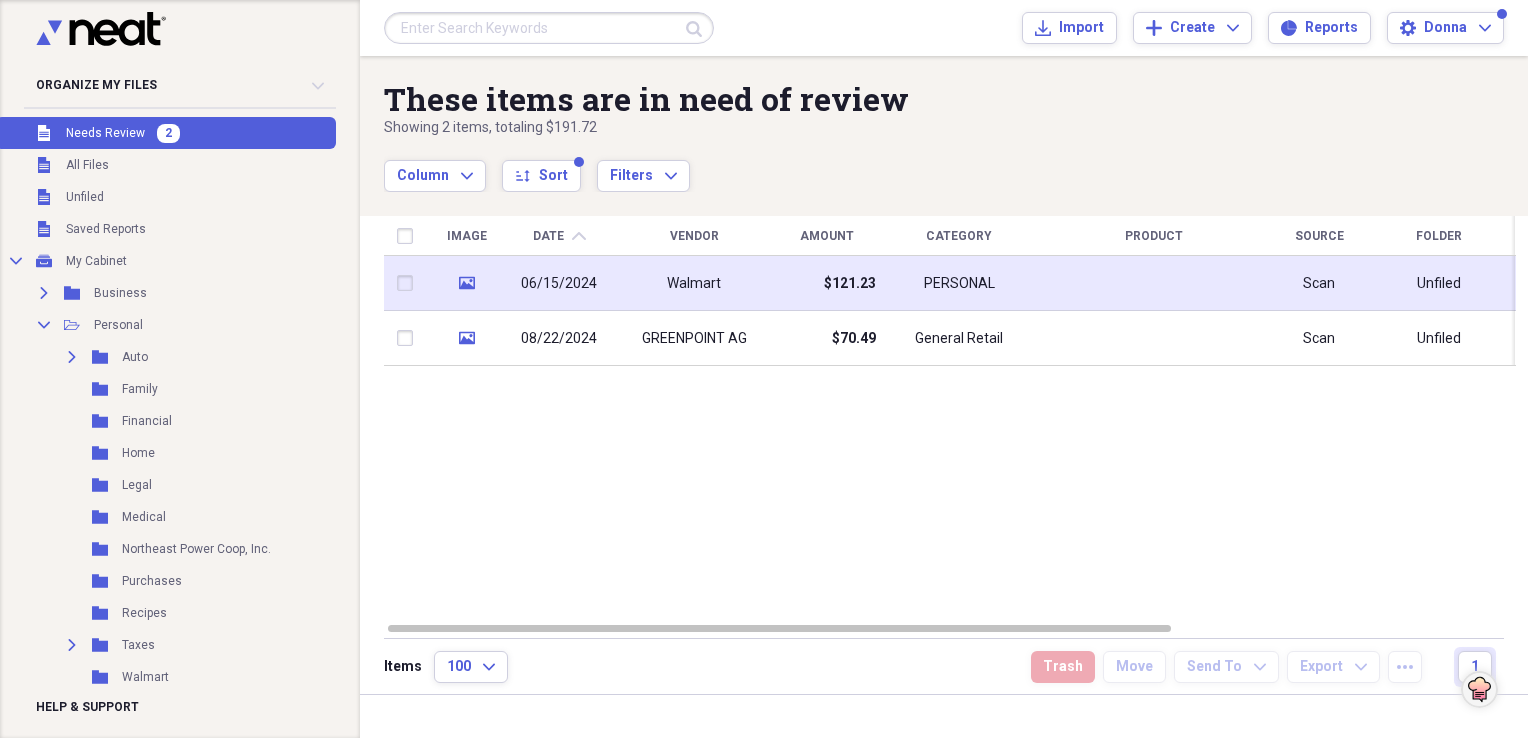 click on "PERSONAL" at bounding box center (959, 283) 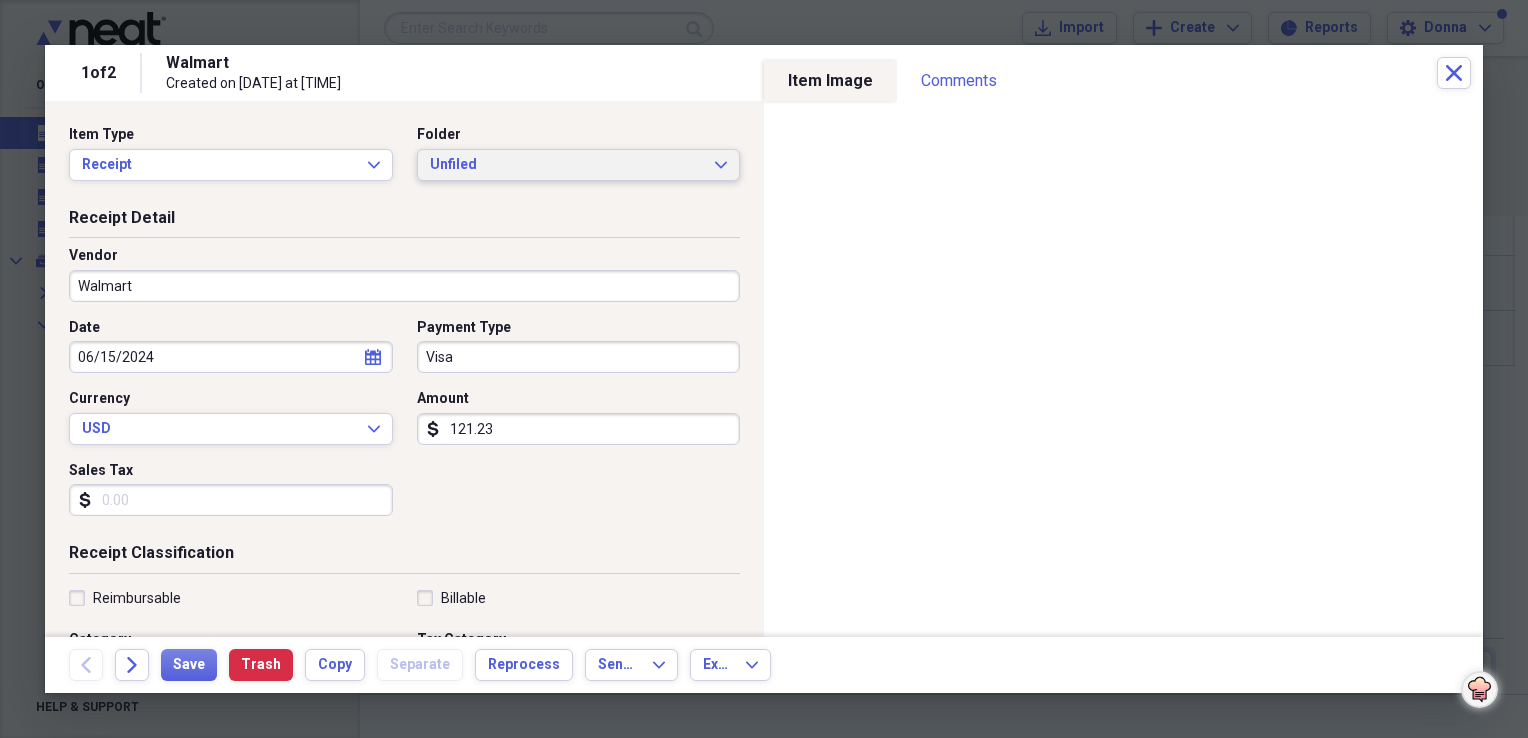 click on "Unfiled" at bounding box center (567, 165) 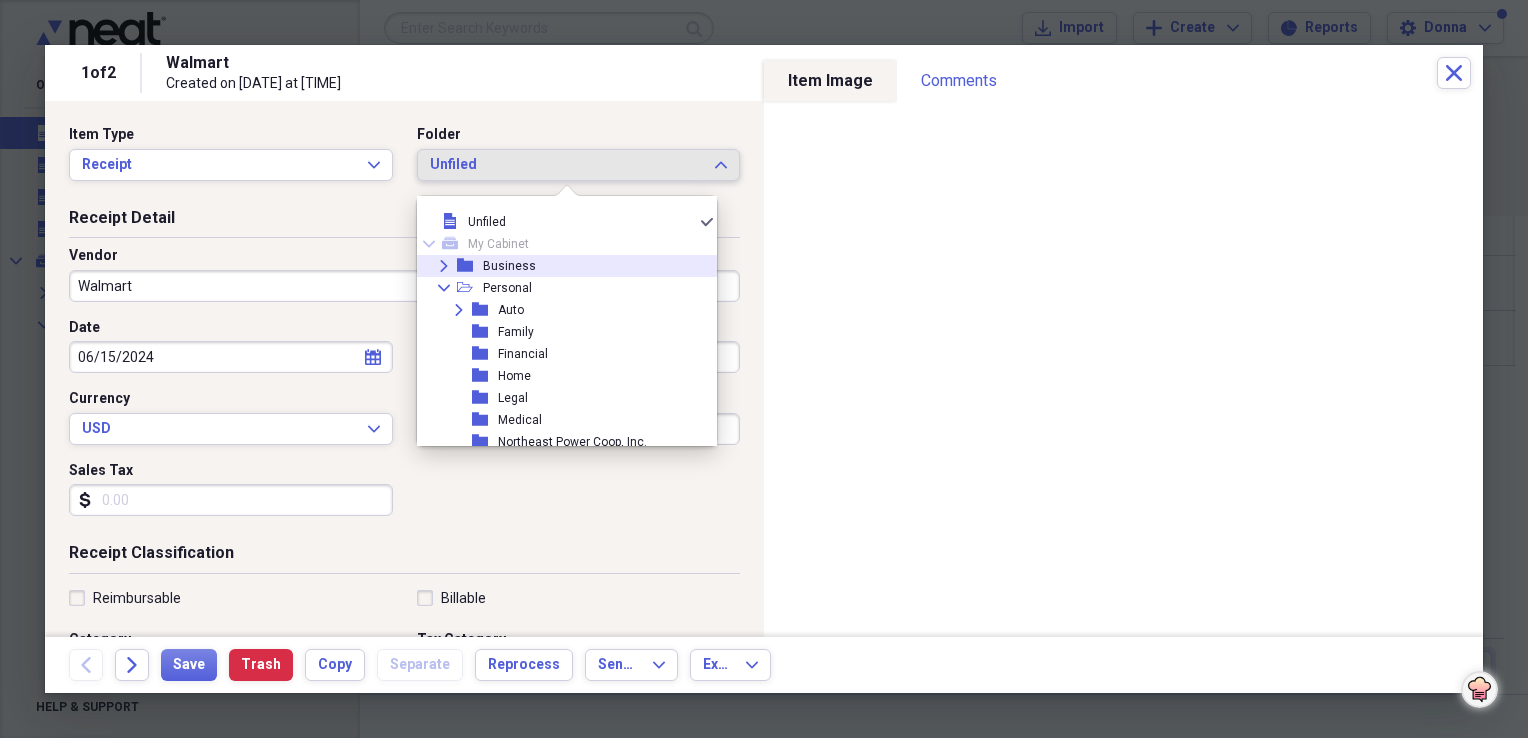 click on "Expand folder Business" at bounding box center [559, 266] 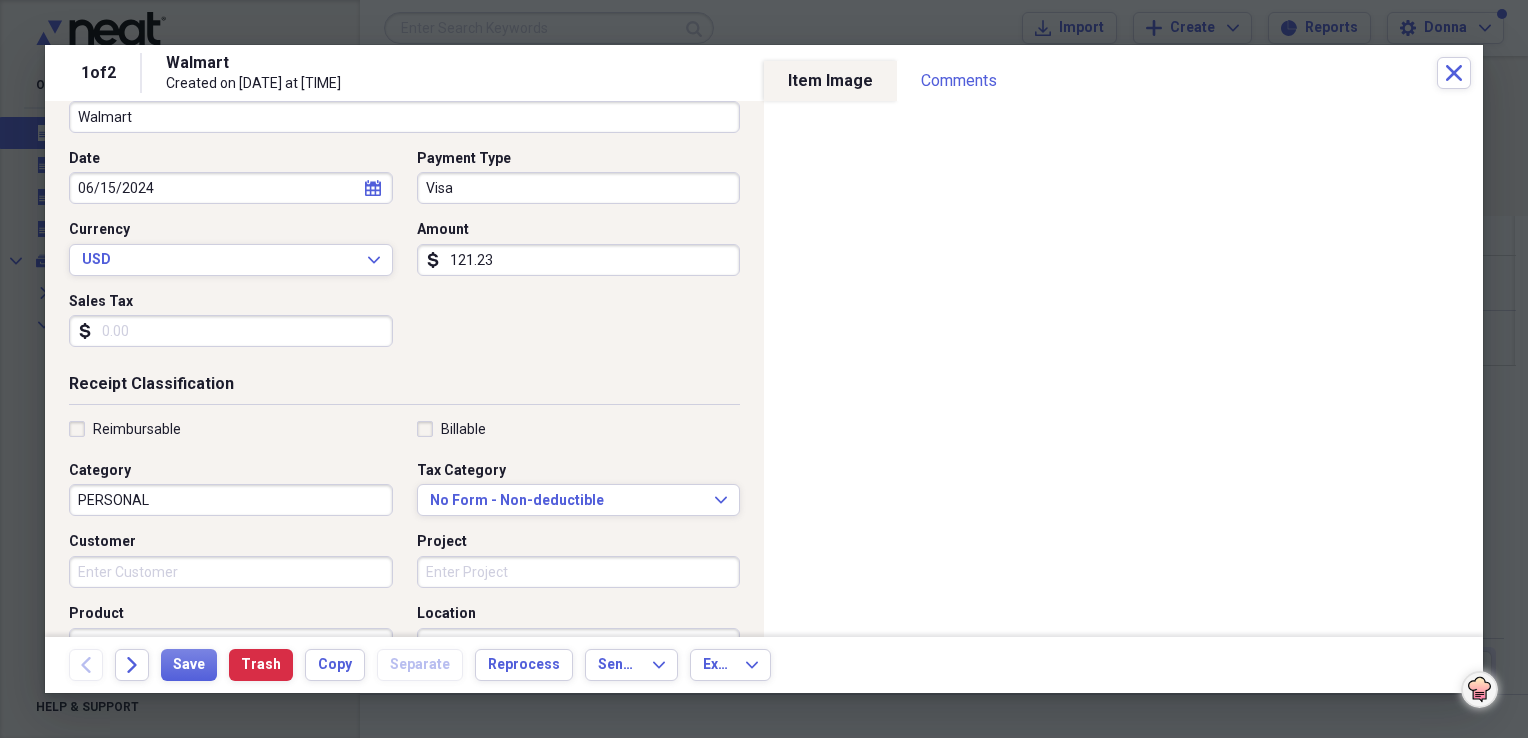 scroll, scrollTop: 200, scrollLeft: 0, axis: vertical 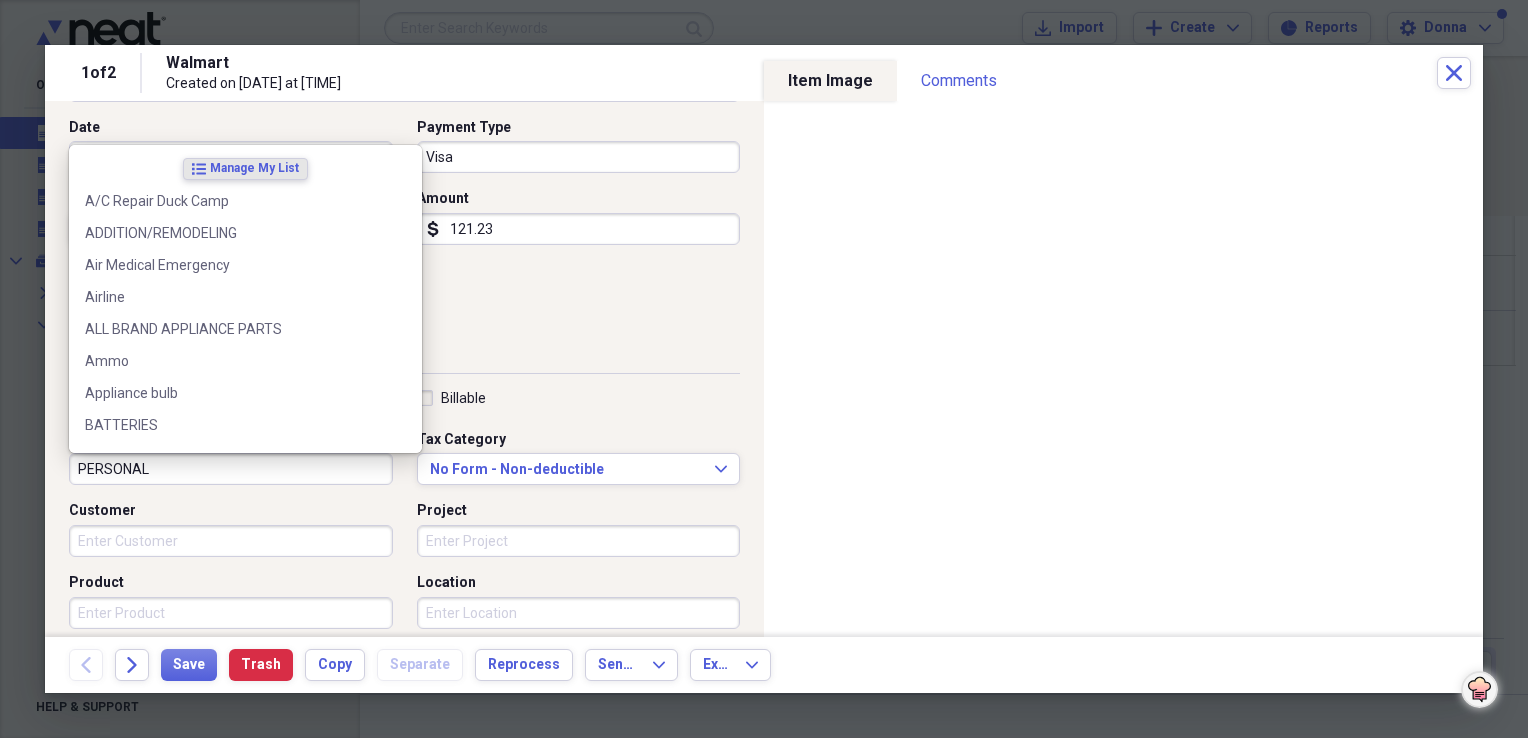 click on "PERSONAL" at bounding box center [231, 469] 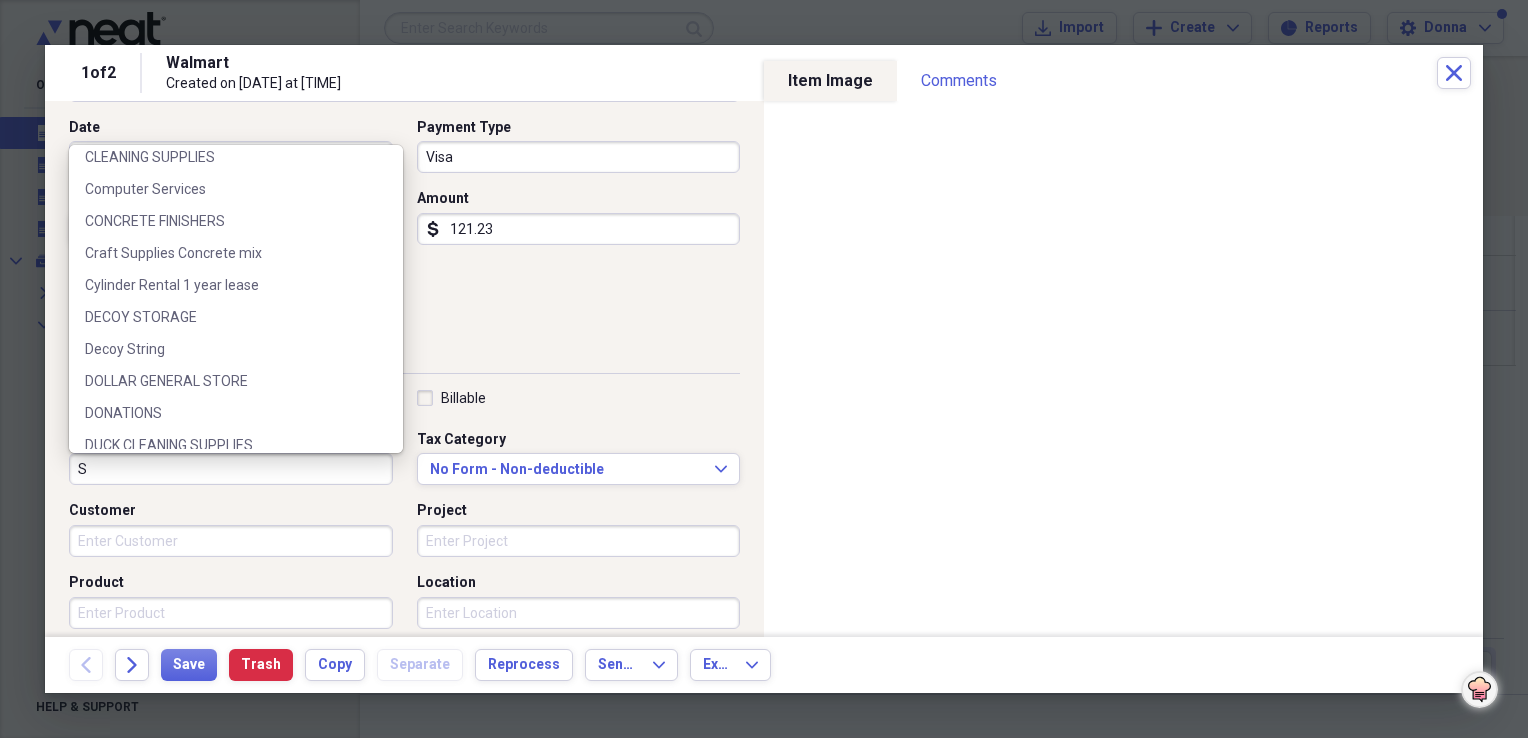 scroll, scrollTop: 0, scrollLeft: 0, axis: both 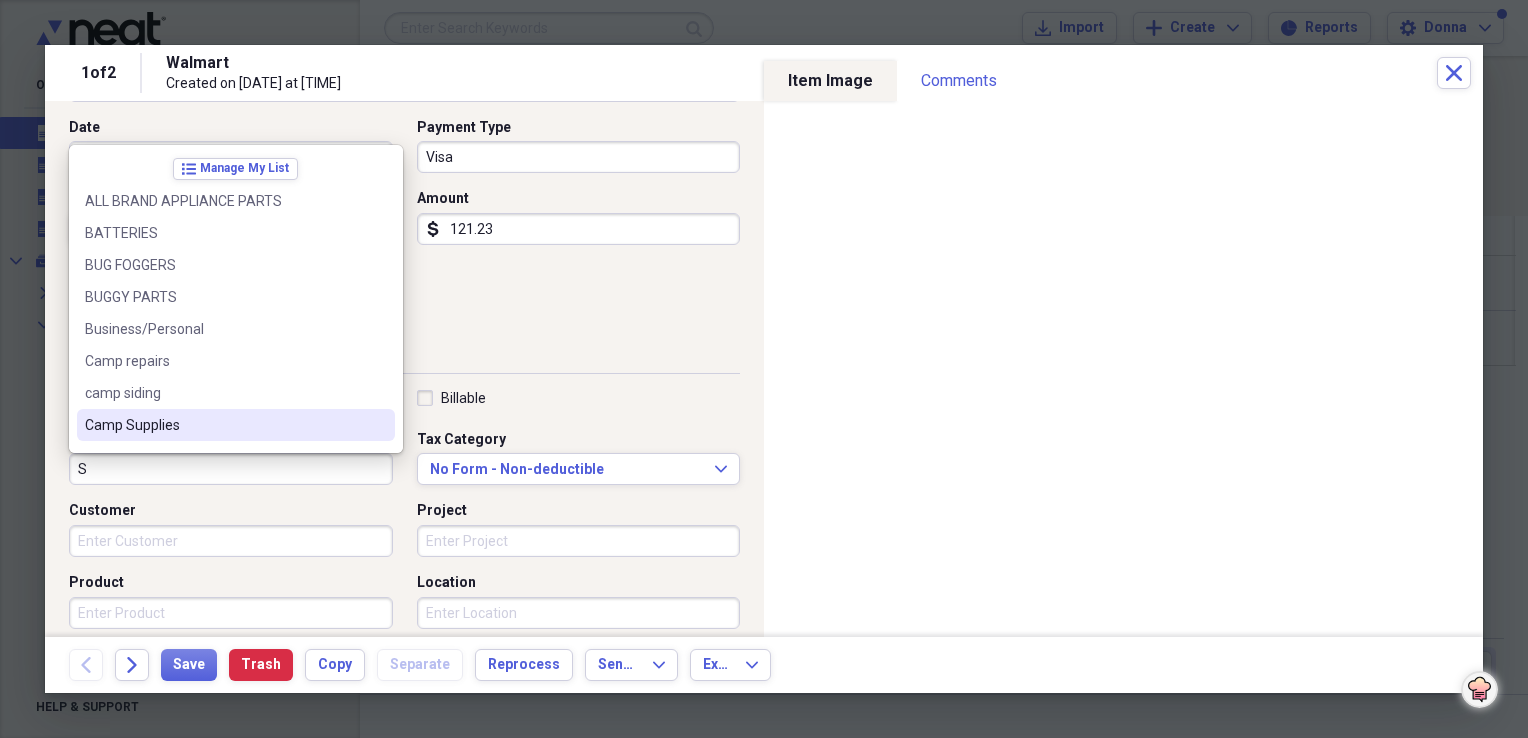 click on "Camp Supplies" at bounding box center (224, 425) 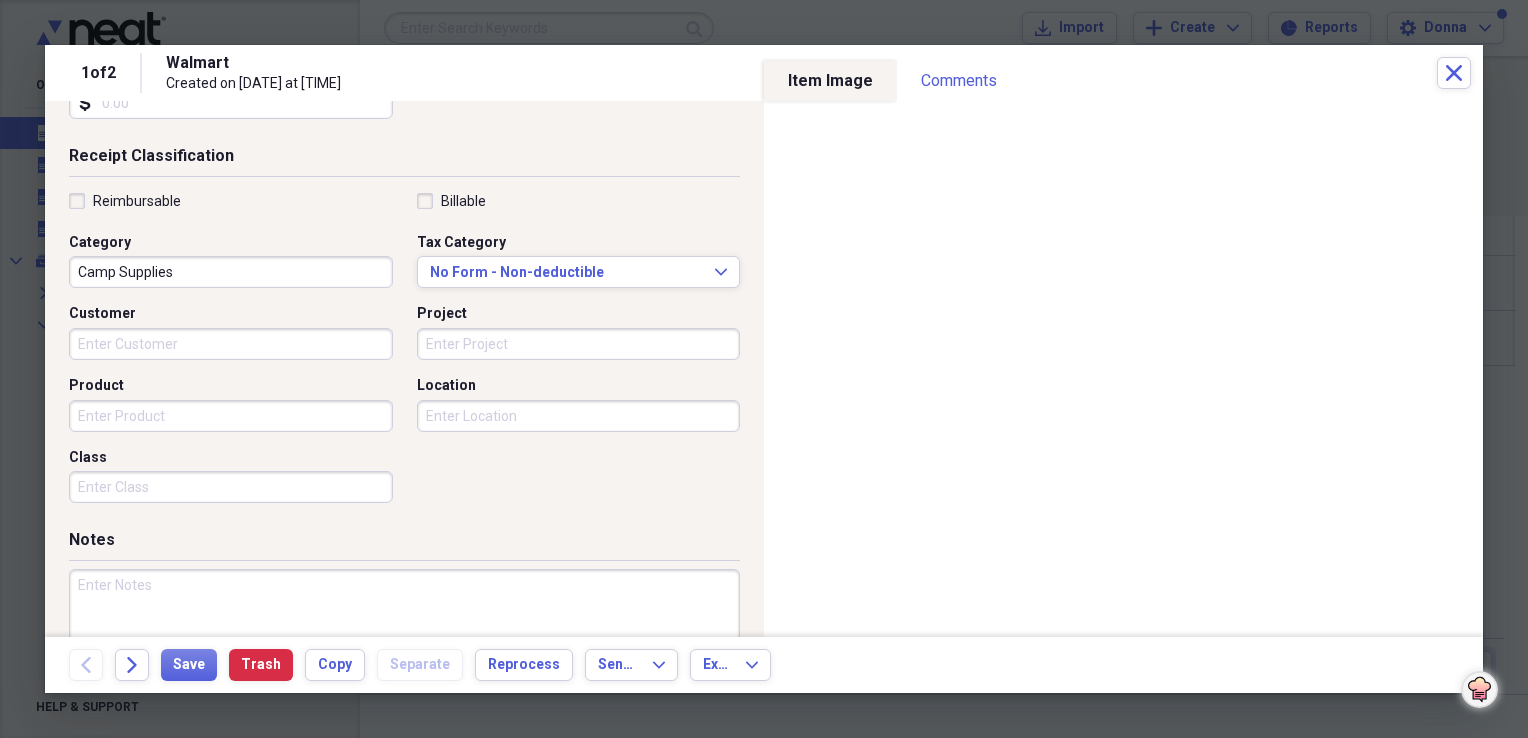 scroll, scrollTop: 400, scrollLeft: 0, axis: vertical 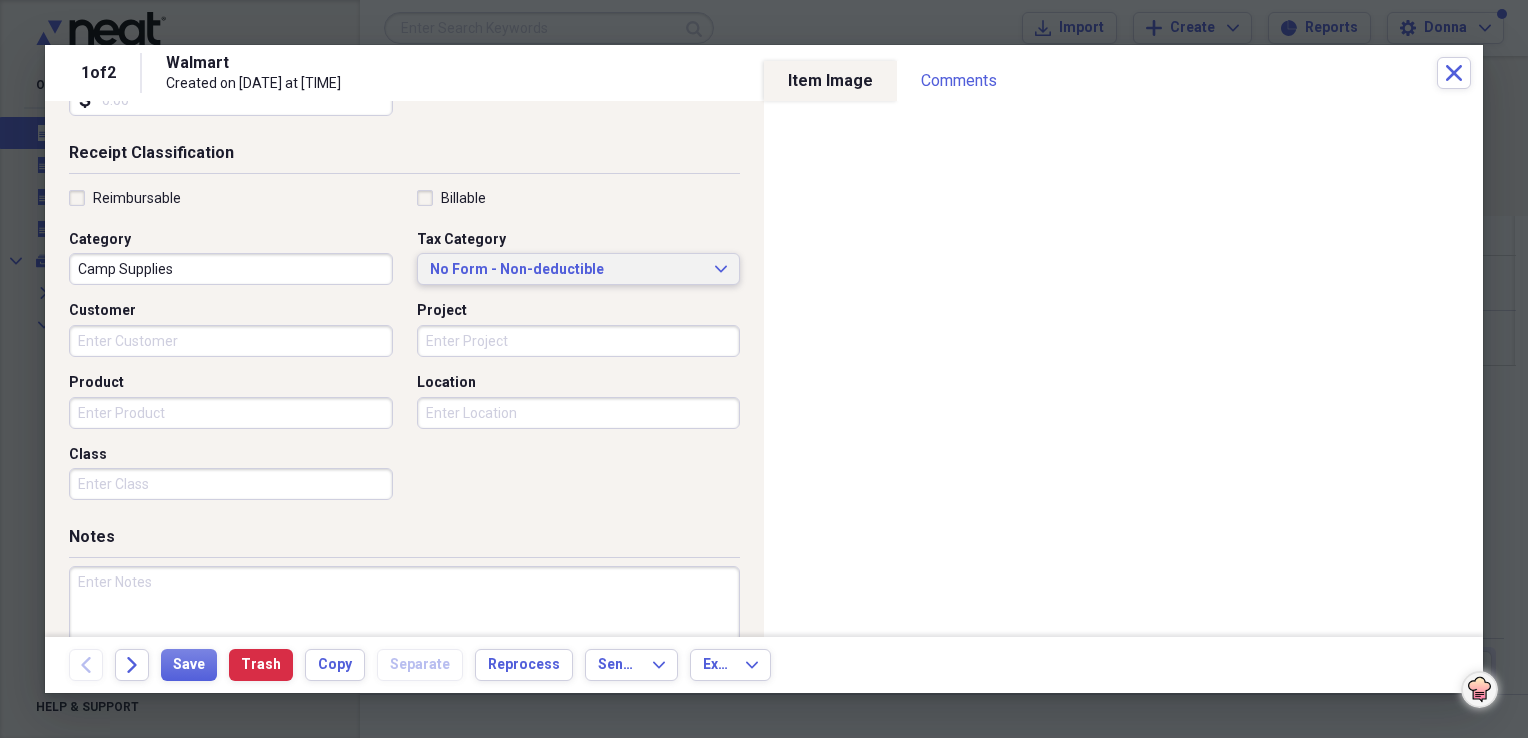 click on "No Form - Non-deductible" at bounding box center [567, 270] 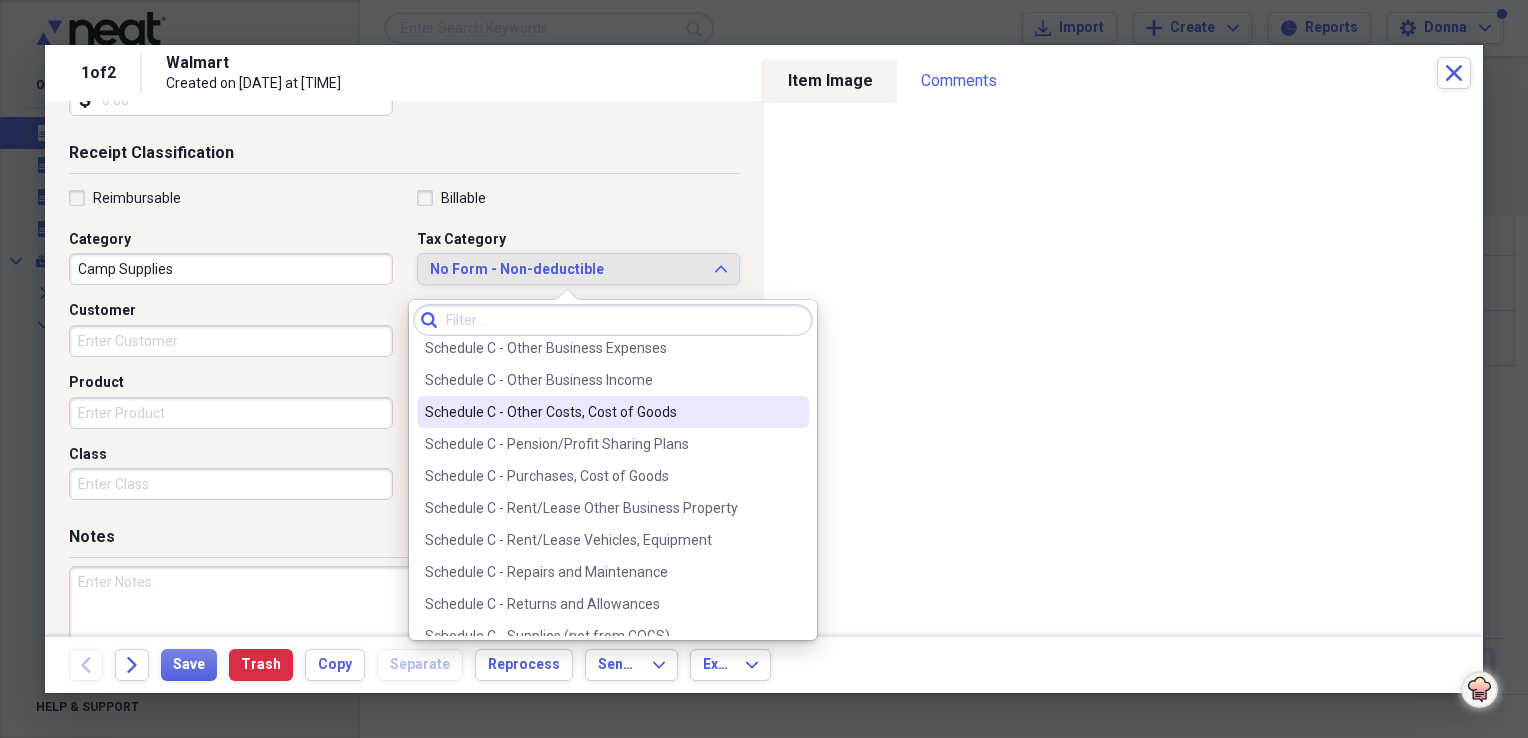 scroll, scrollTop: 2700, scrollLeft: 0, axis: vertical 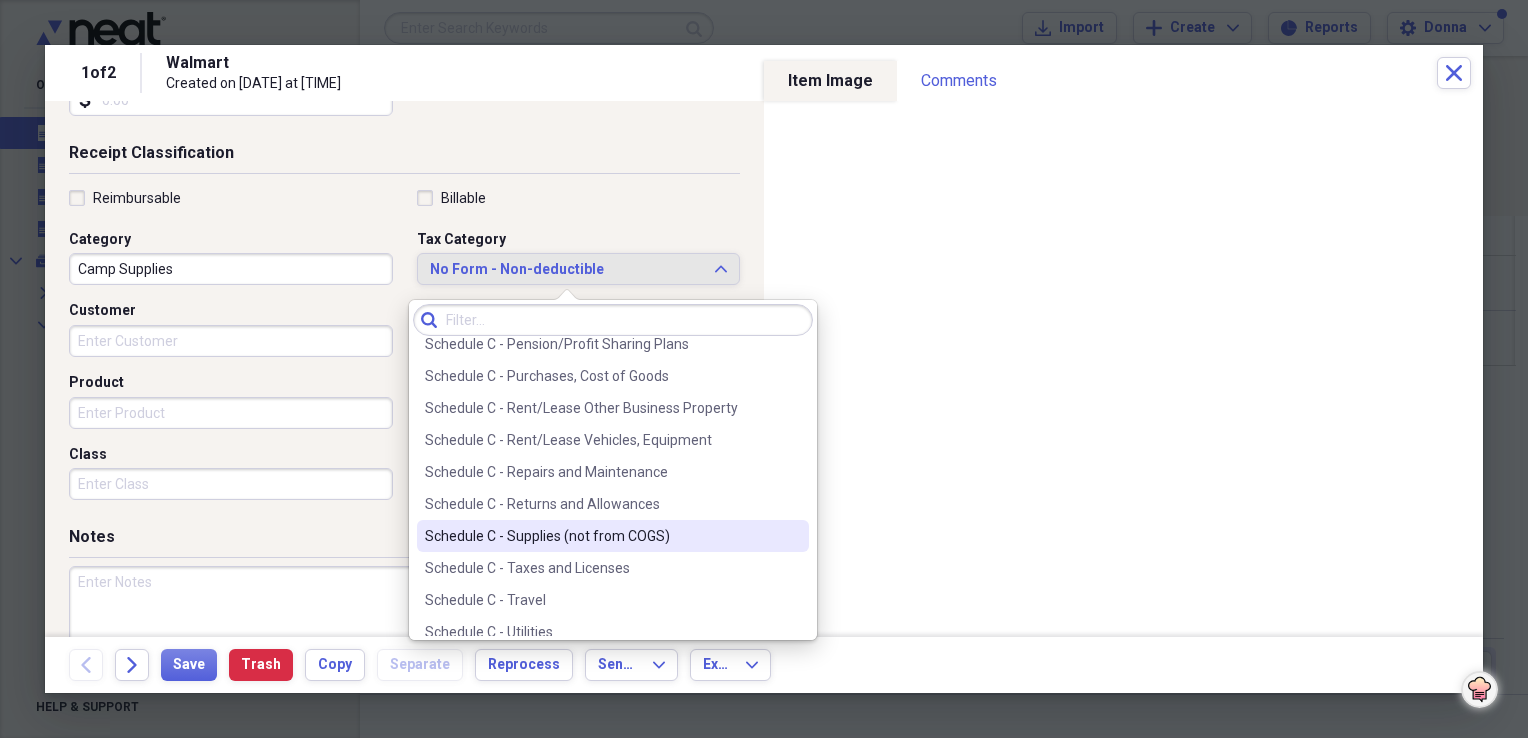 click on "Schedule C - Supplies (not from COGS)" at bounding box center (601, 536) 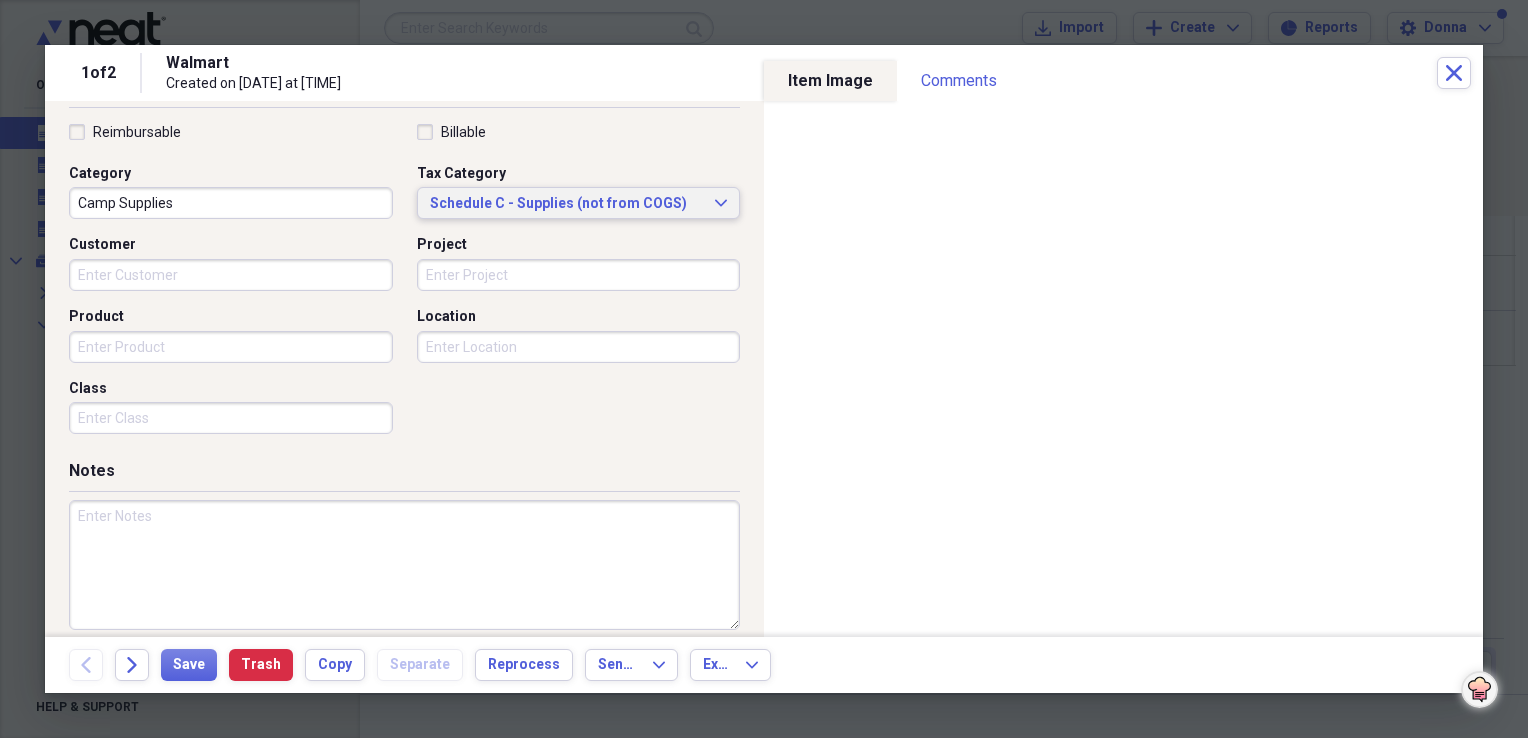 scroll, scrollTop: 483, scrollLeft: 0, axis: vertical 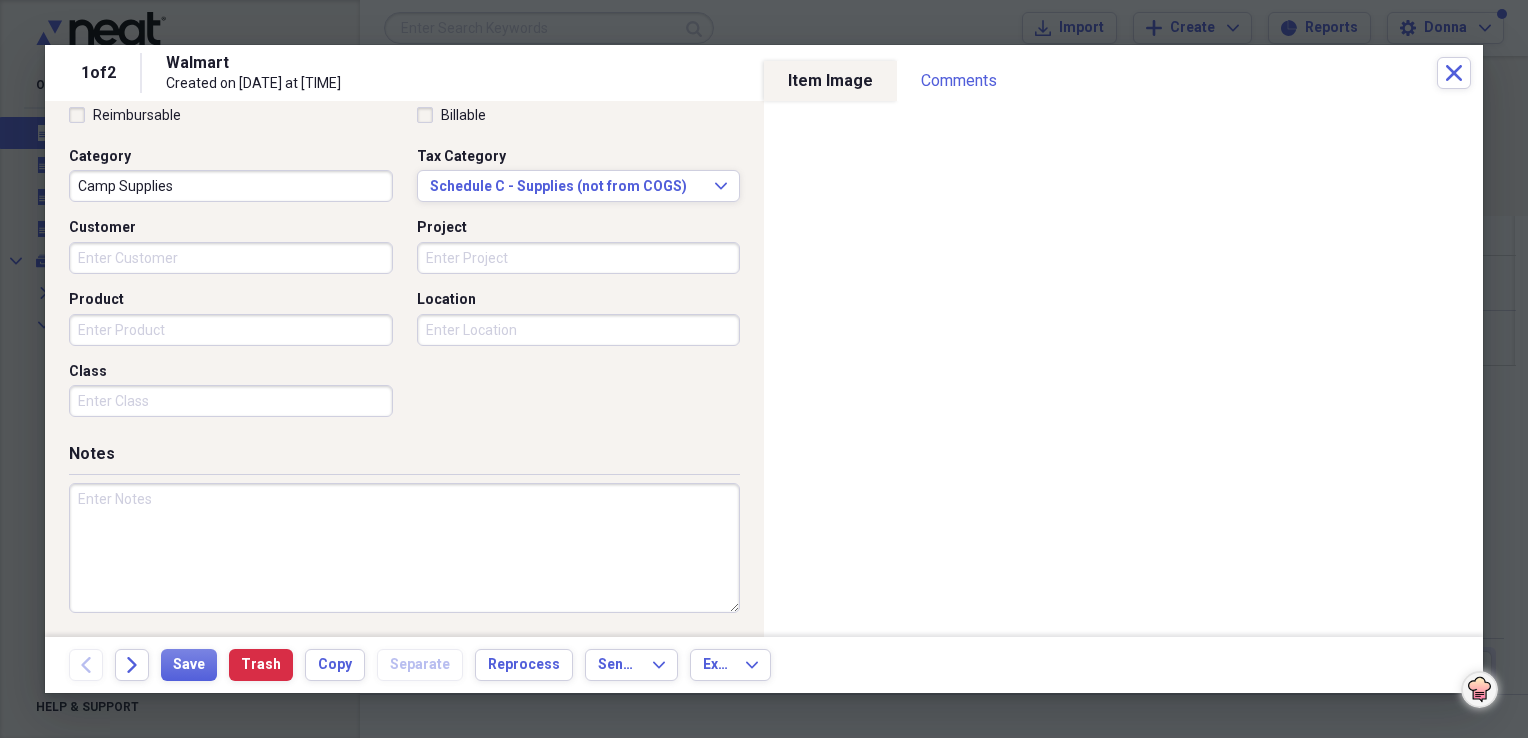 click at bounding box center [404, 548] 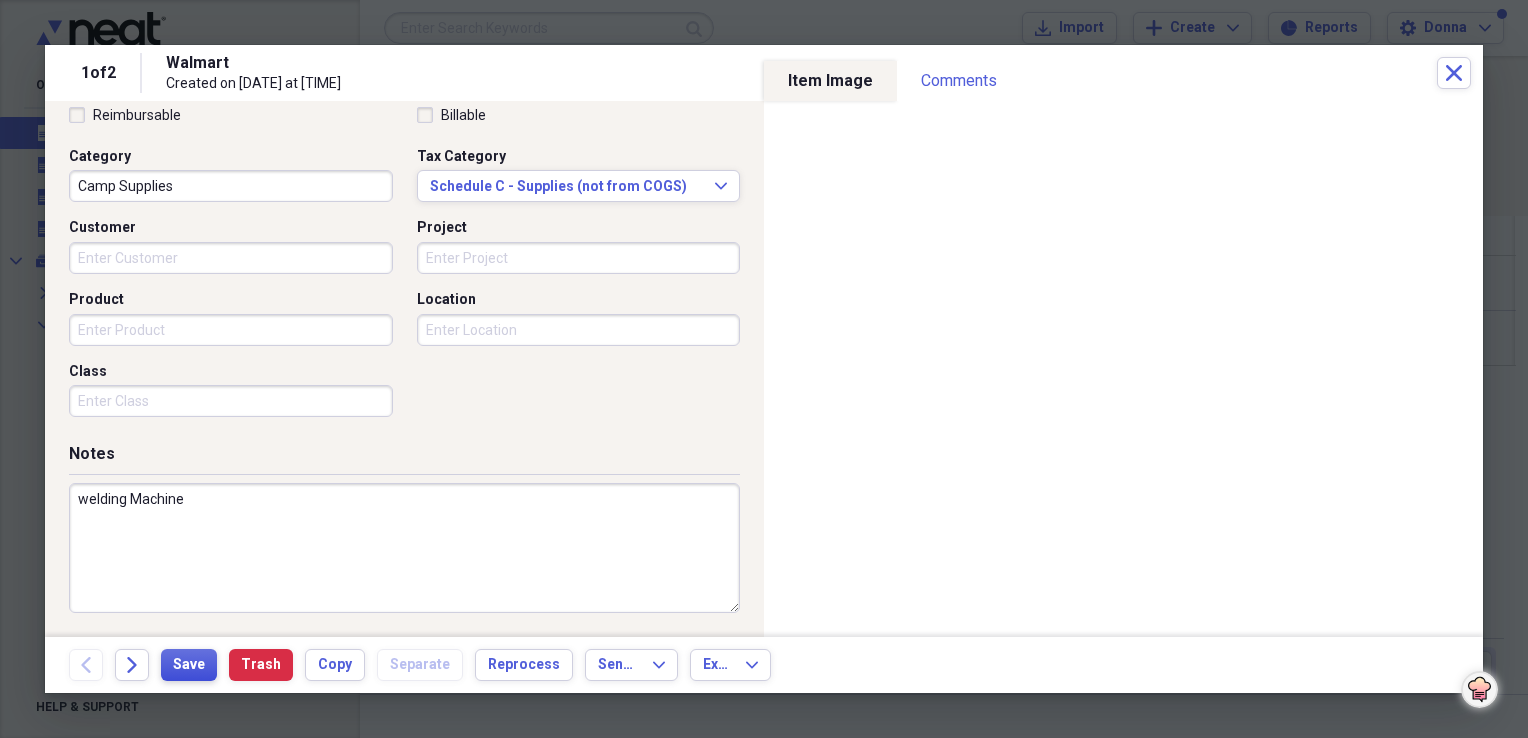 type on "welding Machine" 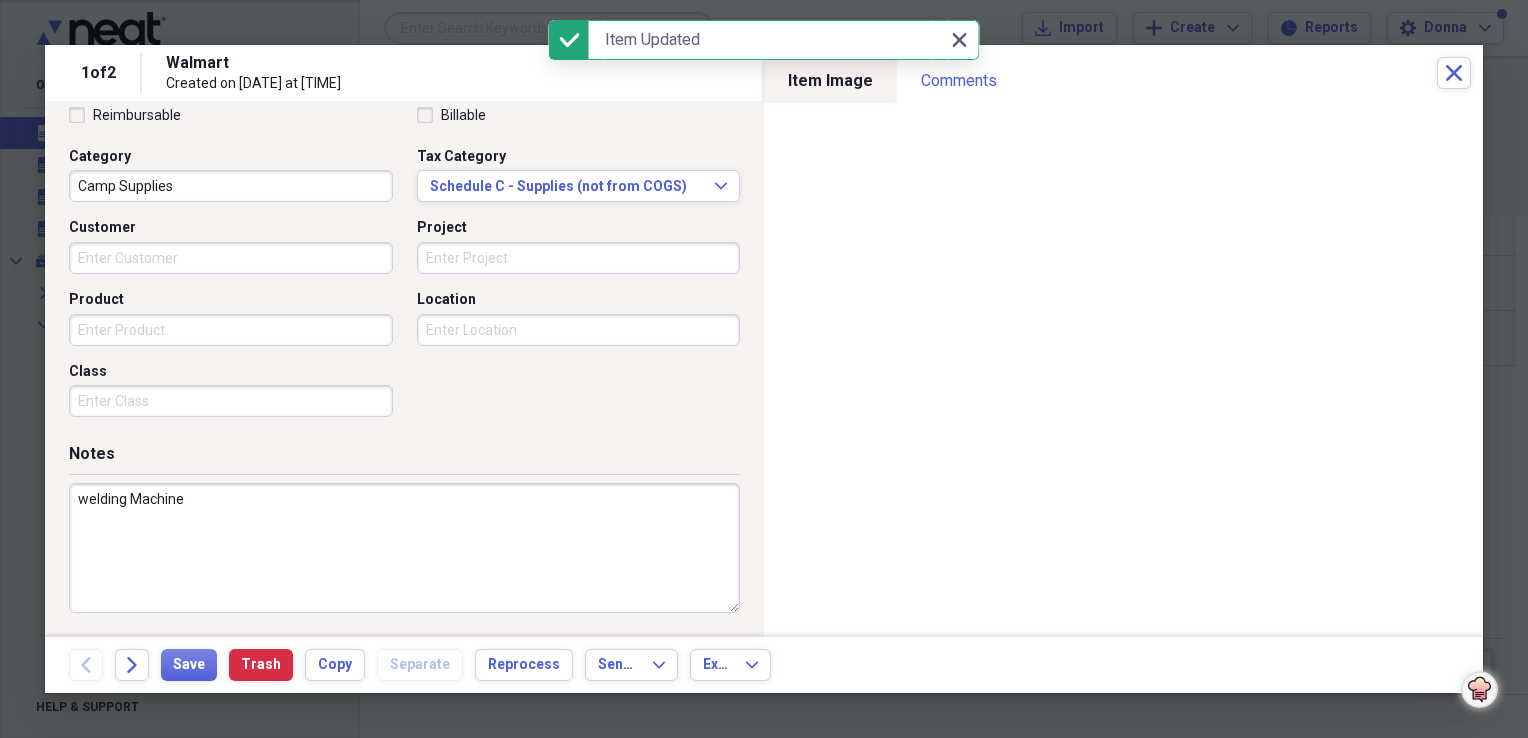 click 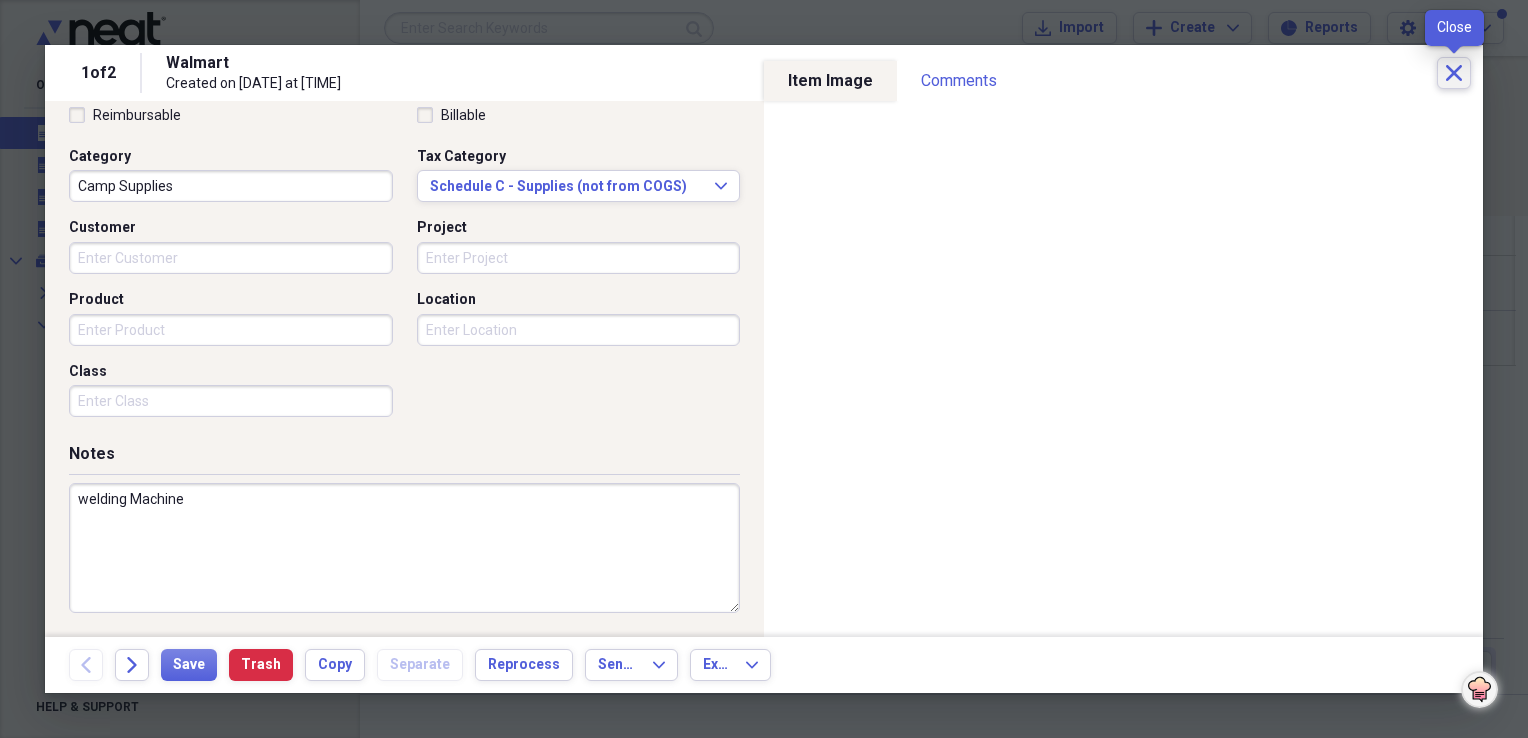 click on "Close" 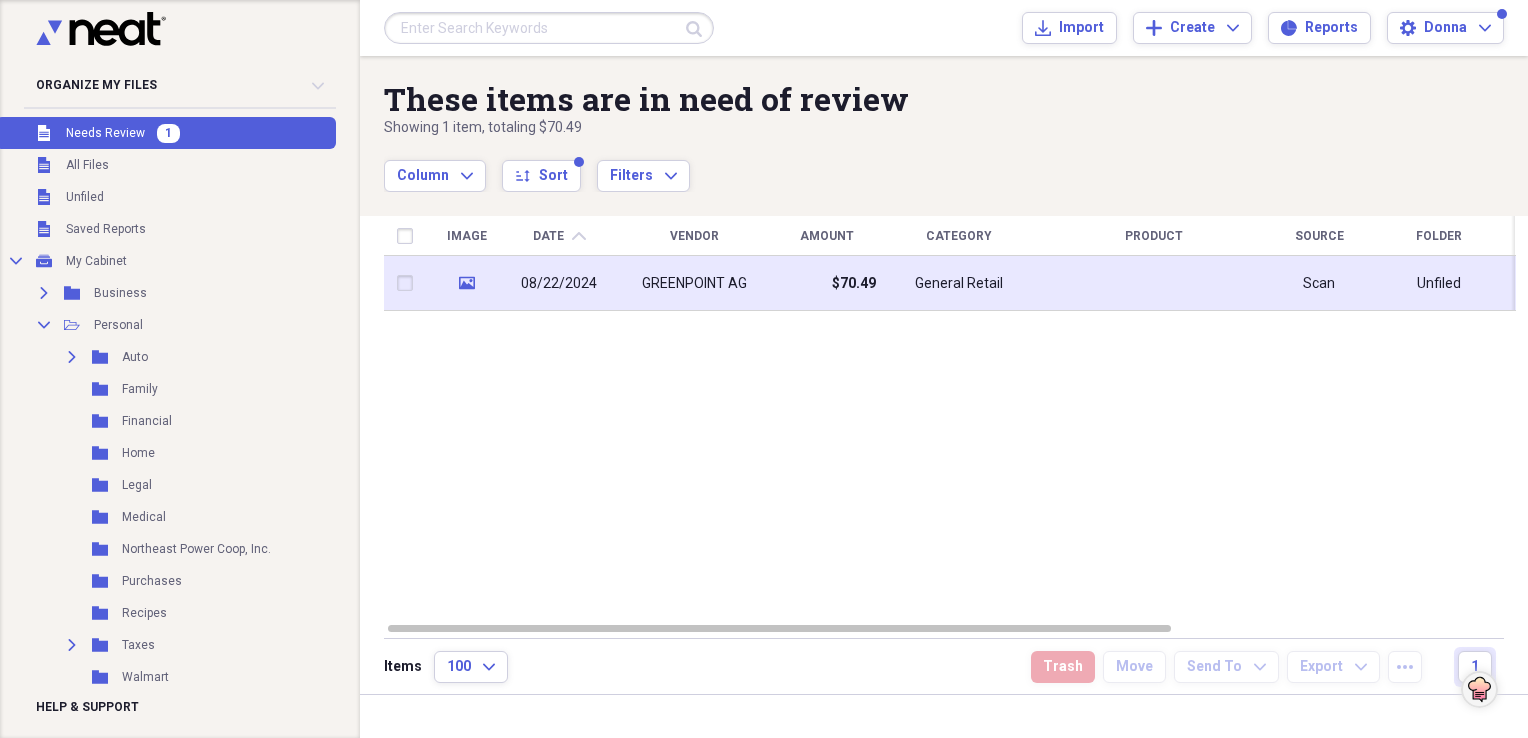 click on "General Retail" at bounding box center (959, 284) 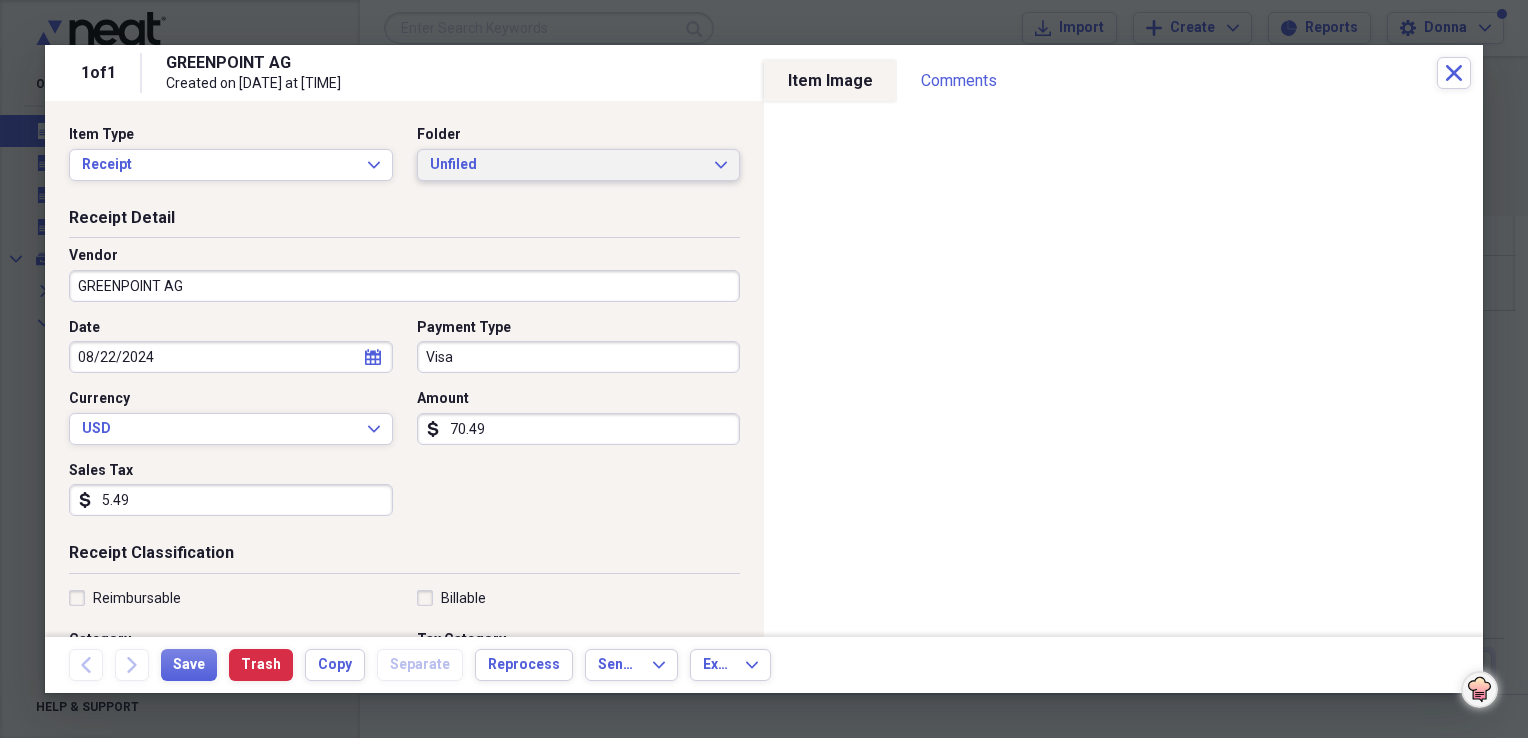 drag, startPoint x: 554, startPoint y: 166, endPoint x: 561, endPoint y: 174, distance: 10.630146 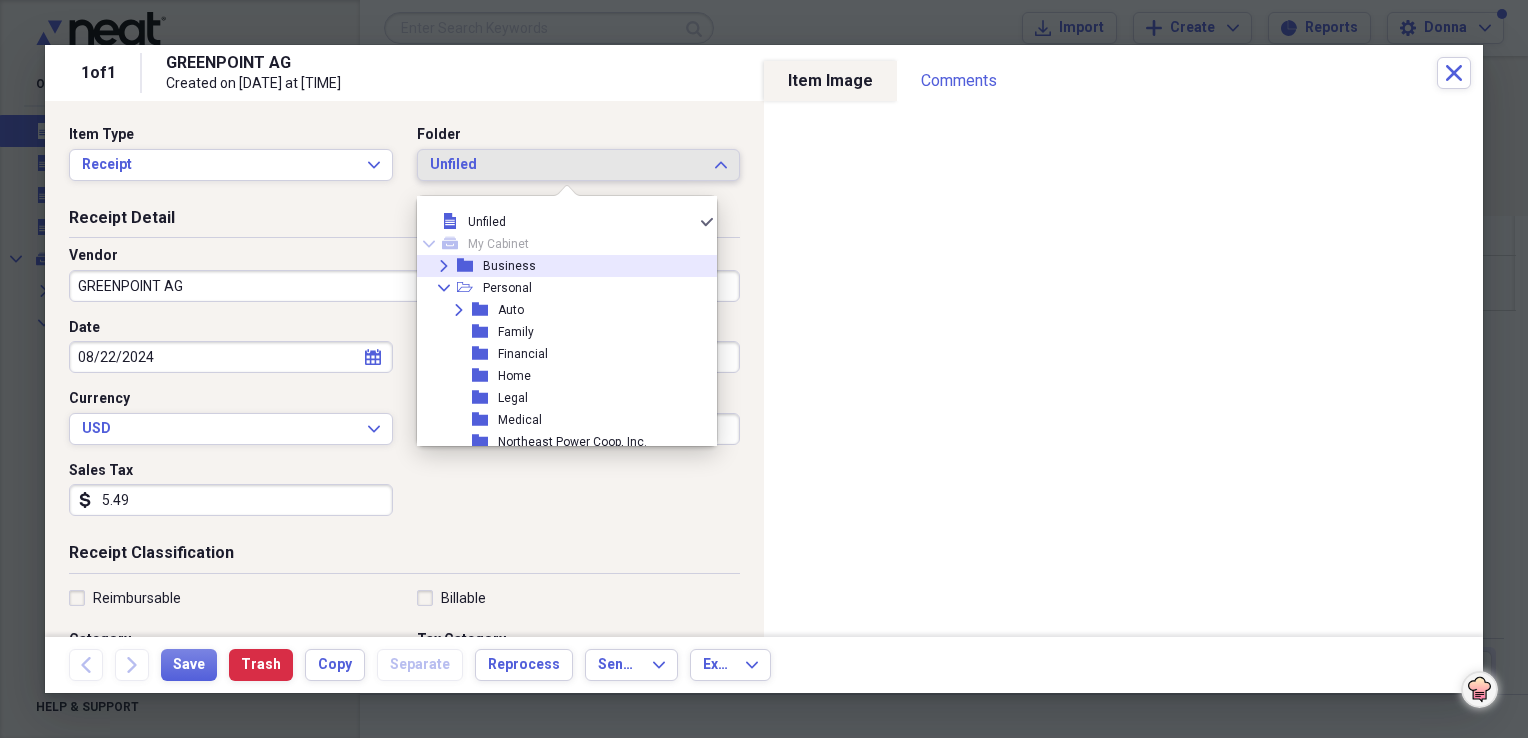 click on "Expand folder Business" at bounding box center [559, 266] 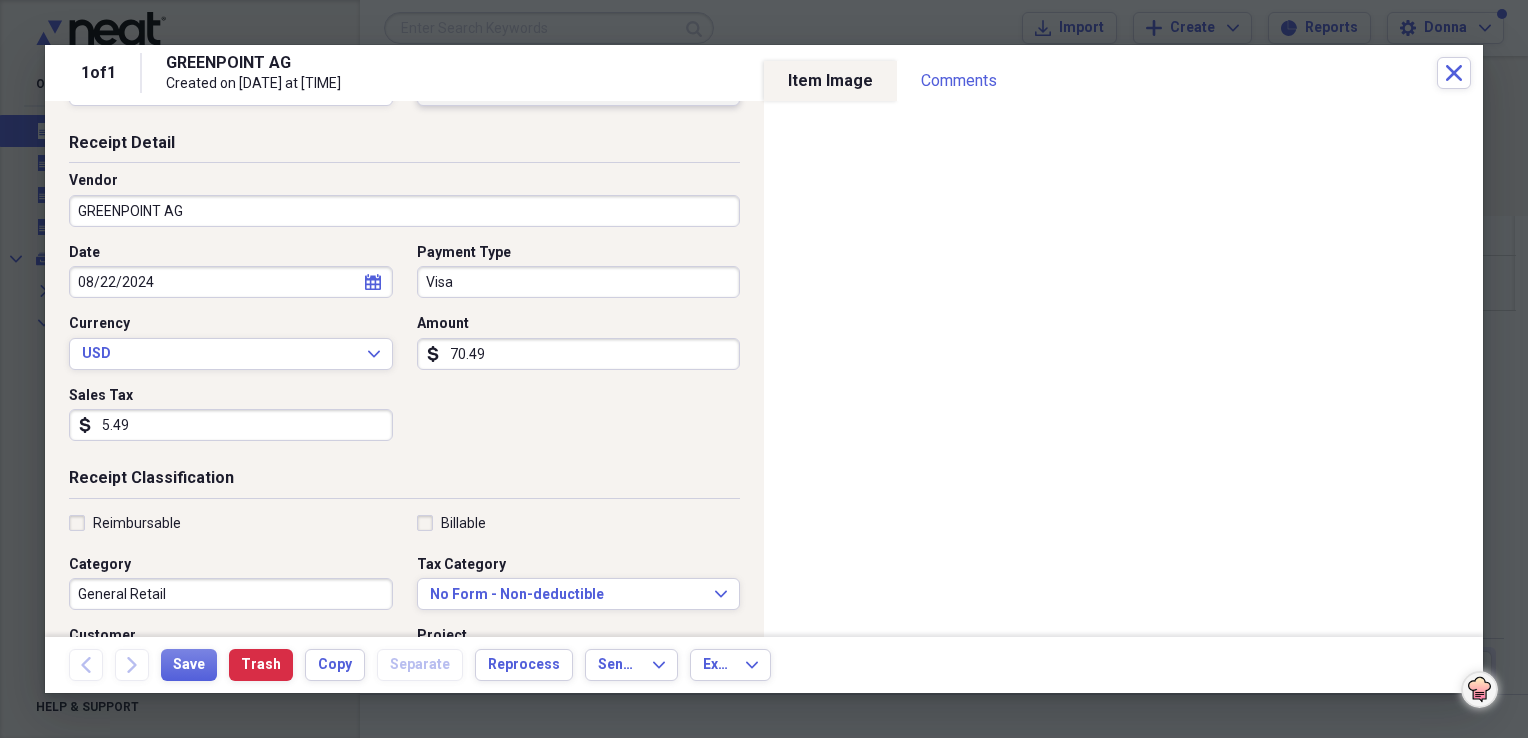 scroll, scrollTop: 100, scrollLeft: 0, axis: vertical 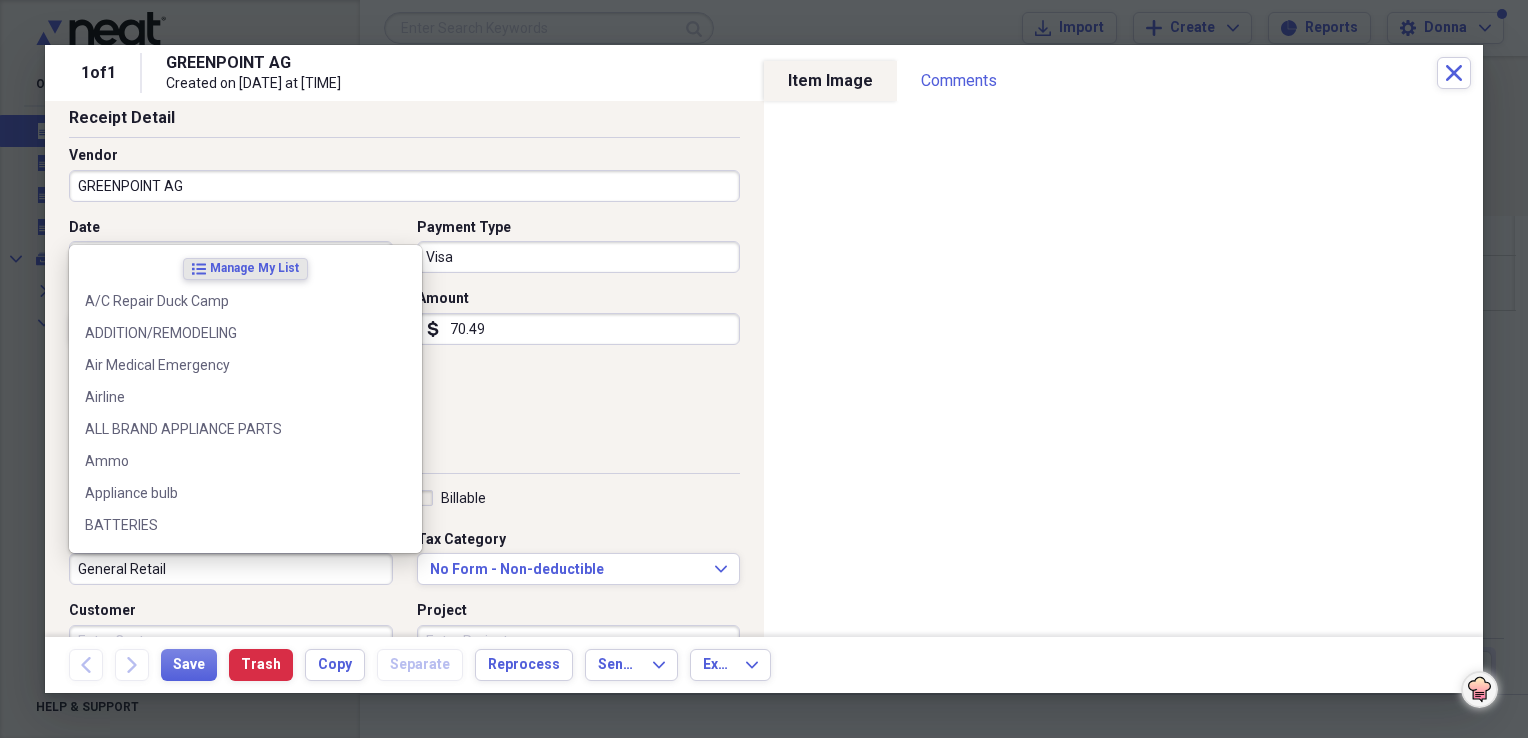 click on "General Retail" at bounding box center [231, 569] 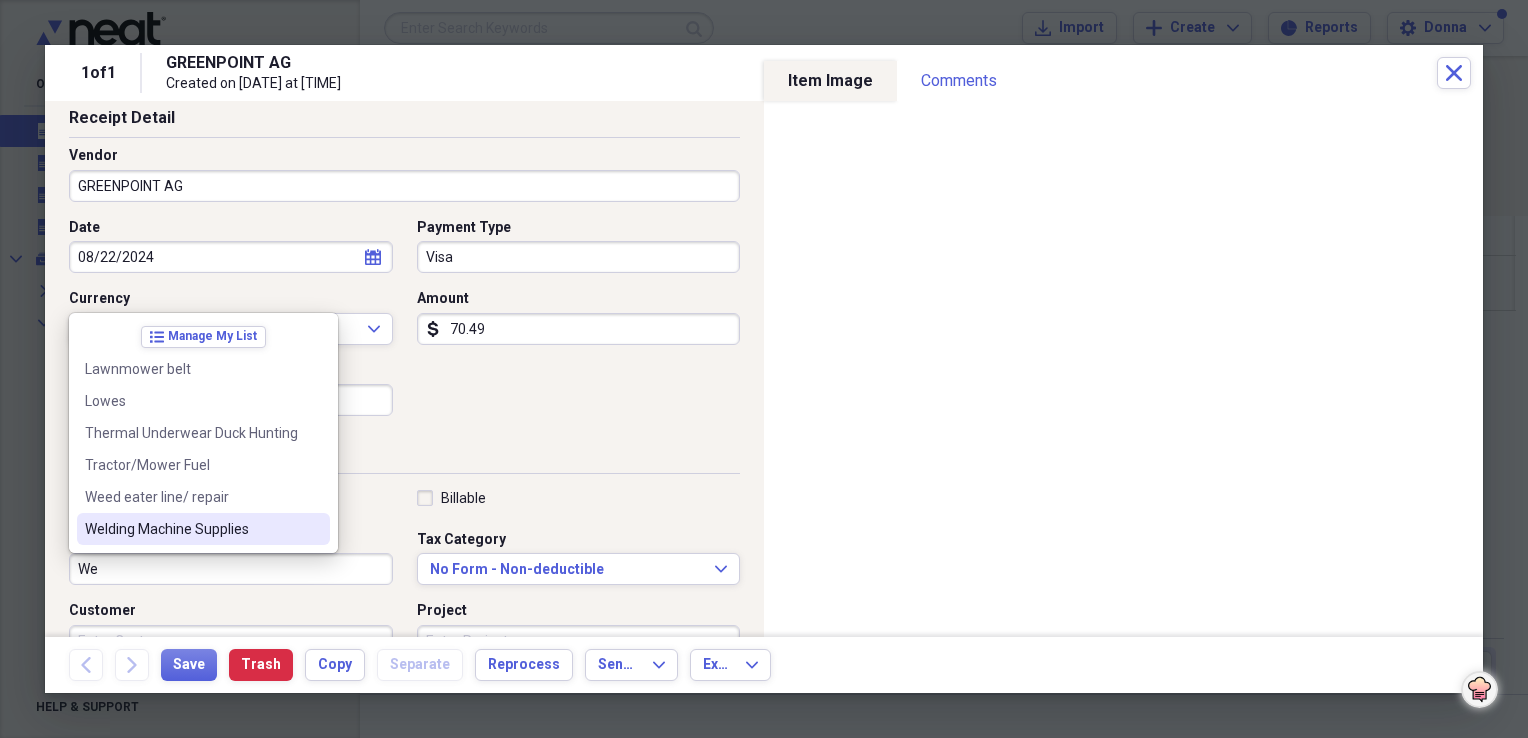 click on "Welding Machine Supplies" at bounding box center (191, 529) 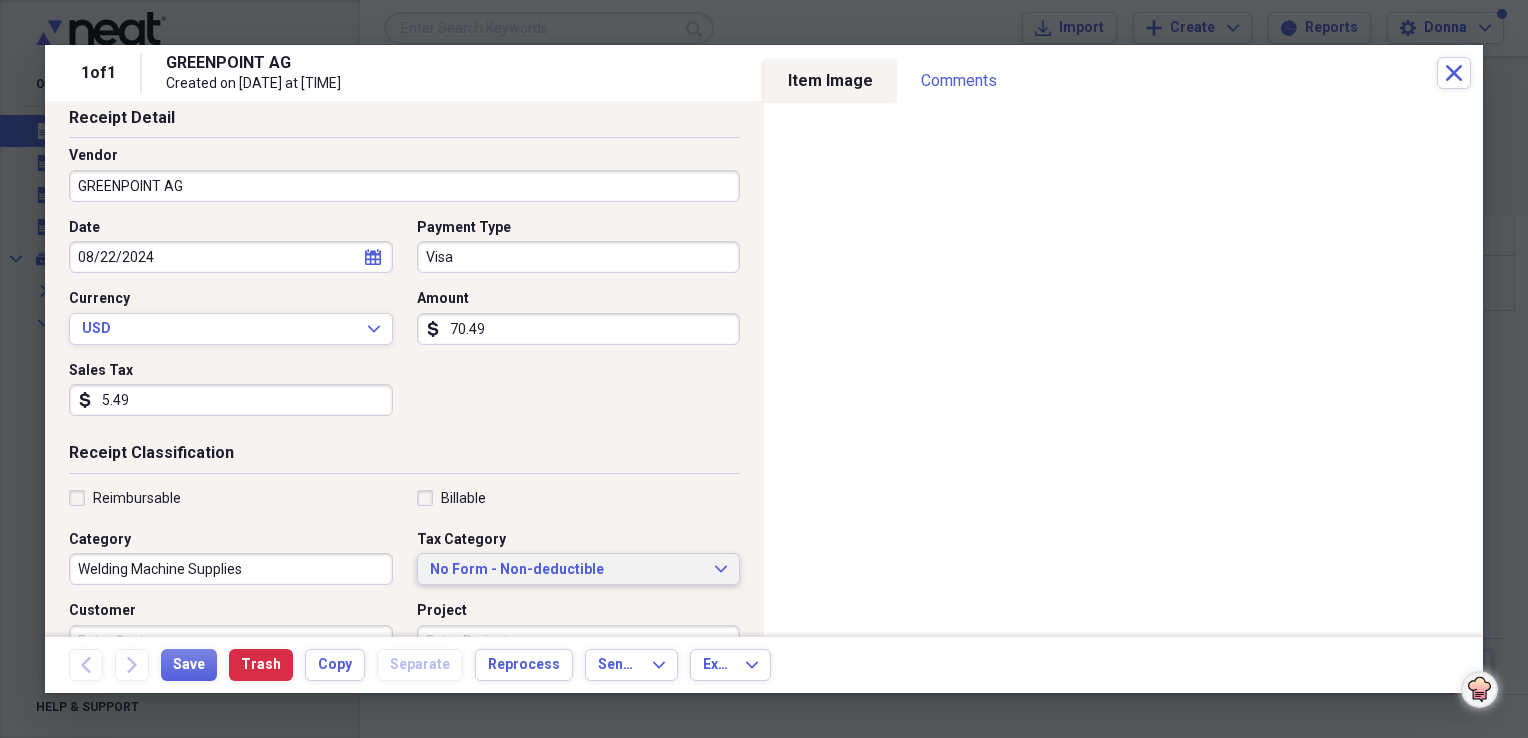 click on "No Form - Non-deductible" at bounding box center [567, 570] 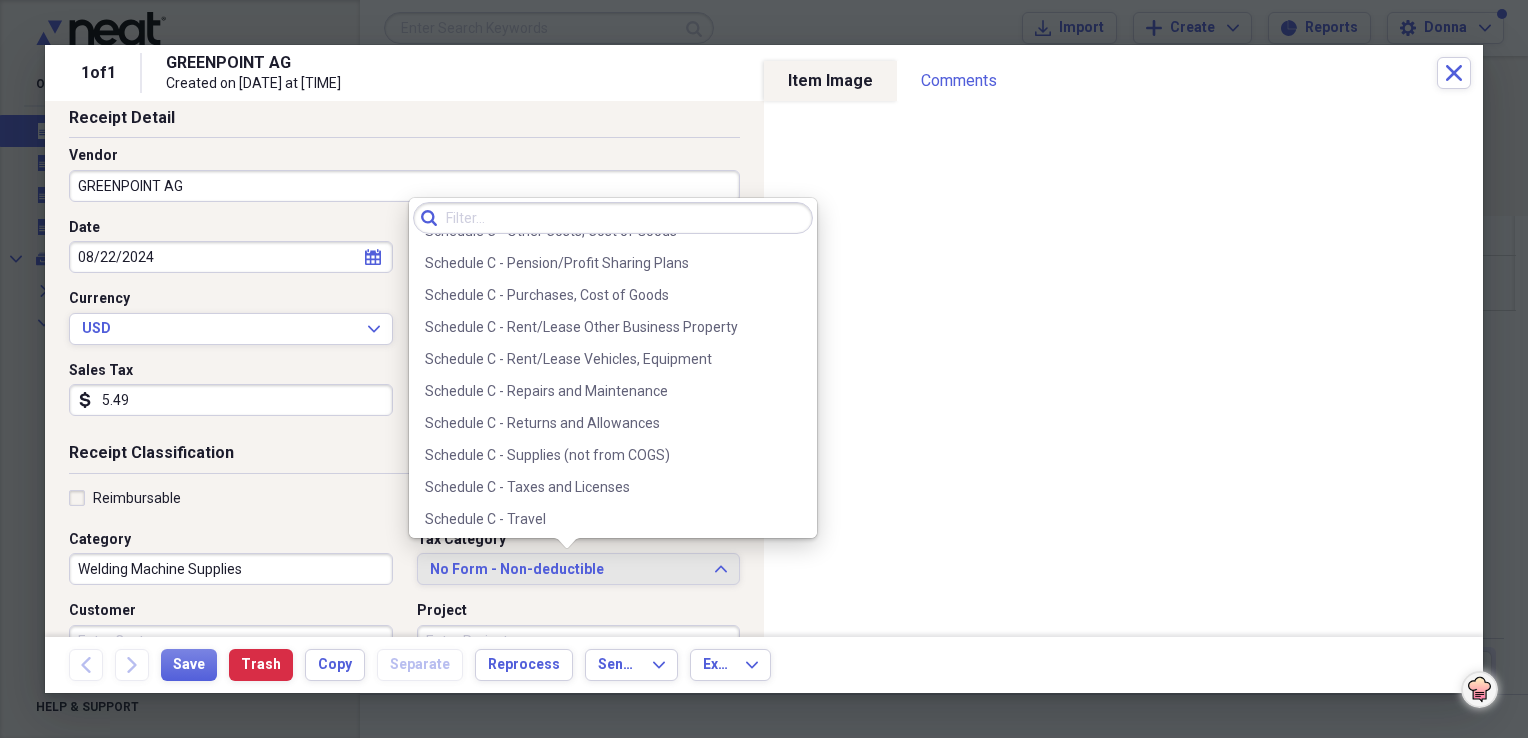 scroll, scrollTop: 2700, scrollLeft: 0, axis: vertical 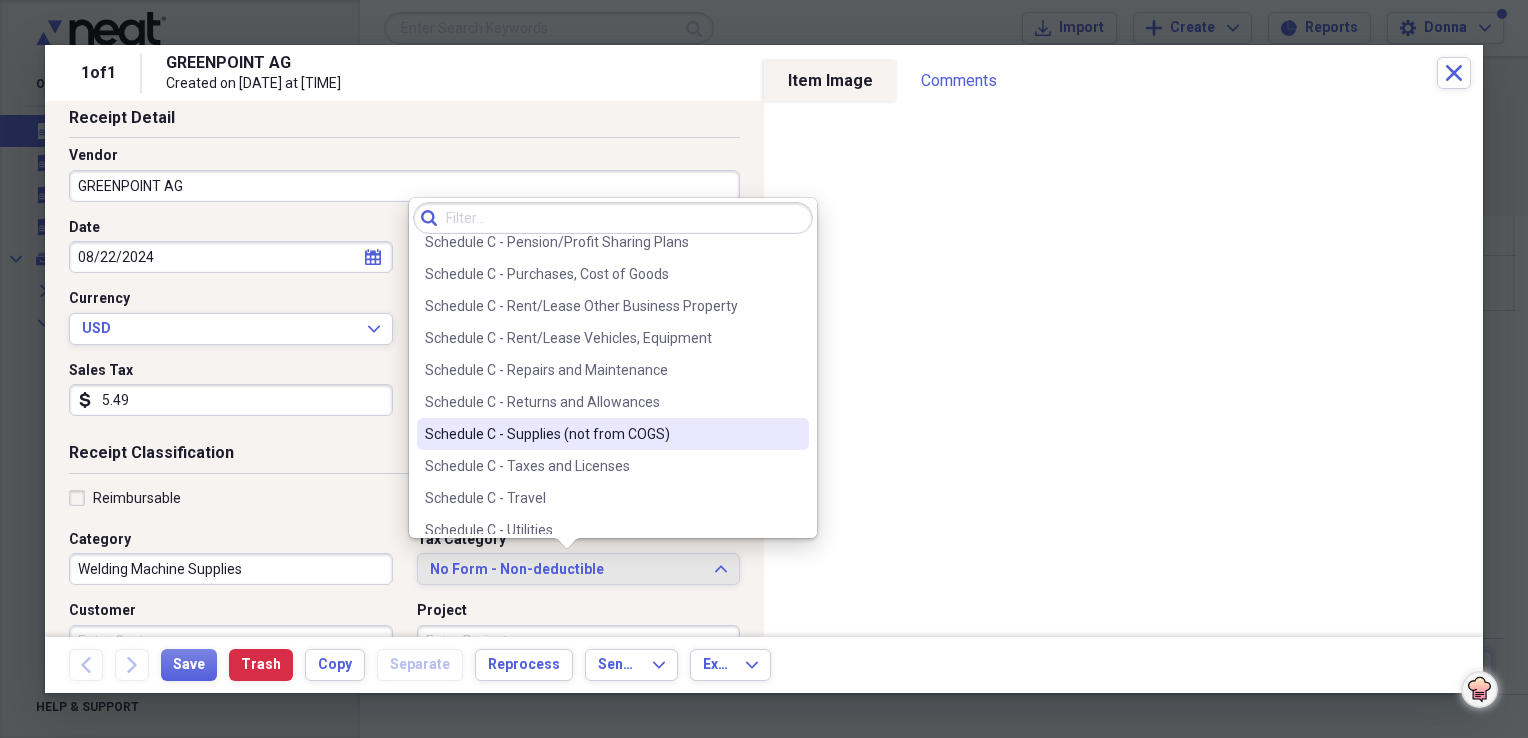 click on "Schedule C - Supplies (not from COGS)" at bounding box center (601, 434) 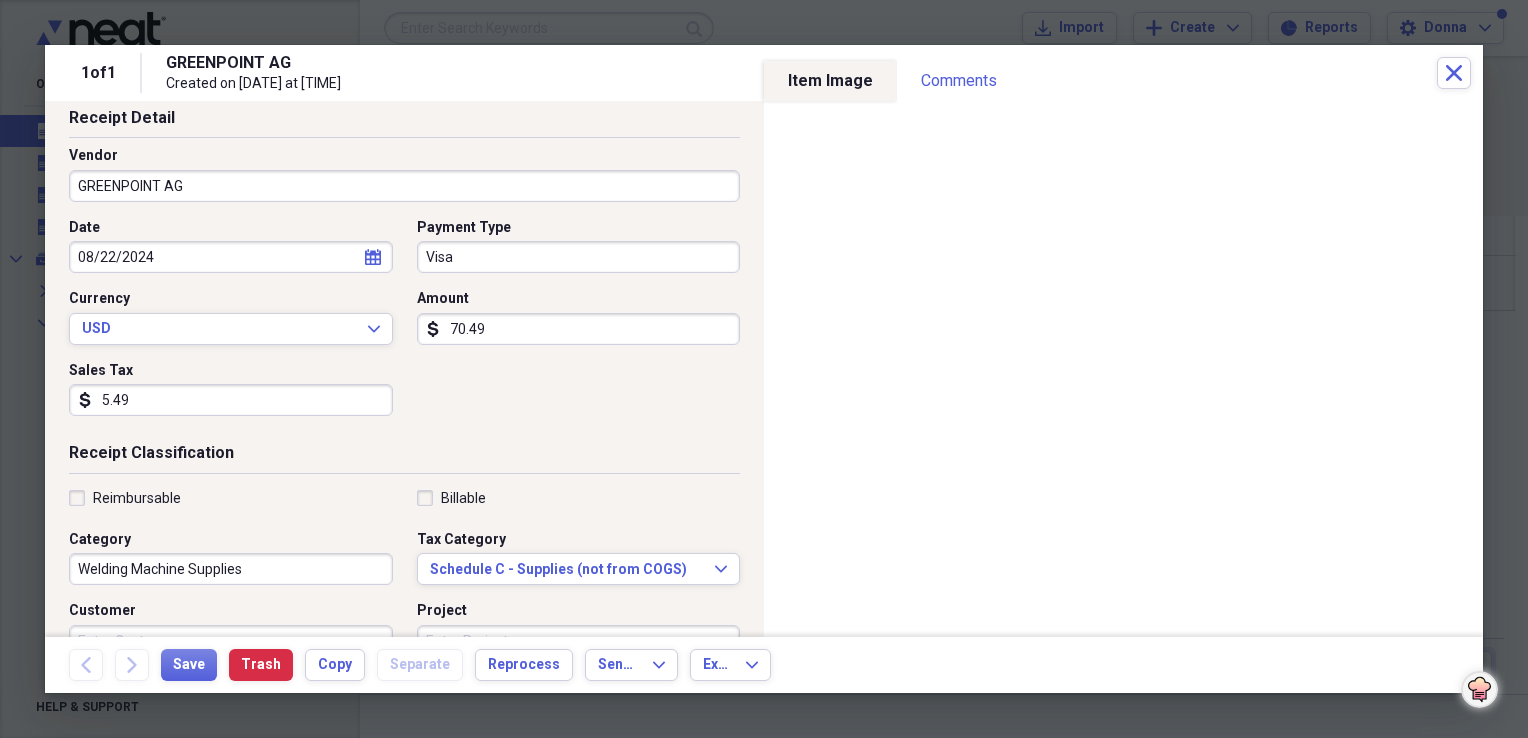 click on "Welding Machine Supplies" at bounding box center (231, 569) 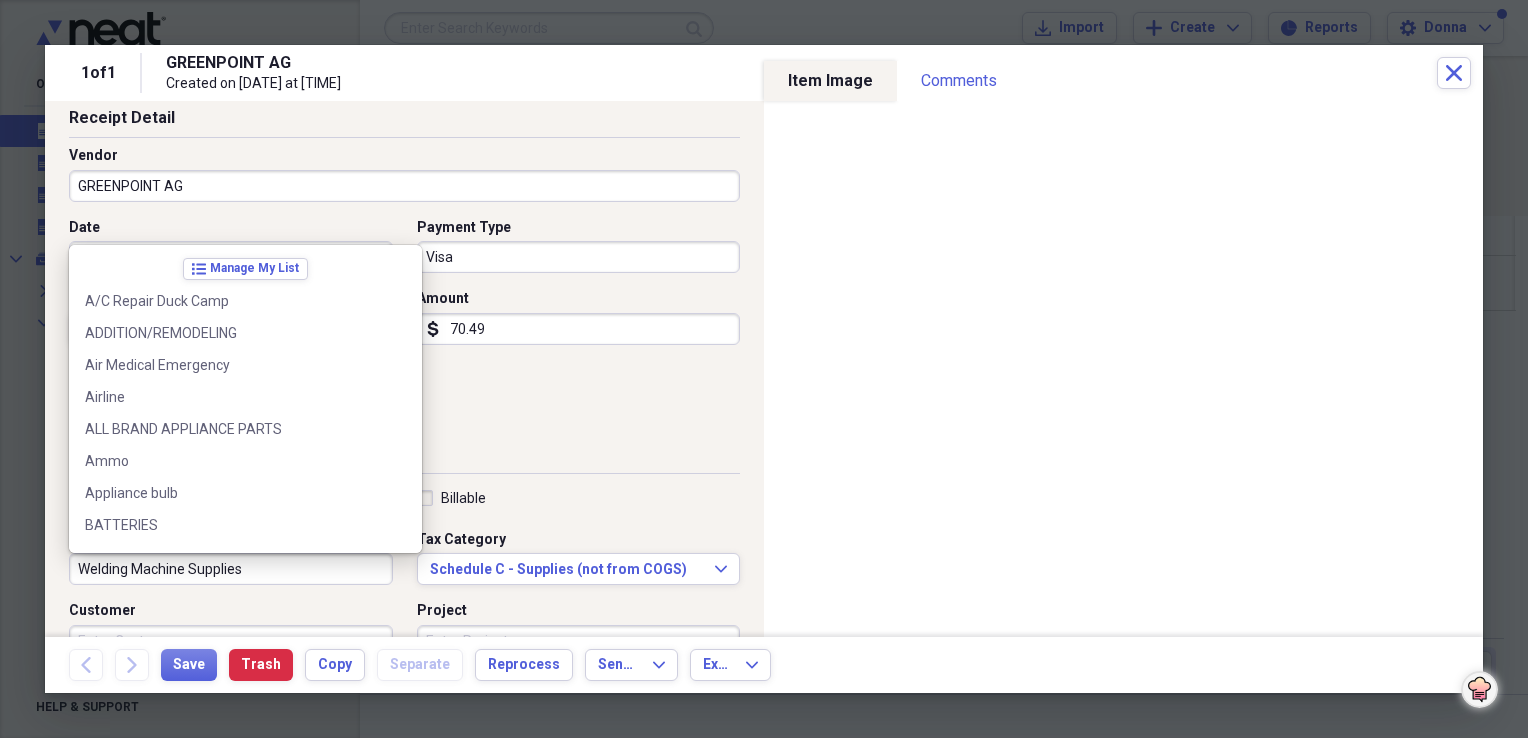 scroll, scrollTop: 3292, scrollLeft: 0, axis: vertical 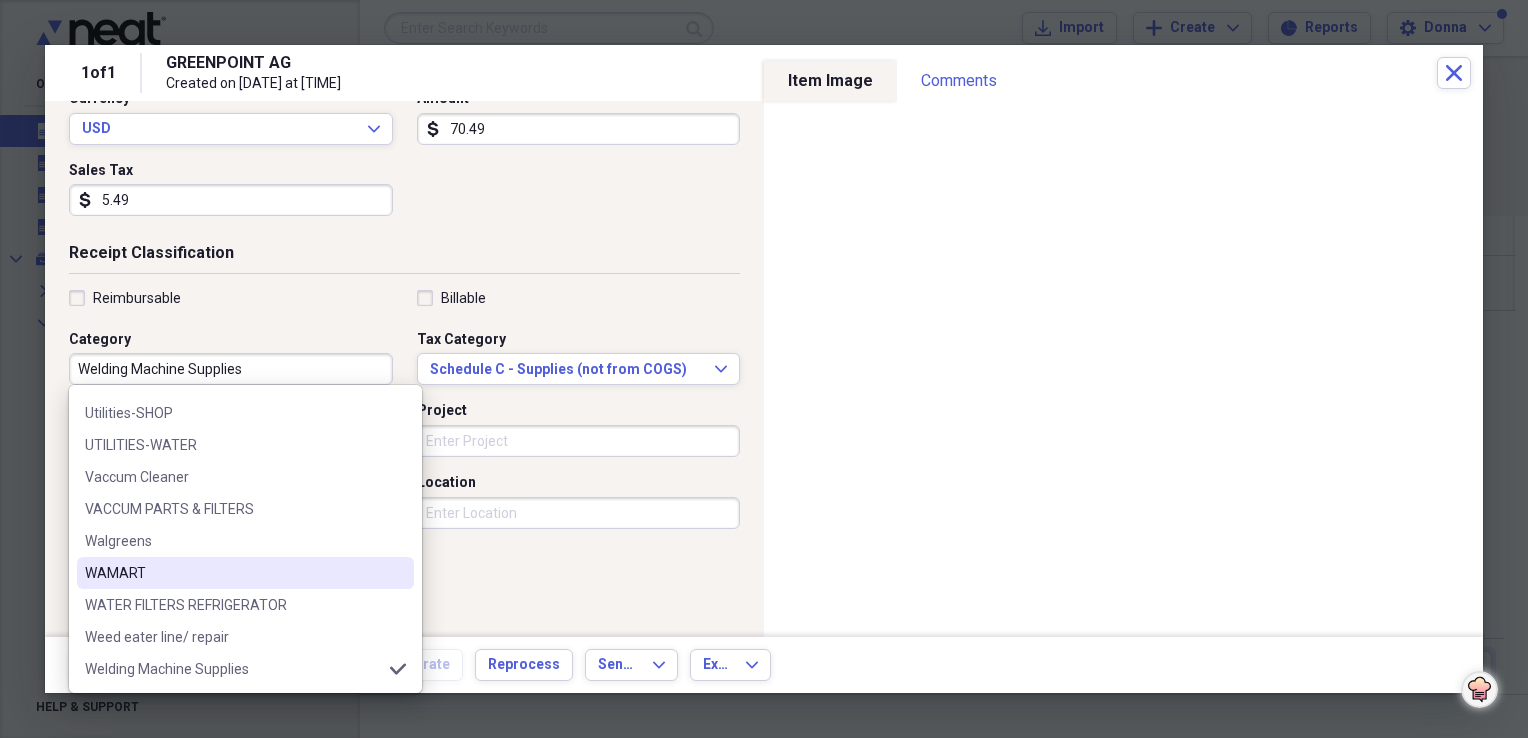 click on "Reimbursable Billable Category Welding Machine Supplies Tax Category Schedule C - Supplies (not from COGS) Expand Customer Project Product Location Class" at bounding box center [404, 449] 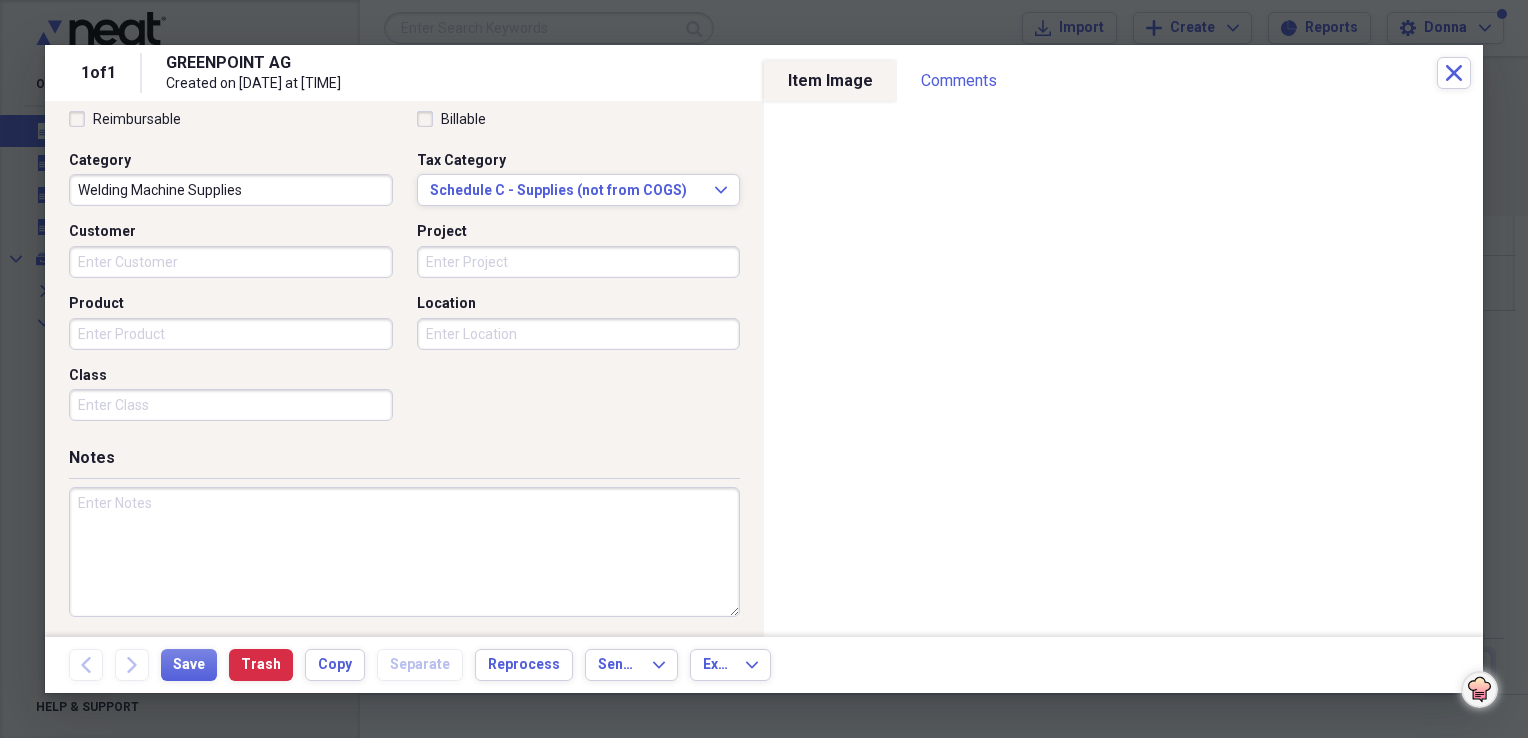 scroll, scrollTop: 483, scrollLeft: 0, axis: vertical 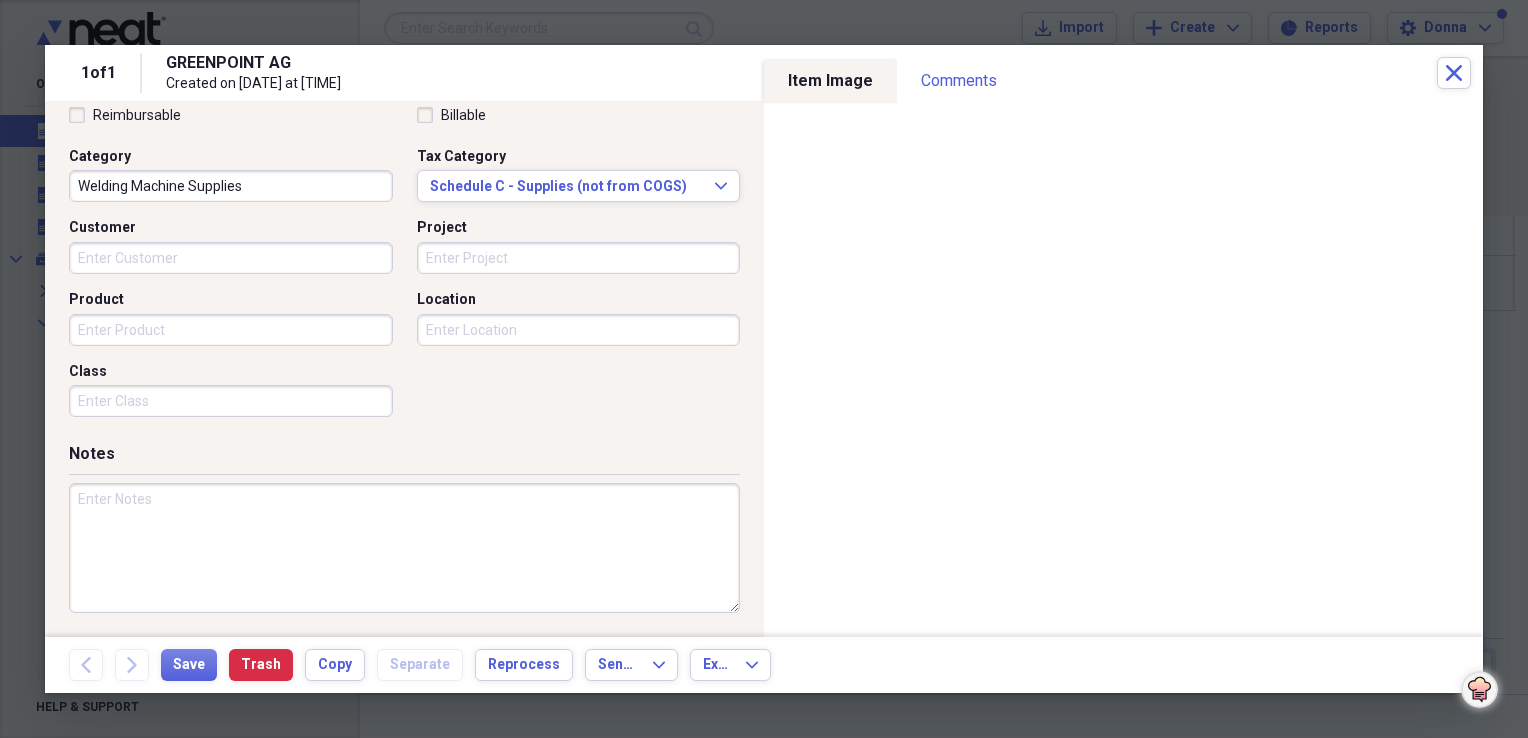 click at bounding box center [404, 548] 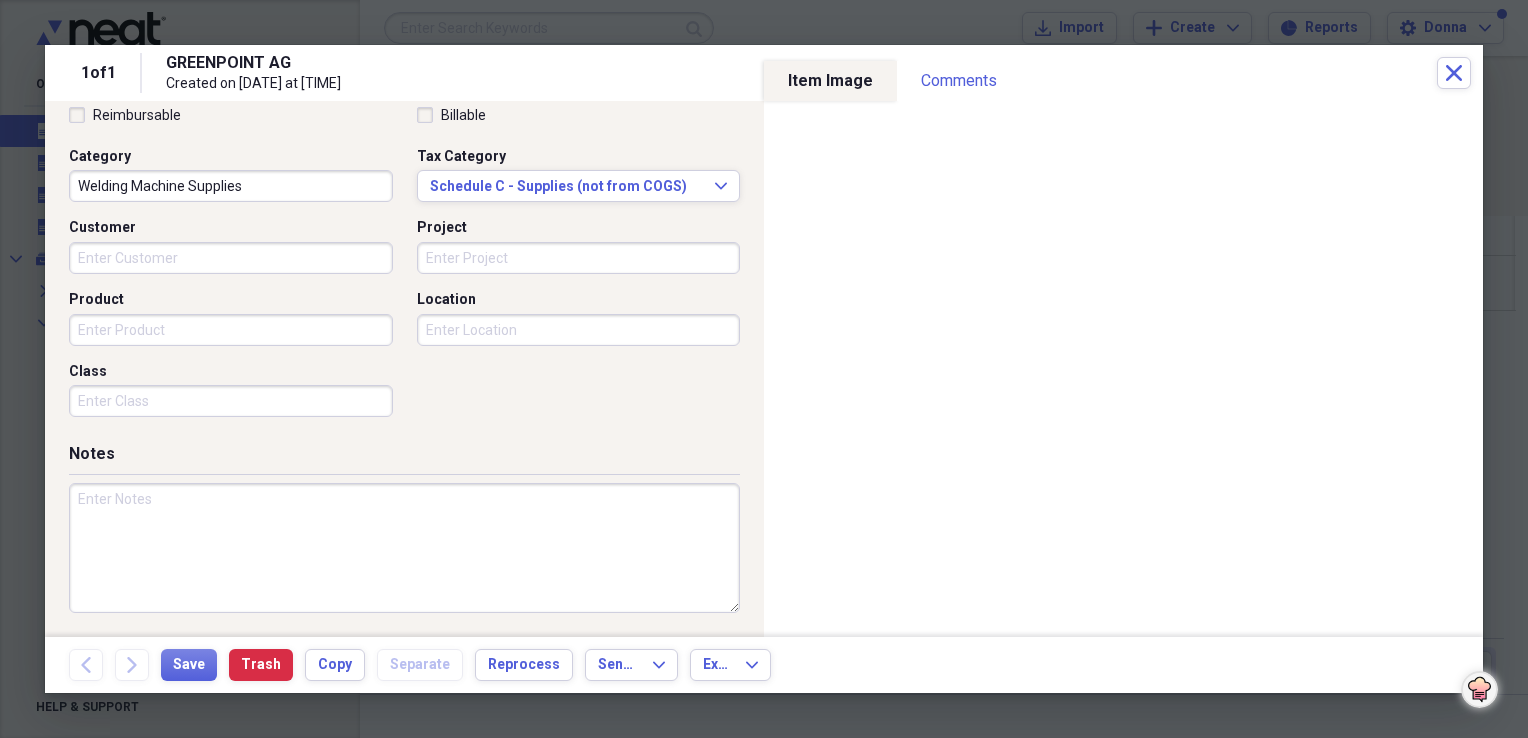 paste on "Welding Machine Supplies" 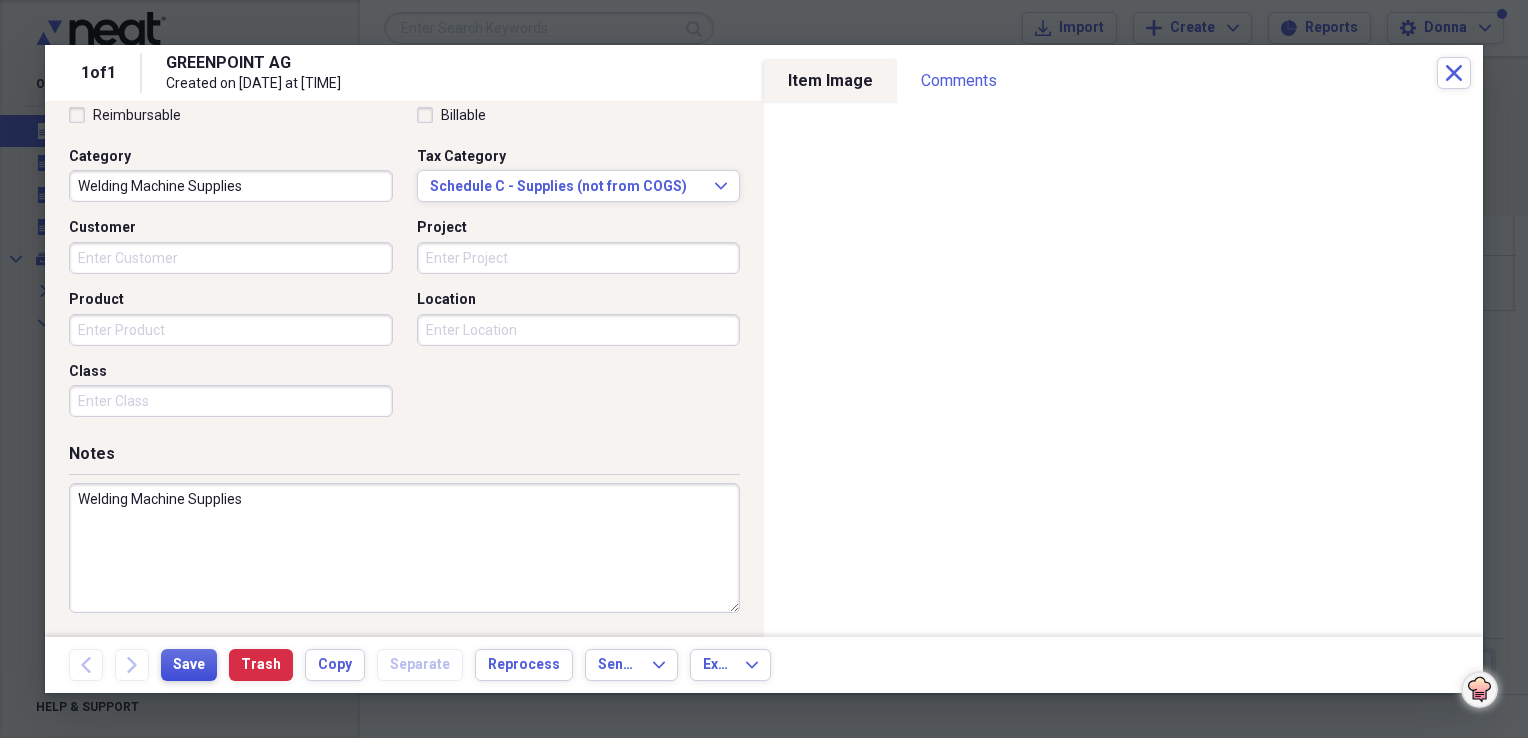 type on "Welding Machine Supplies" 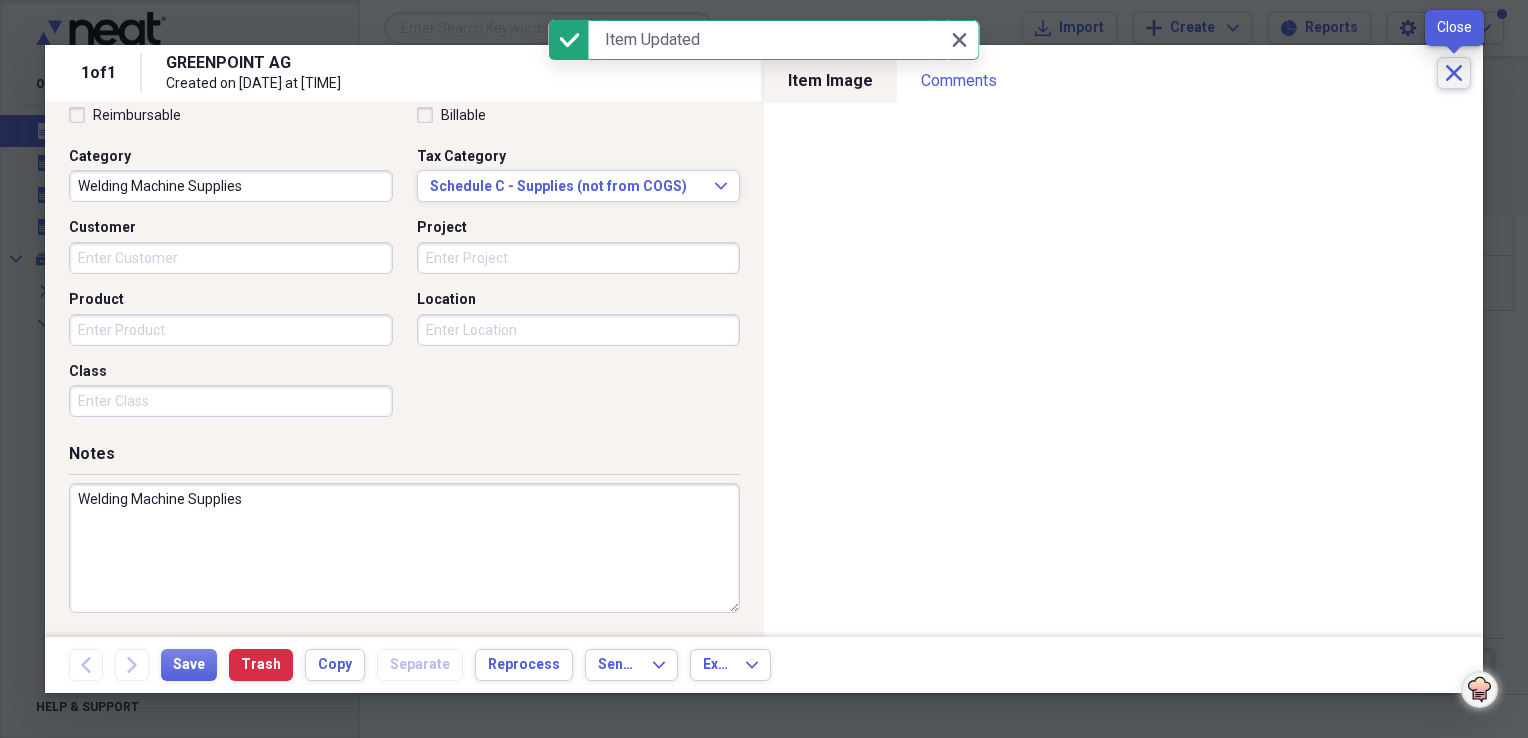 click on "Close" 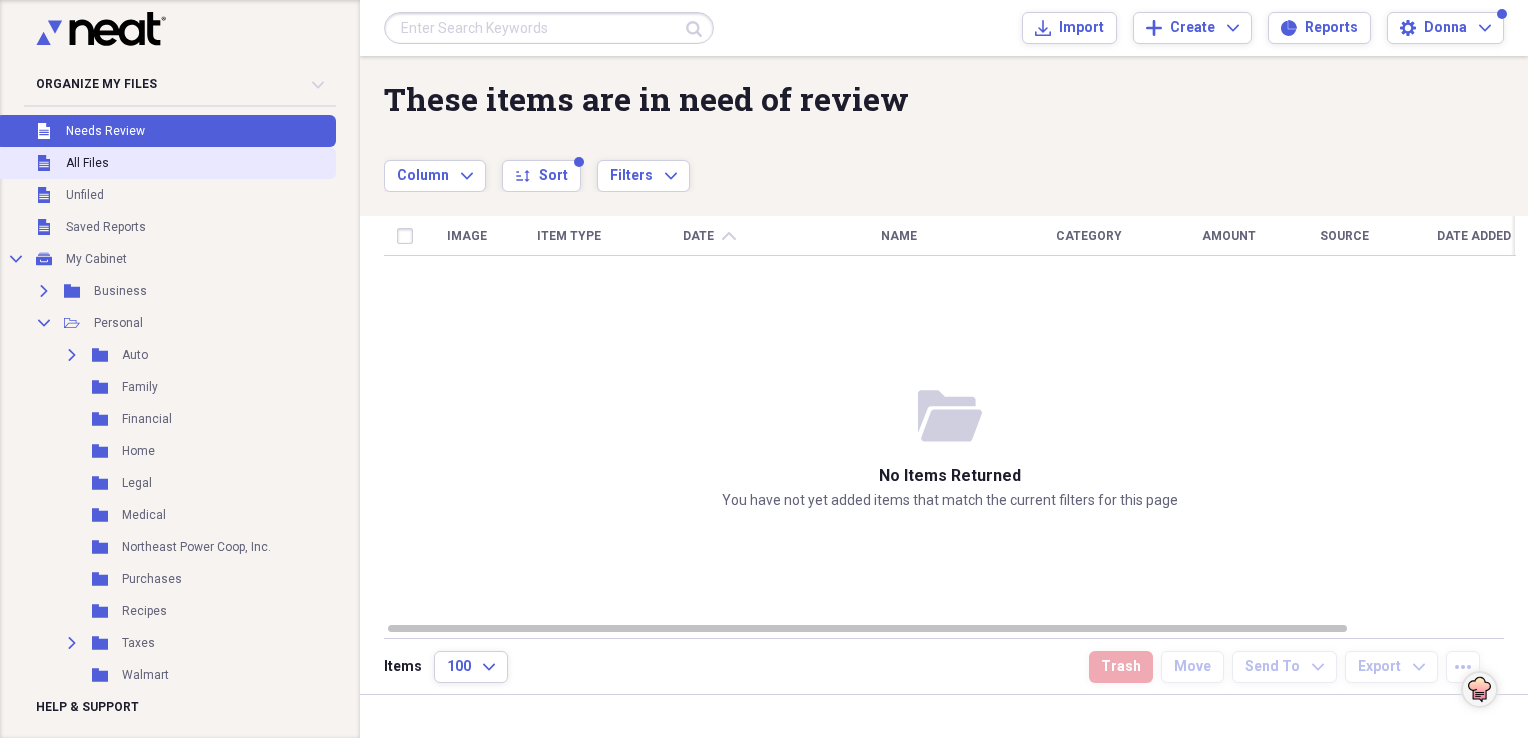 click on "Unfiled All Files" at bounding box center [166, 163] 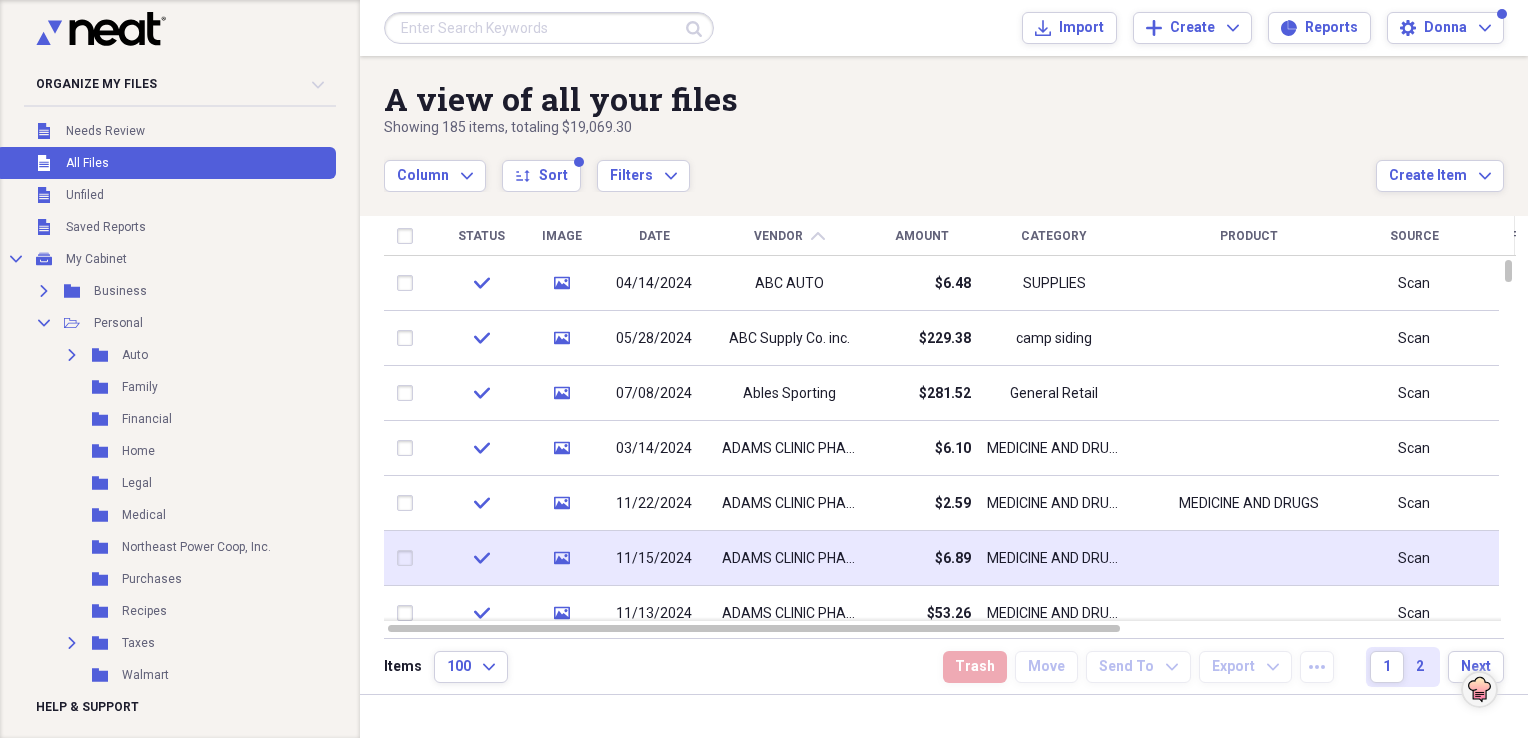 click at bounding box center (1249, 558) 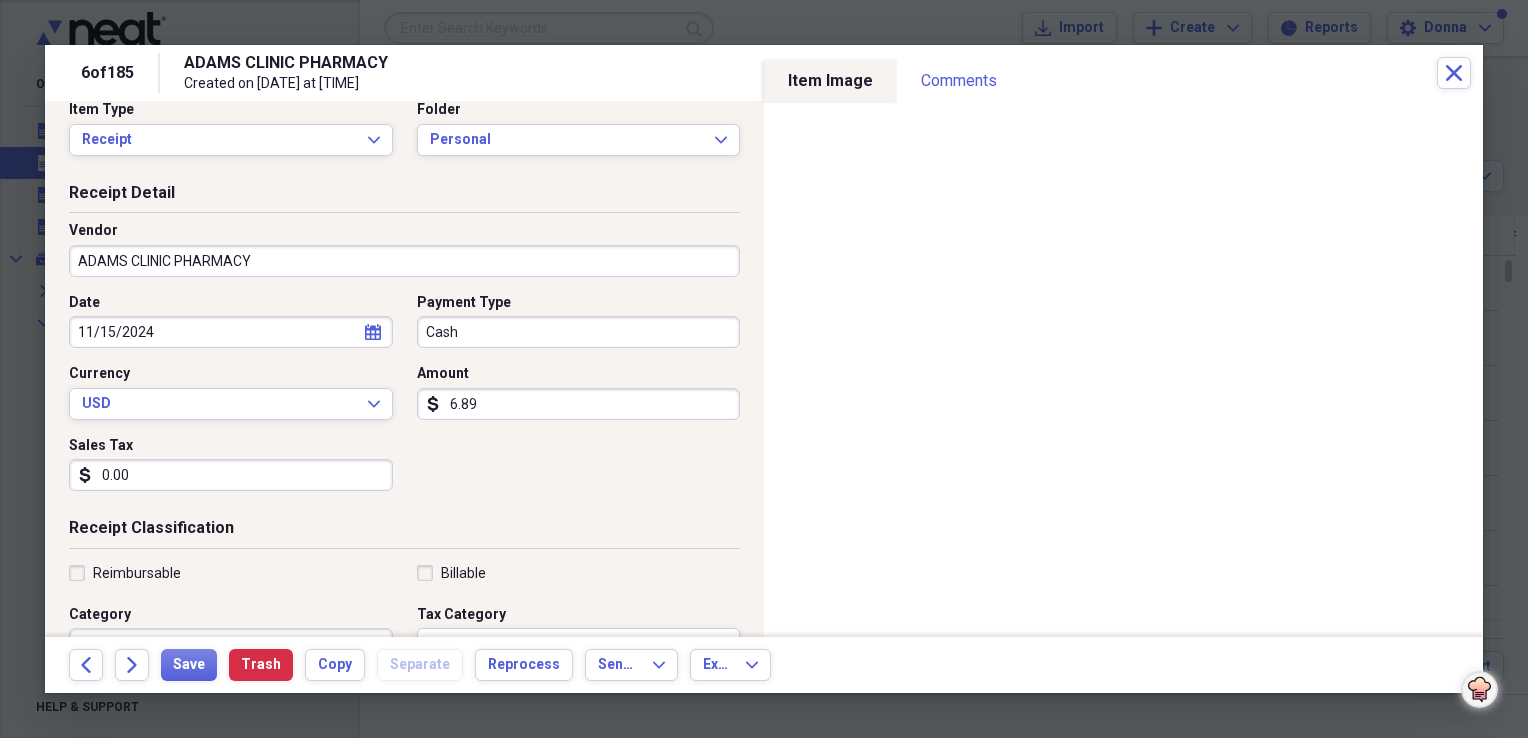scroll, scrollTop: 0, scrollLeft: 0, axis: both 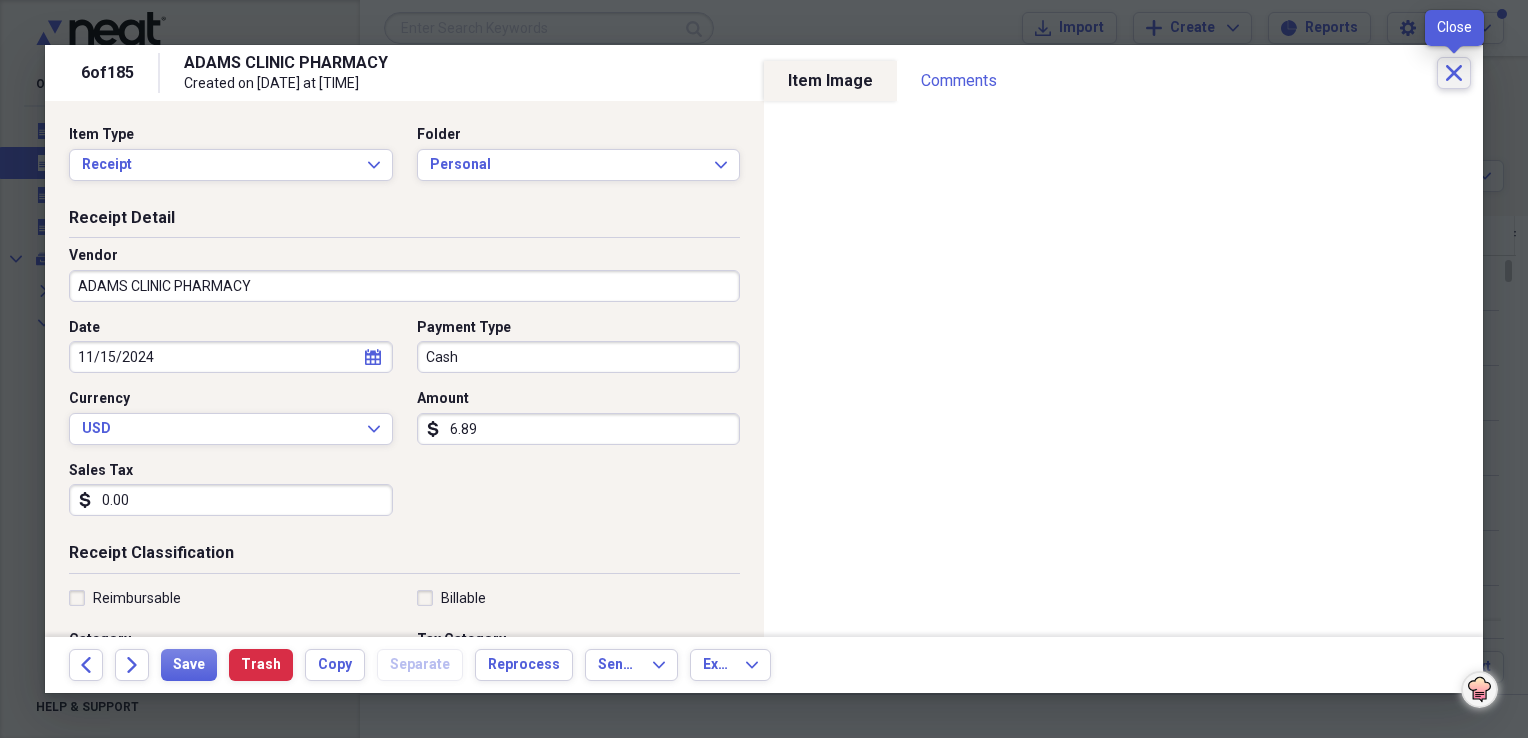 click on "Close" 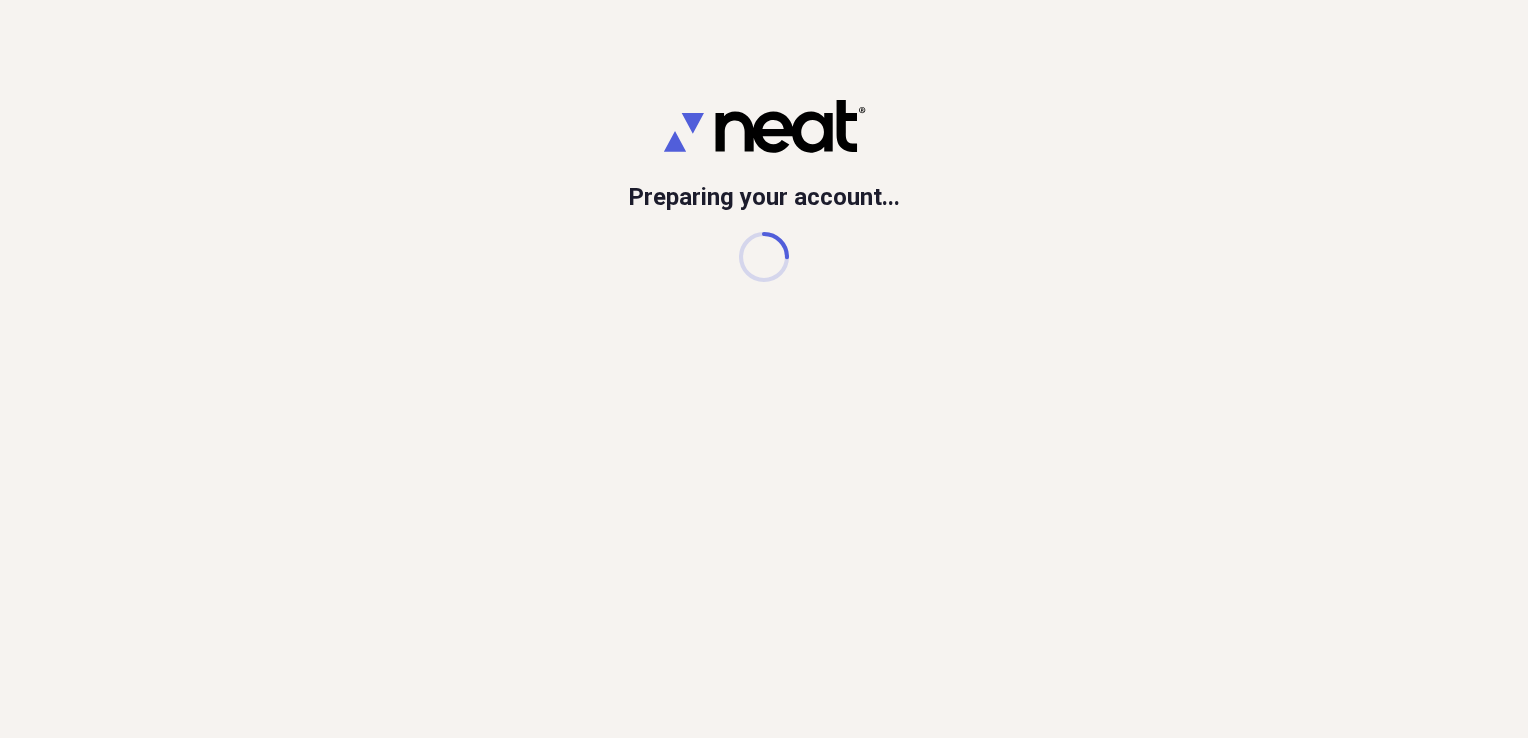 scroll, scrollTop: 0, scrollLeft: 0, axis: both 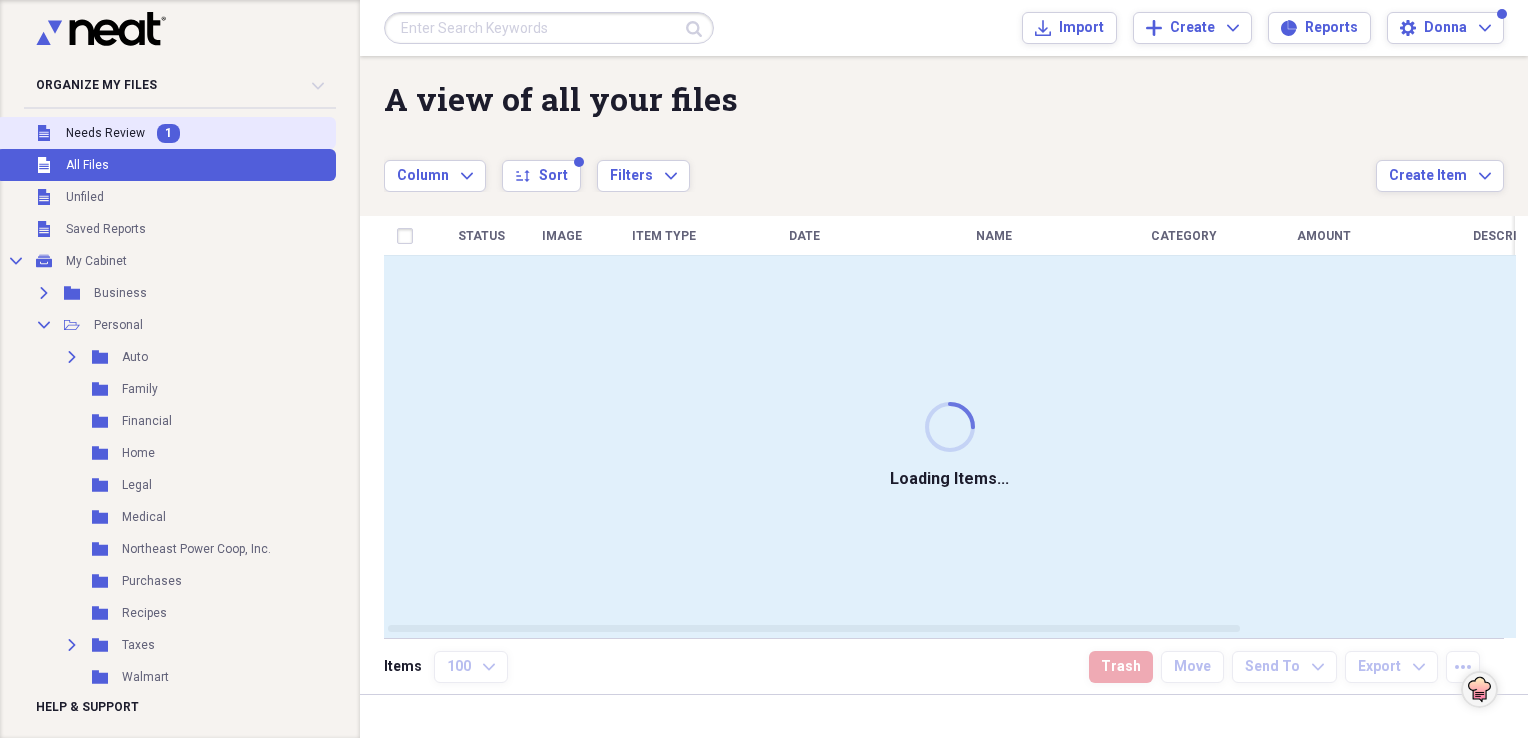 click on "Needs Review" at bounding box center (105, 133) 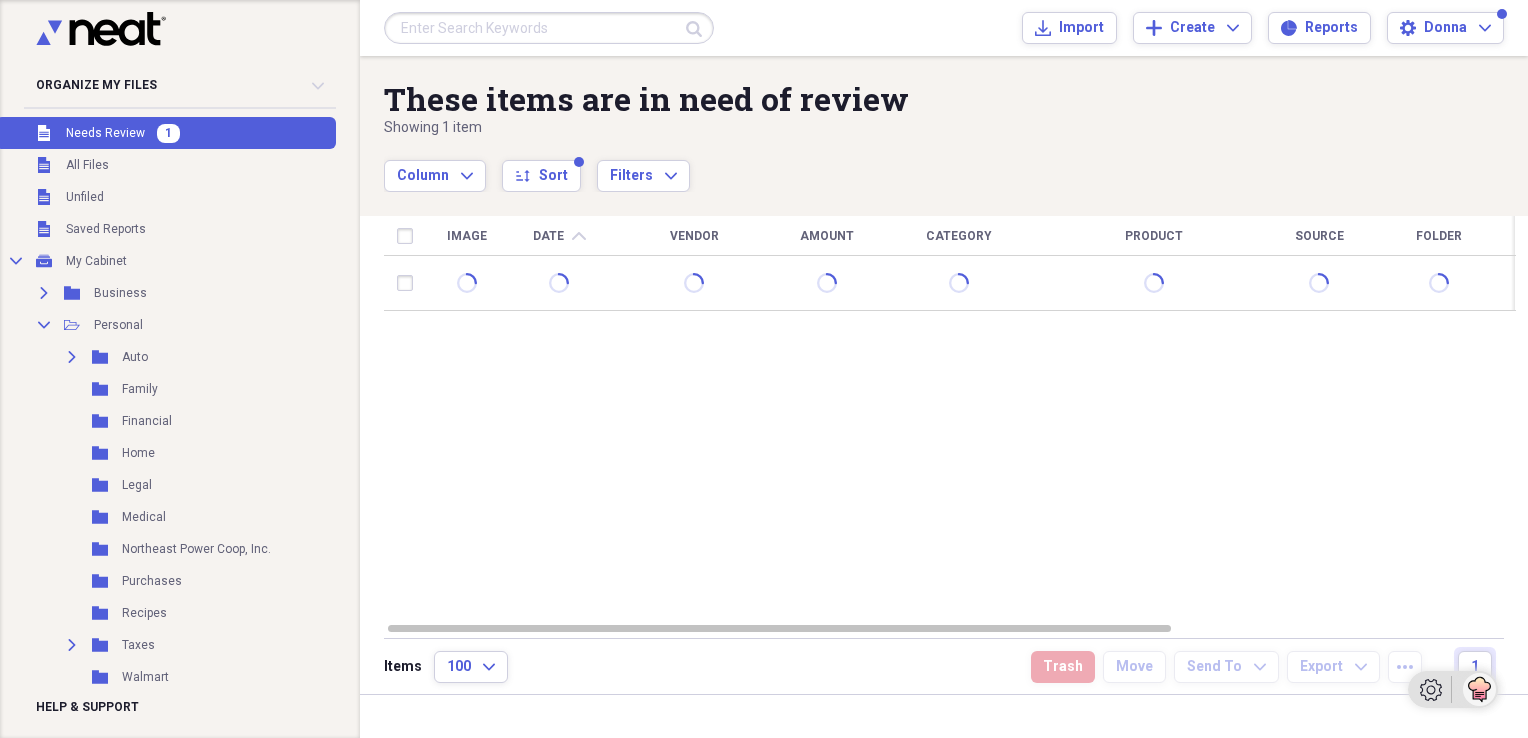 click 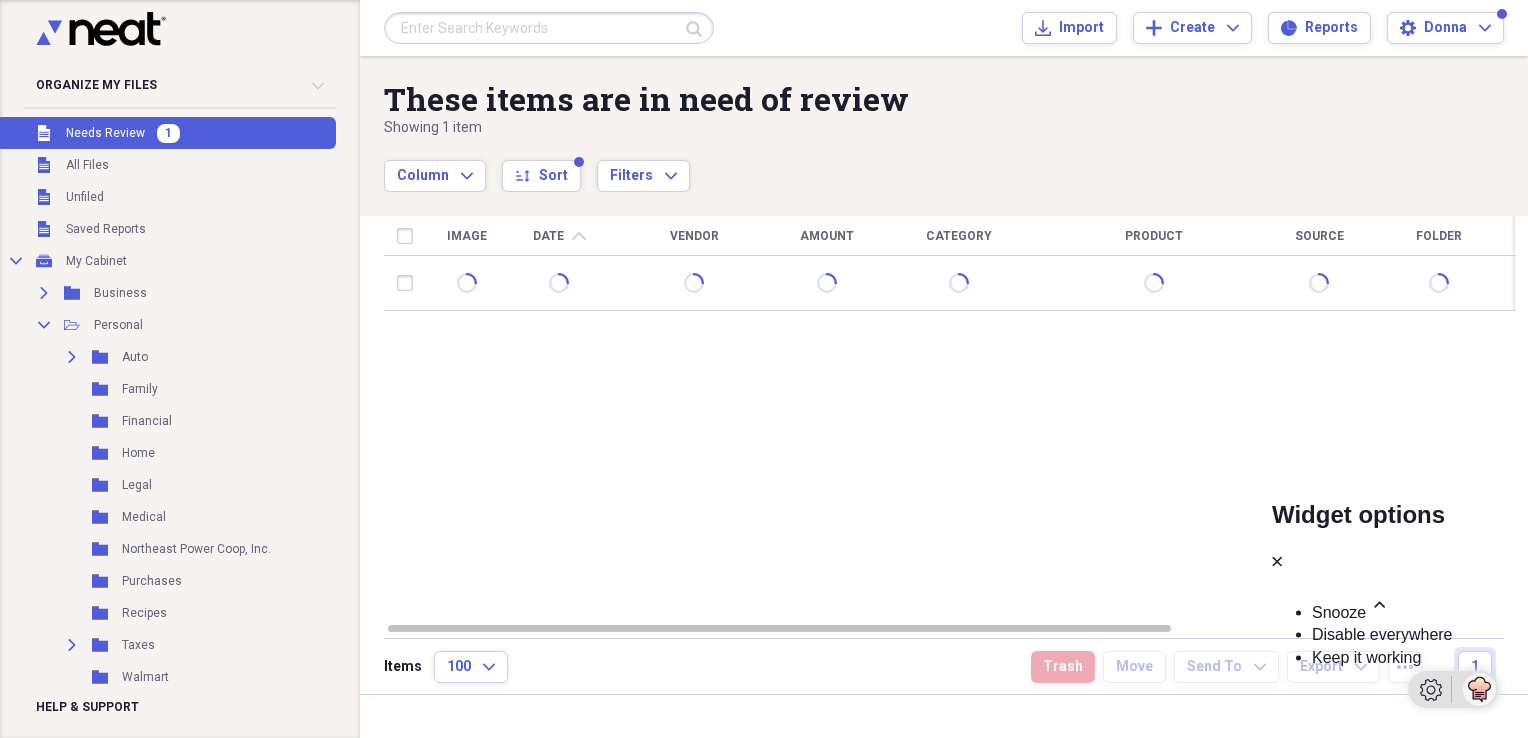 click 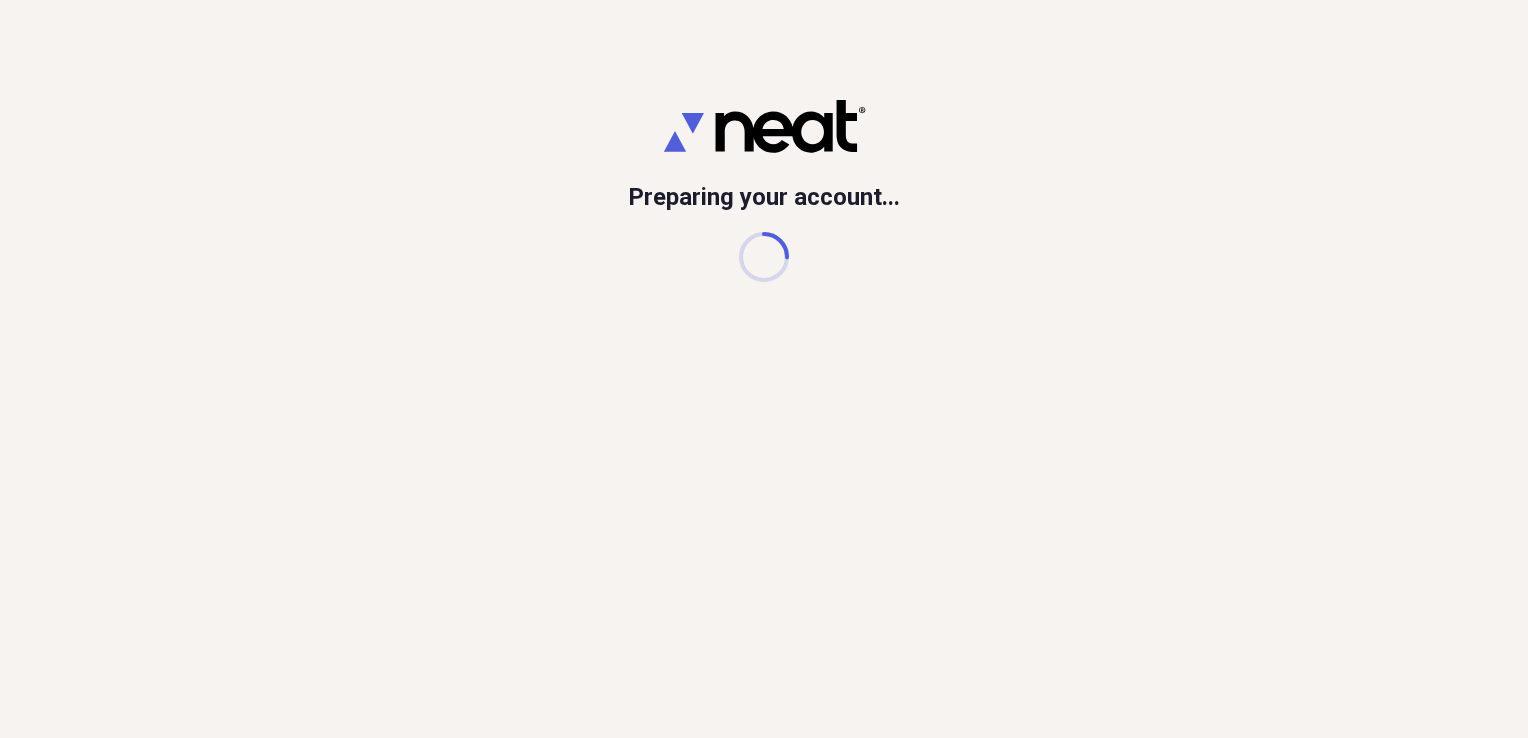scroll, scrollTop: 0, scrollLeft: 0, axis: both 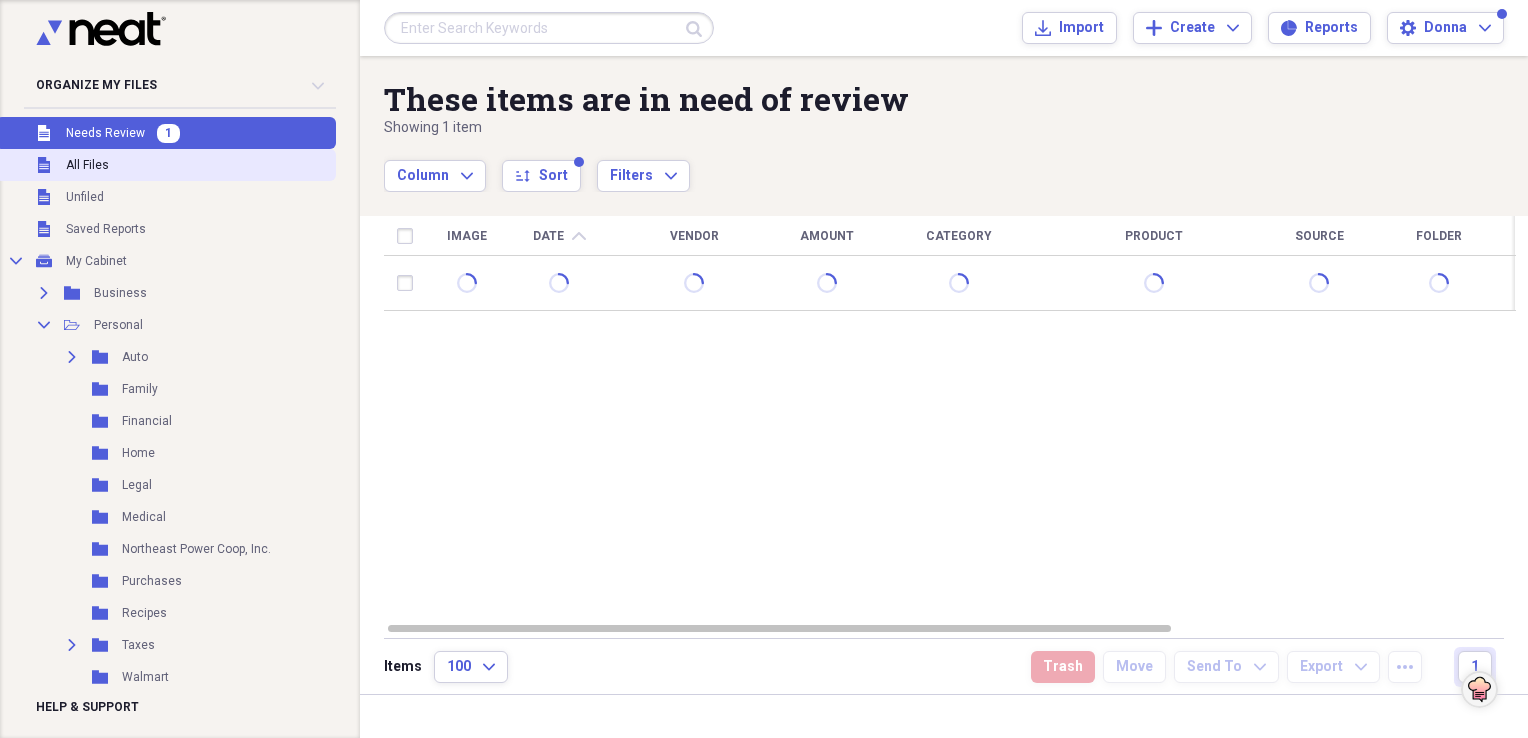 click on "Unfiled All Files" at bounding box center (166, 165) 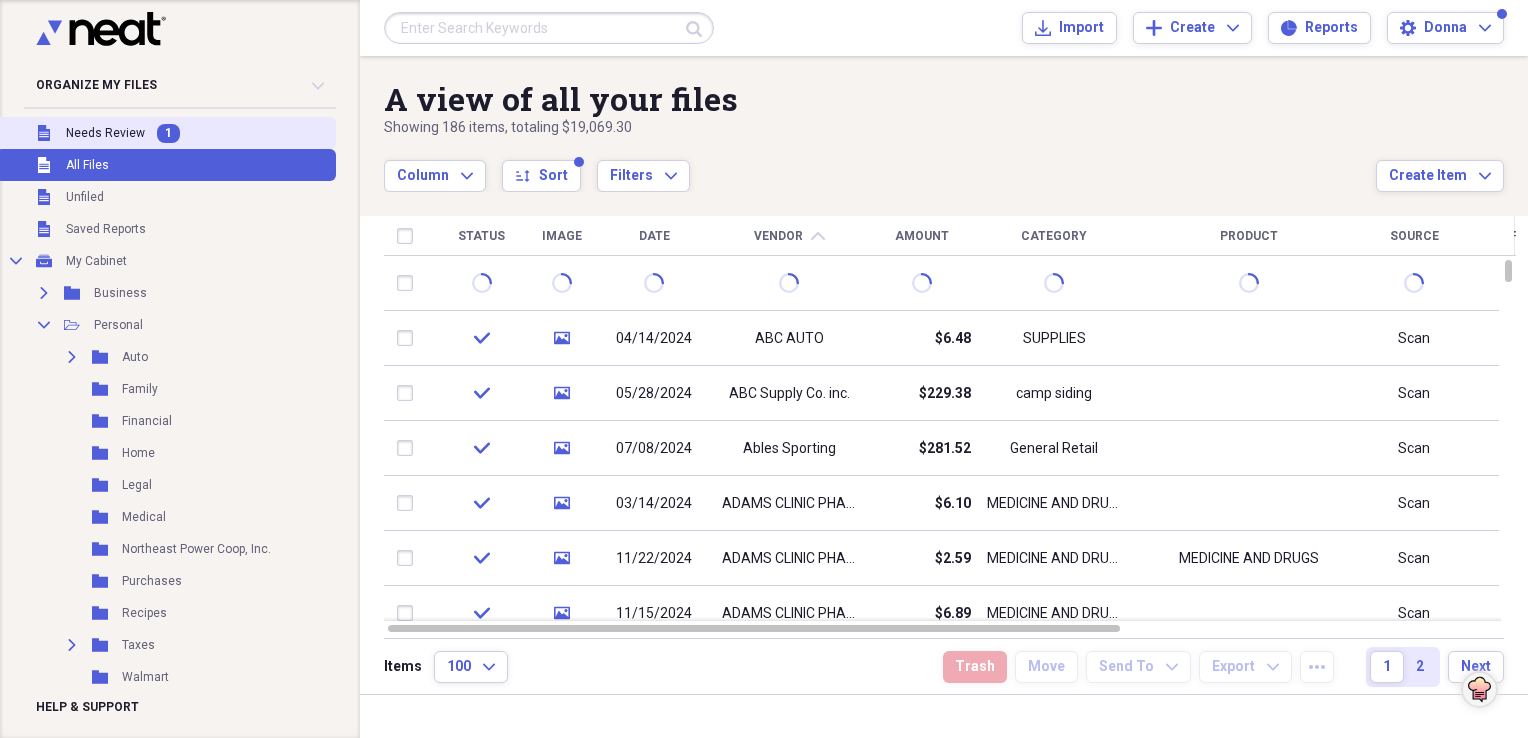 click on "Needs Review" at bounding box center [105, 133] 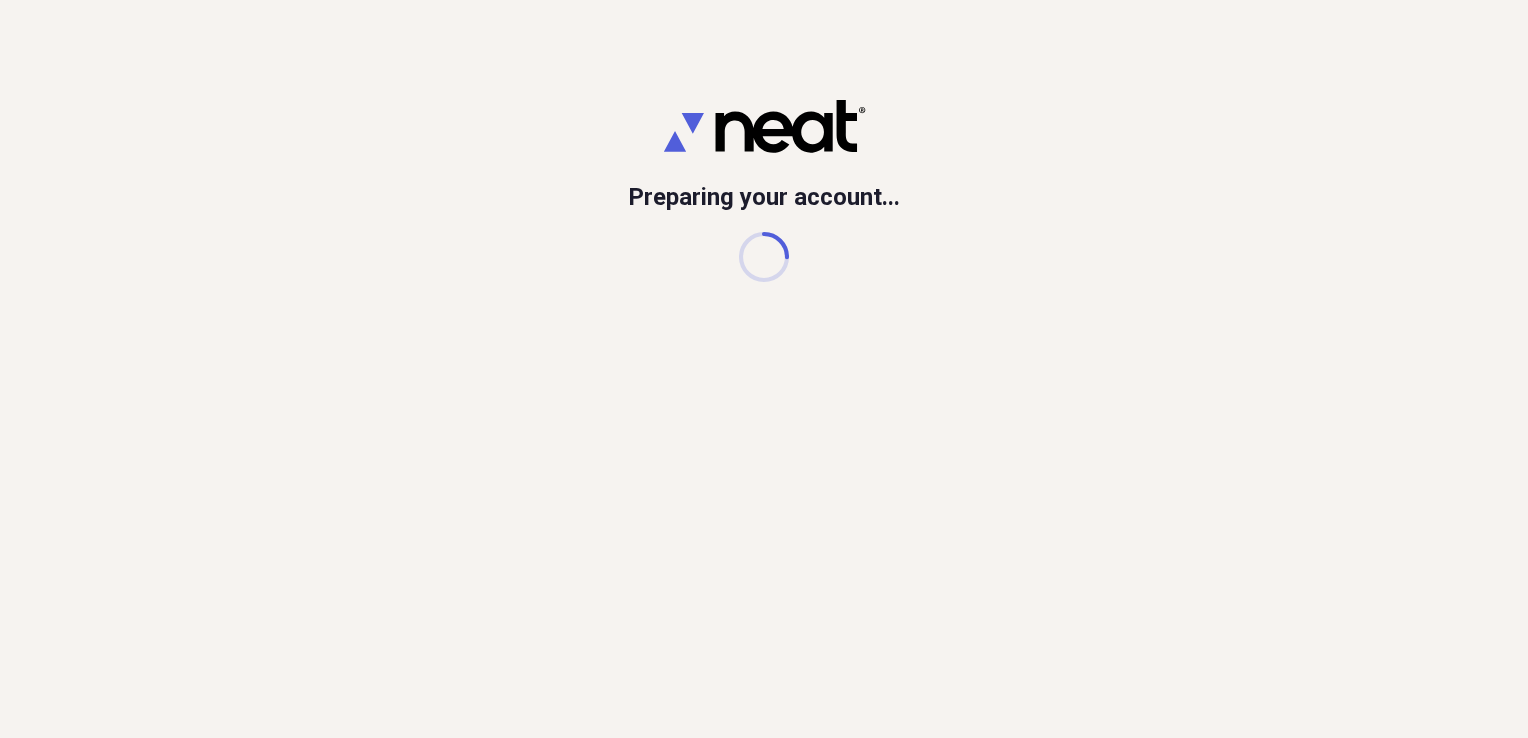 scroll, scrollTop: 0, scrollLeft: 0, axis: both 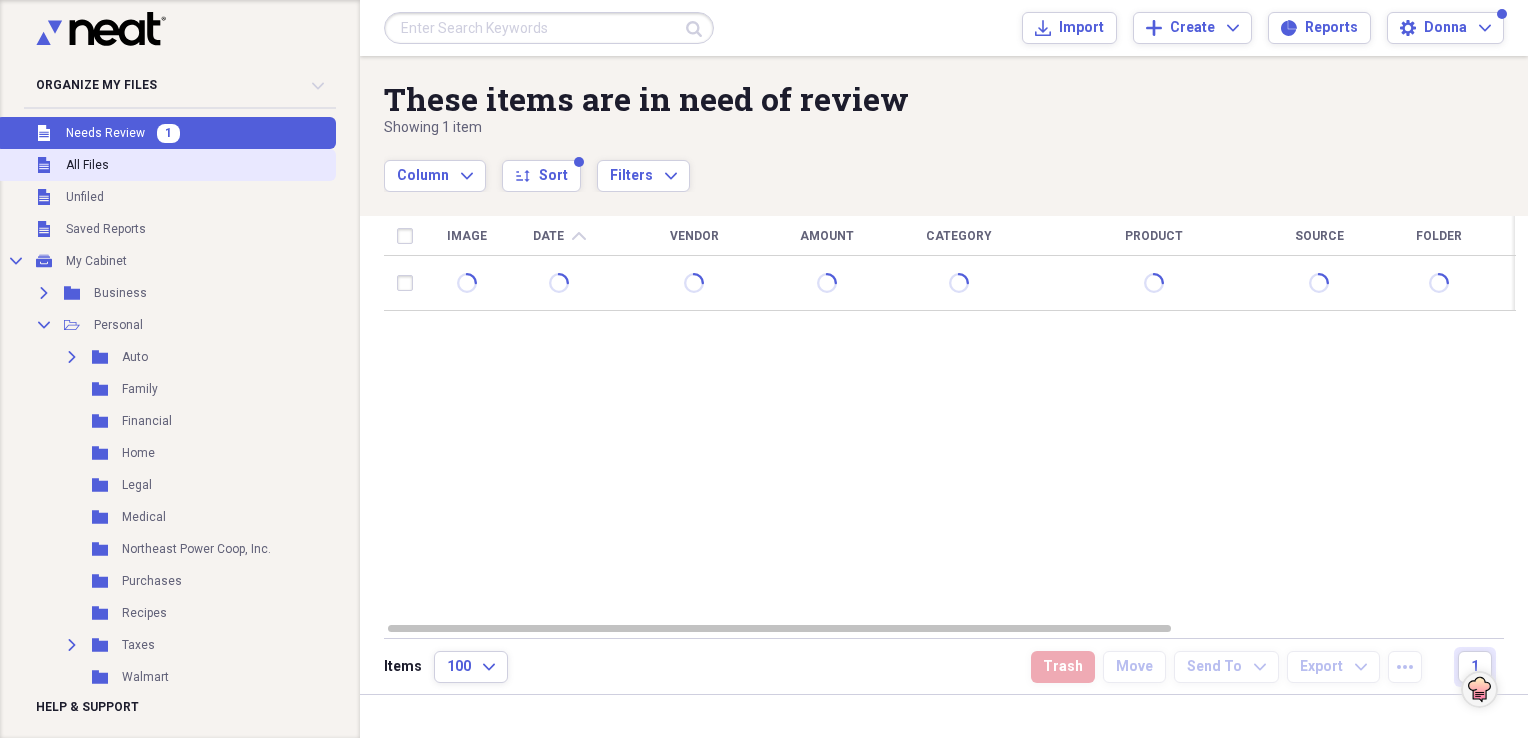 click on "Unfiled All Files" at bounding box center (166, 165) 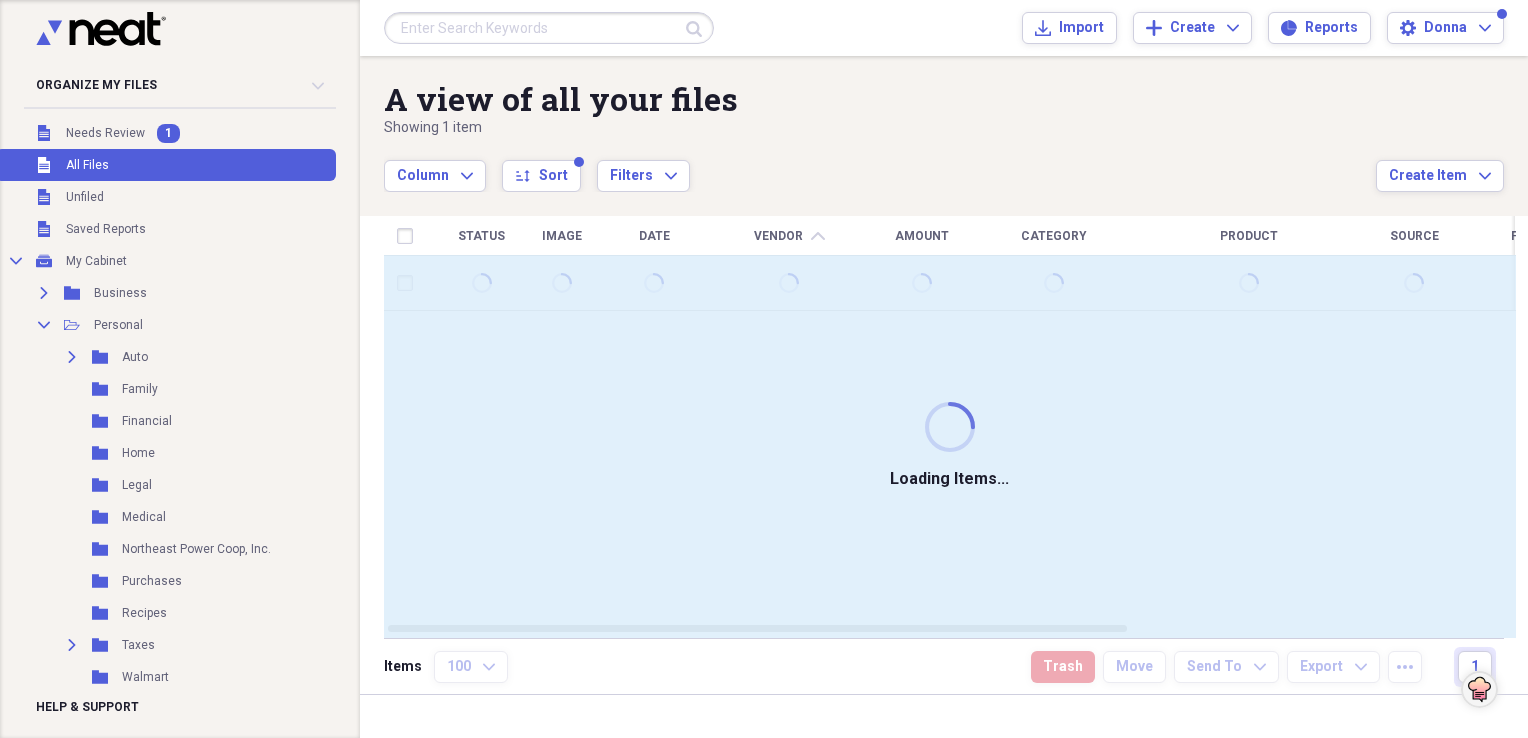 click on "Unfiled All Files" at bounding box center (166, 165) 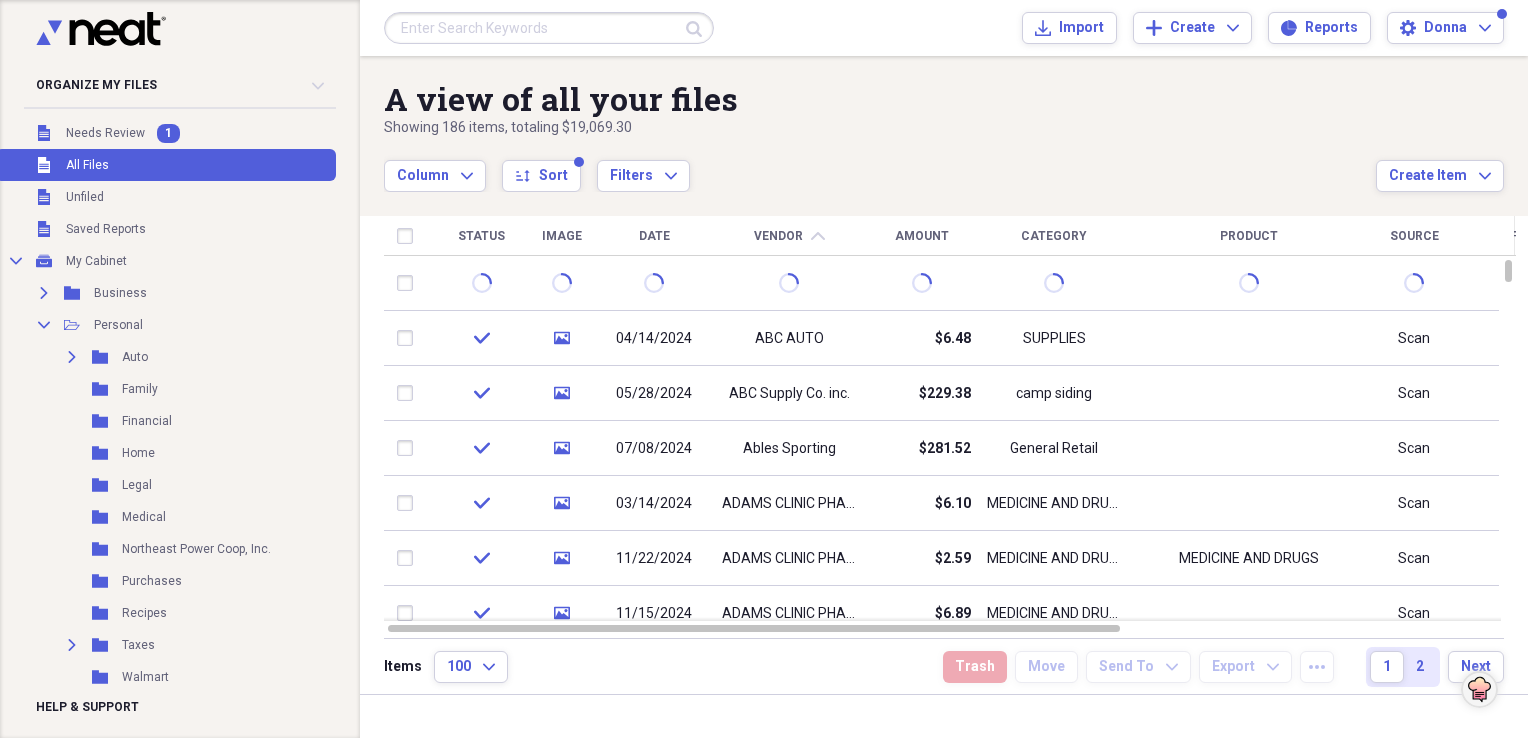 click on "All Files" at bounding box center (87, 165) 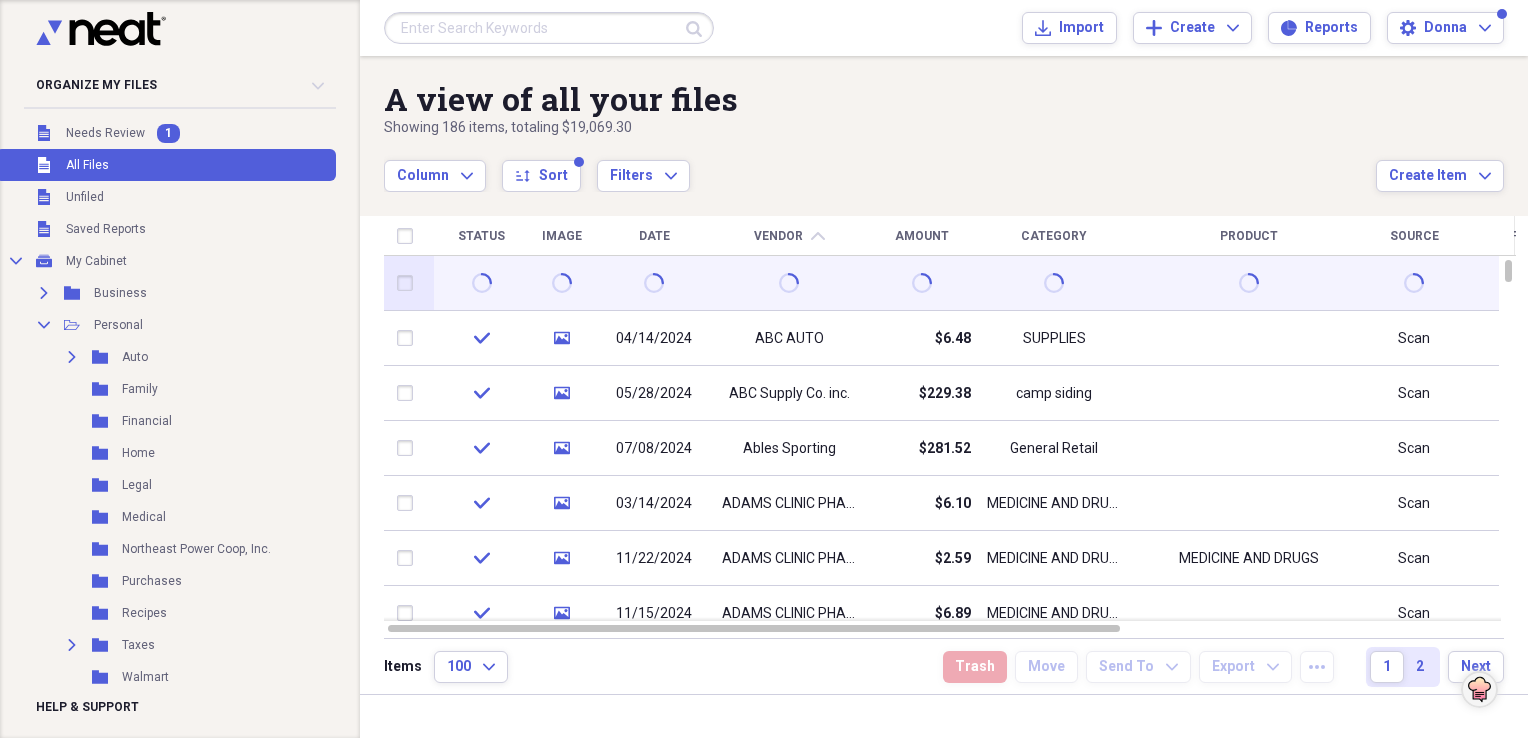 click 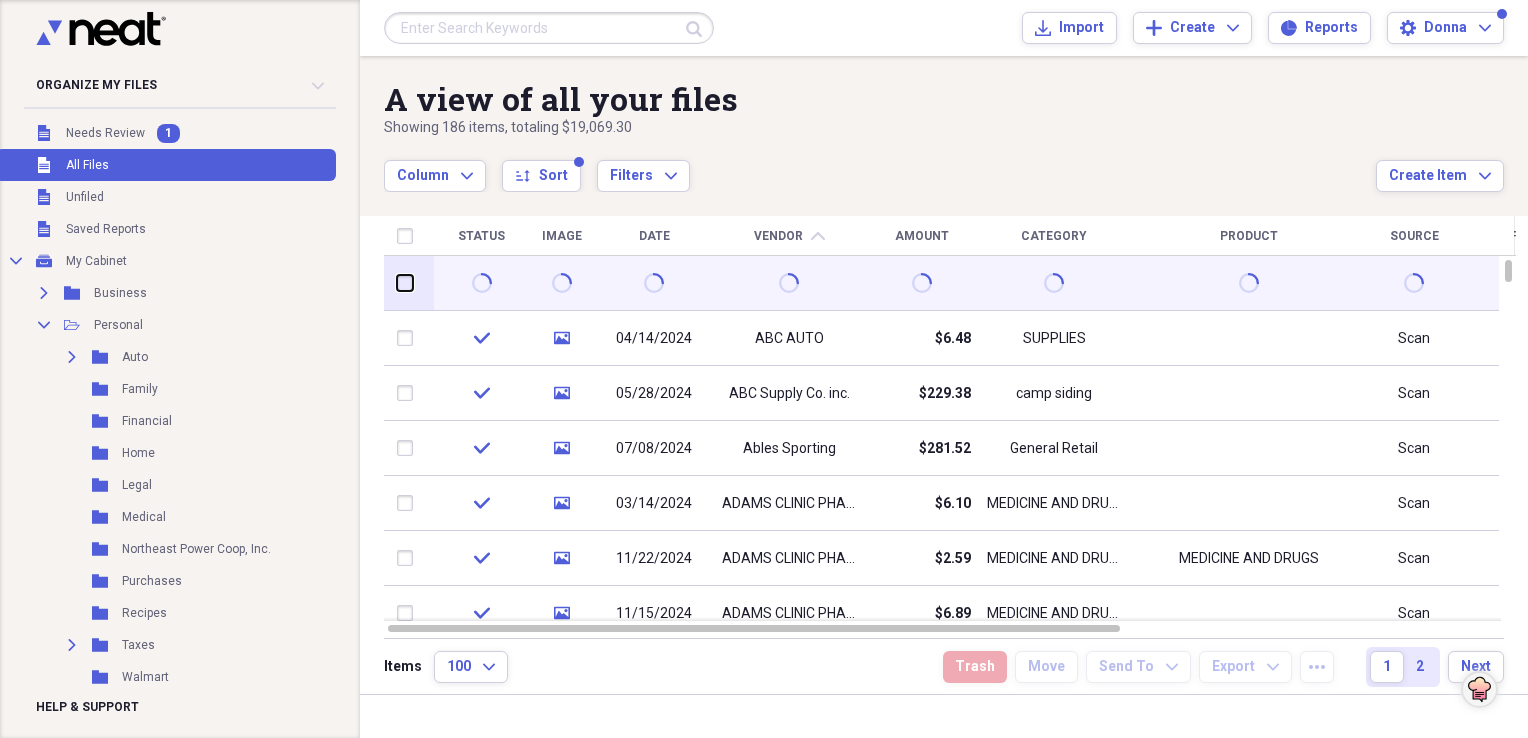 click at bounding box center (397, 283) 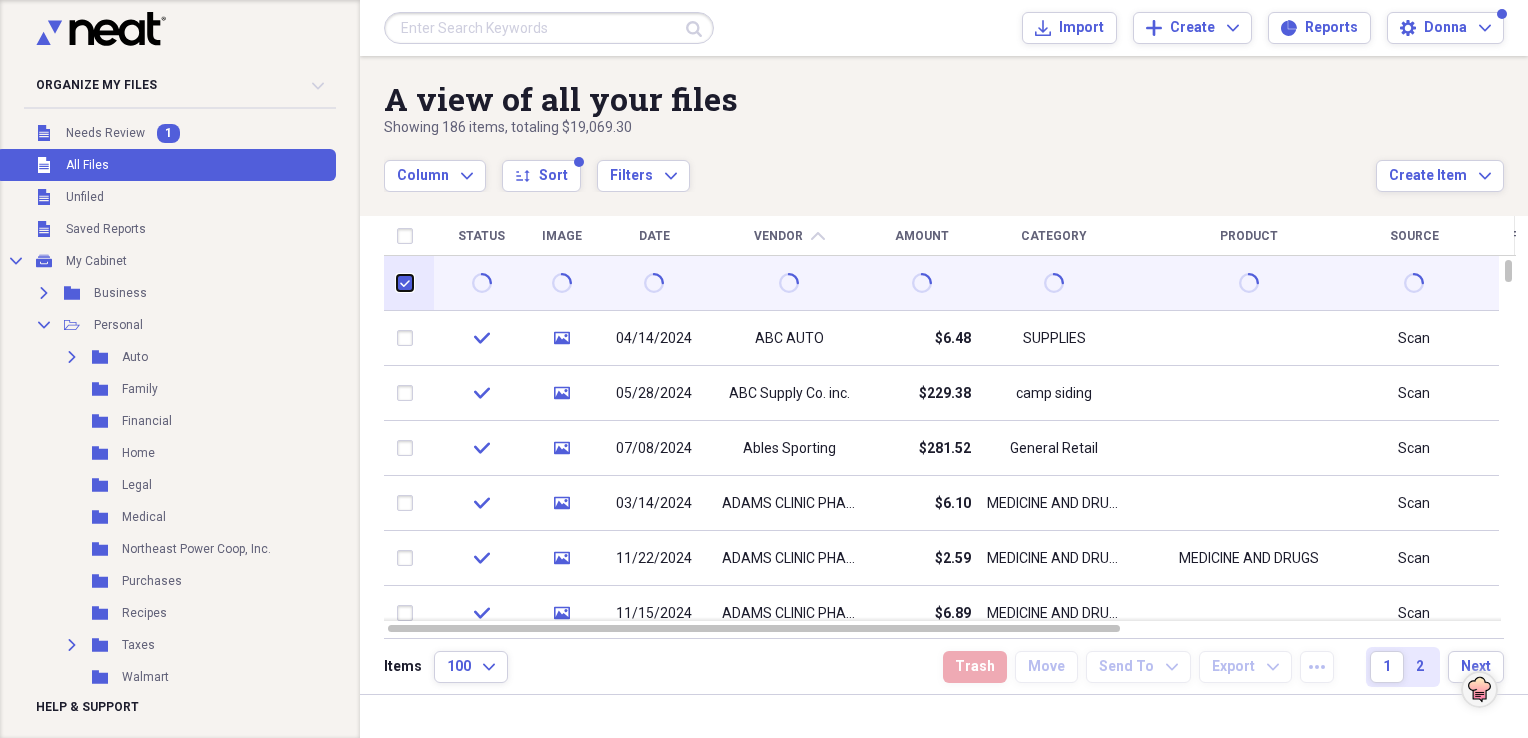 checkbox on "true" 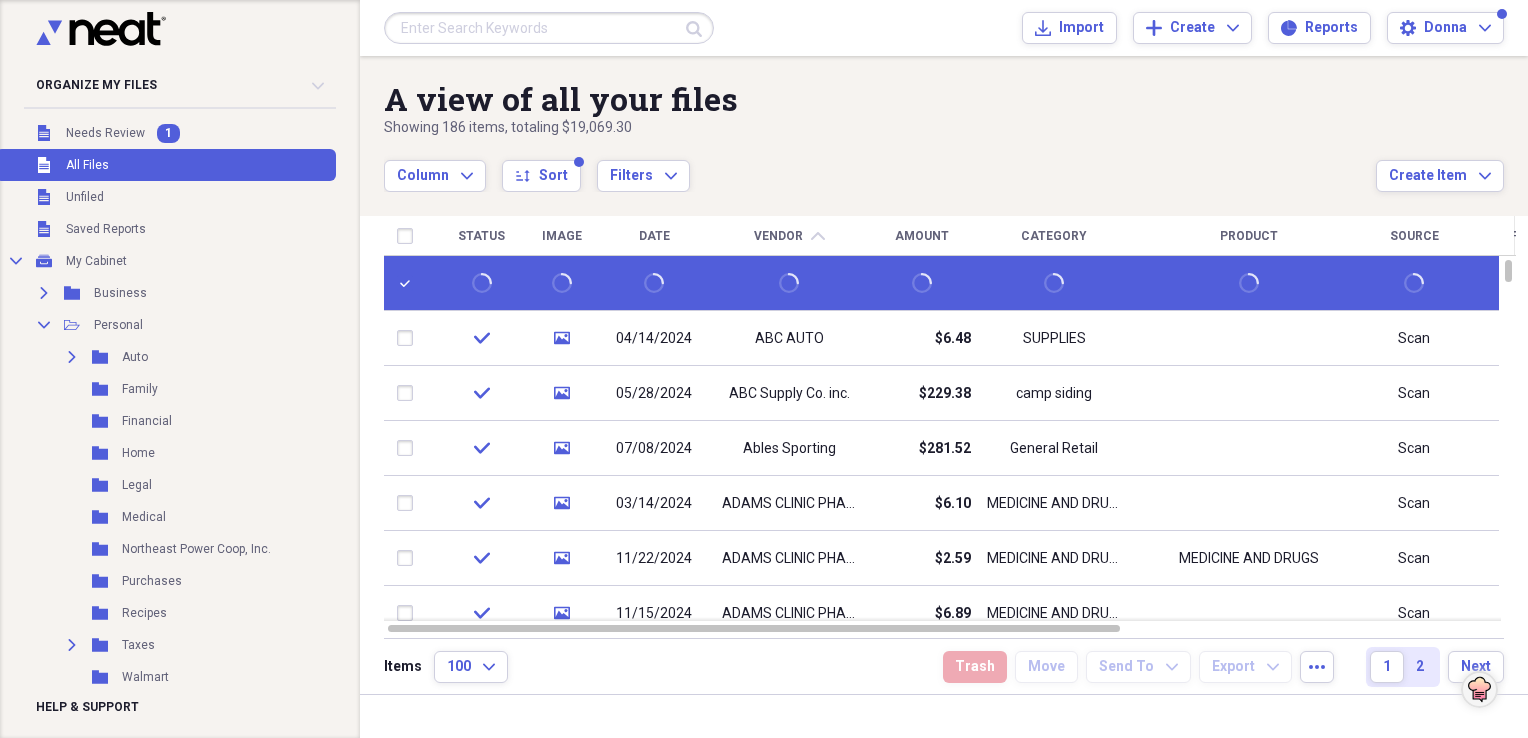 click at bounding box center [481, 283] 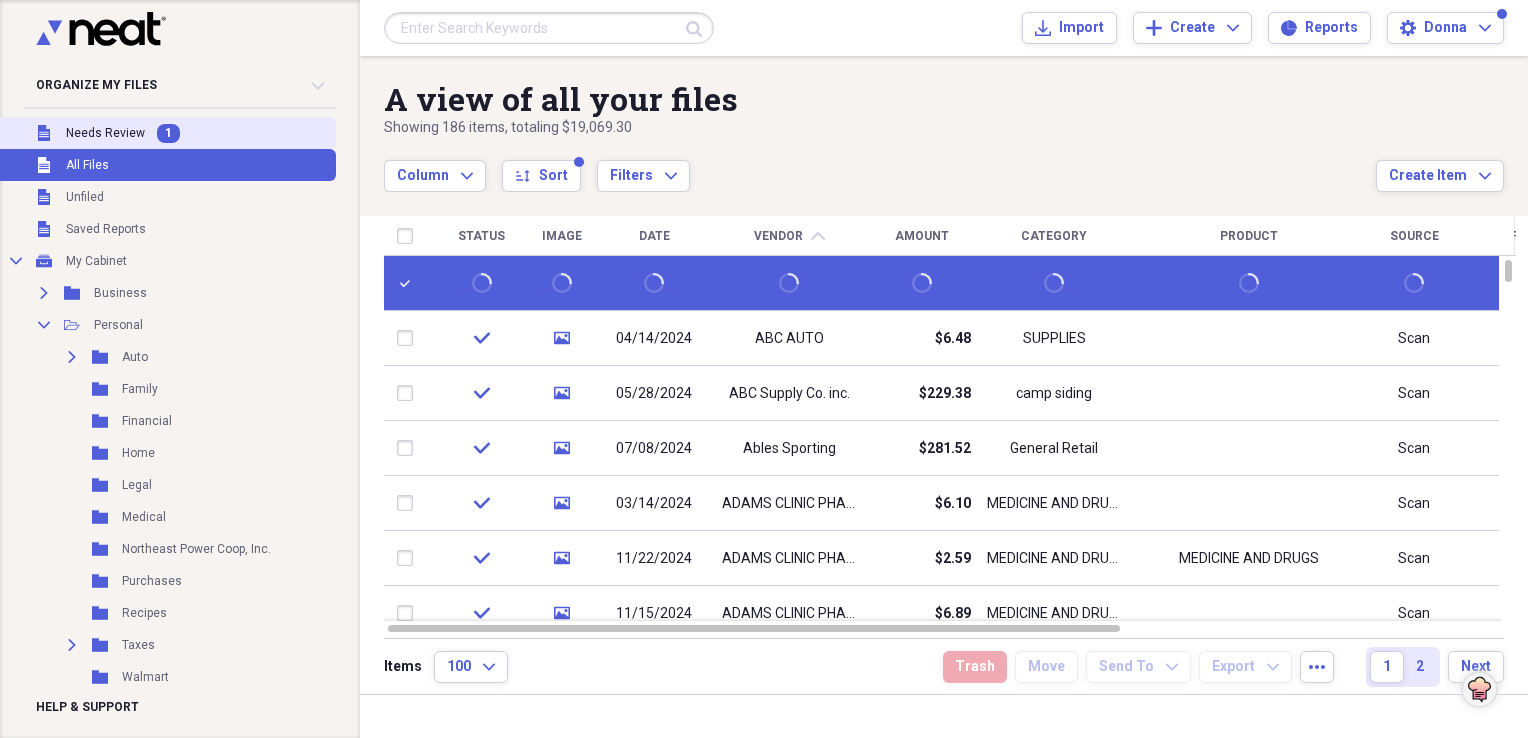 click on "Needs Review" at bounding box center [105, 133] 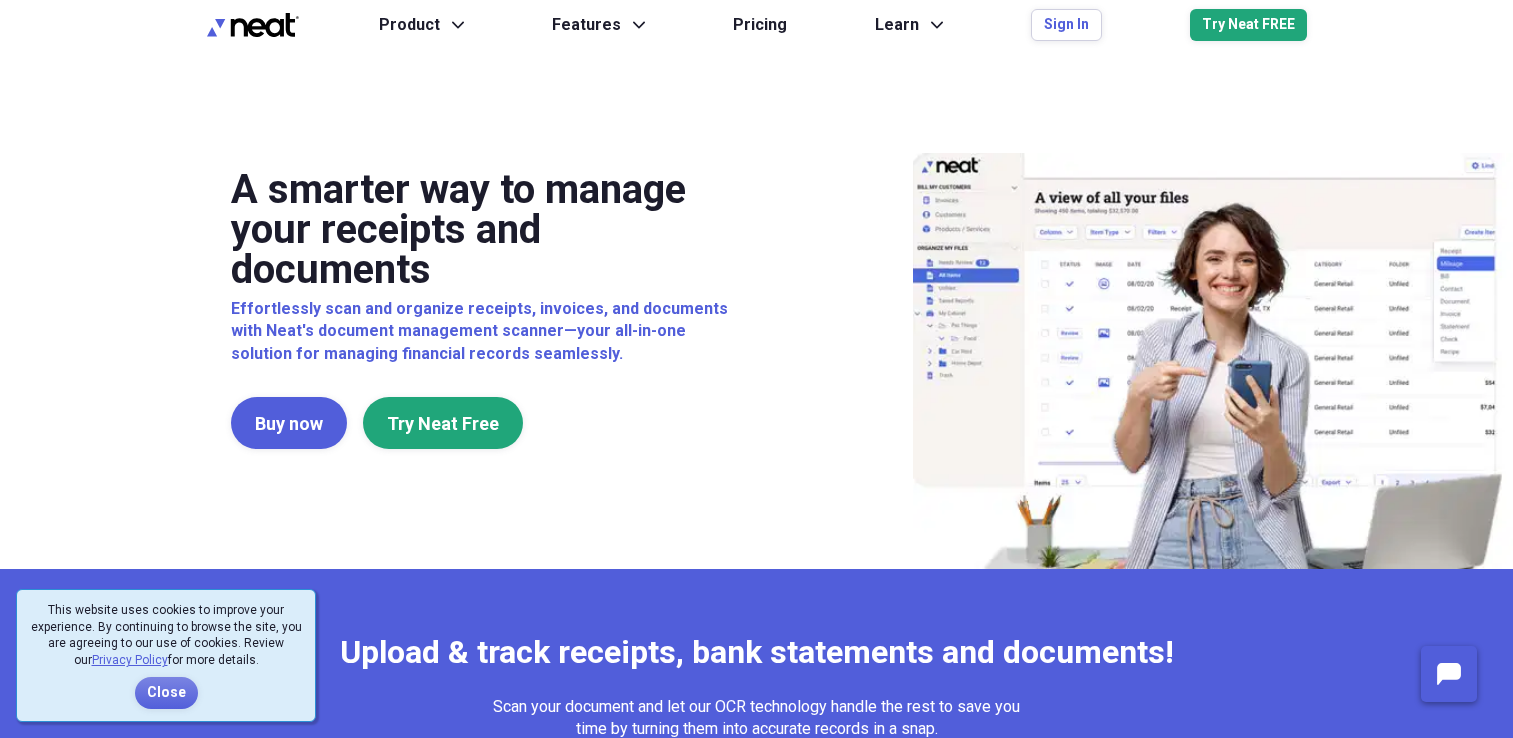 scroll, scrollTop: 0, scrollLeft: 0, axis: both 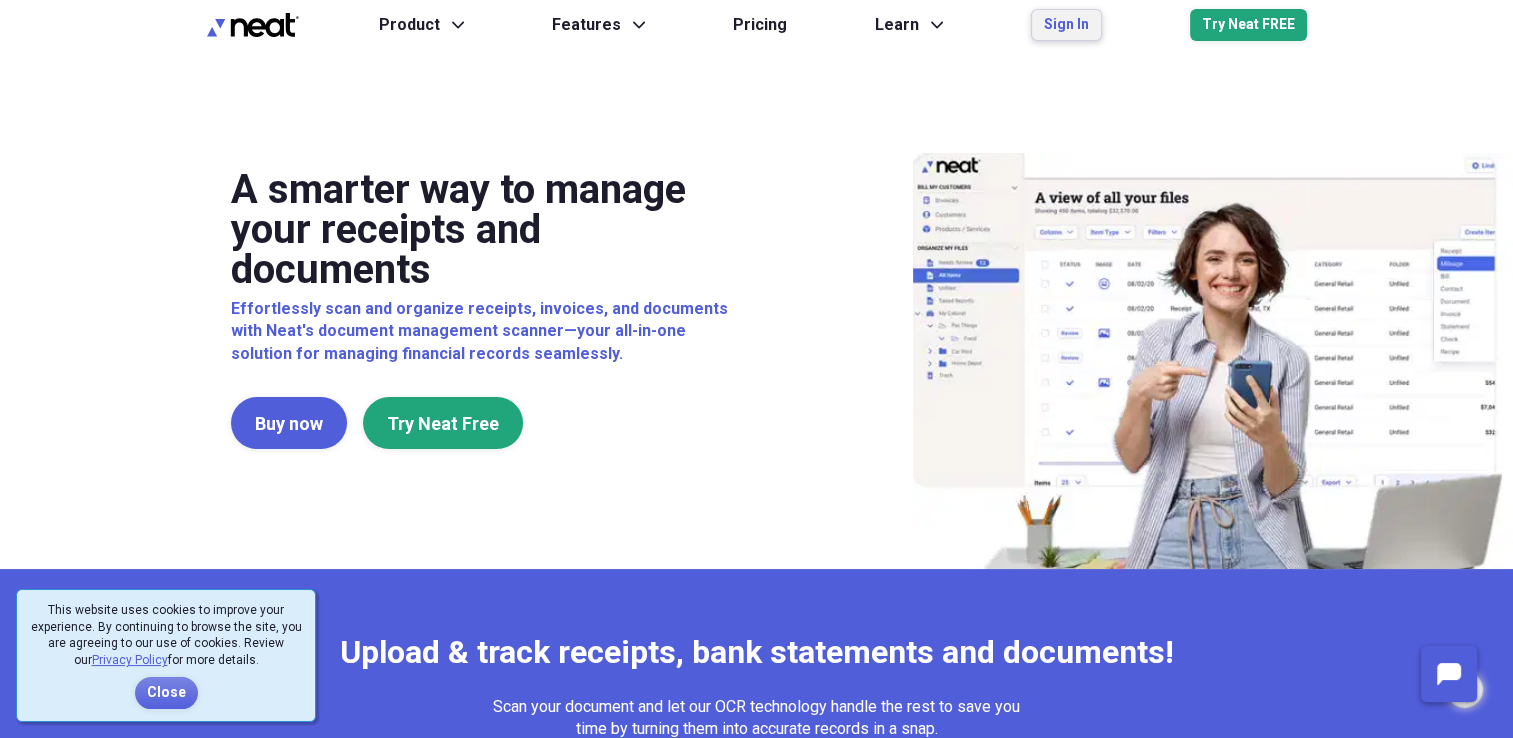 click on "Sign In" at bounding box center [1066, 25] 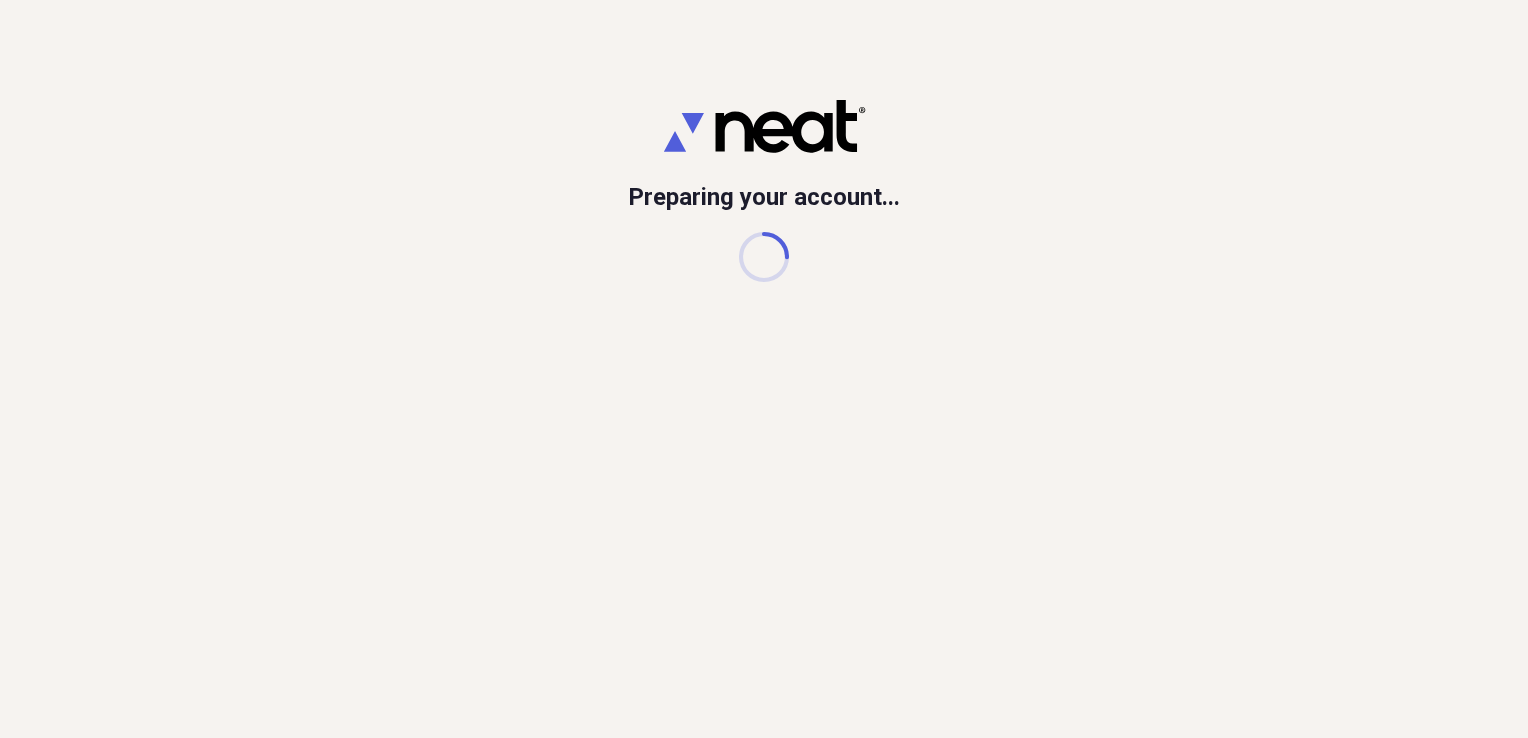 scroll, scrollTop: 0, scrollLeft: 0, axis: both 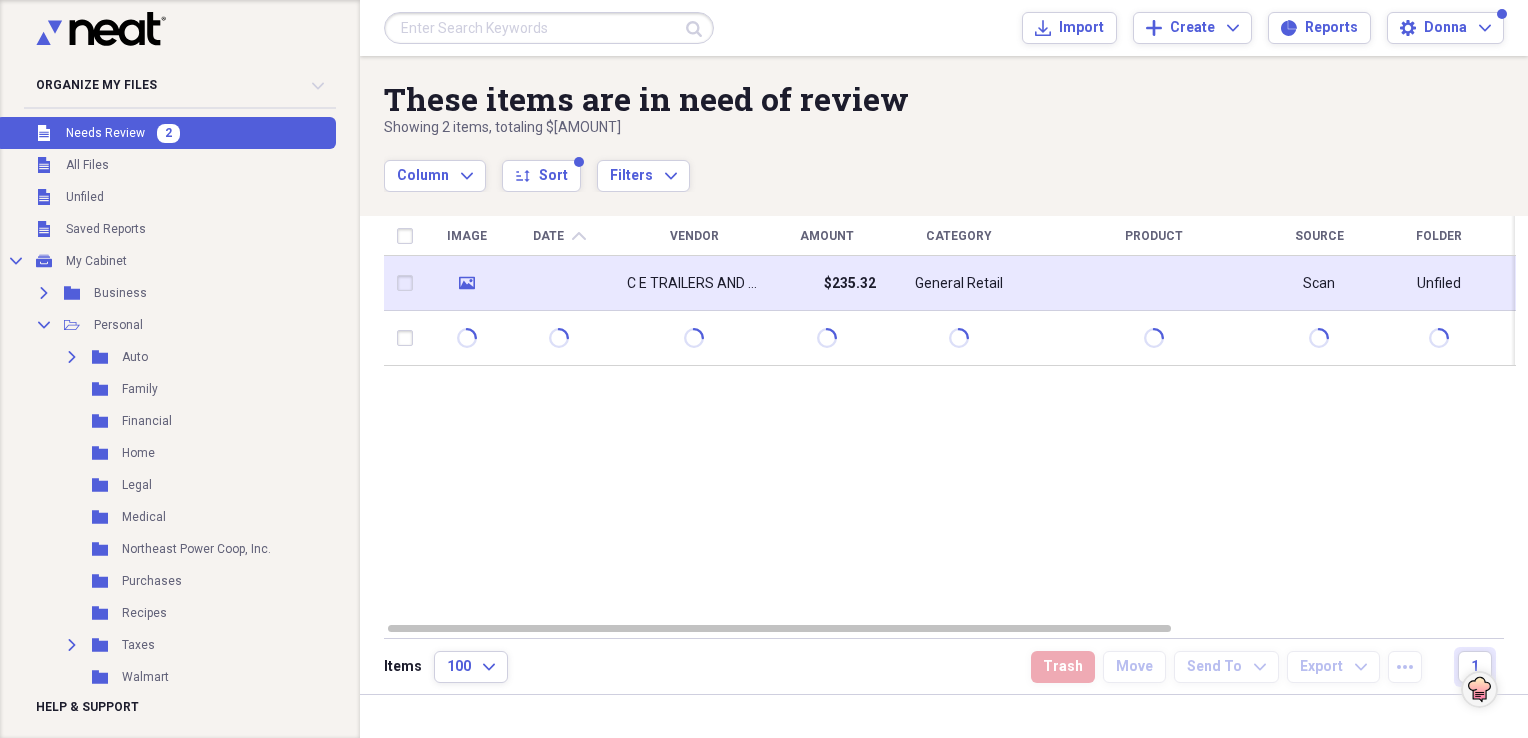 click at bounding box center (559, 283) 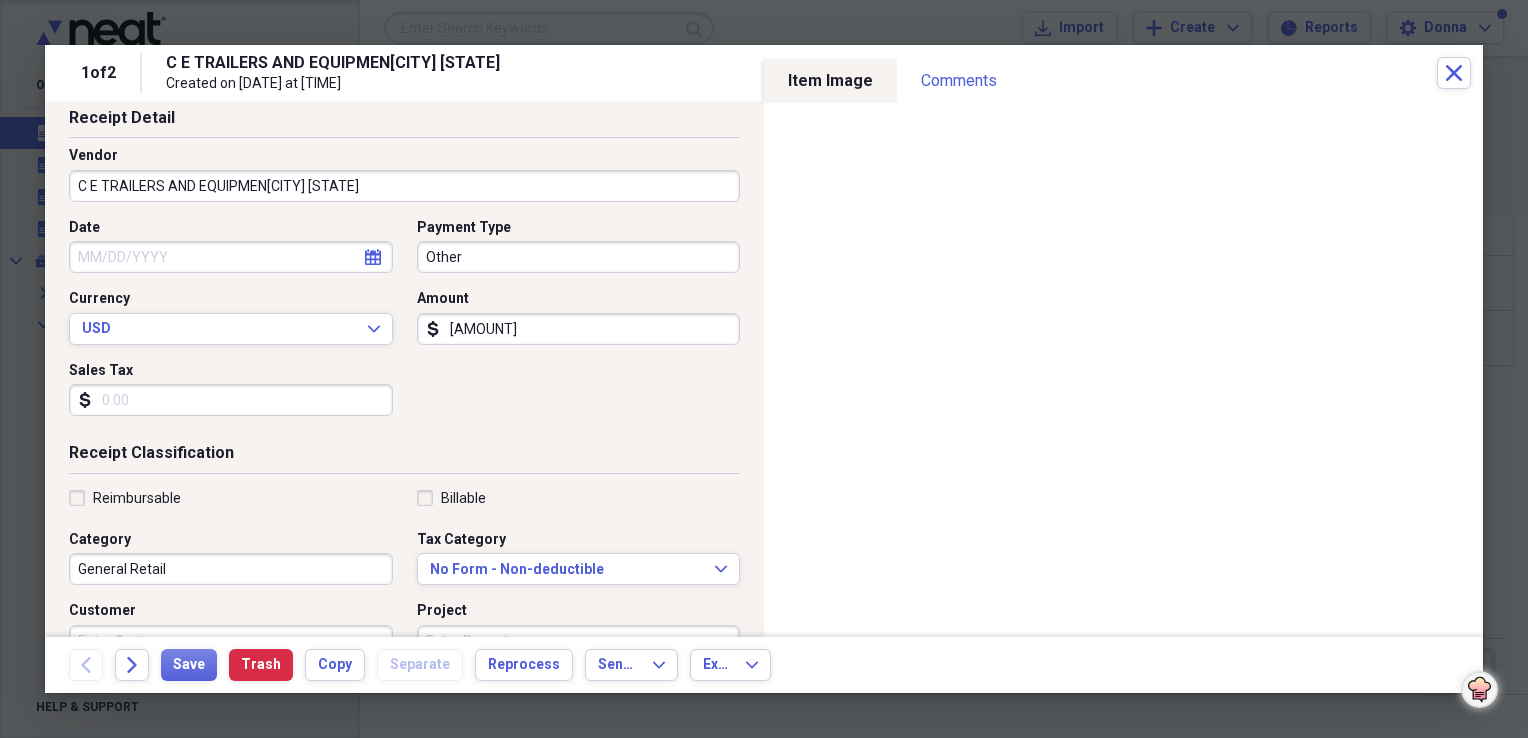 scroll, scrollTop: 0, scrollLeft: 0, axis: both 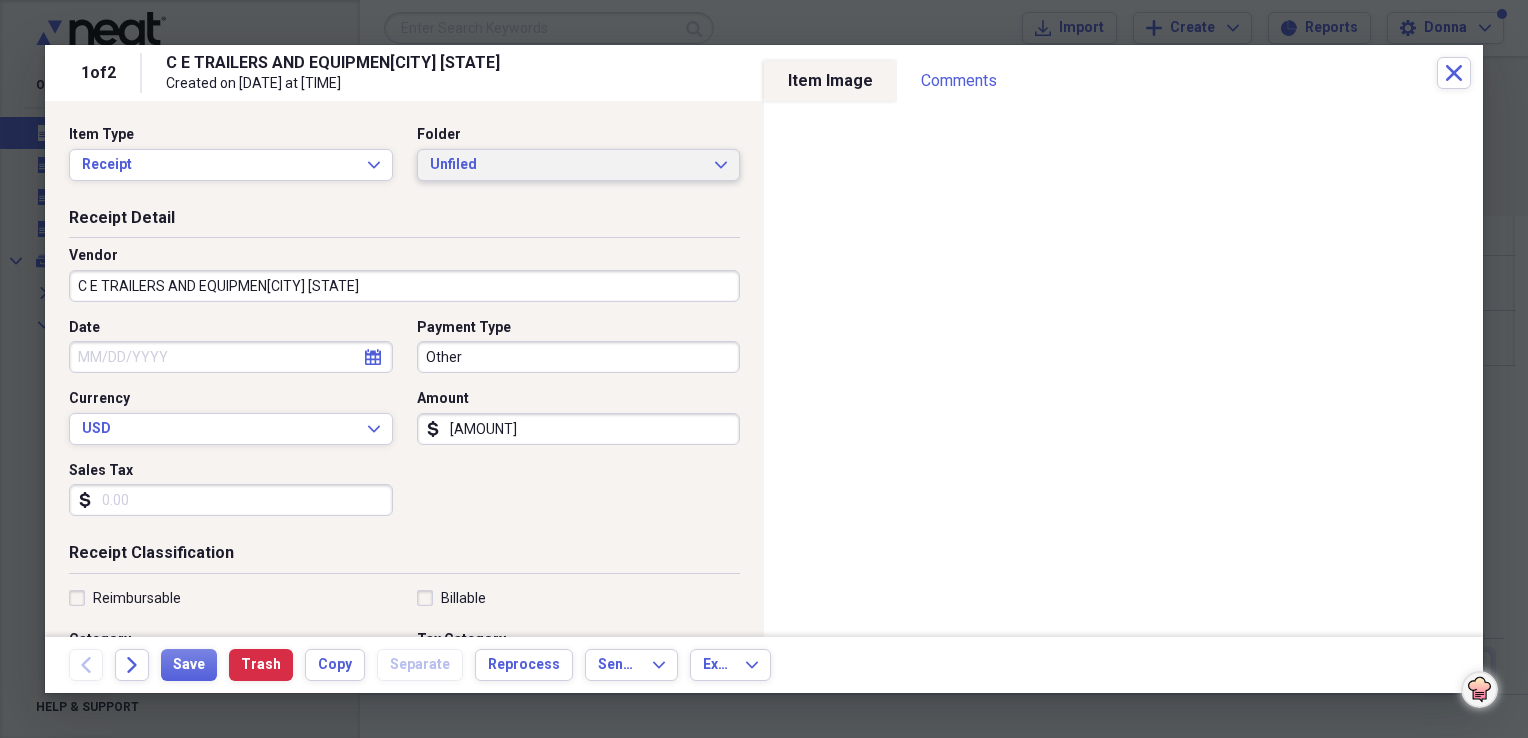 click on "Unfiled" at bounding box center [567, 165] 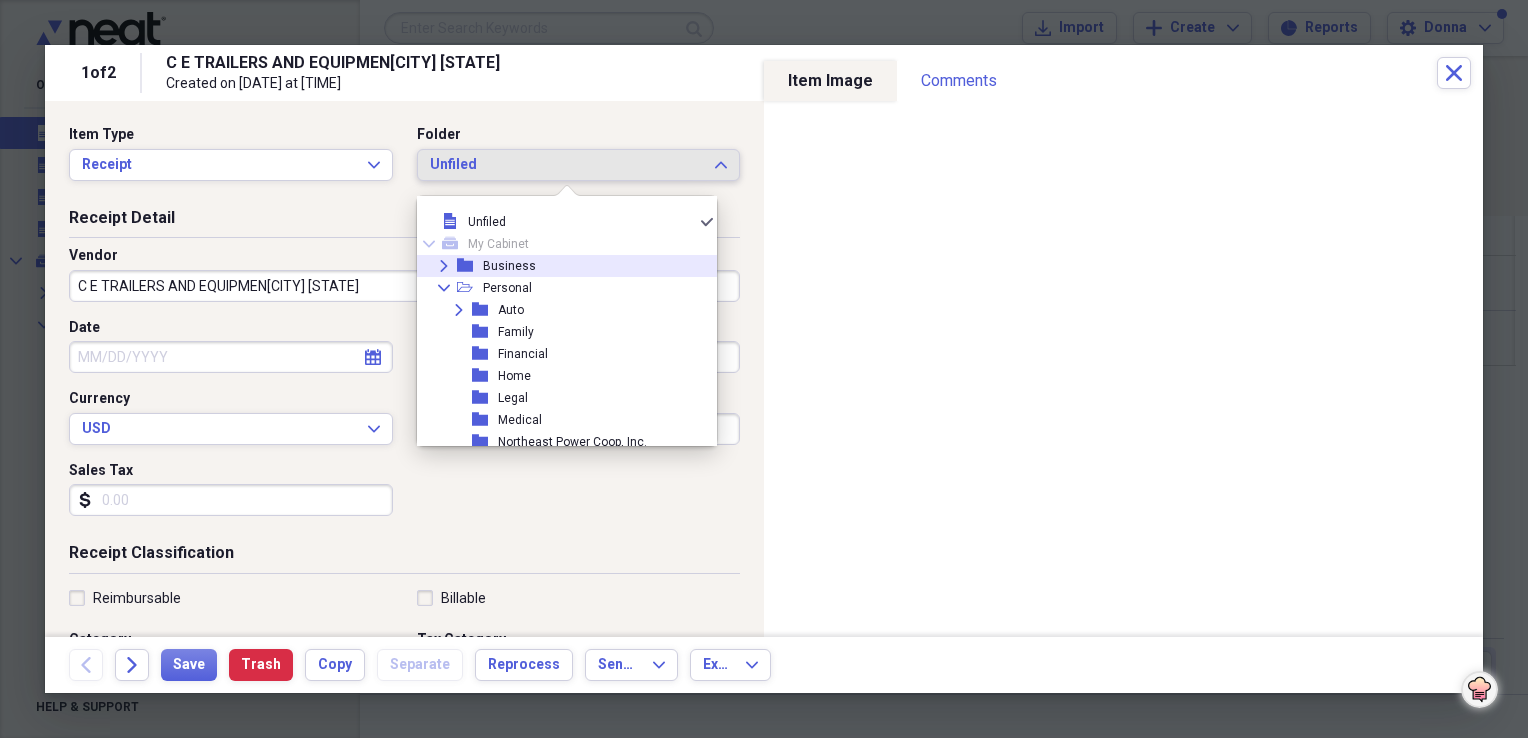 click on "Business" at bounding box center [509, 266] 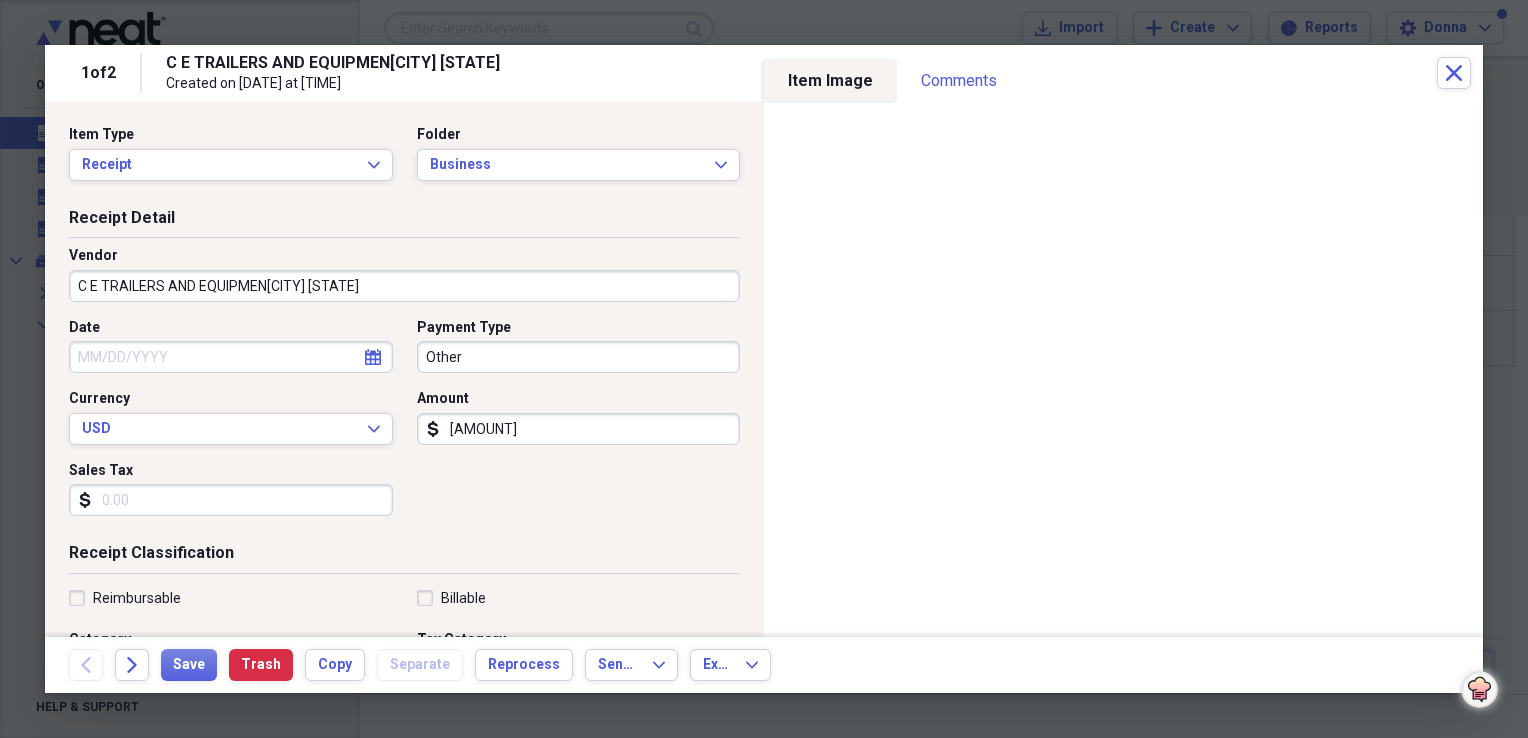 click on "calendar Calendar" at bounding box center (373, 357) 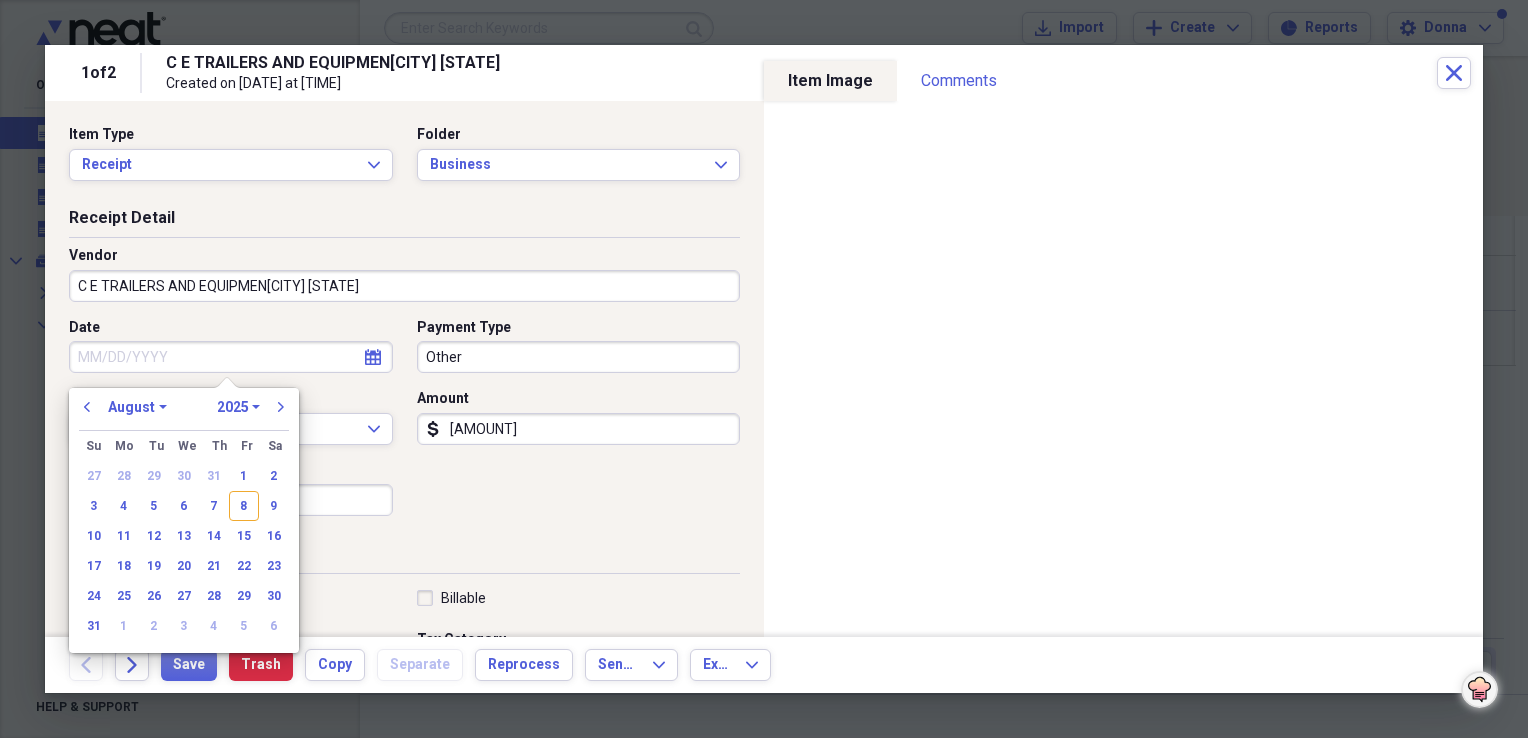 click on "1970 1971 1972 1973 1974 1975 1976 1977 1978 1979 1980 1981 1982 1983 1984 1985 1986 1987 1988 1989 1990 1991 1992 1993 1994 1995 1996 1997 1998 1999 2000 2001 2002 2003 2004 2005 2006 2007 2008 2009 2010 2011 2012 2013 2014 2015 2016 2017 2018 2019 2020 2021 2022 2023 2024 2025 2026 2027 2028 2029 2030 2031 2032 2033 2034 2035" at bounding box center (238, 407) 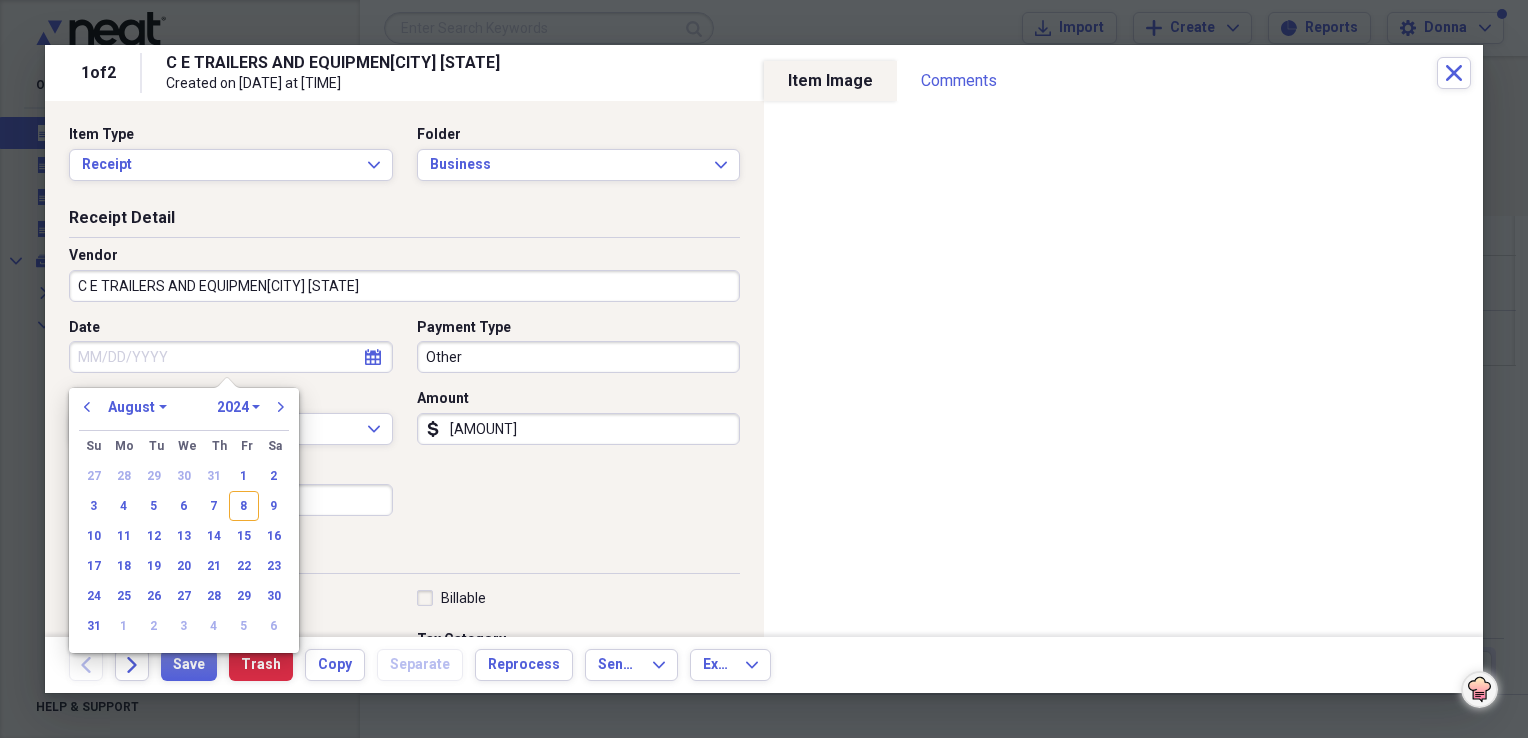 click on "1970 1971 1972 1973 1974 1975 1976 1977 1978 1979 1980 1981 1982 1983 1984 1985 1986 1987 1988 1989 1990 1991 1992 1993 1994 1995 1996 1997 1998 1999 2000 2001 2002 2003 2004 2005 2006 2007 2008 2009 2010 2011 2012 2013 2014 2015 2016 2017 2018 2019 2020 2021 2022 2023 2024 2025 2026 2027 2028 2029 2030 2031 2032 2033 2034 2035" at bounding box center (238, 407) 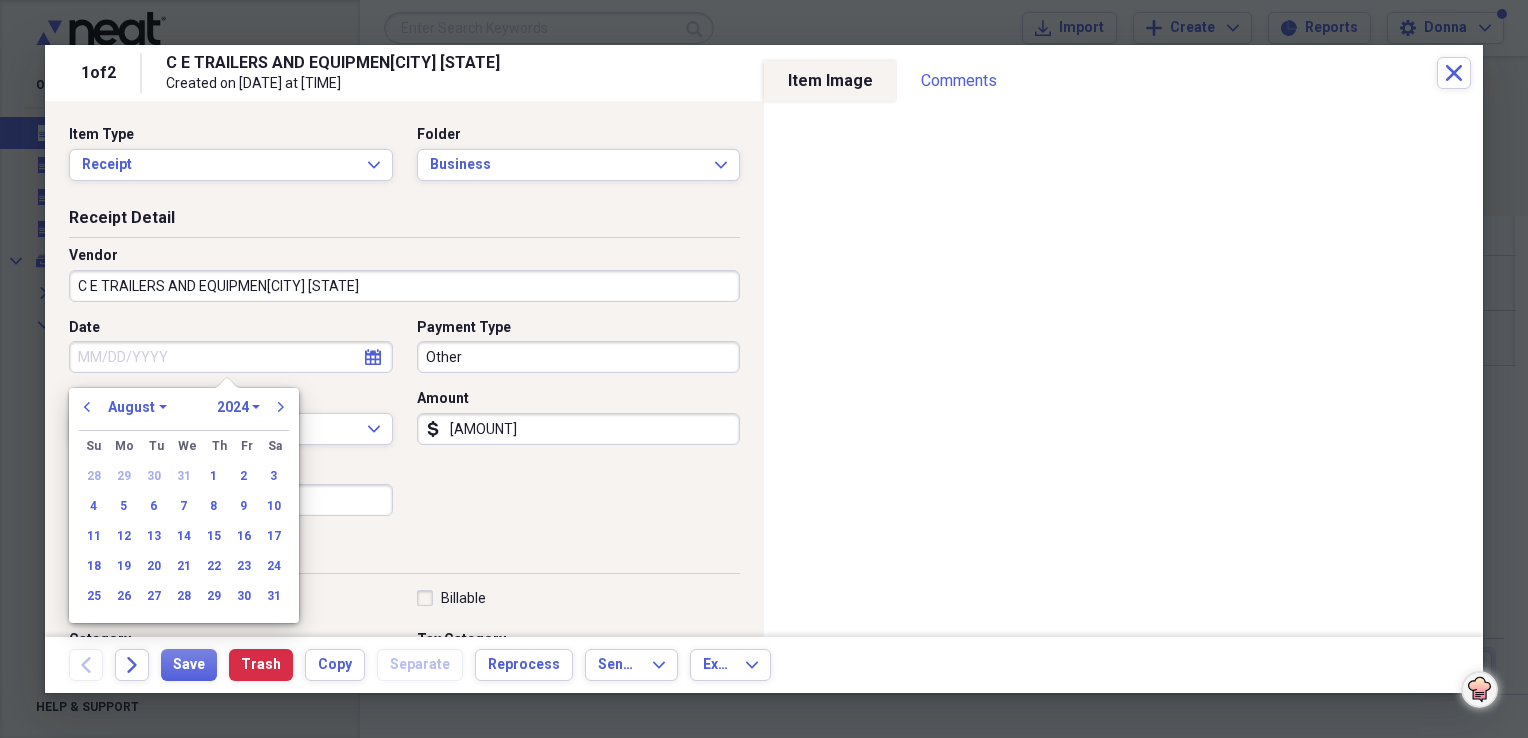 drag, startPoint x: 137, startPoint y: 402, endPoint x: 151, endPoint y: 411, distance: 16.643316 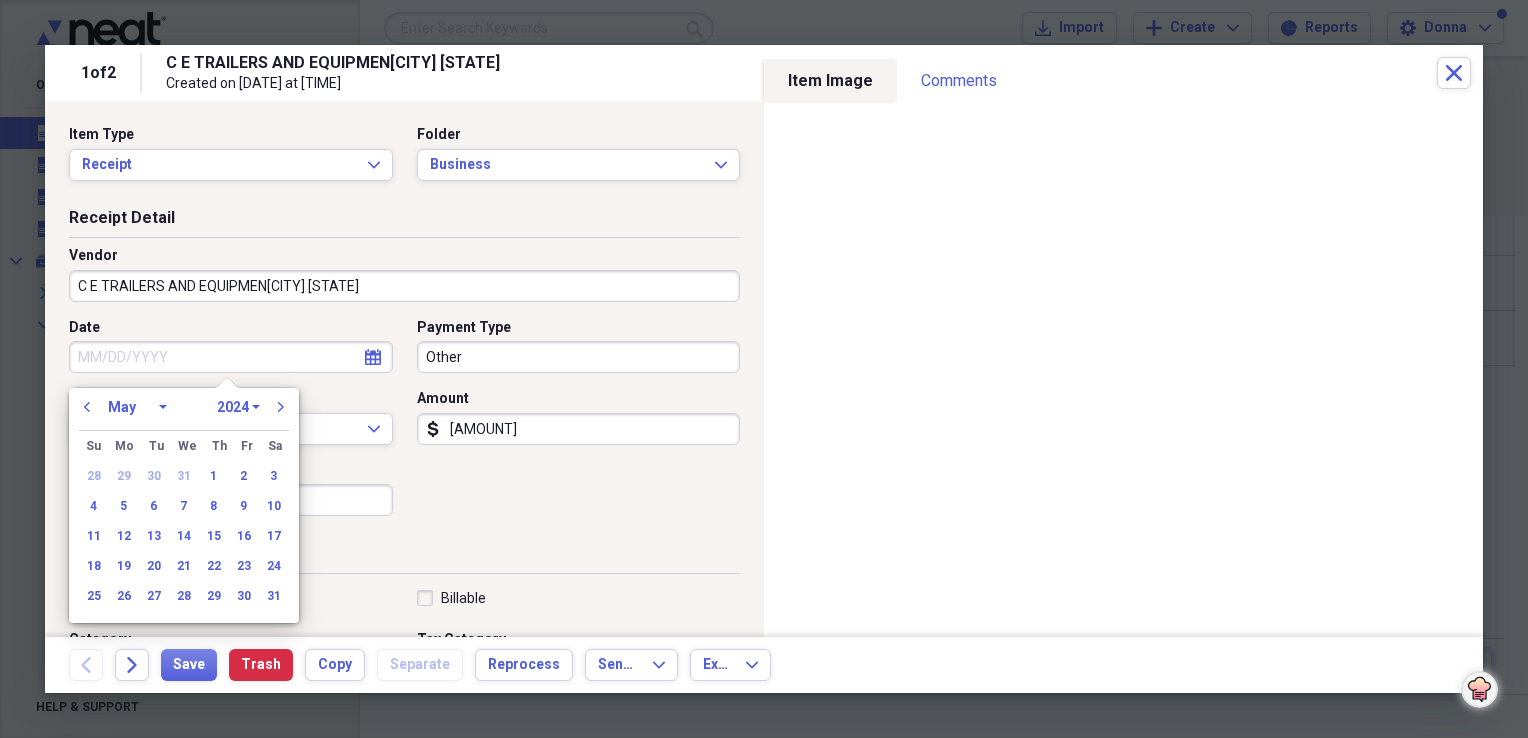 click on "January February March April May June July August September October November December" at bounding box center (137, 407) 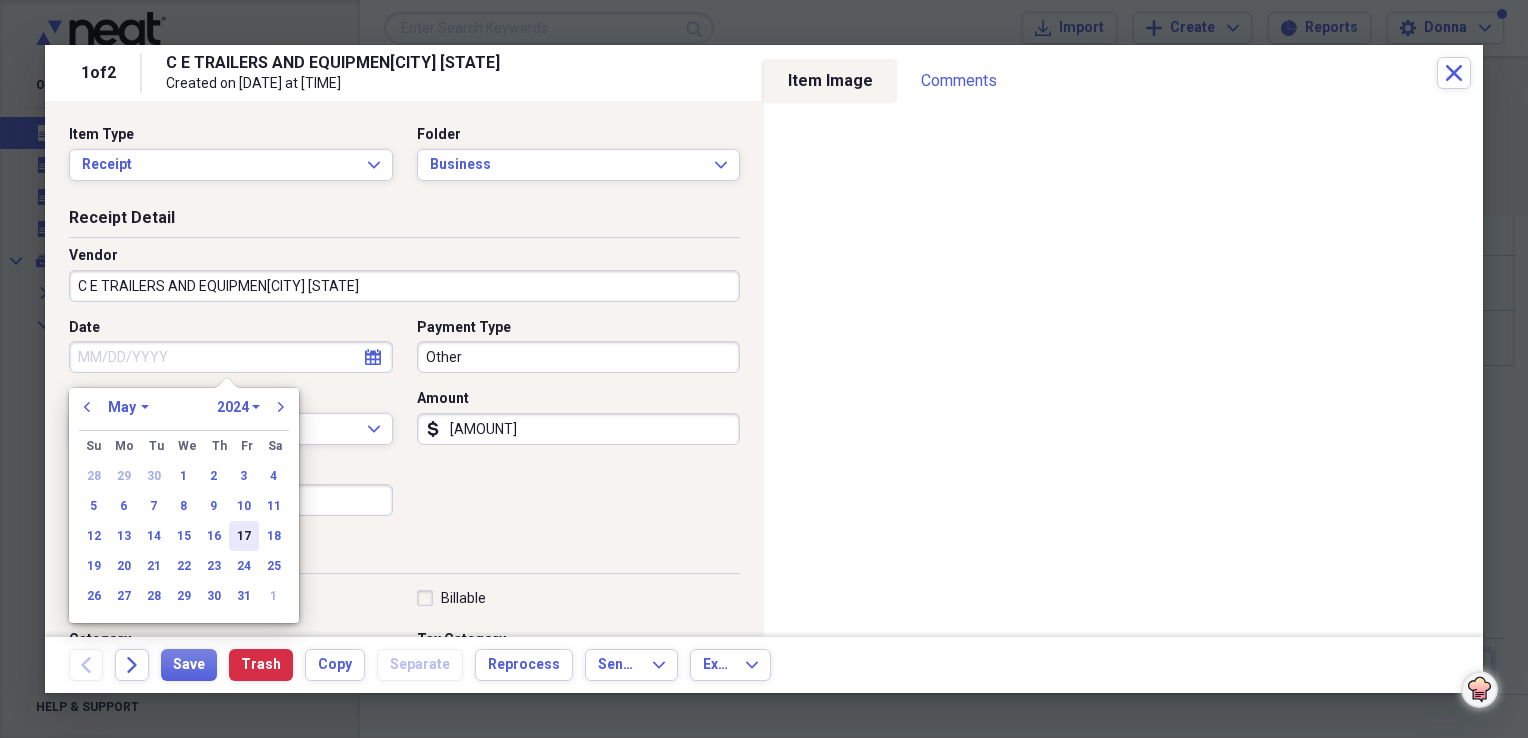 click on "17" at bounding box center (244, 536) 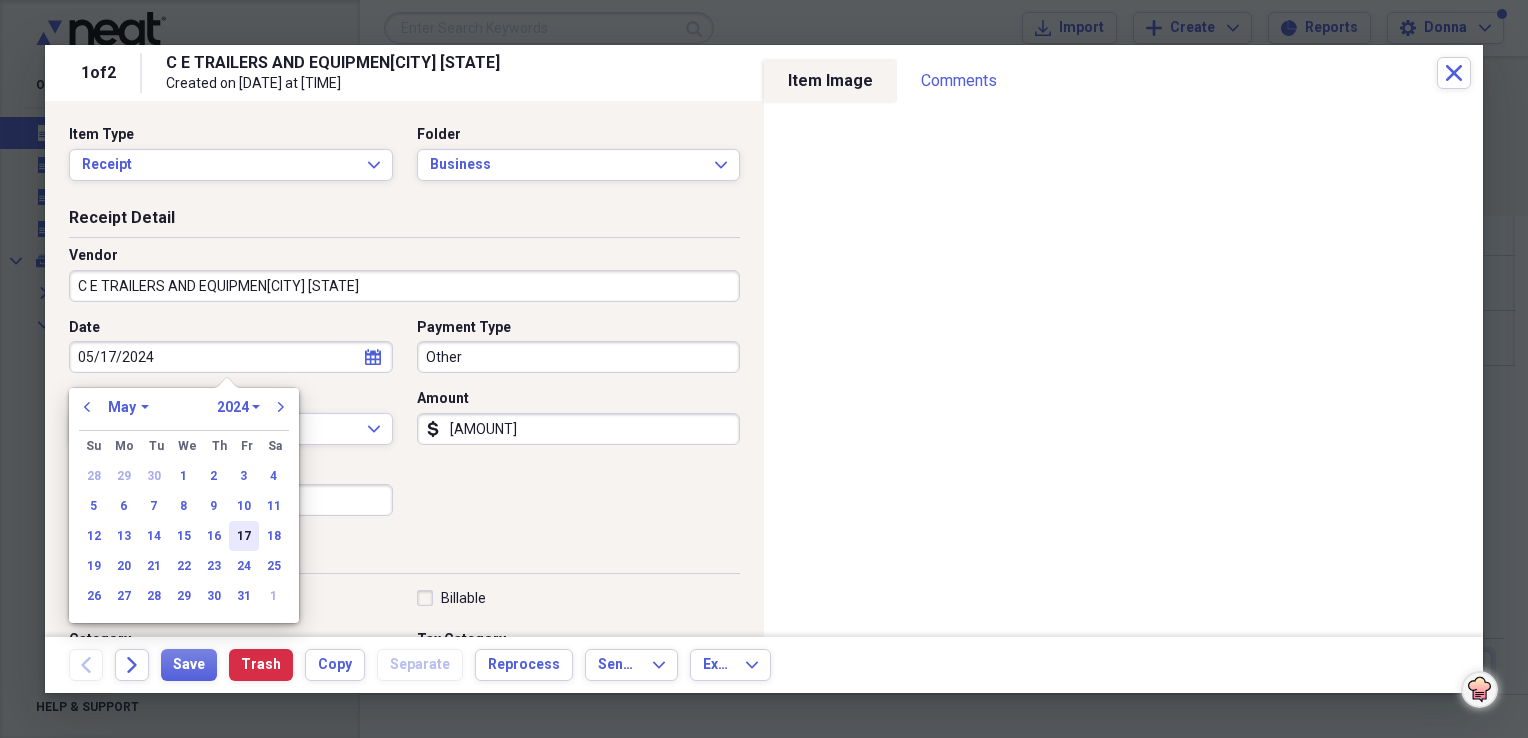 type on "05/17/2024" 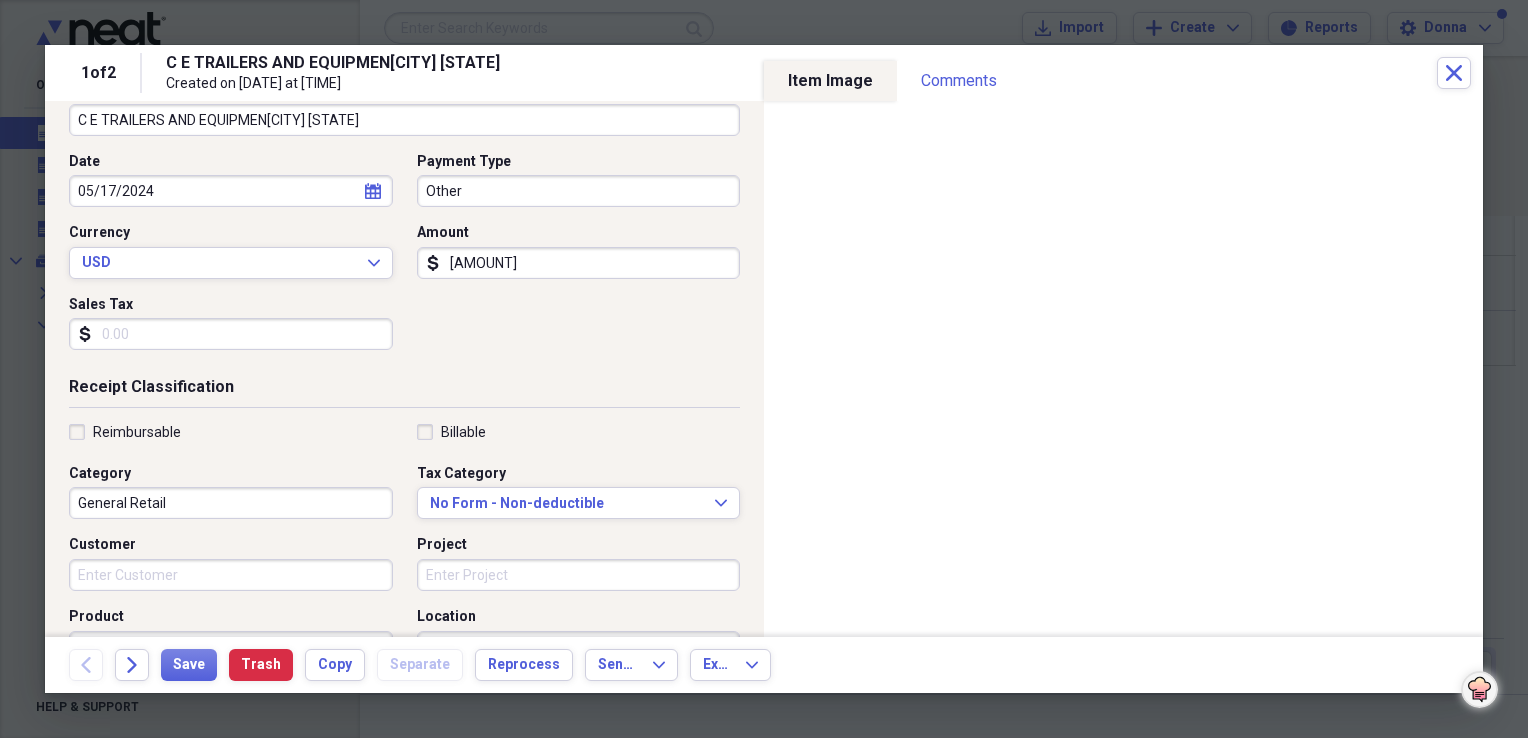 scroll, scrollTop: 200, scrollLeft: 0, axis: vertical 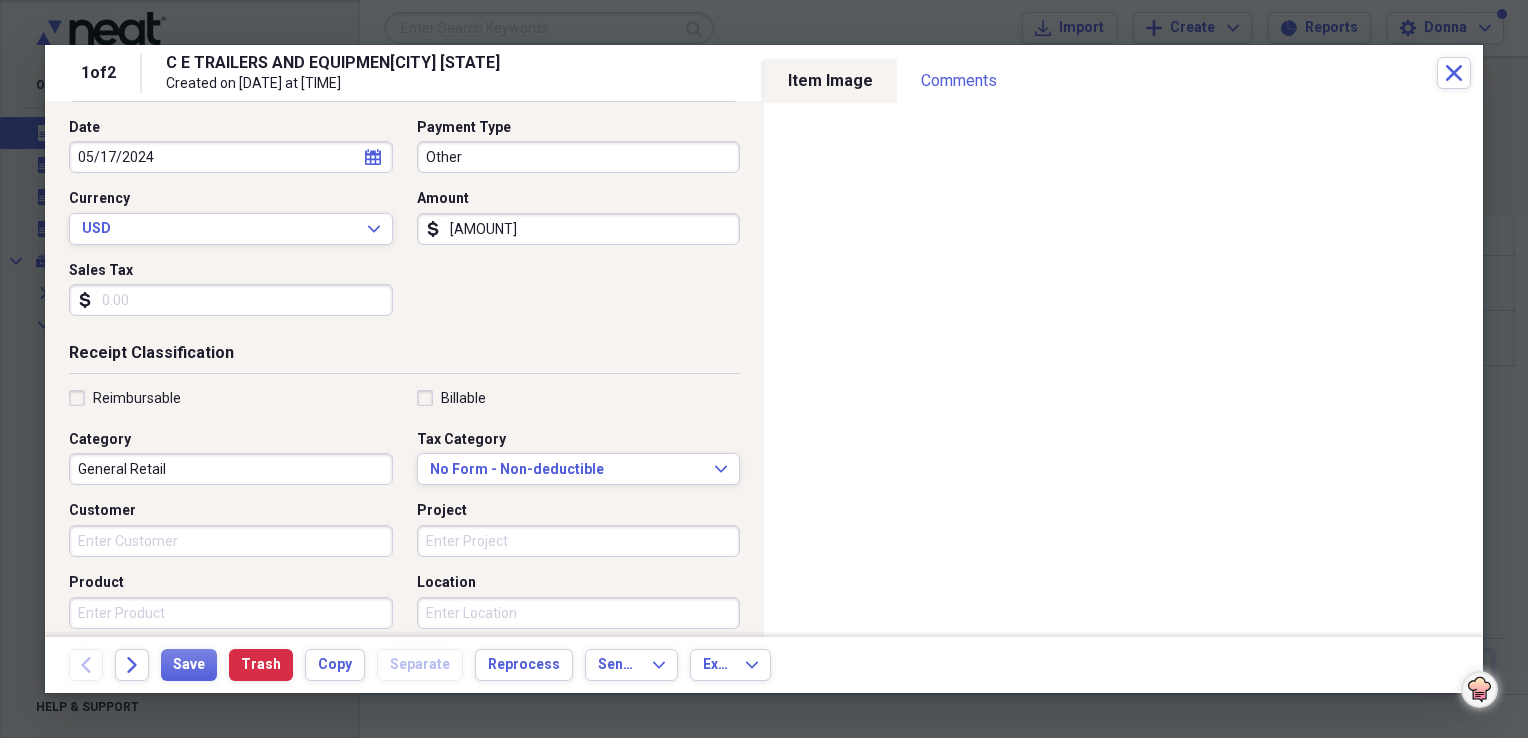 click on "General Retail" at bounding box center (231, 469) 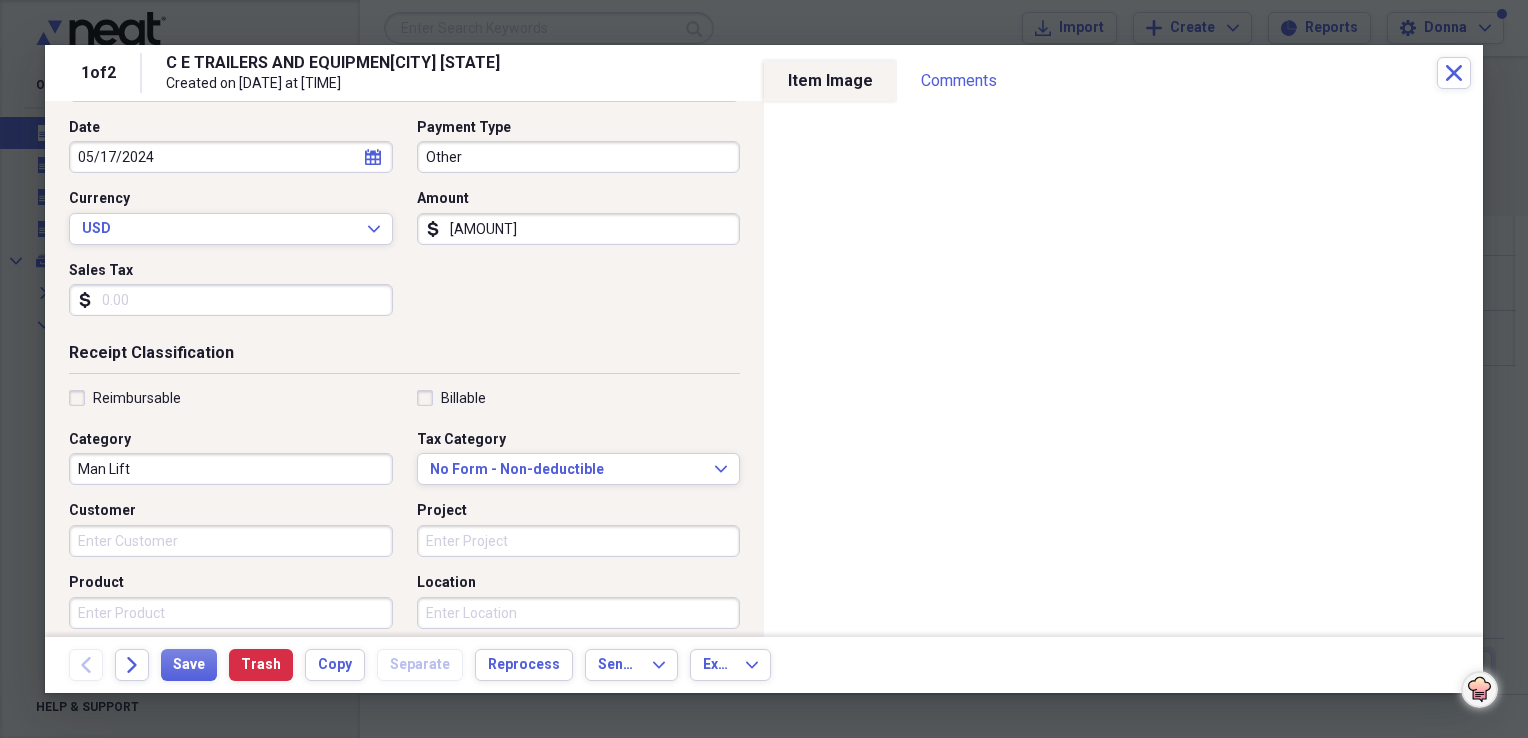 click on "Man Lift" at bounding box center [231, 469] 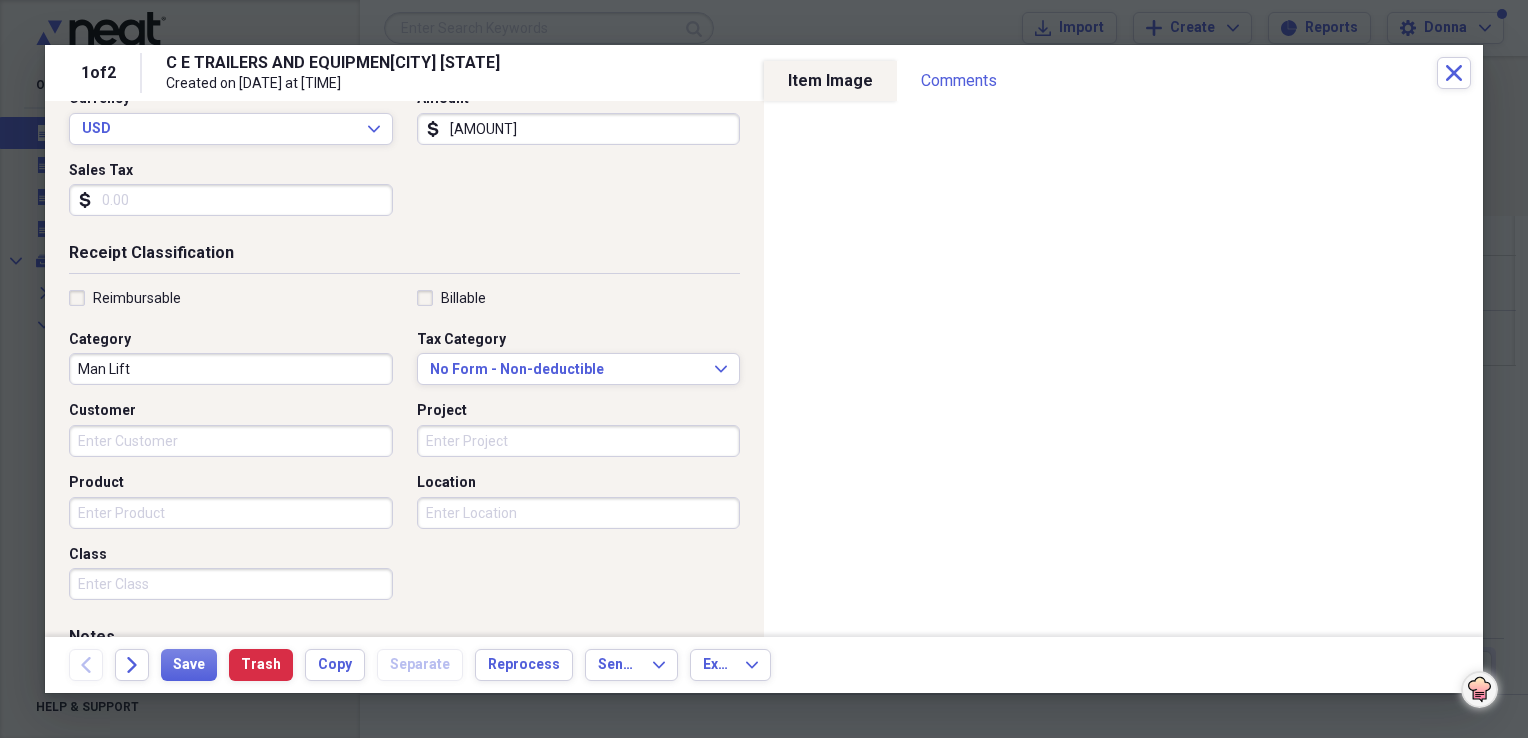 scroll, scrollTop: 400, scrollLeft: 0, axis: vertical 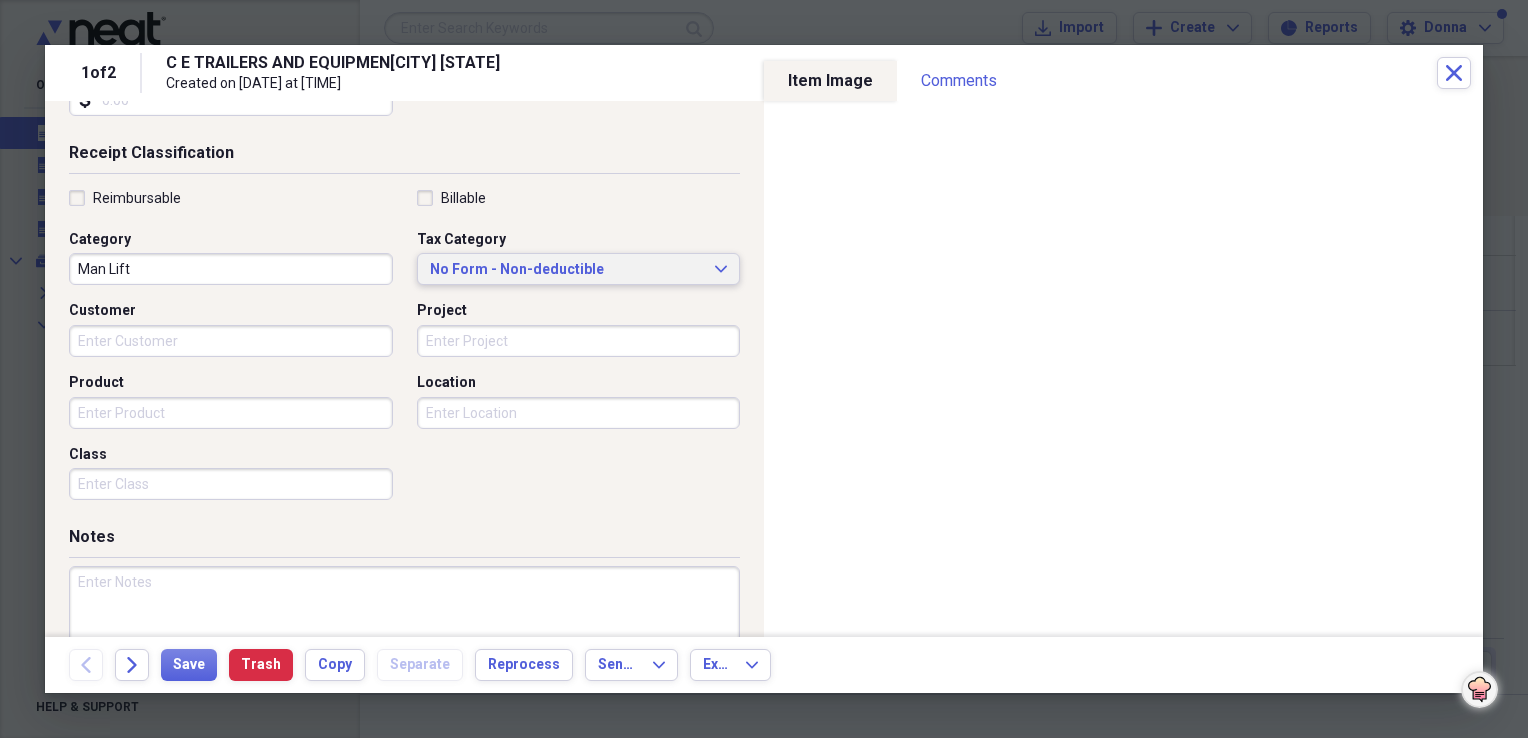 click on "No Form - Non-deductible" at bounding box center (567, 270) 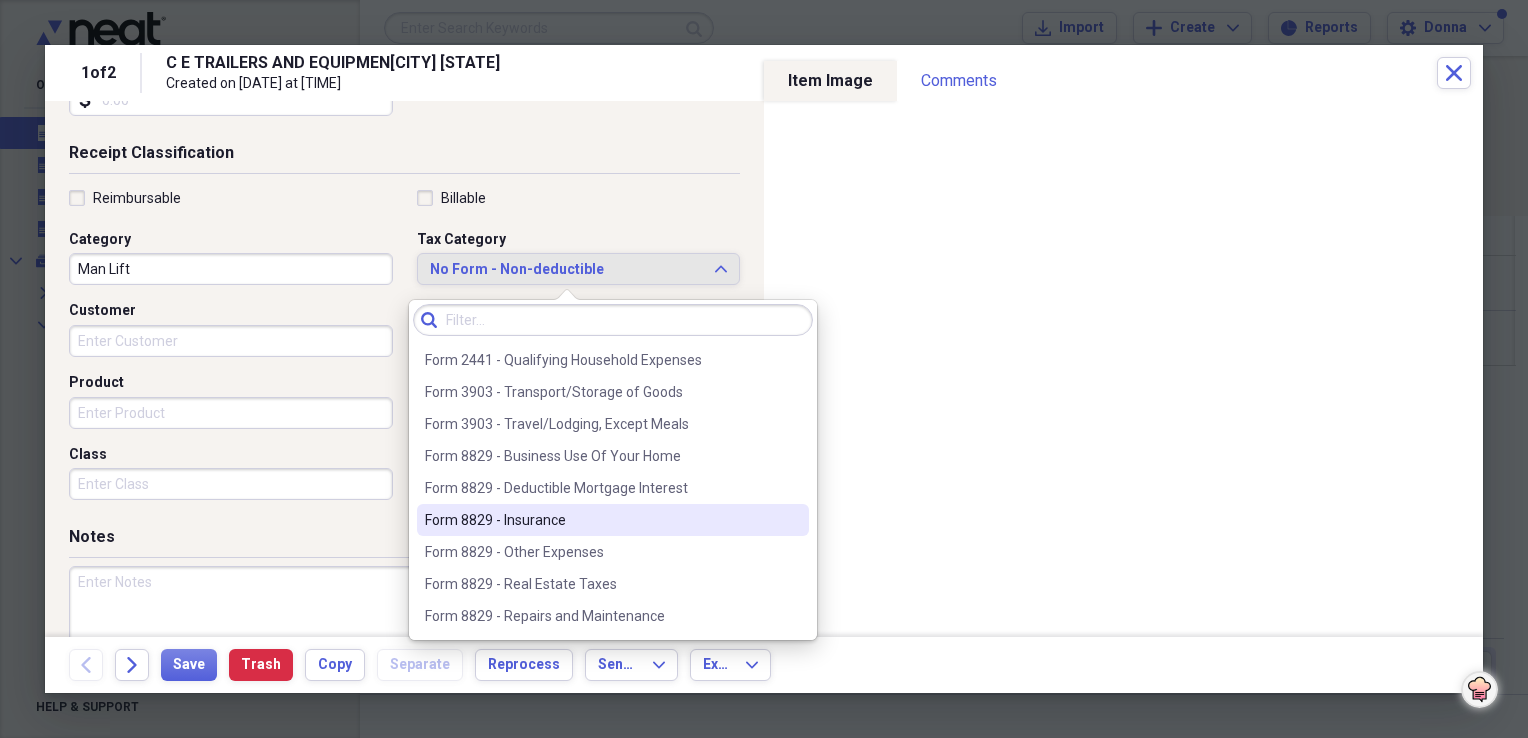 scroll, scrollTop: 672, scrollLeft: 0, axis: vertical 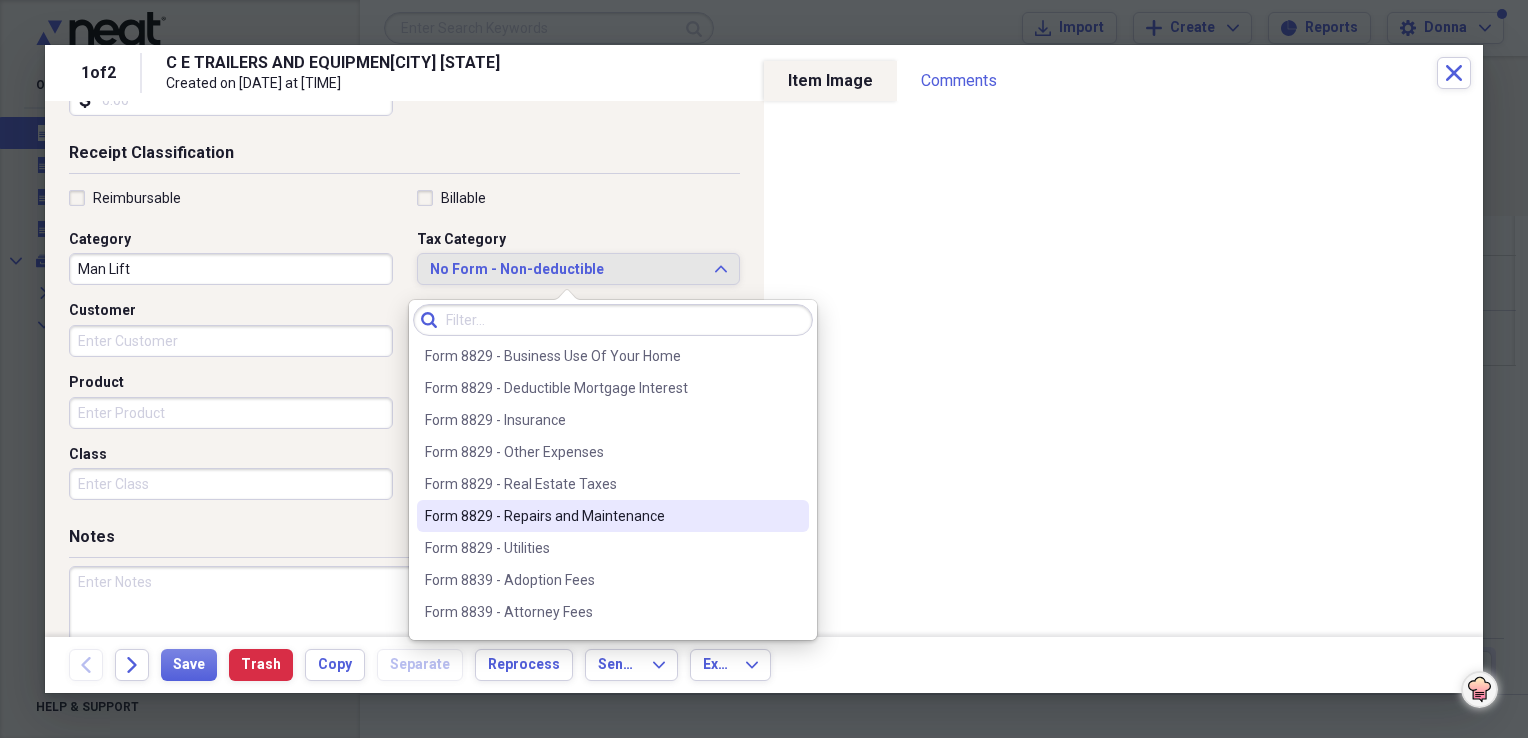 click on "Form 8829 - Repairs and Maintenance" at bounding box center (601, 516) 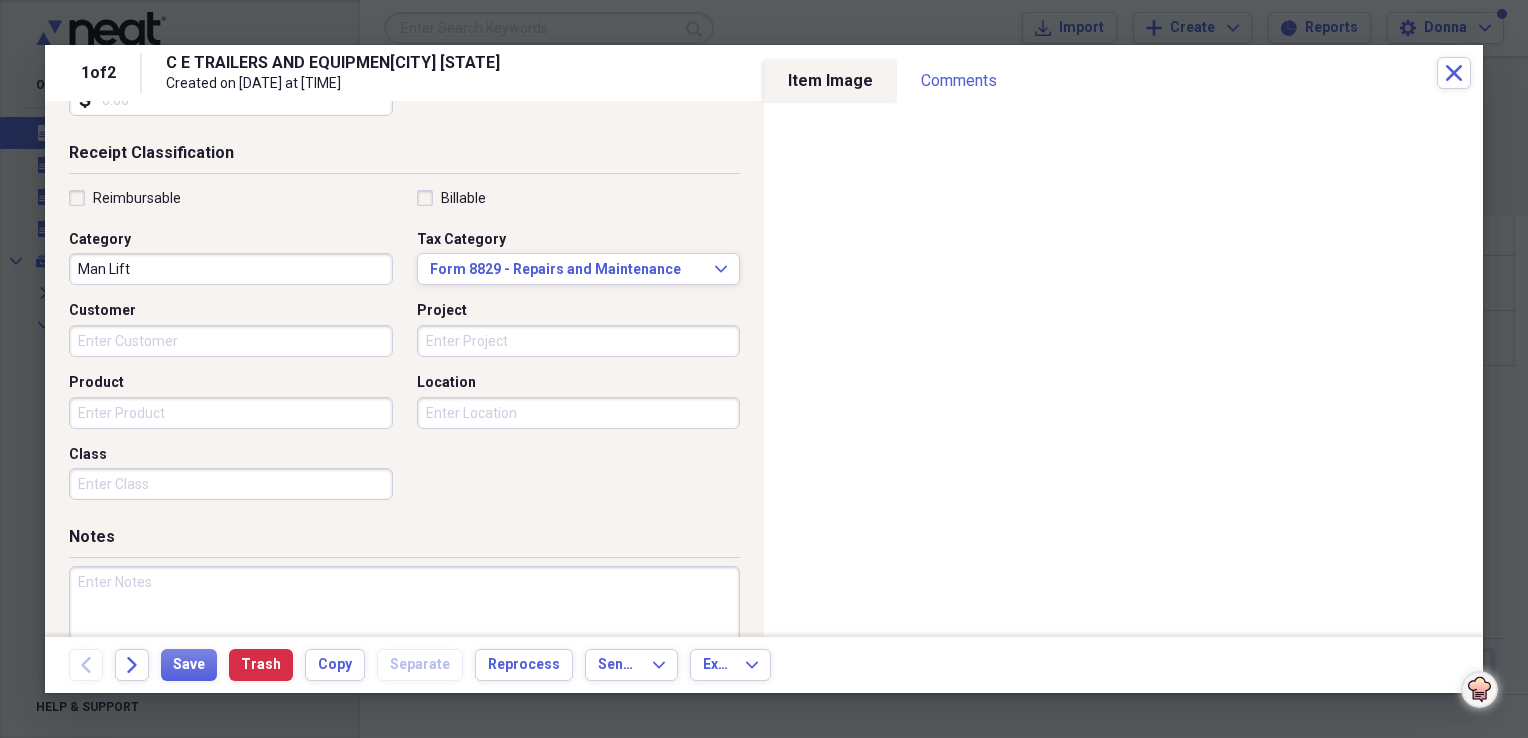 click at bounding box center [404, 631] 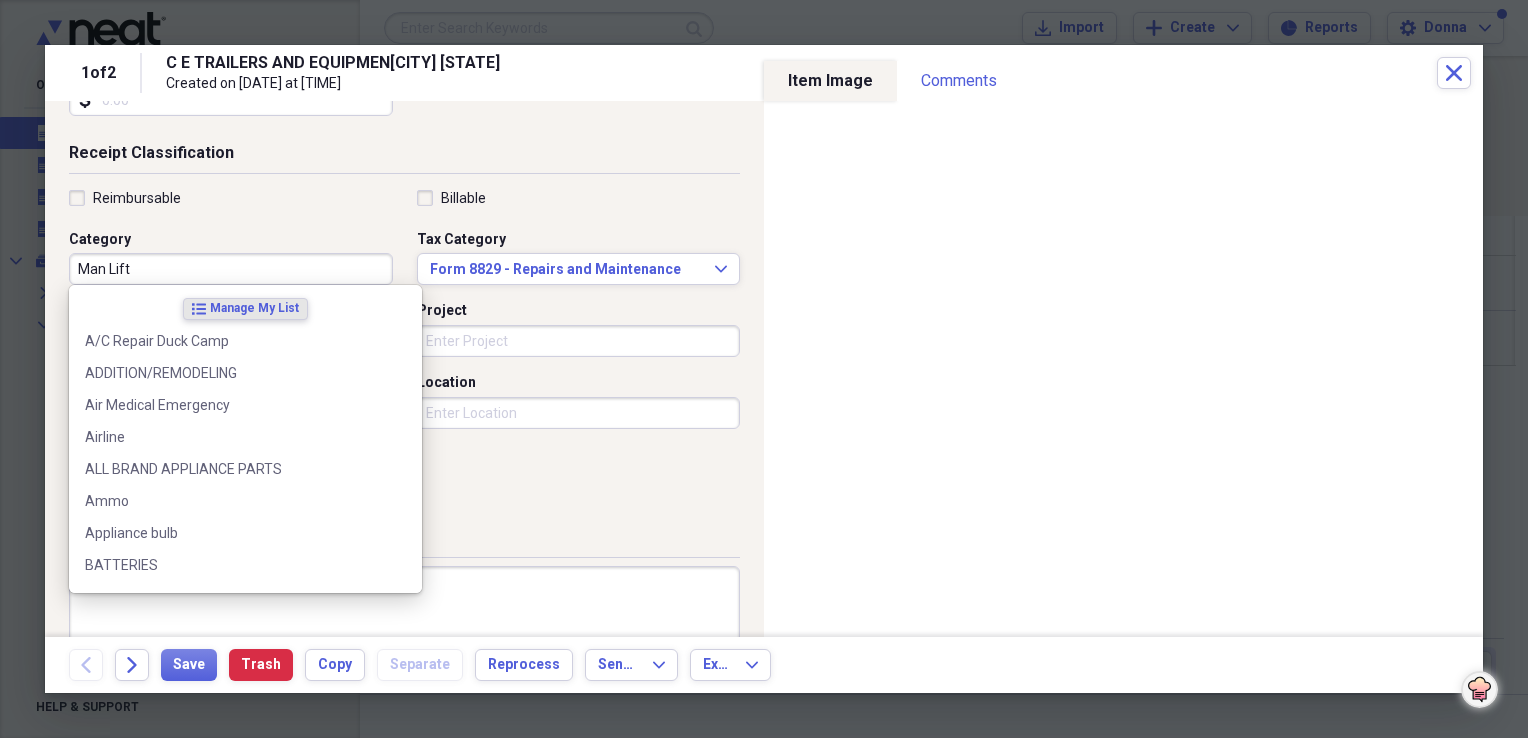 click on "Man Lift" at bounding box center [231, 269] 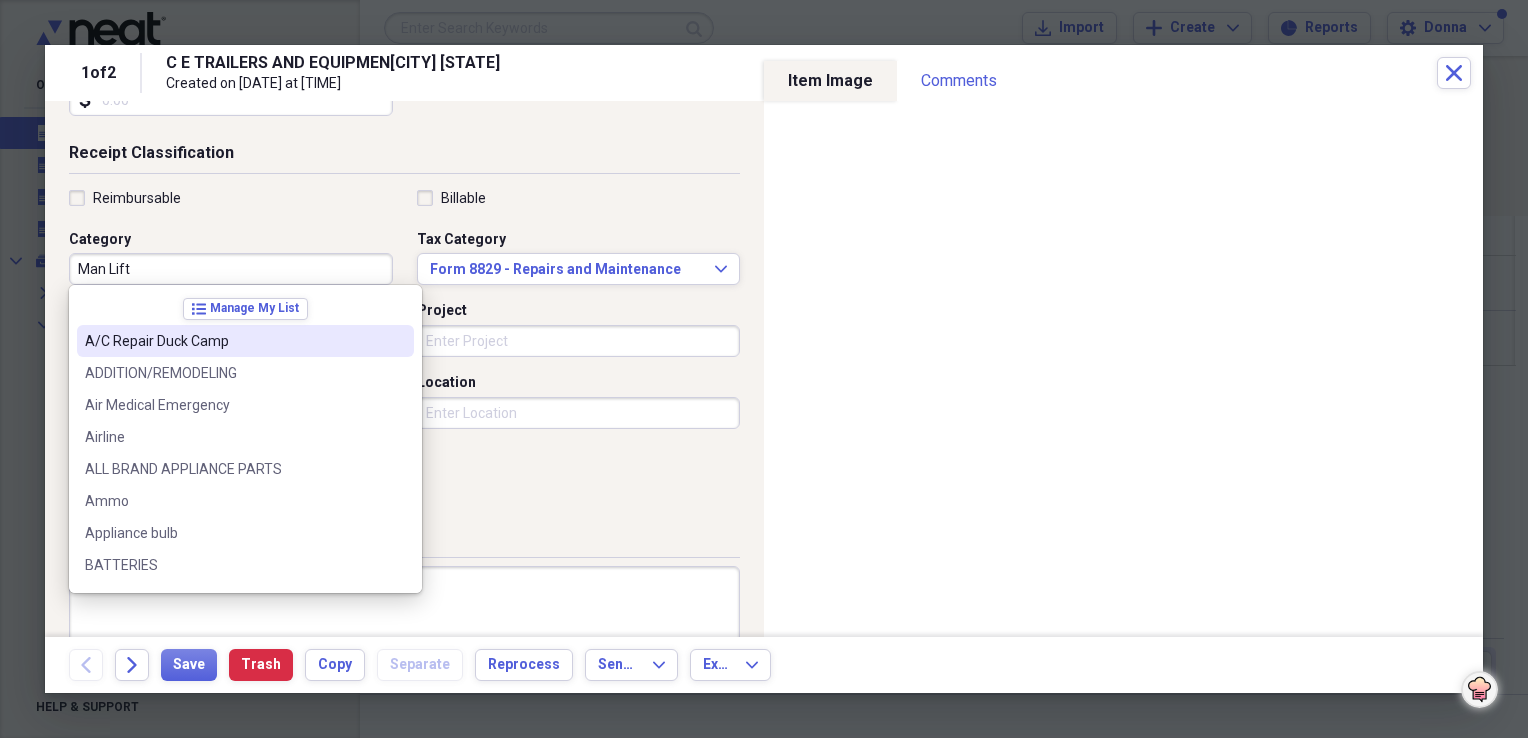 click on "Man Lift" at bounding box center [231, 269] 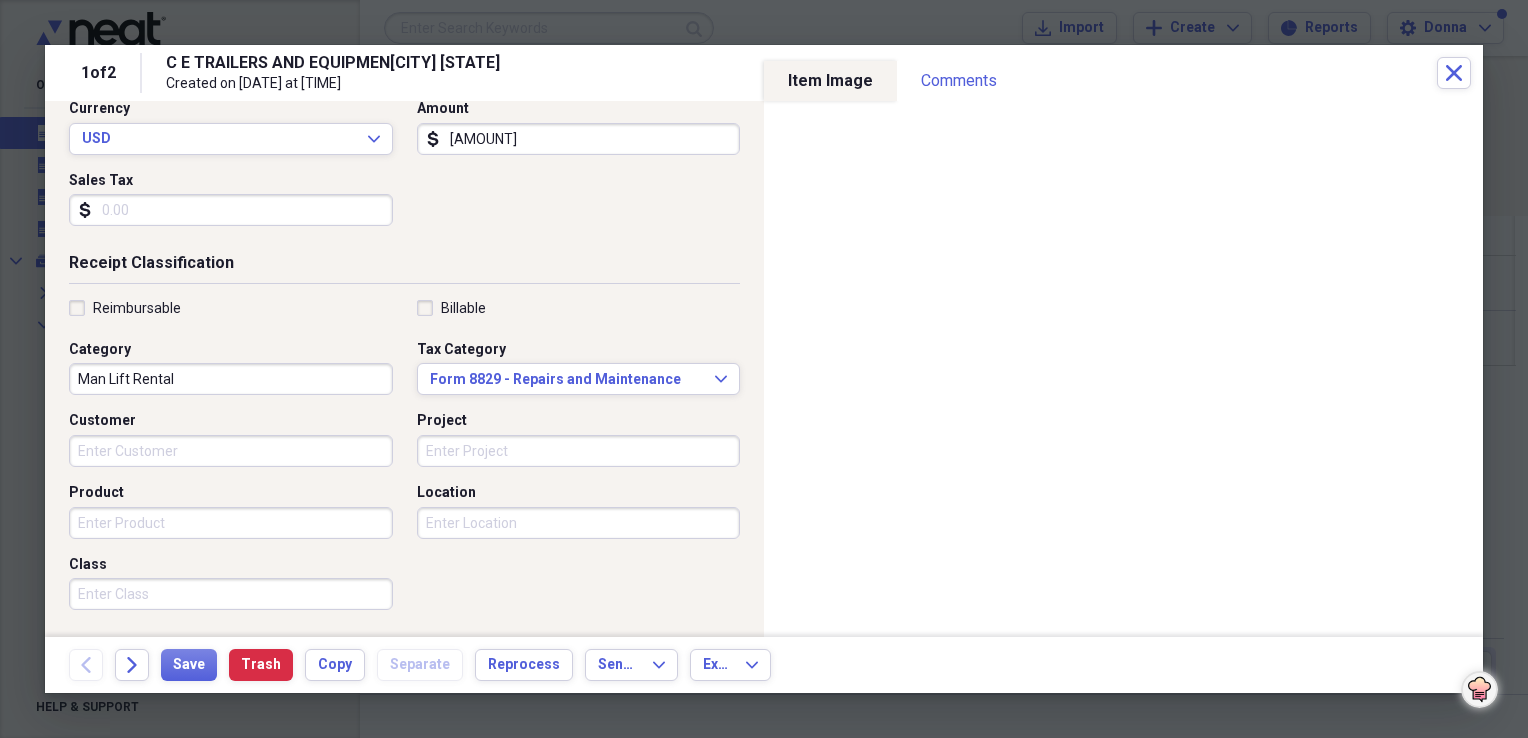 scroll, scrollTop: 300, scrollLeft: 0, axis: vertical 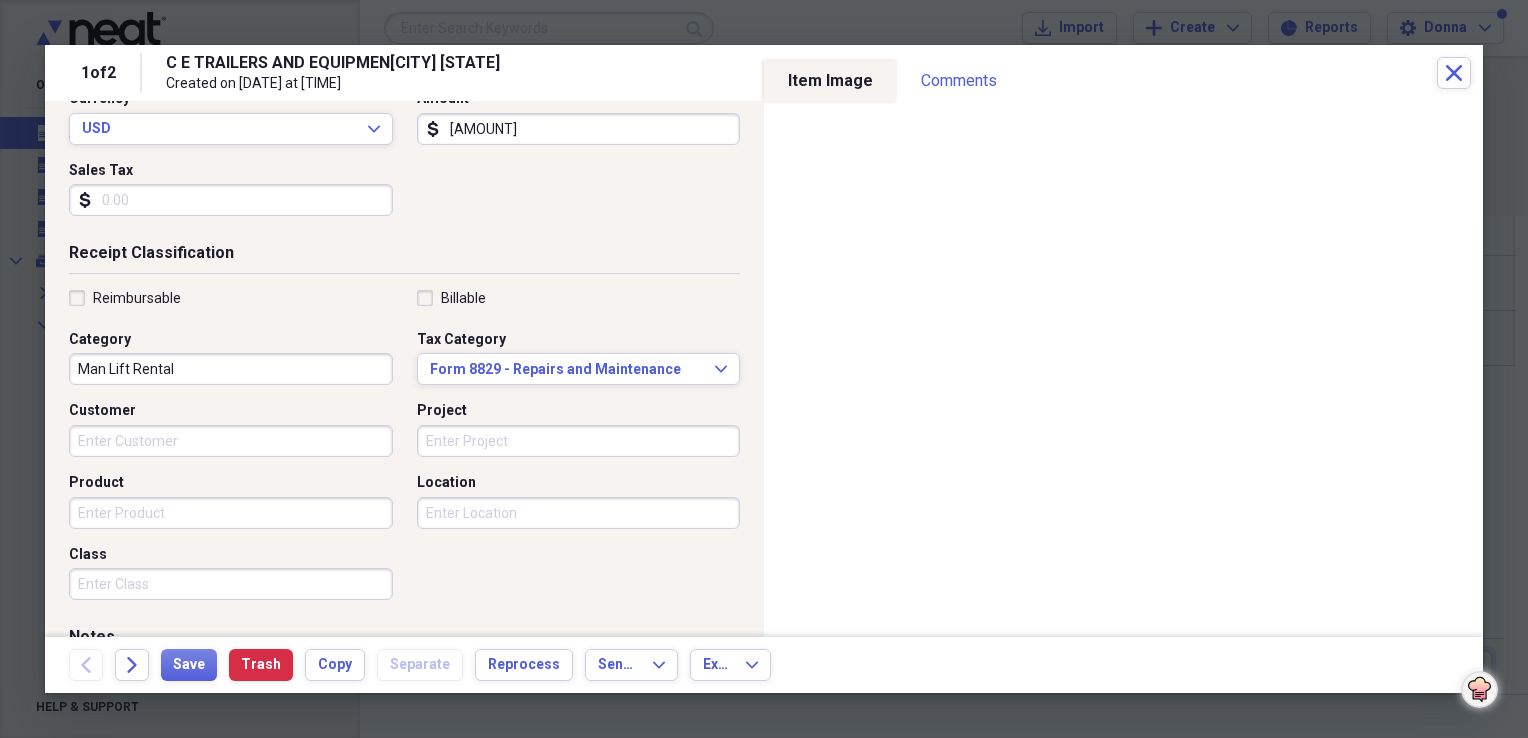 drag, startPoint x: 185, startPoint y: 371, endPoint x: 63, endPoint y: 370, distance: 122.0041 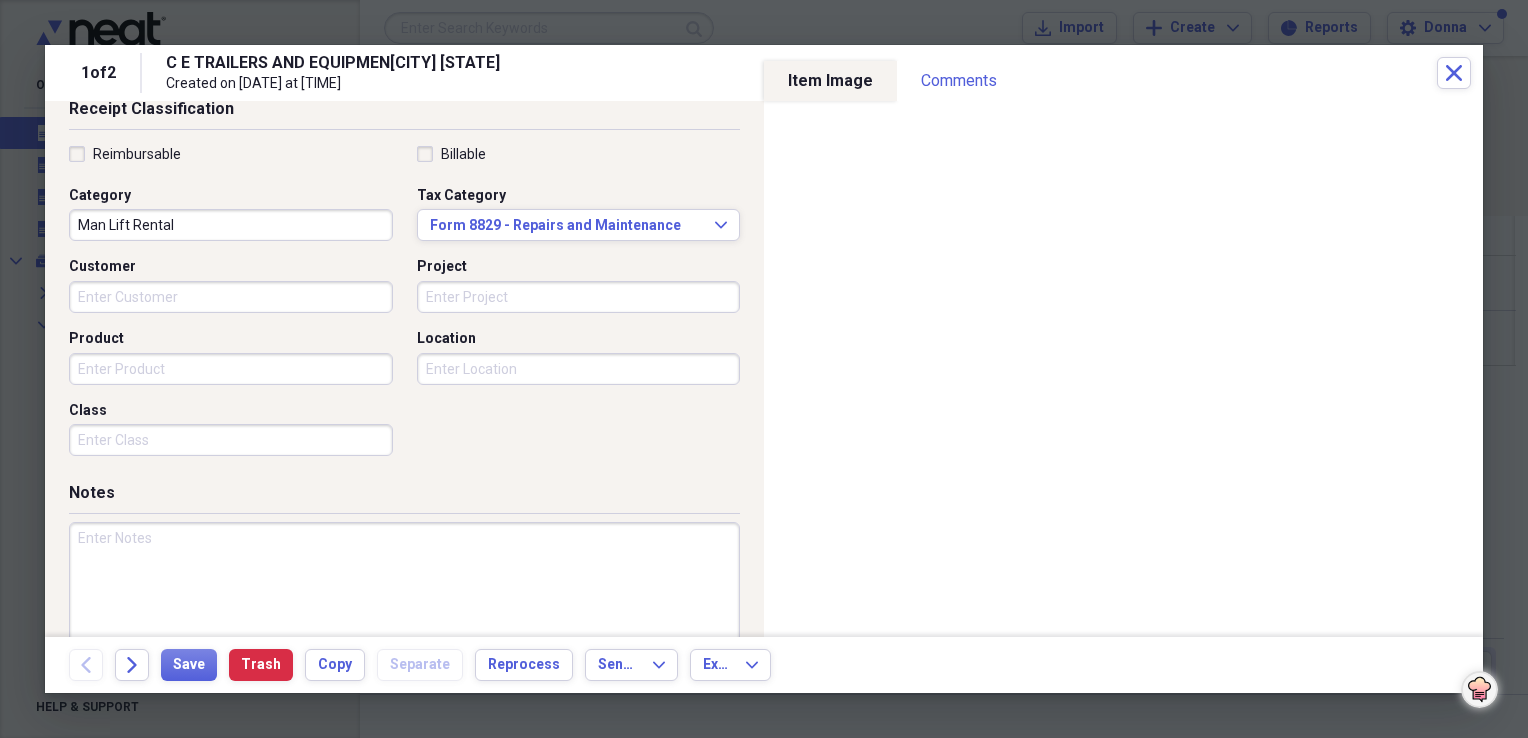 scroll, scrollTop: 483, scrollLeft: 0, axis: vertical 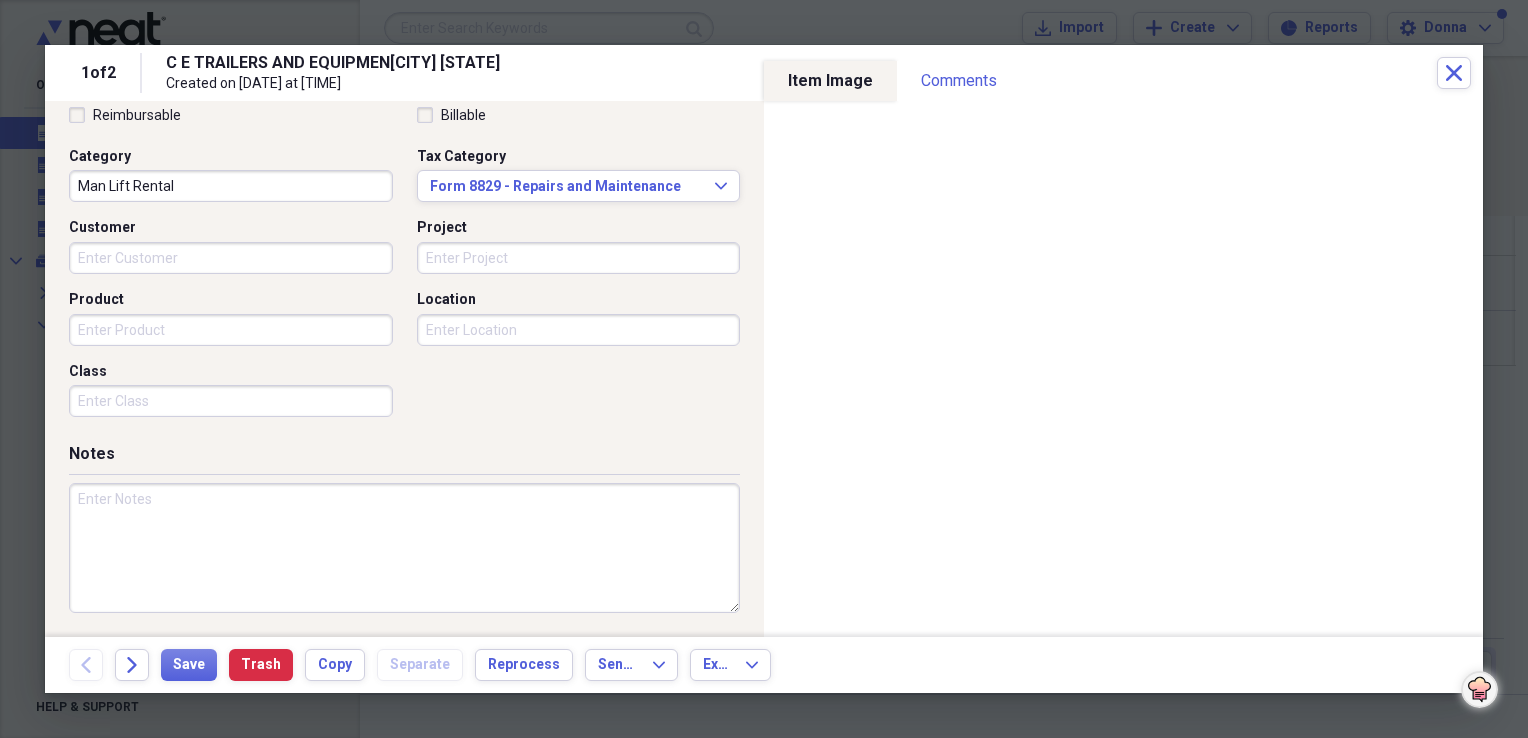 type on "Man Lift Rental" 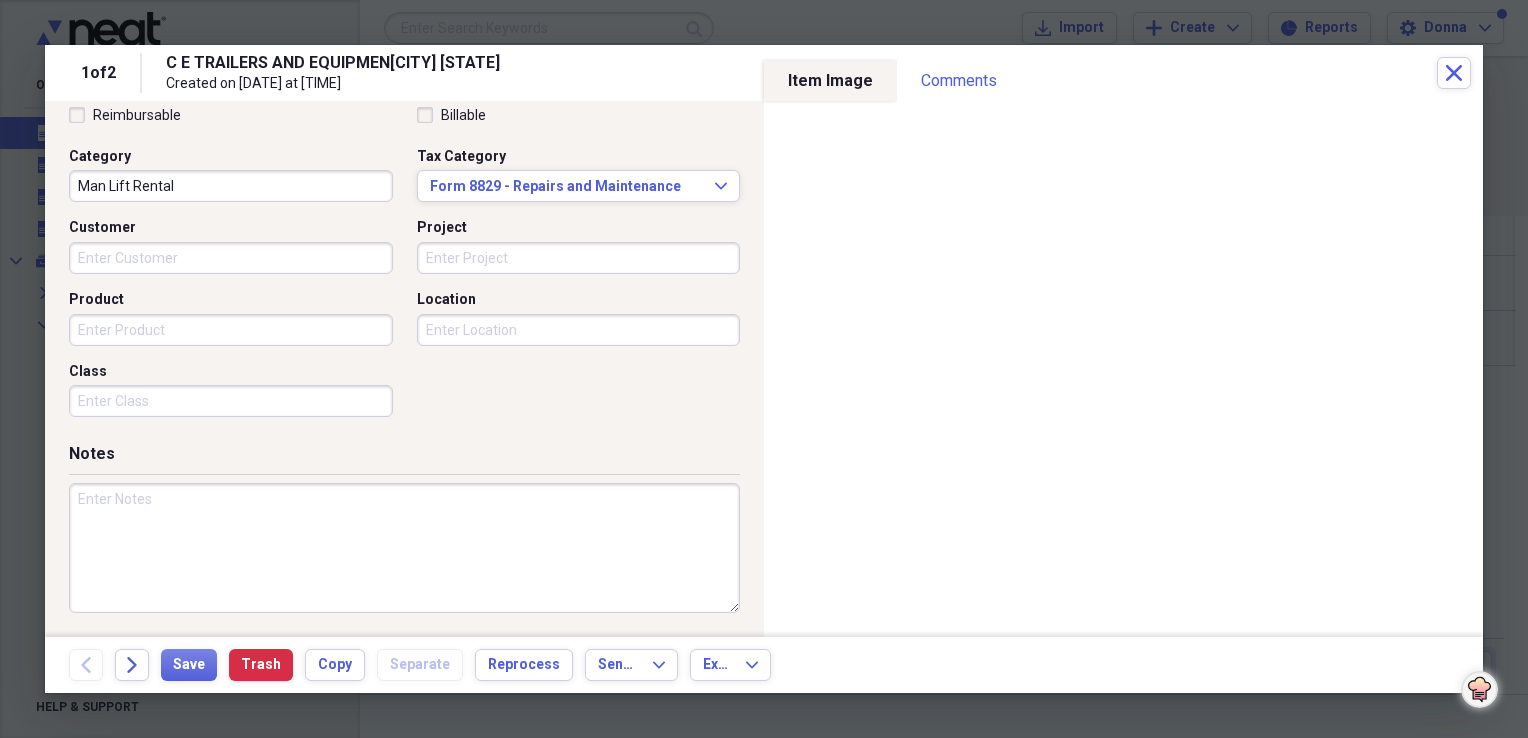 paste on "Man Lift Rental" 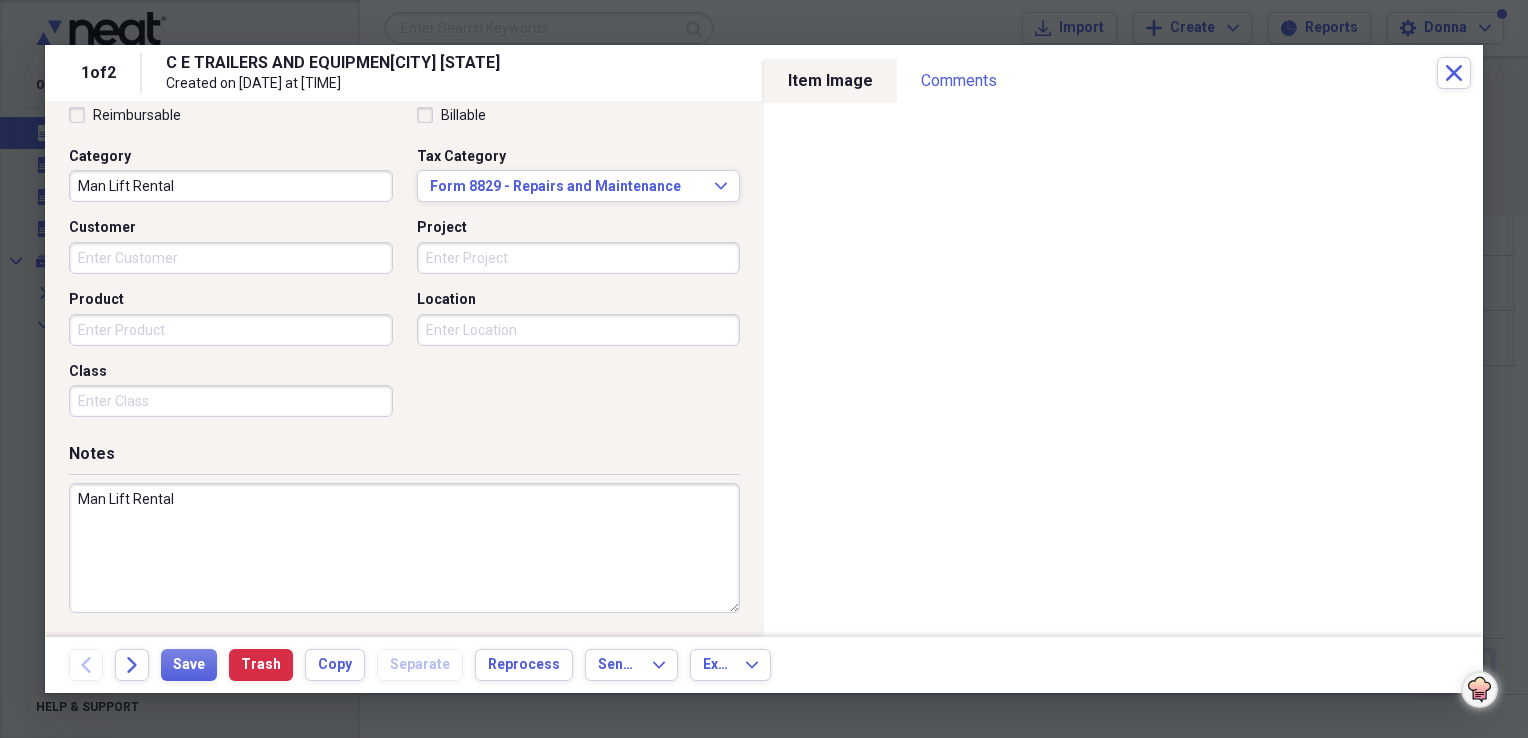 click on "Man Lift Rental" at bounding box center [404, 548] 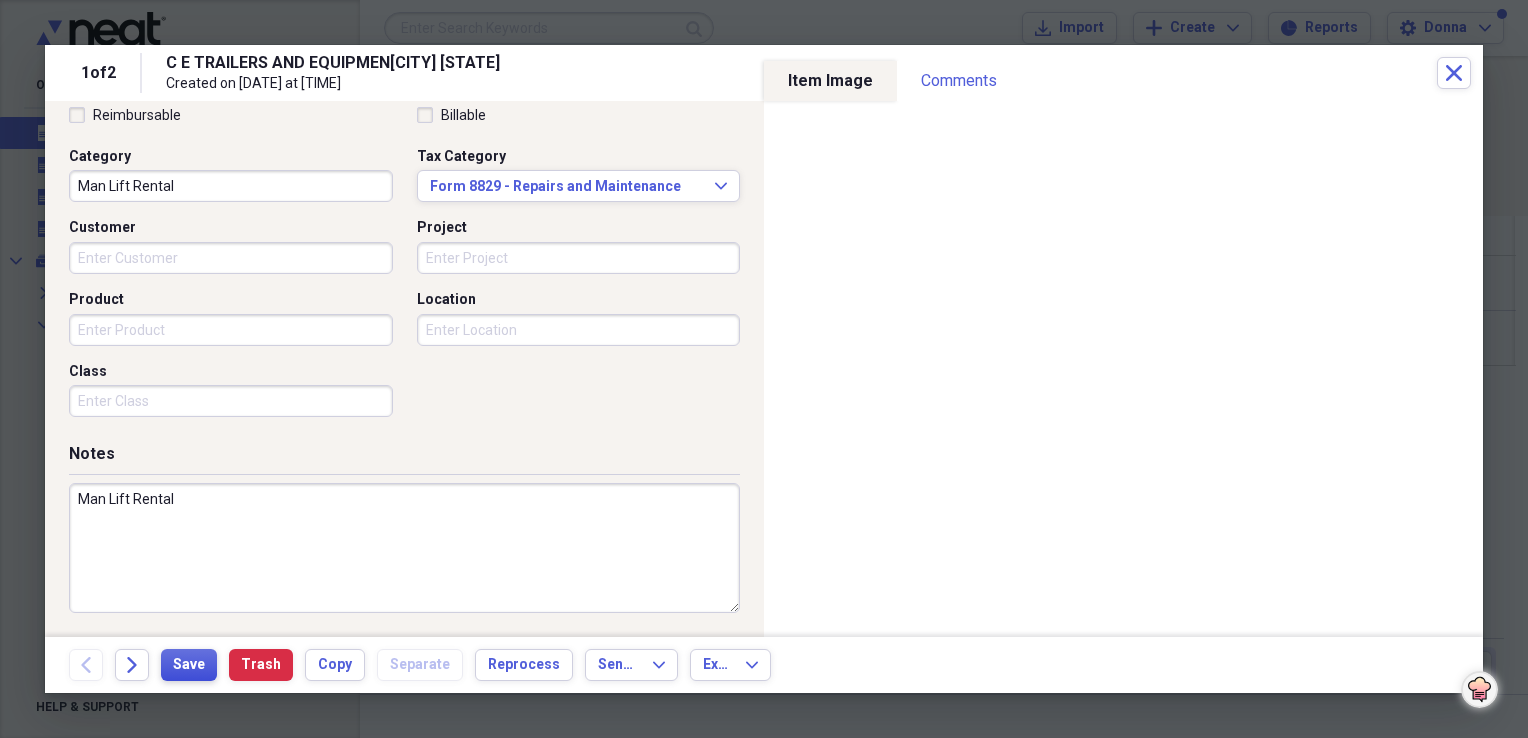 click on "Save" at bounding box center [189, 665] 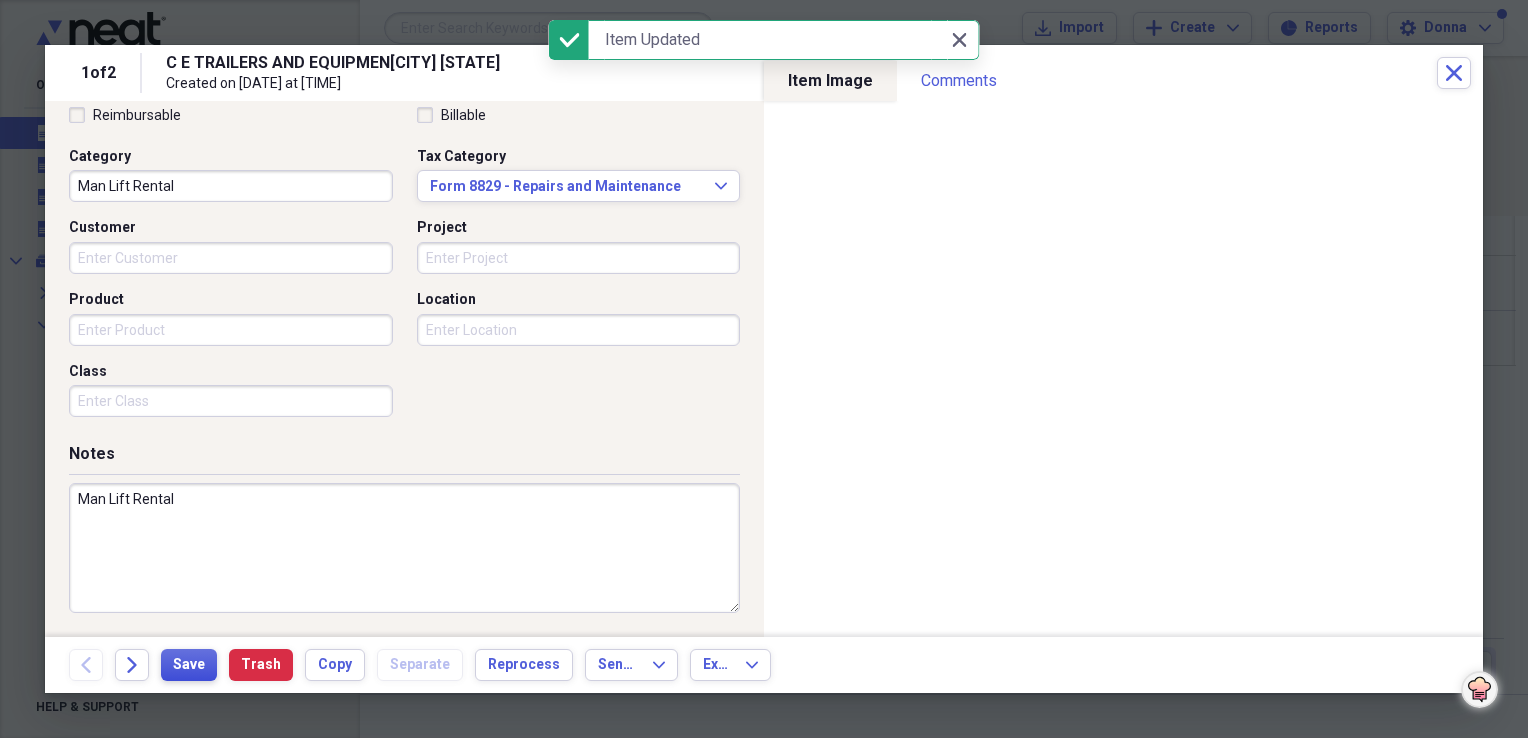 type on "Man Lift Rental" 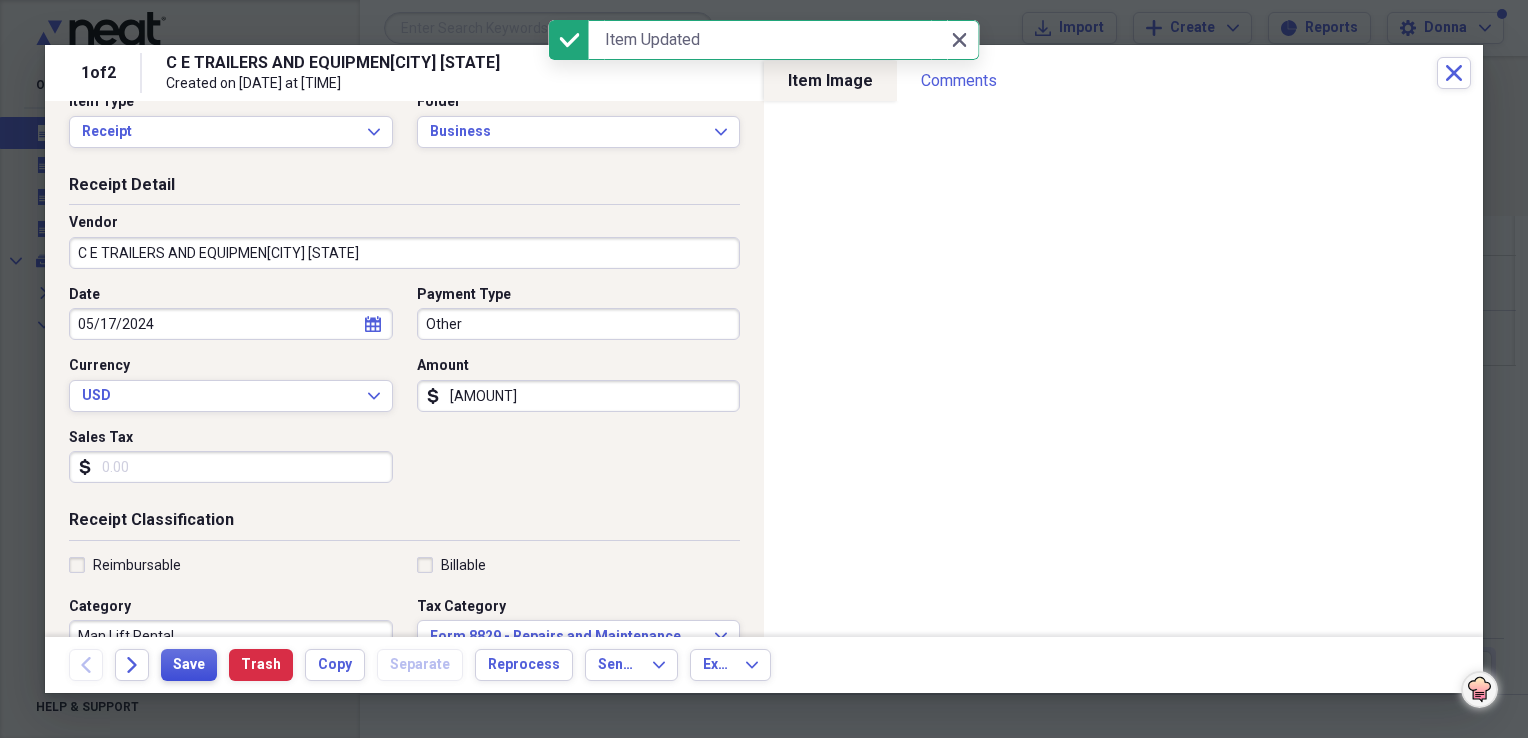 scroll, scrollTop: 0, scrollLeft: 0, axis: both 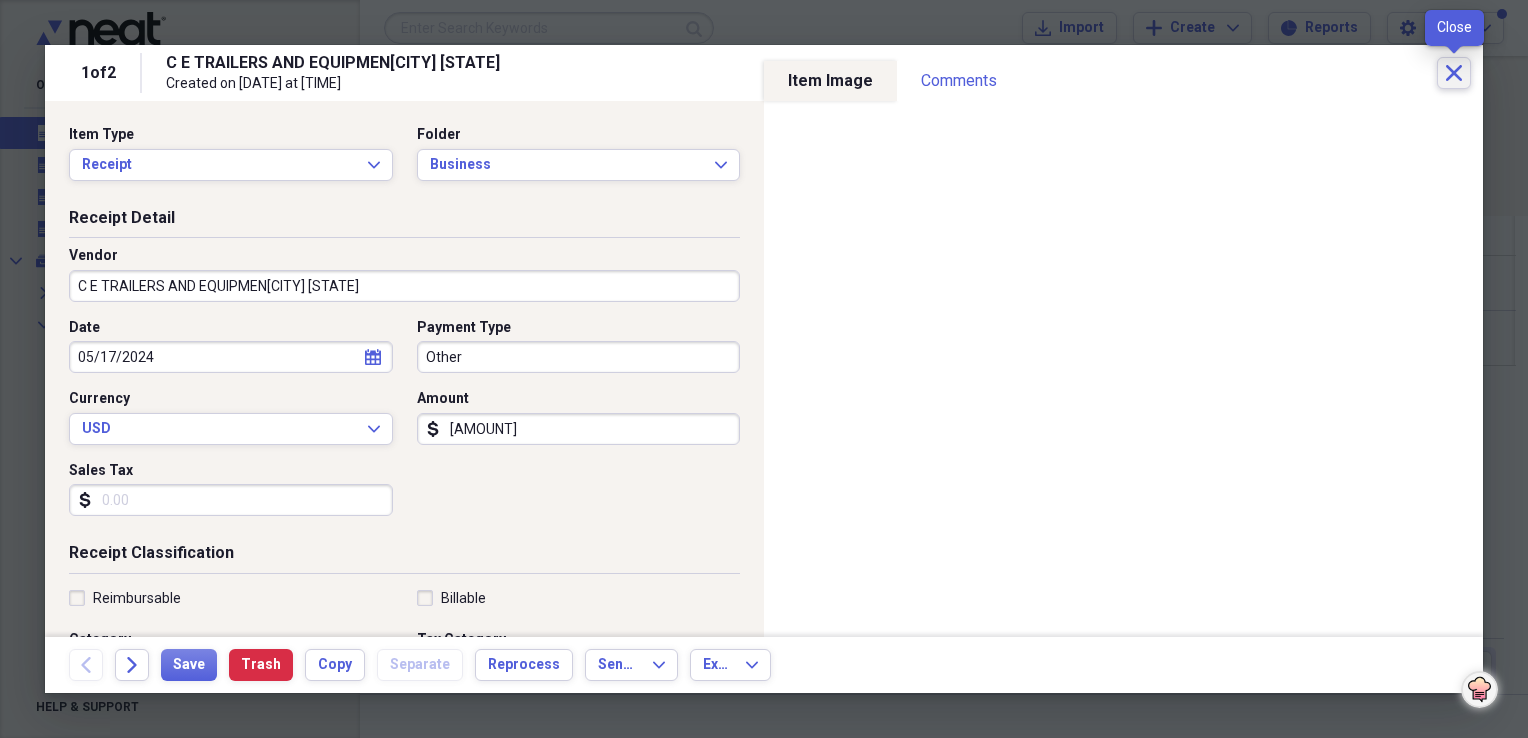 click on "Close" at bounding box center [1454, 73] 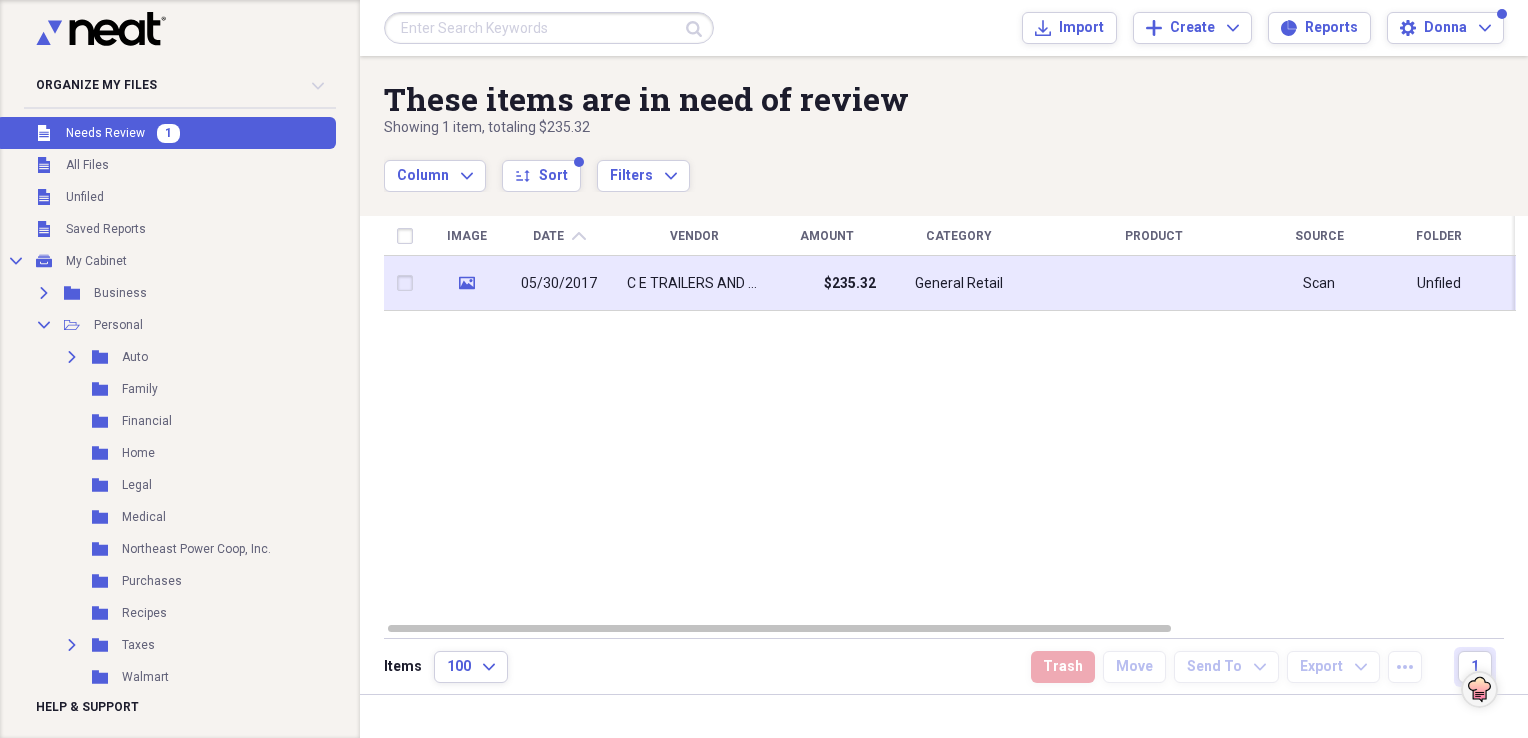 click on "General Retail" at bounding box center [959, 284] 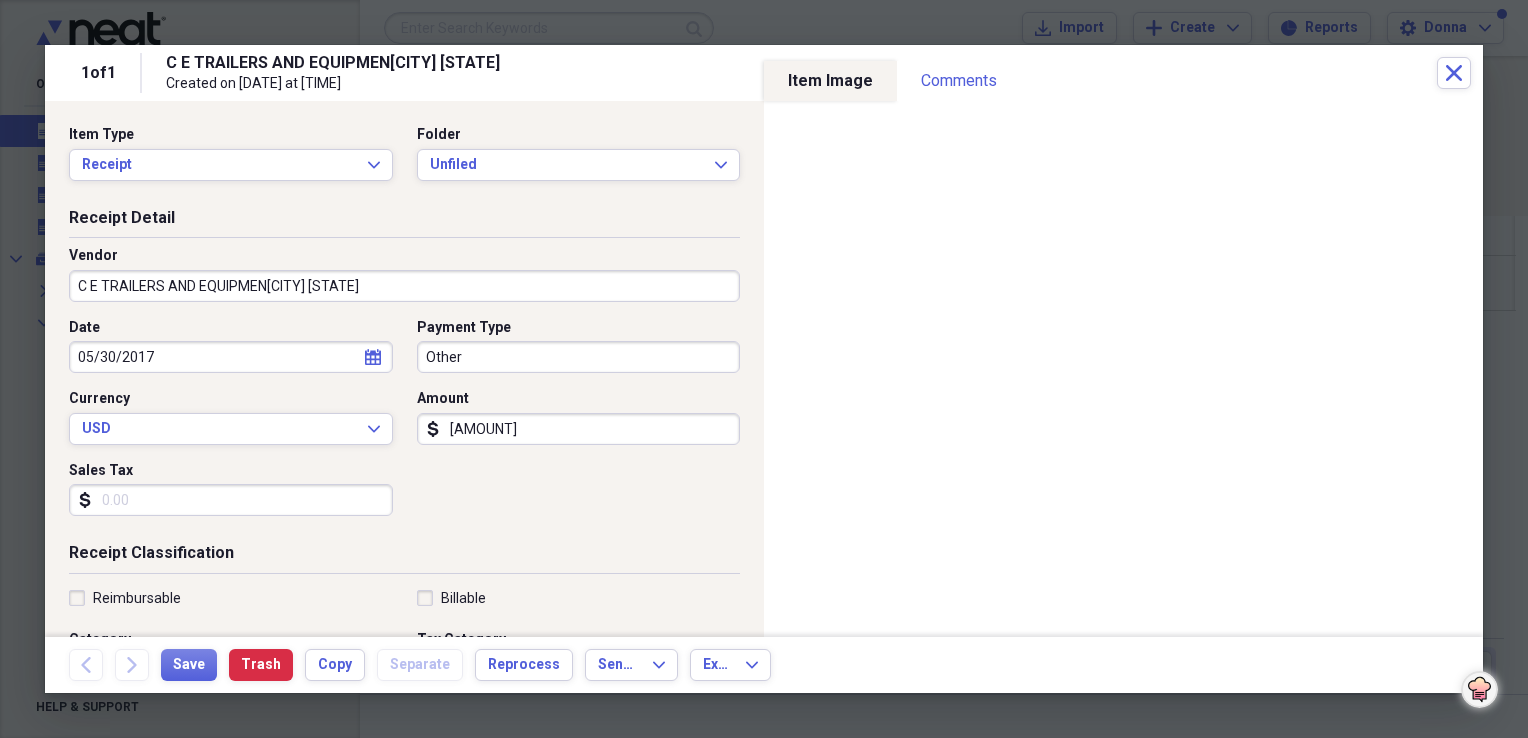 click 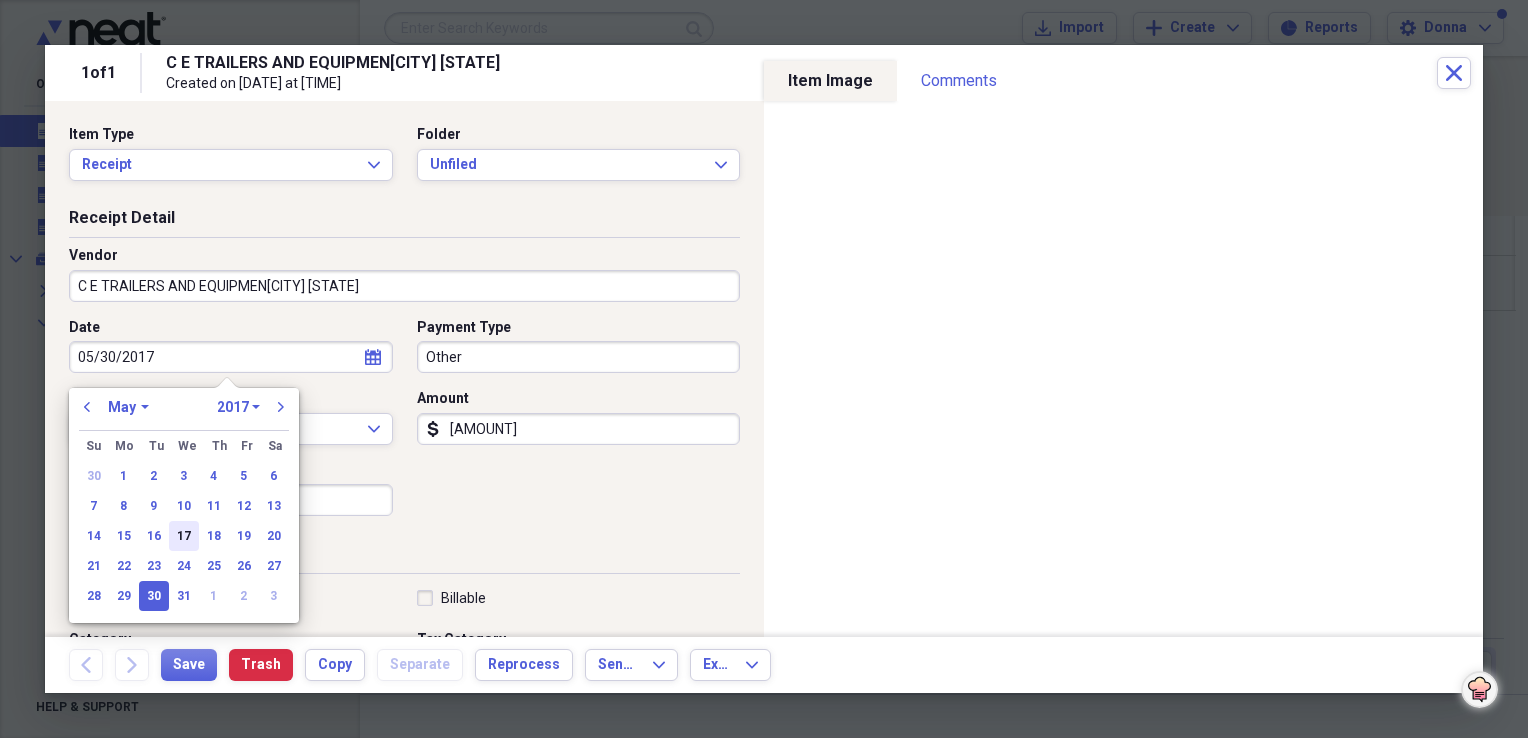 click on "17" at bounding box center [184, 536] 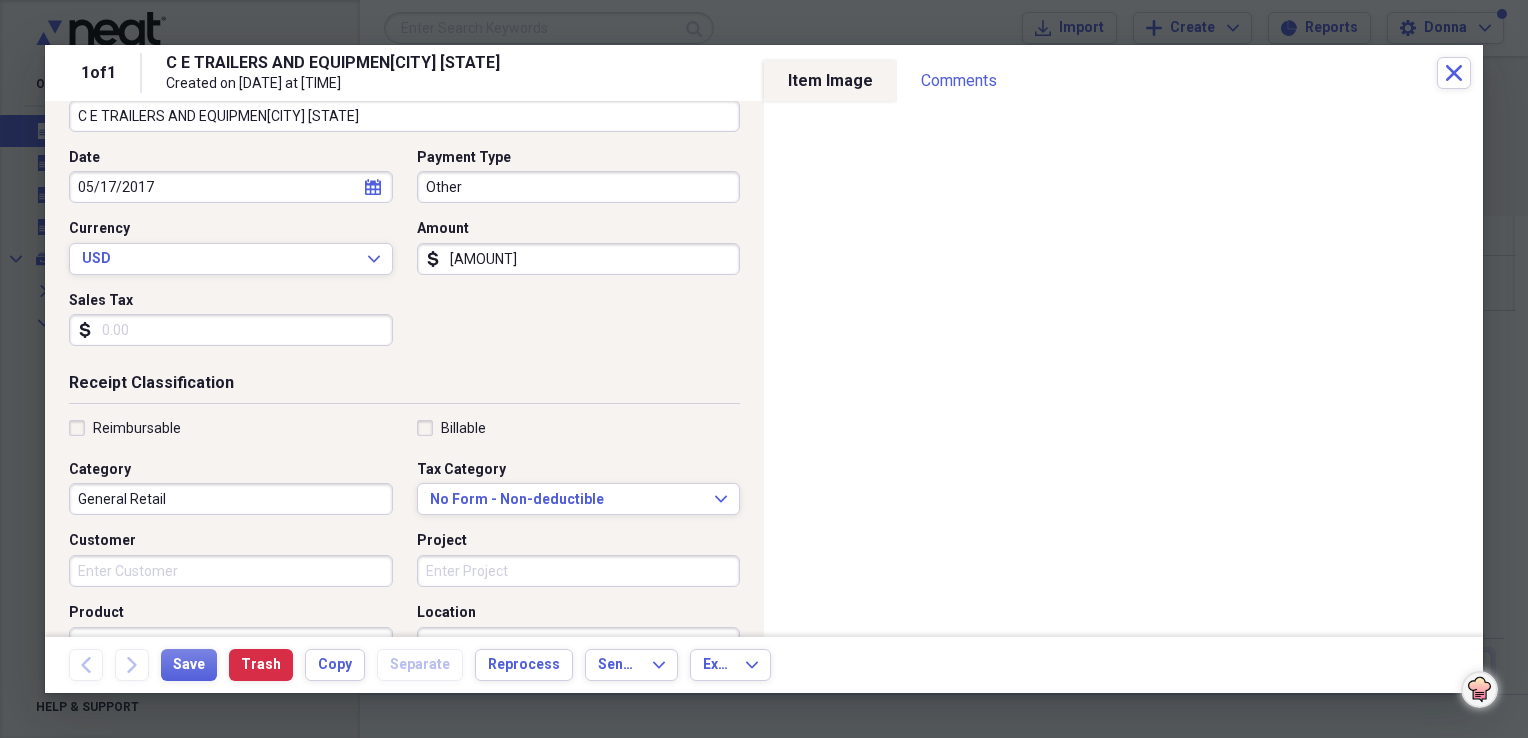 scroll, scrollTop: 200, scrollLeft: 0, axis: vertical 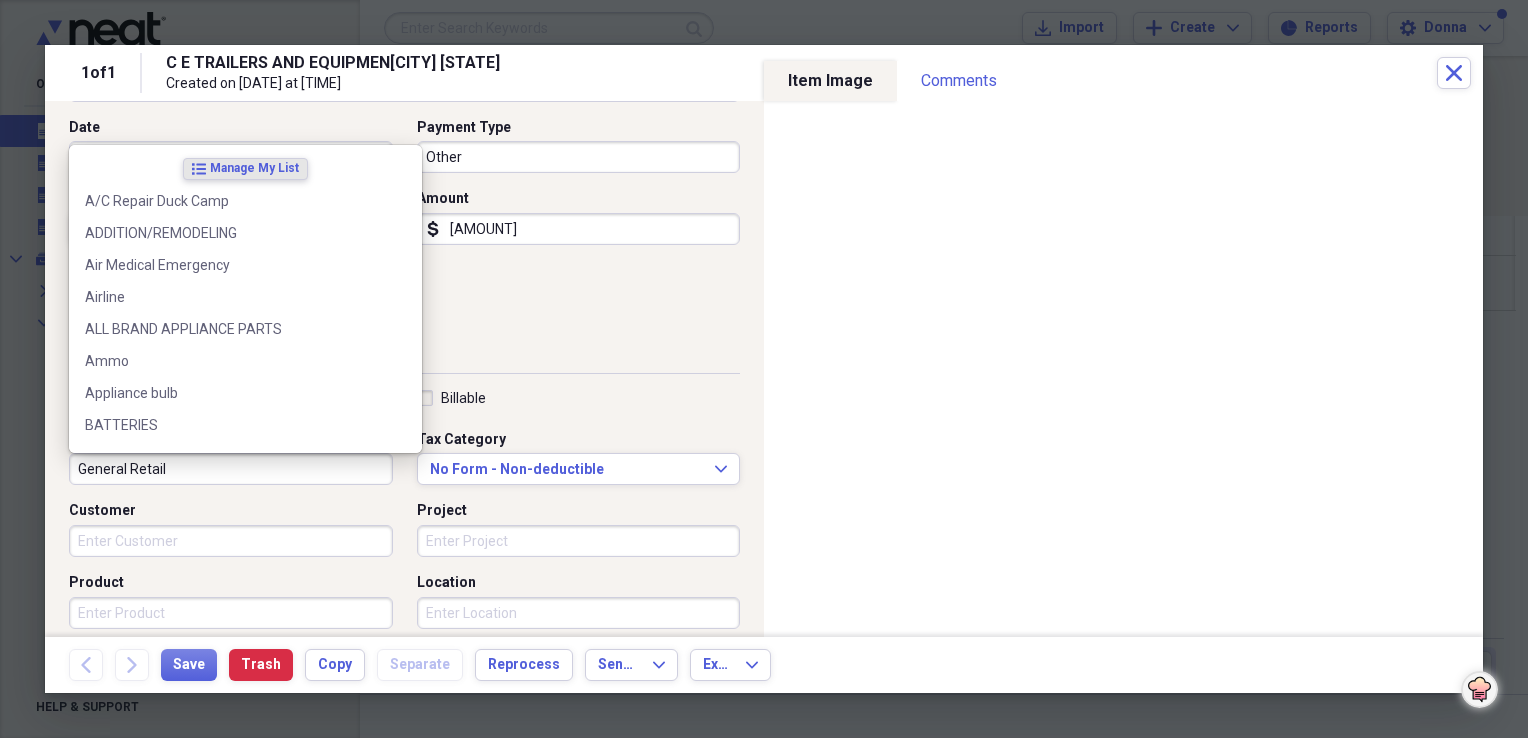click on "General Retail" at bounding box center (231, 469) 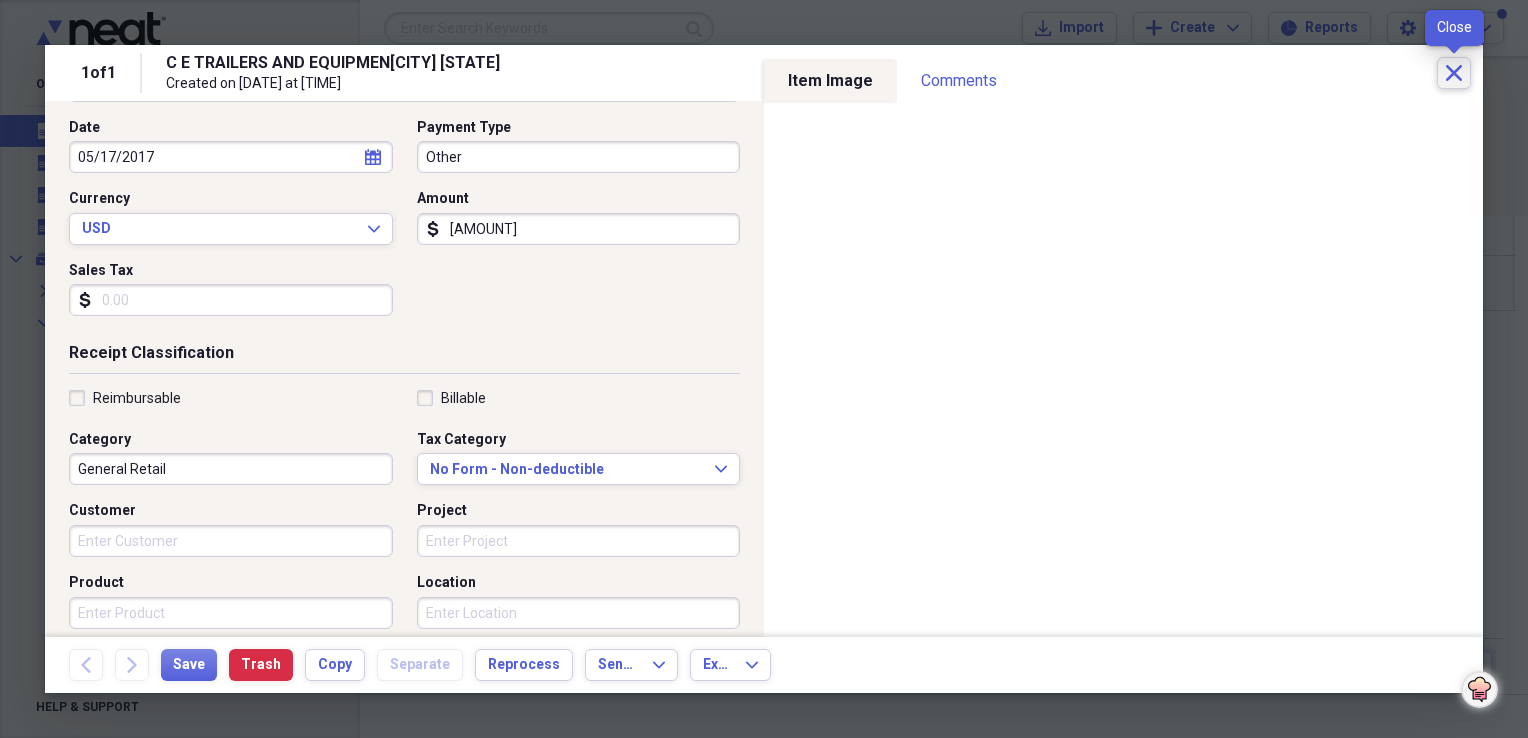 click on "Close" at bounding box center (1454, 73) 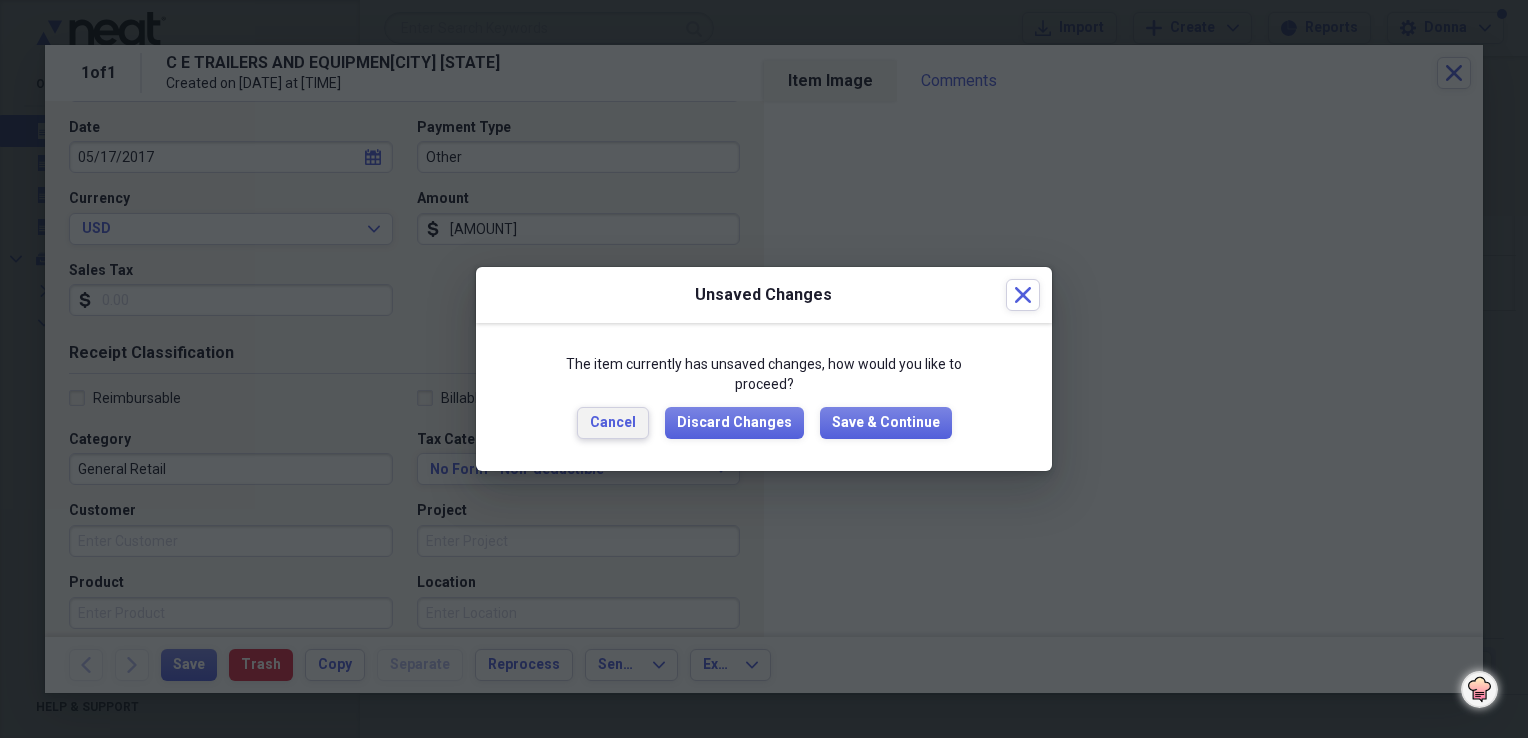 click on "Cancel" at bounding box center [613, 423] 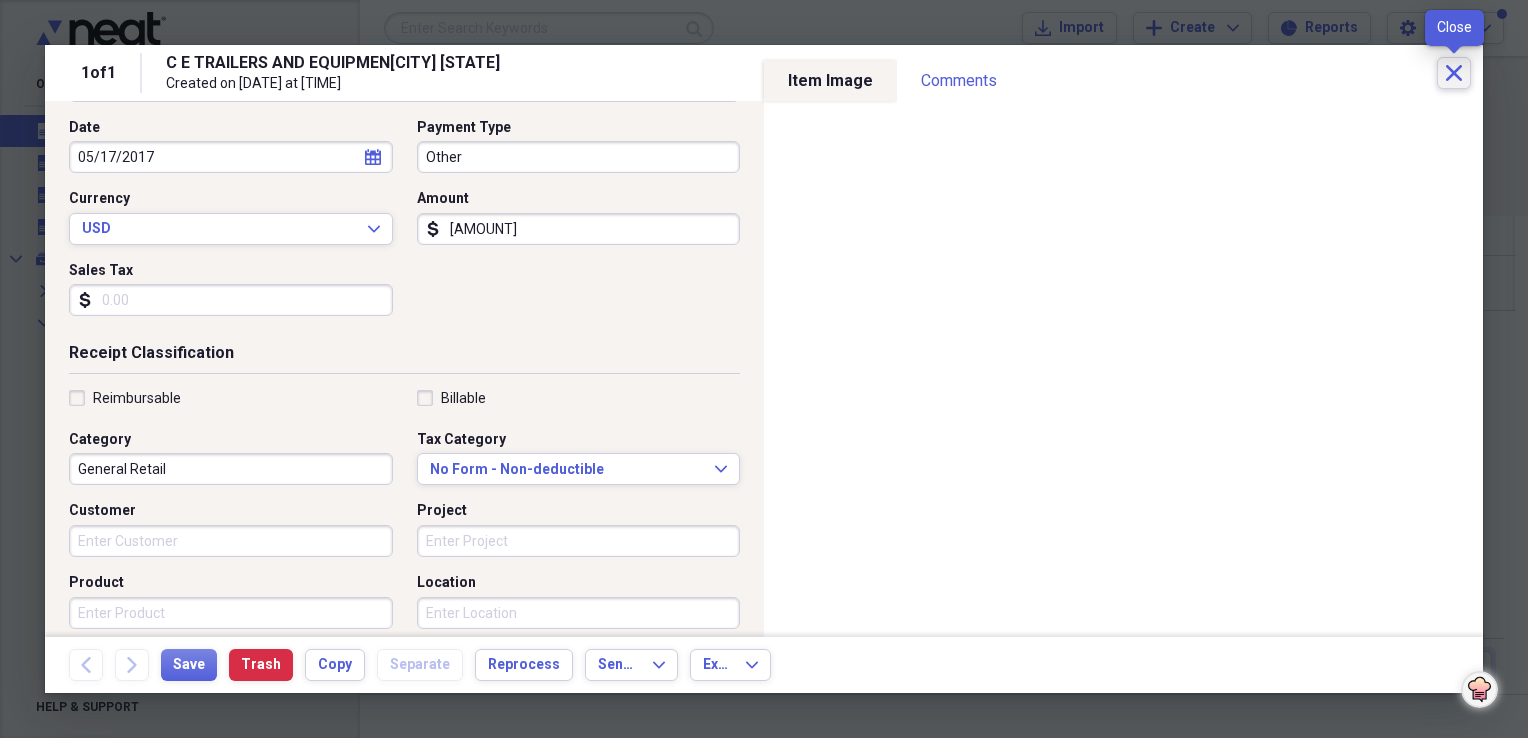 click on "Close" at bounding box center [1454, 73] 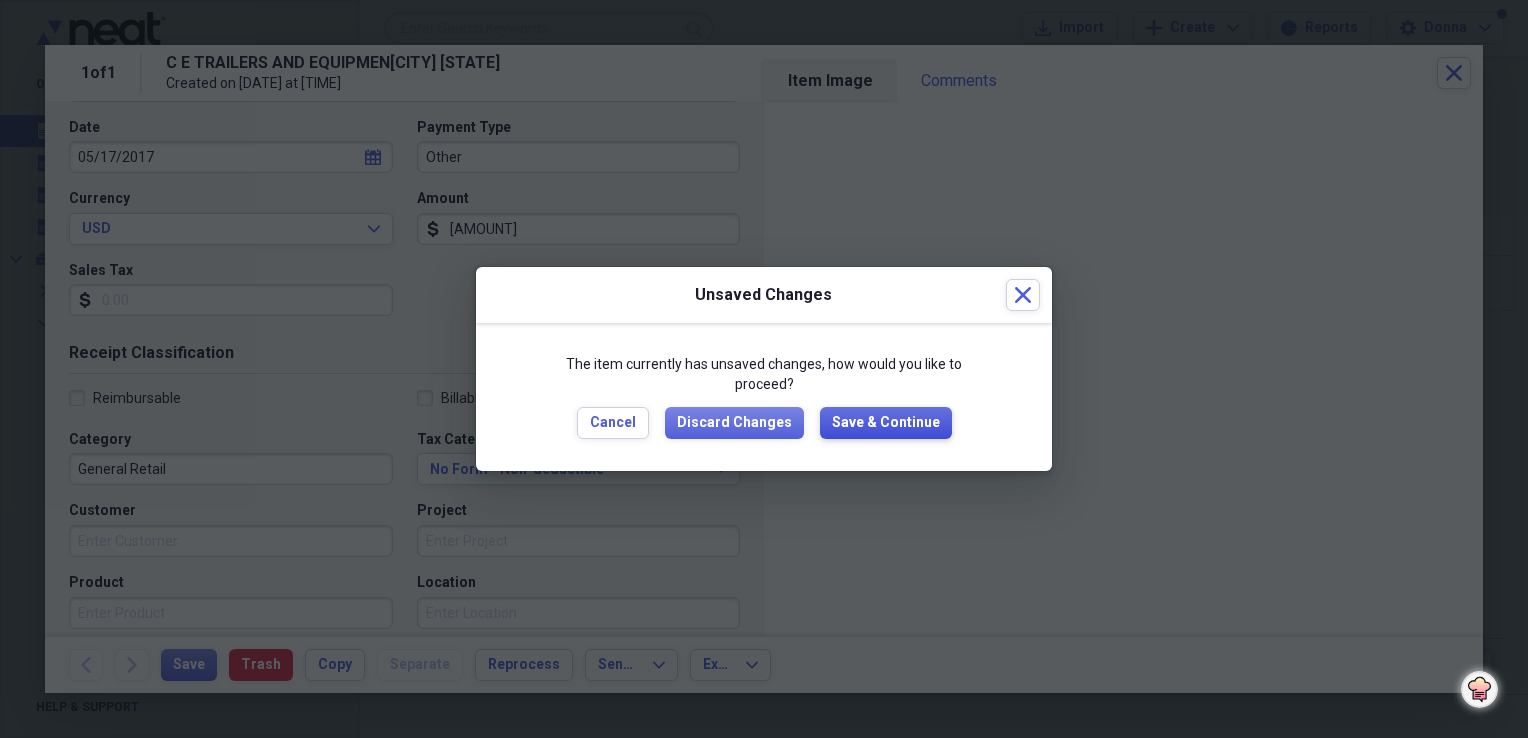 click on "Save & Continue" at bounding box center (886, 423) 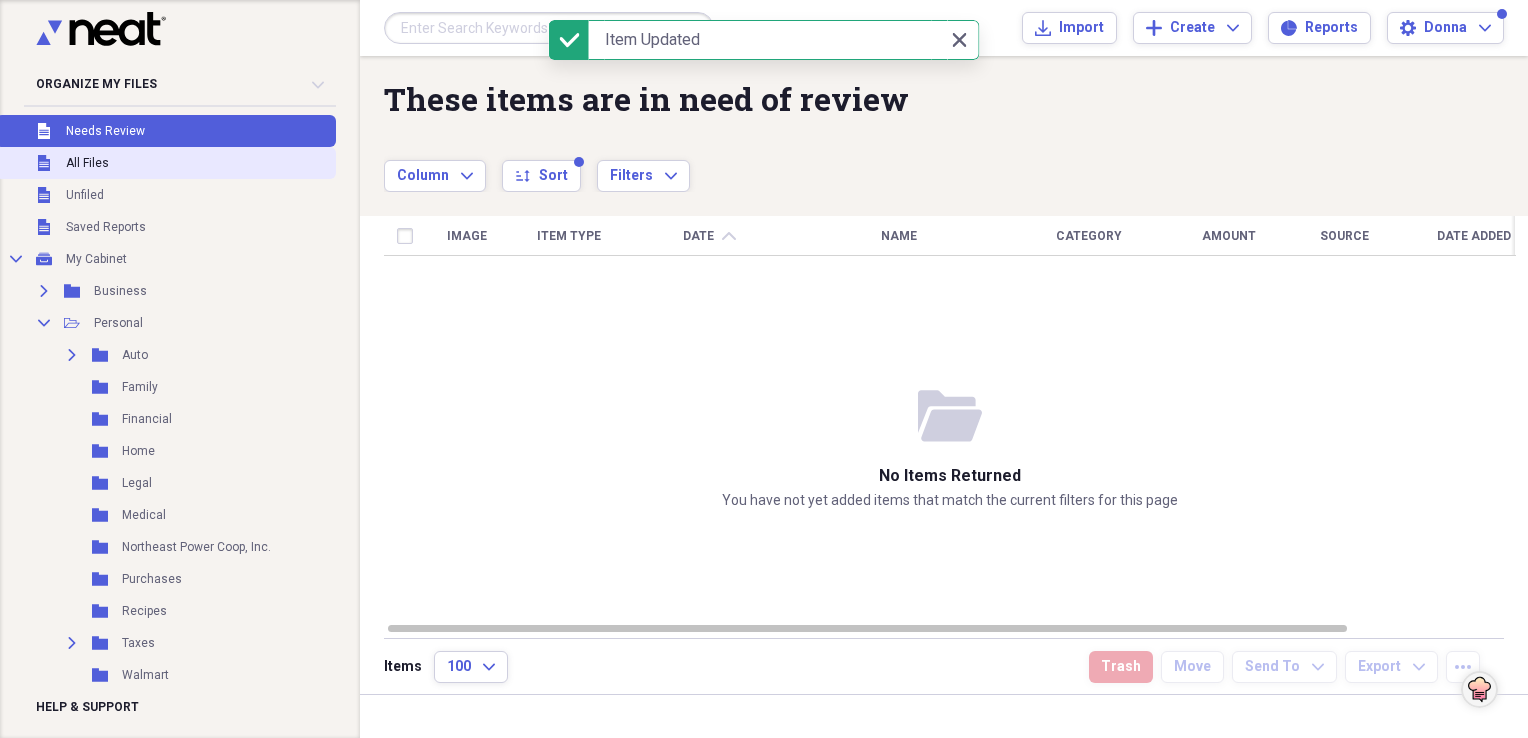 click on "Unfiled All Files" at bounding box center [166, 163] 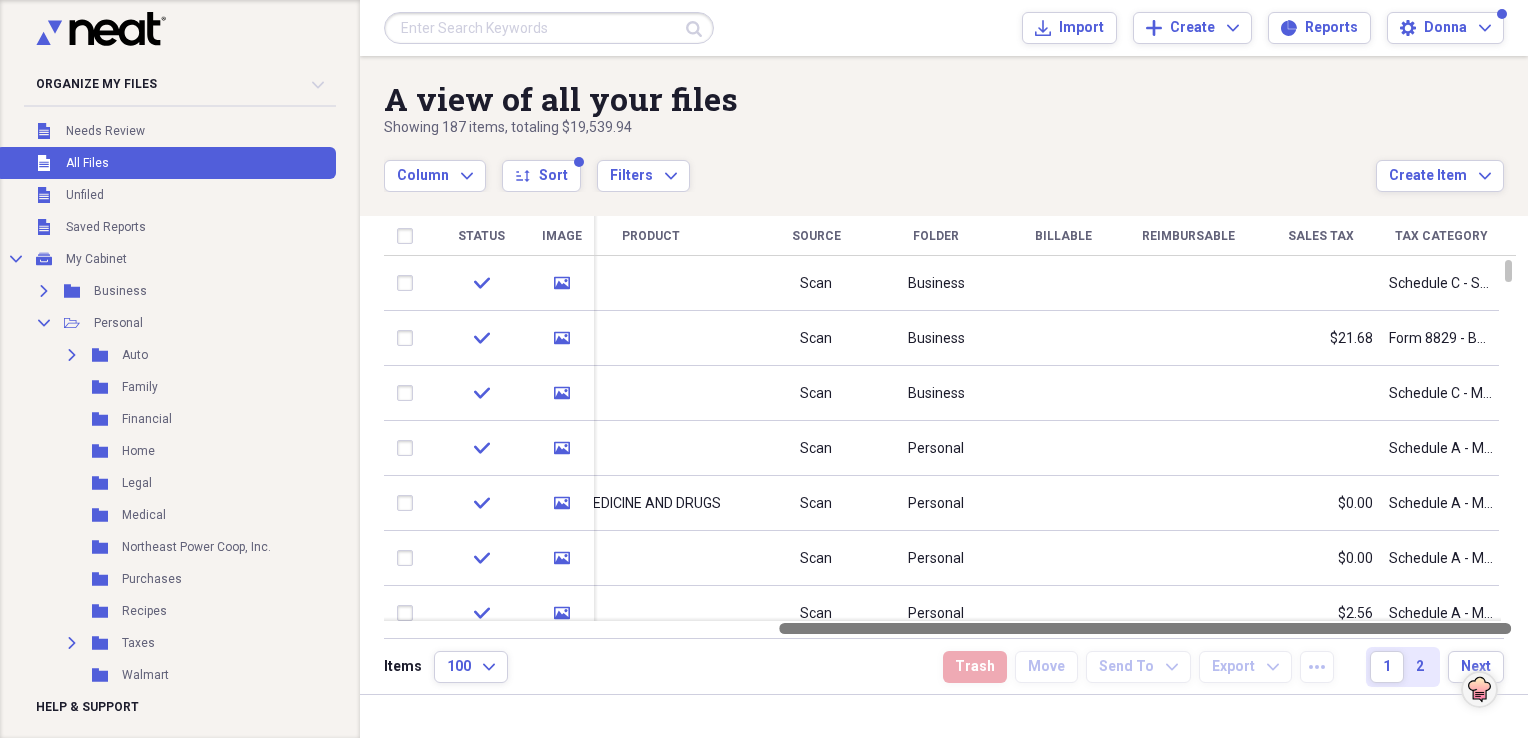 drag, startPoint x: 1074, startPoint y: 626, endPoint x: 1531, endPoint y: 610, distance: 457.28 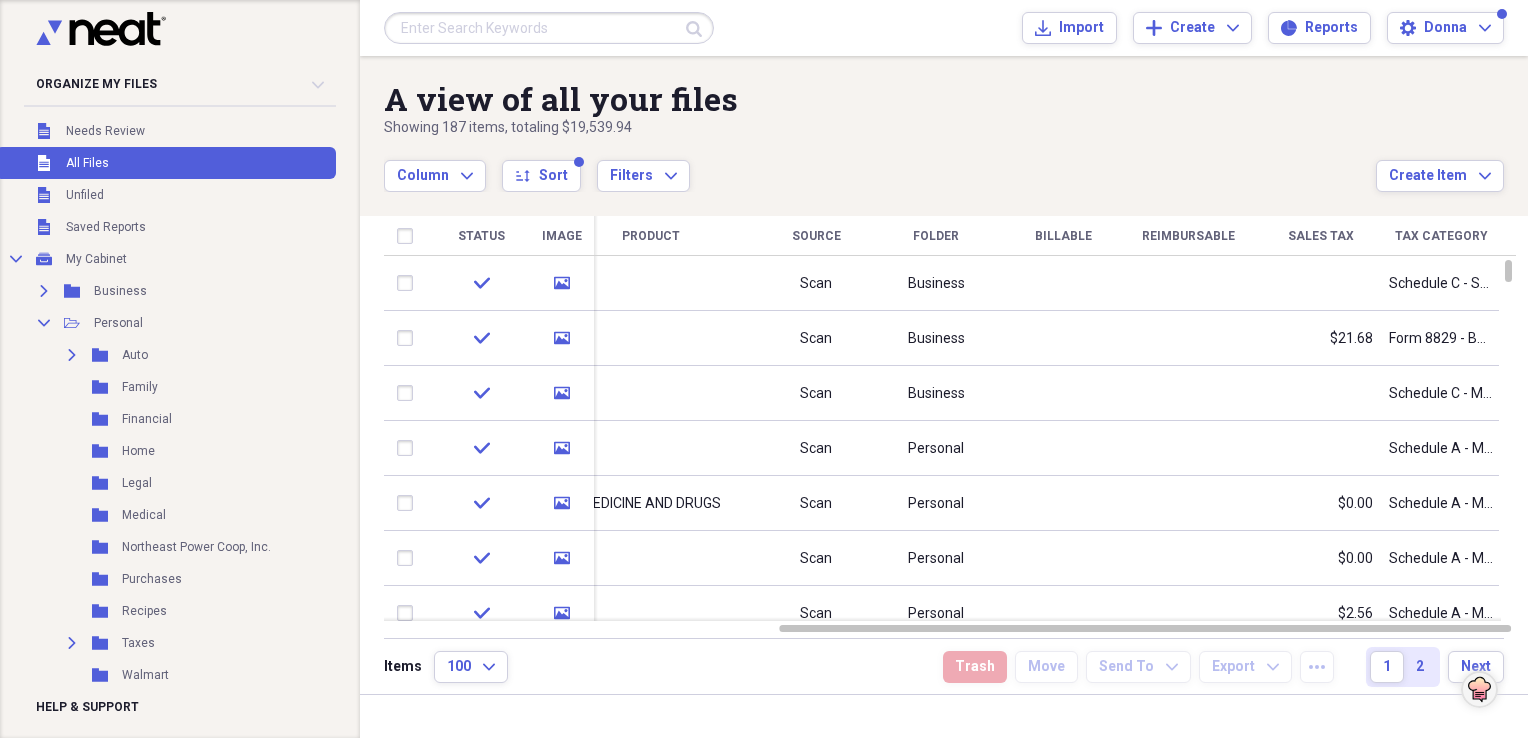 click on "All Files" at bounding box center (87, 163) 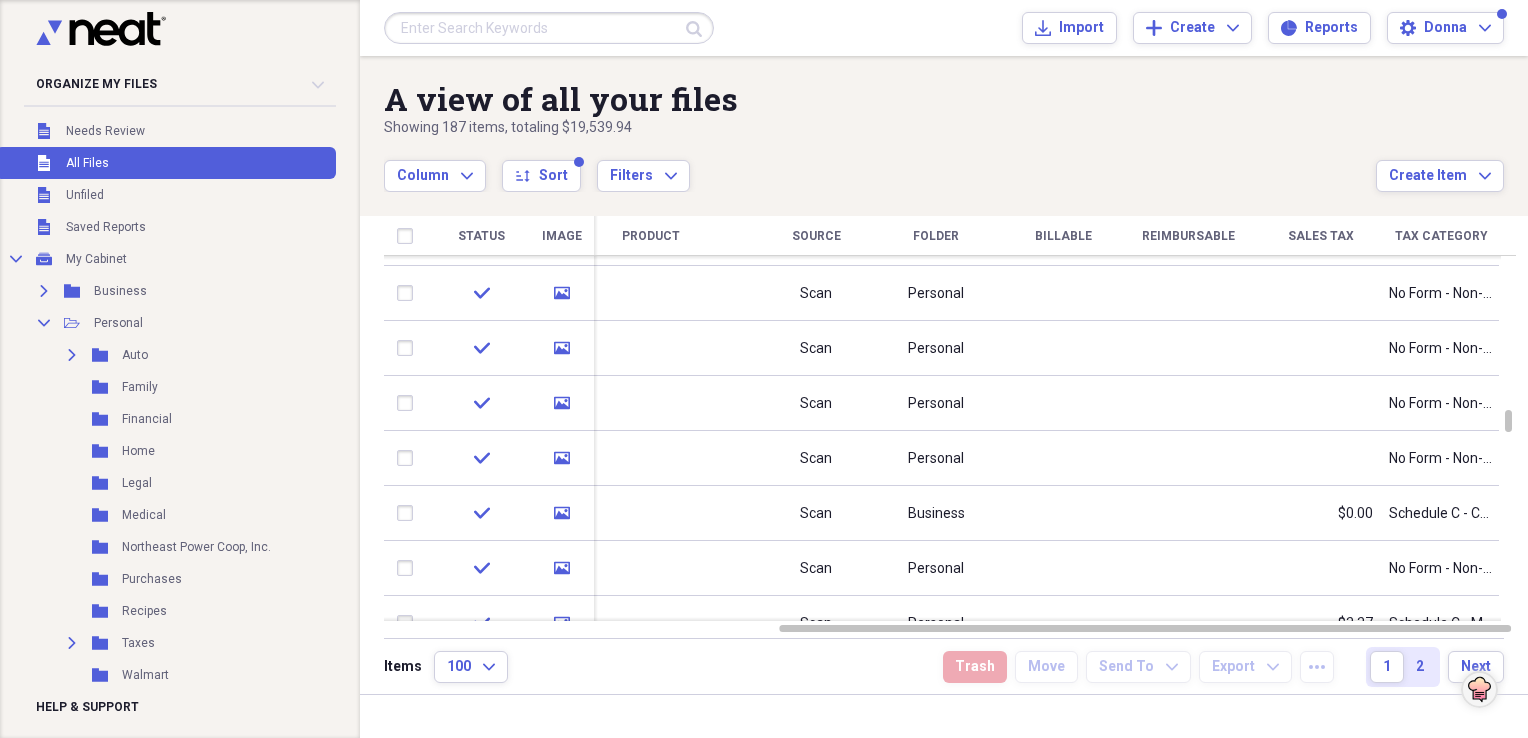 click on "Column Expand sort Sort Filters  Expand" at bounding box center (880, 165) 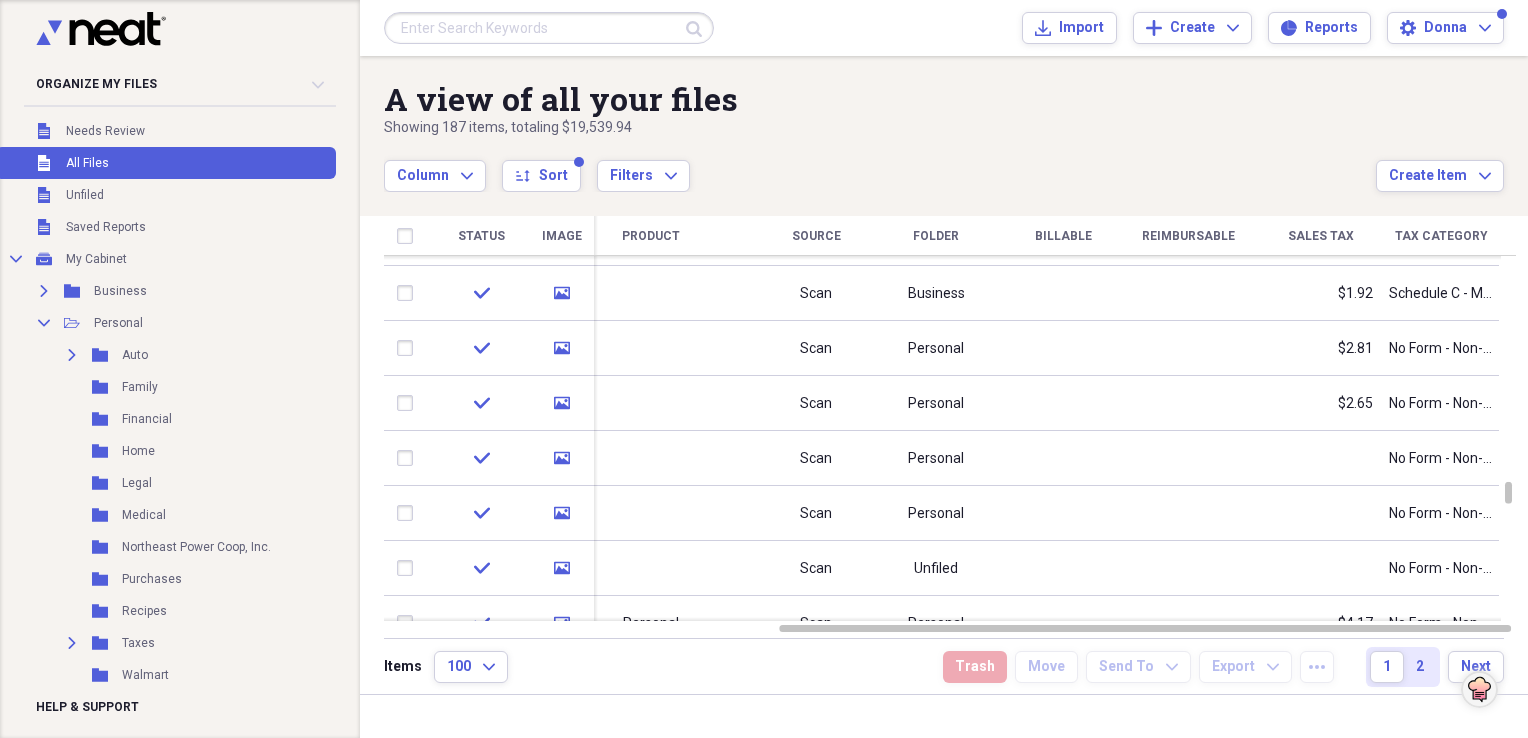 click on "Unfiled All Files" at bounding box center (166, 163) 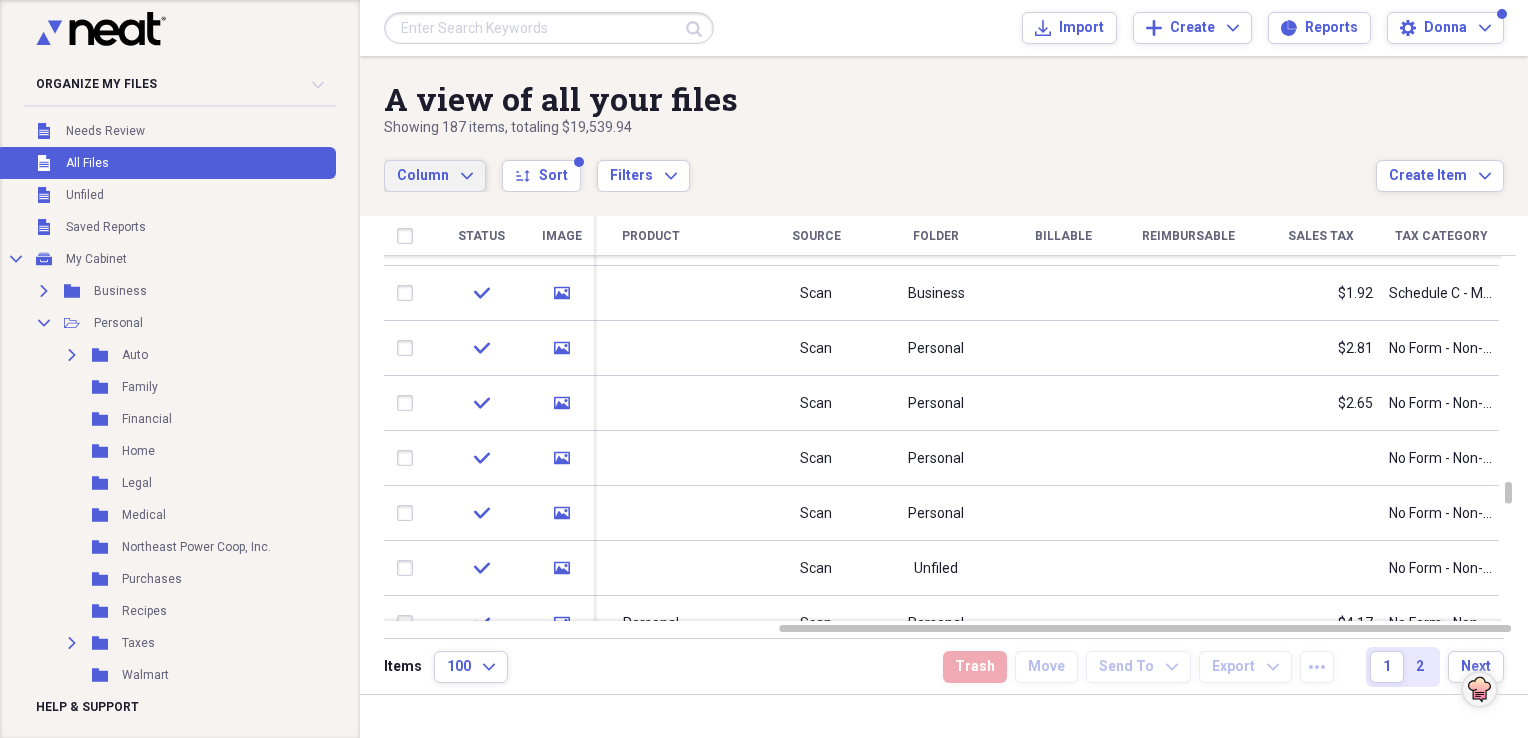 click on "Column Expand" at bounding box center [435, 176] 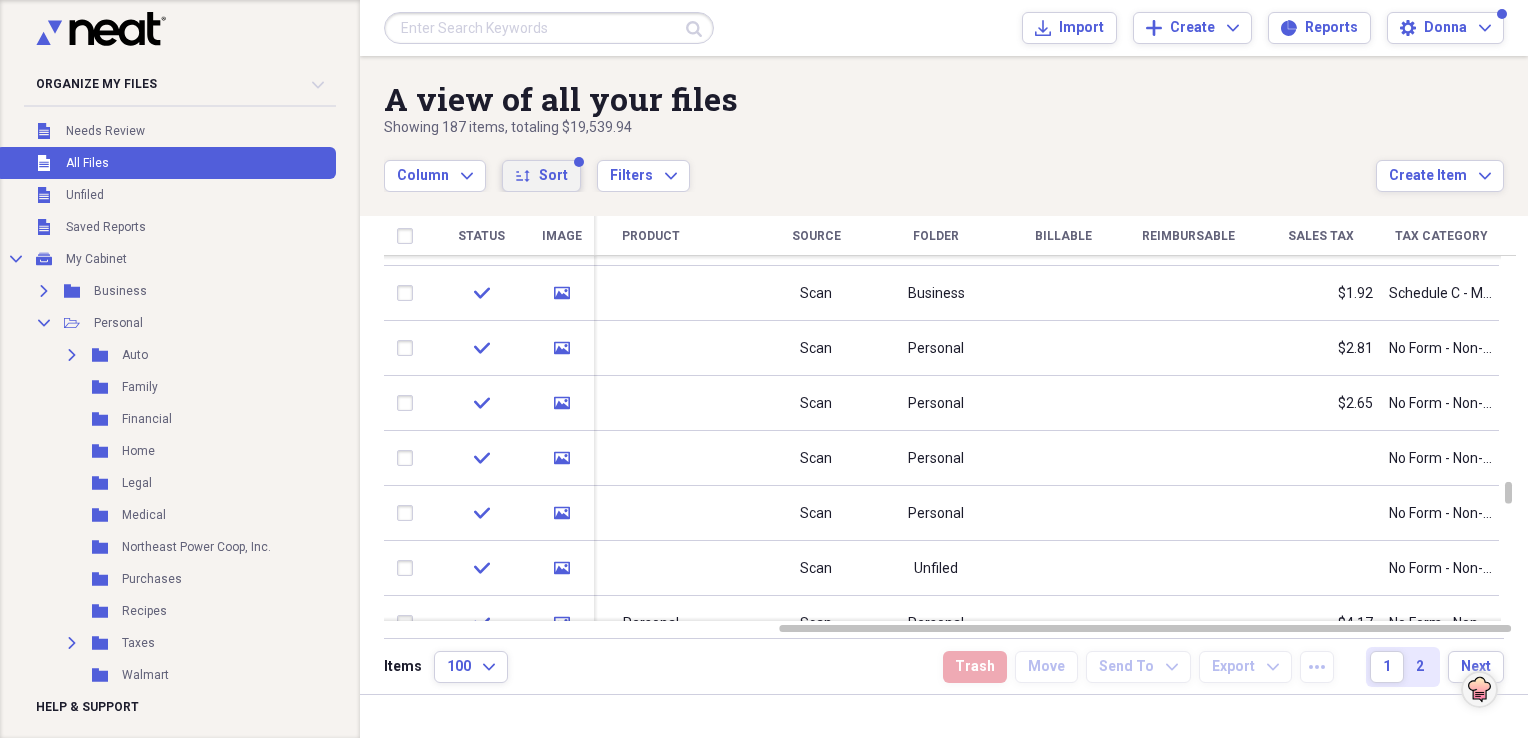 click on "Sort" at bounding box center (553, 176) 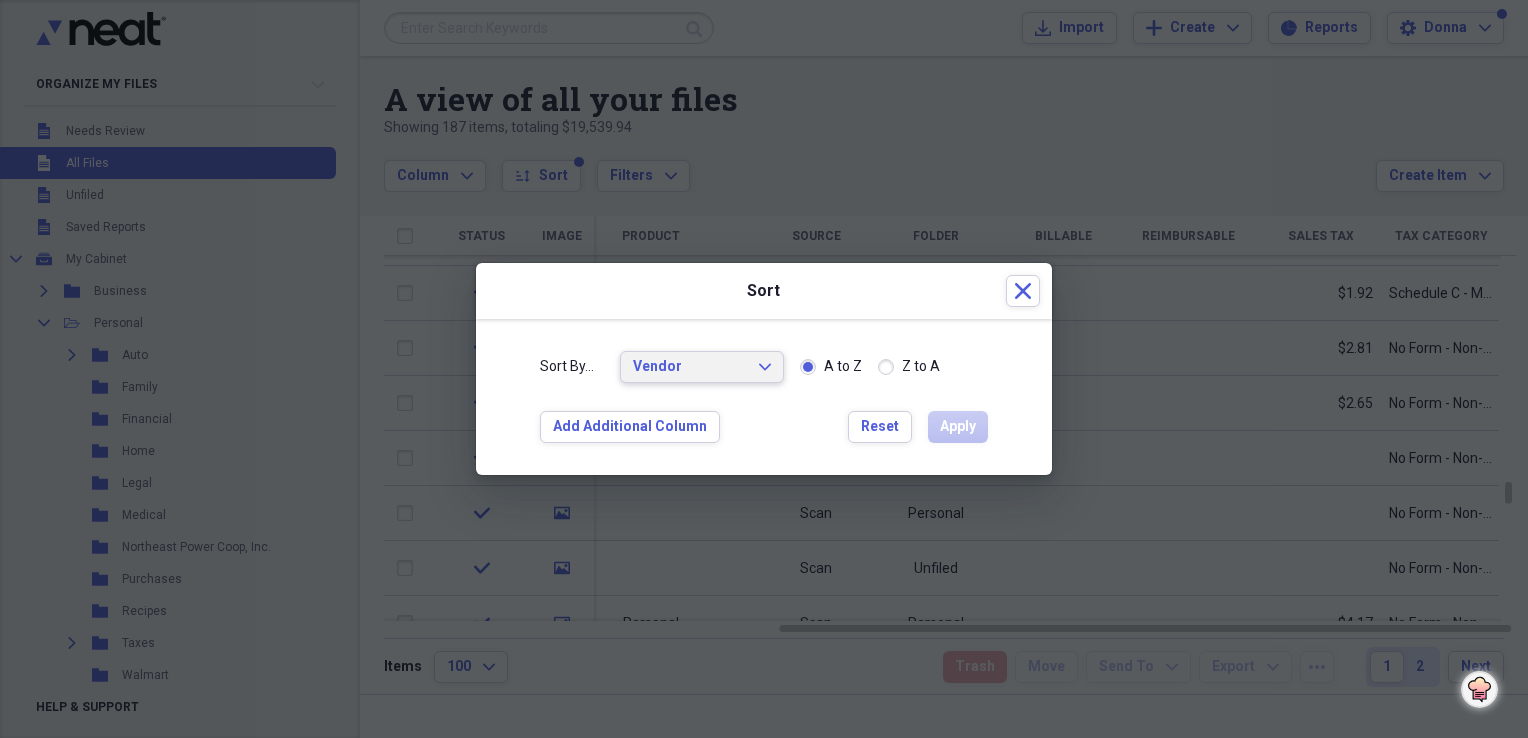 click on "Vendor Expand" at bounding box center [702, 367] 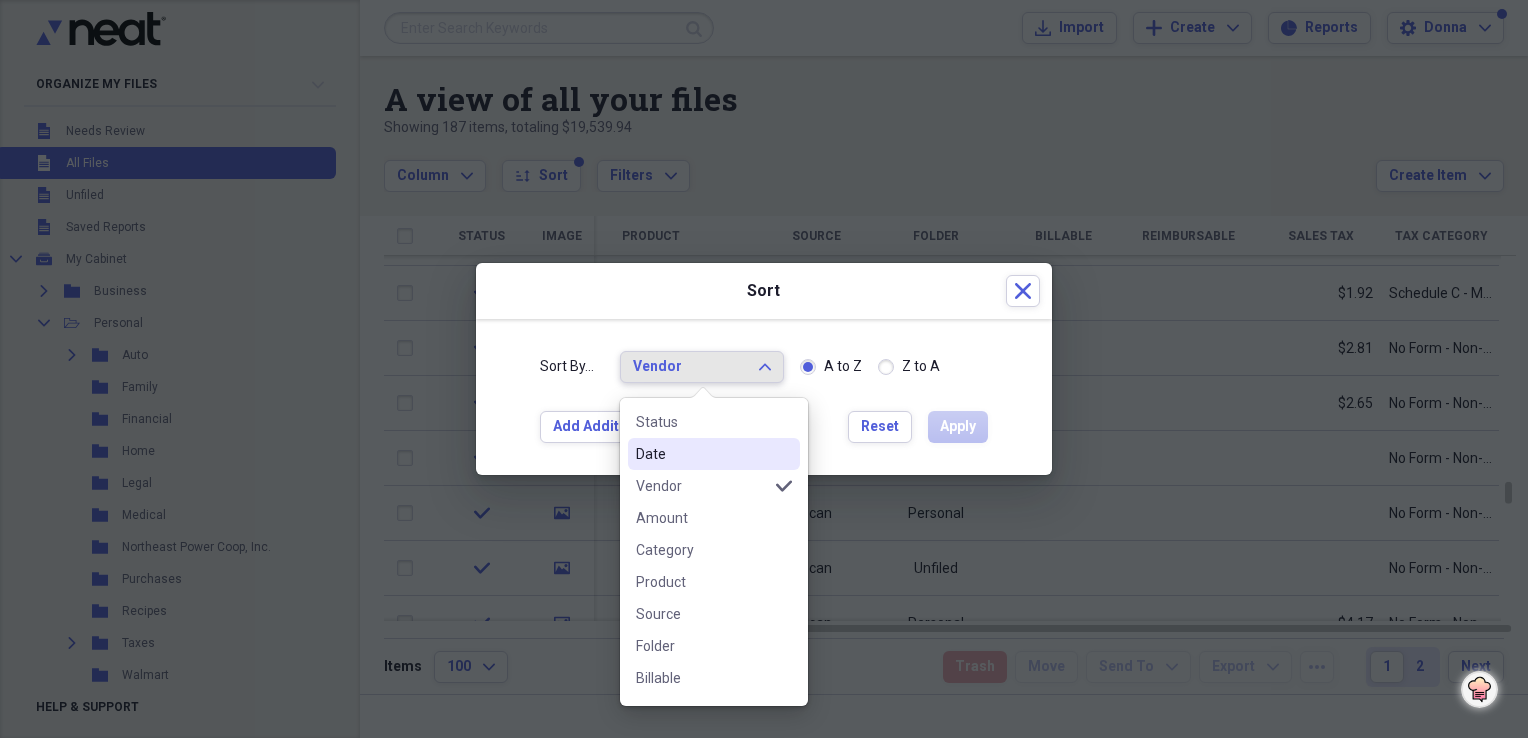 click on "Date" at bounding box center [702, 454] 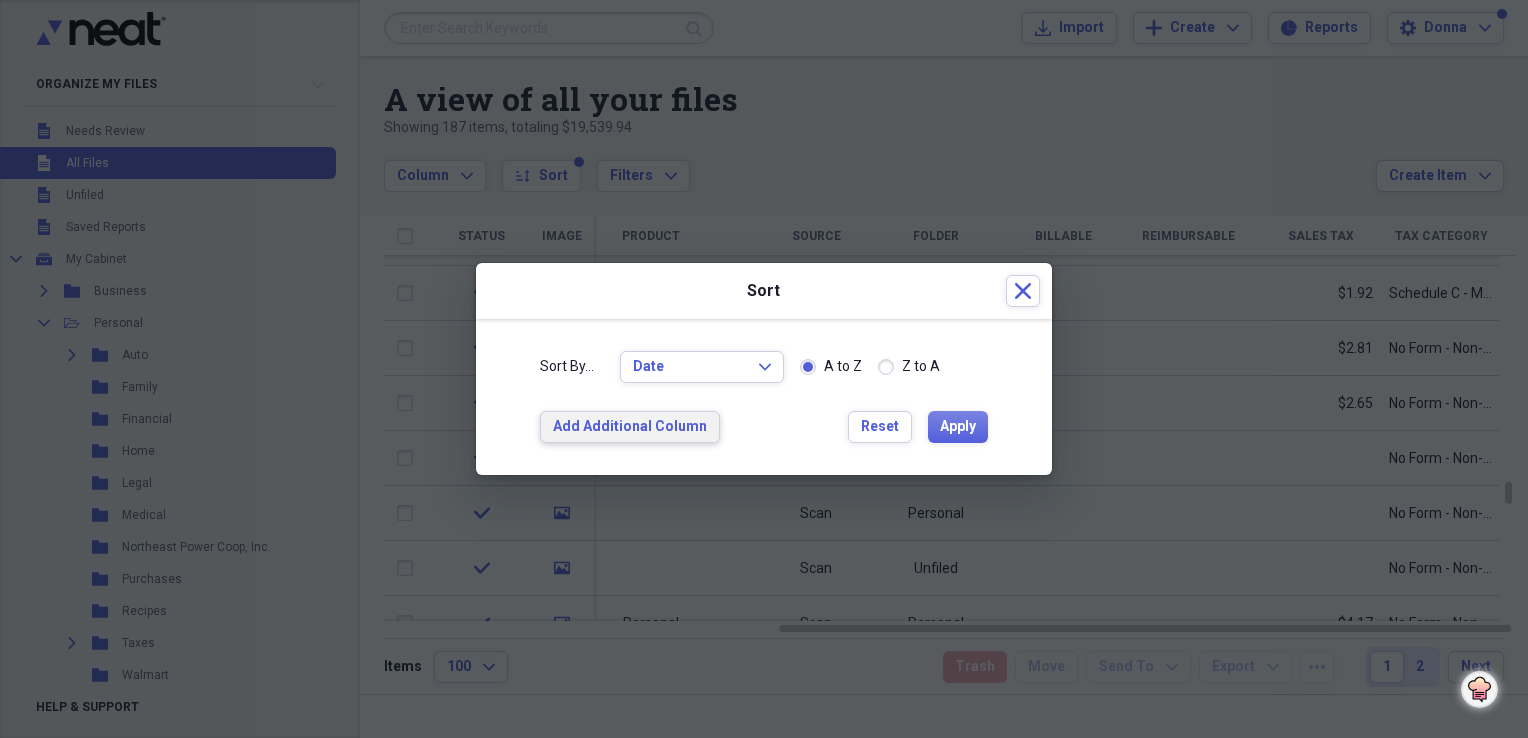 click on "Add Additional Column" at bounding box center [630, 427] 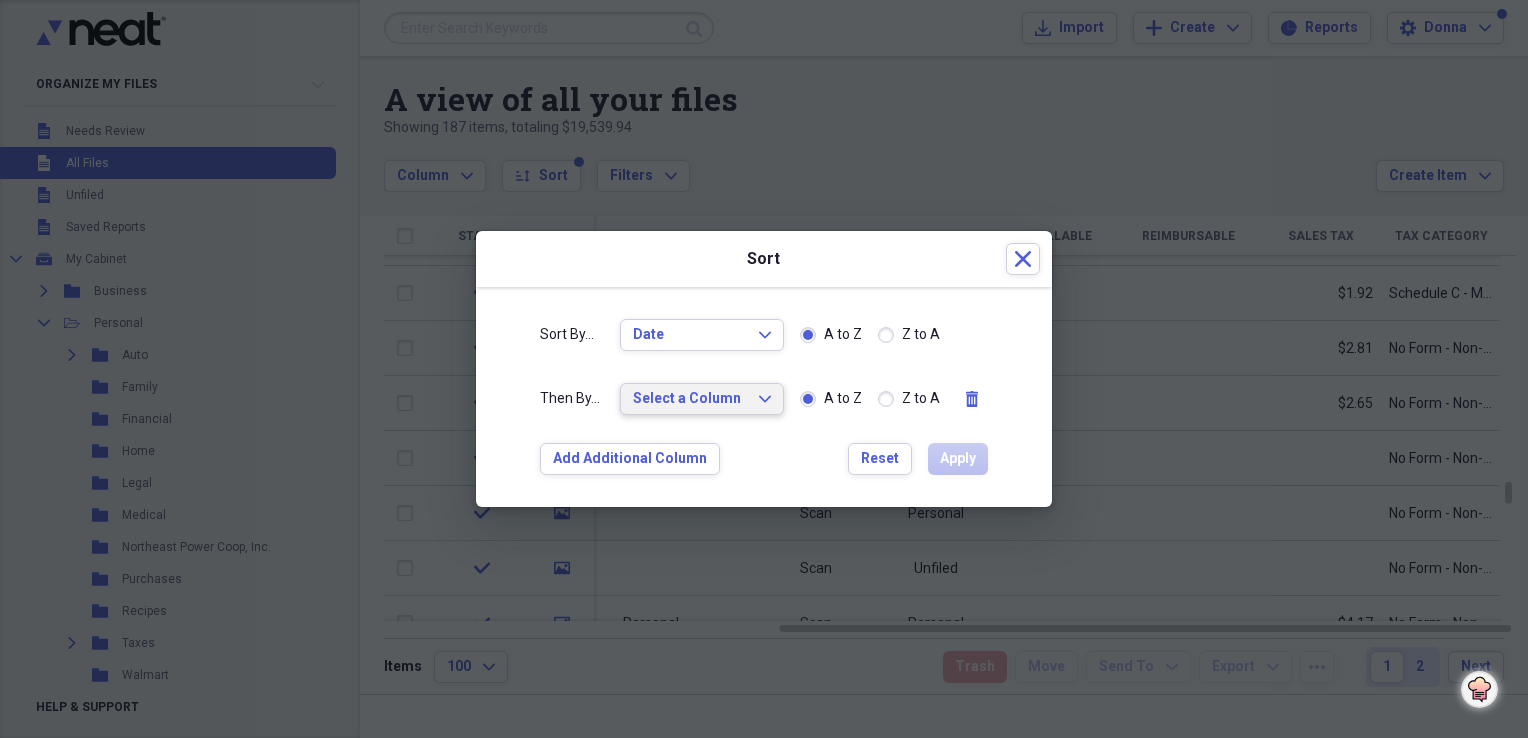 click on "Expand" 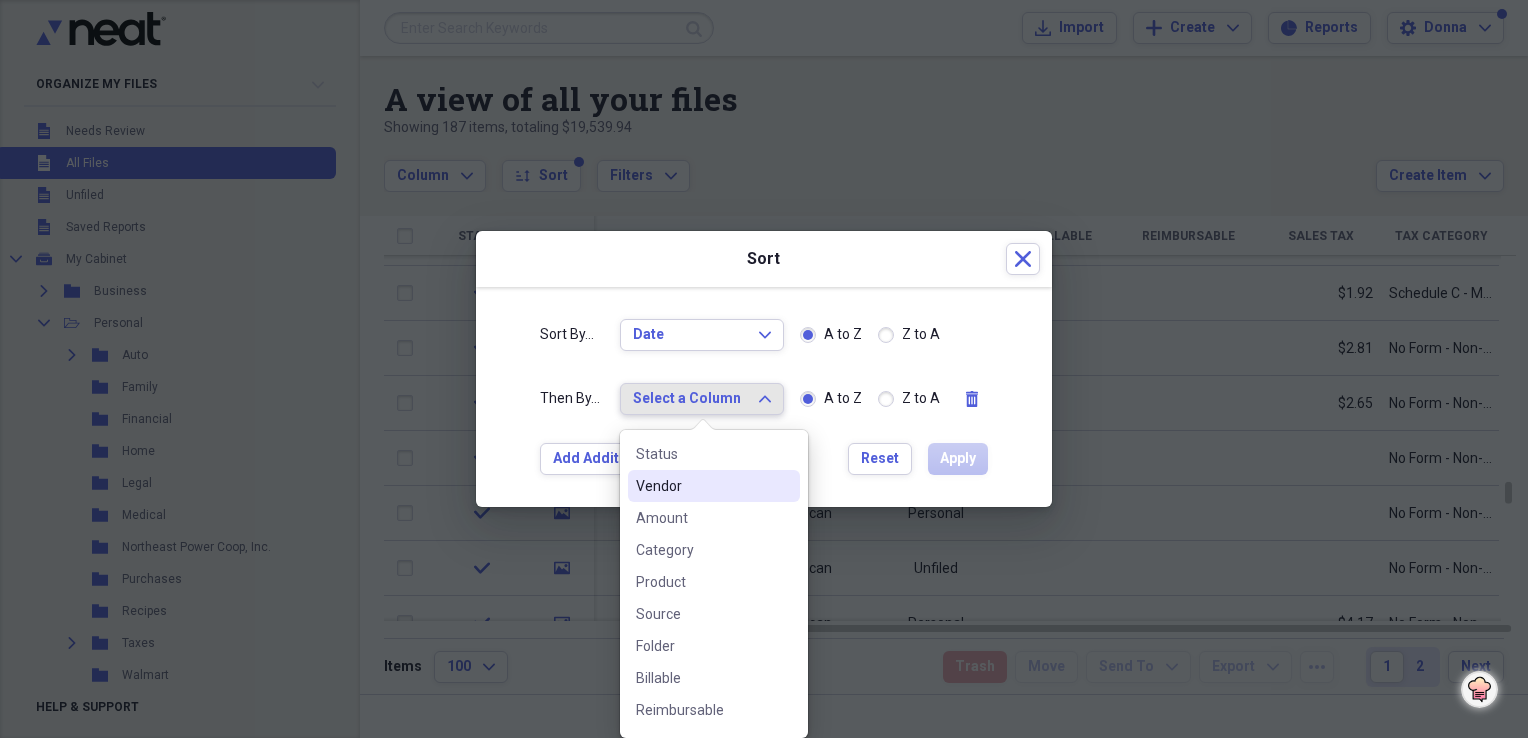 click on "Vendor" at bounding box center (714, 486) 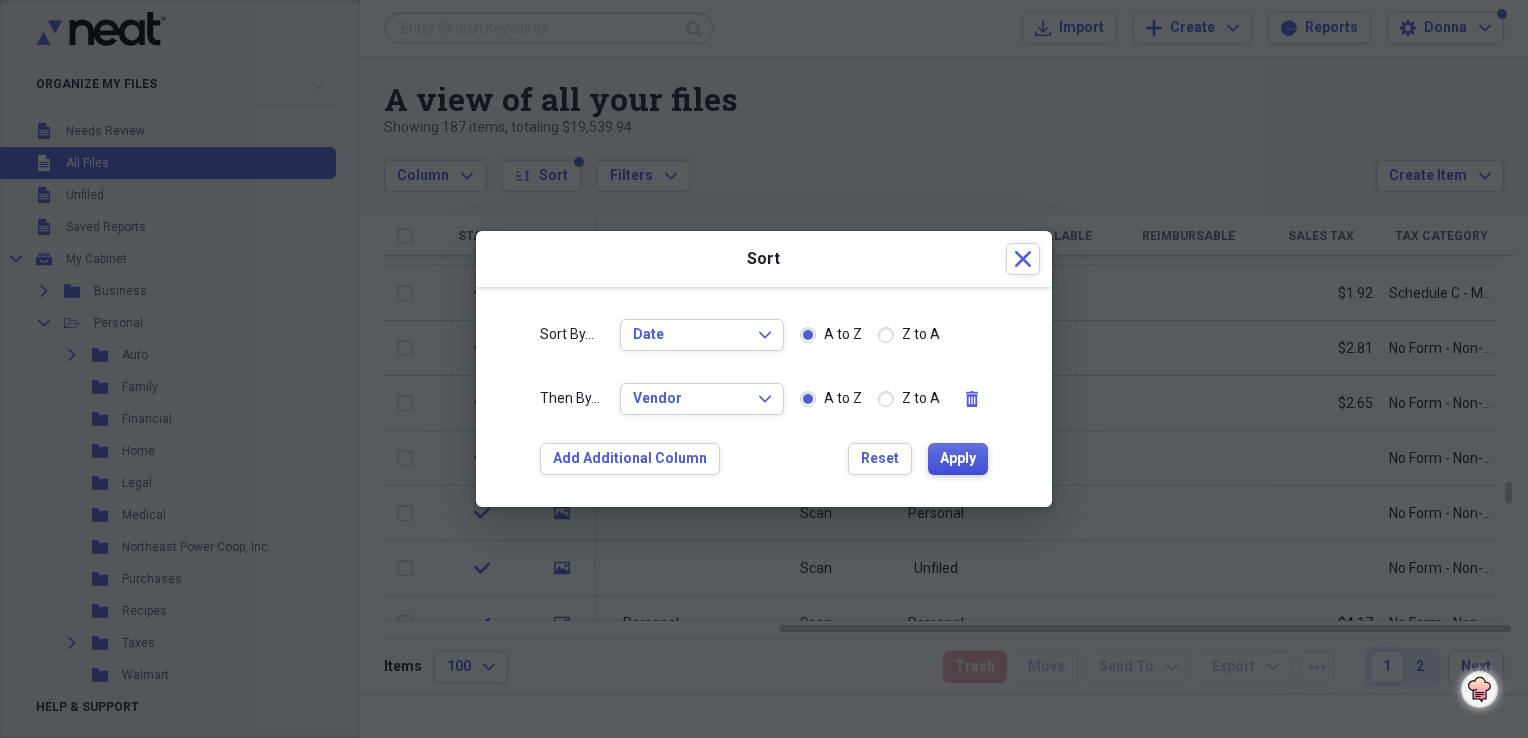 click on "Apply" at bounding box center [958, 459] 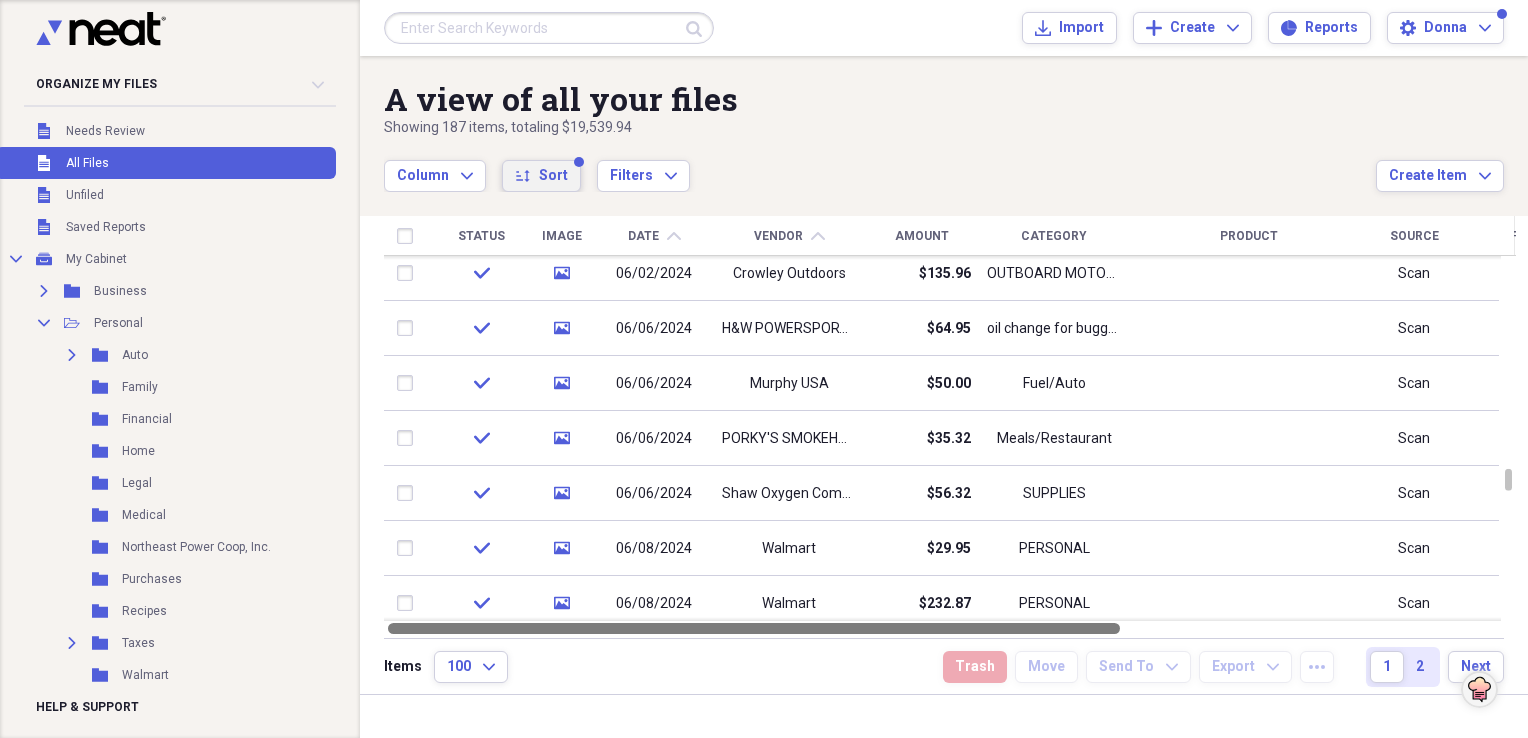 drag, startPoint x: 829, startPoint y: 626, endPoint x: 363, endPoint y: 628, distance: 466.0043 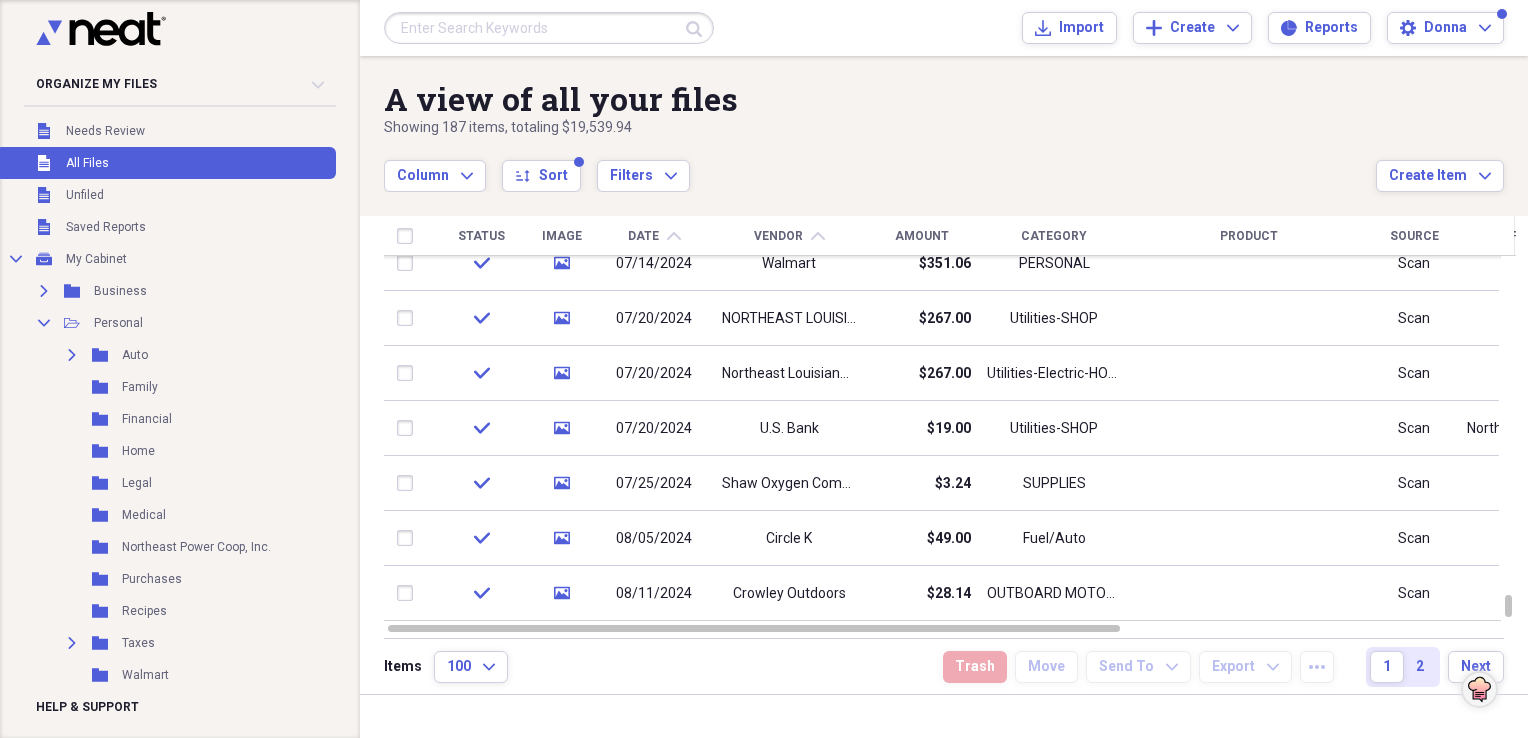 click on "Vendor" at bounding box center [778, 236] 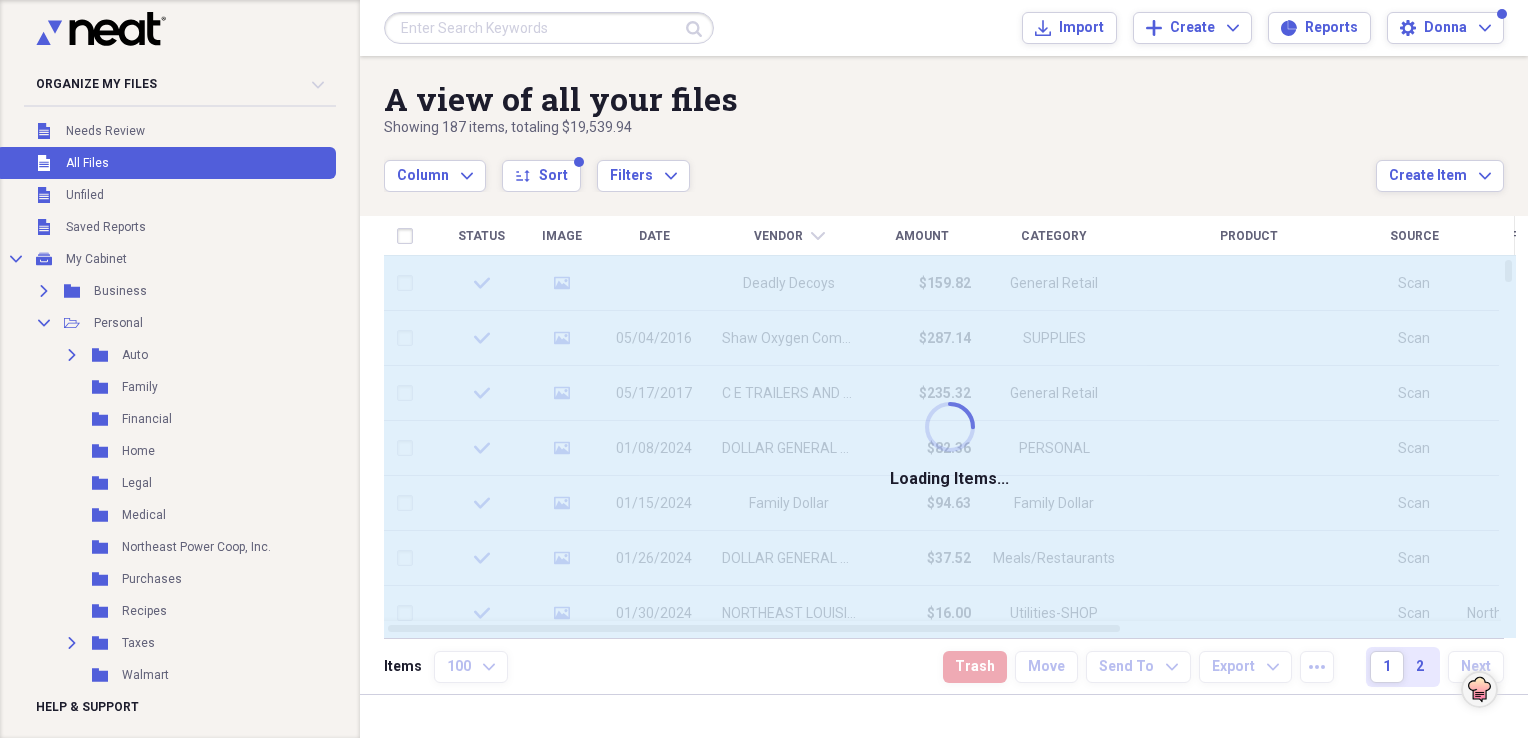 click on "Vendor" at bounding box center [778, 236] 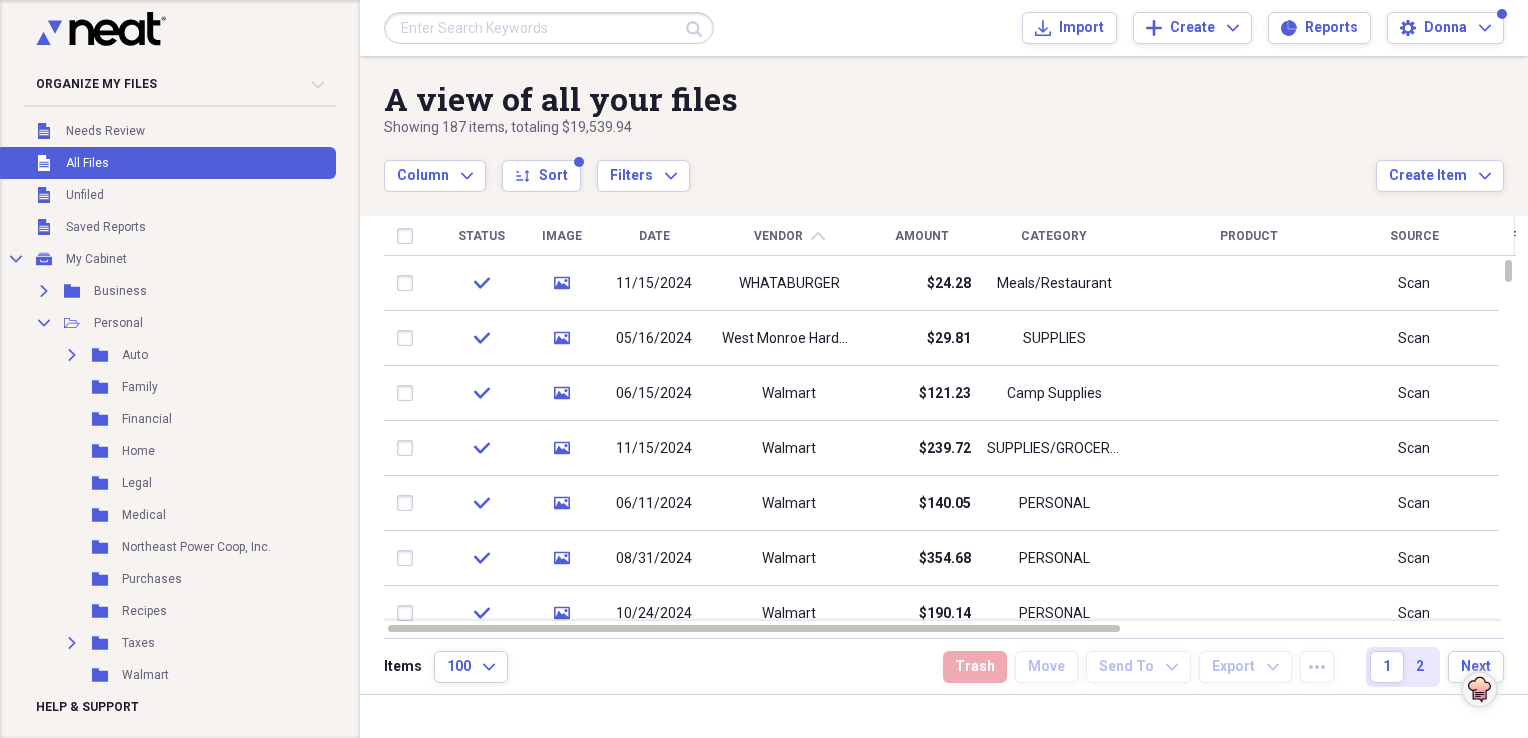 click on "Vendor" at bounding box center (778, 236) 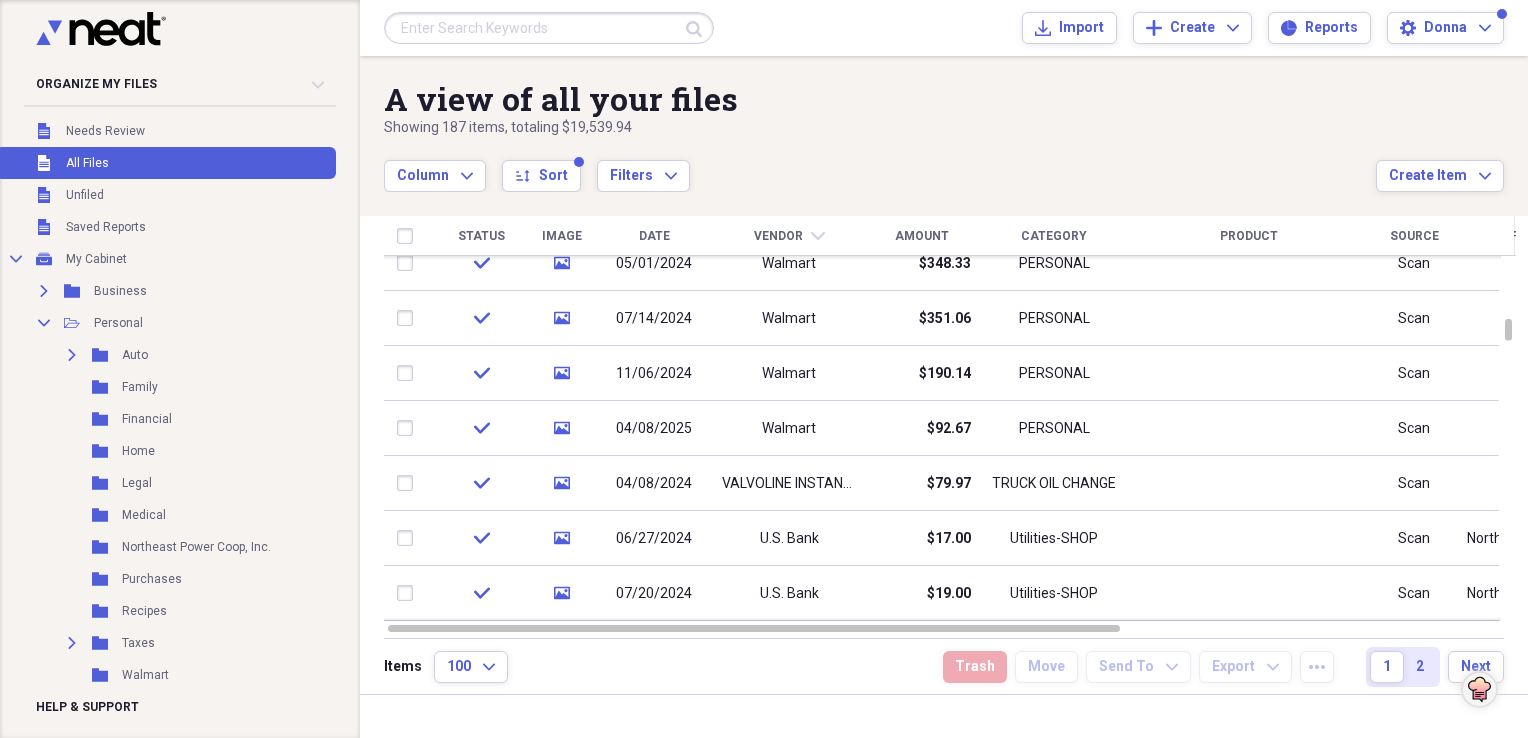 click on "Vendor chevron-down" at bounding box center (789, 236) 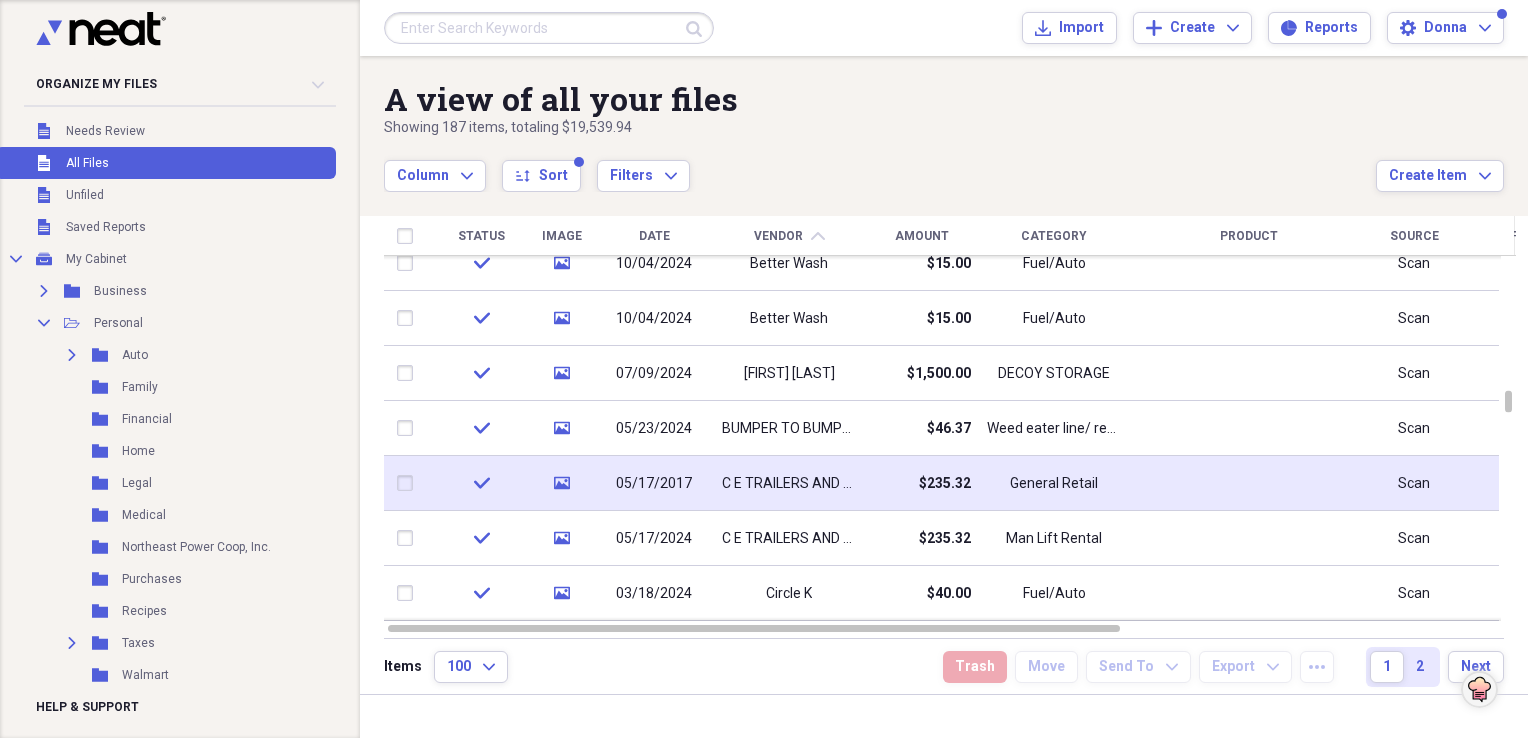 click on "$235.32" at bounding box center [945, 484] 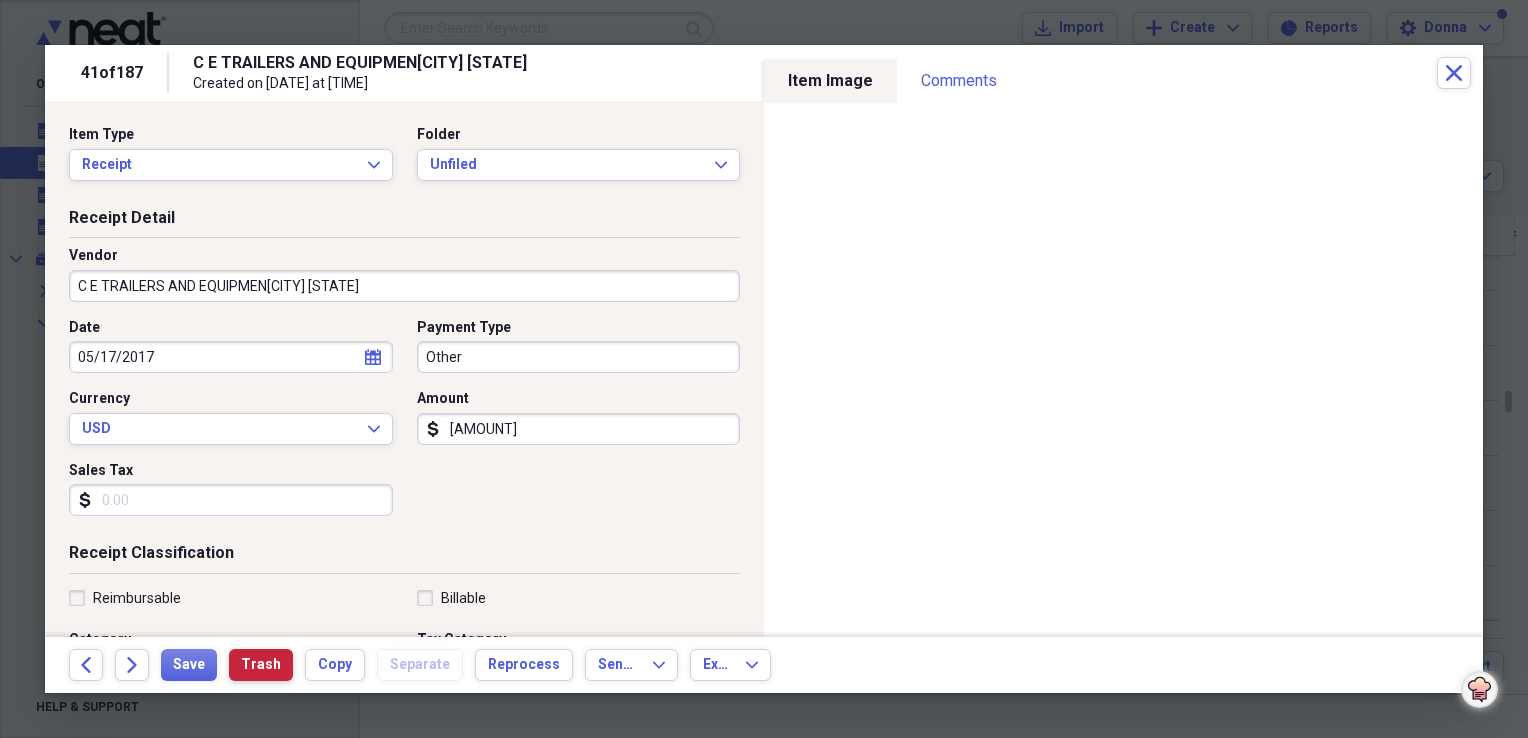 click on "Trash" at bounding box center [261, 665] 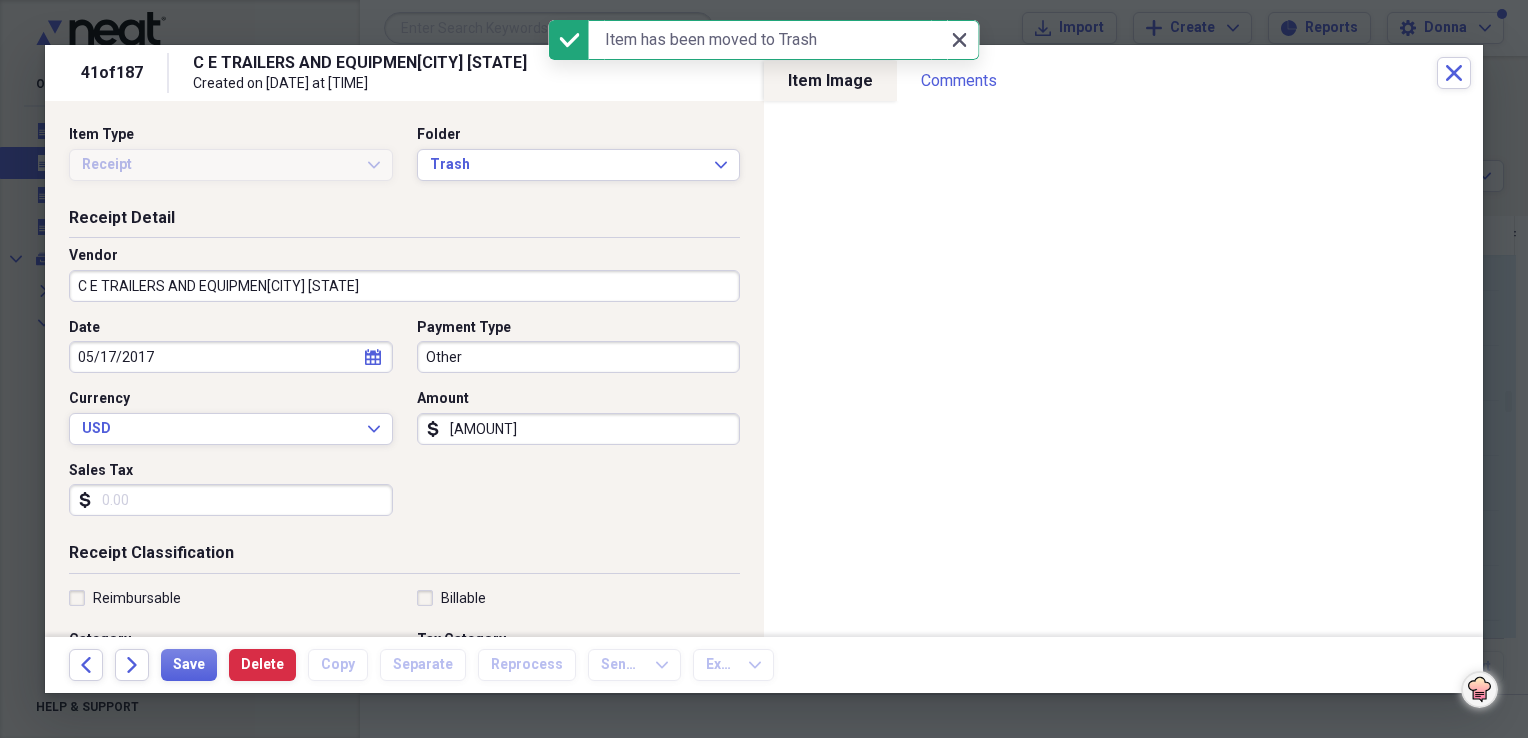 click on "Close" 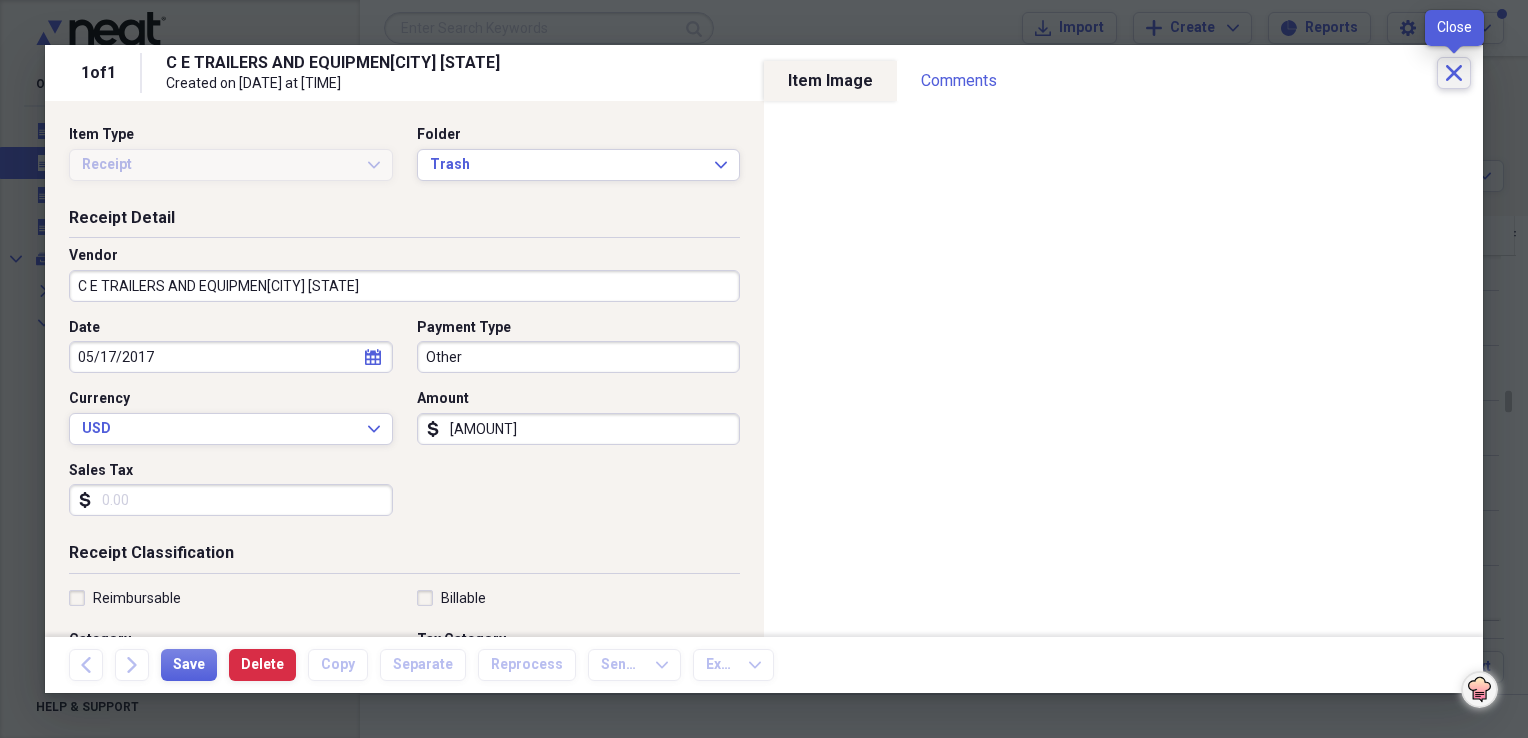 click 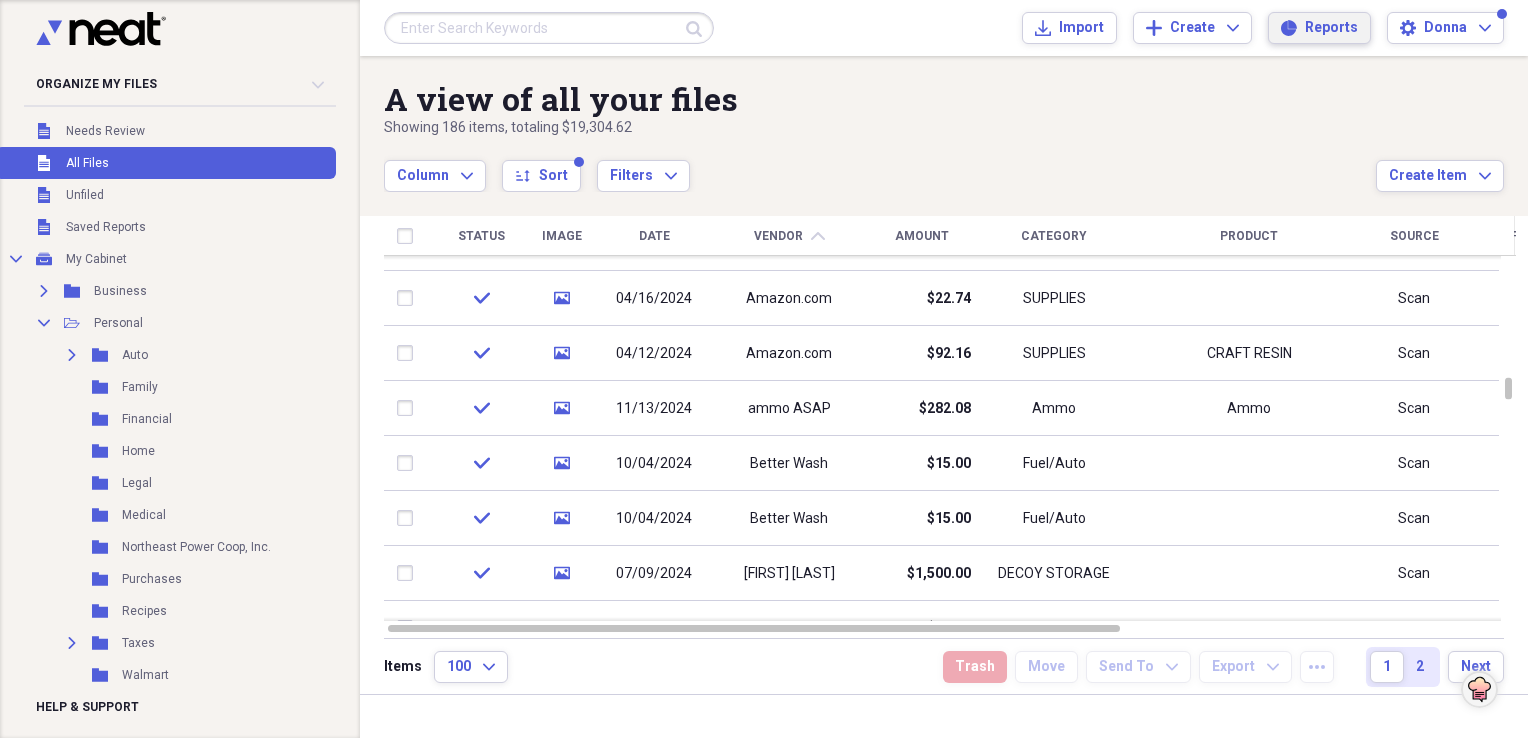 click on "Reports" at bounding box center (1331, 28) 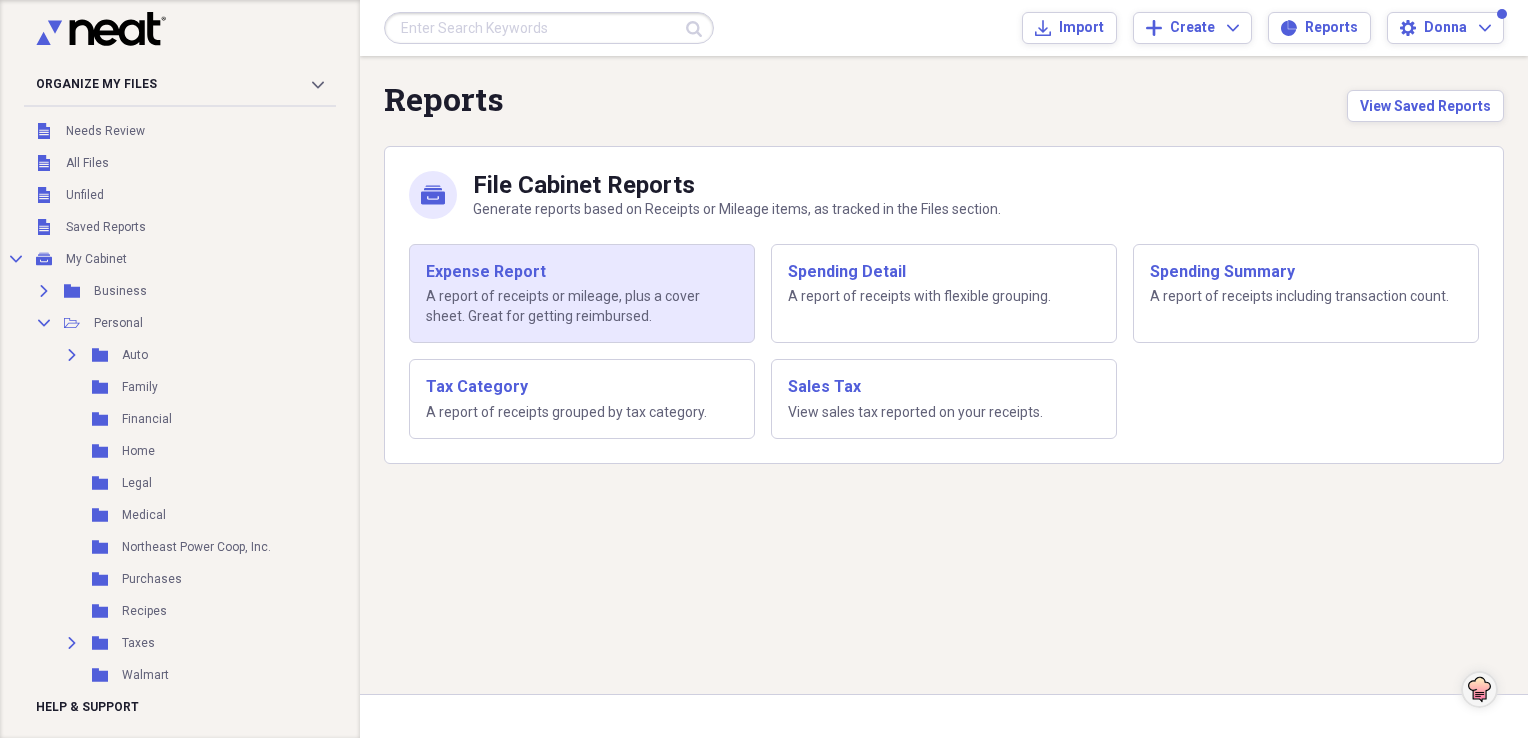 click on "A report of receipts or mileage, plus a cover sheet. Great for getting reimbursed." at bounding box center [582, 306] 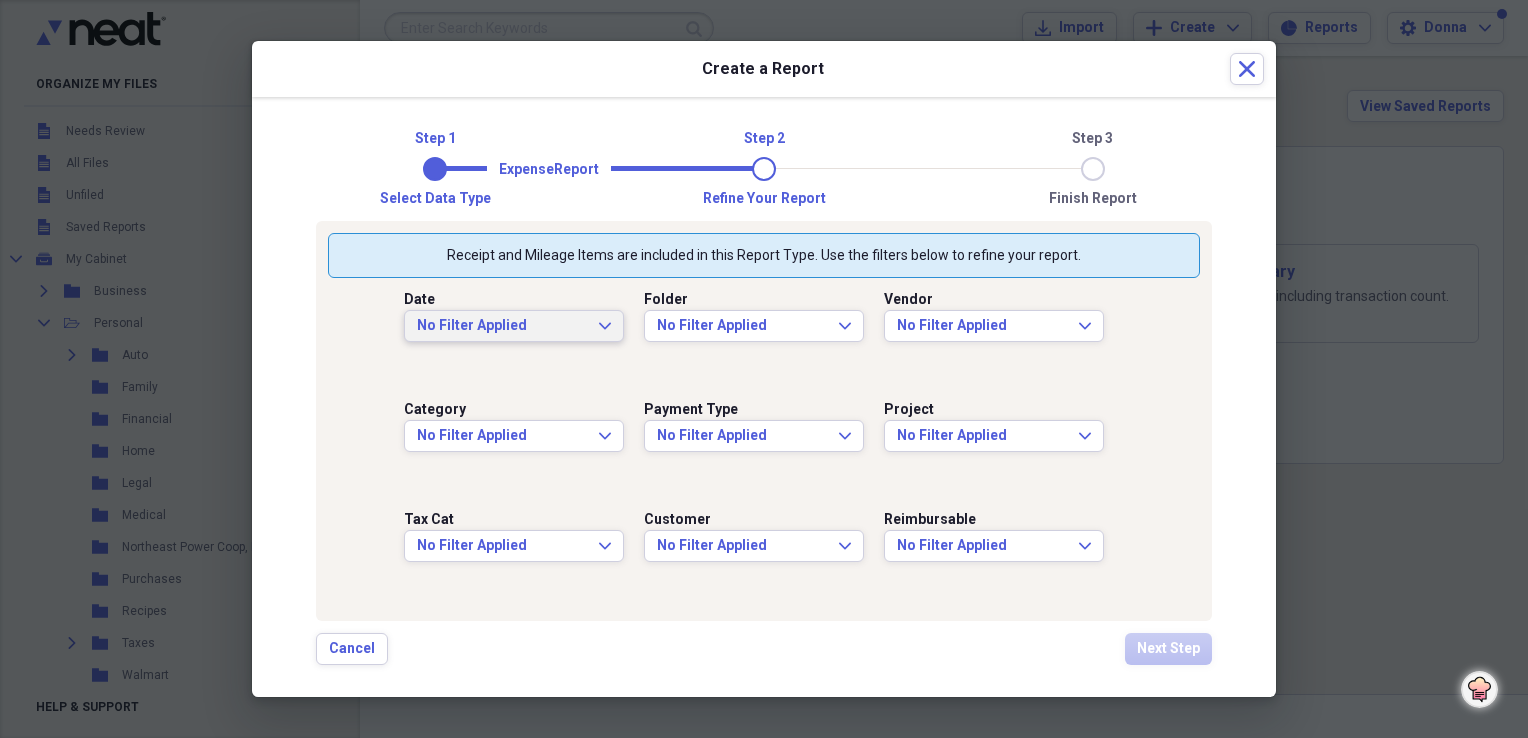 click on "No Filter Applied Expand" at bounding box center [514, 326] 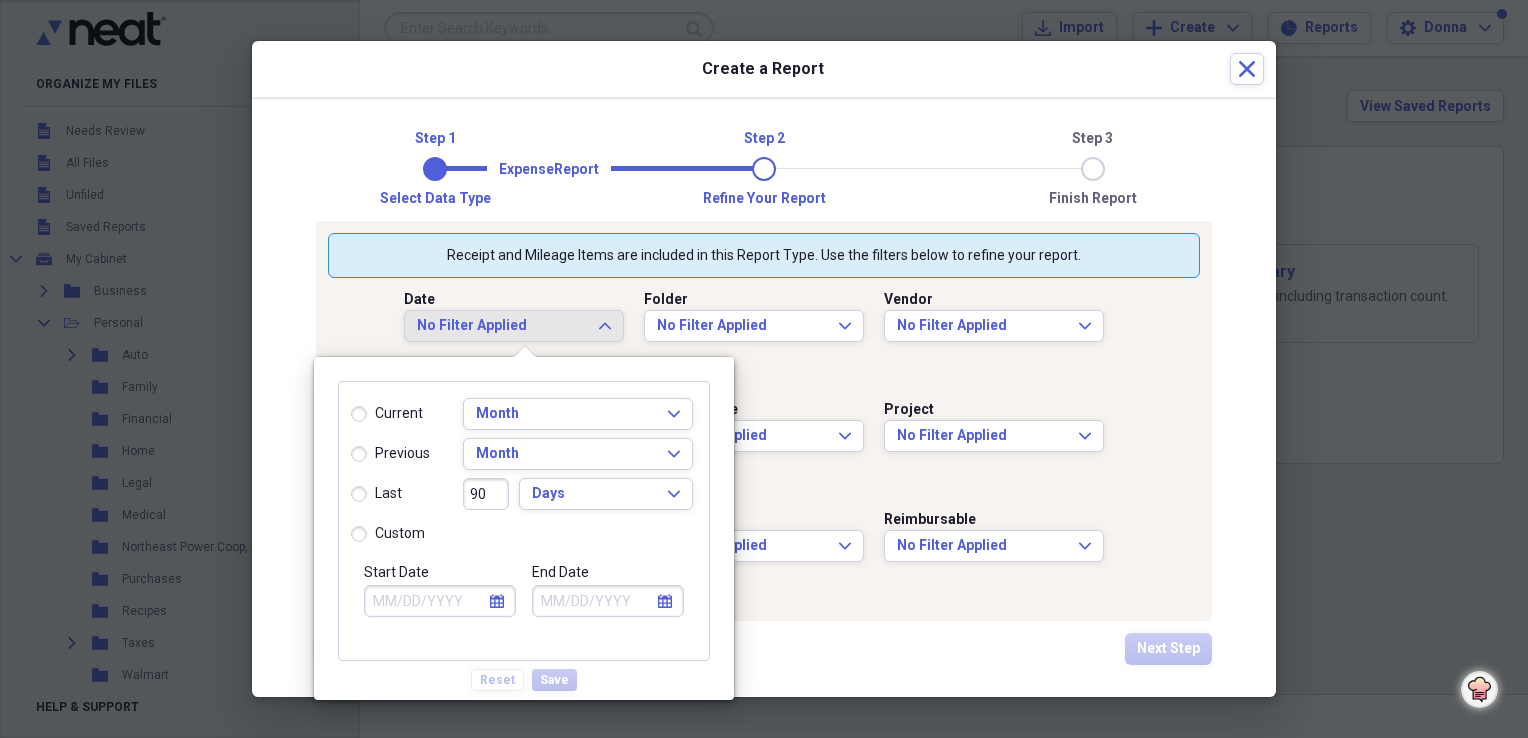 click 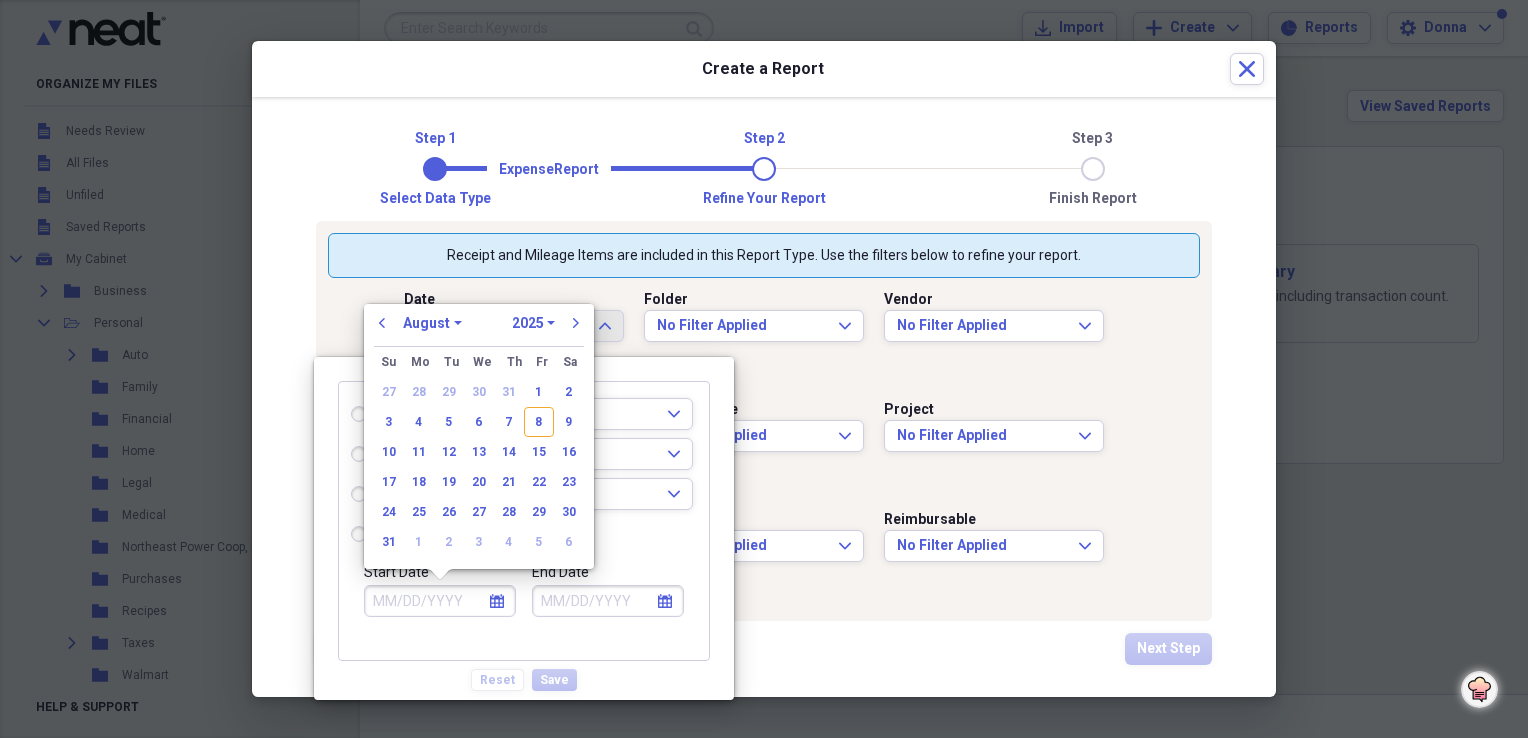 click on "1970 1971 1972 1973 1974 1975 1976 1977 1978 1979 1980 1981 1982 1983 1984 1985 1986 1987 1988 1989 1990 1991 1992 1993 1994 1995 1996 1997 1998 1999 2000 2001 2002 2003 2004 2005 2006 2007 2008 2009 2010 2011 2012 2013 2014 2015 2016 2017 2018 2019 2020 2021 2022 2023 2024 2025 2026 2027 2028 2029 2030 2031 2032 2033 2034 2035" at bounding box center (533, 323) 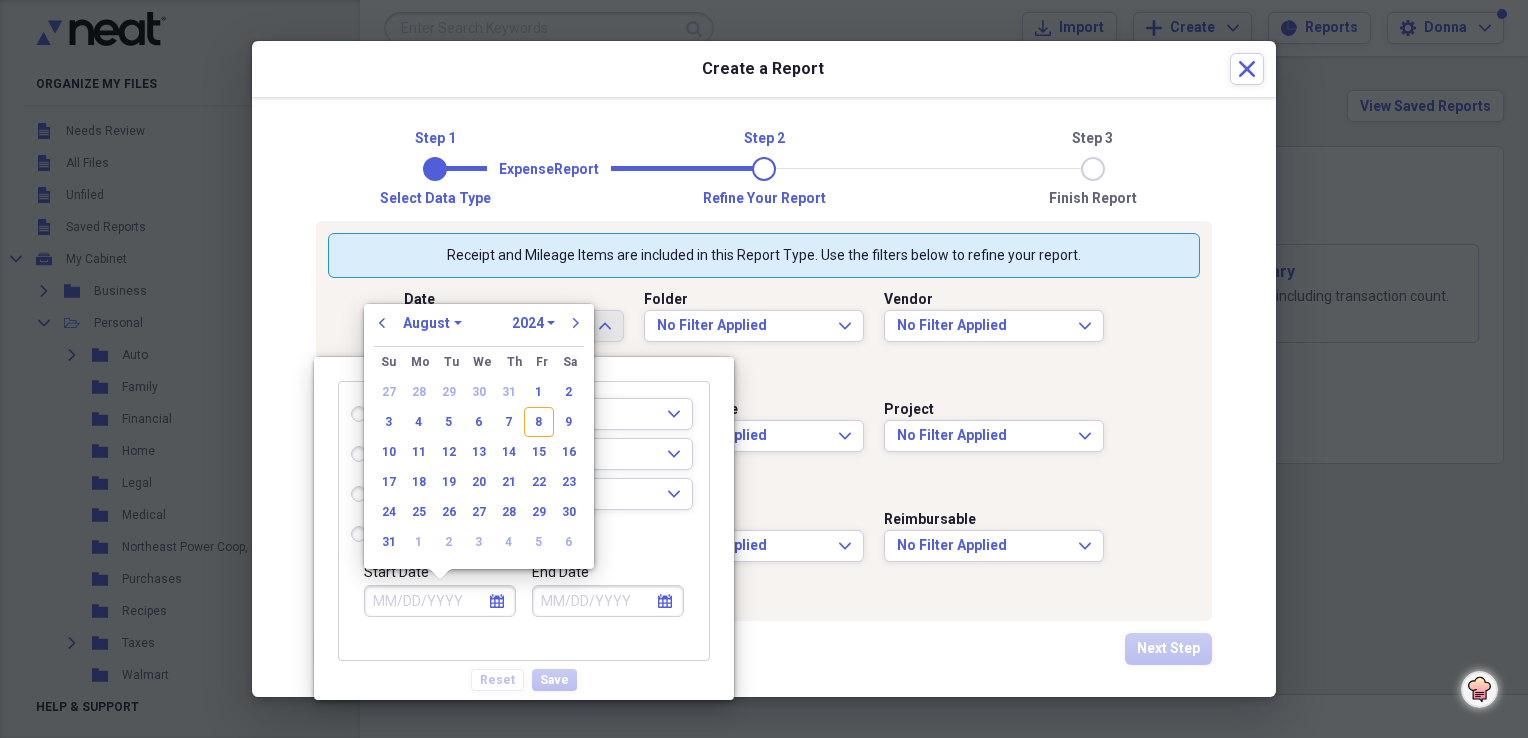 click on "1970 1971 1972 1973 1974 1975 1976 1977 1978 1979 1980 1981 1982 1983 1984 1985 1986 1987 1988 1989 1990 1991 1992 1993 1994 1995 1996 1997 1998 1999 2000 2001 2002 2003 2004 2005 2006 2007 2008 2009 2010 2011 2012 2013 2014 2015 2016 2017 2018 2019 2020 2021 2022 2023 2024 2025 2026 2027 2028 2029 2030 2031 2032 2033 2034 2035" at bounding box center [533, 323] 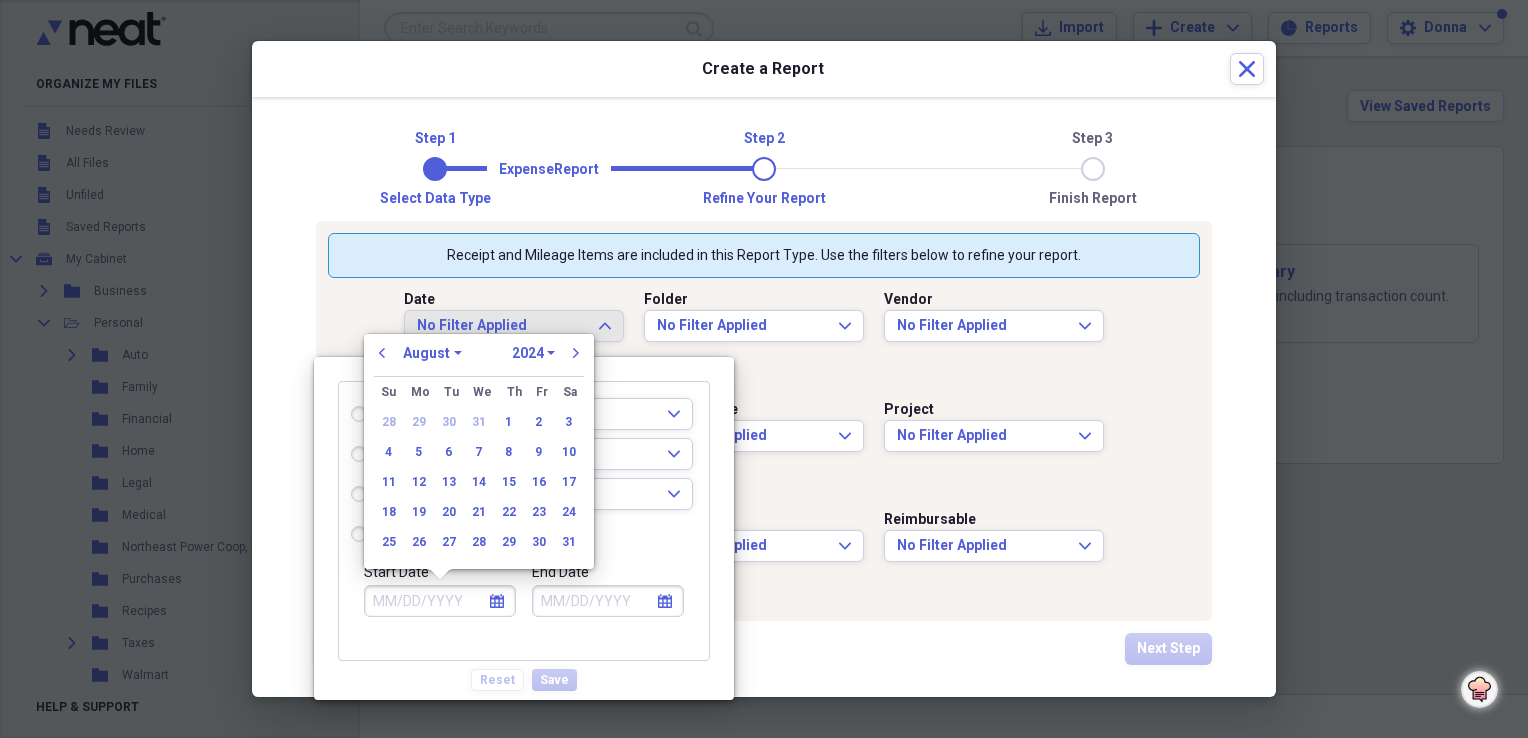 click on "January February March April May June July August September October November December" at bounding box center [432, 353] 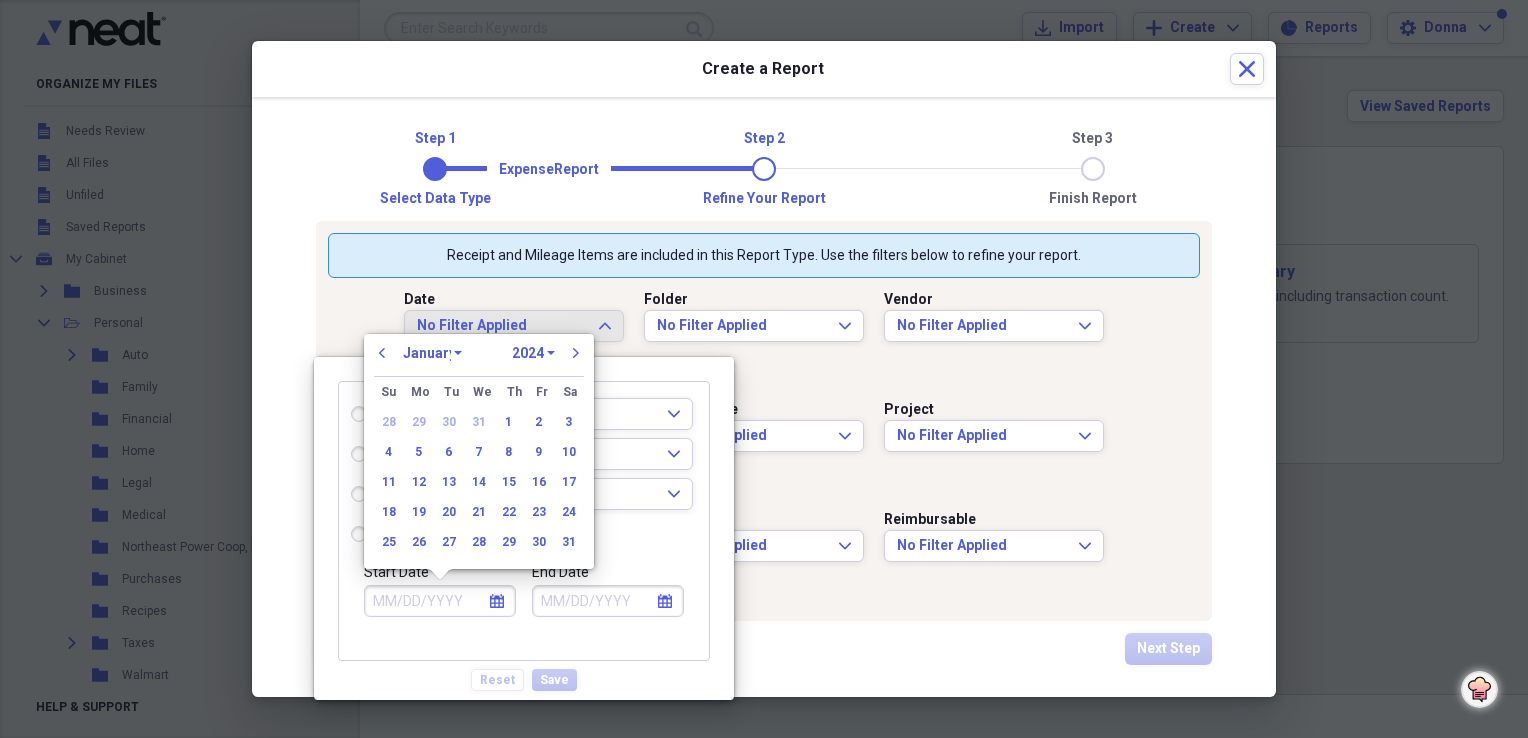 click on "January February March April May June July August September October November December" at bounding box center (432, 353) 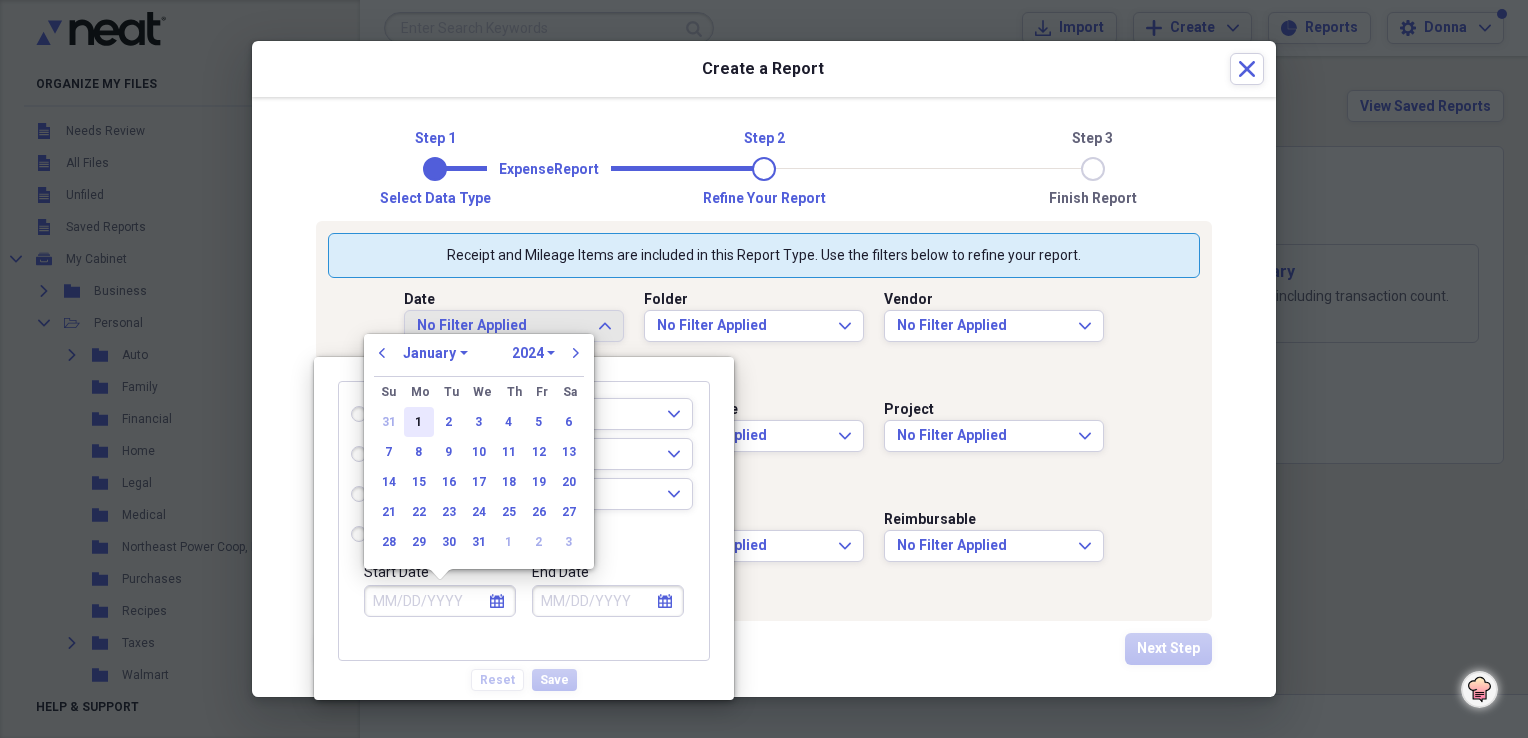 click on "1" at bounding box center (419, 422) 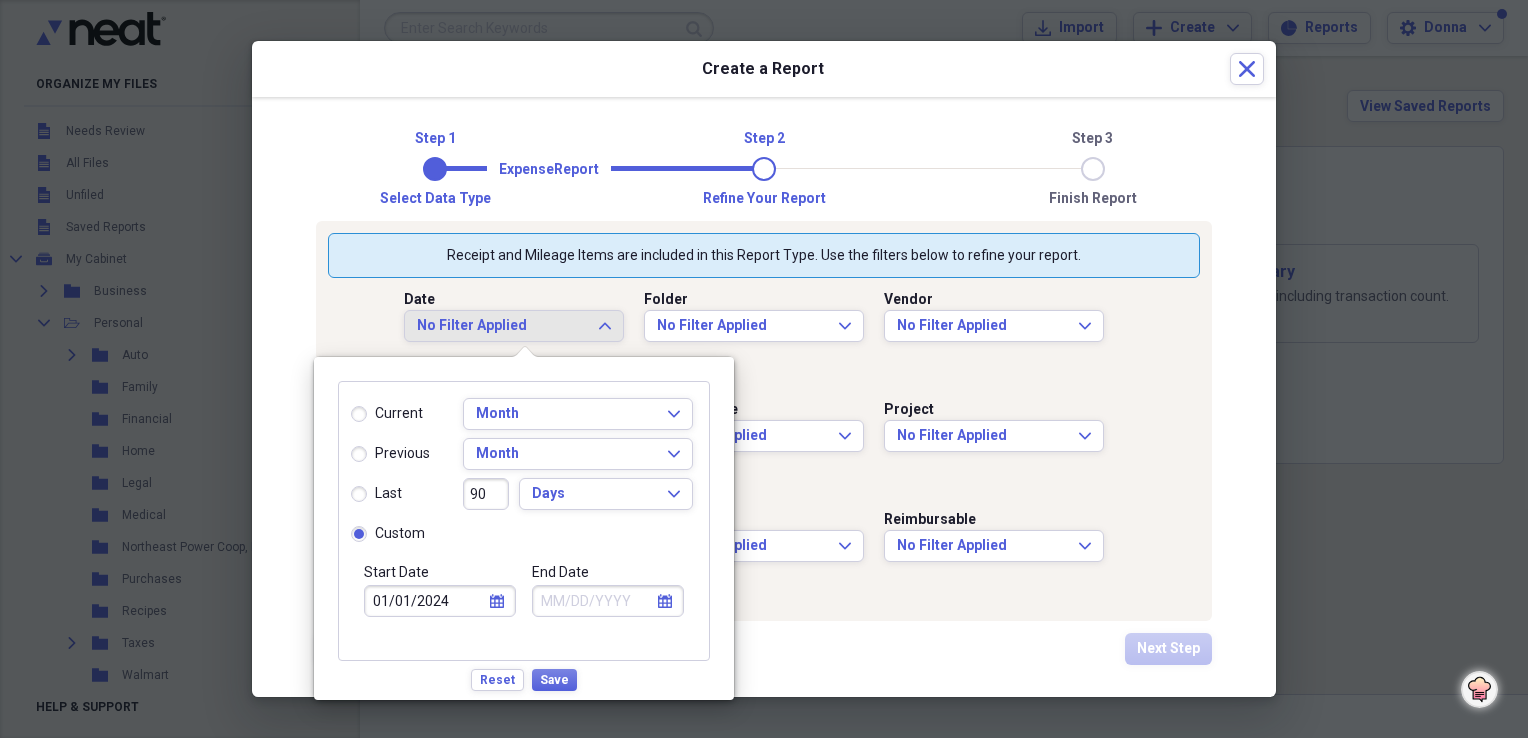 click 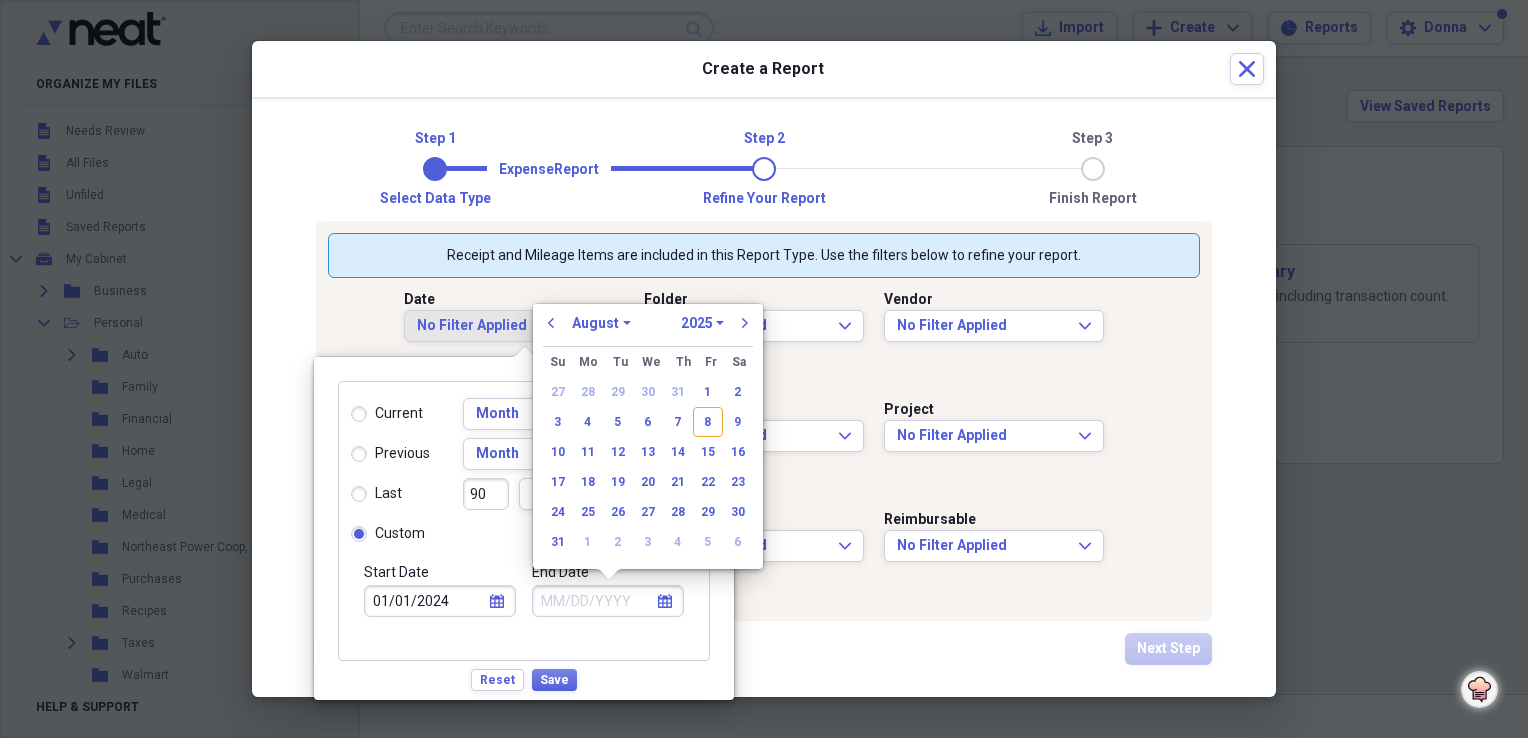 click on "1970 1971 1972 1973 1974 1975 1976 1977 1978 1979 1980 1981 1982 1983 1984 1985 1986 1987 1988 1989 1990 1991 1992 1993 1994 1995 1996 1997 1998 1999 2000 2001 2002 2003 2004 2005 2006 2007 2008 2009 2010 2011 2012 2013 2014 2015 2016 2017 2018 2019 2020 2021 2022 2023 2024 2025 2026 2027 2028 2029 2030 2031 2032 2033 2034 2035" at bounding box center [702, 323] 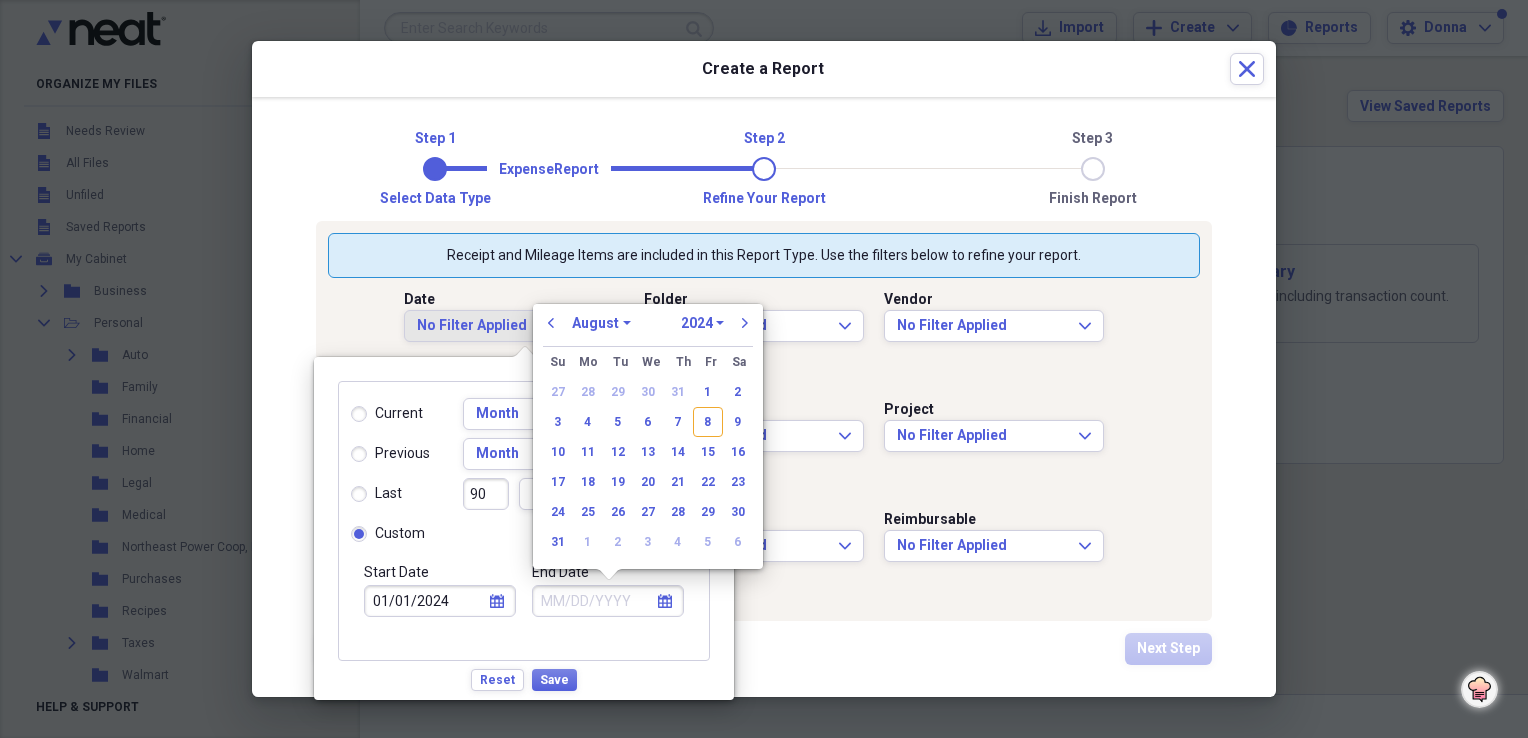 click on "1970 1971 1972 1973 1974 1975 1976 1977 1978 1979 1980 1981 1982 1983 1984 1985 1986 1987 1988 1989 1990 1991 1992 1993 1994 1995 1996 1997 1998 1999 2000 2001 2002 2003 2004 2005 2006 2007 2008 2009 2010 2011 2012 2013 2014 2015 2016 2017 2018 2019 2020 2021 2022 2023 2024 2025 2026 2027 2028 2029 2030 2031 2032 2033 2034 2035" at bounding box center (702, 323) 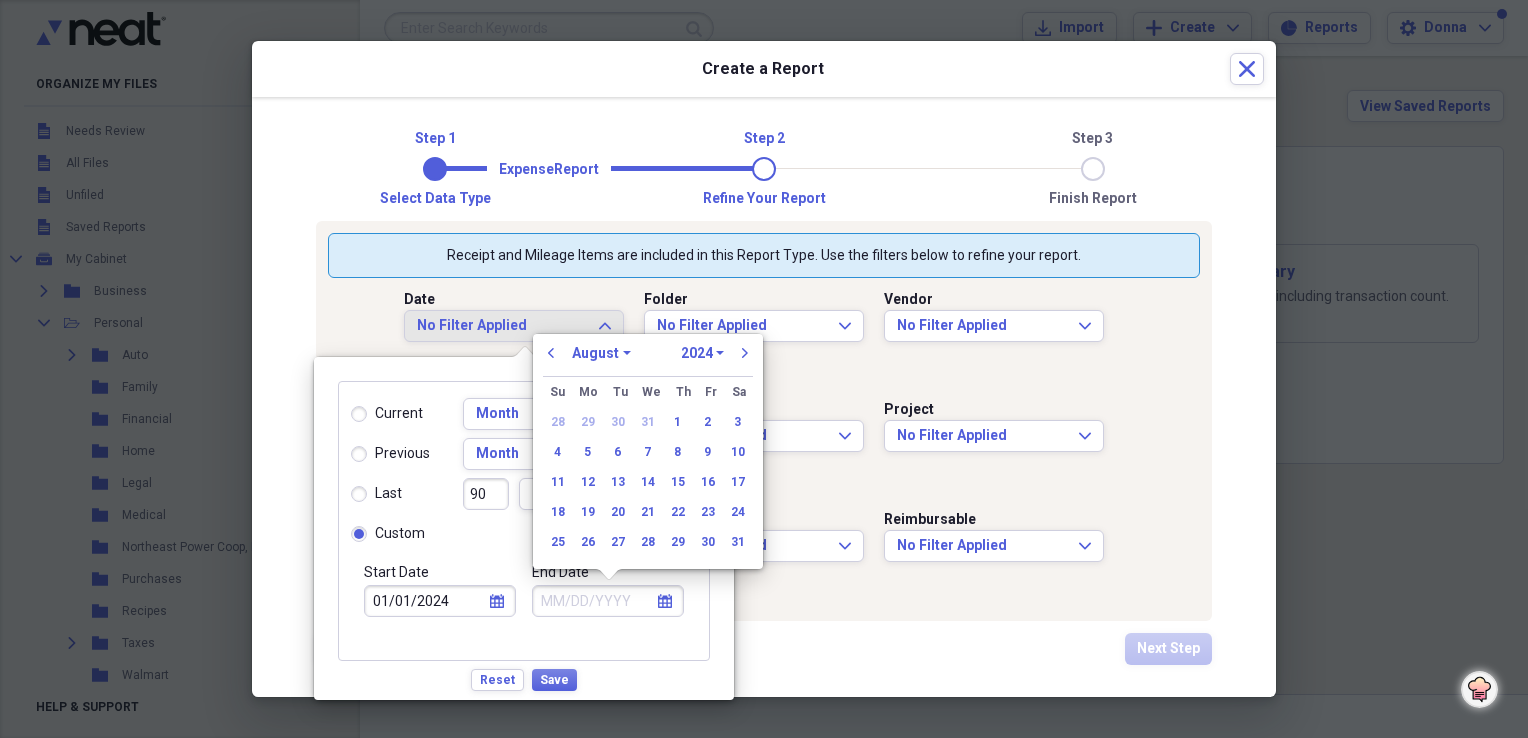 click on "January February March April May June July August September October November December" at bounding box center (601, 353) 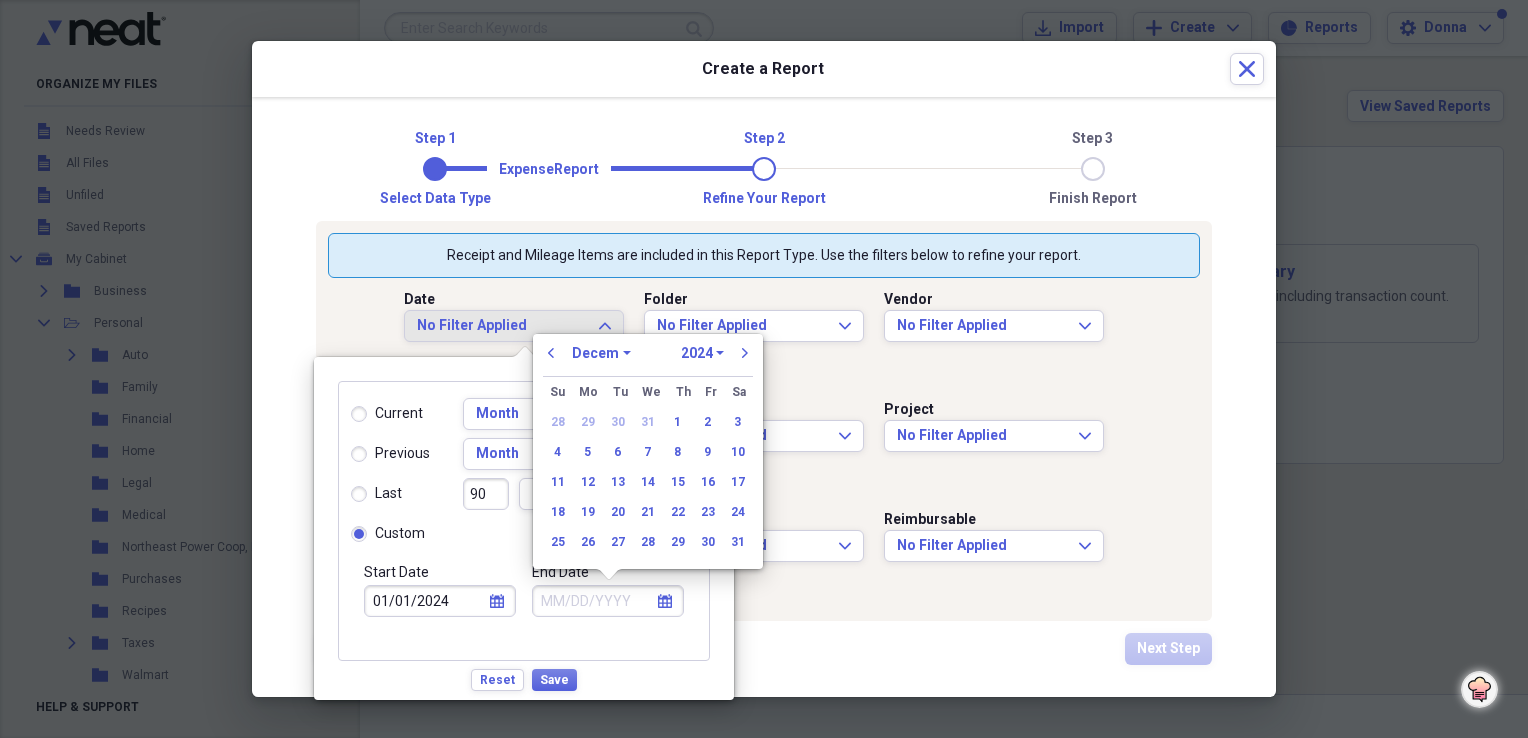 click on "January February March April May June July August September October November December" at bounding box center [601, 353] 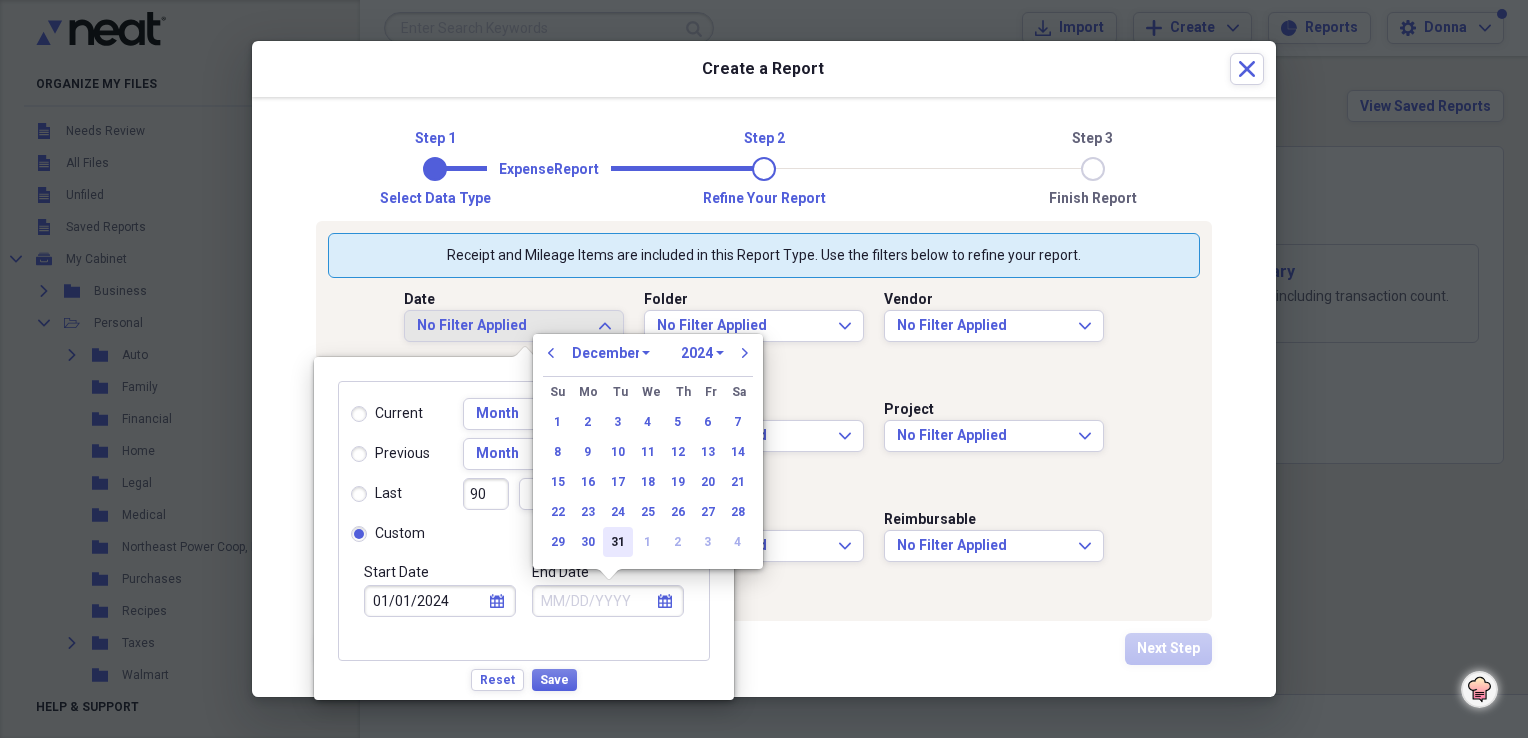 click on "31" at bounding box center [618, 542] 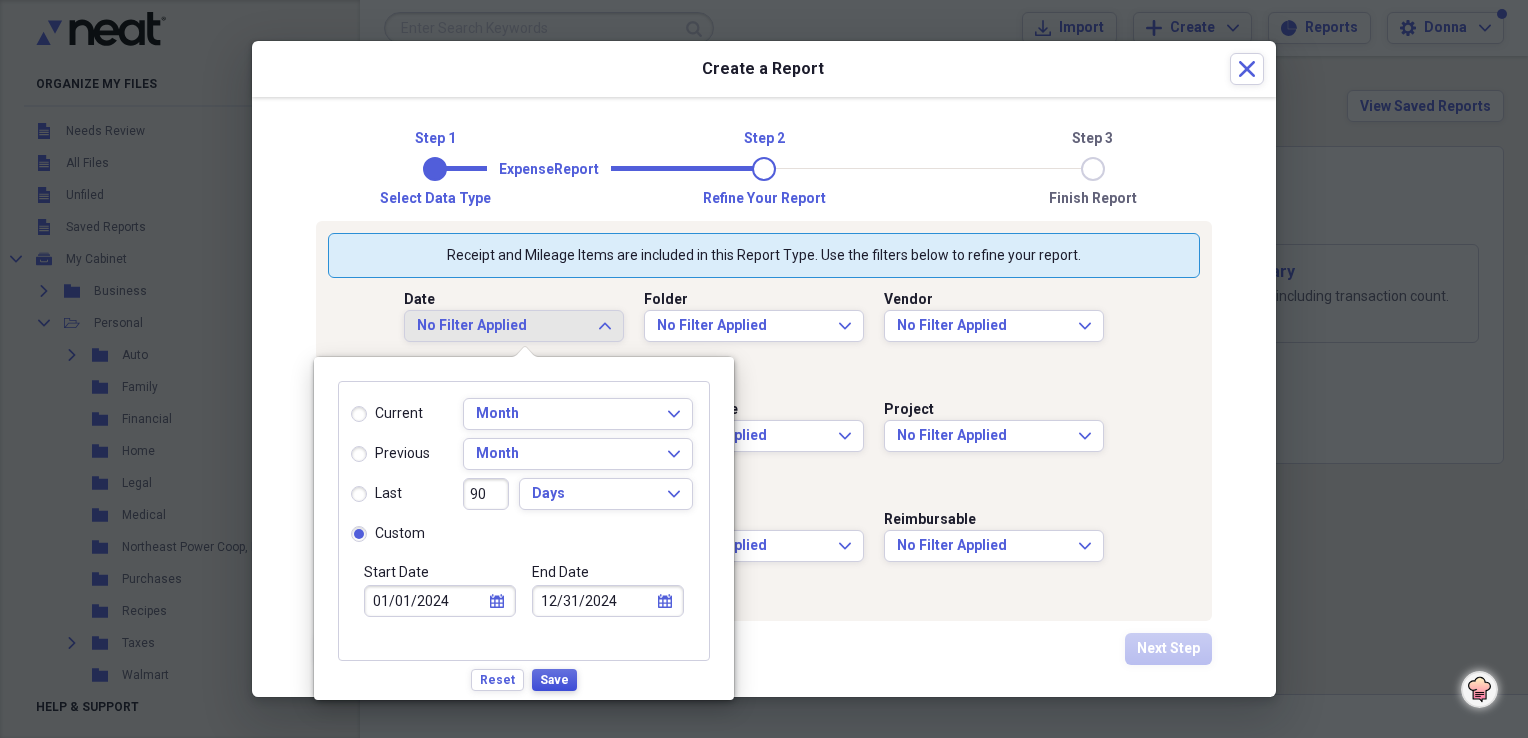 click on "Save" at bounding box center (554, 680) 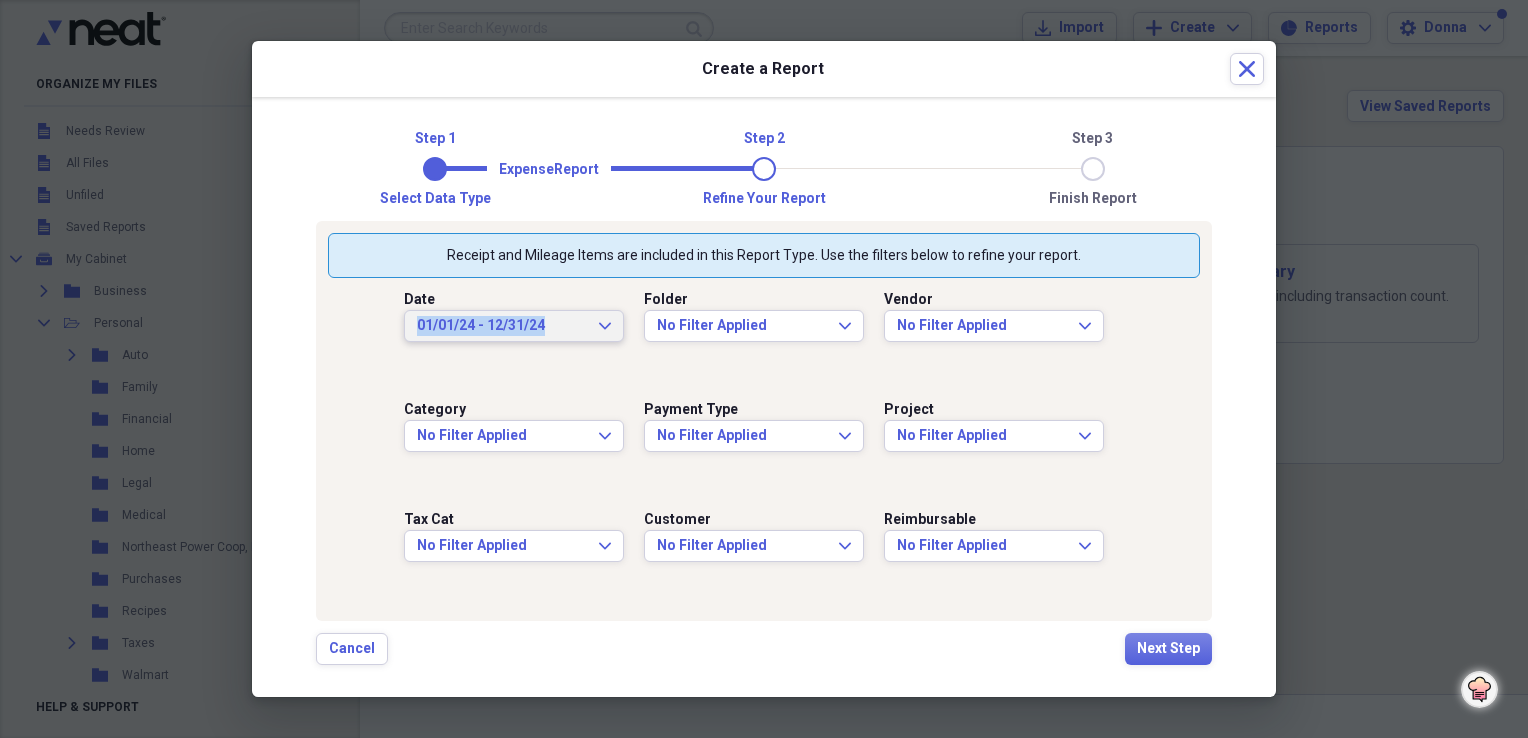 drag, startPoint x: 552, startPoint y: 326, endPoint x: 408, endPoint y: 323, distance: 144.03125 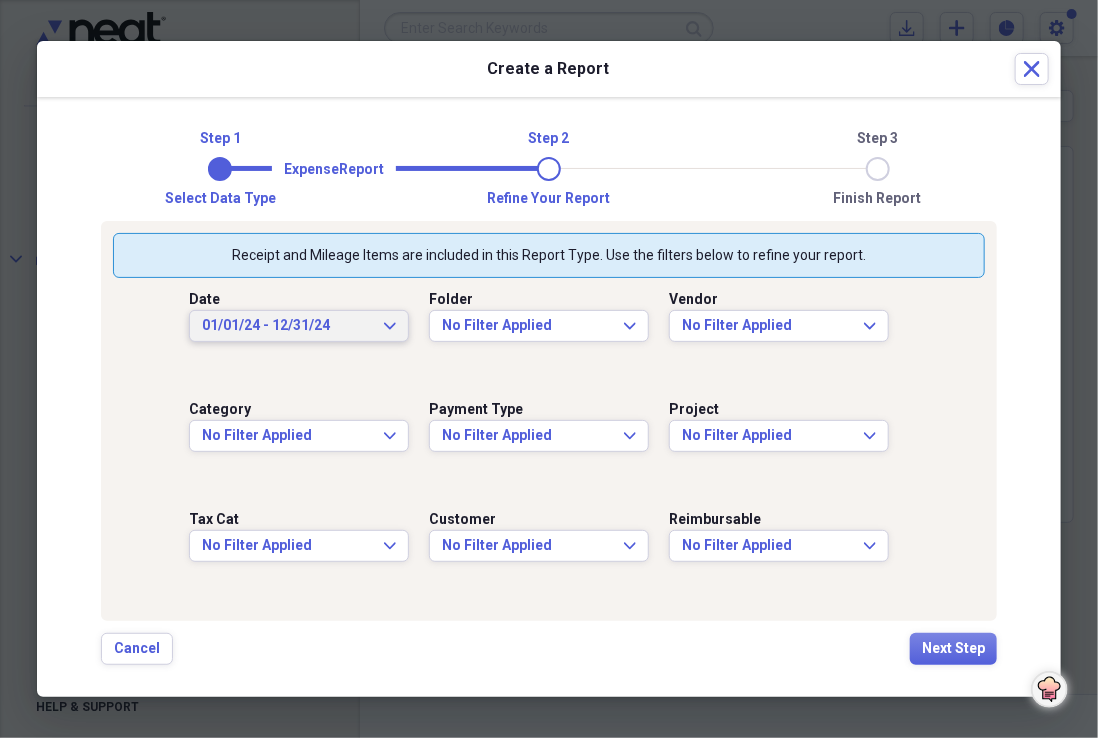 click on "Cancel Next Step" at bounding box center [549, 649] 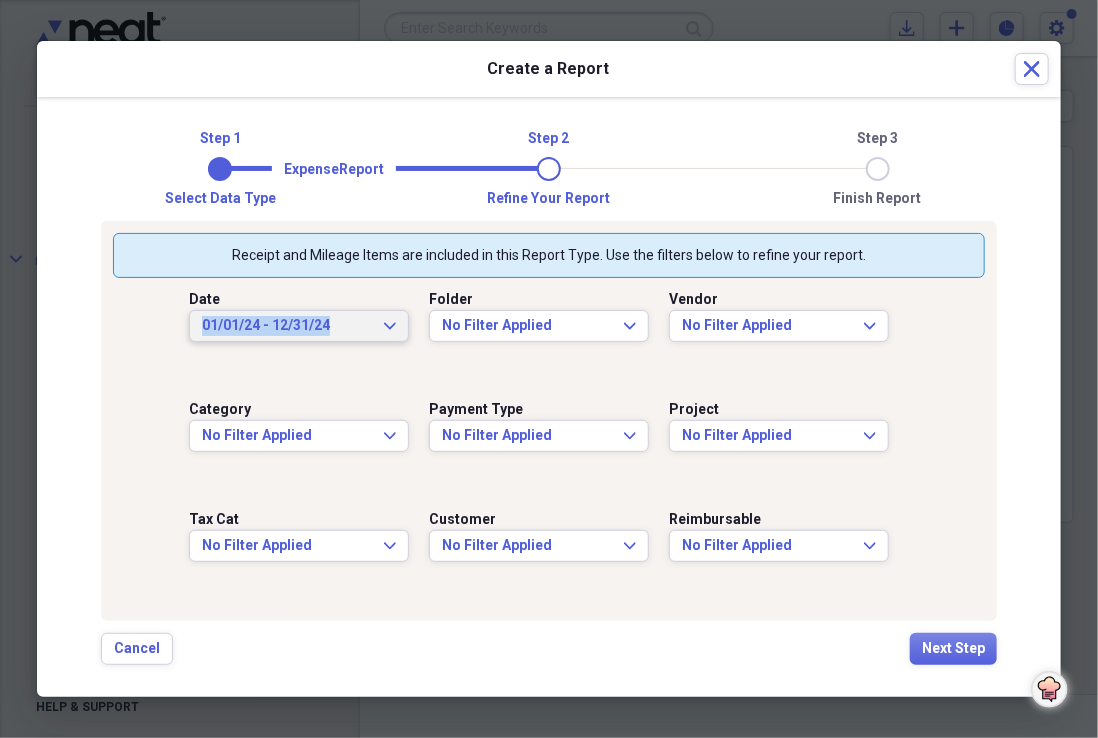 drag, startPoint x: 338, startPoint y: 325, endPoint x: 192, endPoint y: 318, distance: 146.16771 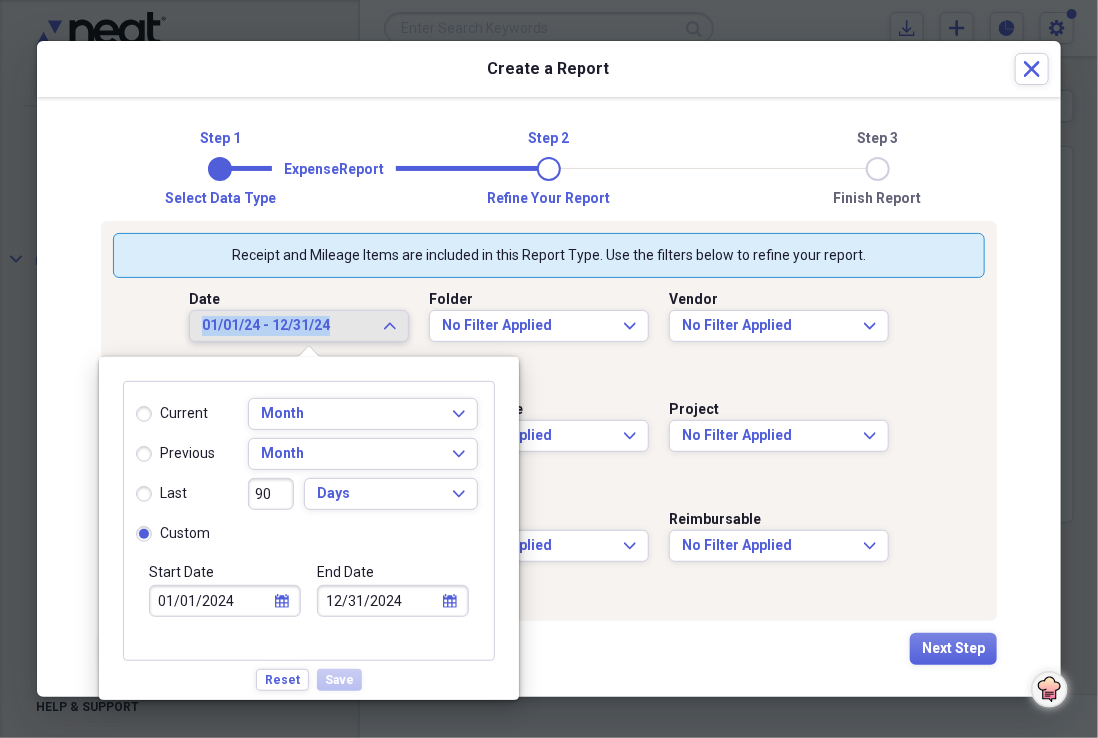 copy on "01/01/24 - 12/31/24" 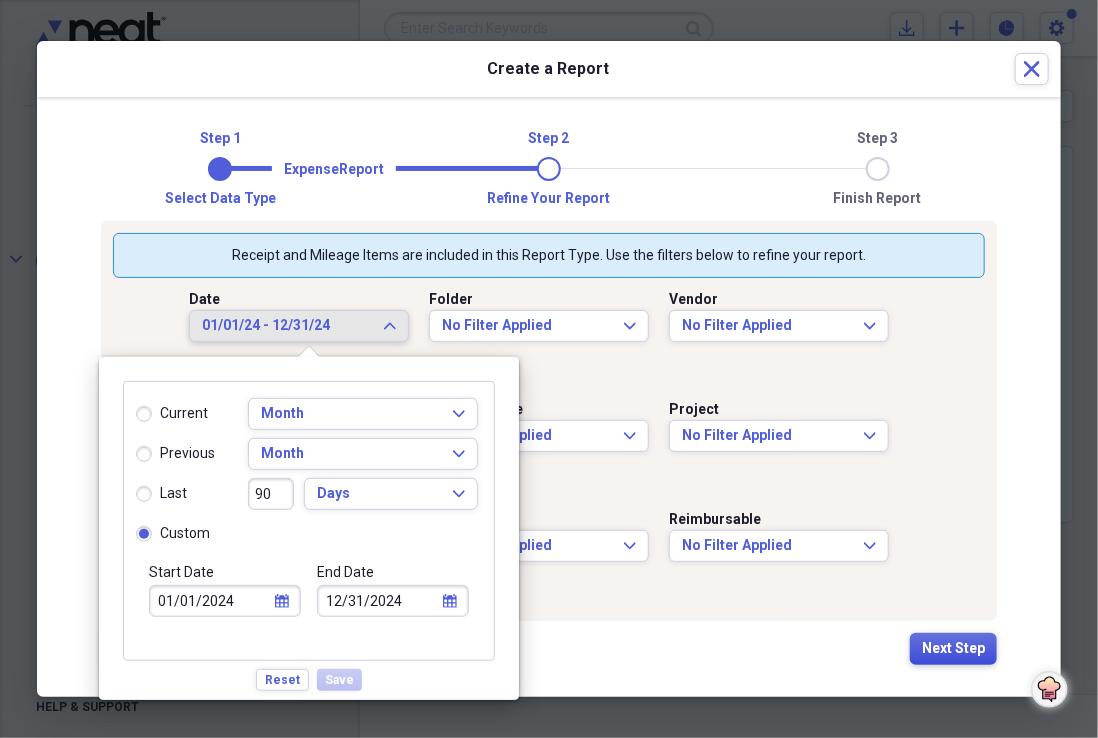 click on "Next Step" at bounding box center [953, 649] 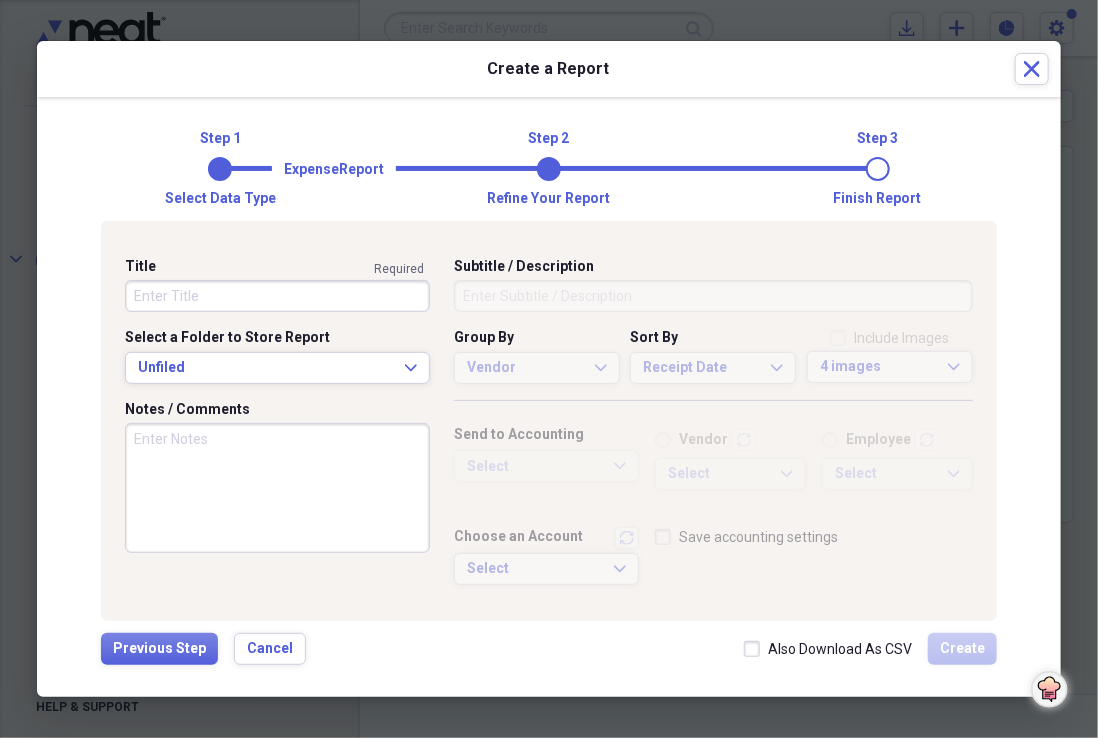 click on "Title" at bounding box center (277, 296) 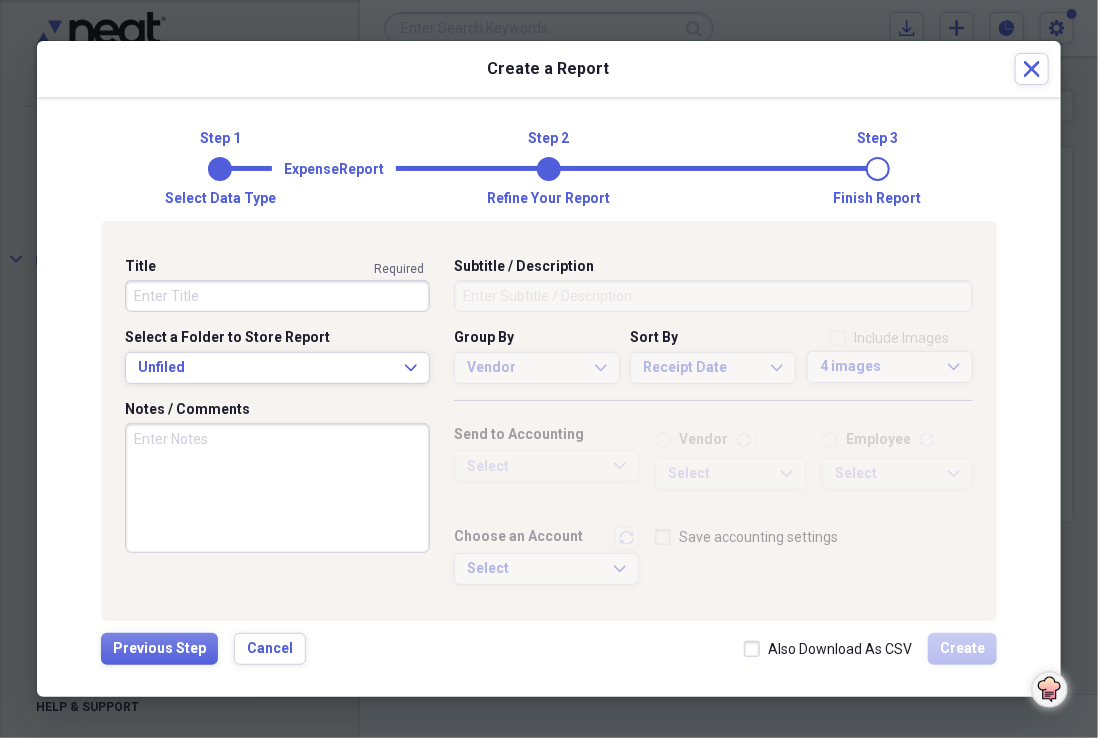 paste on "01/01/24 - 12/31/24" 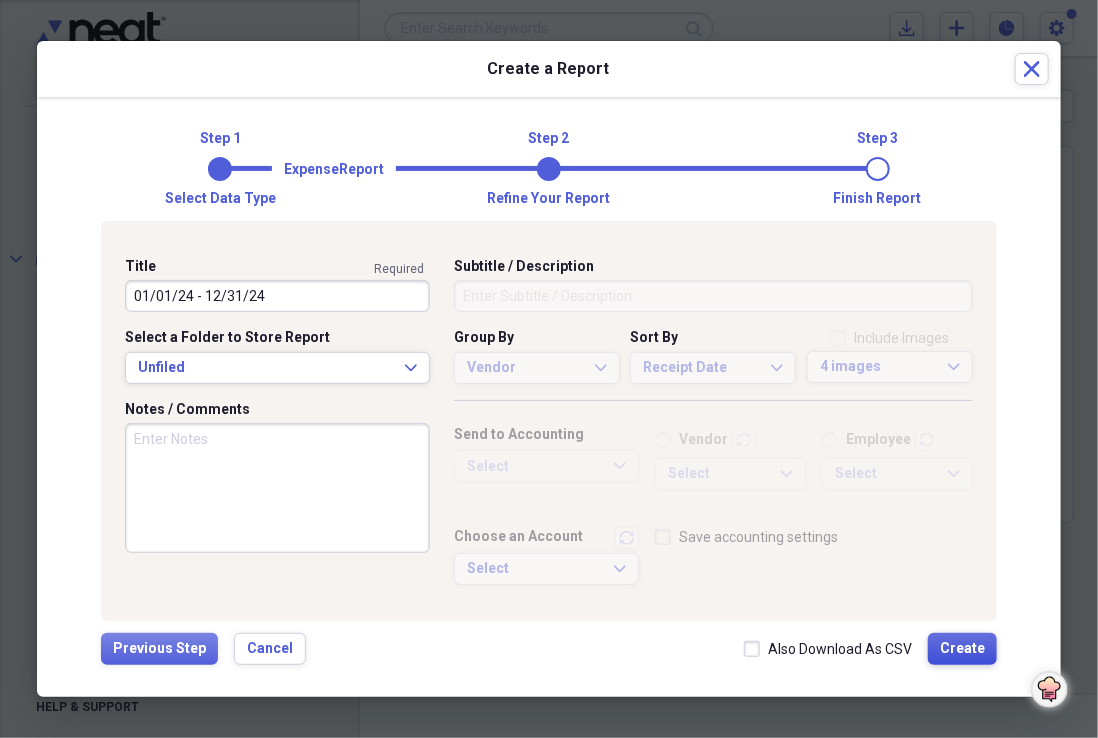 type on "01/01/24 - 12/31/24" 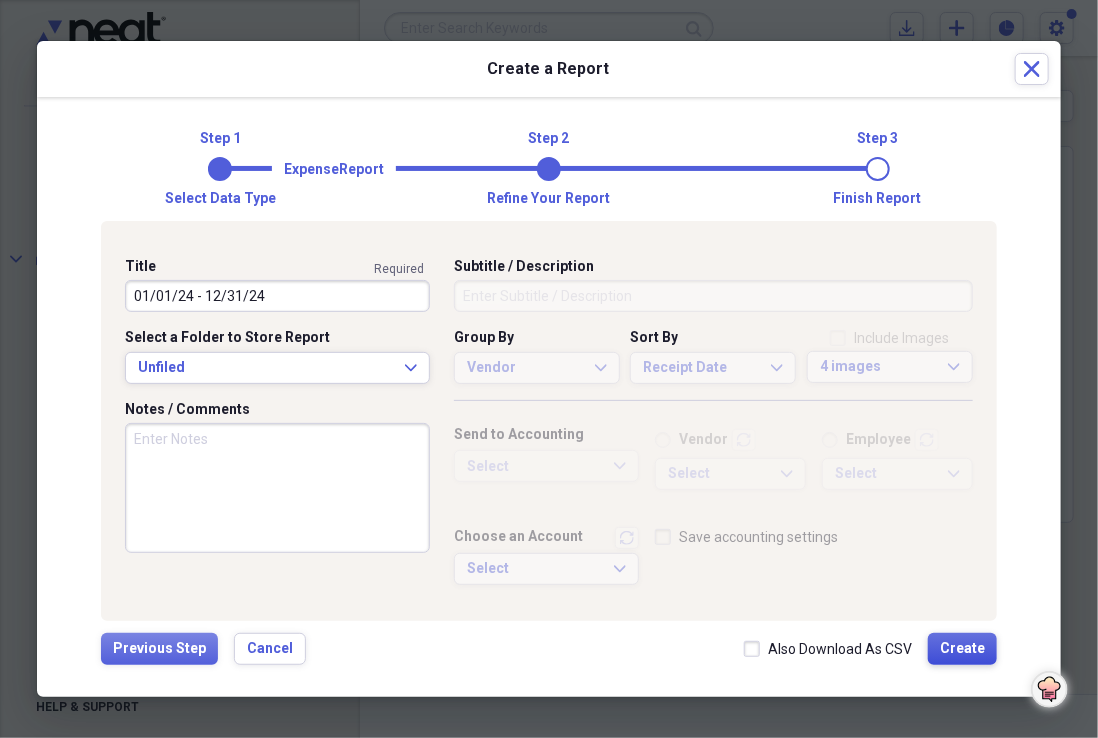 click on "Create" at bounding box center (962, 649) 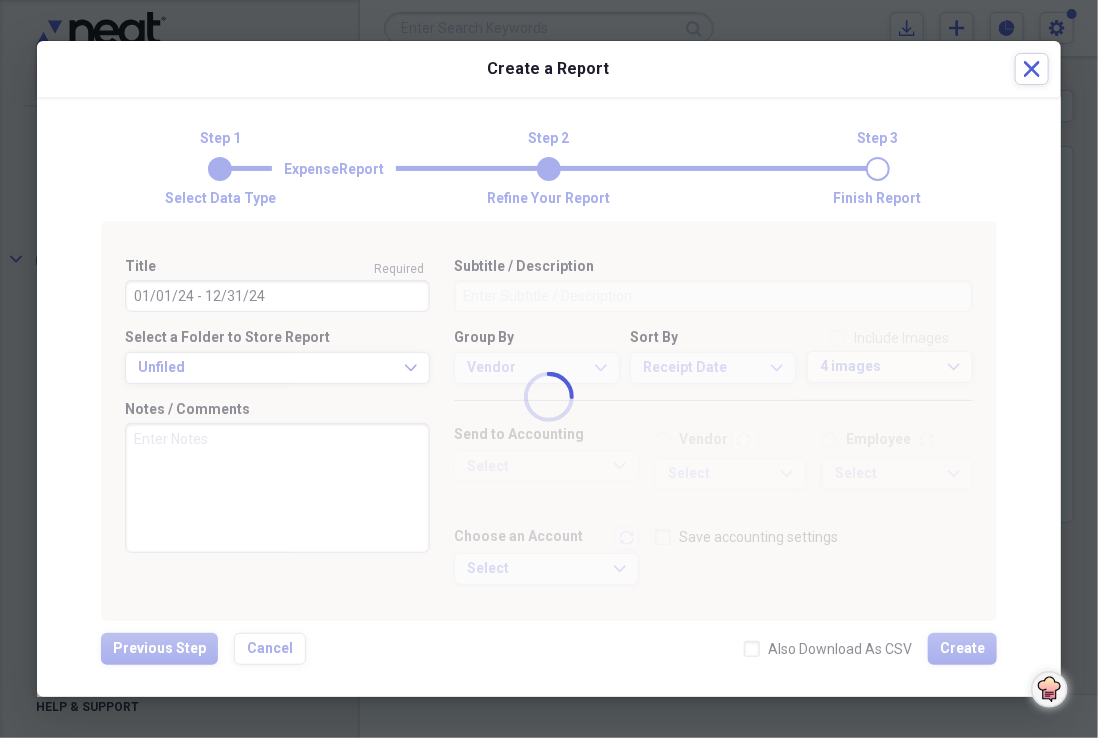 type 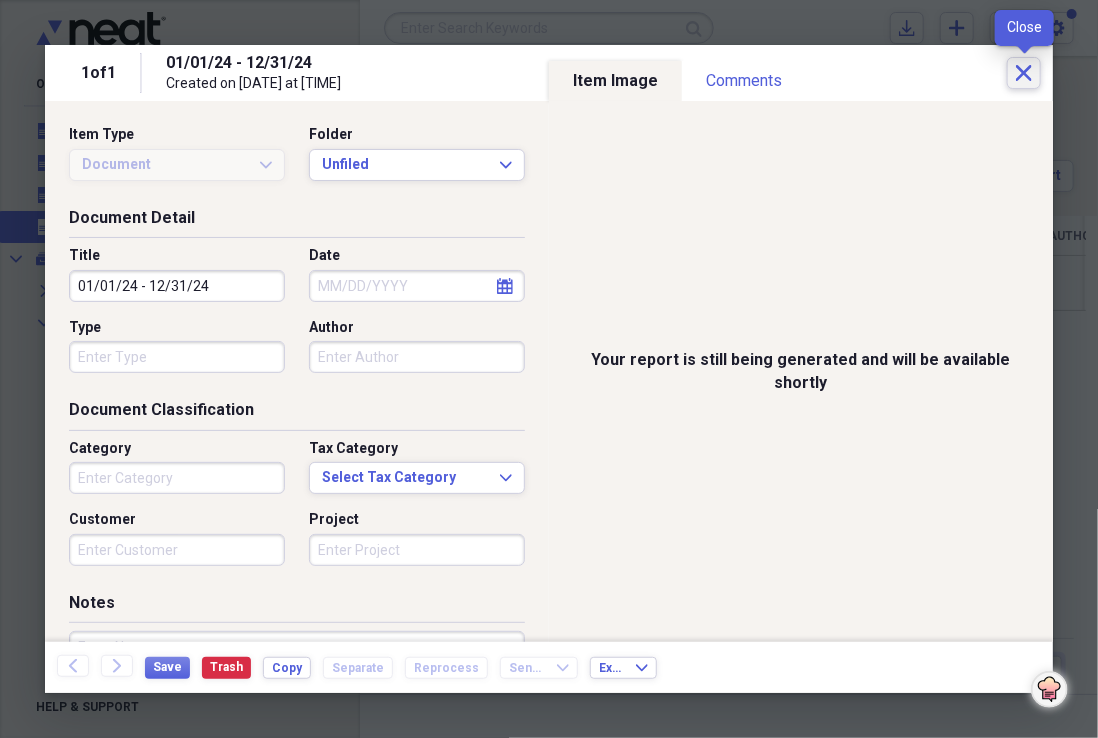 click on "Close" 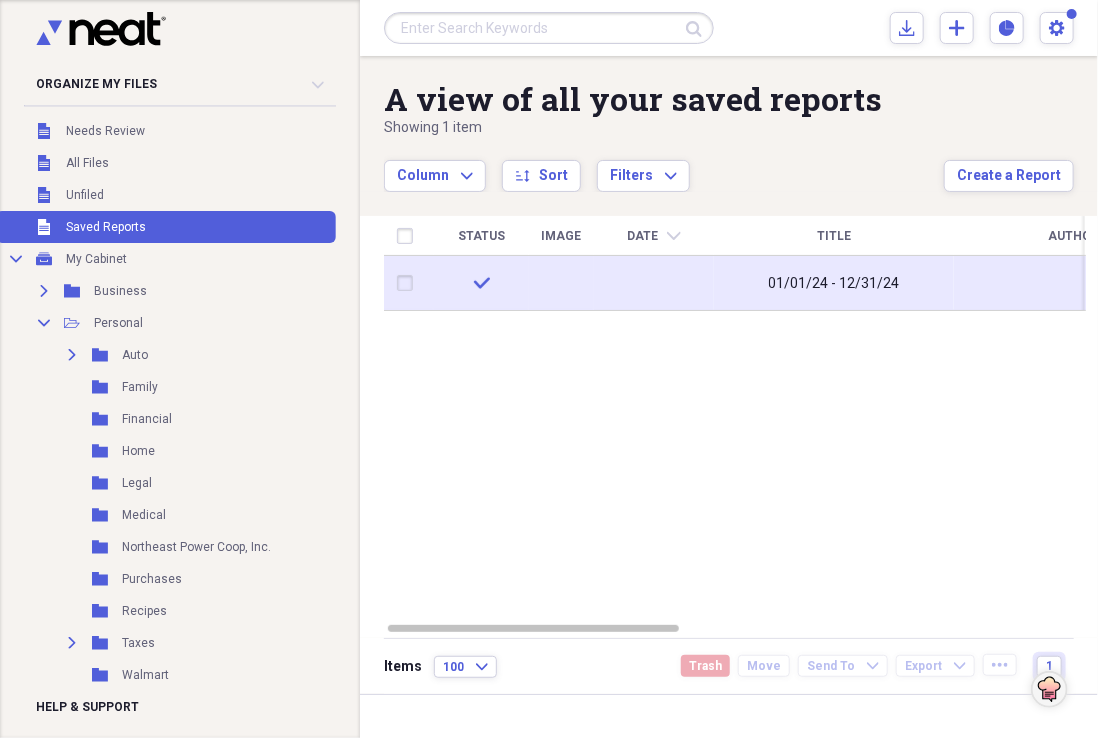 click on "01/01/24 - 12/31/24" at bounding box center (834, 284) 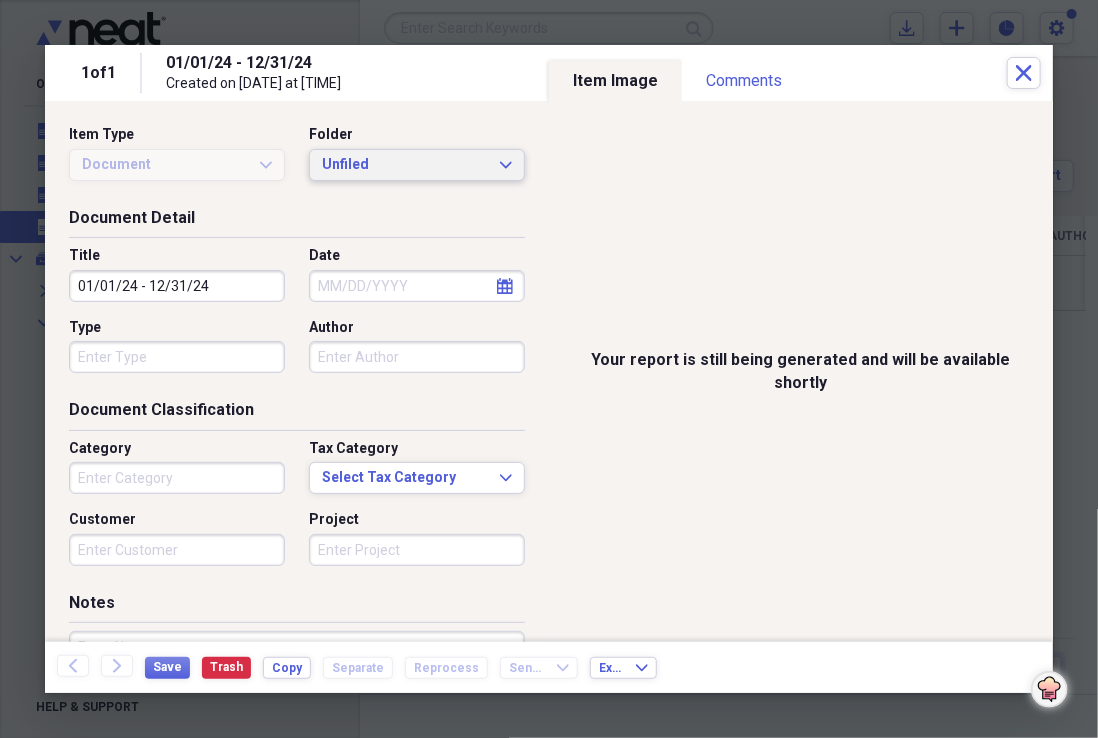 click on "Unfiled" at bounding box center (405, 165) 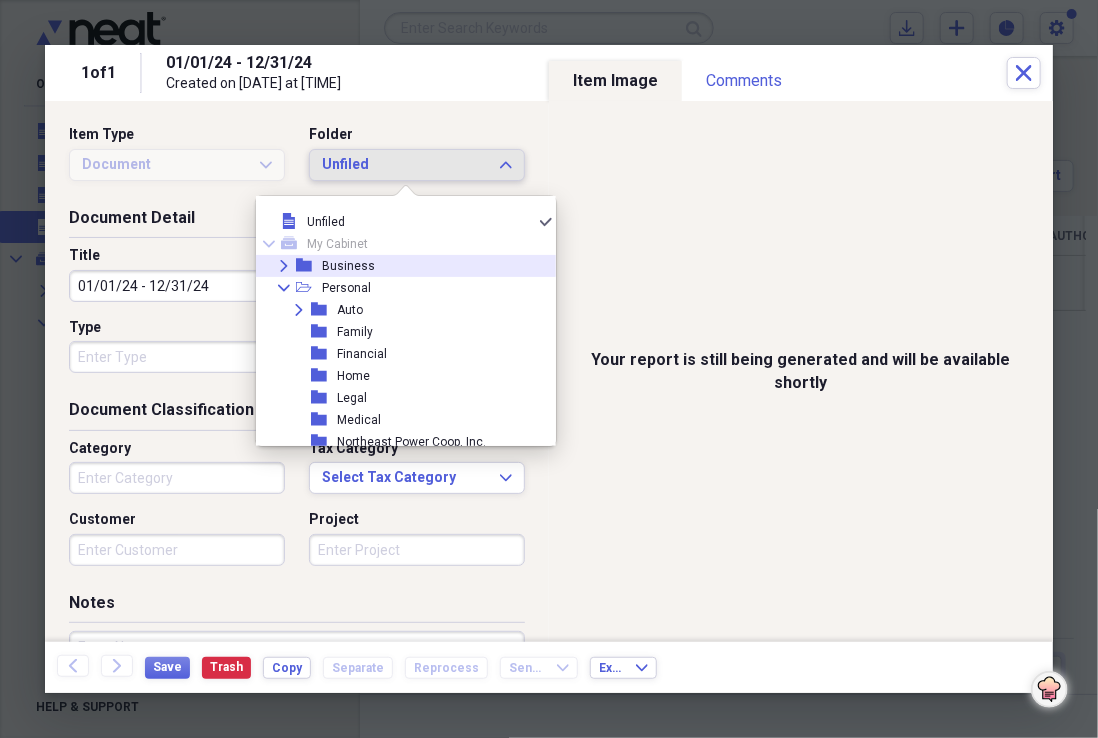 click on "folder" at bounding box center (309, 266) 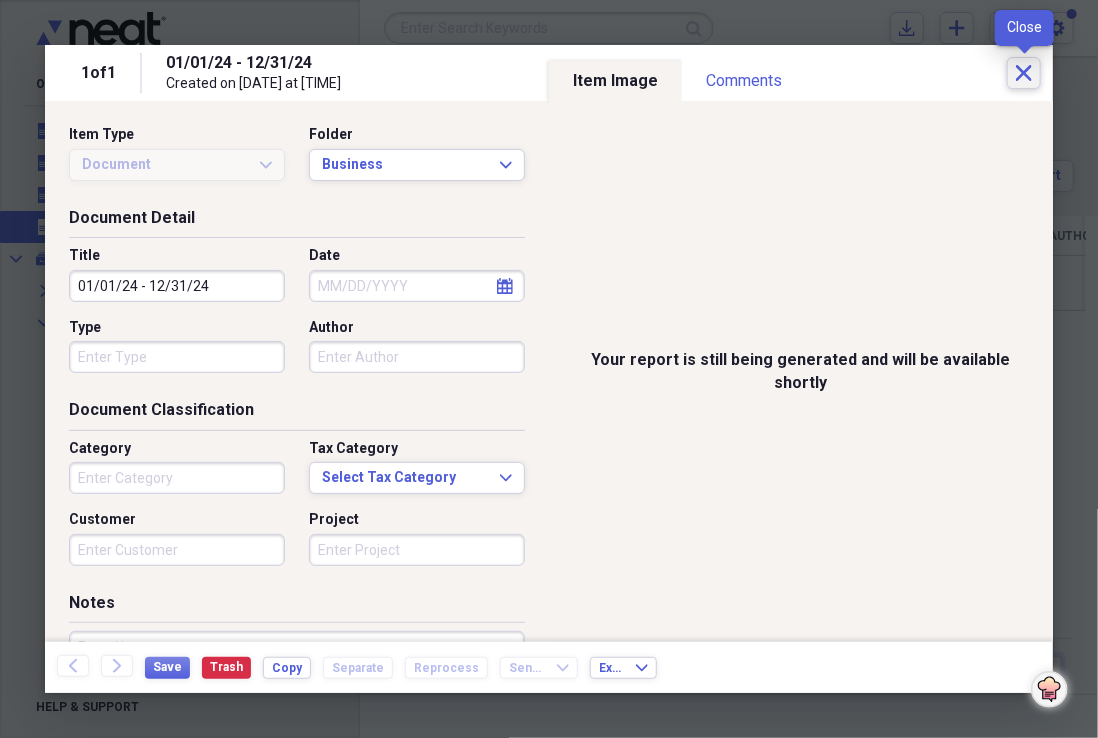 click 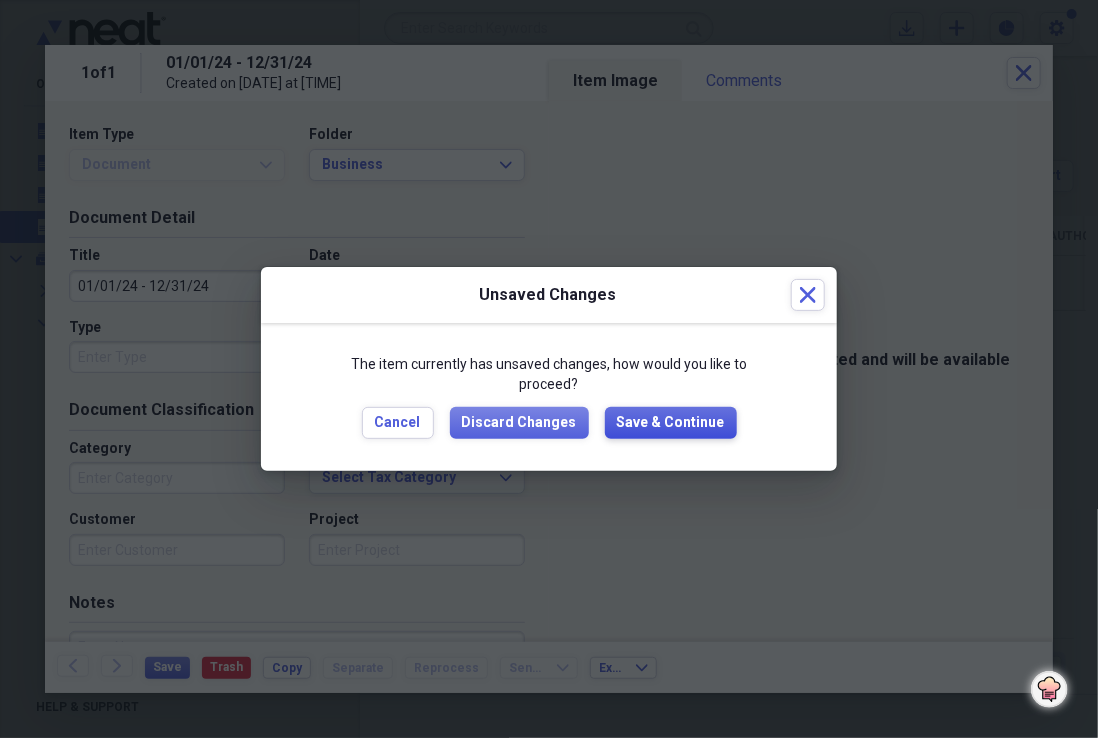 click on "Save & Continue" at bounding box center [671, 423] 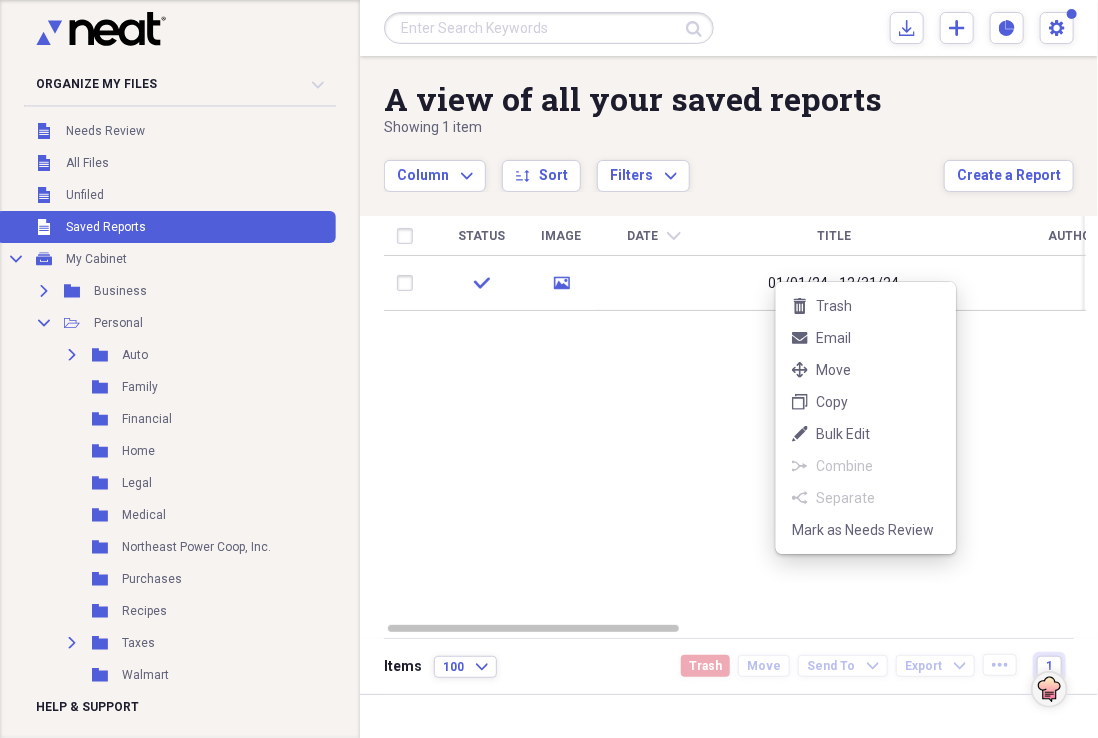 click on "Showing [NUMBER] item" at bounding box center [549, 369] 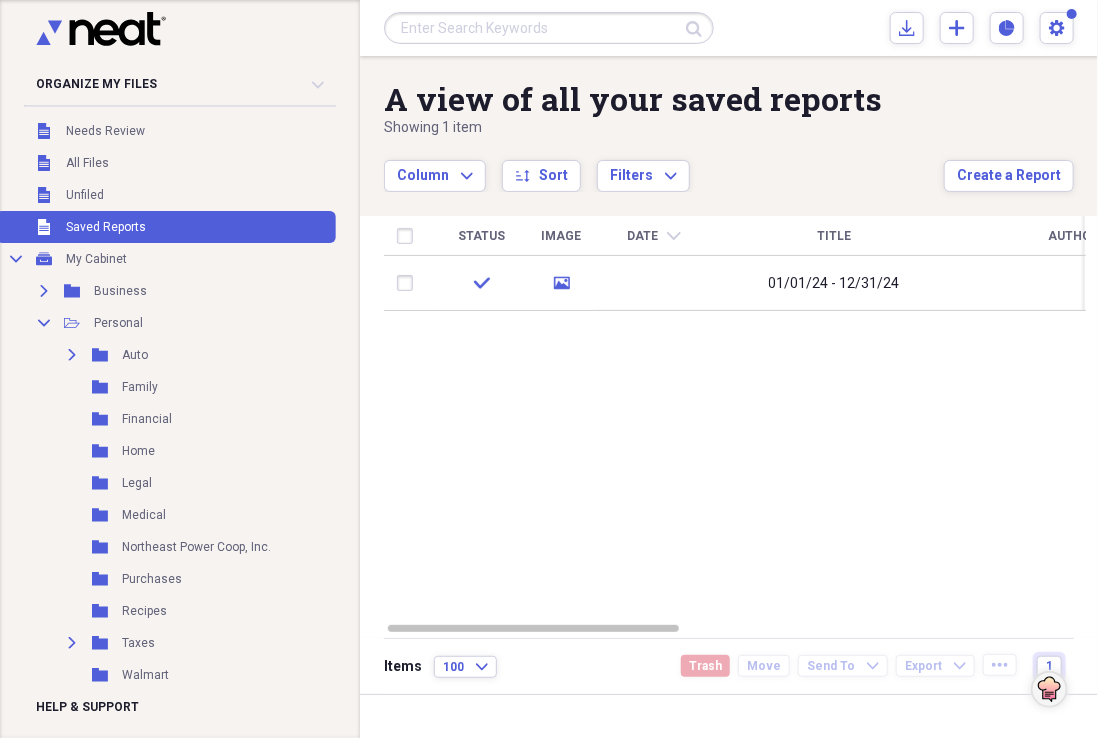 click at bounding box center (654, 283) 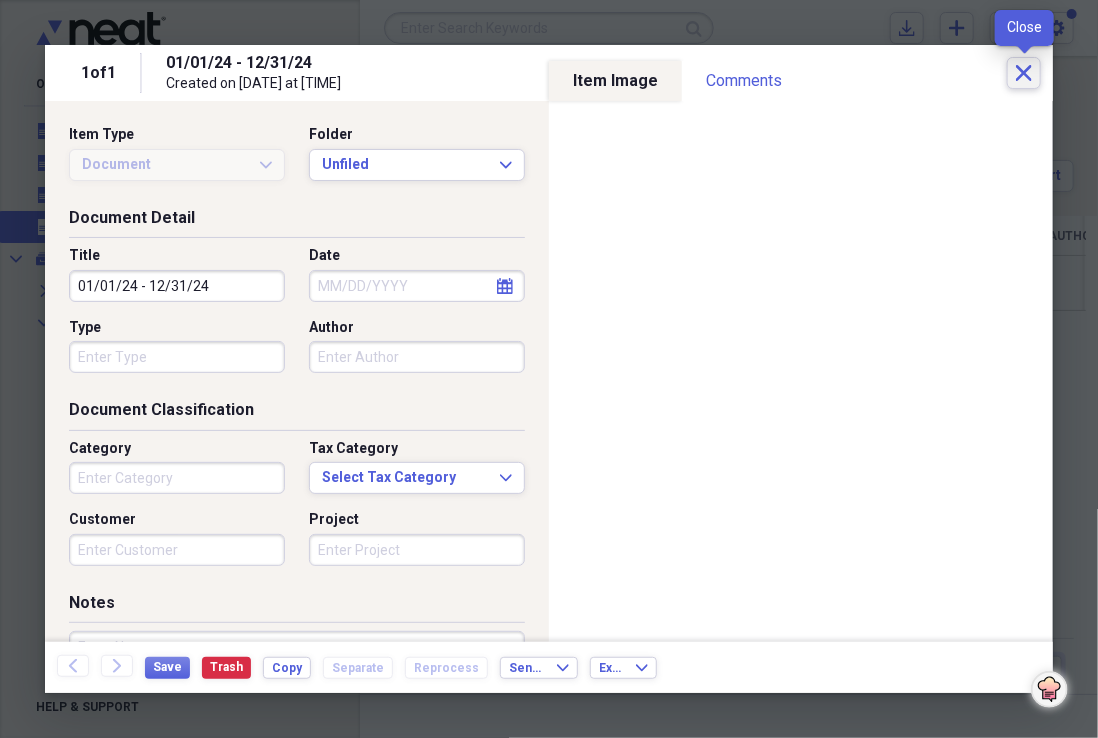 click 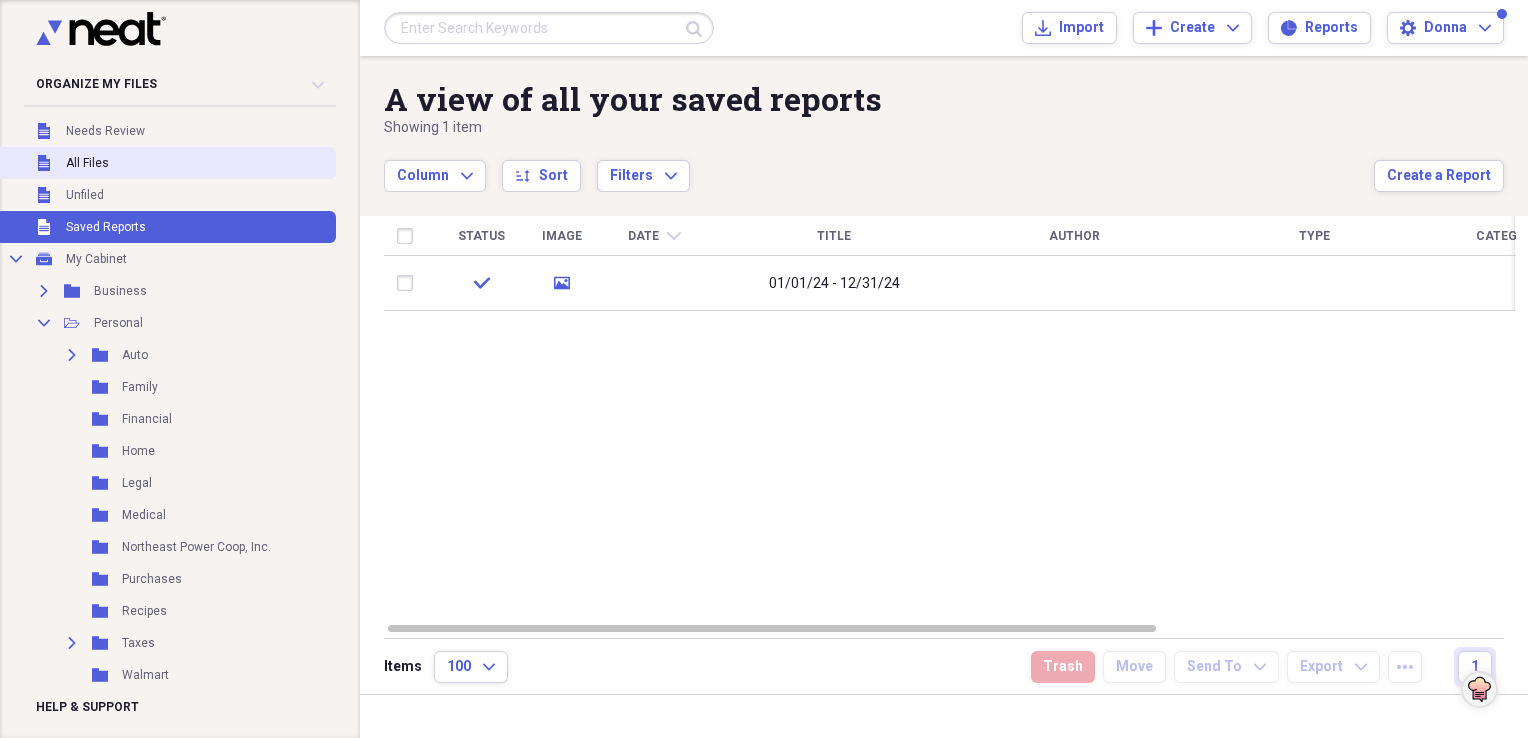 click on "Unfiled All Files" at bounding box center (166, 163) 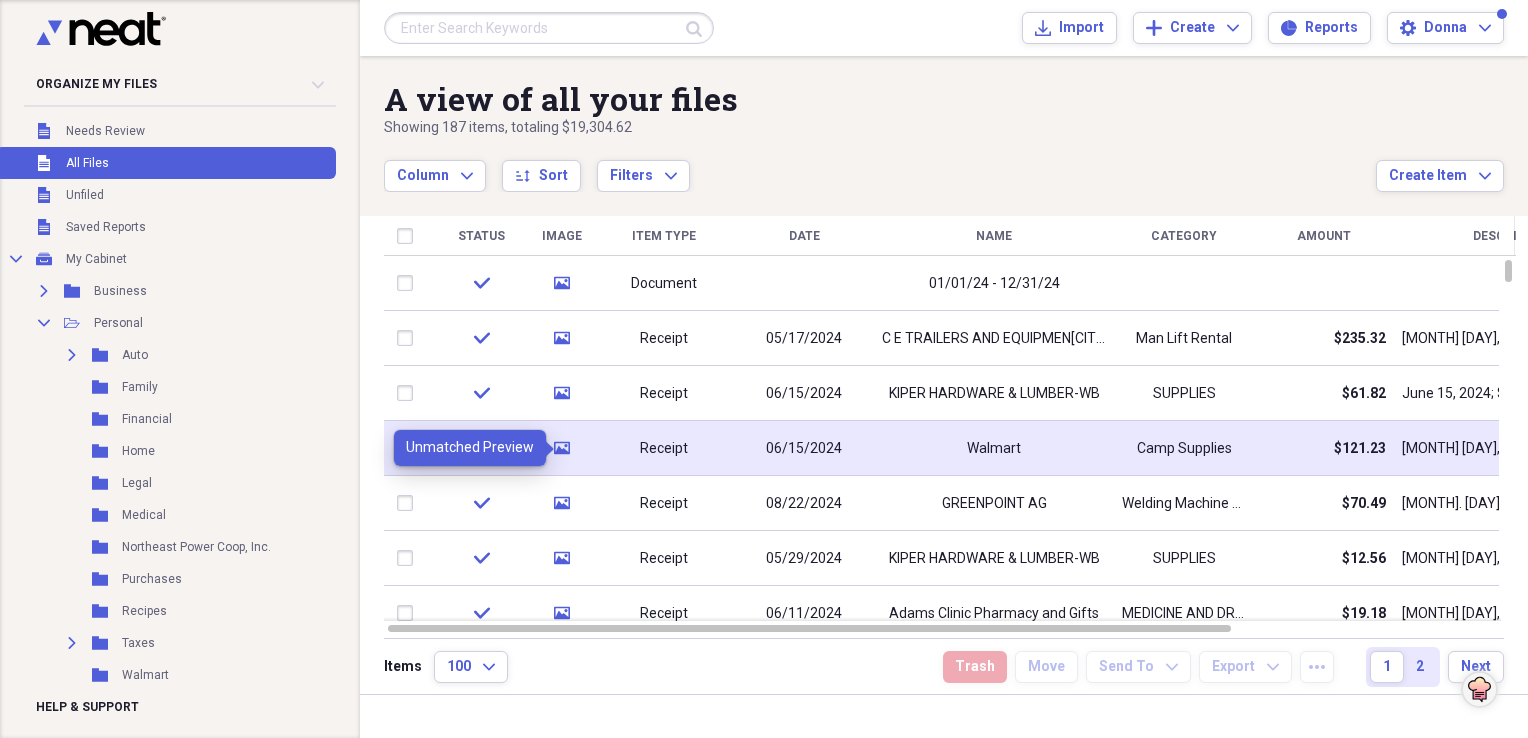 click 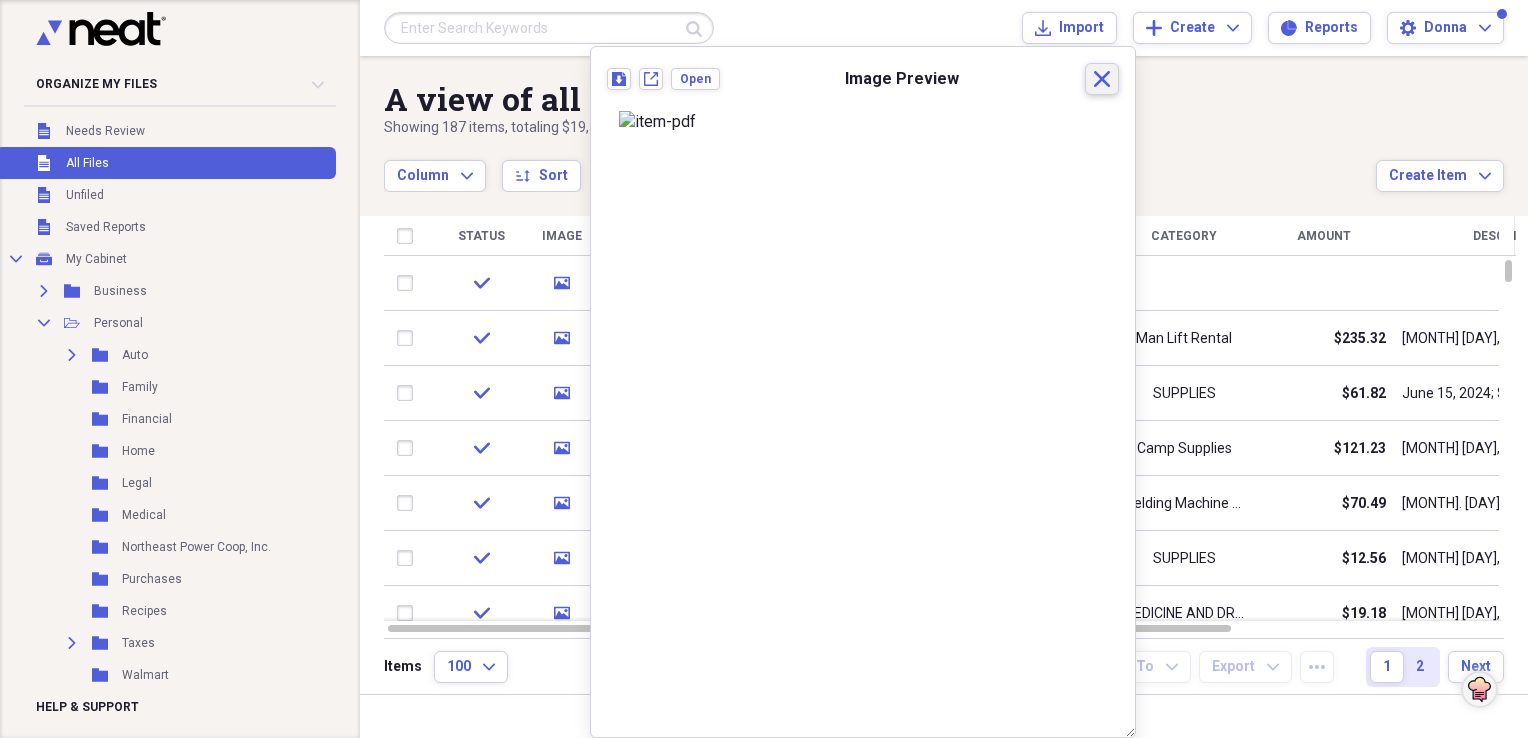 click 